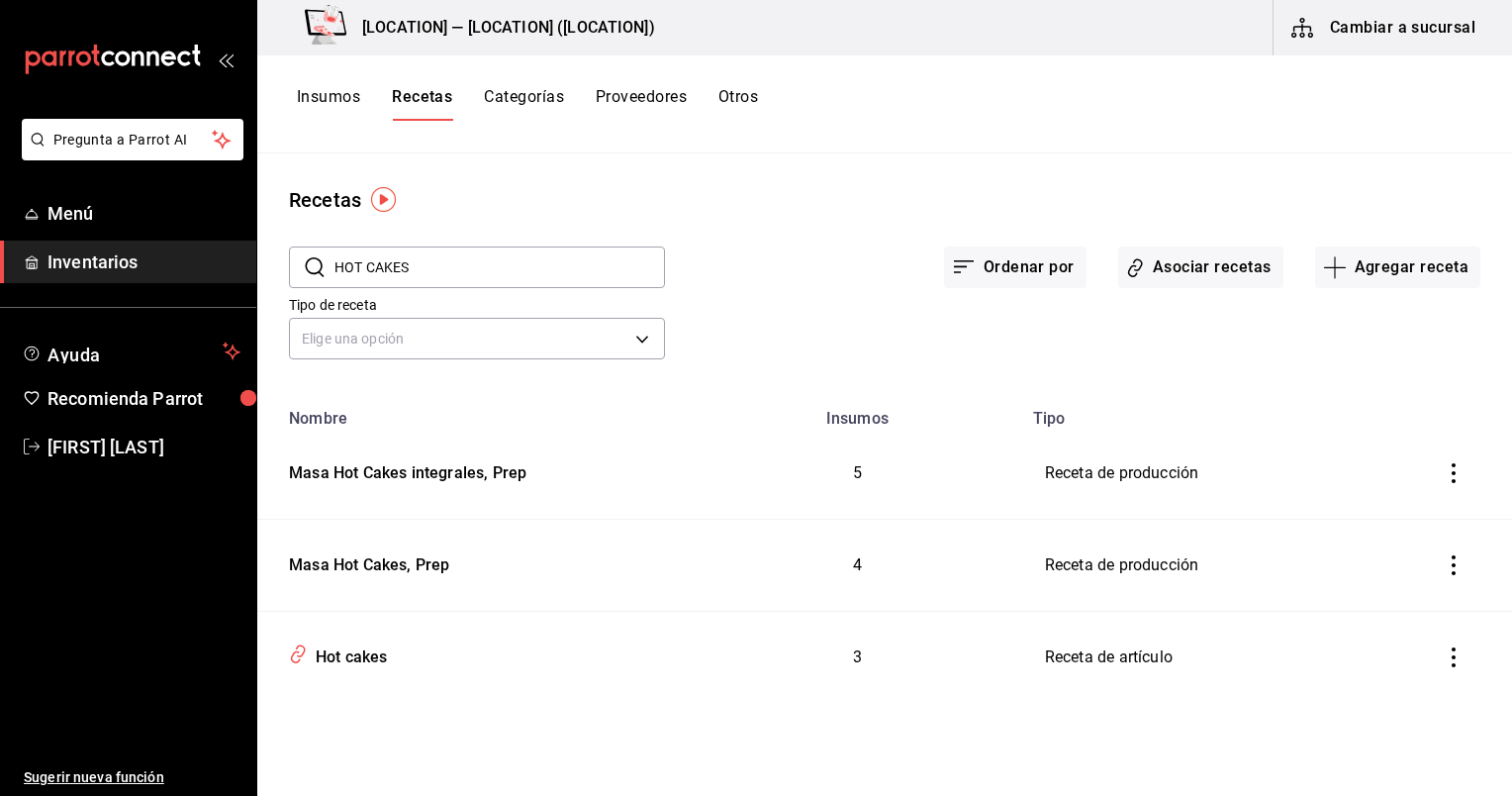 scroll, scrollTop: 0, scrollLeft: 0, axis: both 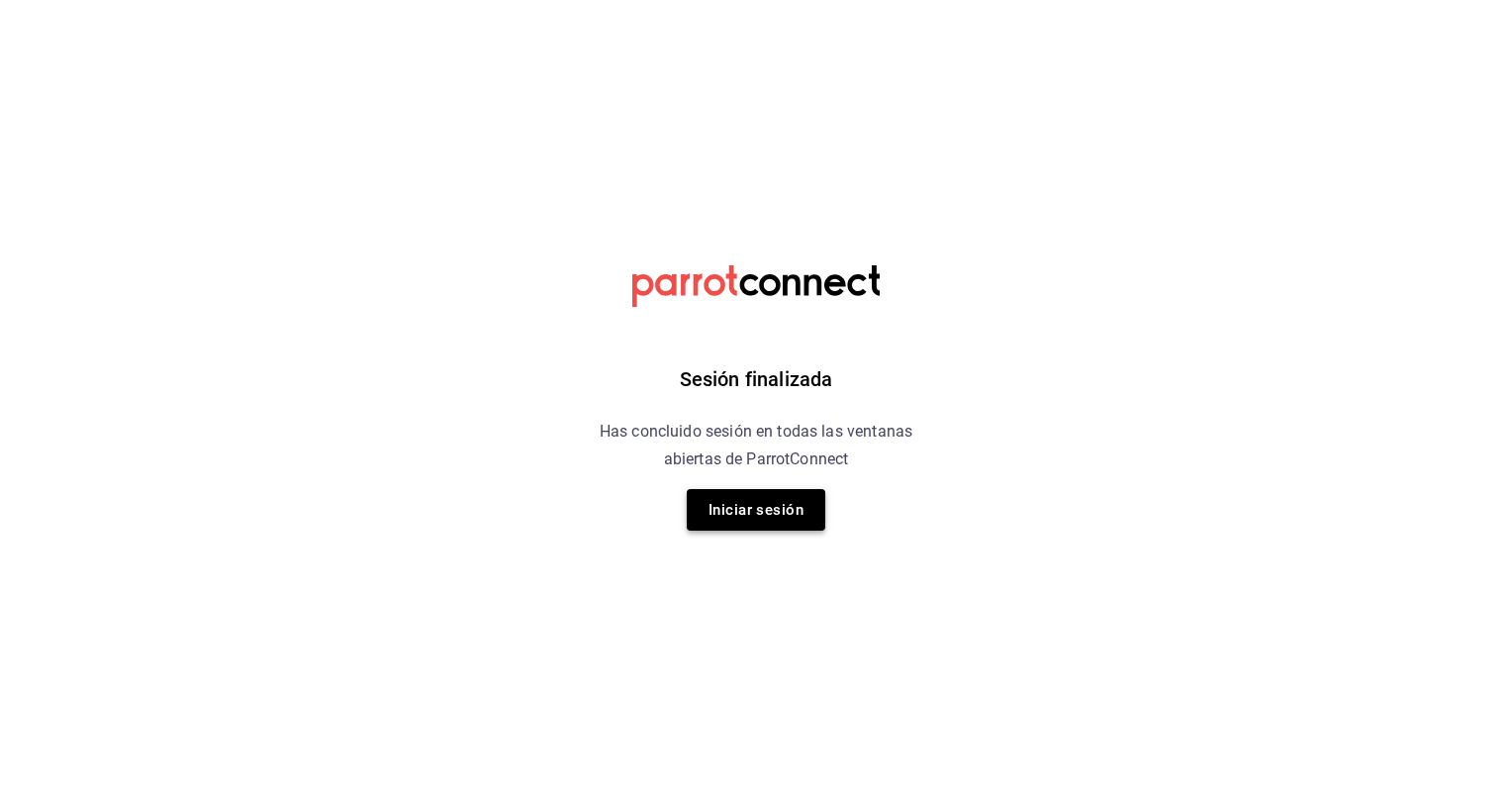 click on "Iniciar sesión" at bounding box center (756, 510) 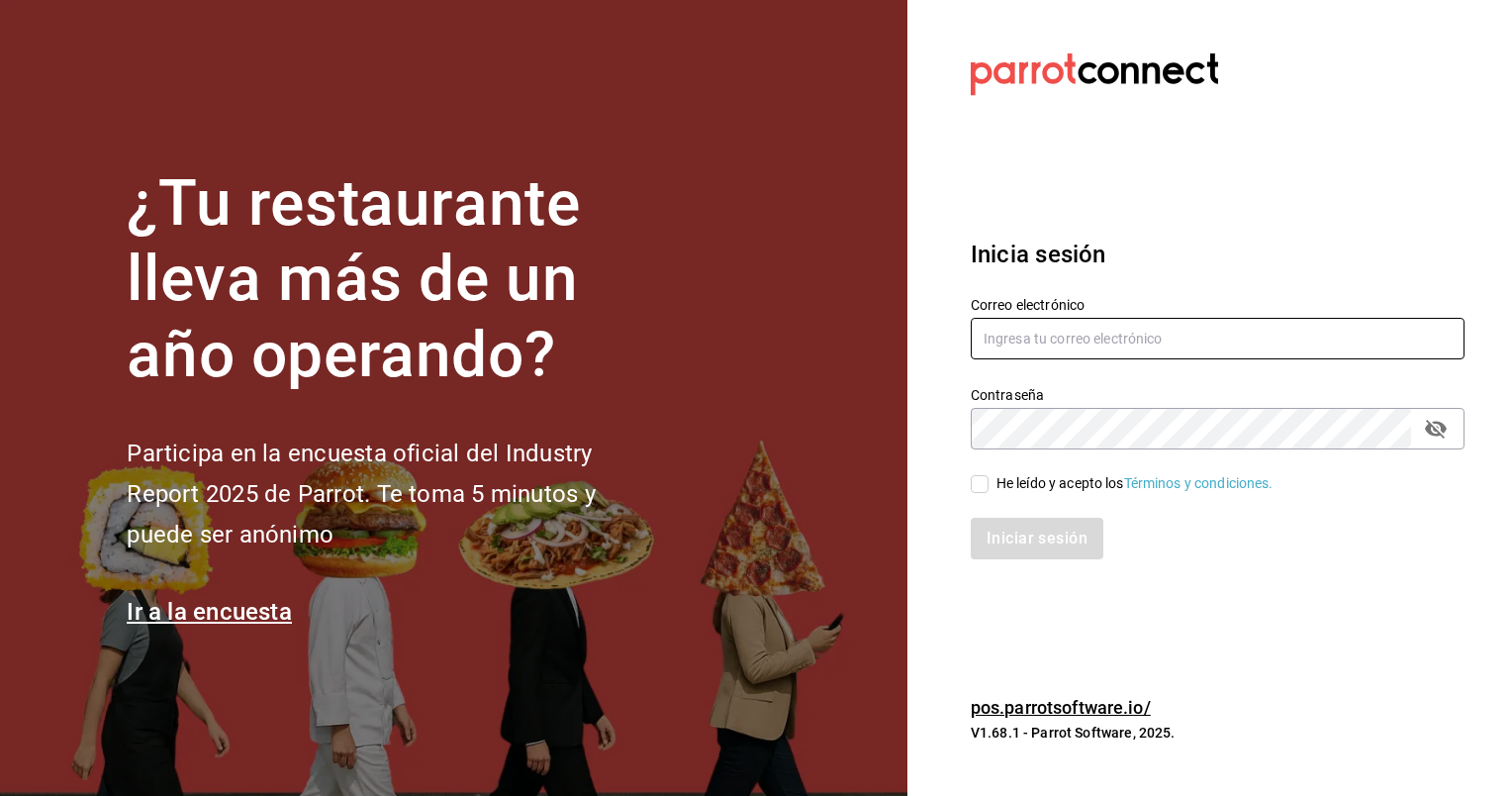 type on "[EMAIL]" 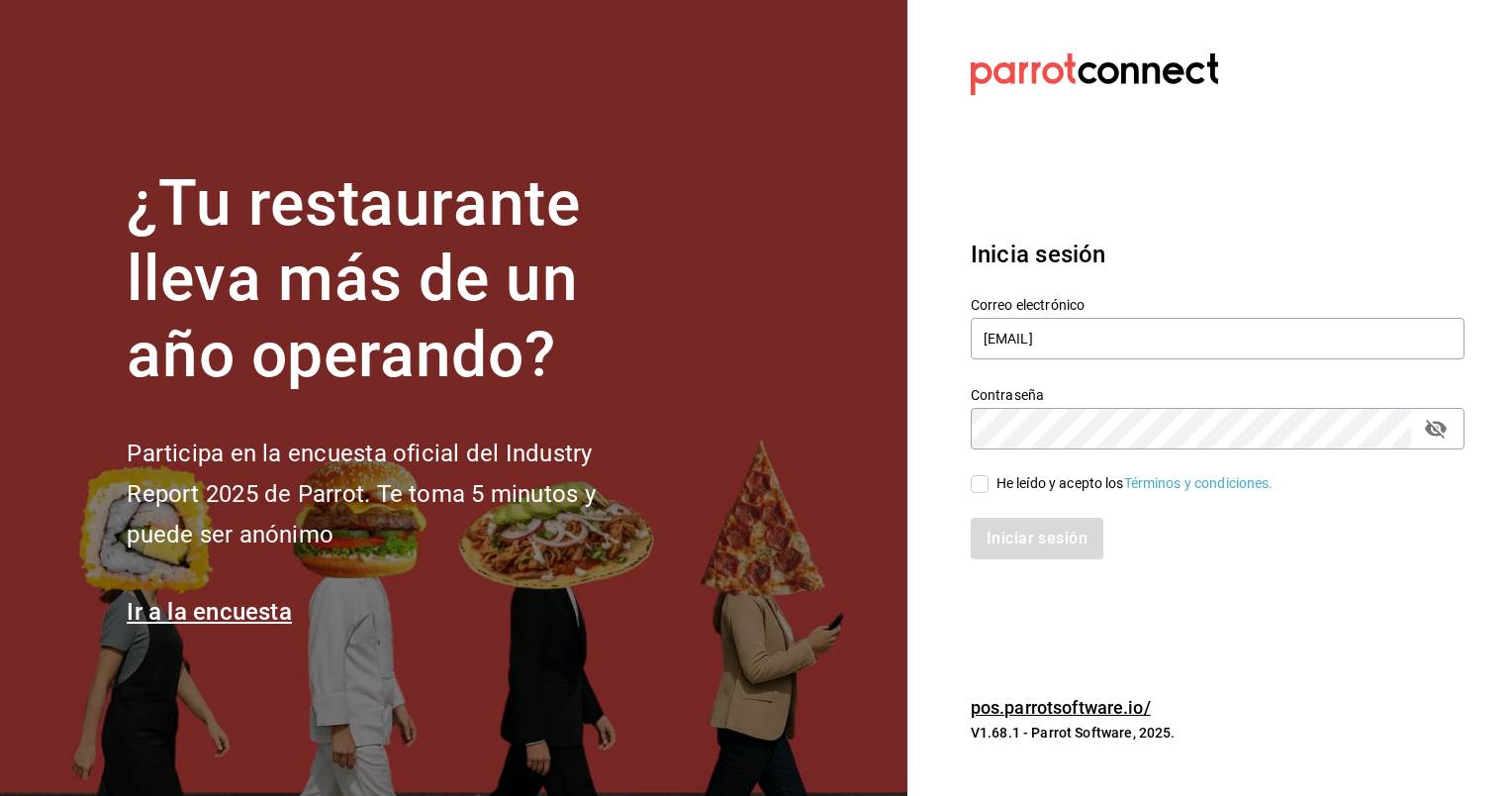 click on "He leído y acepto los  Términos y condiciones." at bounding box center [980, 484] 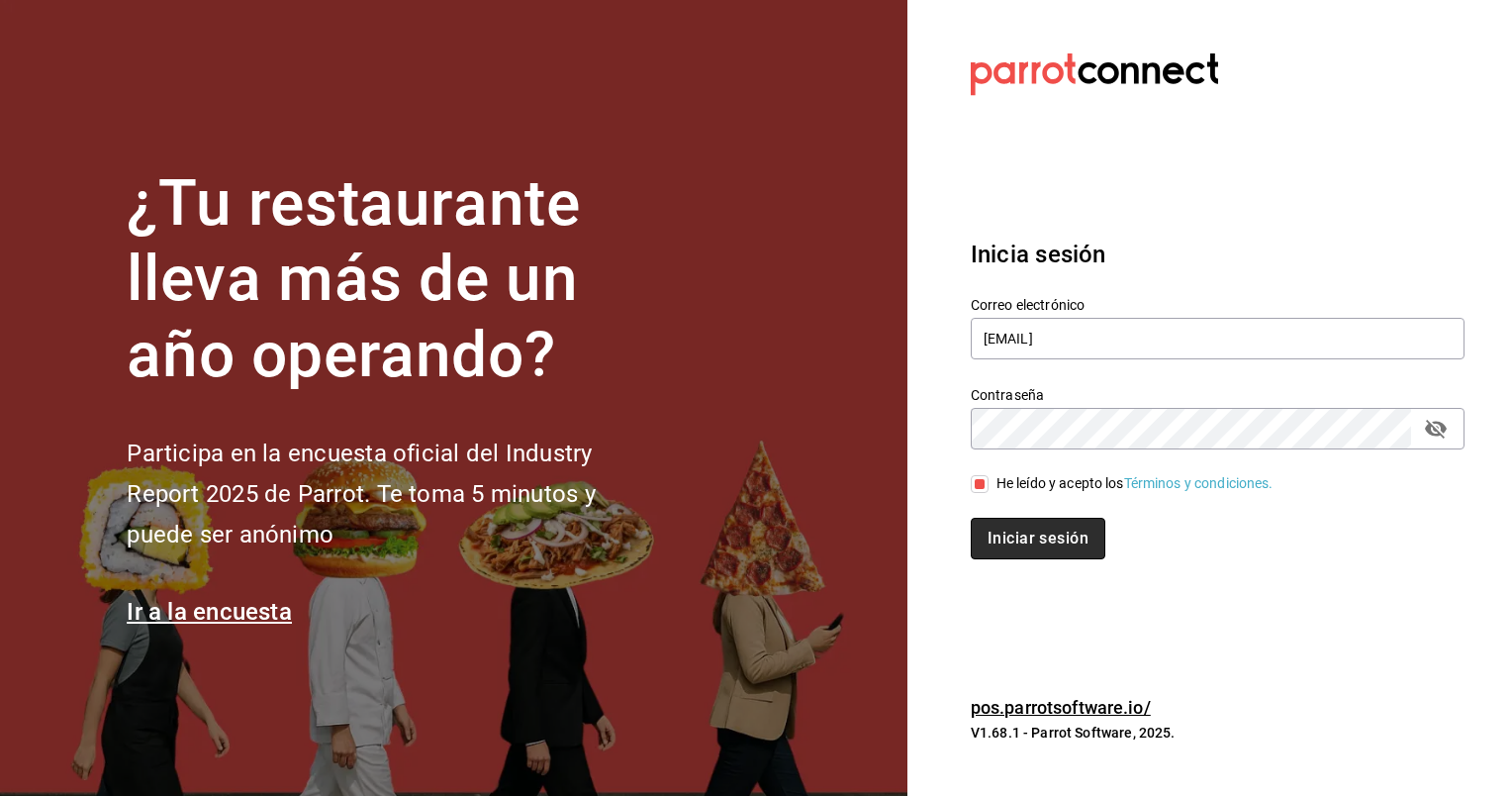 click on "Iniciar sesión" at bounding box center (1038, 539) 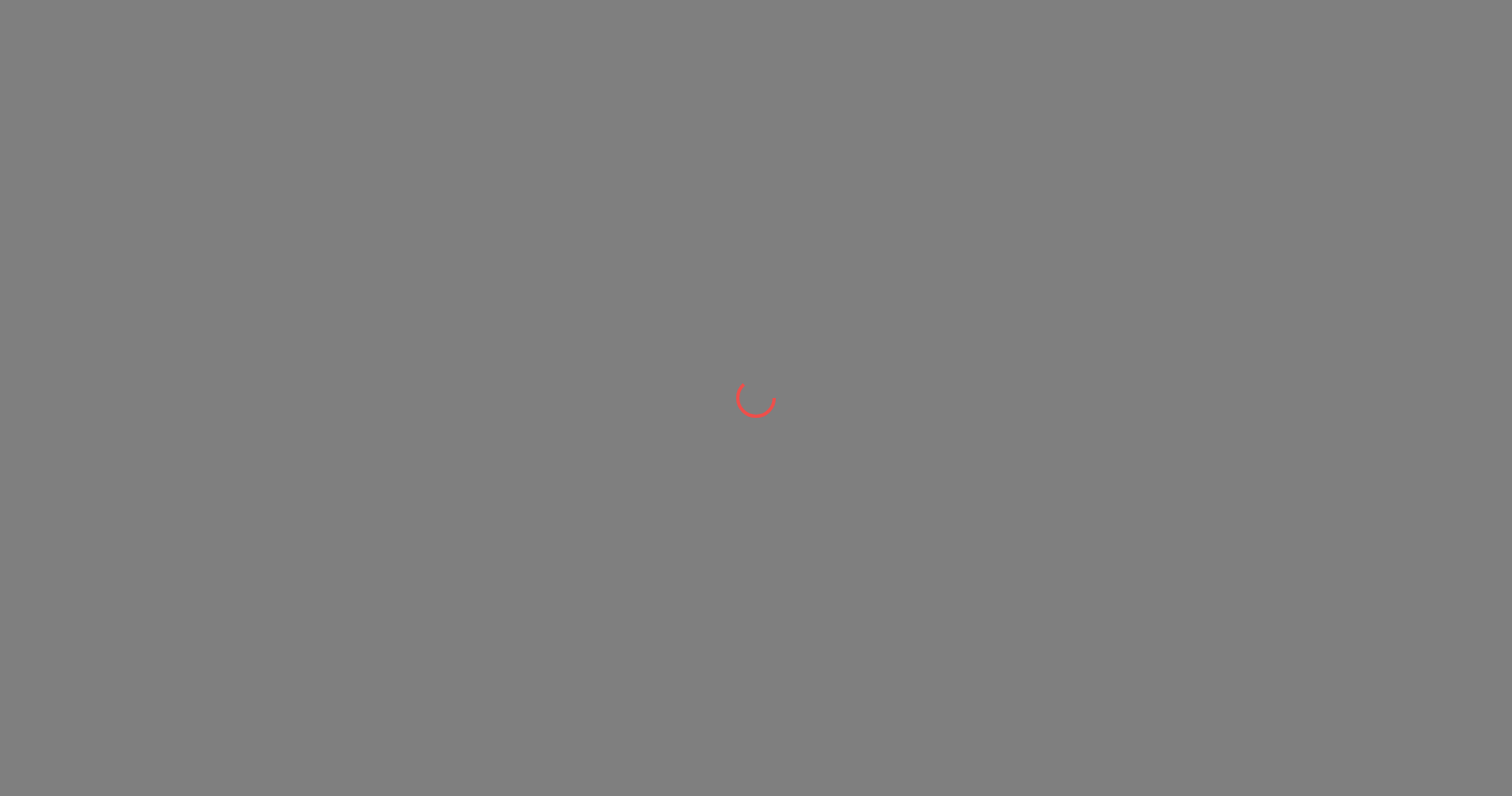 scroll, scrollTop: 0, scrollLeft: 0, axis: both 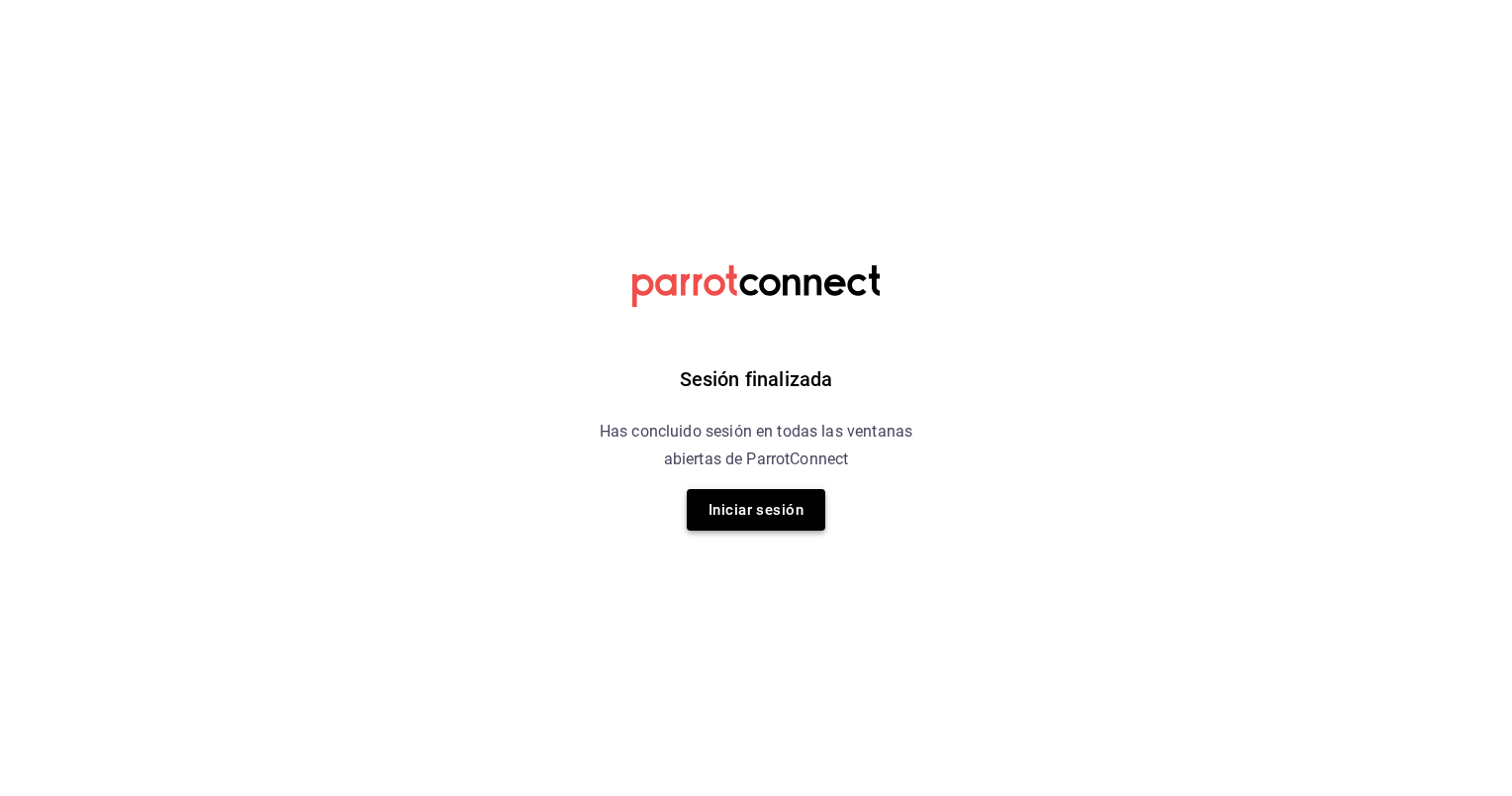 click on "Iniciar sesión" at bounding box center [756, 510] 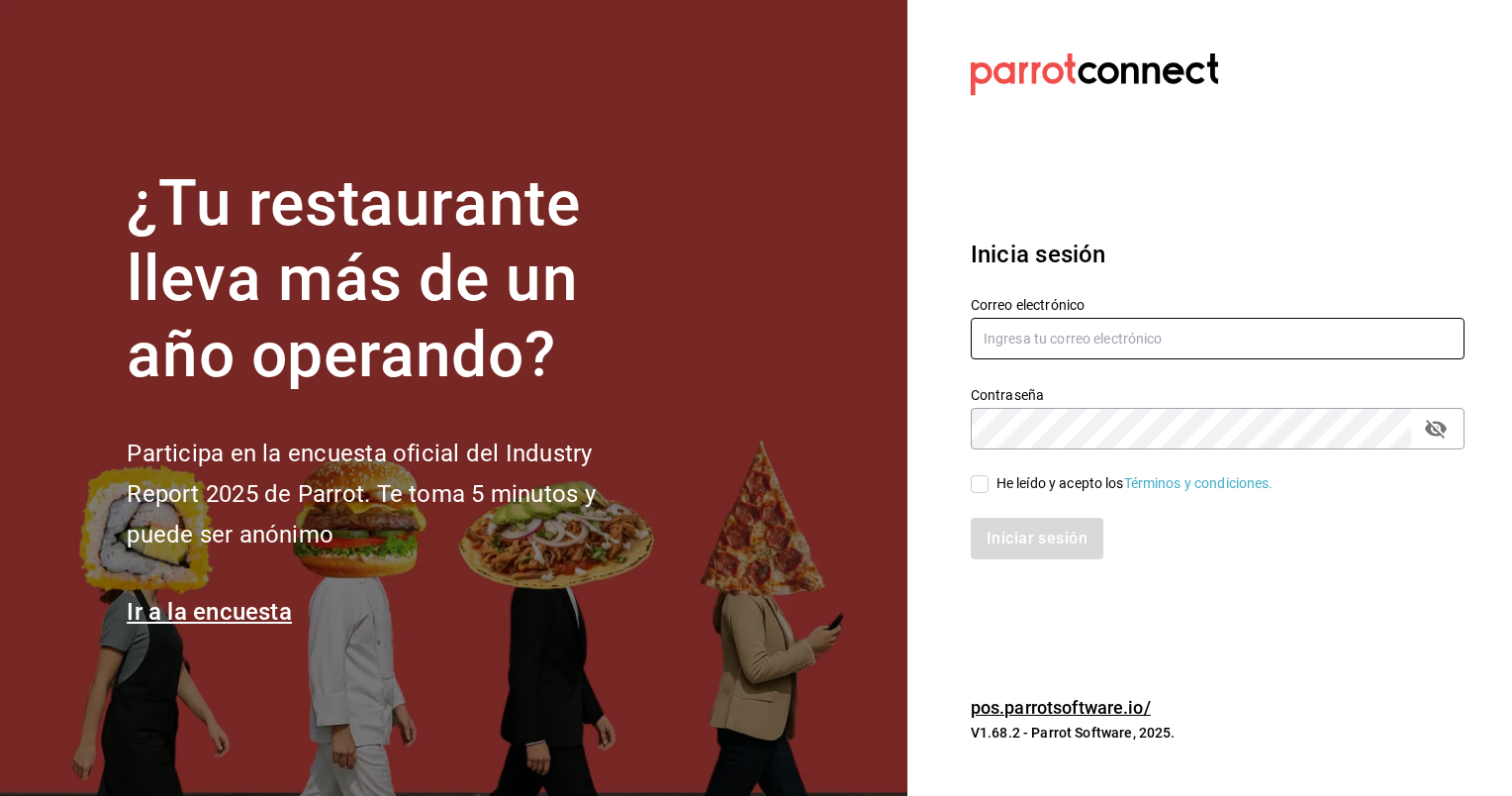 type on "[EMAIL]" 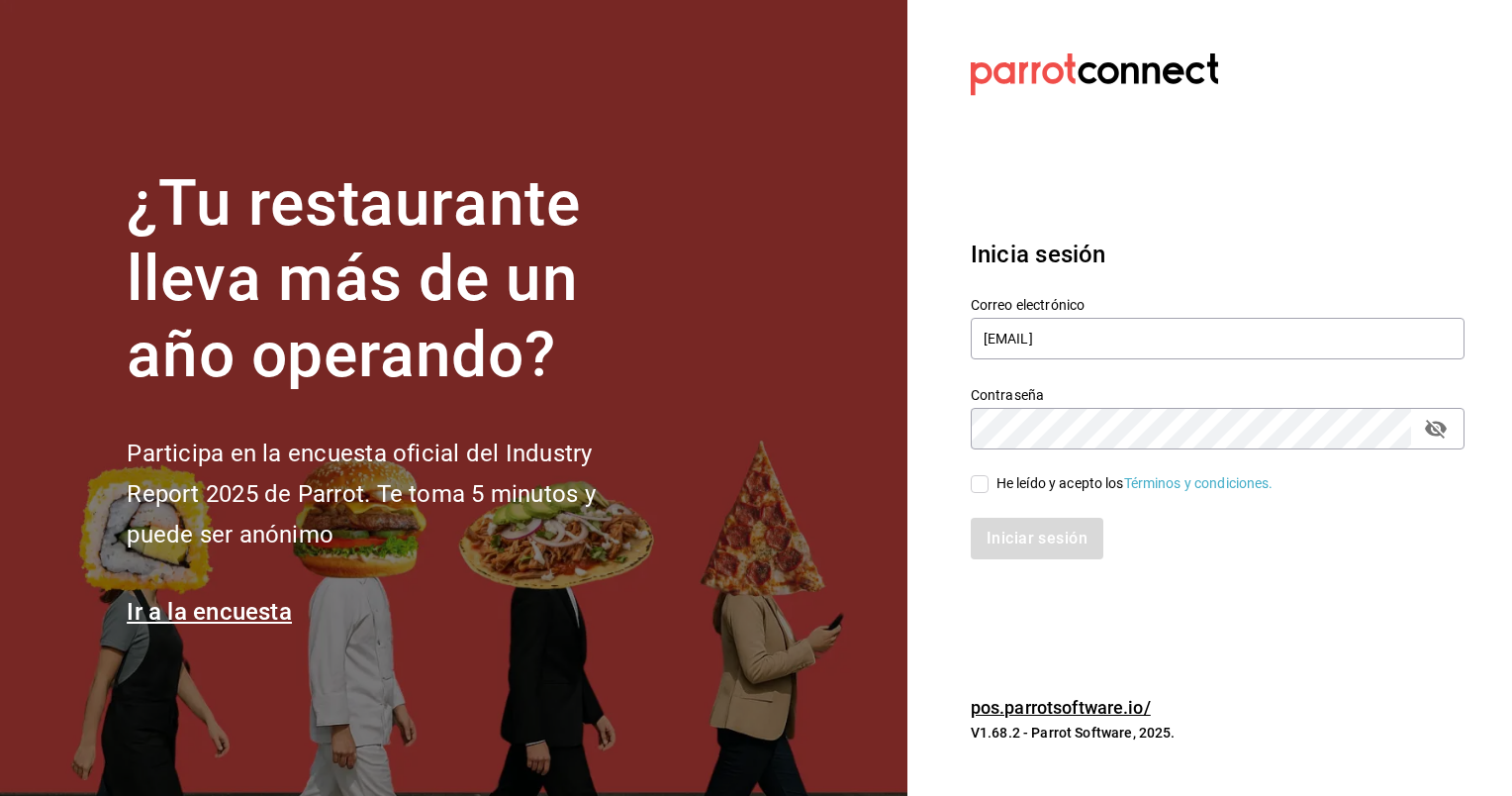 click on "He leído y acepto los  Términos y condiciones." at bounding box center [1131, 483] 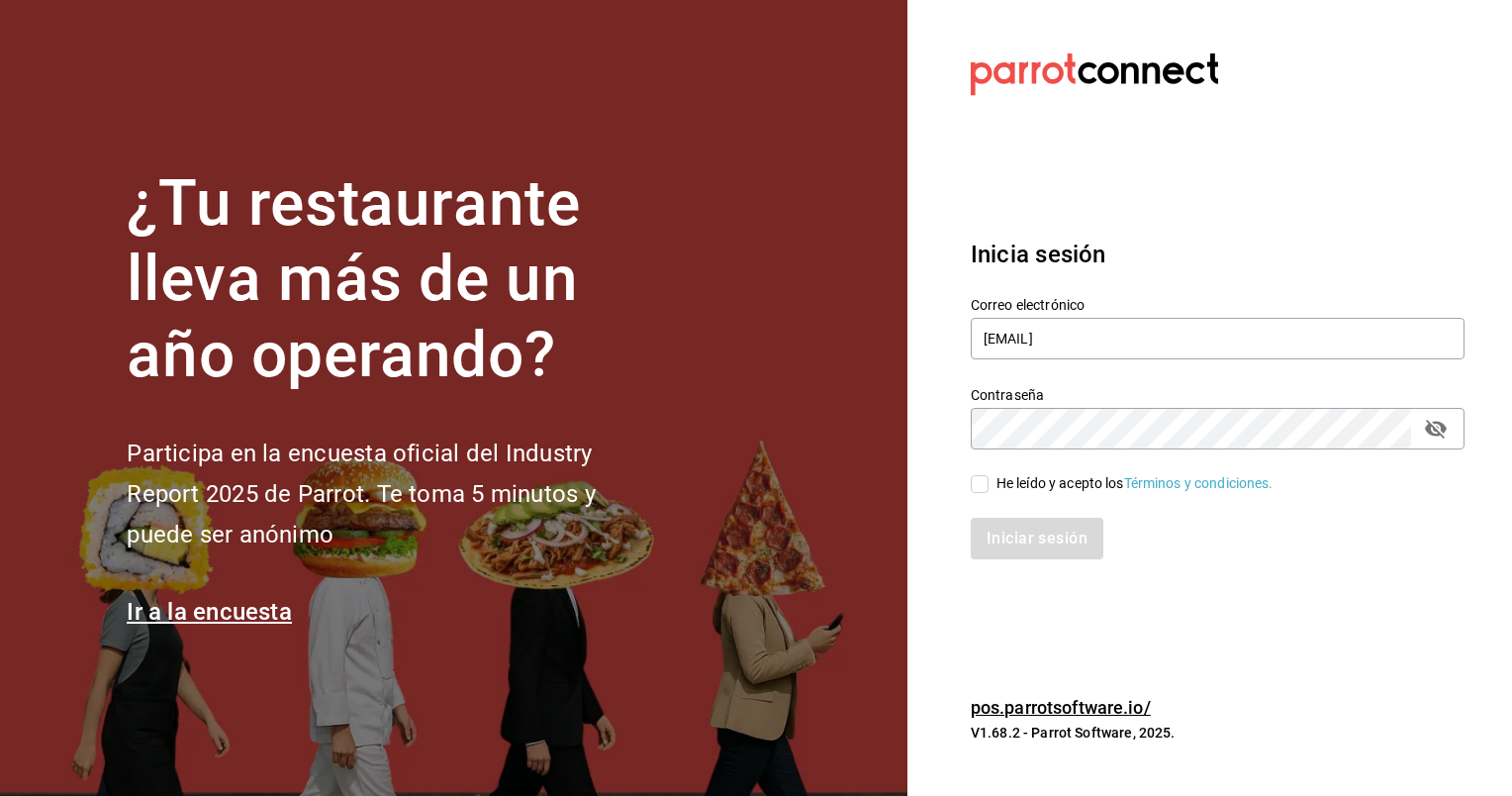 checkbox on "true" 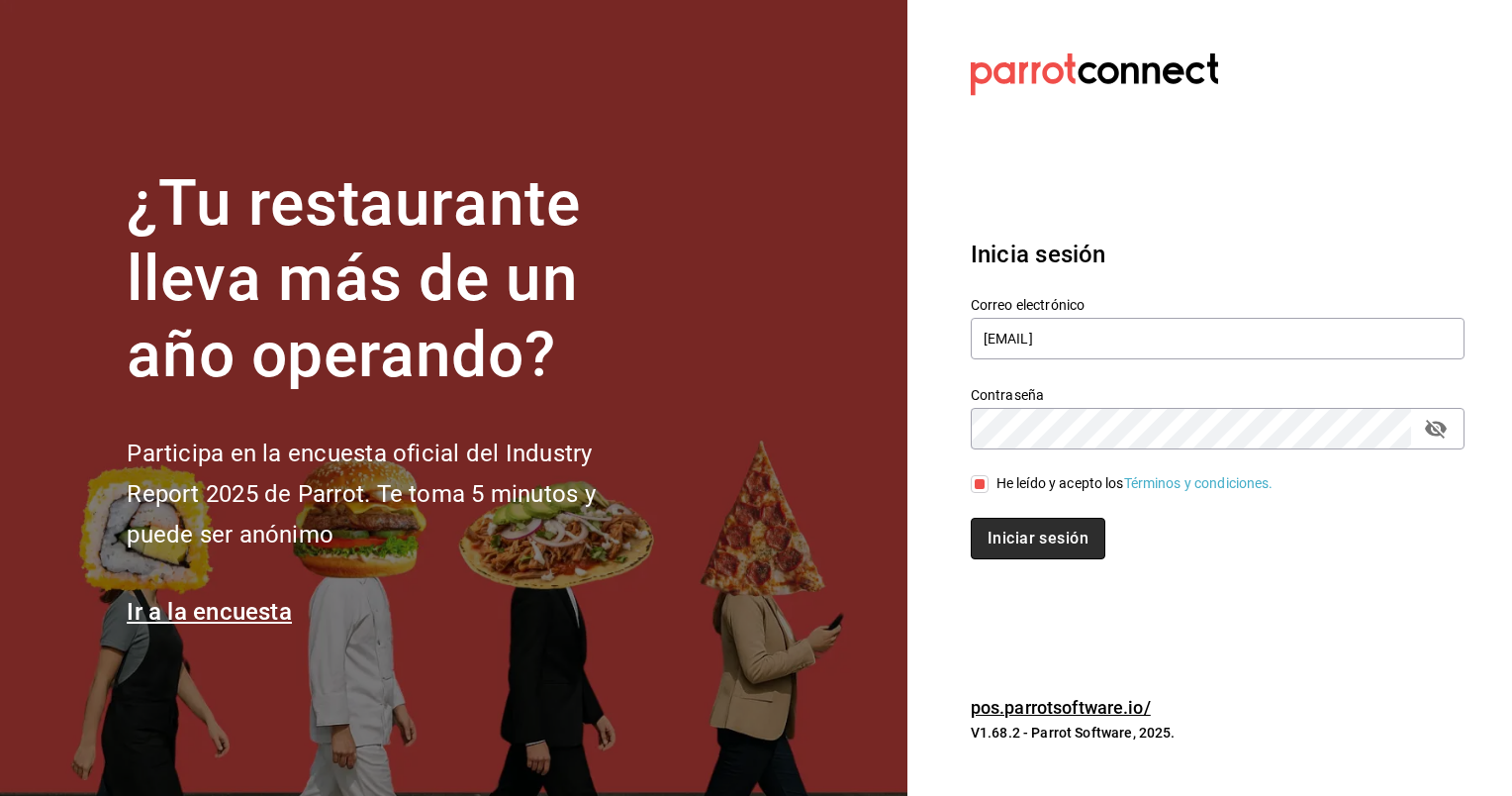 click on "Iniciar sesión" at bounding box center (1038, 539) 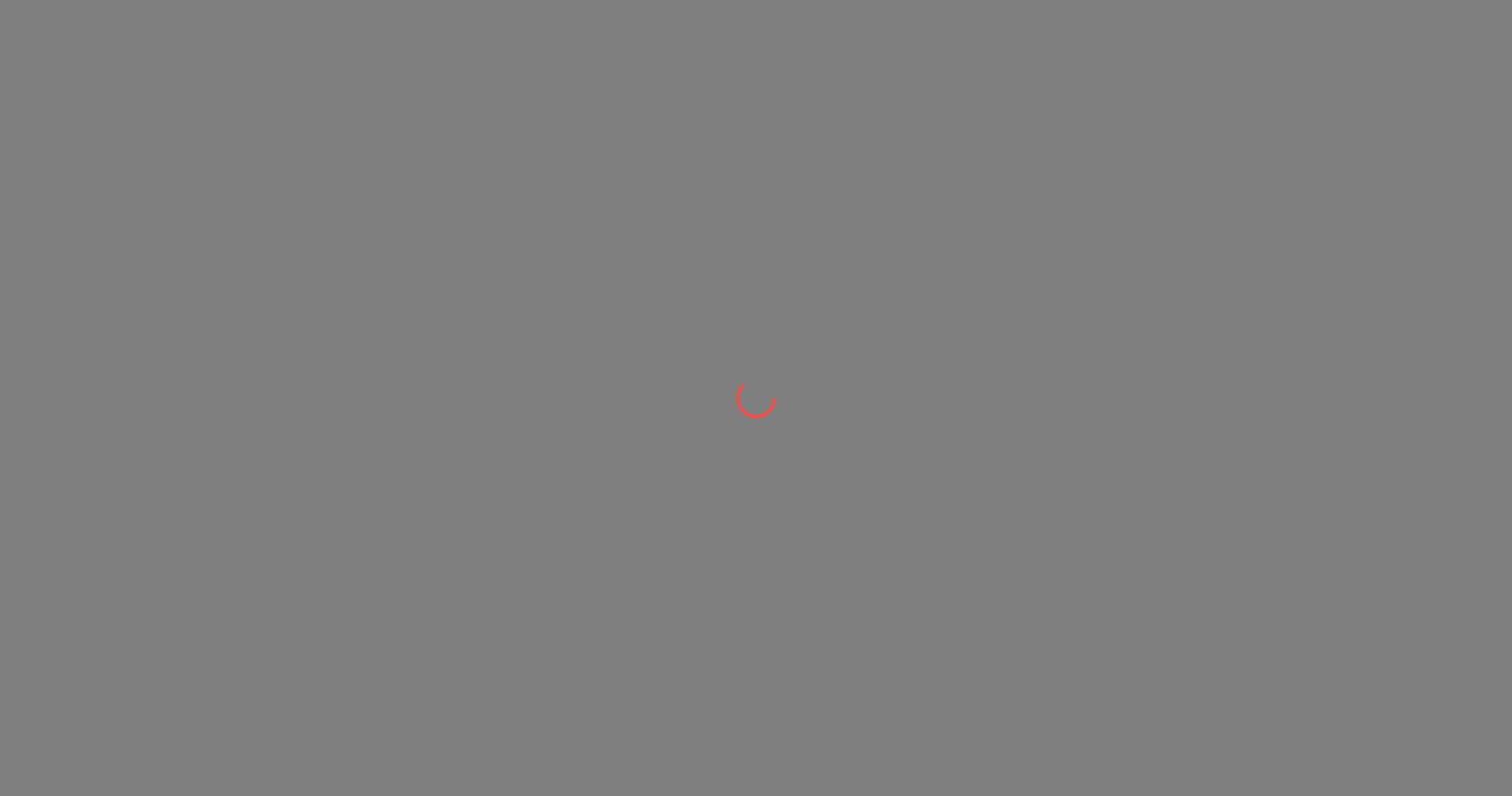 scroll, scrollTop: 0, scrollLeft: 0, axis: both 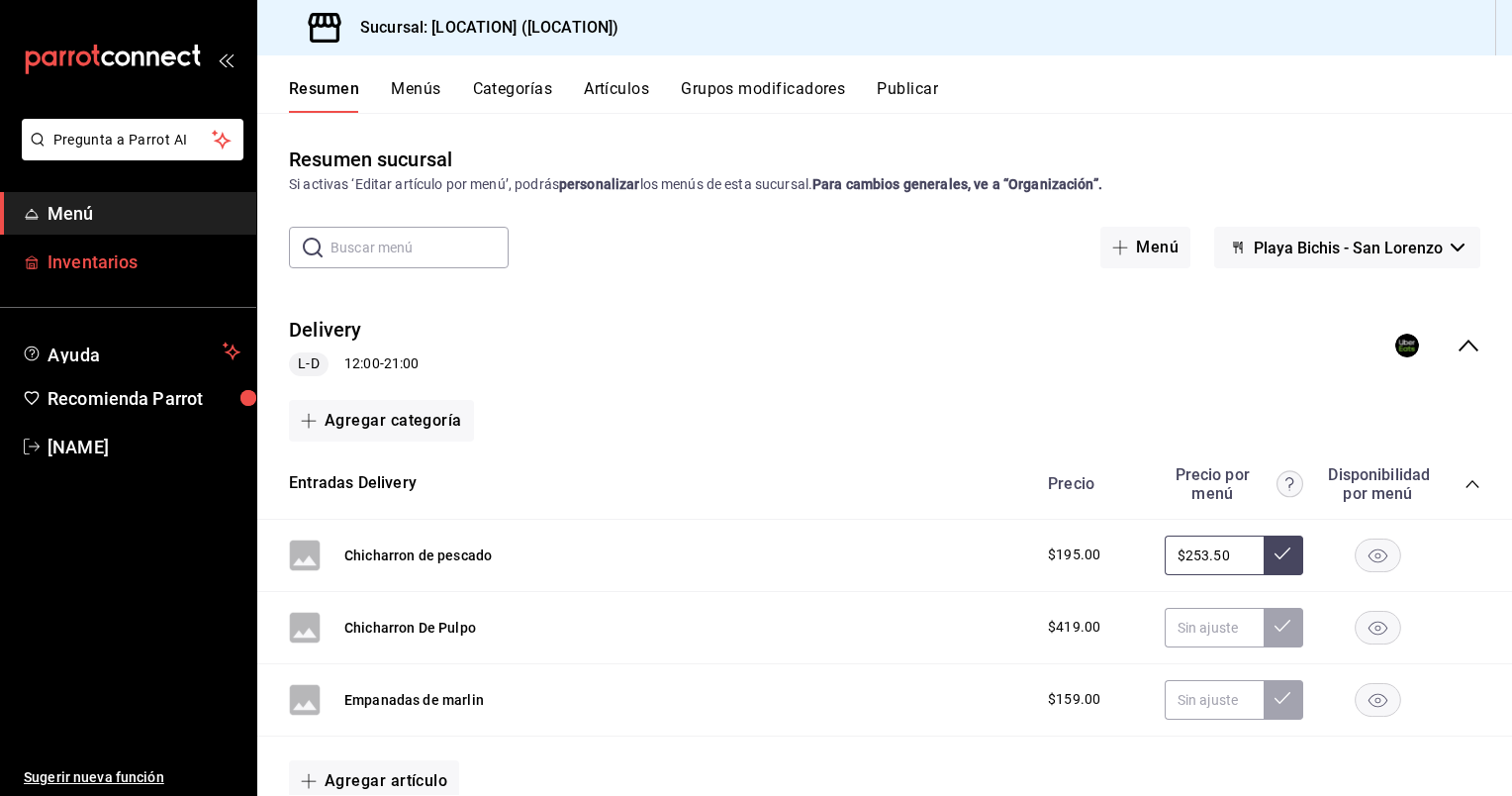 click on "Inventarios" at bounding box center [143, 261] 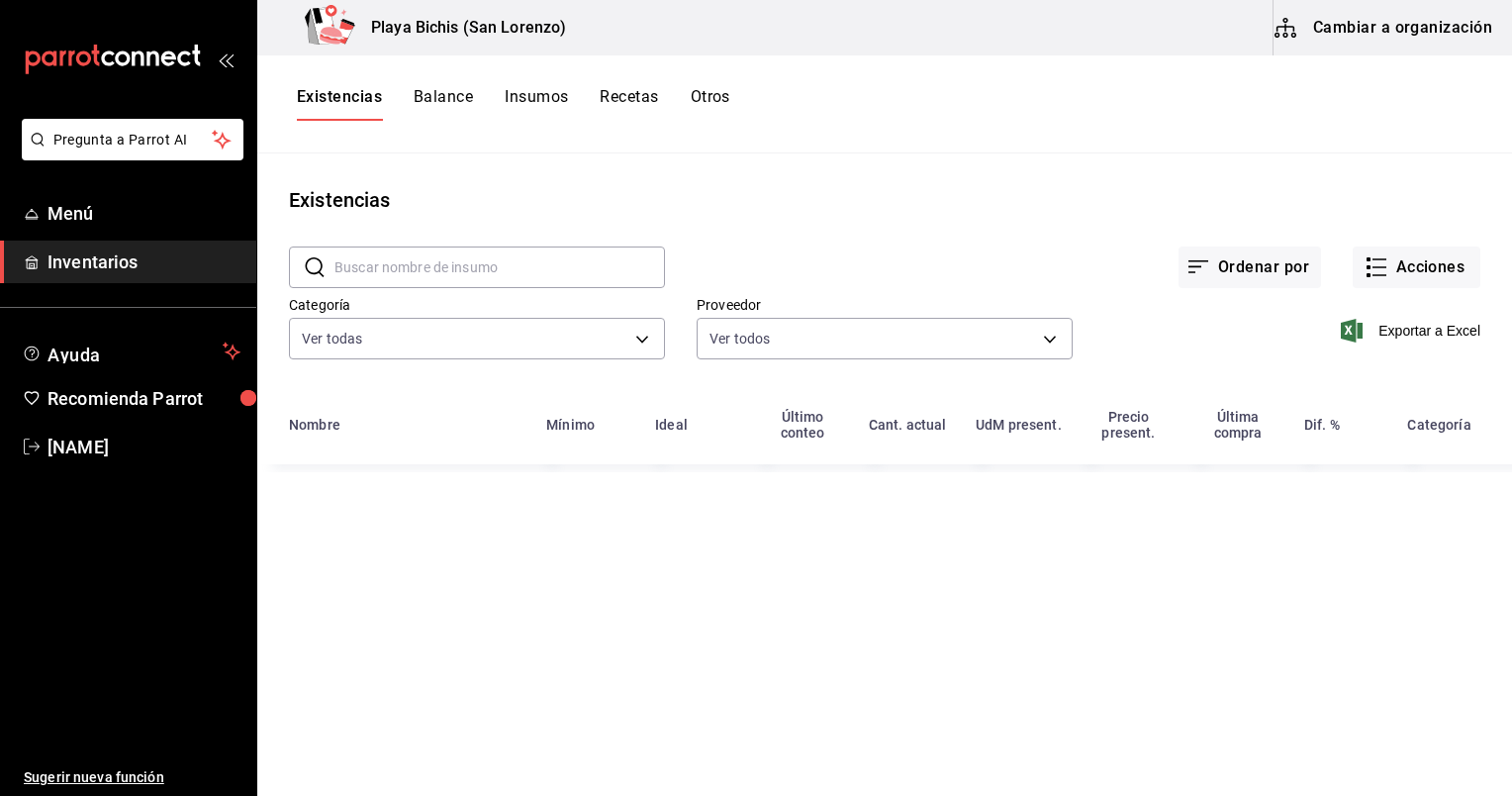 click on "Cambiar a organización" at bounding box center (1384, 28) 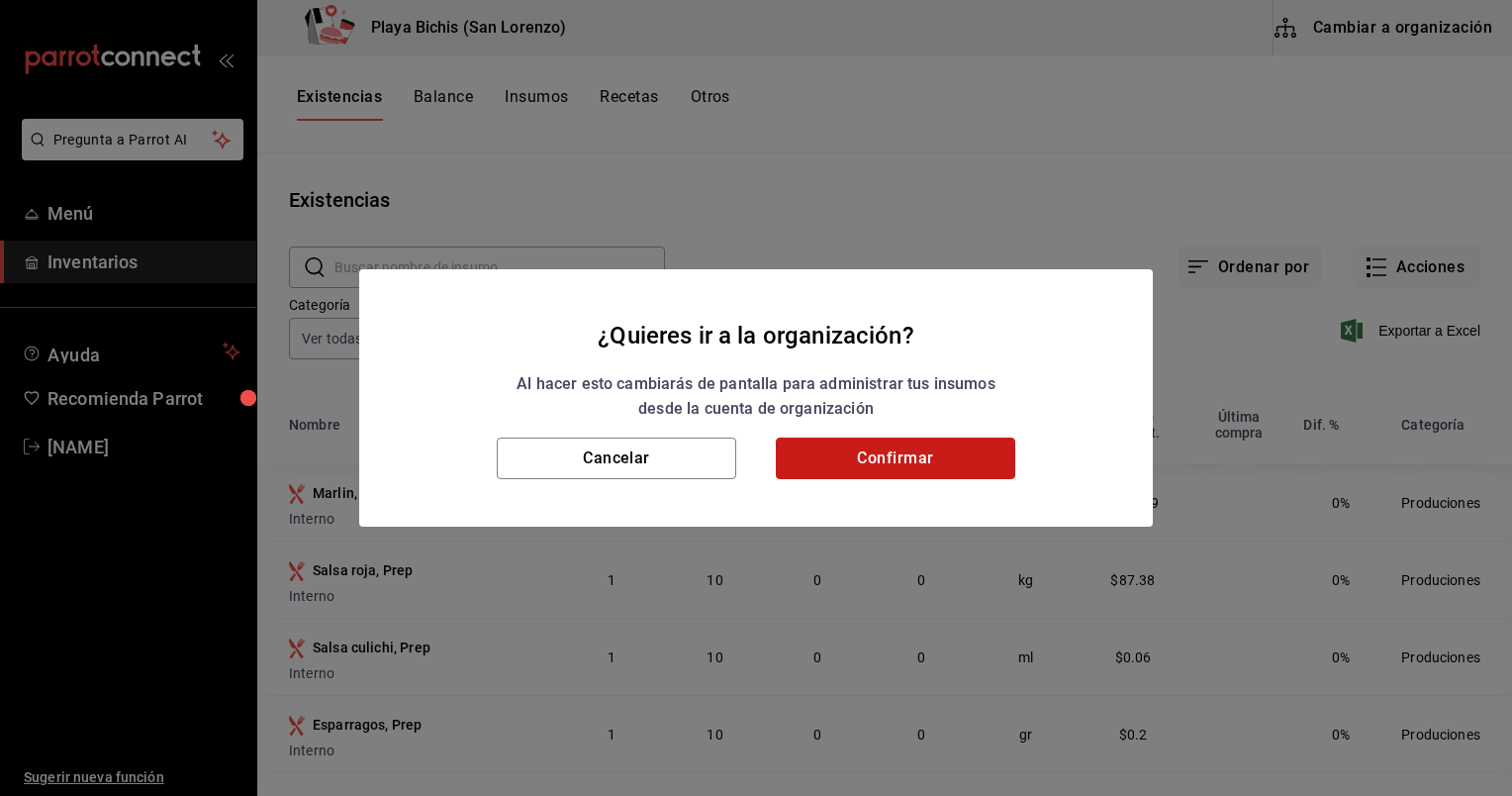 click on "Confirmar" at bounding box center (896, 458) 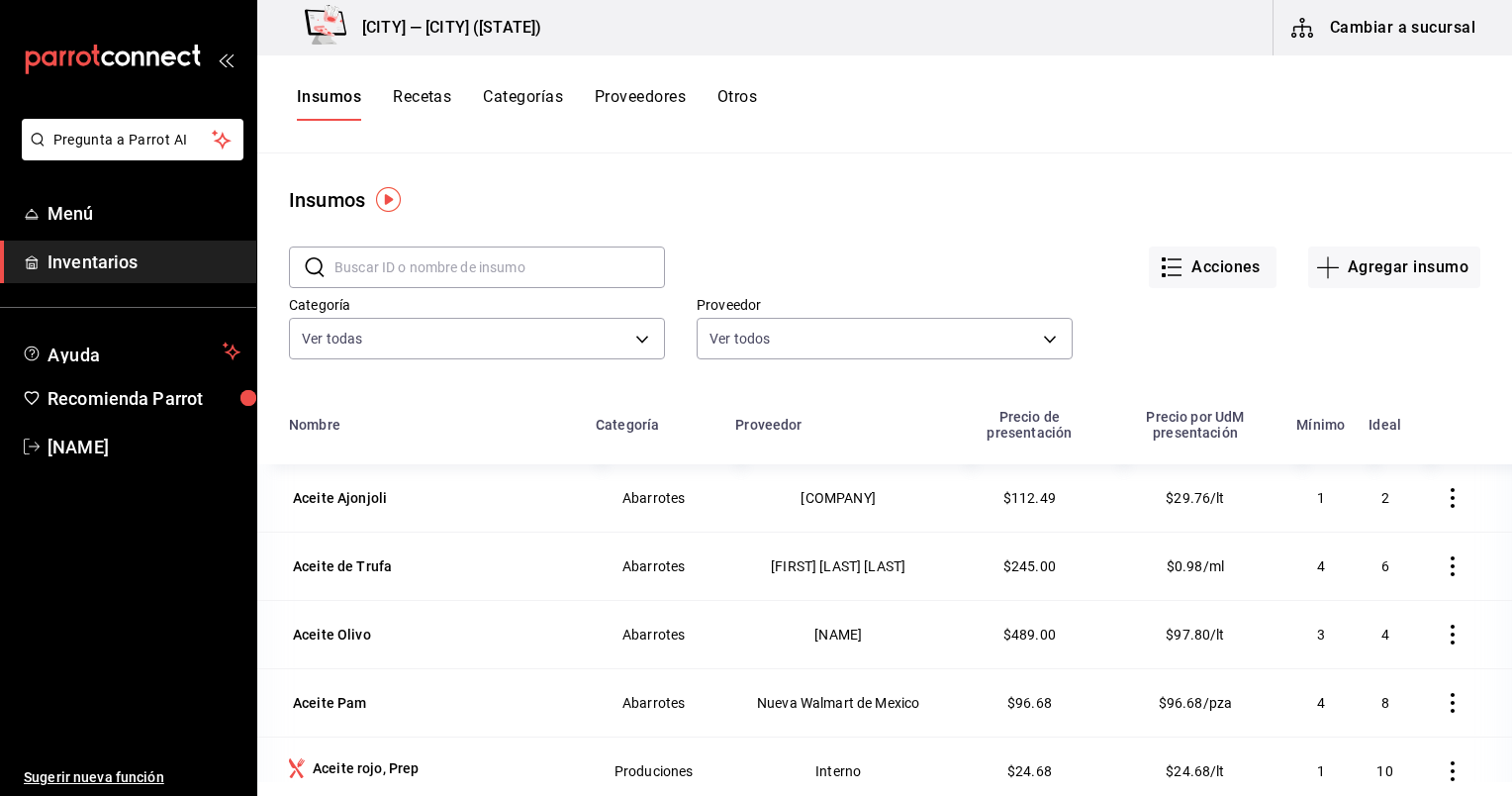 click on "Recetas" at bounding box center [422, 104] 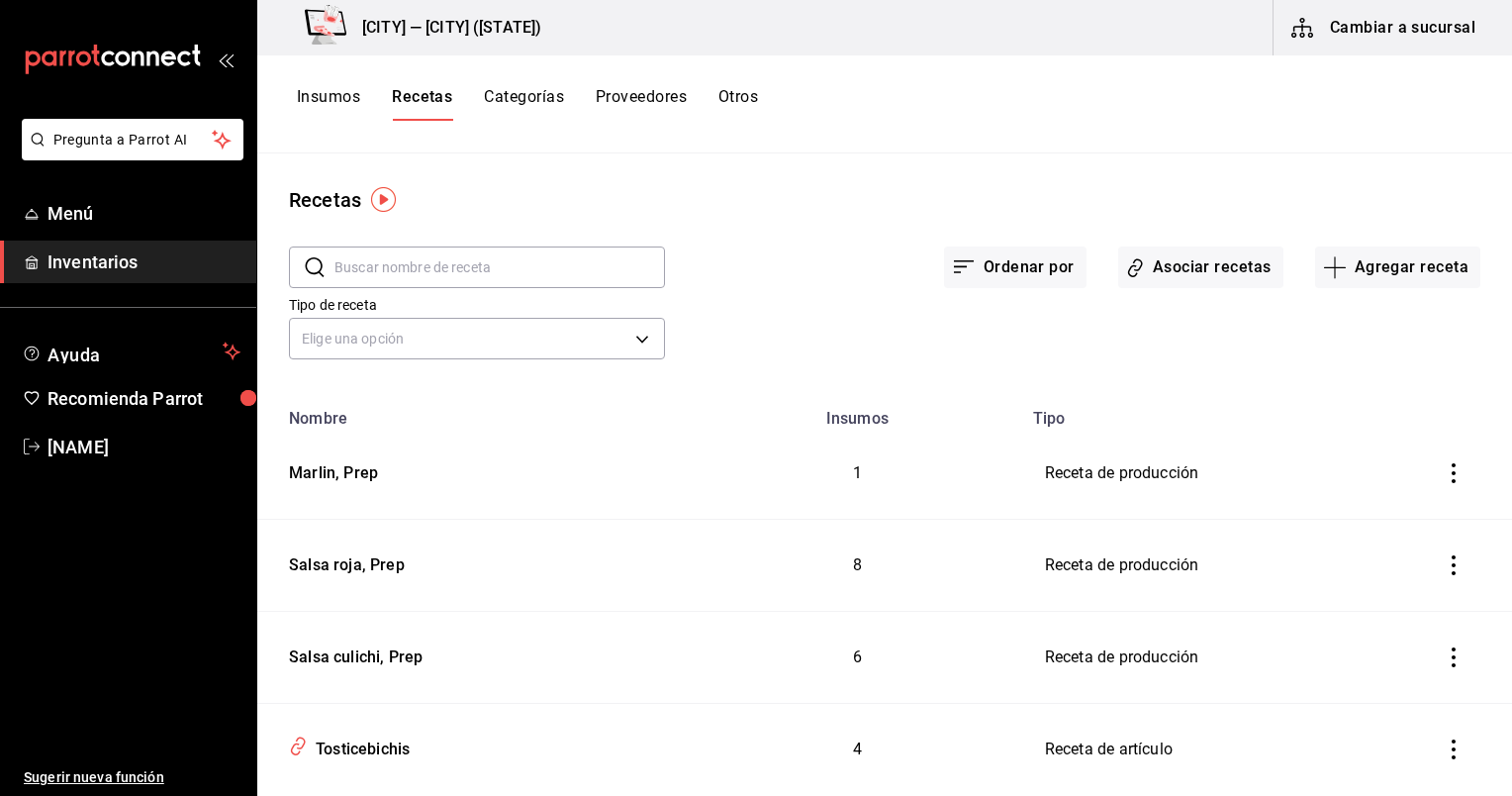 click at bounding box center (500, 267) 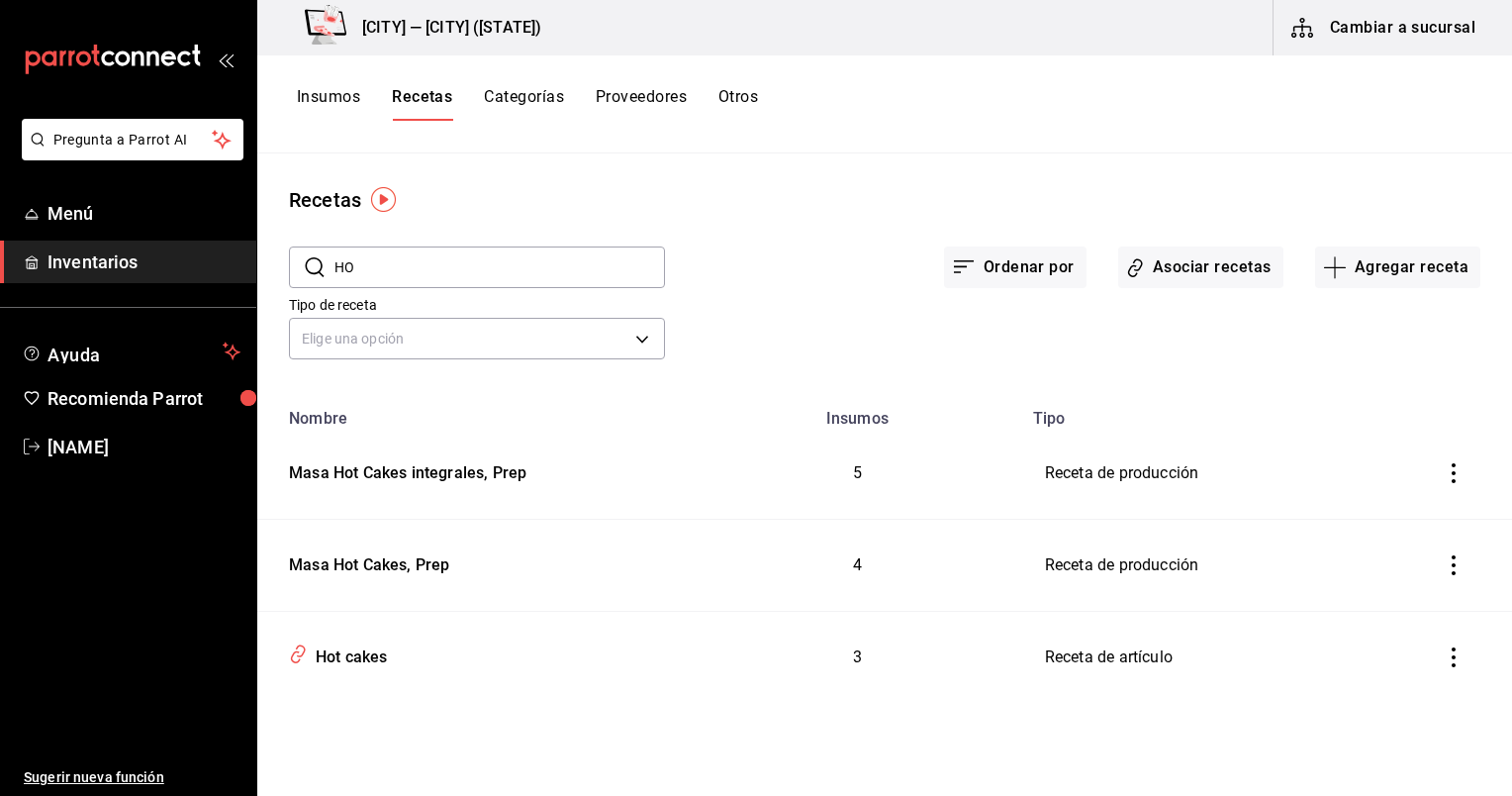 type on "H" 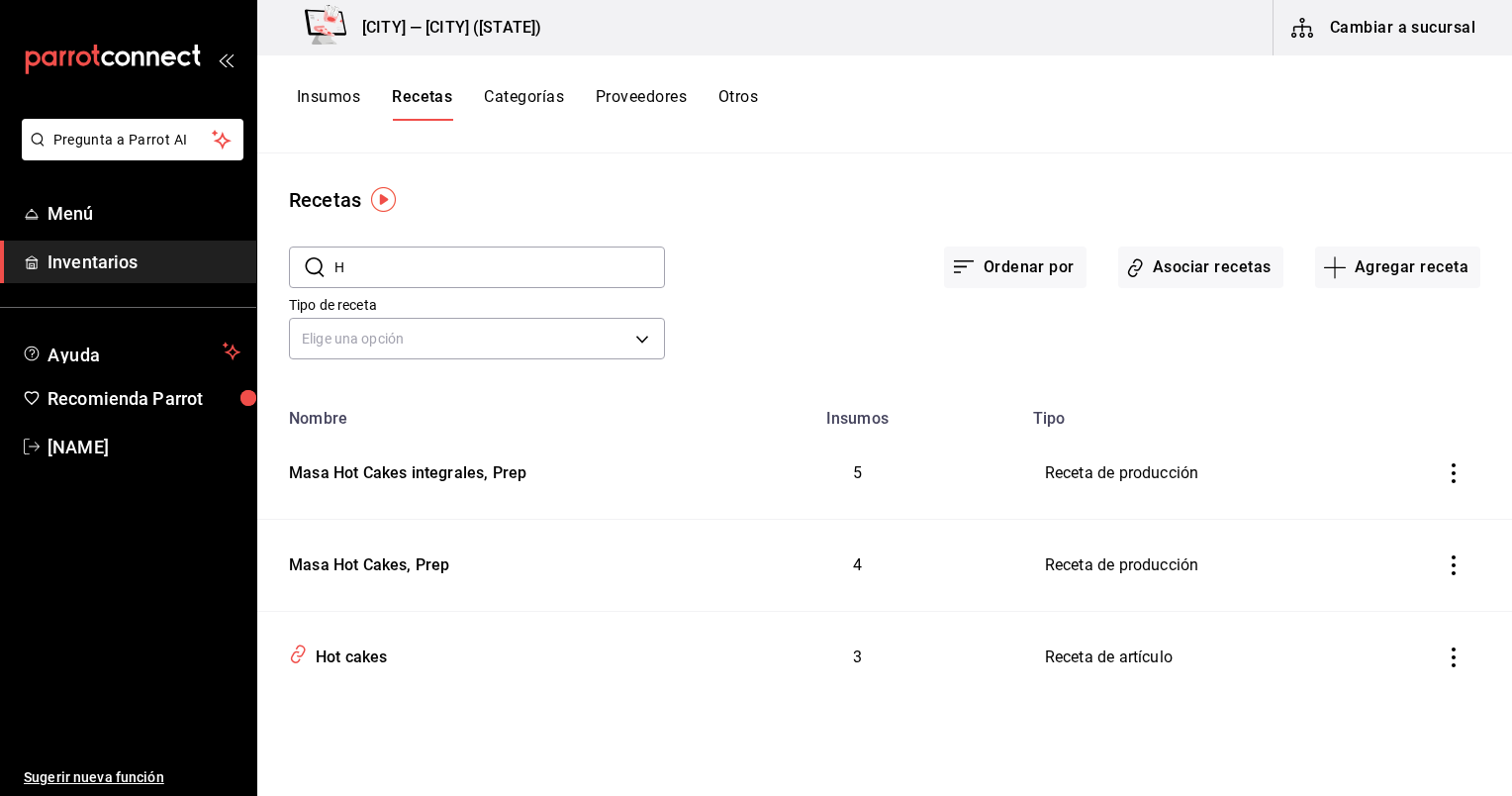 type 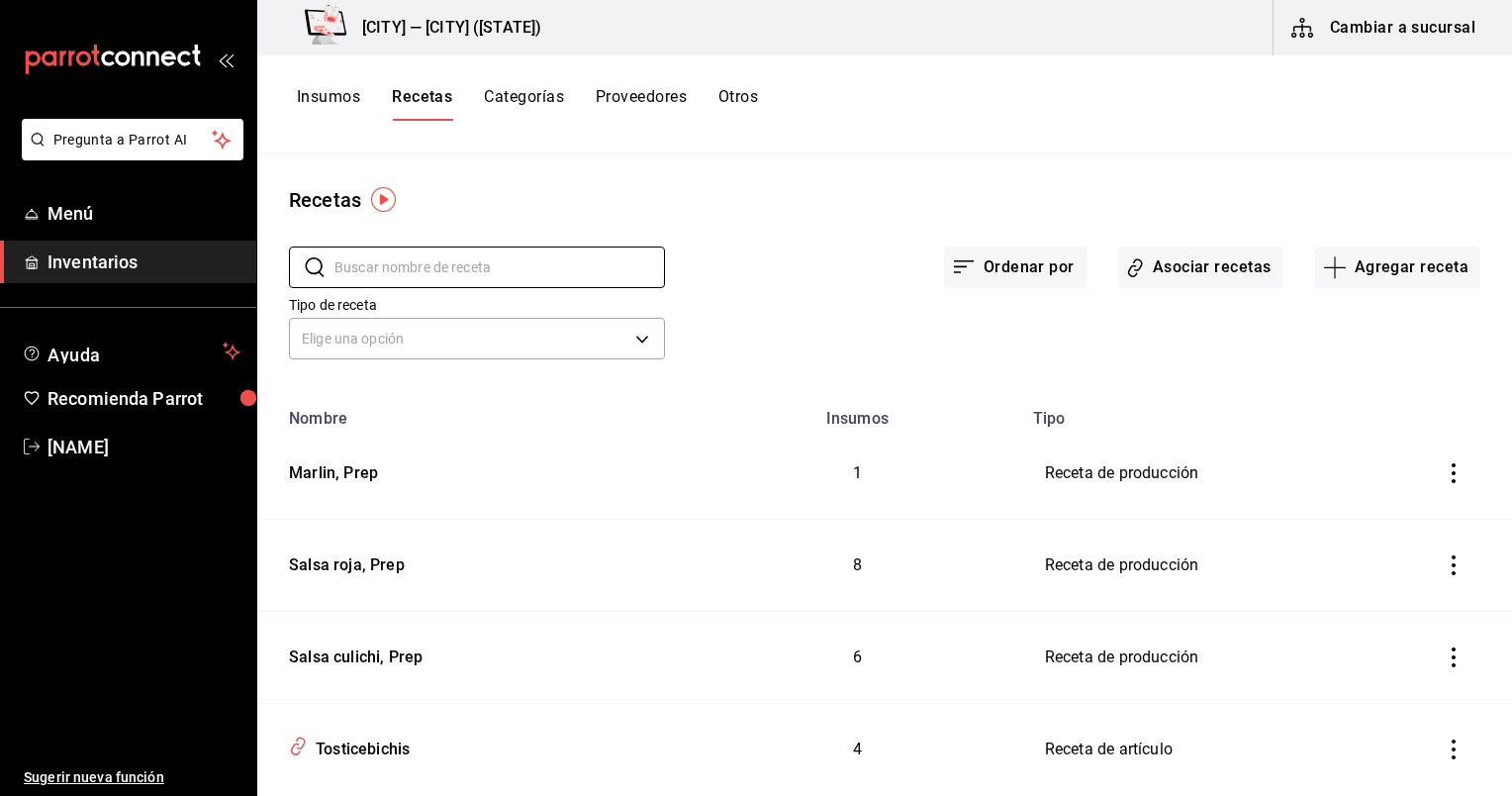 click on "​ ​" at bounding box center [461, 251] 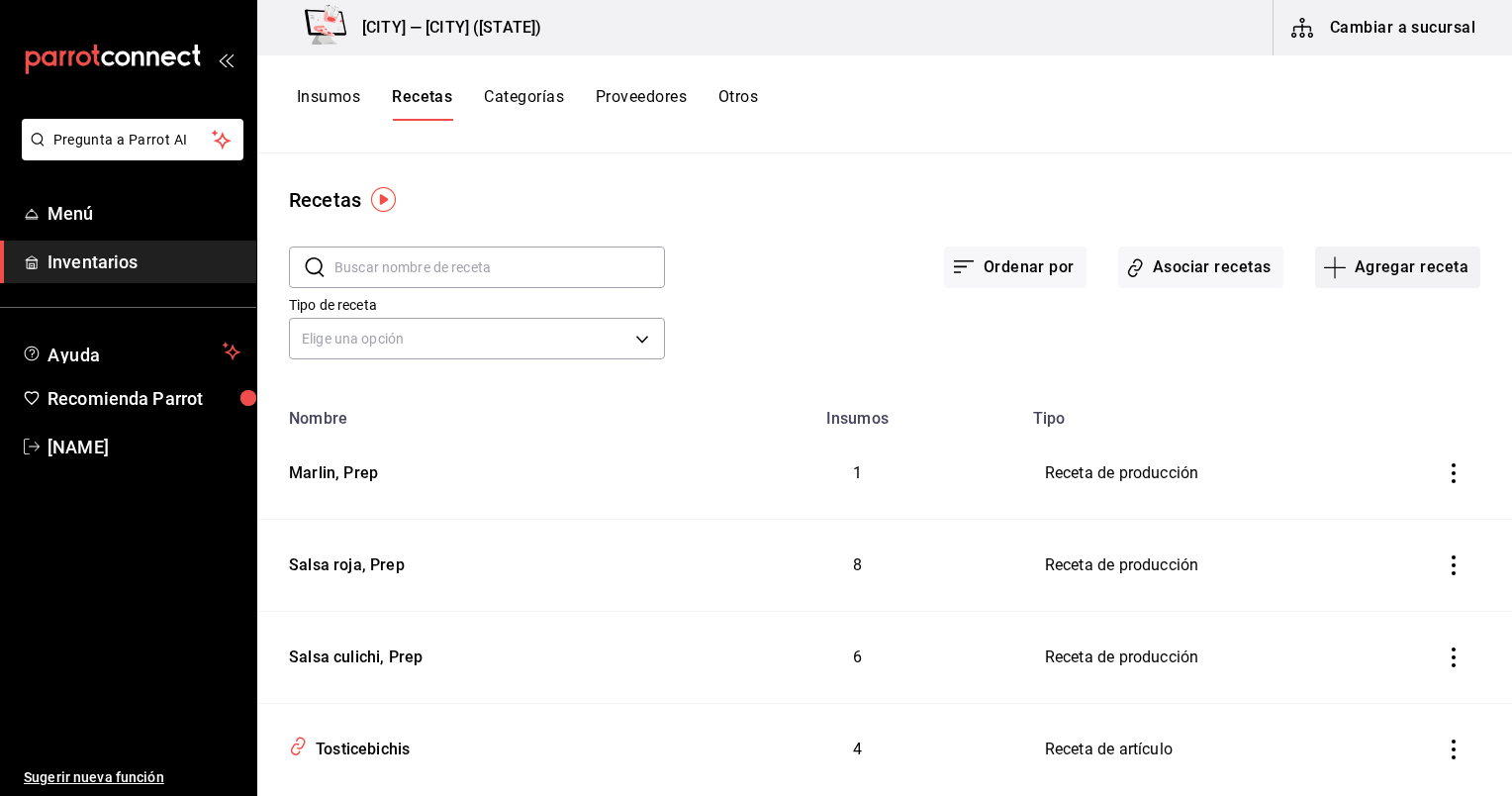 click on "Agregar receta" at bounding box center [1397, 267] 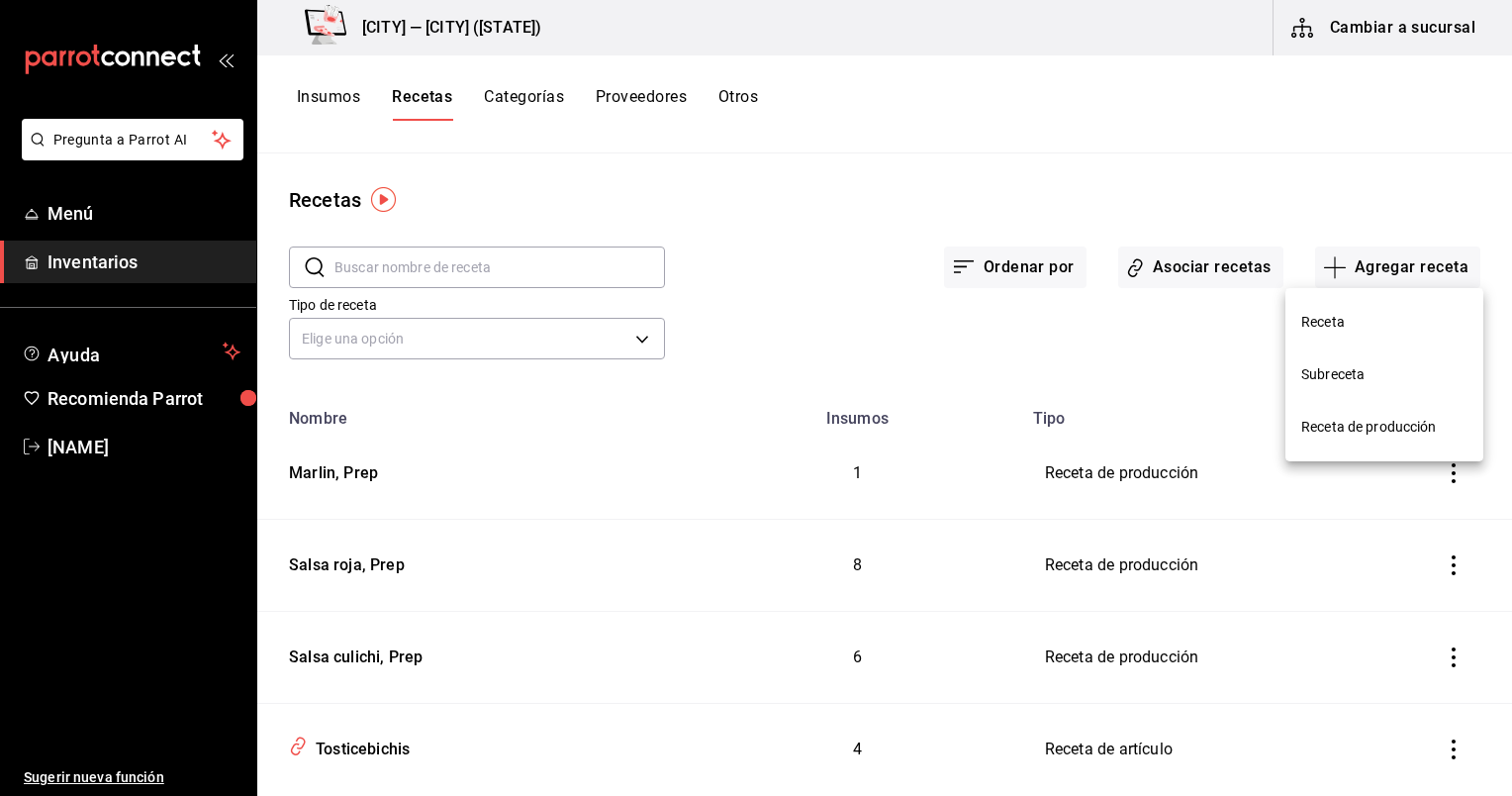 click on "Receta" at bounding box center [1384, 322] 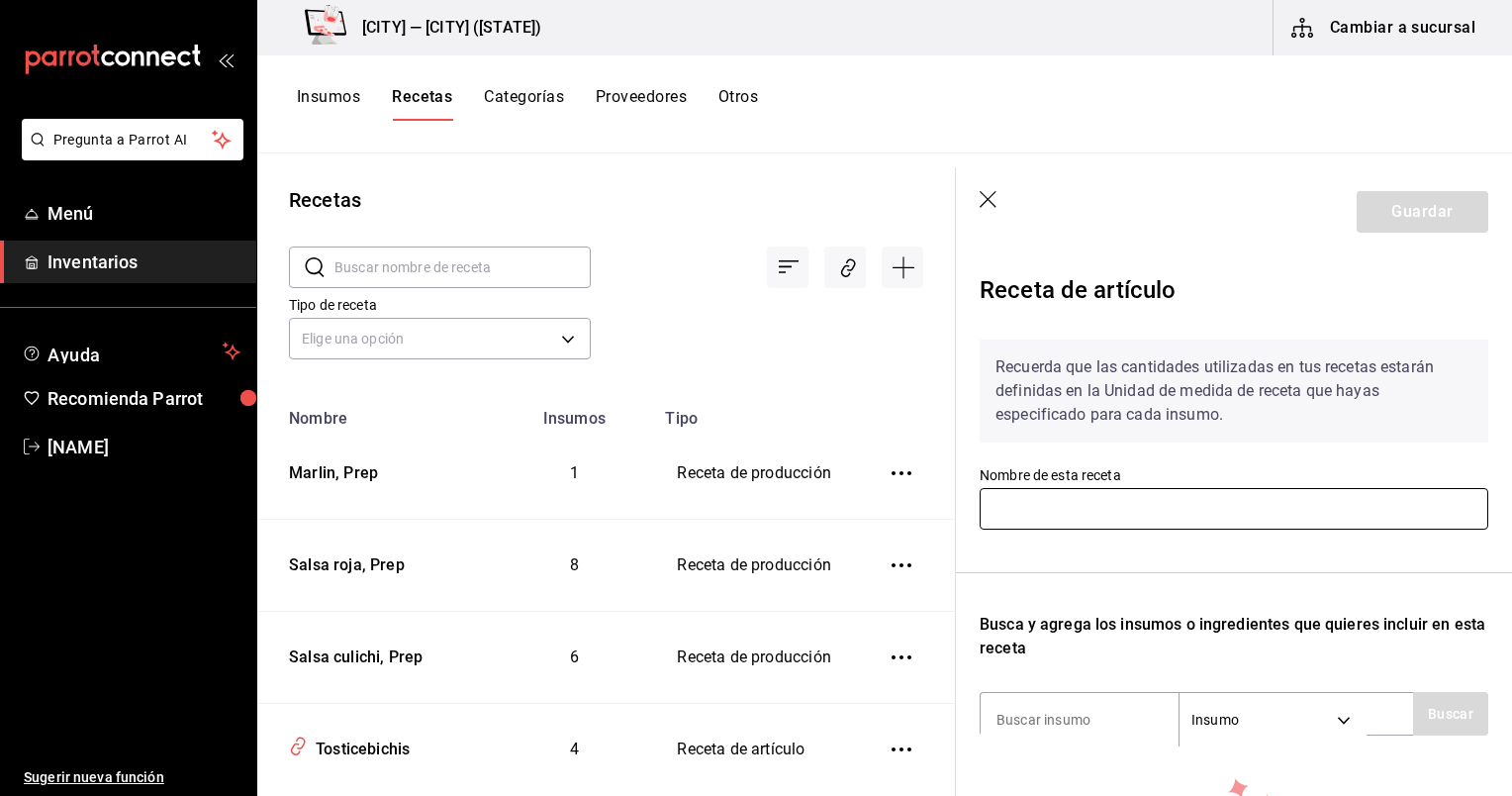 click at bounding box center [1234, 509] 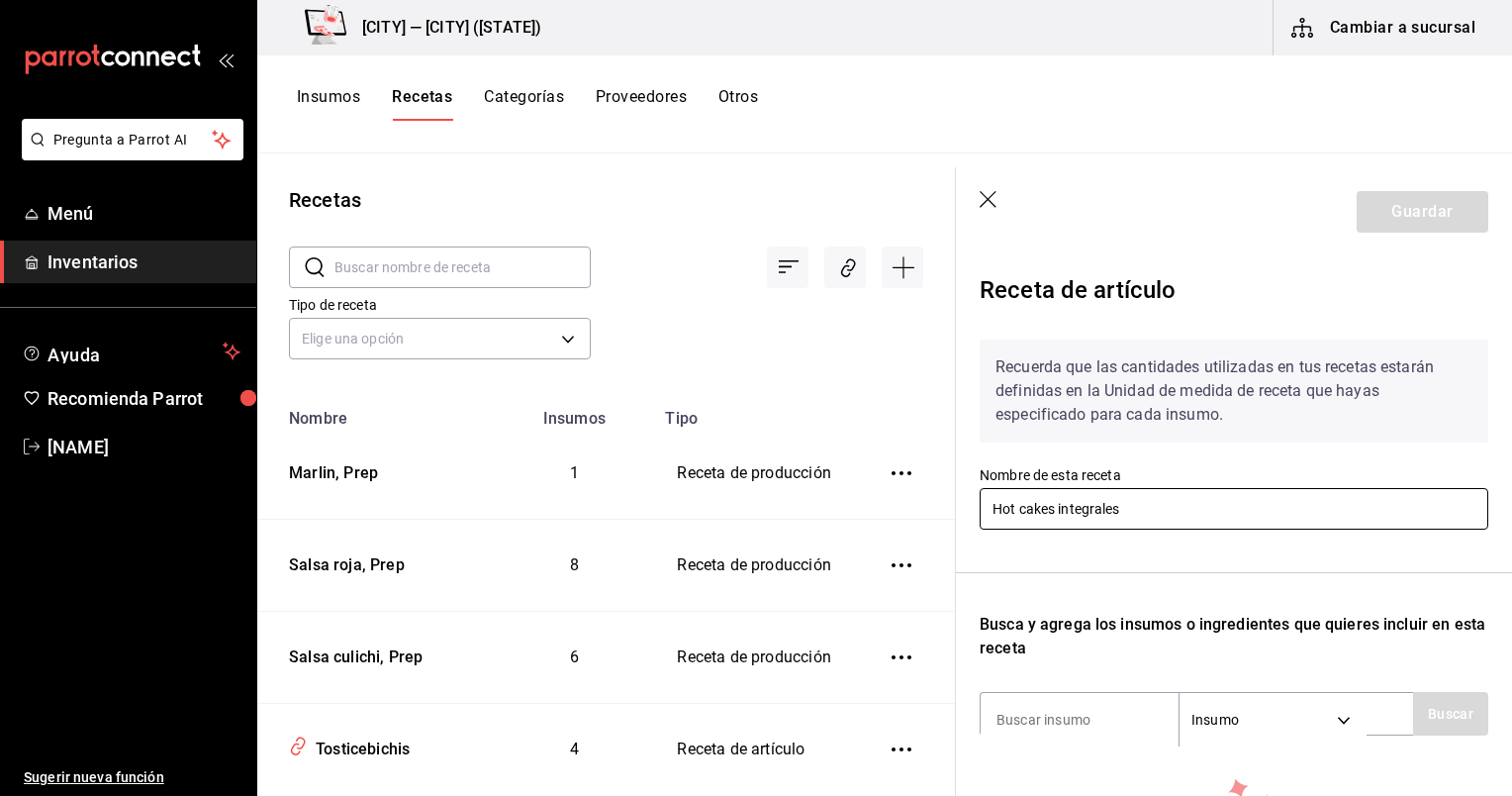 scroll, scrollTop: 263, scrollLeft: 0, axis: vertical 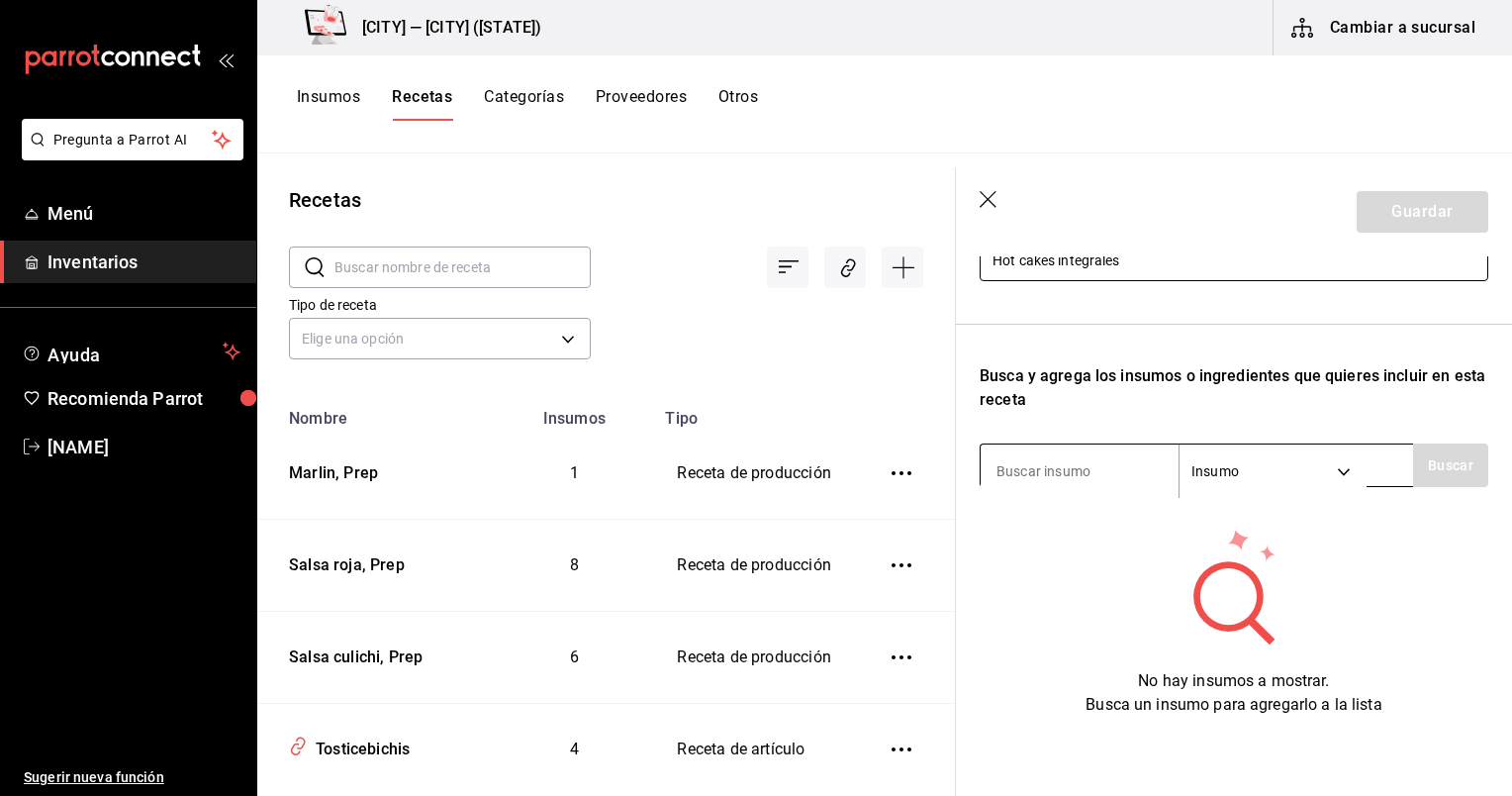 type on "Hot cakes integrales" 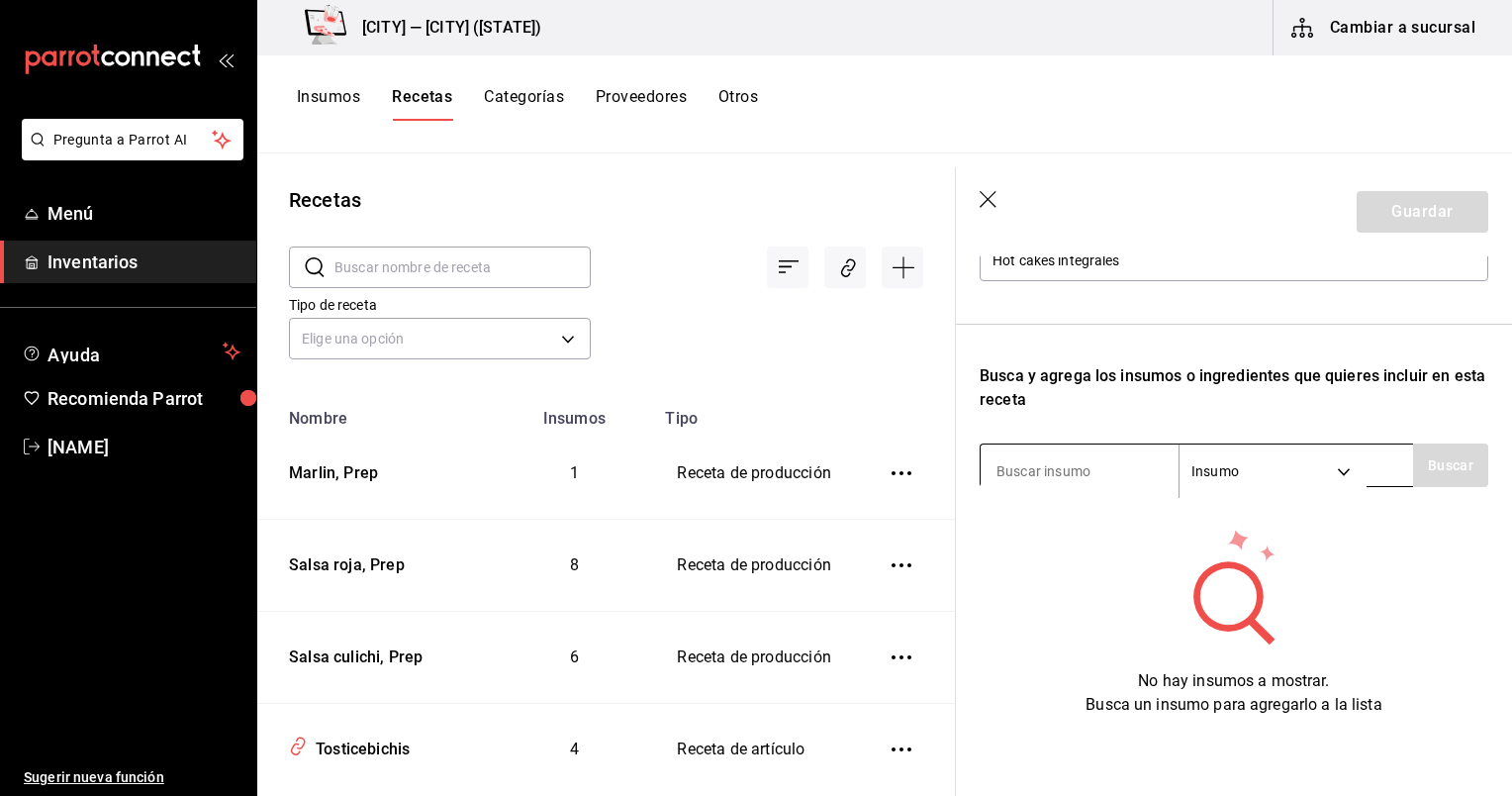 click at bounding box center (1080, 471) 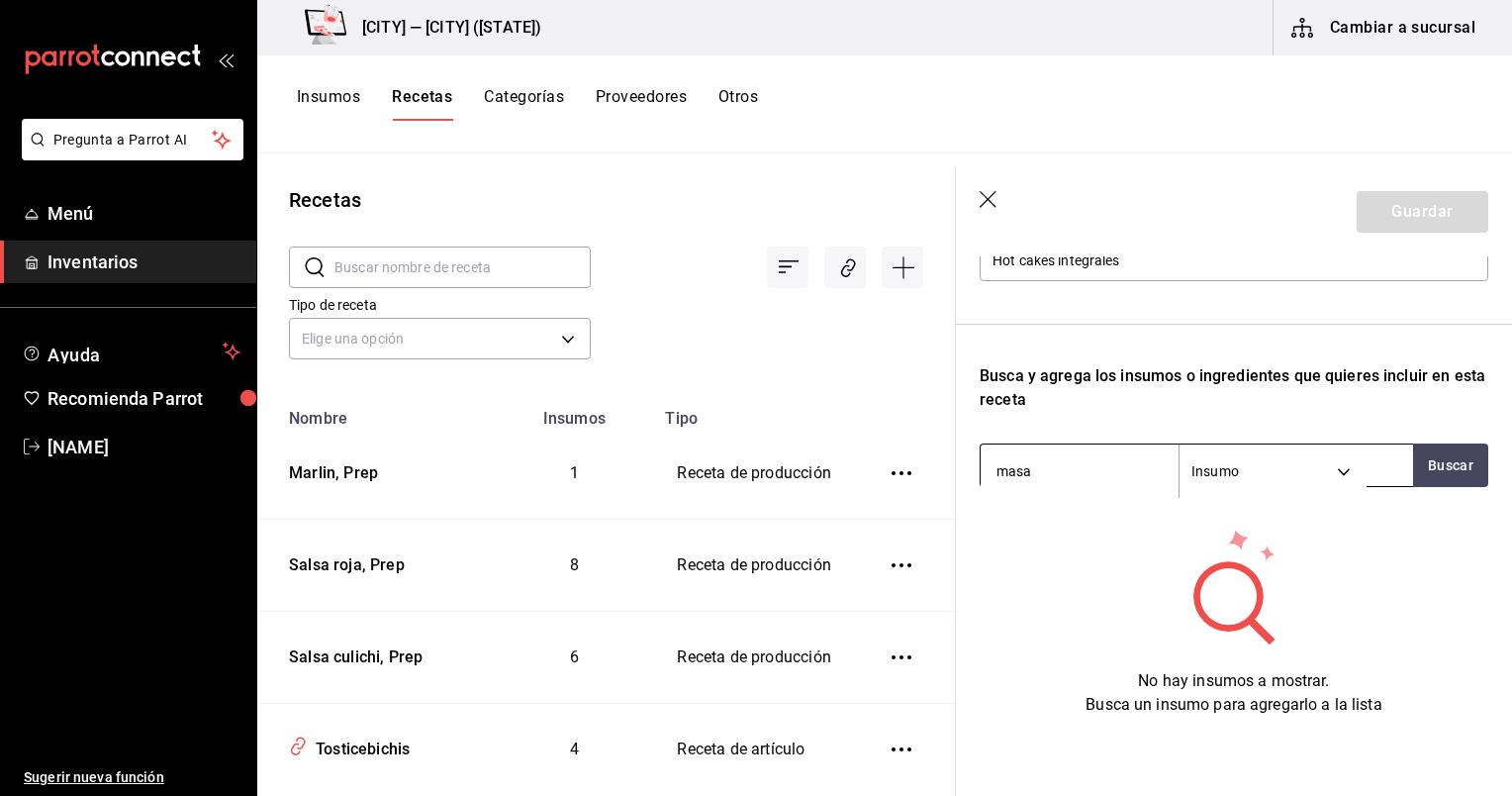 type on "masa h" 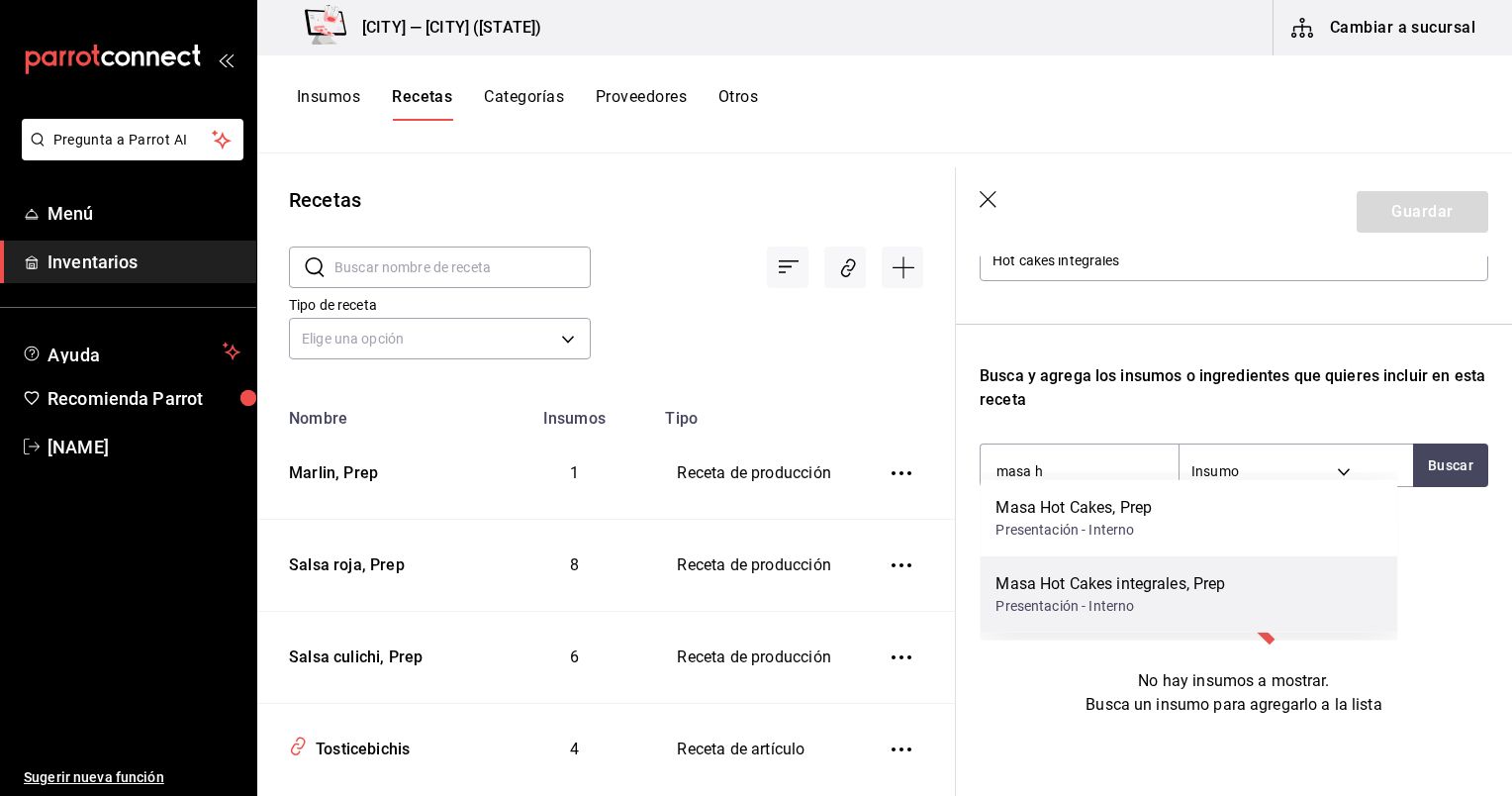 click on "Presentación - Interno" at bounding box center [1110, 606] 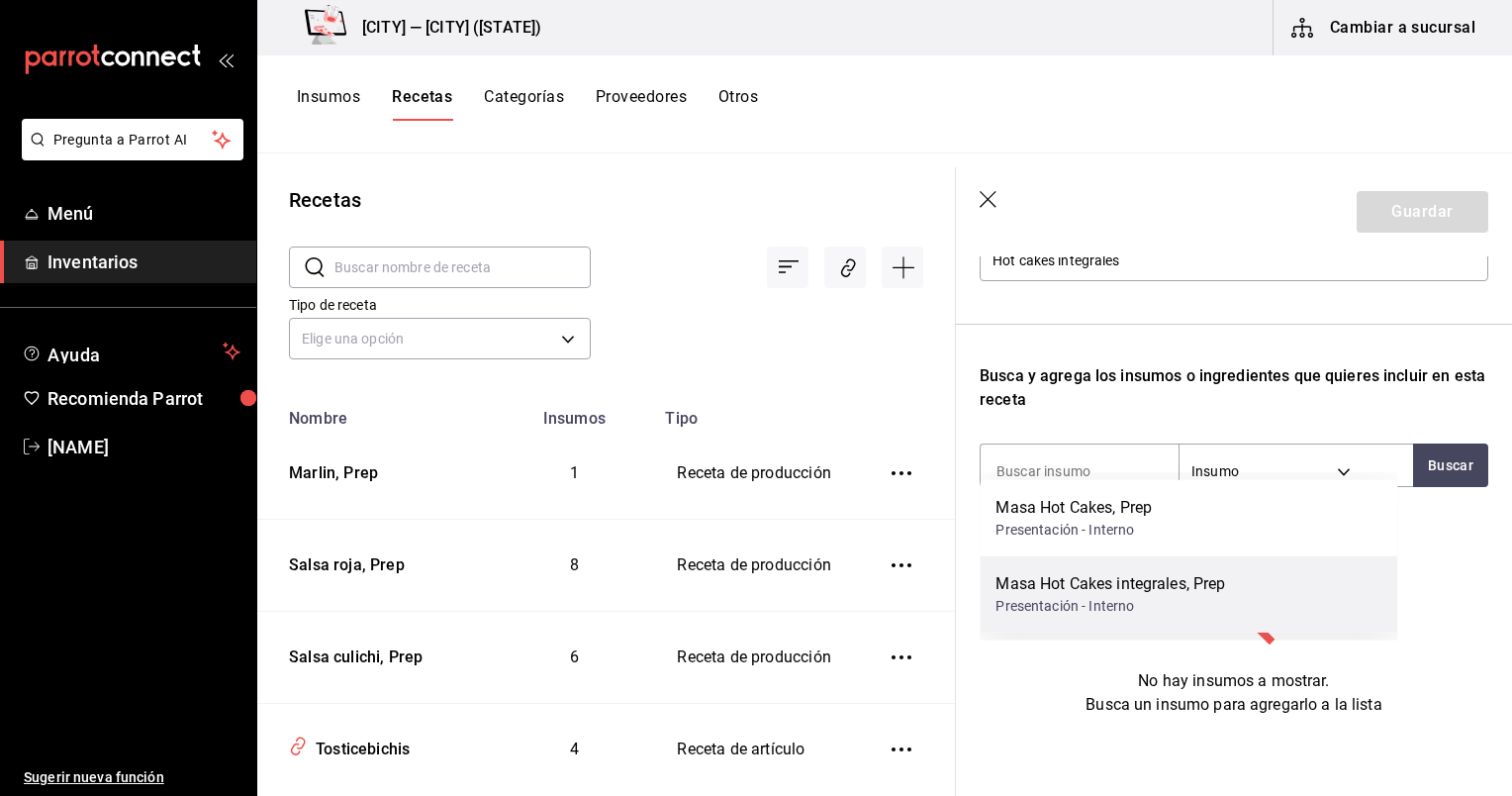 scroll, scrollTop: 233, scrollLeft: 0, axis: vertical 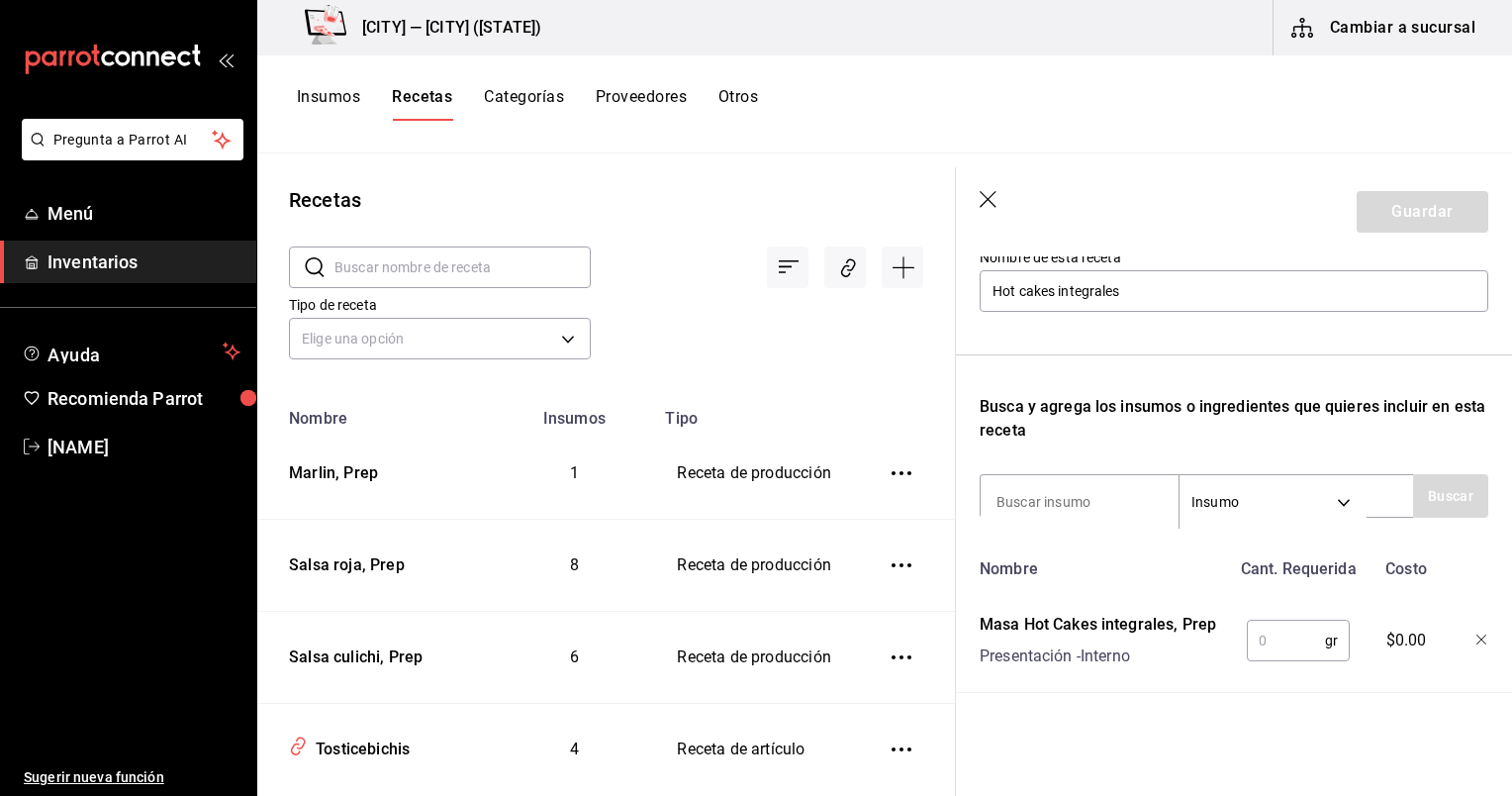 click at bounding box center (1285, 641) 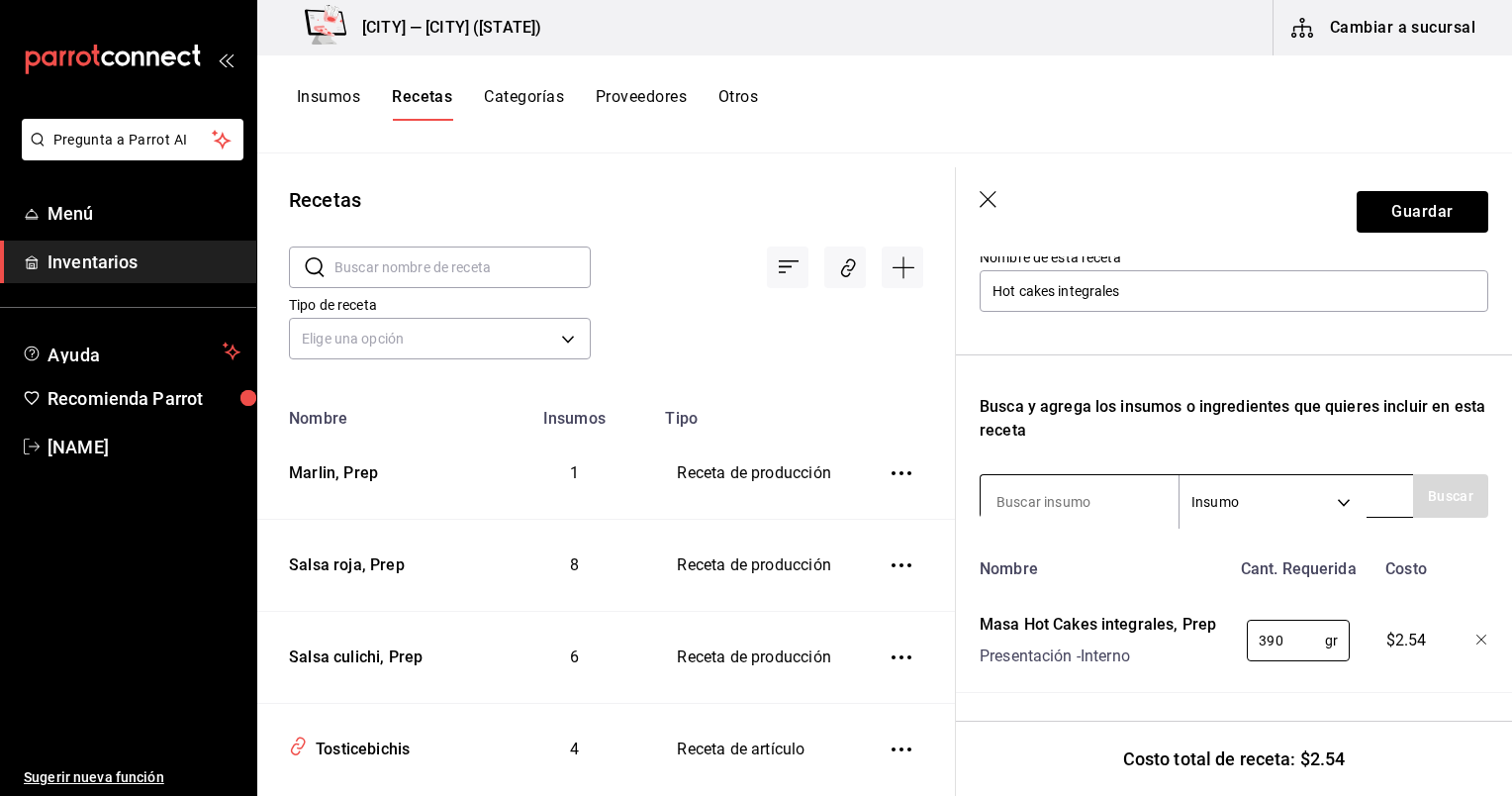 type on "390" 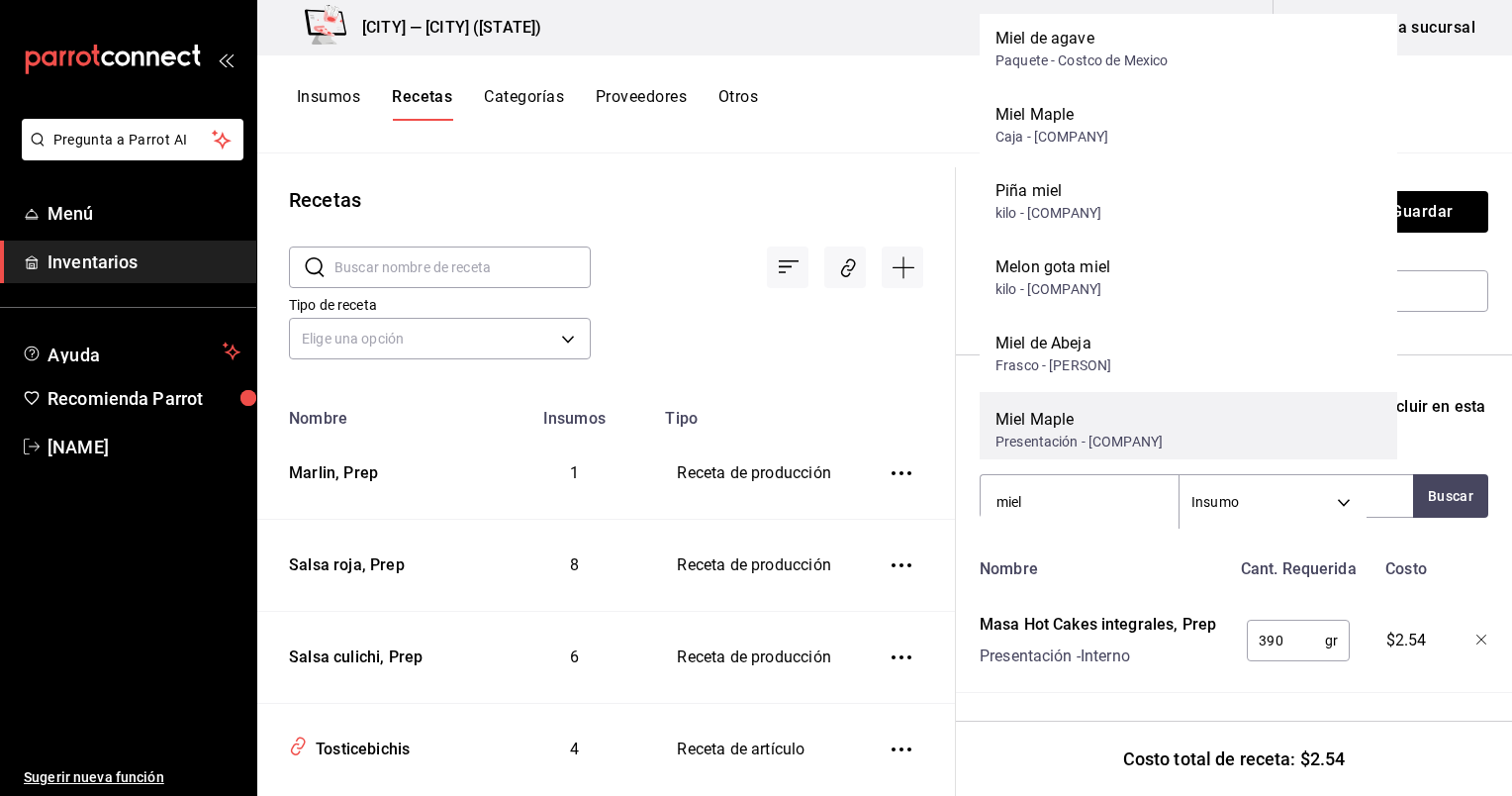 scroll, scrollTop: 12, scrollLeft: 0, axis: vertical 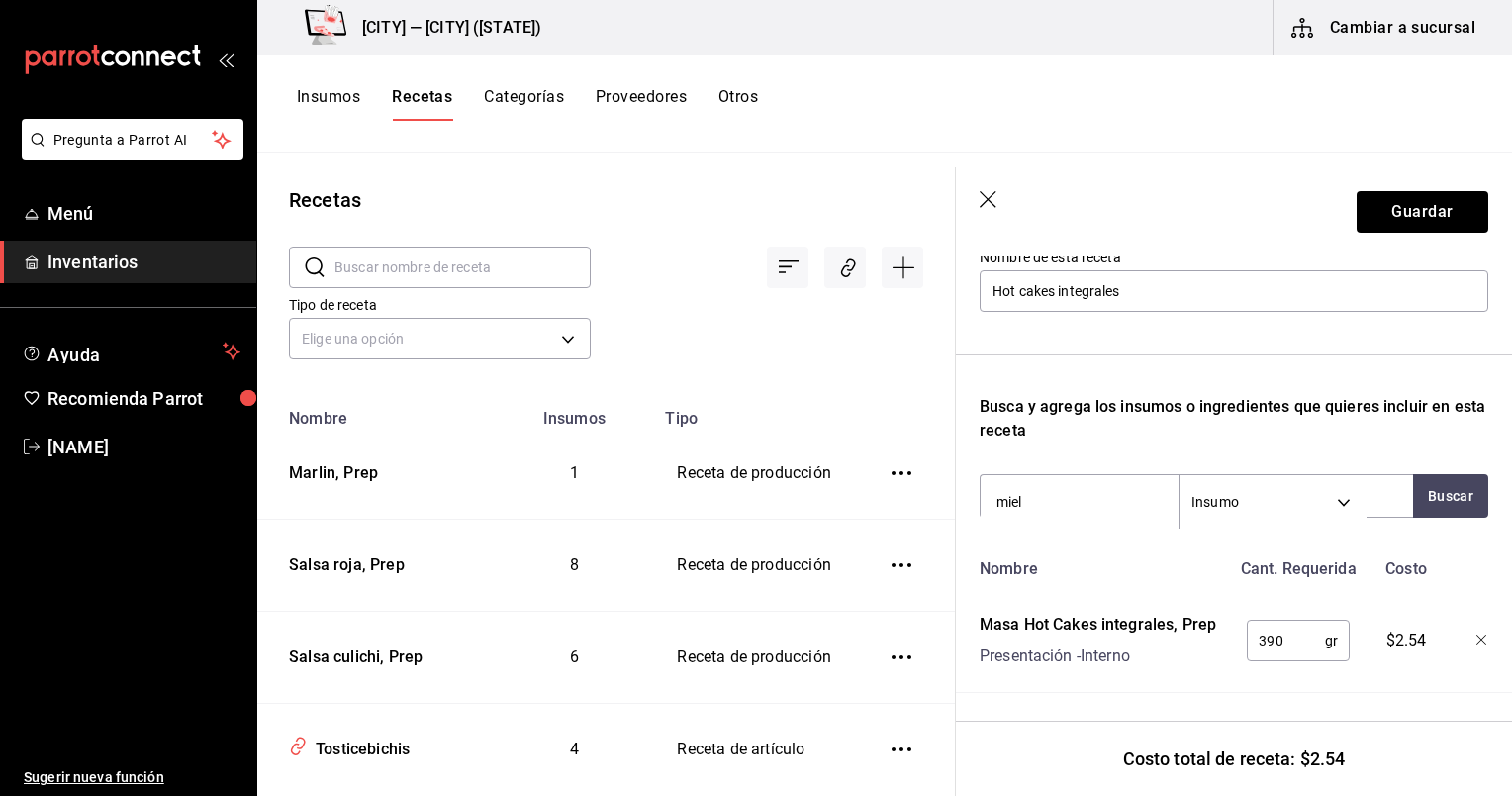 click at bounding box center [757, 251] 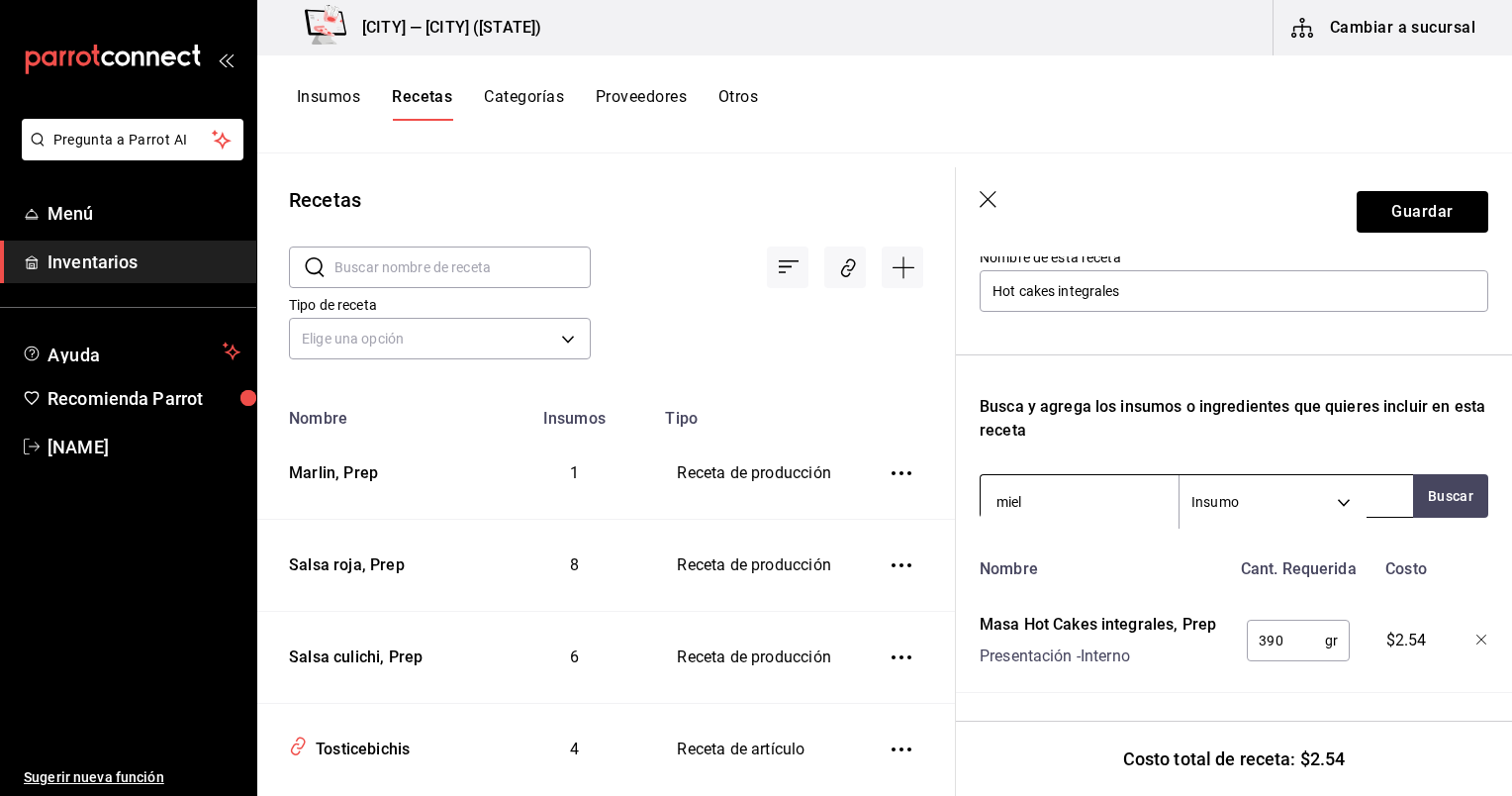click on "miel" at bounding box center [1080, 502] 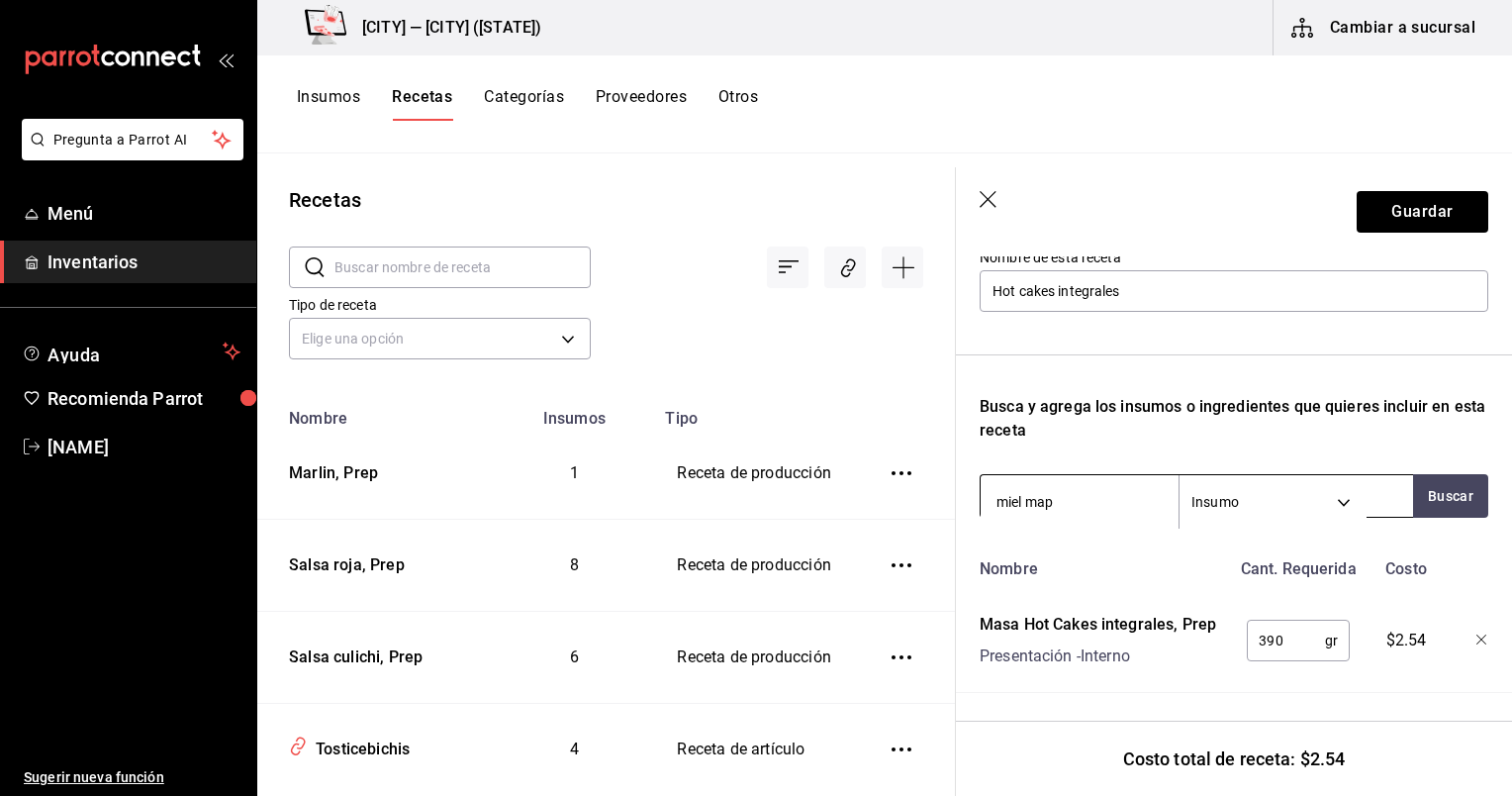 type on "miel mapl" 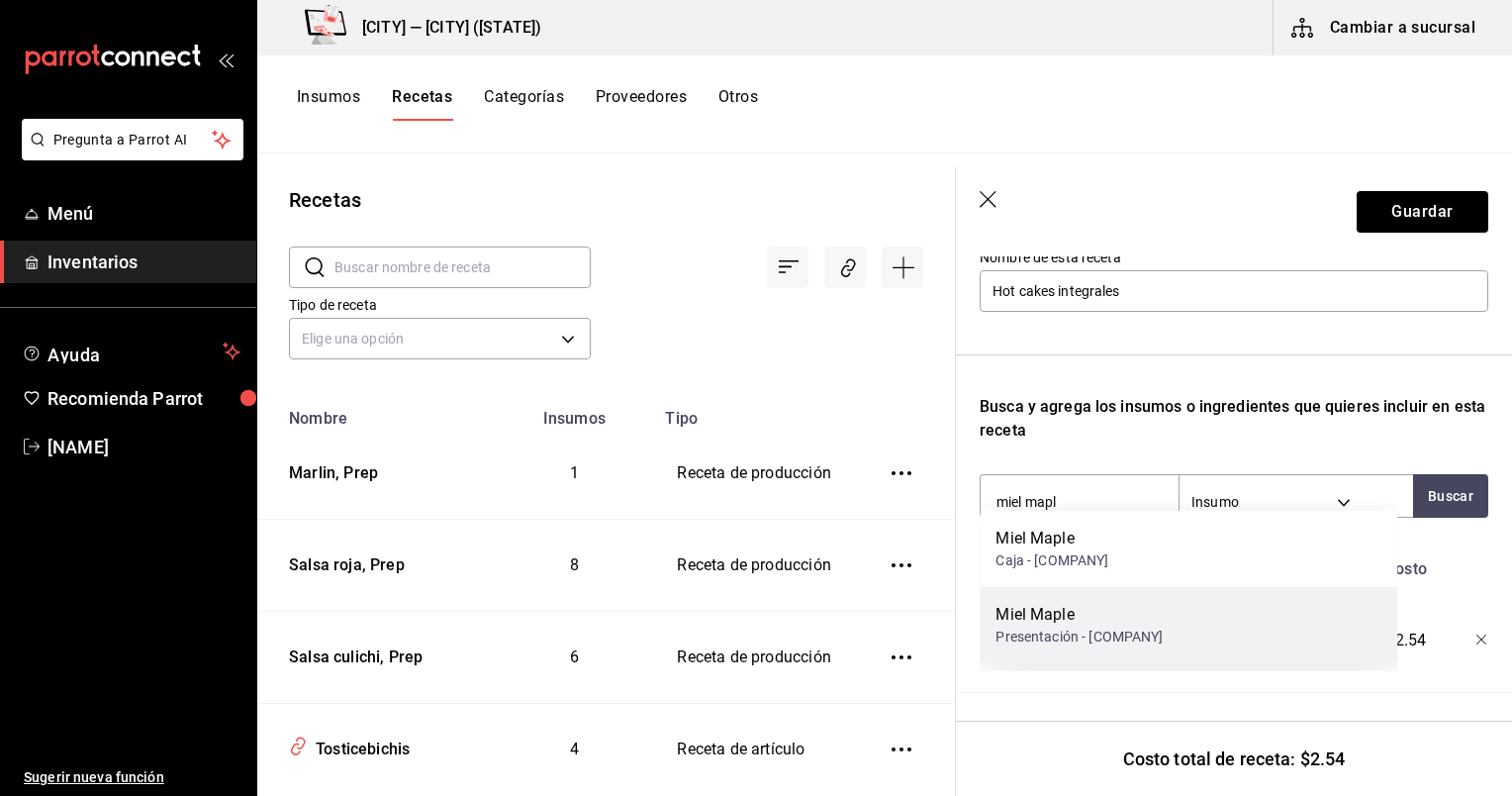 click on "Presentación - Comercializacion de servicios Nogales" at bounding box center [1079, 637] 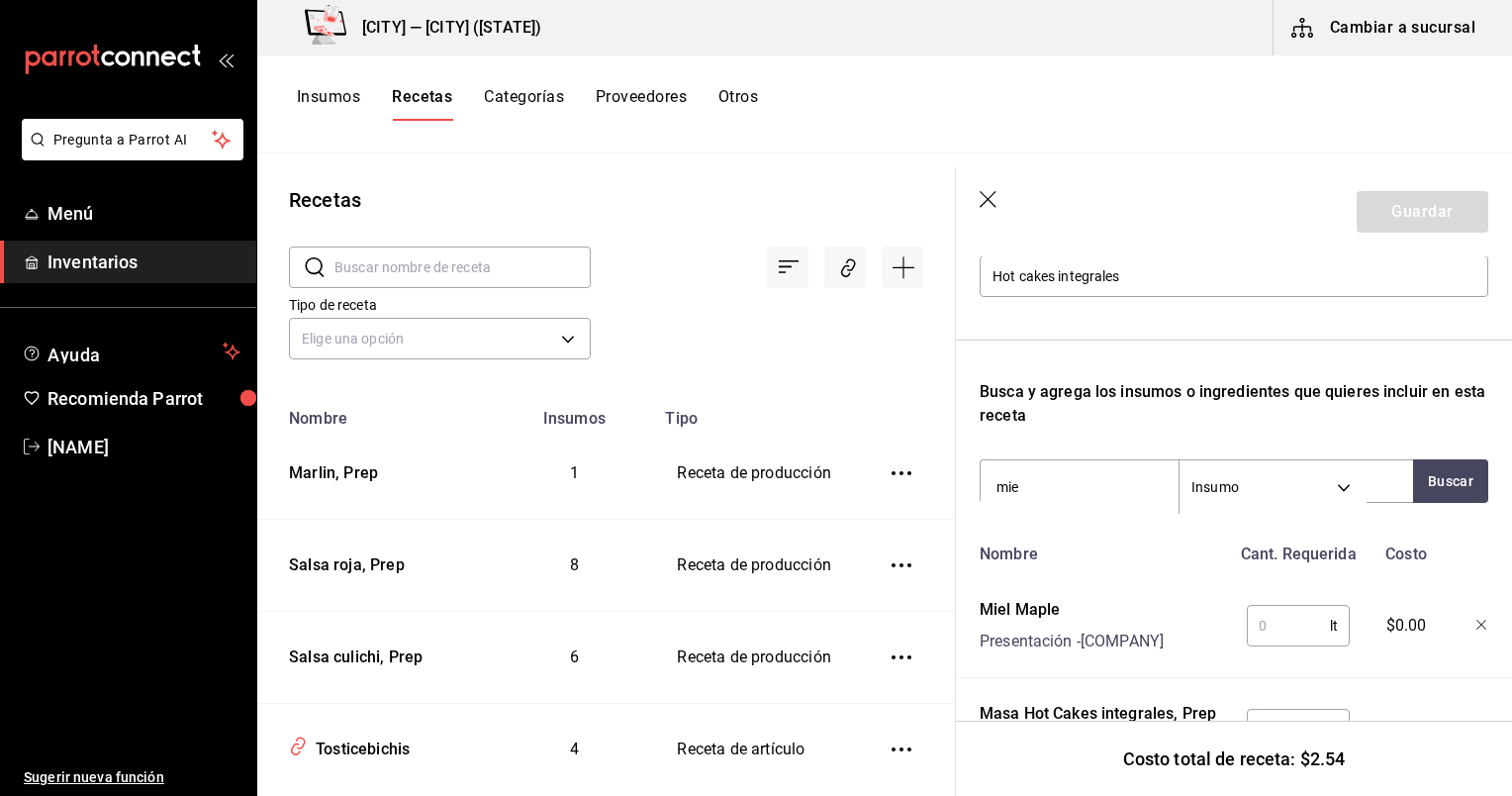 type on "miel" 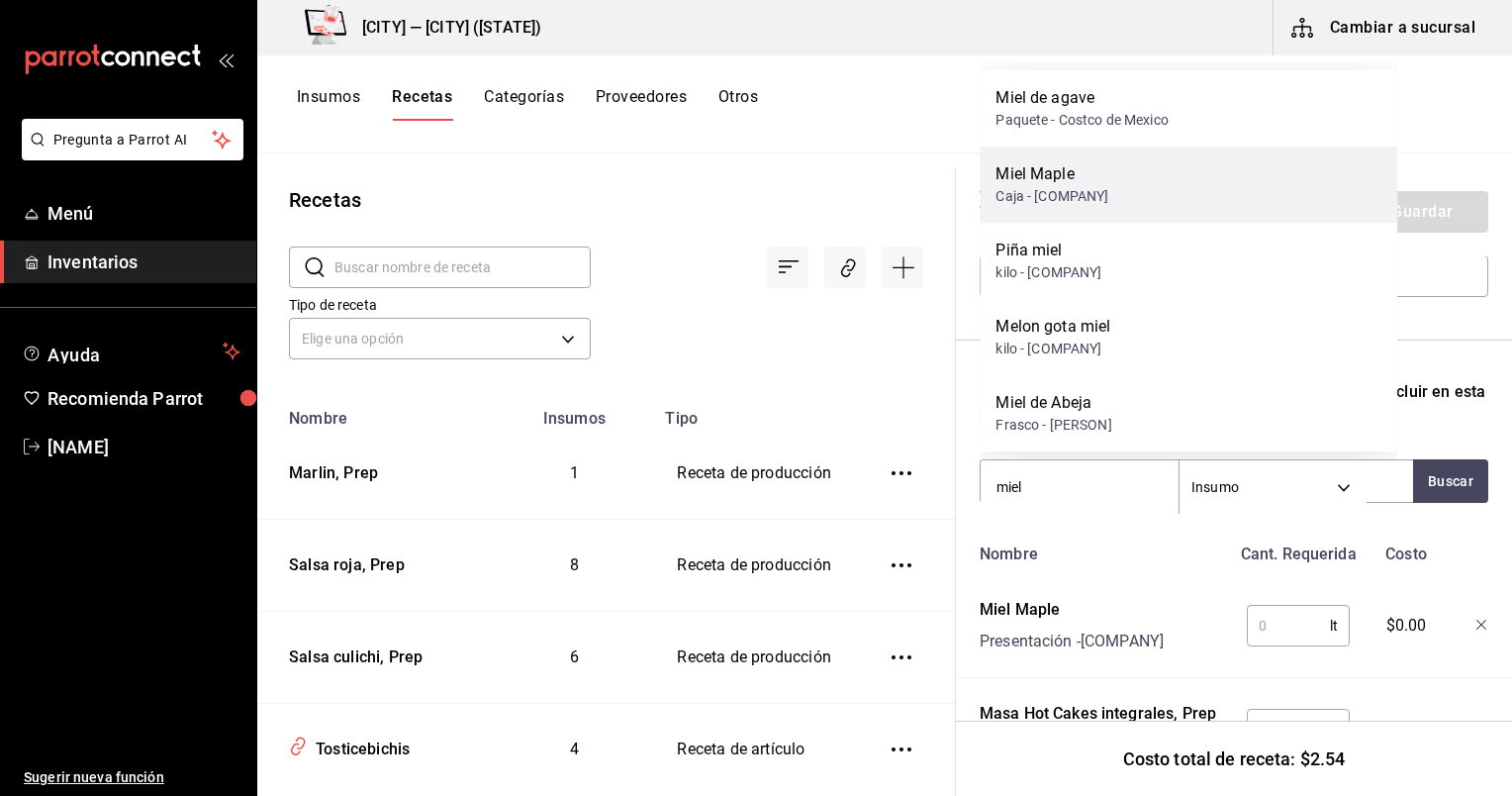 click on "Miel Maple" at bounding box center [1052, 174] 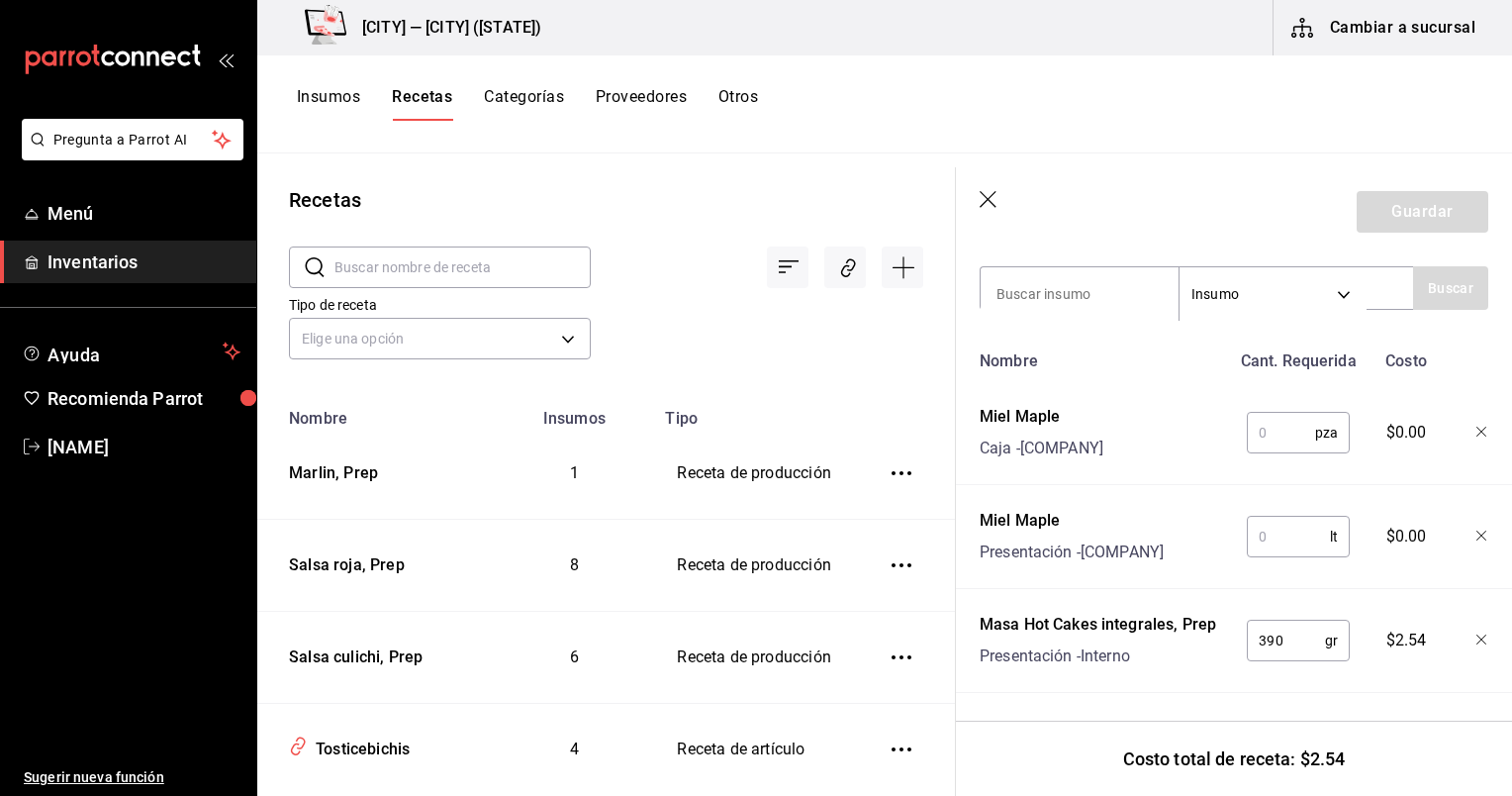 scroll, scrollTop: 427, scrollLeft: 0, axis: vertical 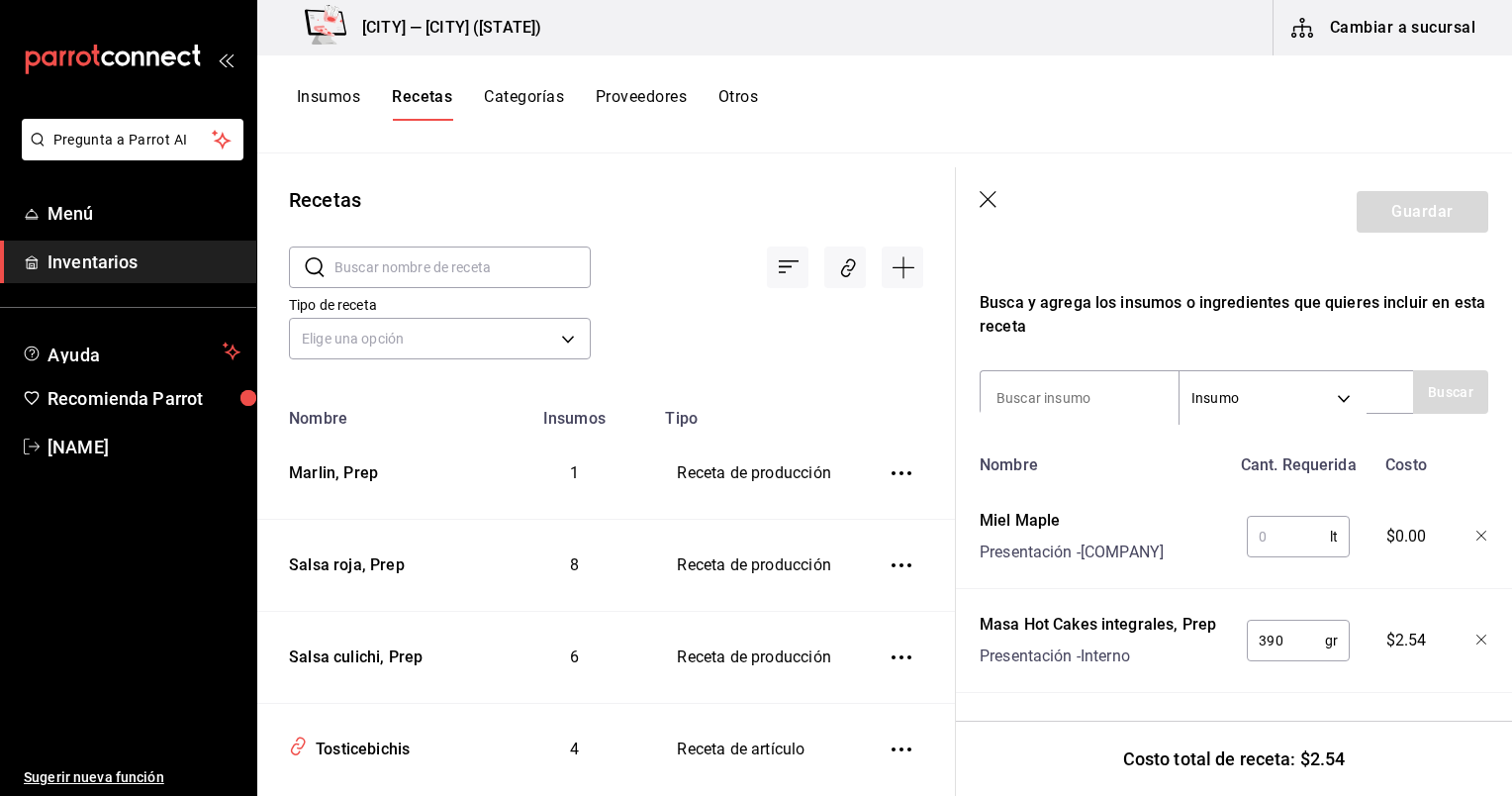 click 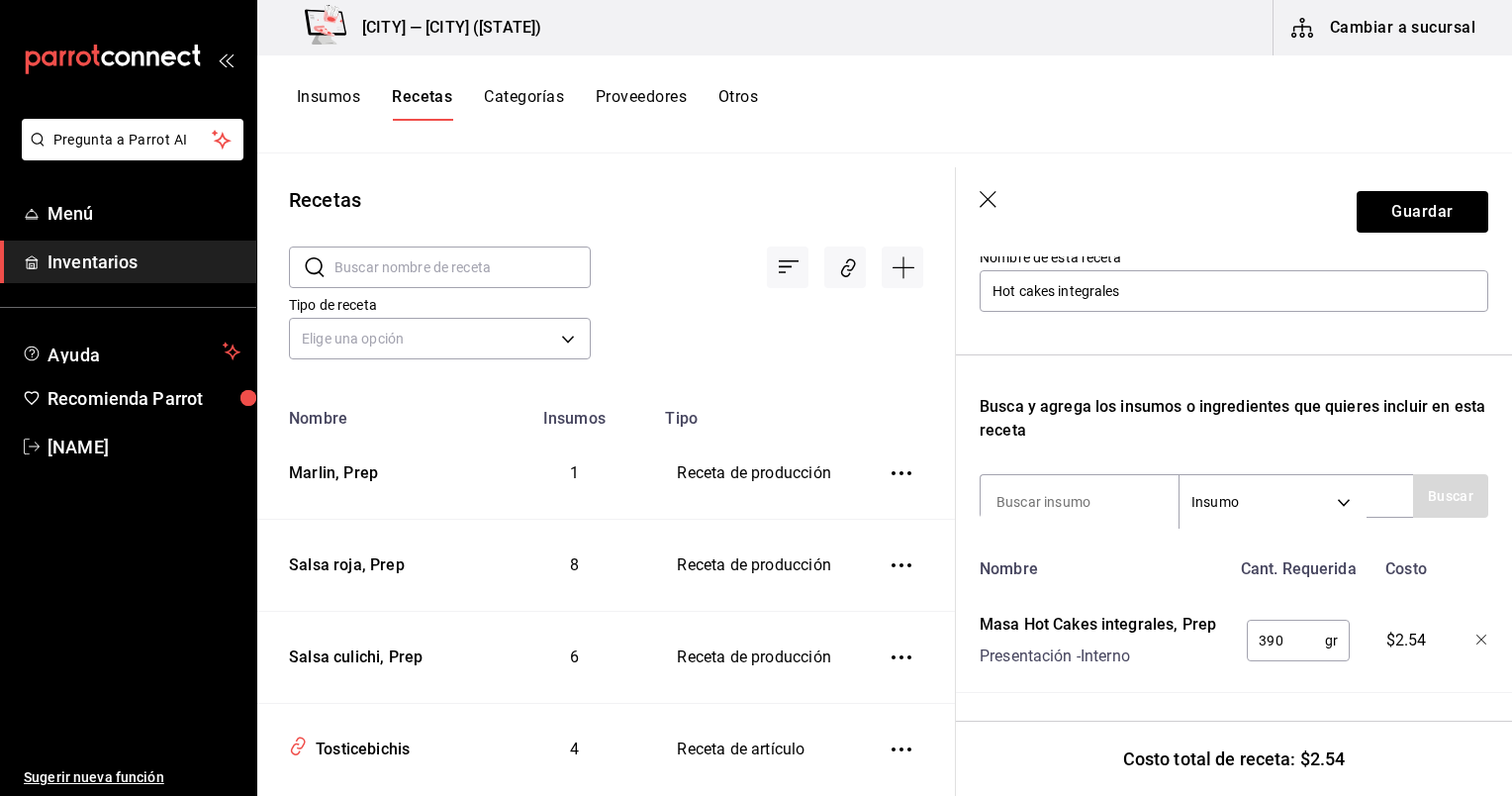 scroll, scrollTop: 233, scrollLeft: 0, axis: vertical 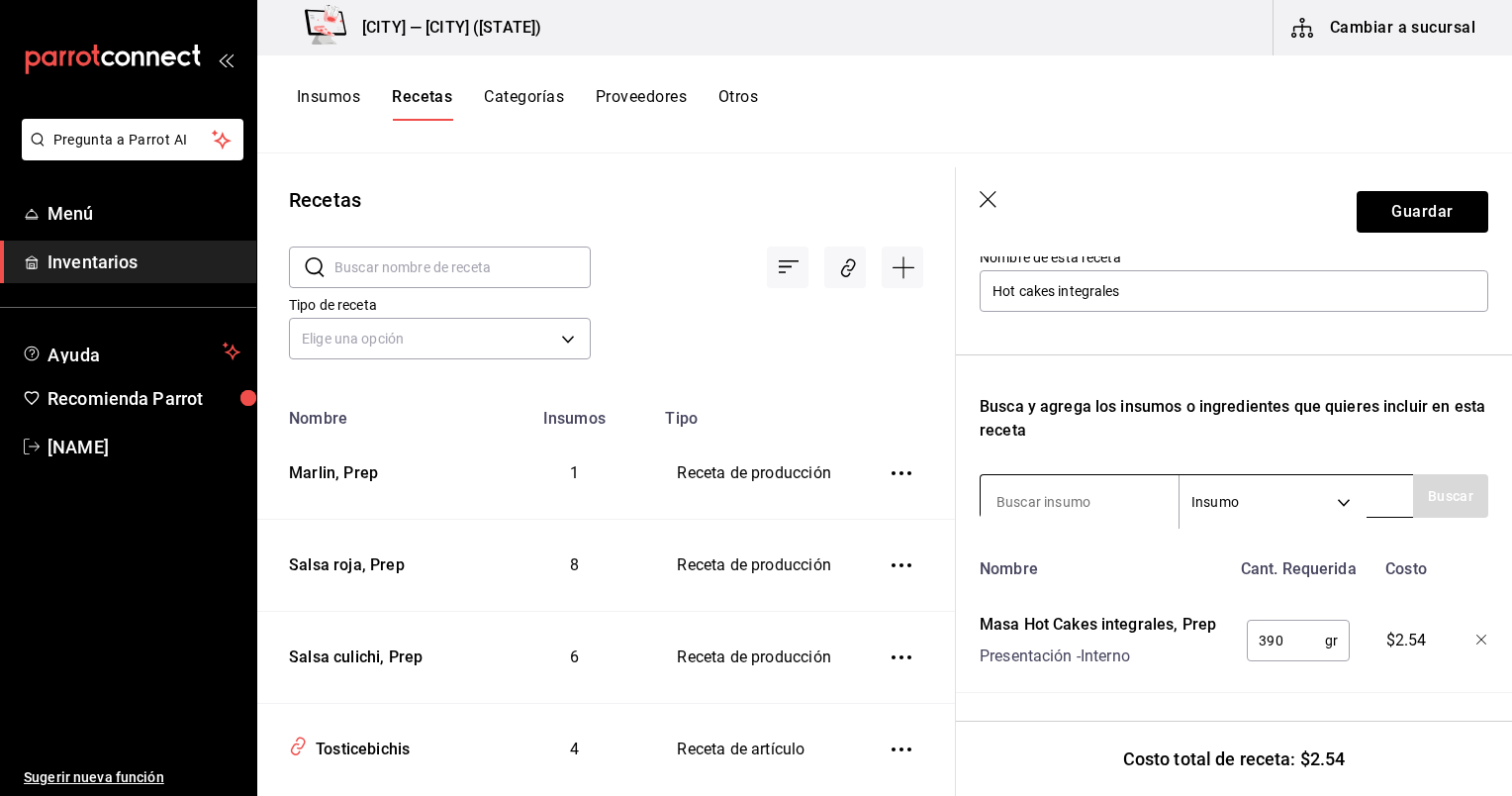 click at bounding box center [1080, 502] 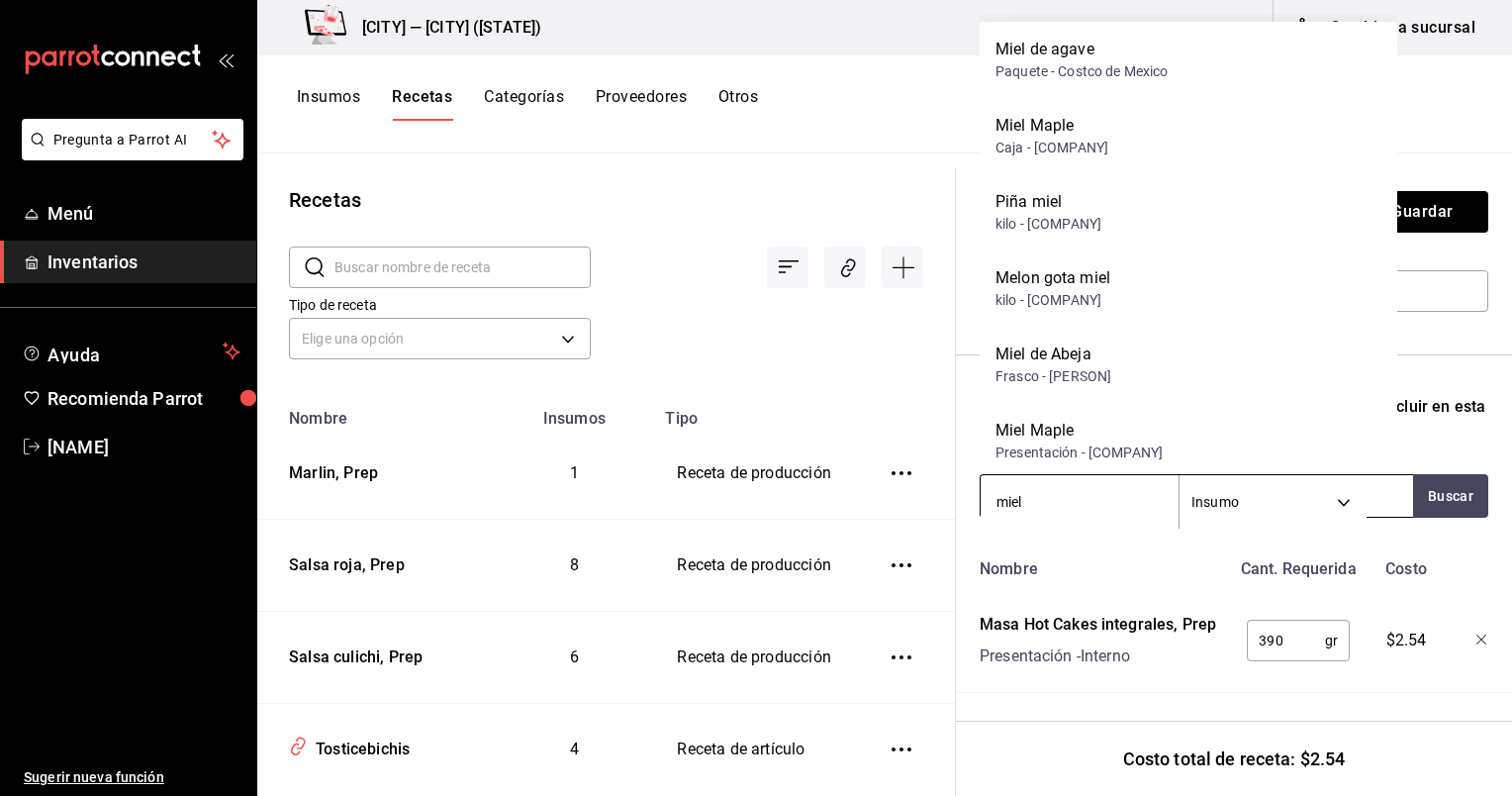 type on "miel" 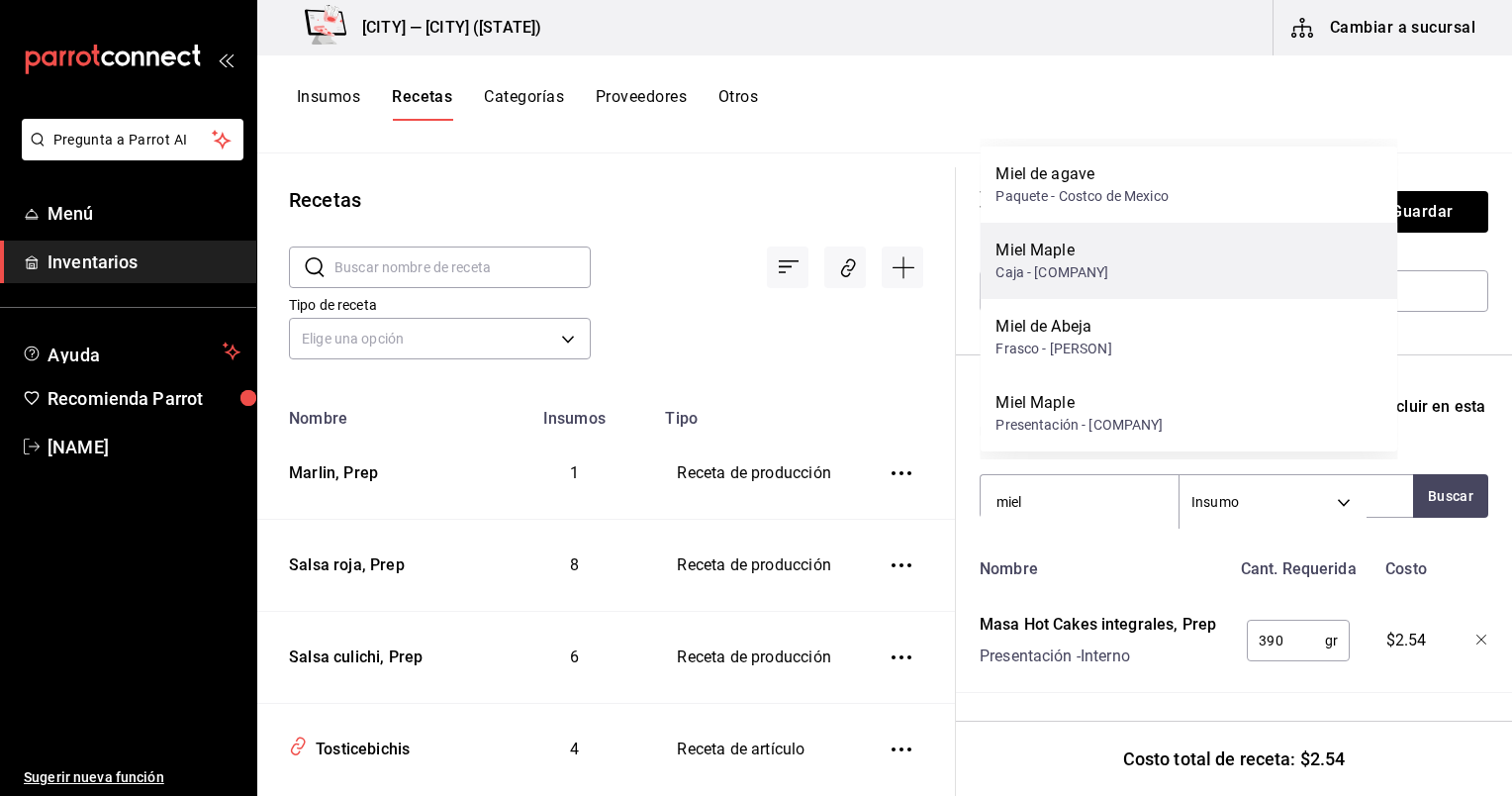 click on "Miel Maple" at bounding box center [1052, 250] 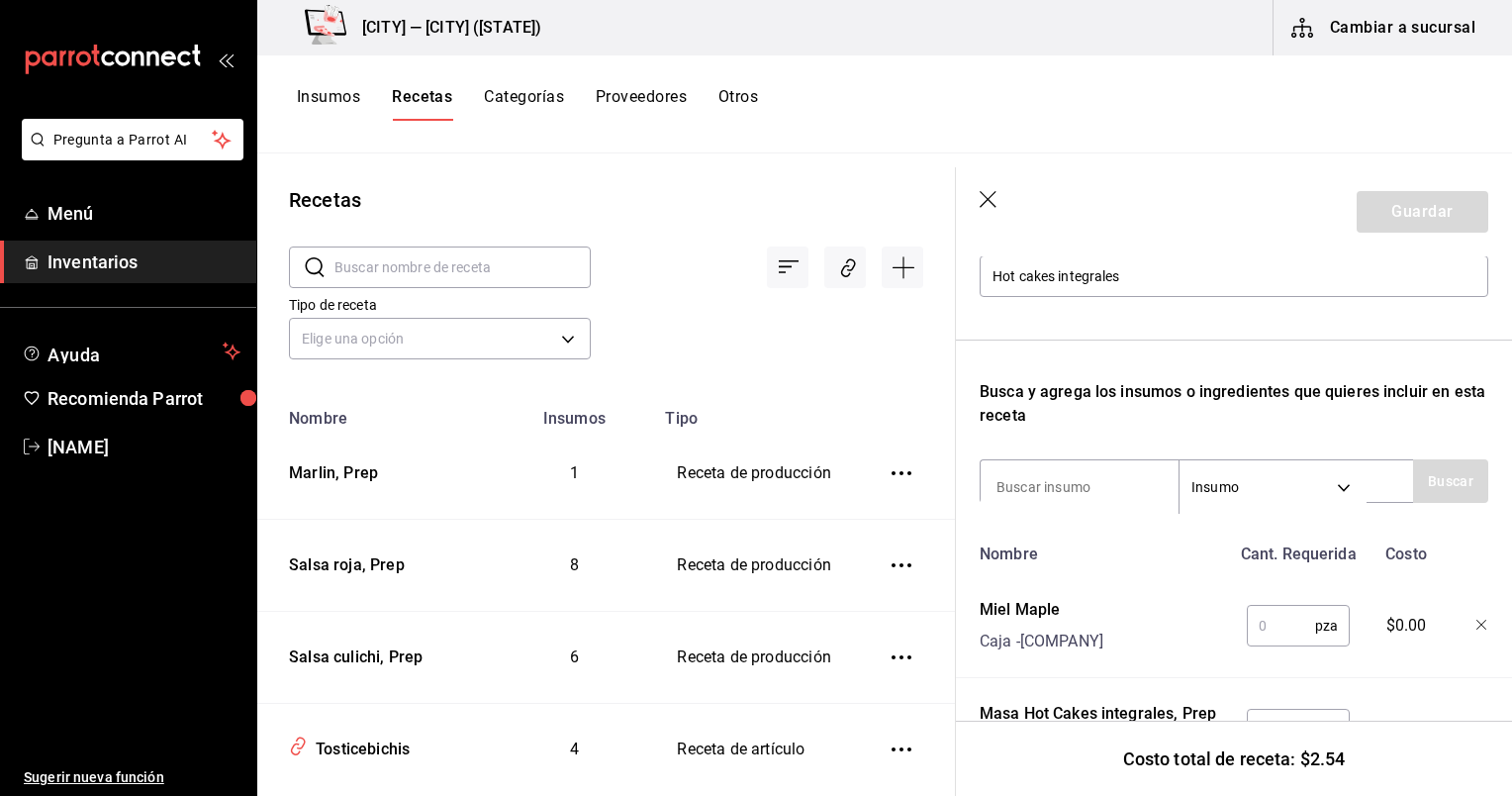 click at bounding box center (1280, 626) 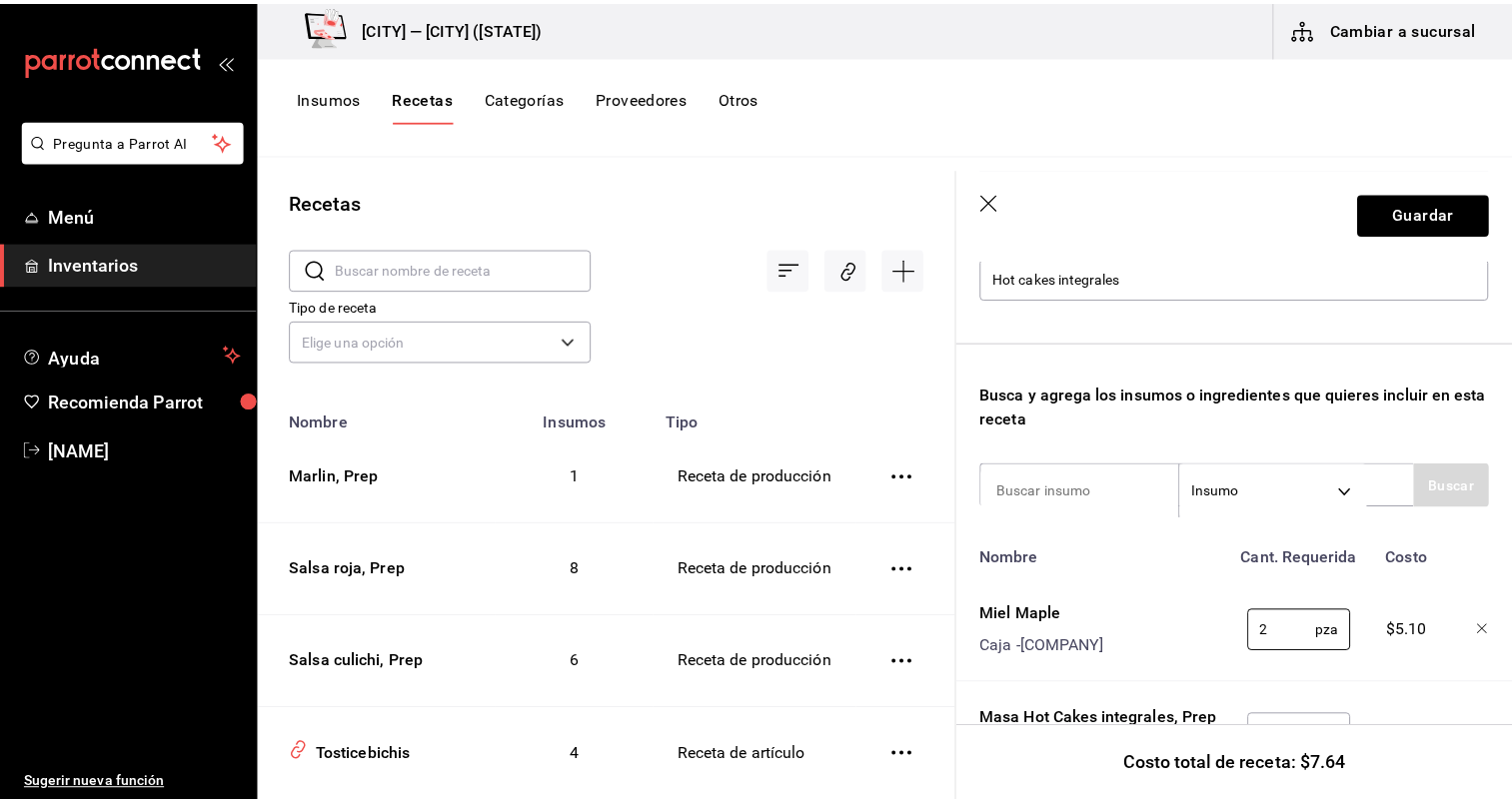scroll, scrollTop: 364, scrollLeft: 0, axis: vertical 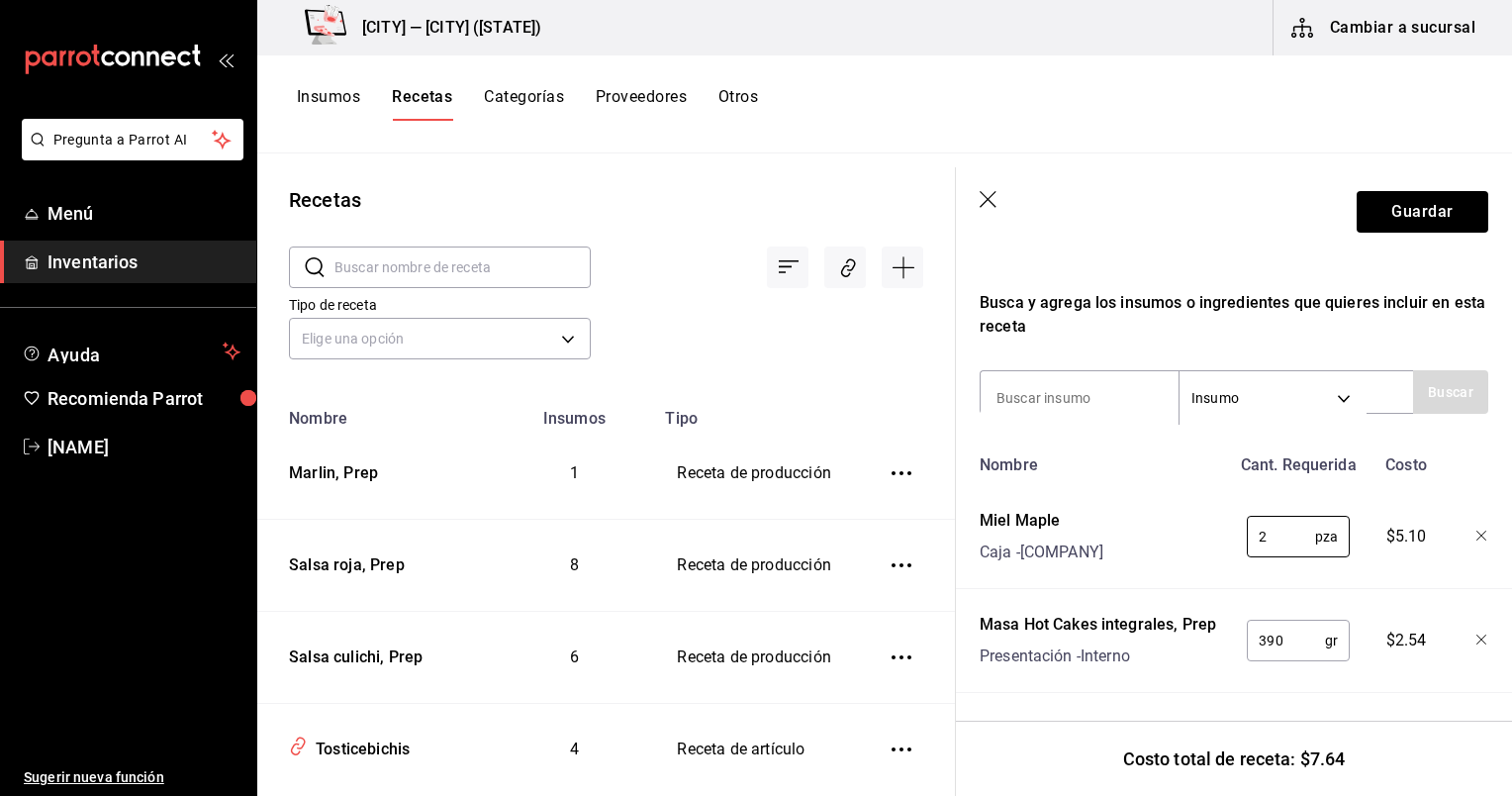 type on "2" 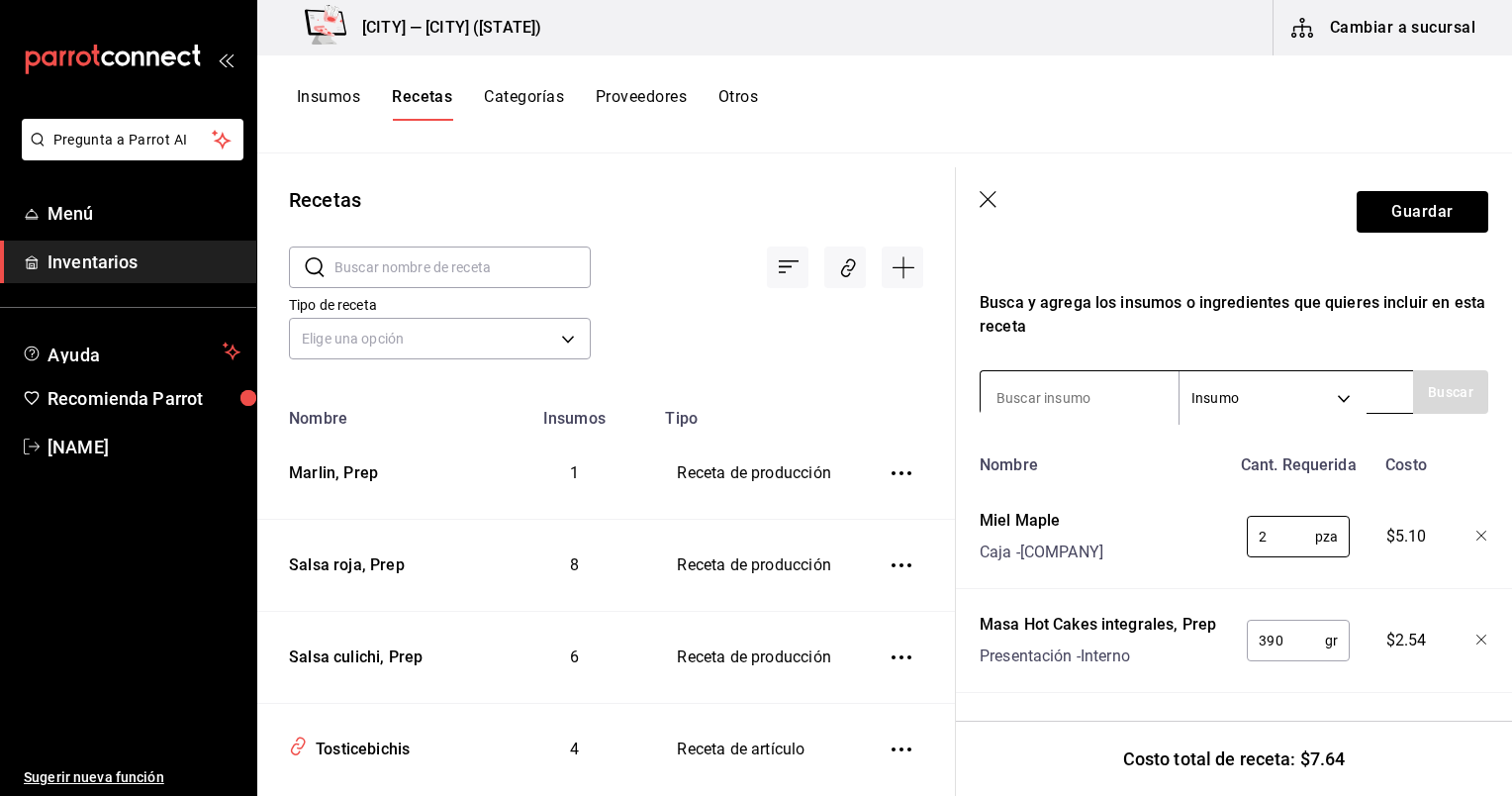 click at bounding box center [1080, 398] 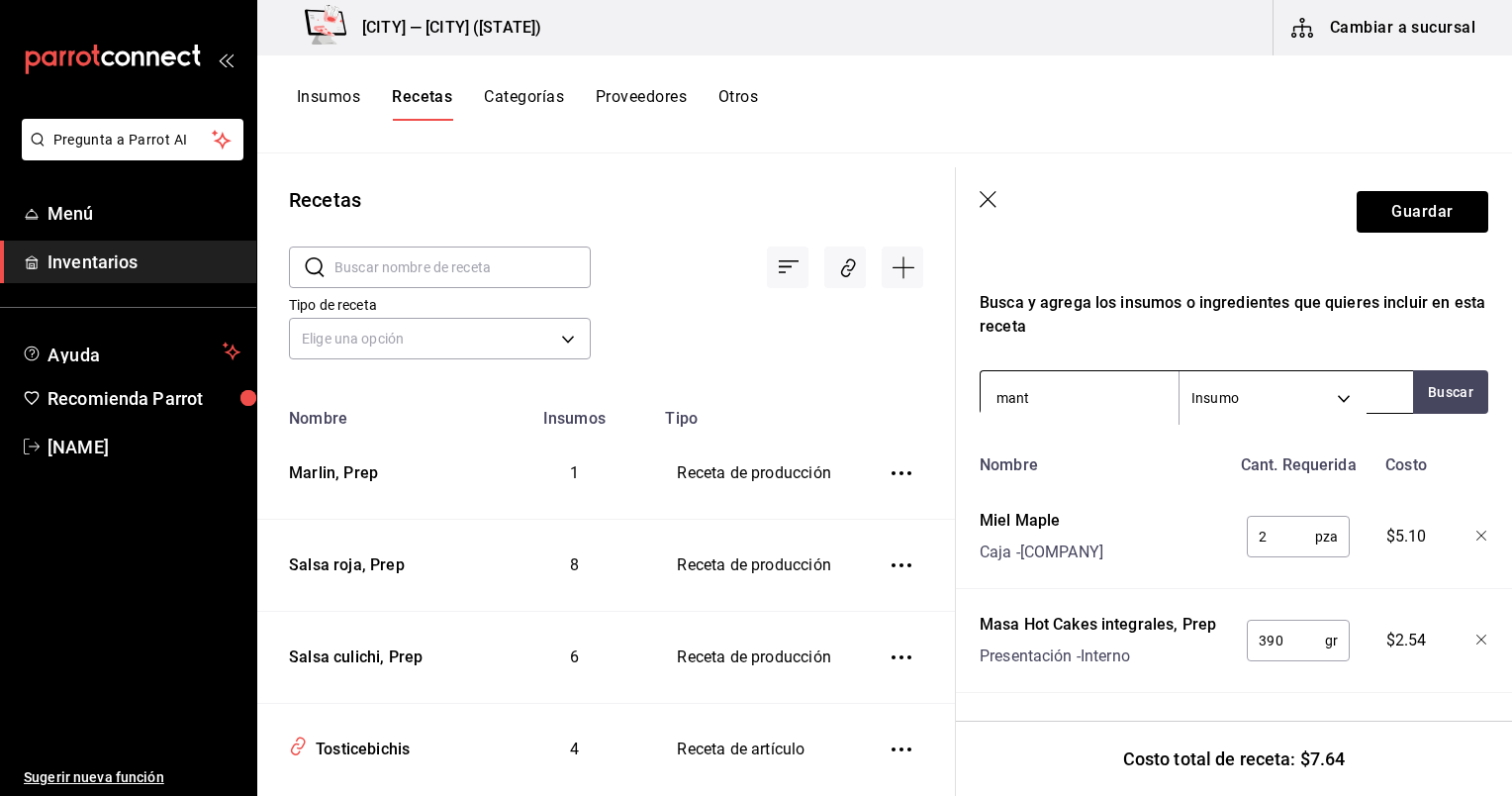 type on "mante" 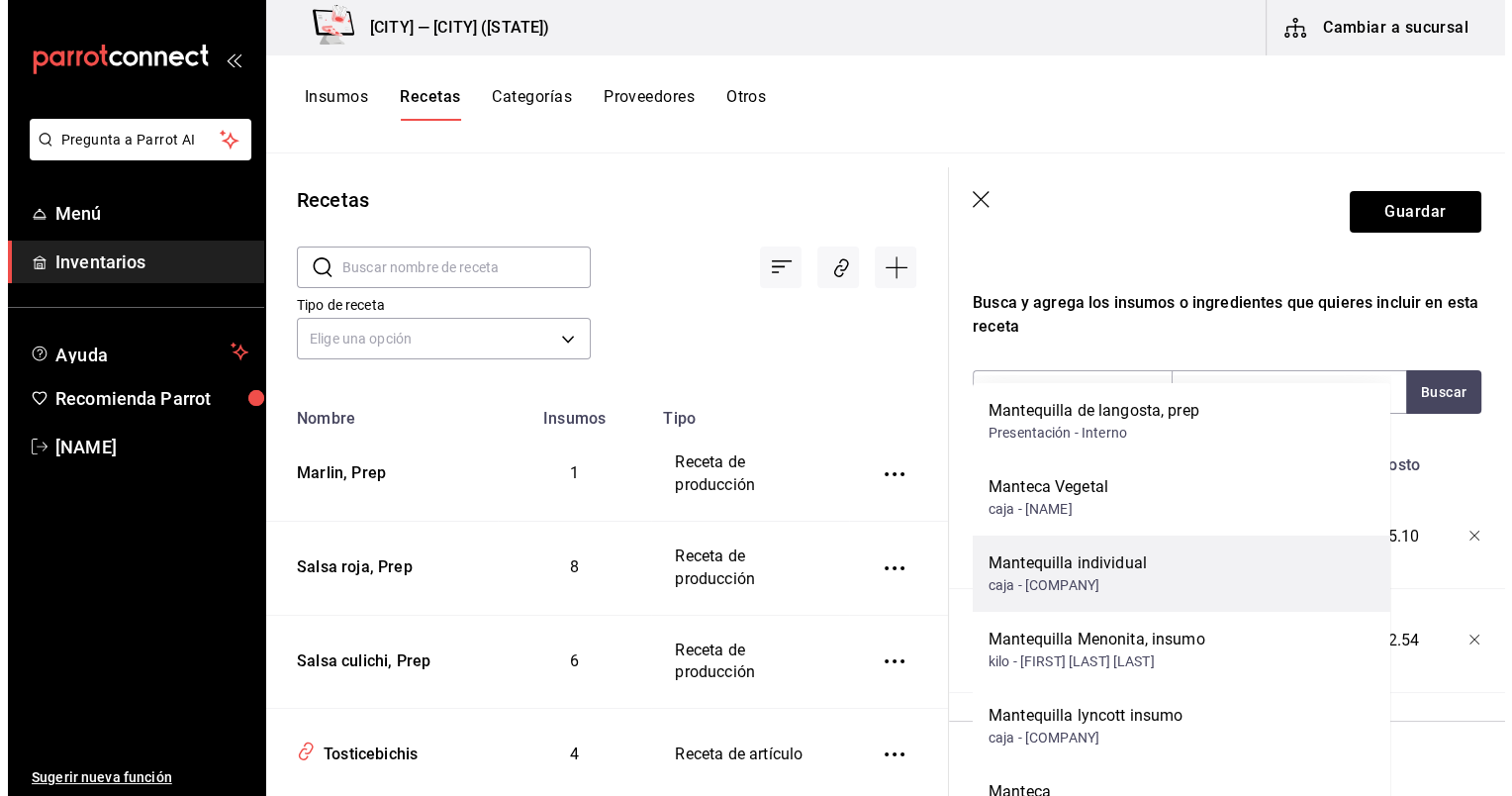 scroll, scrollTop: 28, scrollLeft: 0, axis: vertical 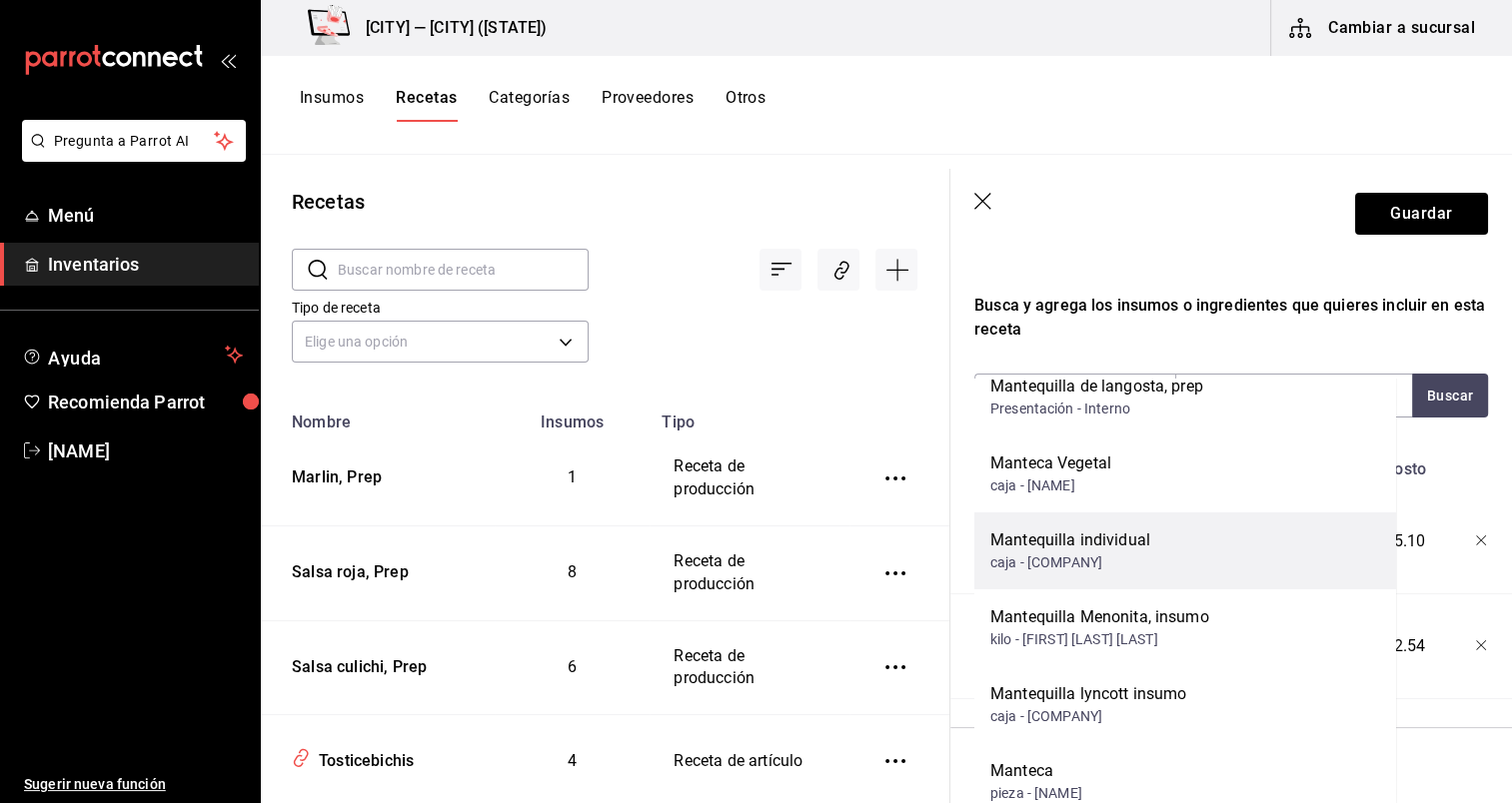 click on "Mantequilla individual" at bounding box center (1070, 540) 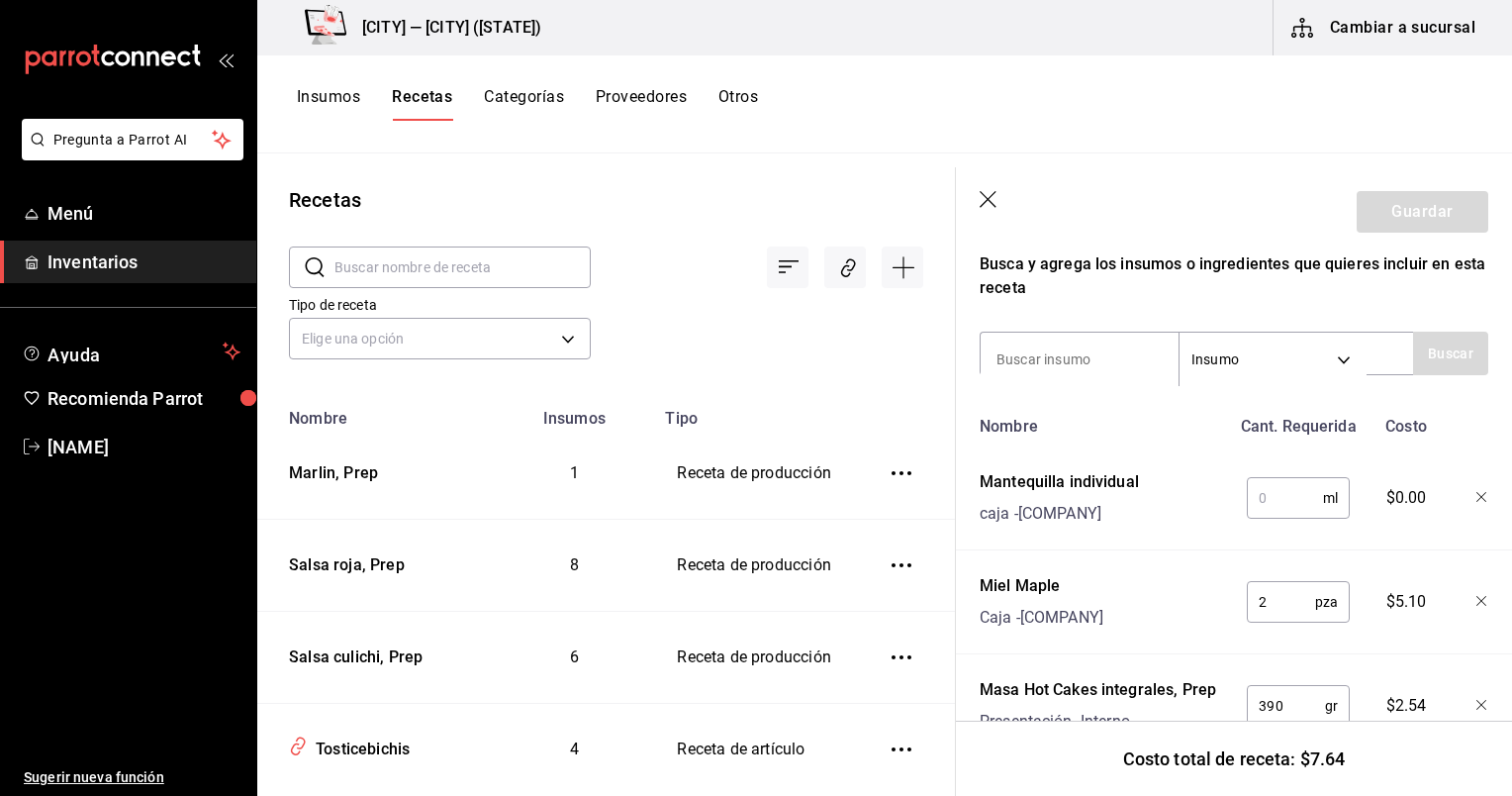 click at bounding box center [1284, 498] 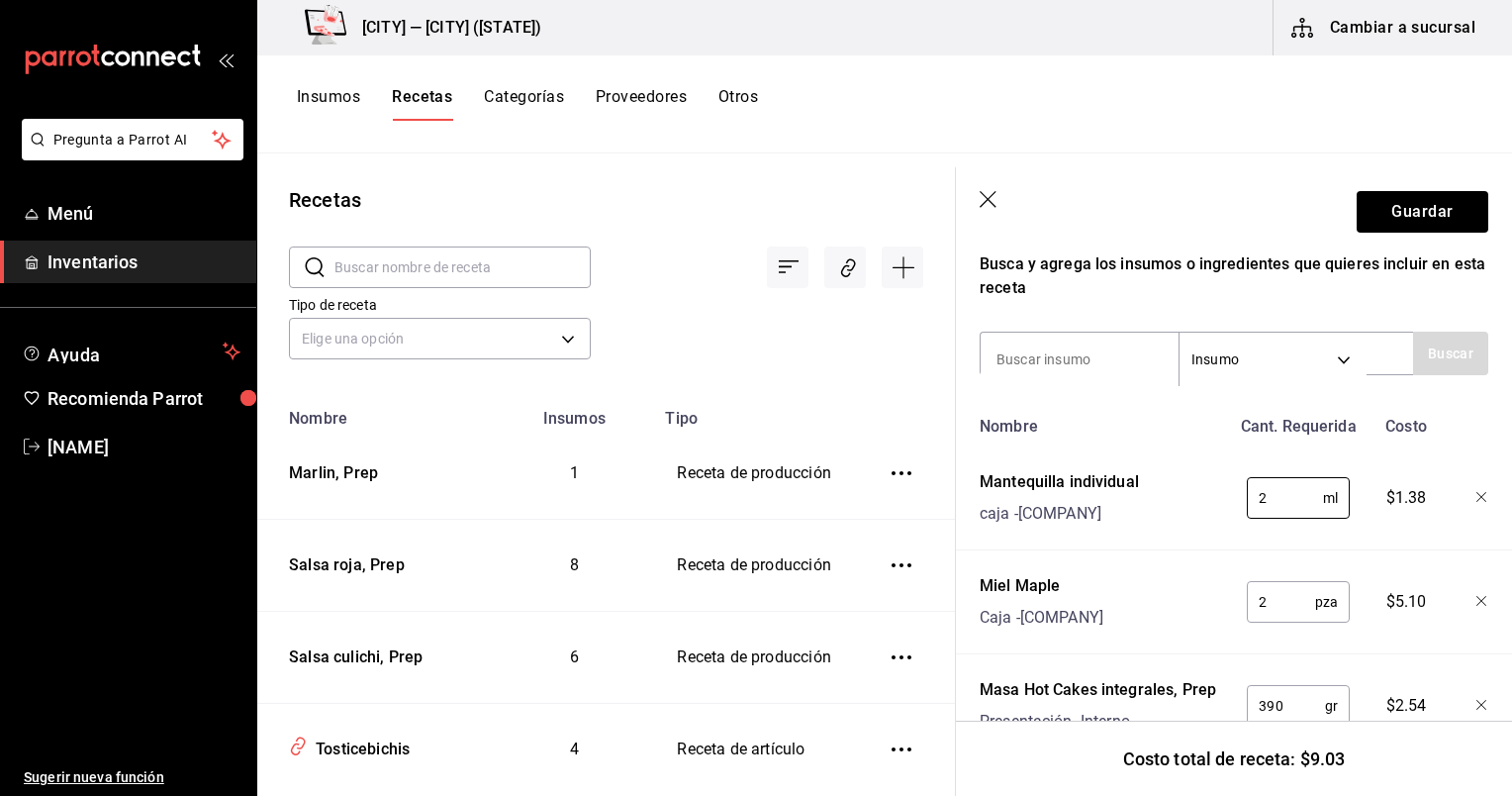 scroll, scrollTop: 463, scrollLeft: 0, axis: vertical 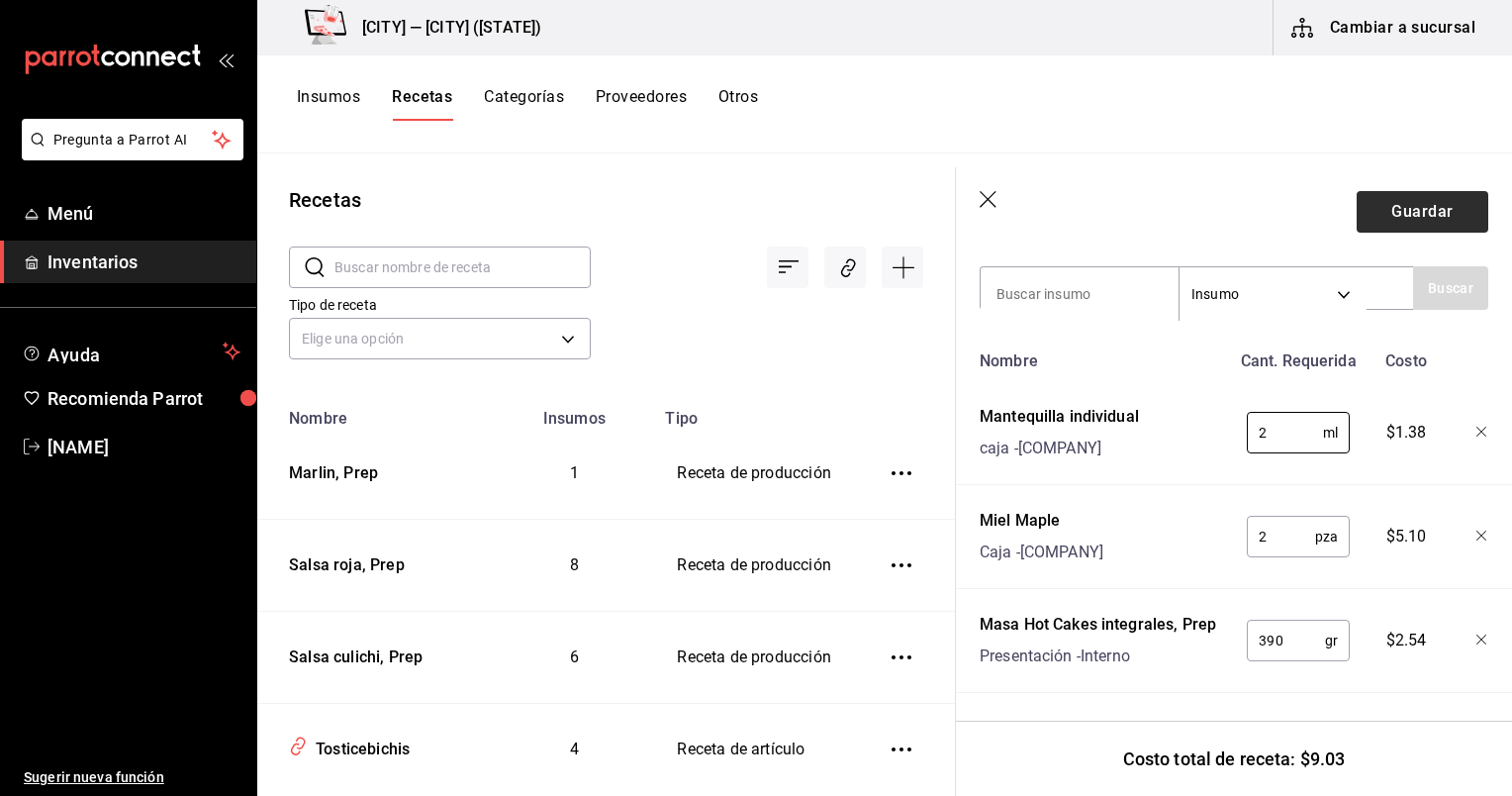 type on "2" 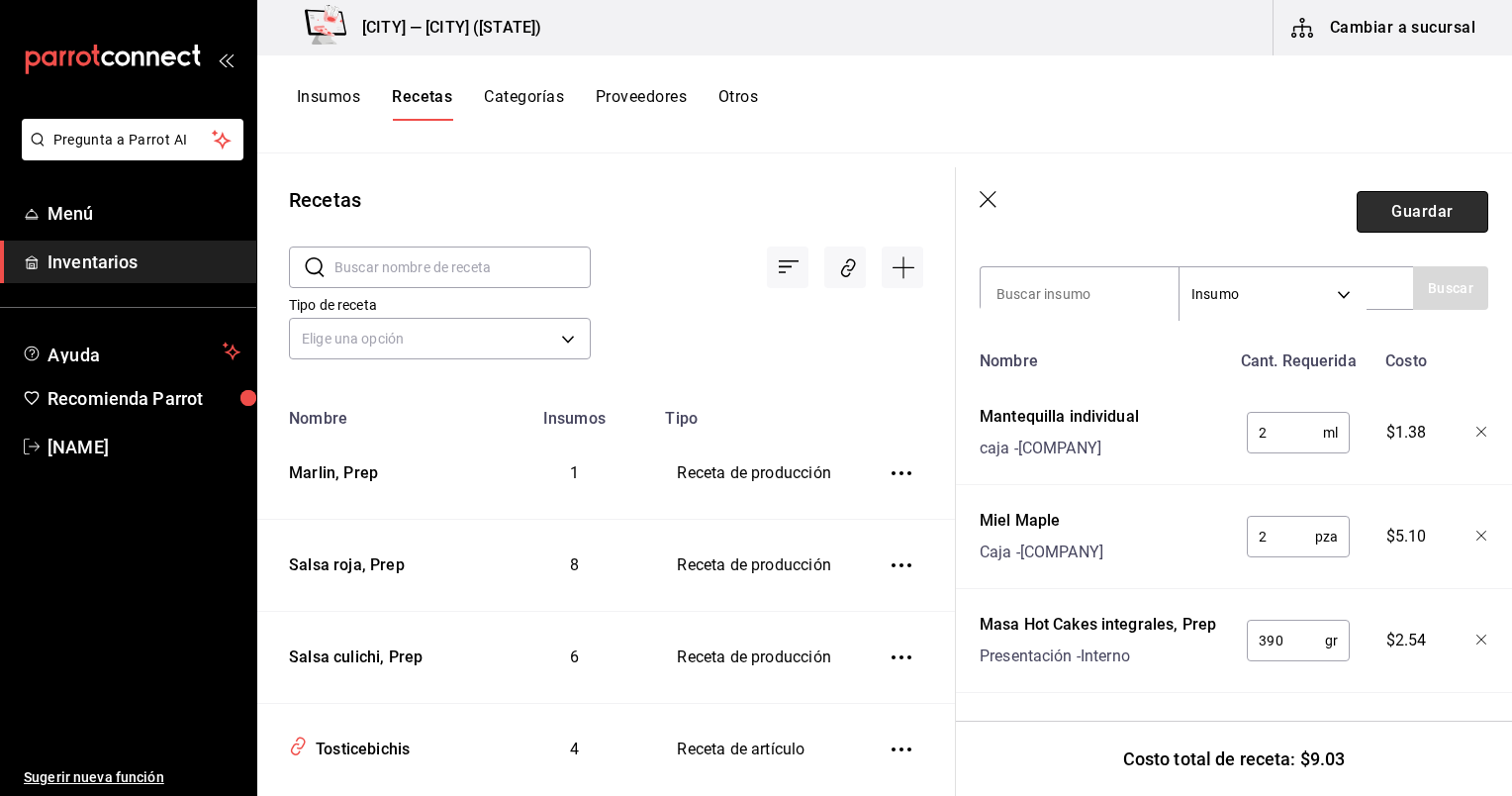 click on "Guardar" at bounding box center (1422, 212) 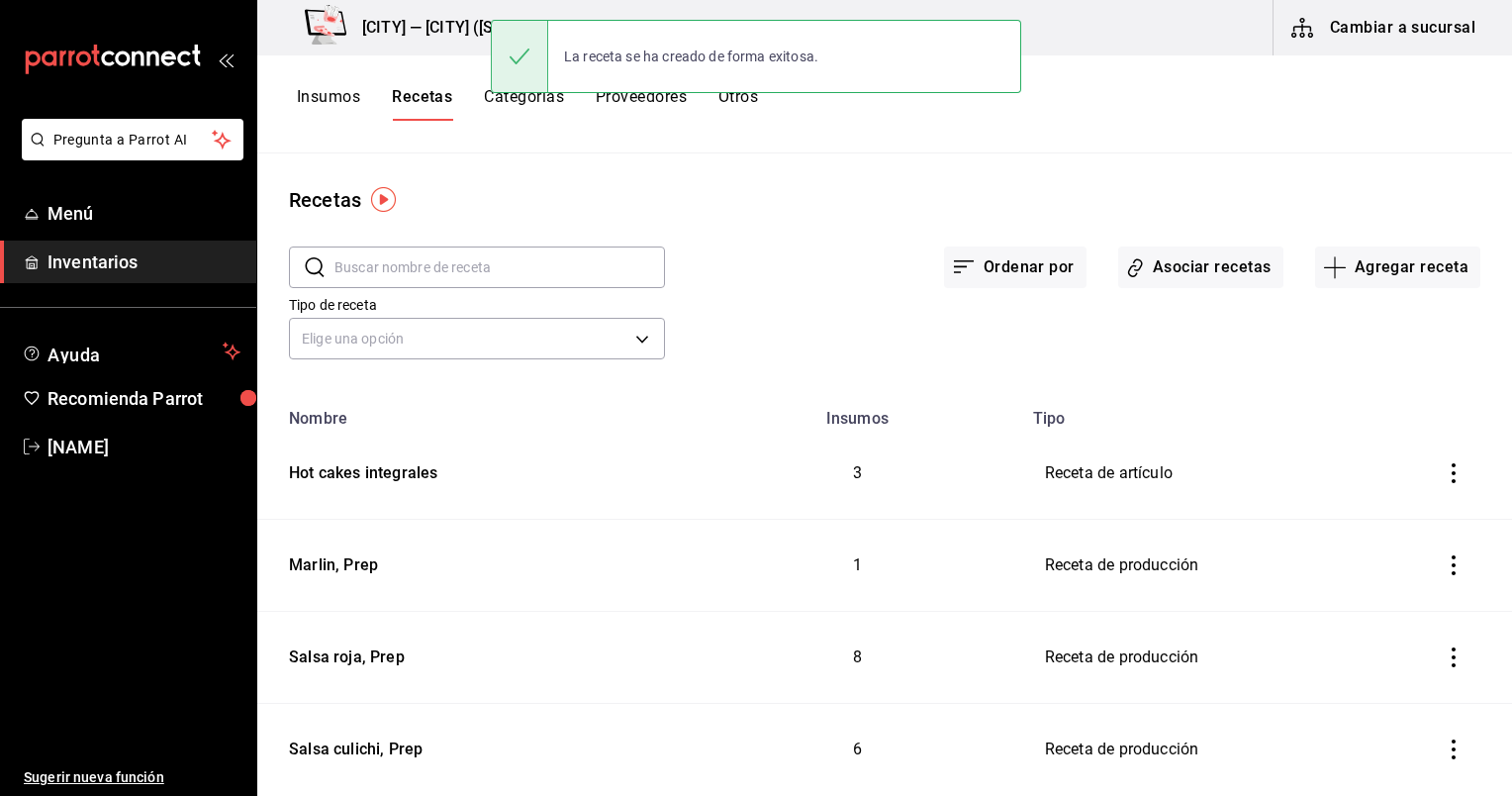 scroll, scrollTop: 0, scrollLeft: 0, axis: both 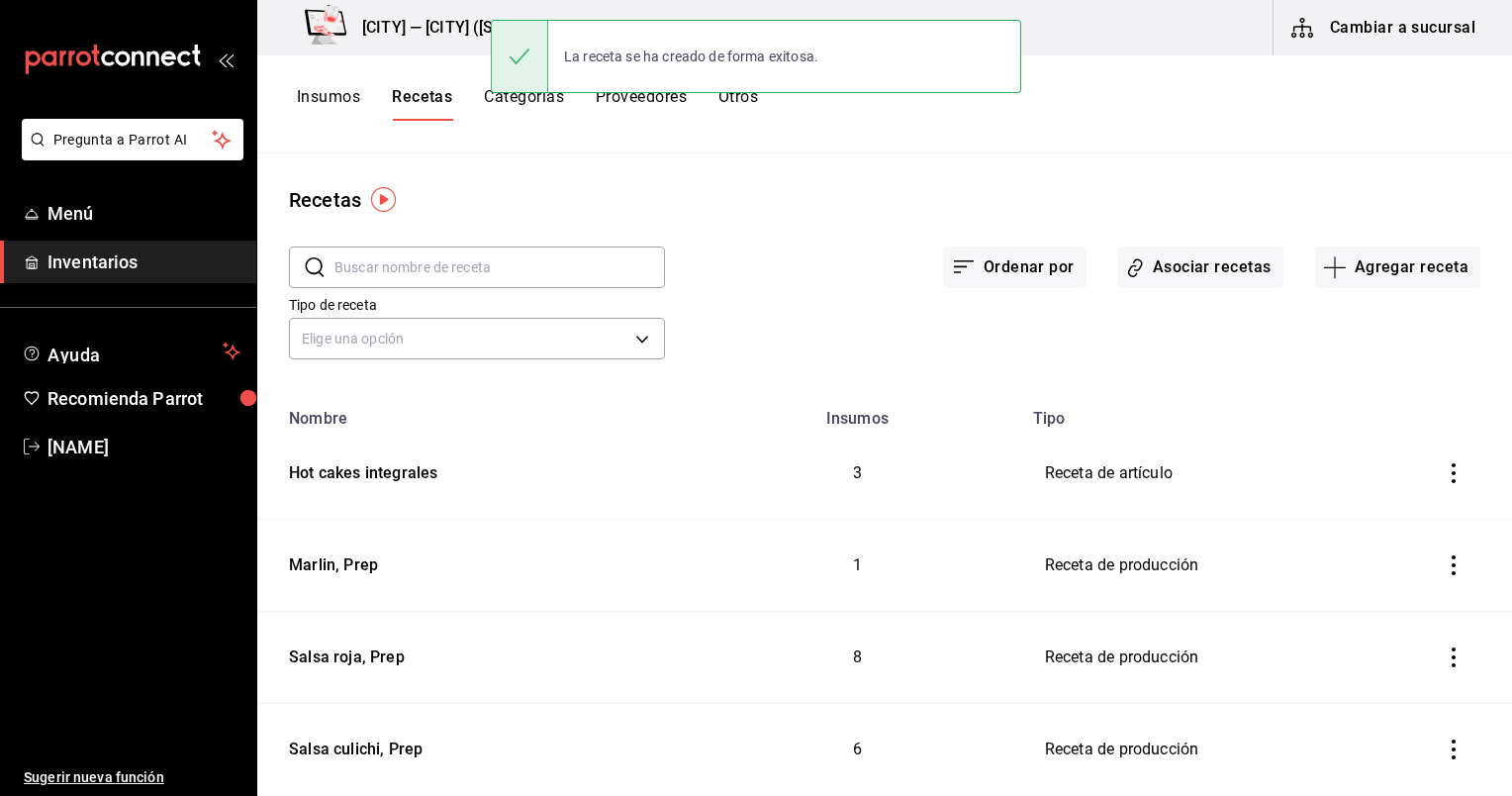 click on "Ordenar por Asociar recetas Agregar receta" at bounding box center [1073, 251] 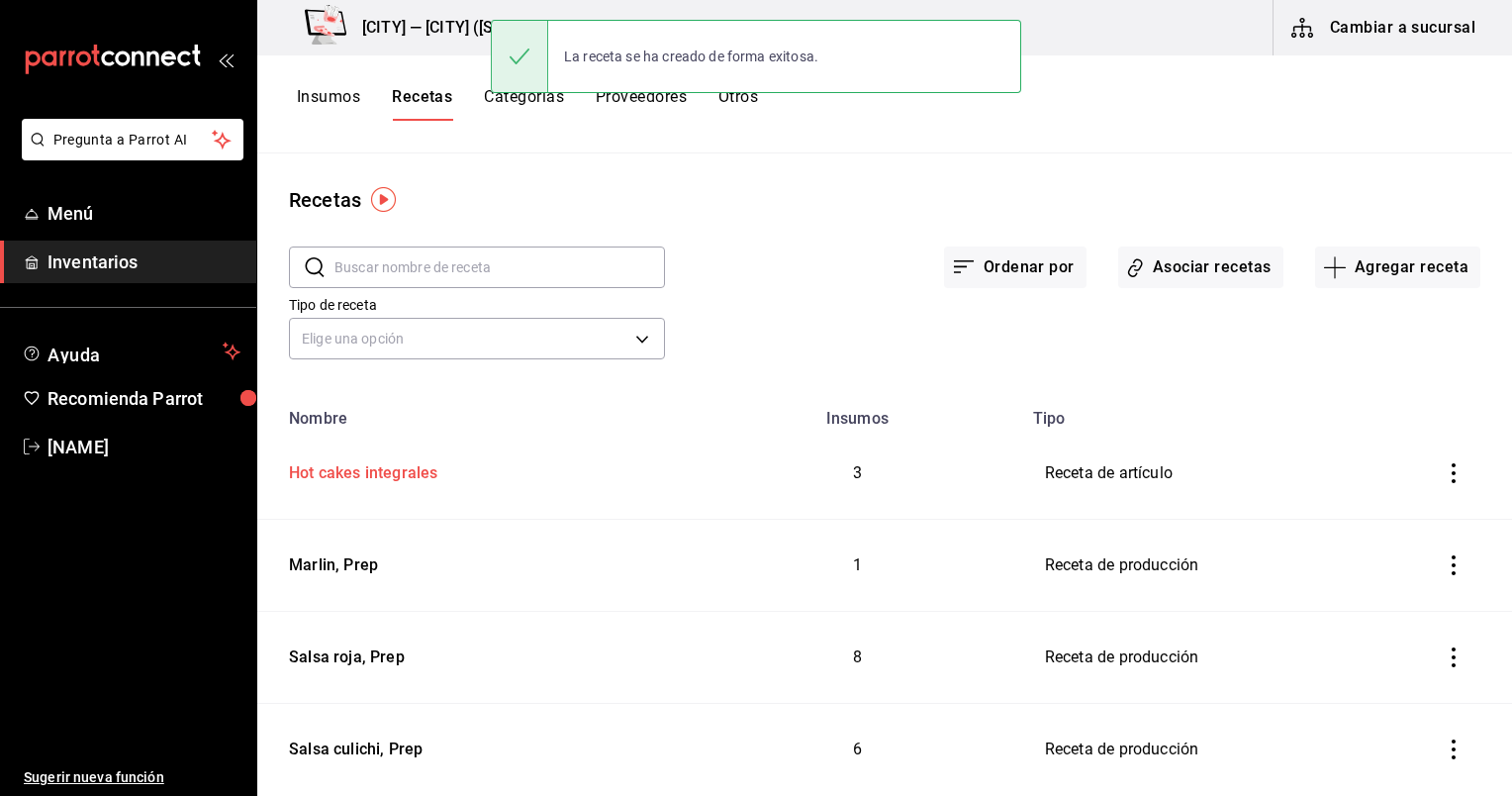 click on "Hot cakes integrales" at bounding box center [359, 469] 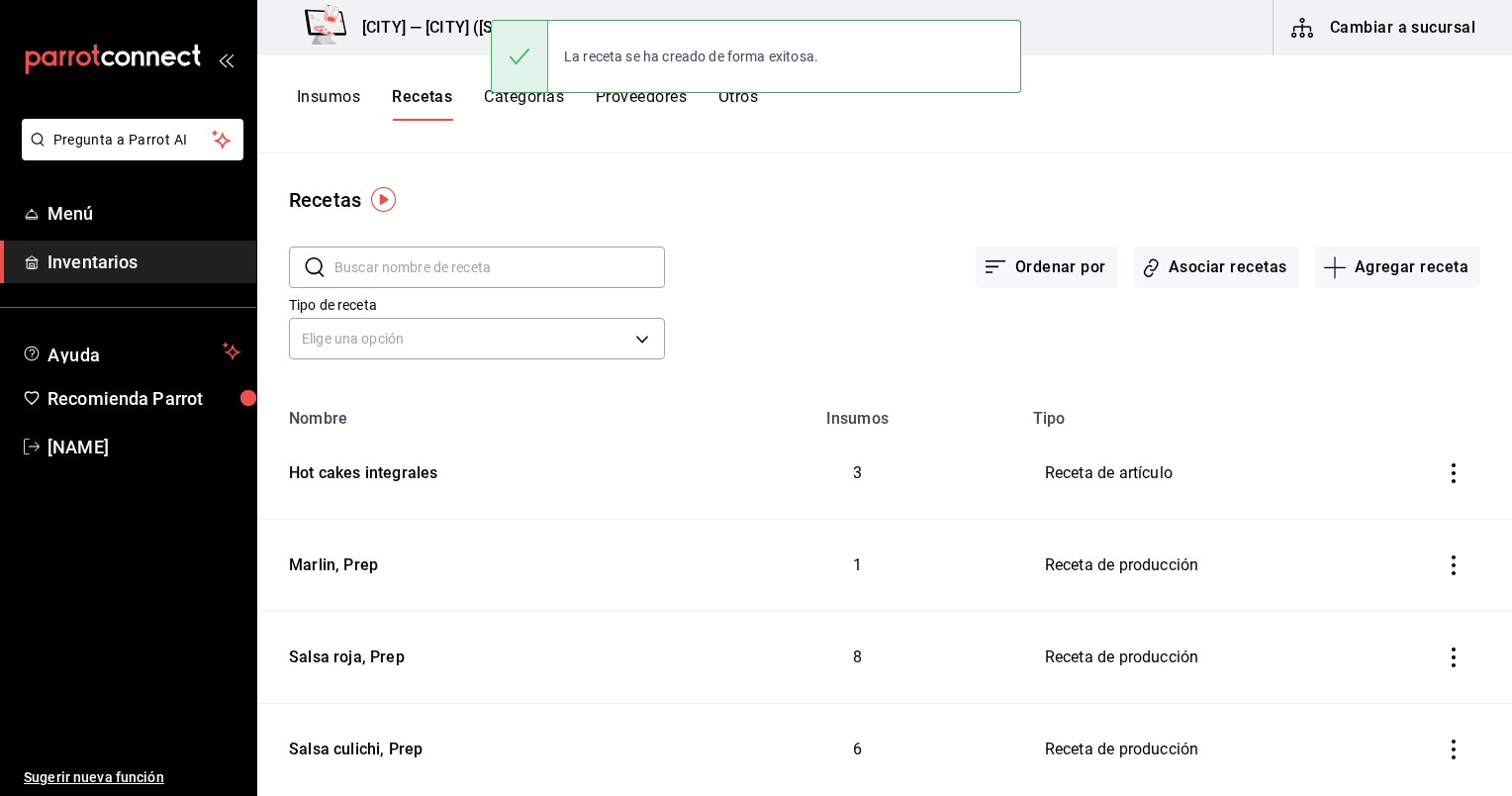 type on "Hot cakes integrales" 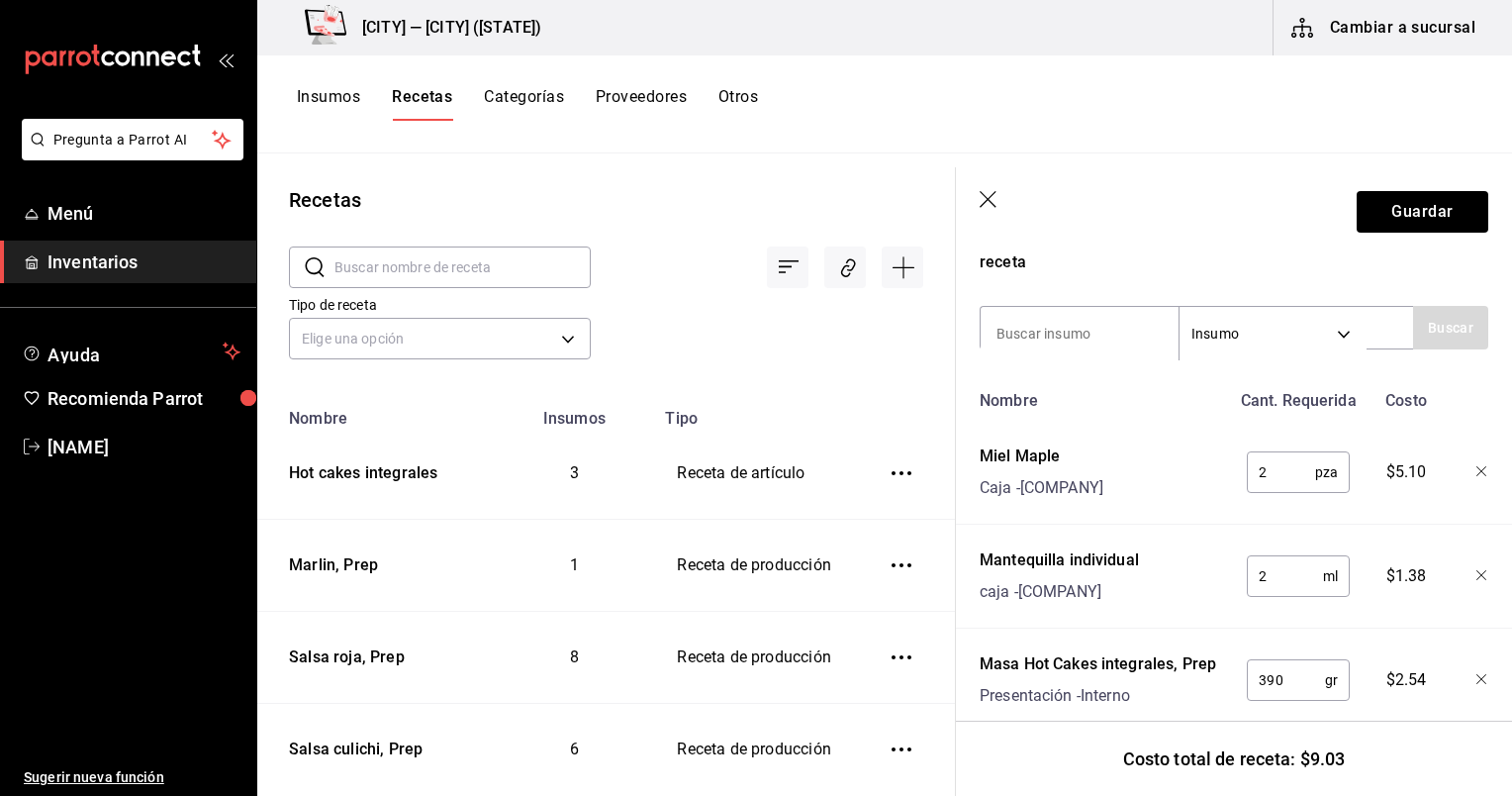 scroll, scrollTop: 463, scrollLeft: 0, axis: vertical 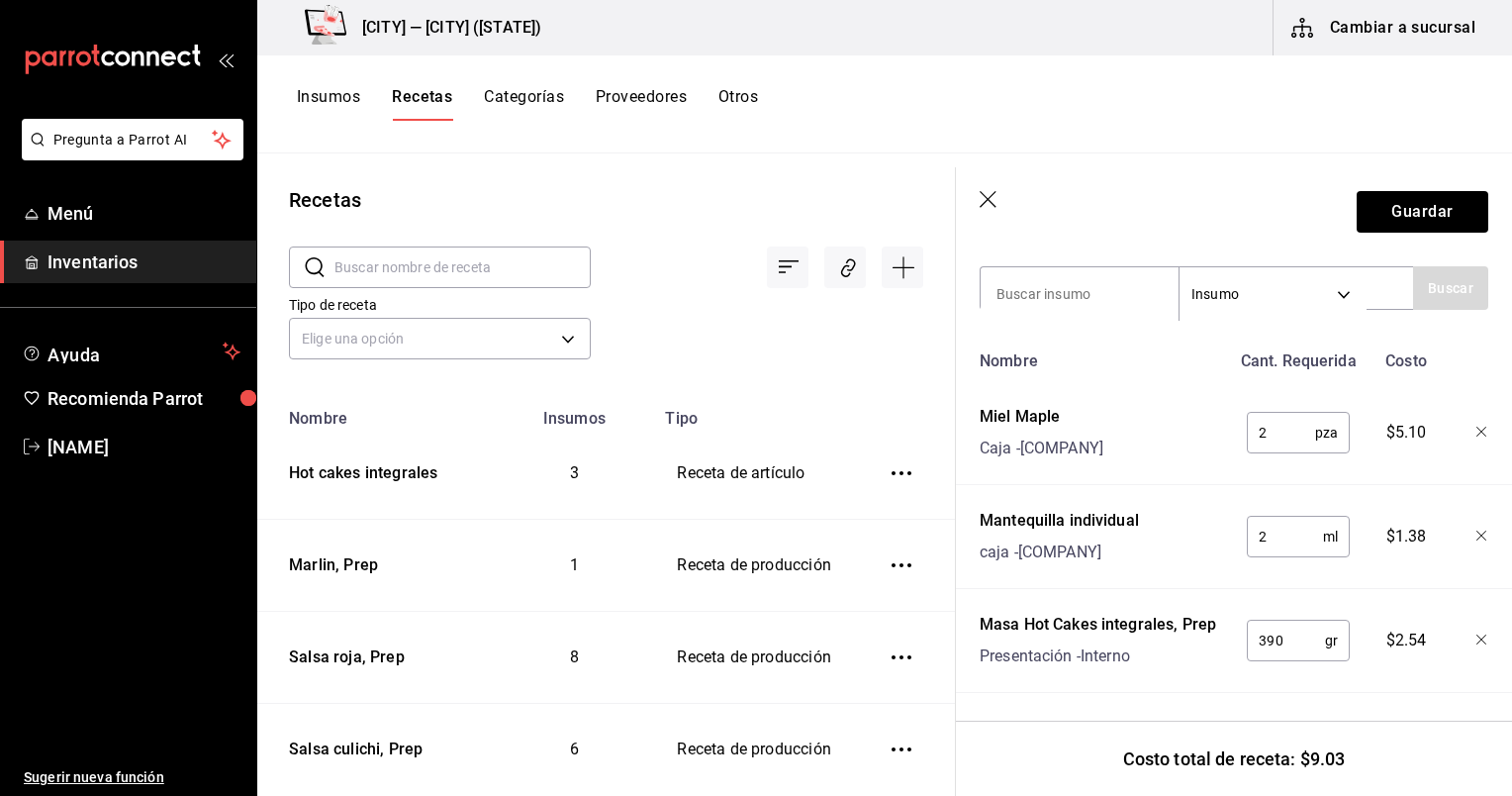 click 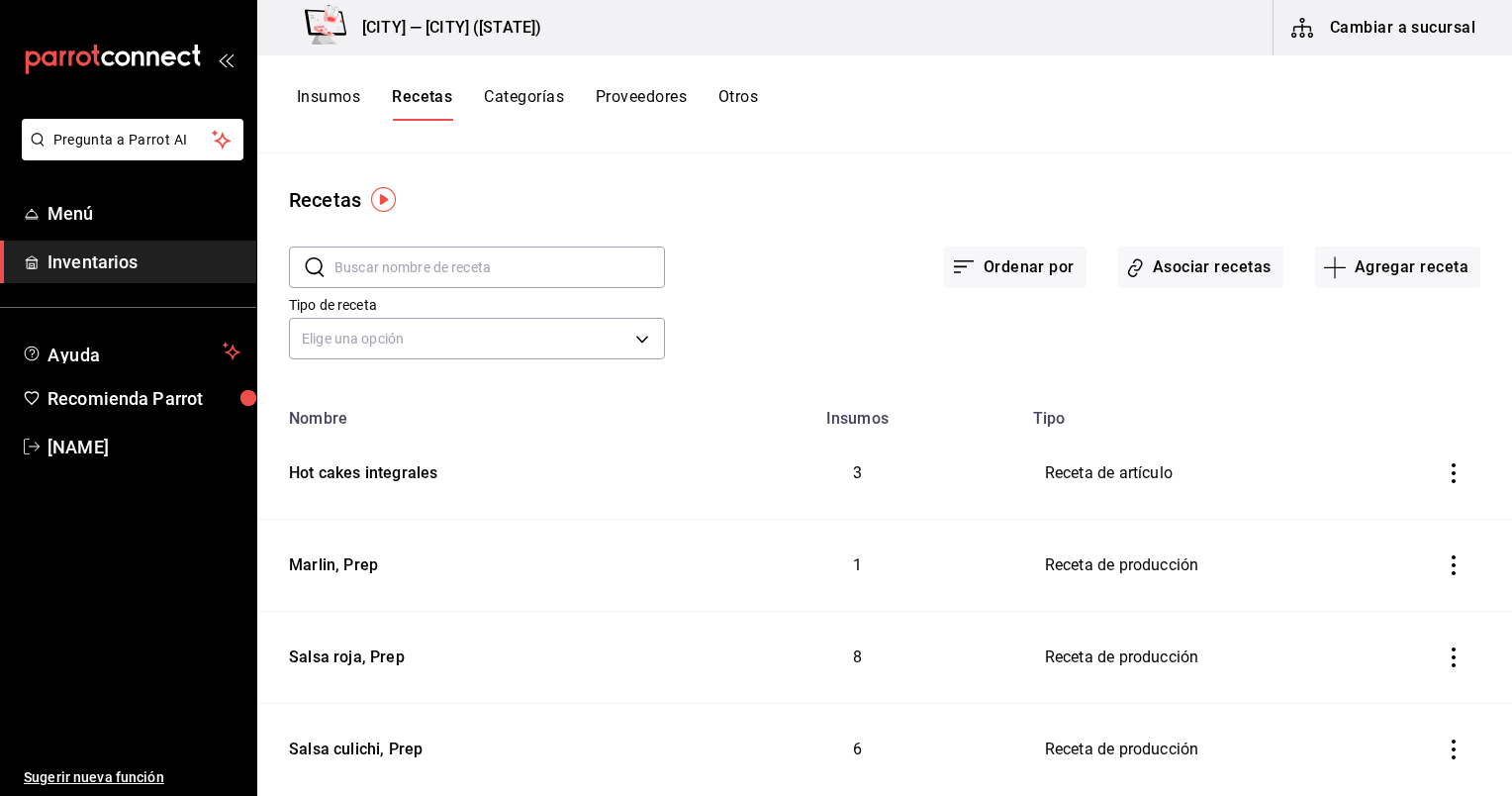 scroll, scrollTop: 0, scrollLeft: 0, axis: both 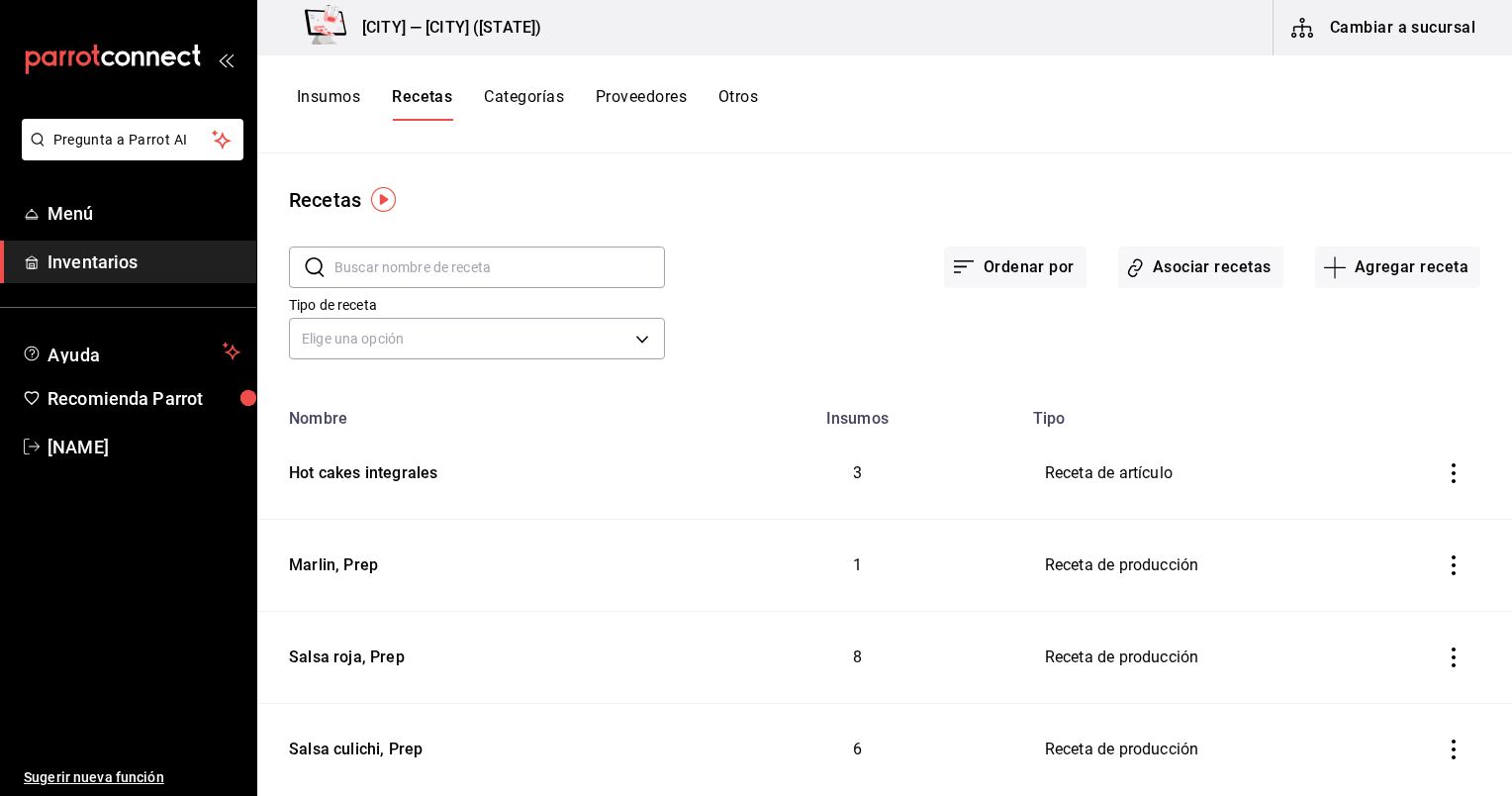 click on "Recetas ​ ​ Ordenar por Asociar recetas Agregar receta Tipo de receta Elige una opción default Nombre Insumos Tipo Hot cakes integrales 3 Receta de artículo Marlin, Prep 1 Receta de producción Salsa roja, Prep 8 Receta de producción Salsa culichi, Prep 6 Receta de producción Tosticebichis 4 Receta de artículo Tostada de cebiche de pescado 5 Receta de artículo Tostada de cebiche de camaron 5 Receta de artículo Taco chicharron de pulpo 6 Receta de artículo Queso Fundido Camaron 4 Receta de artículo Planchita de marlin 5 Receta de artículo Planchita de camaron 5 Receta de artículo Guacamole 6 Receta de artículo Filete zarandeado 8 Receta de artículo Filete al mojo 7 Receta de artículo Filete a la mantequilla 6 Receta de artículo Filete a la diabla 6 Receta de artículo Extra pure rustico 1 Receta de artículo Extra pastor 1 Receta de artículo Extra machaca 1 Receta de artículo Extra huevo 1 Receta de artículo Extra arroz 1 Receta de artículo   Chilindrina 6 Receta de artículo 5 1 5 5 3 3" at bounding box center (885, 467) 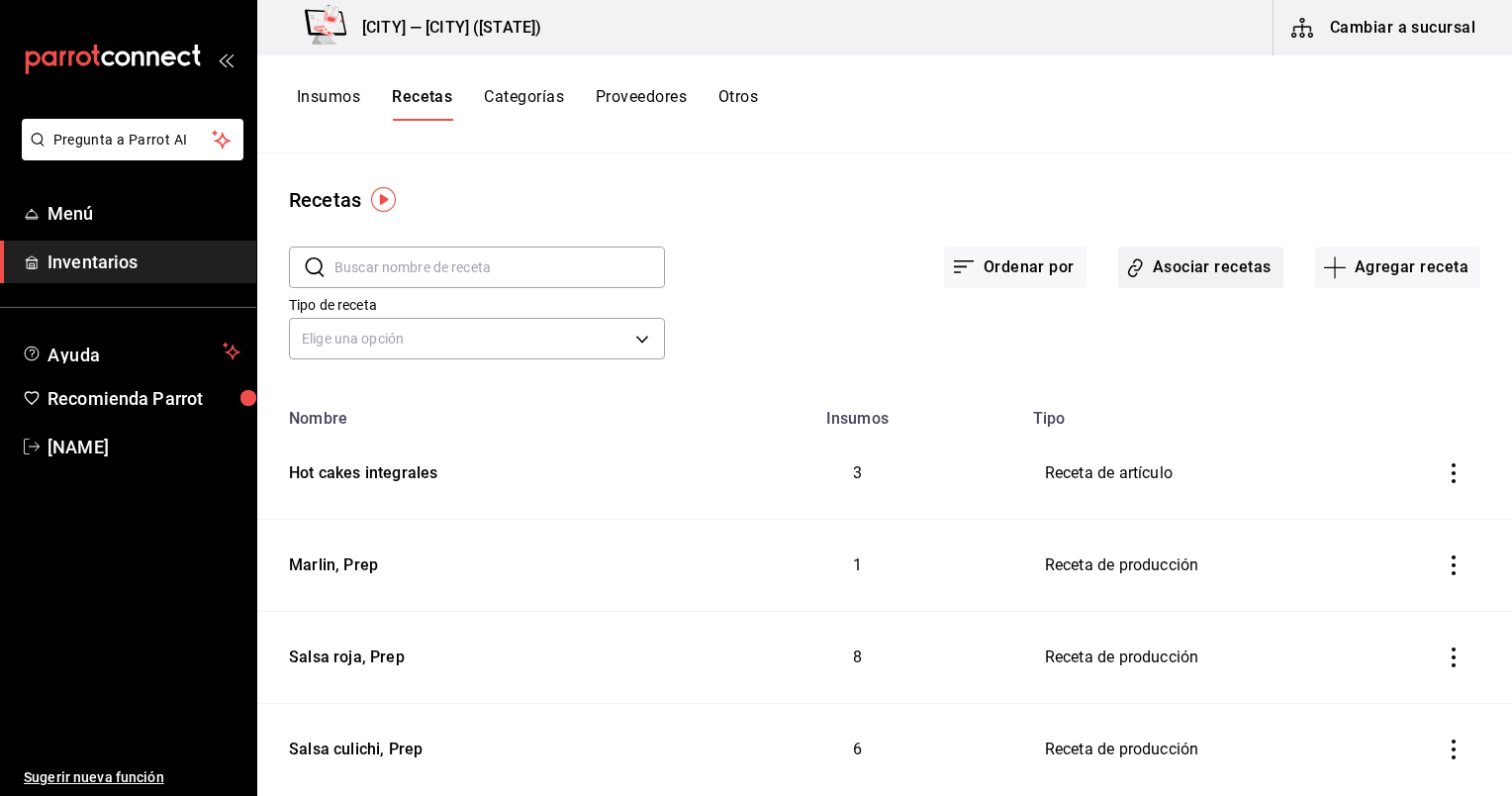 click on "Asociar recetas" at bounding box center (1200, 267) 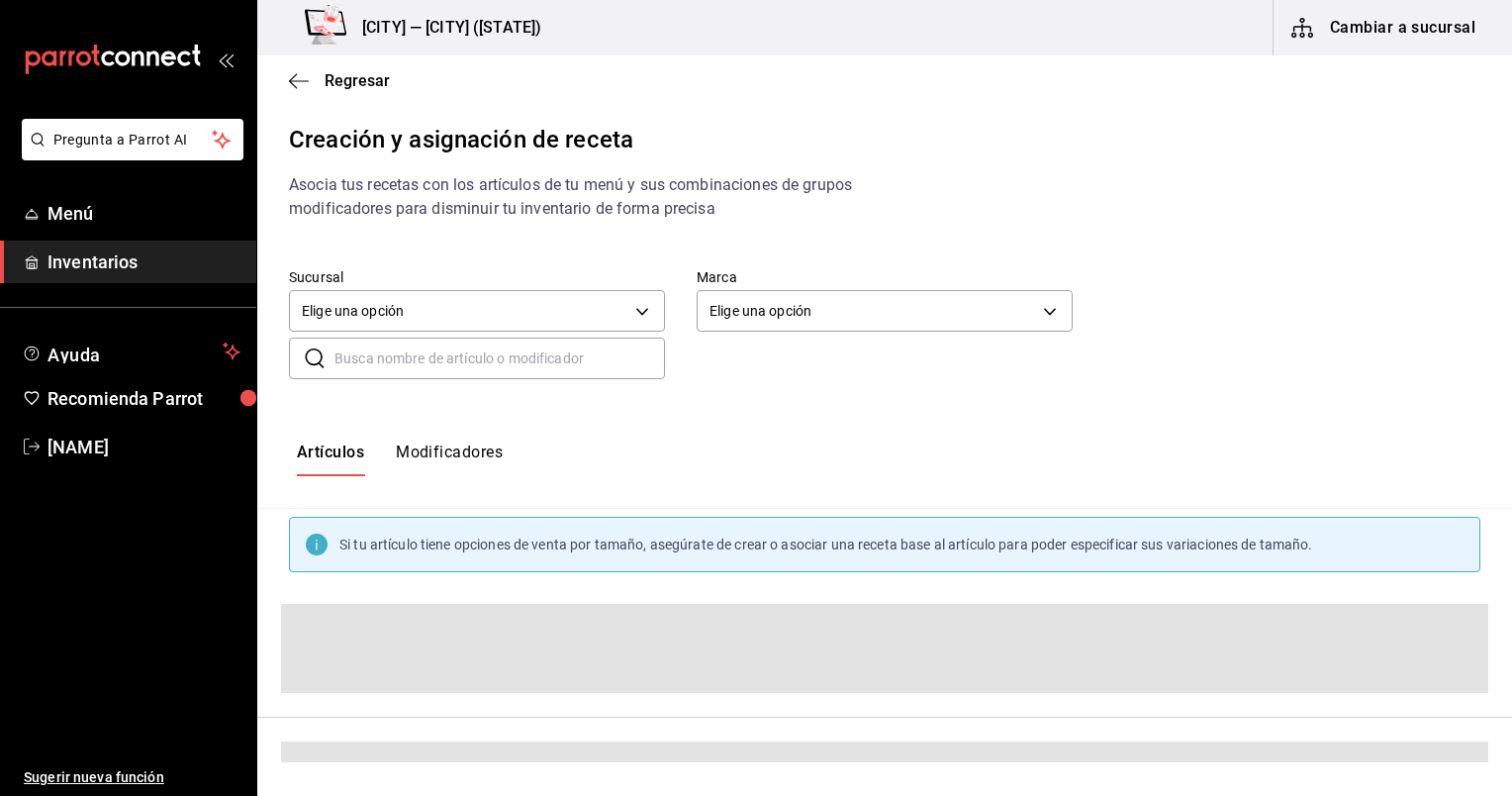 click at bounding box center (500, 358) 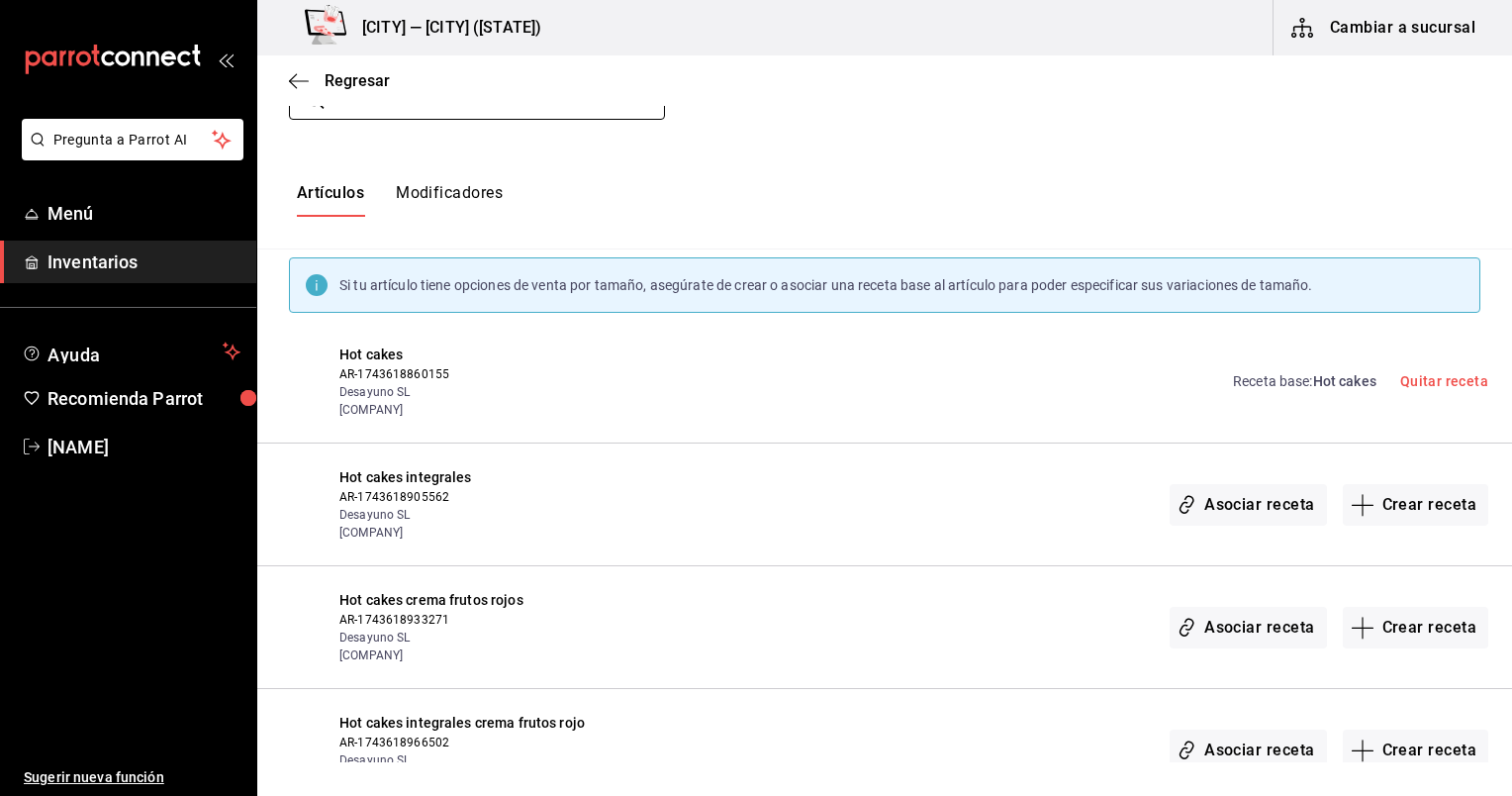 scroll, scrollTop: 257, scrollLeft: 0, axis: vertical 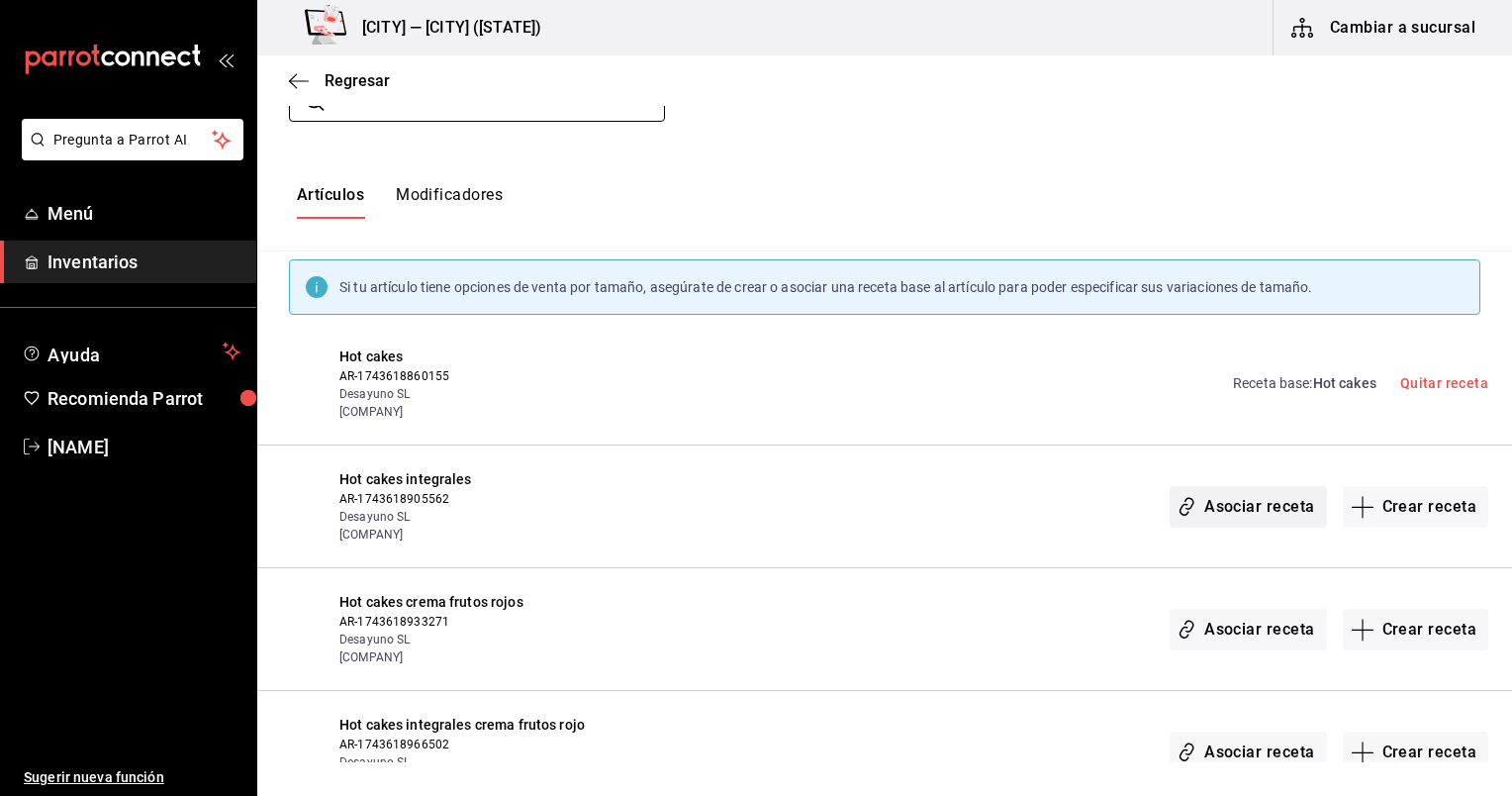 type on "hot cakes" 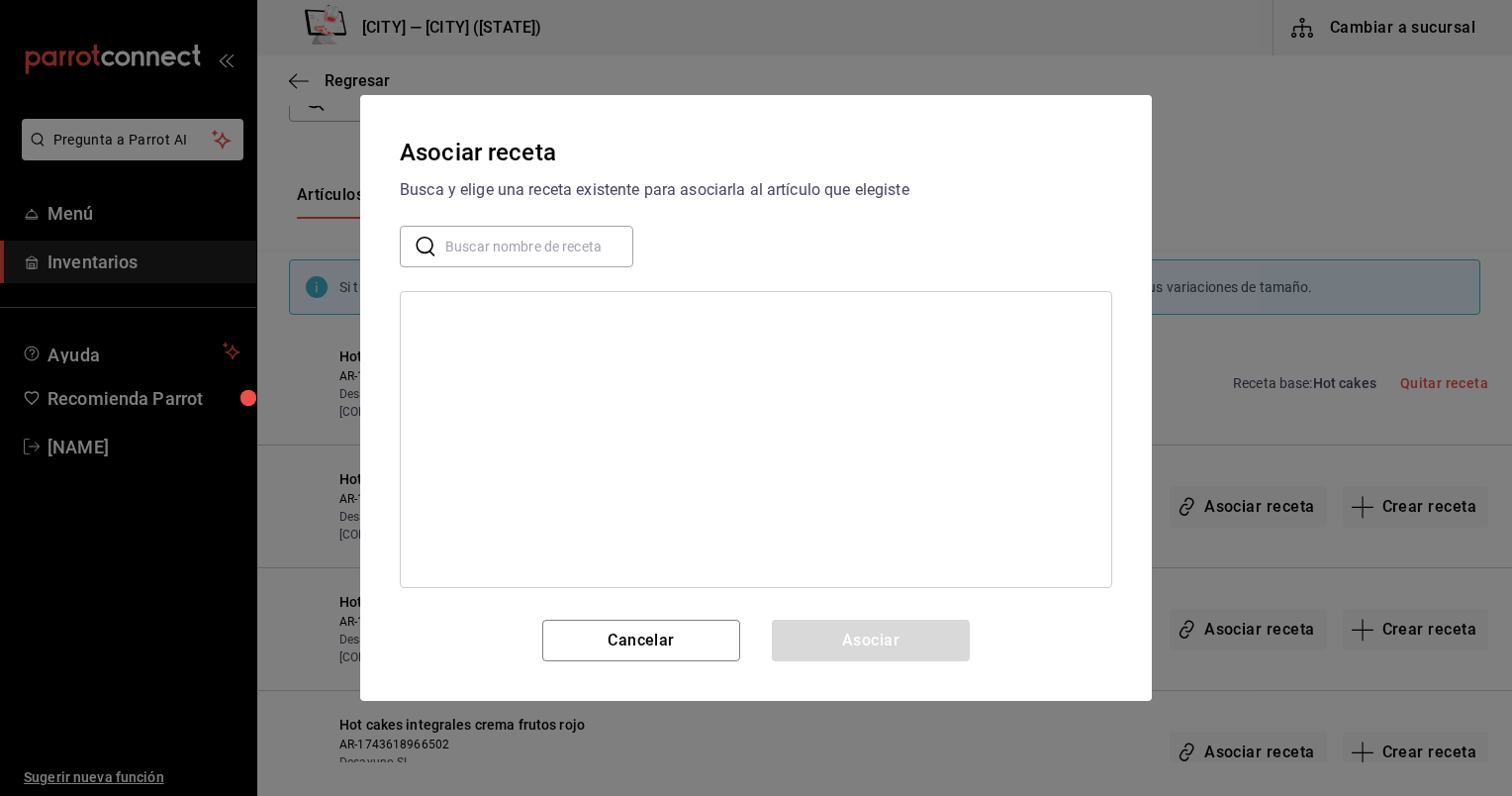 click at bounding box center (539, 247) 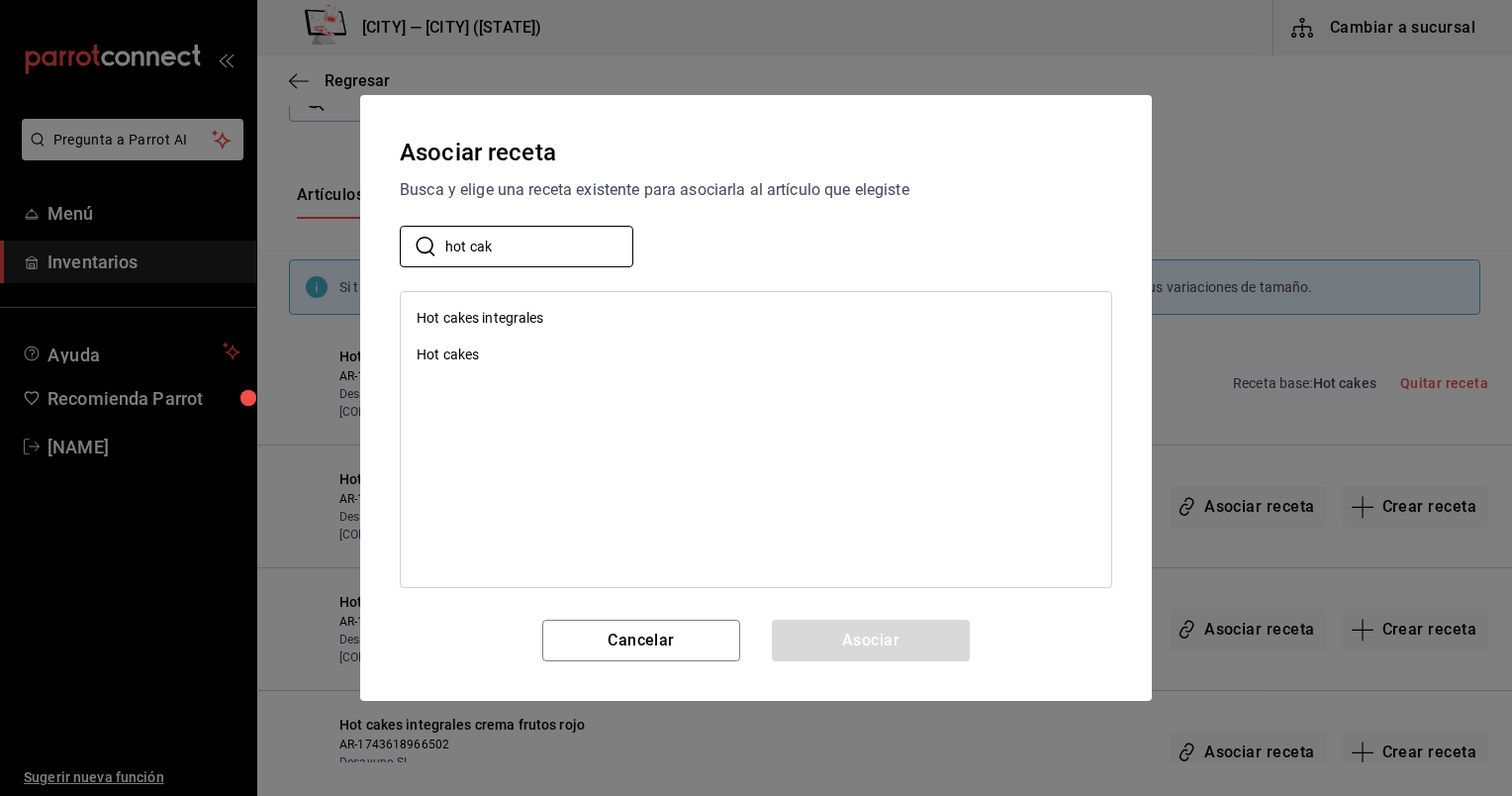 type on "hot cak" 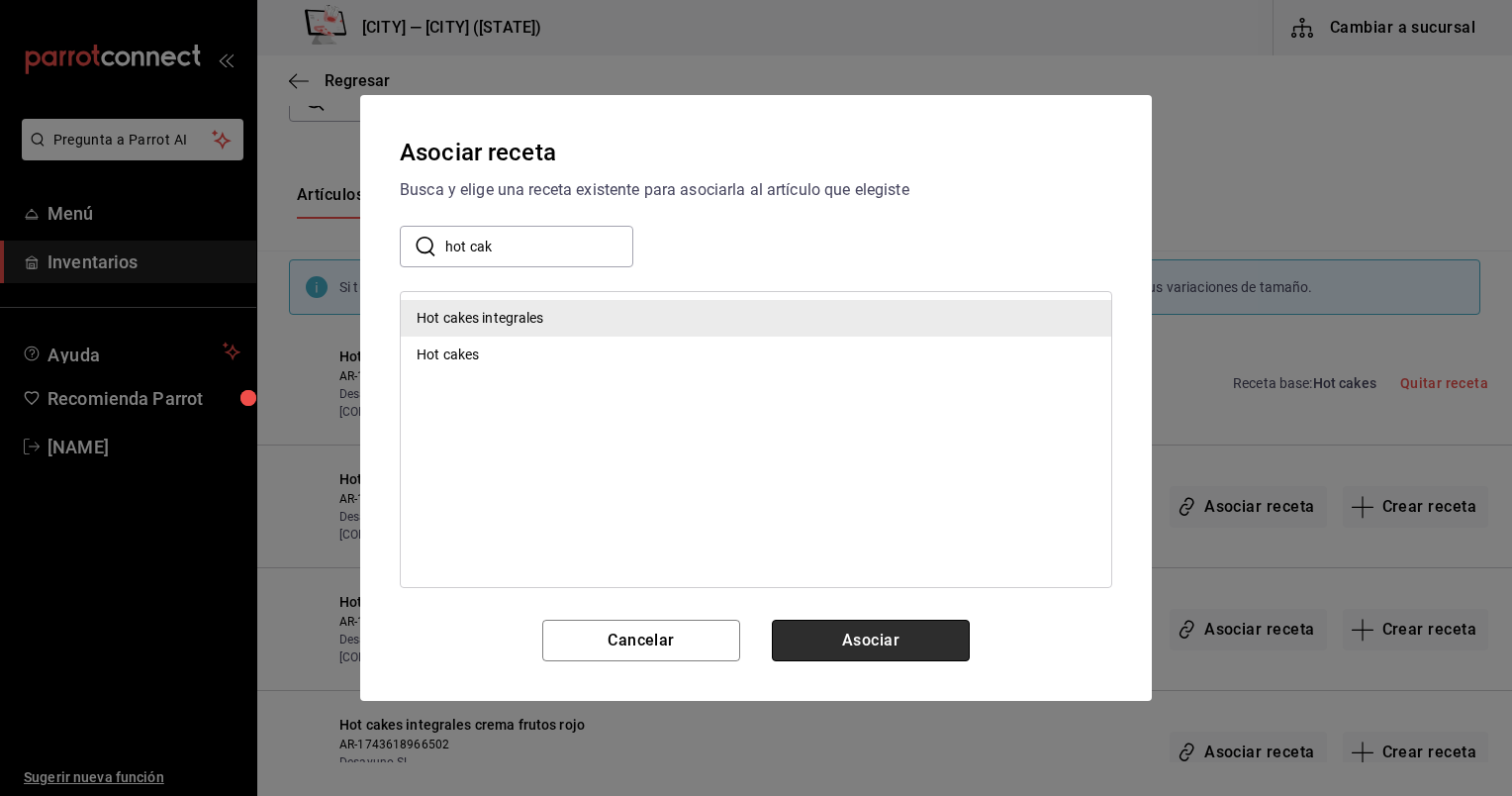 click on "Asociar" at bounding box center (871, 641) 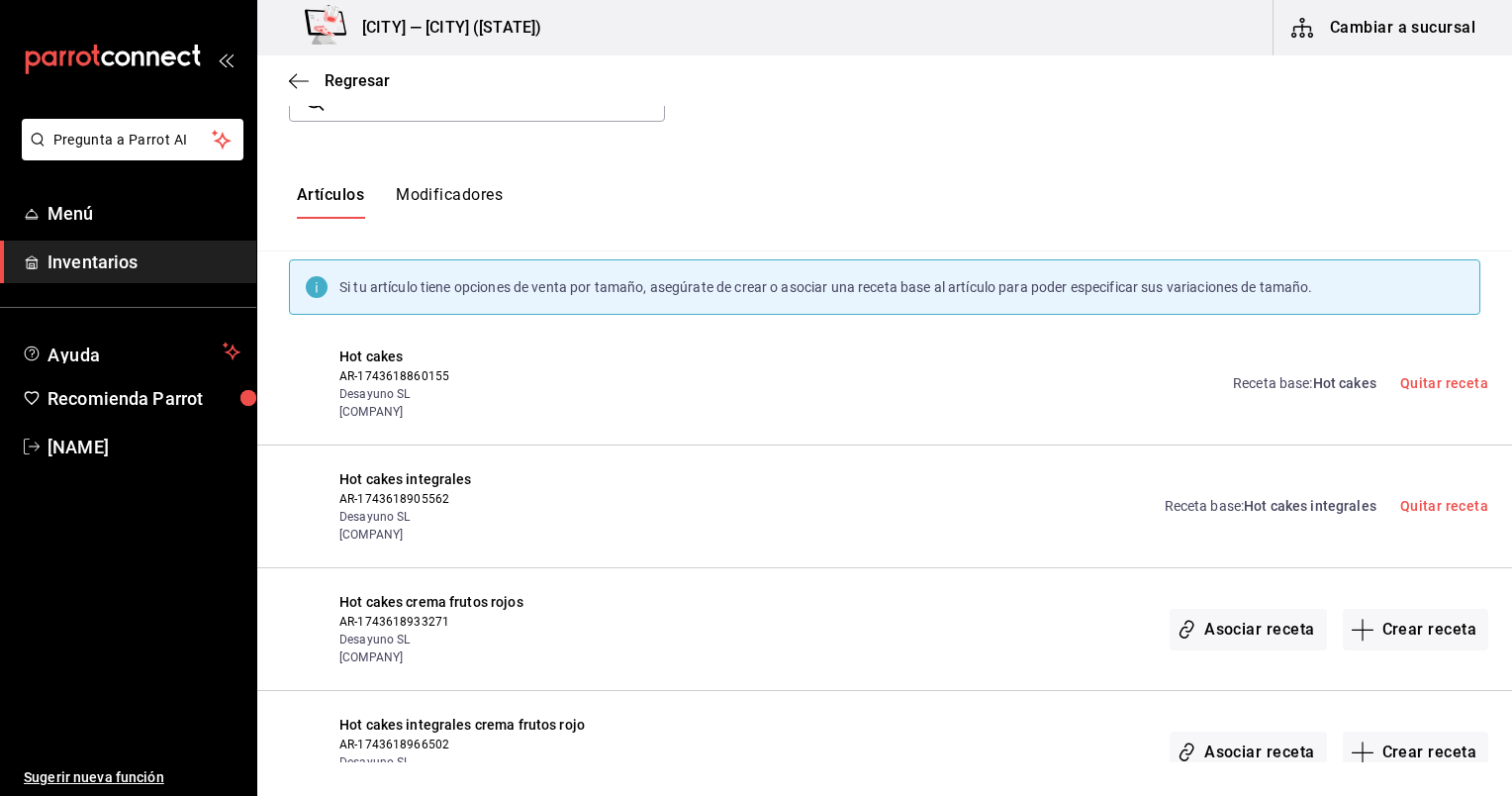 click on "Sucursal Elige una opción default Marca Elige una opción default ​ hot cakes ​" at bounding box center (885, 66) 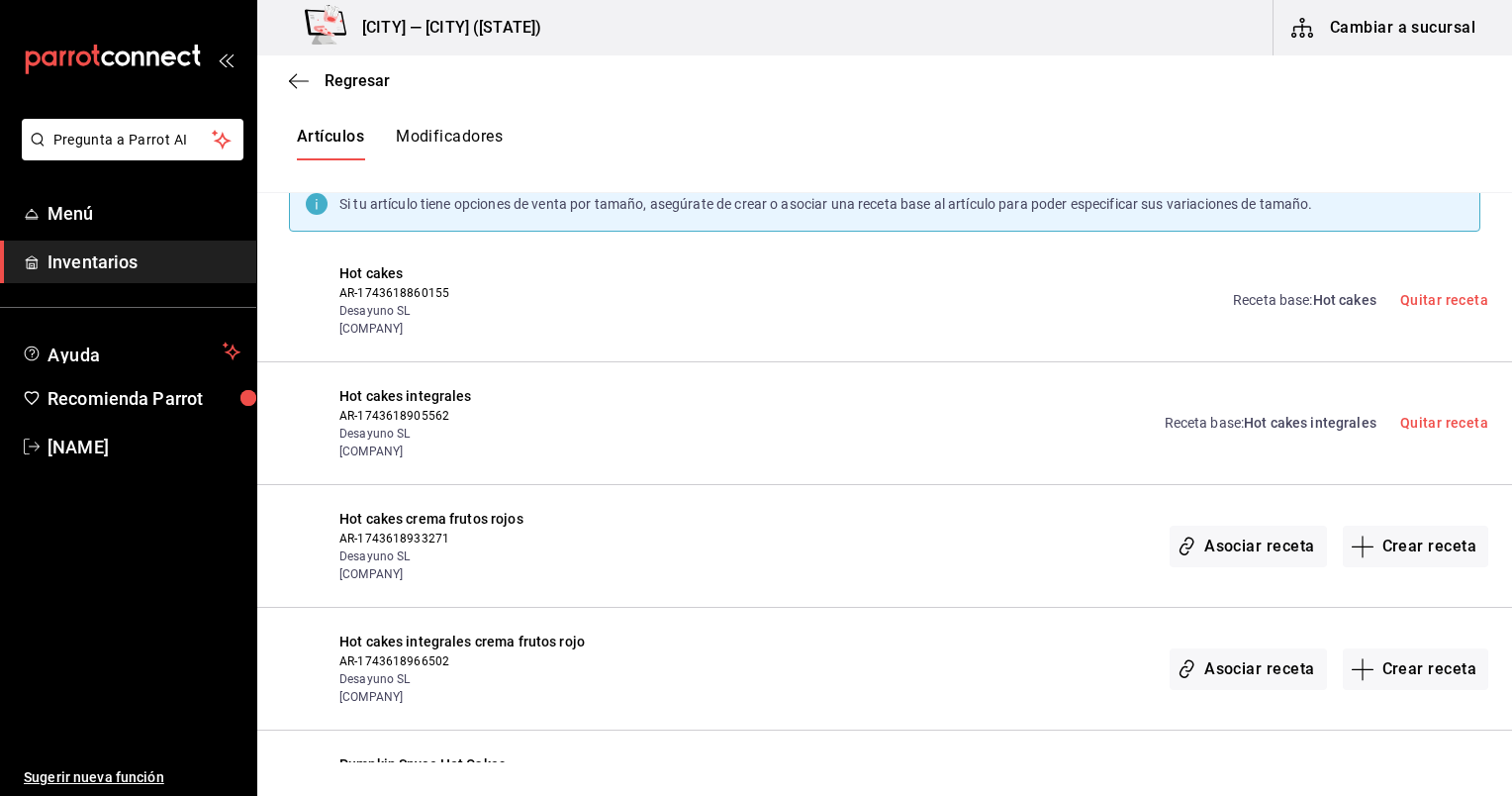 scroll, scrollTop: 412, scrollLeft: 0, axis: vertical 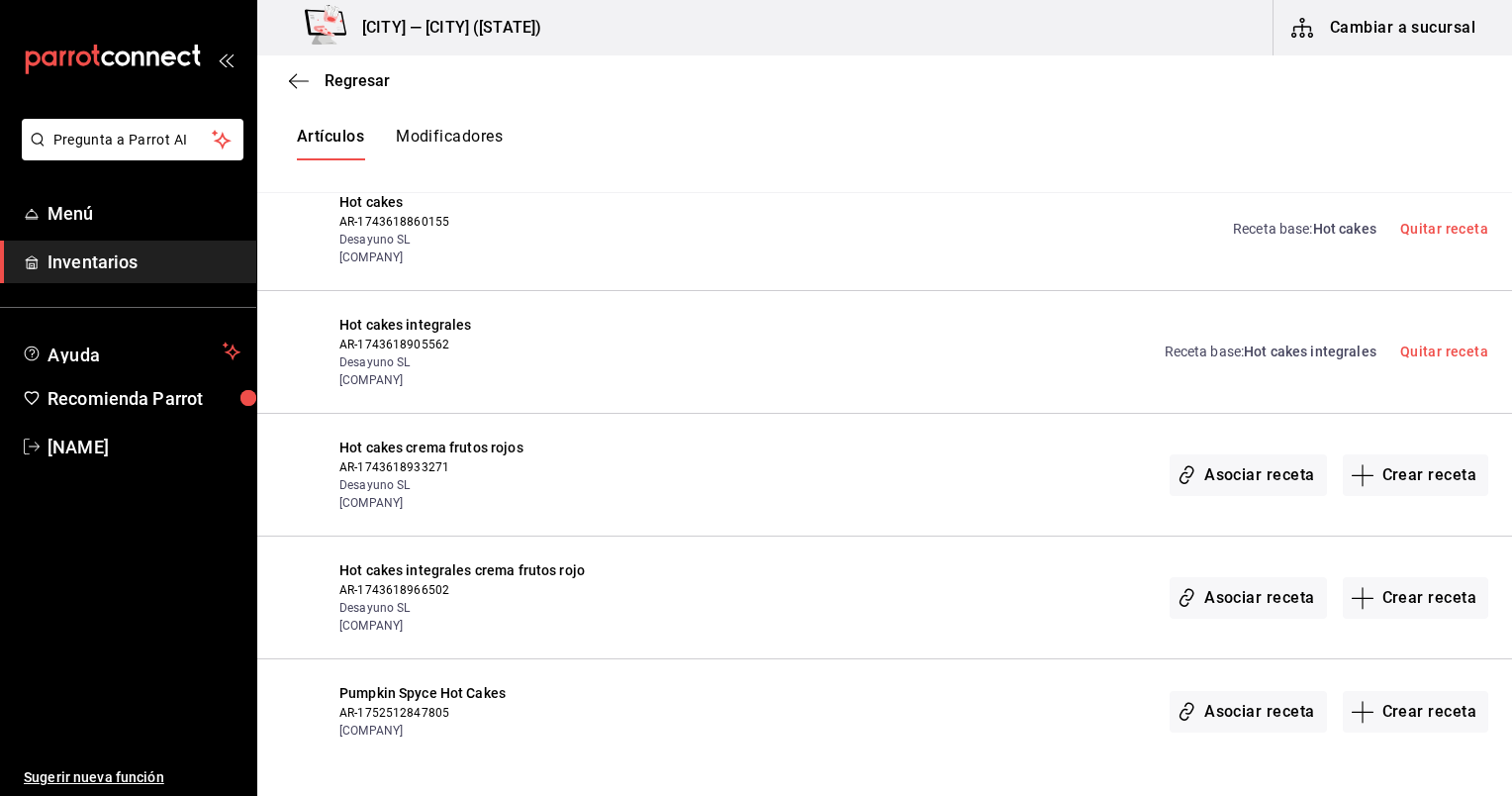 click on "Hot cakes crema  frutos rojos AR-1743618933271 Desayuno SL Desayuno GM Asociar receta Crear receta" at bounding box center [885, 475] 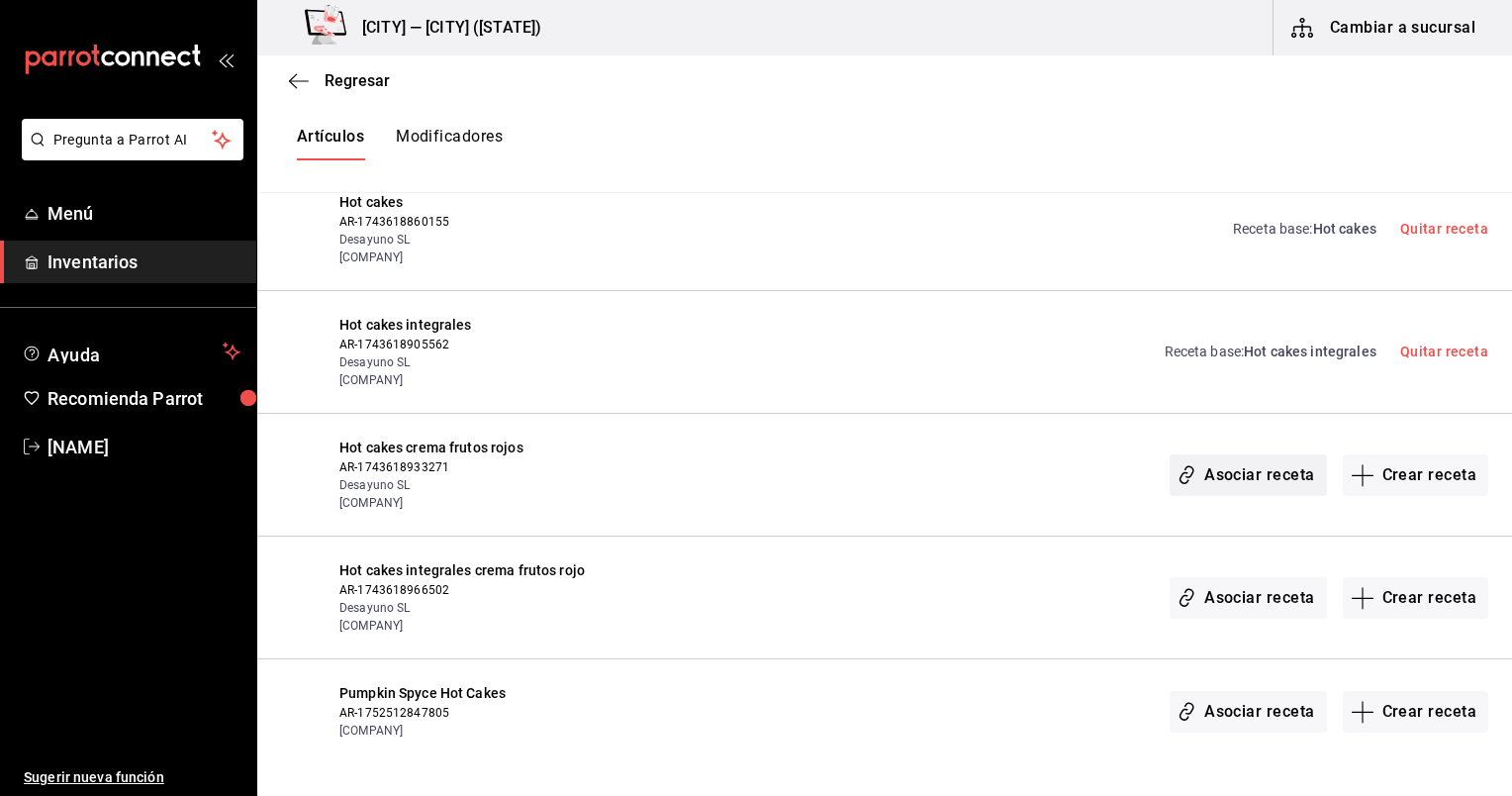 click on "Asociar receta" at bounding box center [1248, 475] 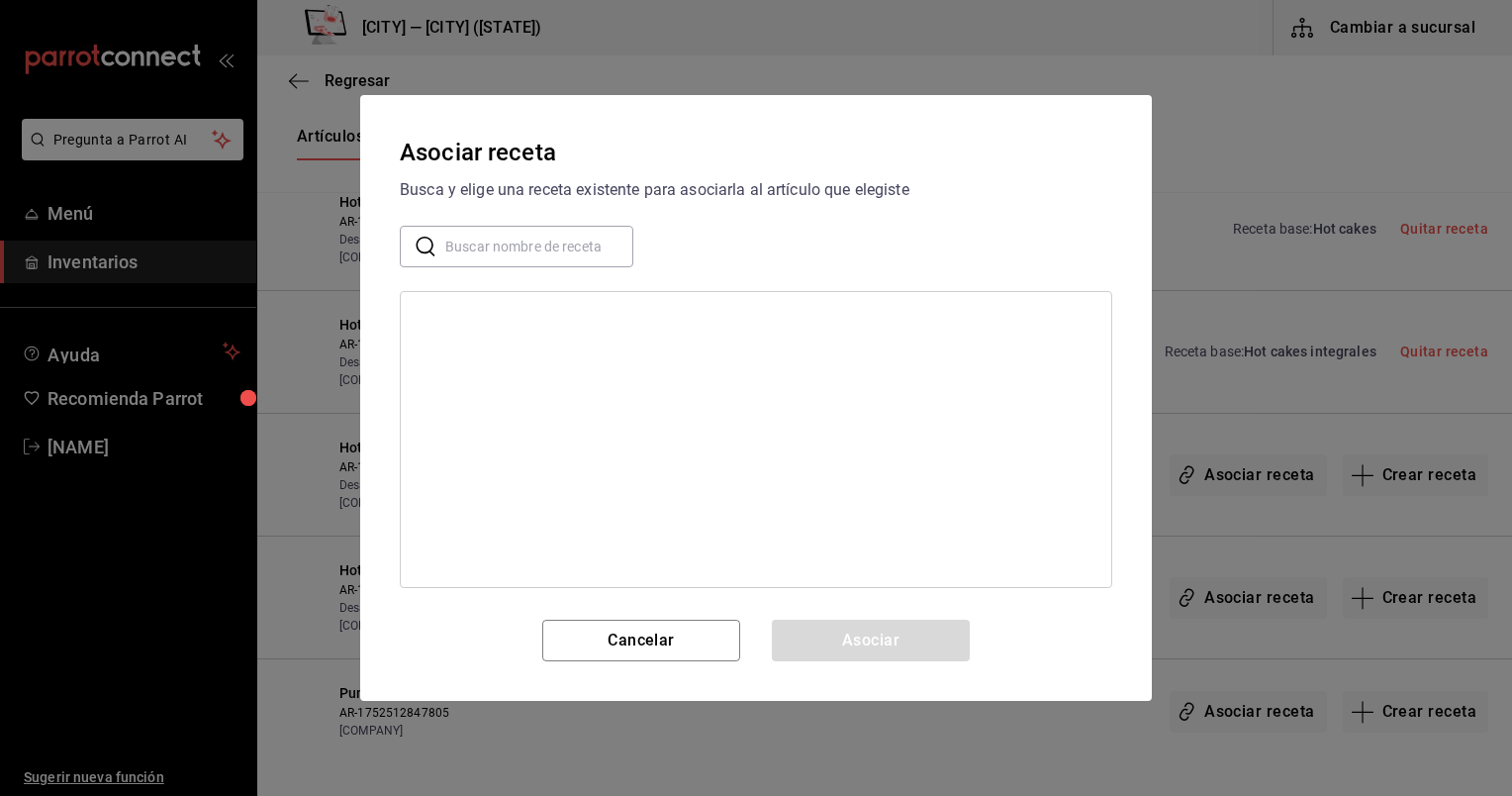click at bounding box center (539, 247) 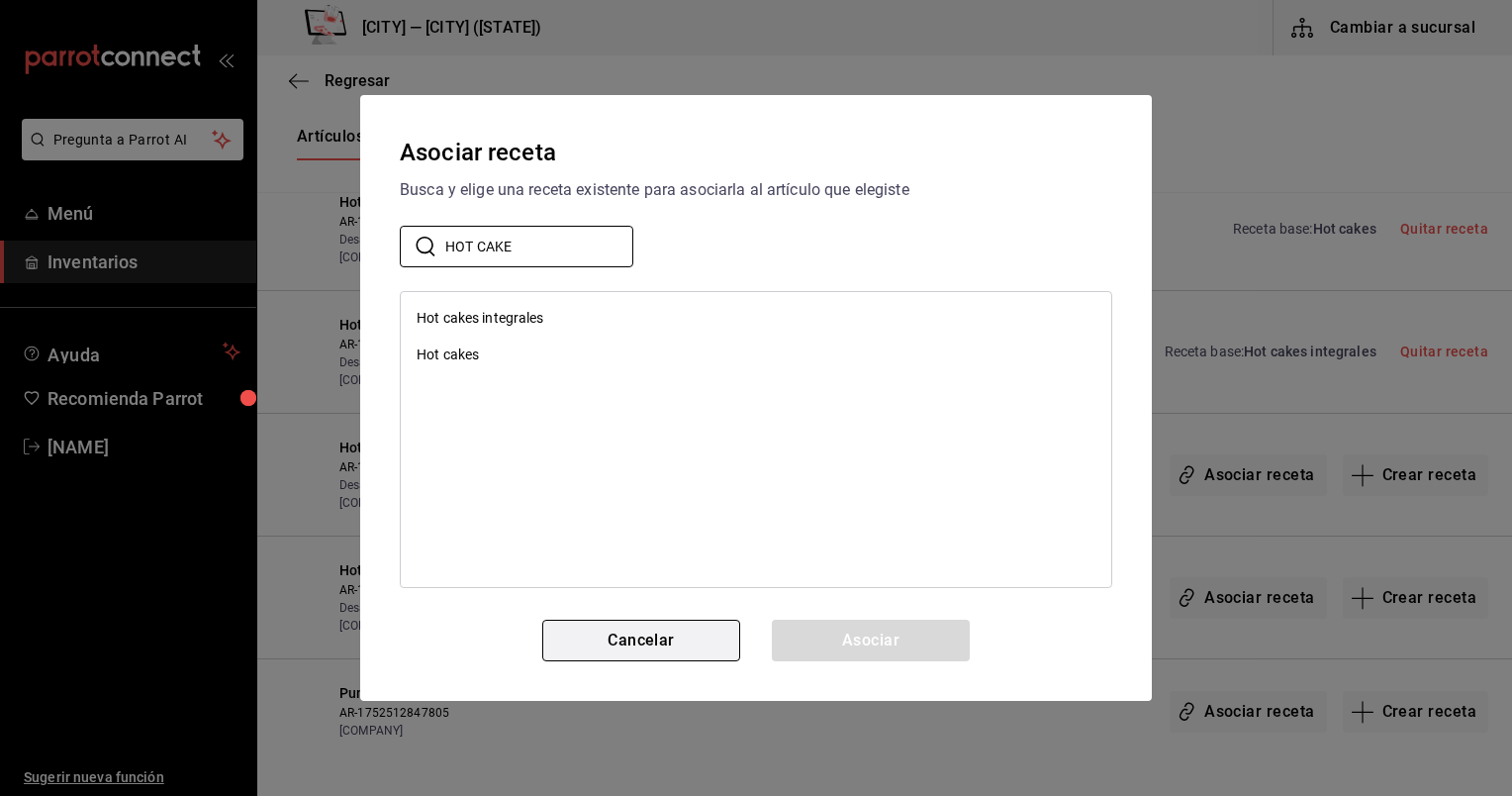 type on "HOT CAKE" 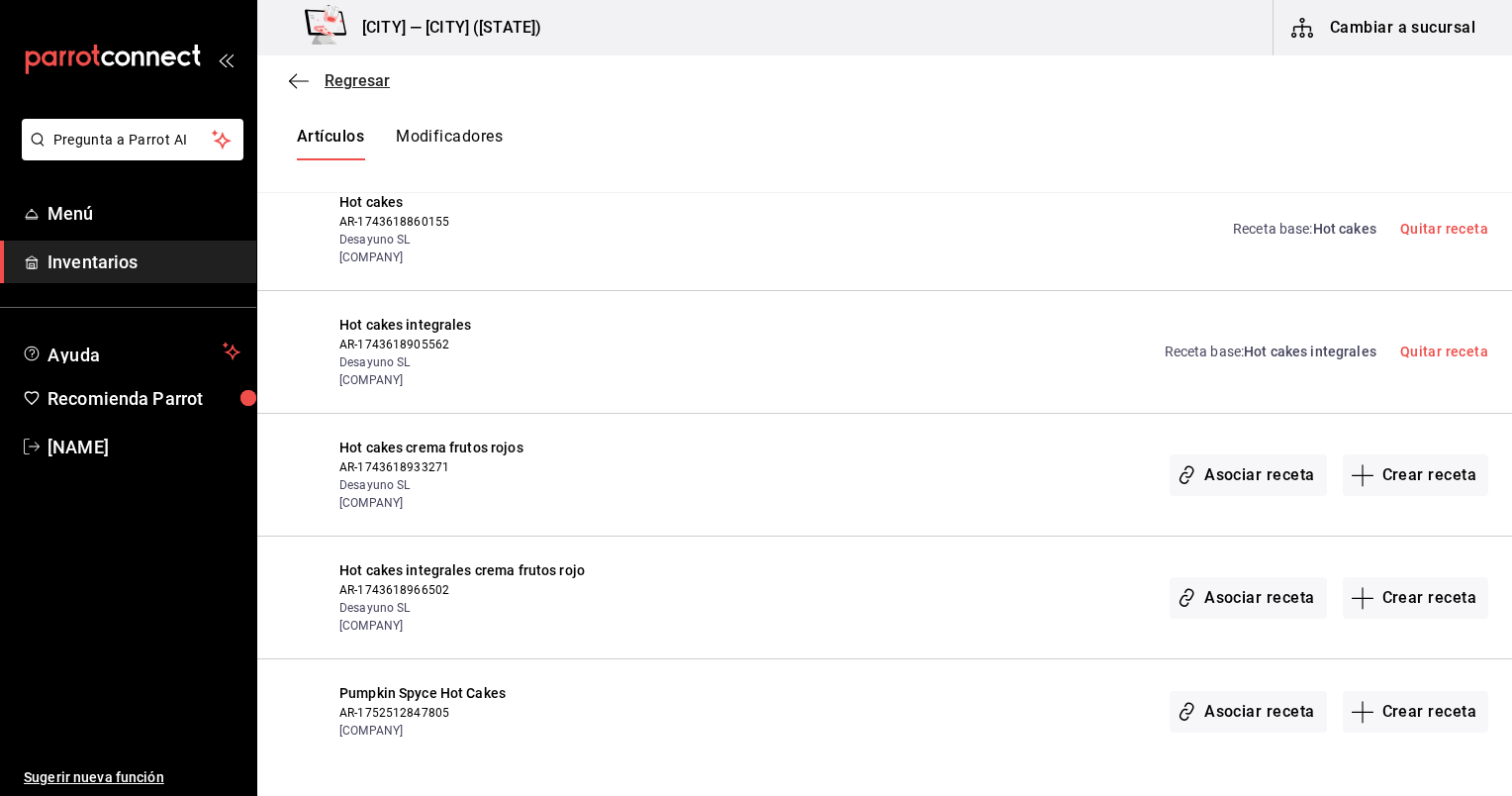 click 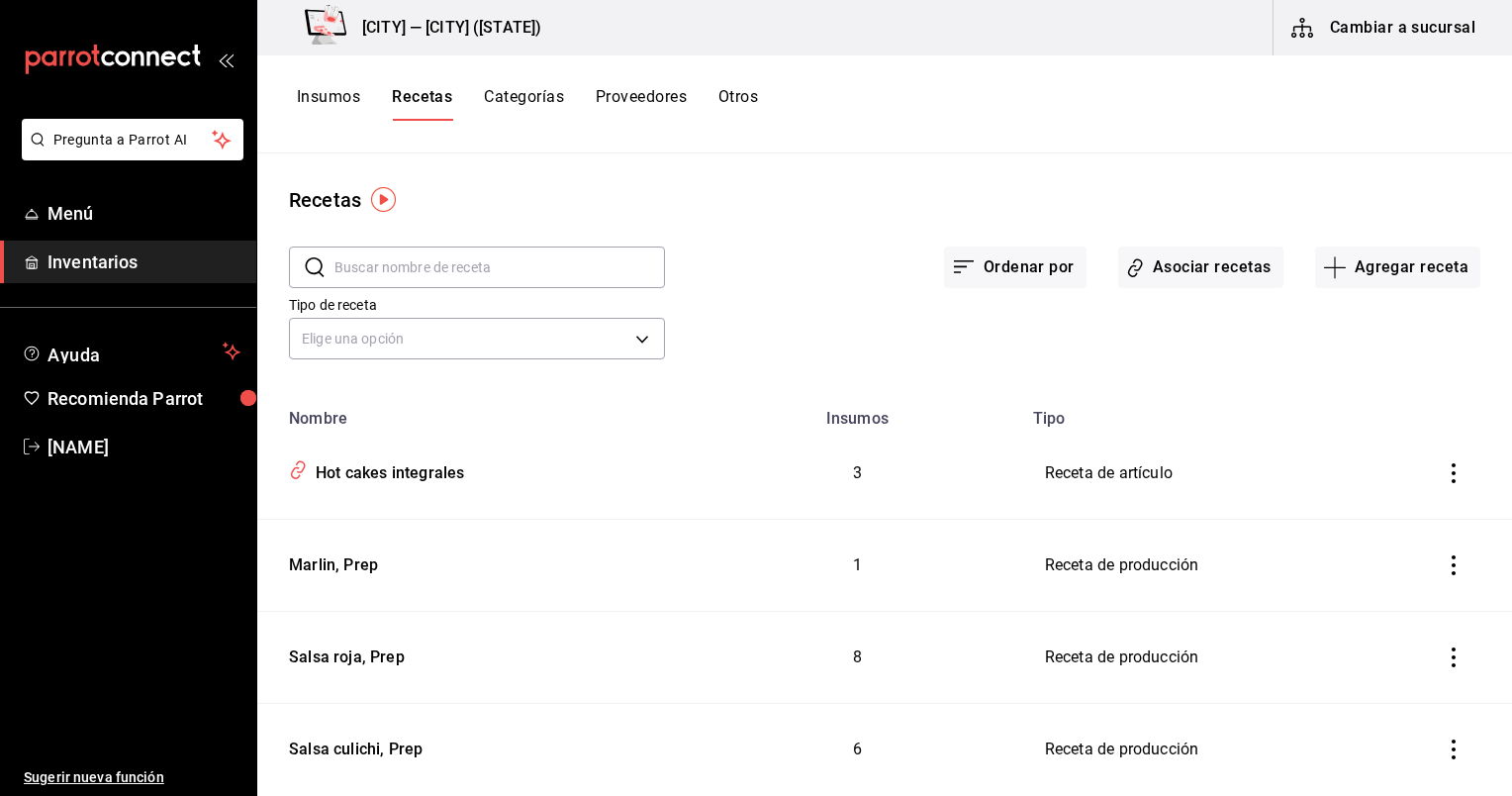 click at bounding box center (500, 267) 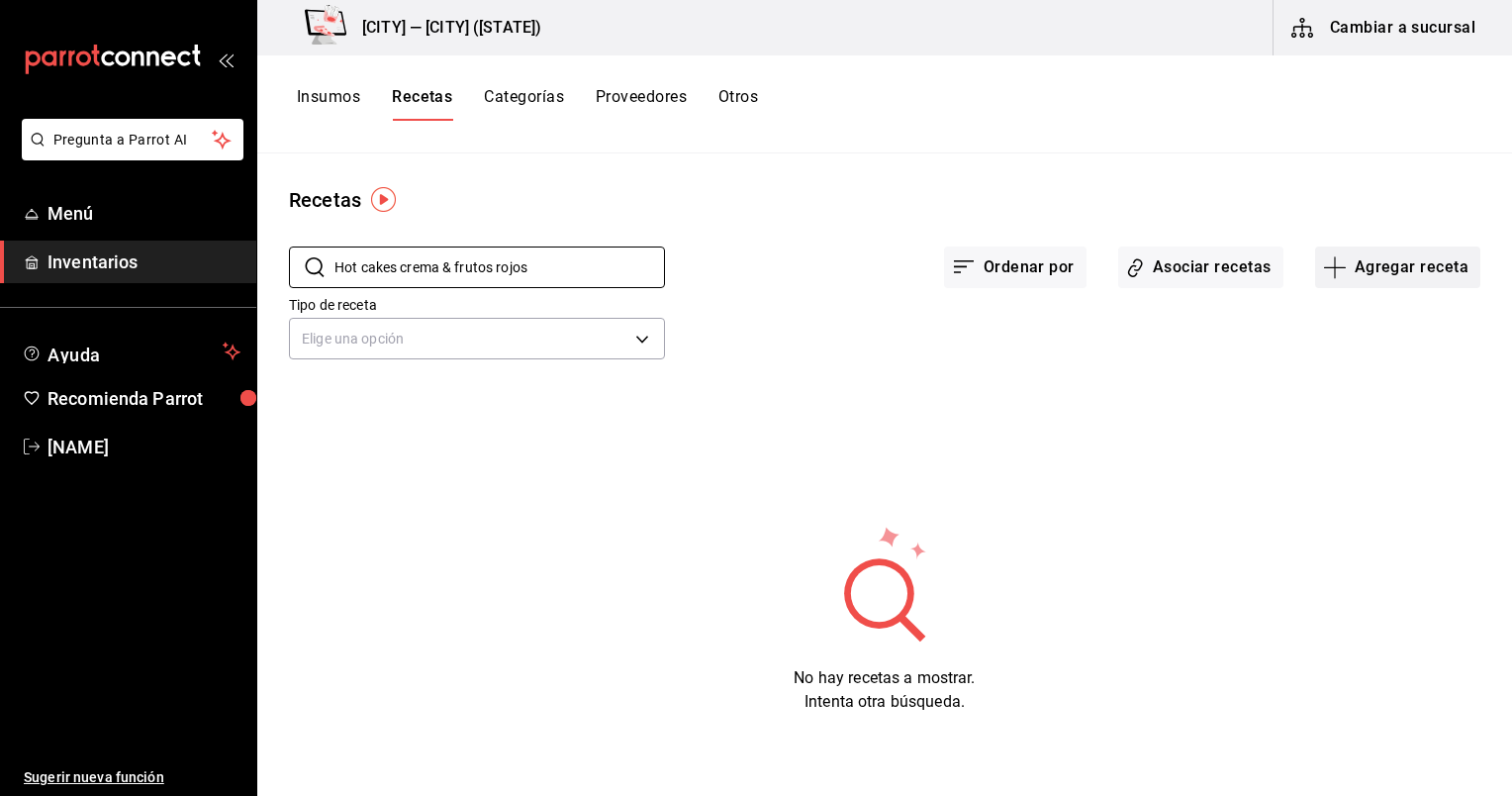 type on "Hot cakes crema & frutos rojos" 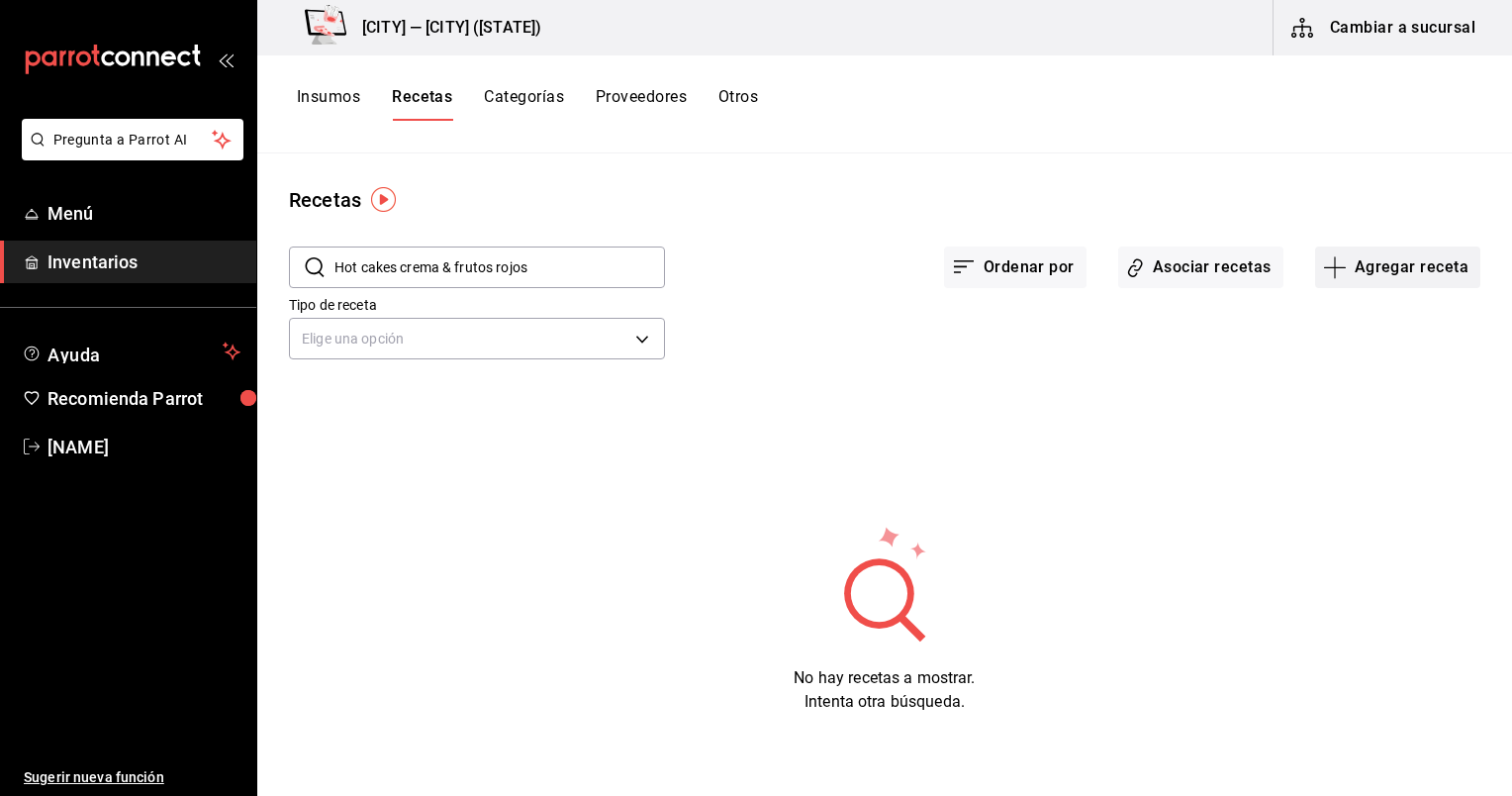 click 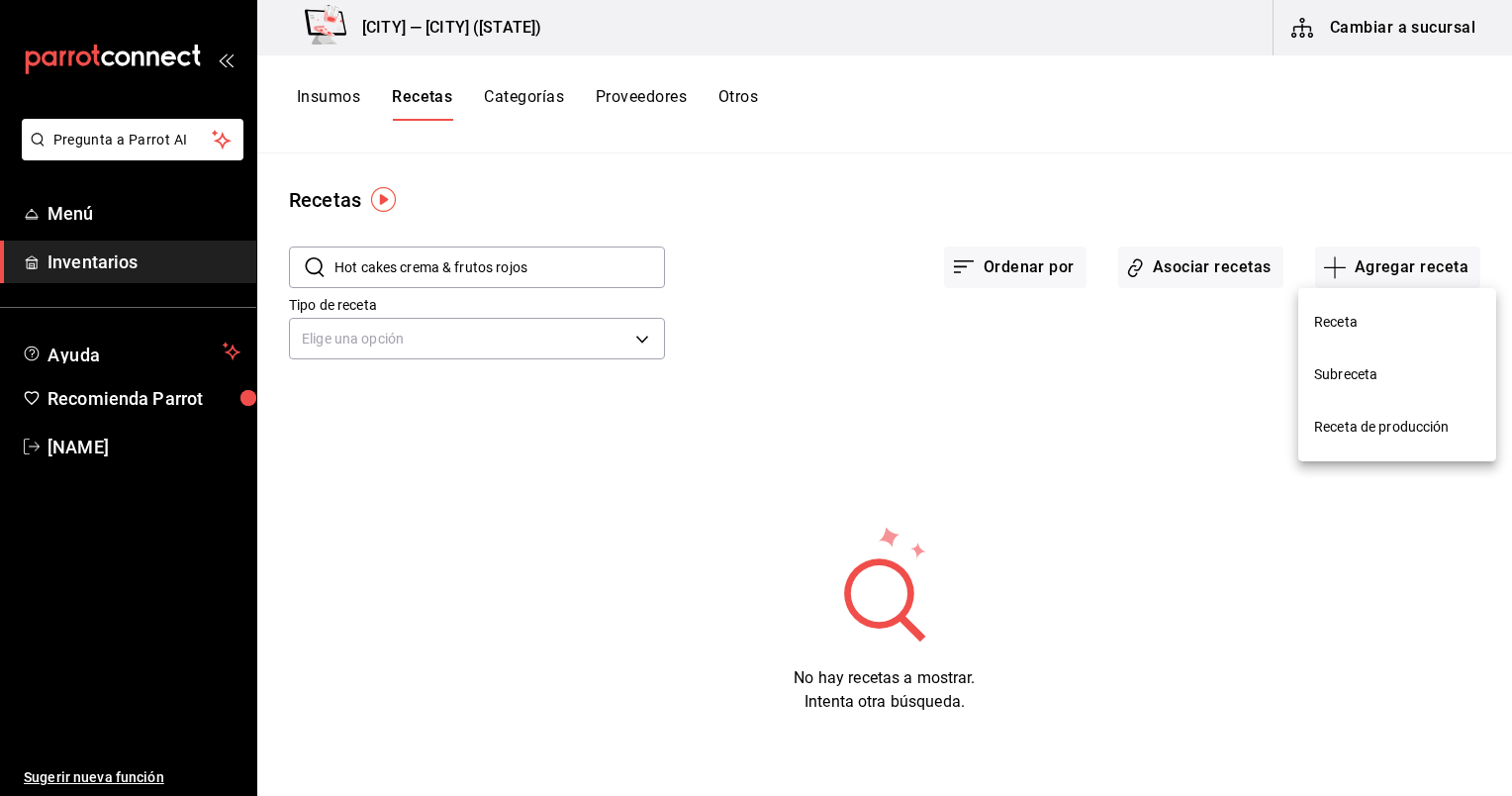 click on "Receta" at bounding box center [1397, 322] 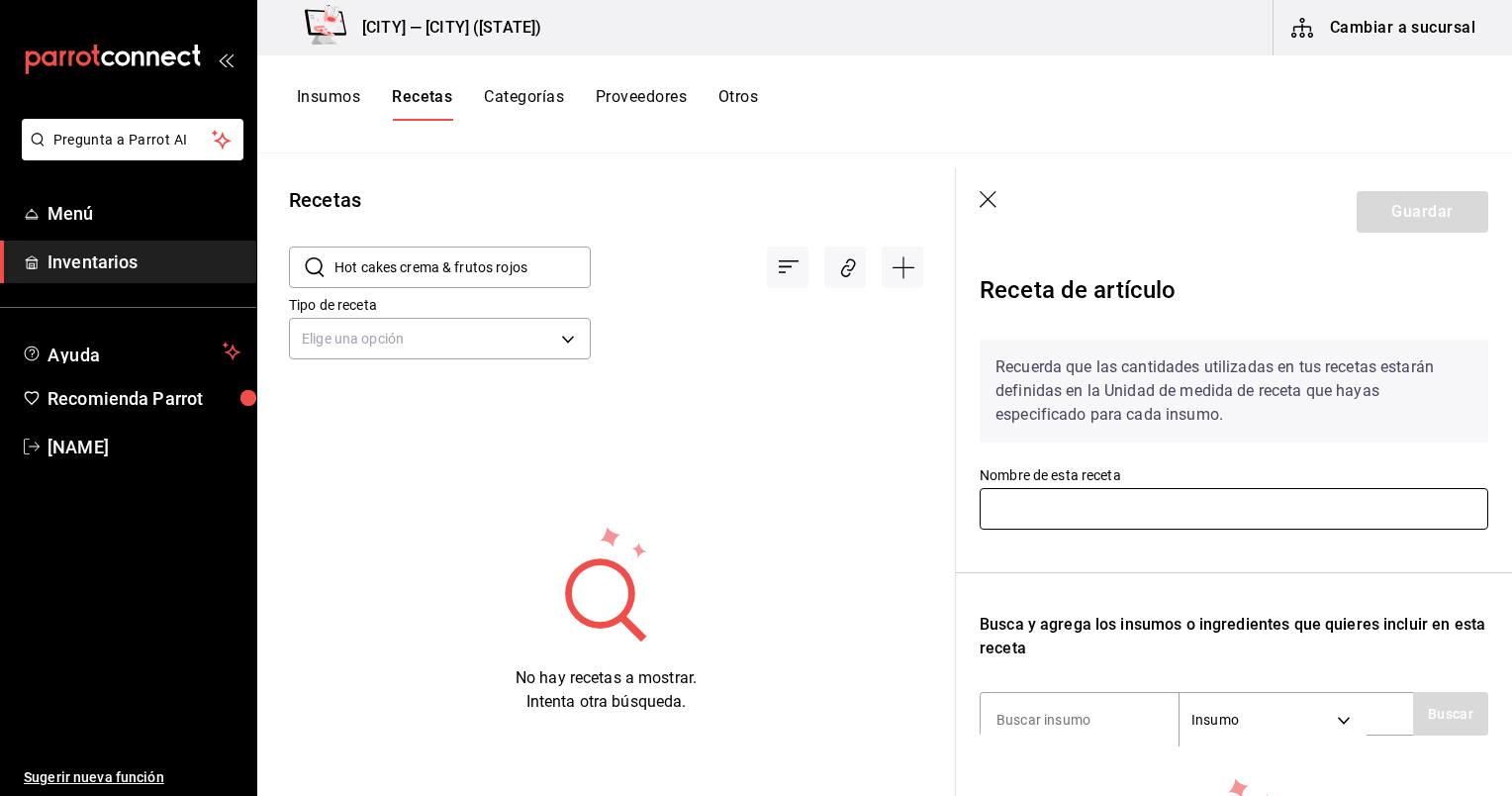 click at bounding box center [1234, 509] 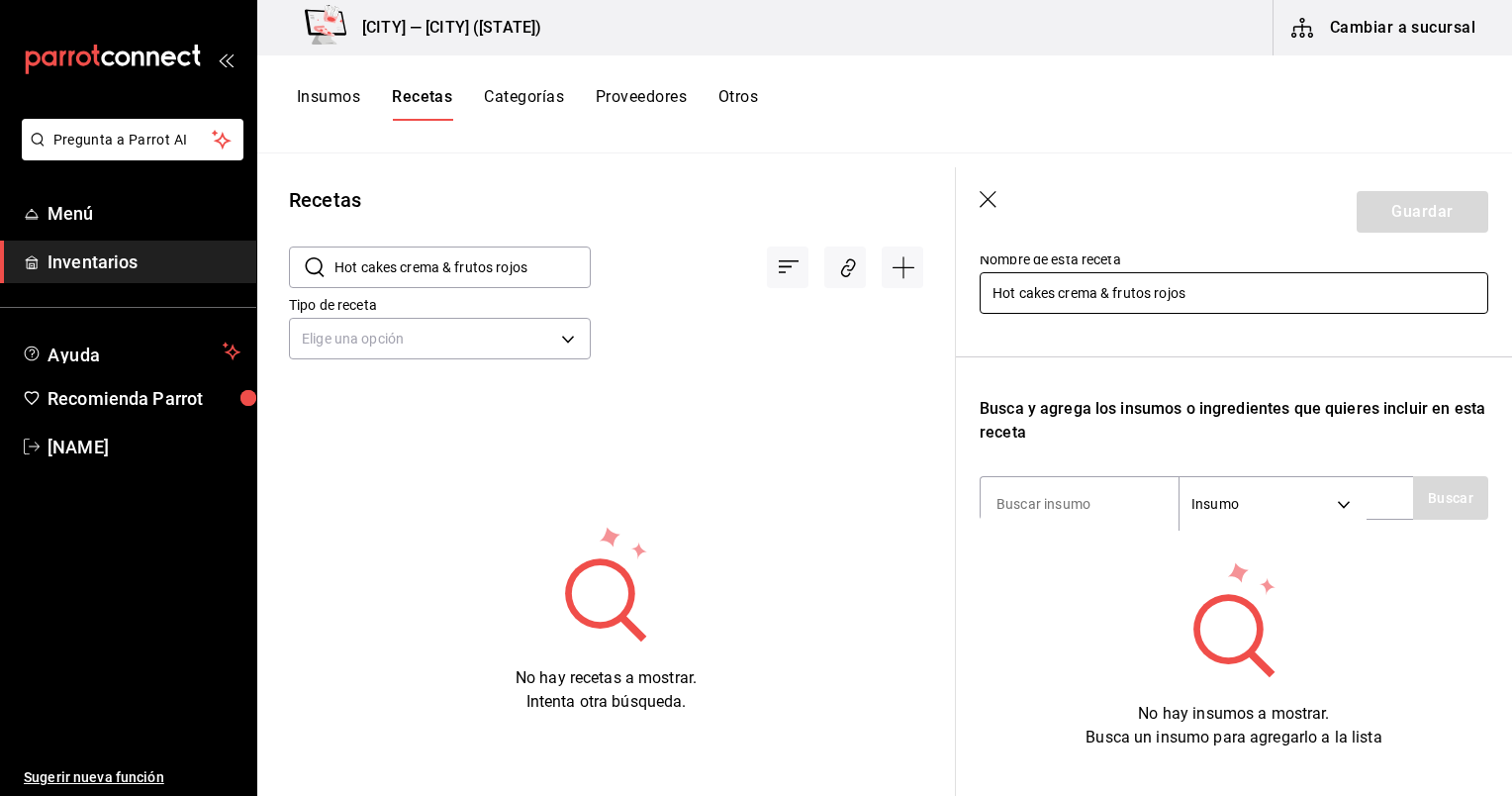 scroll, scrollTop: 246, scrollLeft: 0, axis: vertical 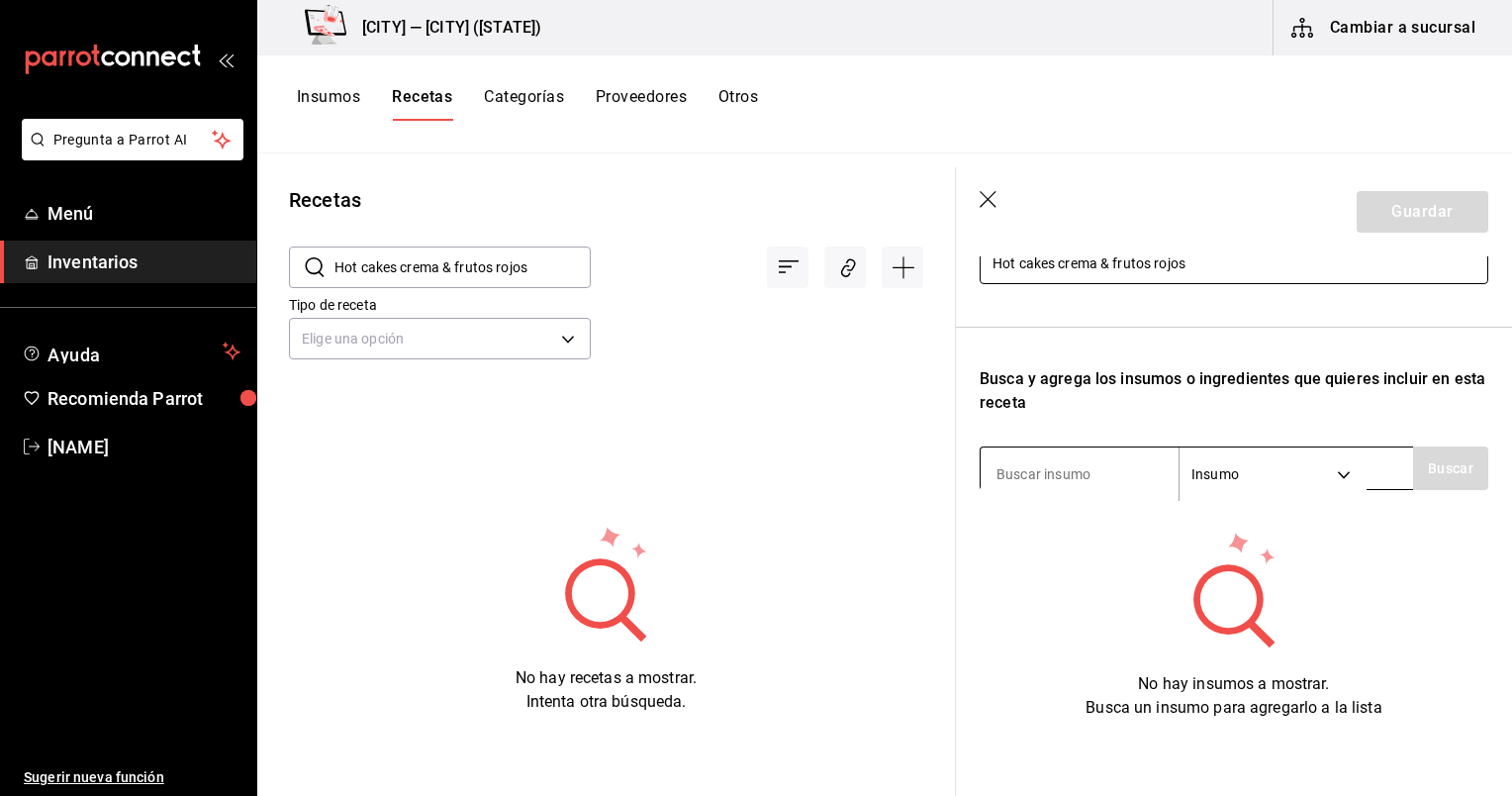 type on "Hot cakes crema & frutos rojos" 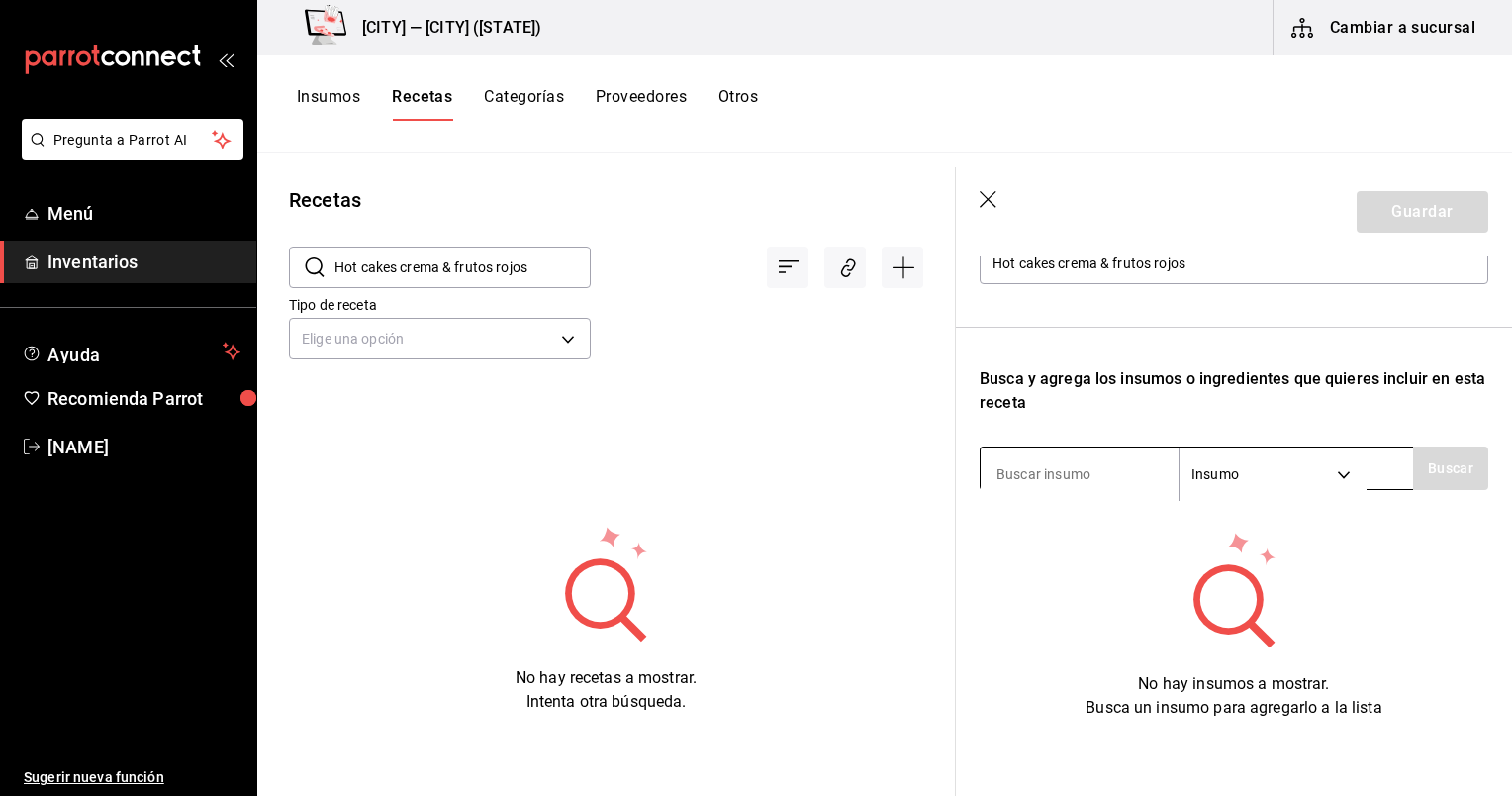 click at bounding box center (1080, 474) 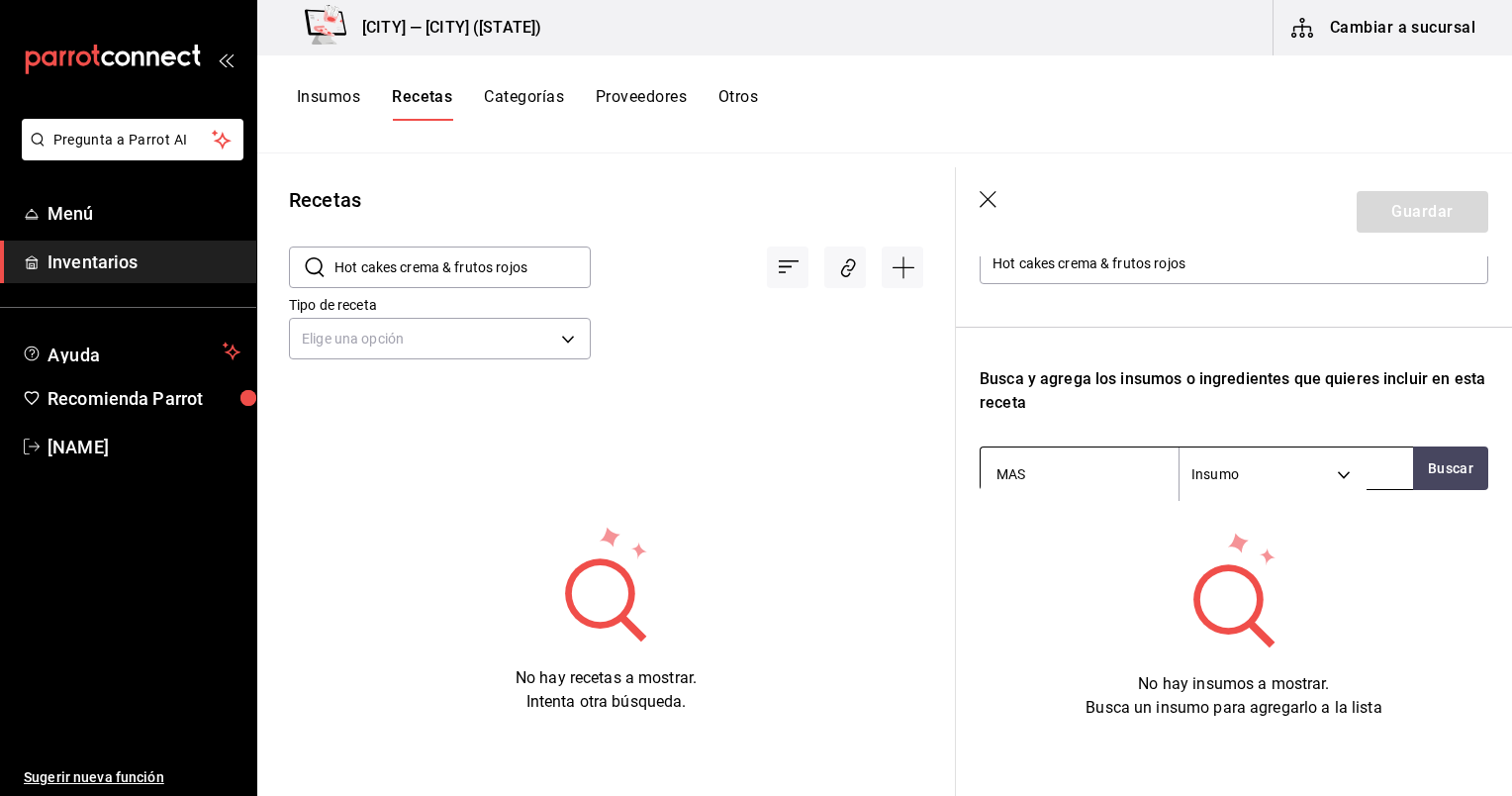 type on "MASA" 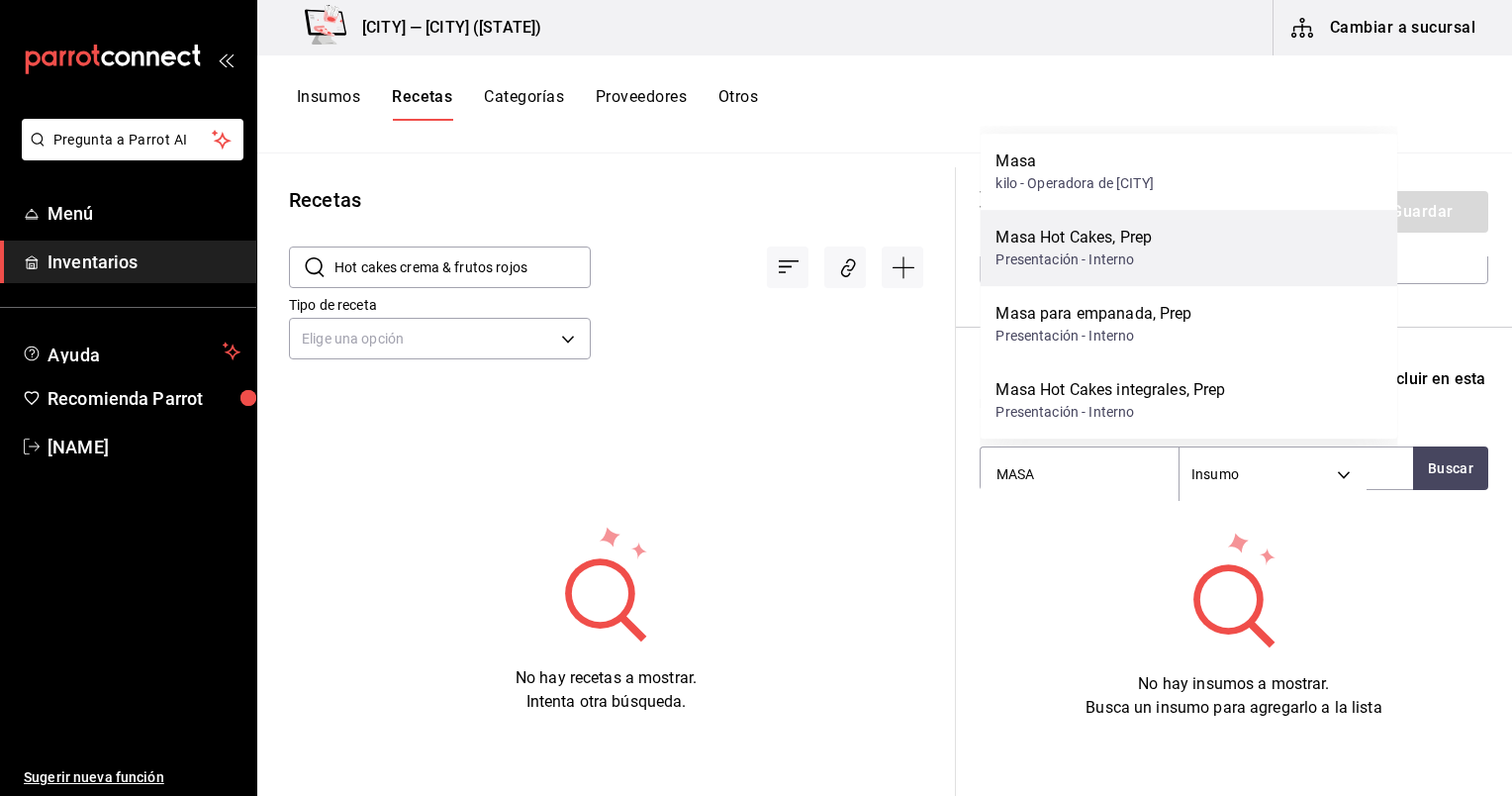 click on "Presentación - Interno" at bounding box center [1074, 259] 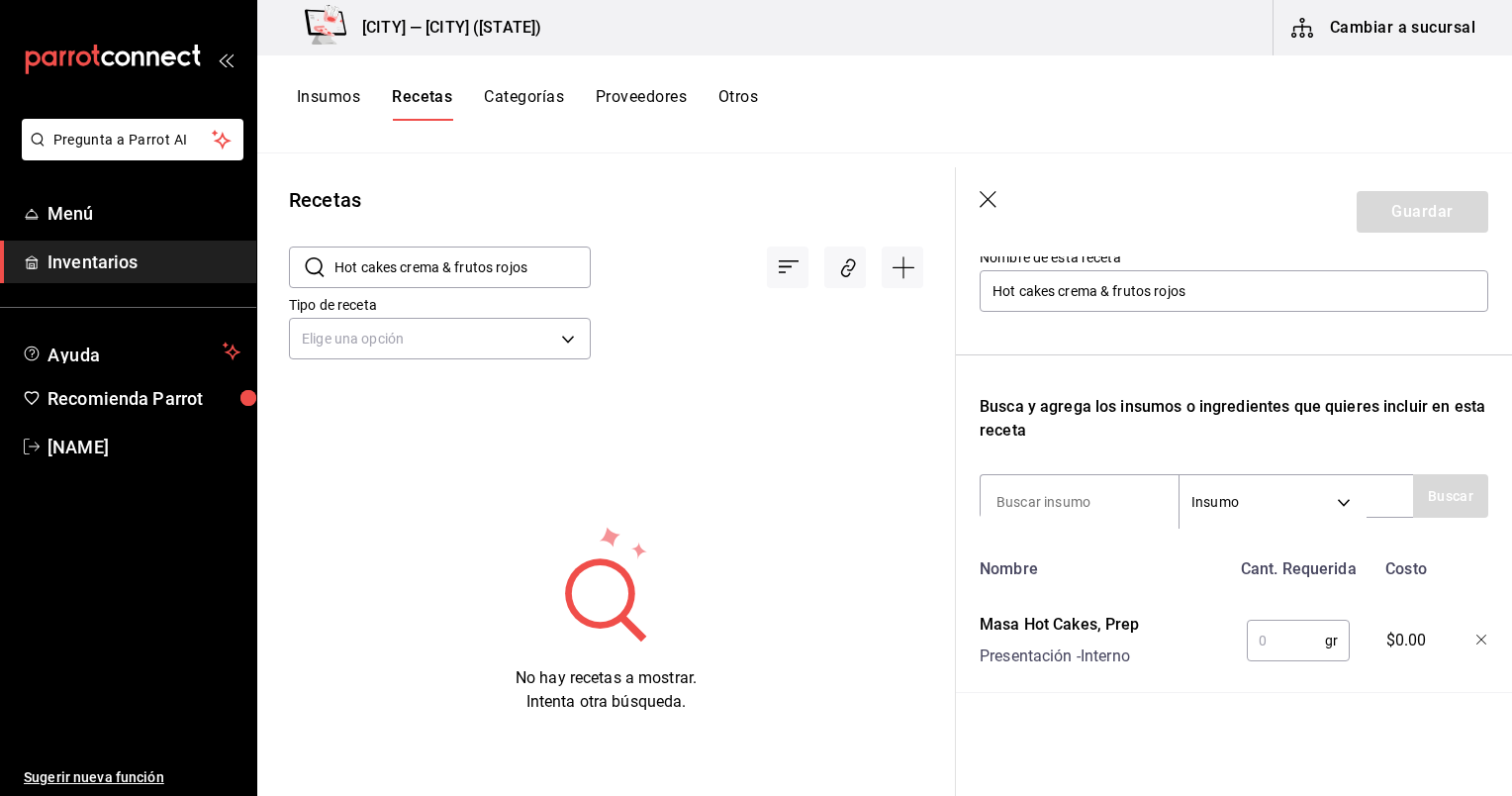 scroll, scrollTop: 233, scrollLeft: 0, axis: vertical 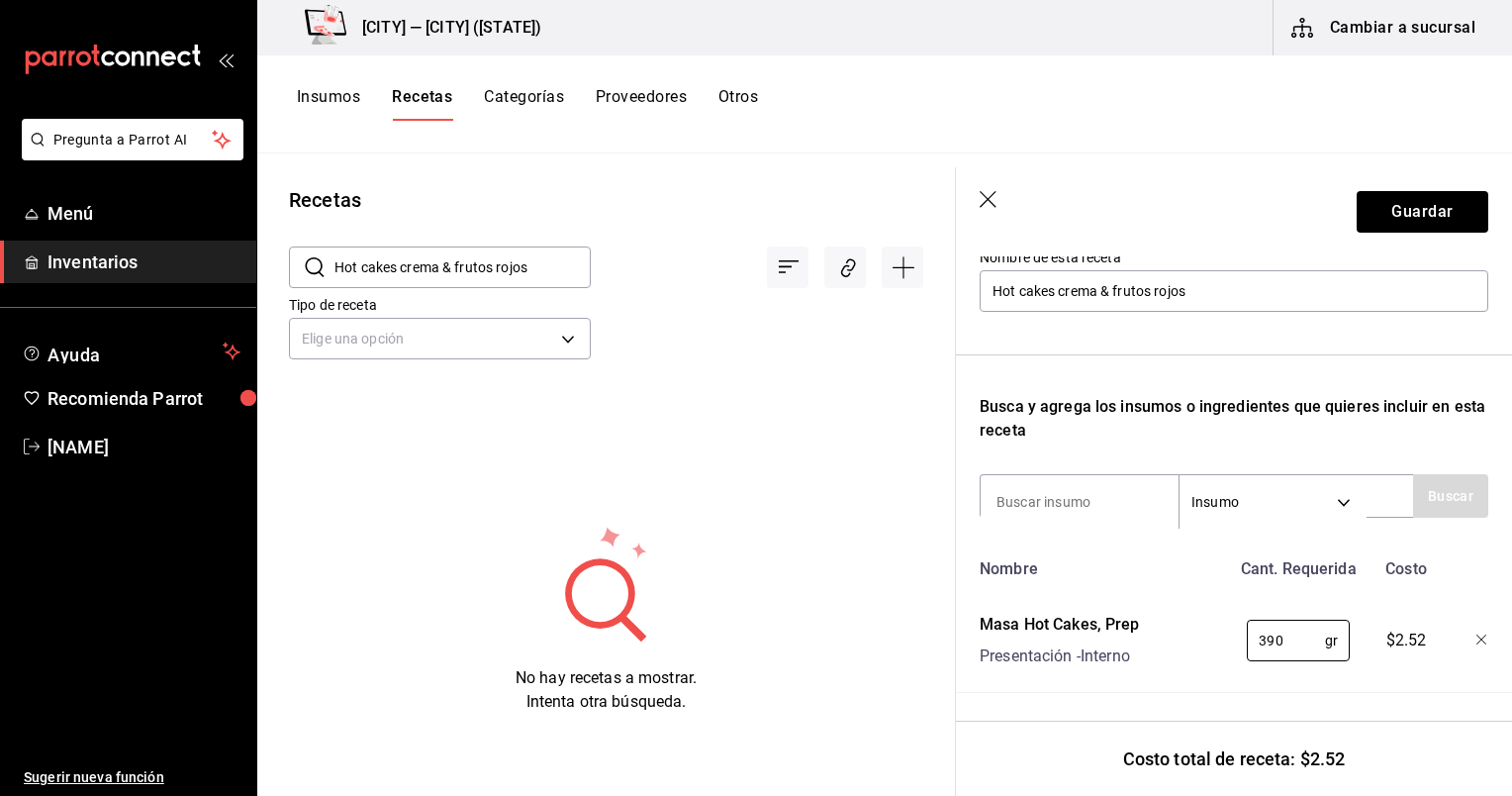 type on "390" 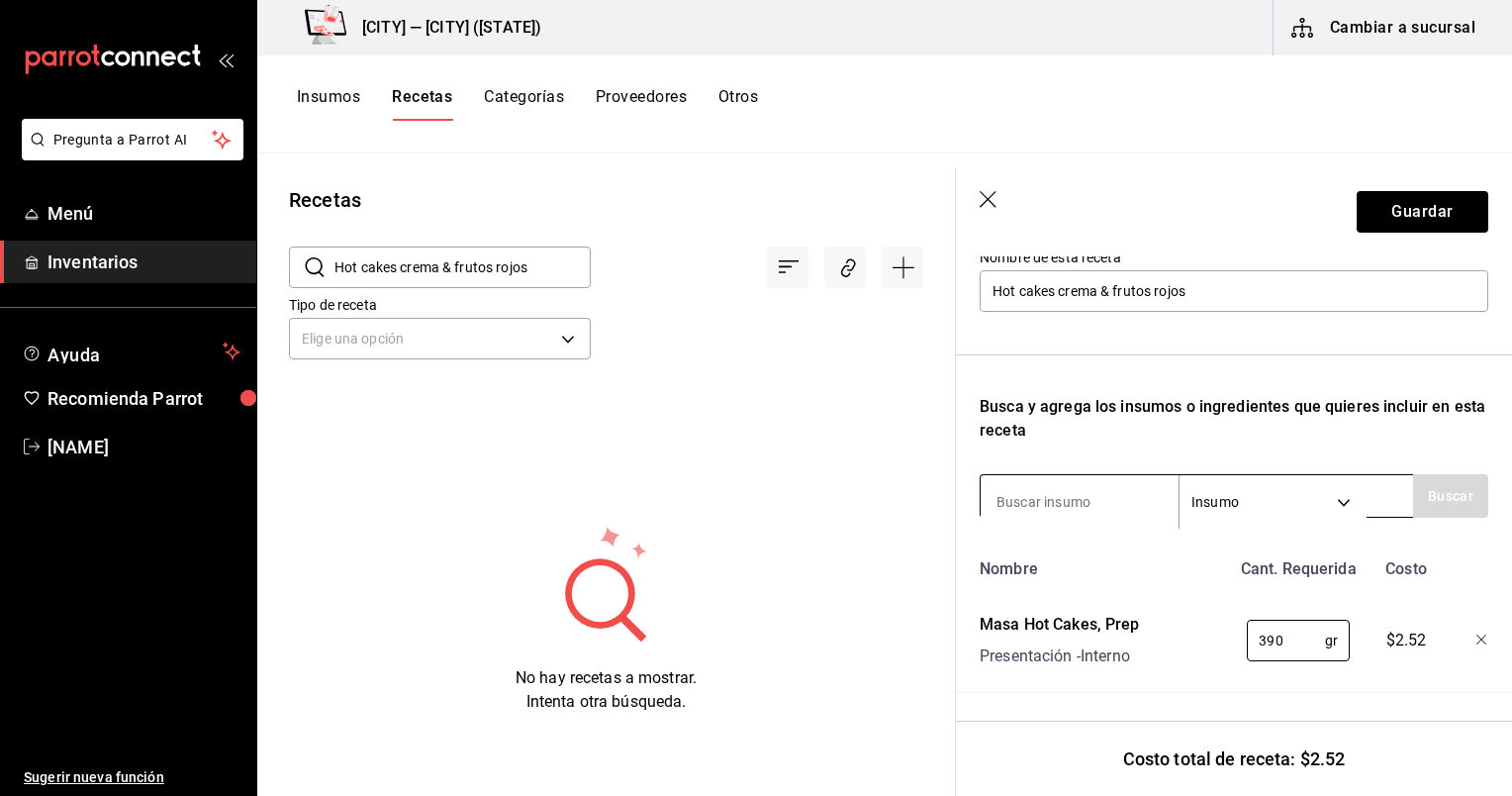 click at bounding box center [1080, 502] 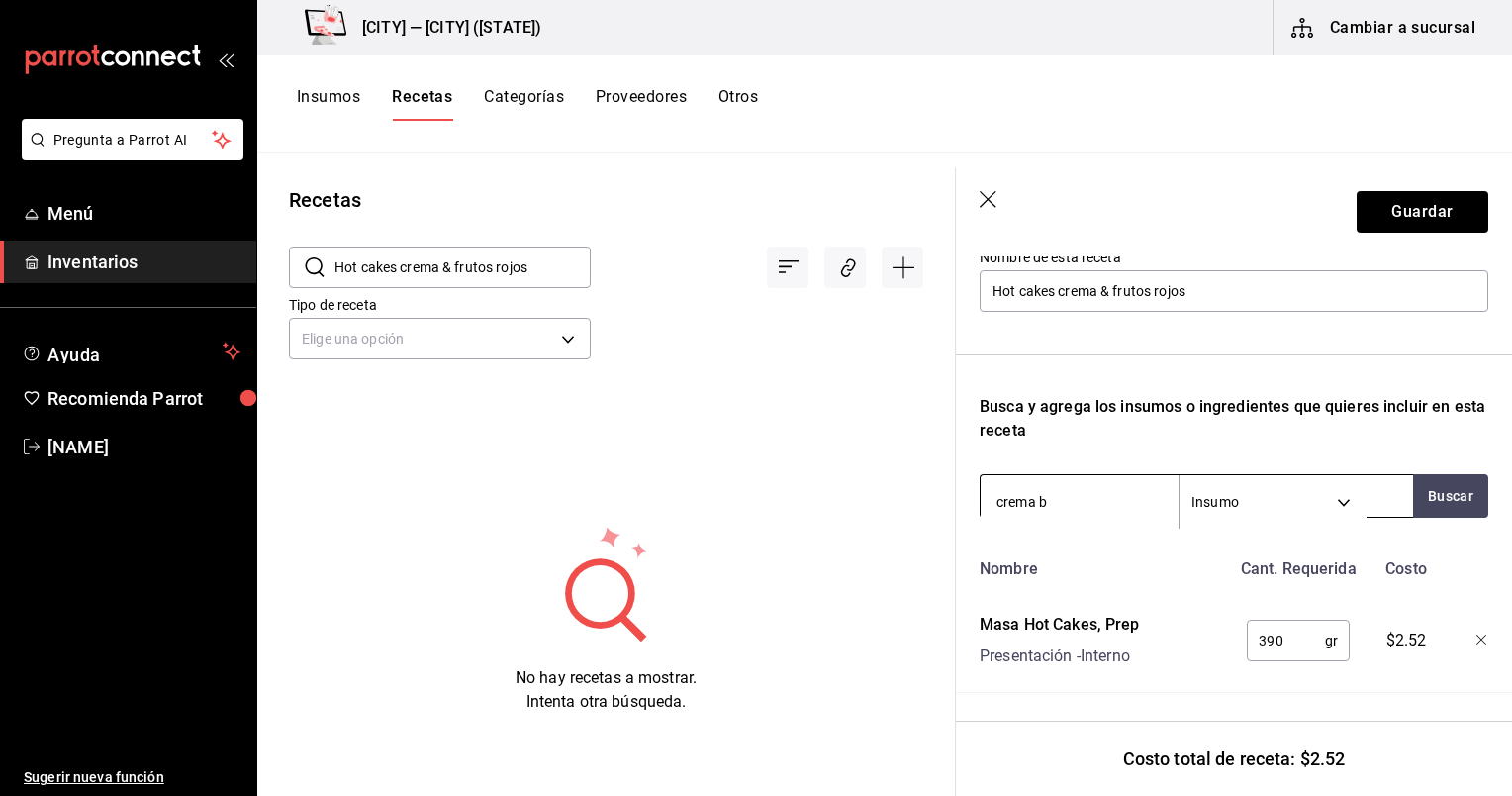 type on "crema ba" 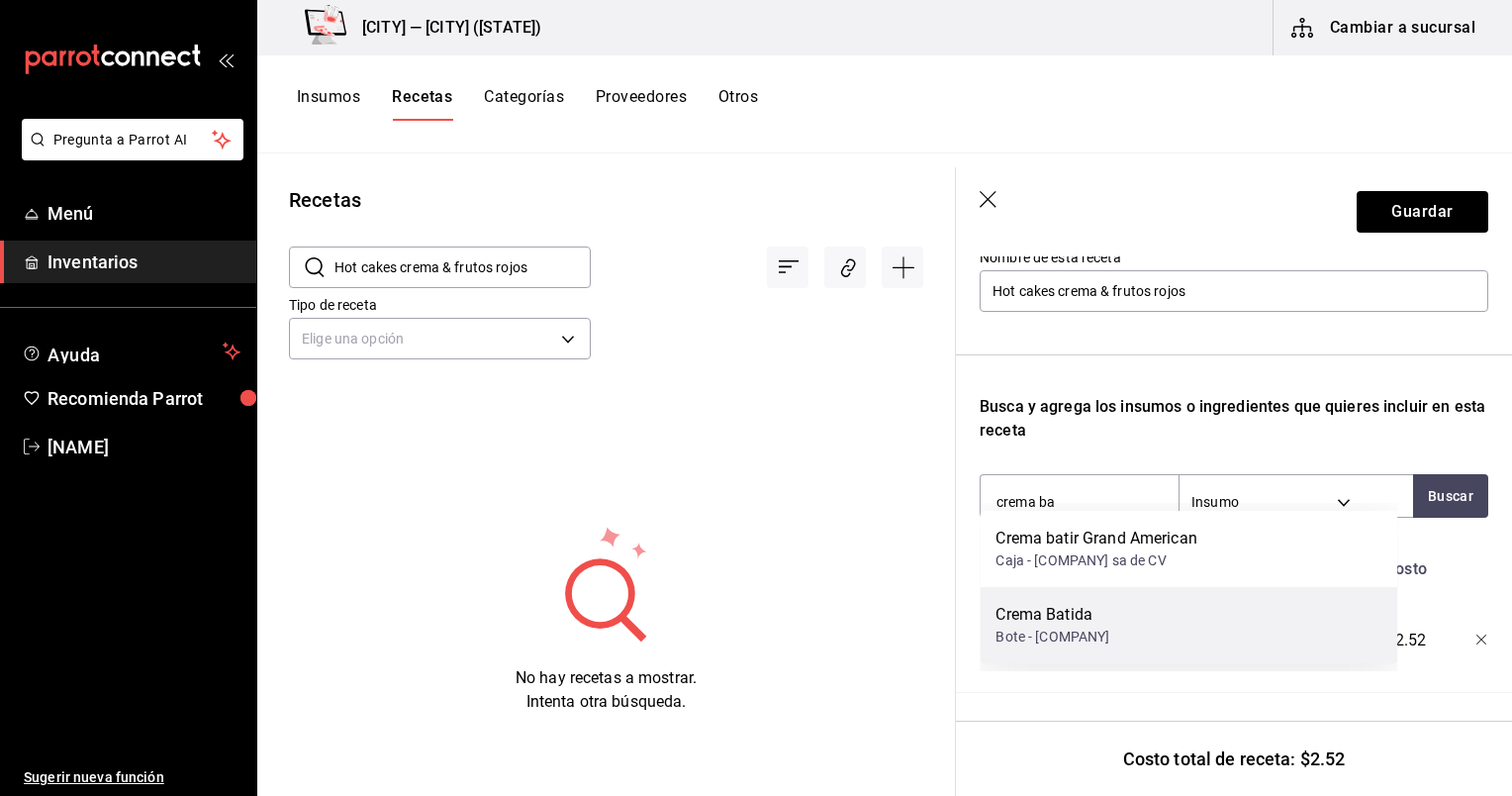 click on "Crema Batida" at bounding box center [1052, 615] 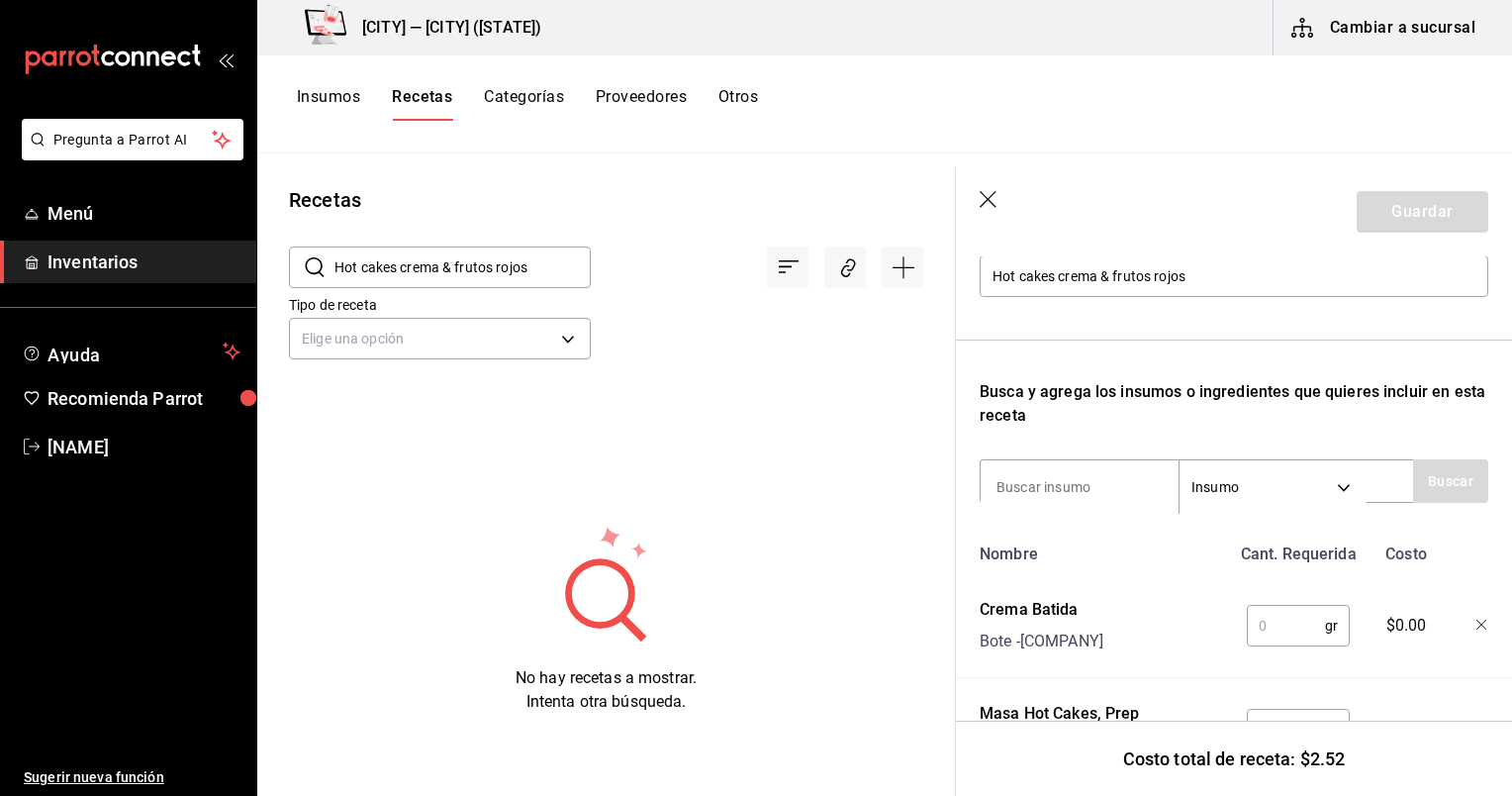 click at bounding box center [1285, 626] 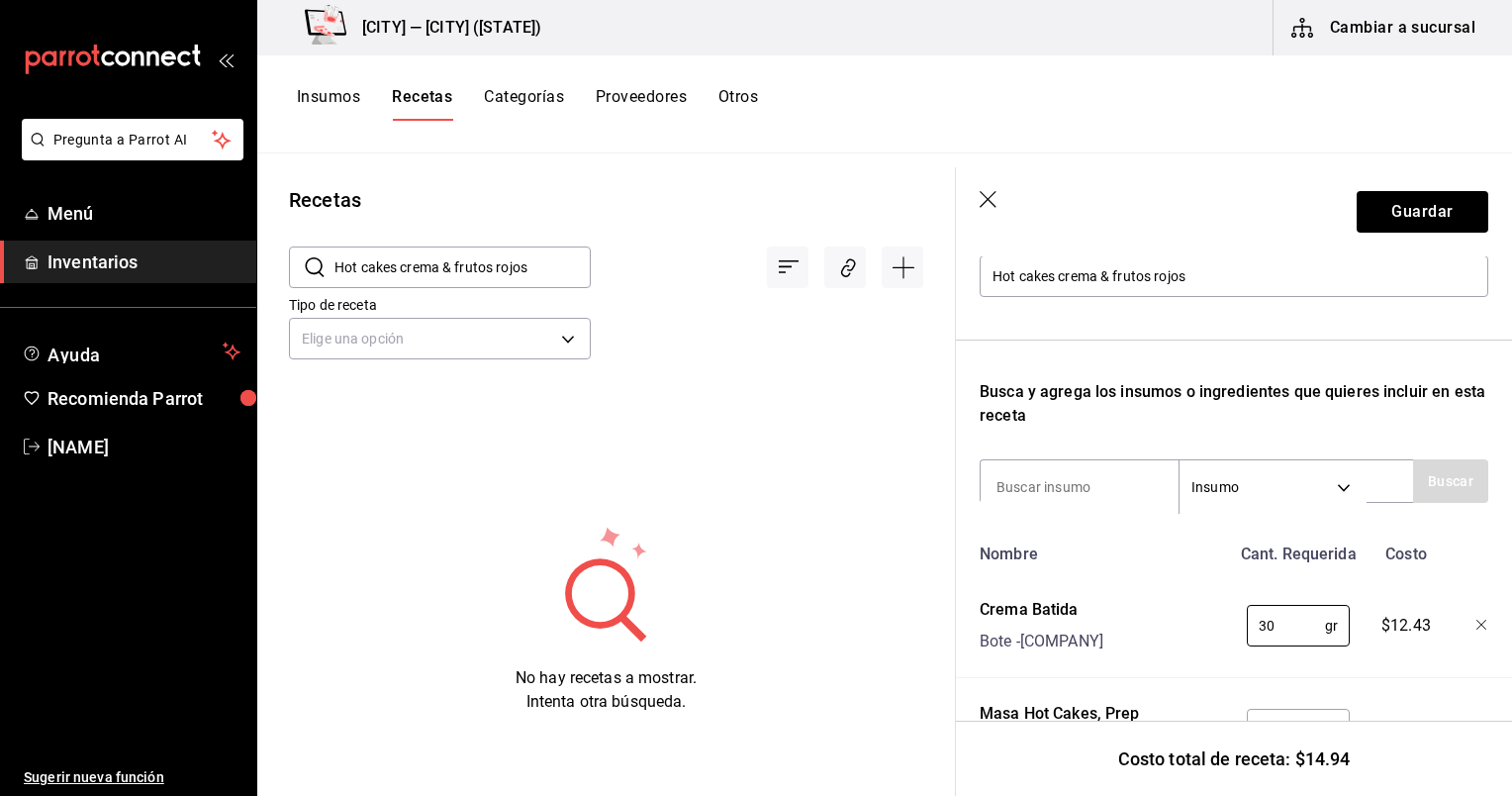 type on "30" 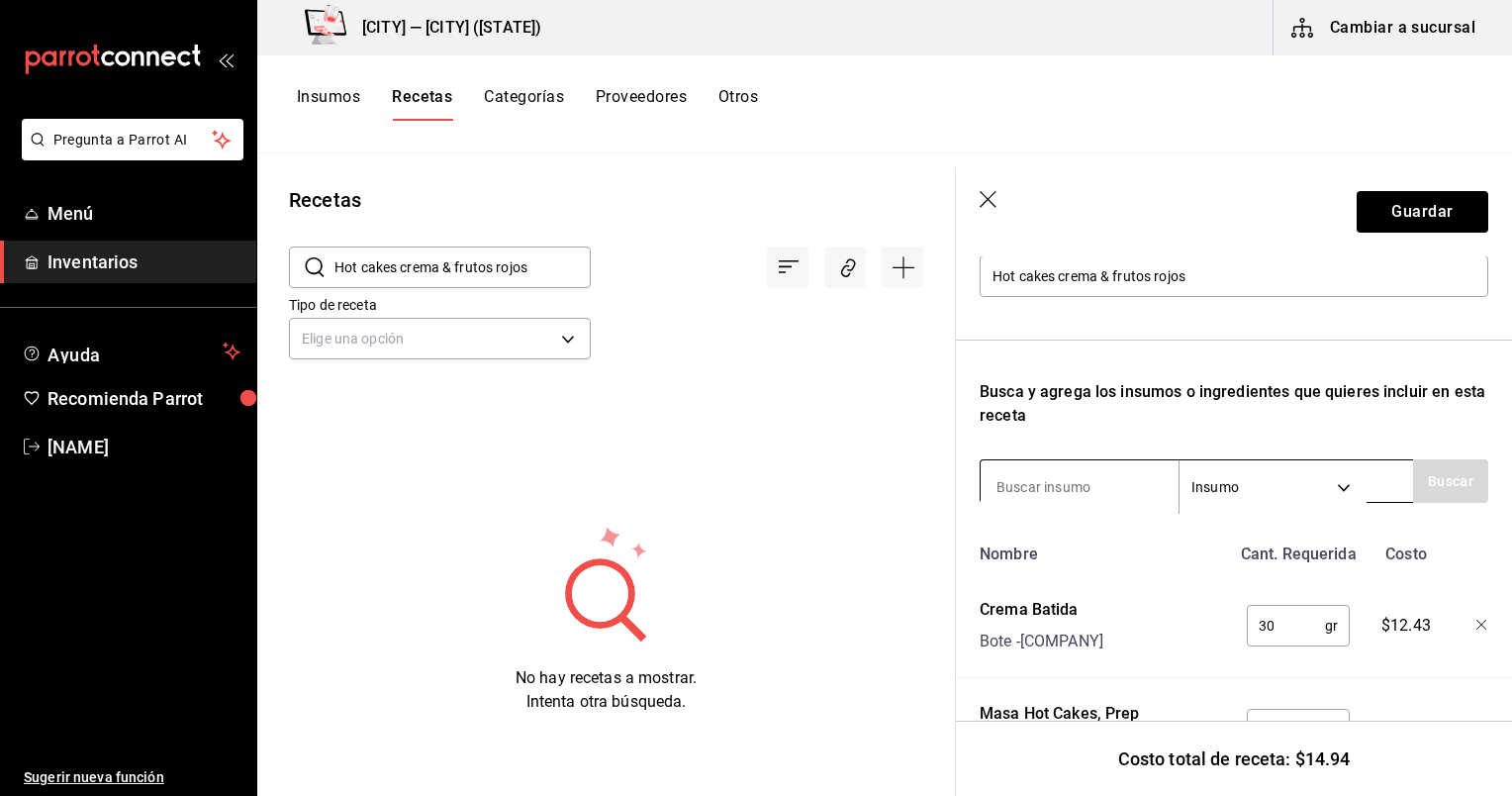 click at bounding box center [1080, 487] 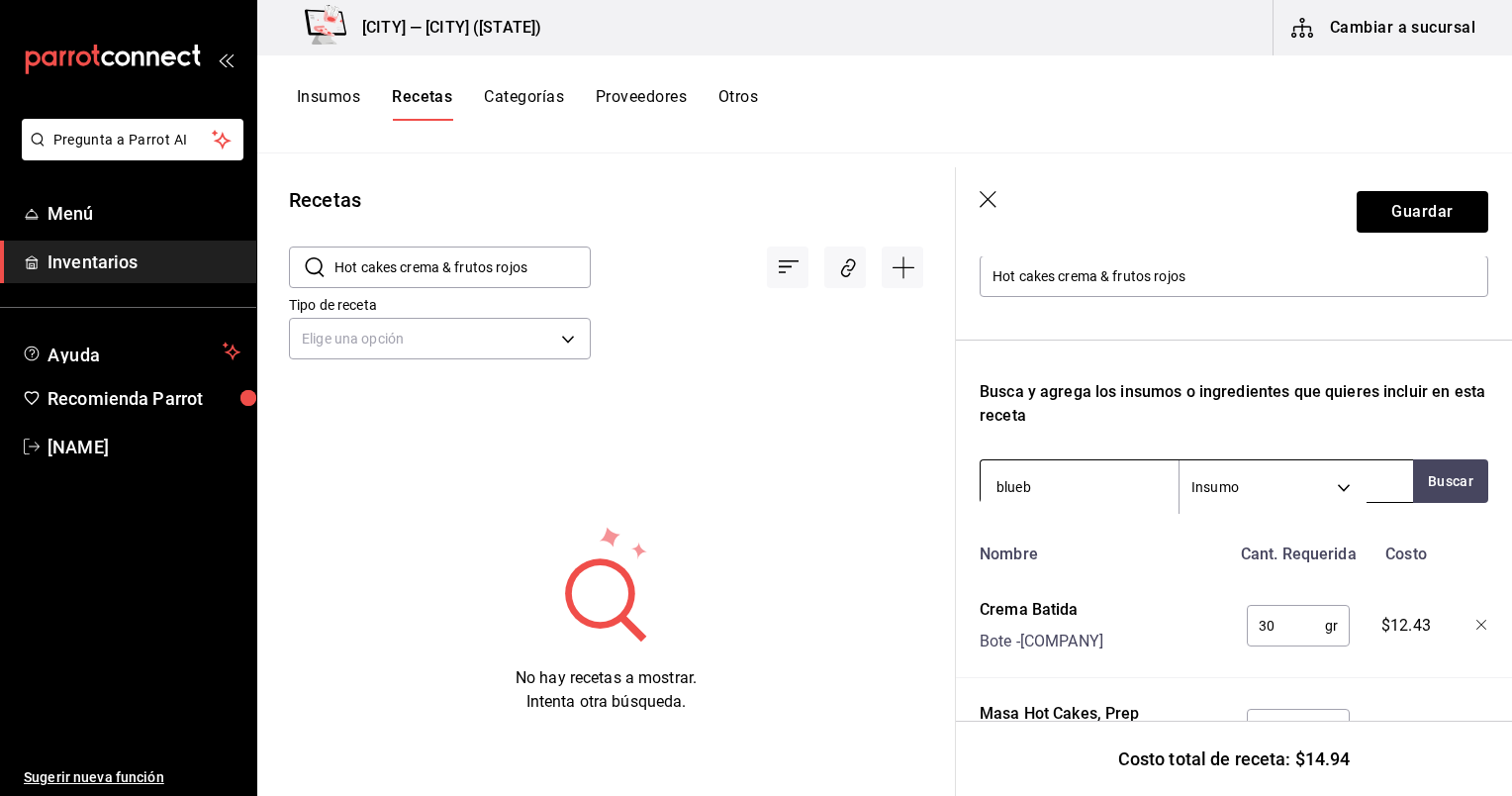type on "bluebe" 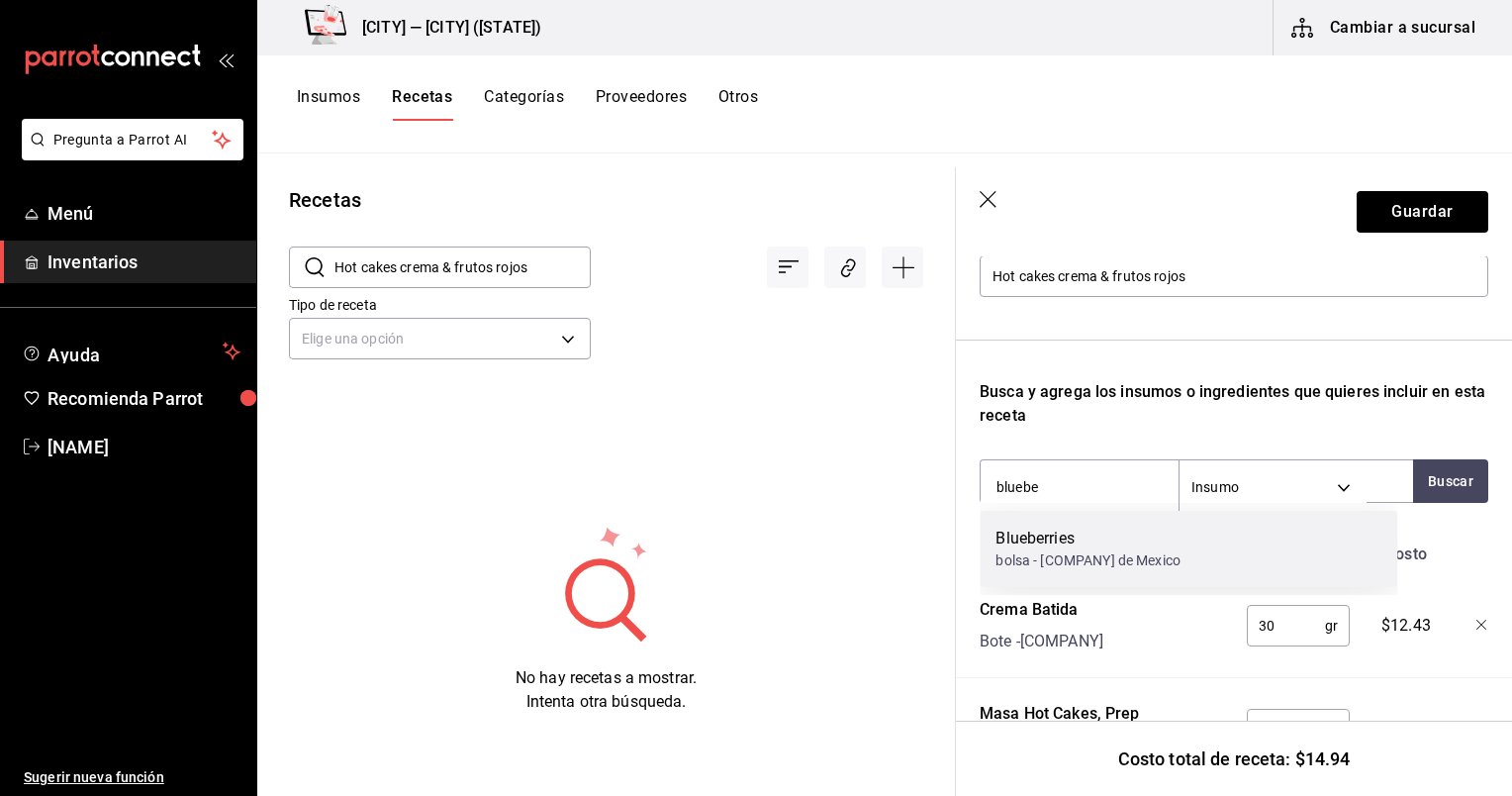 click on "Blueberries bolsa - Costco de Mexico" at bounding box center (1188, 548) 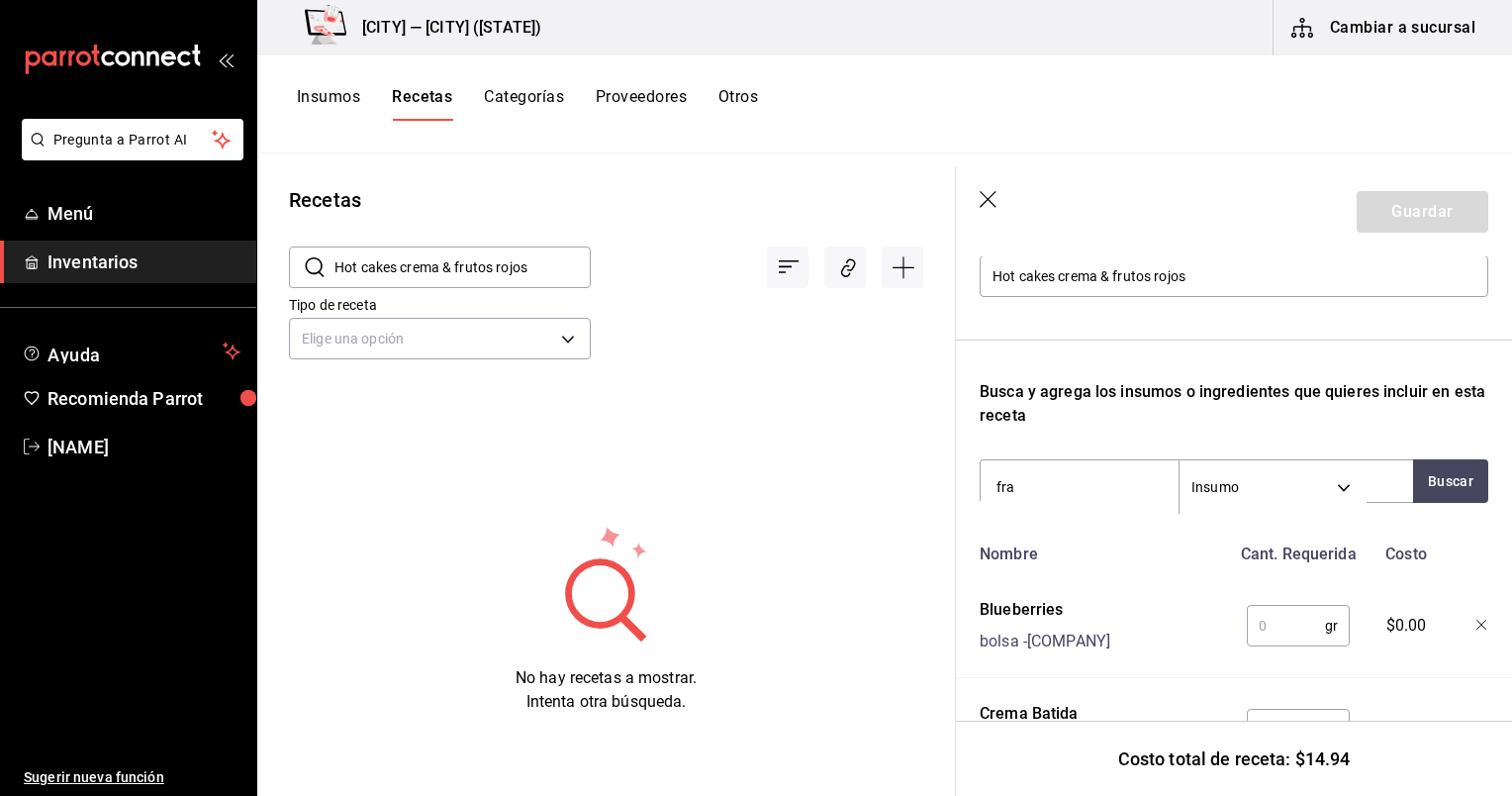 type on "fram" 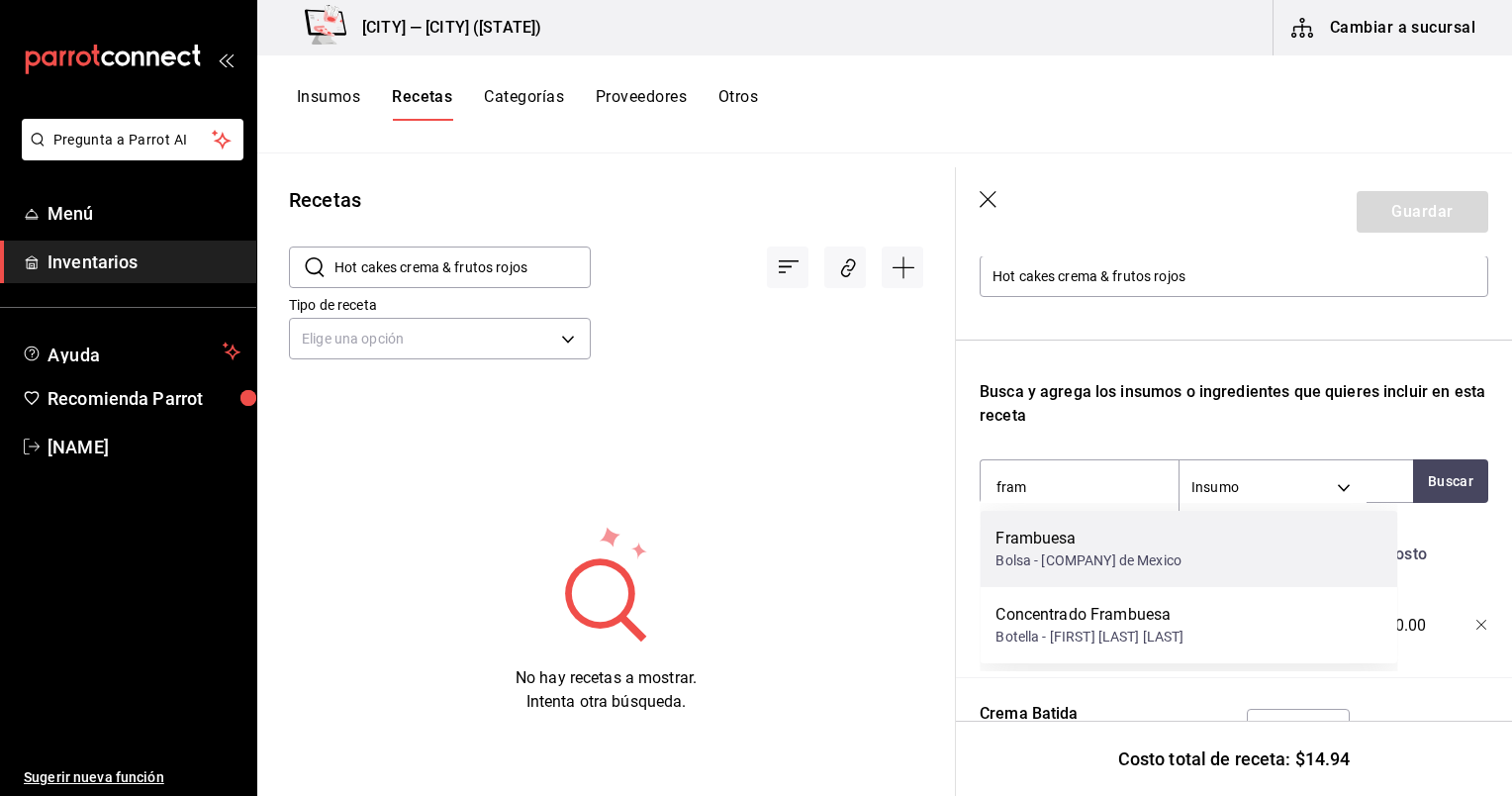 click on "Bolsa - Costco de Mexico" at bounding box center [1088, 560] 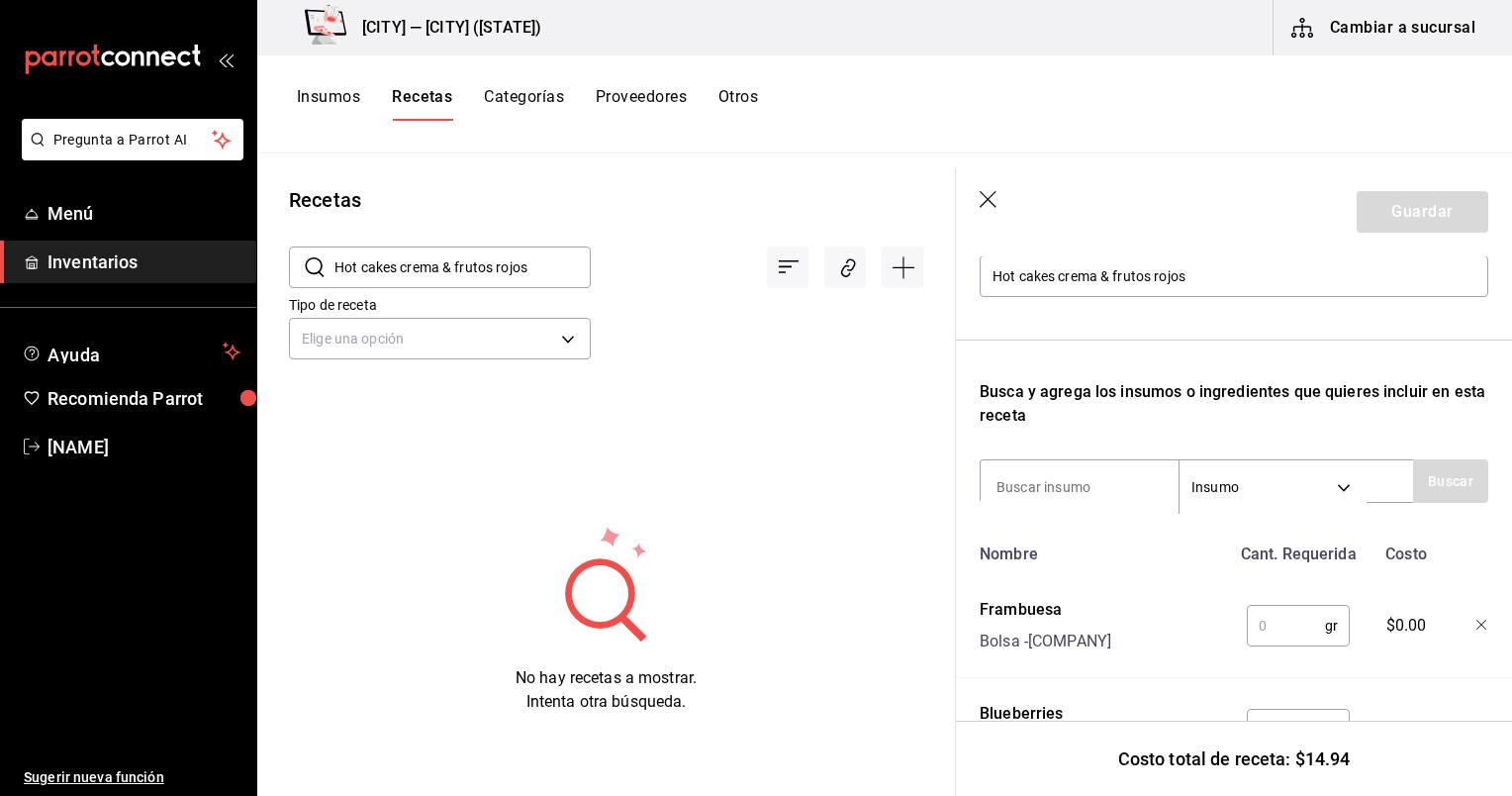 click at bounding box center [1285, 626] 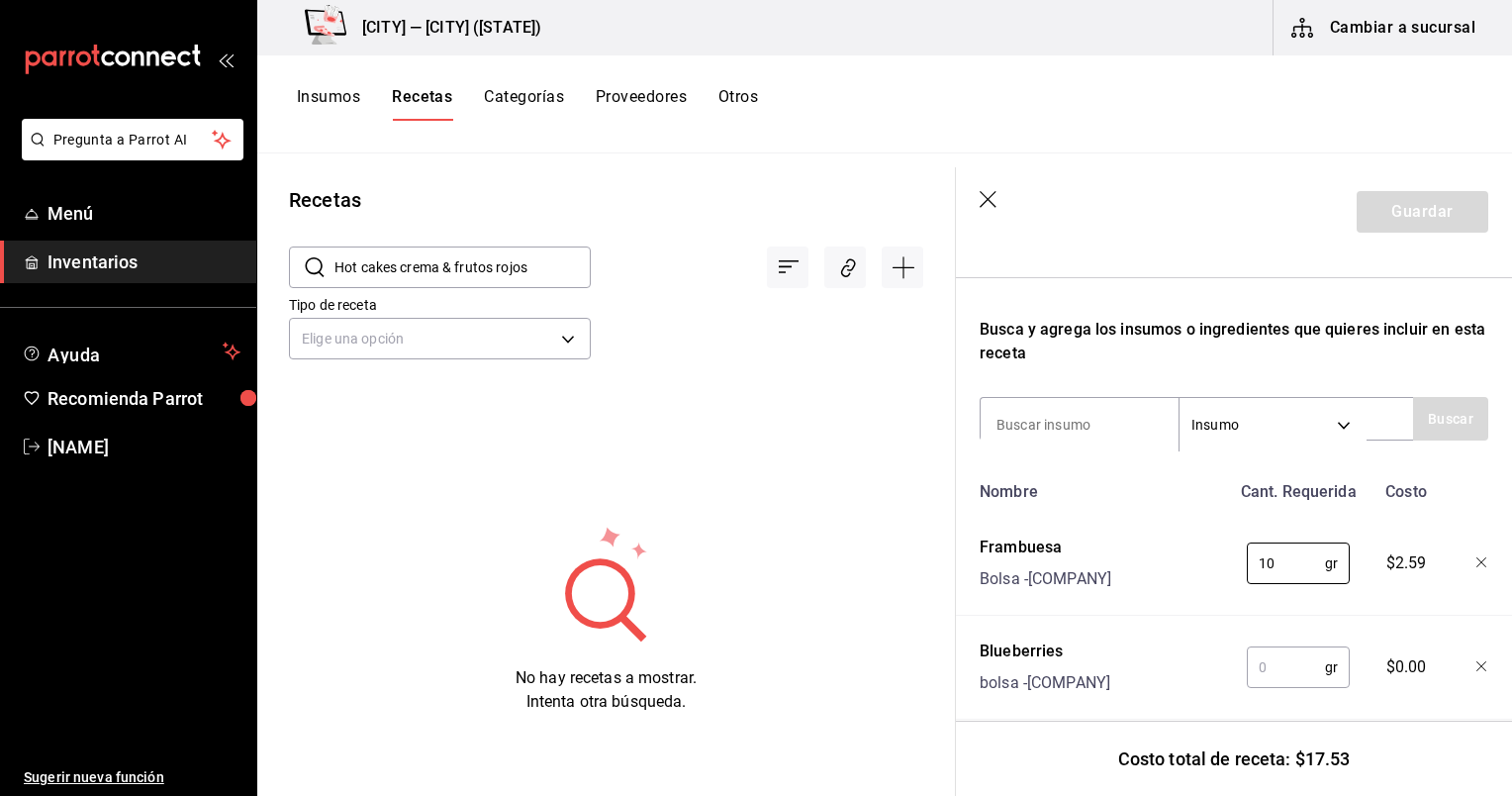 scroll, scrollTop: 293, scrollLeft: 0, axis: vertical 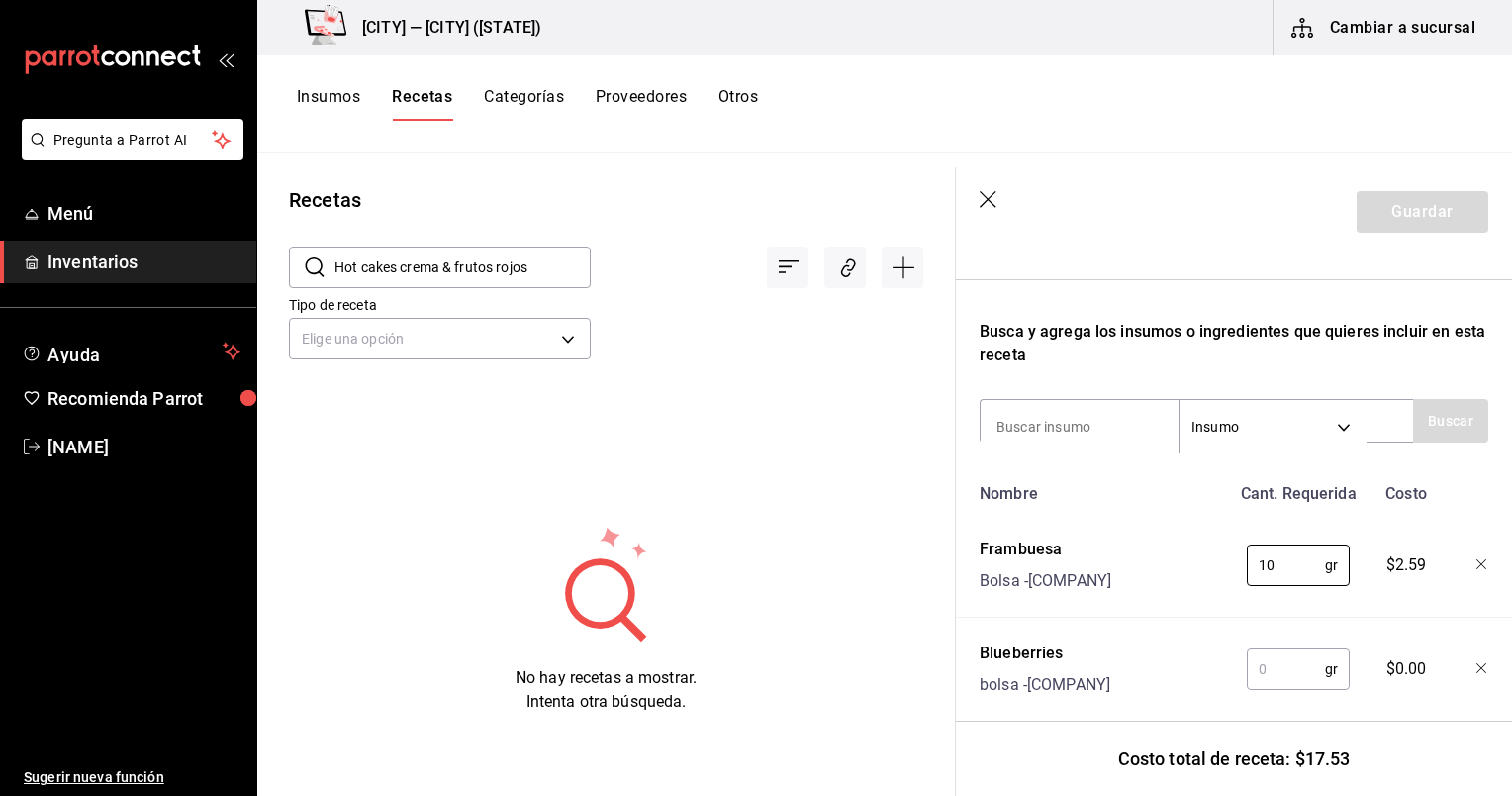 type on "10" 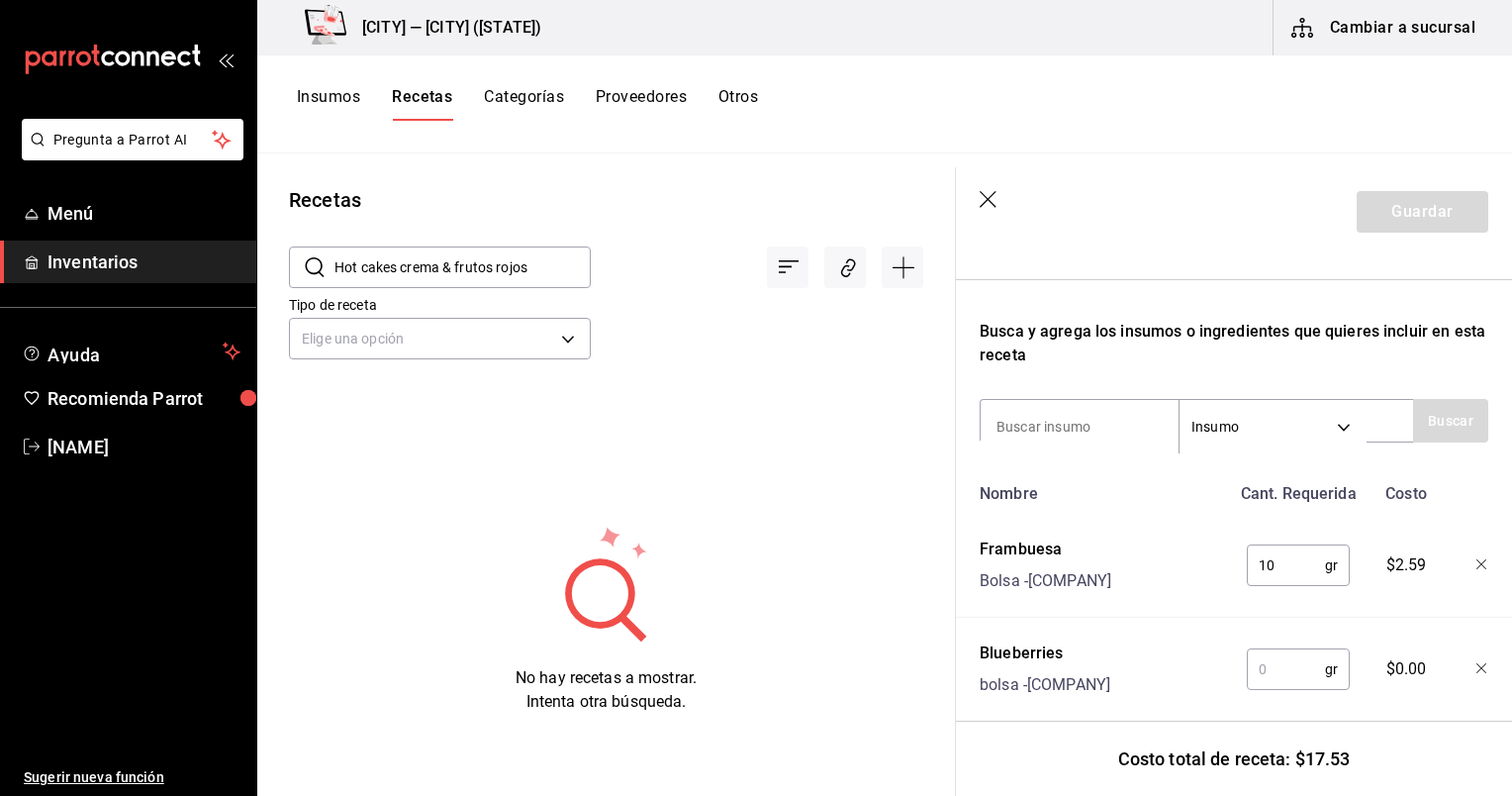 click at bounding box center [1285, 669] 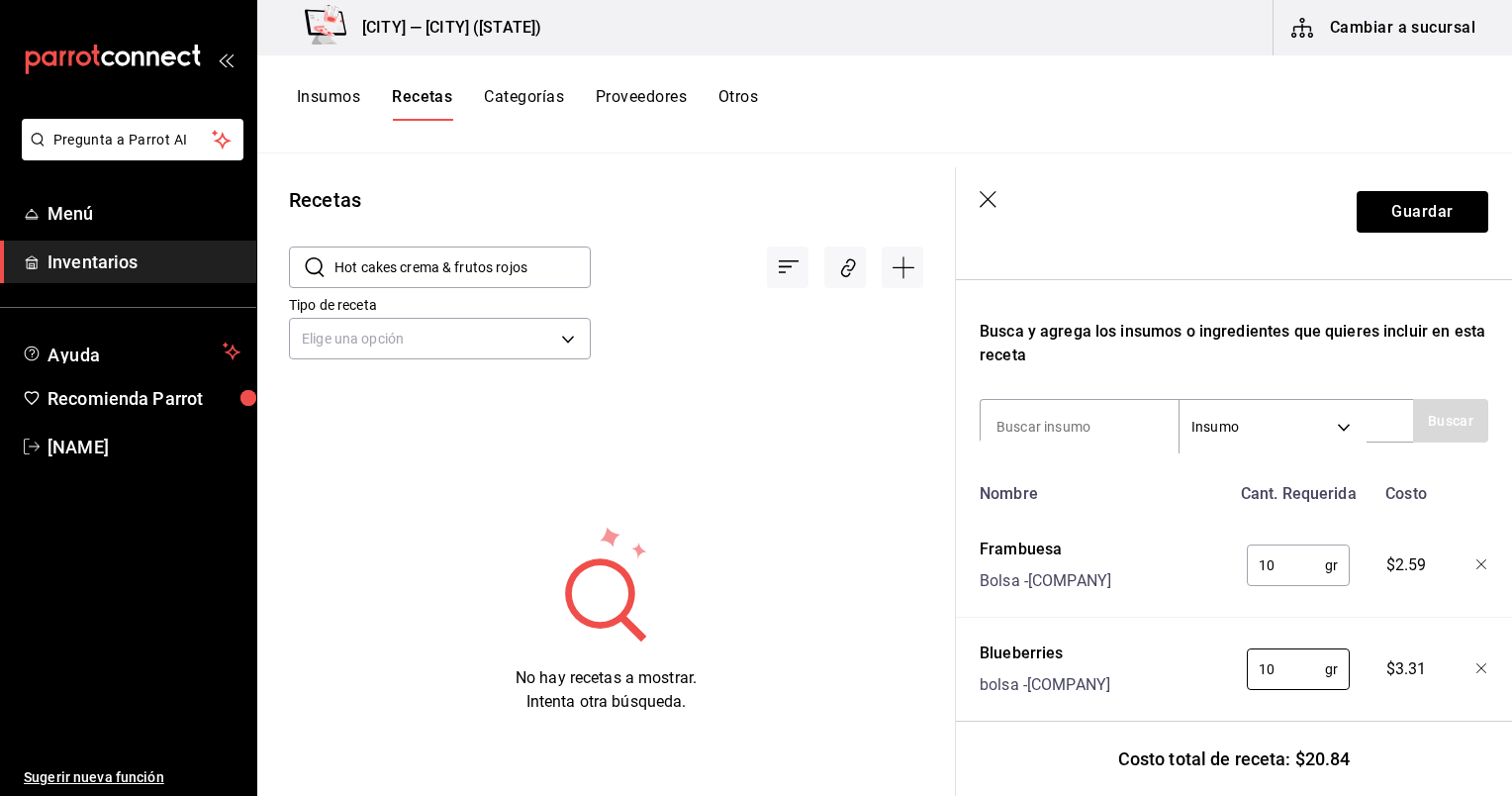 type on "10" 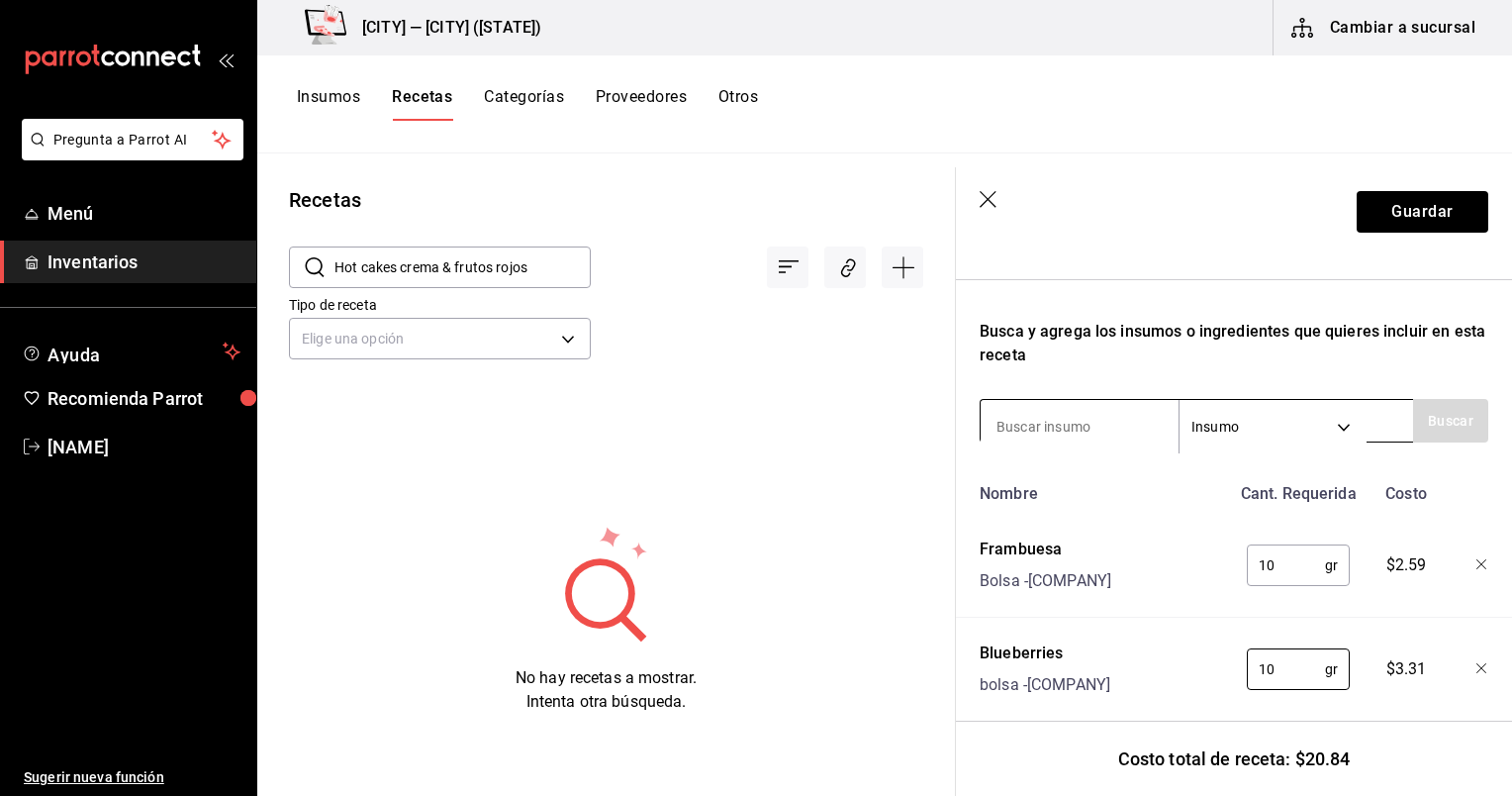 click at bounding box center [1080, 427] 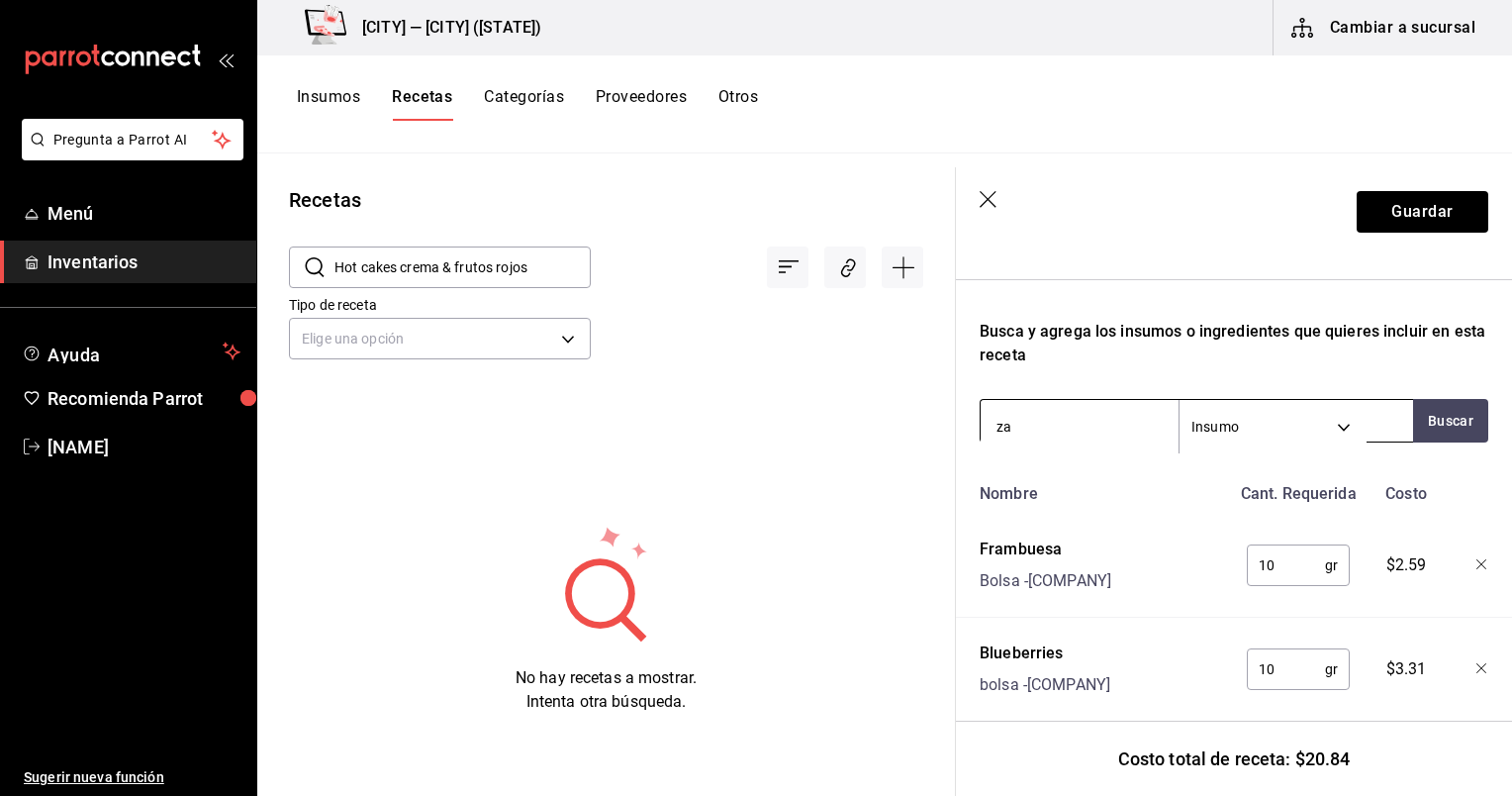 type on "z" 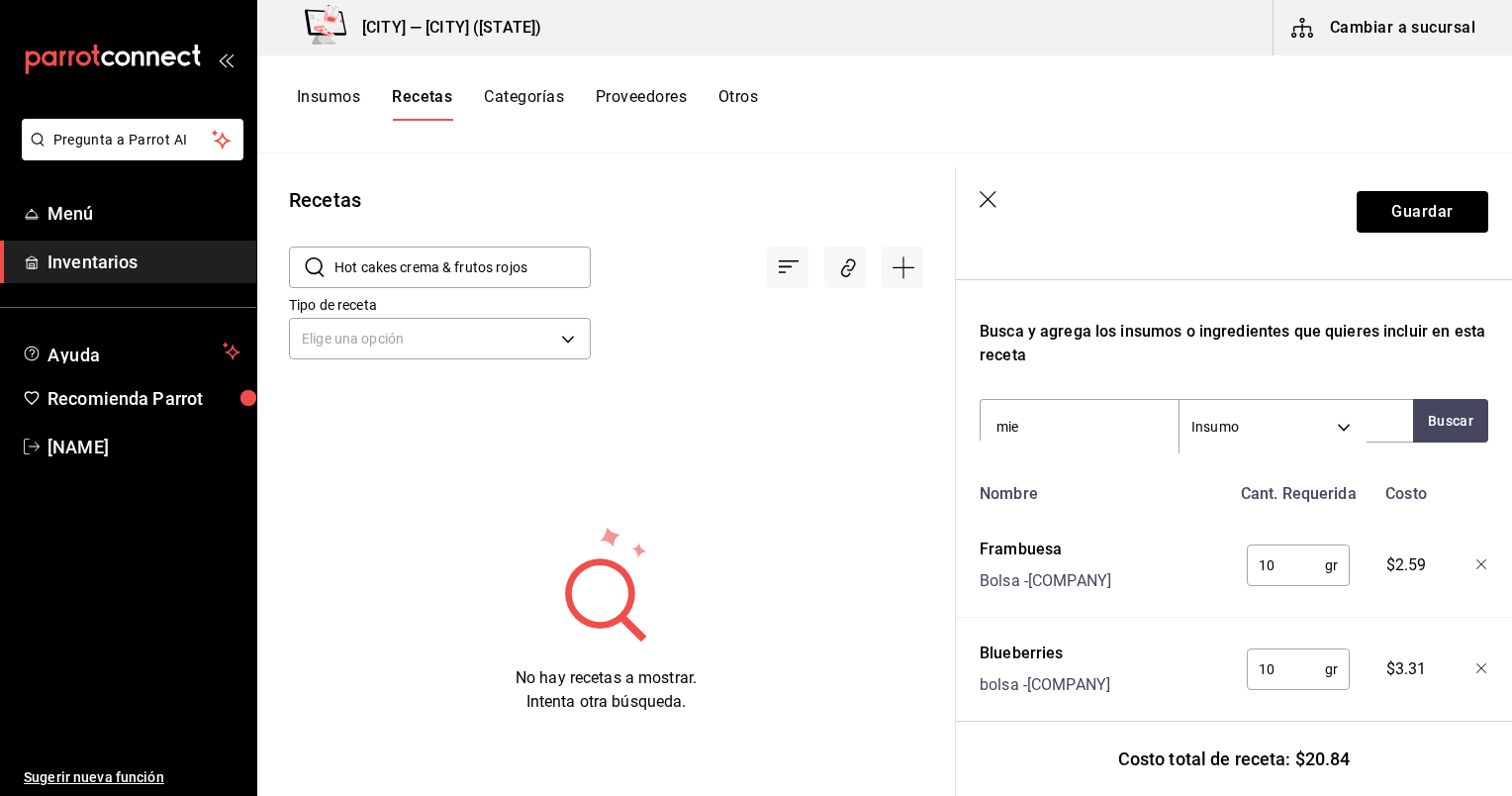 type on "miel" 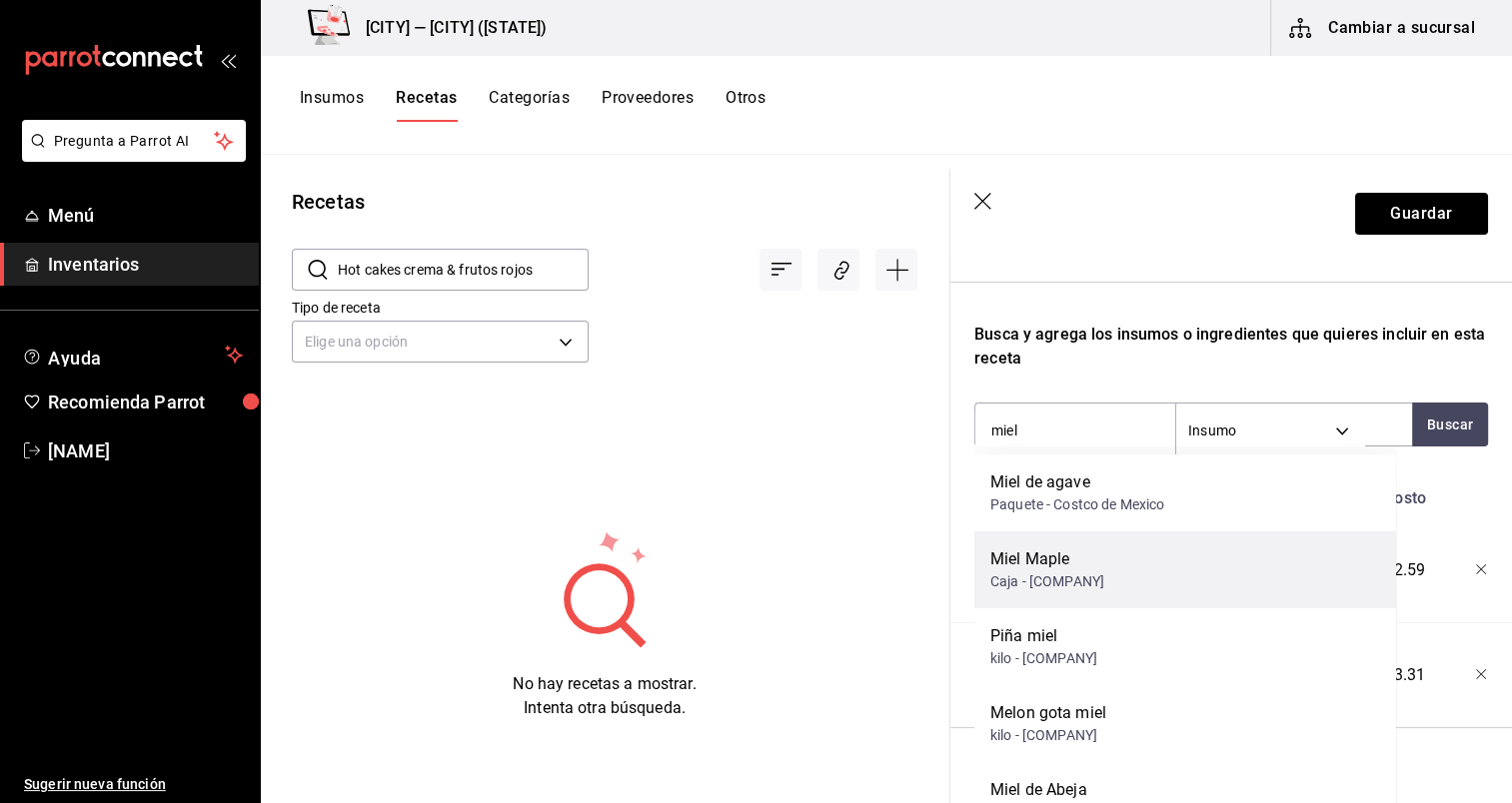 click on "Caja - Comercializacioon y Servicio de Nogales" at bounding box center (1047, 581) 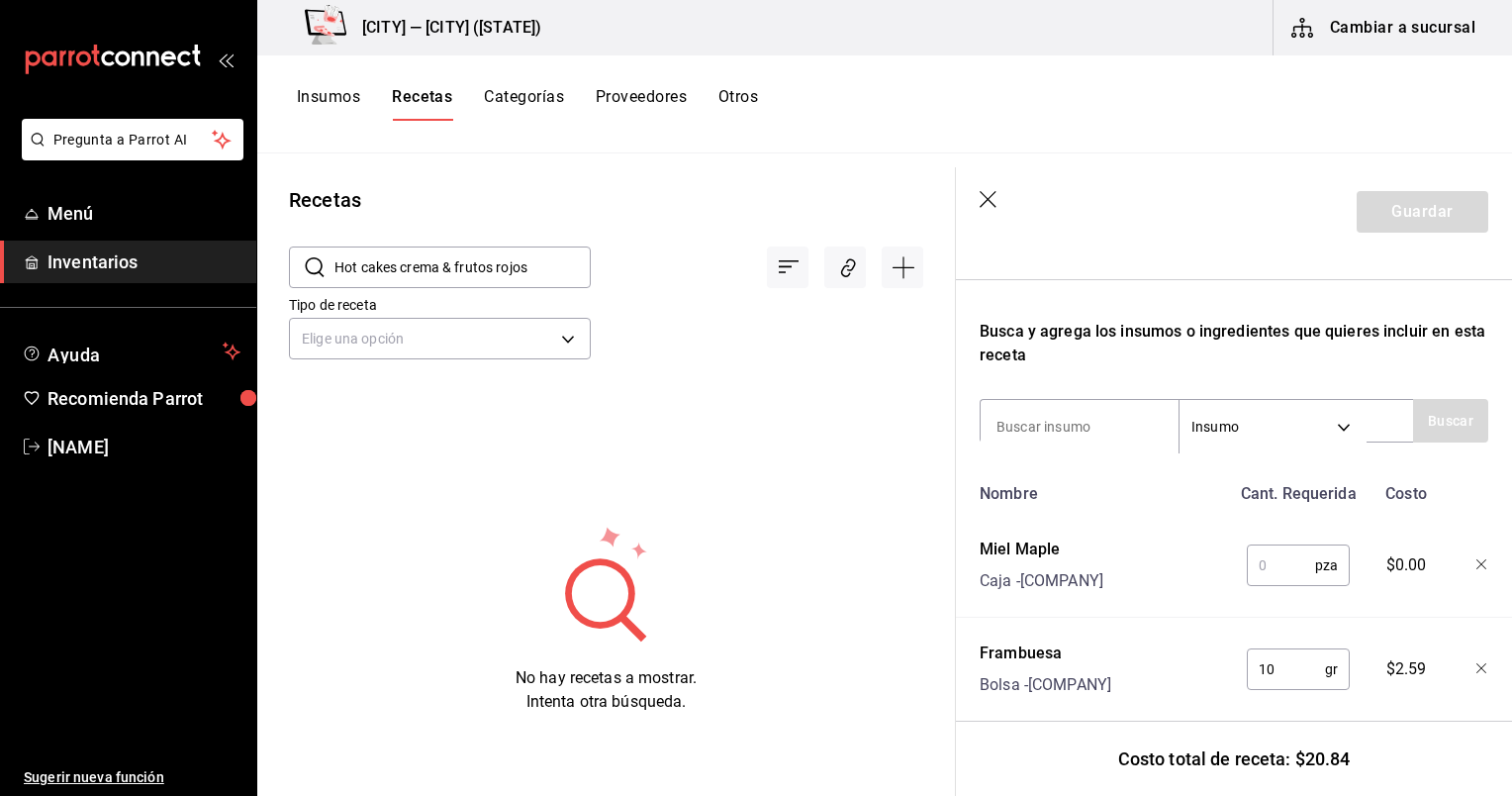 click at bounding box center (1280, 565) 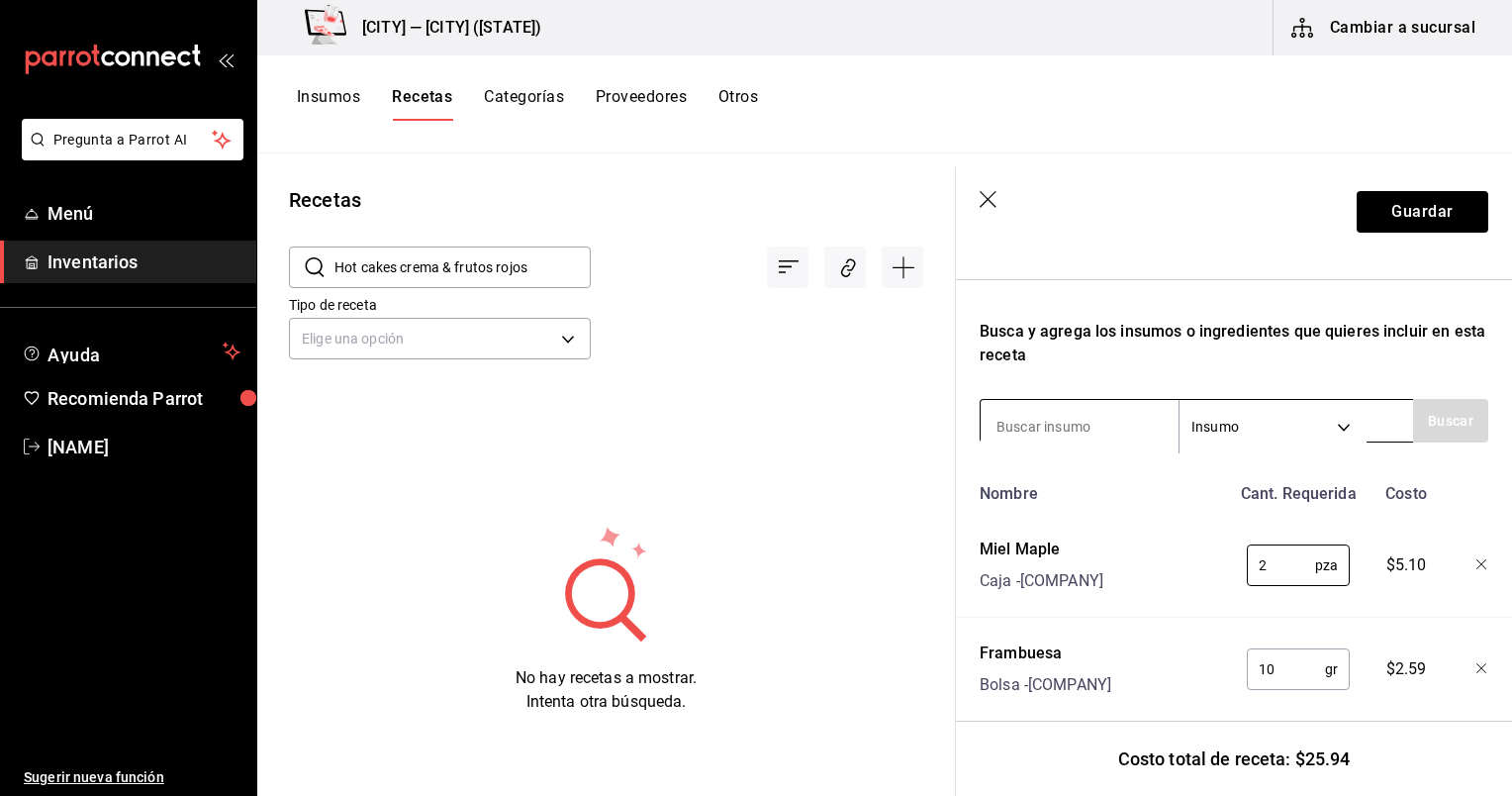 type on "2" 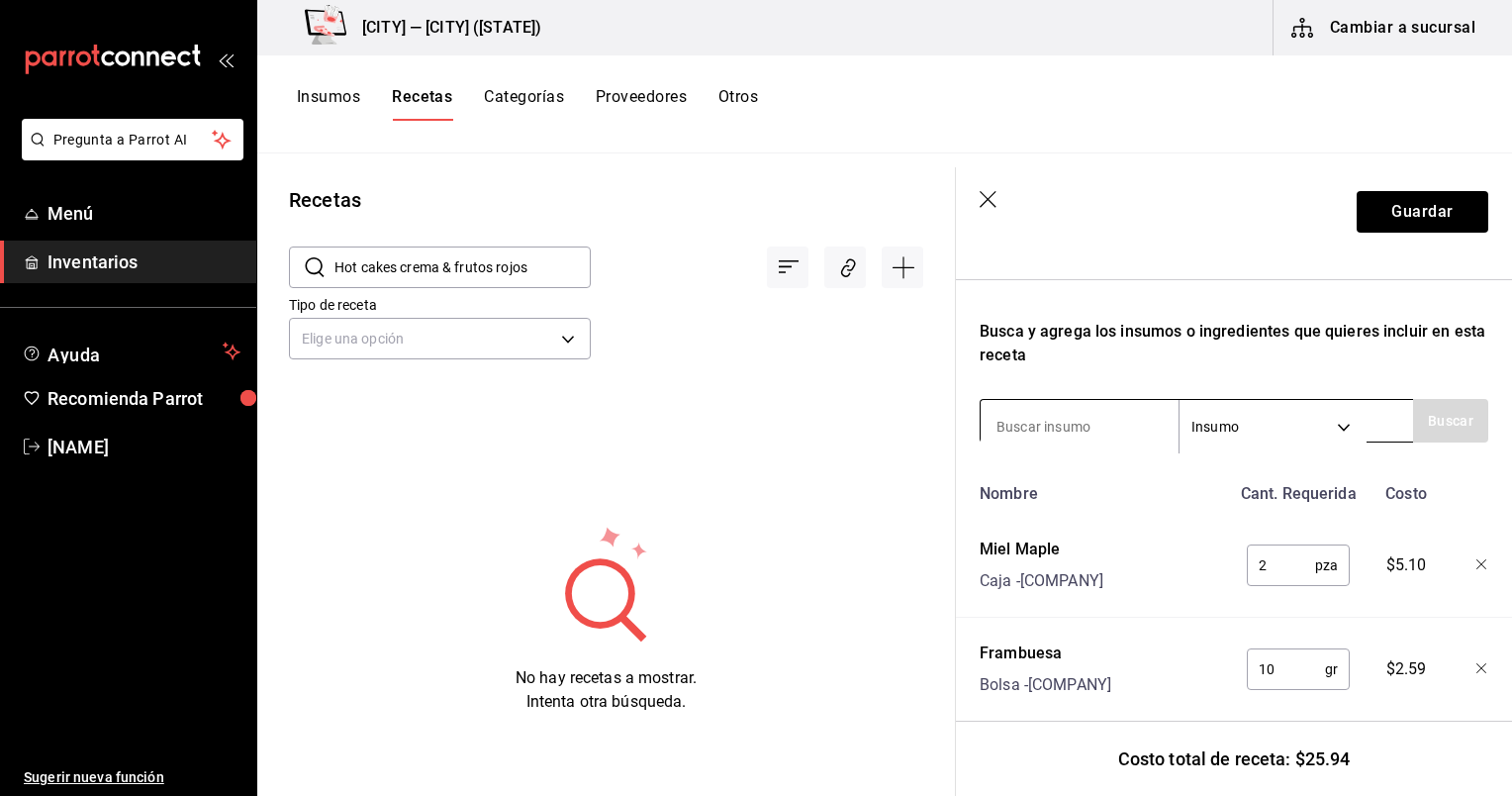 click at bounding box center (1080, 427) 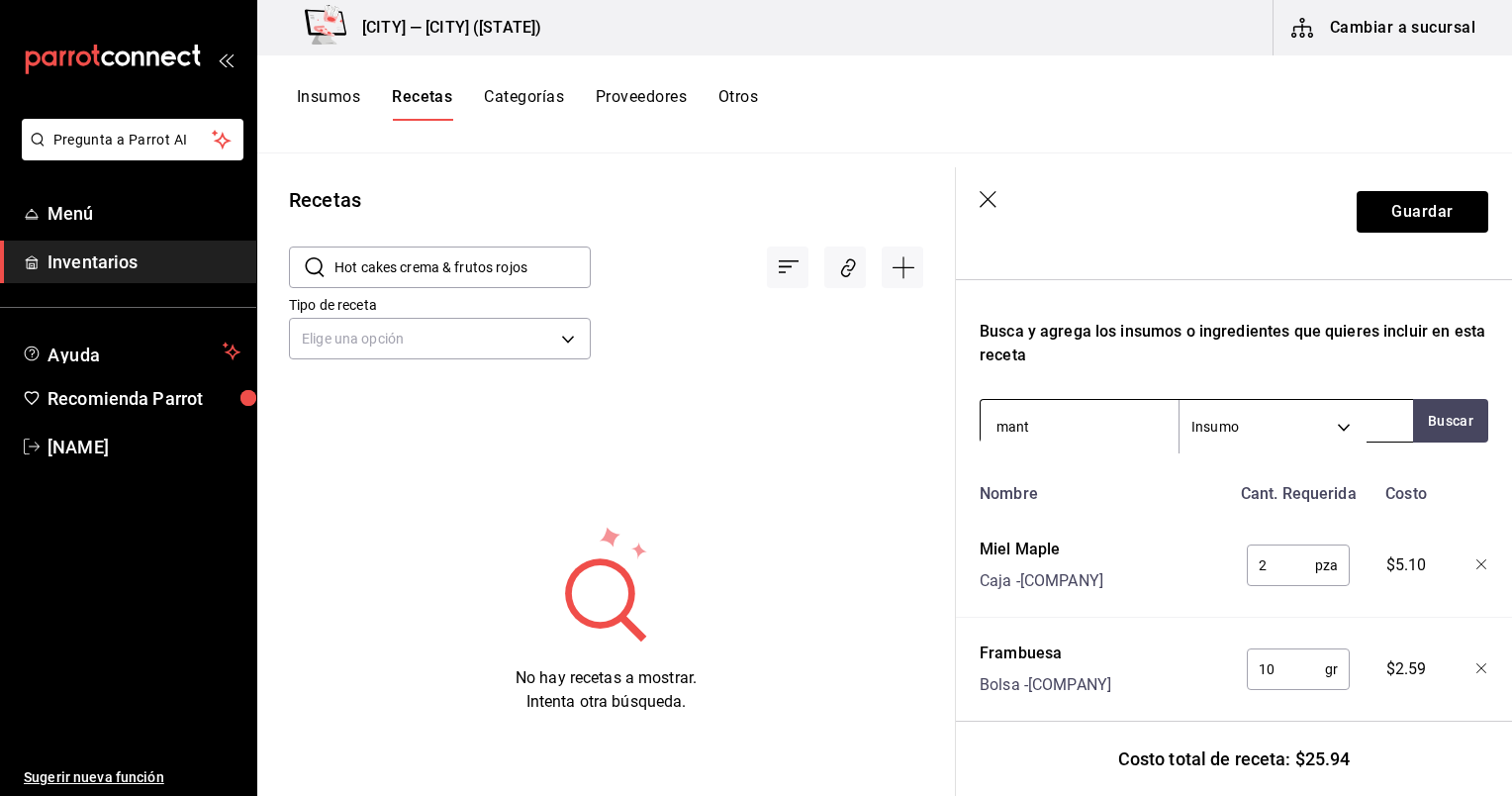 type on "mante" 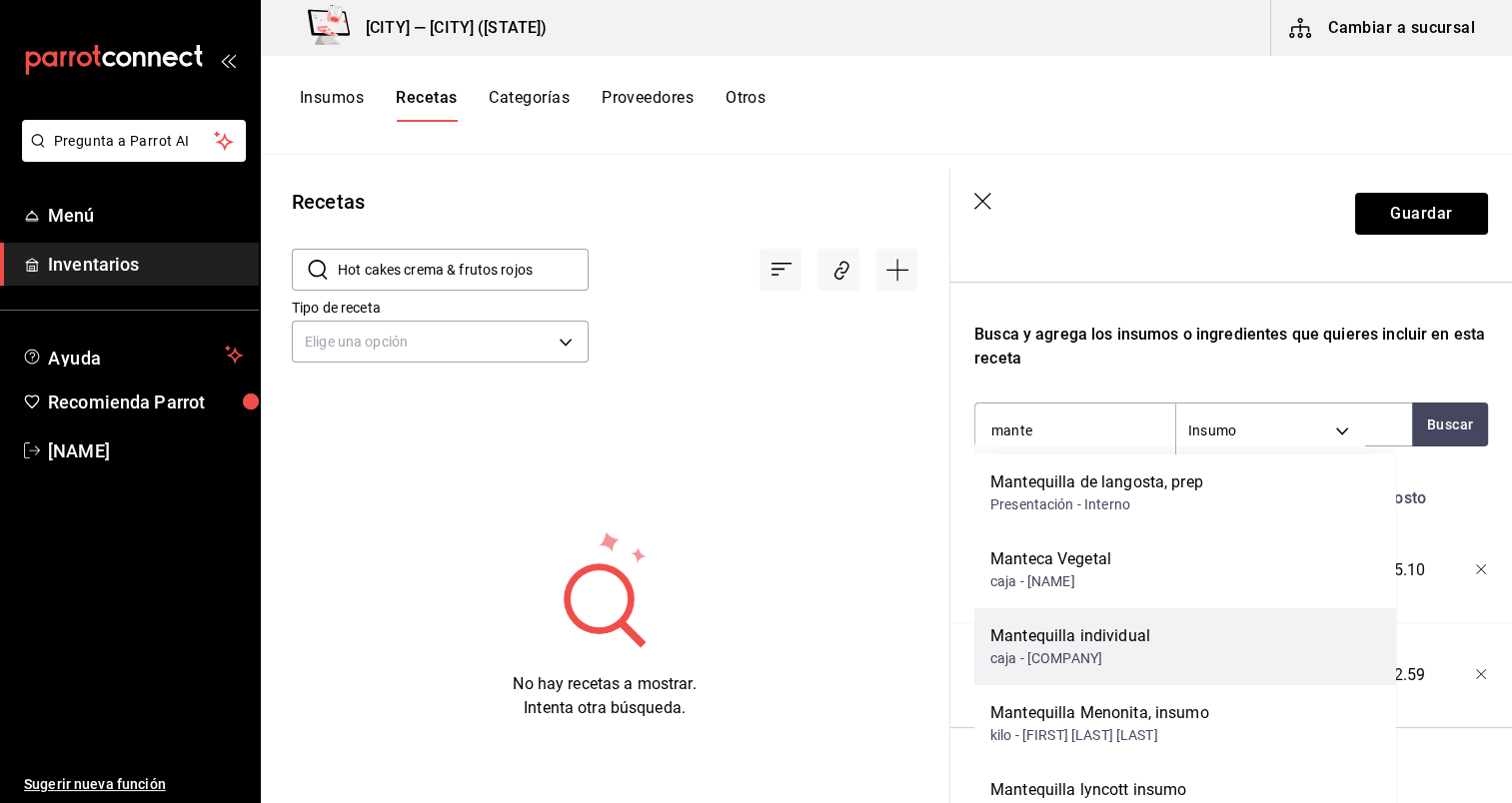 click on "caja - Lyncott Alimentaria" at bounding box center [1070, 658] 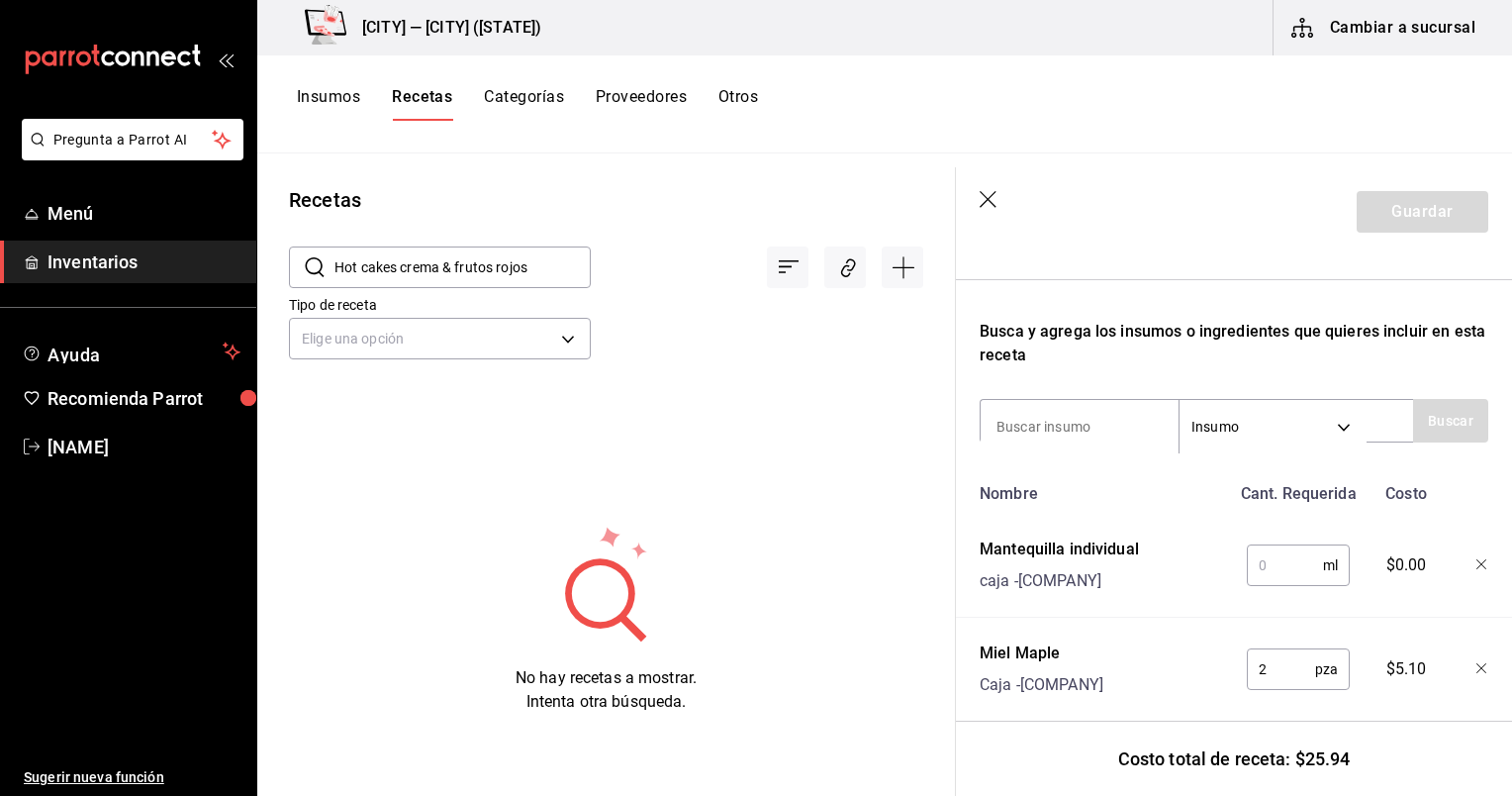 click on "ml ​" at bounding box center (1294, 561) 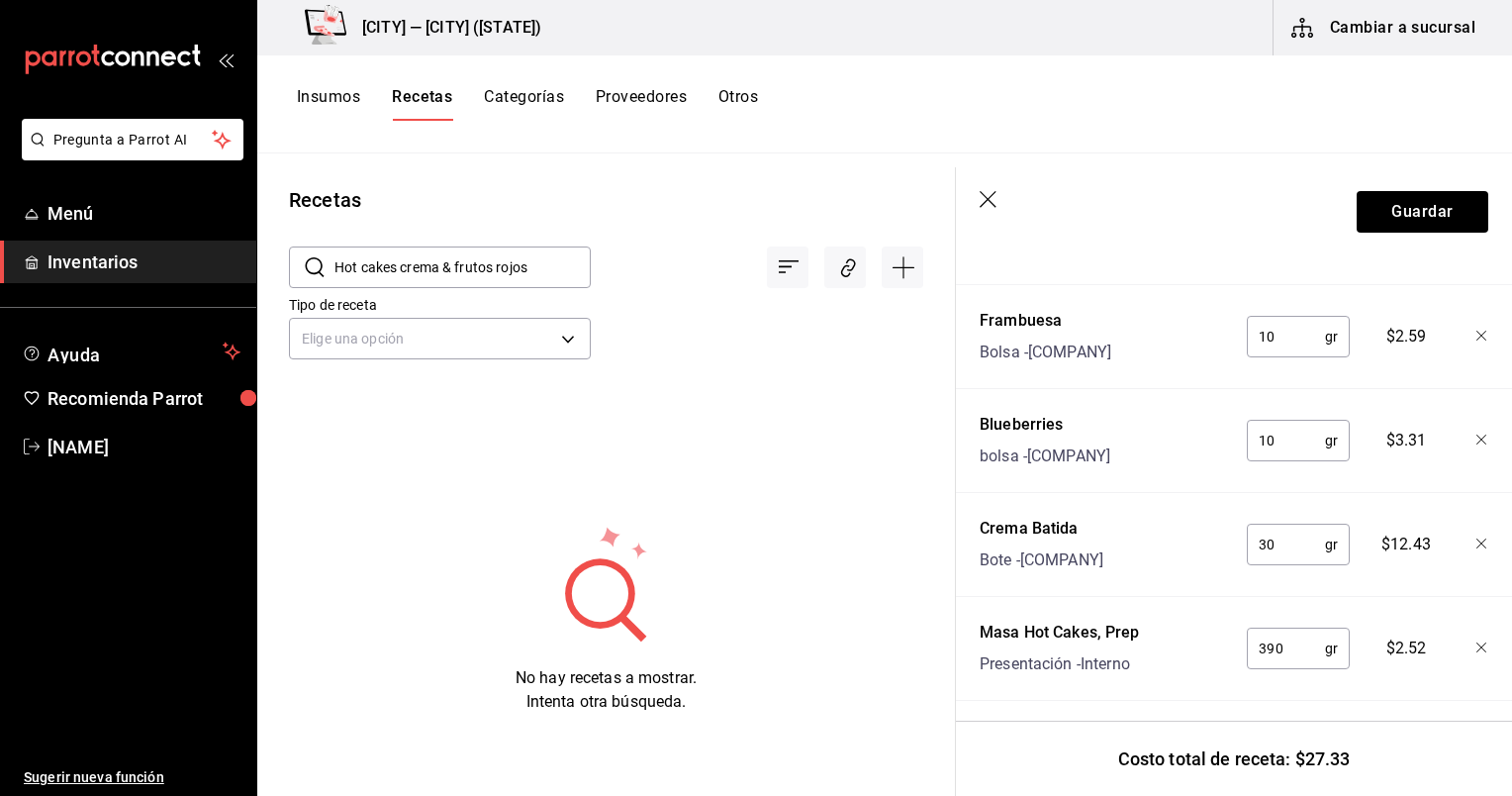 scroll, scrollTop: 776, scrollLeft: 0, axis: vertical 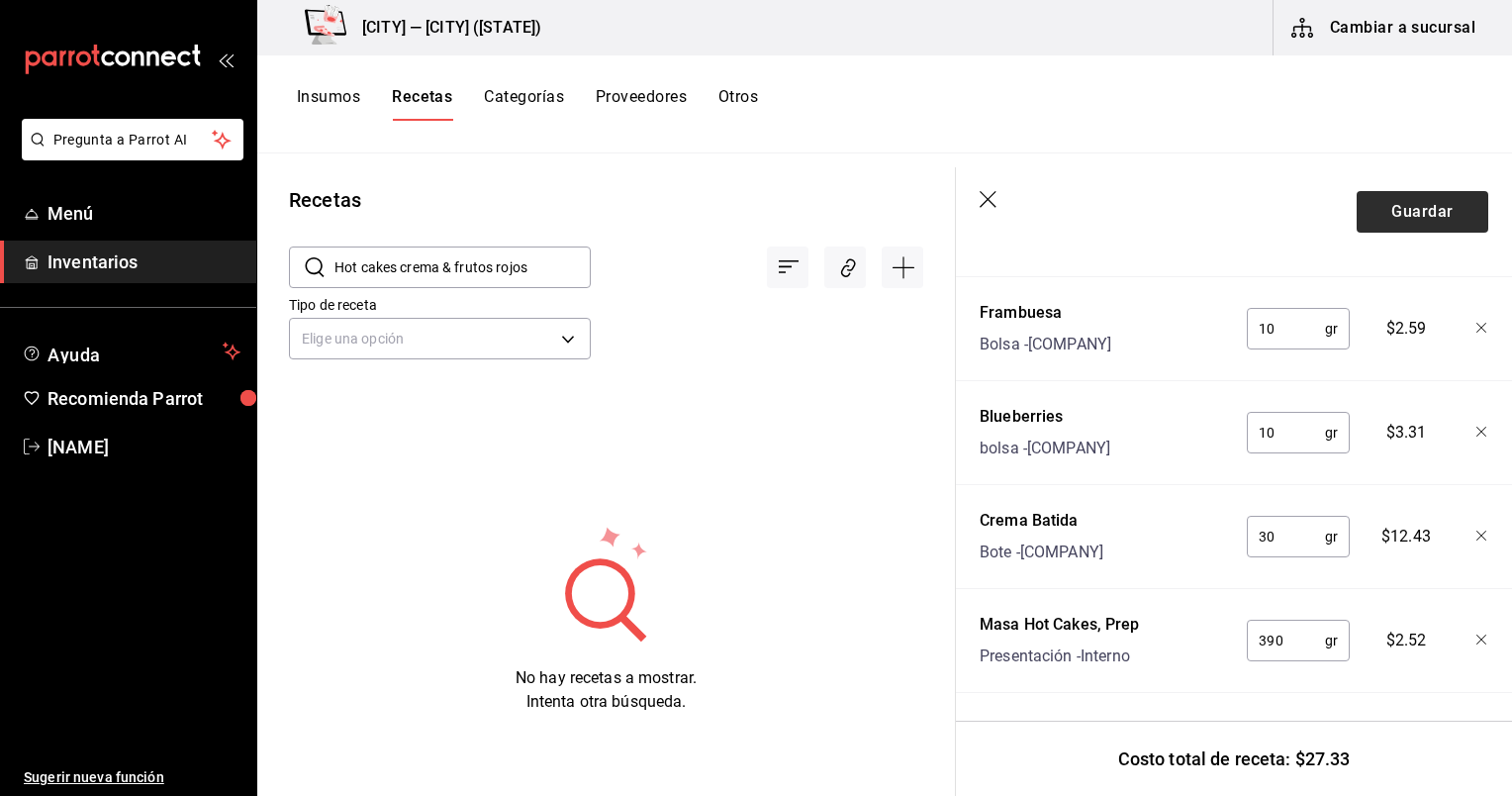 type on "2" 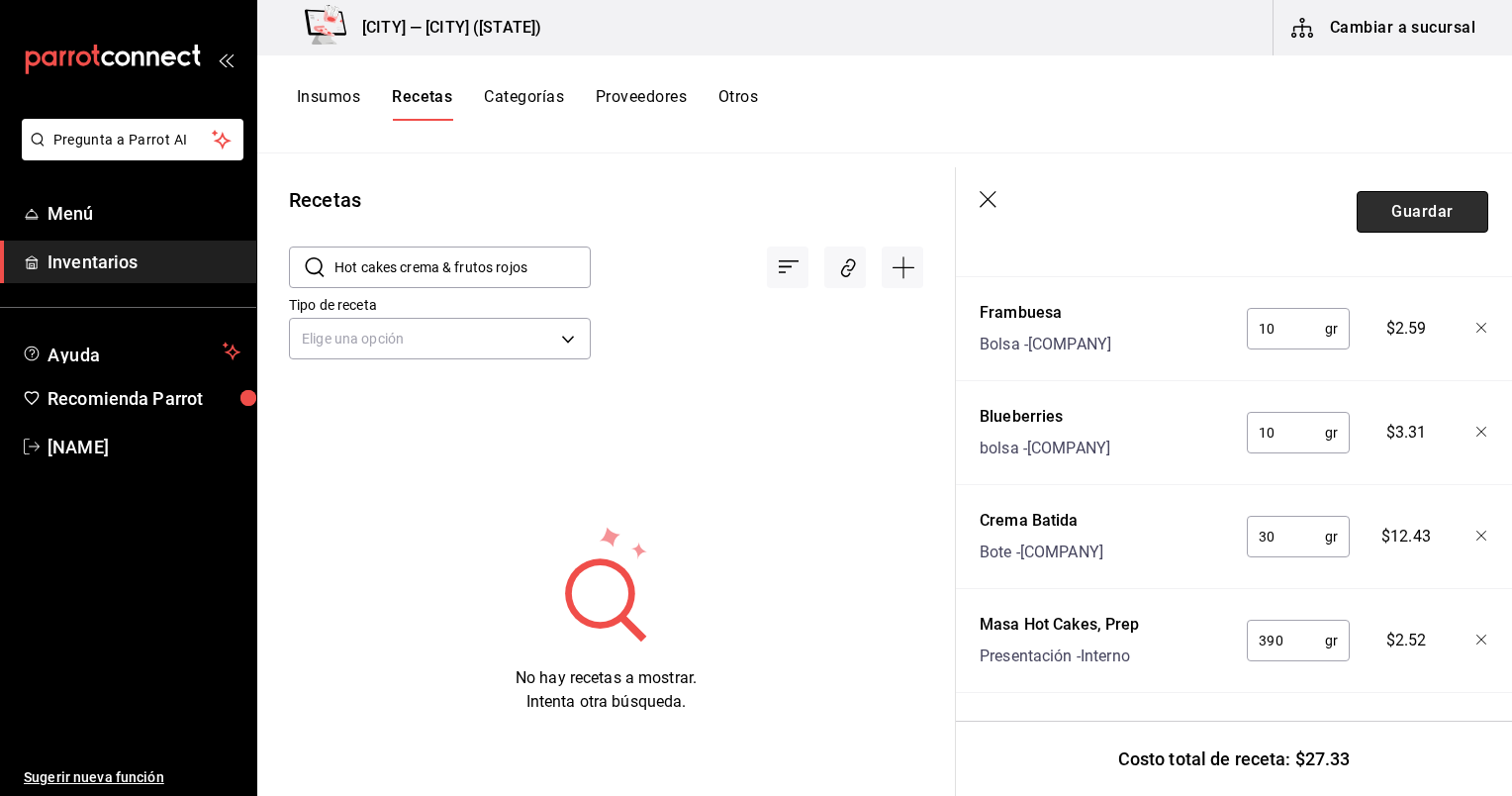 click on "Guardar" at bounding box center (1422, 212) 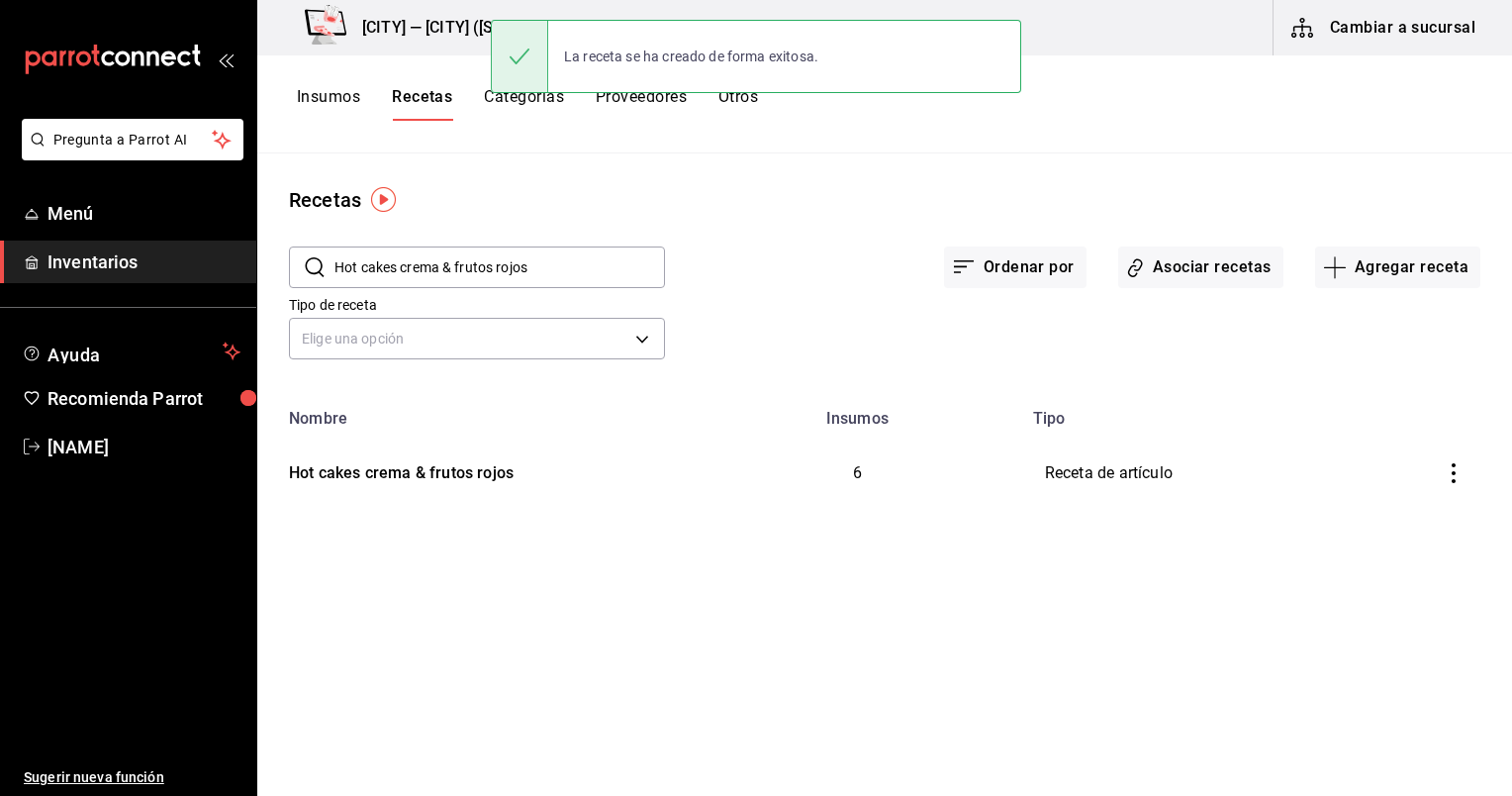 scroll, scrollTop: 0, scrollLeft: 0, axis: both 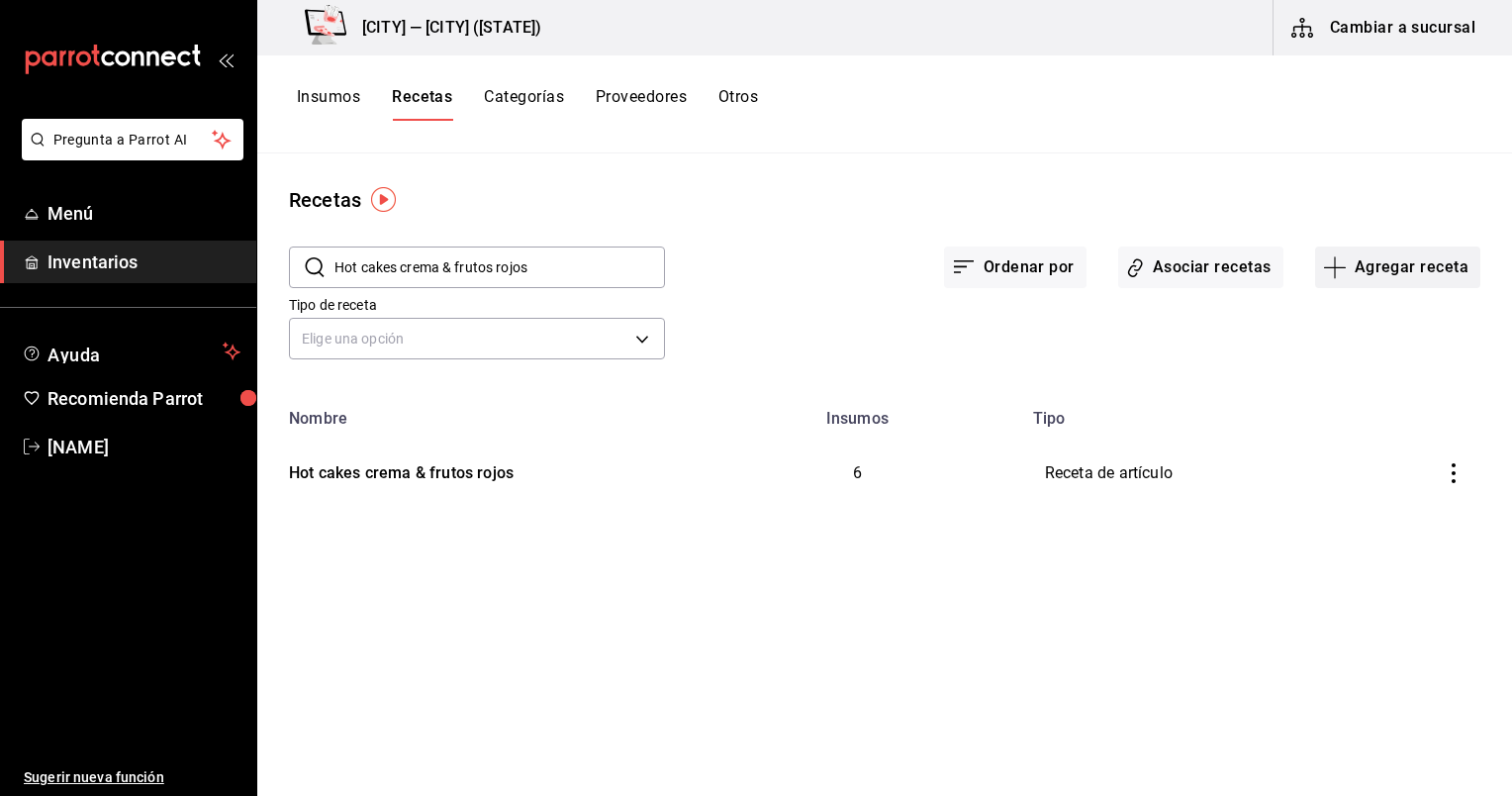 click on "Agregar receta" at bounding box center [1397, 267] 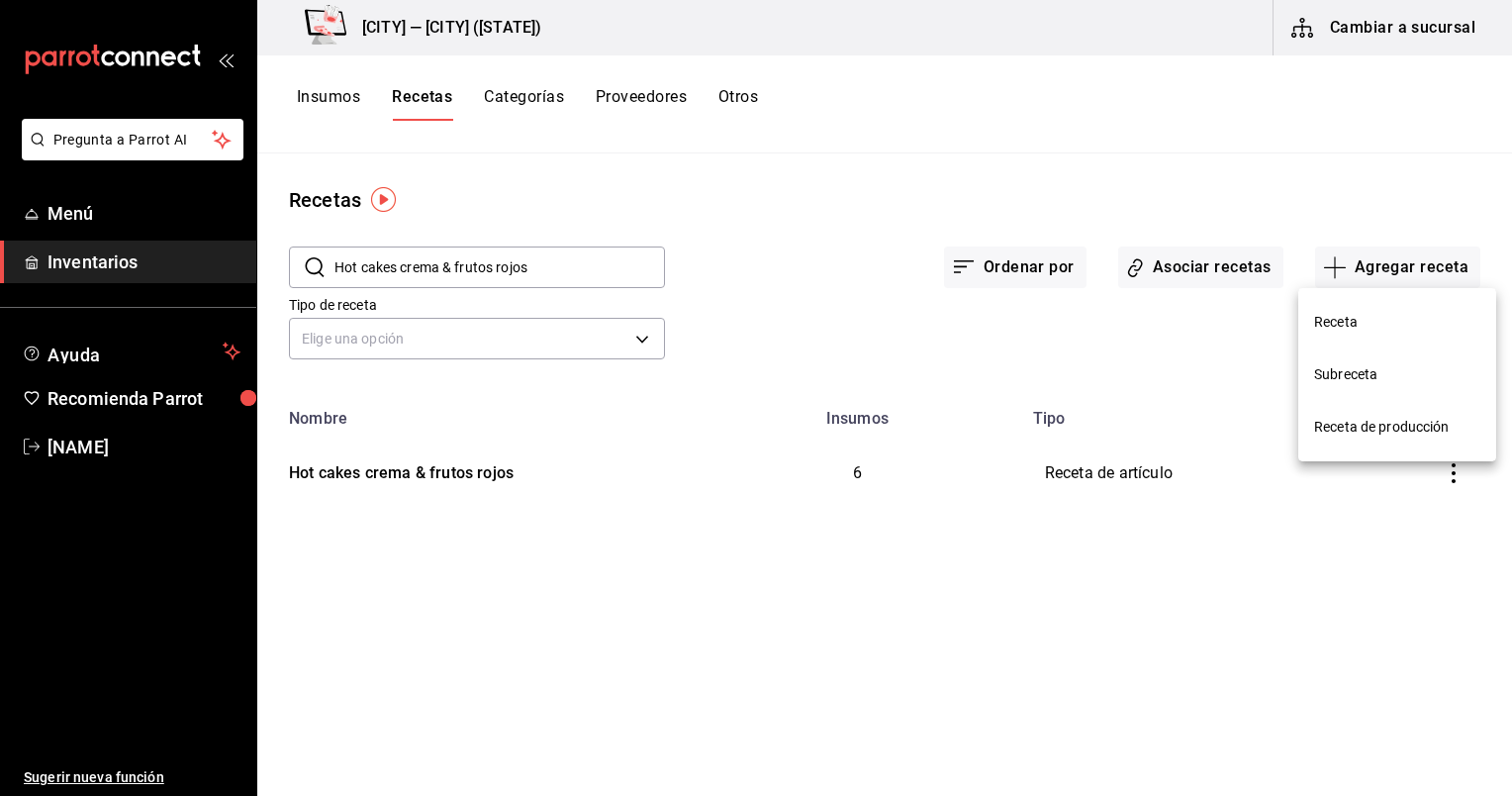 click on "Receta" at bounding box center (1397, 322) 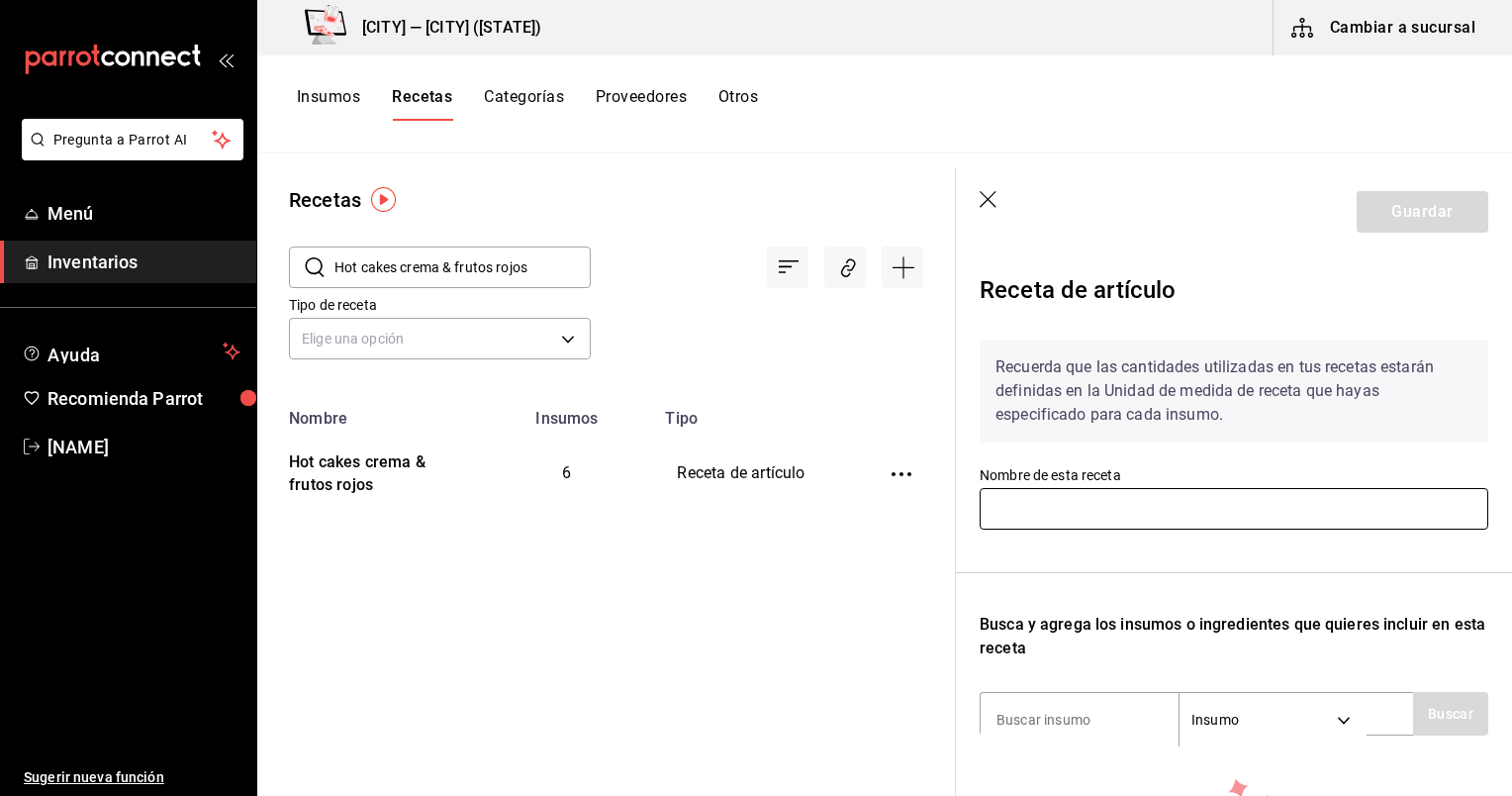 click at bounding box center [1234, 509] 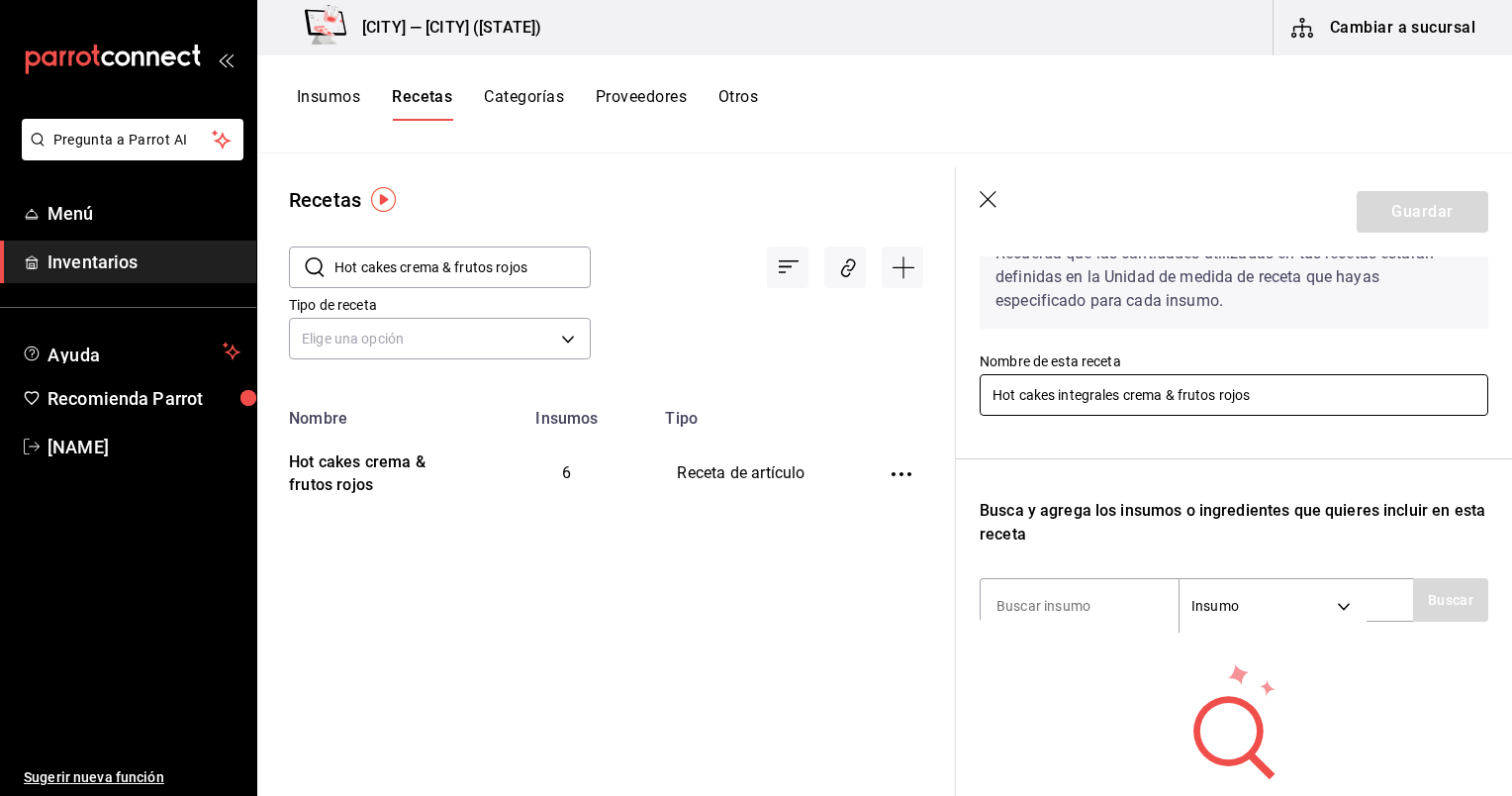 scroll, scrollTop: 114, scrollLeft: 0, axis: vertical 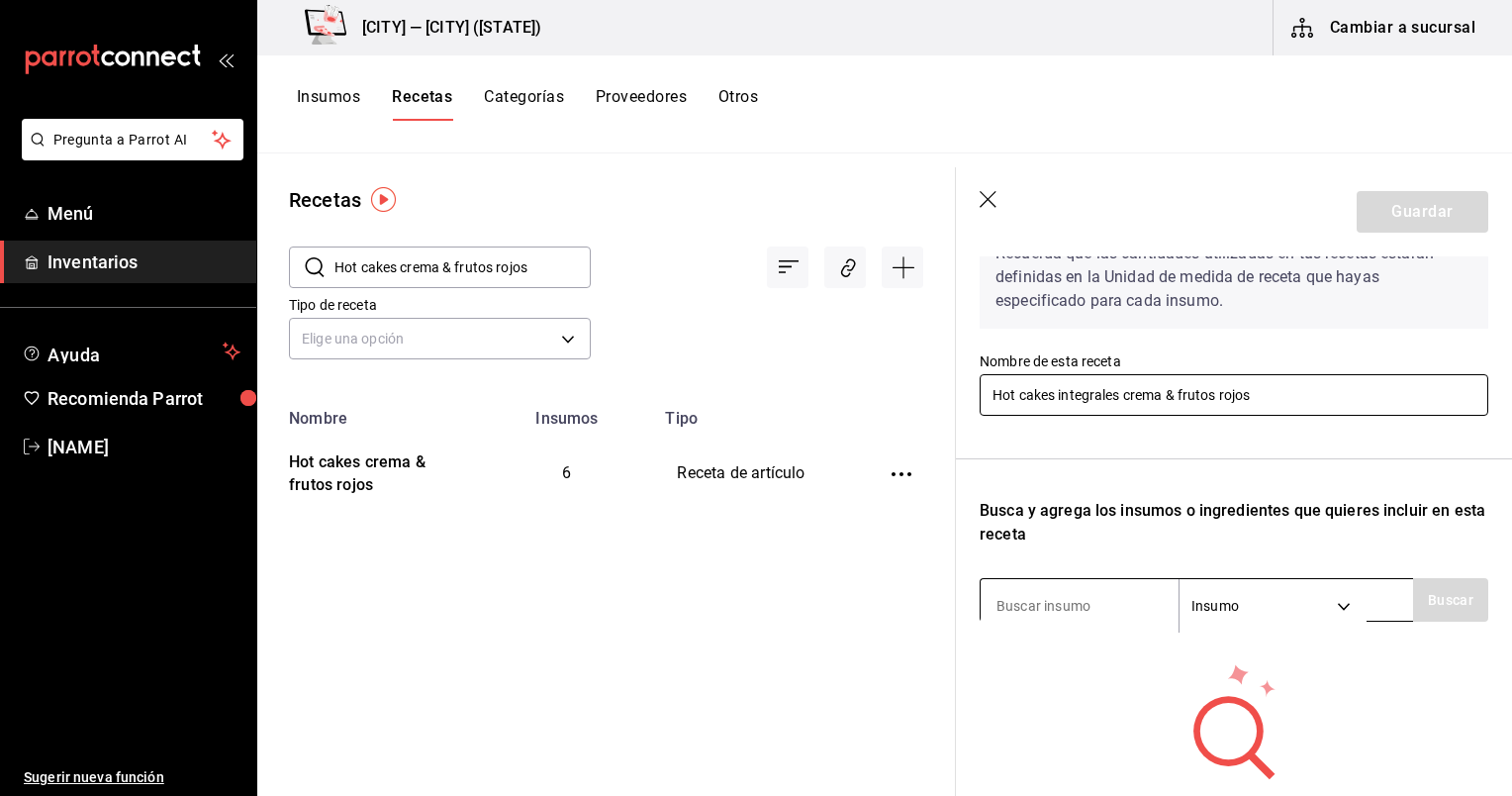 type on "Hot cakes integrales crema & frutos rojos" 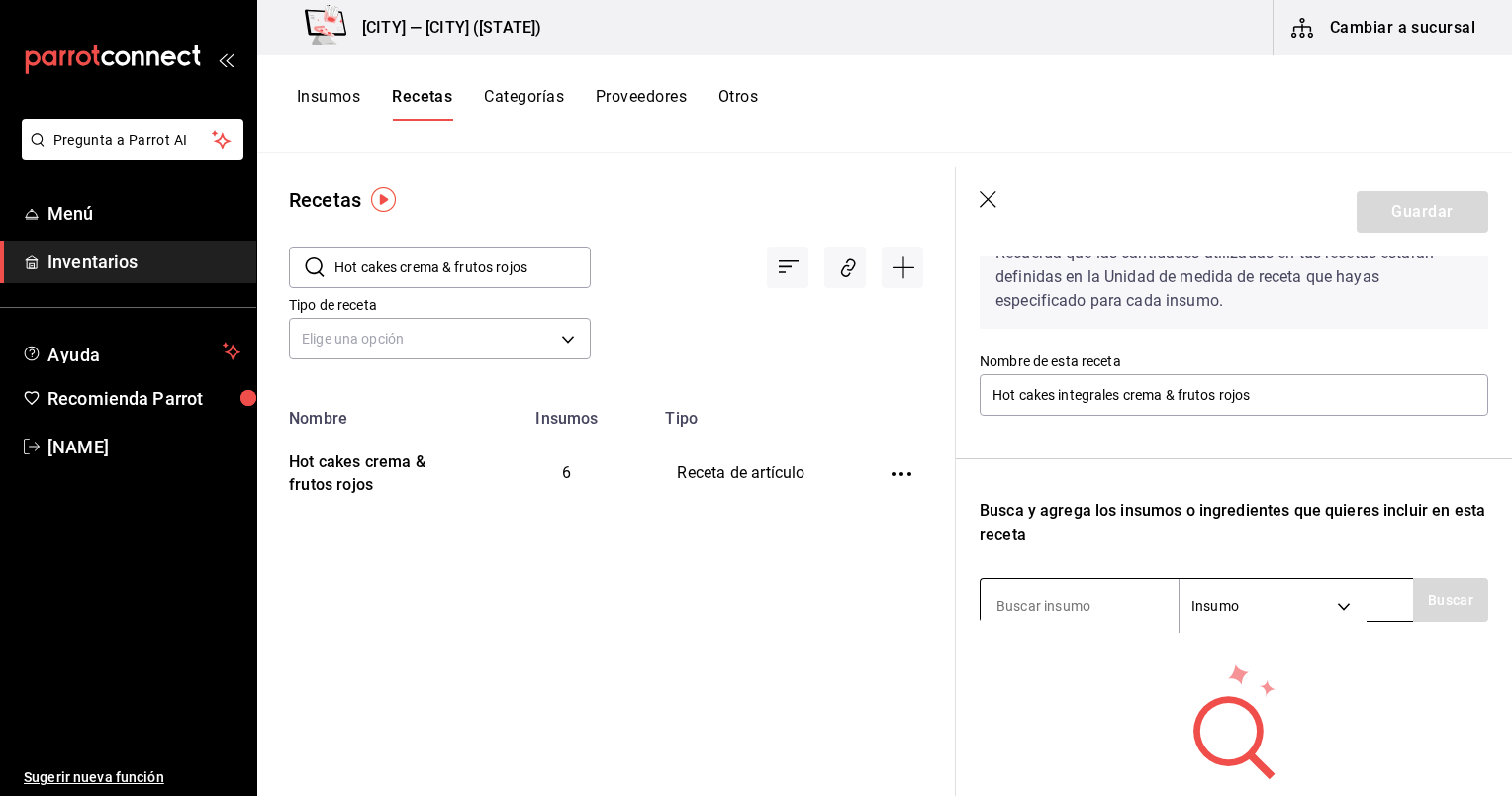 click at bounding box center [1080, 606] 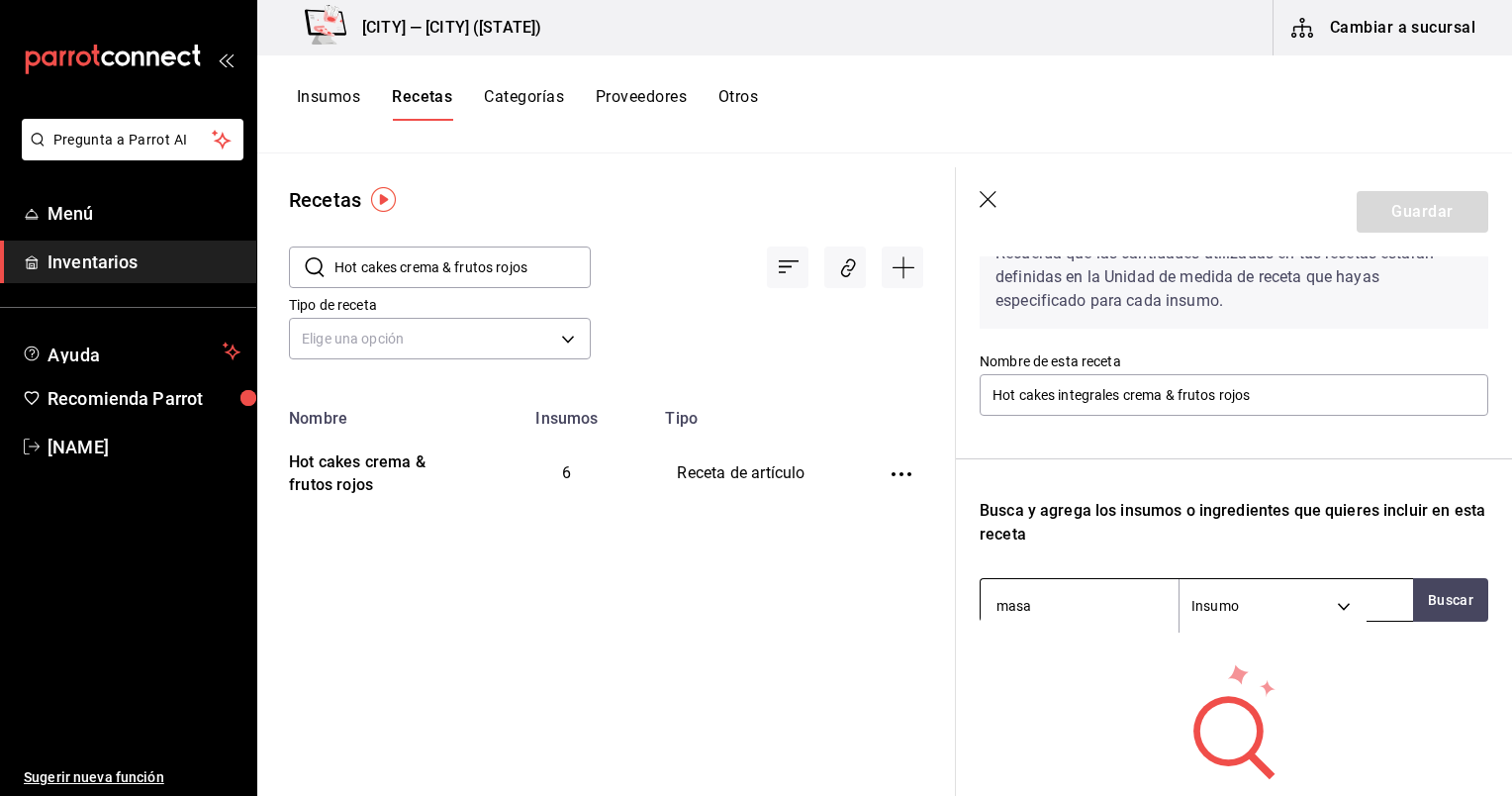 type on "masa" 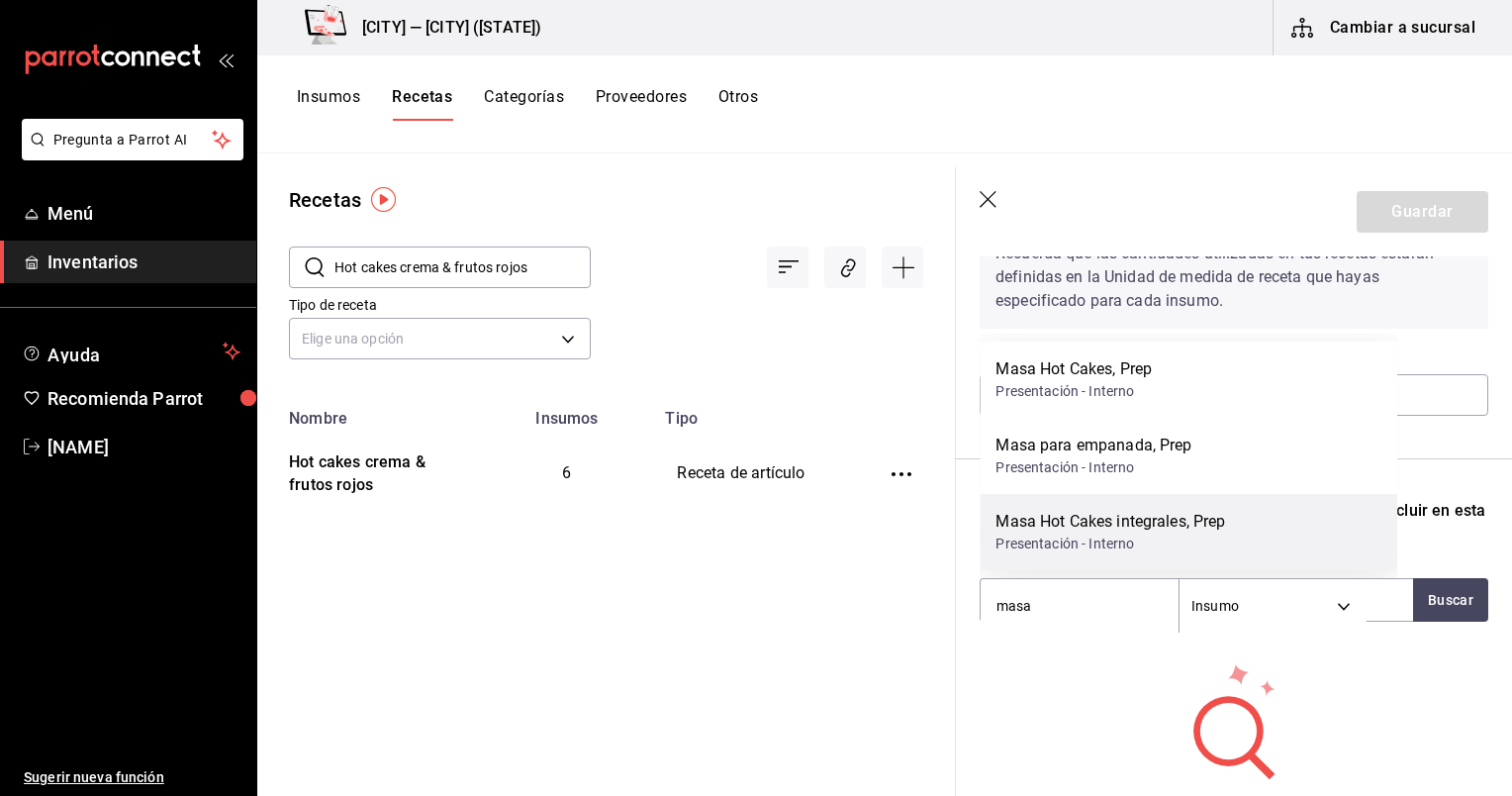 click on "Masa Hot Cakes integrales, Prep" at bounding box center [1110, 522] 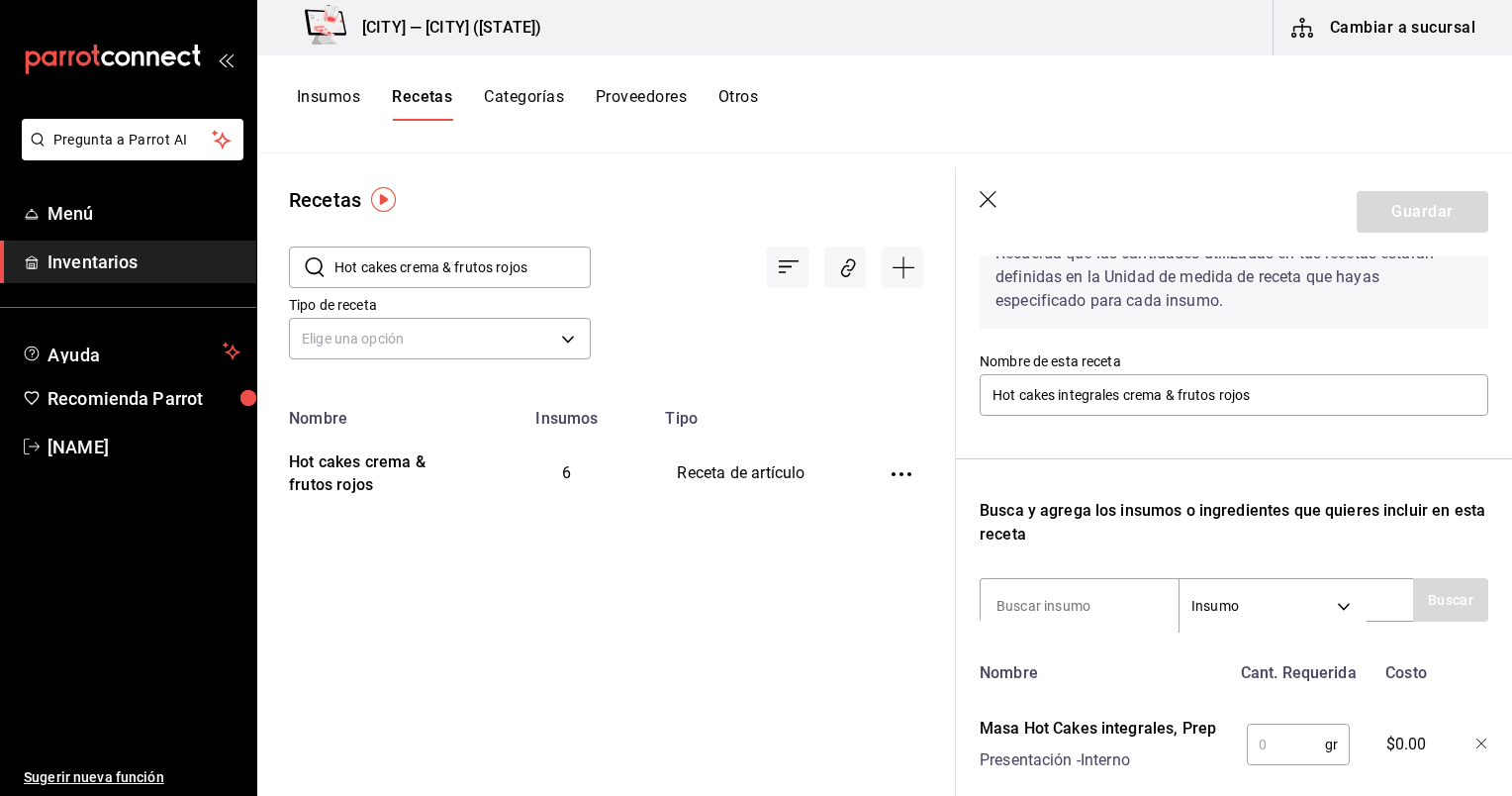 click at bounding box center (1285, 745) 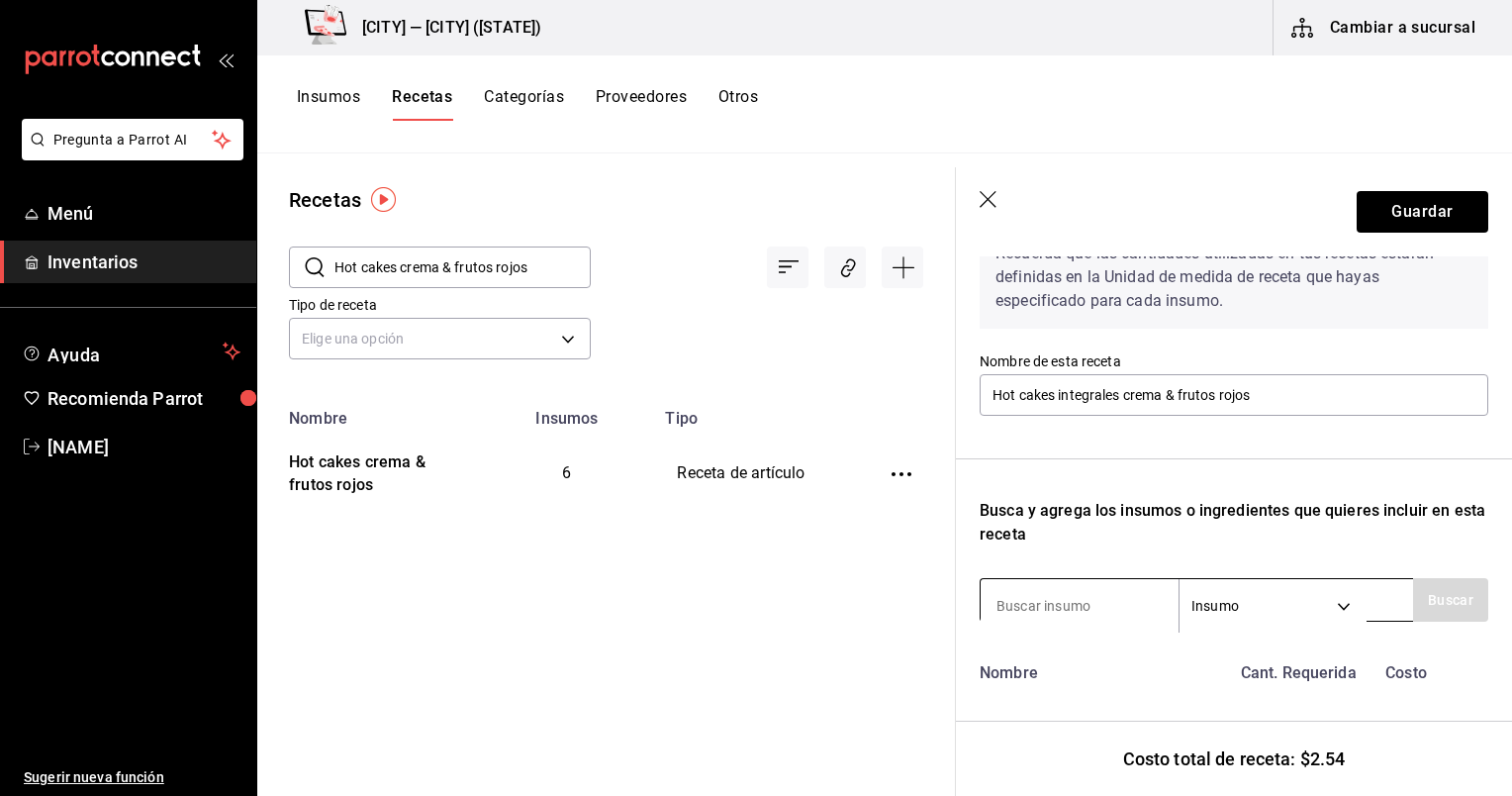 scroll, scrollTop: 233, scrollLeft: 0, axis: vertical 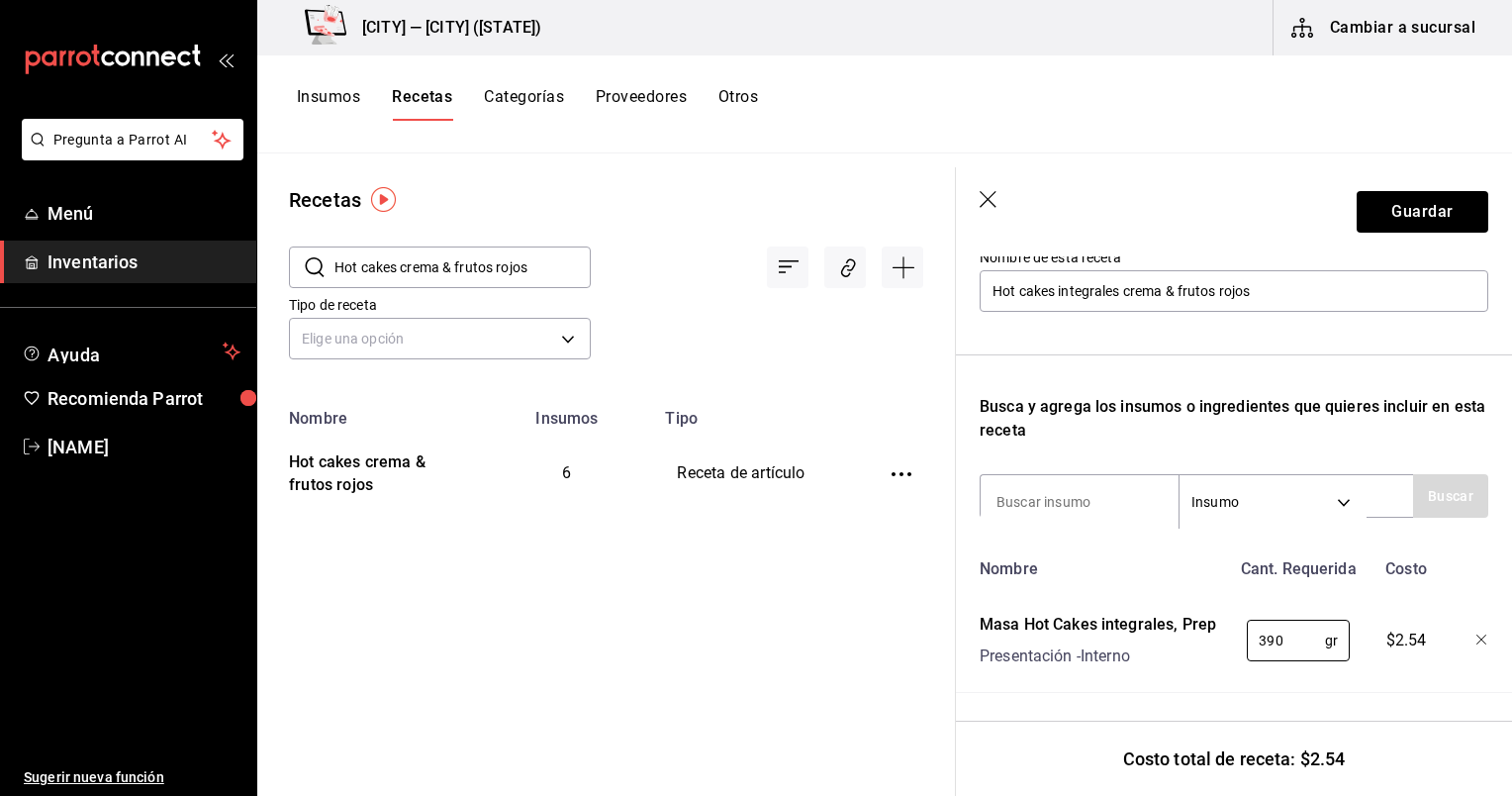 type on "390" 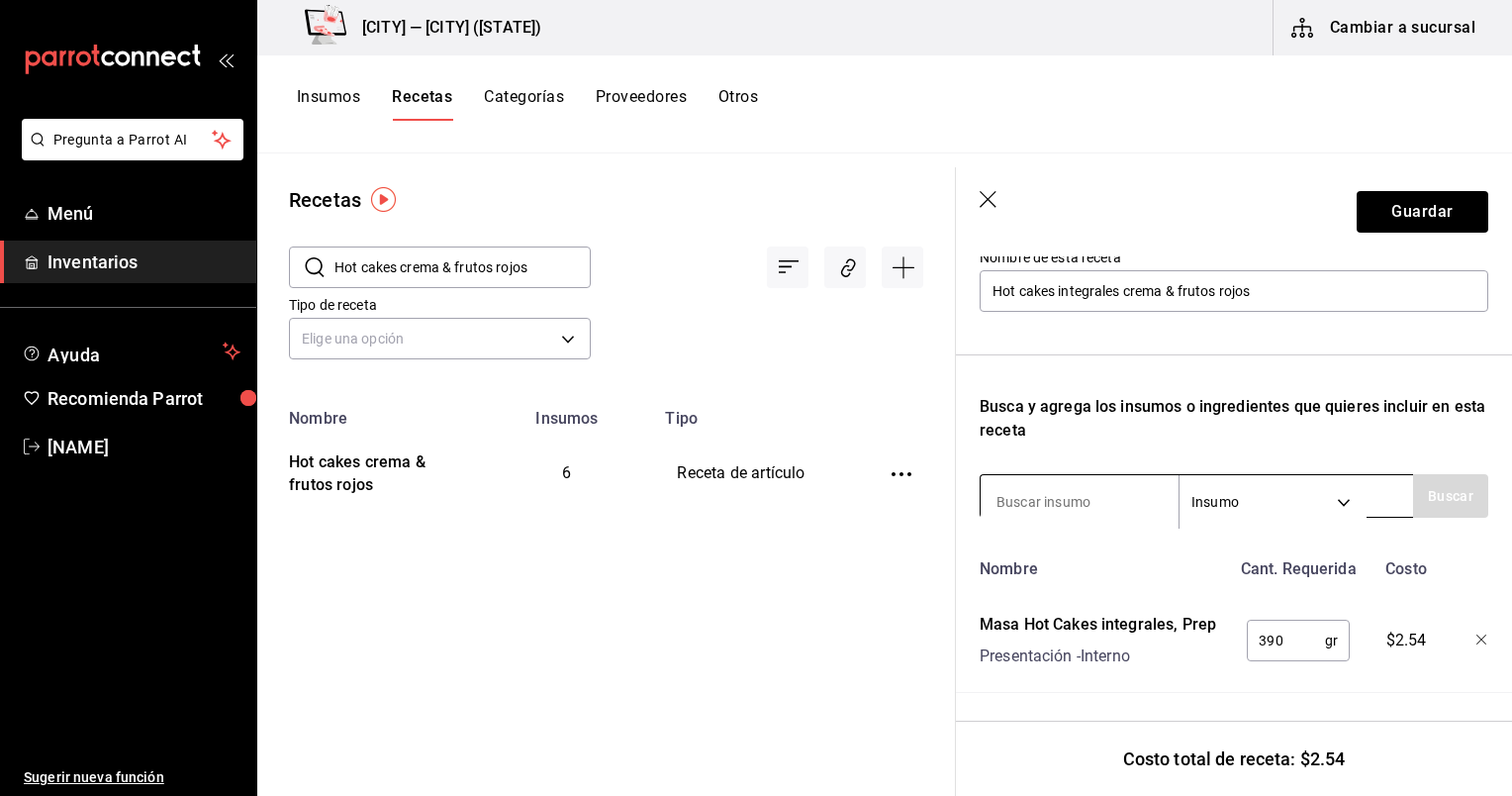 click at bounding box center (1080, 502) 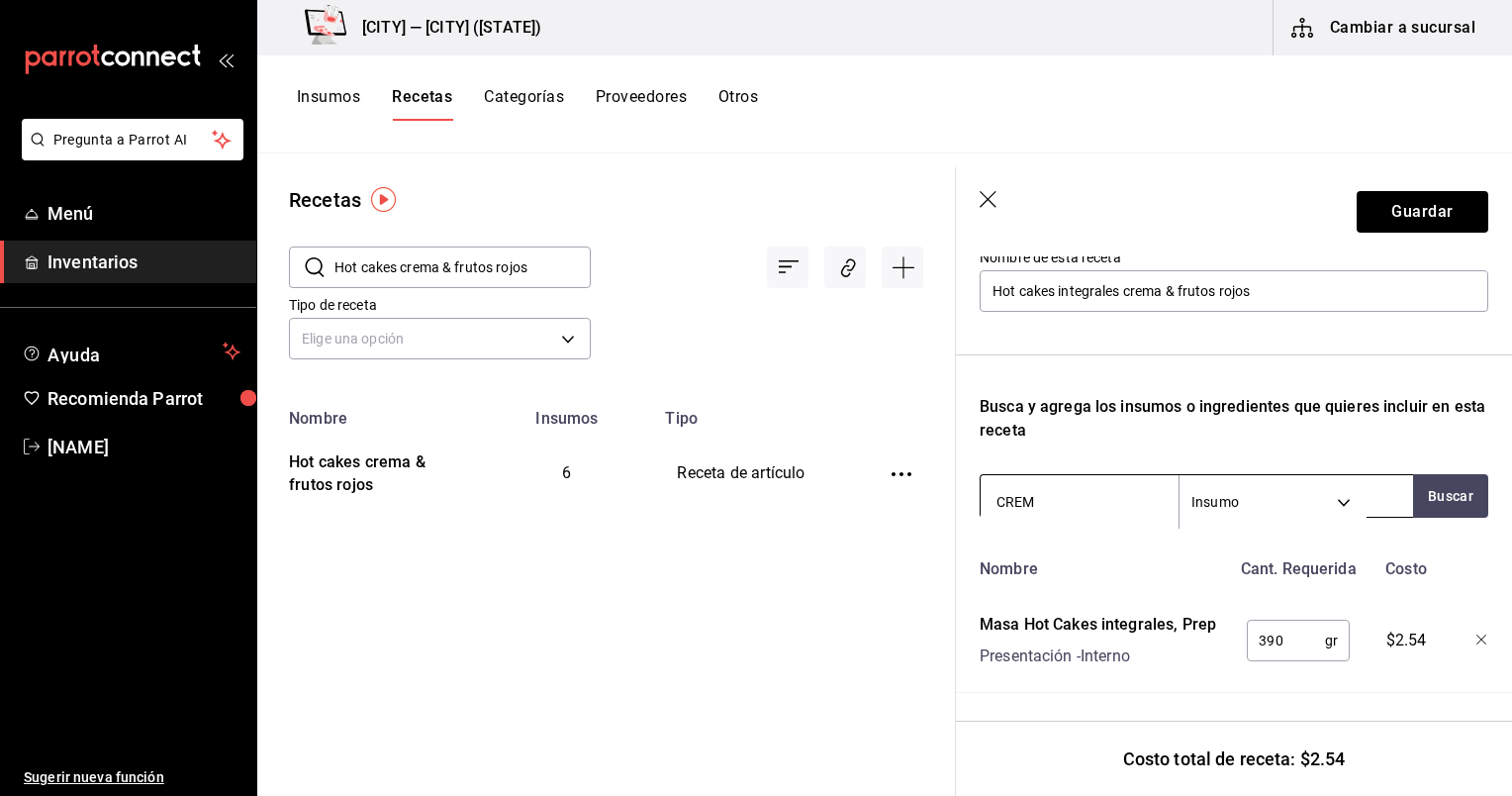 type on "CREMA" 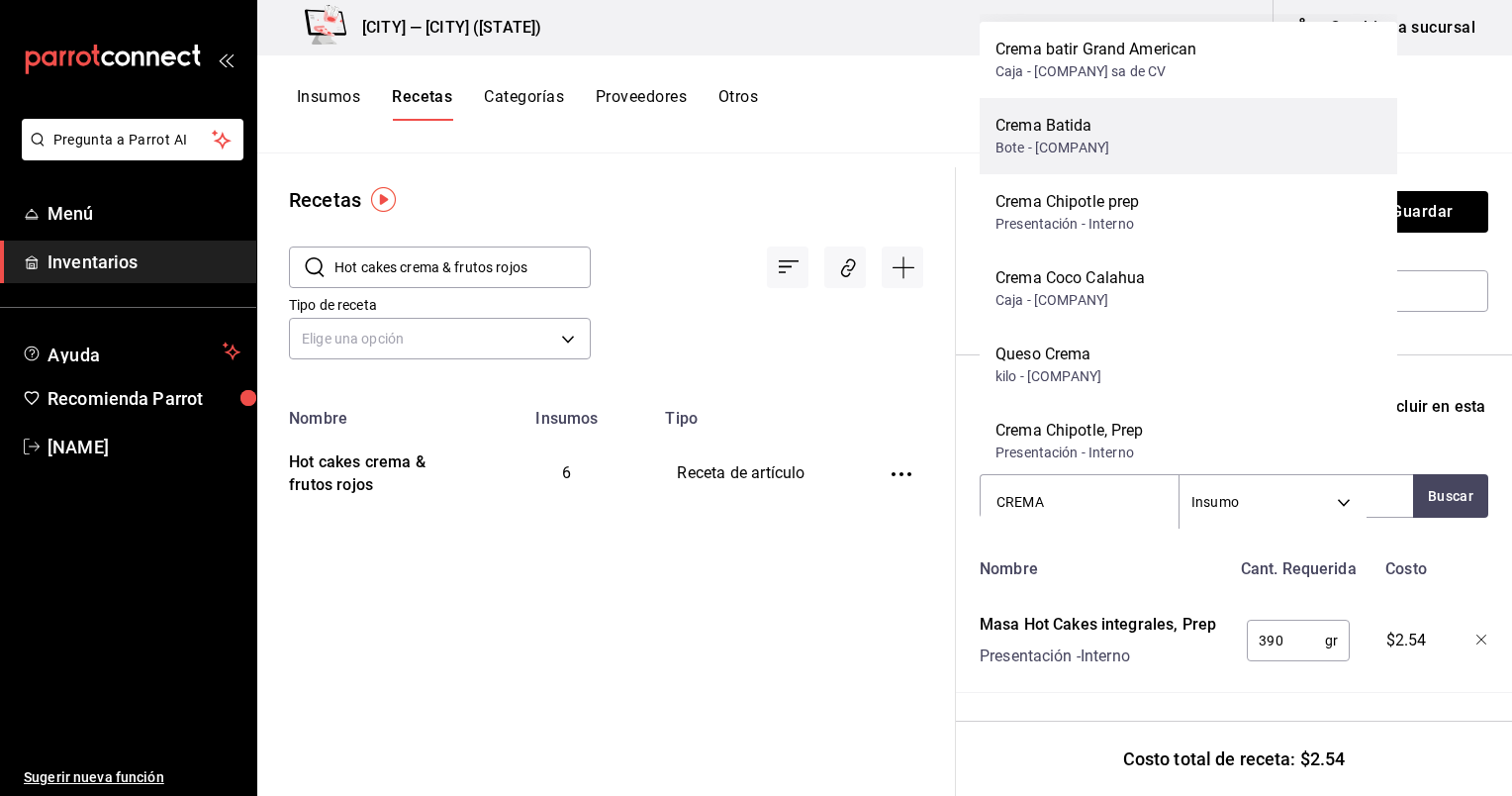 click on "Bote - Costco de Mexico" at bounding box center [1052, 148] 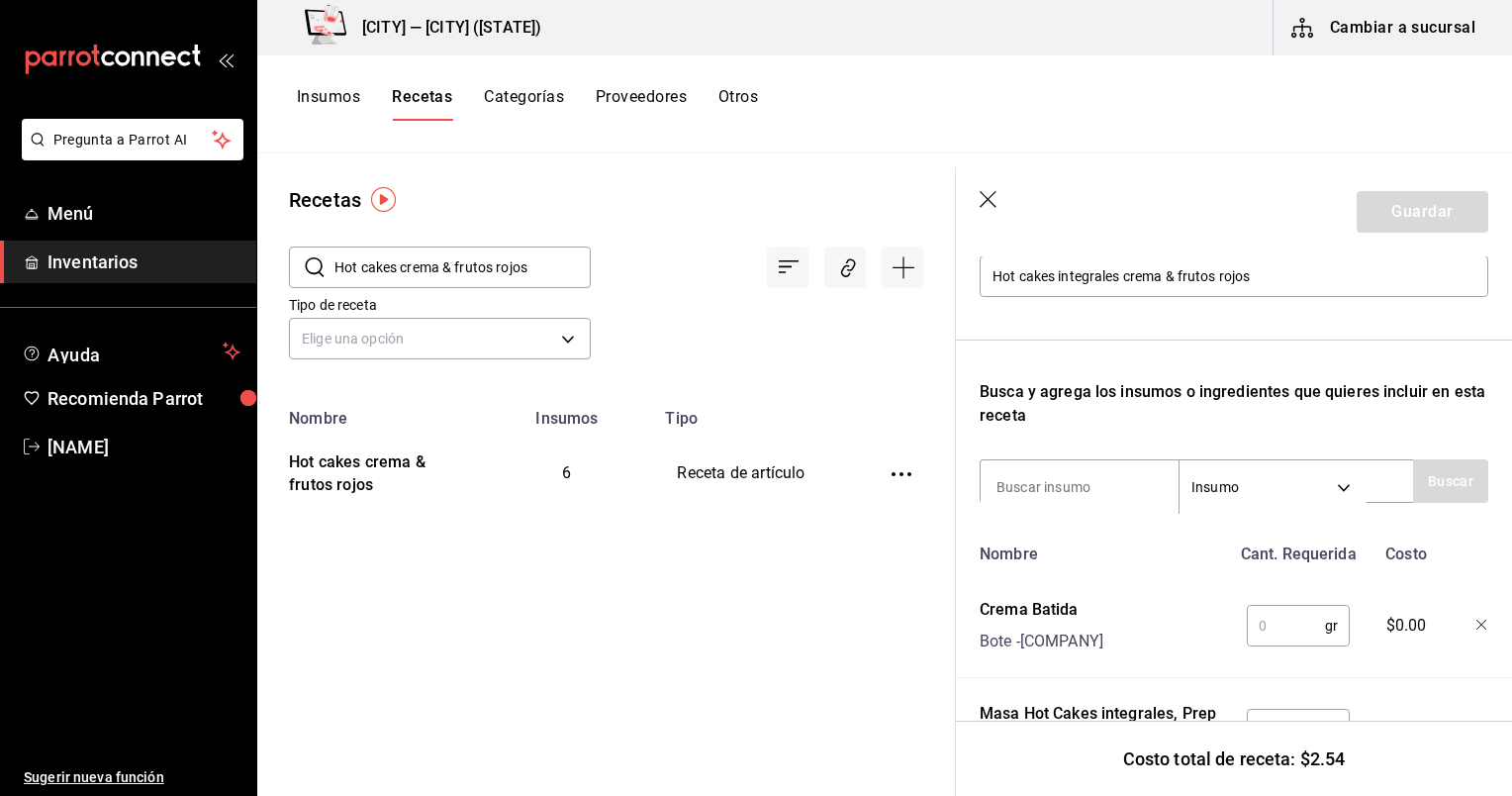 click at bounding box center (1285, 626) 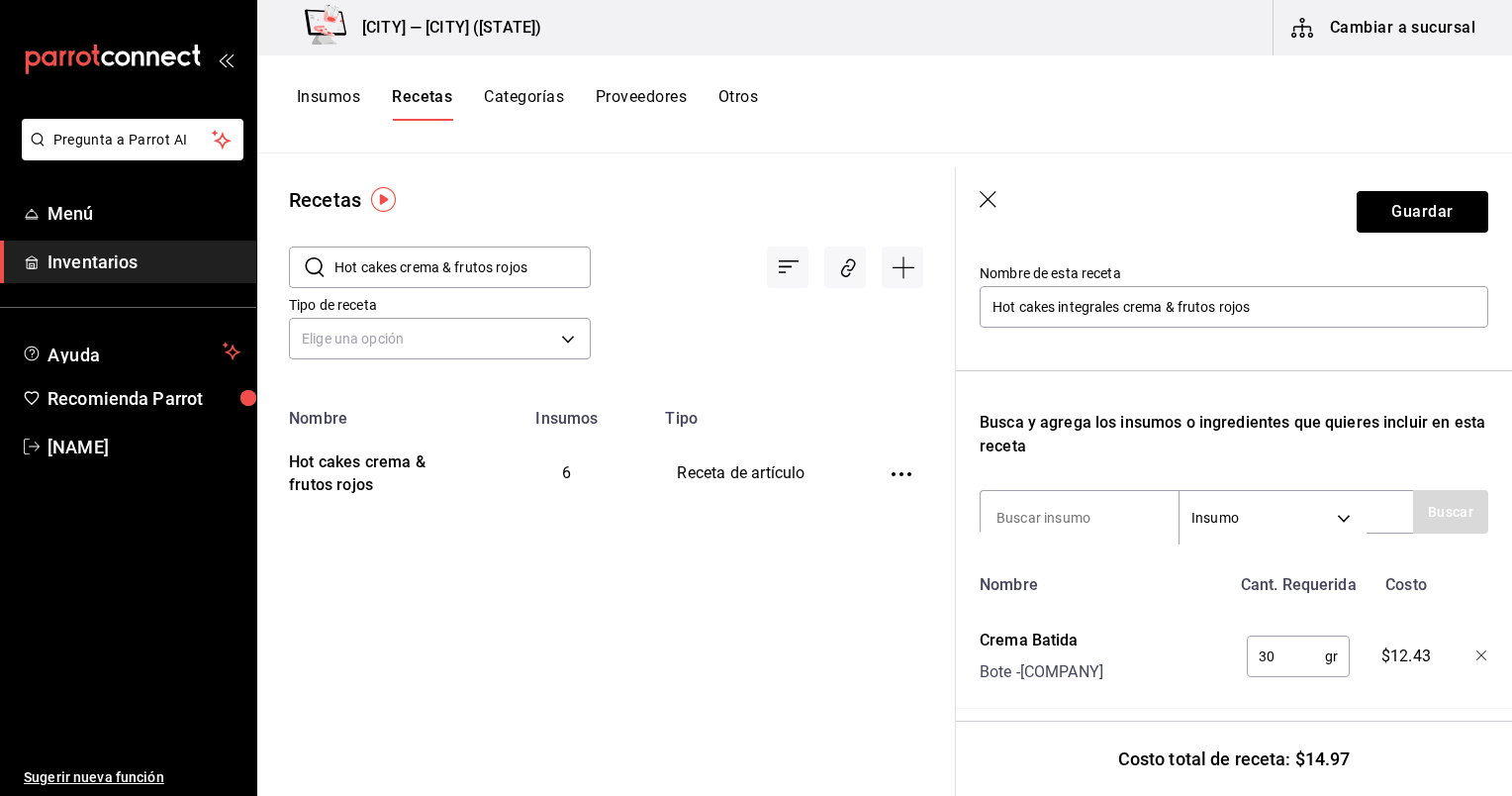 scroll, scrollTop: 337, scrollLeft: 0, axis: vertical 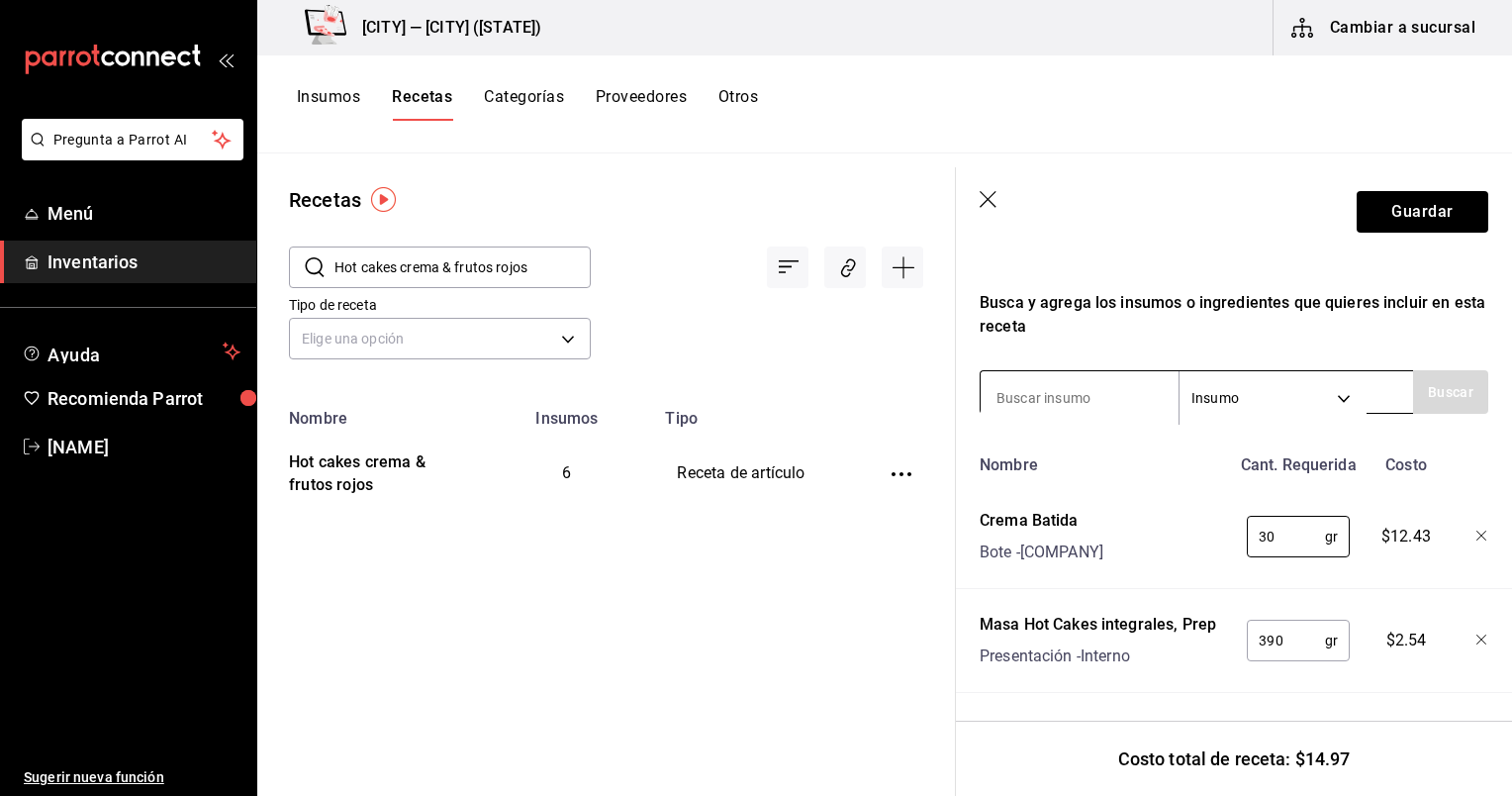 type on "30" 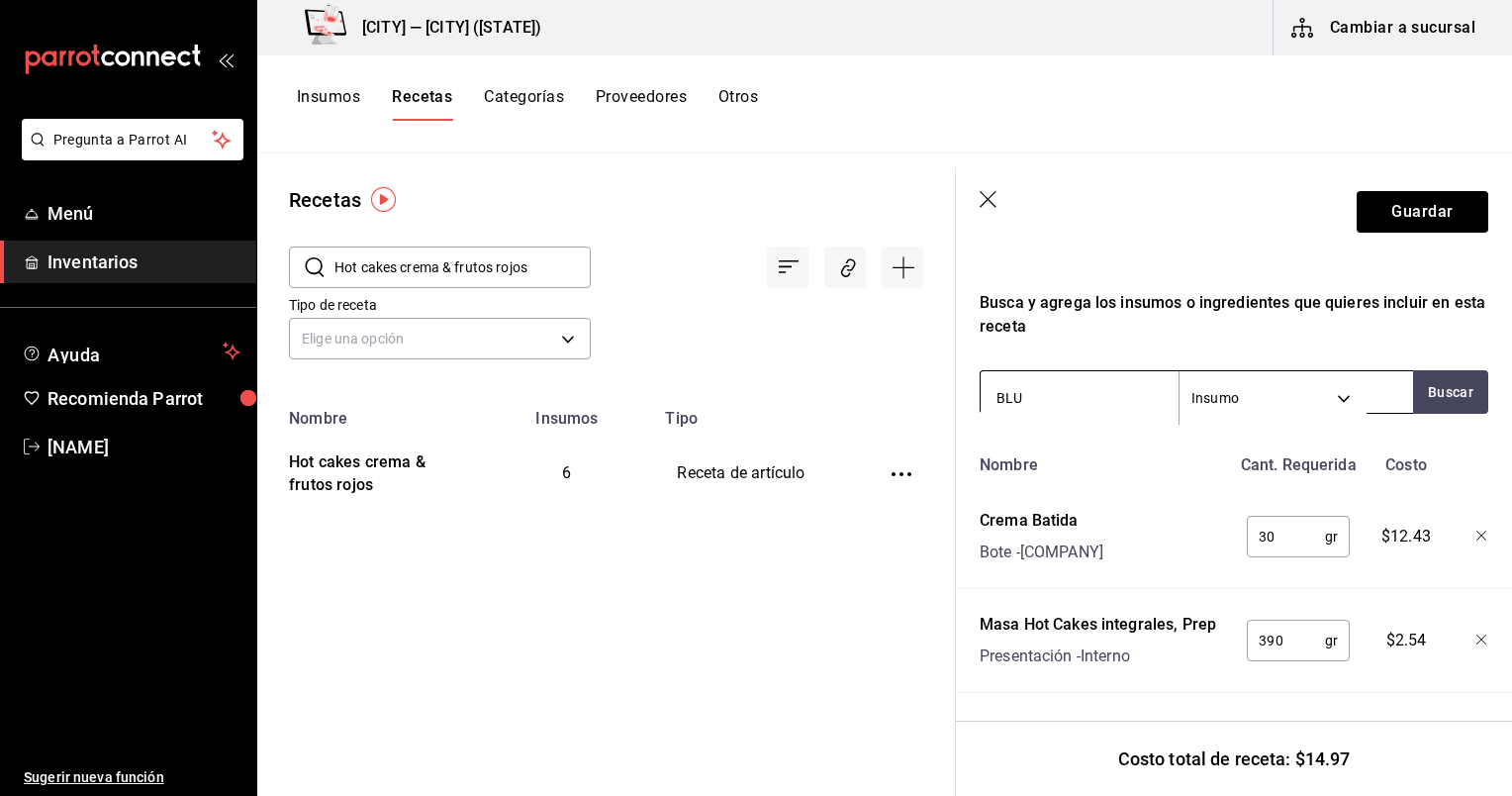 type on "BLUE" 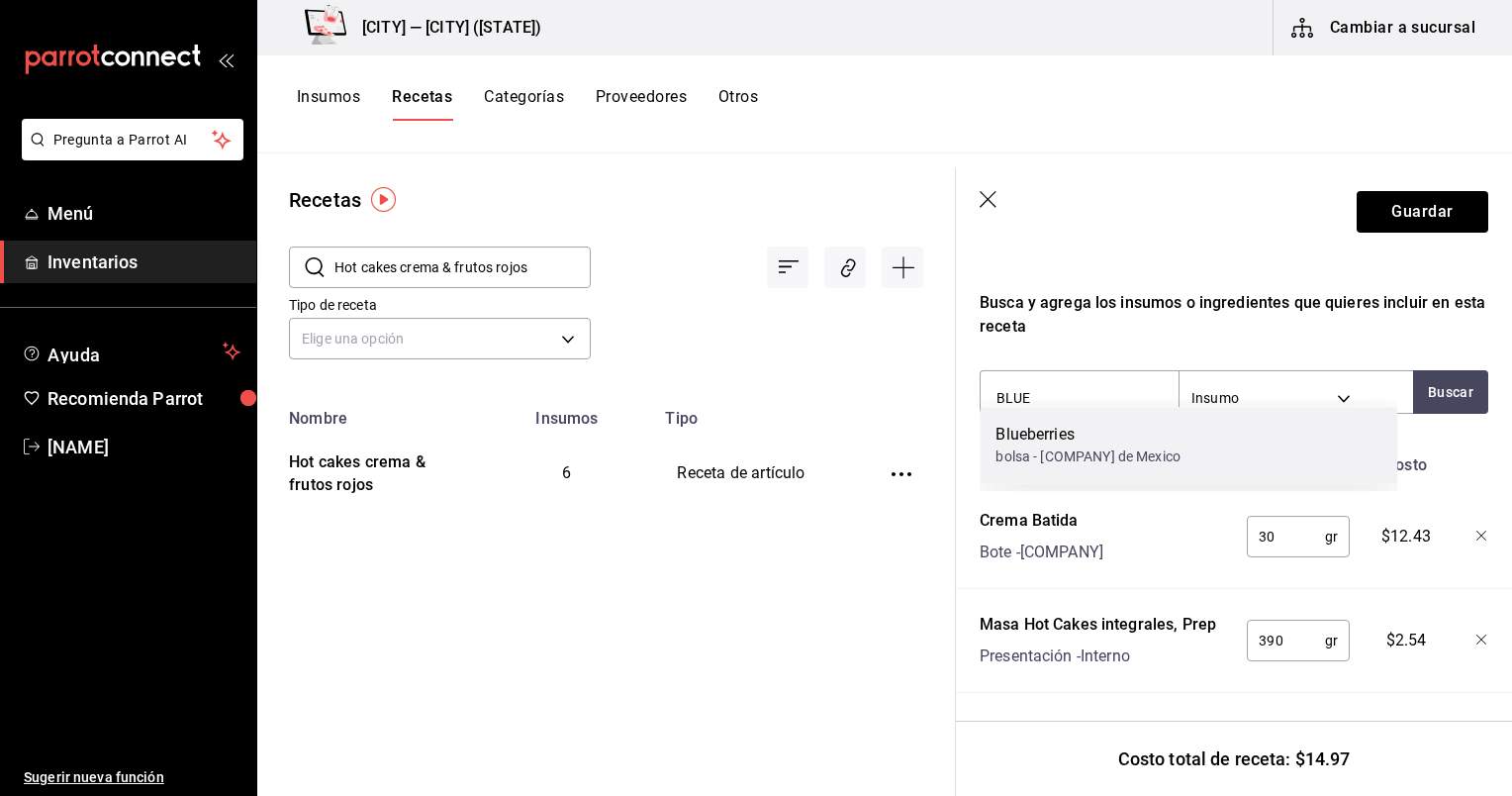 click on "Blueberries bolsa - Costco de Mexico" at bounding box center (1188, 445) 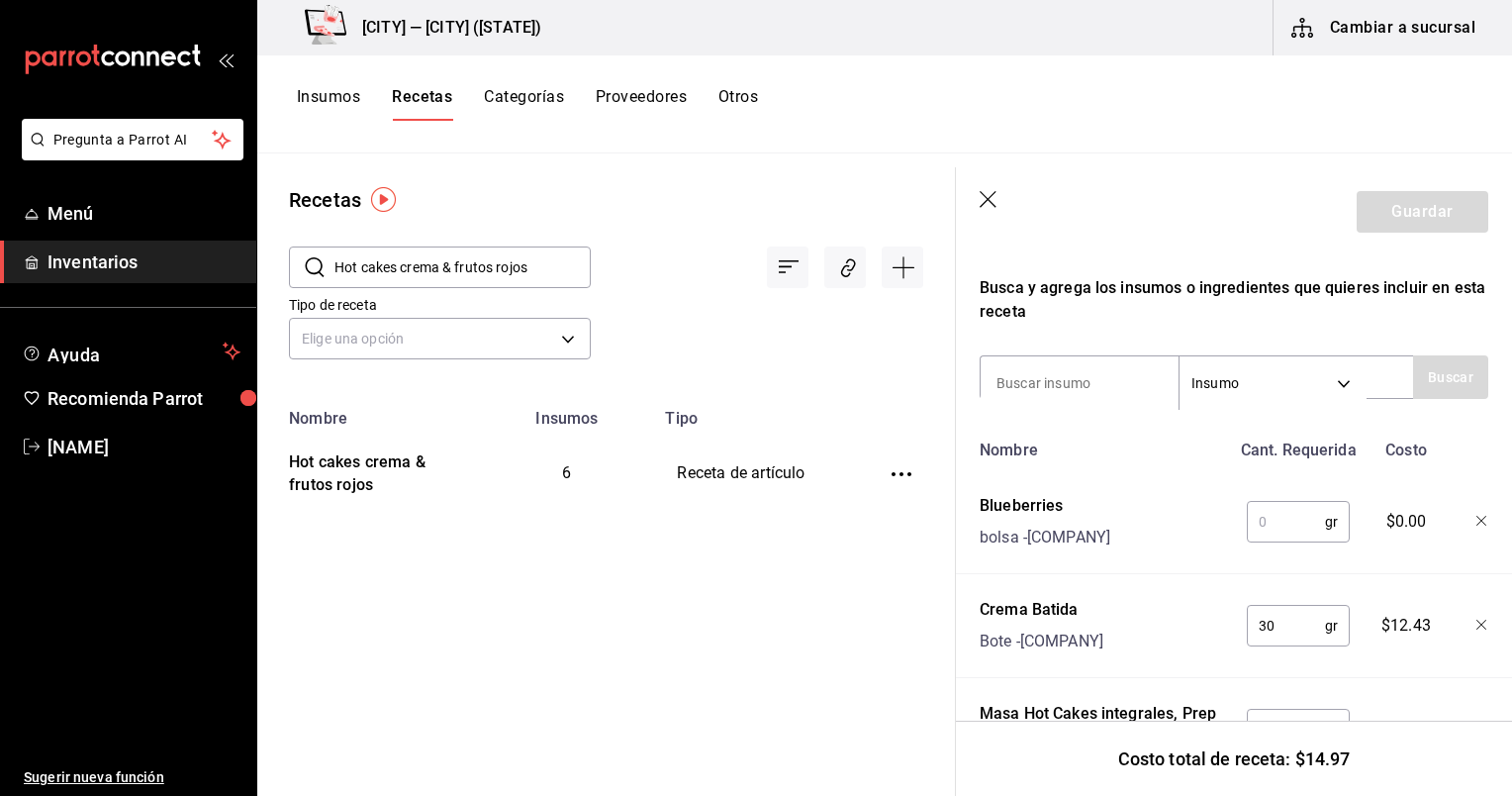 type on "G" 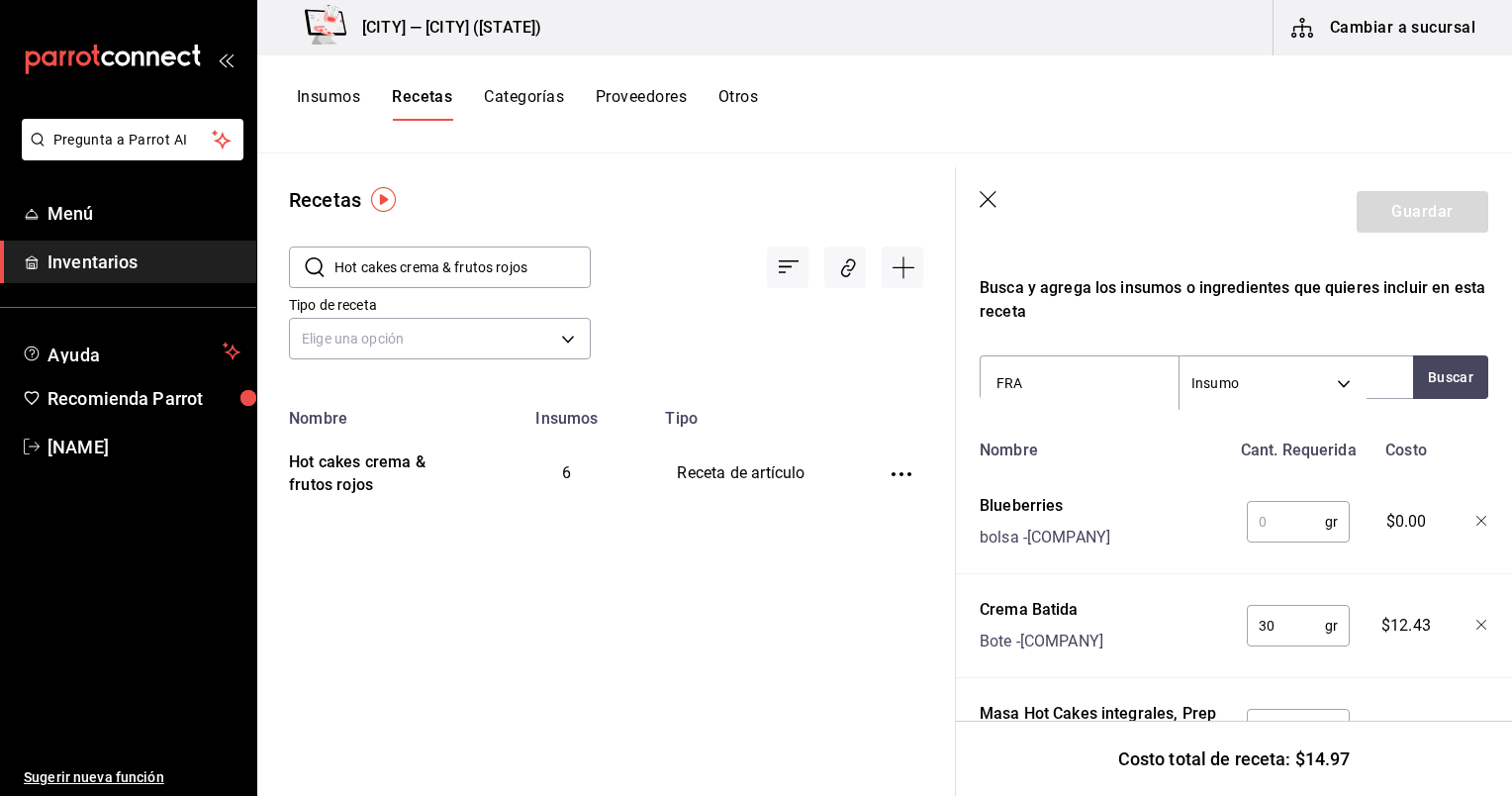 type on "FRAM" 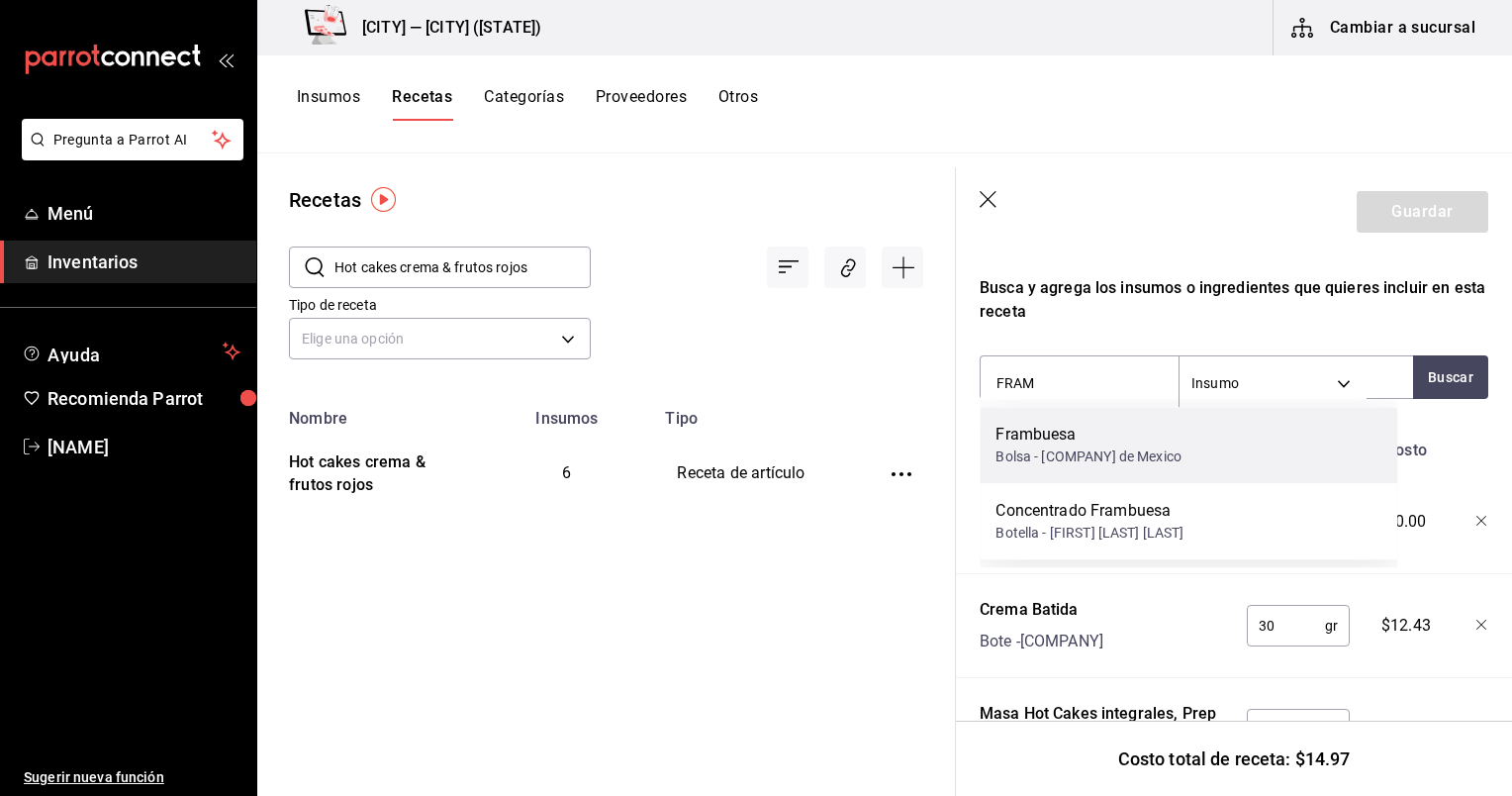 click on "Frambuesa" at bounding box center (1088, 435) 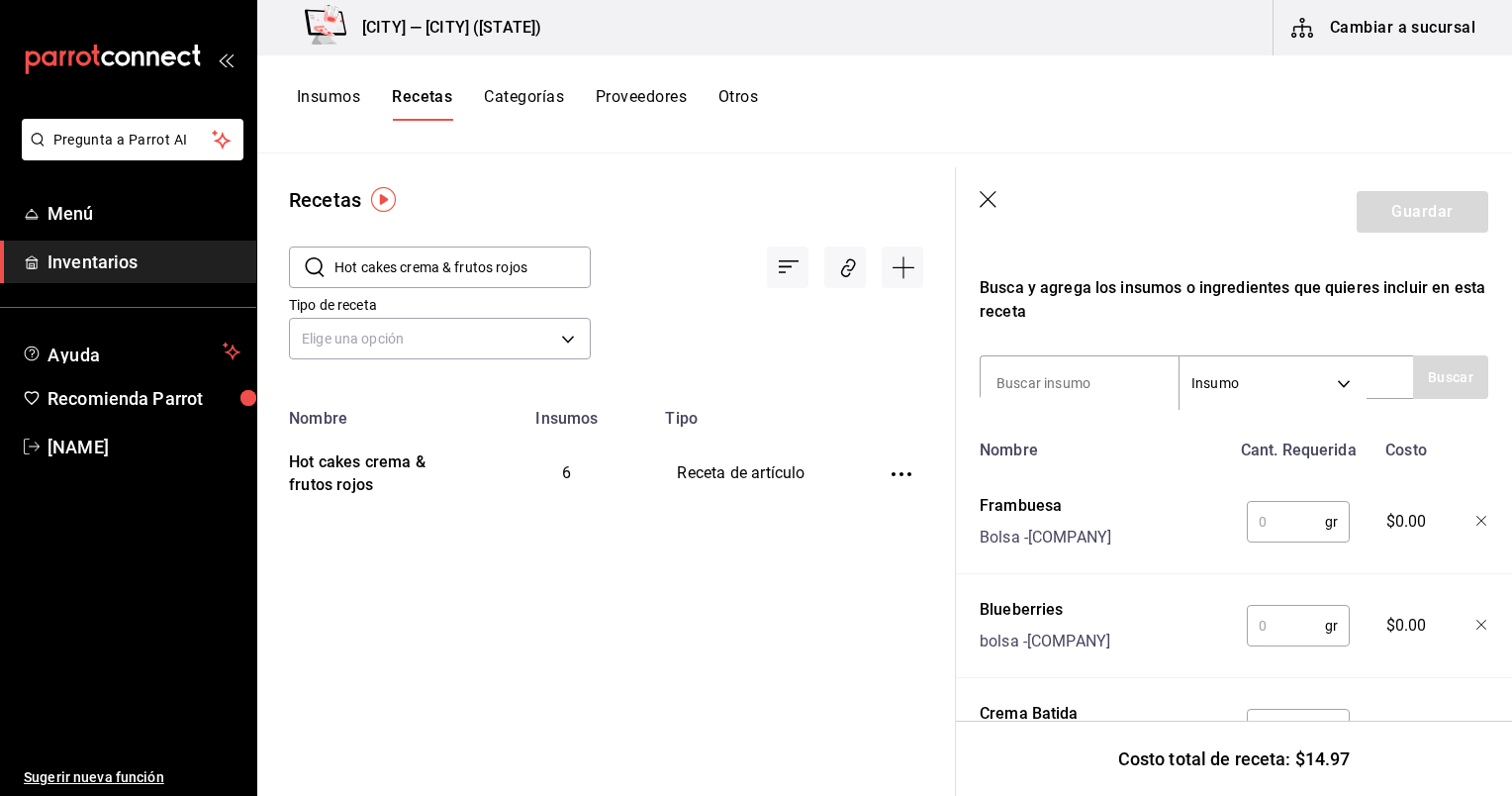 click at bounding box center (1285, 626) 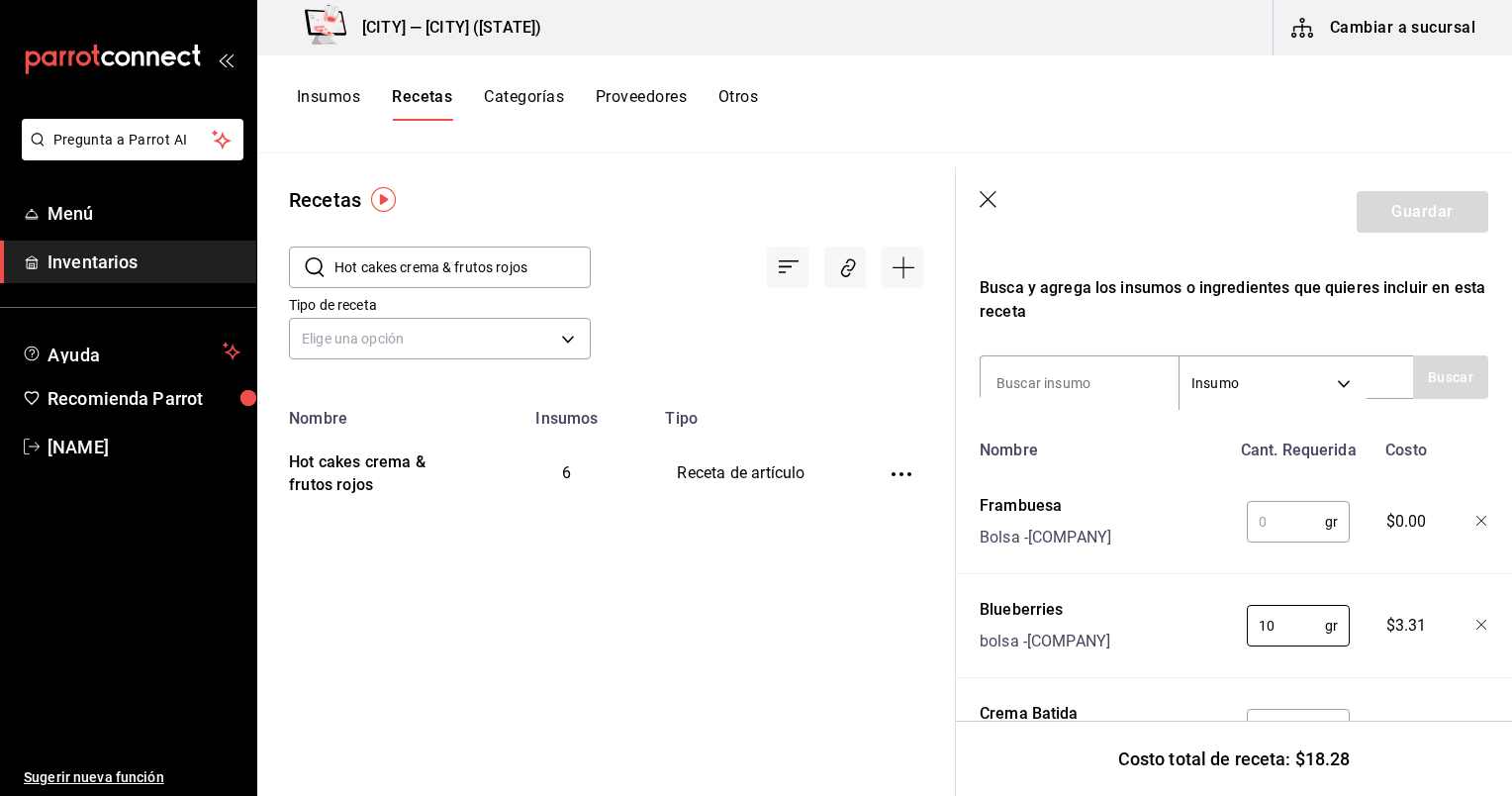 type on "10" 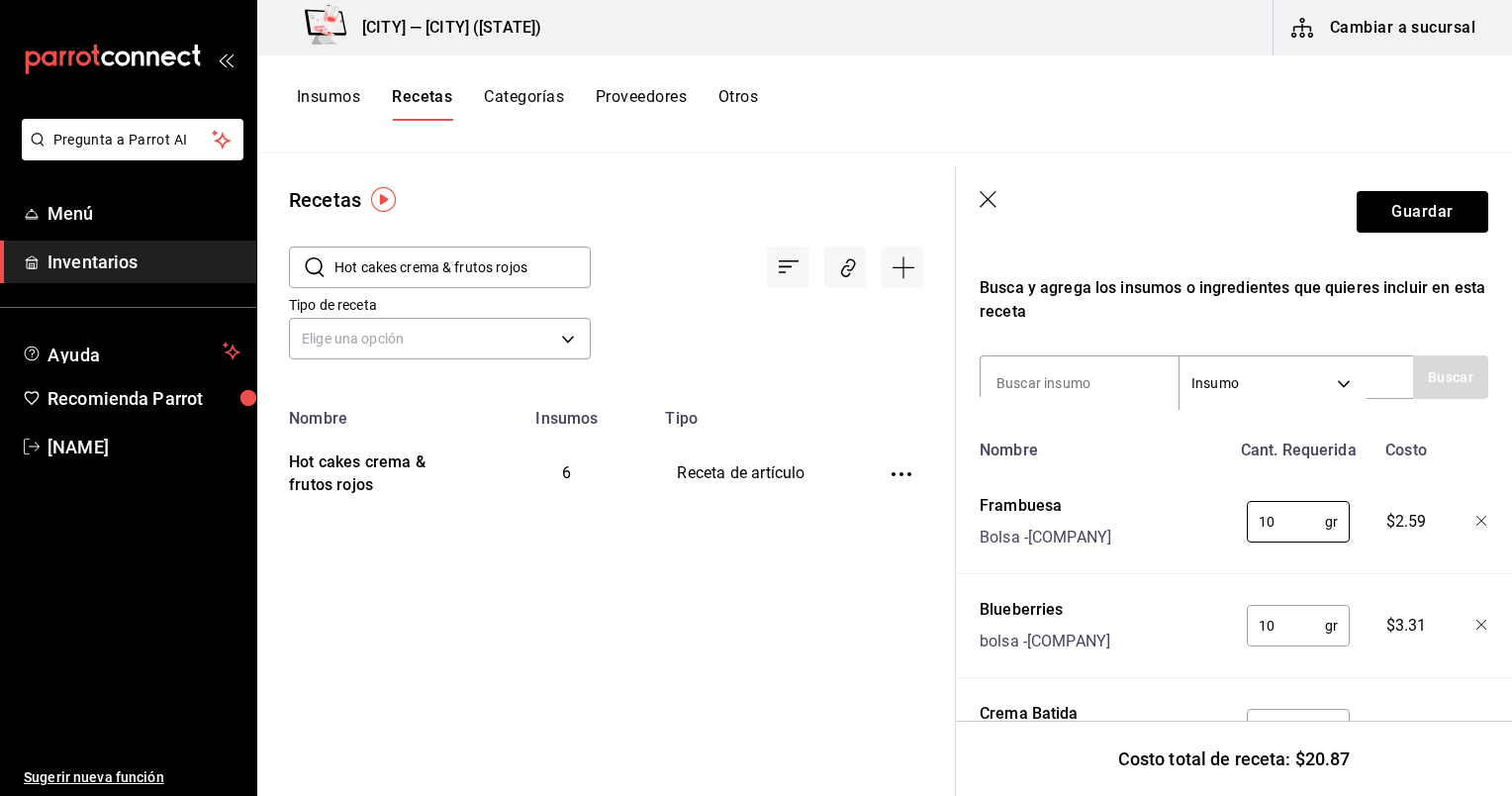 type on "10" 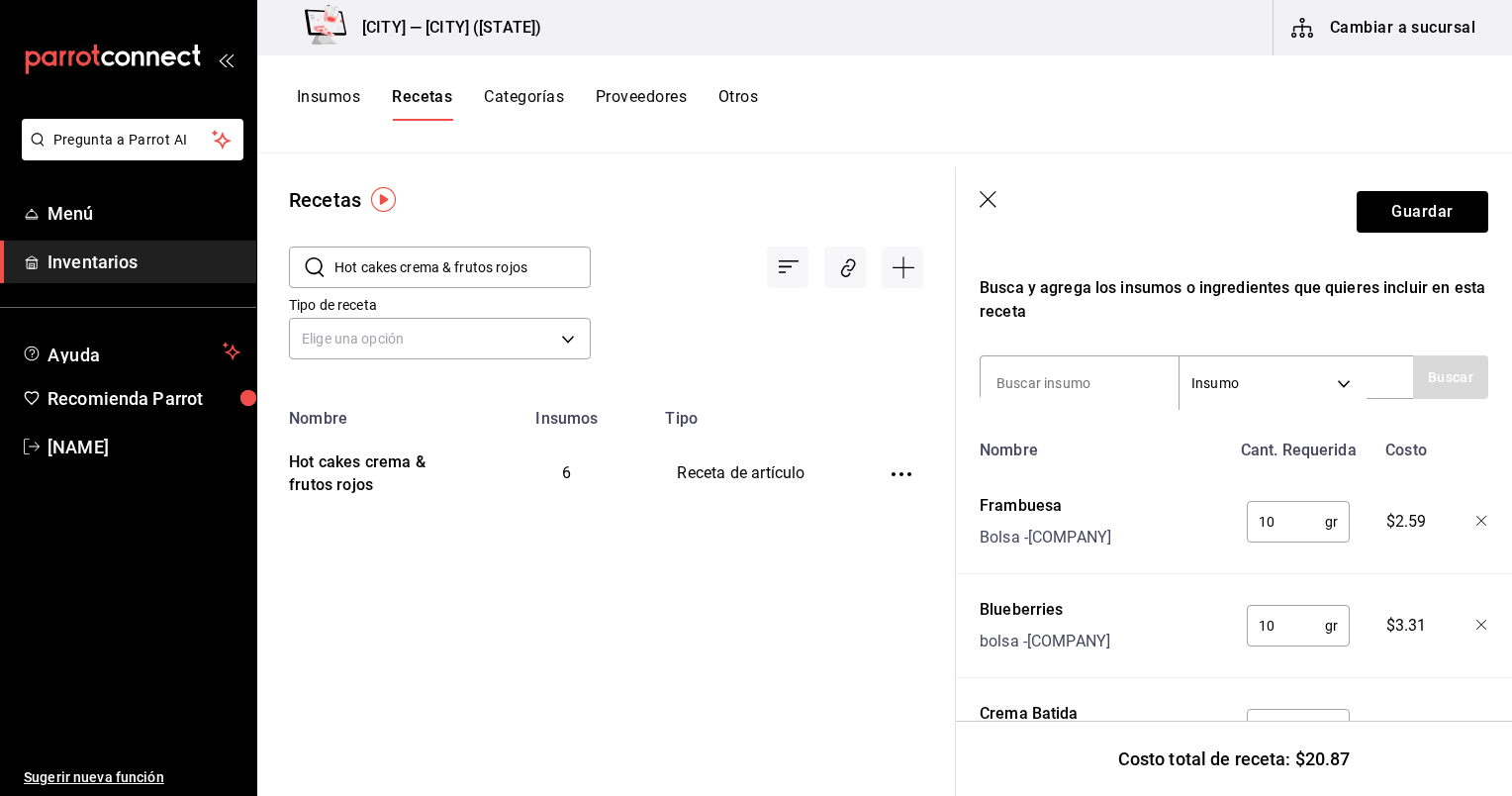 click on "Recuerda que las cantidades utilizadas en tus recetas estarán definidas en la Unidad de medida de receta que hayas especificado para cada insumo. Nombre de esta receta Hot cakes integrales crema & frutos rojos Busca y agrega los insumos o ingredientes que quieres incluir en esta receta Insumo SUPPLY Buscar Nombre Cant. Requerida Costo Frambuesa Bolsa -  Costco de Mexico 10 gr ​ $2.59 Blueberries bolsa -  Costco de Mexico 10 gr ​ $3.31 Crema Batida Bote -  Costco de Mexico 30 gr ​ $12.43 Masa Hot Cakes integrales, Prep Presentación -  Interno 390 gr ​ $2.54" at bounding box center (1234, 437) 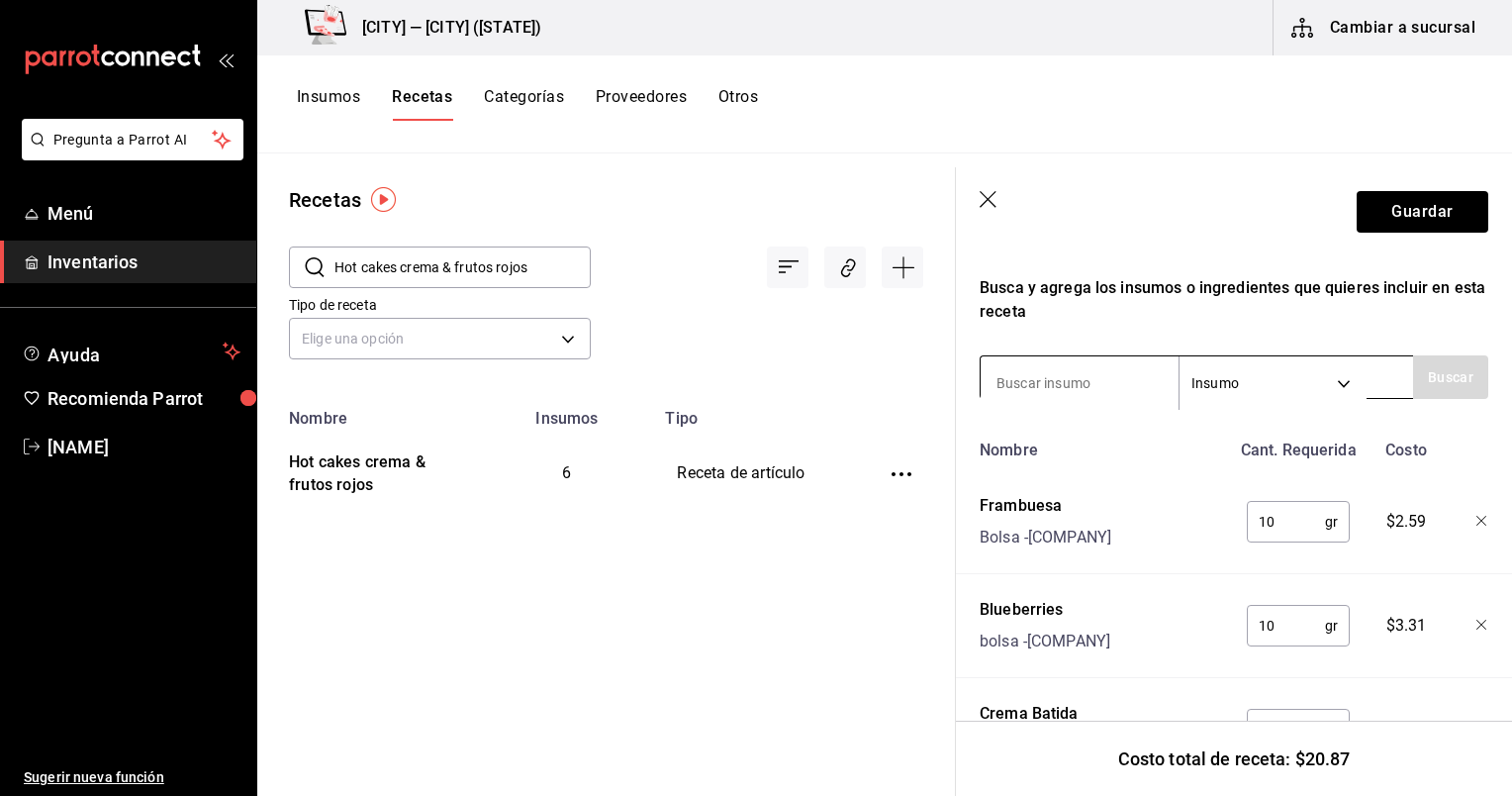 click at bounding box center [1080, 383] 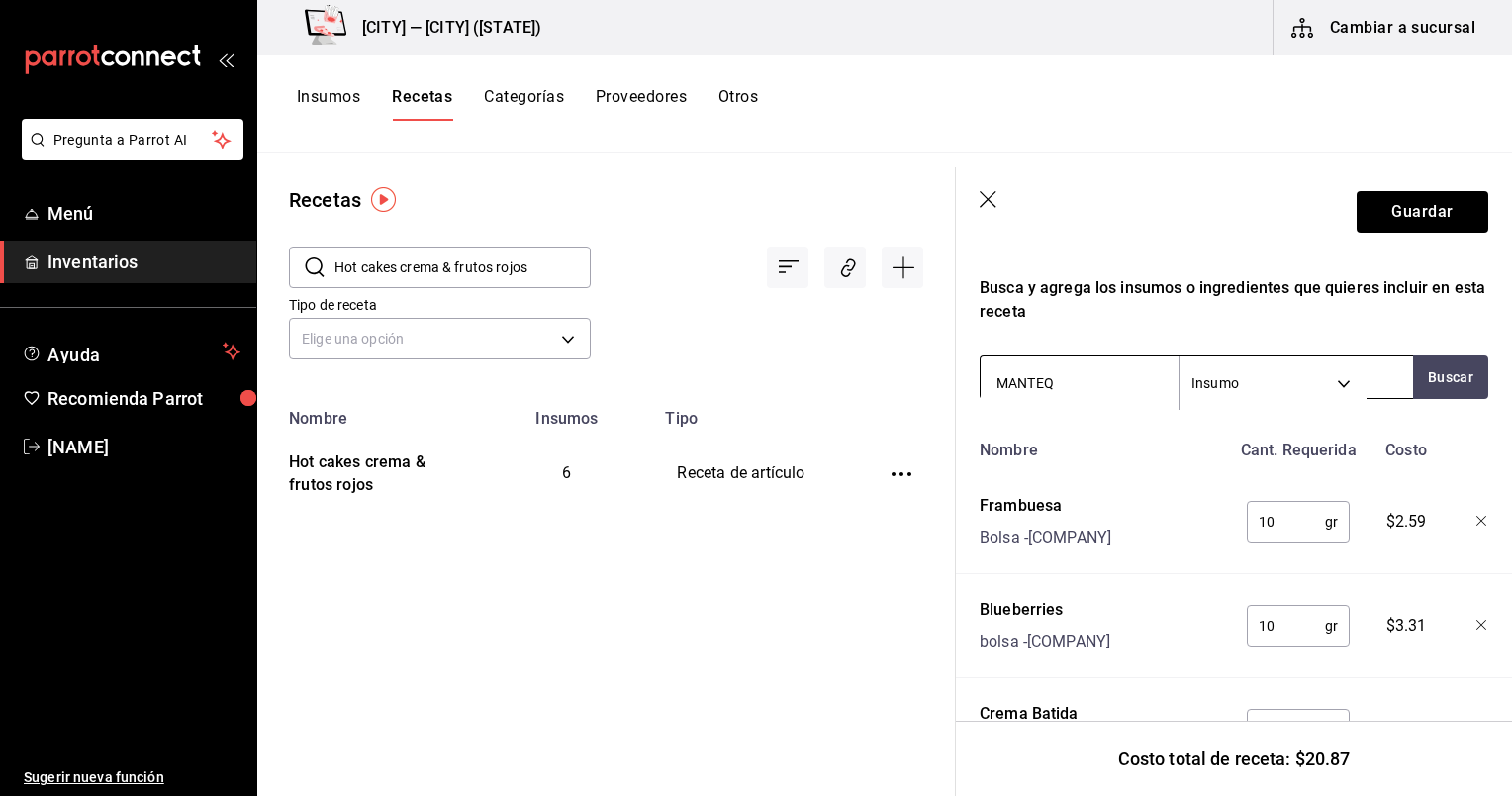 type on "MANTEQU" 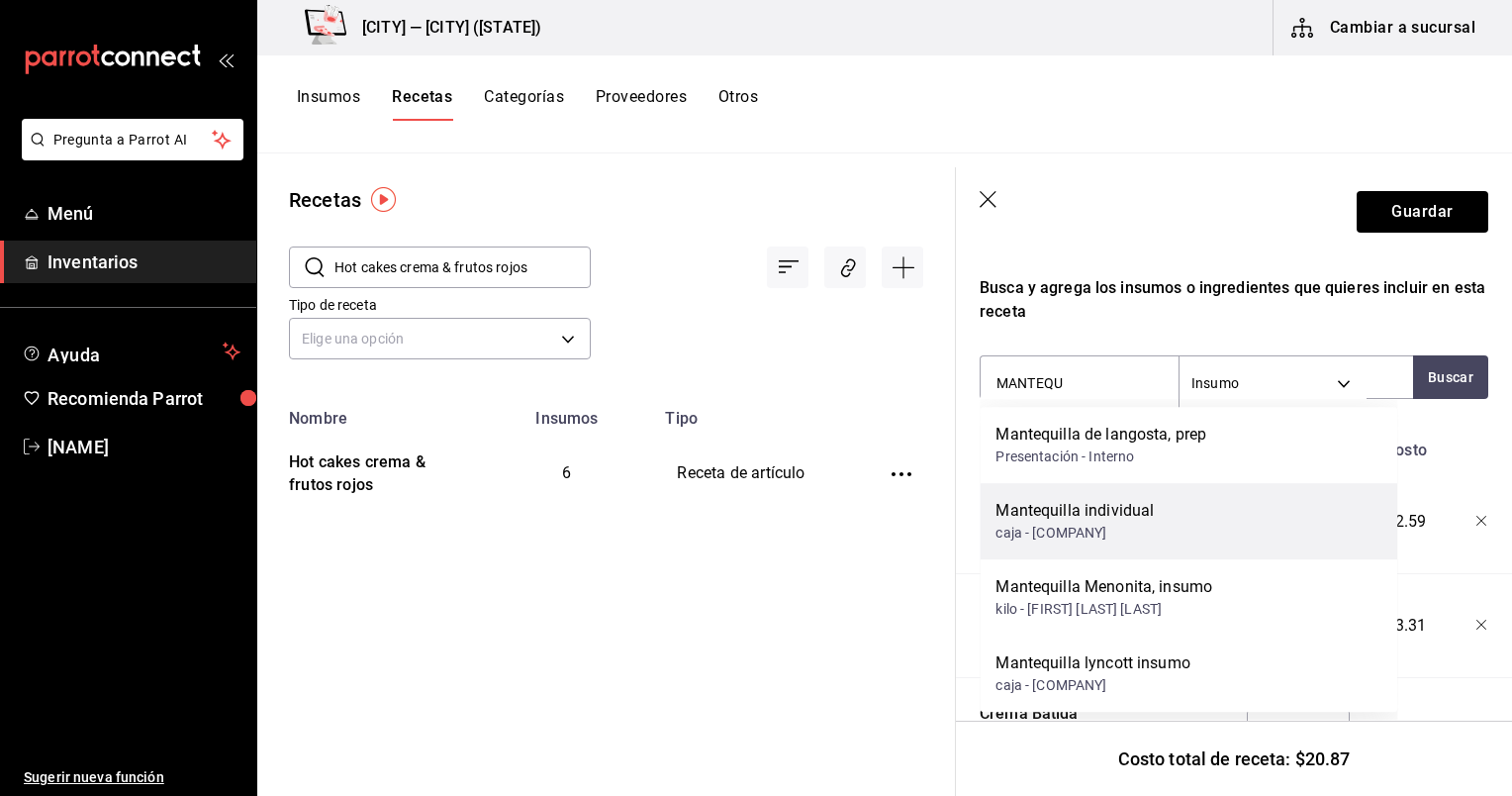 click on "Mantequilla individual caja - Lyncott Alimentaria" at bounding box center (1188, 521) 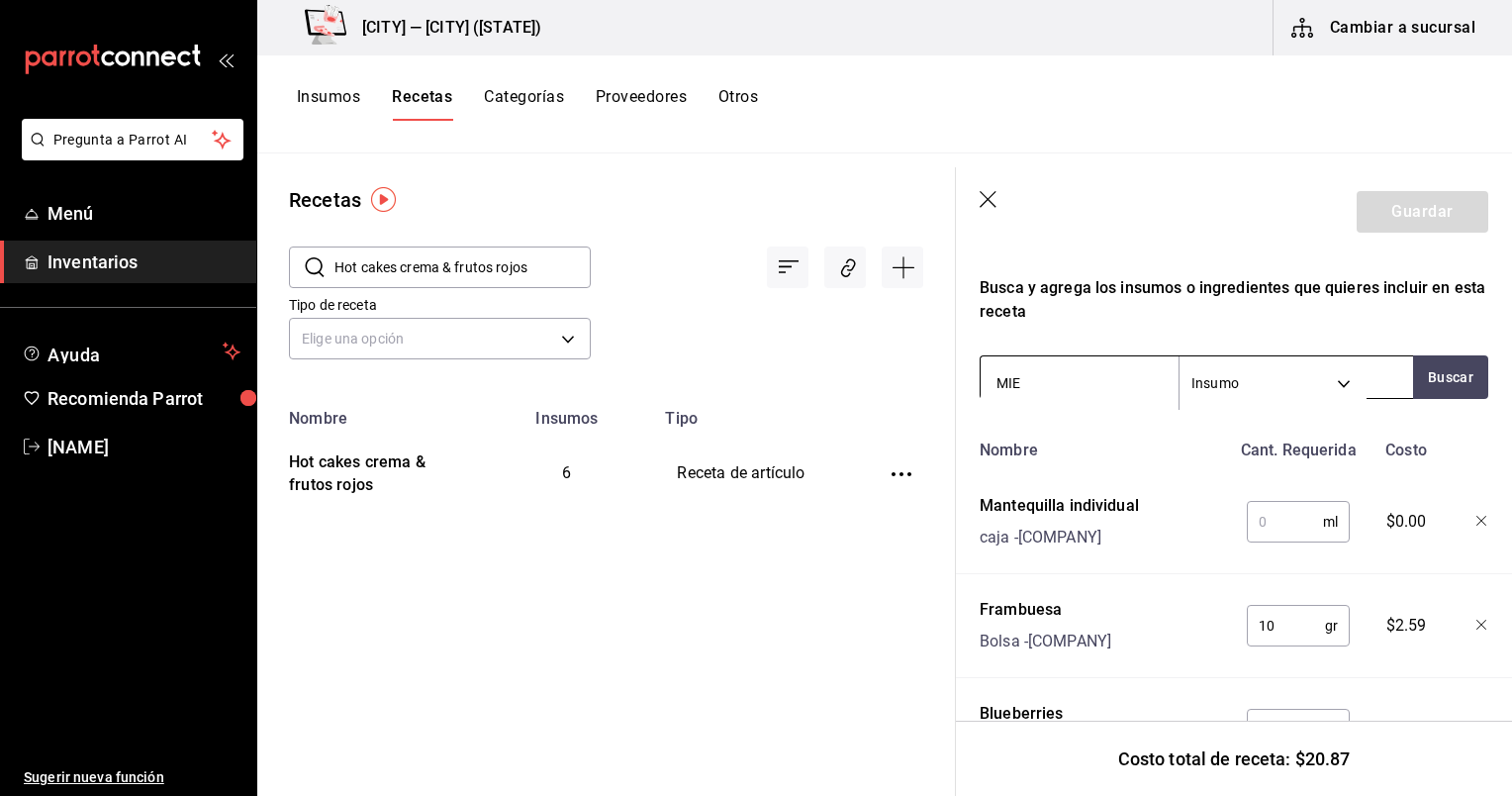 type on "MIEL" 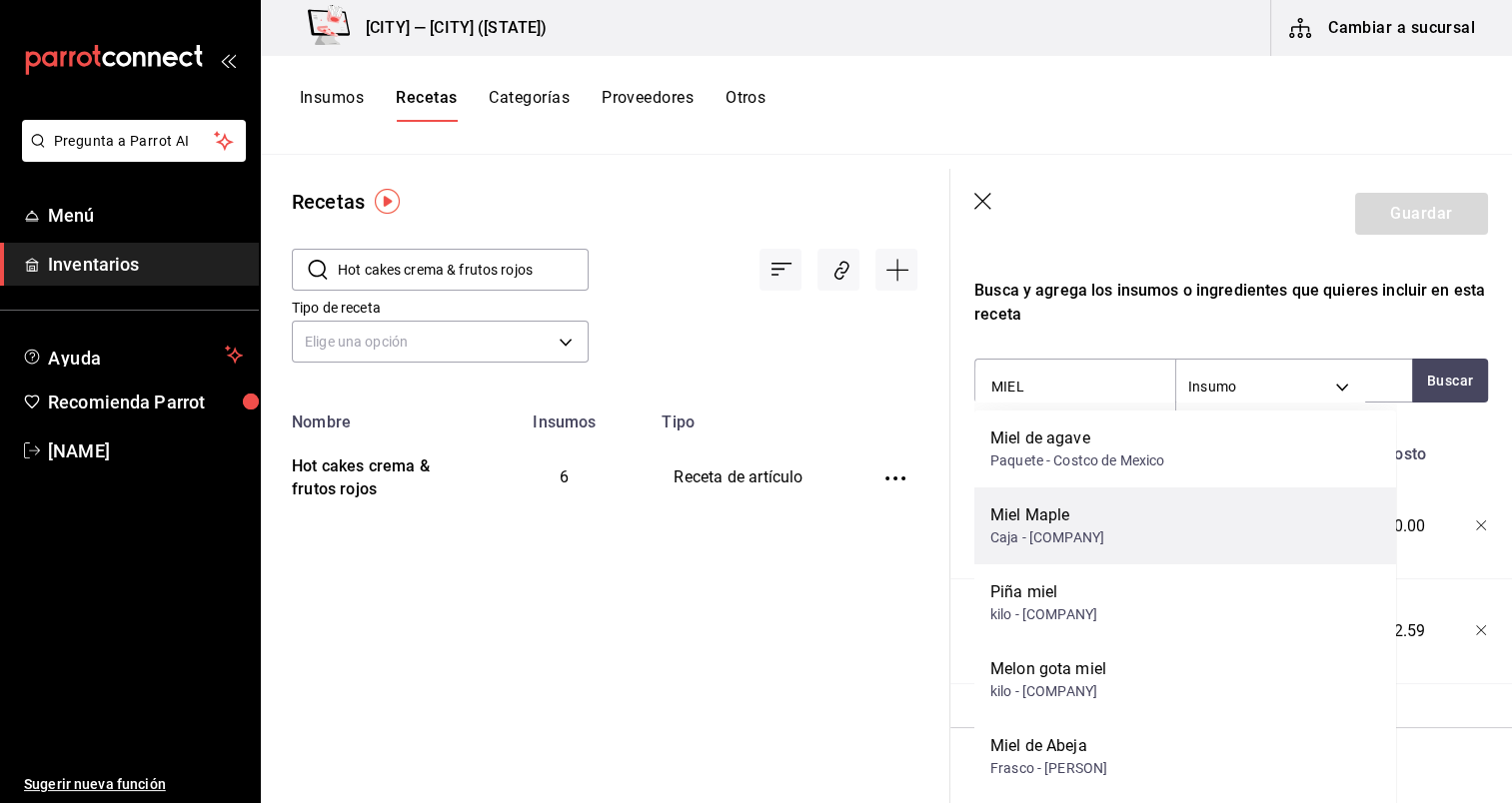 click on "Miel Maple" at bounding box center (1047, 515) 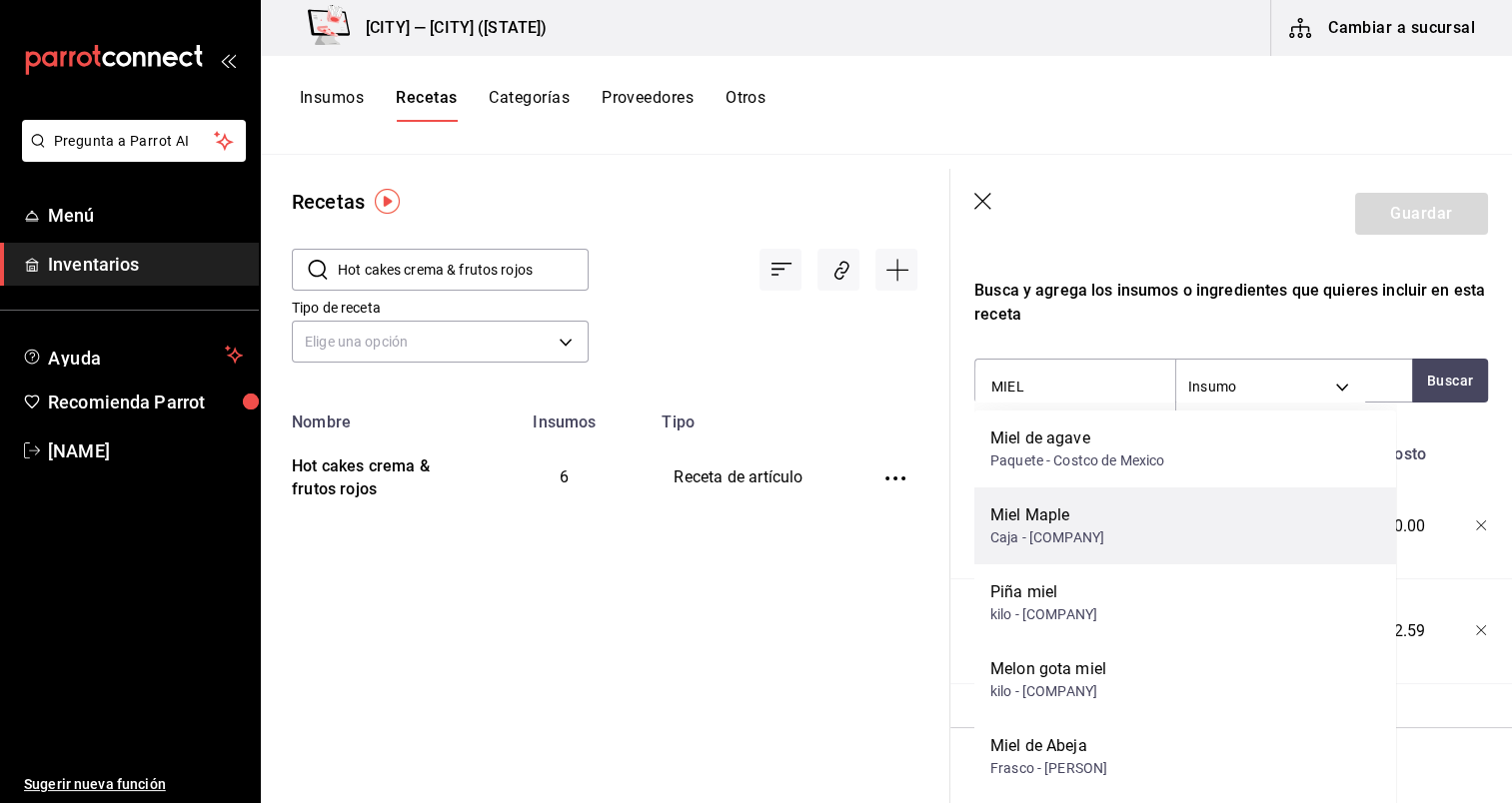 type 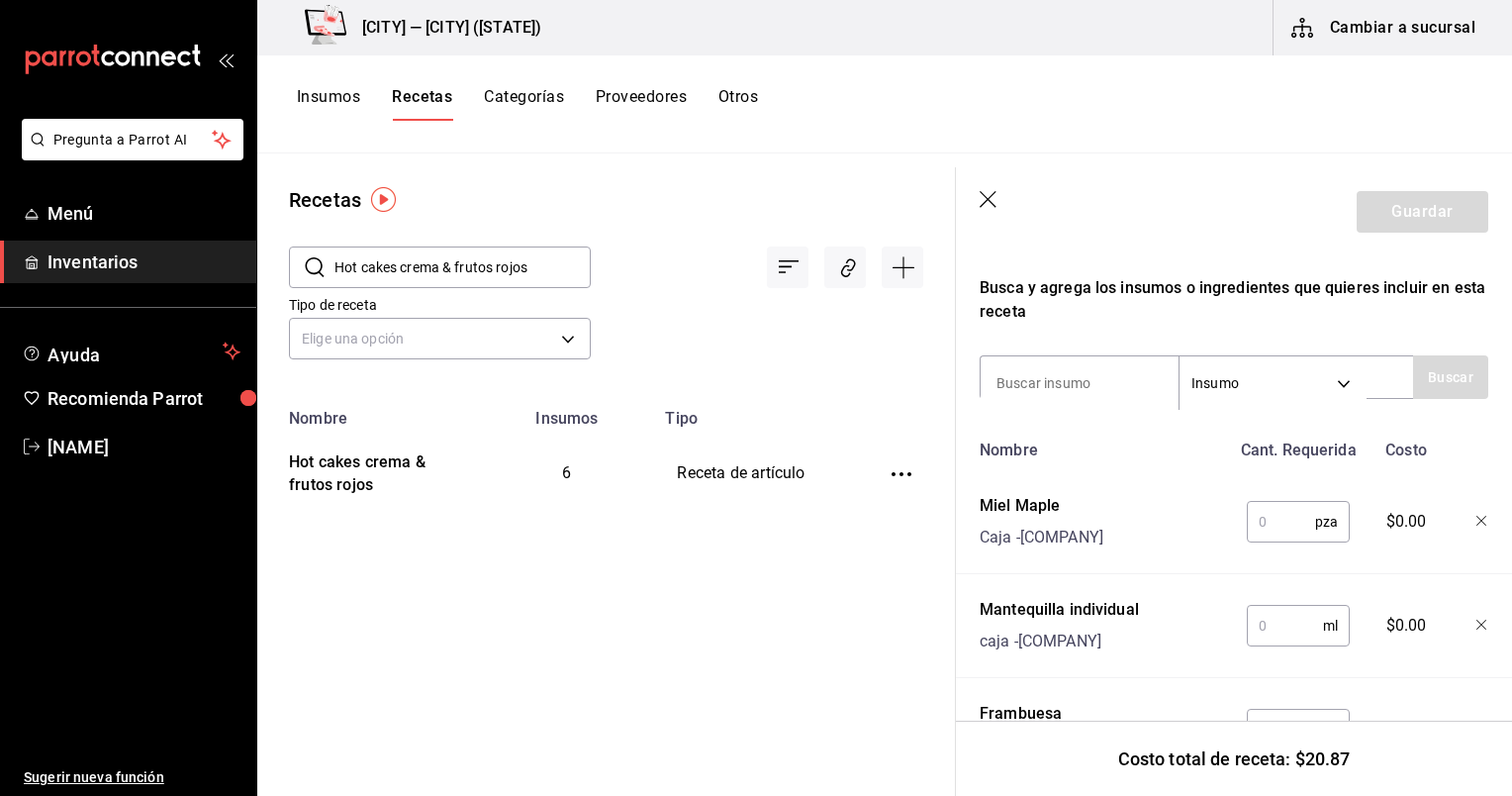 click at bounding box center (1280, 522) 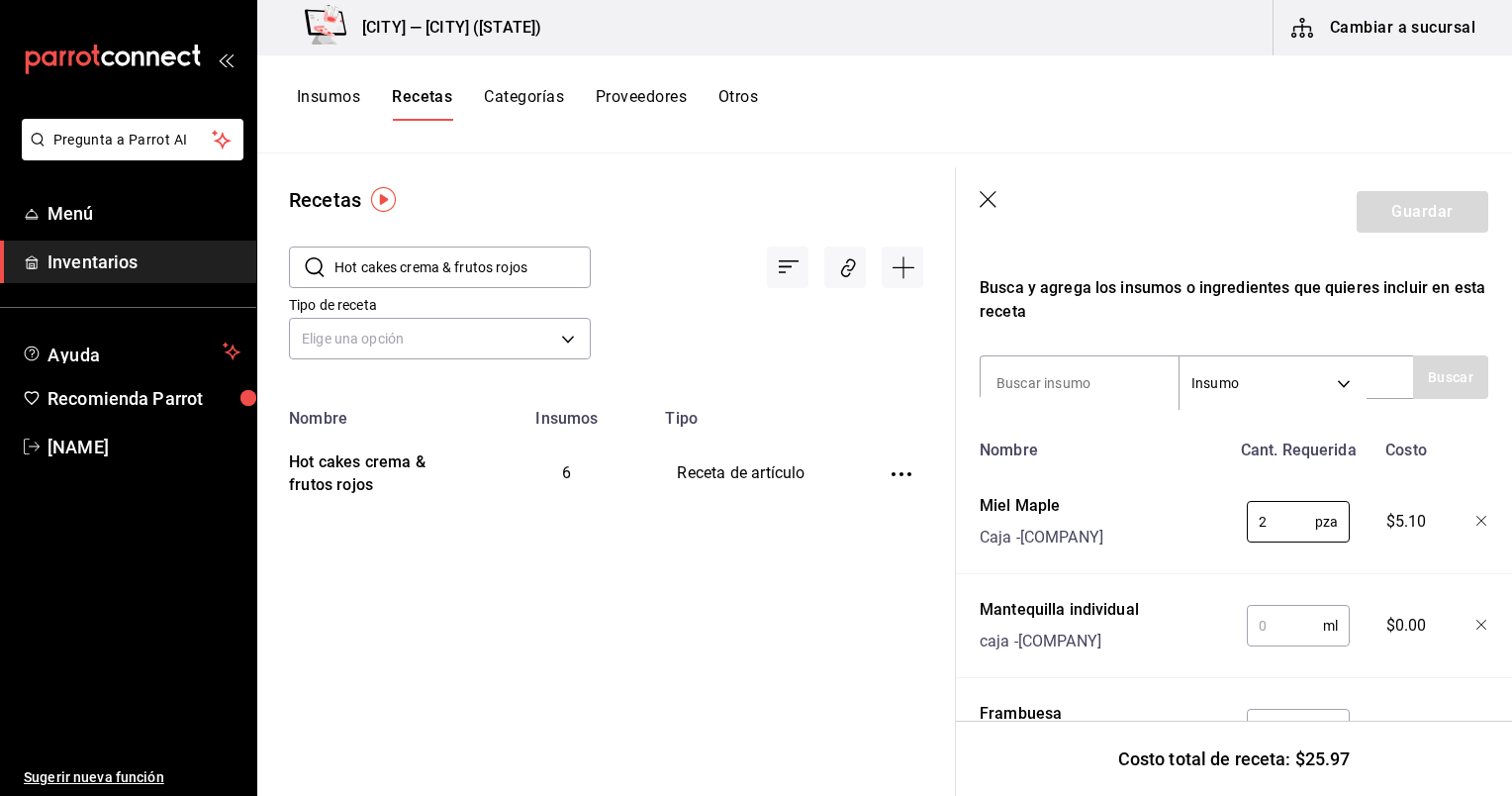 type on "2" 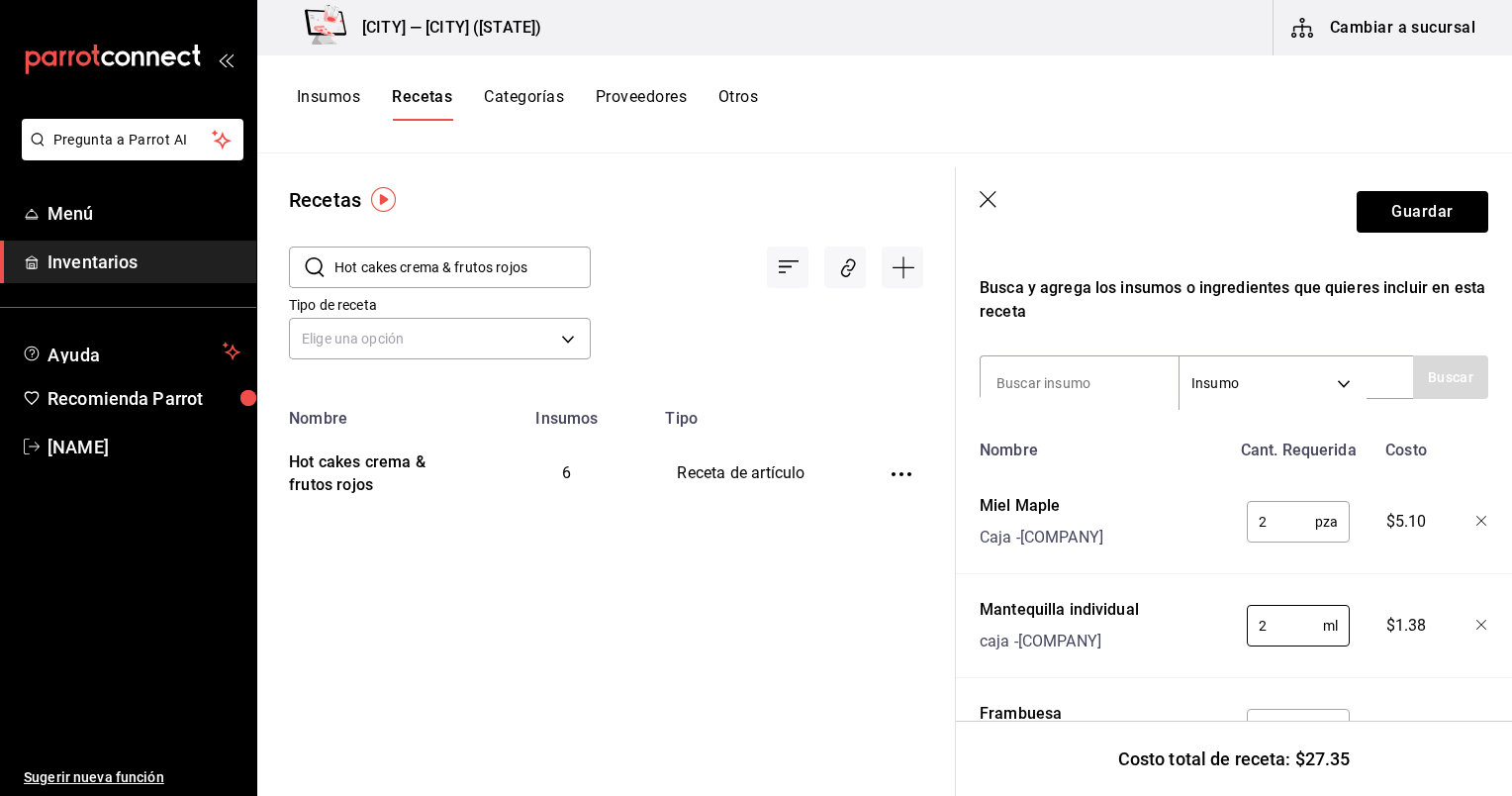 type on "2" 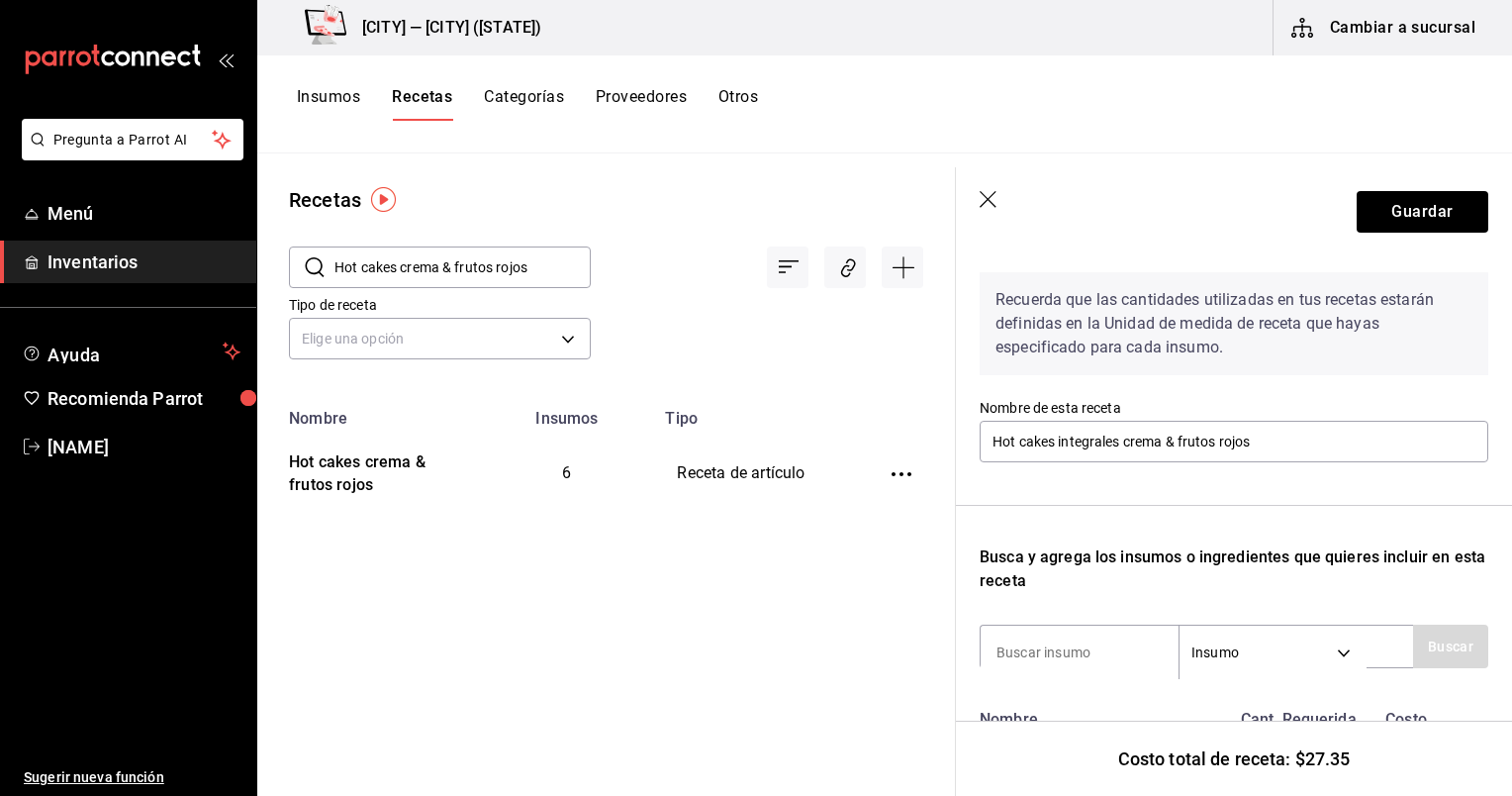 scroll, scrollTop: 0, scrollLeft: 0, axis: both 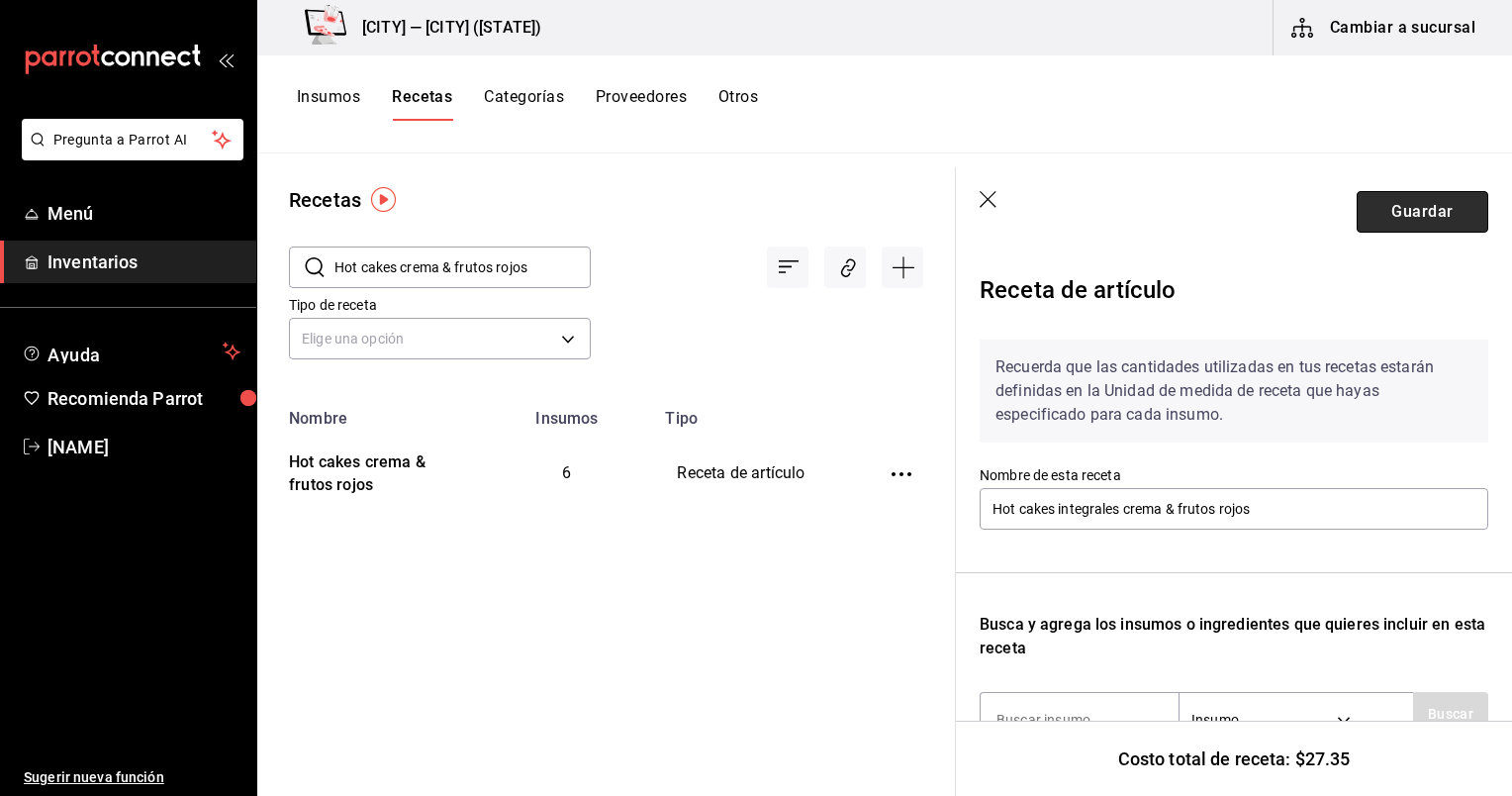 click on "Guardar" at bounding box center [1422, 212] 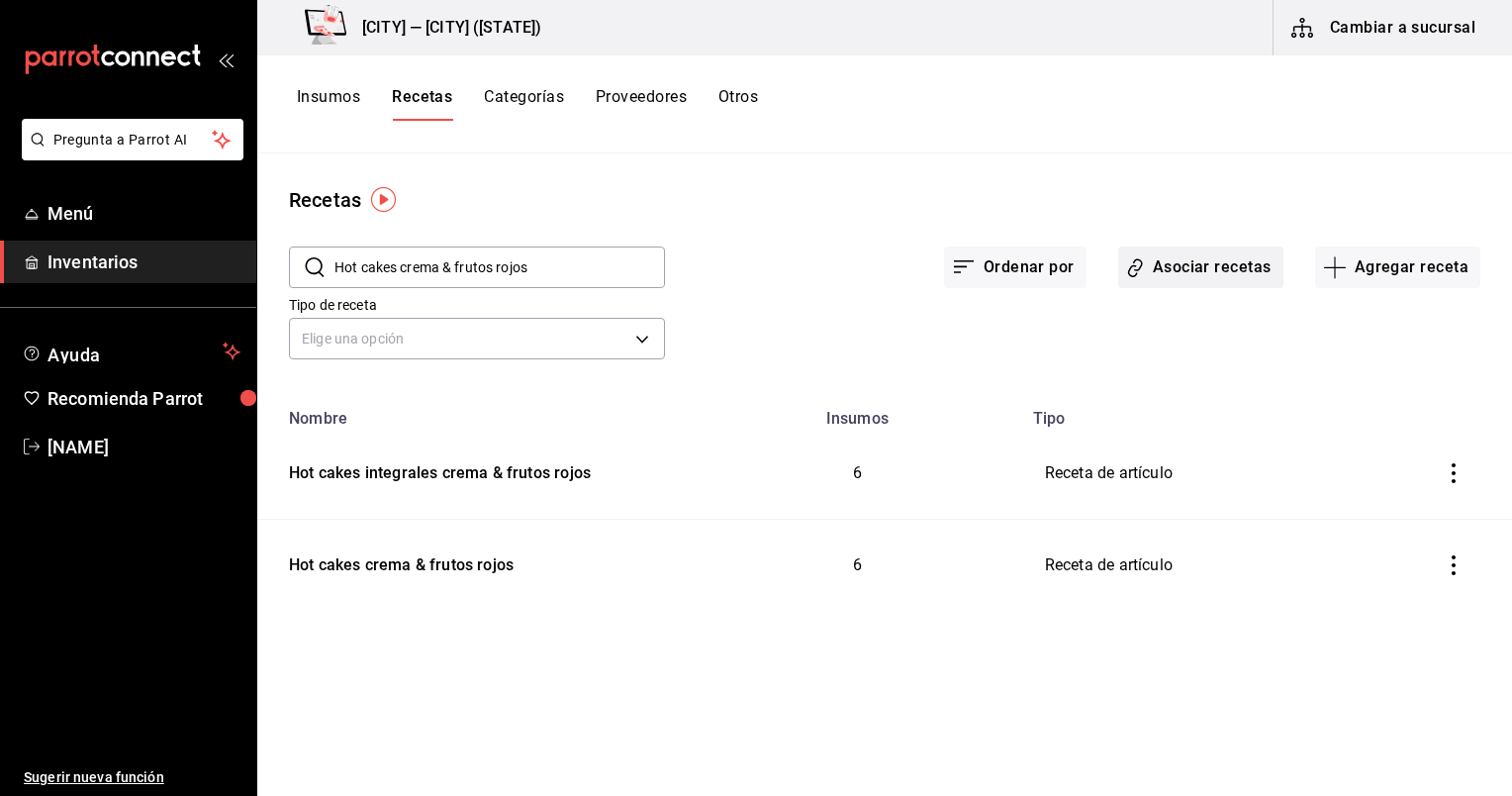 click on "Asociar recetas" at bounding box center [1200, 267] 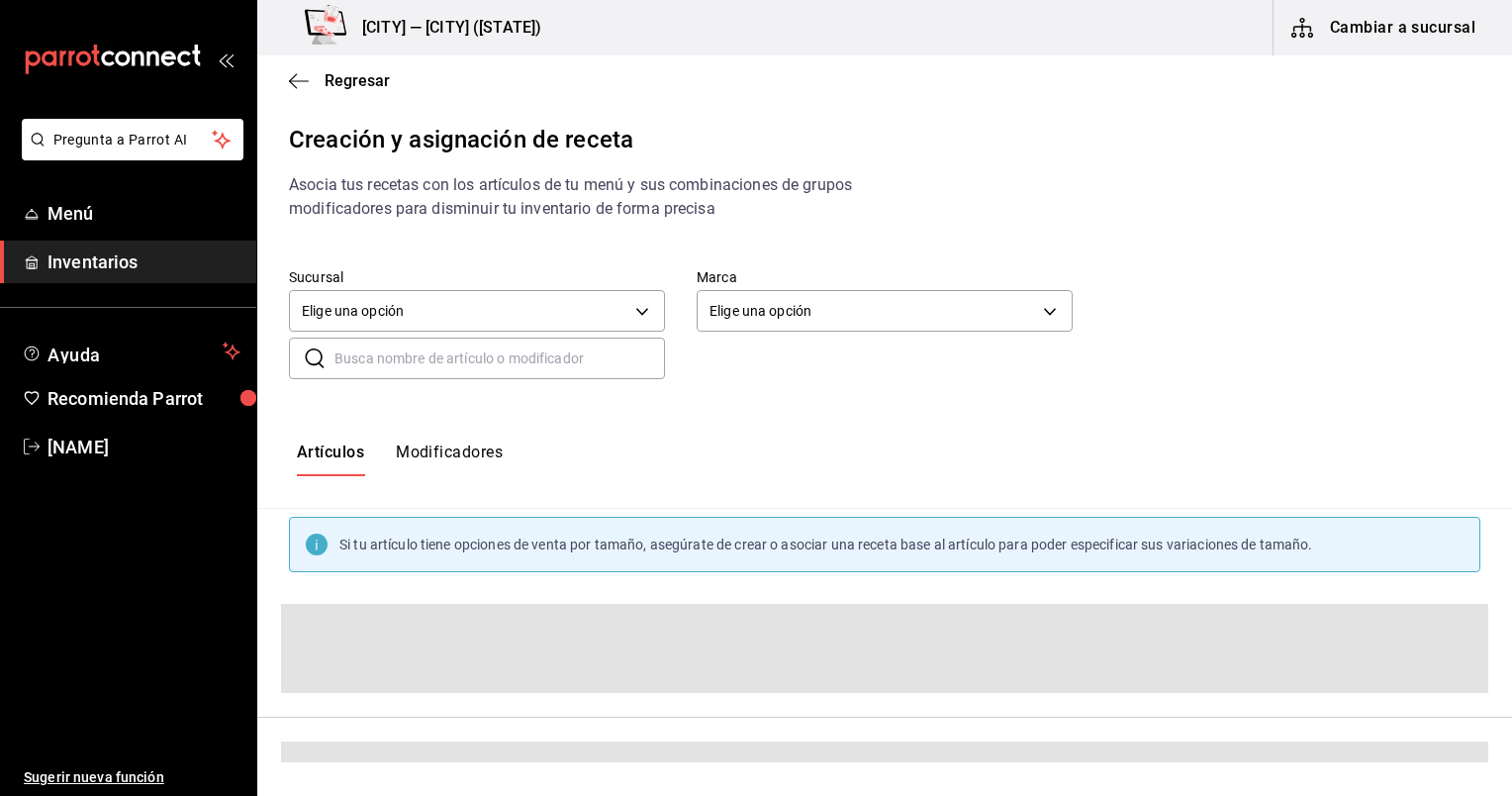 click at bounding box center [500, 358] 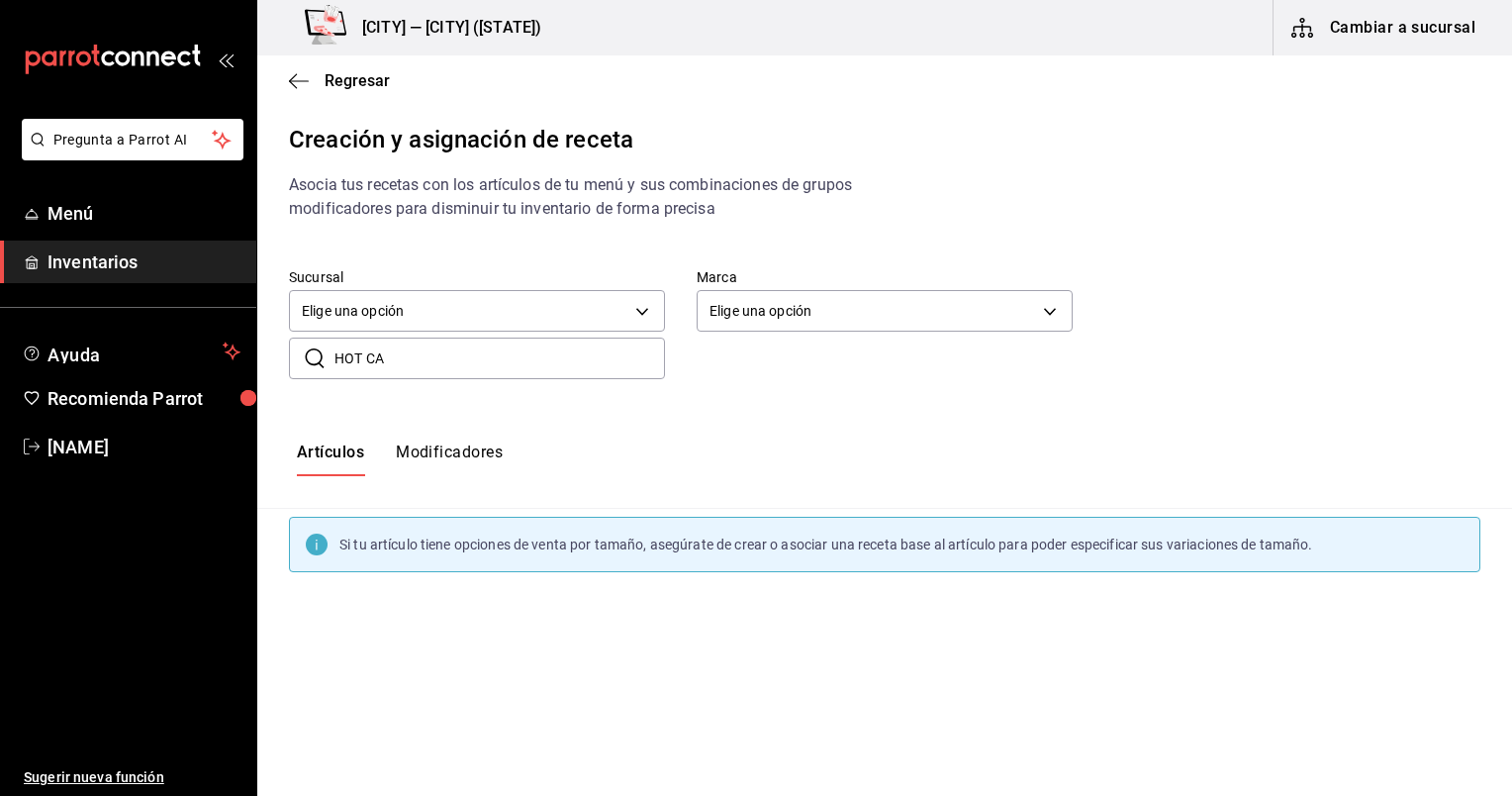 type on "HOT CA" 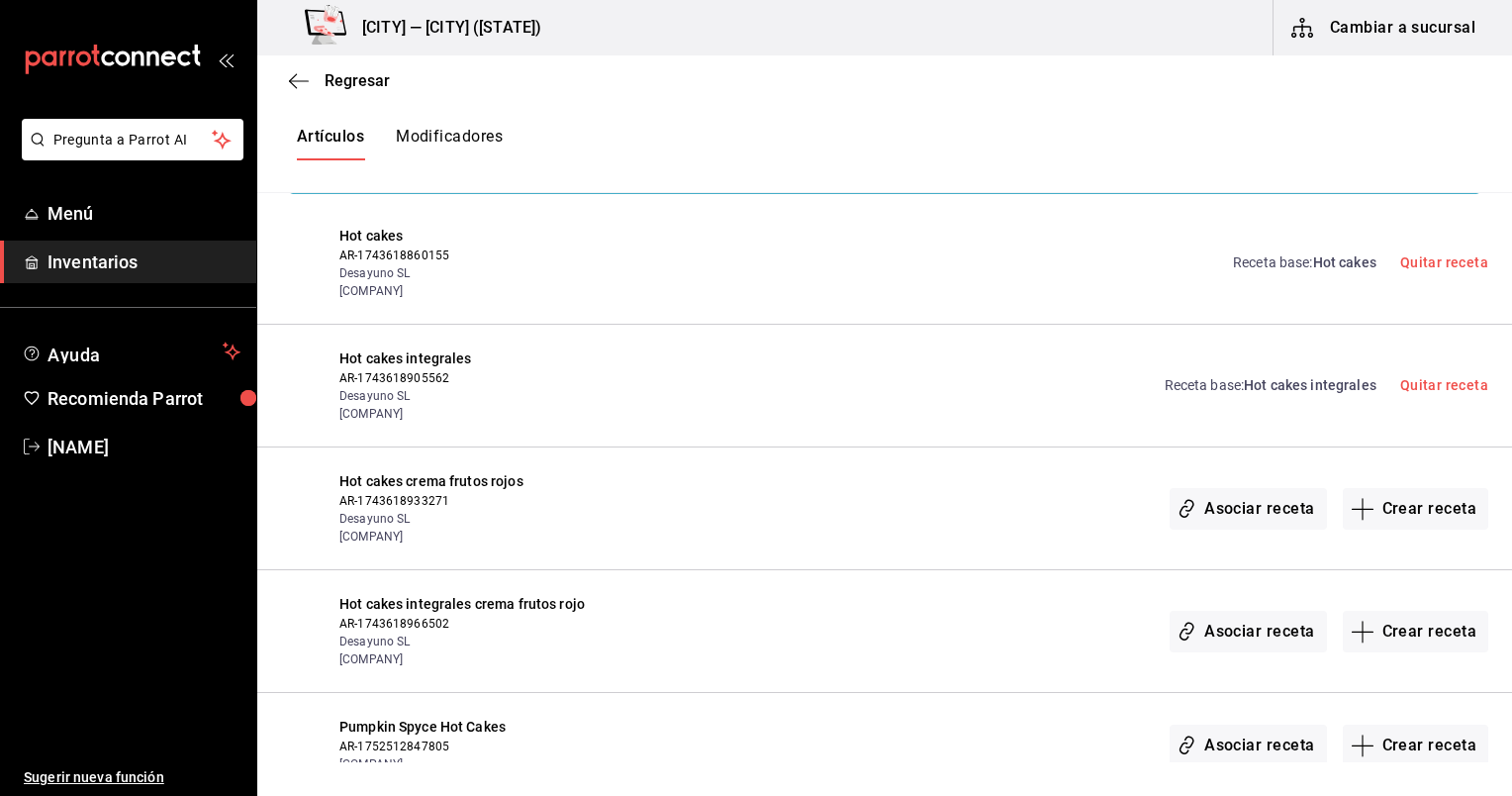 scroll, scrollTop: 412, scrollLeft: 0, axis: vertical 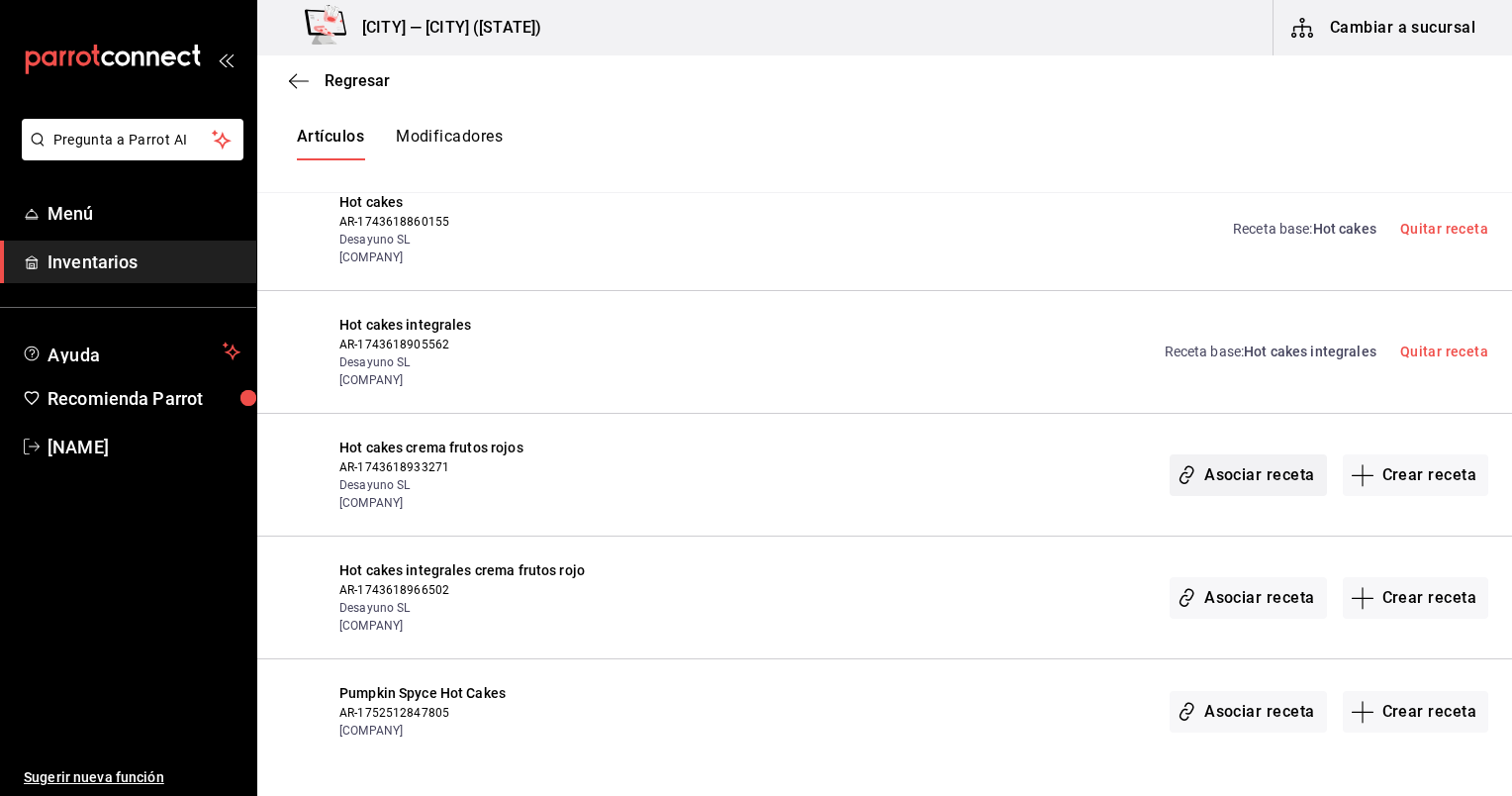 click on "Asociar receta" at bounding box center (1248, 475) 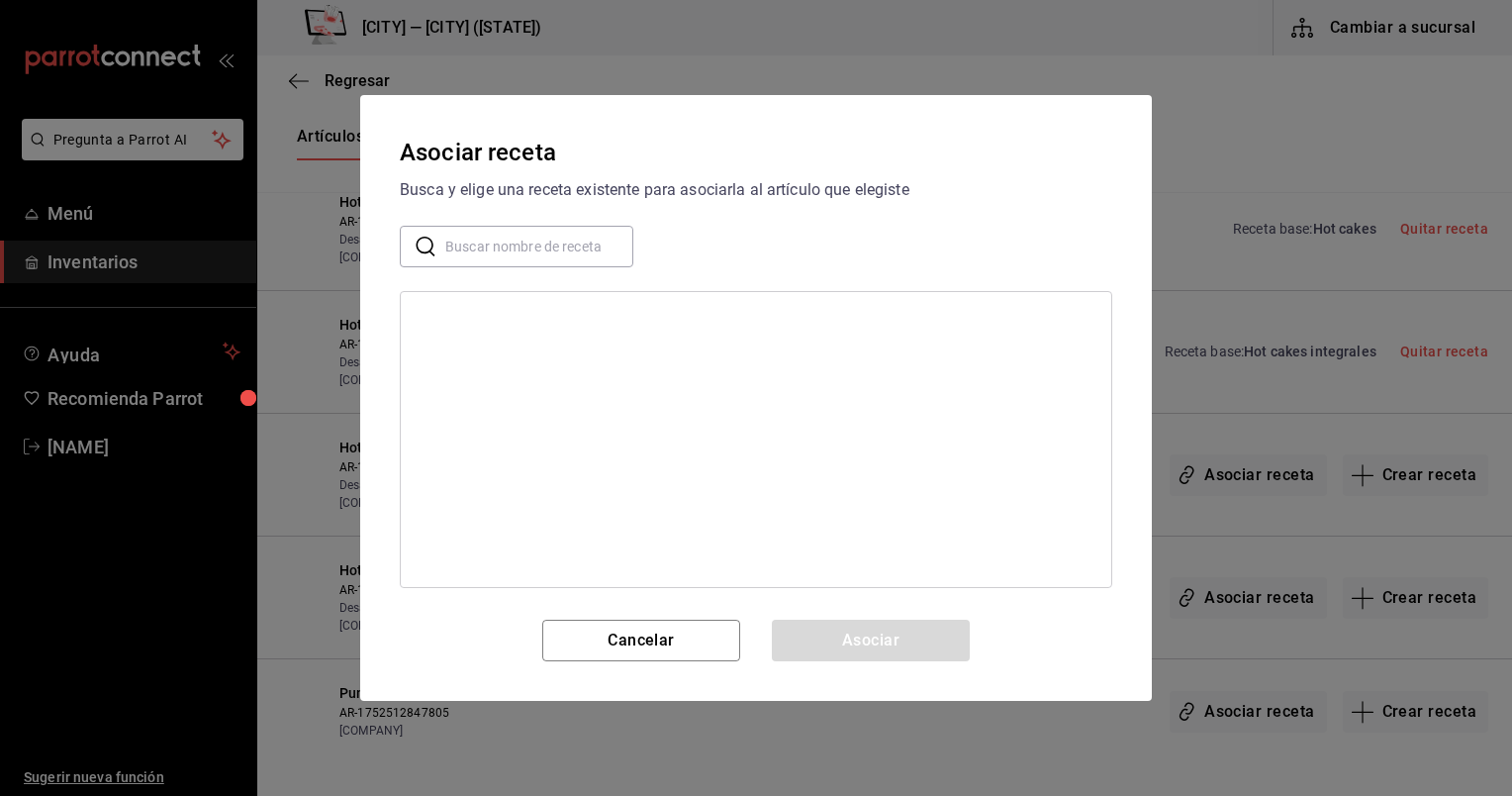 click at bounding box center [539, 247] 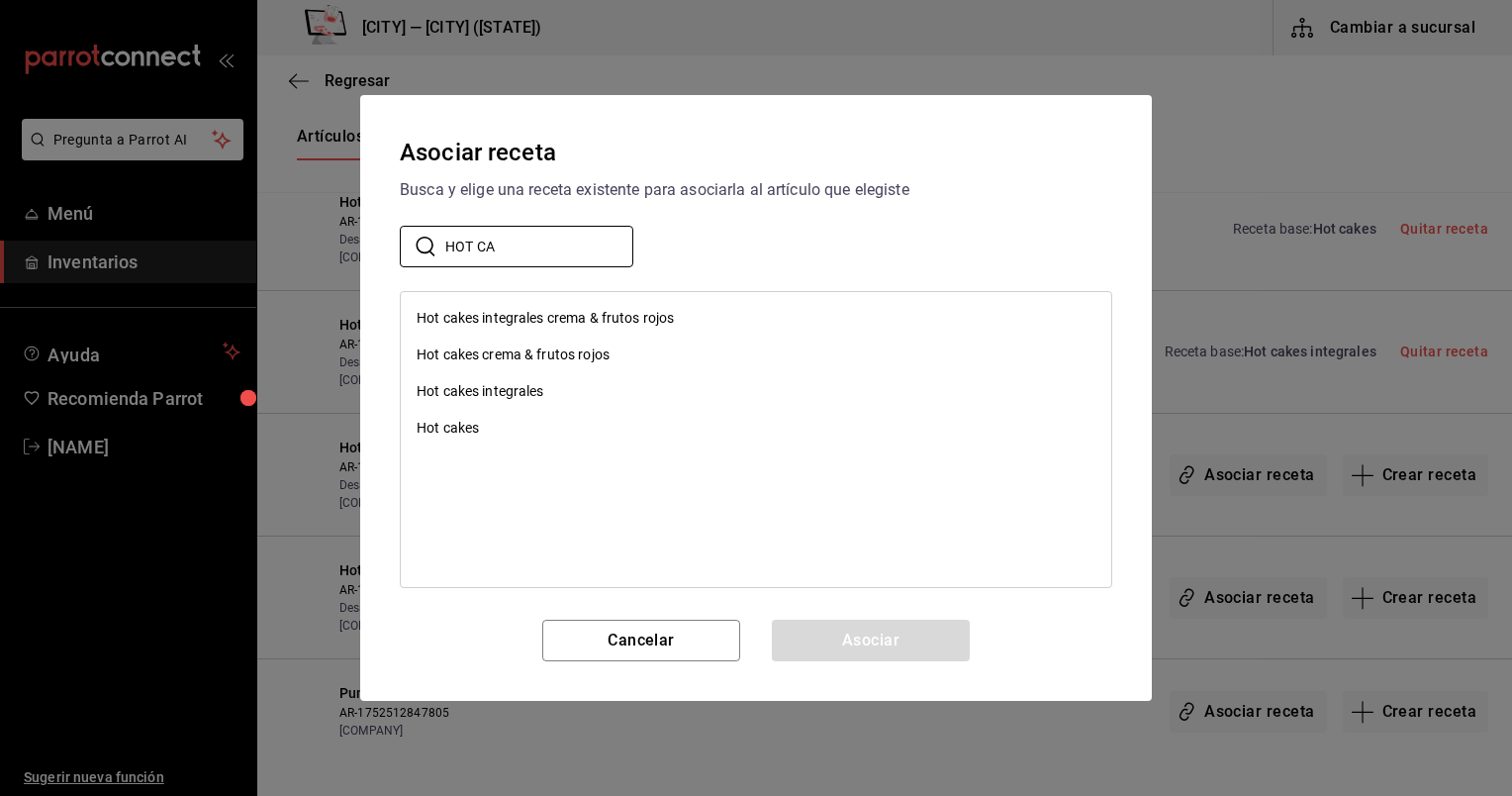 type on "HOT CA" 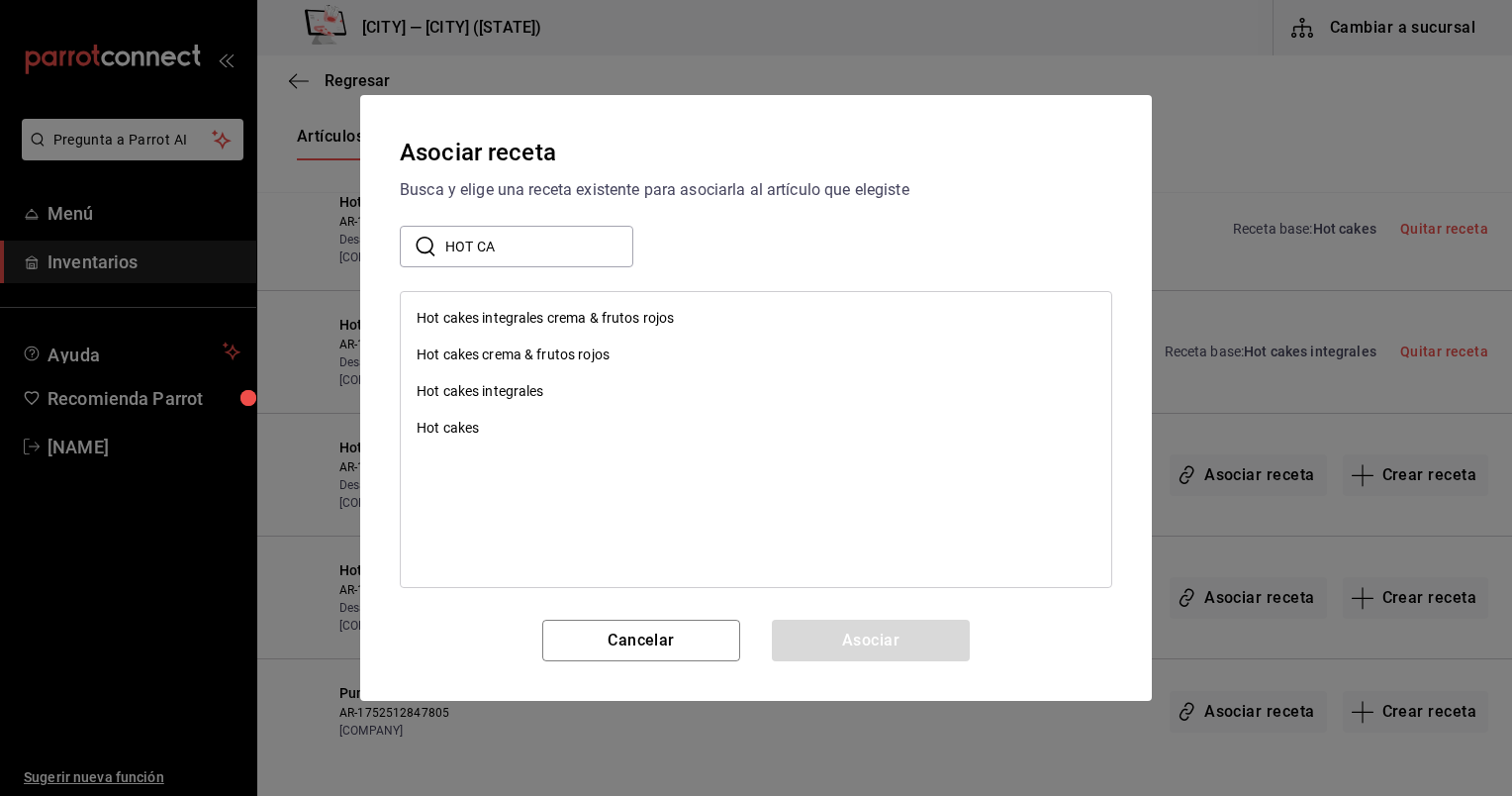 click on "Hot cakes crema & frutos rojos" at bounding box center [513, 354] 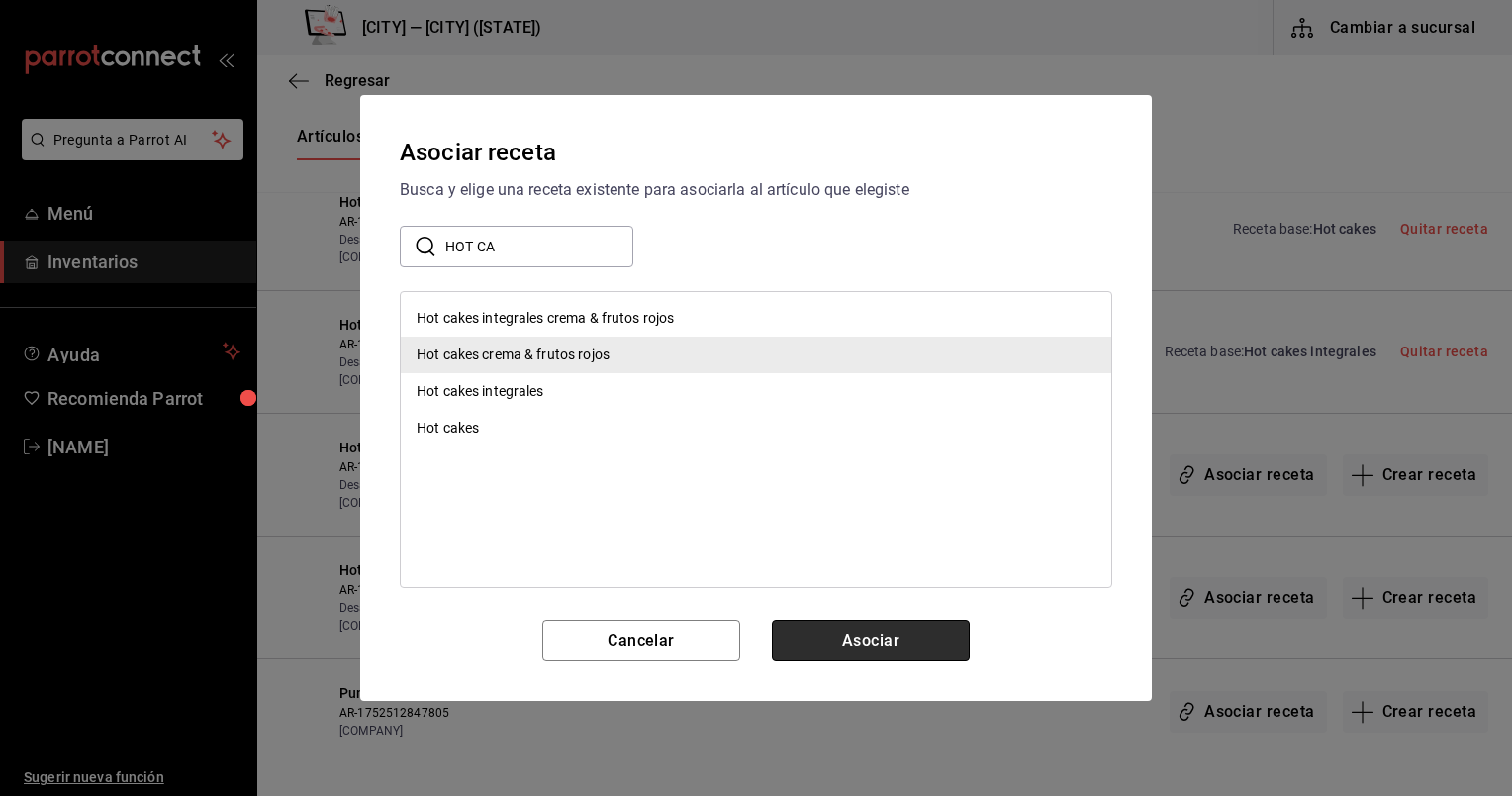 click on "Asociar" at bounding box center [871, 641] 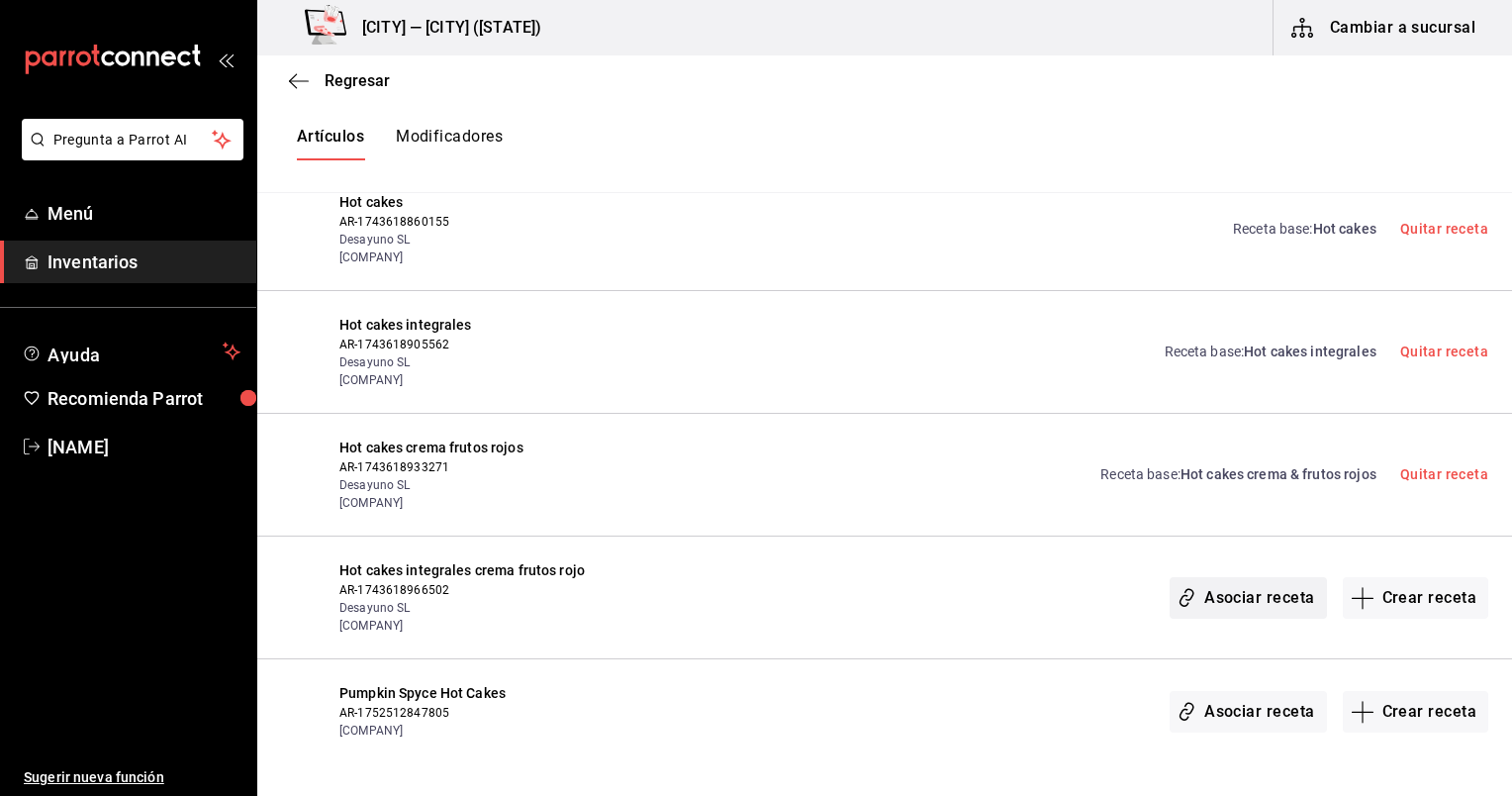 click on "Asociar receta" at bounding box center (1248, 598) 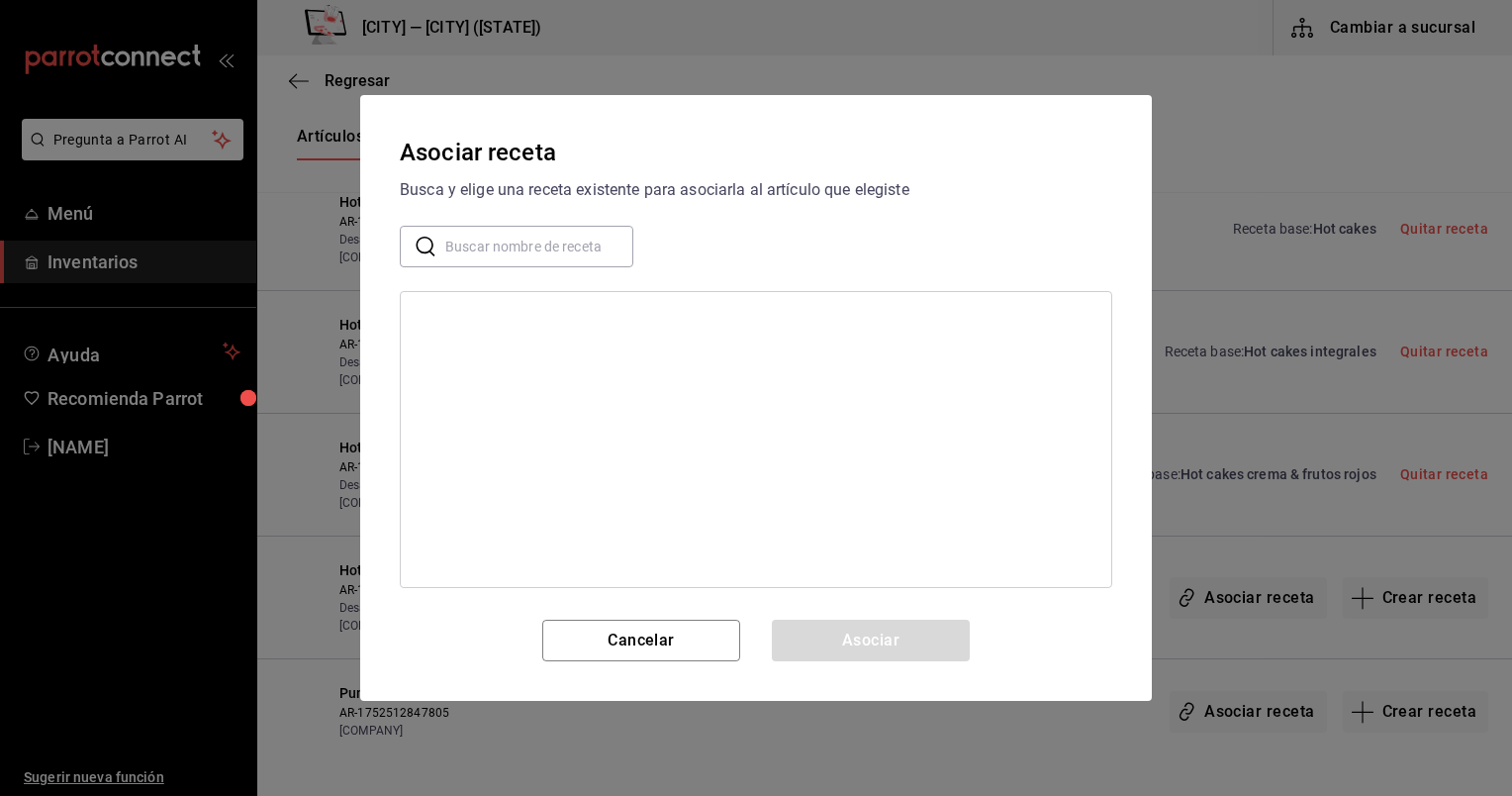 click at bounding box center (539, 247) 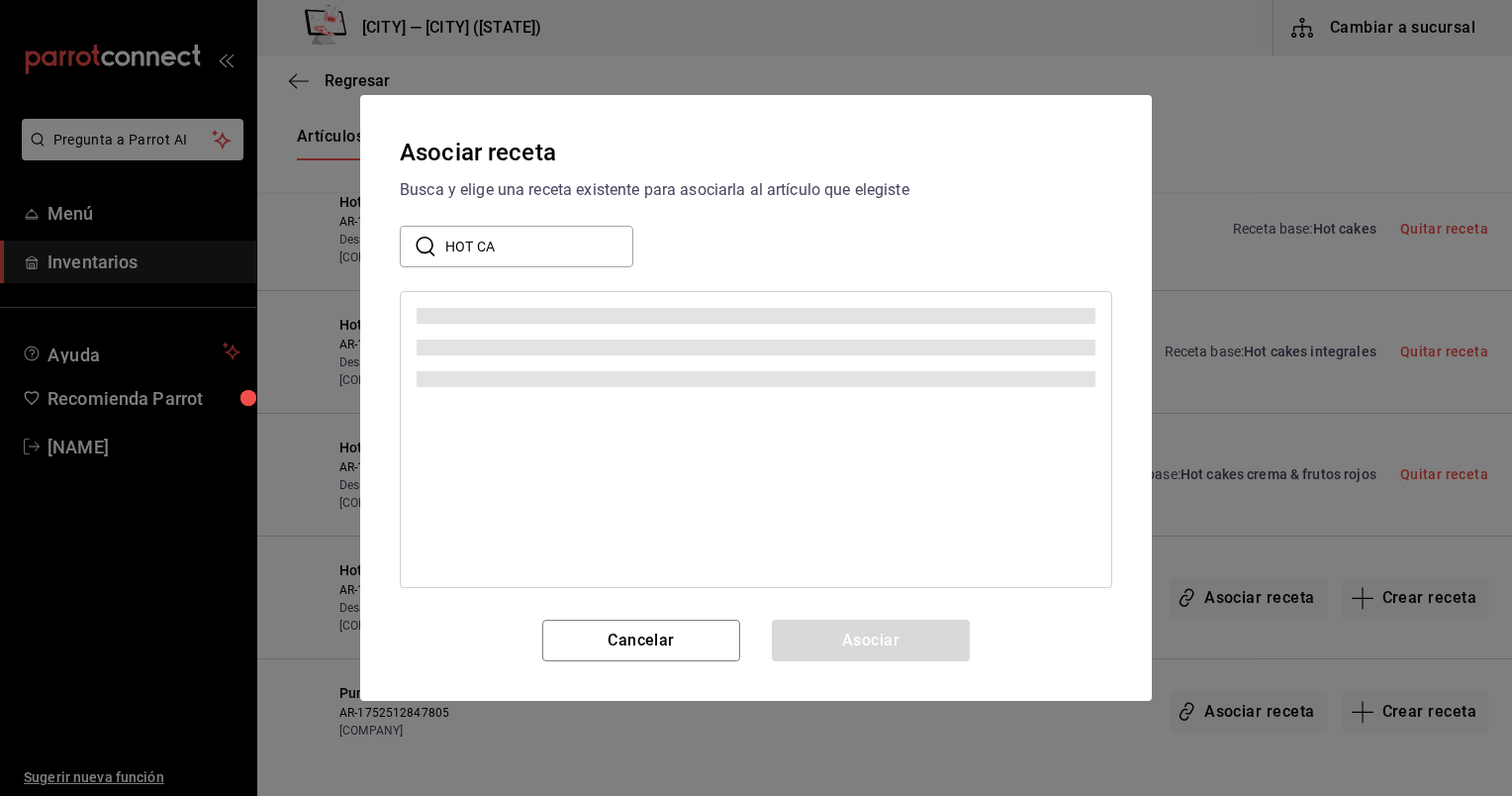 type on "HOT CA" 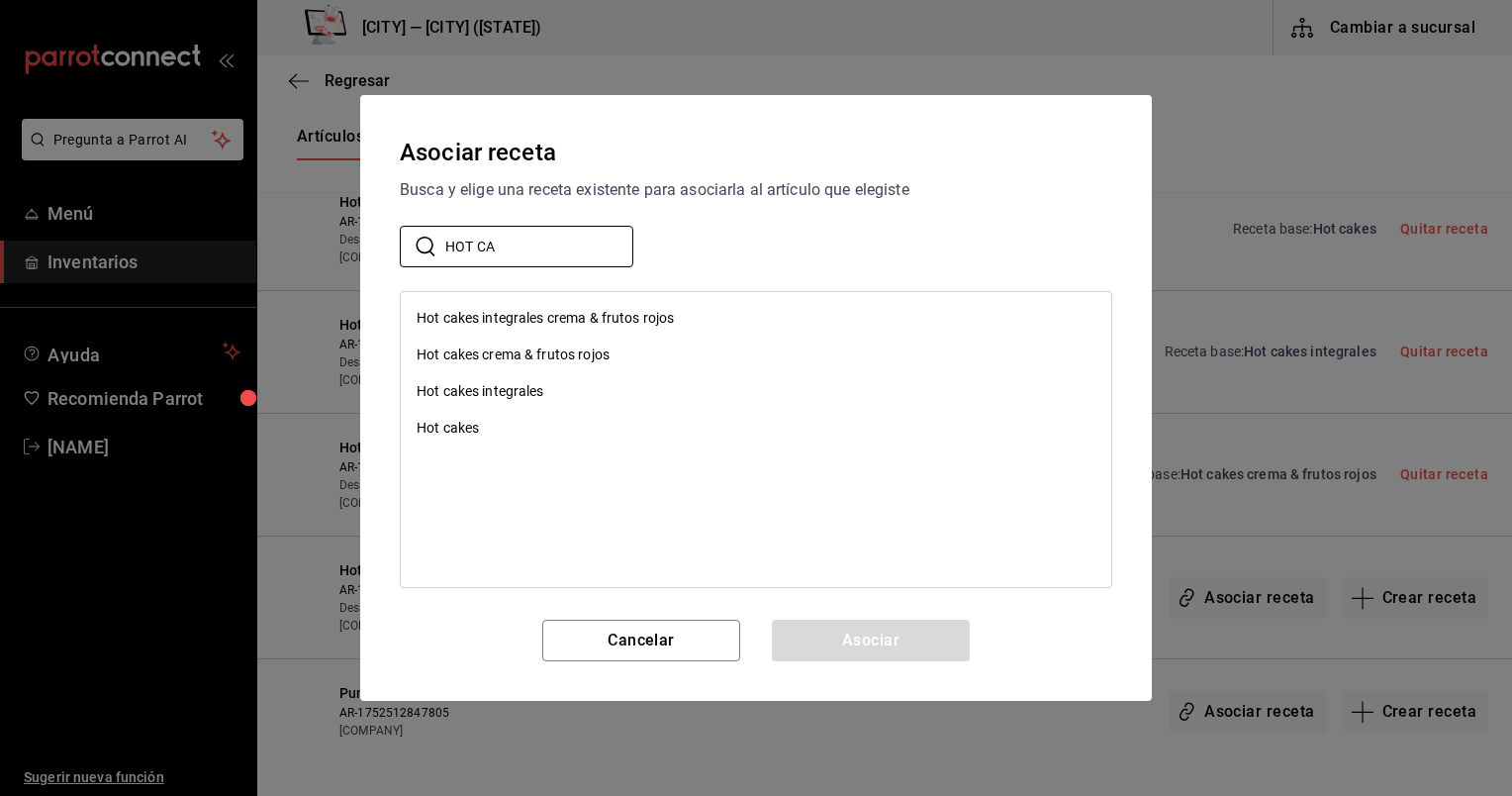 click on "Hot cakes integrales crema & frutos rojos" at bounding box center (545, 318) 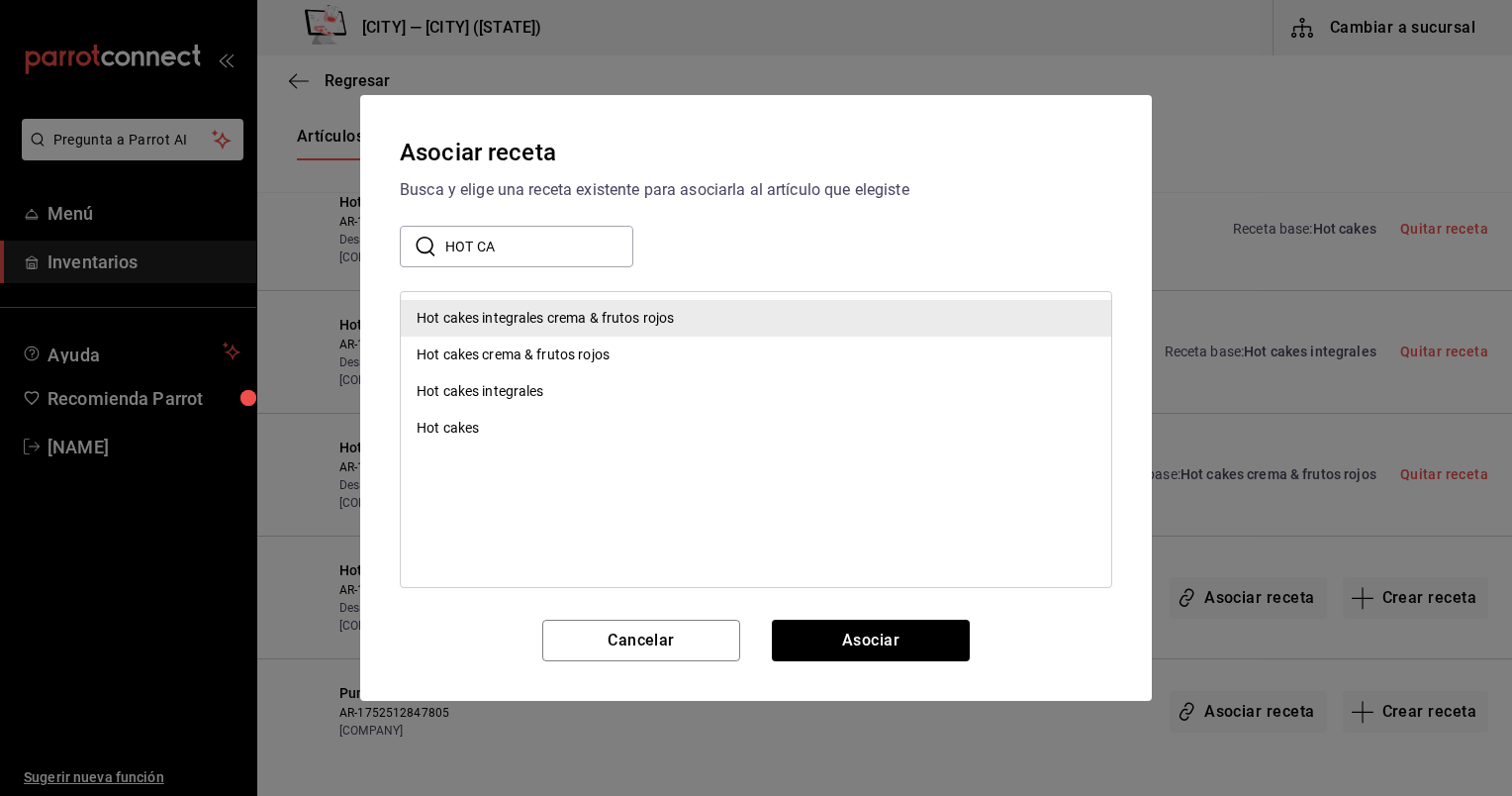 click on "Hot cakes integrales crema & frutos rojos" at bounding box center [545, 318] 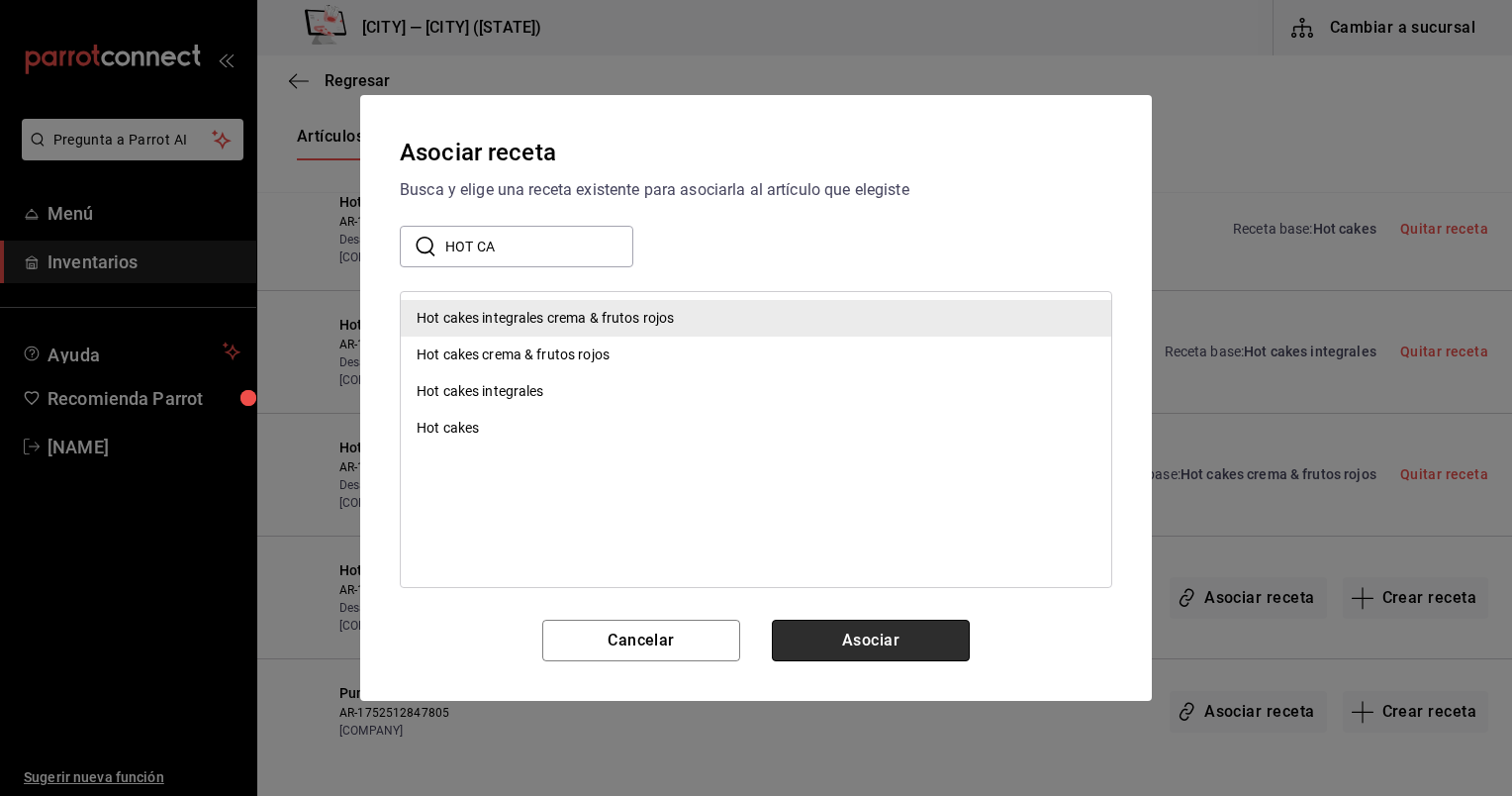 click on "Asociar" at bounding box center (871, 641) 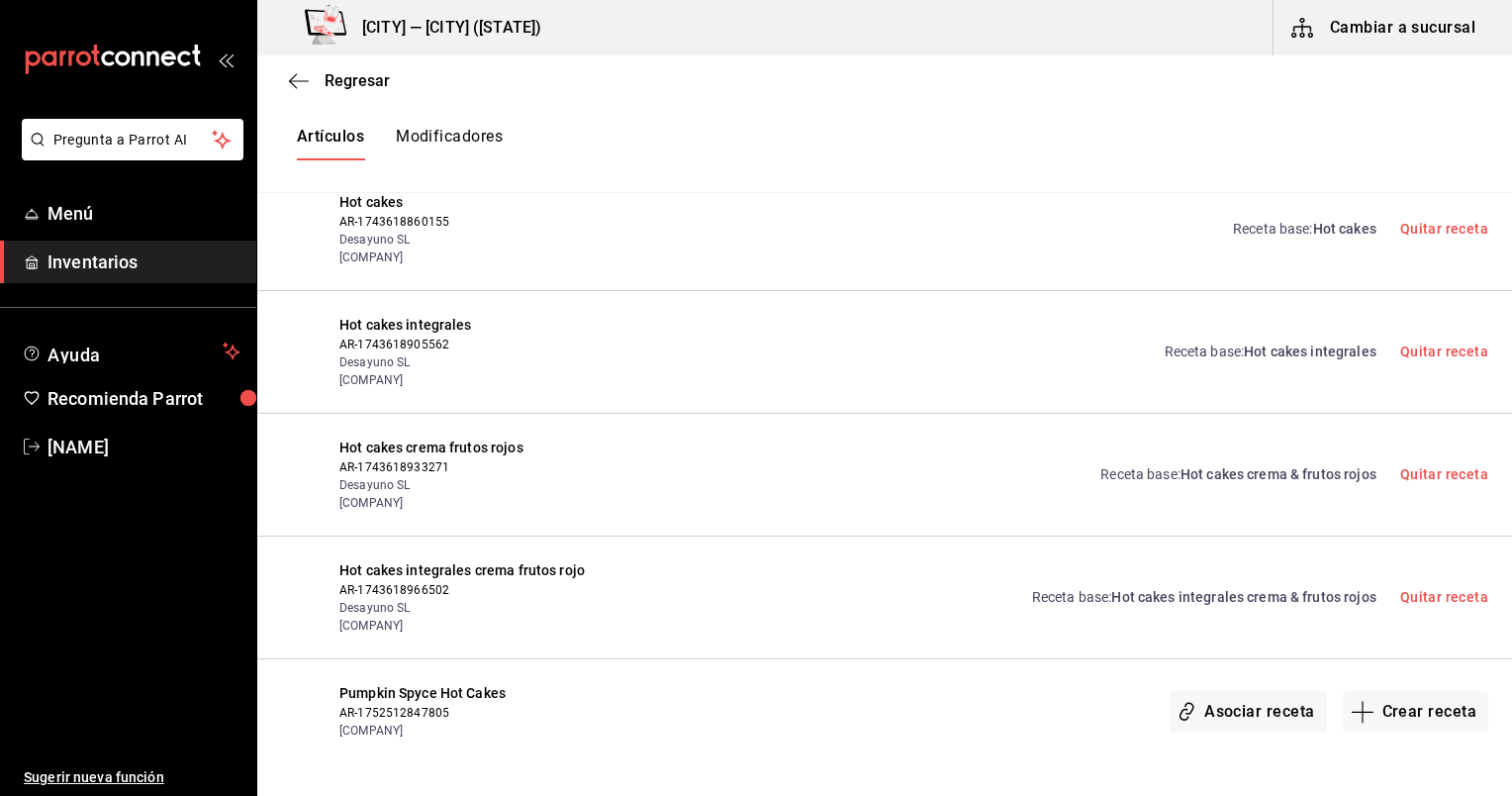 scroll, scrollTop: 0, scrollLeft: 0, axis: both 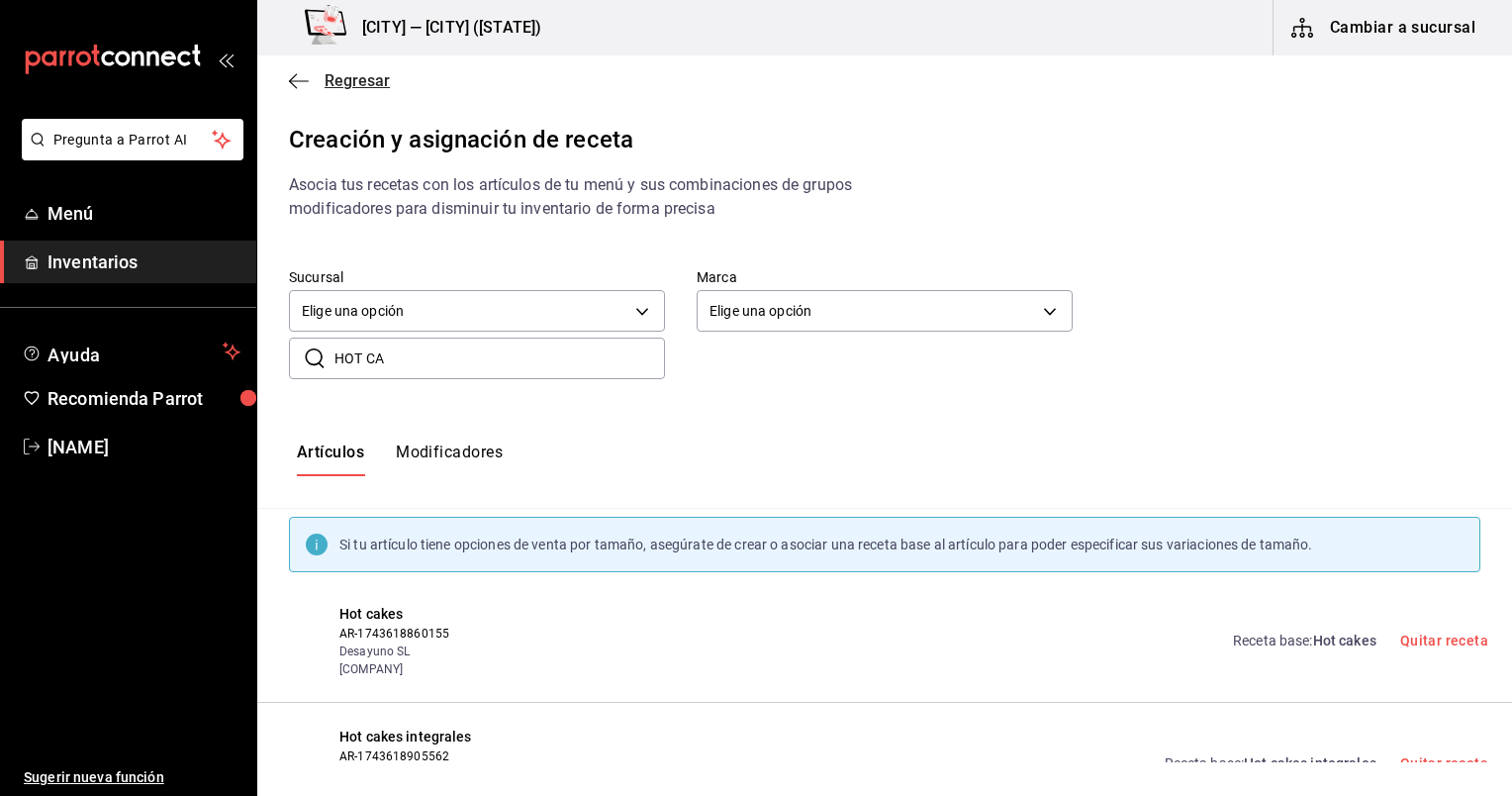 click 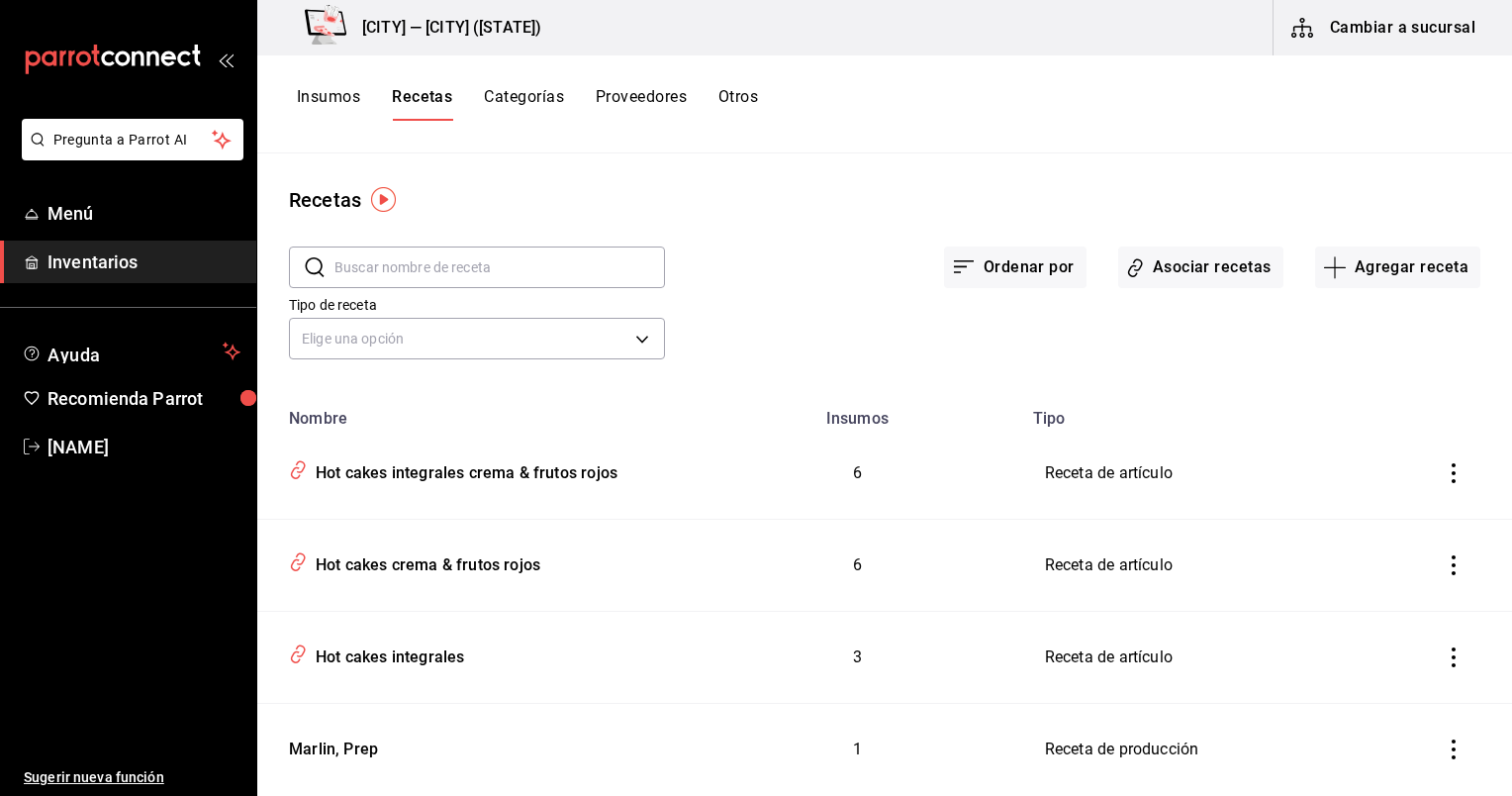 click on "Insumos" at bounding box center [329, 104] 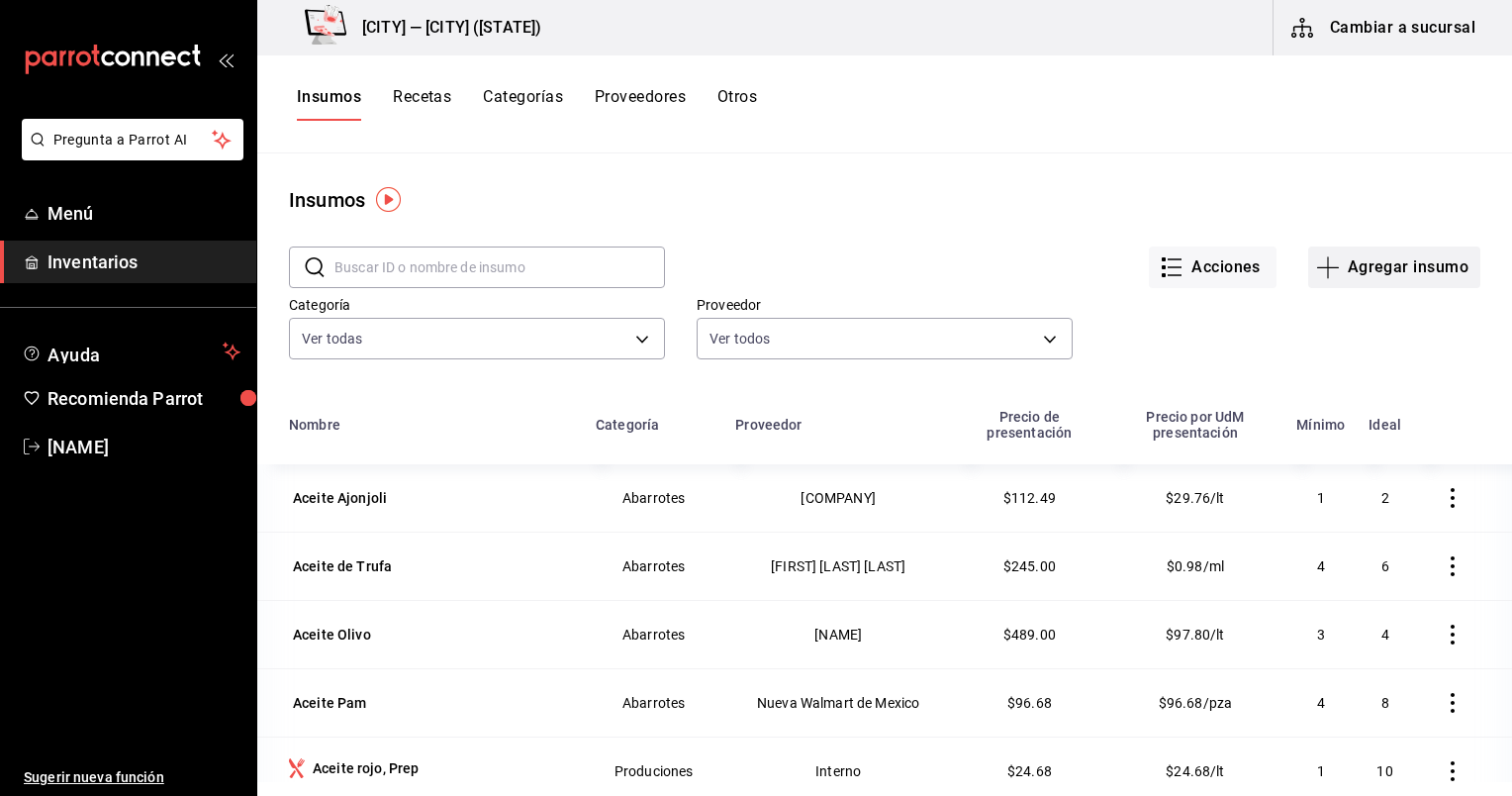 click on "Agregar insumo" at bounding box center (1394, 267) 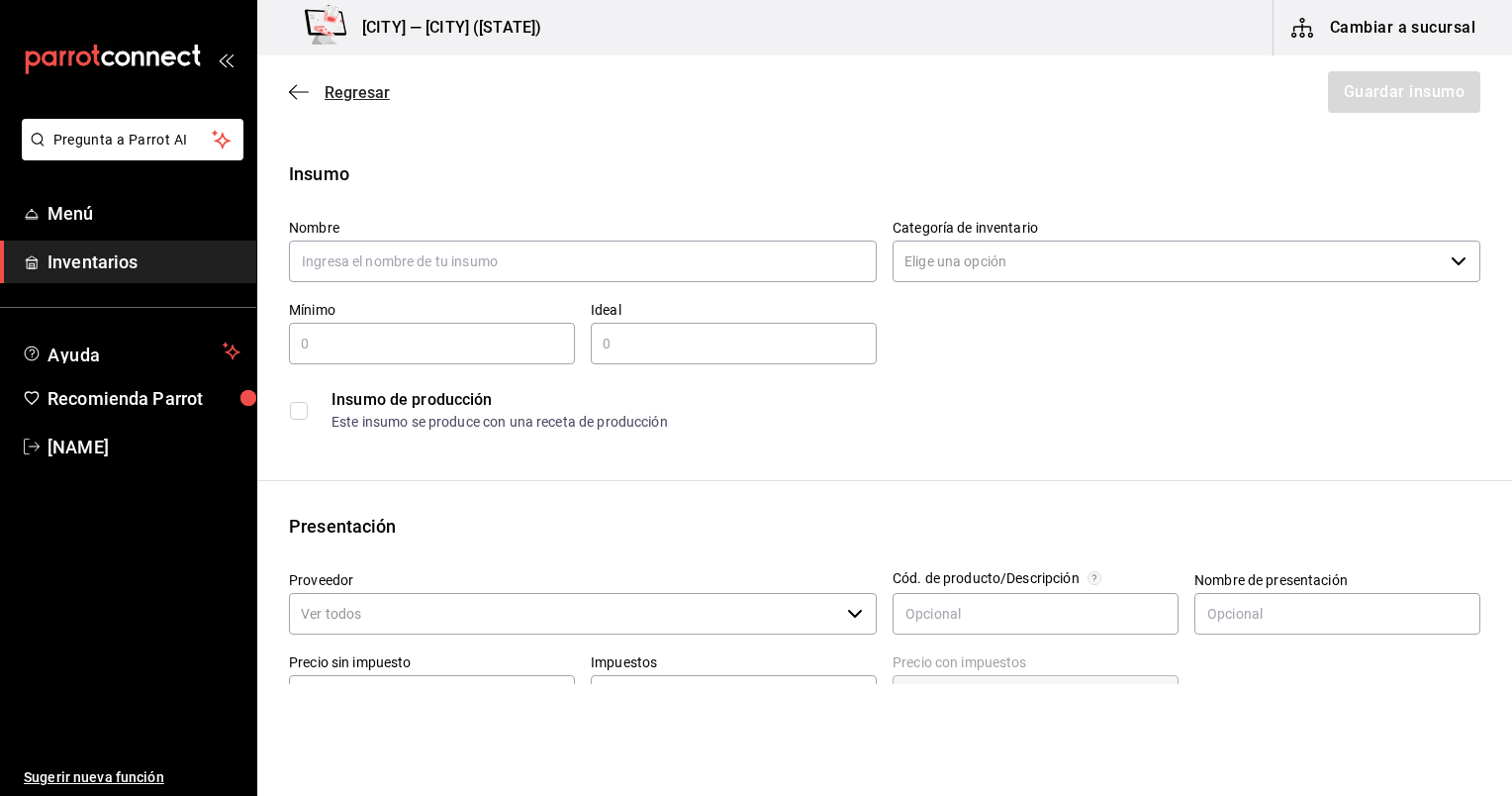 click on "Regresar" at bounding box center [357, 92] 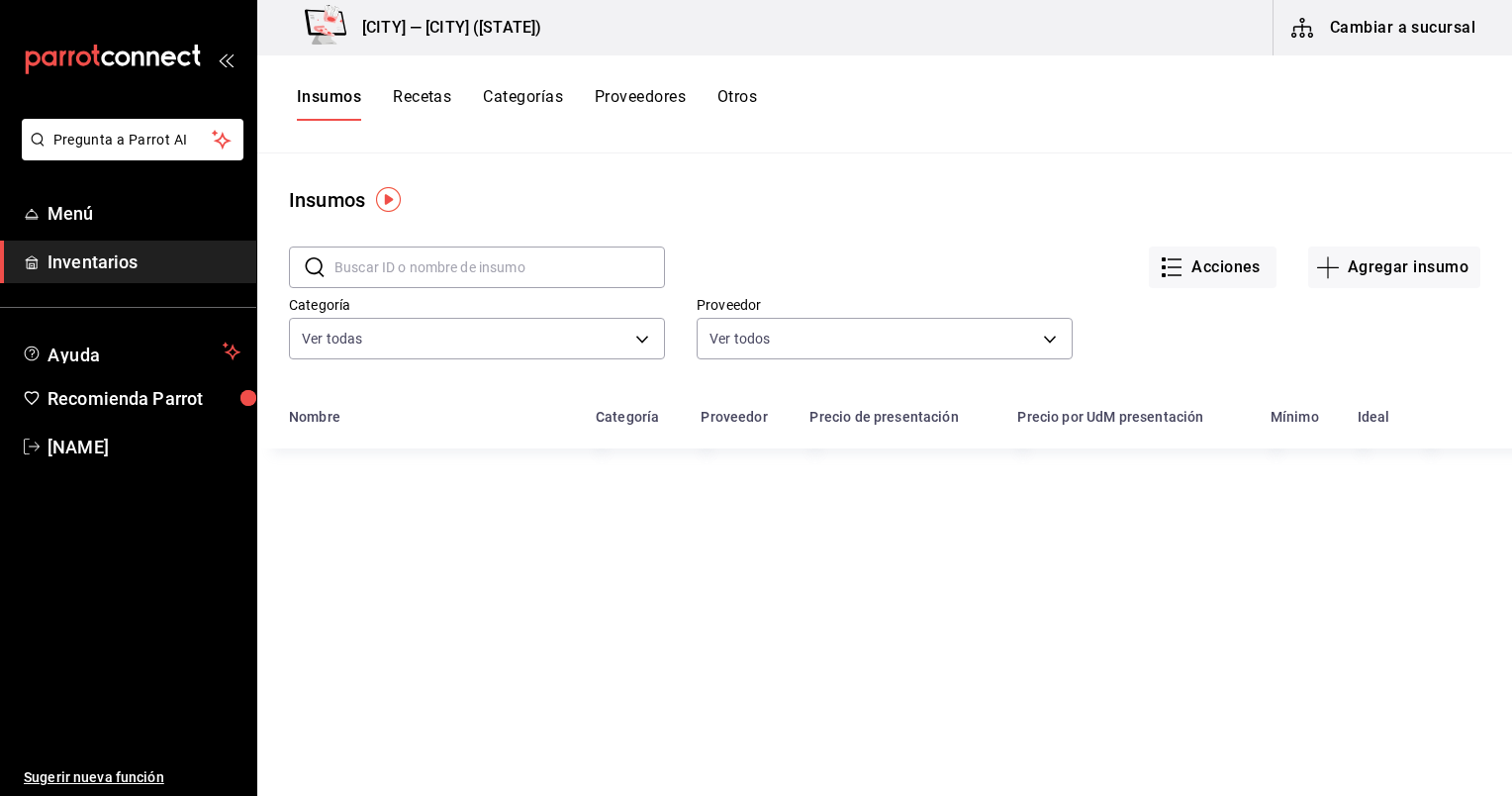 click on "Recetas" at bounding box center (422, 104) 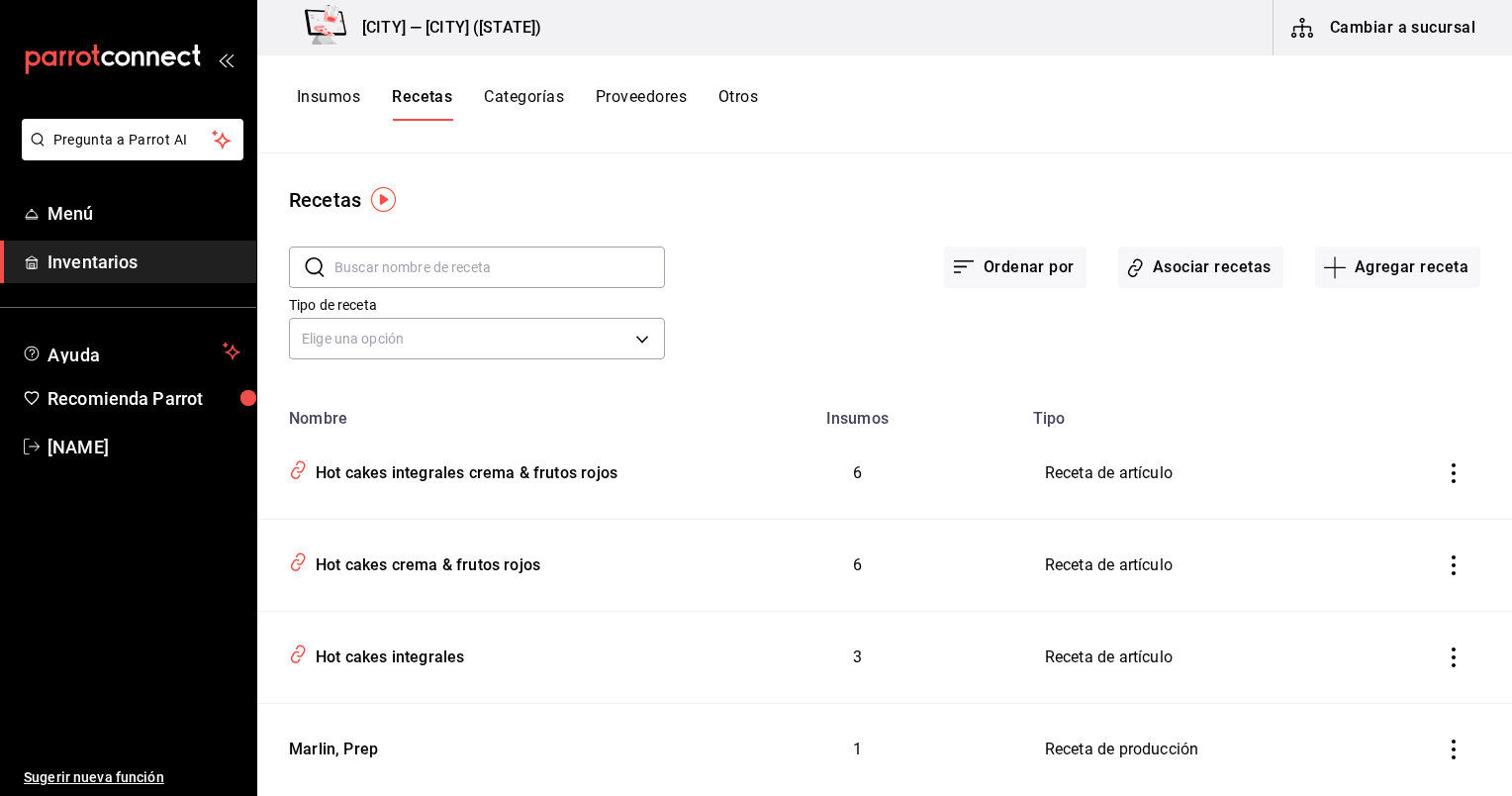 click at bounding box center (500, 267) 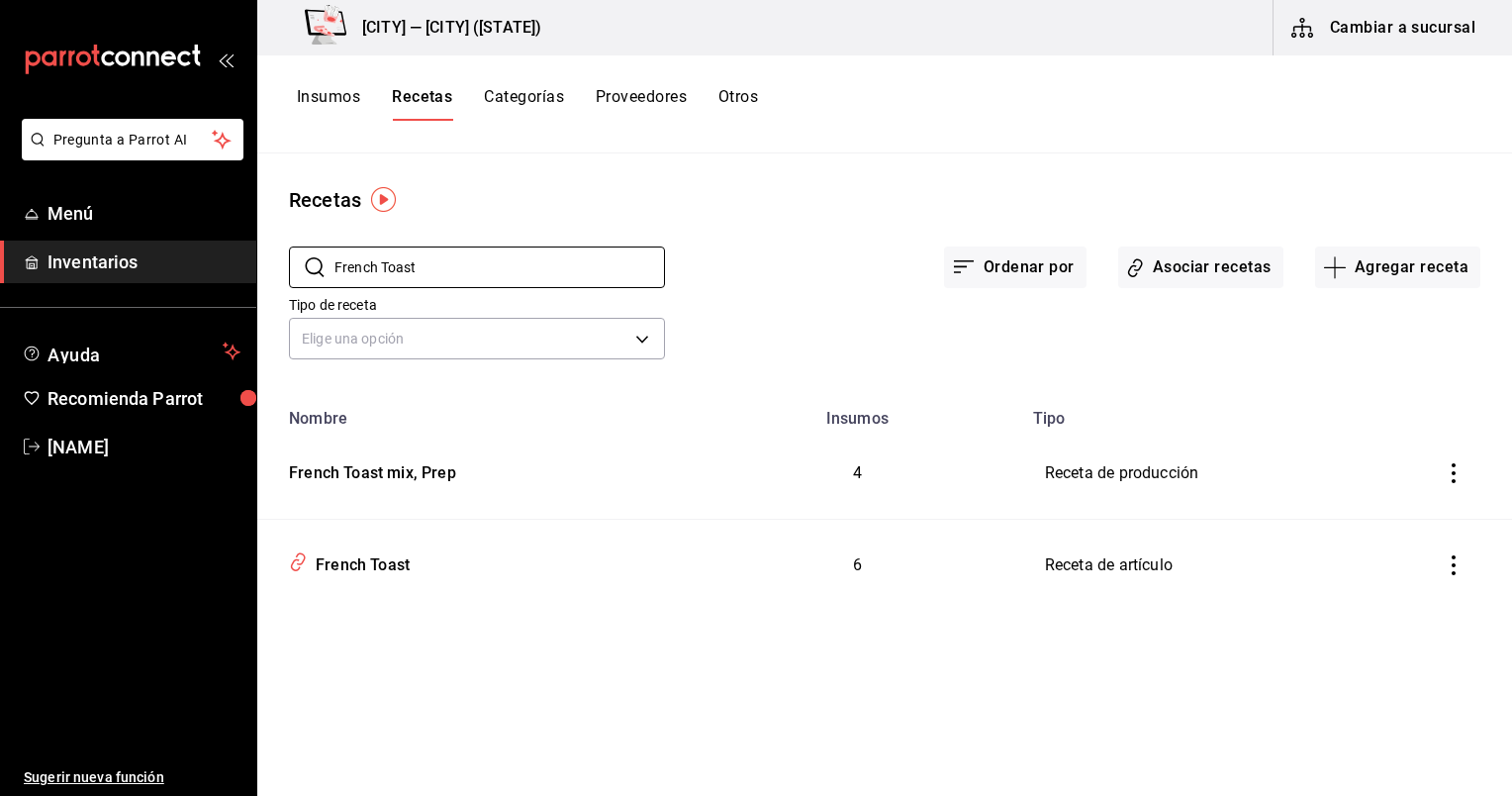type on "French Toast" 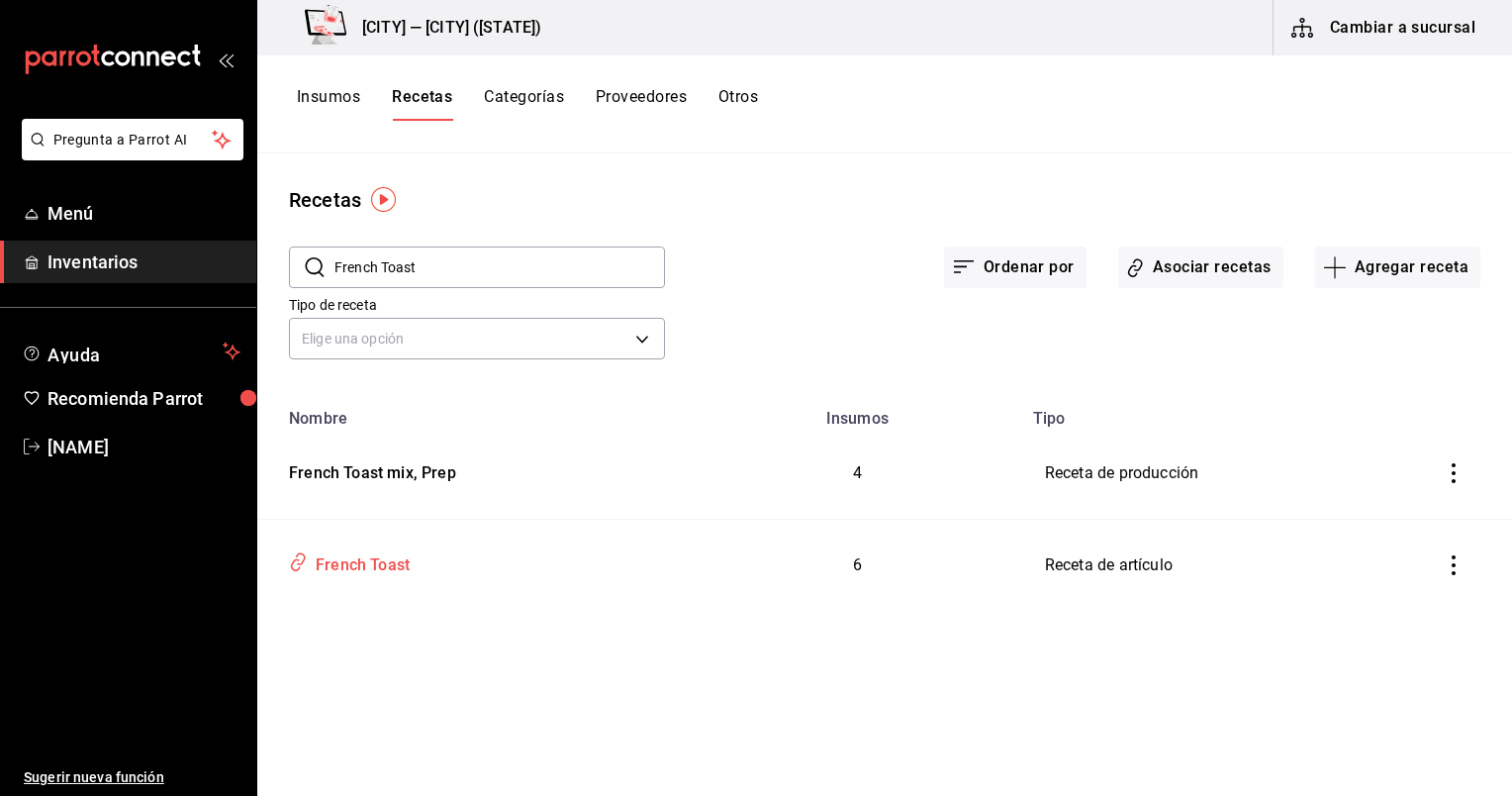 click on "French Toast" at bounding box center [358, 561] 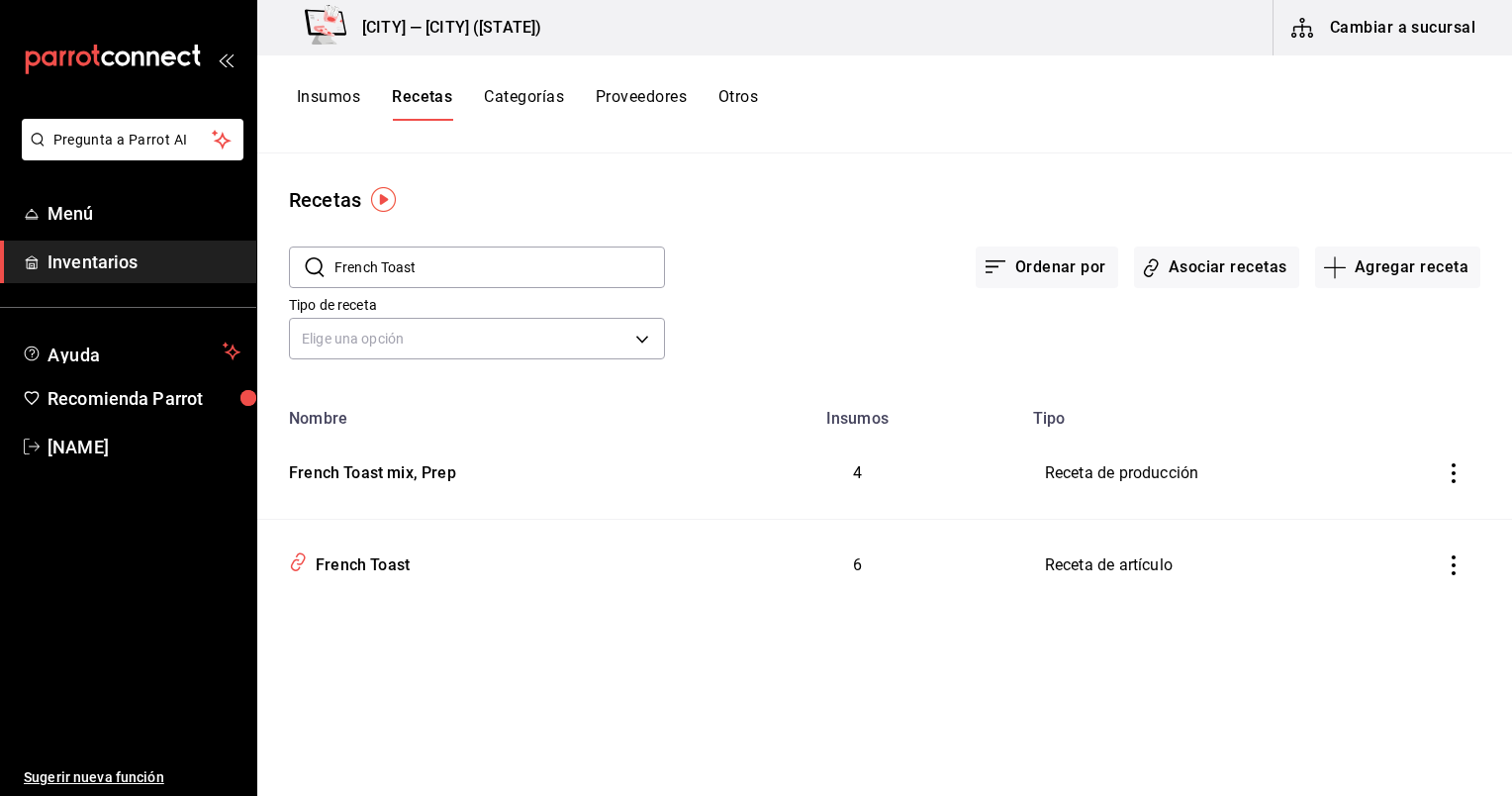 type on "French Toast" 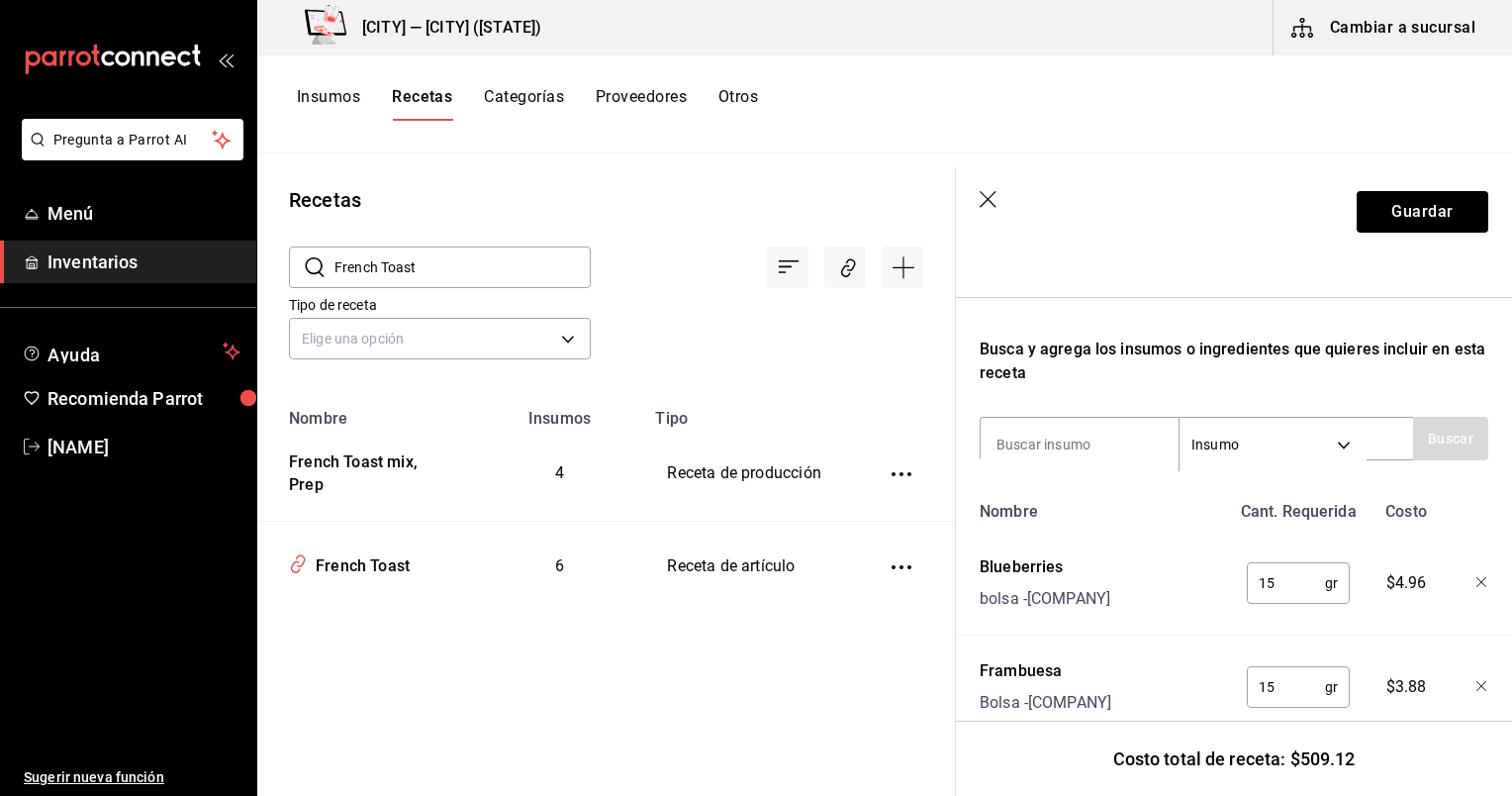 scroll, scrollTop: 281, scrollLeft: 0, axis: vertical 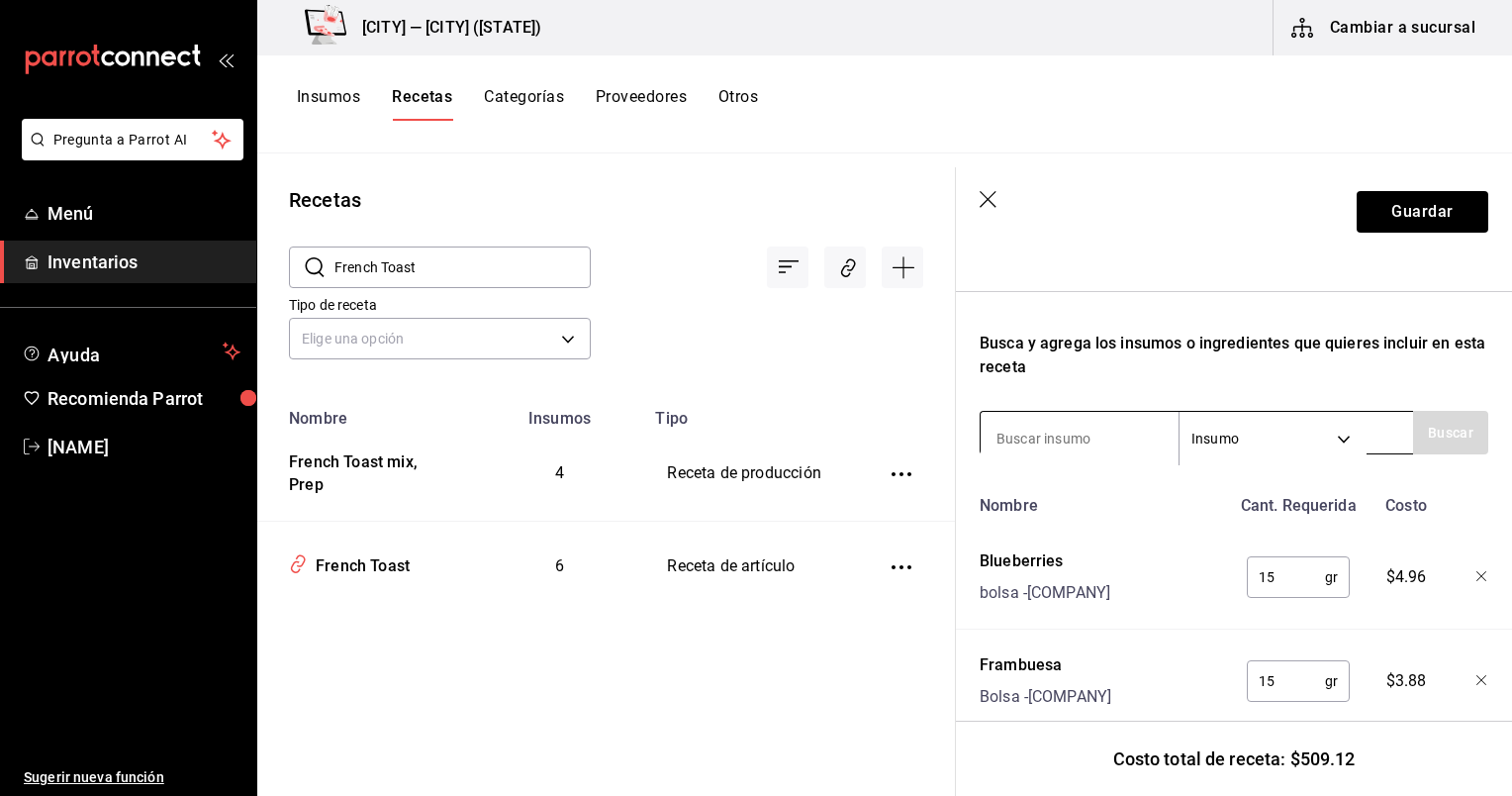 click at bounding box center (1080, 439) 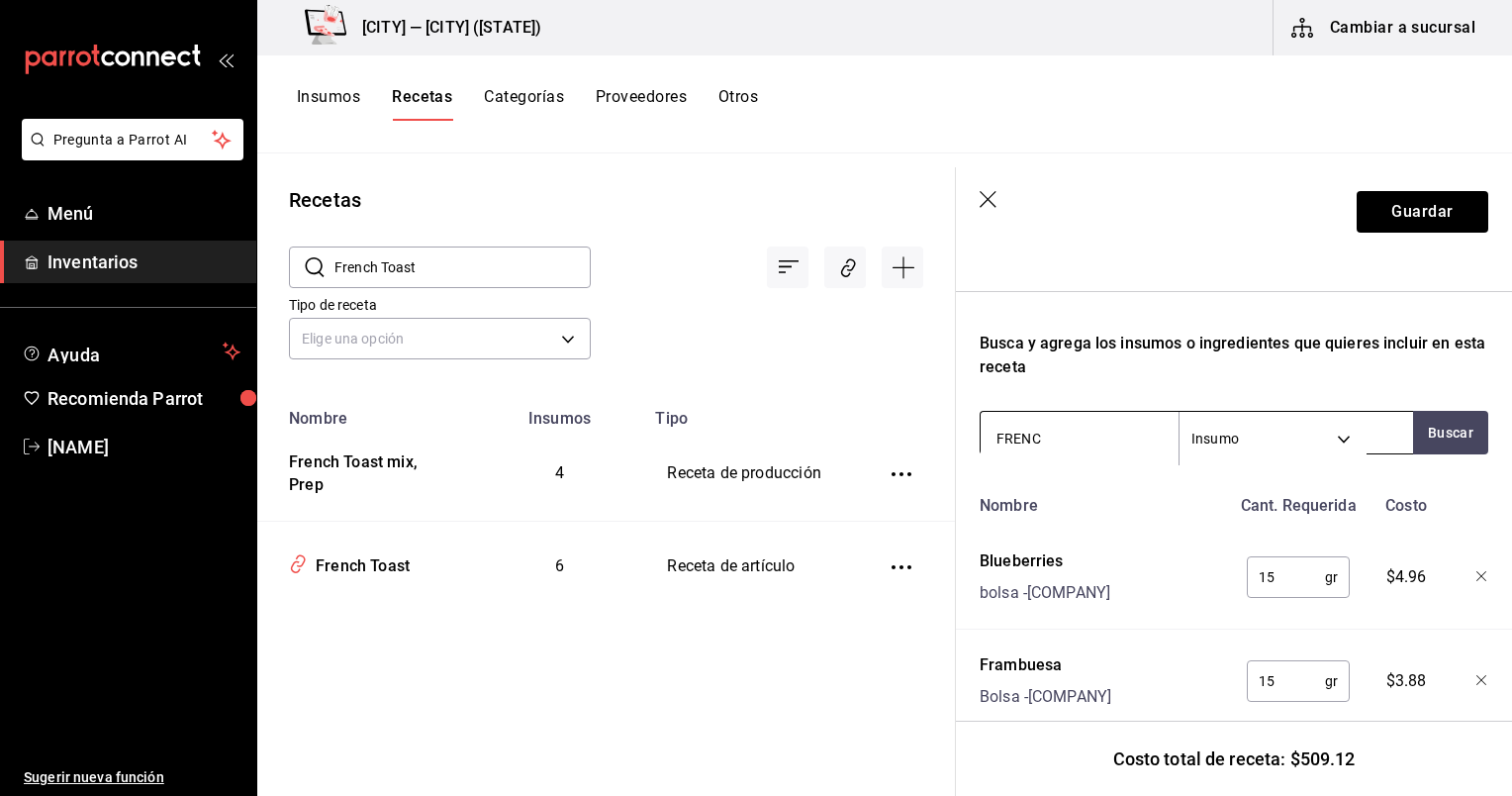 type on "FRENCH" 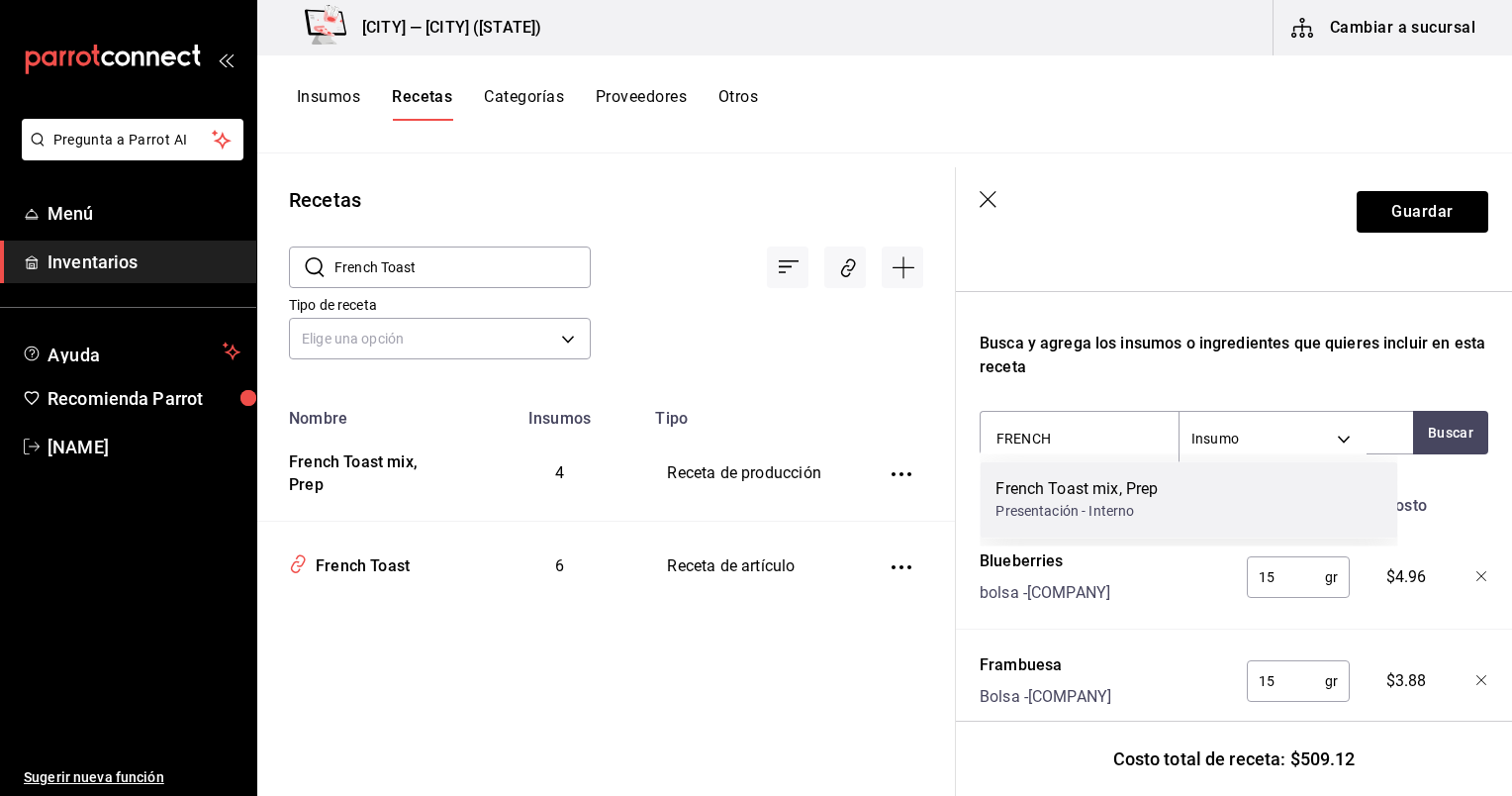click on "Presentación - Interno" at bounding box center [1077, 511] 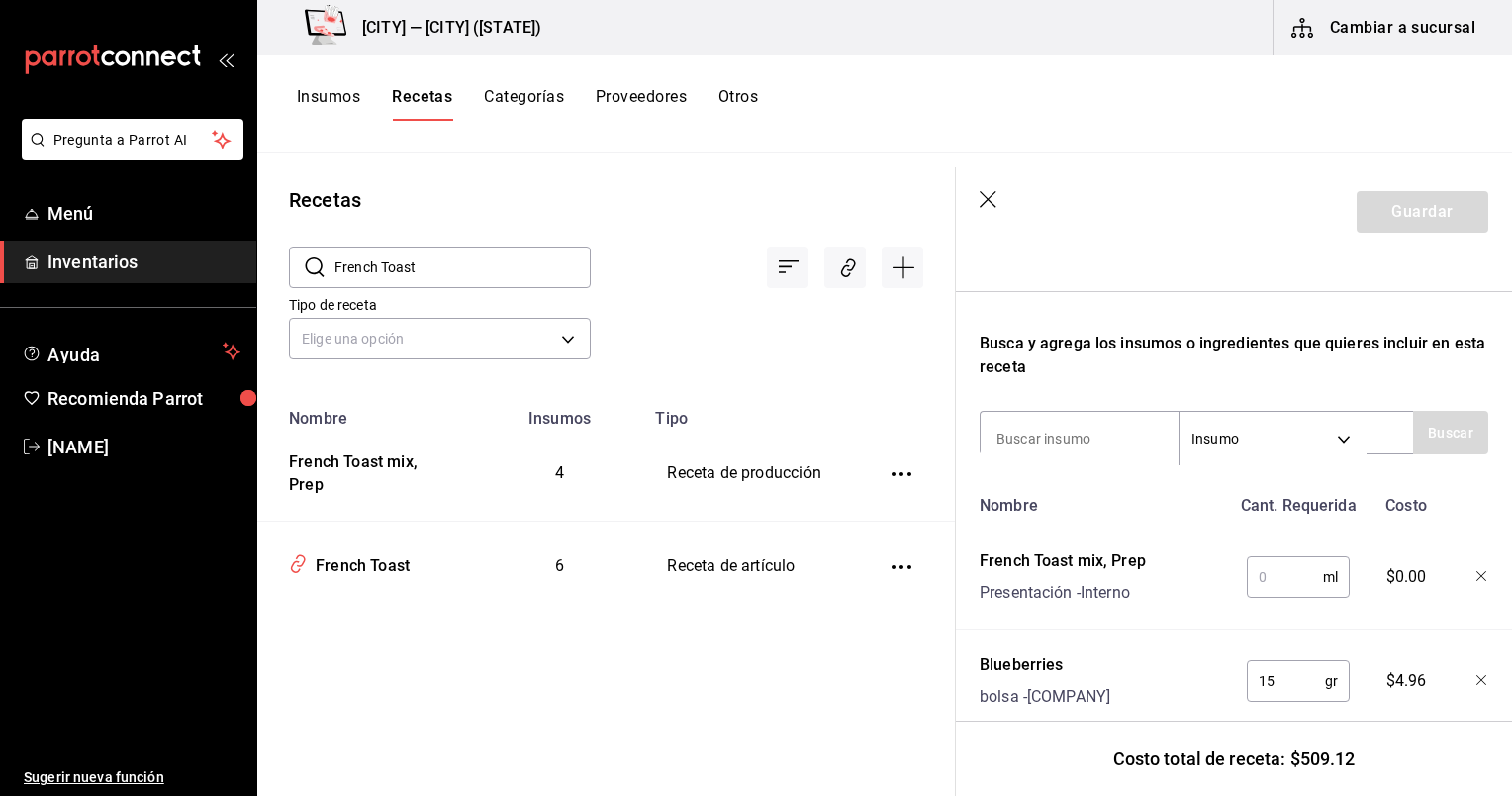 click at bounding box center [1284, 577] 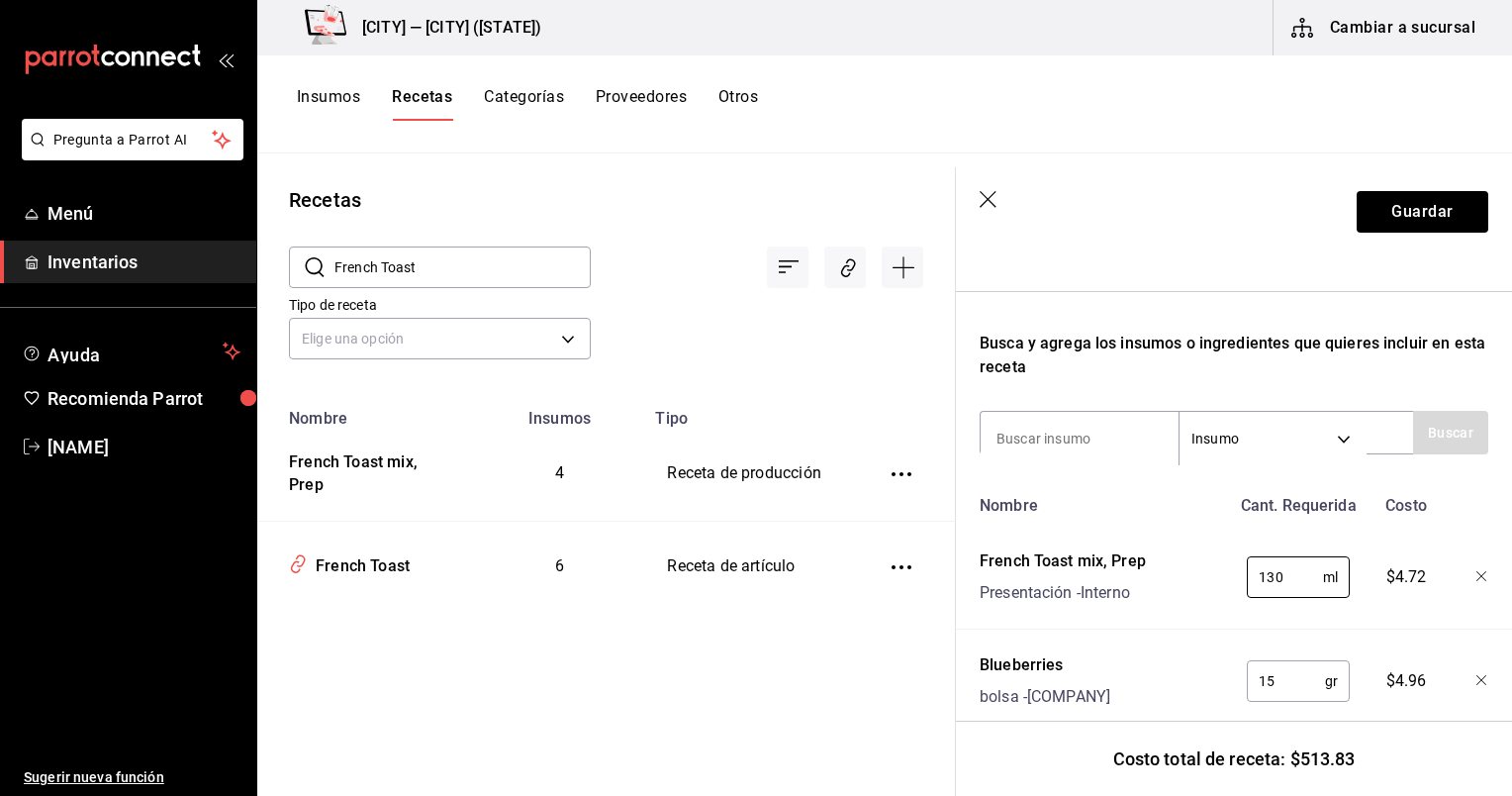 type on "130" 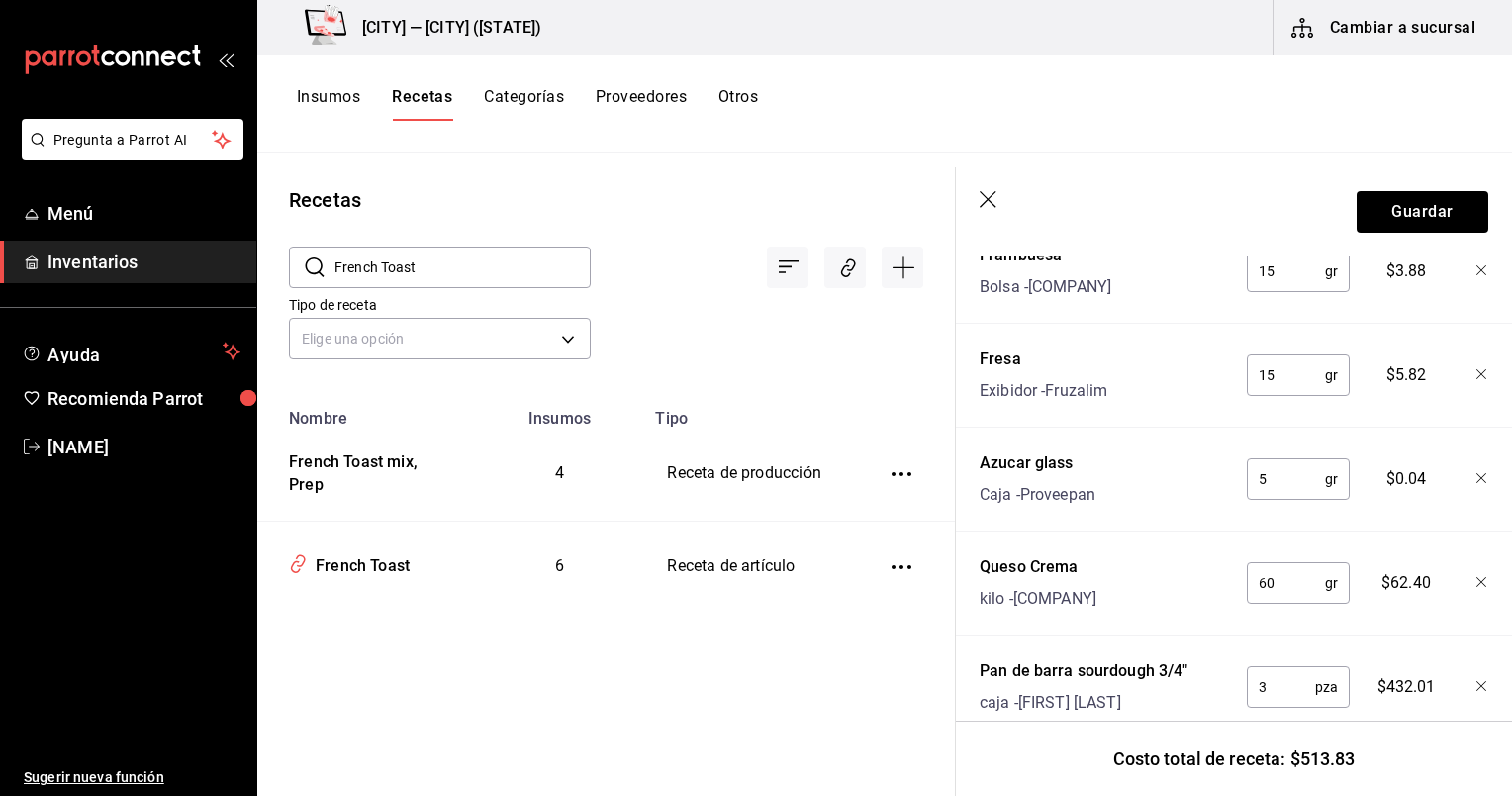 scroll, scrollTop: 855, scrollLeft: 0, axis: vertical 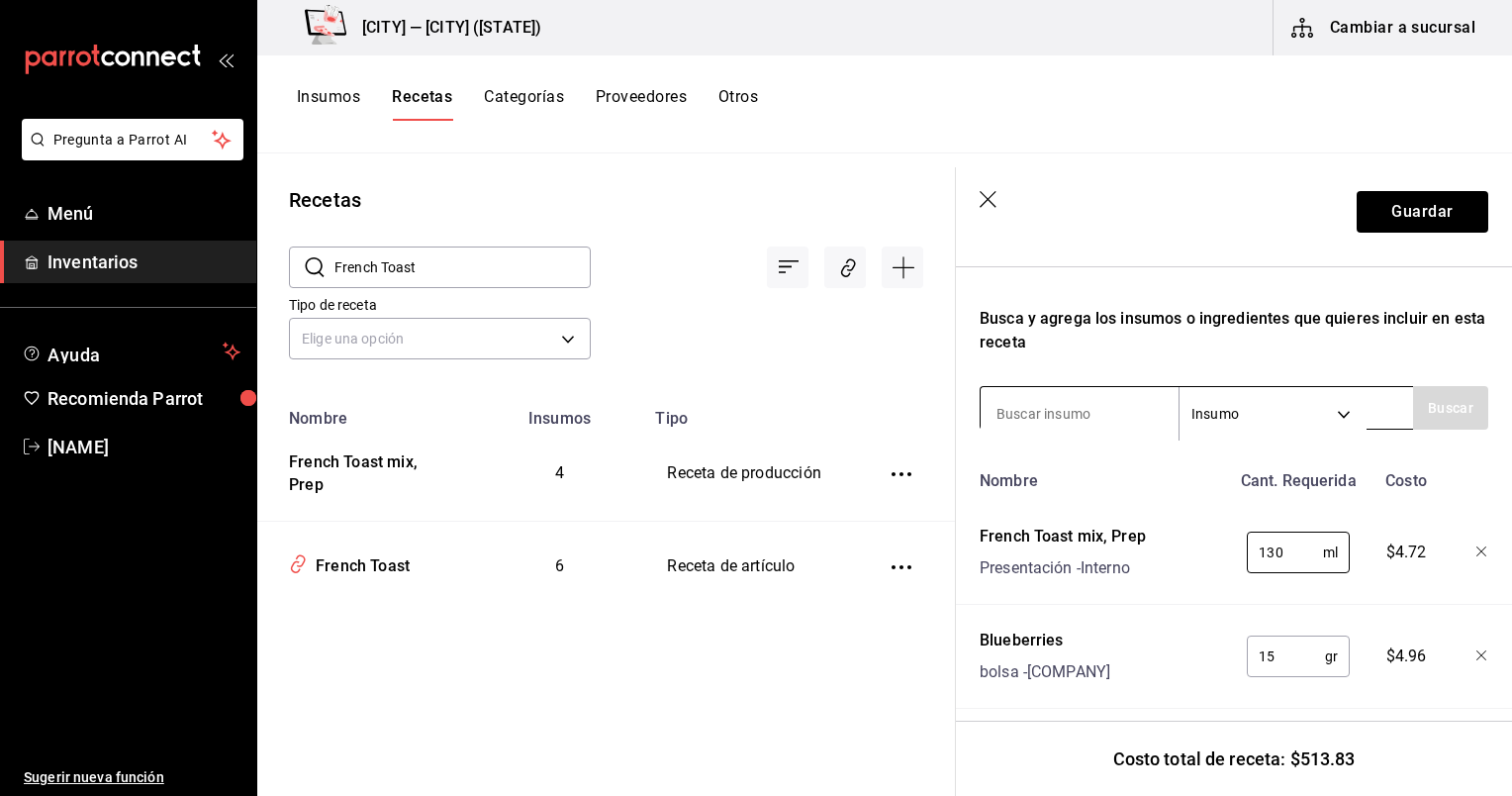 click at bounding box center [1080, 414] 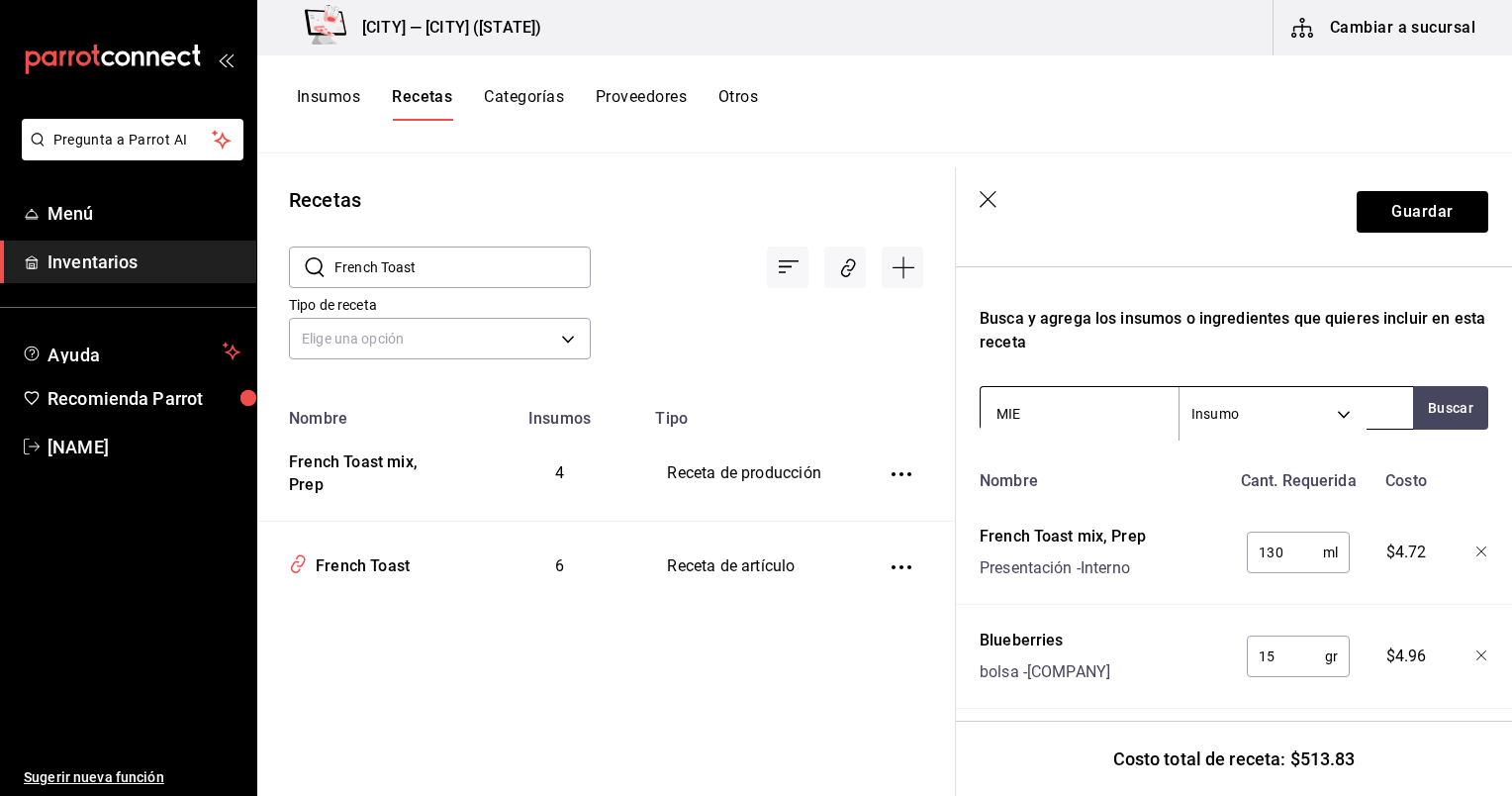 type on "MIEL" 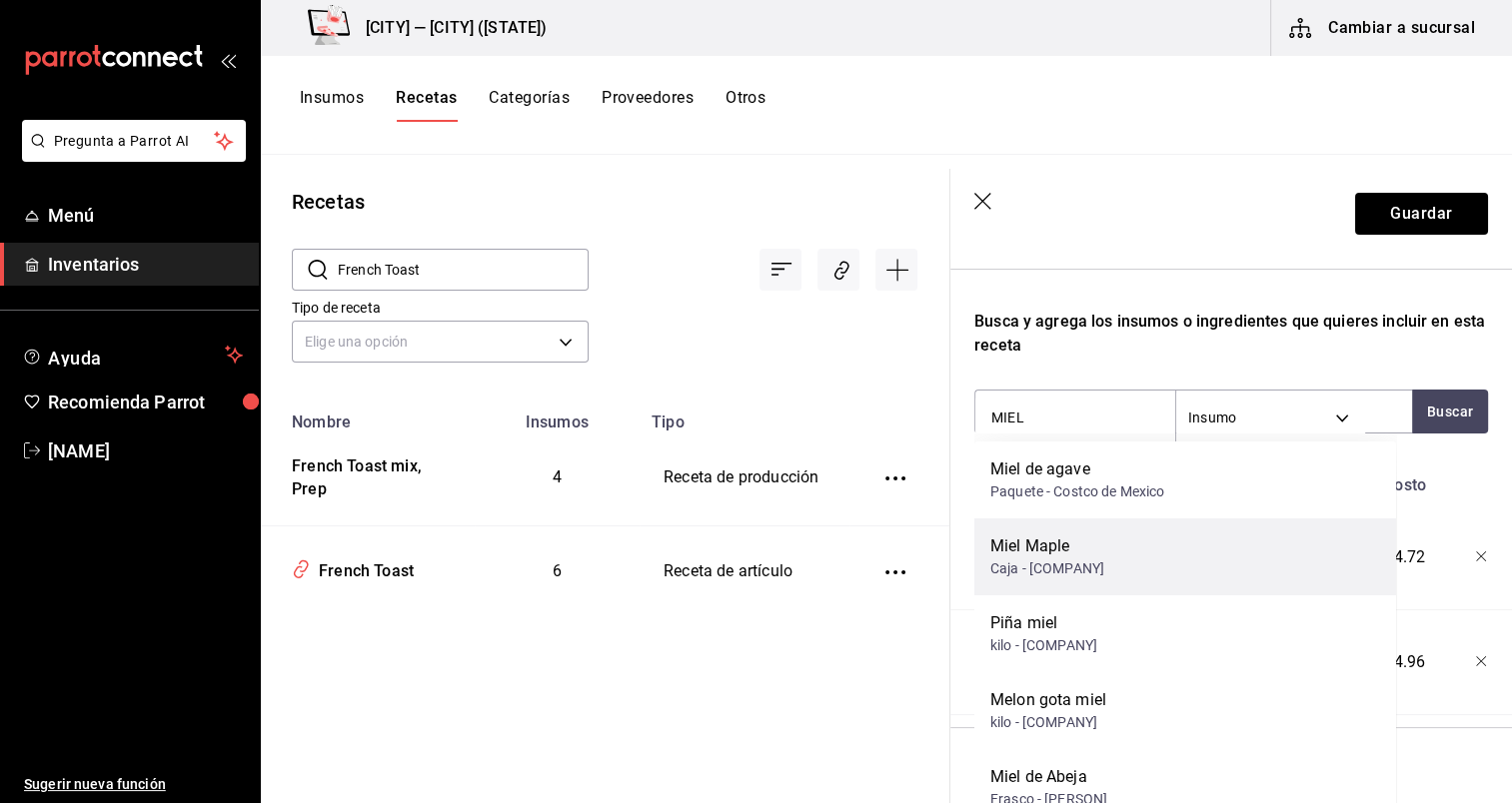 click on "Miel Maple" at bounding box center [1047, 546] 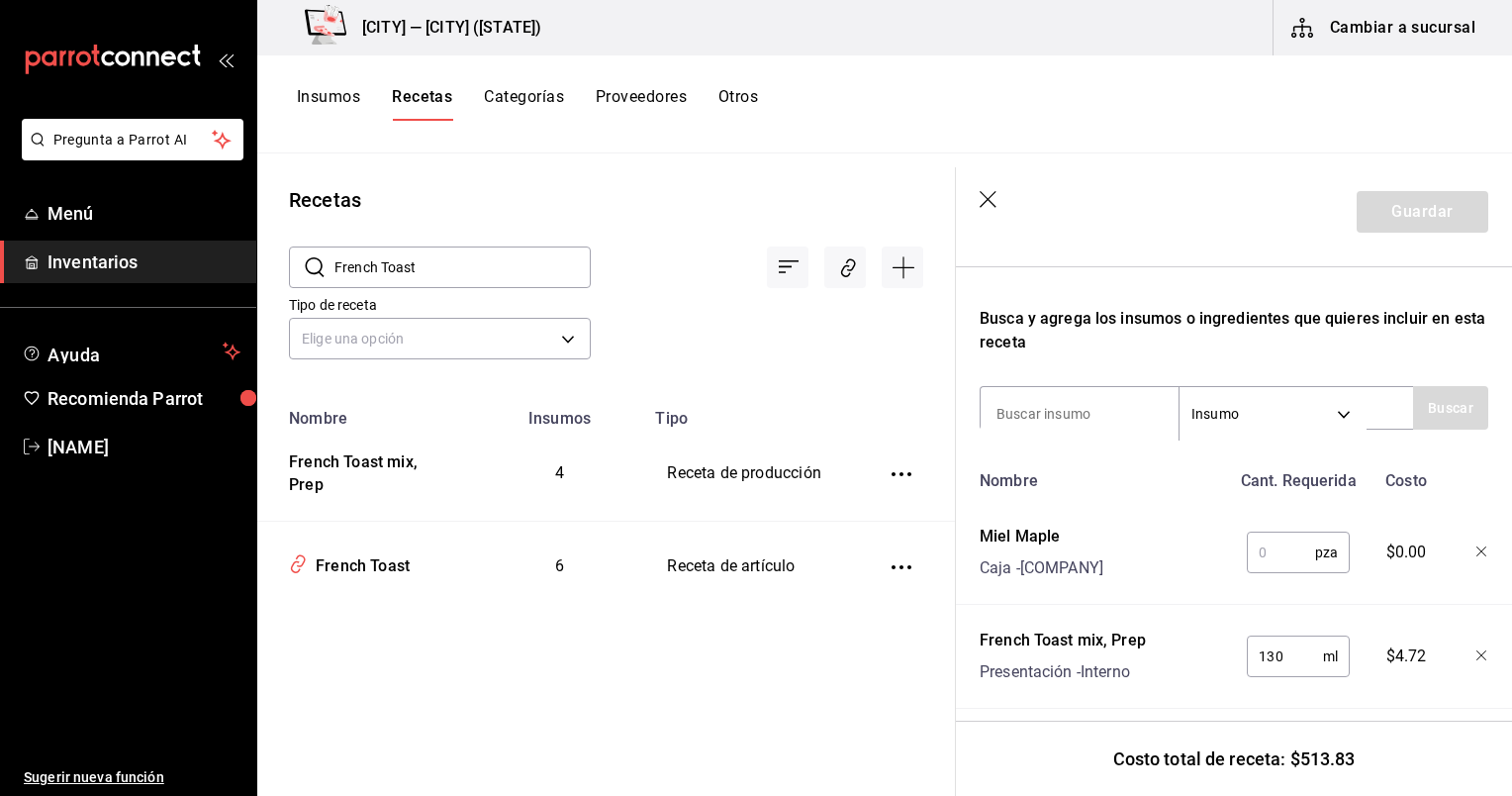 click at bounding box center (1280, 552) 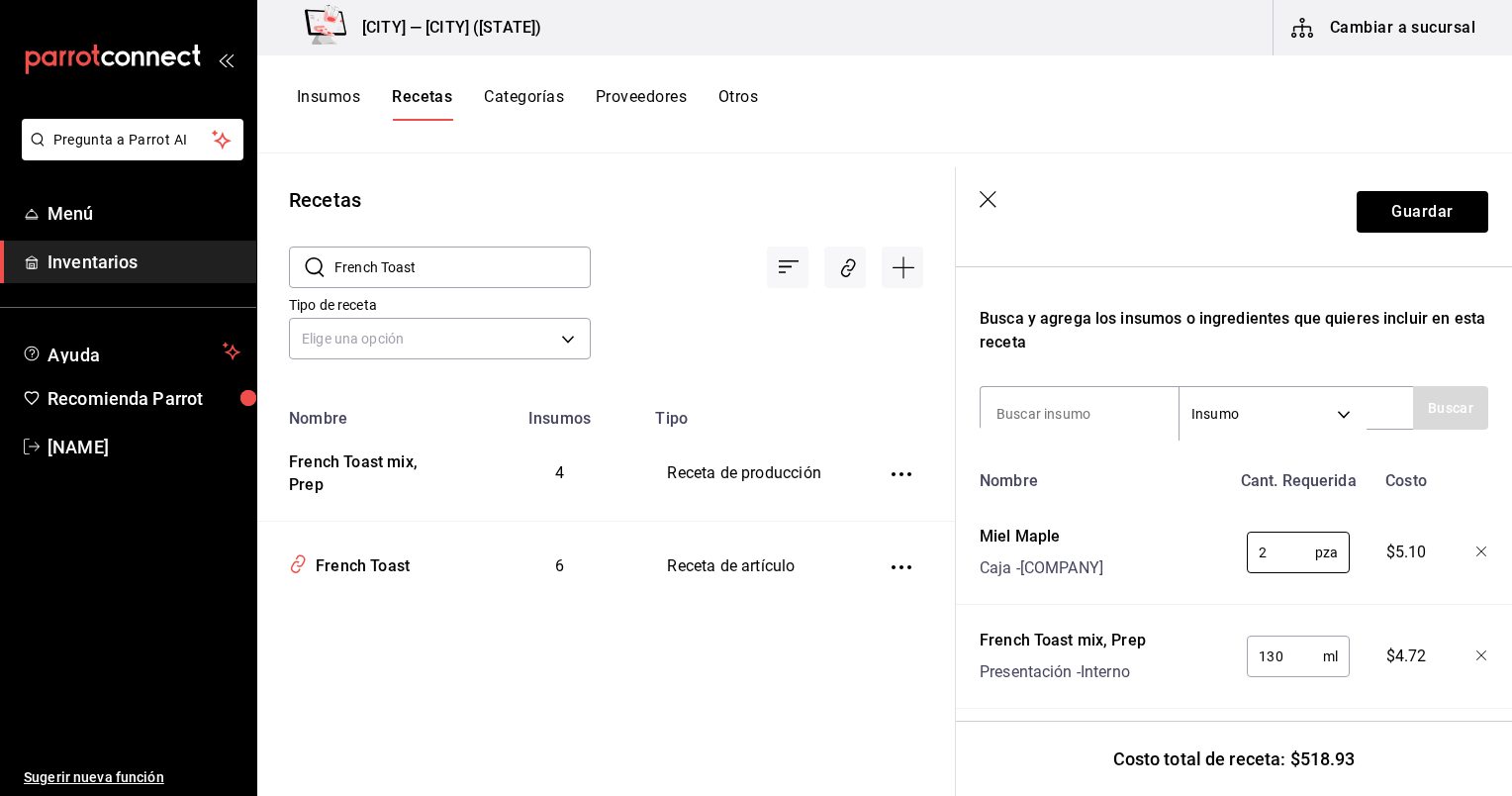 type on "2" 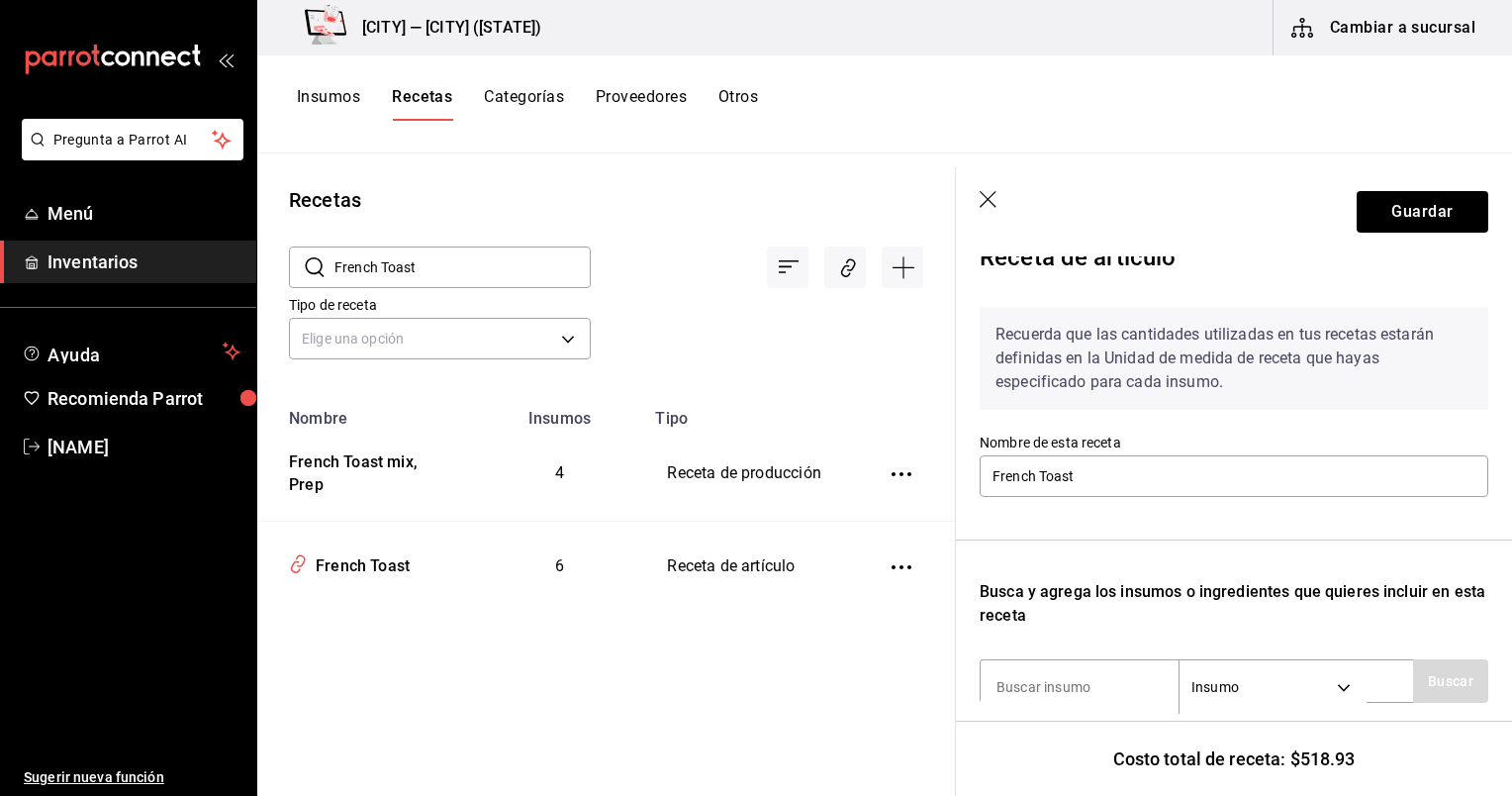 scroll, scrollTop: 0, scrollLeft: 0, axis: both 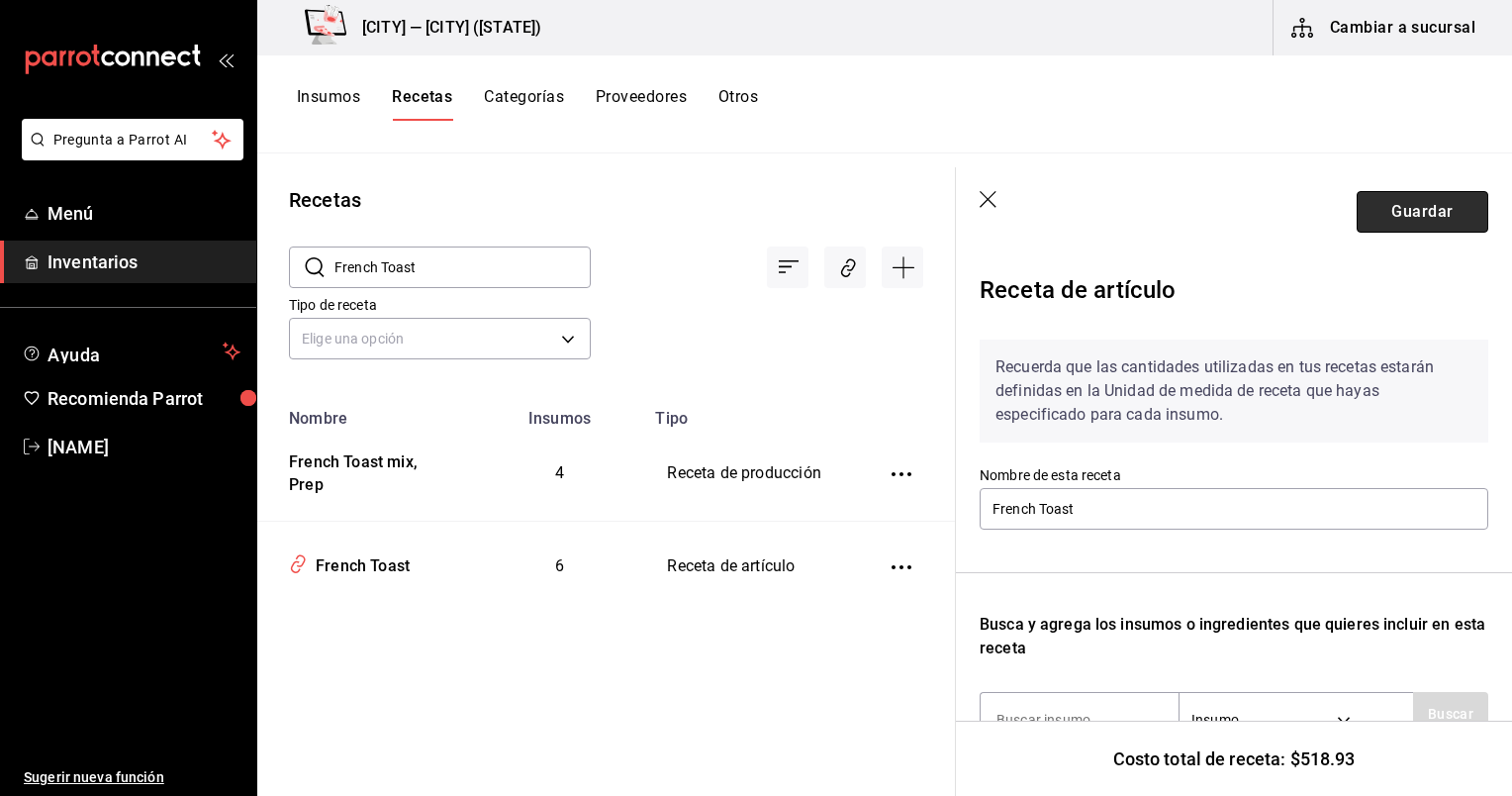 click on "Guardar" at bounding box center (1422, 212) 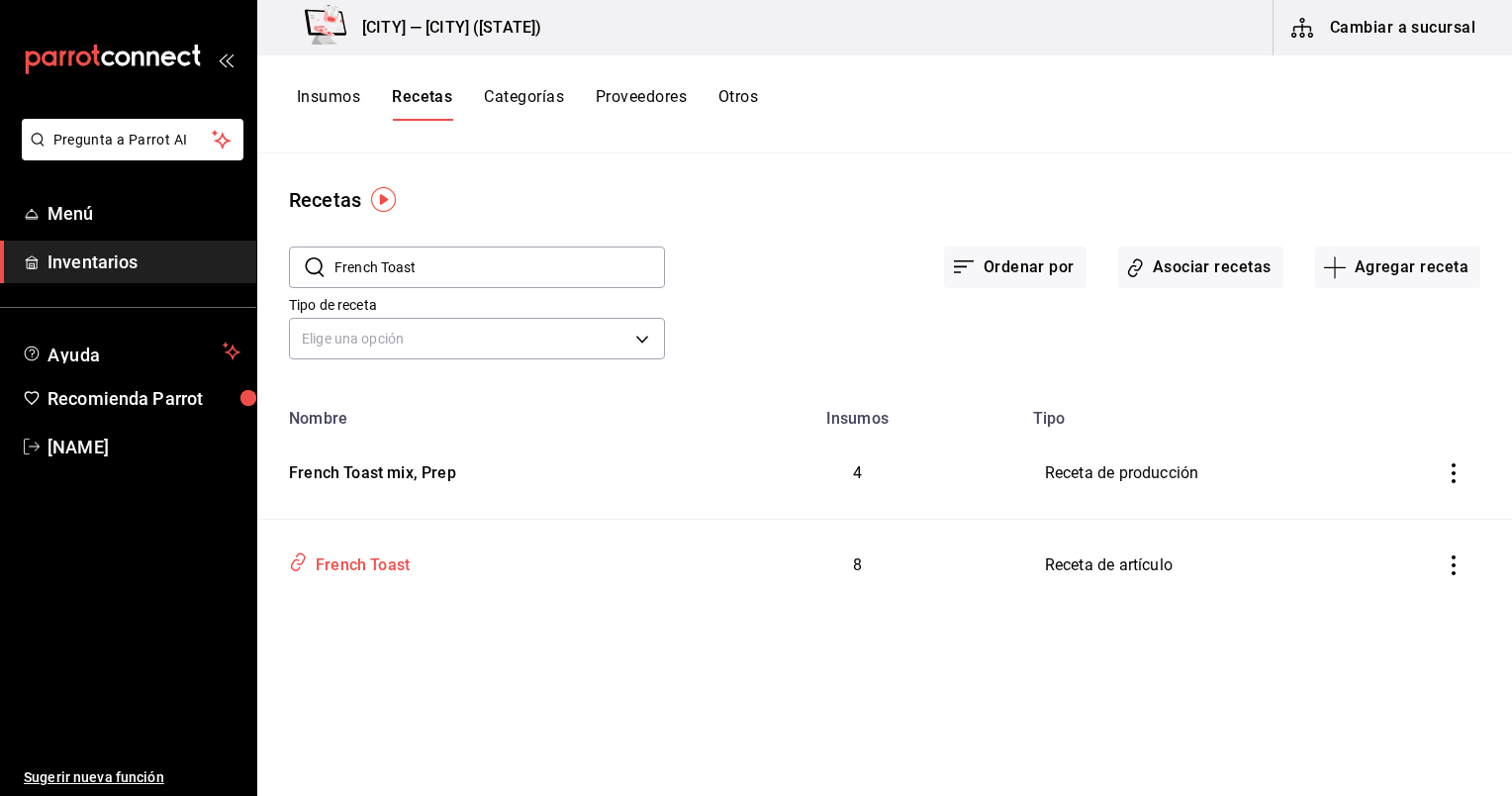 click on "French Toast" at bounding box center (358, 561) 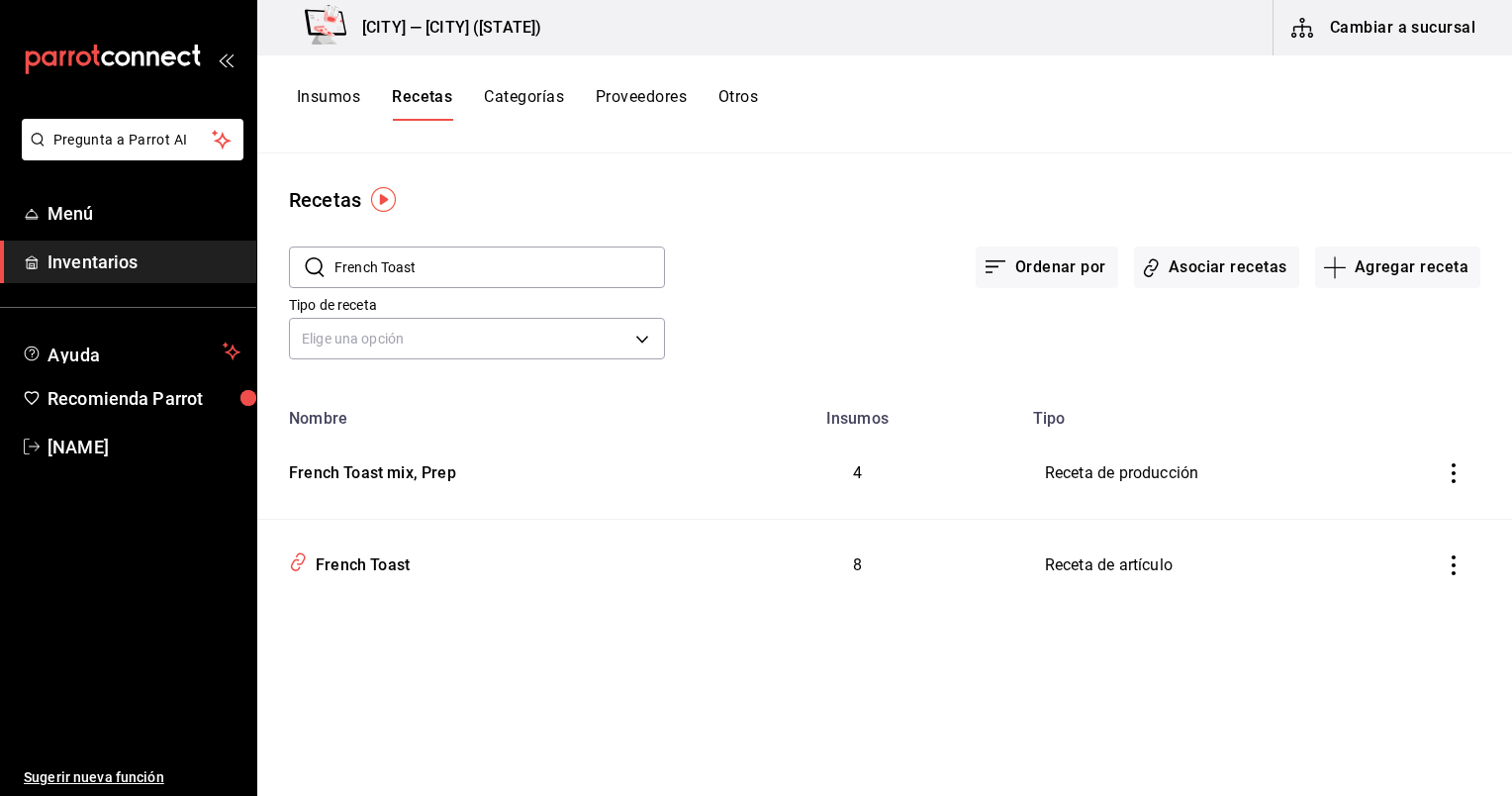 type on "French Toast" 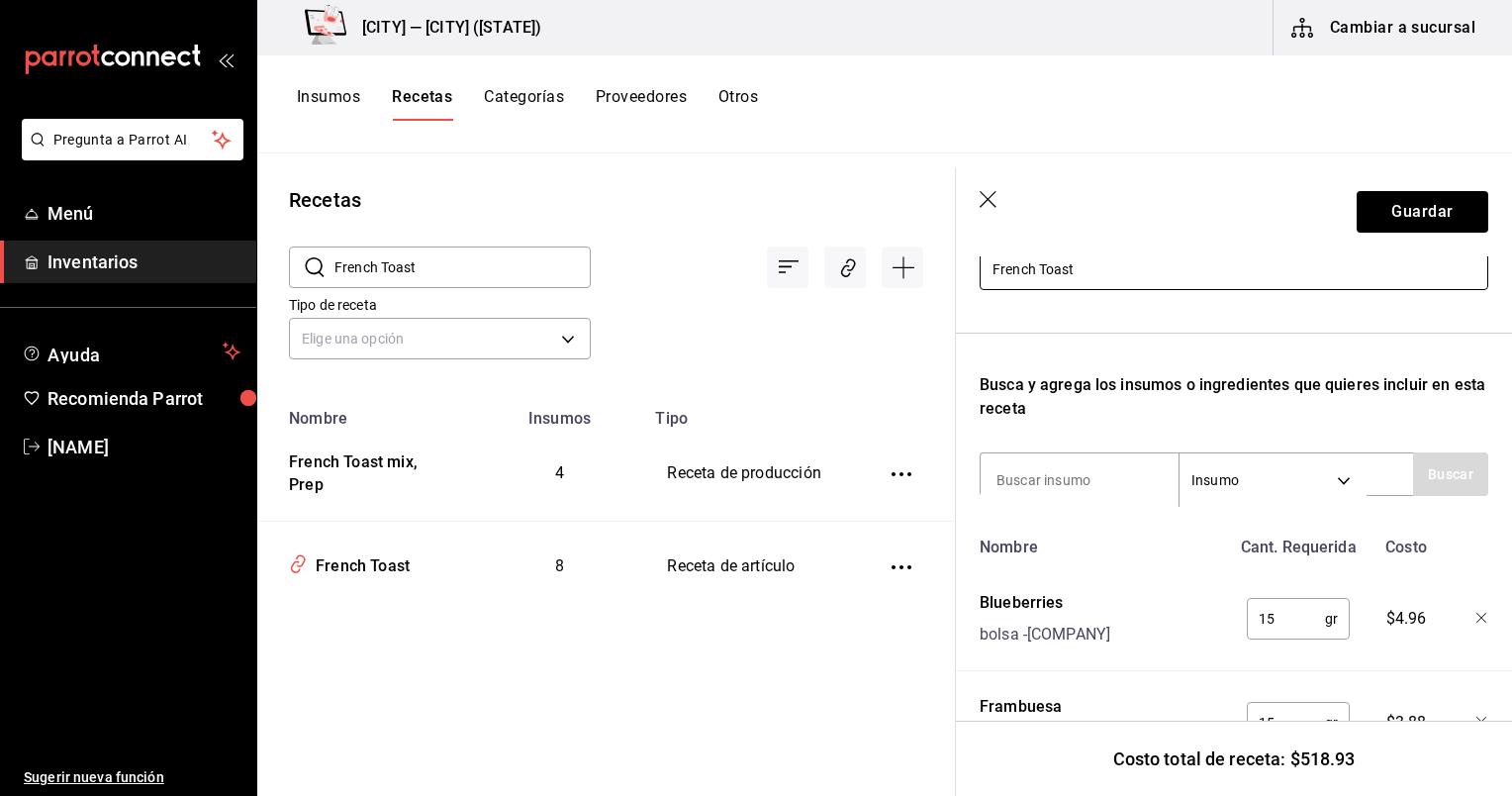 scroll, scrollTop: 238, scrollLeft: 0, axis: vertical 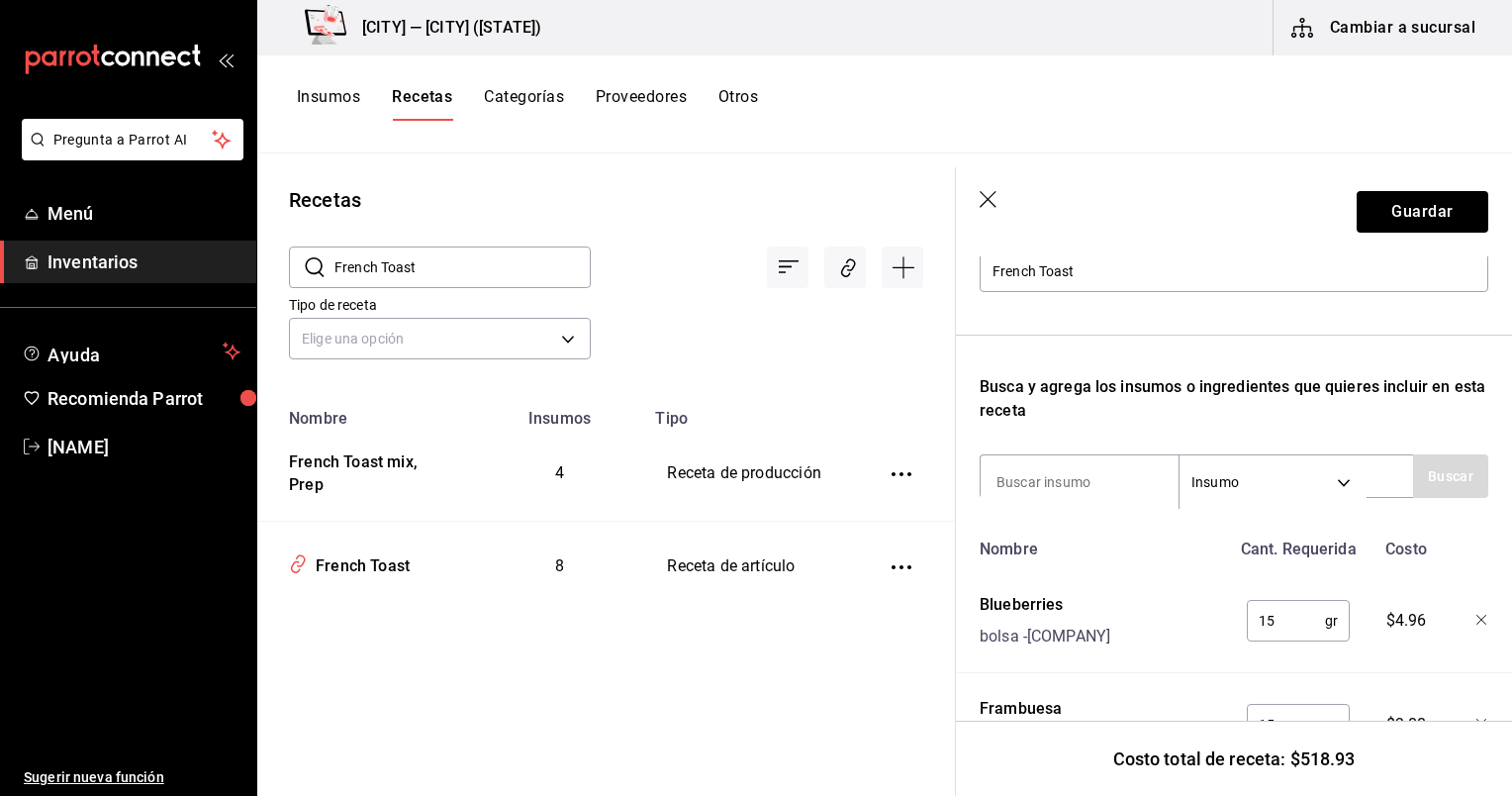 click on "Recuerda que las cantidades utilizadas en tus recetas estarán definidas en la Unidad de medida de receta que hayas especificado para cada insumo. Nombre de esta receta French Toast Busca y agrega los insumos o ingredientes que quieres incluir en esta receta Insumo SUPPLY Buscar Nombre Cant. Requerida Costo Blueberries bolsa -  Costco de Mexico 15 gr ​ $4.96 Frambuesa Bolsa -  Costco de Mexico 15 gr ​ $3.88 Miel Maple Caja -  Comercializacioon y Servicio de Nogales 2 pza ​ $5.10 French Toast mix, Prep Presentación -  Interno 130 ml ​ $4.72 Fresa Exibidor -  Fruzalim 15 gr ​ $5.82 Azucar glass Caja -  Proveepan 5 gr ​ $0.04 Queso Crema kilo -  Lyncott Alimentaria 60 gr ​ $62.40 Pan de barra sourdough 3/4" caja -  Corina Benavides Heira 3 pza ​ $432.01" at bounding box center (1234, 744) 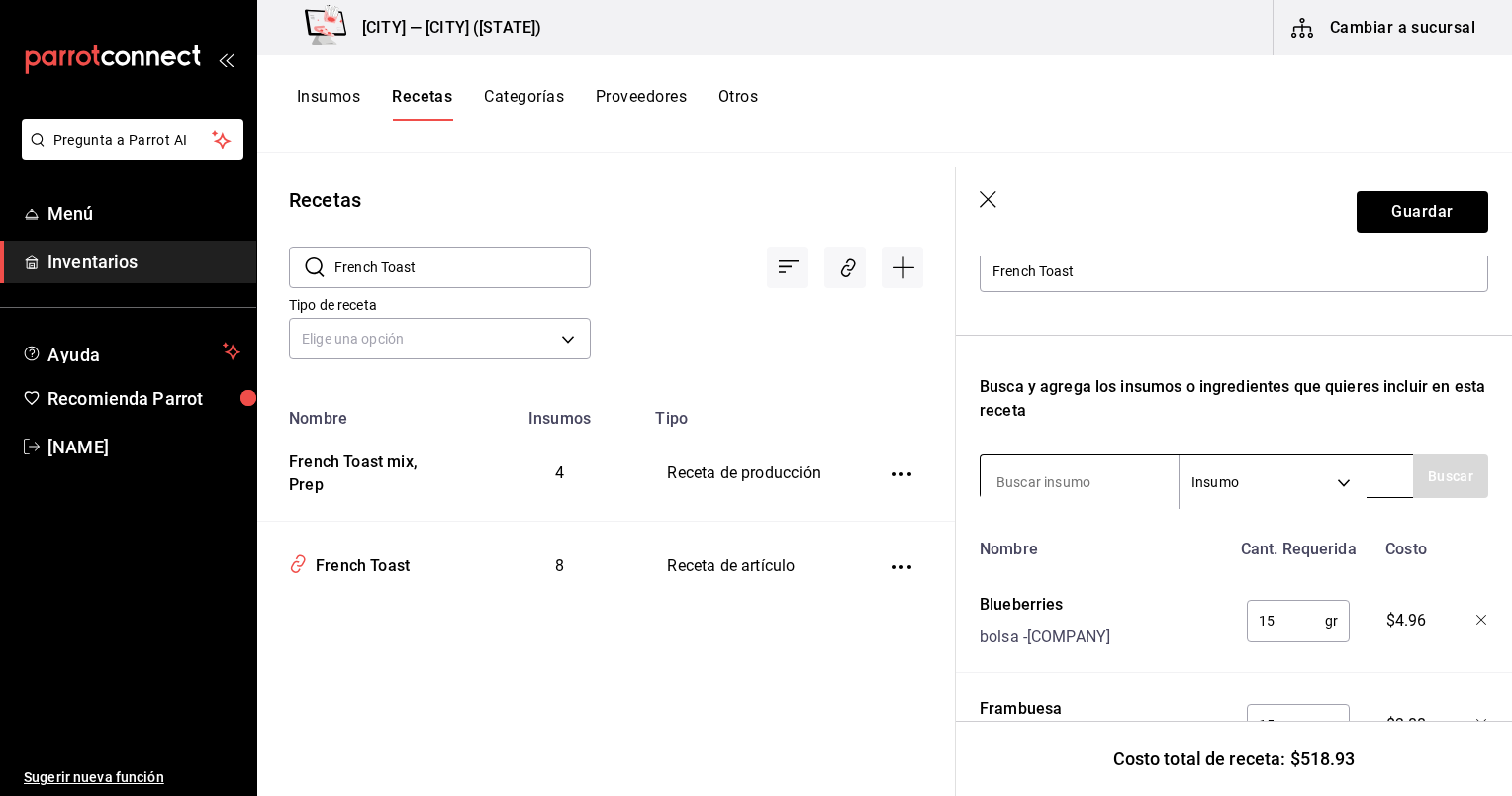 click at bounding box center [1080, 482] 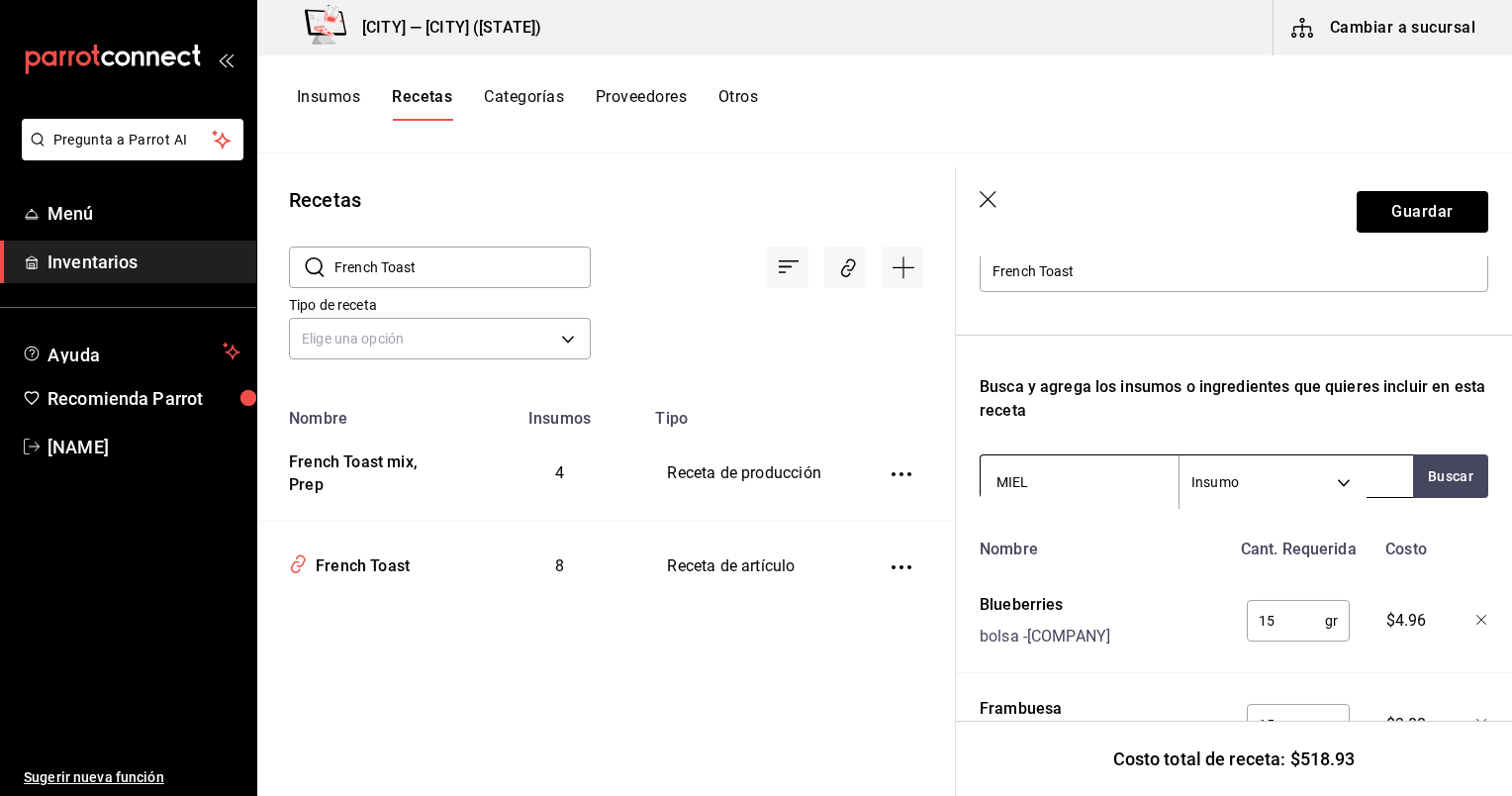 type on "MIEL" 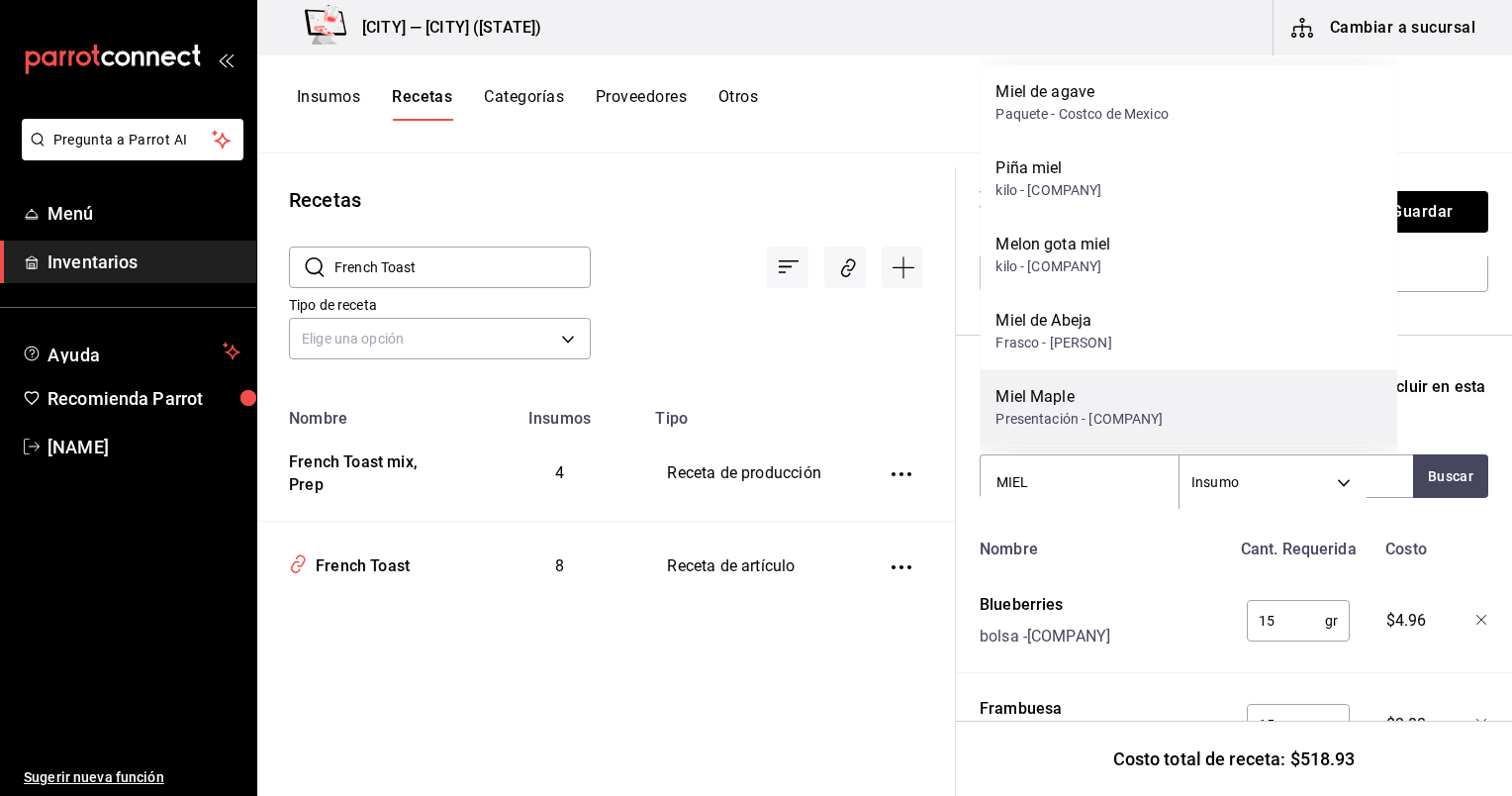 click on "Miel Maple" at bounding box center [1079, 397] 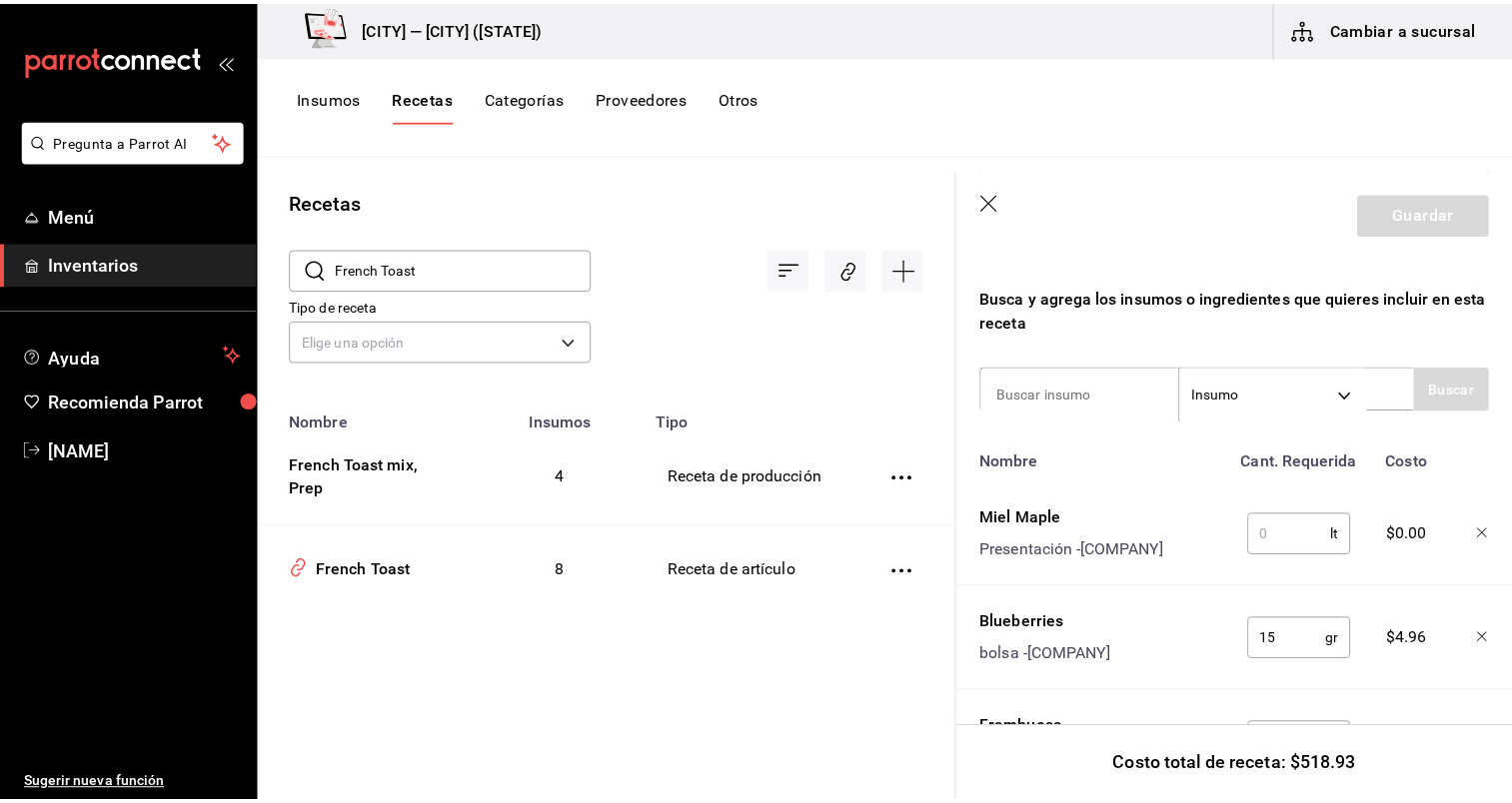 scroll, scrollTop: 335, scrollLeft: 0, axis: vertical 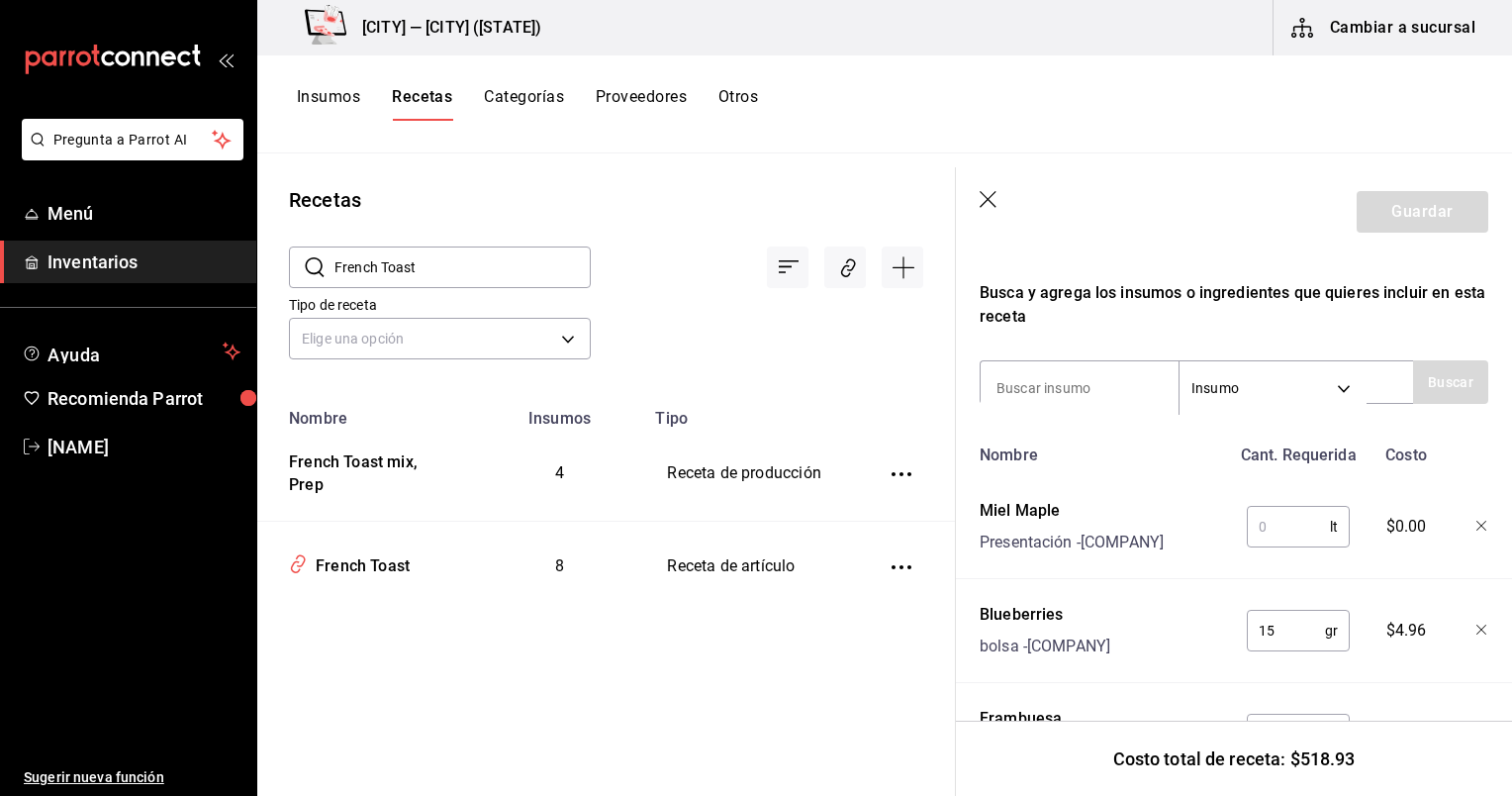 click at bounding box center [1288, 527] 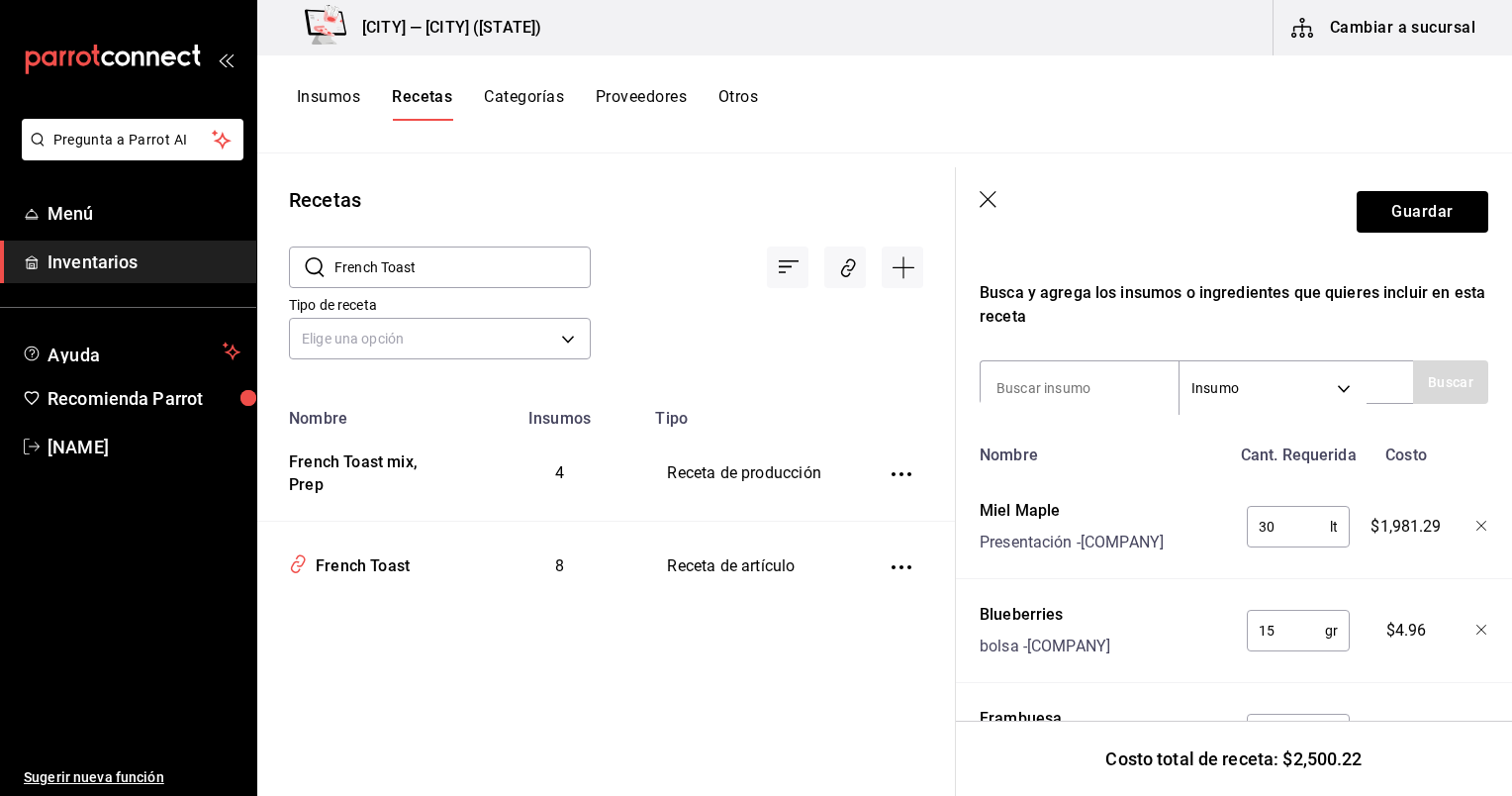 type on "3" 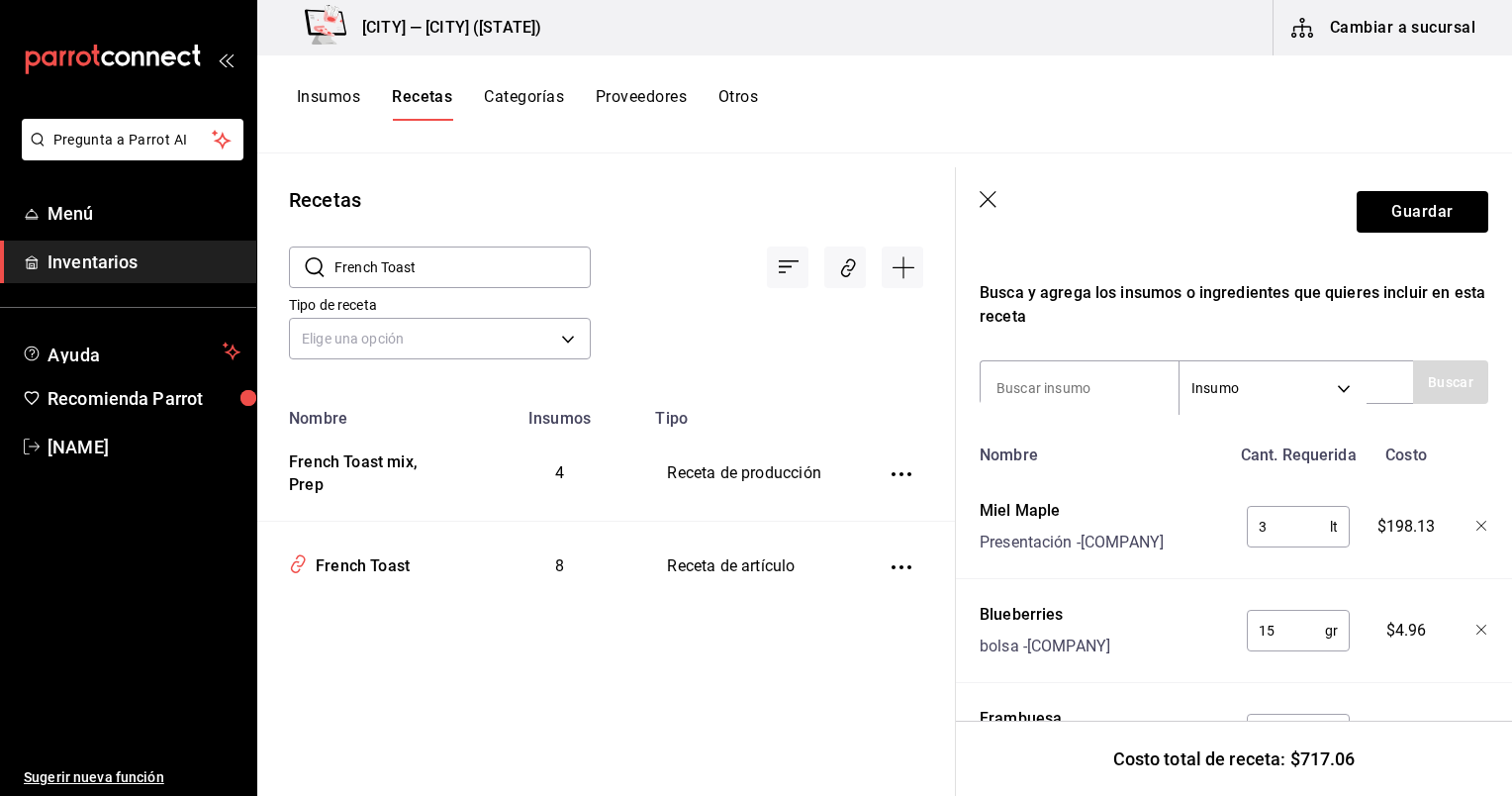 type 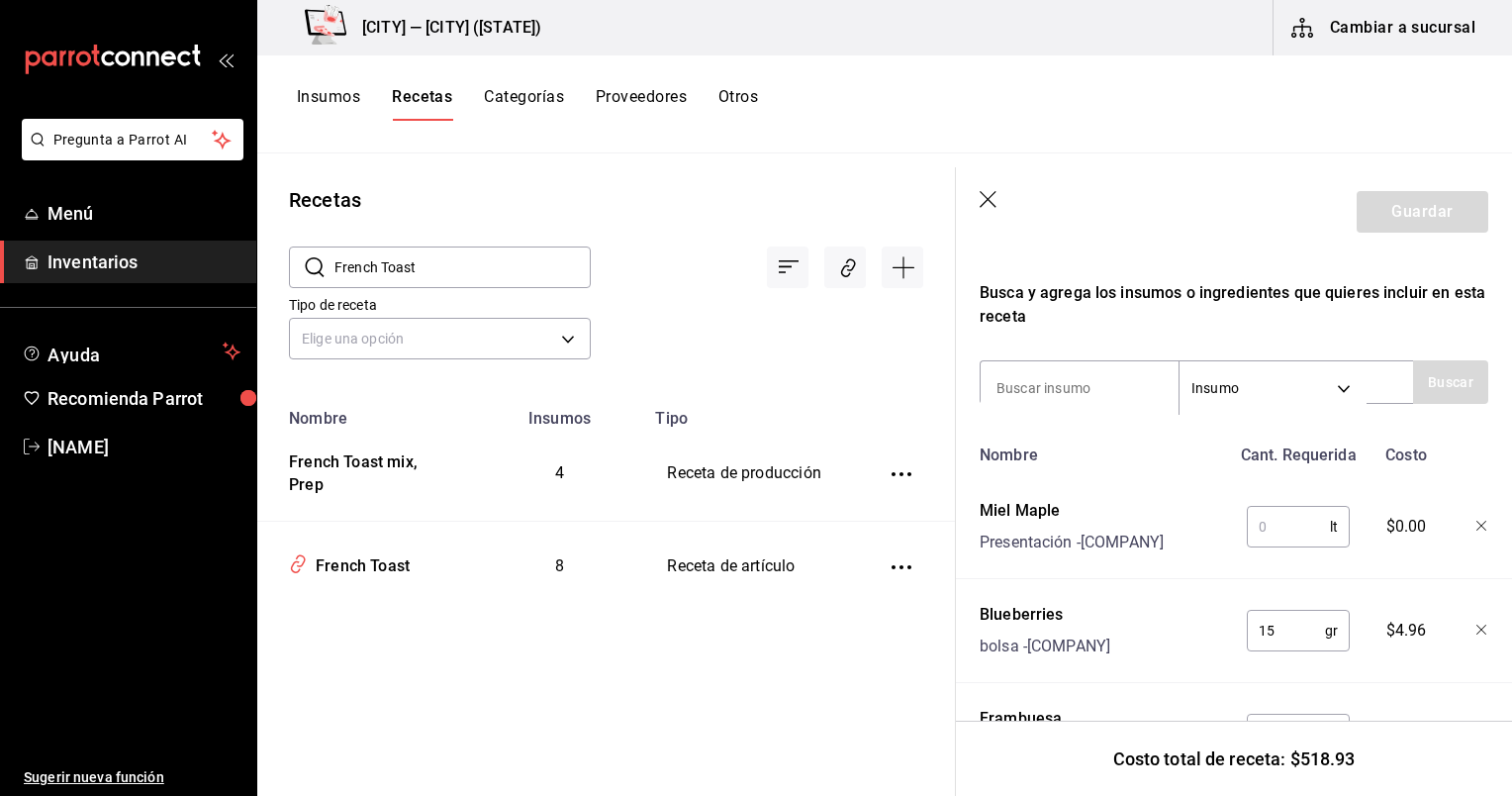 click 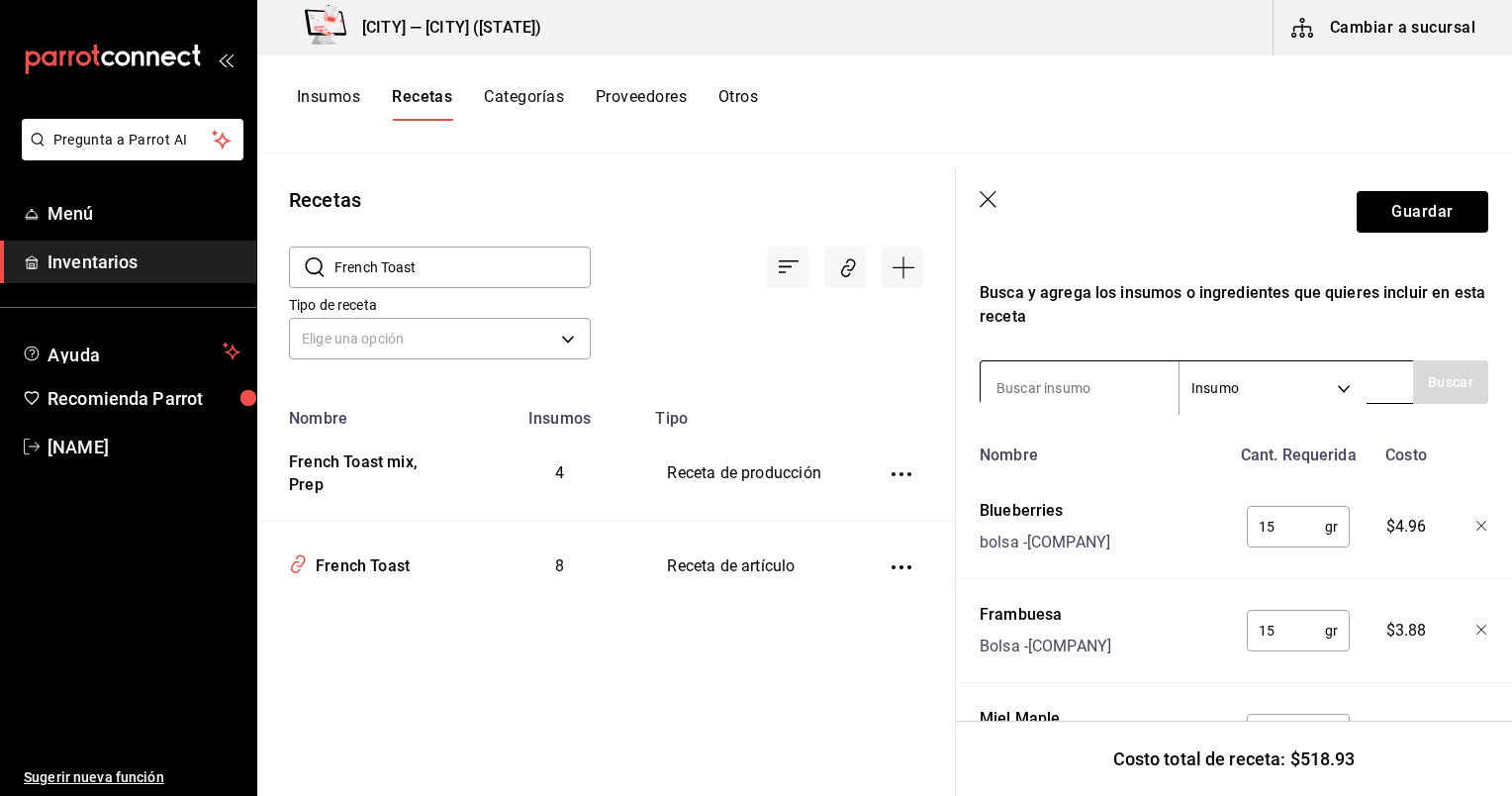click at bounding box center (1080, 388) 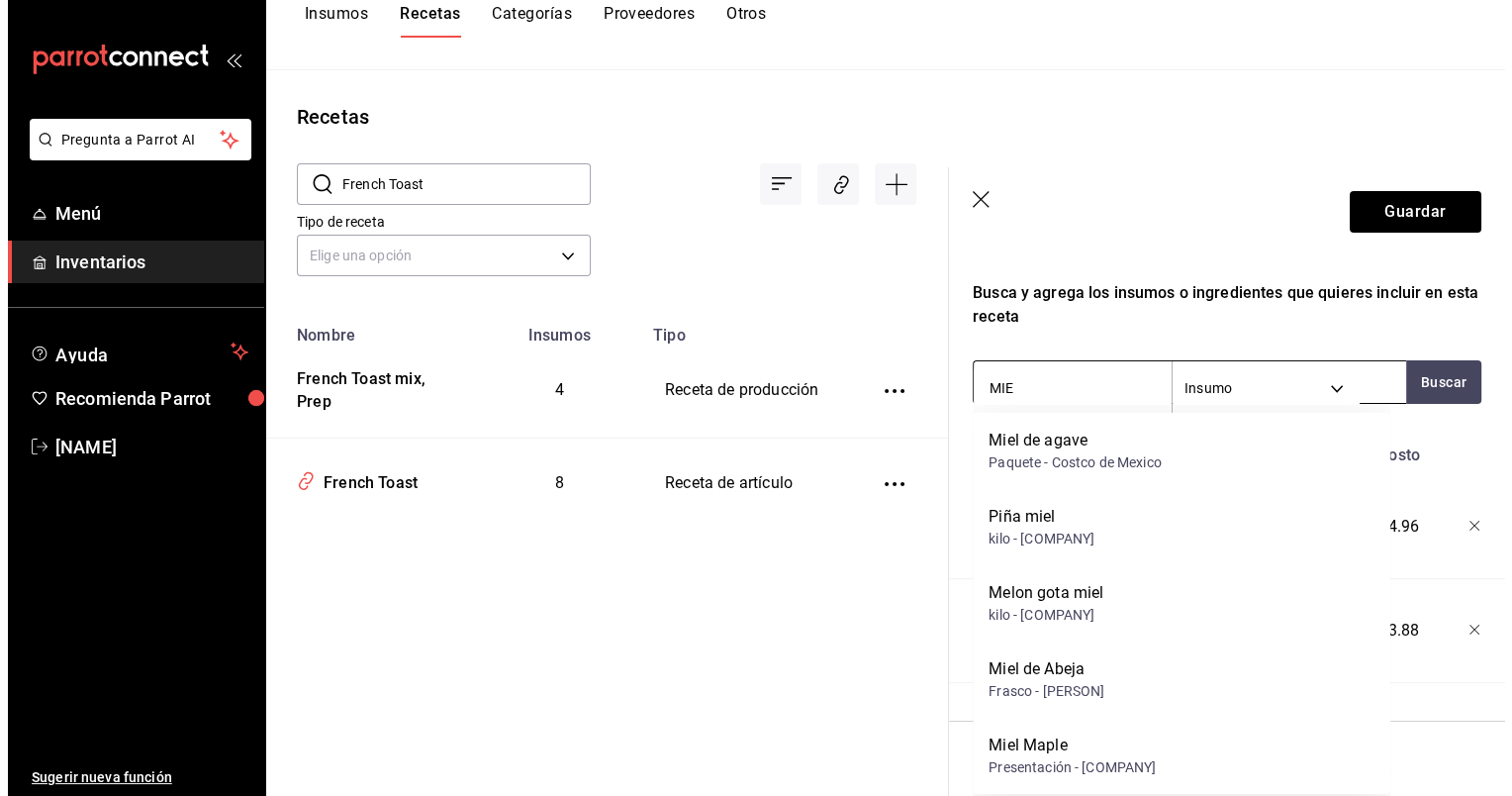 scroll, scrollTop: 0, scrollLeft: 0, axis: both 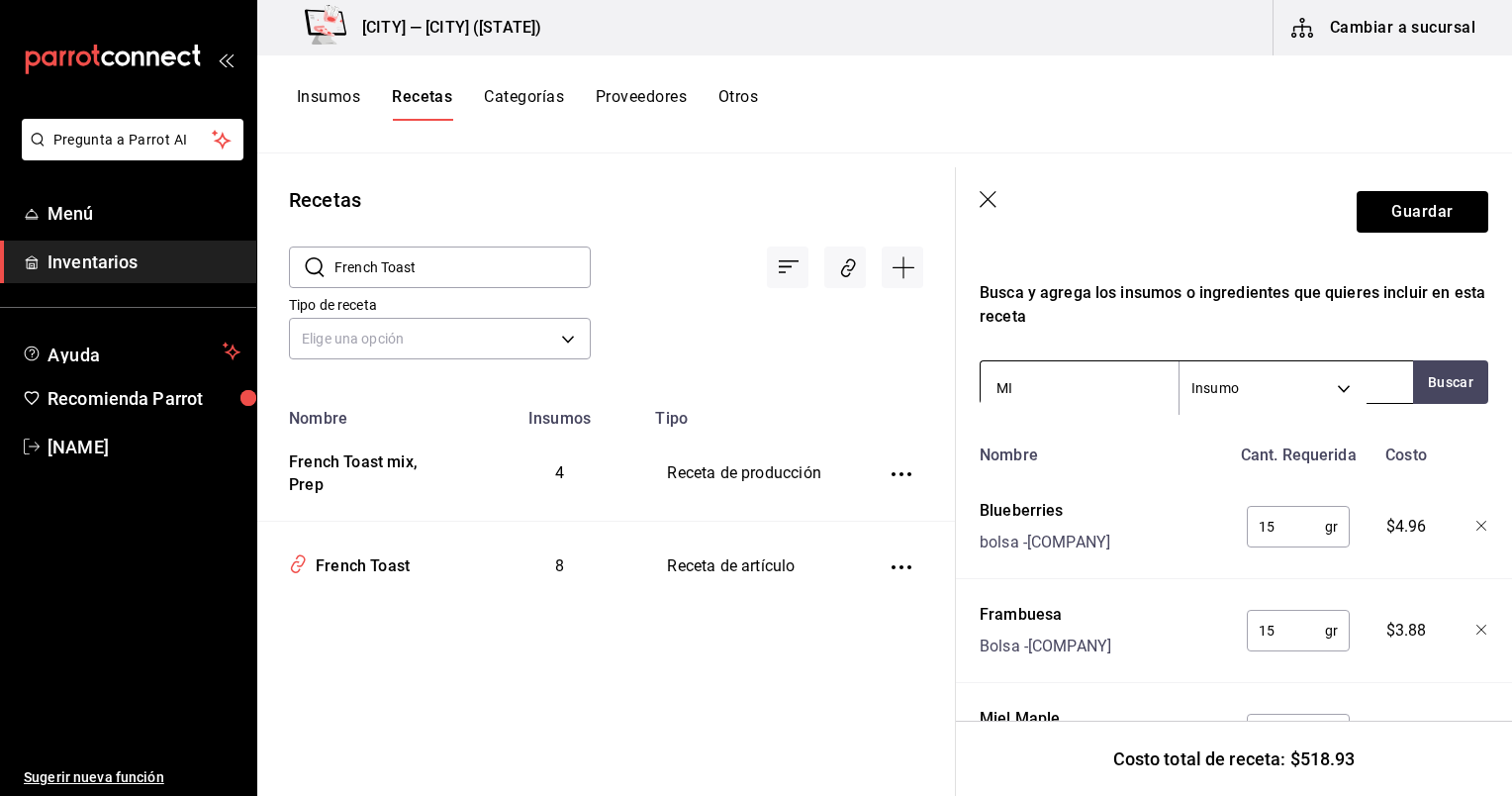 type on "M" 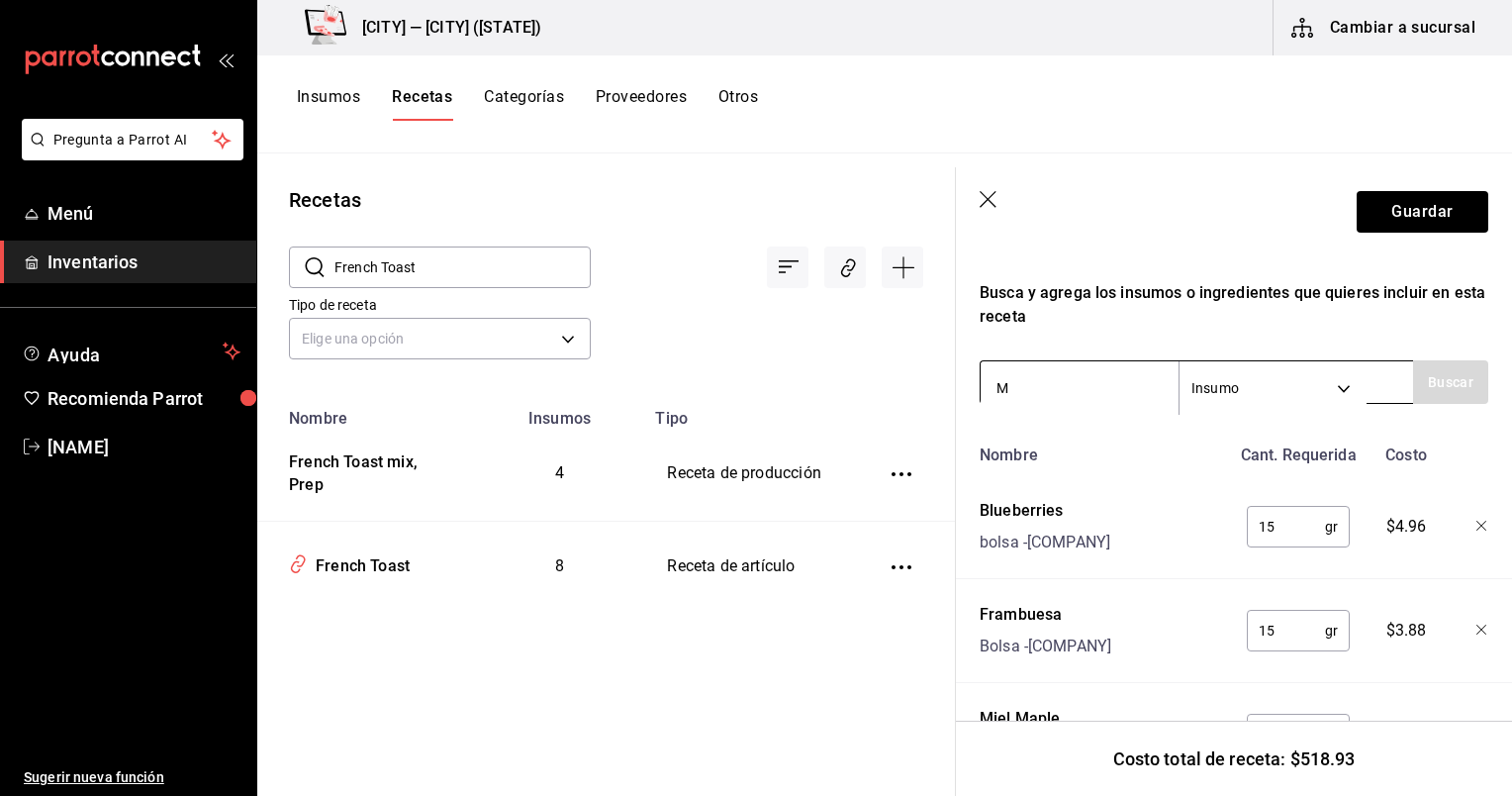 type 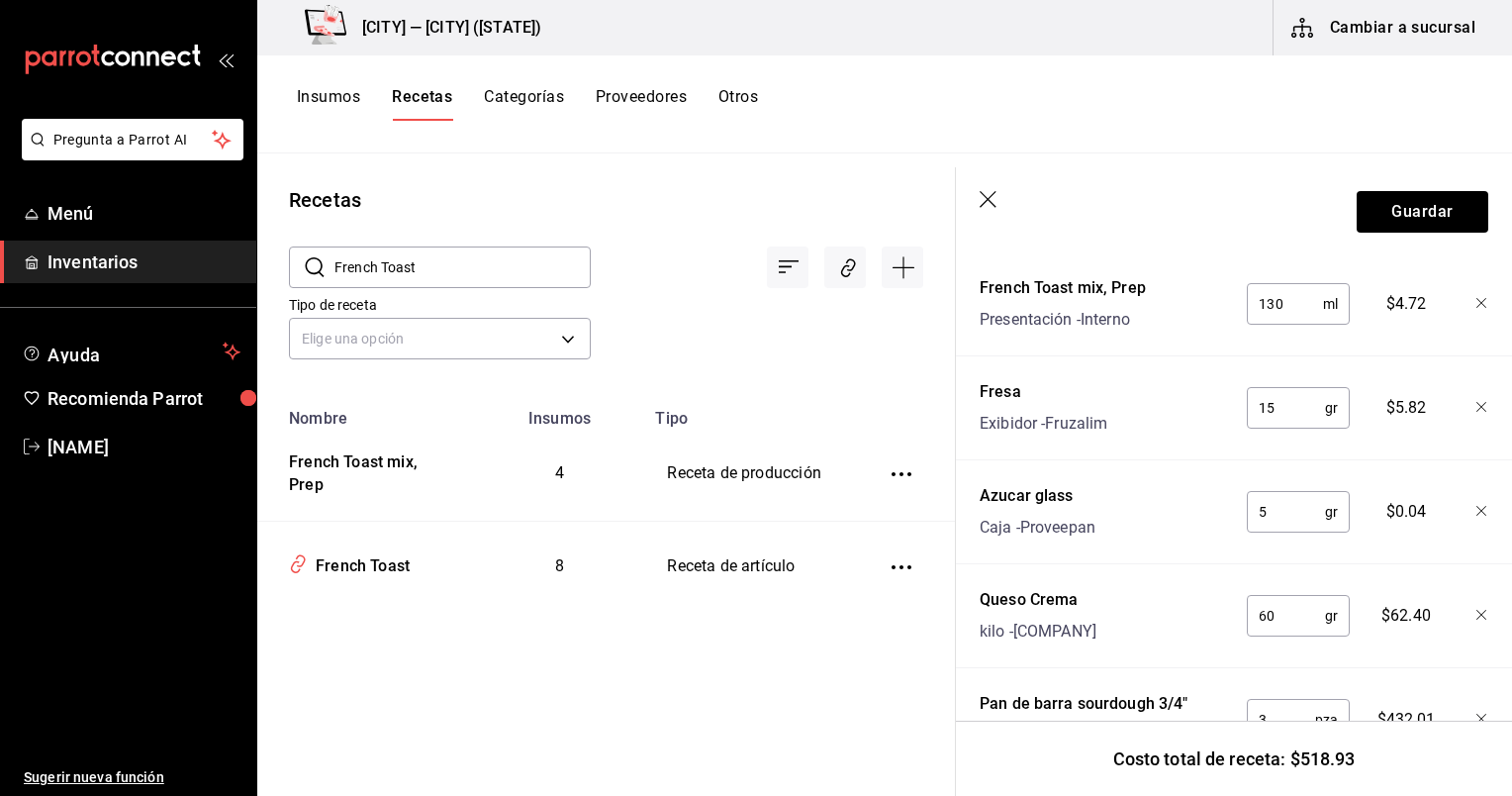 scroll, scrollTop: 984, scrollLeft: 0, axis: vertical 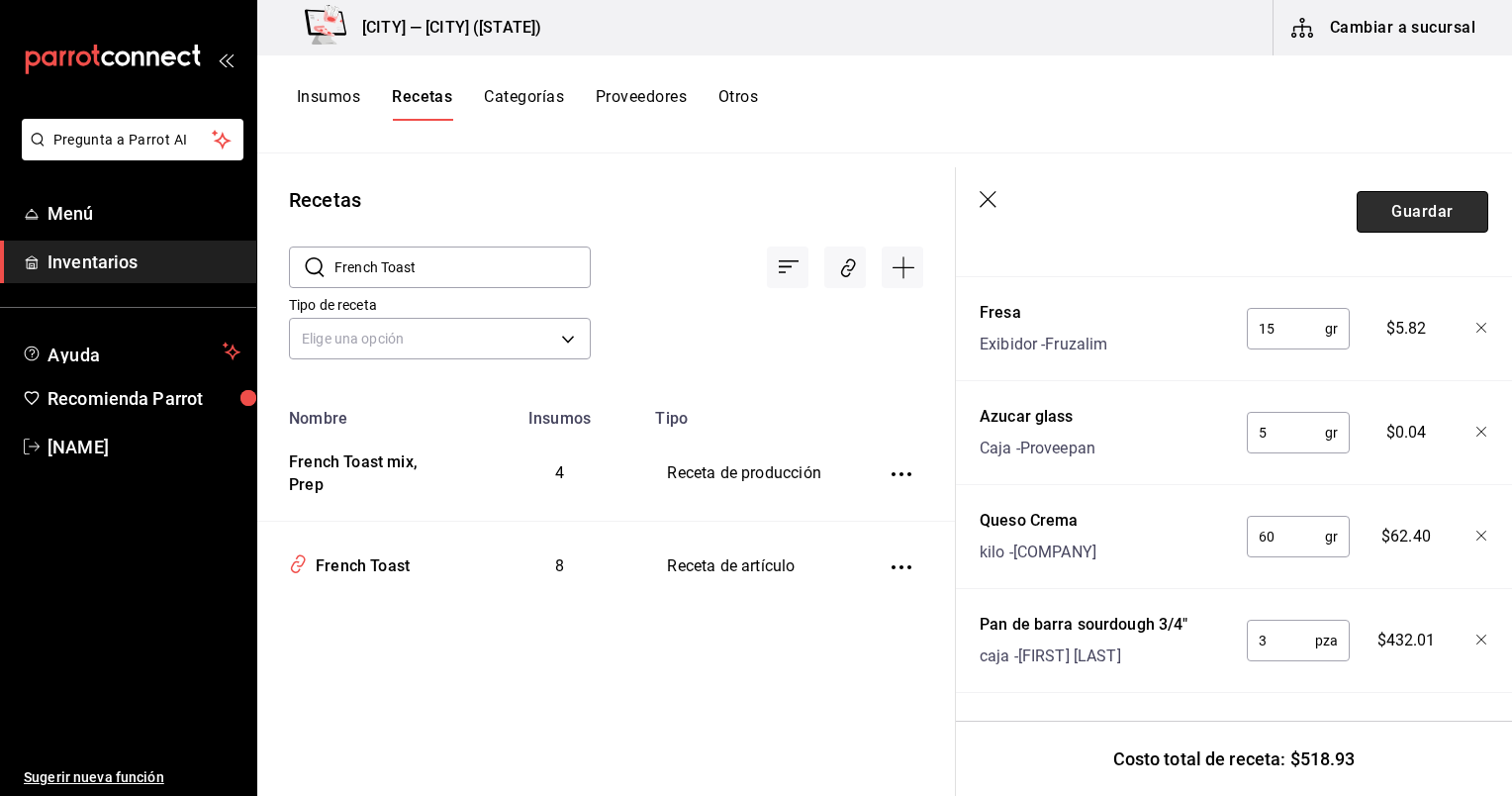 click on "Guardar" at bounding box center (1422, 212) 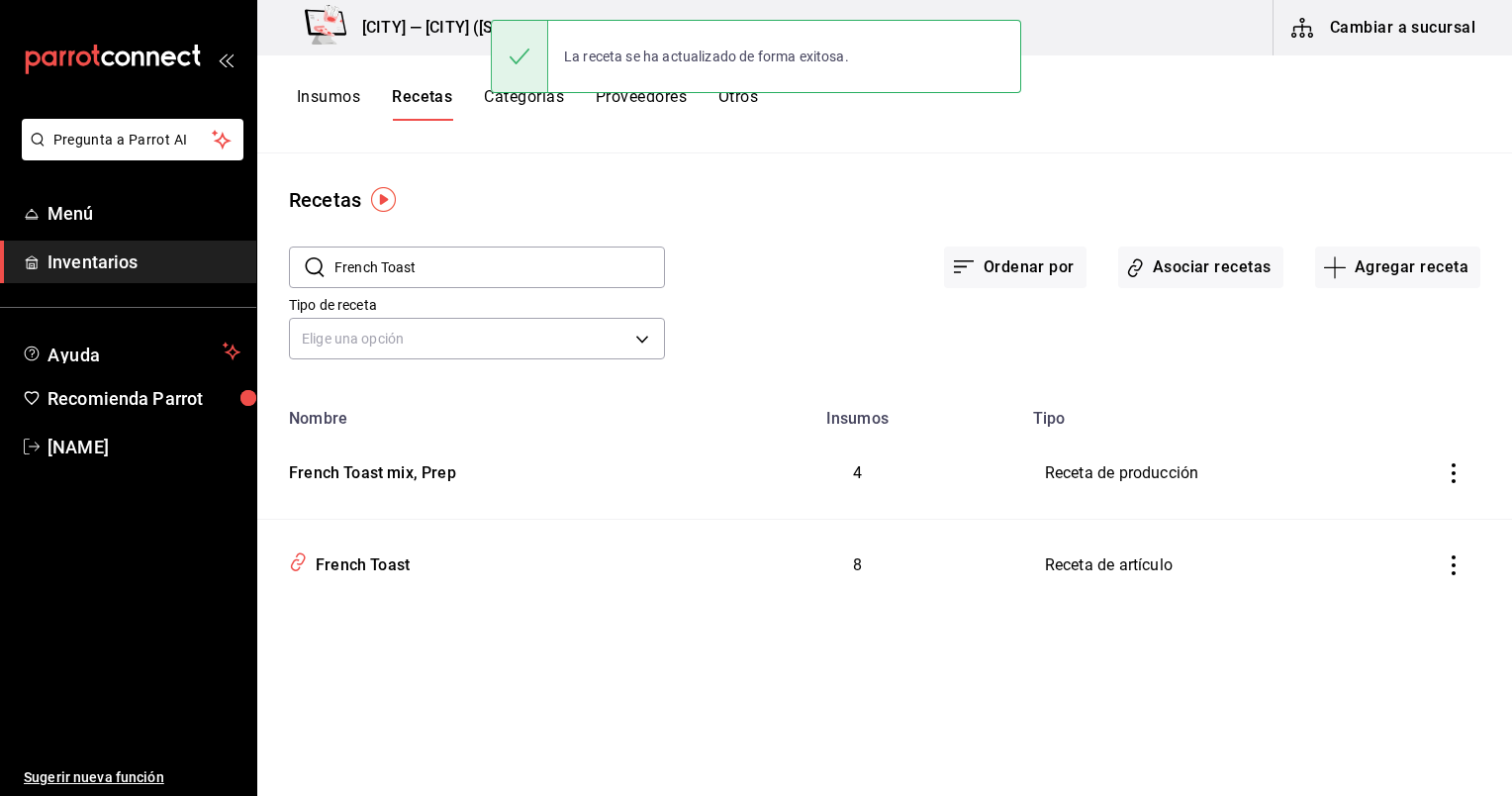 scroll, scrollTop: 0, scrollLeft: 0, axis: both 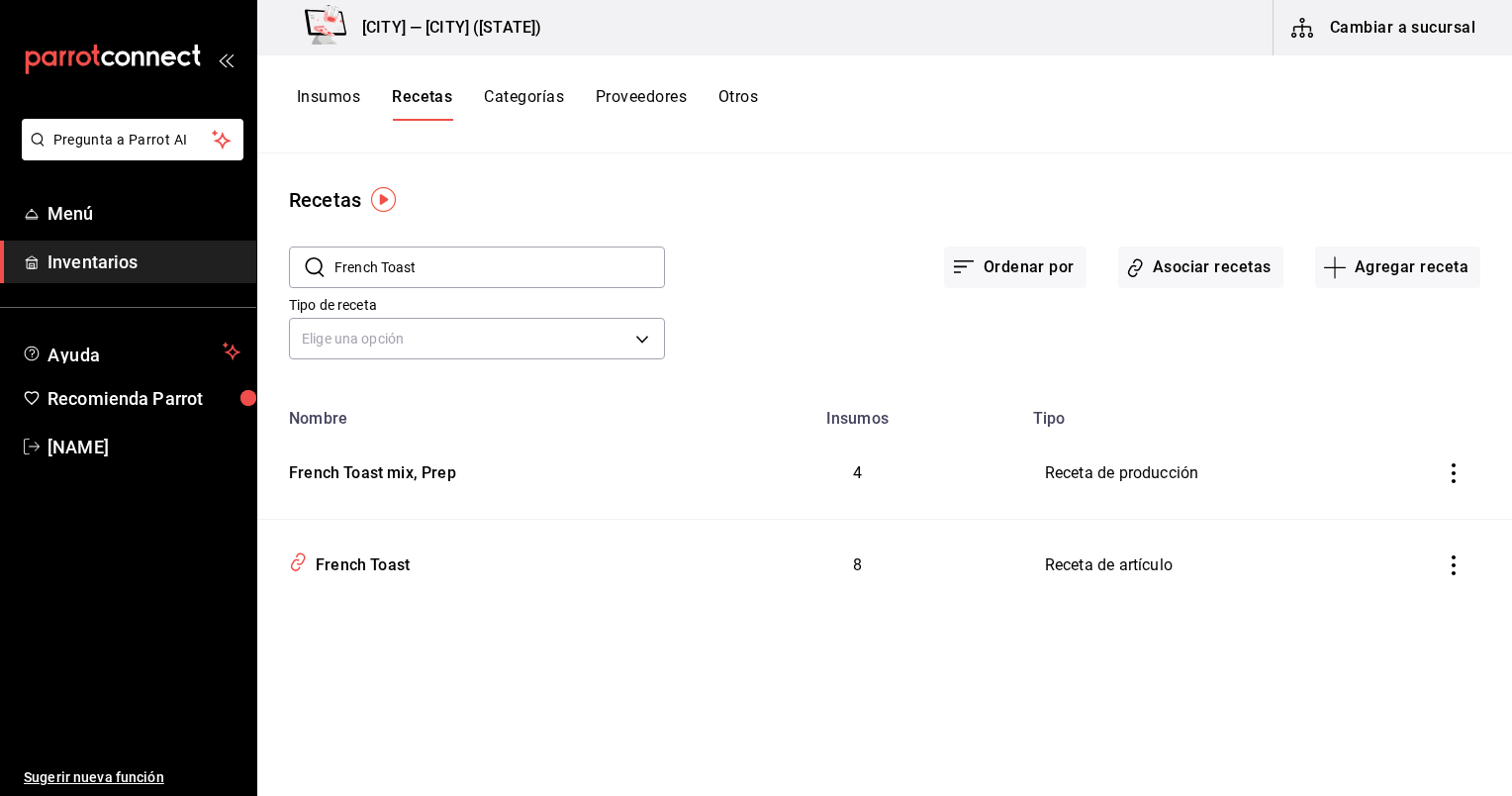 drag, startPoint x: 446, startPoint y: 277, endPoint x: 317, endPoint y: 266, distance: 129.46814 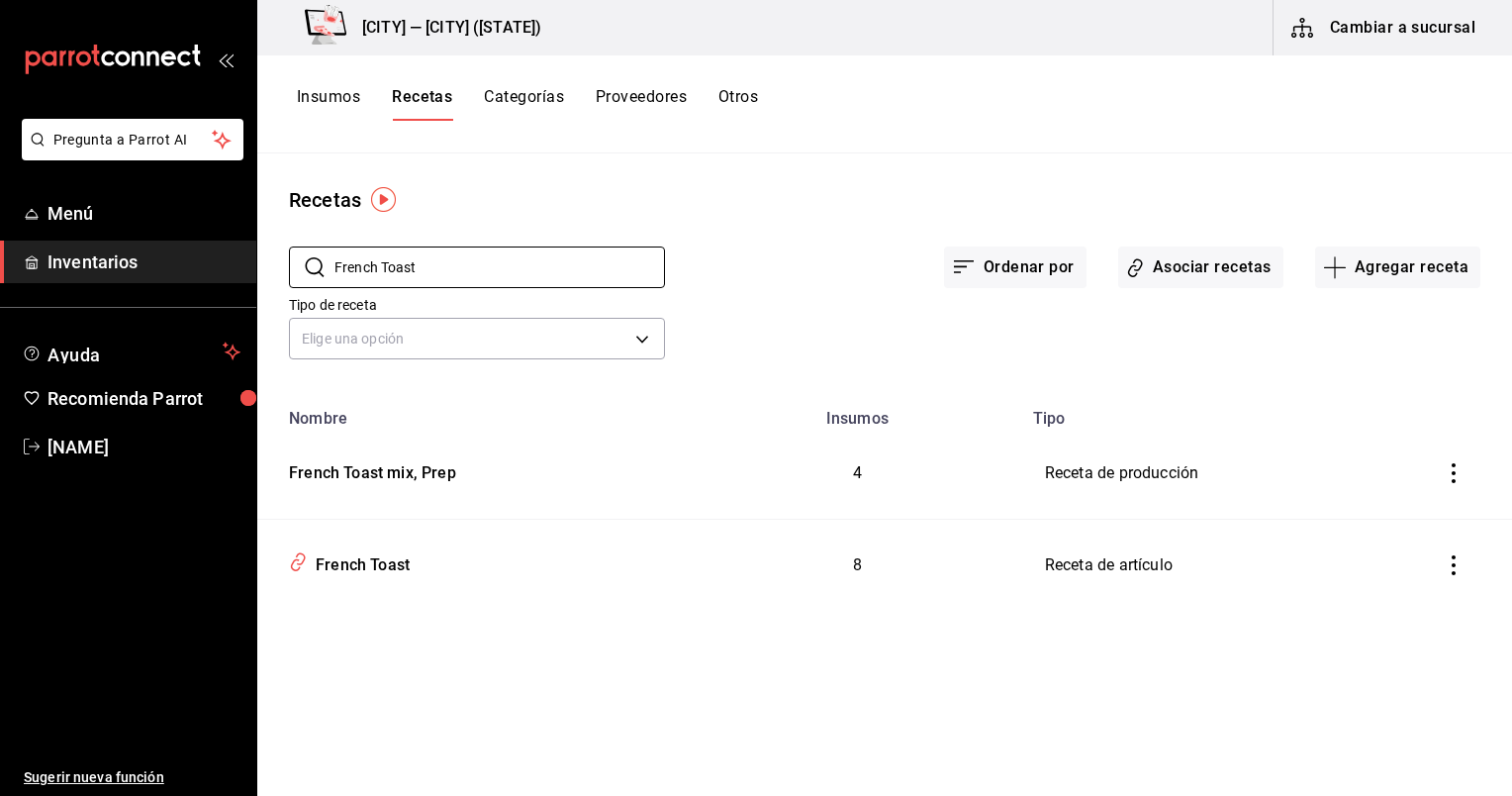 paste on "Zarzamora" 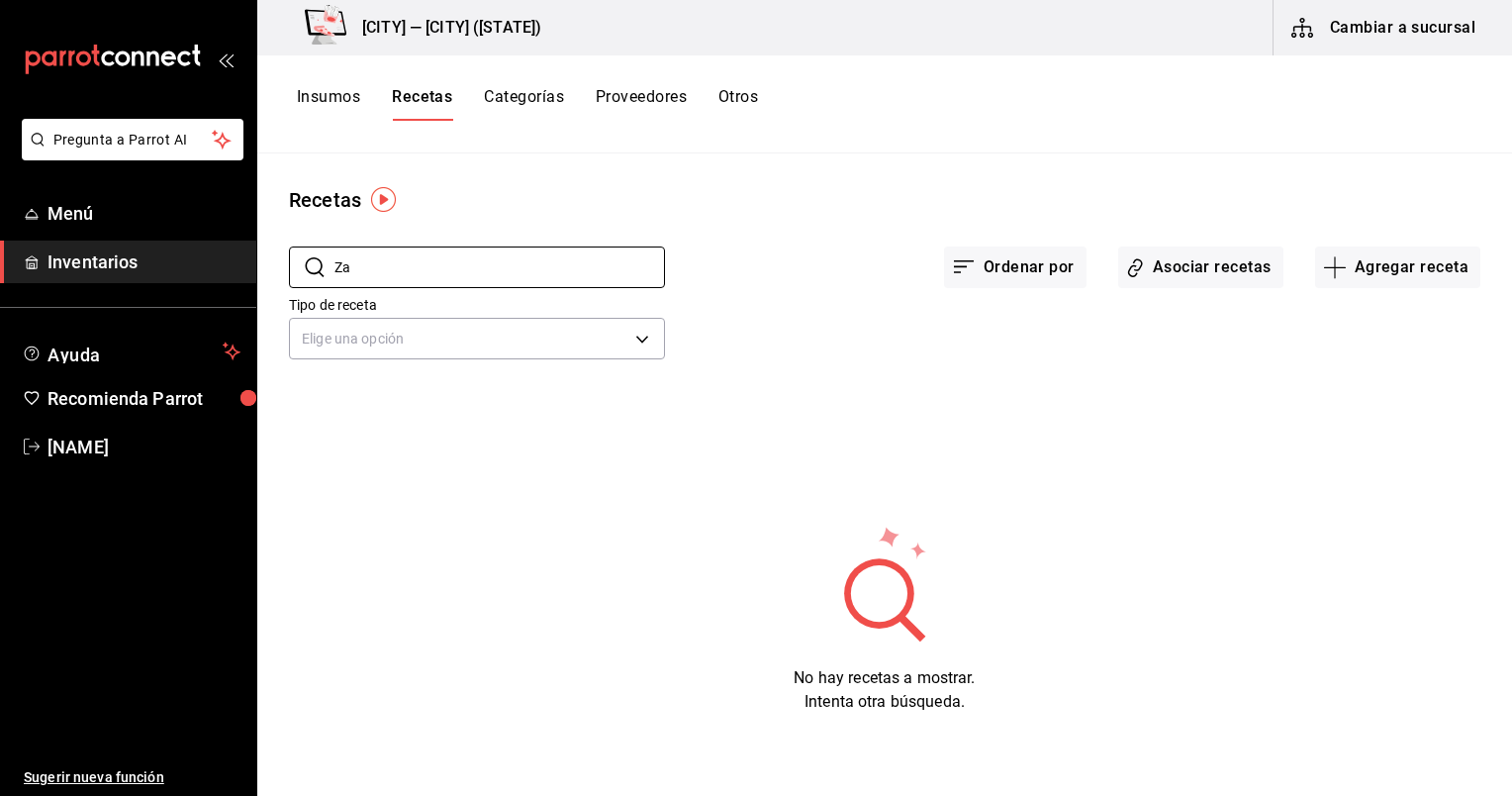 type on "Z" 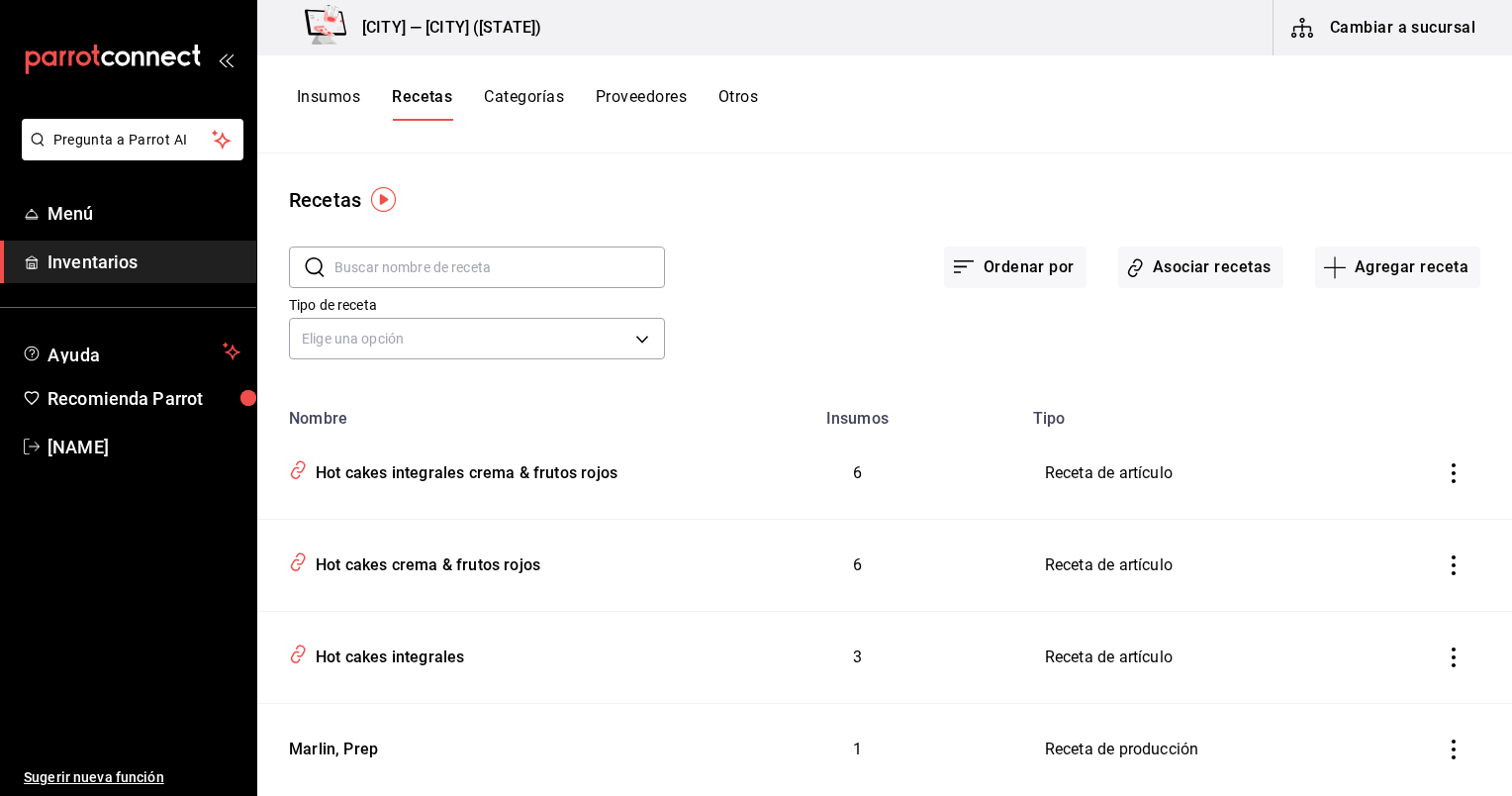 paste on "Chicken club house" 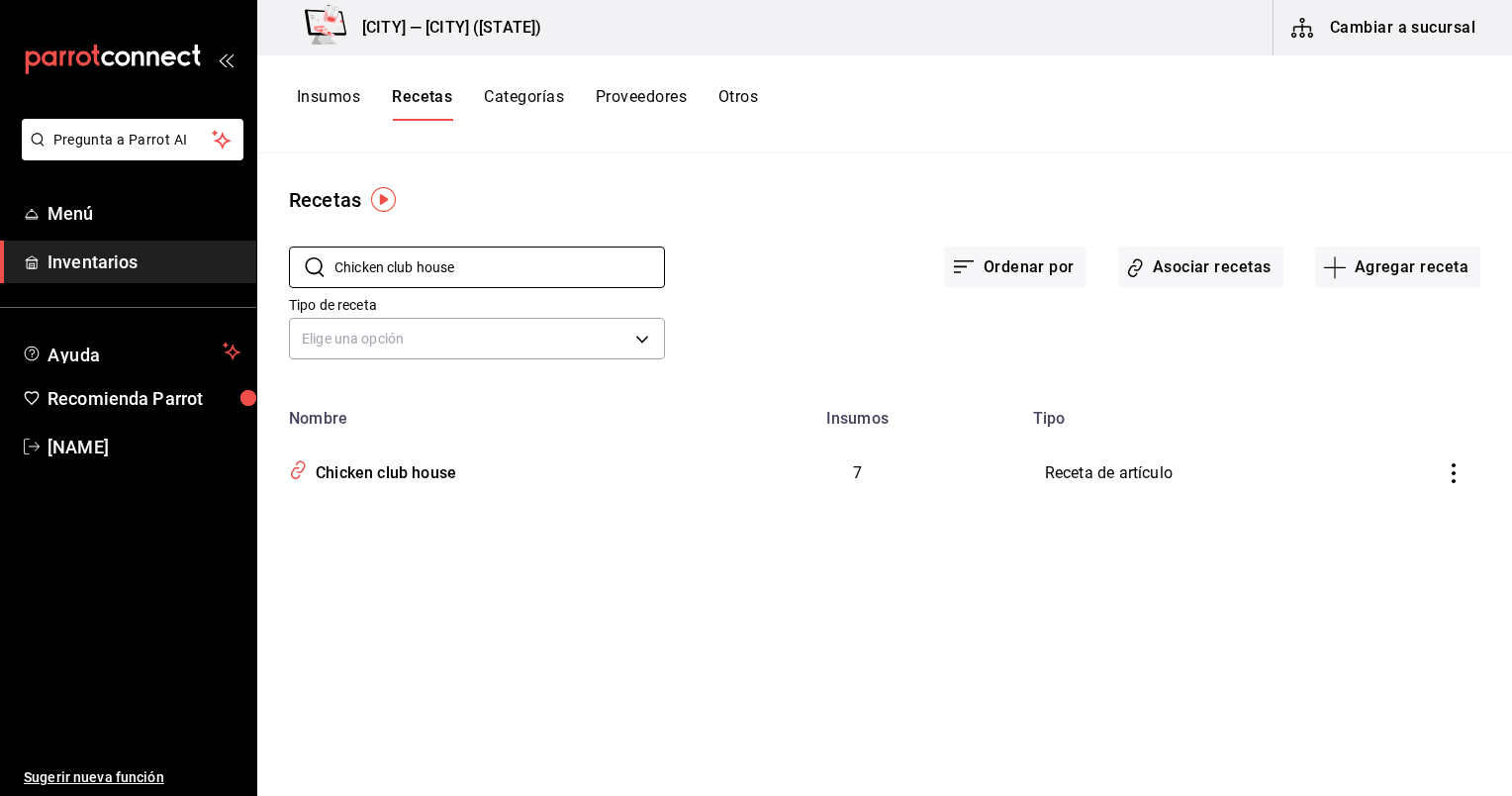type on "Chicken club house" 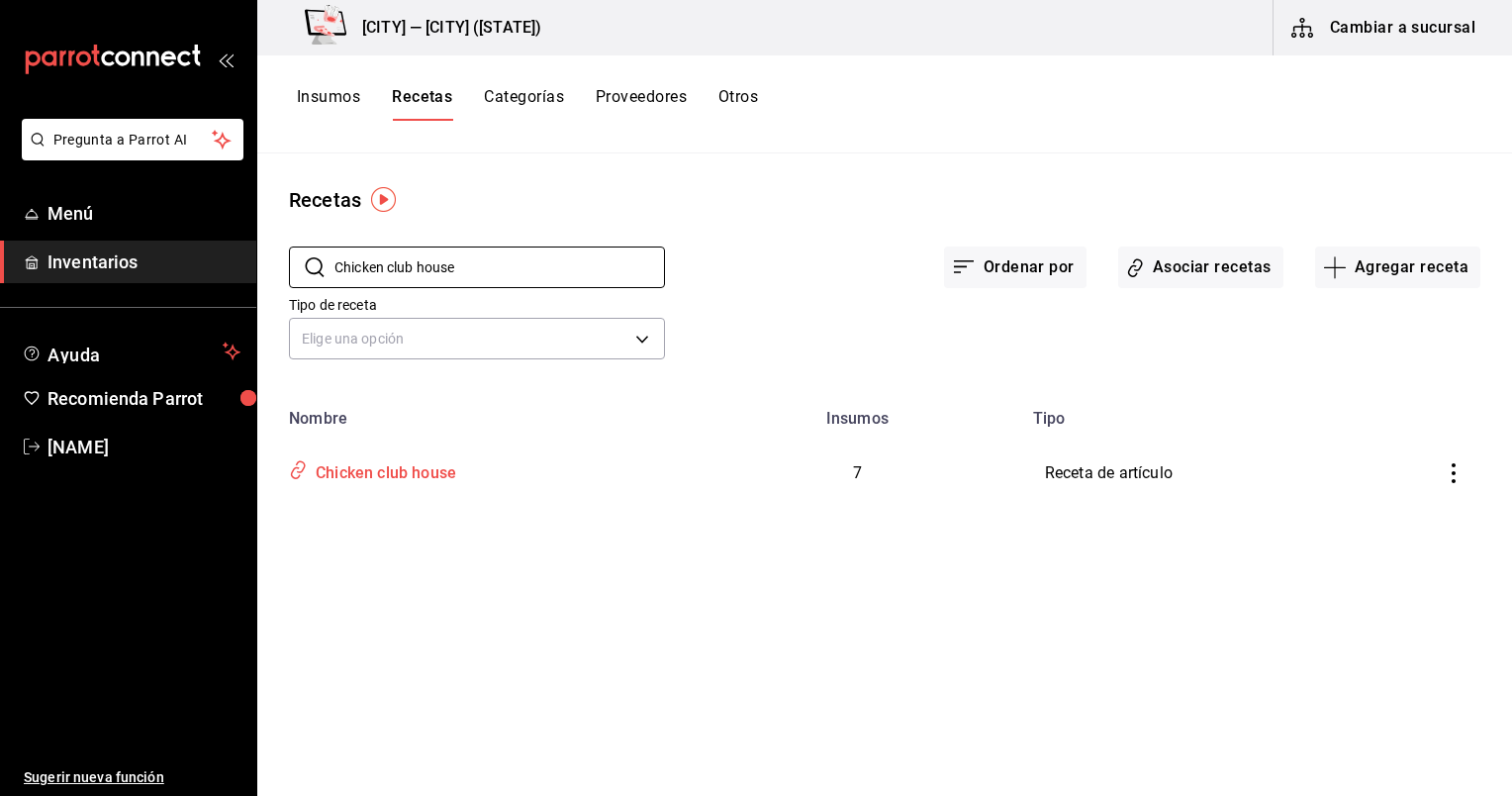 click on "Chicken club house" at bounding box center [382, 469] 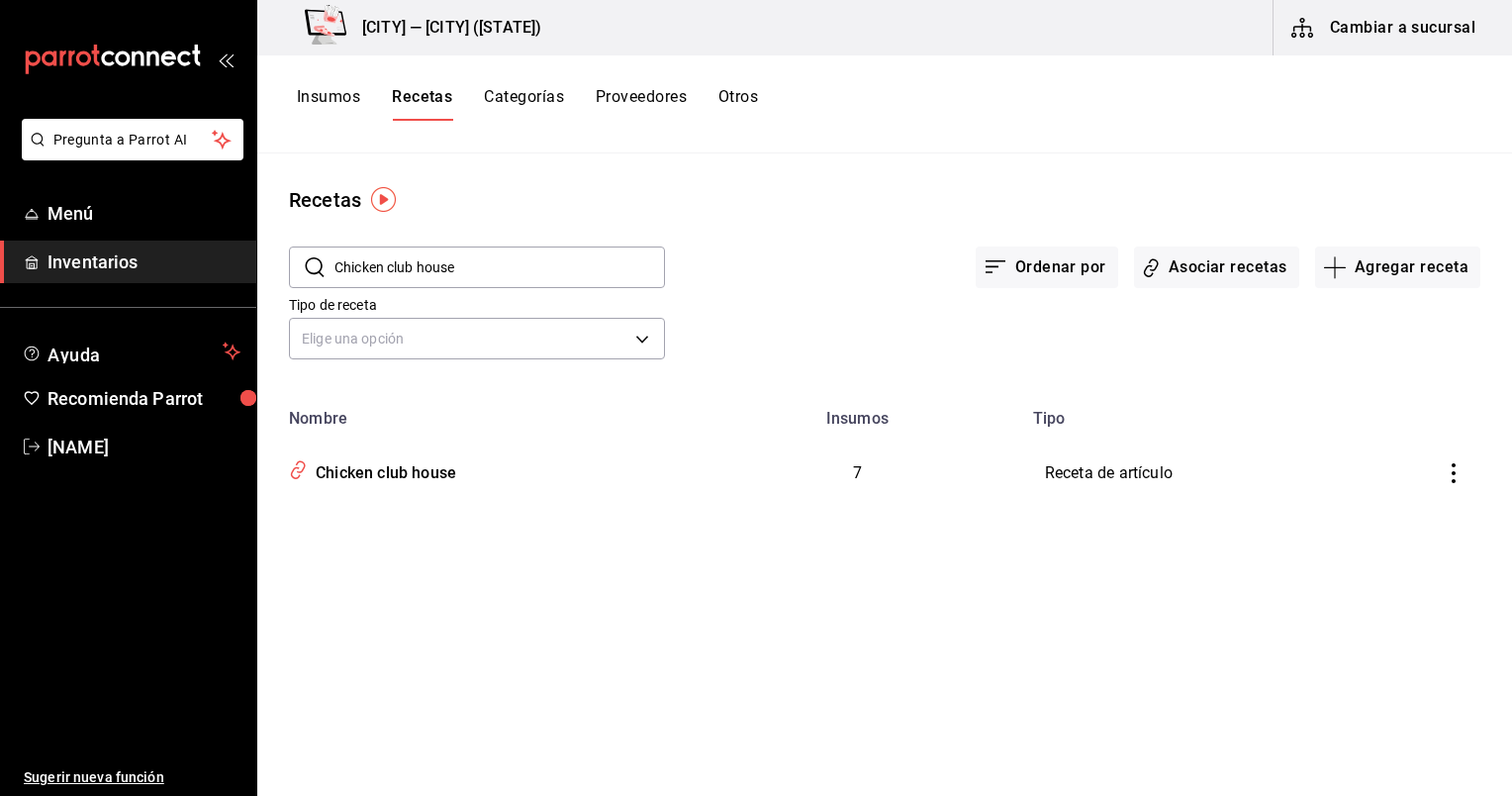 type on "Chicken club house" 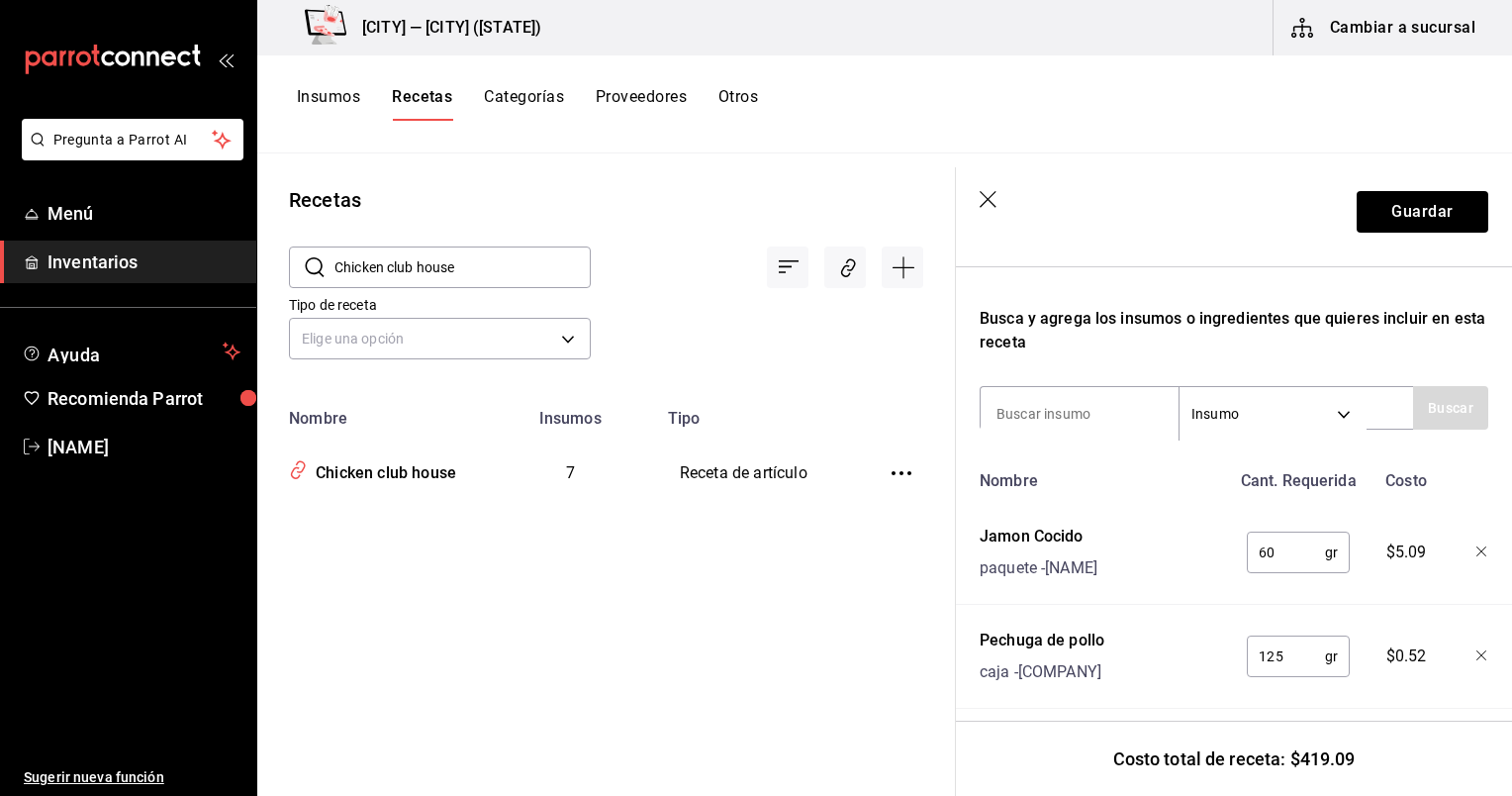 scroll, scrollTop: 286, scrollLeft: 0, axis: vertical 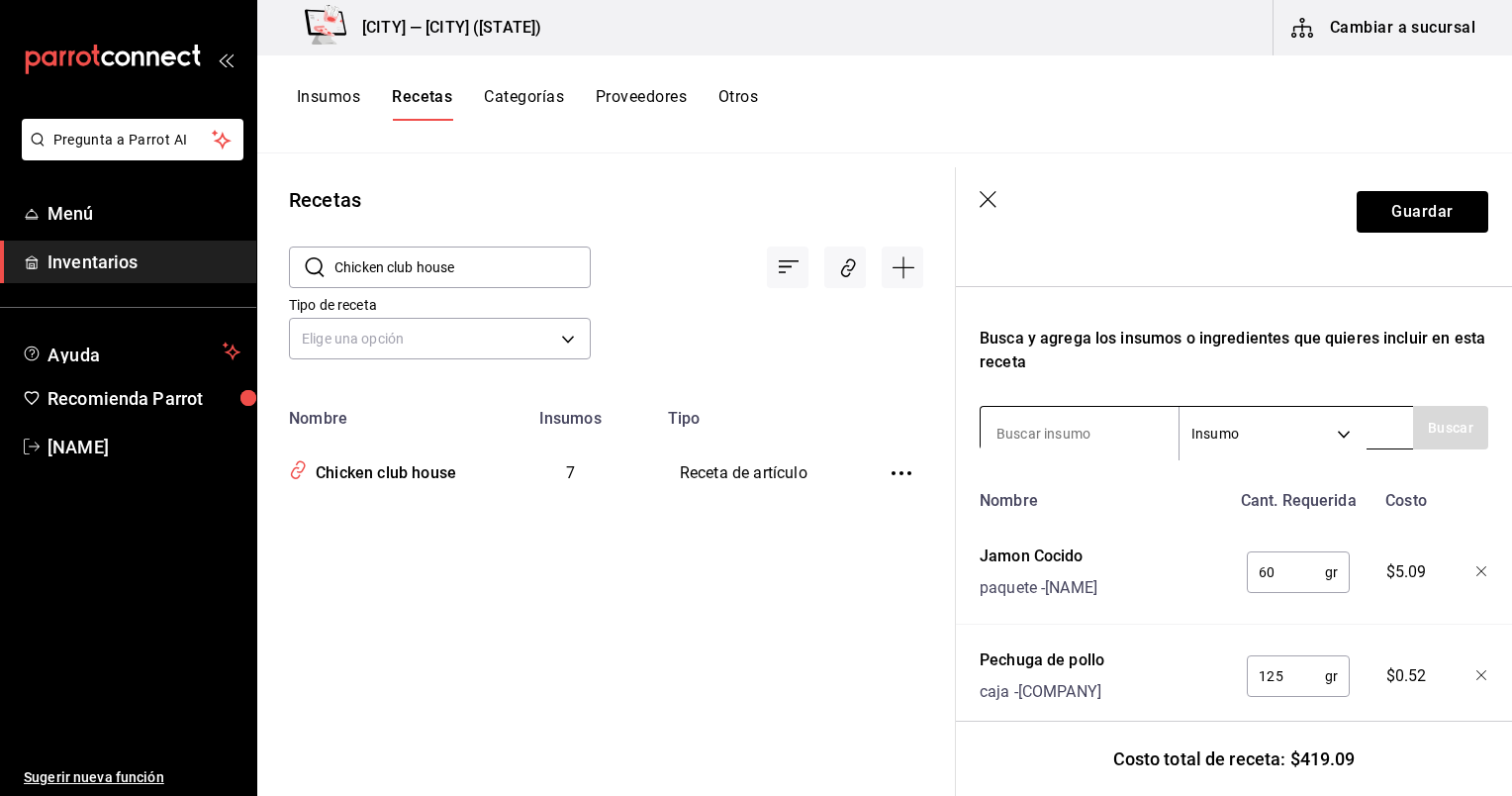 click at bounding box center (1080, 434) 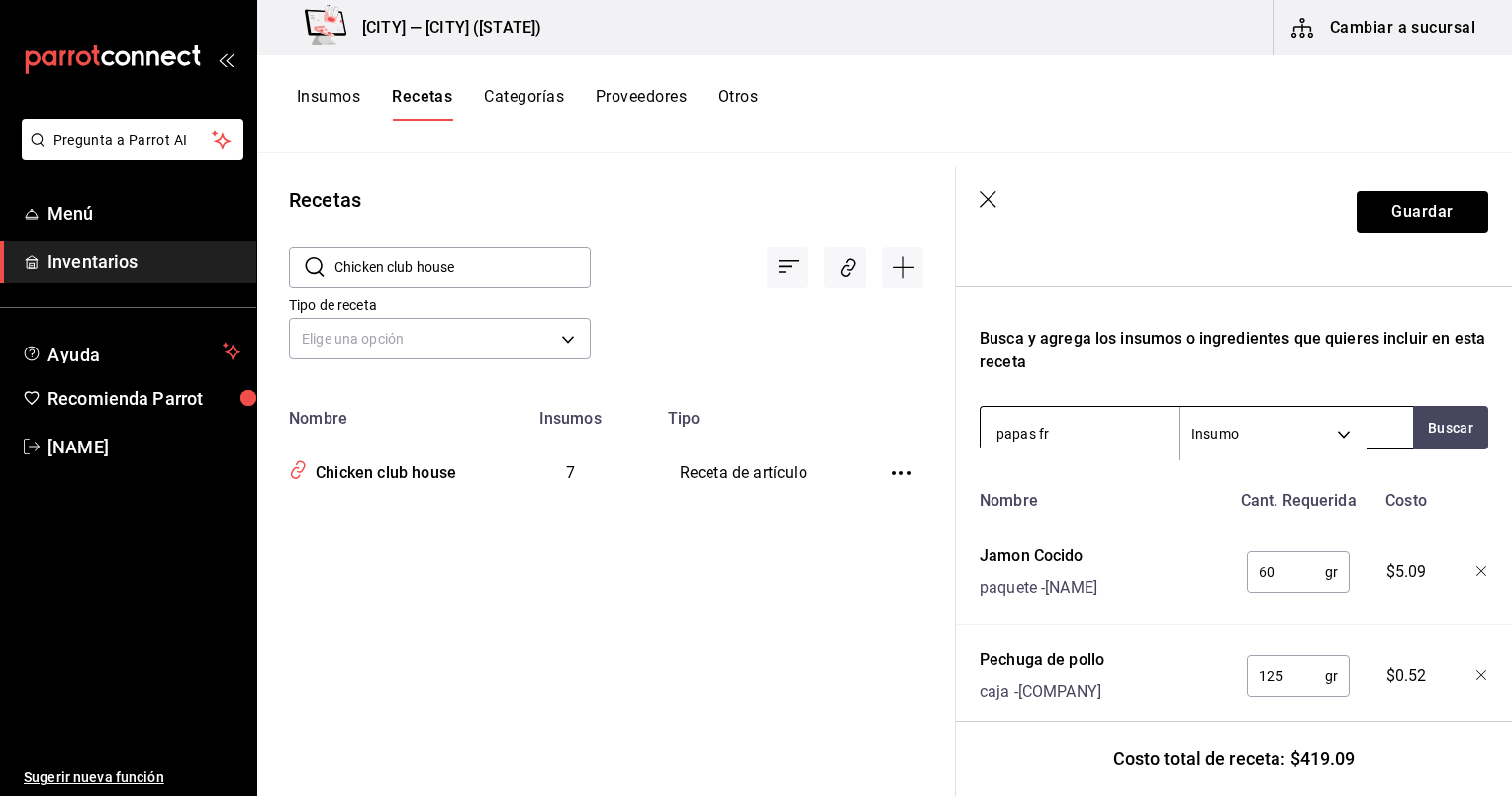 type on "papas fri" 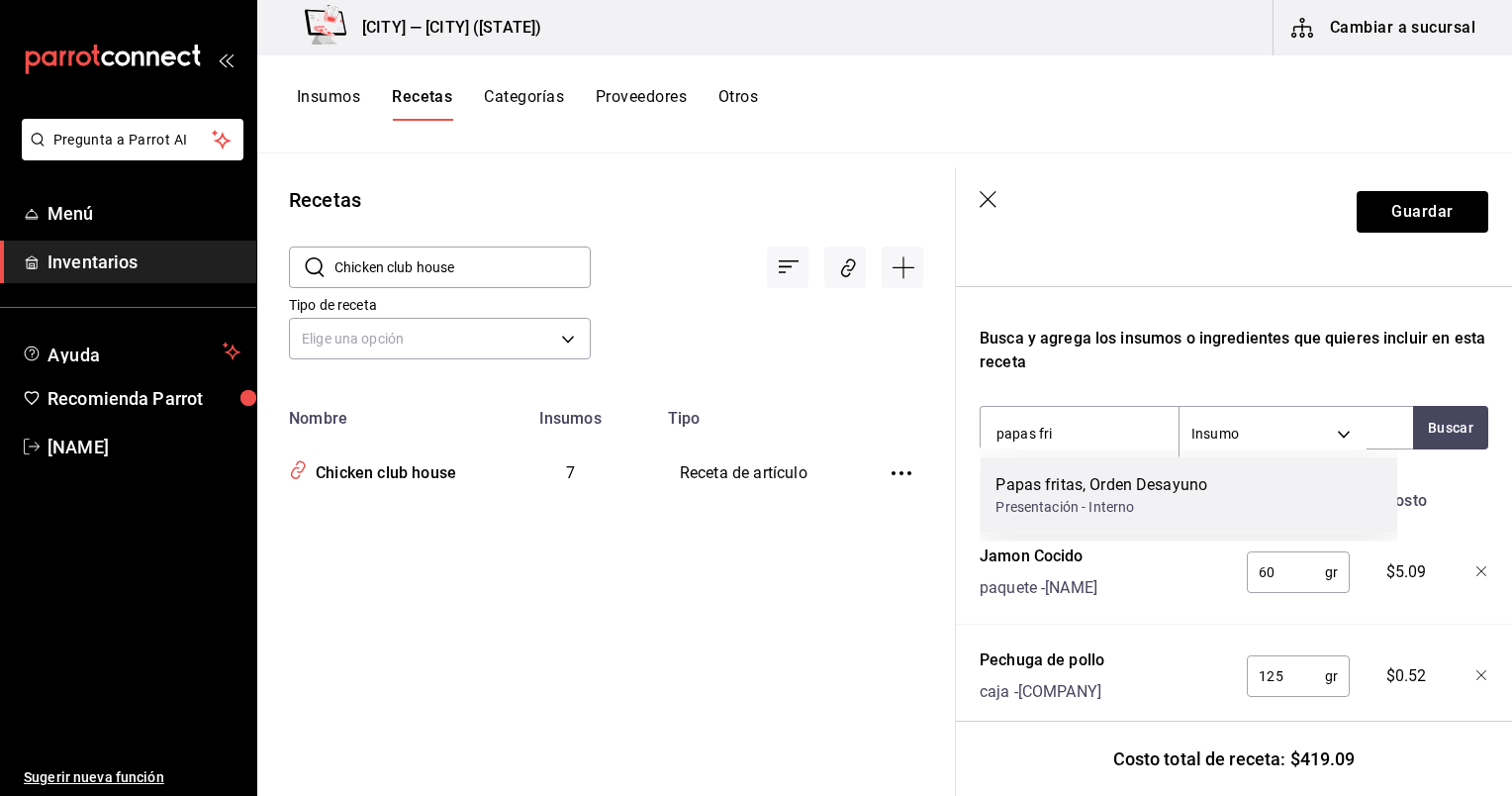 click on "Presentación - Interno" at bounding box center (1101, 507) 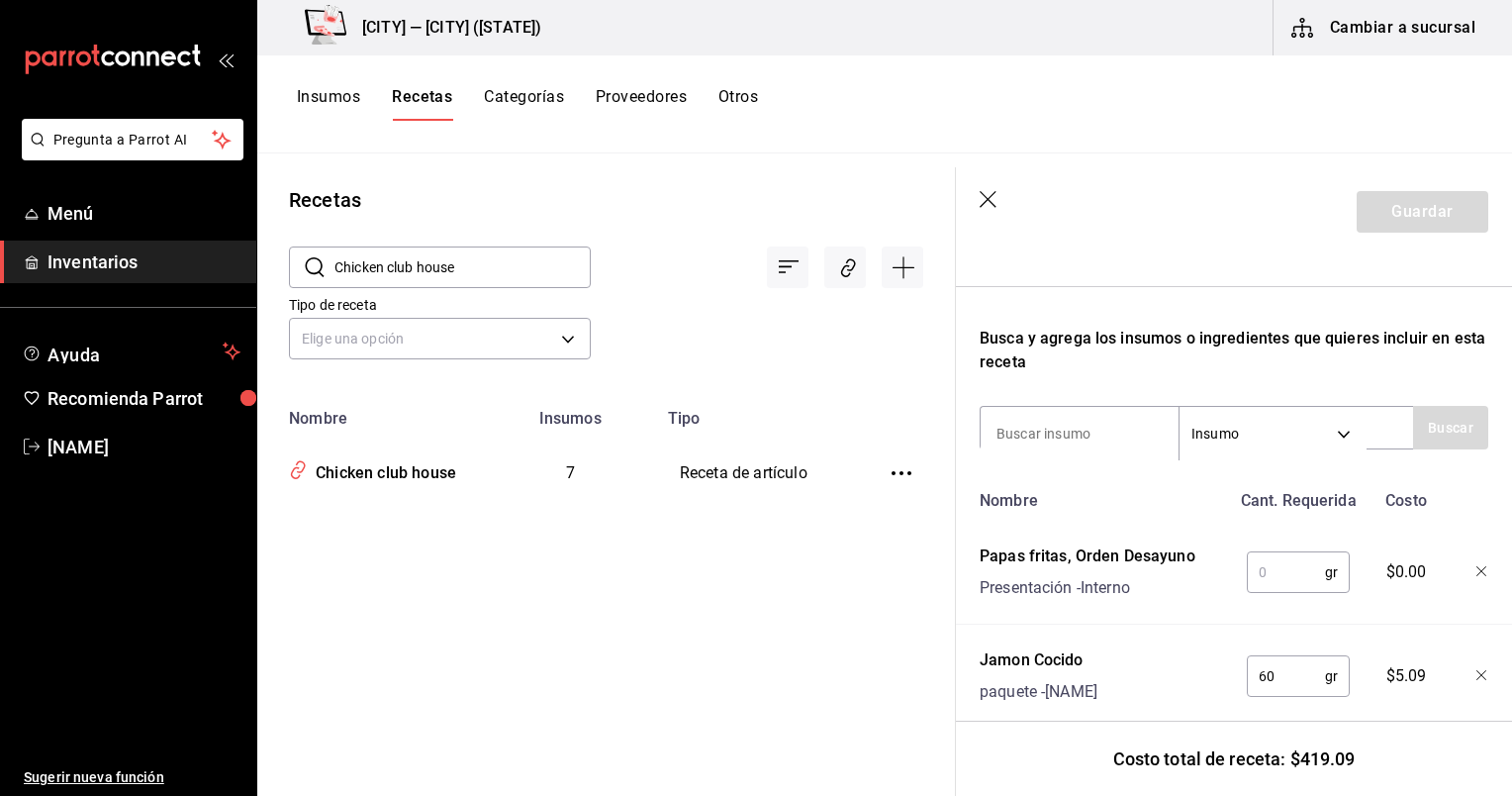 click at bounding box center [1285, 572] 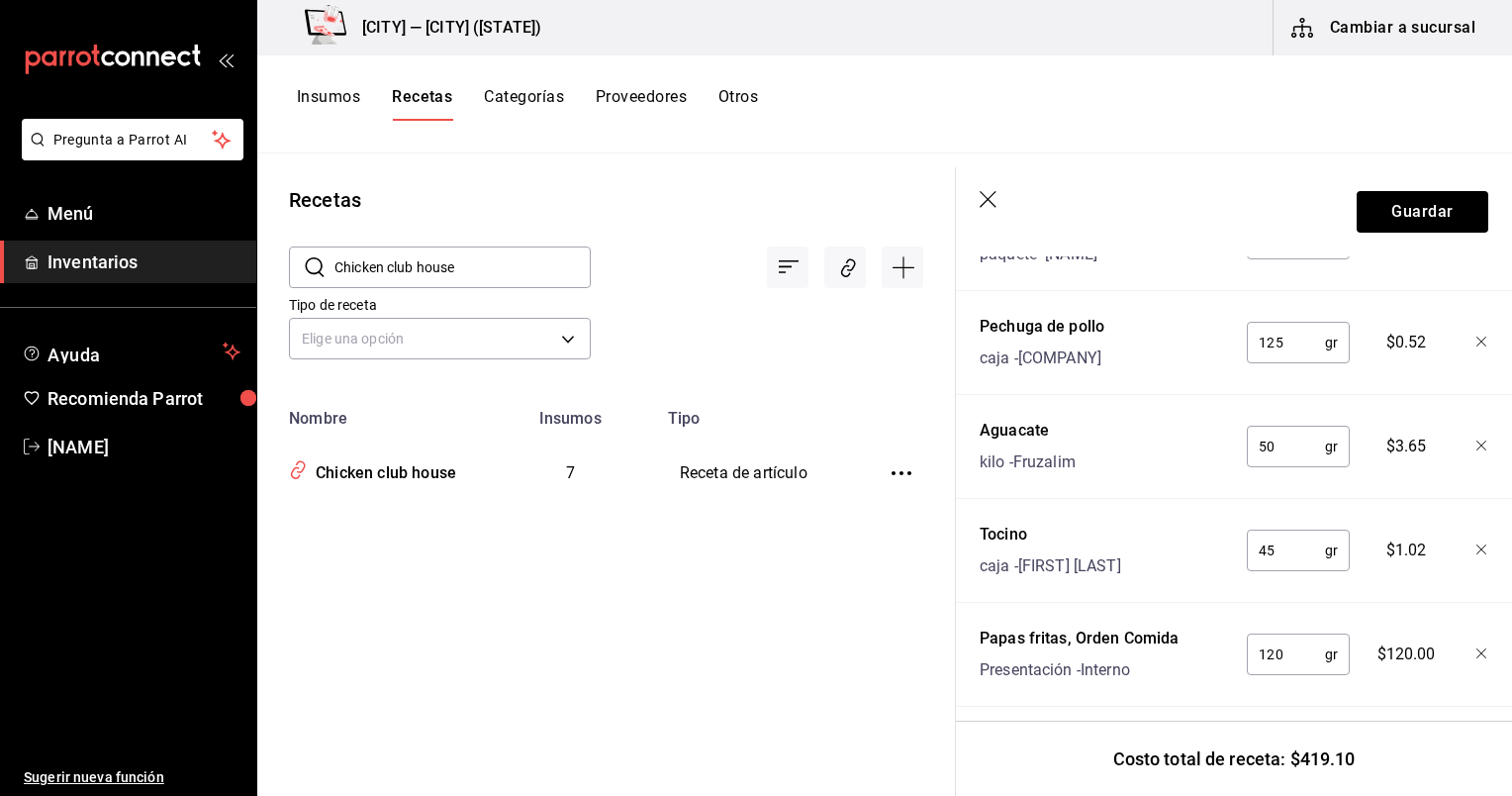 scroll, scrollTop: 725, scrollLeft: 0, axis: vertical 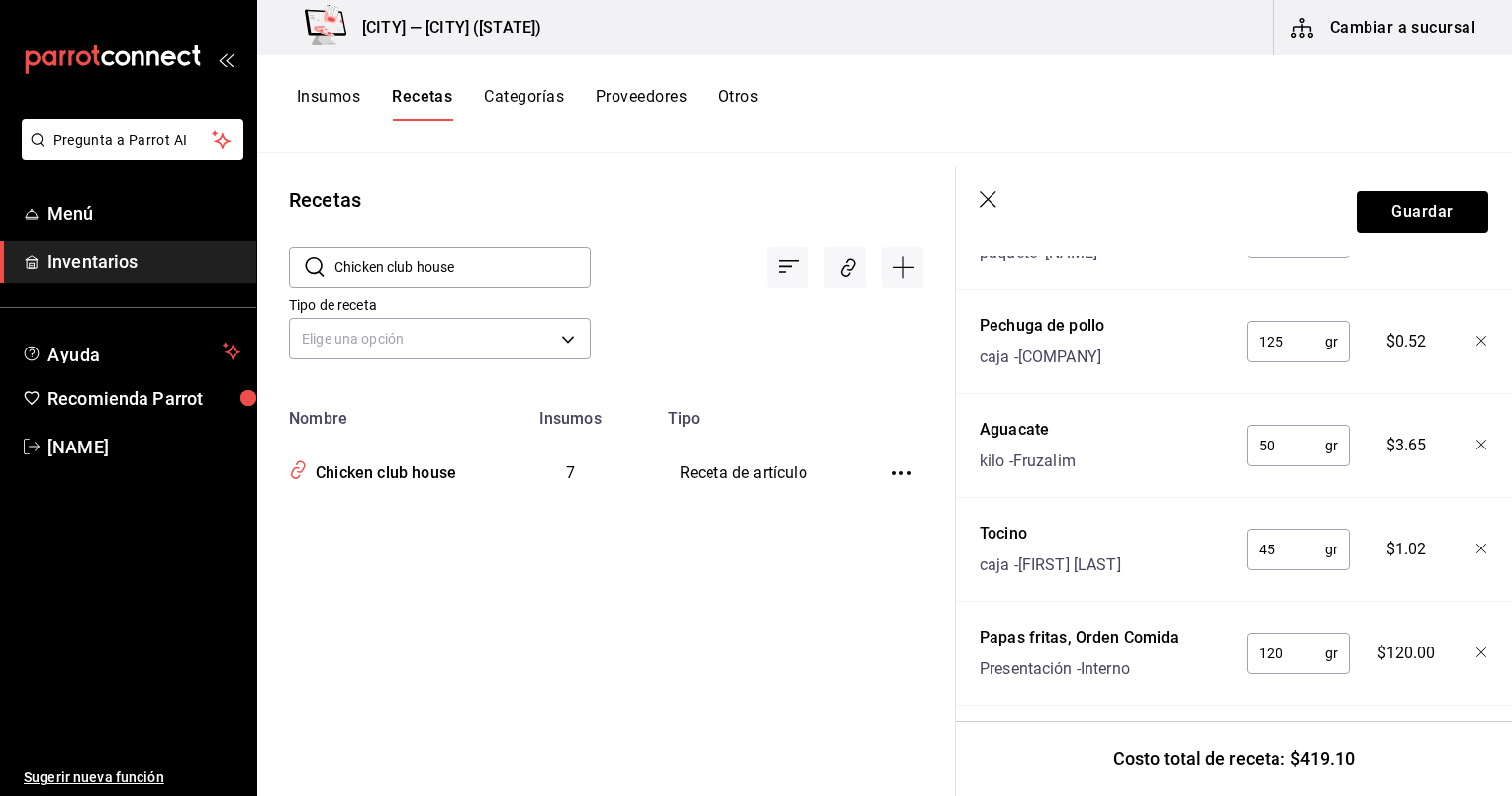 type on "120" 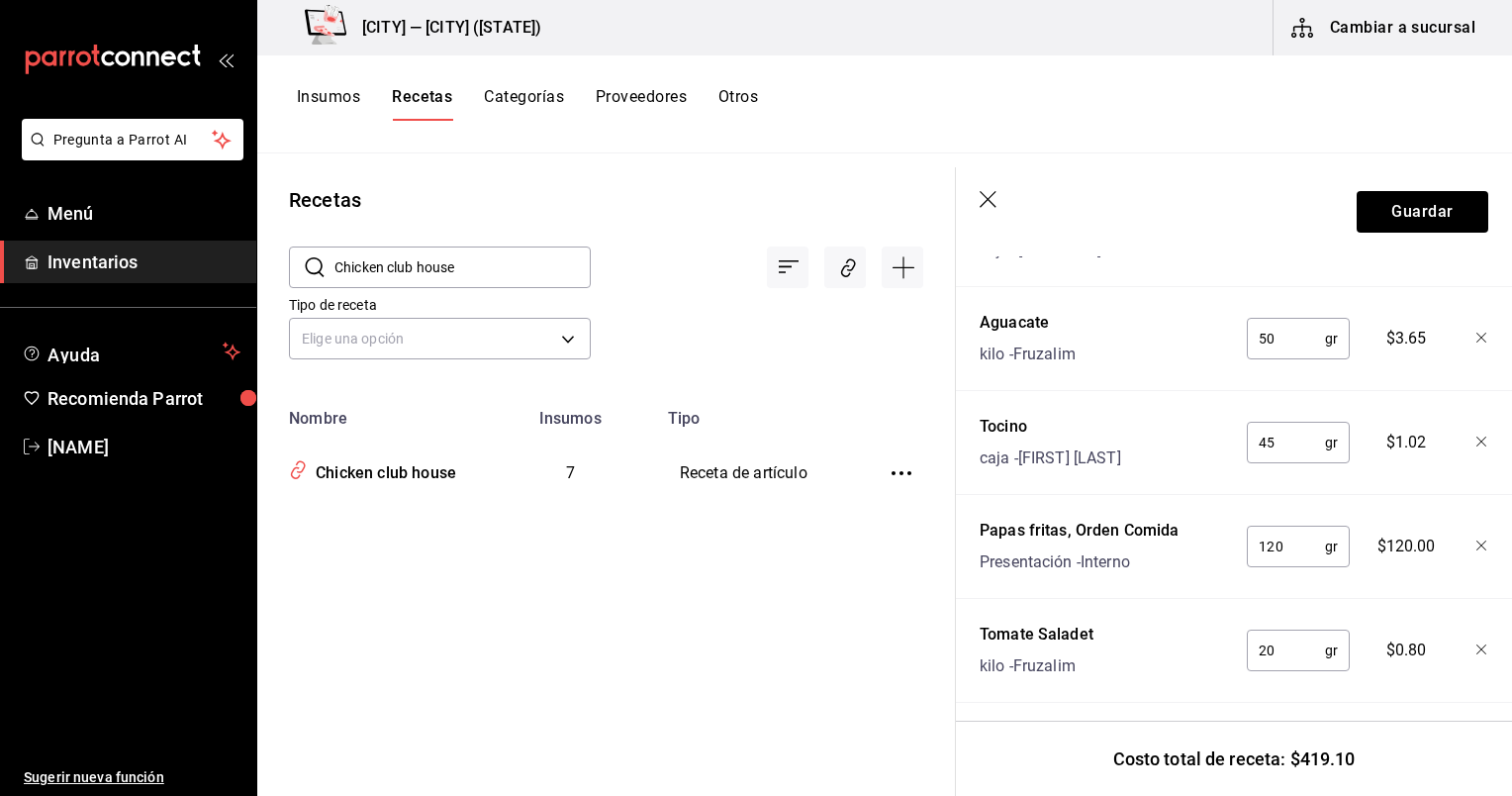 click 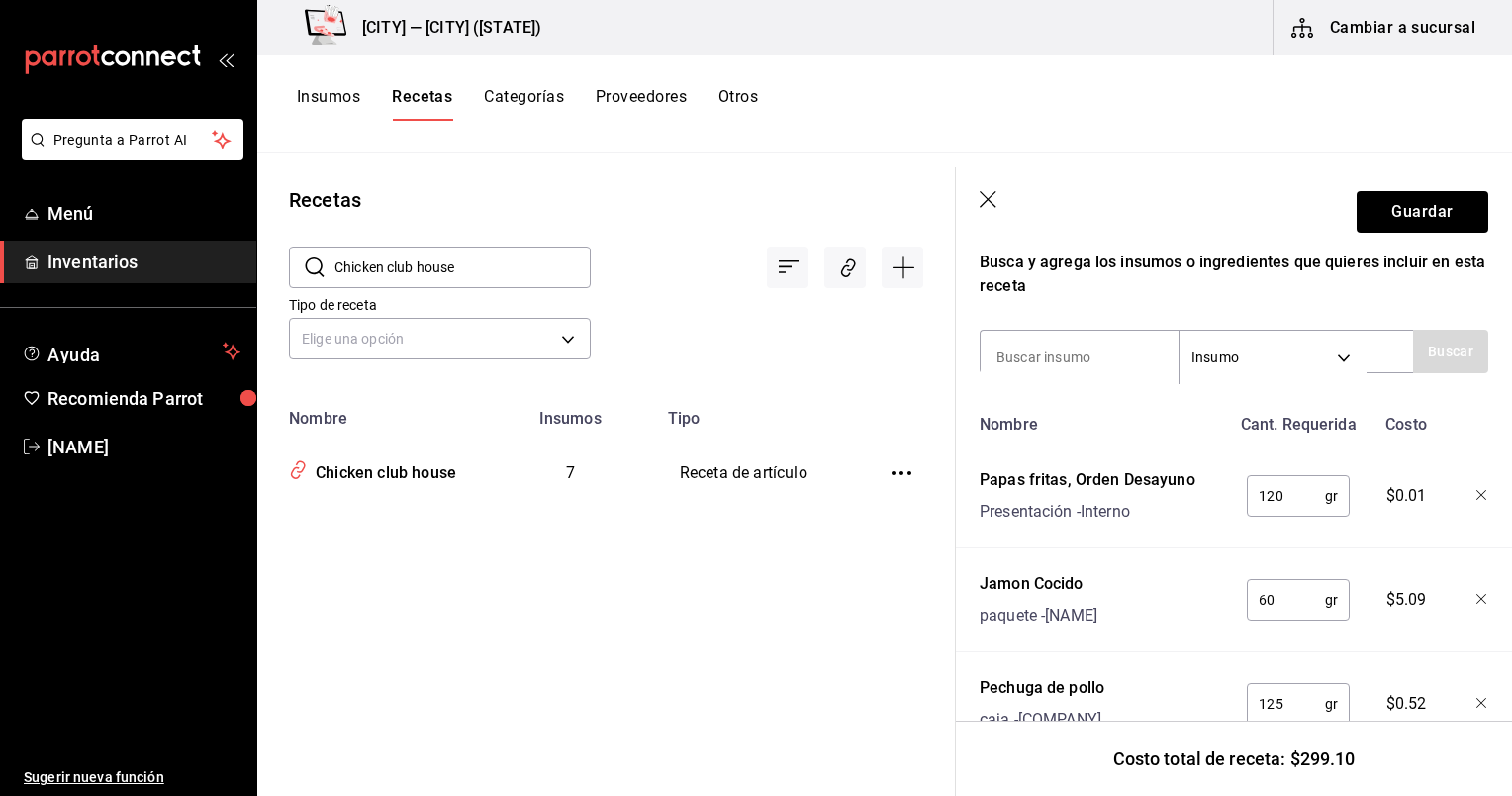 scroll, scrollTop: 372, scrollLeft: 0, axis: vertical 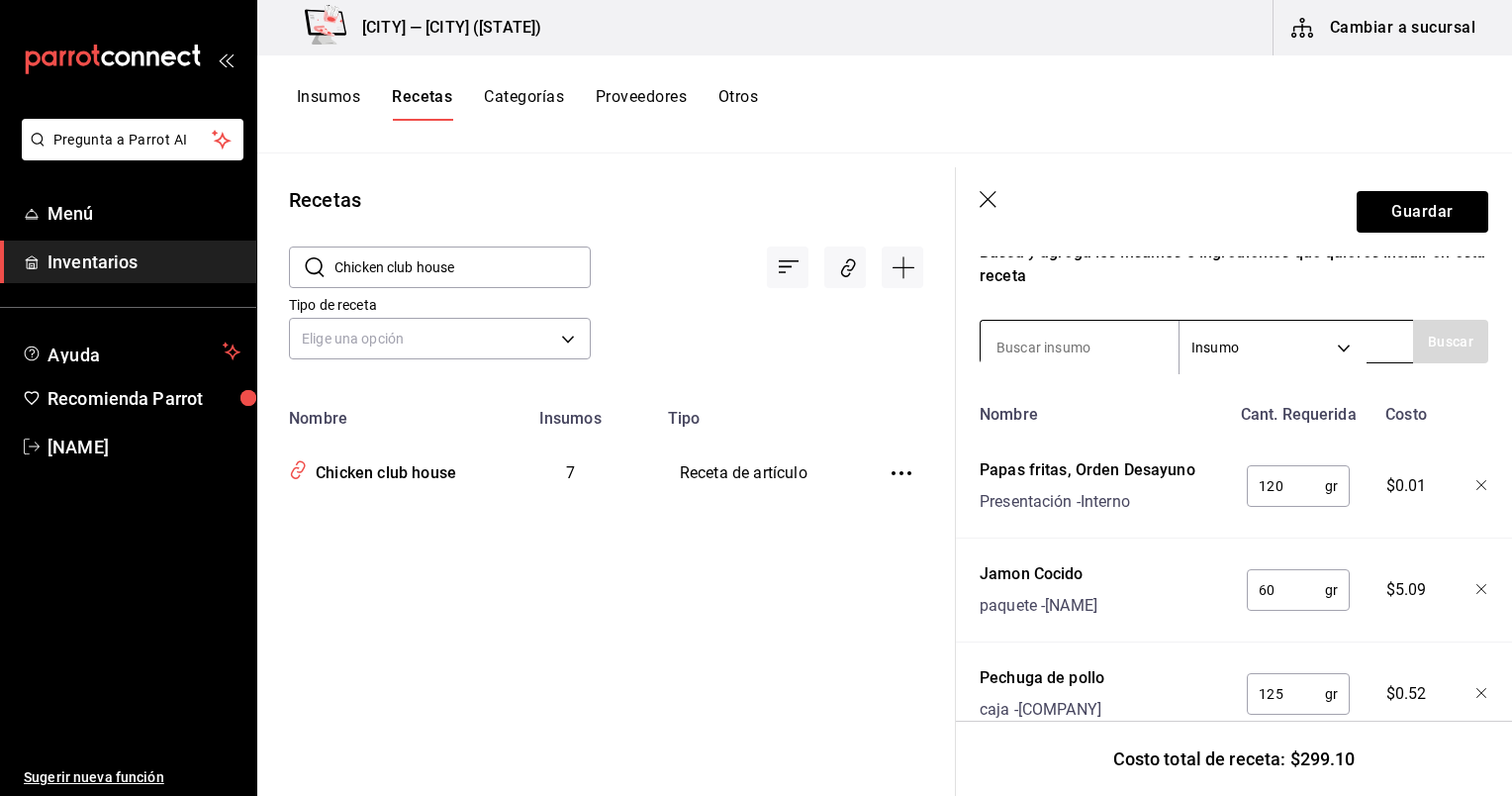 click at bounding box center (1080, 348) 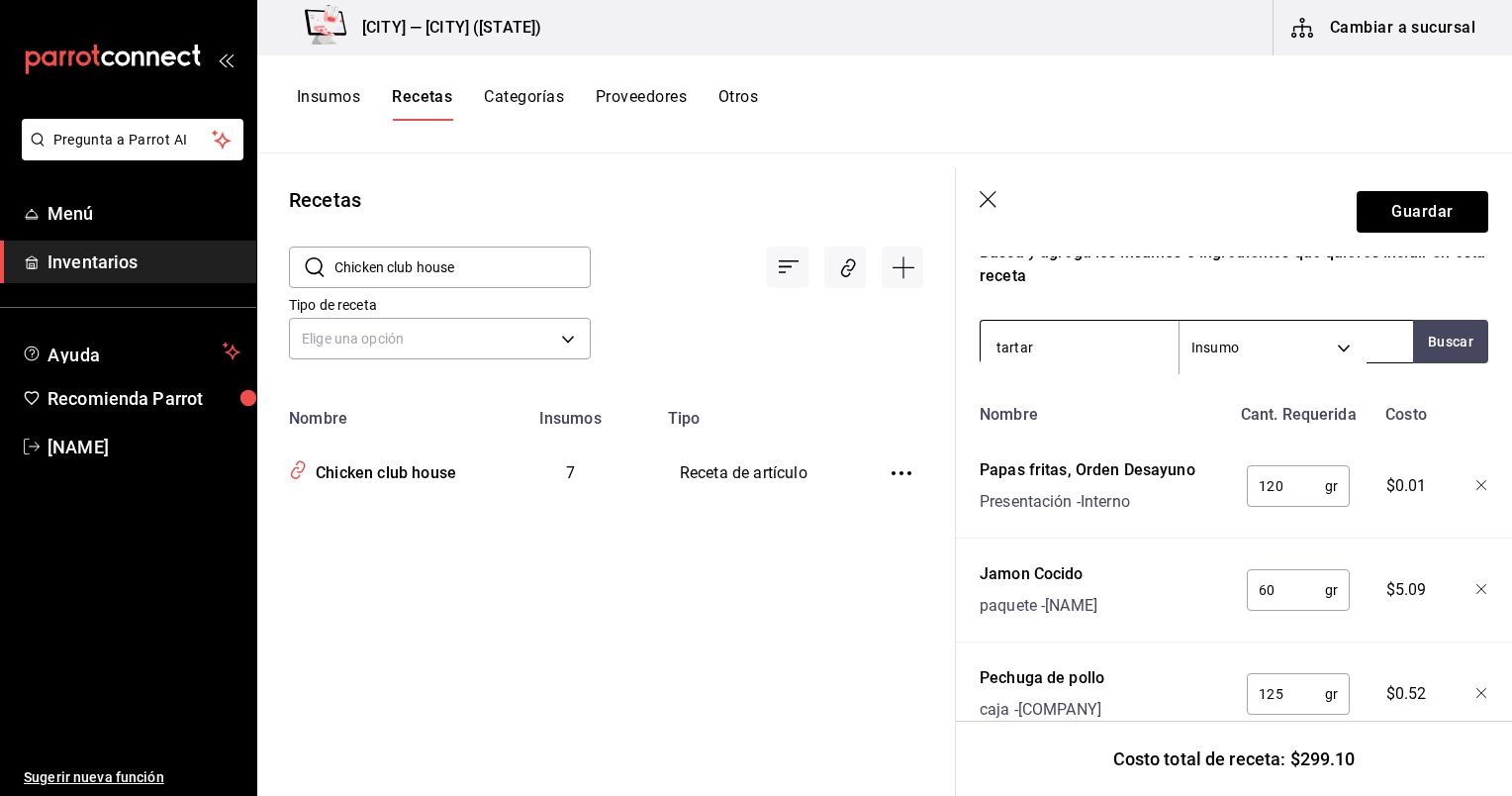 type on "tartara" 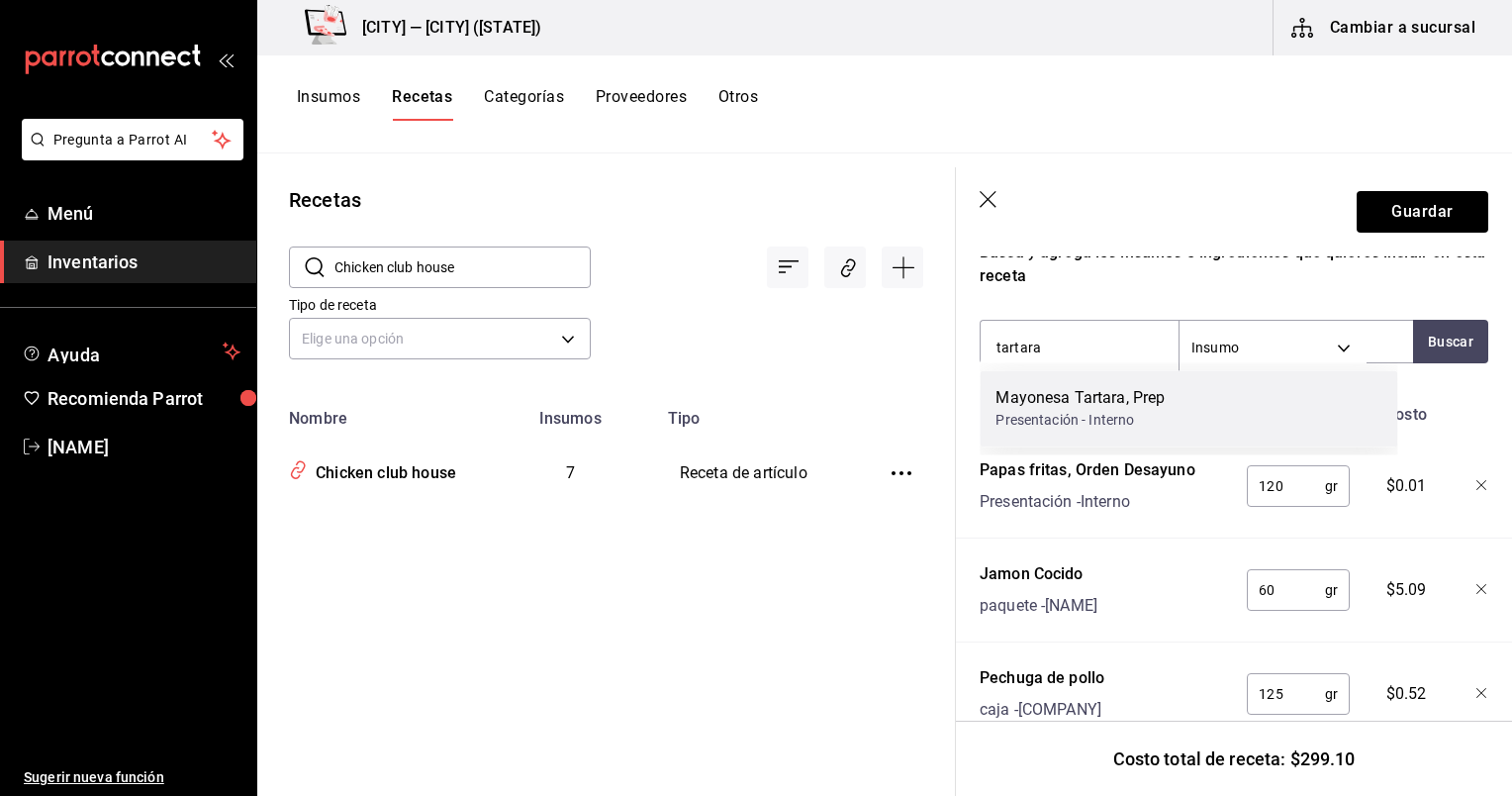 click on "Presentación - Interno" at bounding box center [1080, 420] 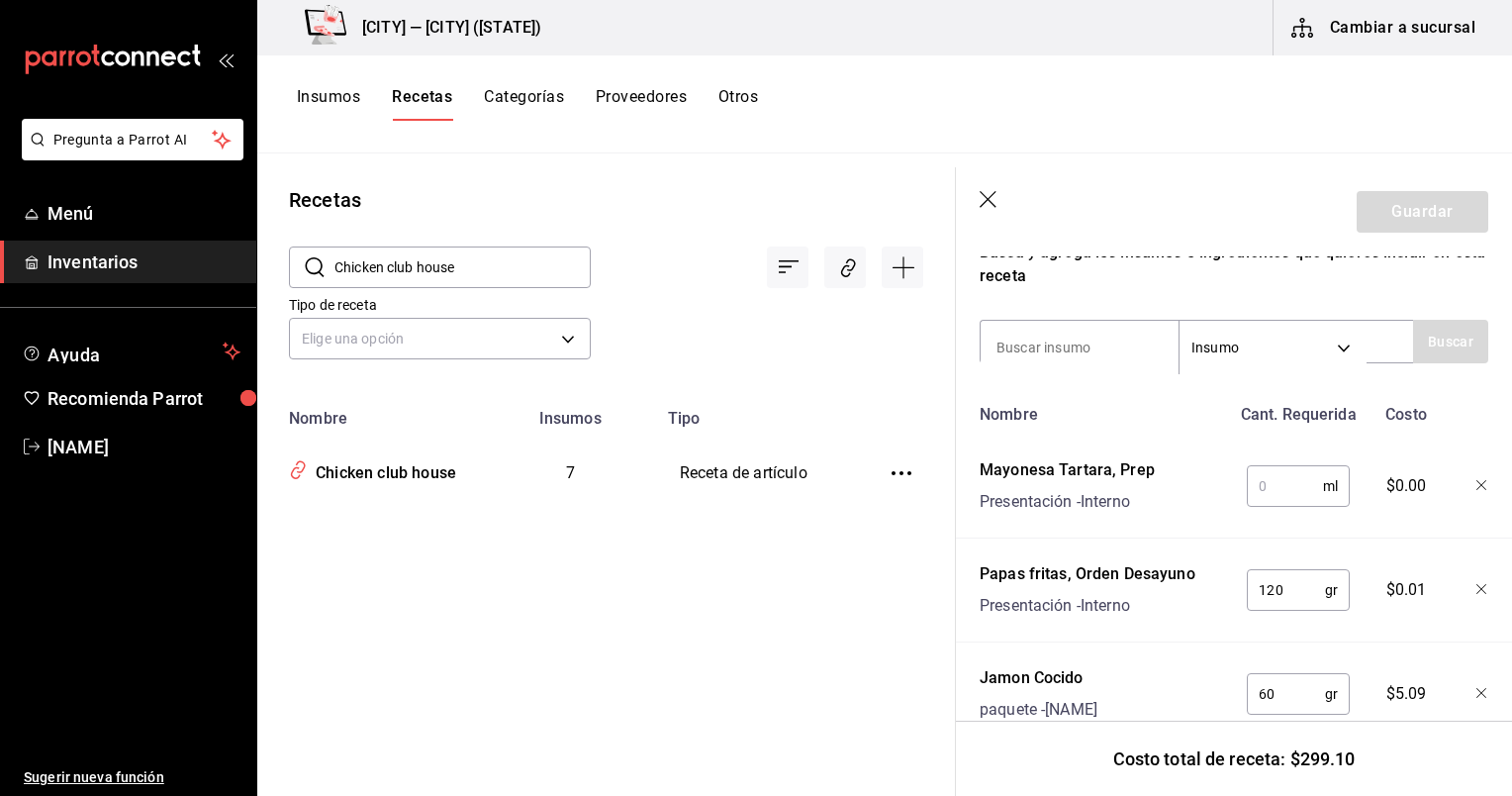 click at bounding box center (1284, 486) 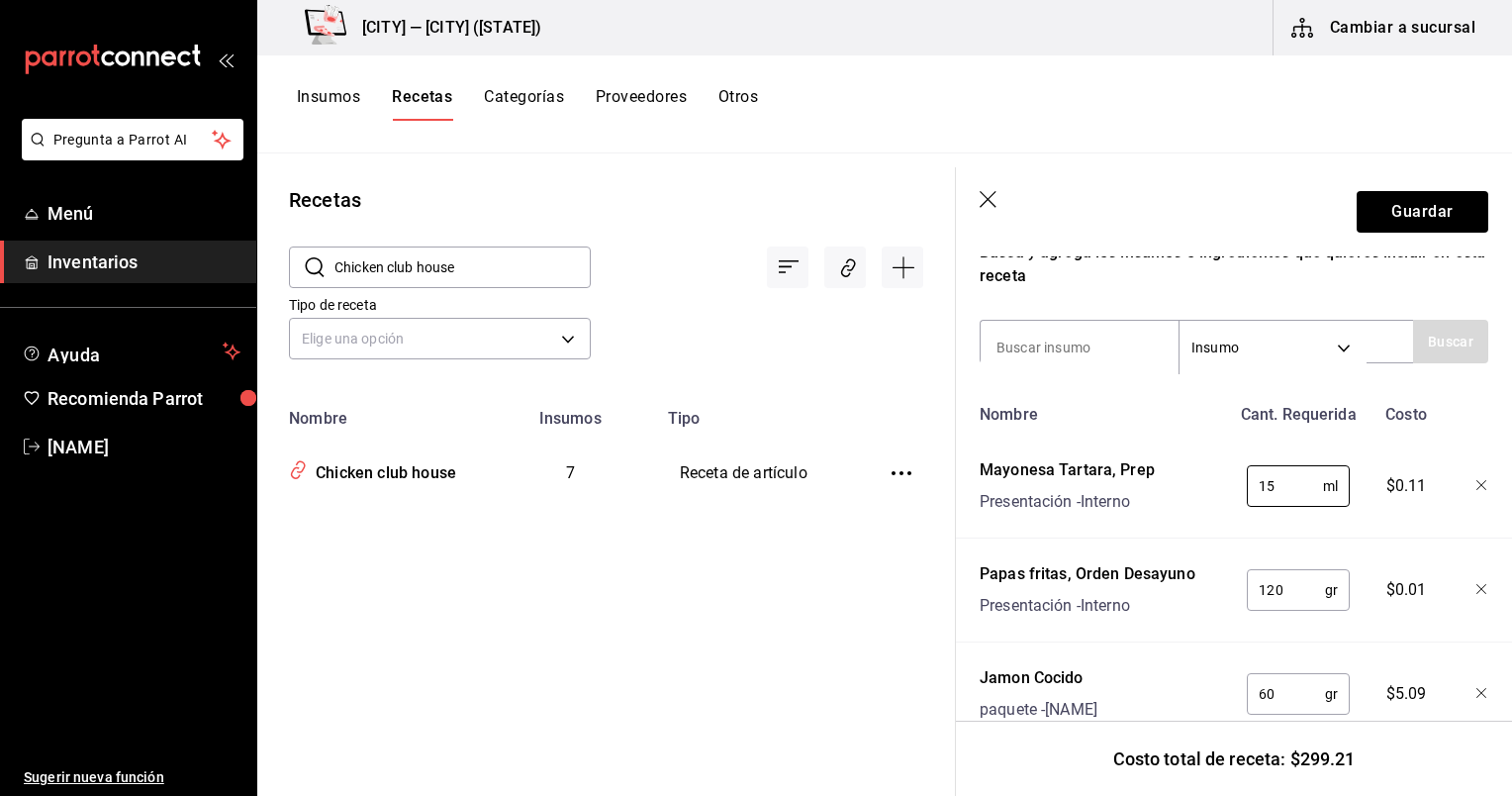 type on "15" 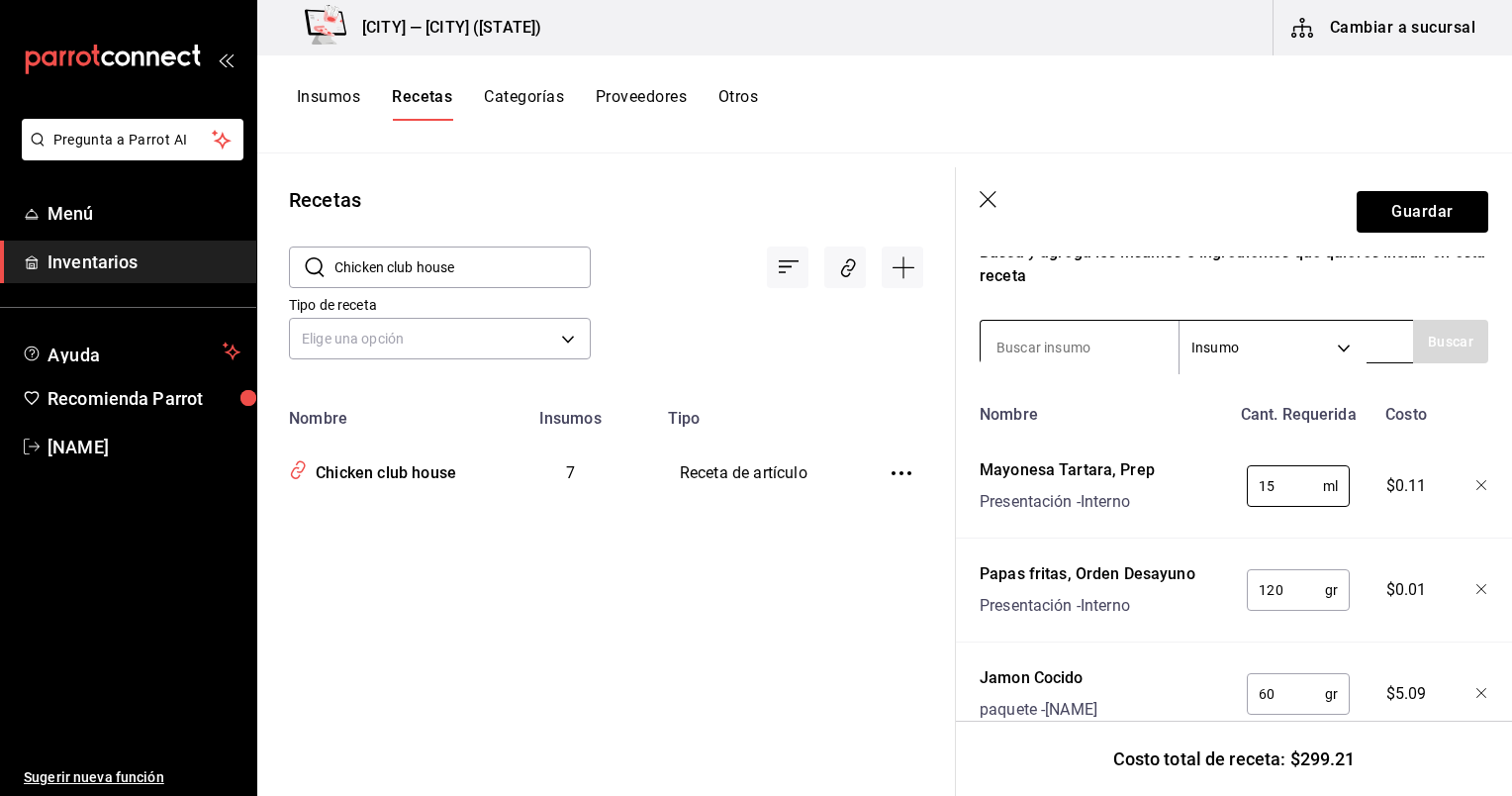 click at bounding box center (1080, 348) 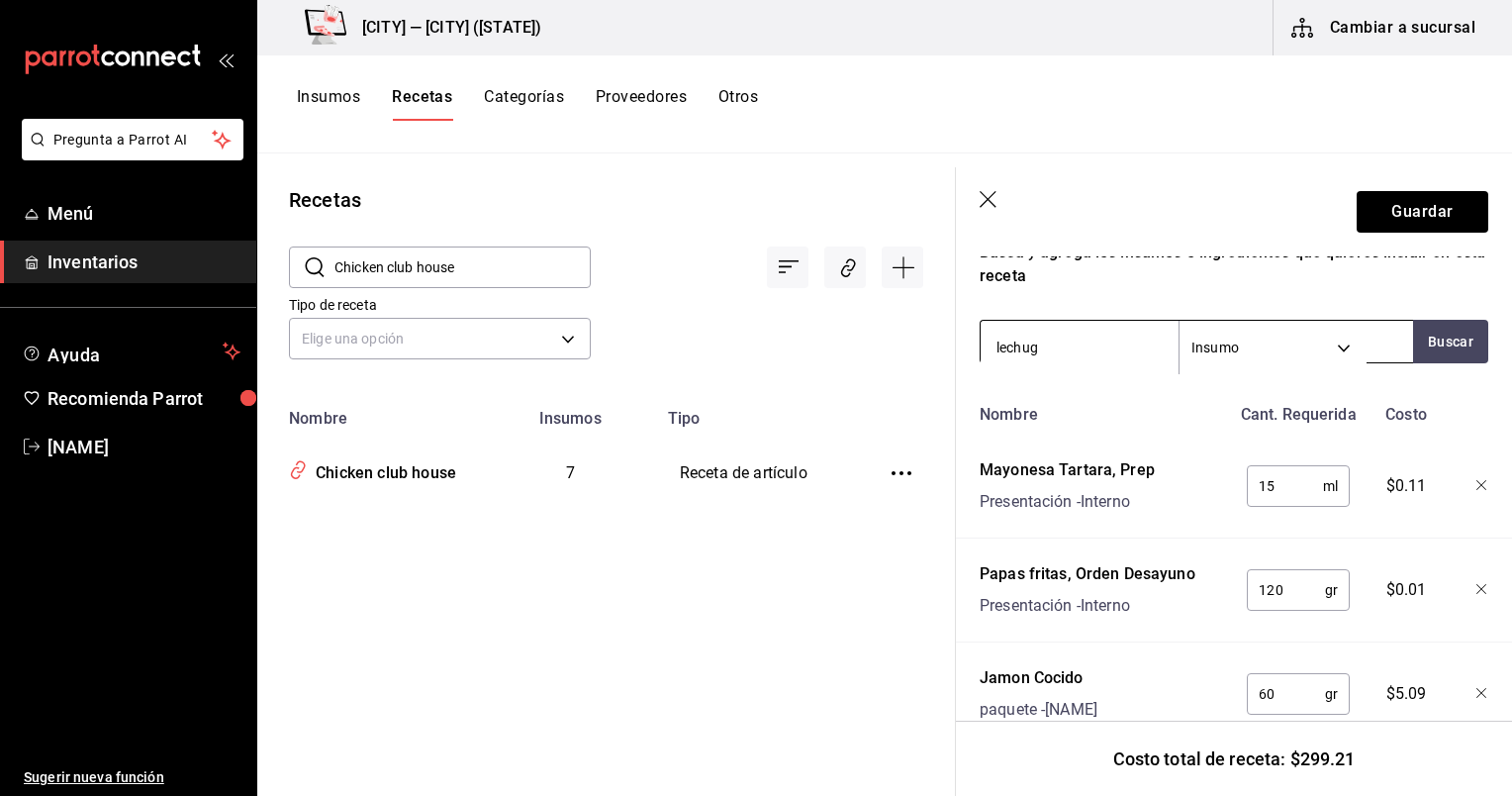 type on "lechuga" 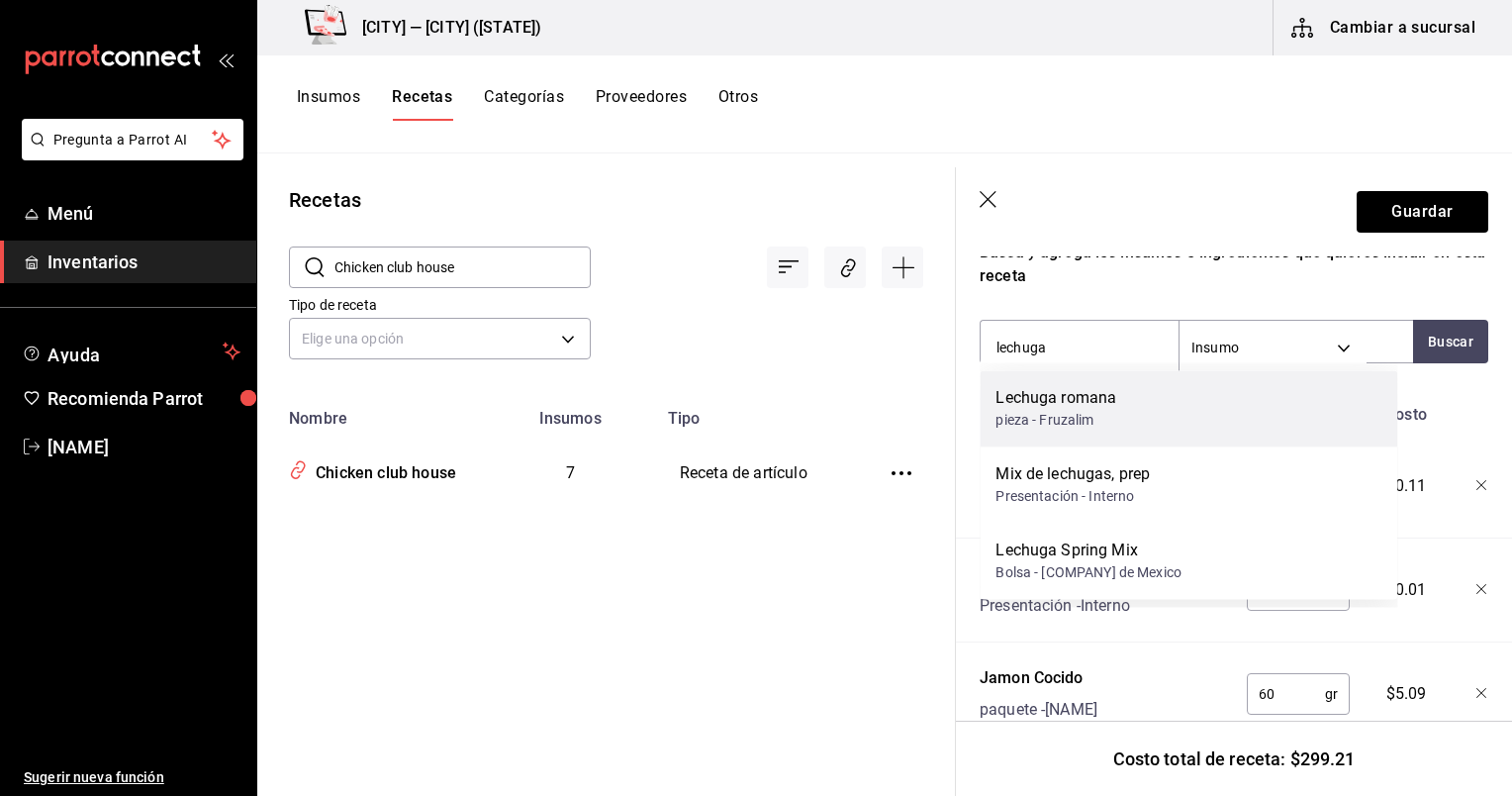 click on "Lechuga romana" at bounding box center (1056, 398) 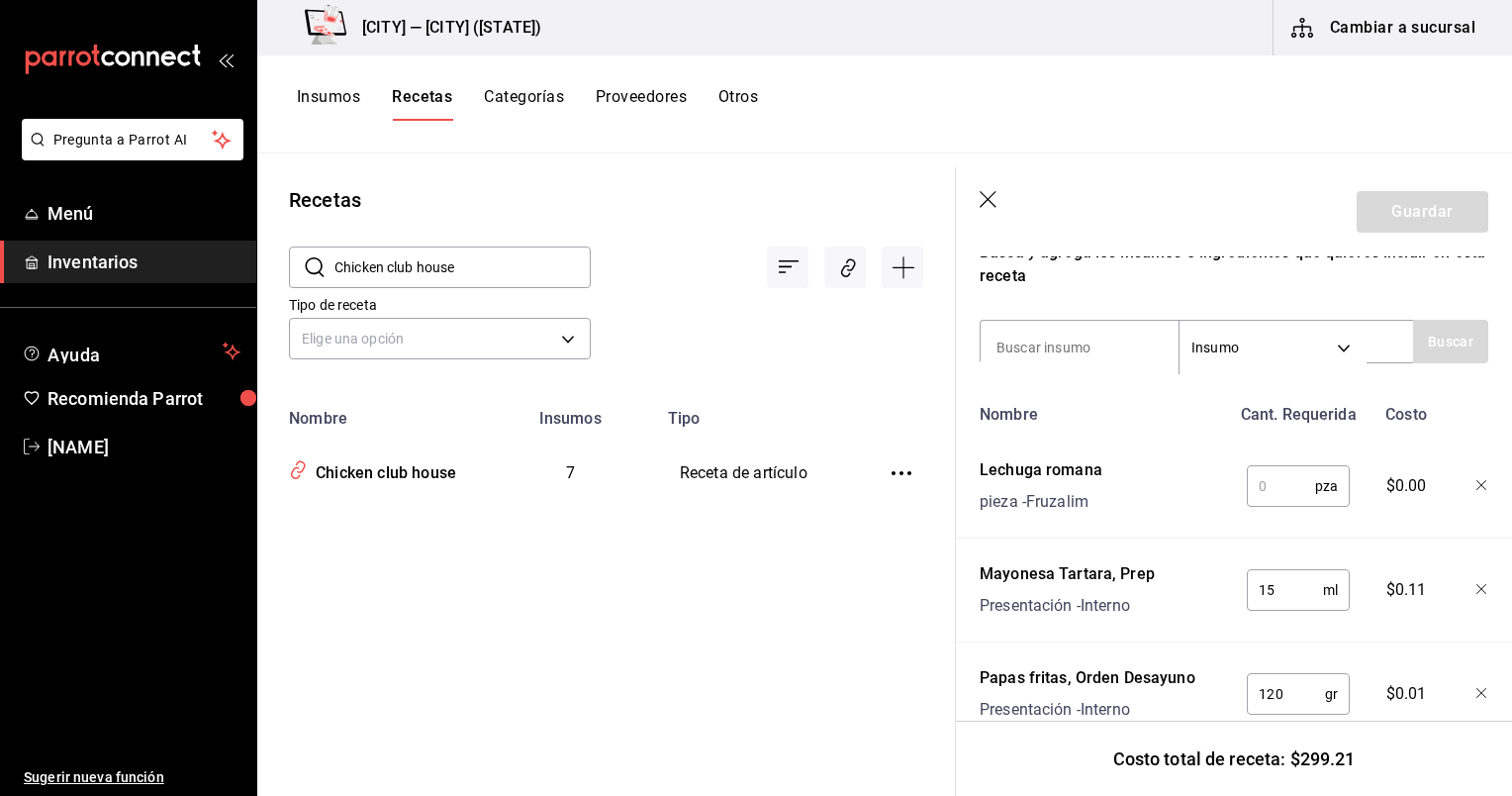 click at bounding box center (1280, 486) 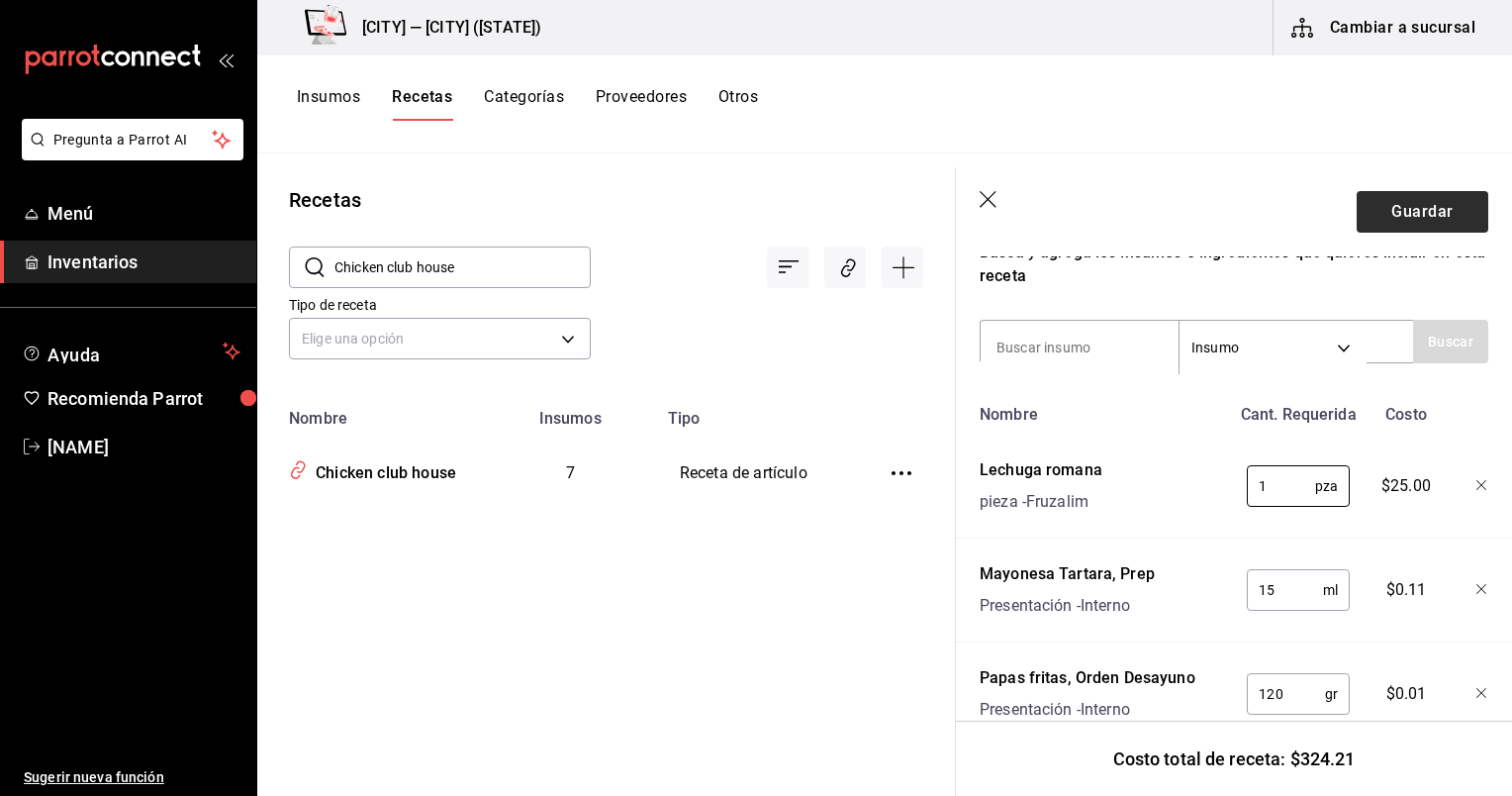 type on "1" 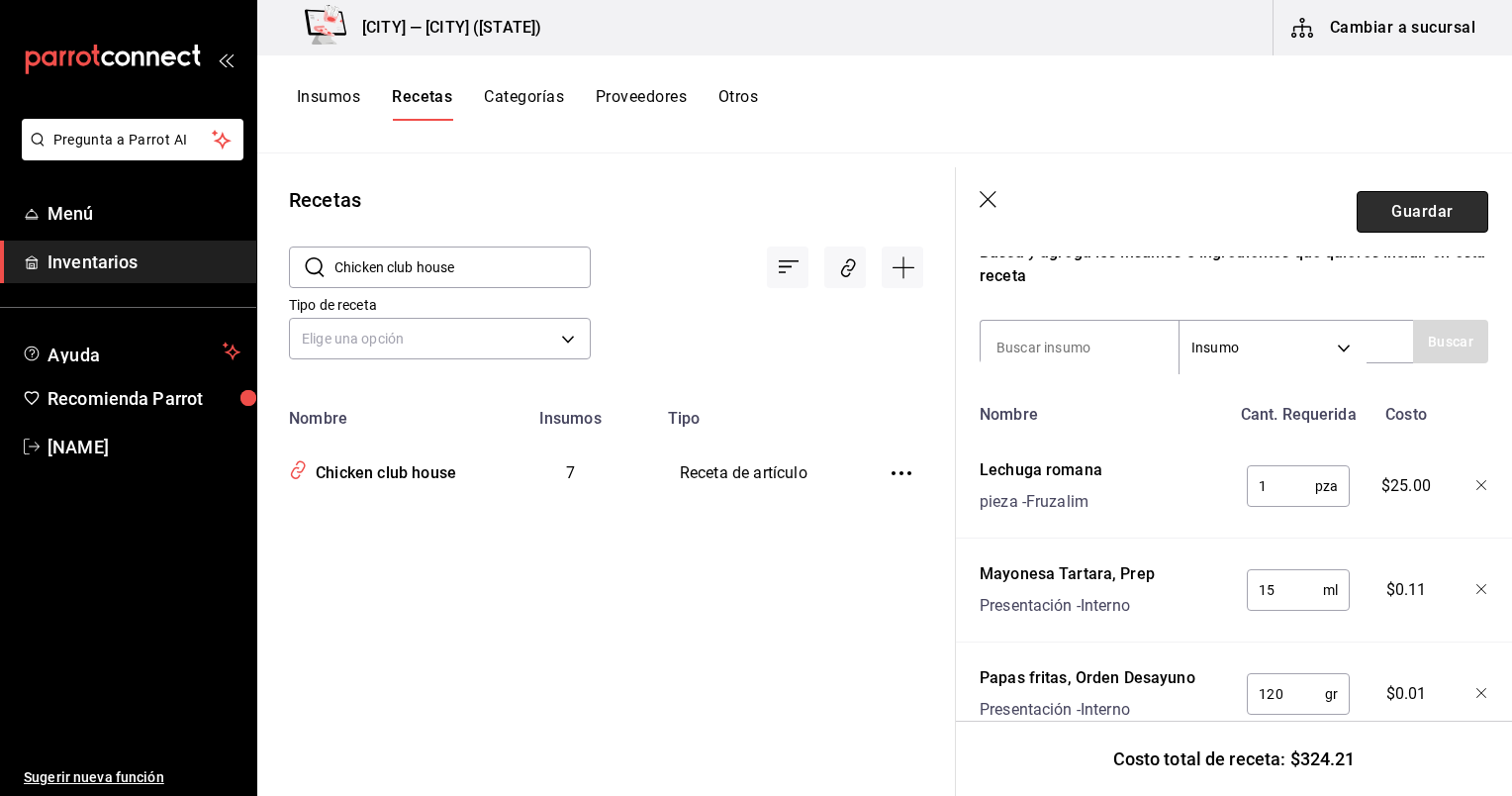 click on "Guardar" at bounding box center (1422, 212) 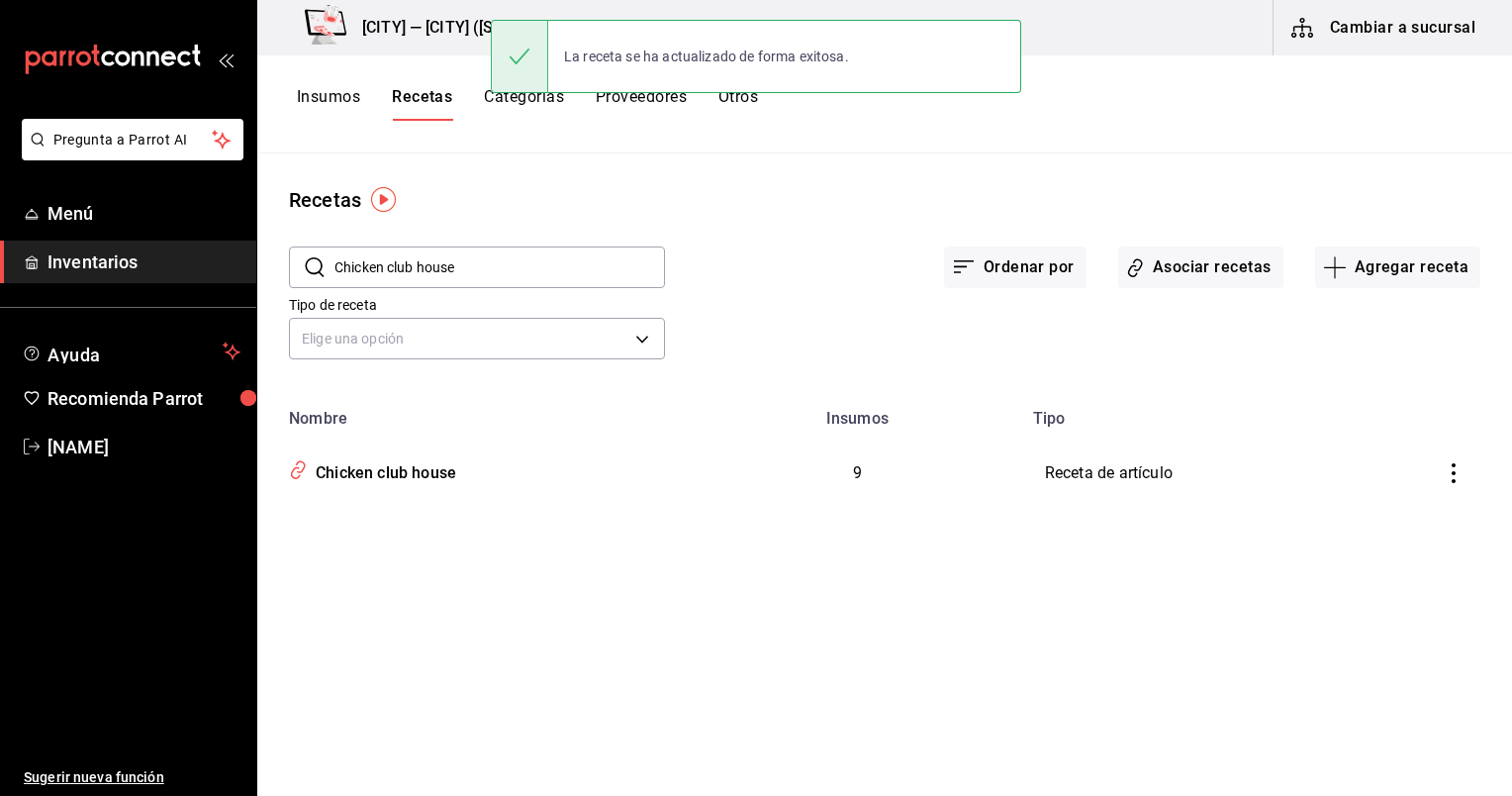 scroll, scrollTop: 0, scrollLeft: 0, axis: both 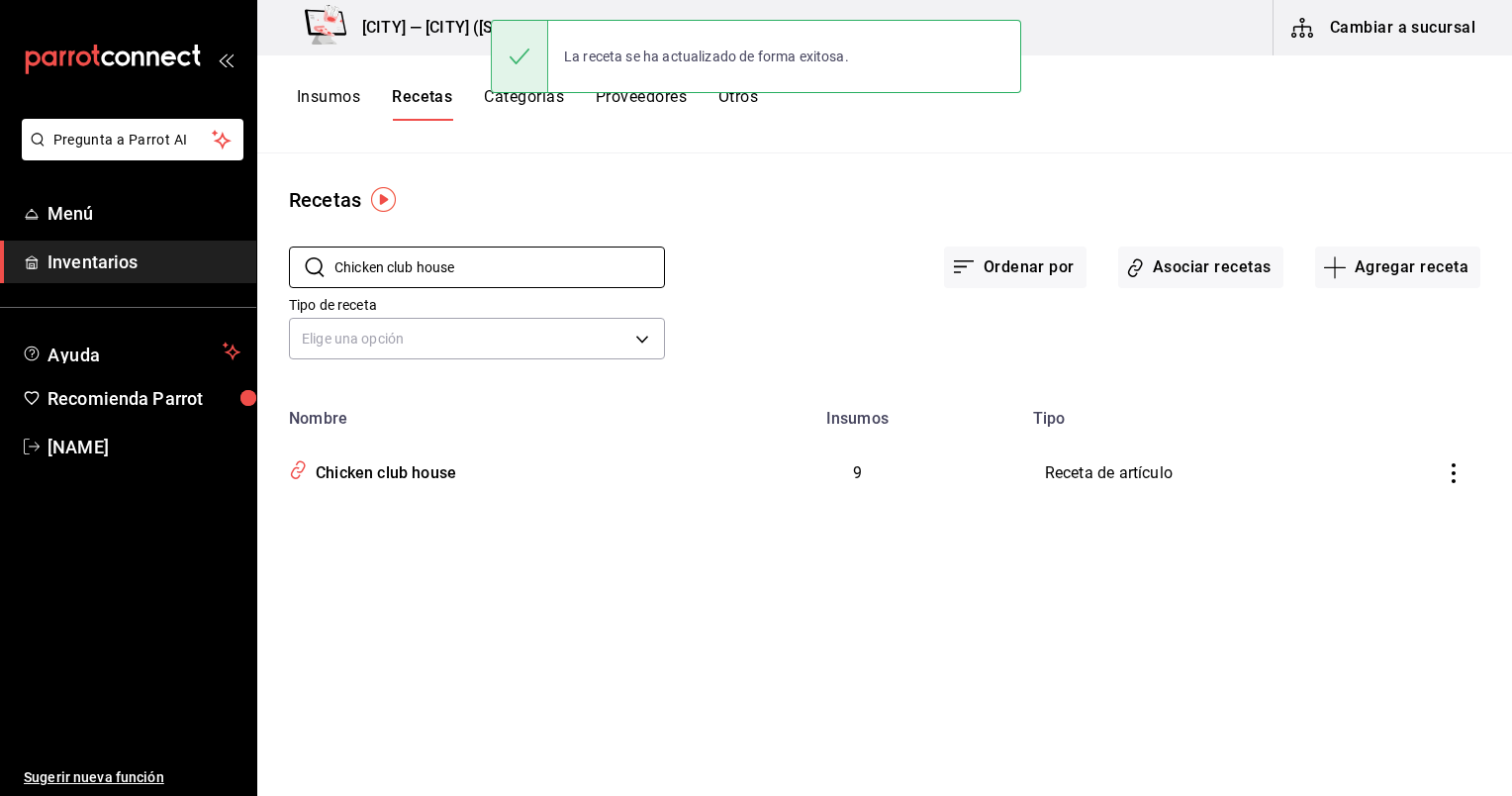 drag, startPoint x: 360, startPoint y: 257, endPoint x: 265, endPoint y: 226, distance: 99.92998 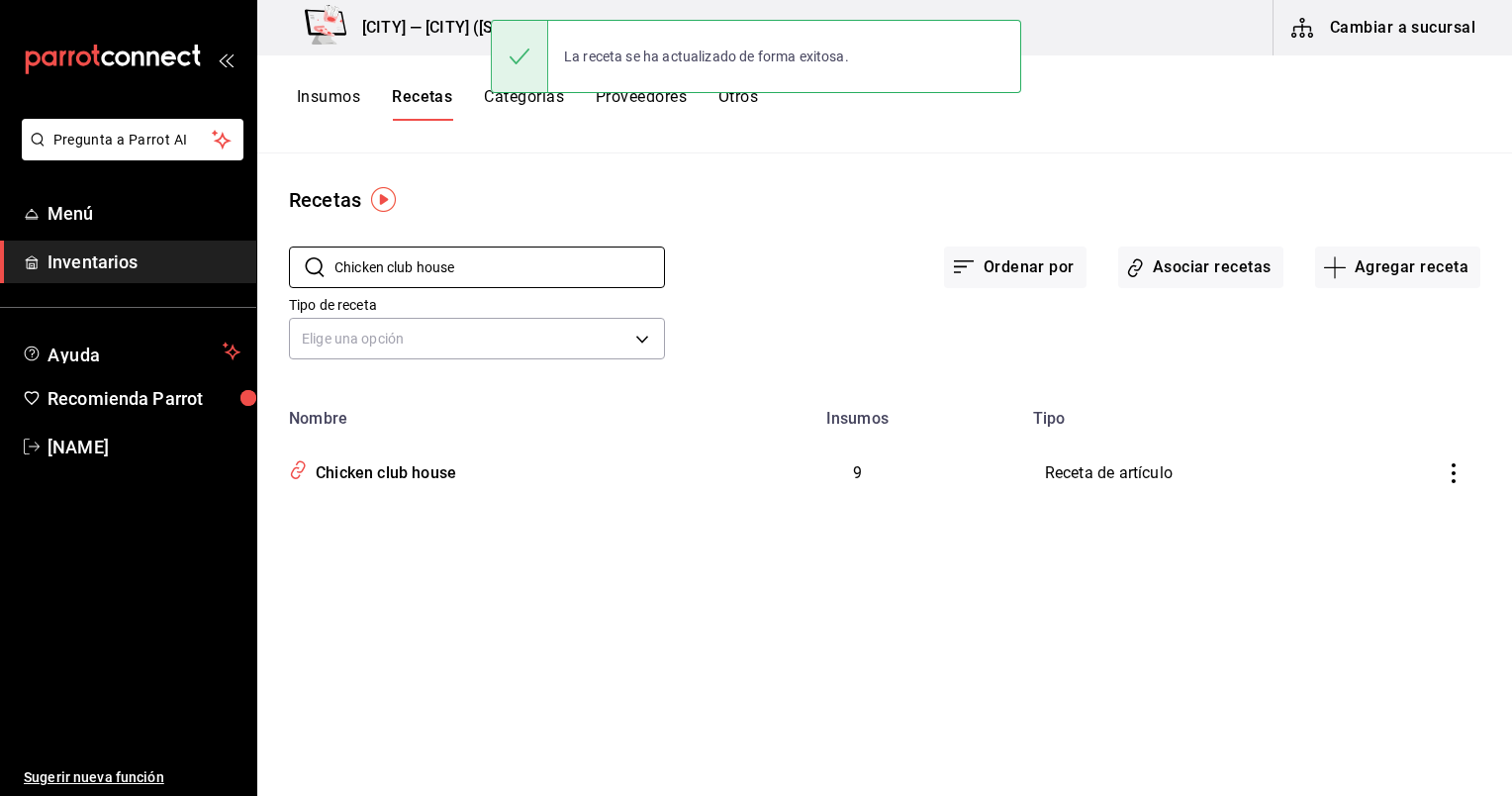 click on "​ Chicken club house ​" at bounding box center [461, 251] 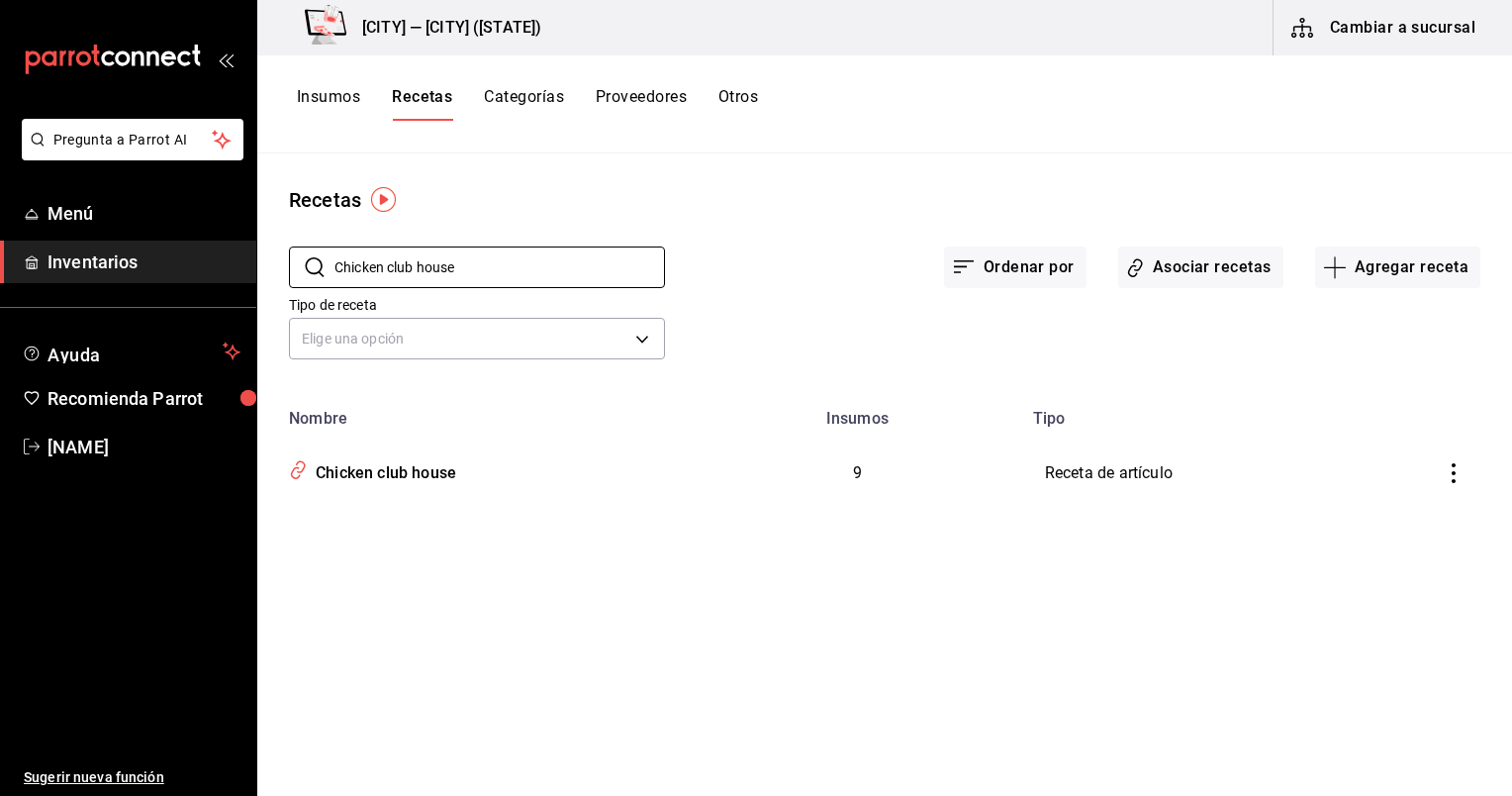 paste on "roque madam" 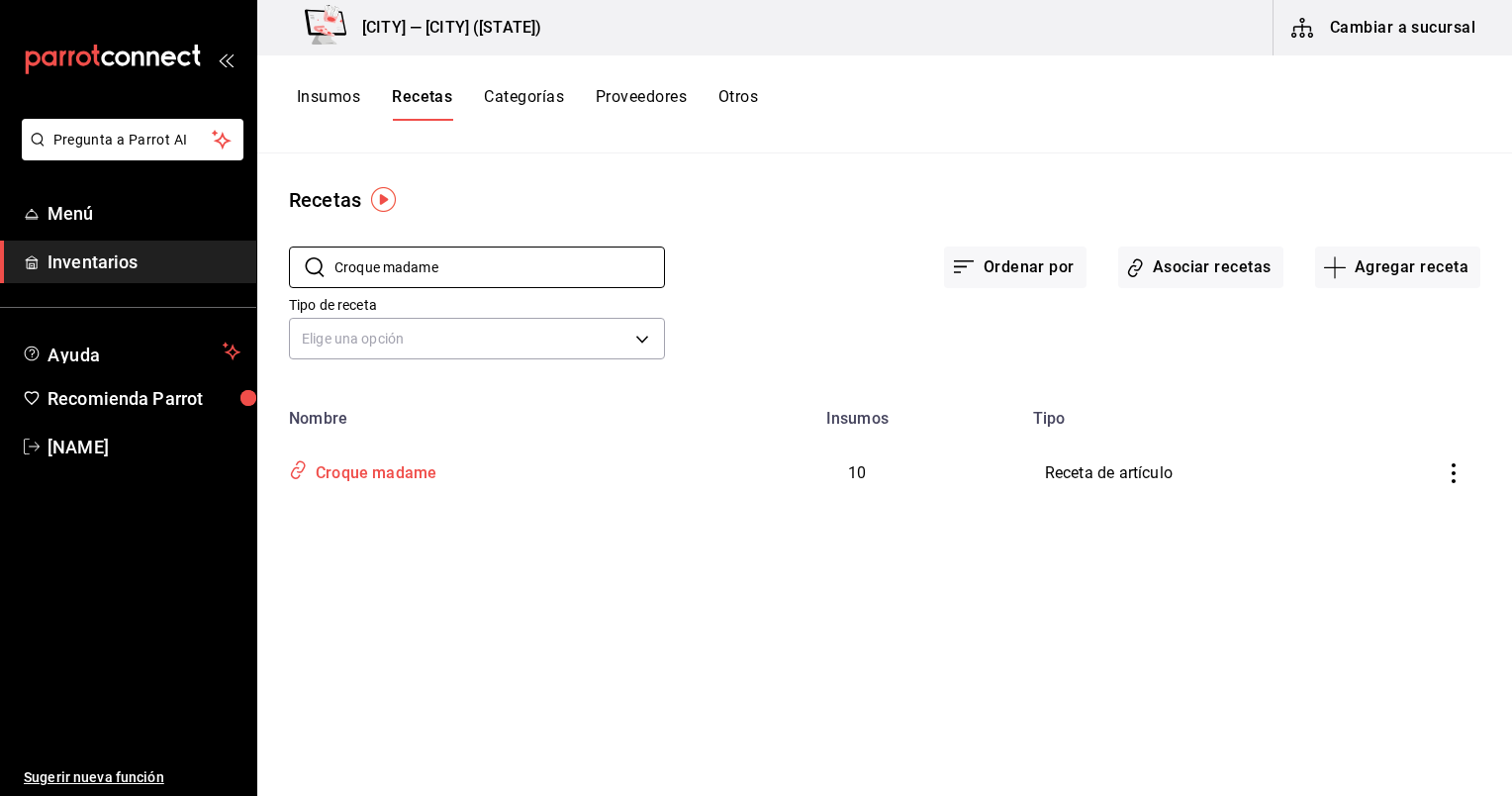type on "Croque madame" 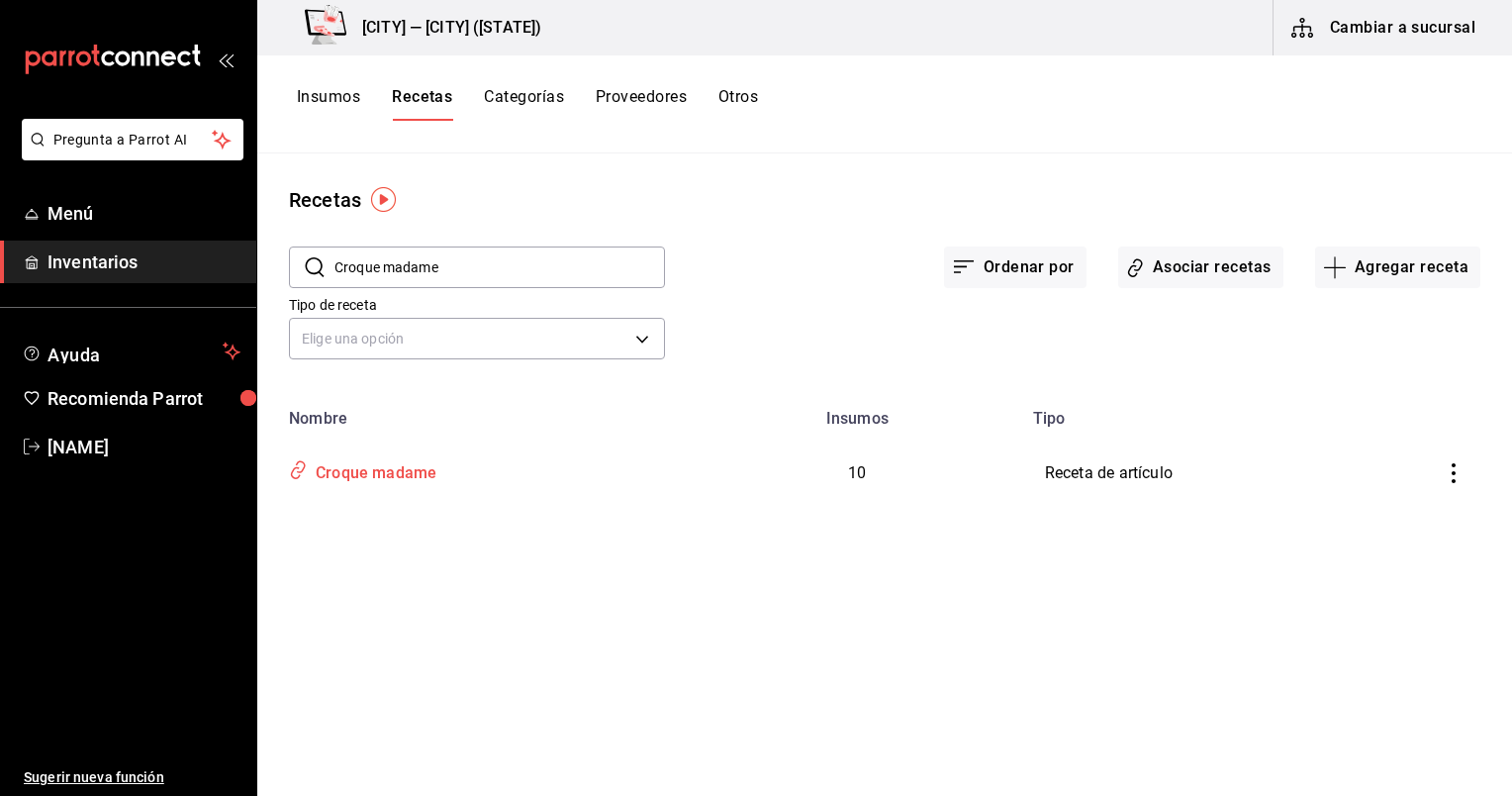 click on "Croque madame" at bounding box center [372, 469] 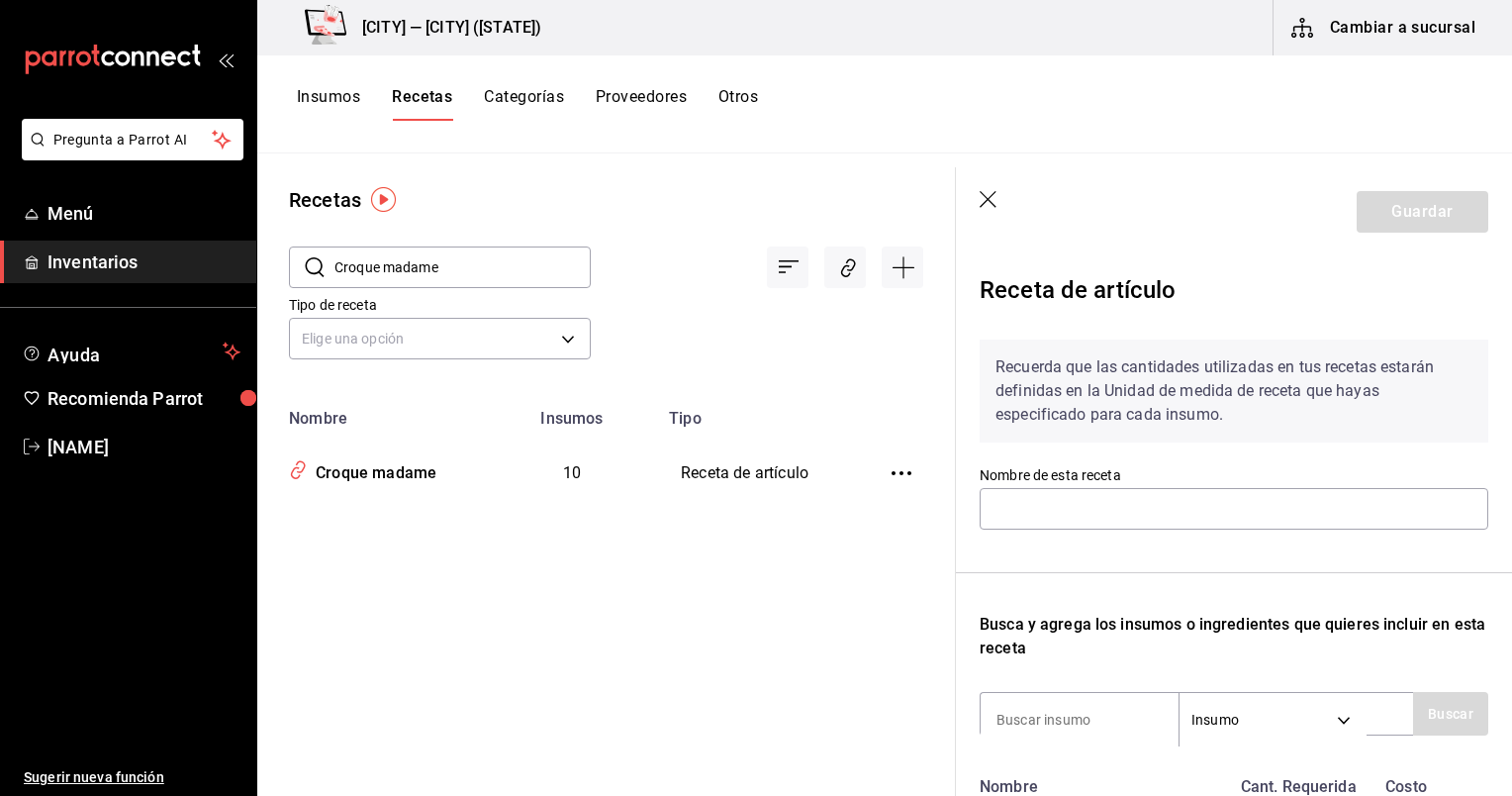 type on "Croque madame" 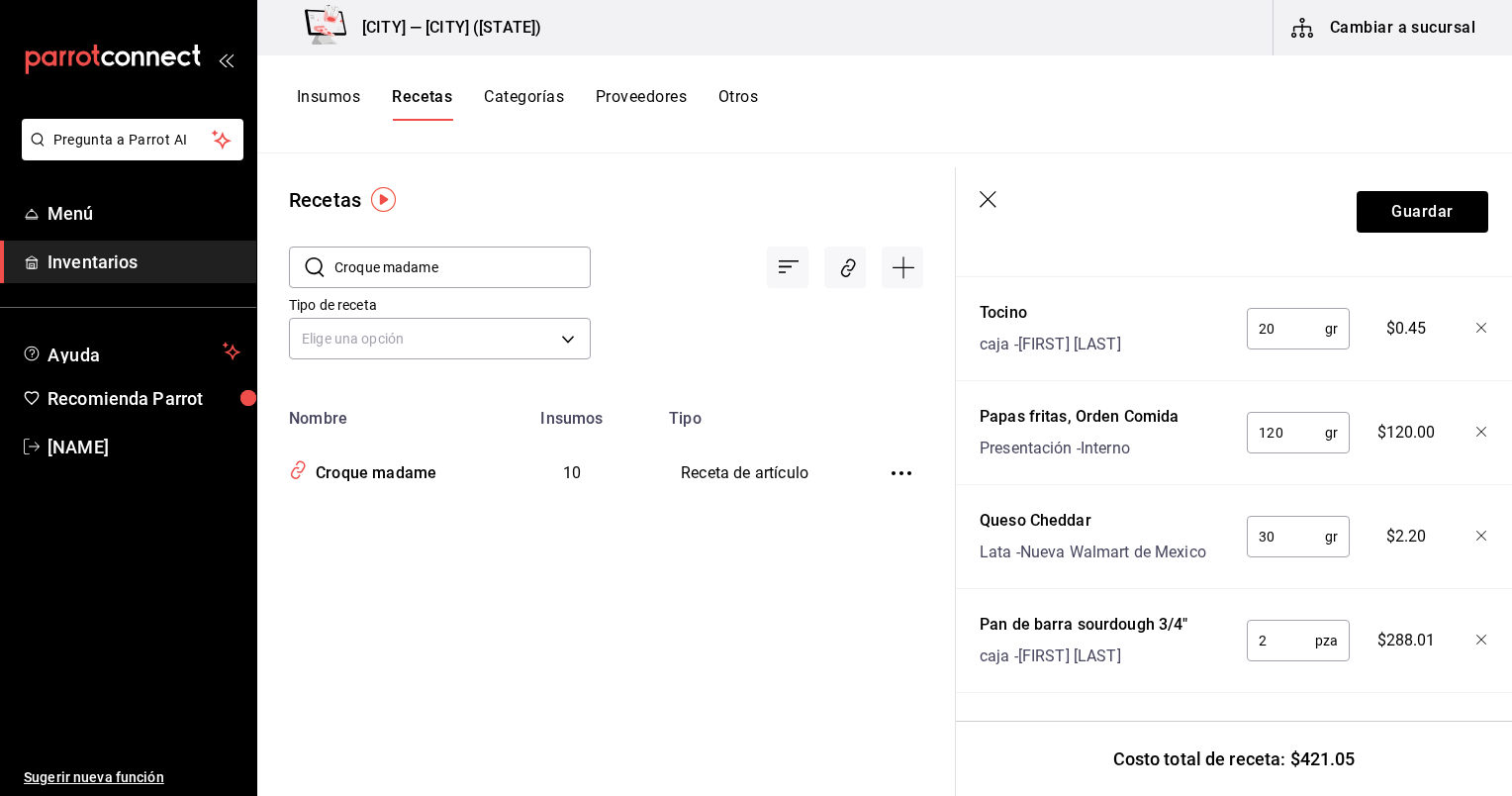 scroll, scrollTop: 1168, scrollLeft: 0, axis: vertical 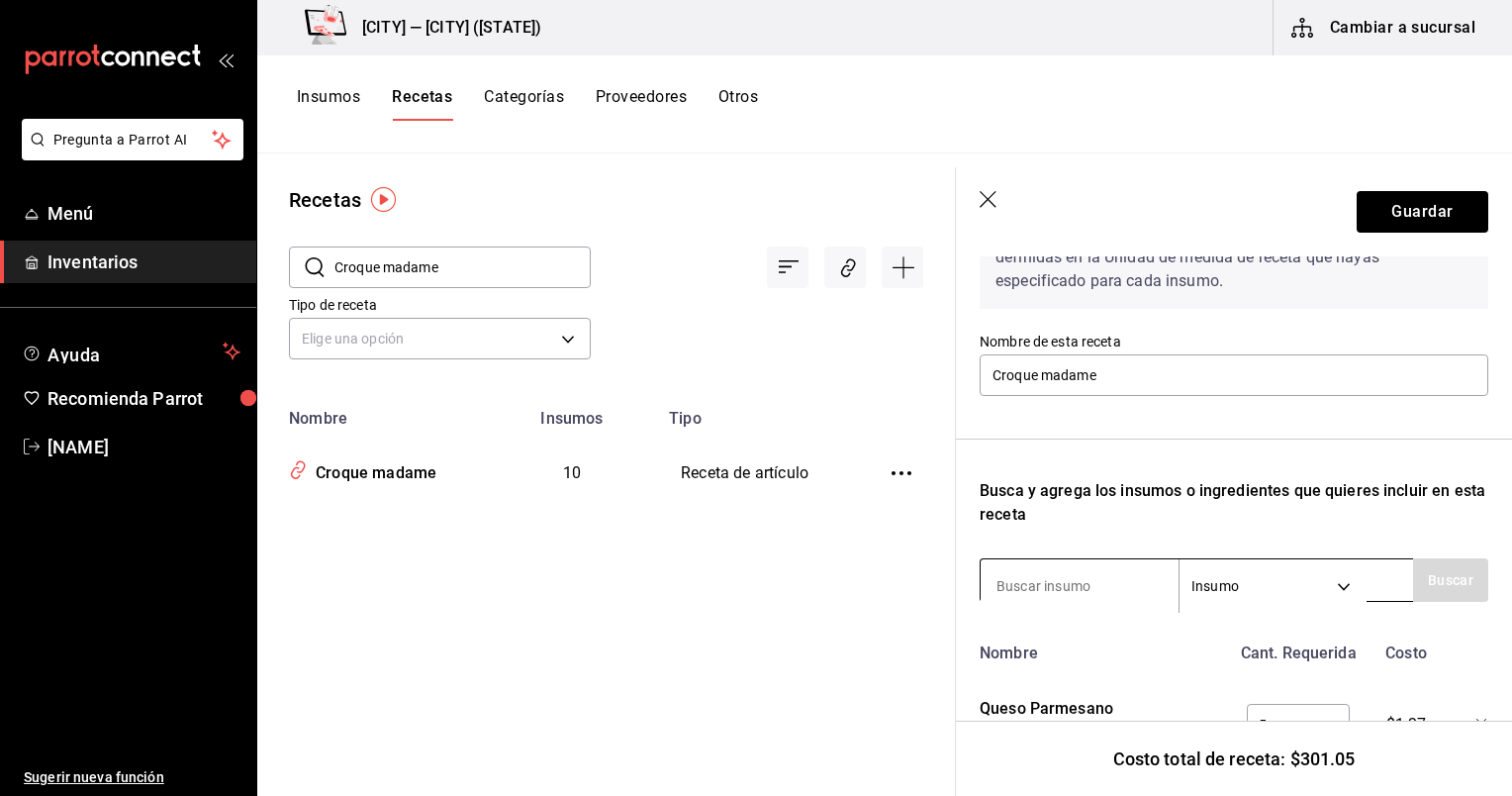 click at bounding box center [1080, 586] 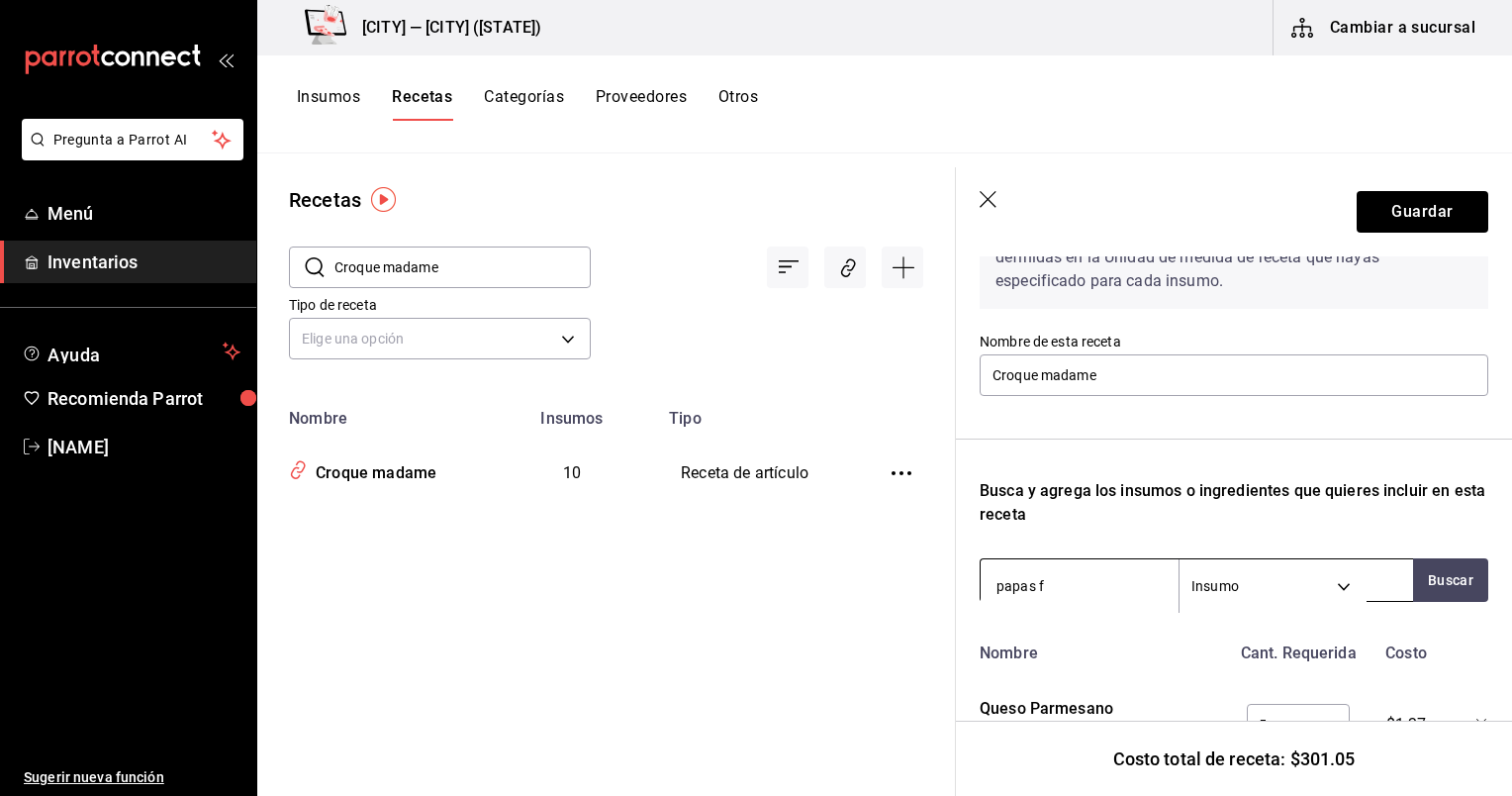 type on "papas fr" 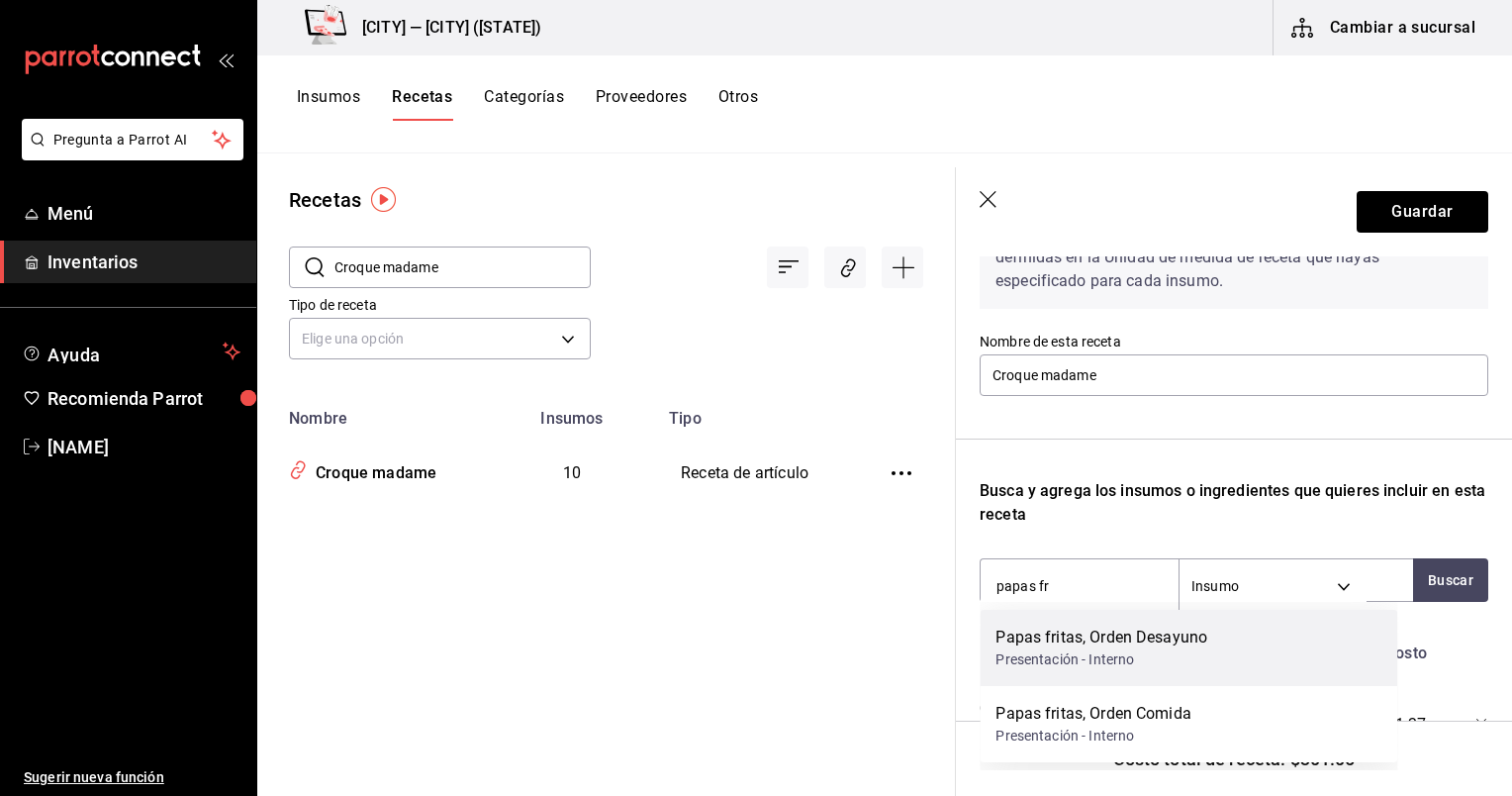 click on "Papas fritas, Orden Desayuno Presentación - Interno" at bounding box center [1188, 647] 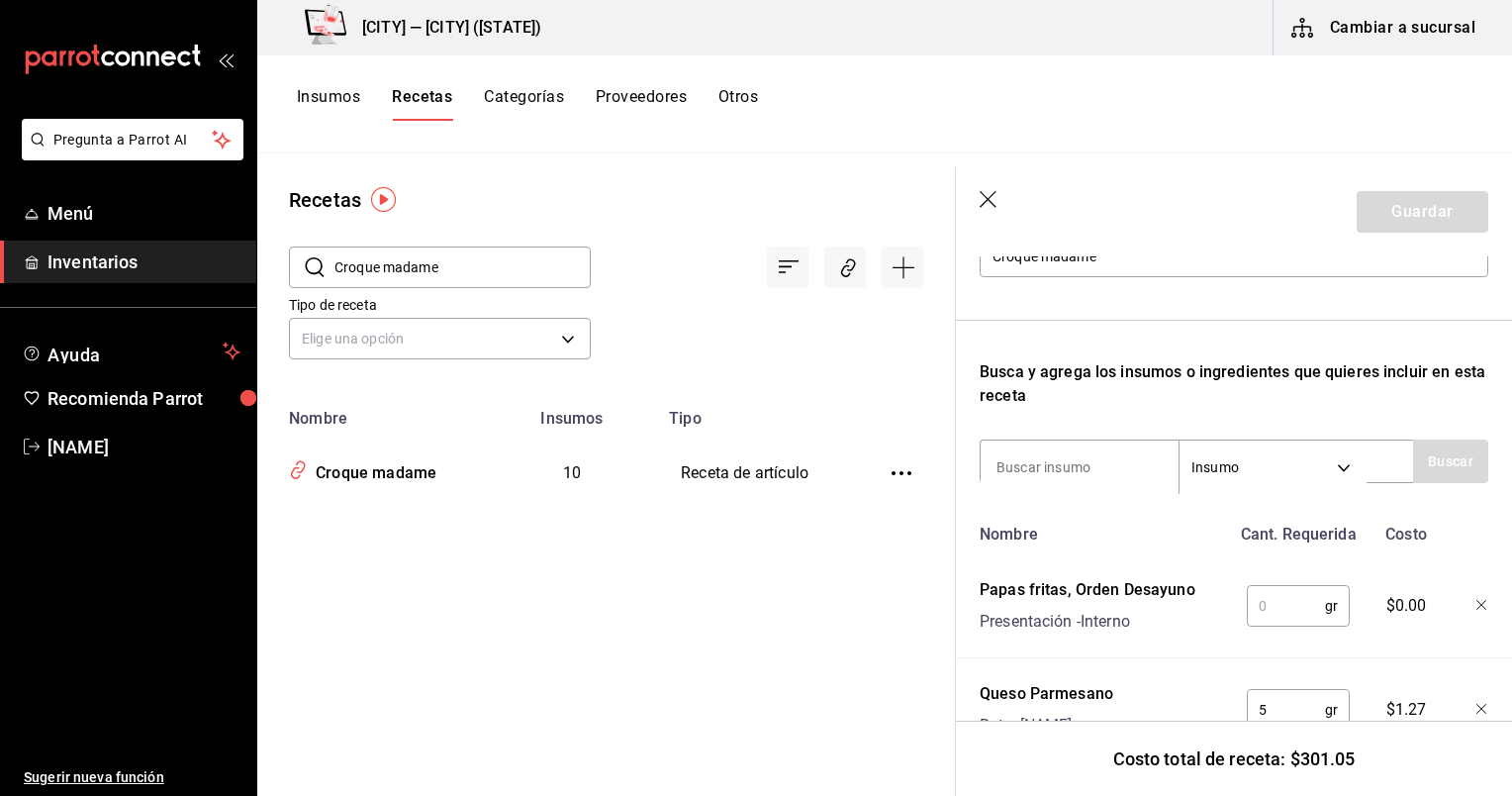 scroll, scrollTop: 253, scrollLeft: 0, axis: vertical 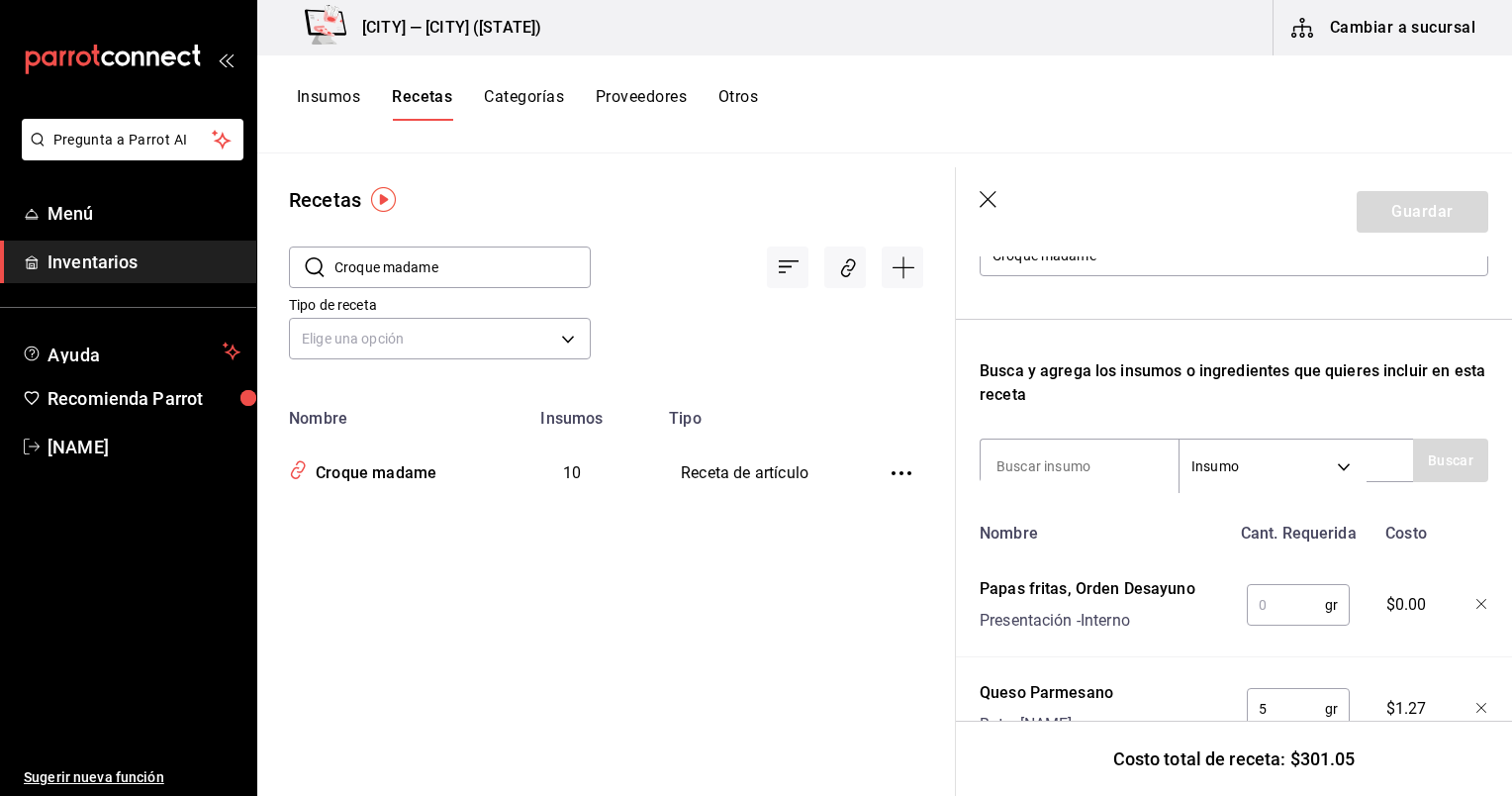 click at bounding box center (1285, 605) 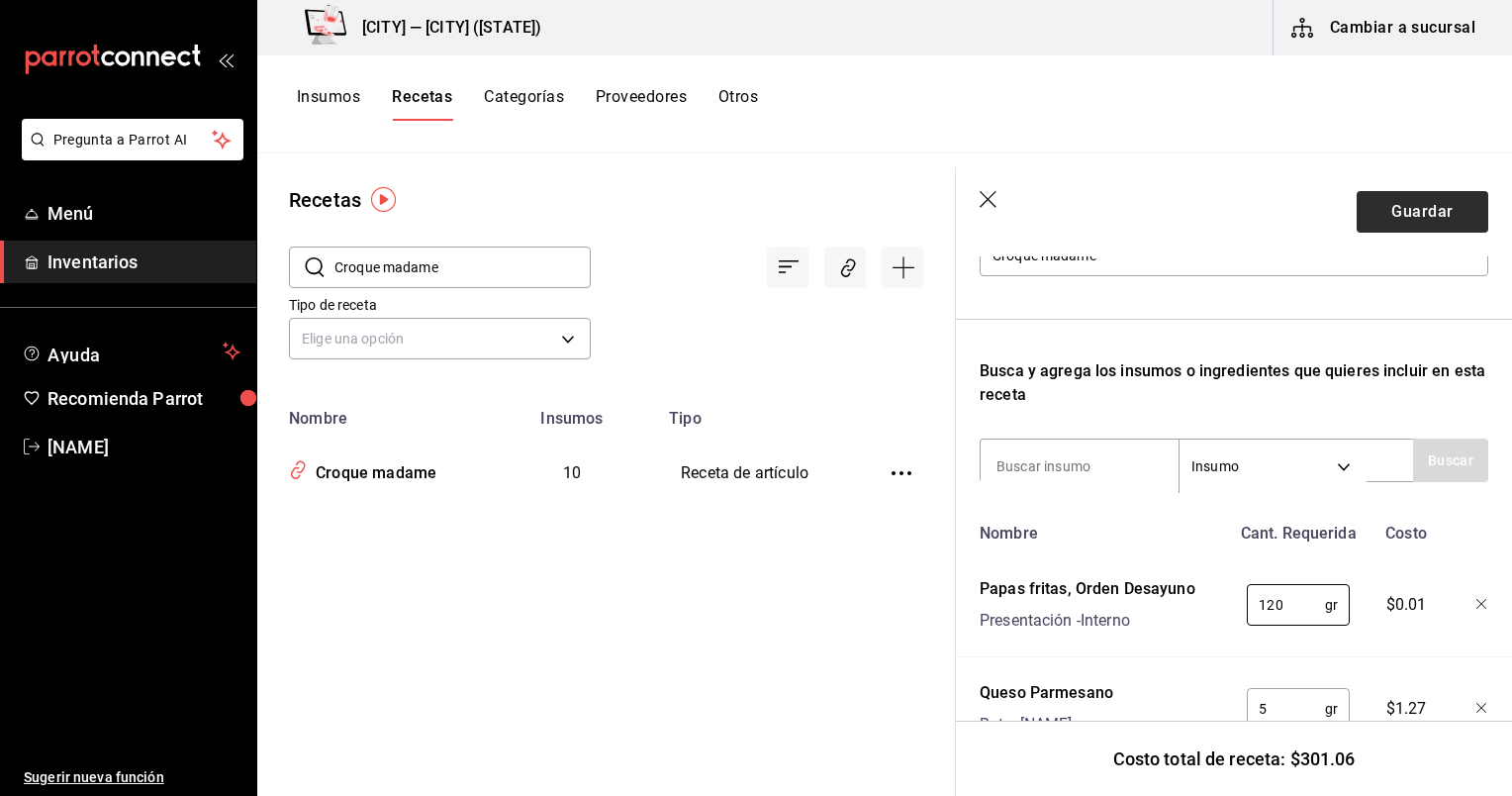 type on "120" 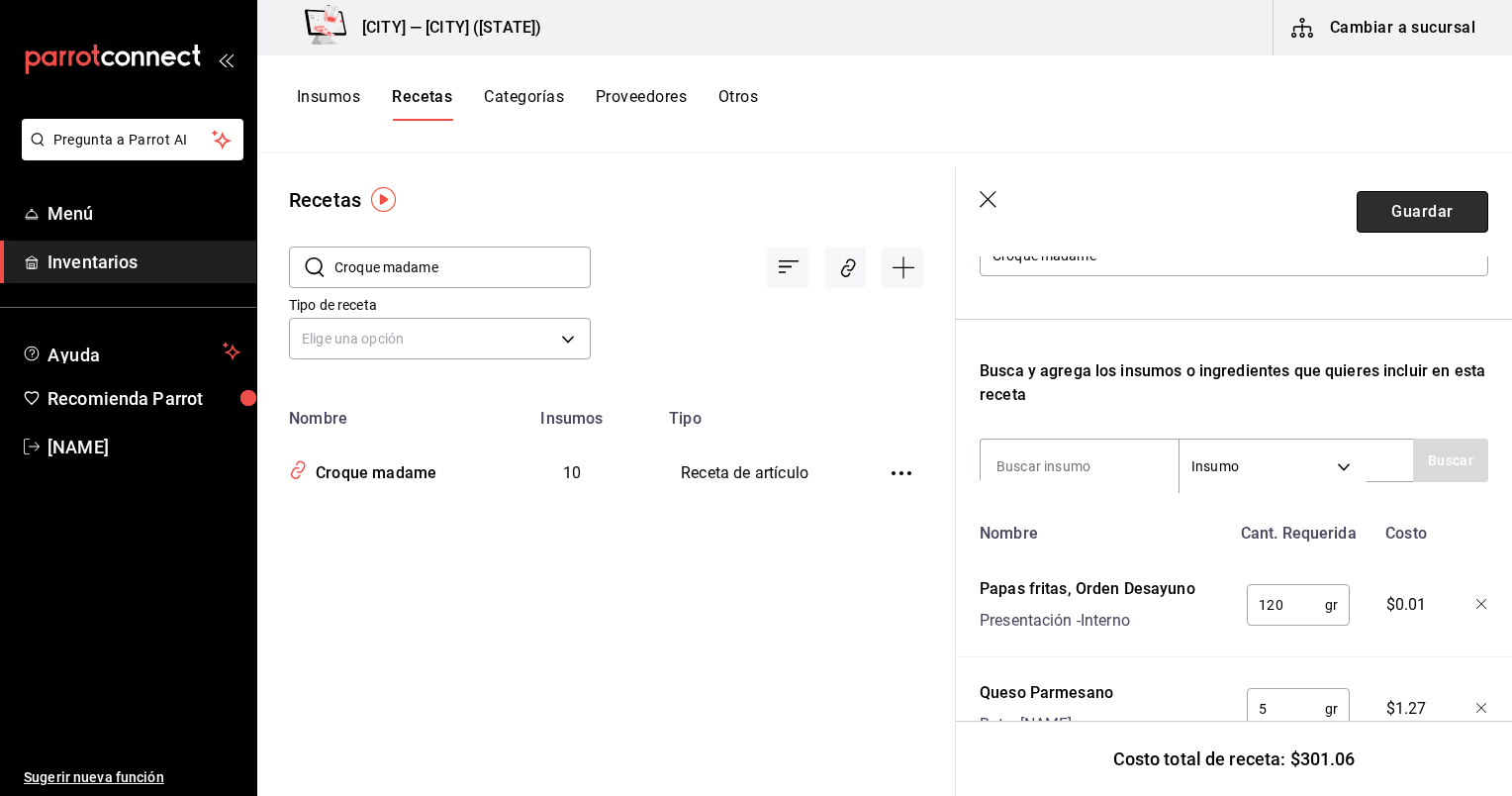 click on "Guardar" at bounding box center [1422, 212] 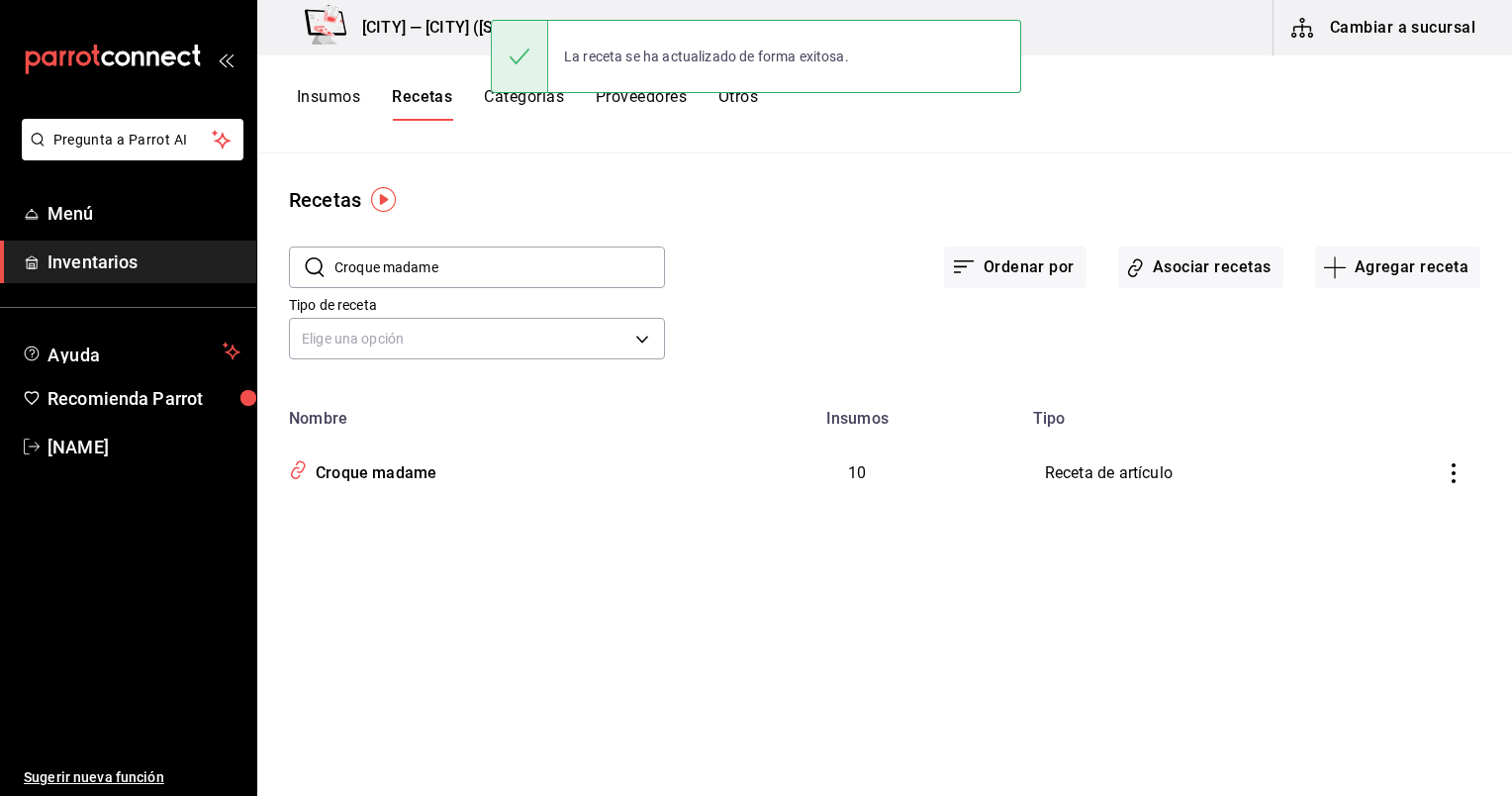 scroll, scrollTop: 0, scrollLeft: 0, axis: both 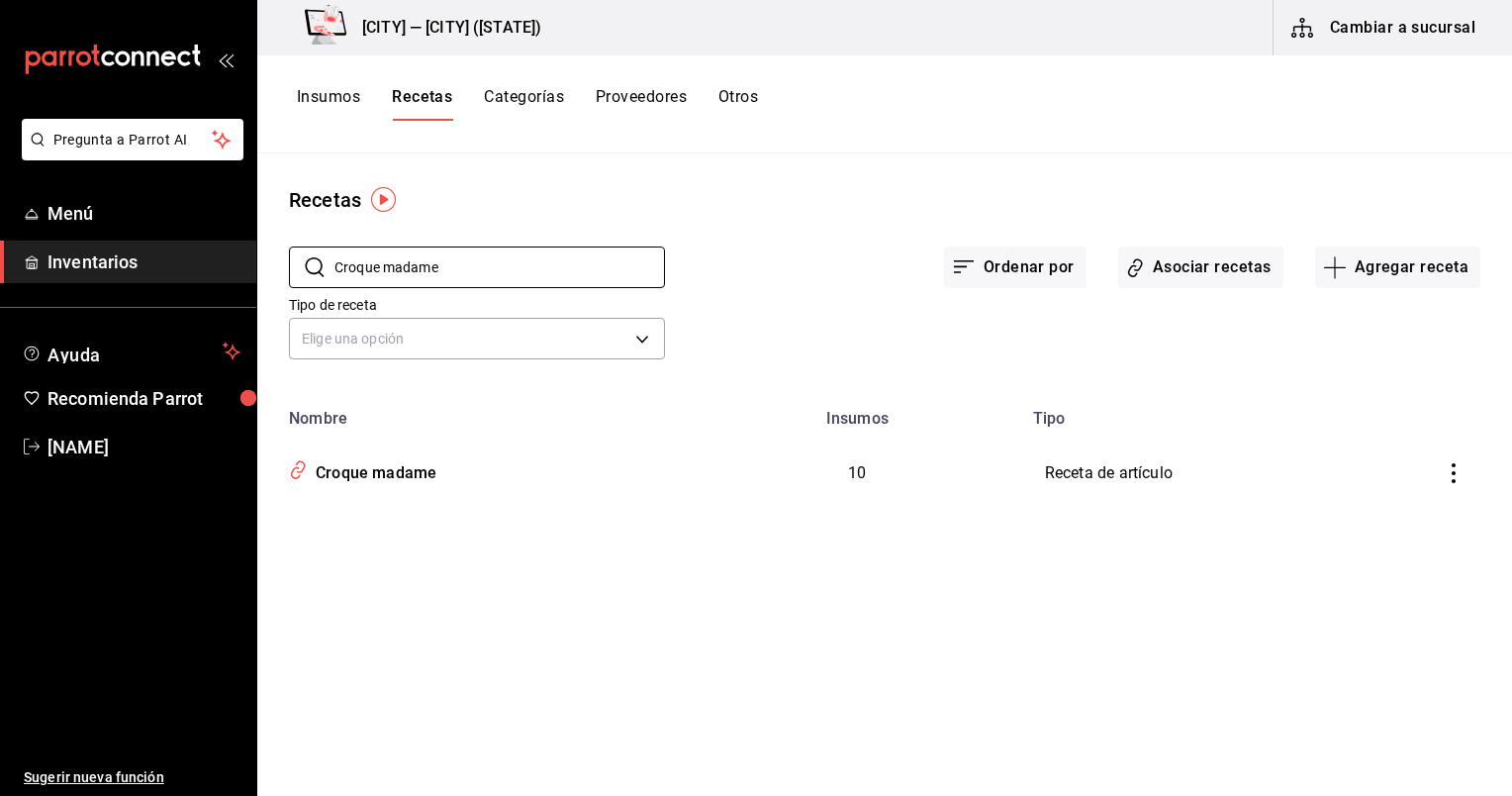drag, startPoint x: 538, startPoint y: 265, endPoint x: 259, endPoint y: 243, distance: 279.866 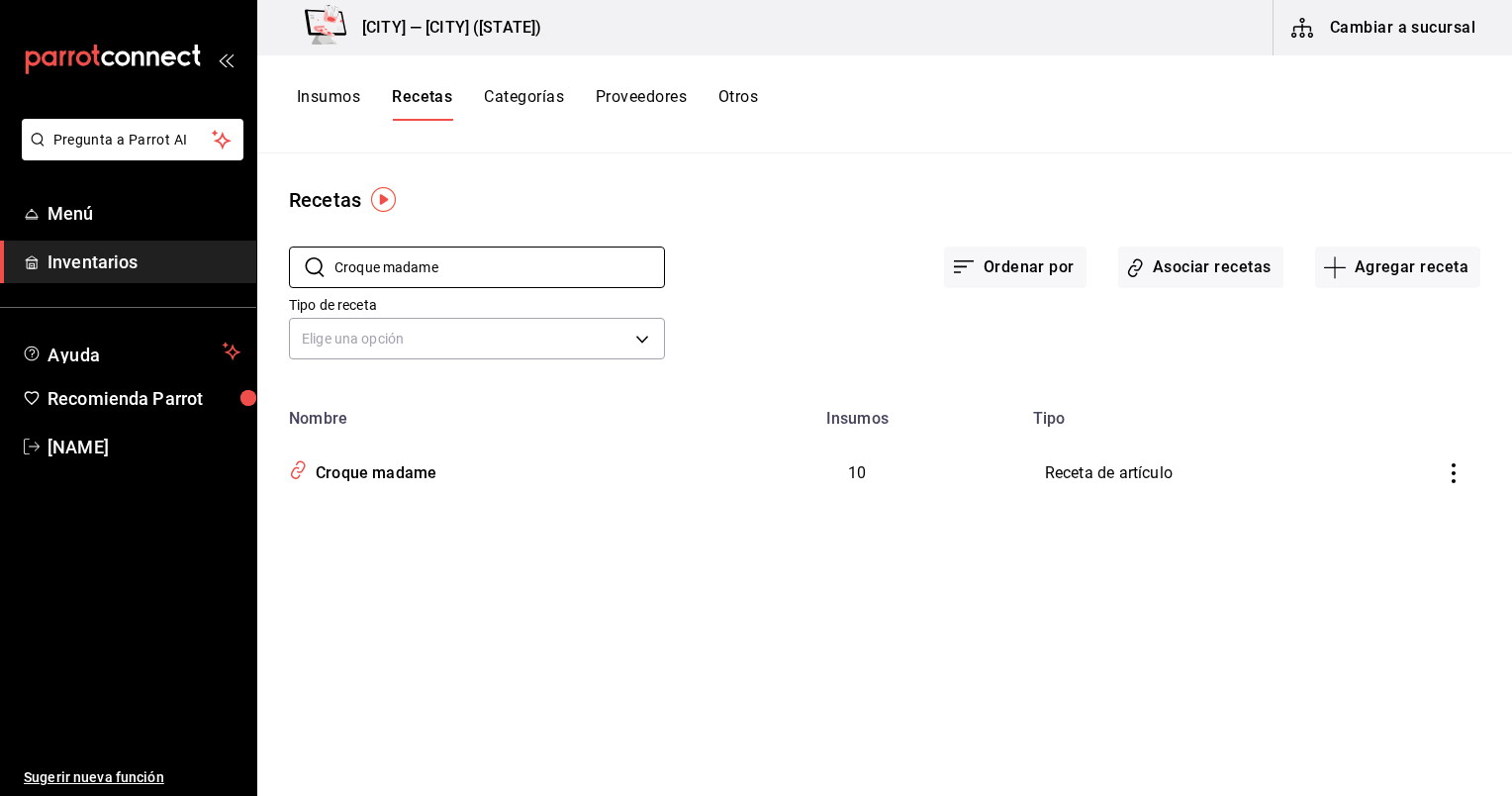 click on "​ Croque madame ​" at bounding box center (461, 251) 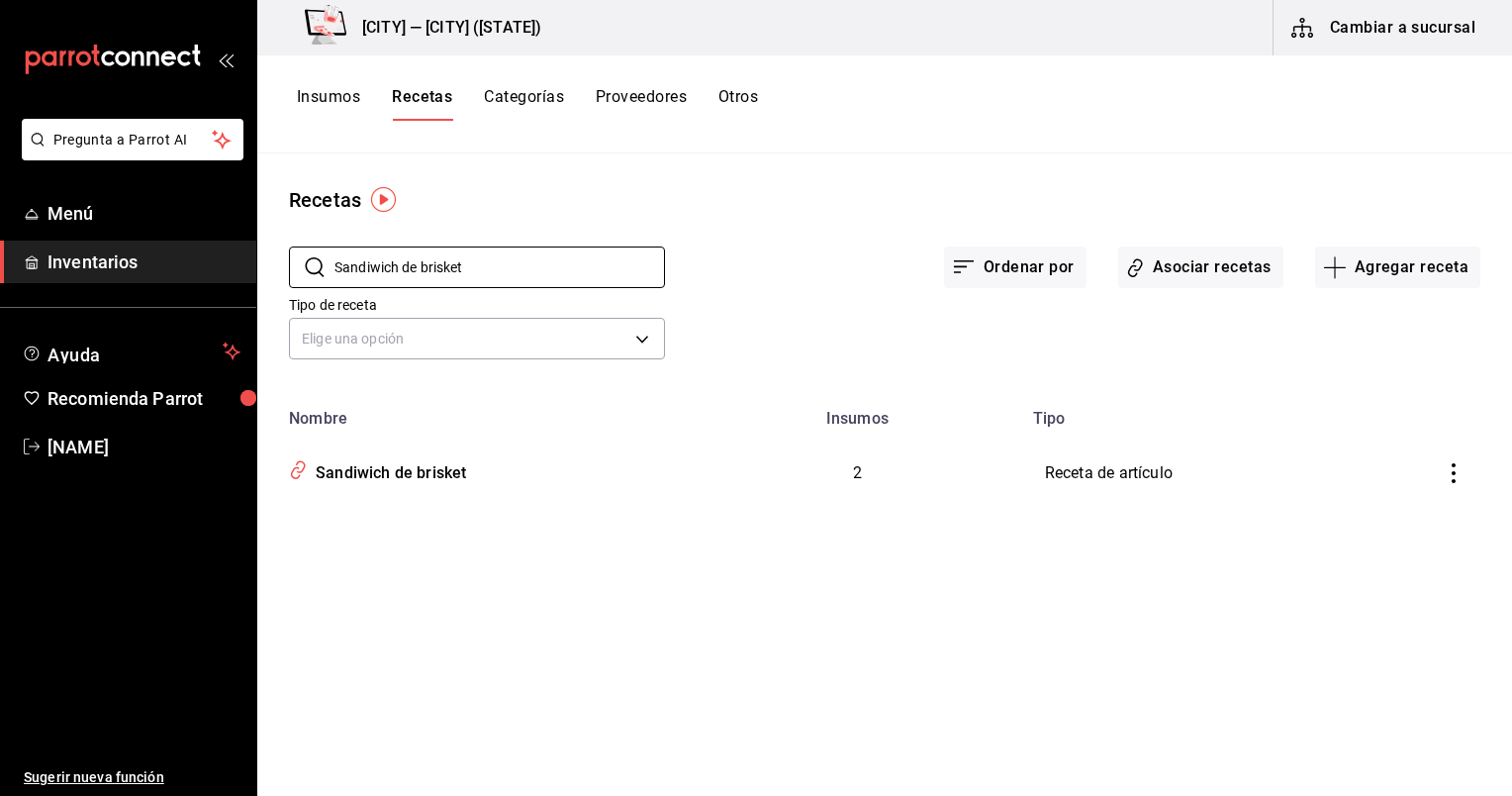 type on "Sandiwich de brisket" 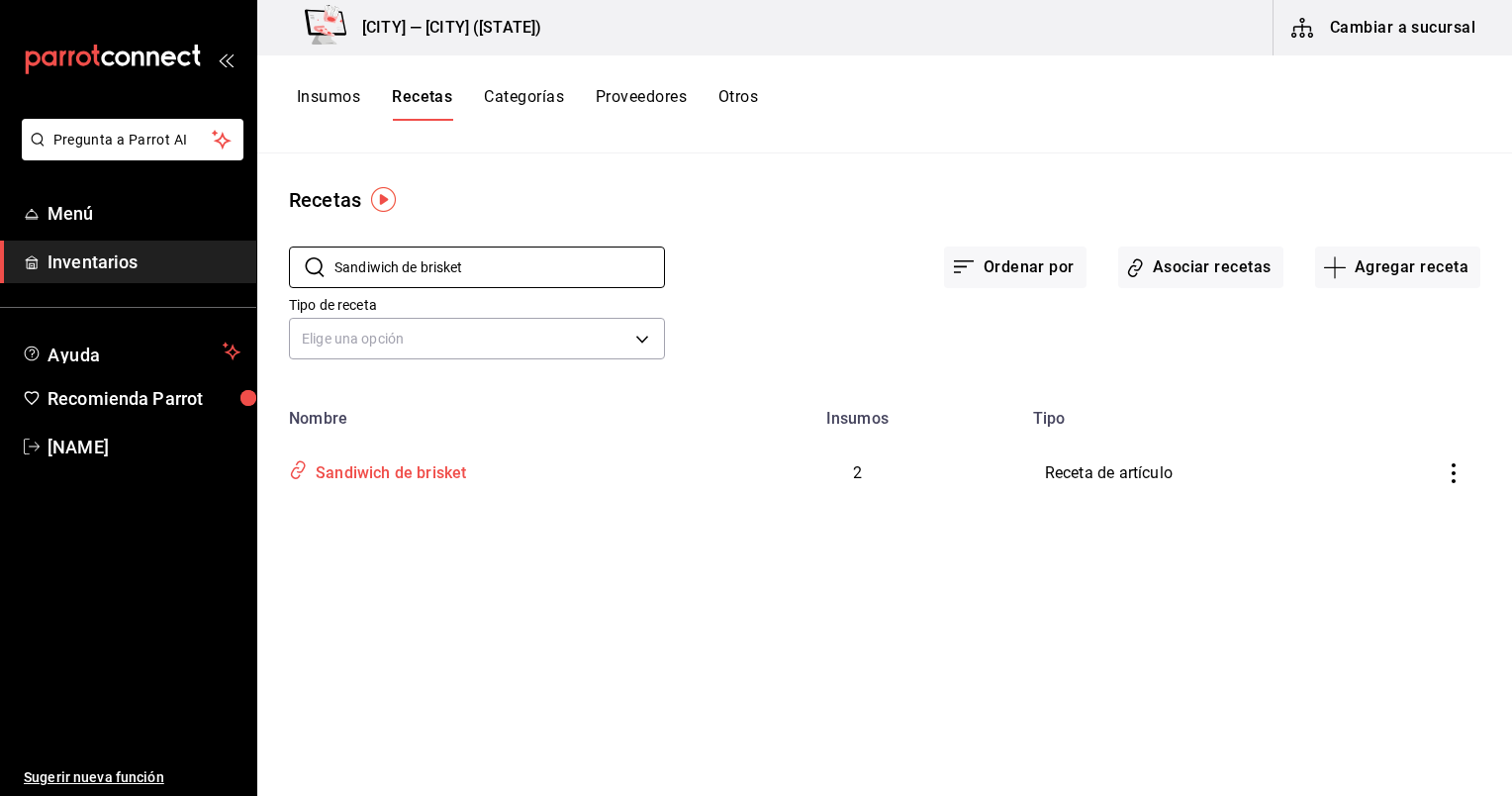 click on "Sandiwich de brisket" at bounding box center (387, 469) 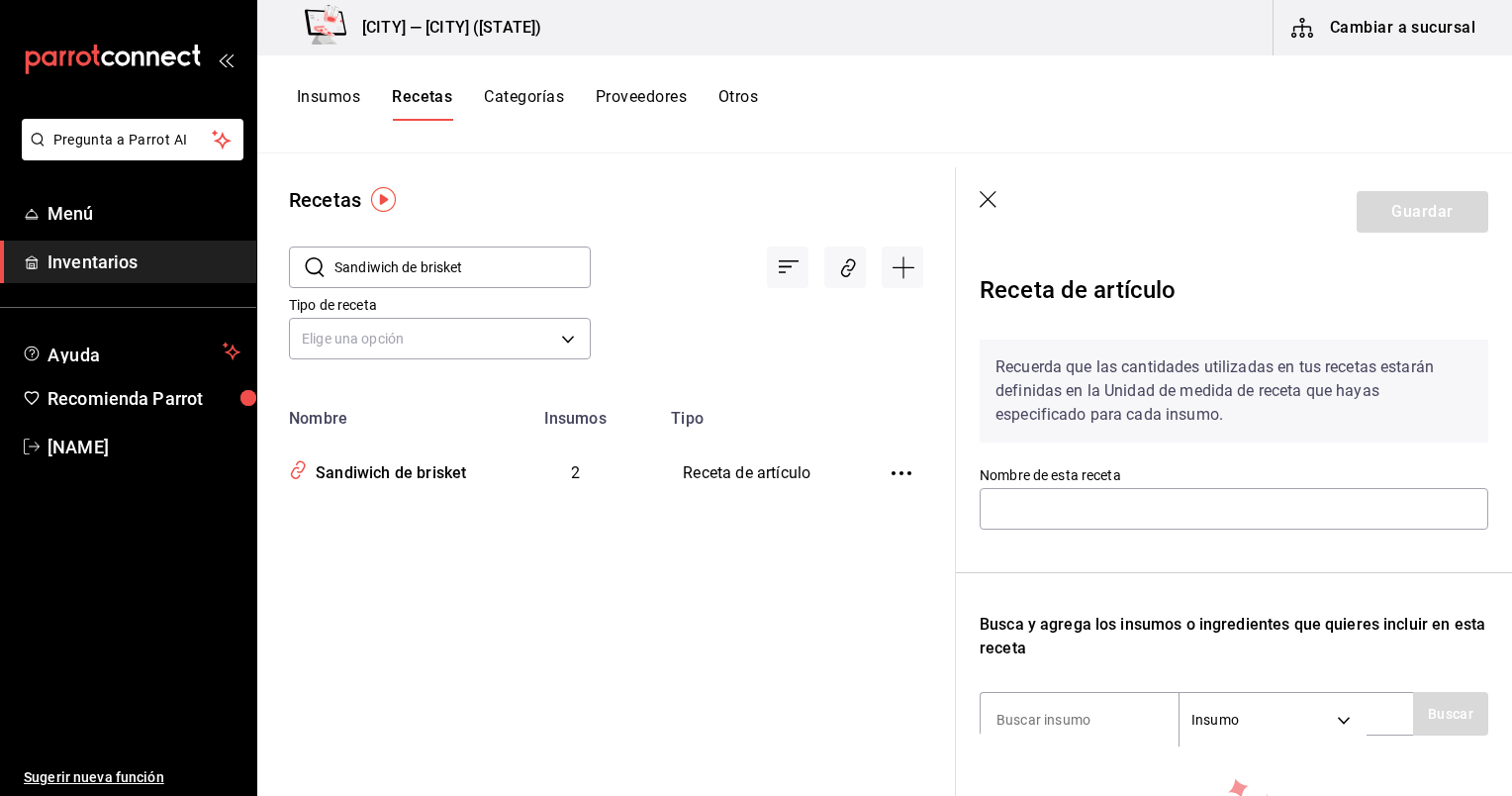 type on "Sandiwich de brisket" 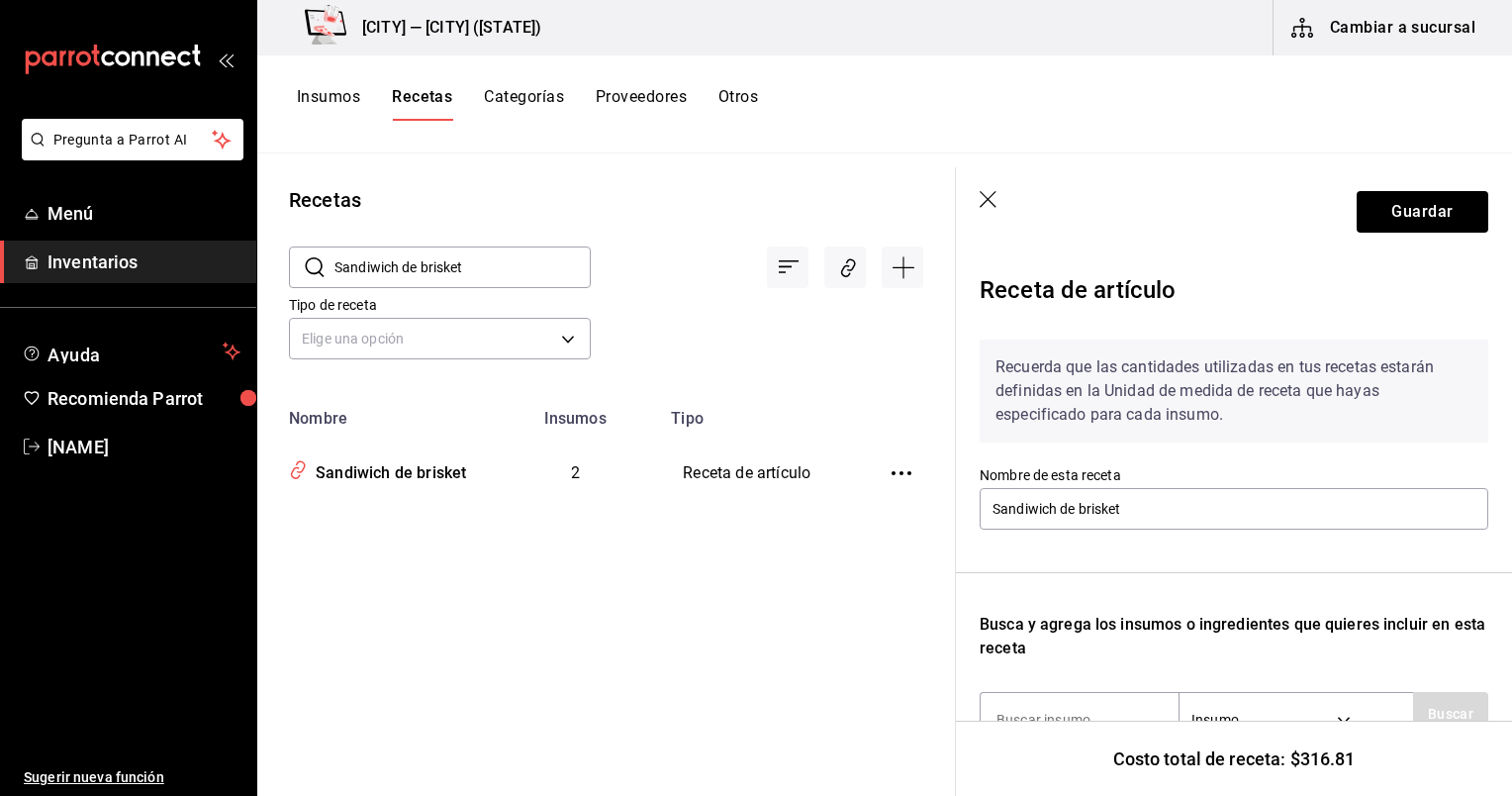 scroll, scrollTop: 337, scrollLeft: 0, axis: vertical 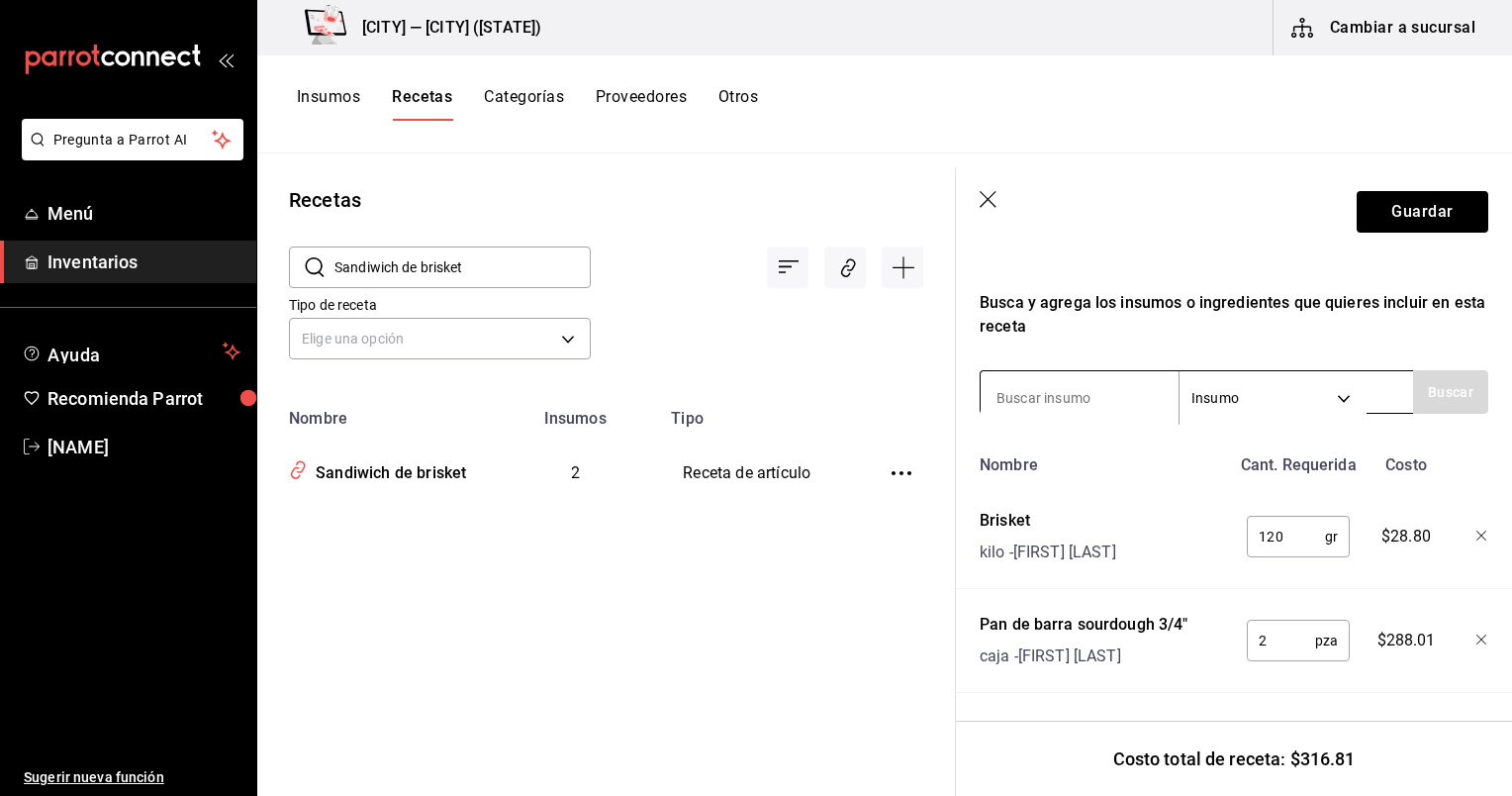 click at bounding box center [1080, 398] 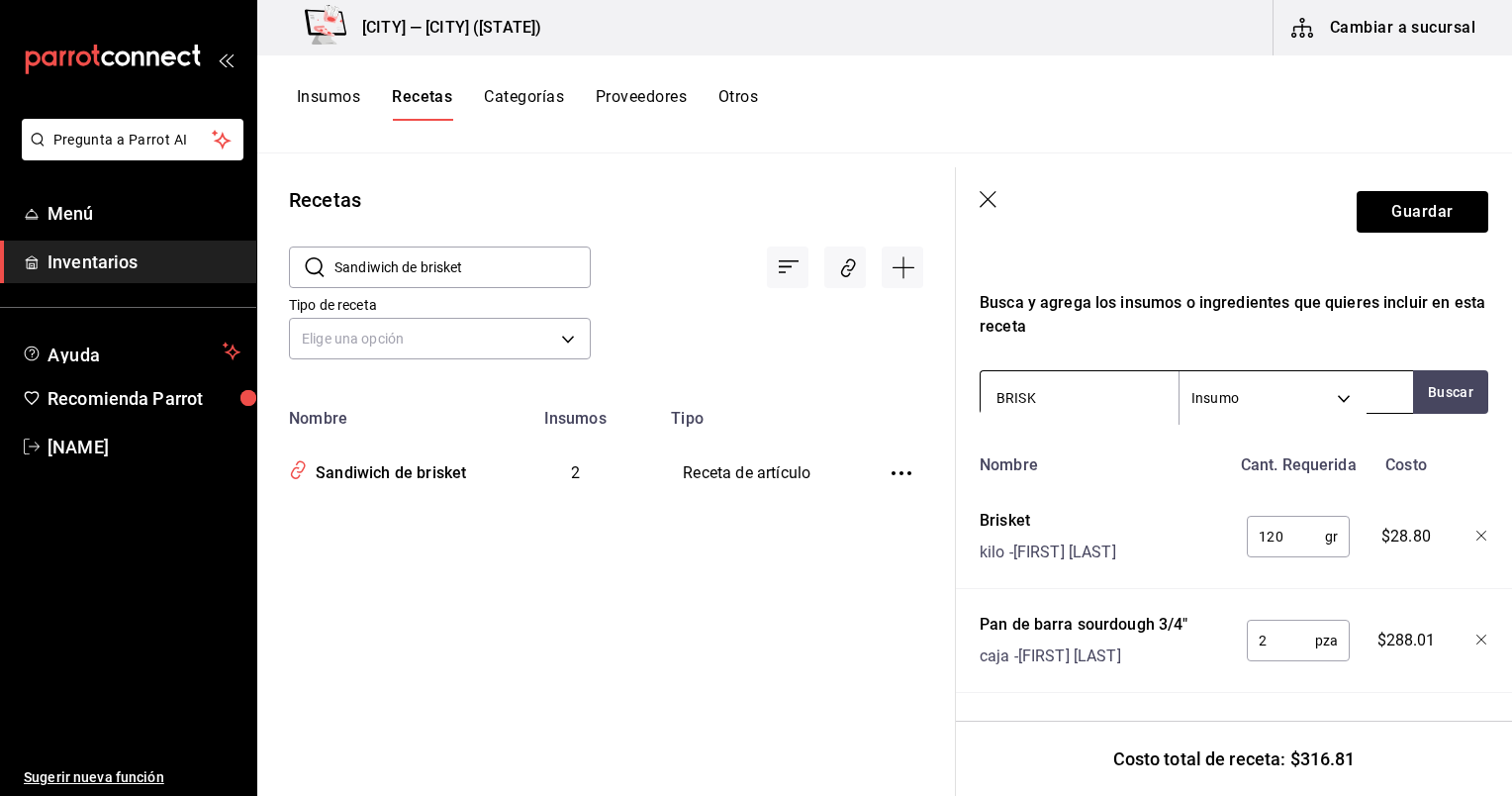 type on "BRISKE" 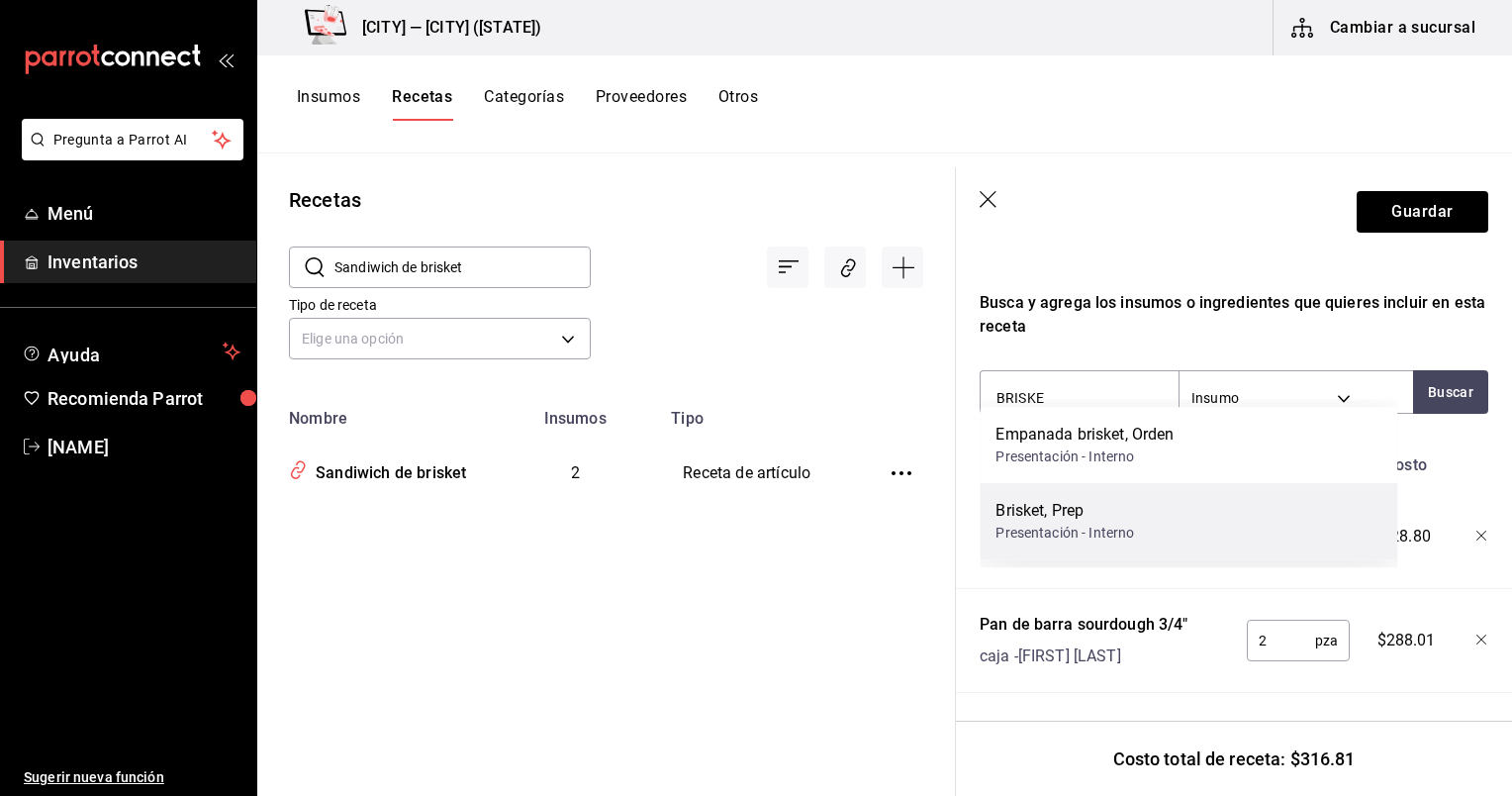 click on "Presentación - Interno" at bounding box center [1065, 533] 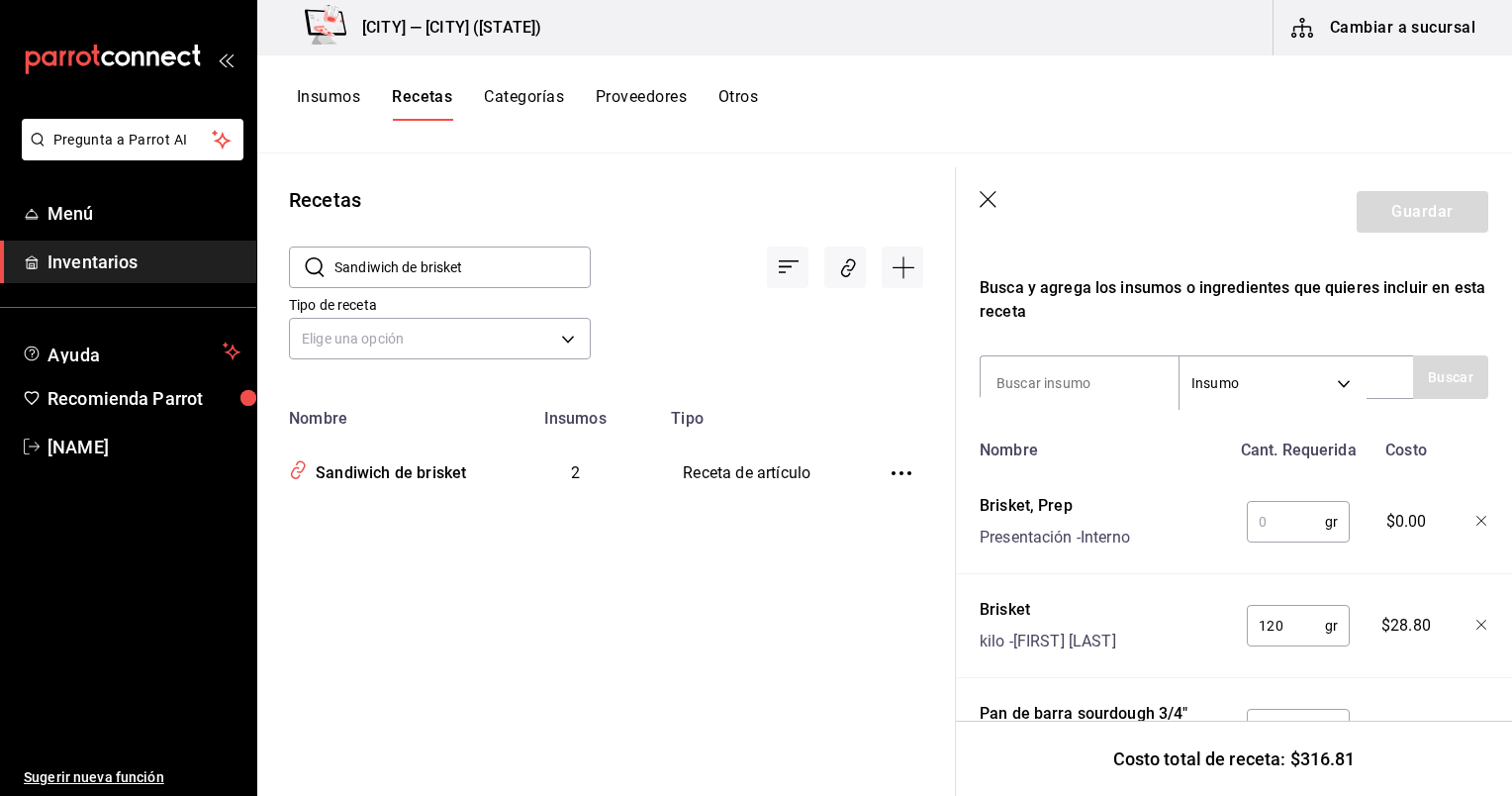 click at bounding box center [1285, 522] 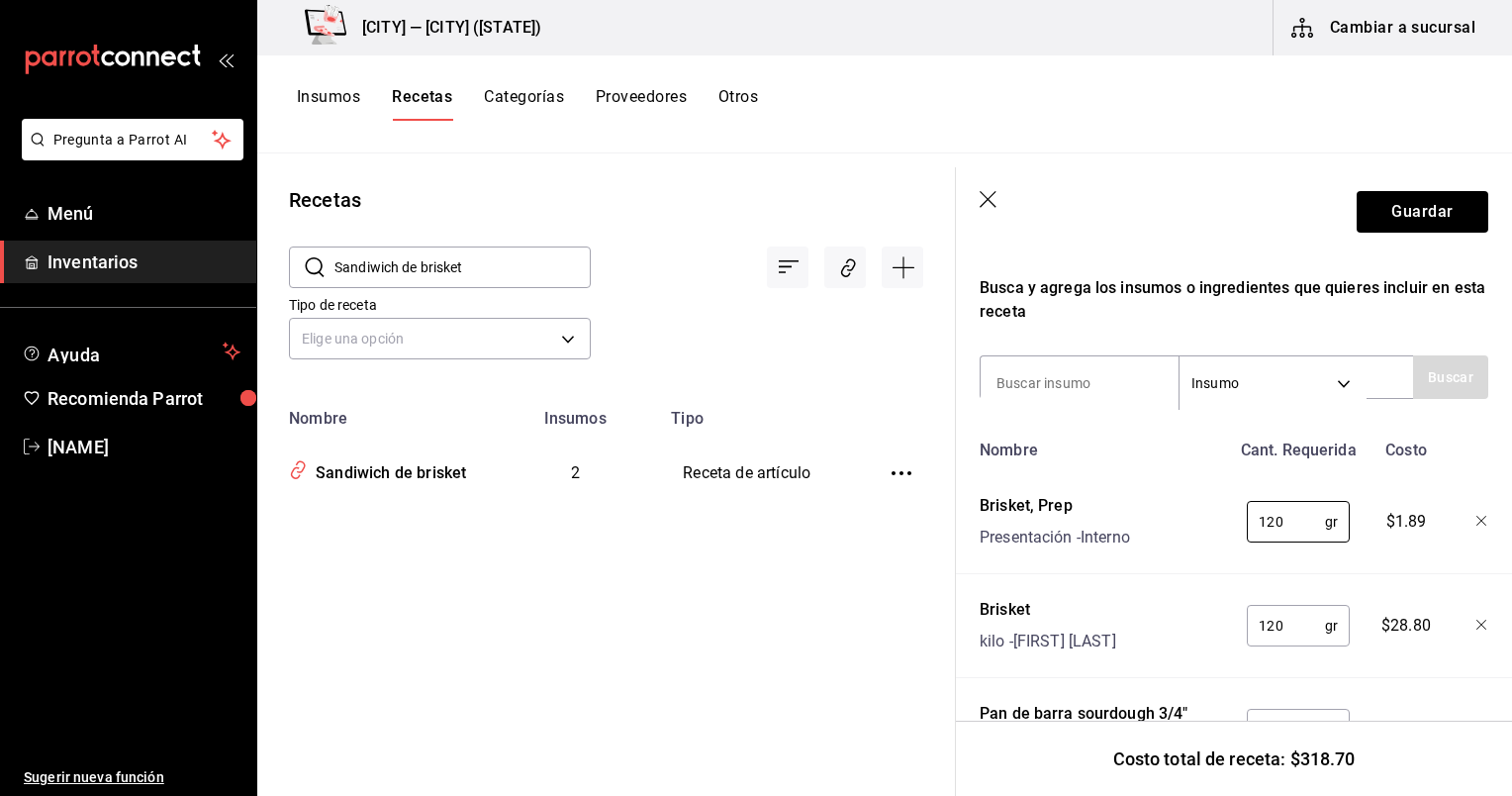 type on "120" 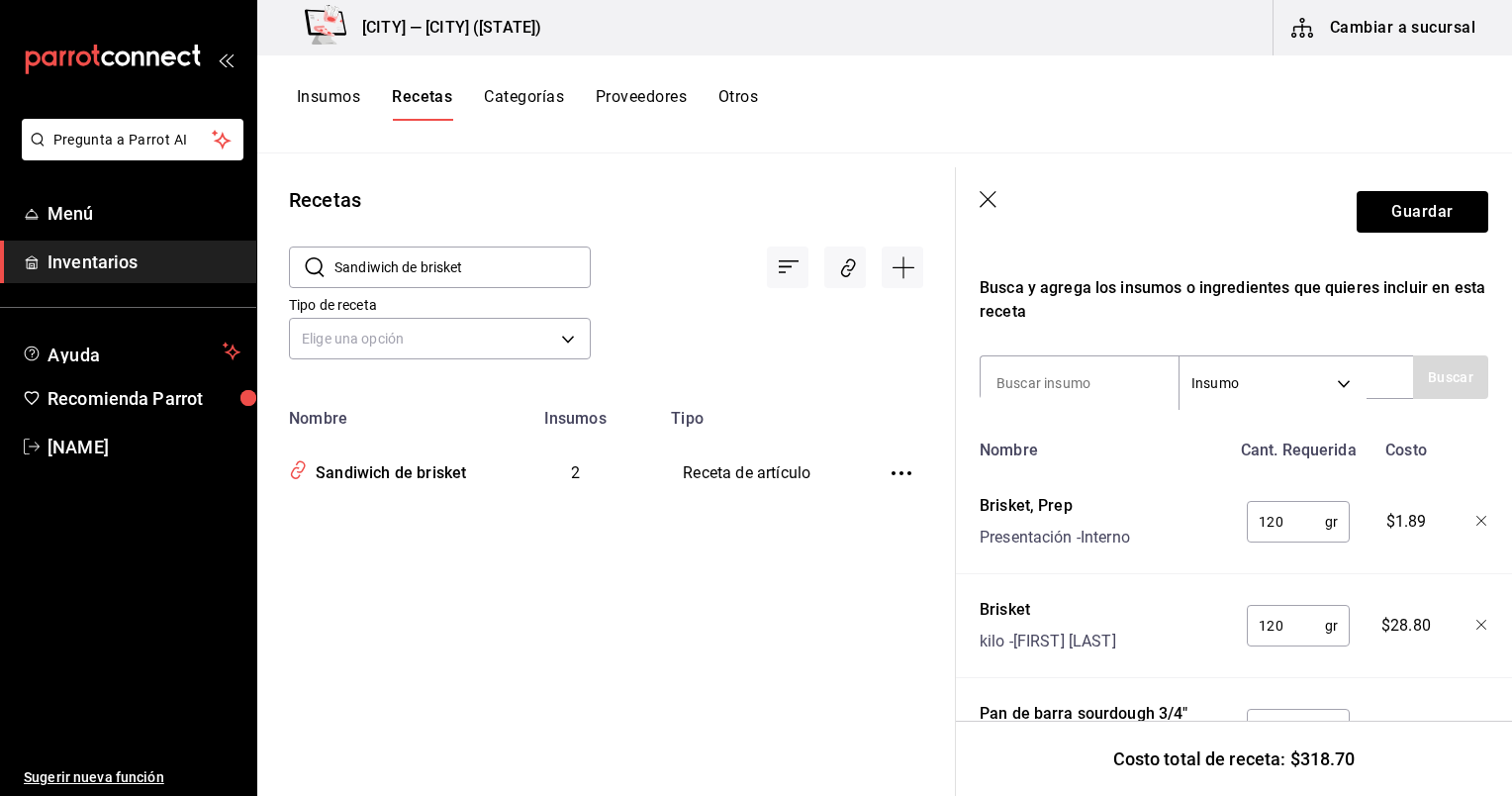 click 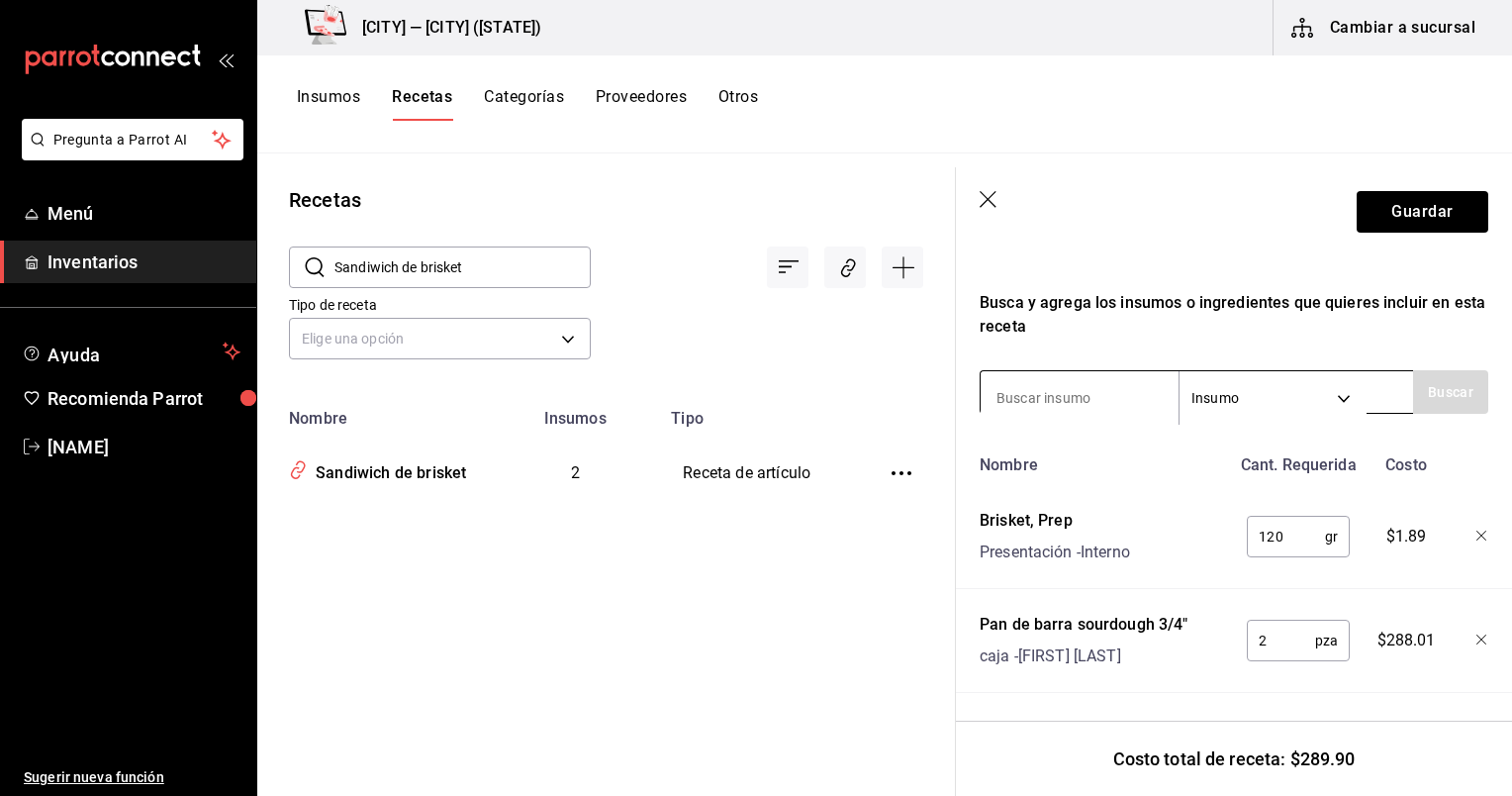 click at bounding box center [1080, 398] 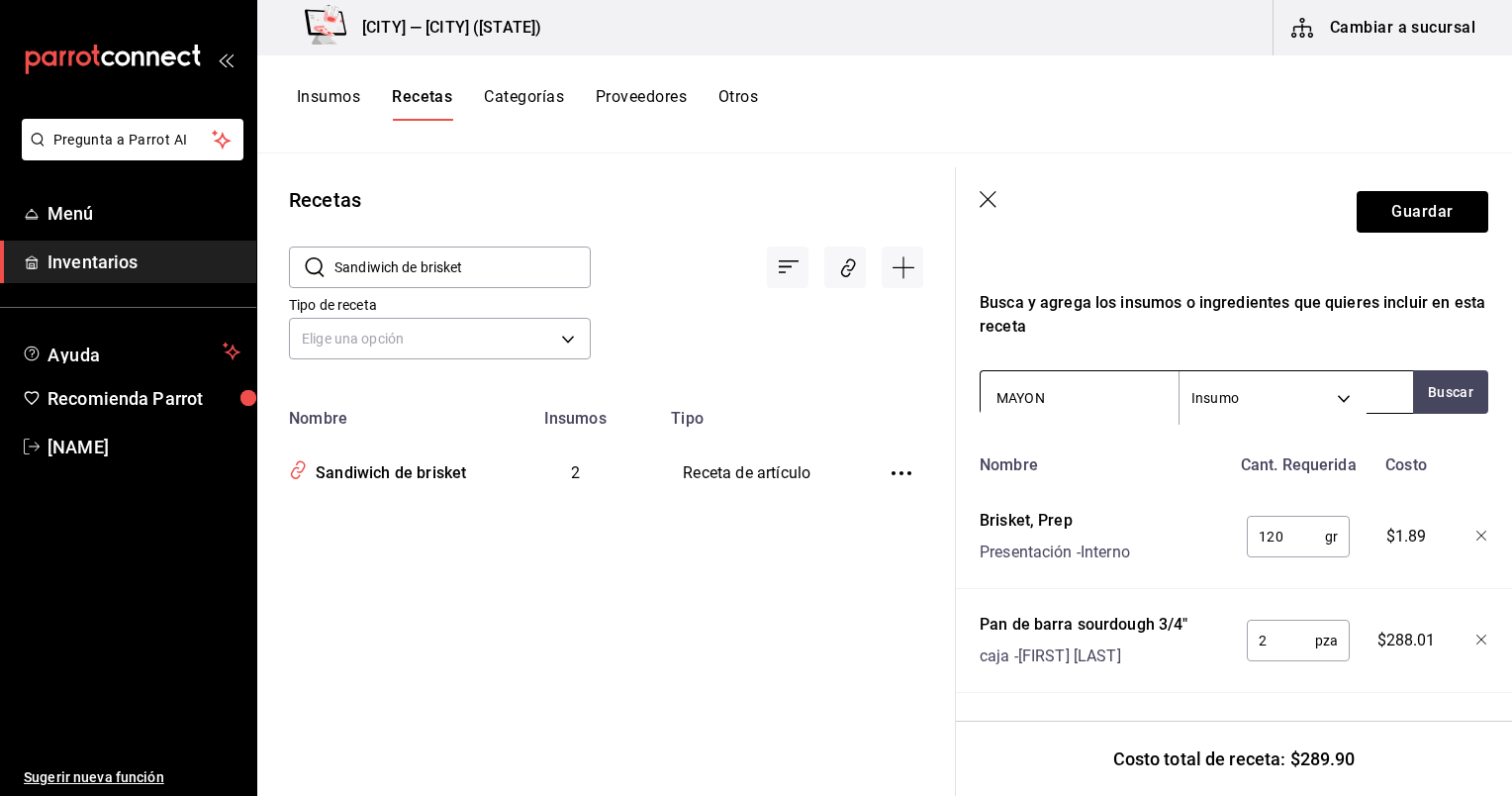 type on "MAYONE" 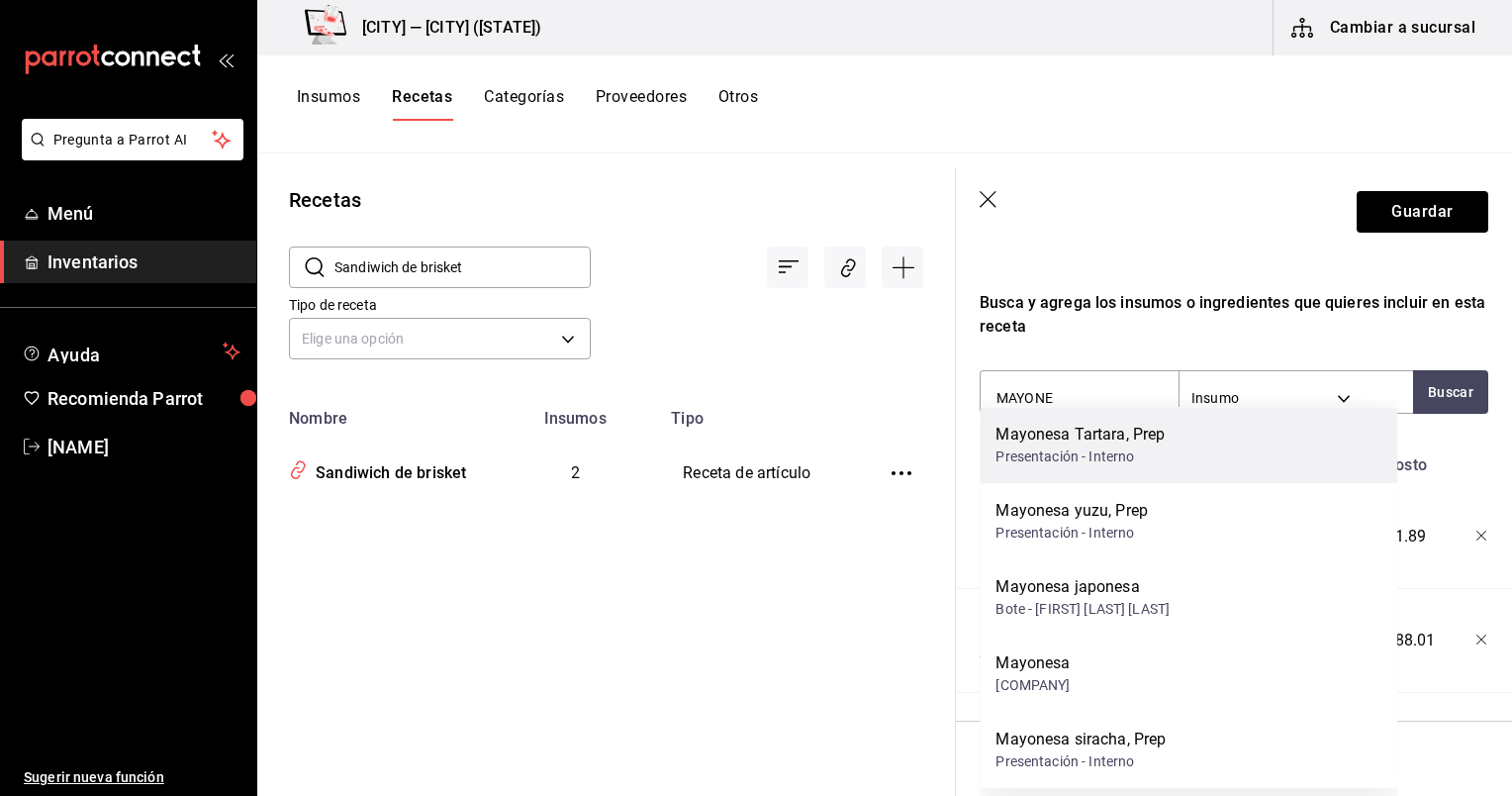 click on "Mayonesa Tartara, Prep" at bounding box center (1080, 435) 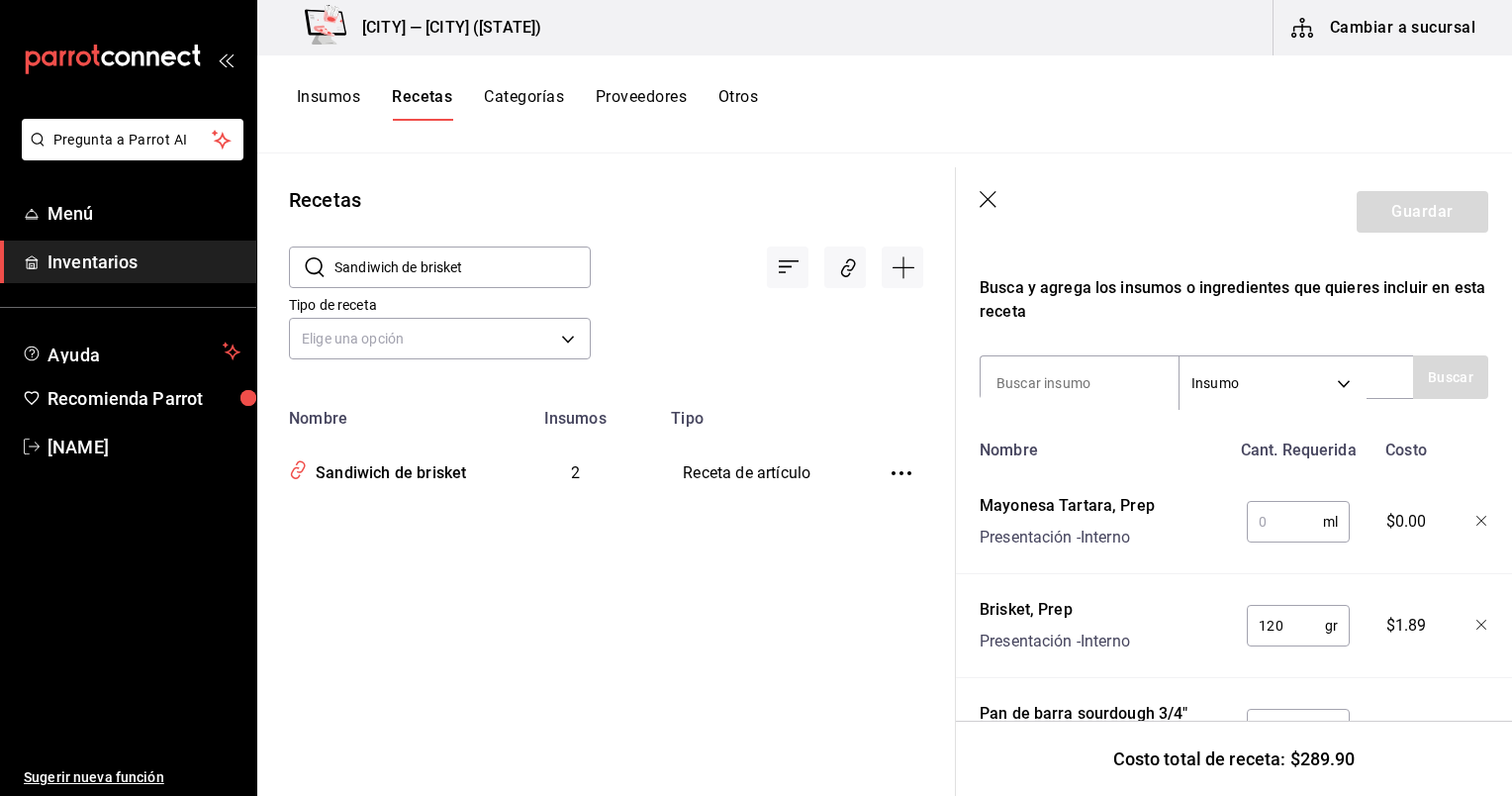 click at bounding box center (1284, 522) 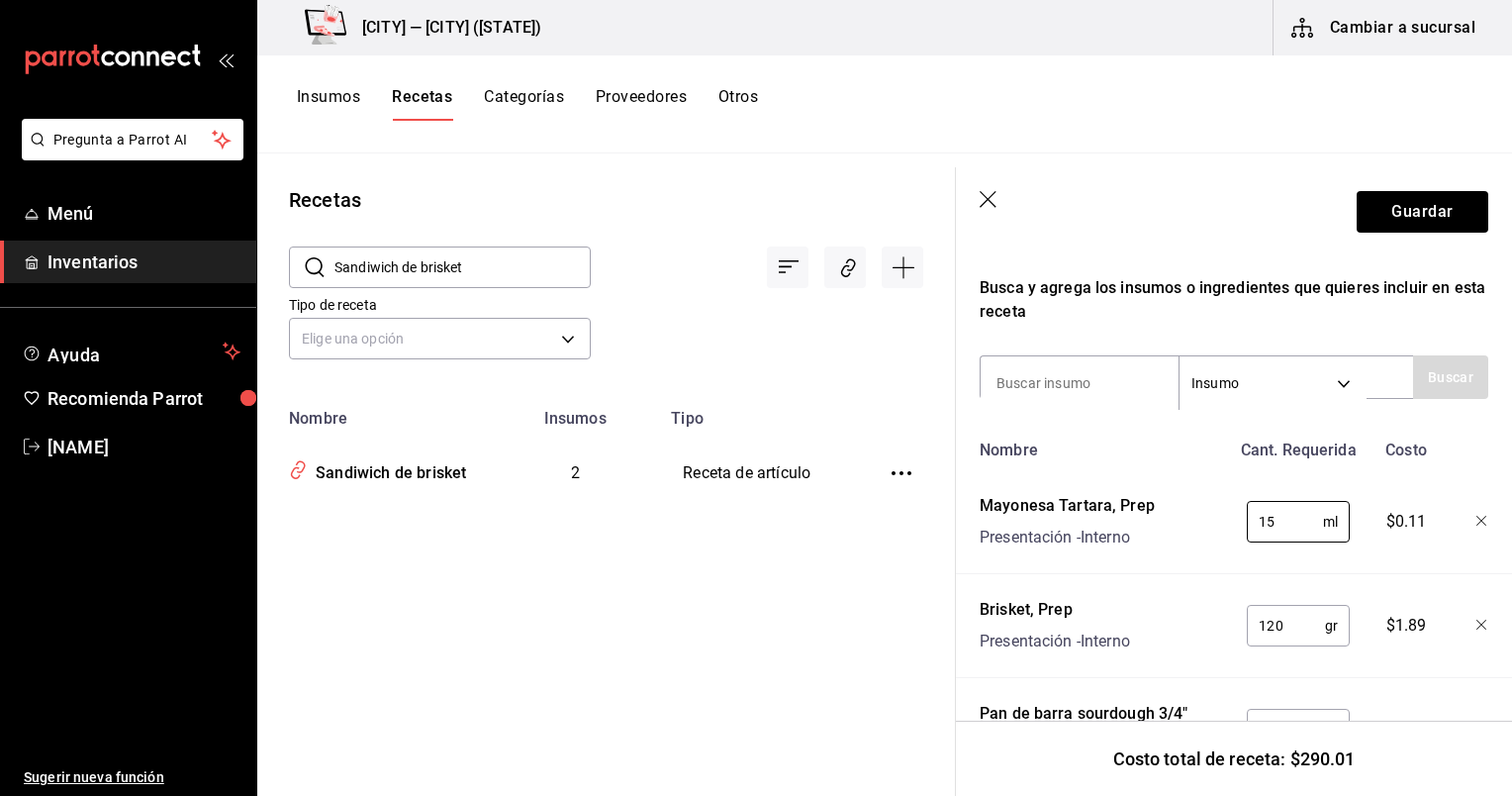 type on "15" 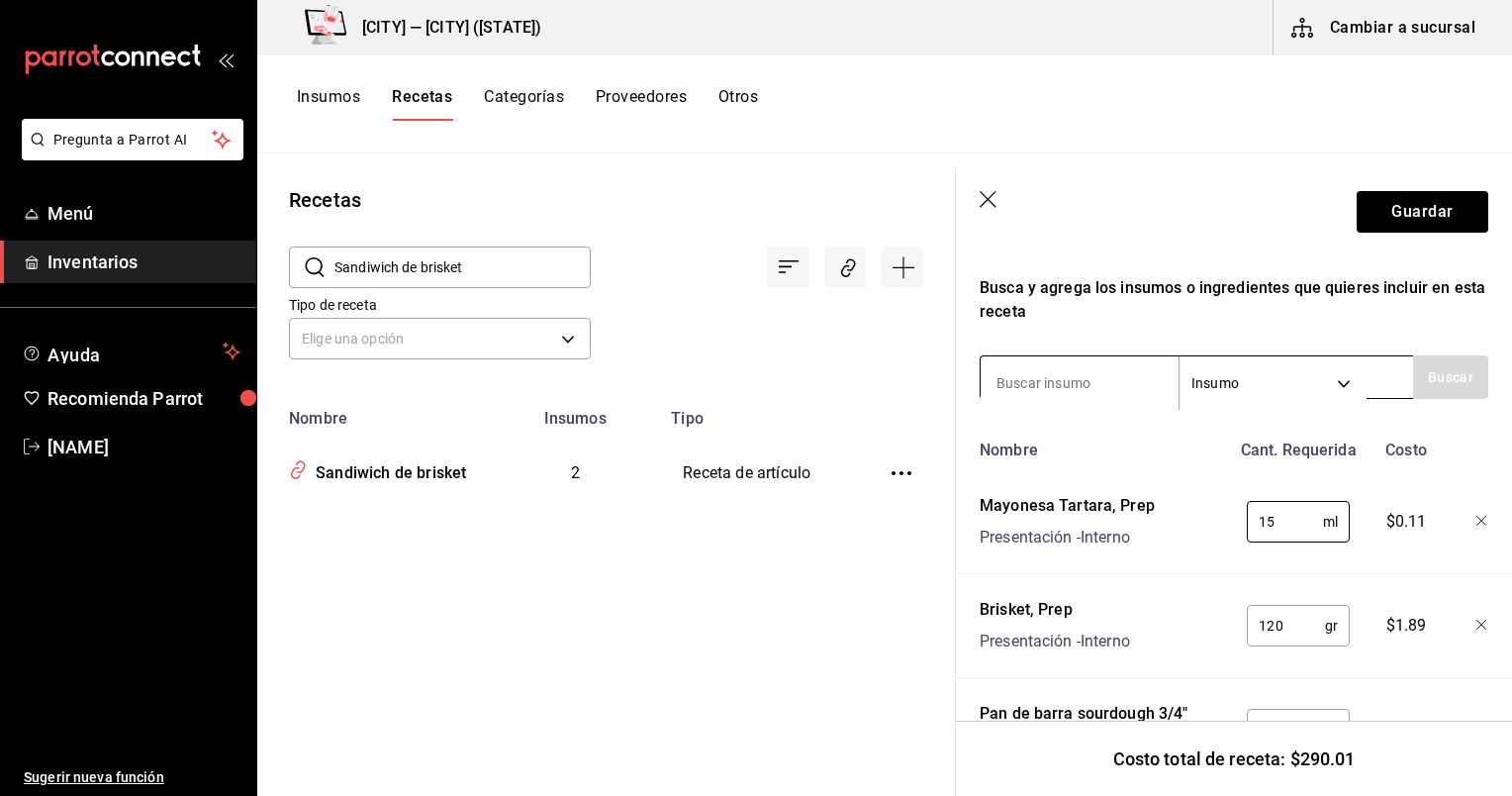 click at bounding box center [1080, 383] 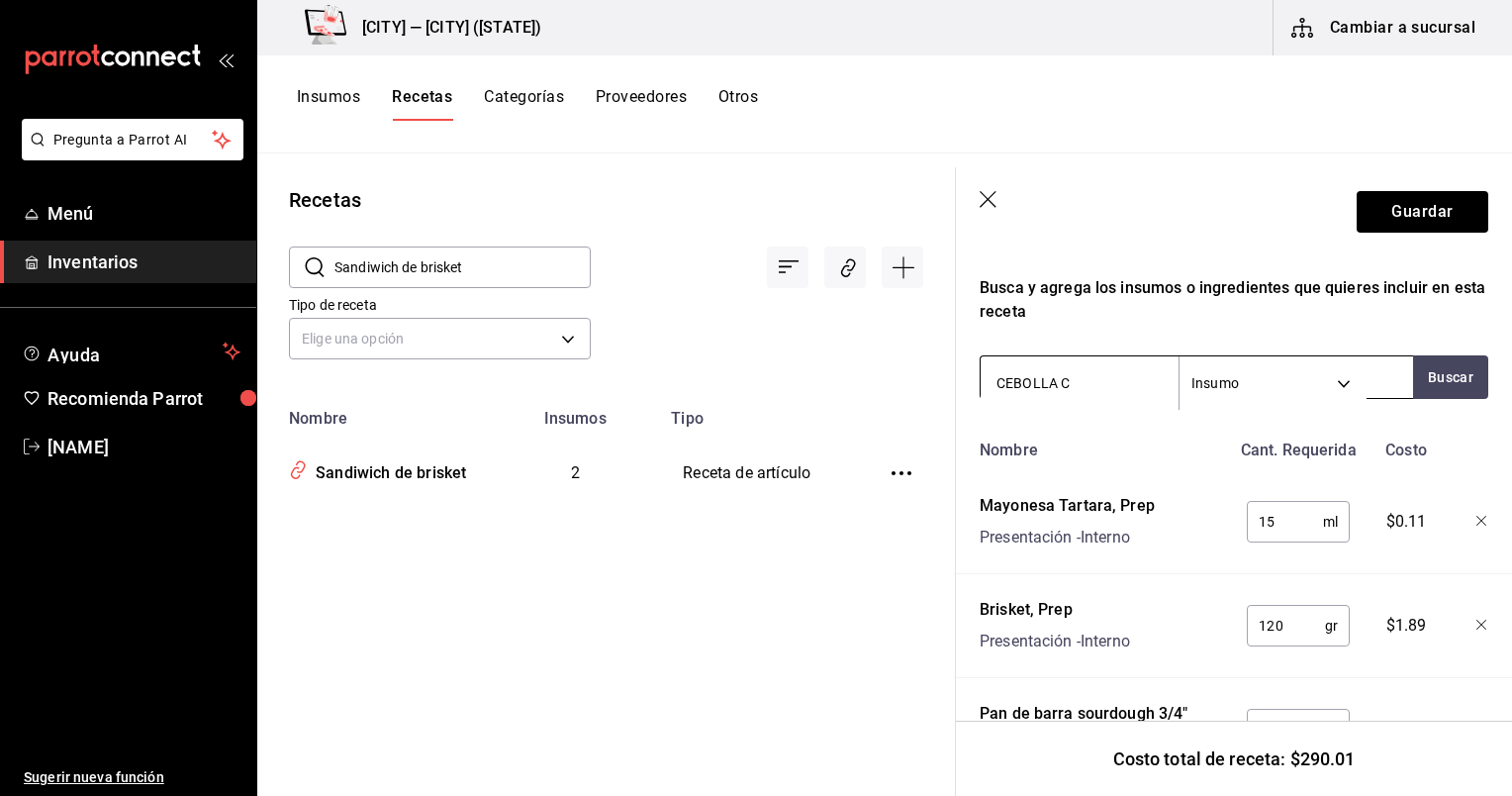 type on "CEBOLLA CA" 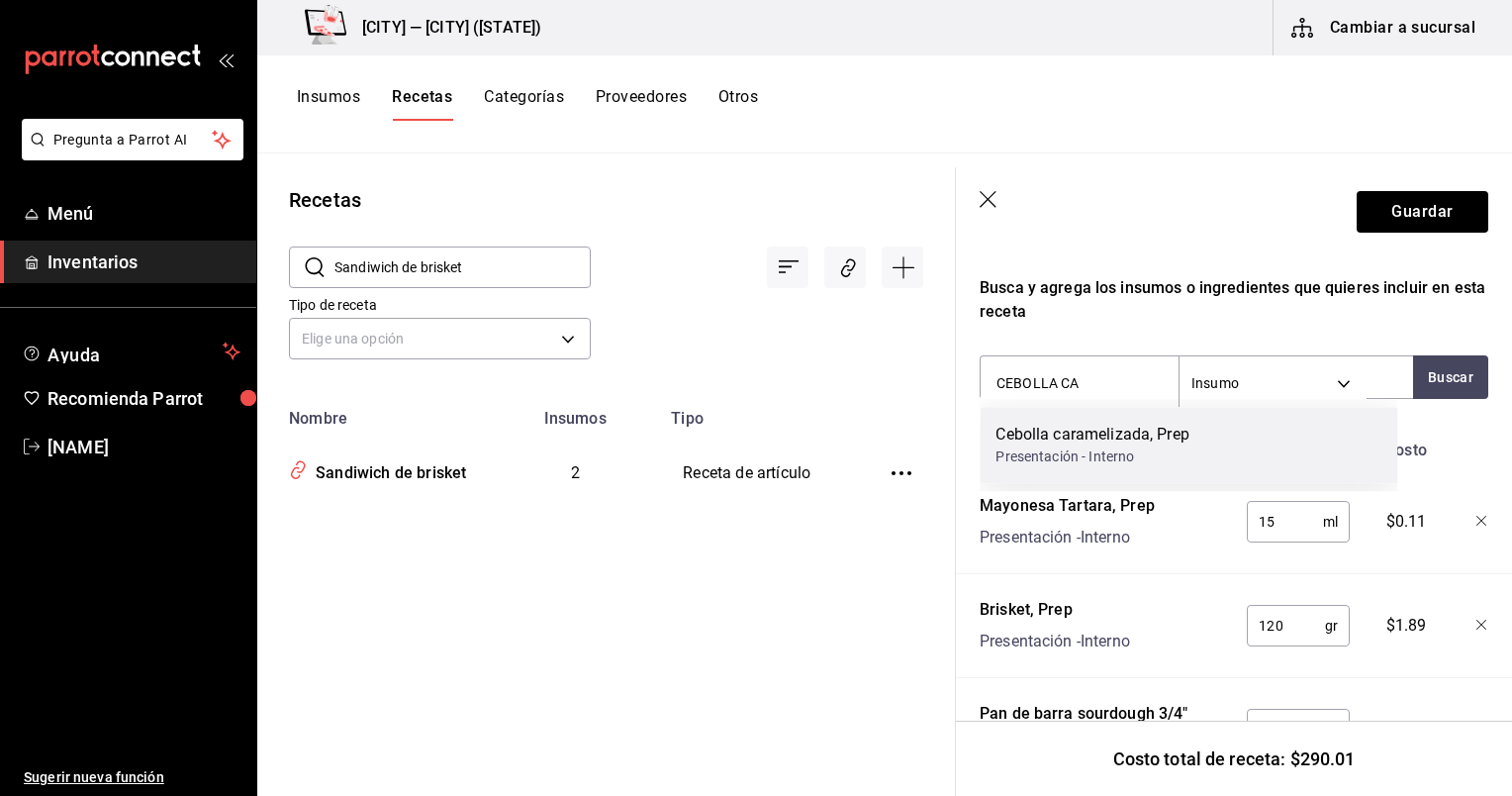 click on "Cebolla caramelizada, Prep" at bounding box center [1091, 435] 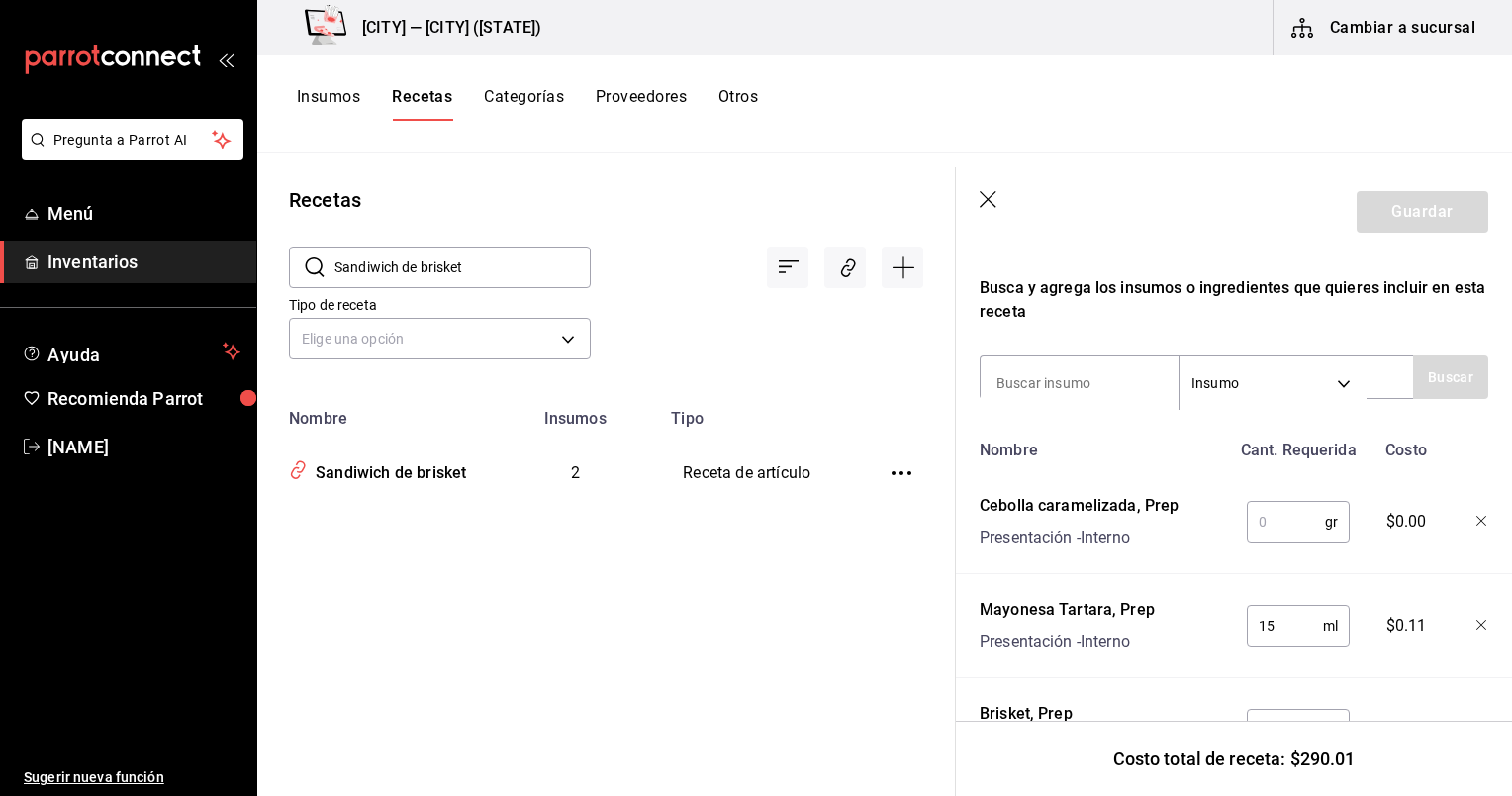 click 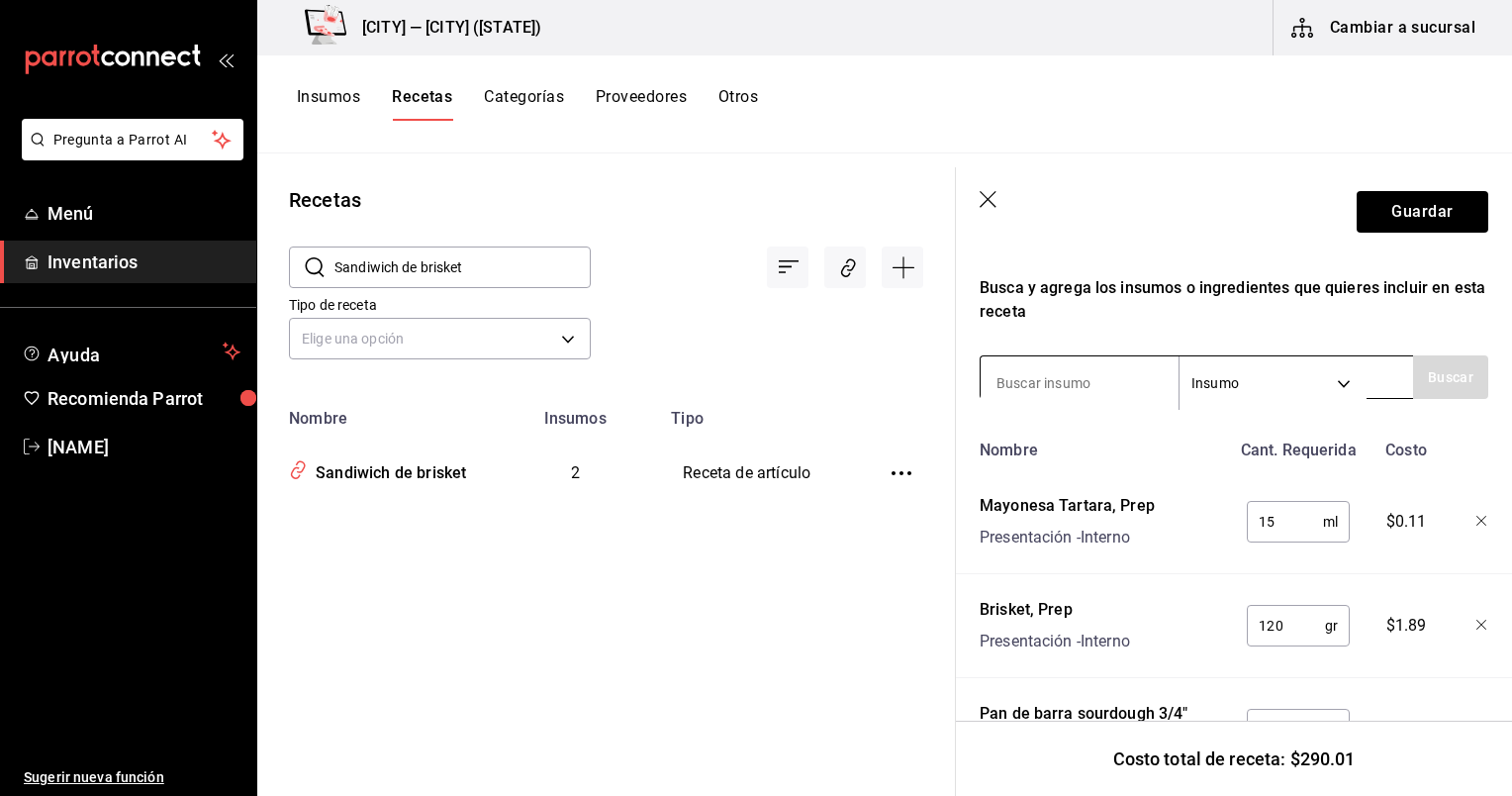 click at bounding box center [1080, 383] 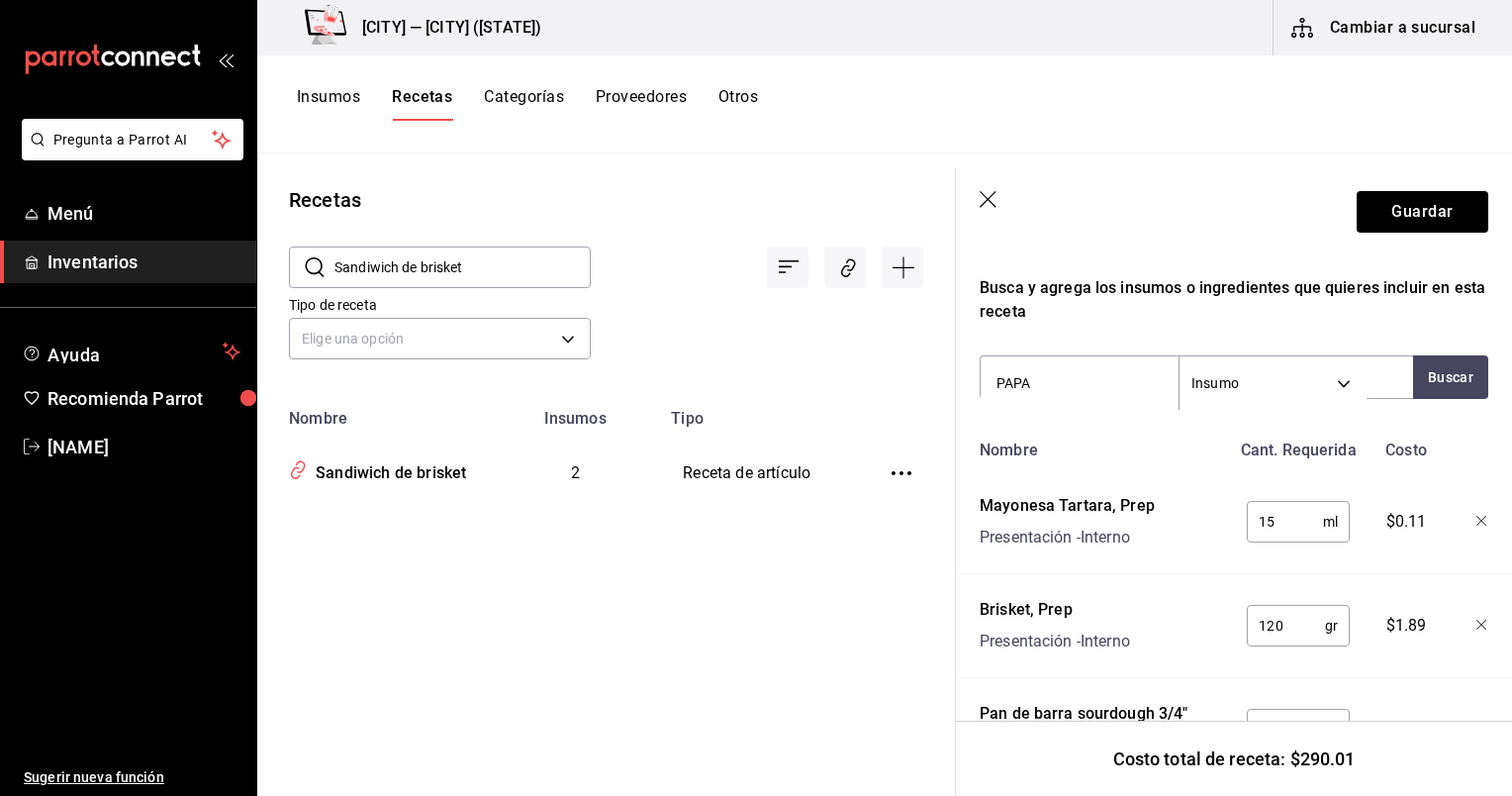 type on "PAPAS" 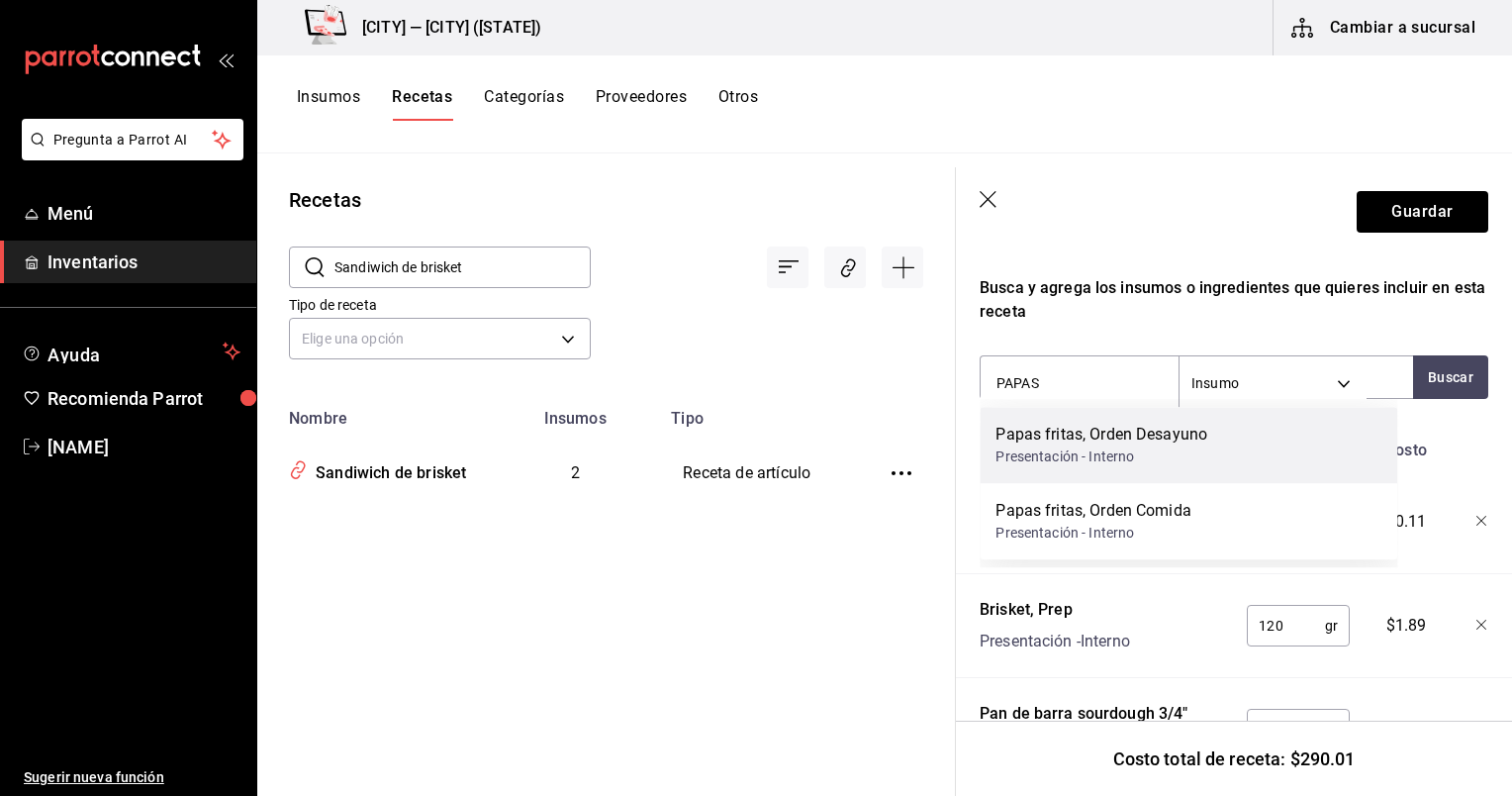 click on "Presentación - Interno" at bounding box center [1101, 456] 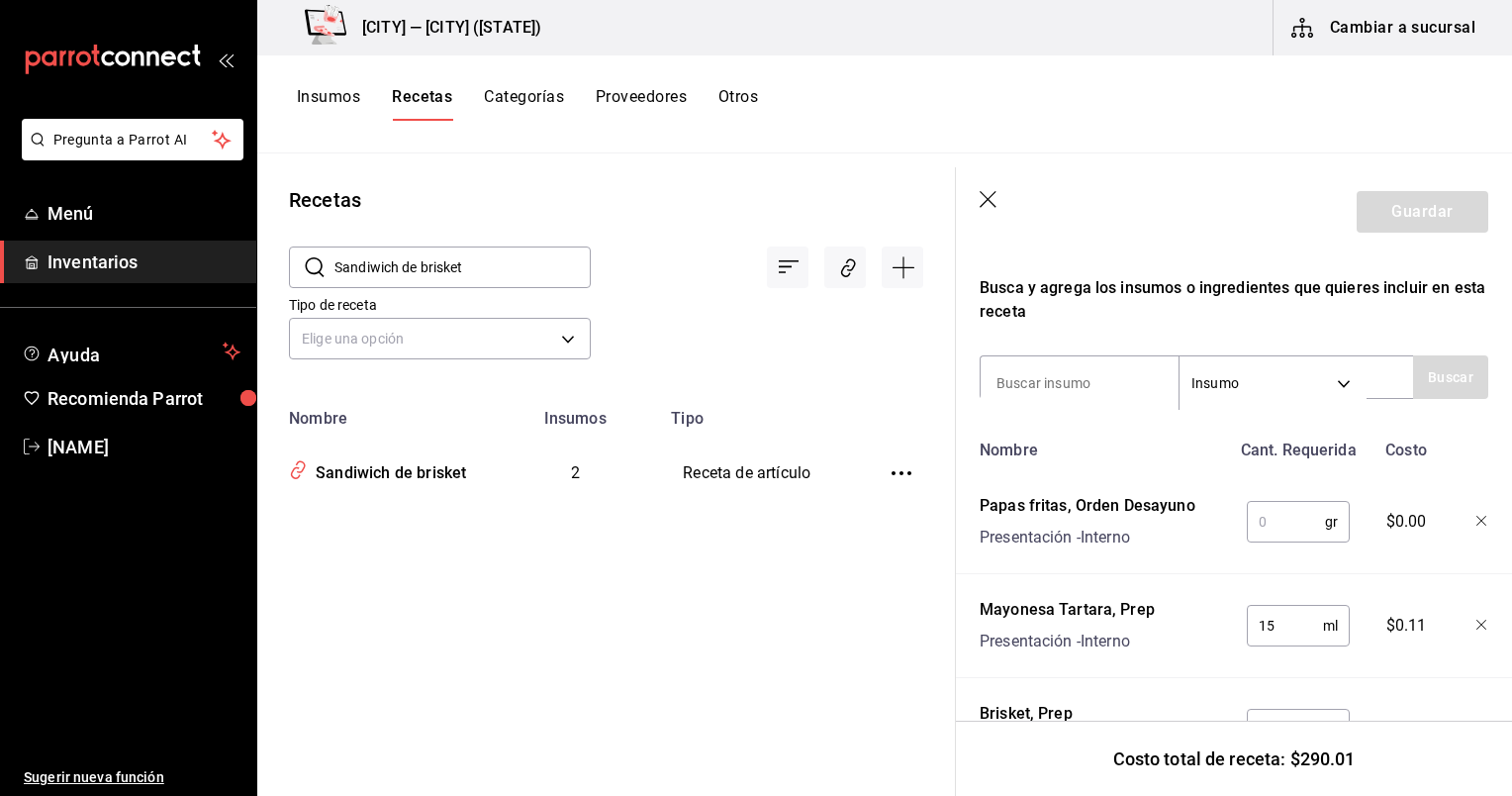 click at bounding box center (1285, 522) 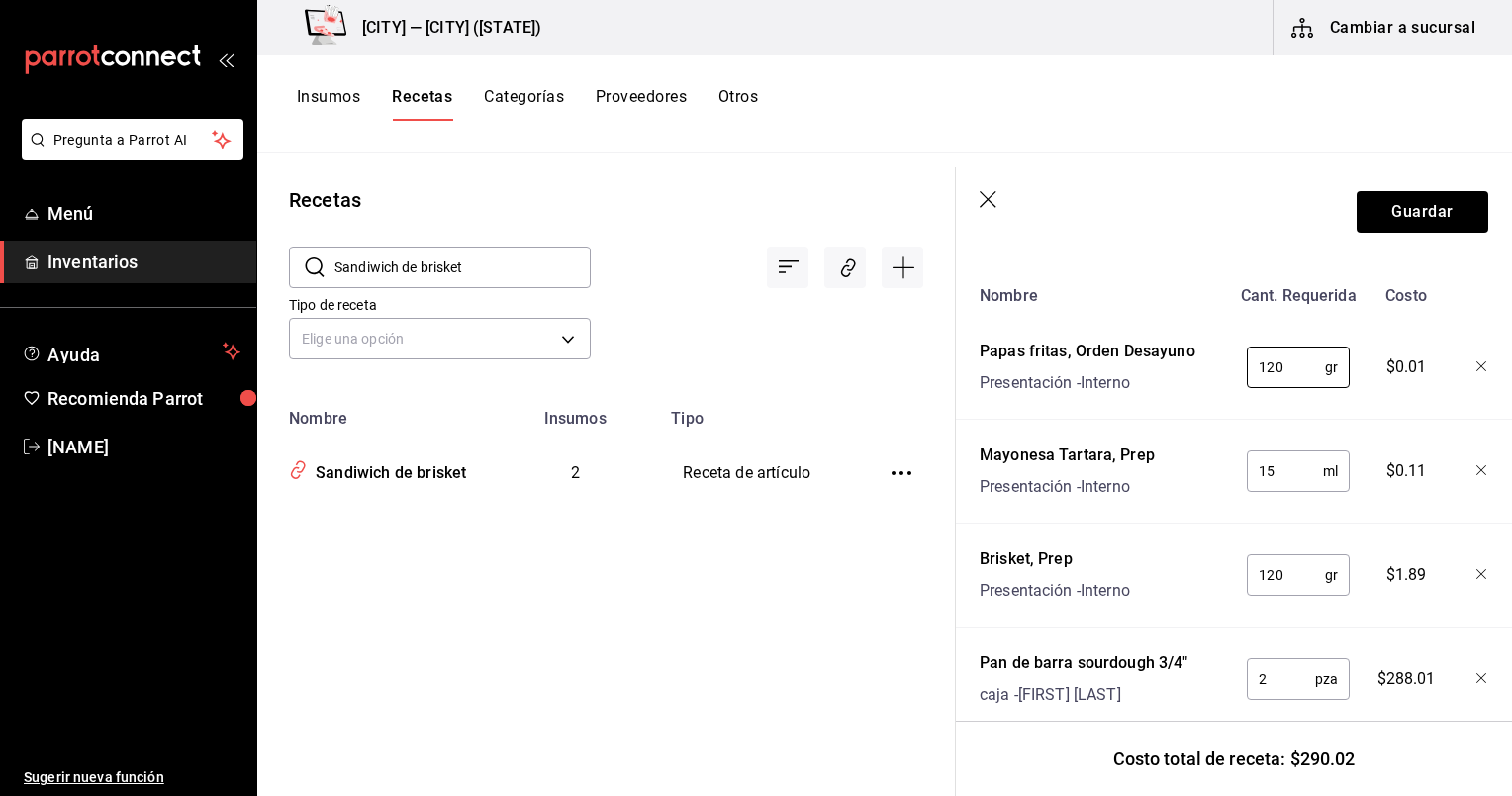 scroll, scrollTop: 545, scrollLeft: 0, axis: vertical 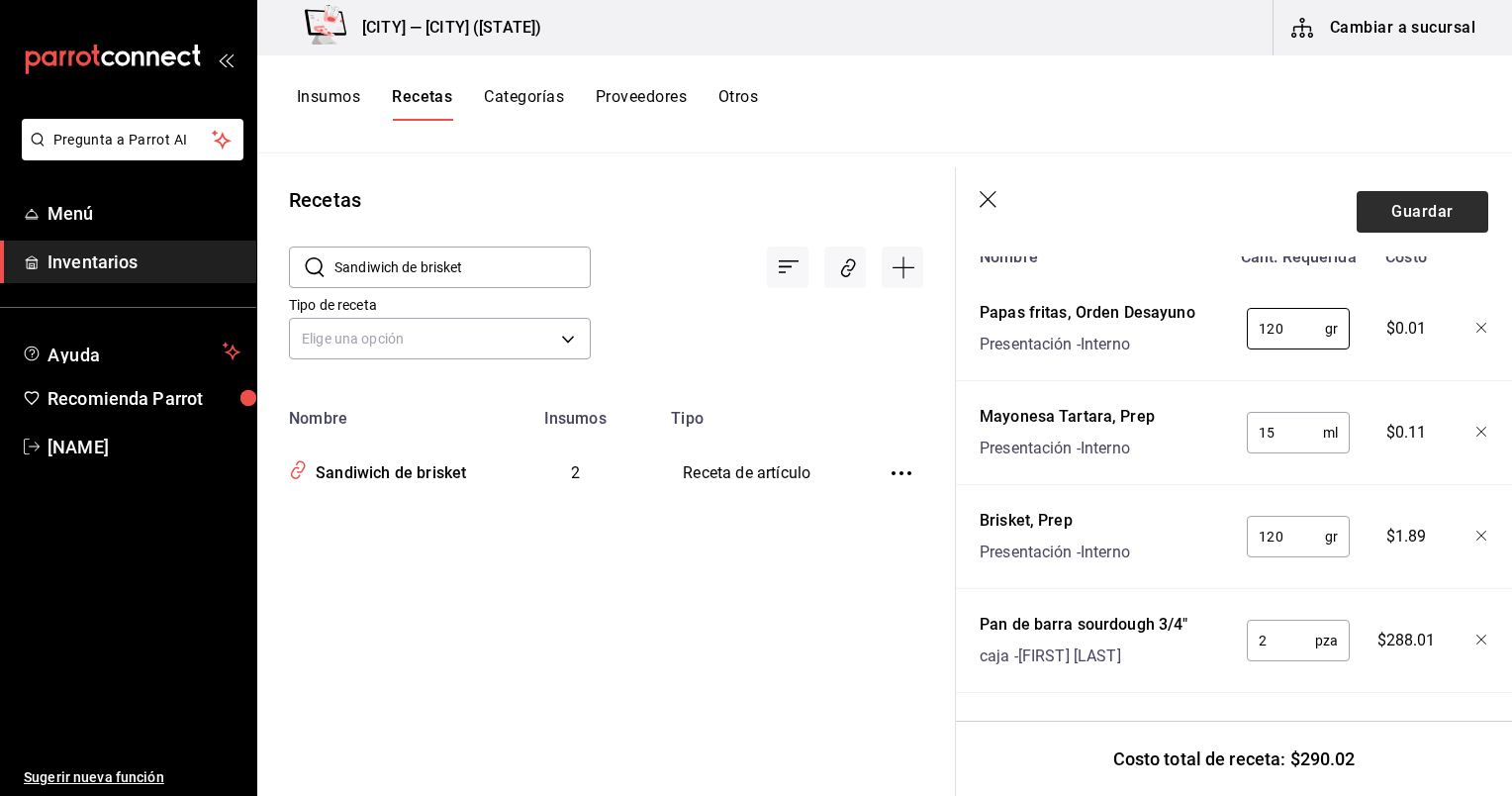 type on "120" 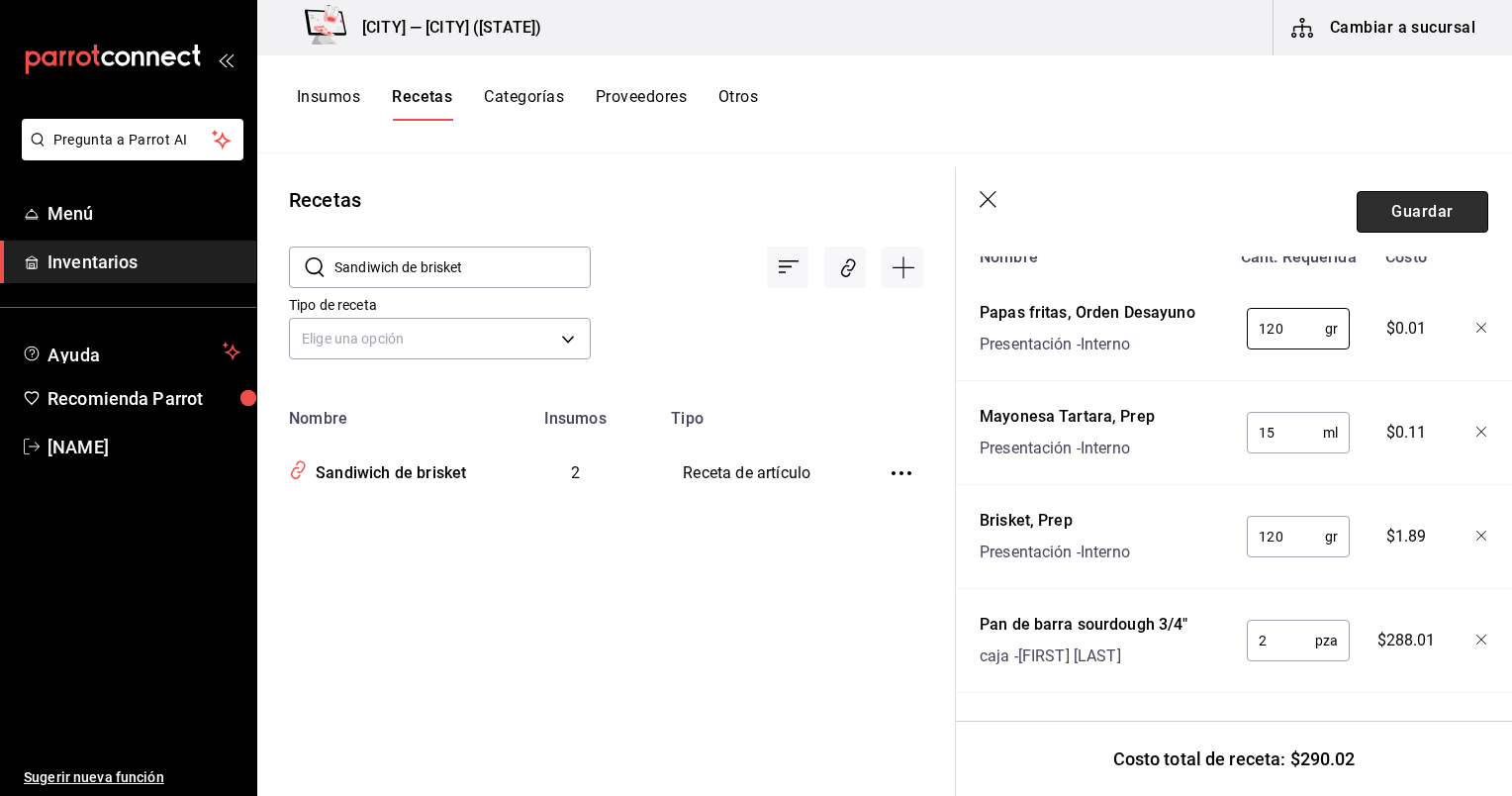 click on "Guardar" at bounding box center (1422, 212) 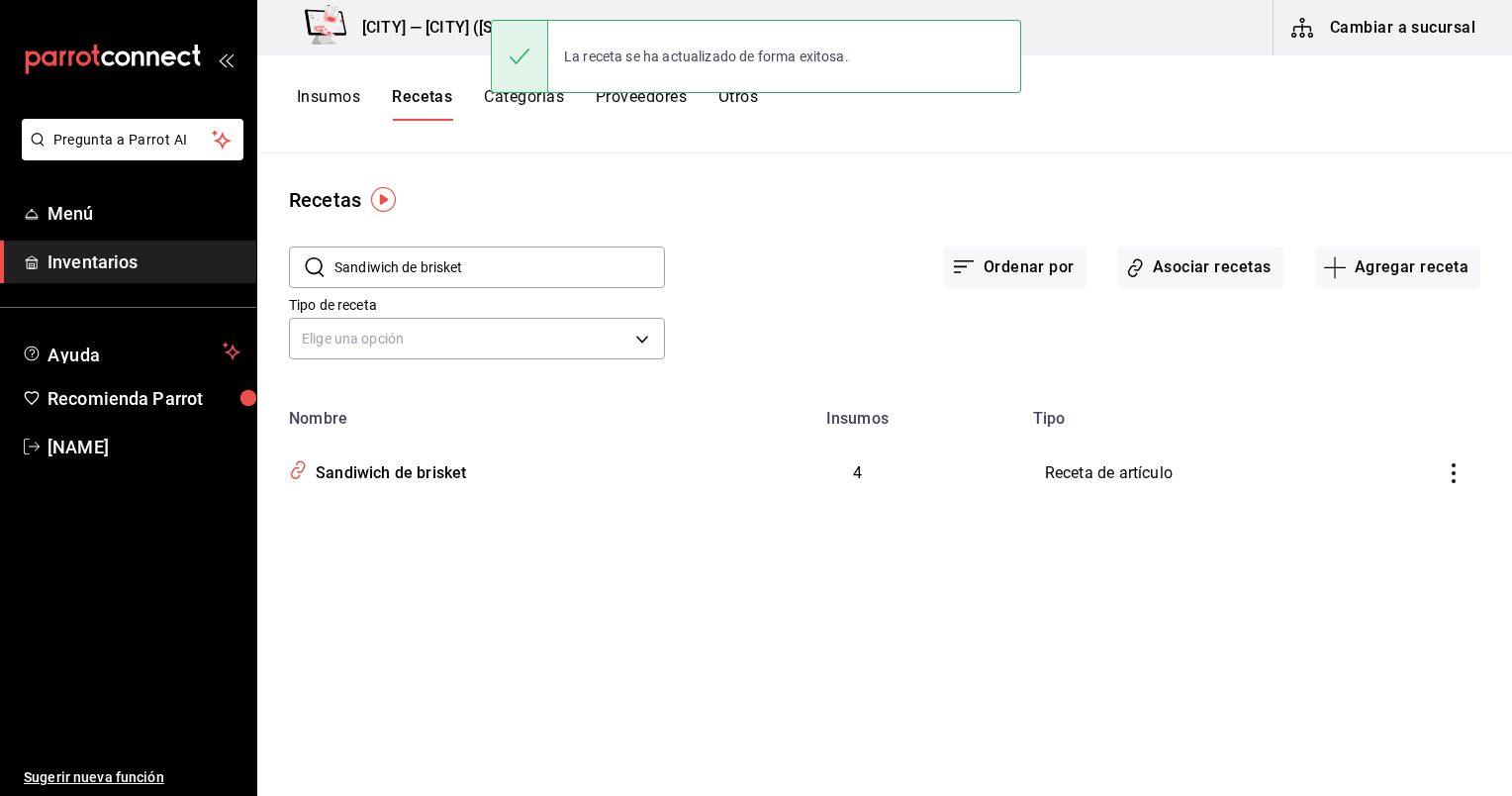 scroll, scrollTop: 0, scrollLeft: 0, axis: both 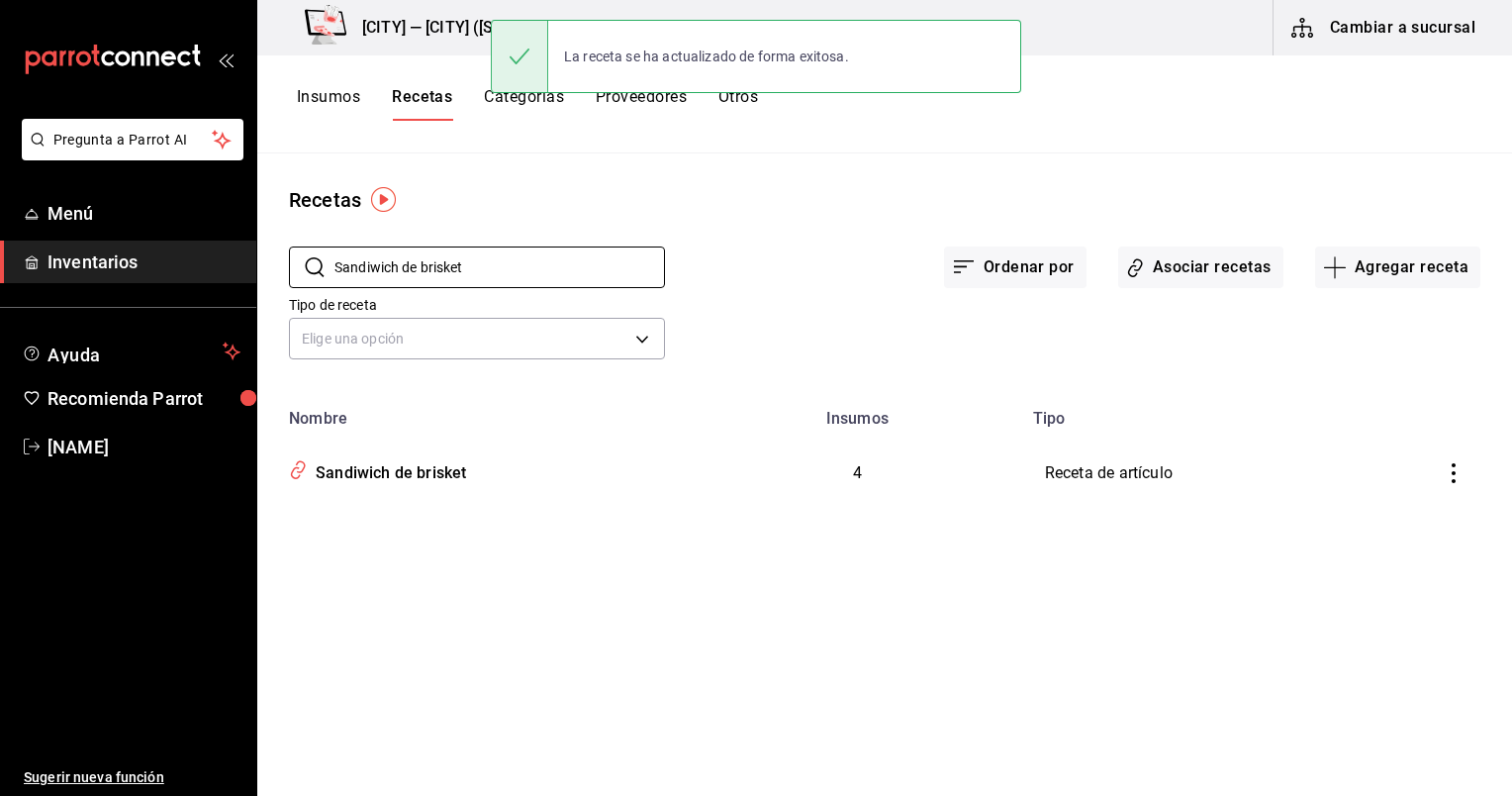 drag, startPoint x: 585, startPoint y: 273, endPoint x: 279, endPoint y: 244, distance: 307.37111 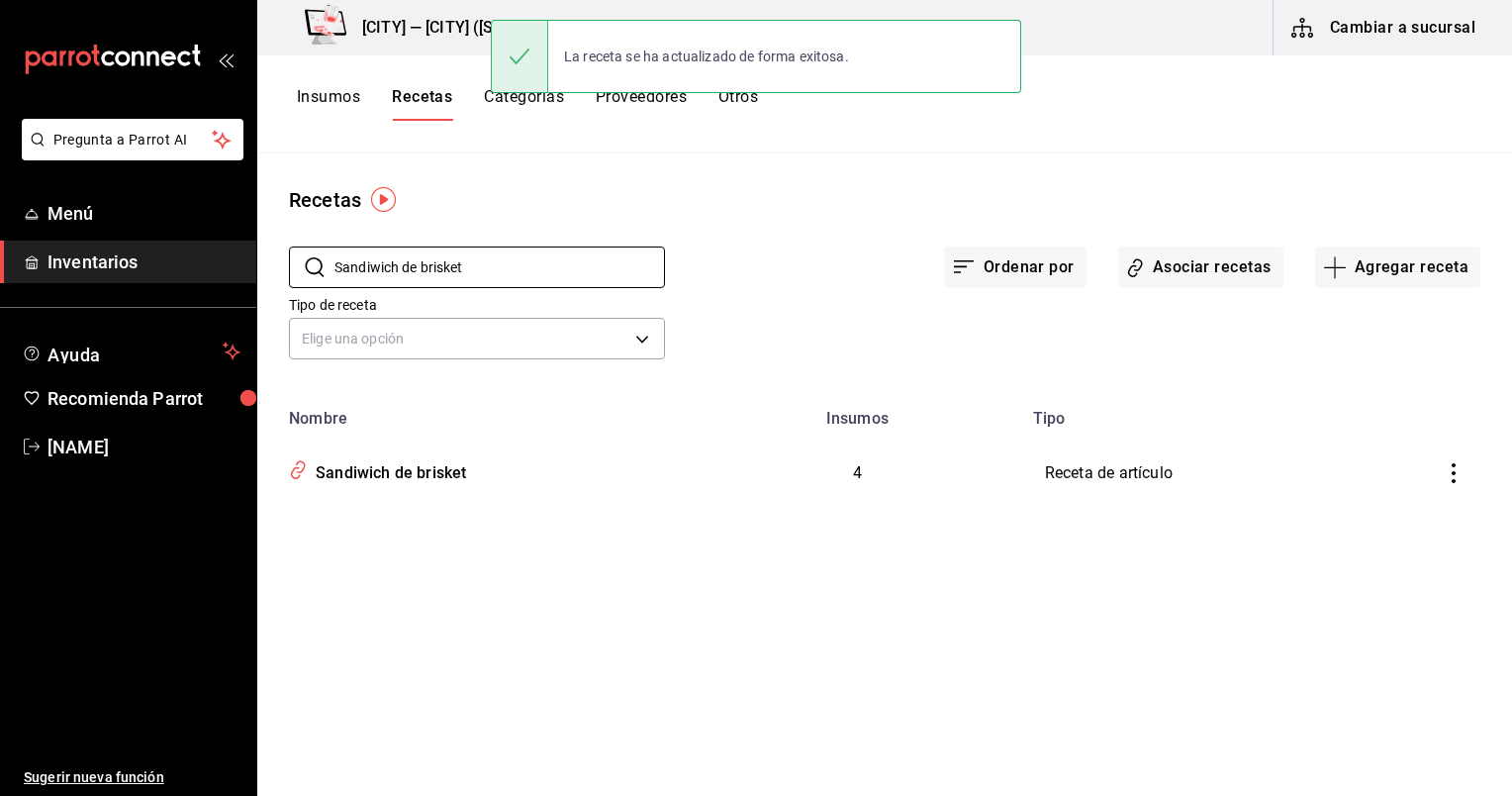 click on "​ Sandiwich de brisket ​" at bounding box center (461, 251) 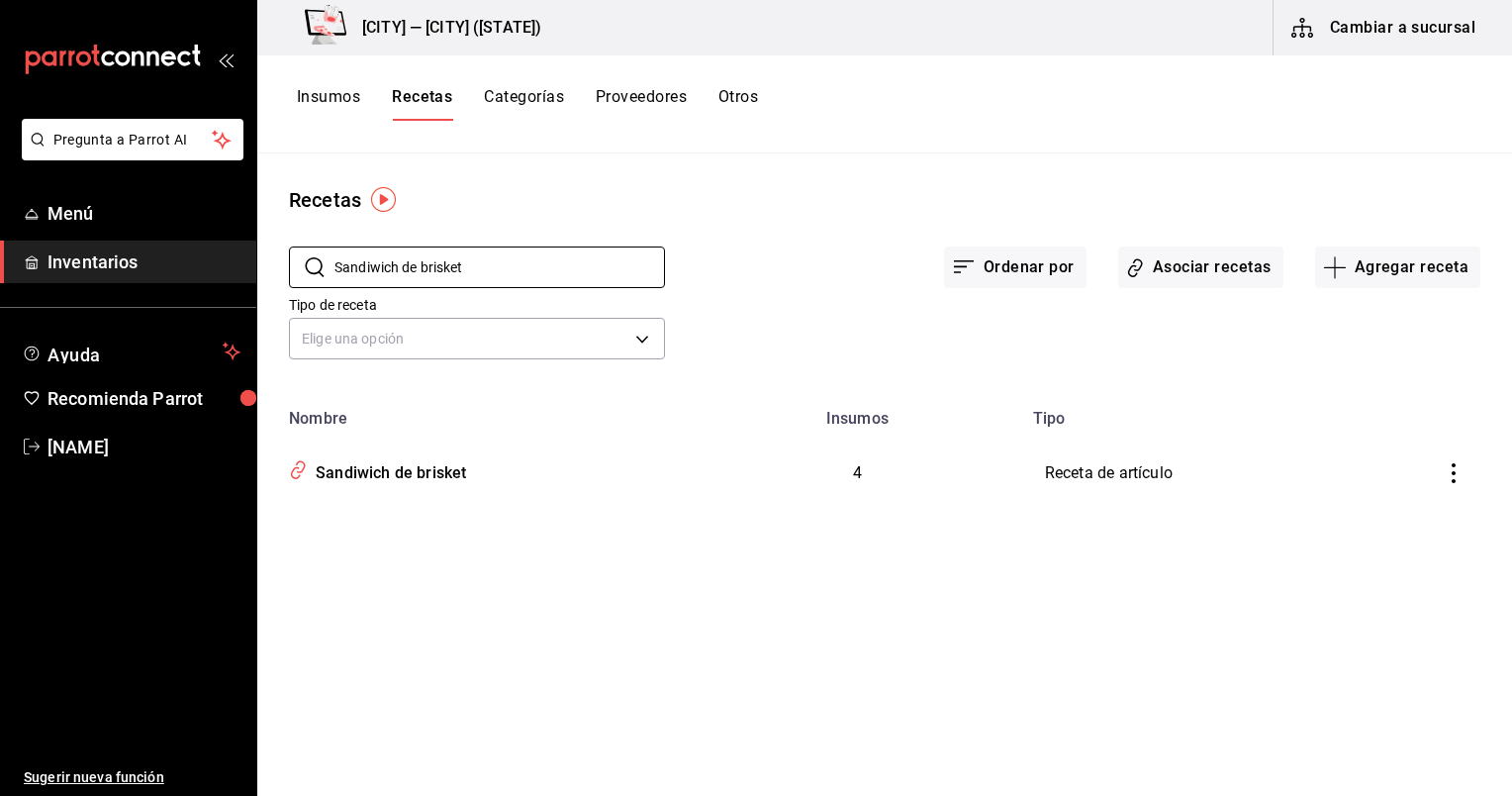 paste on "Omelette Don Ramon" 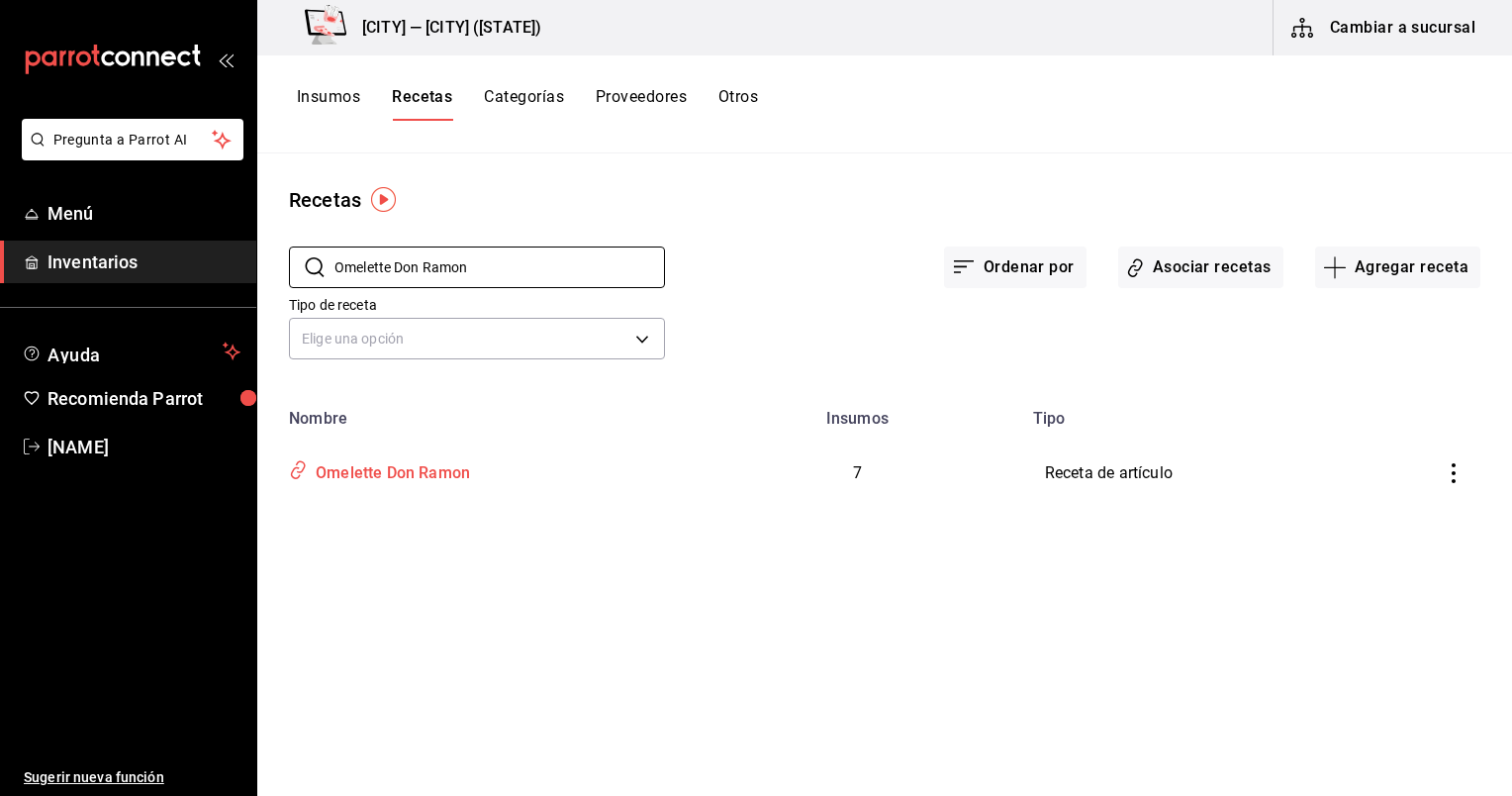 type on "Omelette Don Ramon" 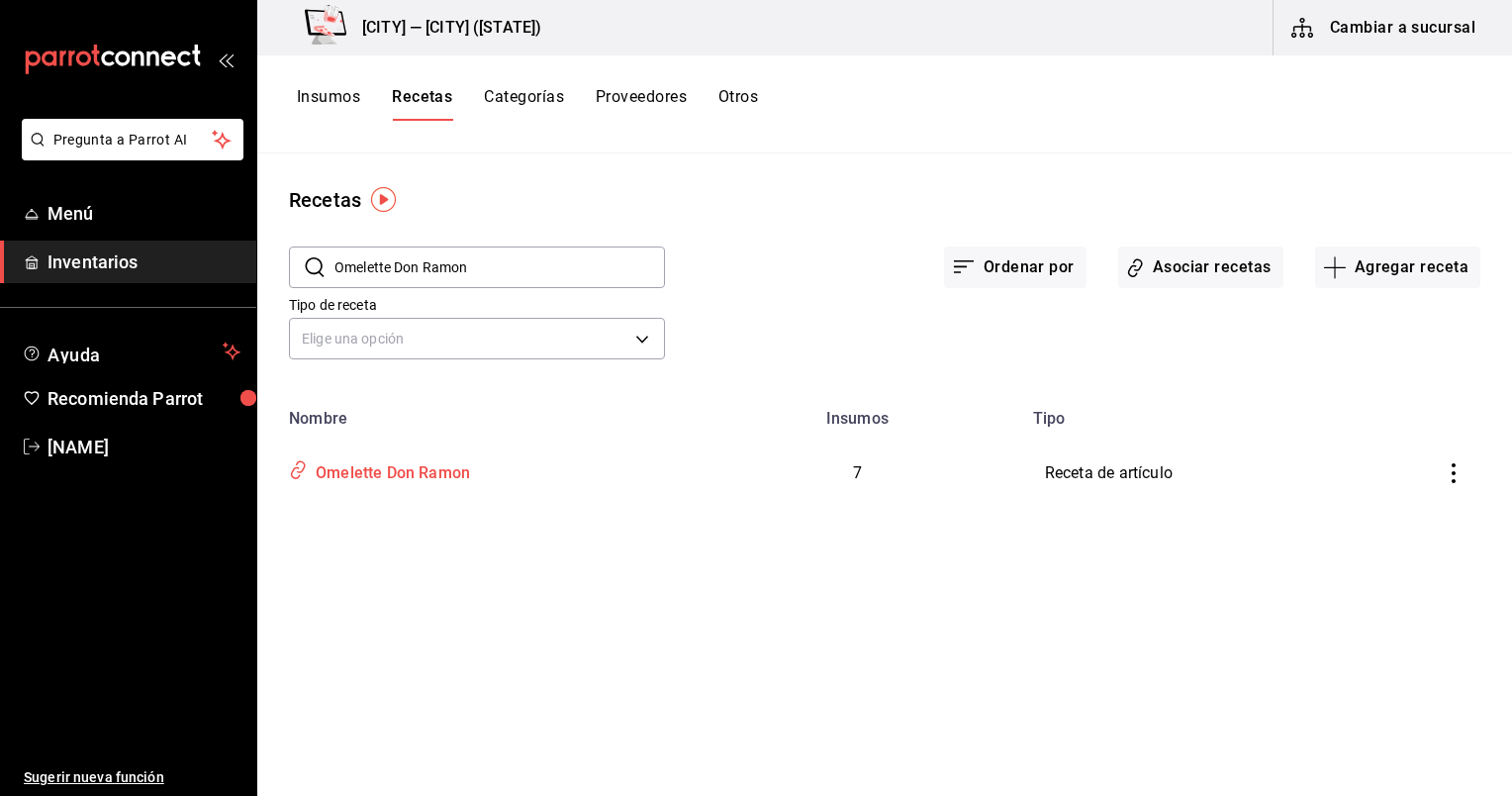 click on "Omelette Don Ramon" at bounding box center [389, 469] 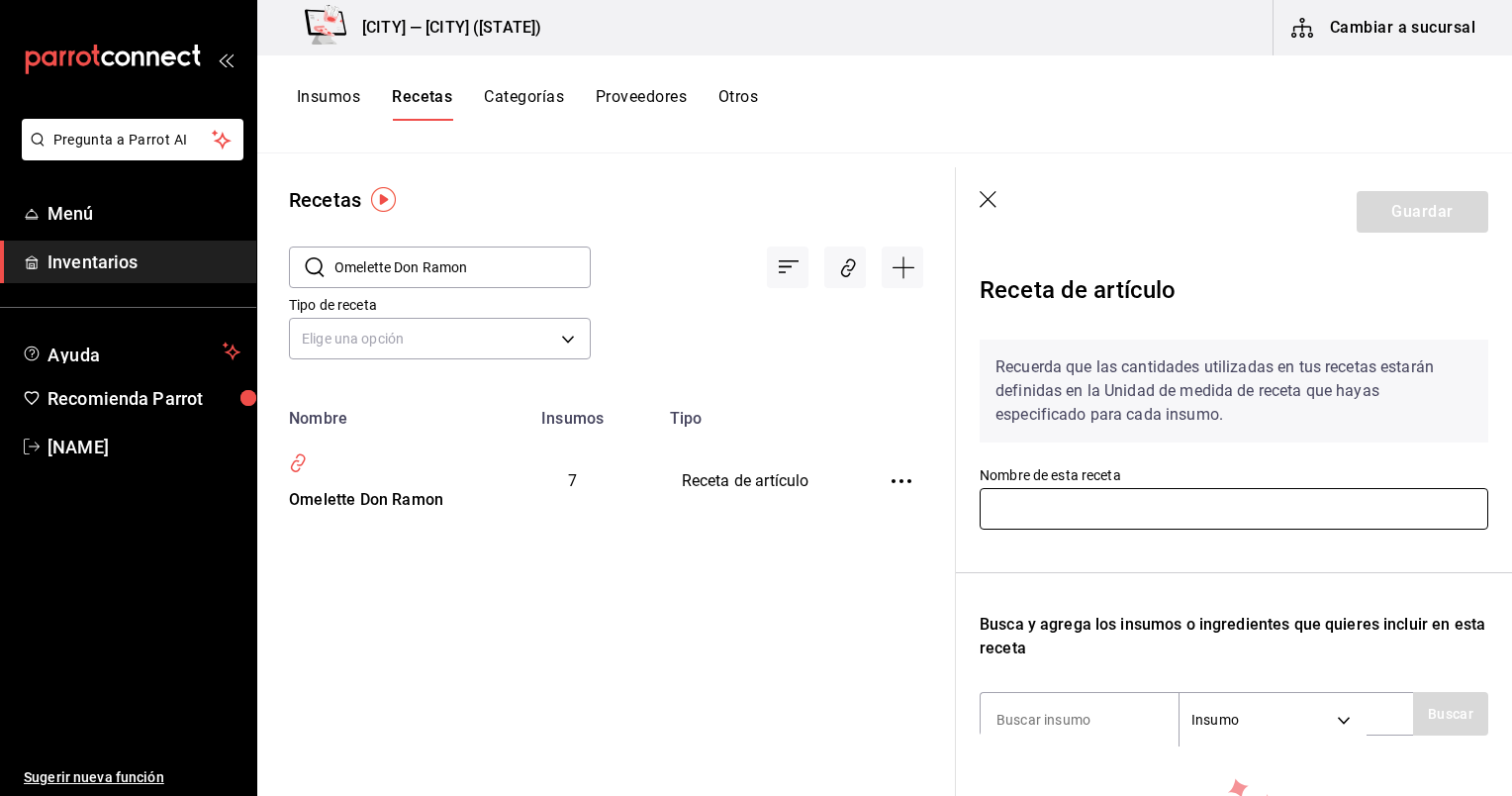 type on "Omelette Don Ramon" 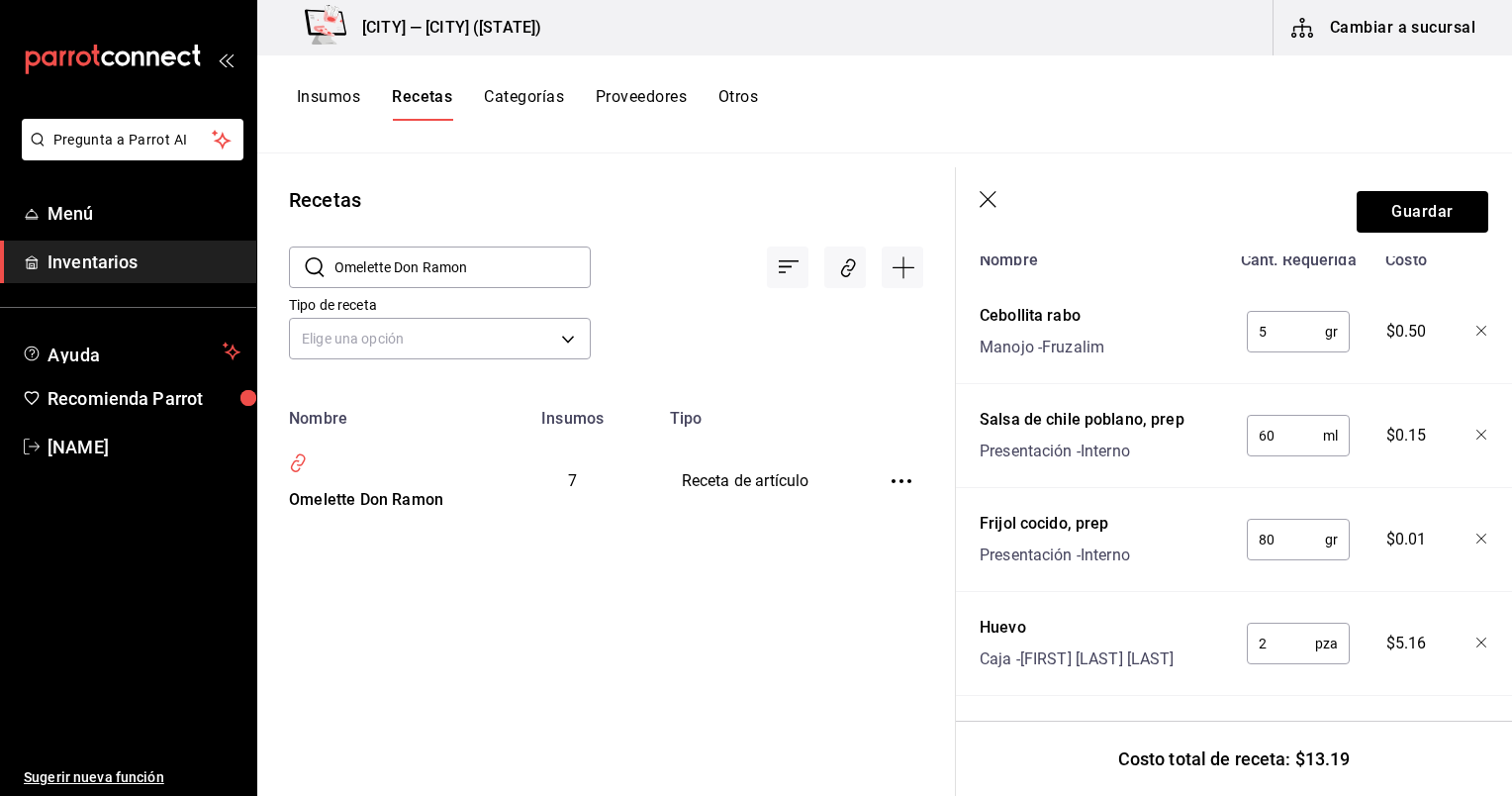 scroll, scrollTop: 527, scrollLeft: 0, axis: vertical 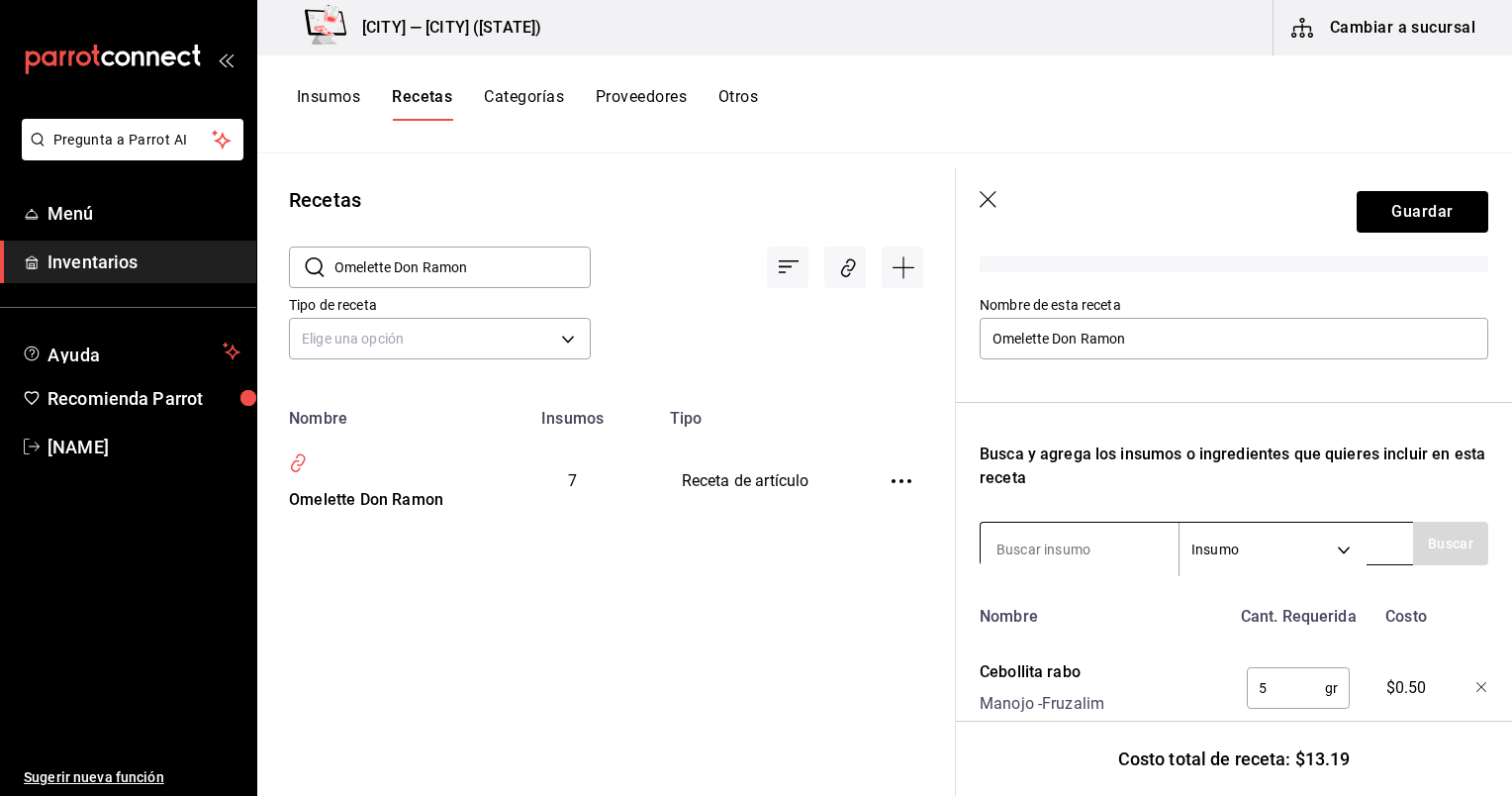 click on "Insumo SUPPLY" at bounding box center [1196, 544] 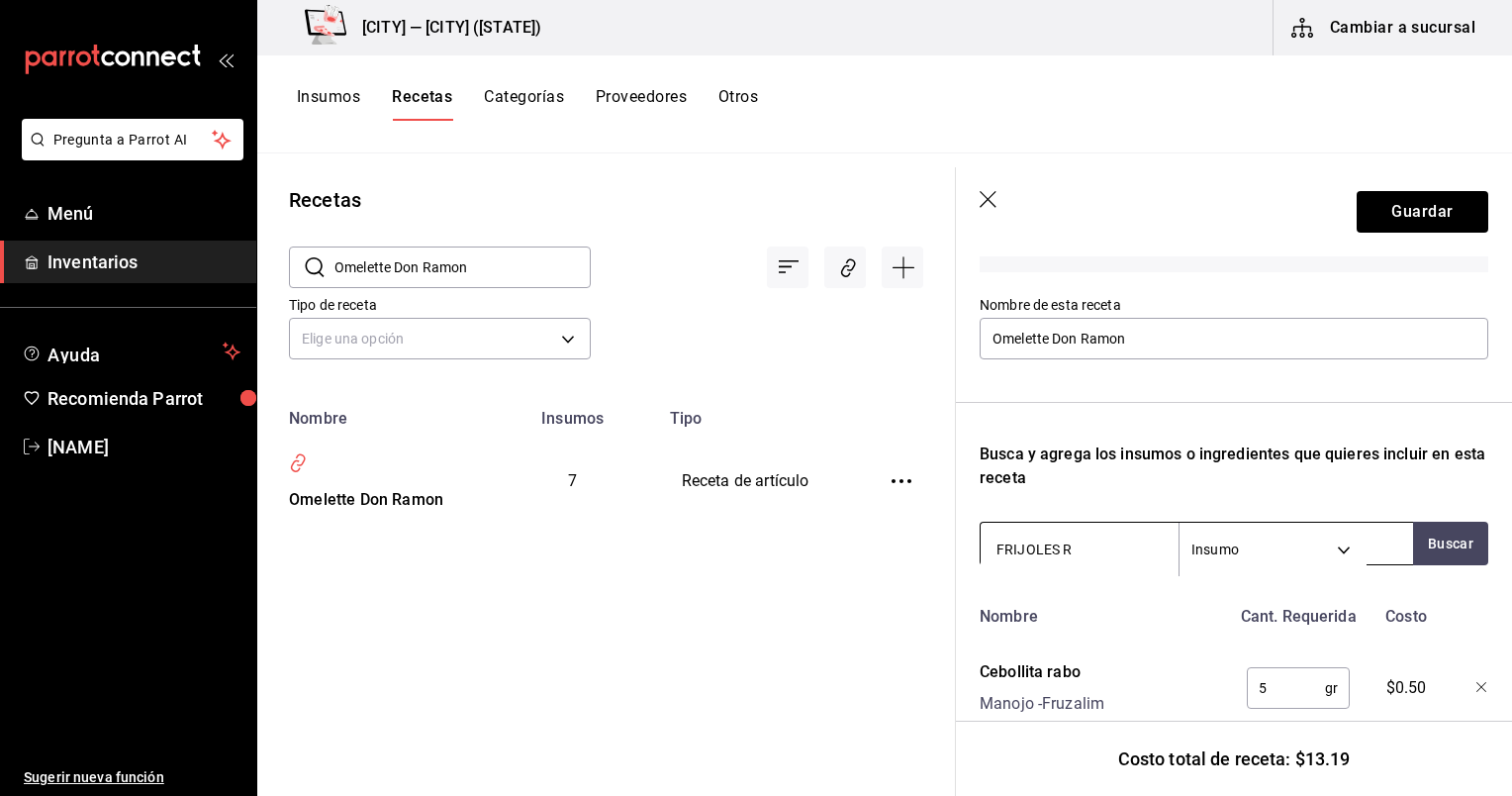 type on "FRIJOLES RE" 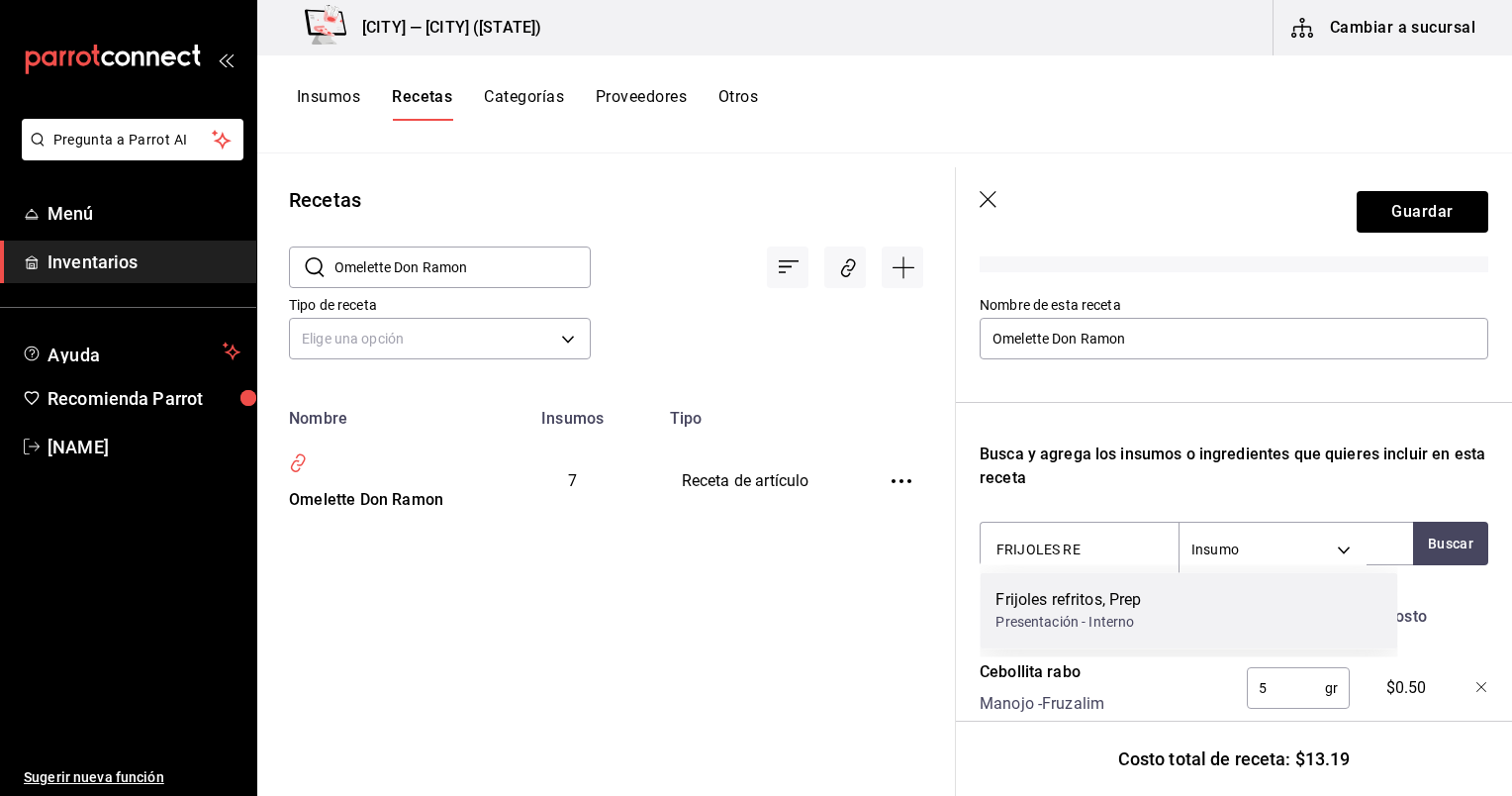click on "Frijoles refritos, Prep" at bounding box center [1068, 600] 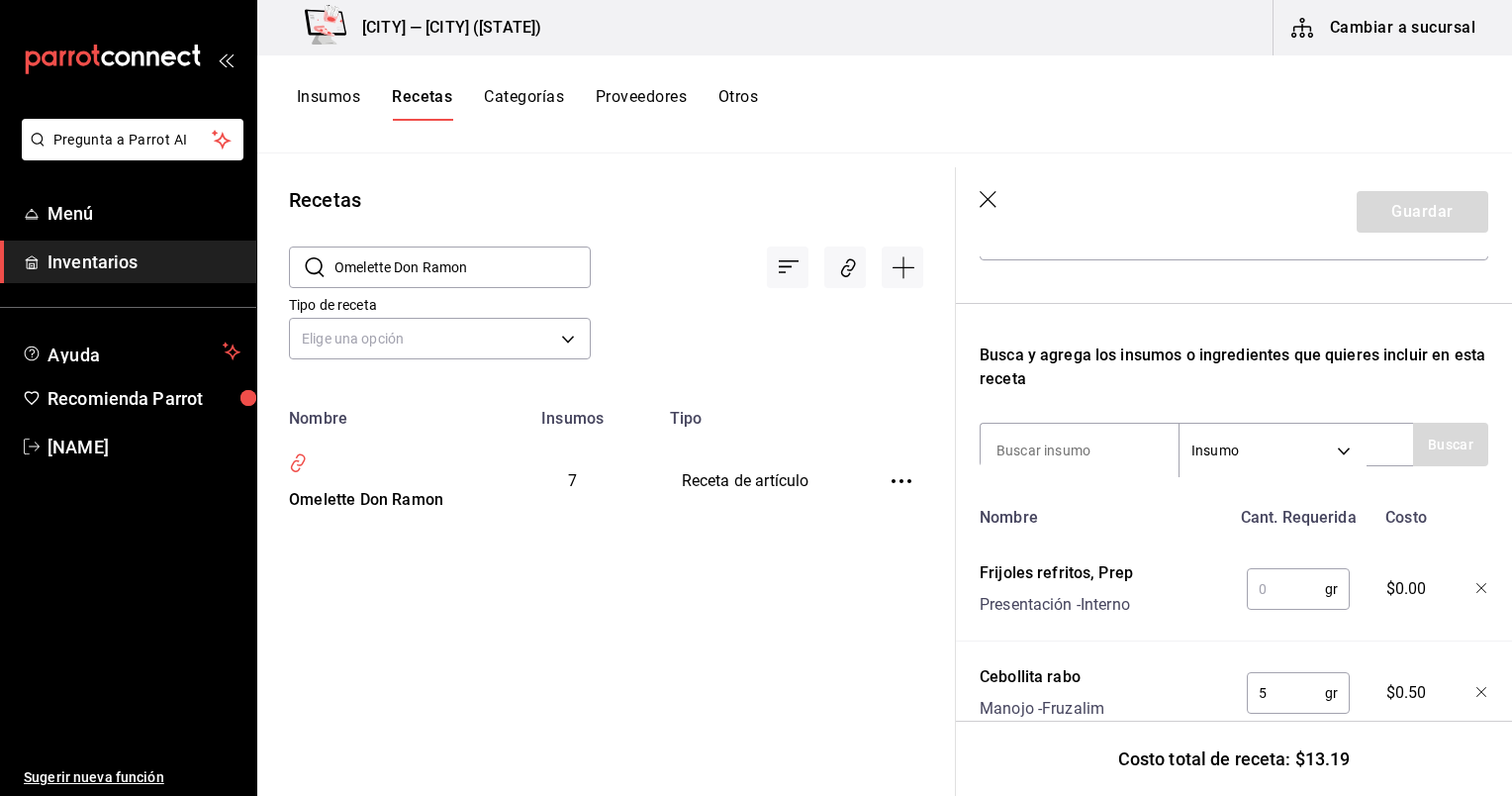 scroll, scrollTop: 265, scrollLeft: 0, axis: vertical 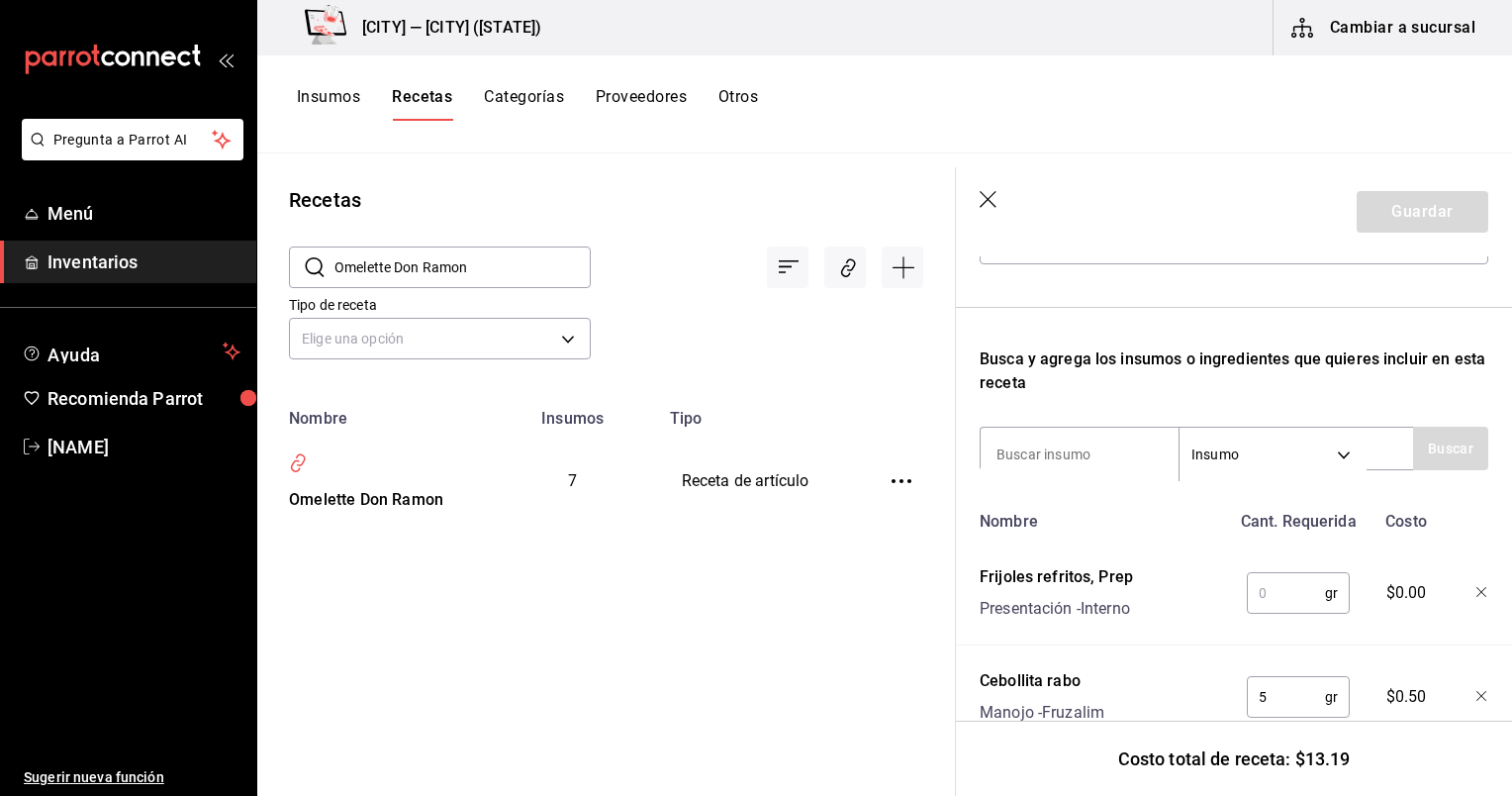 click at bounding box center (1285, 593) 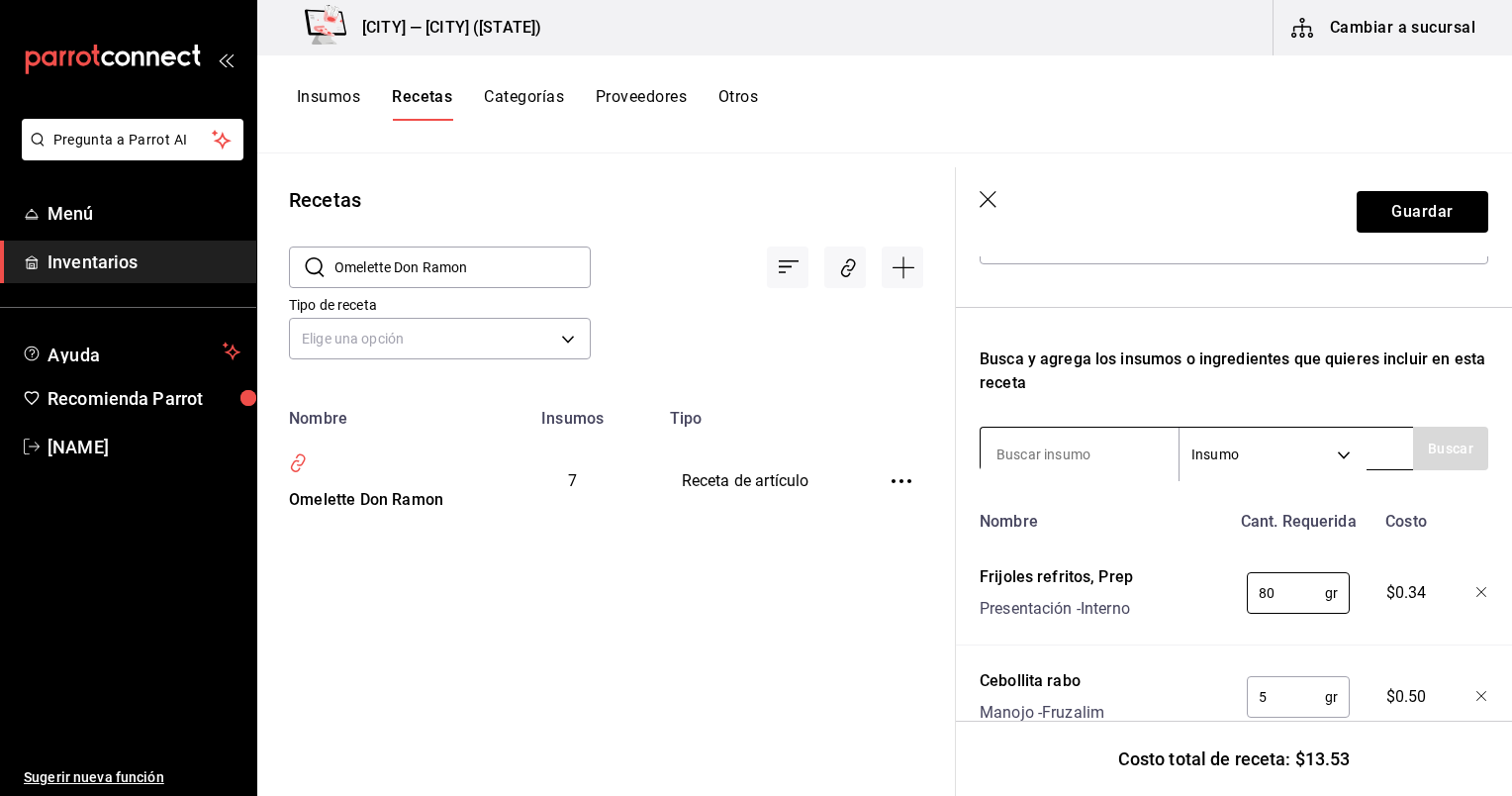 type on "80" 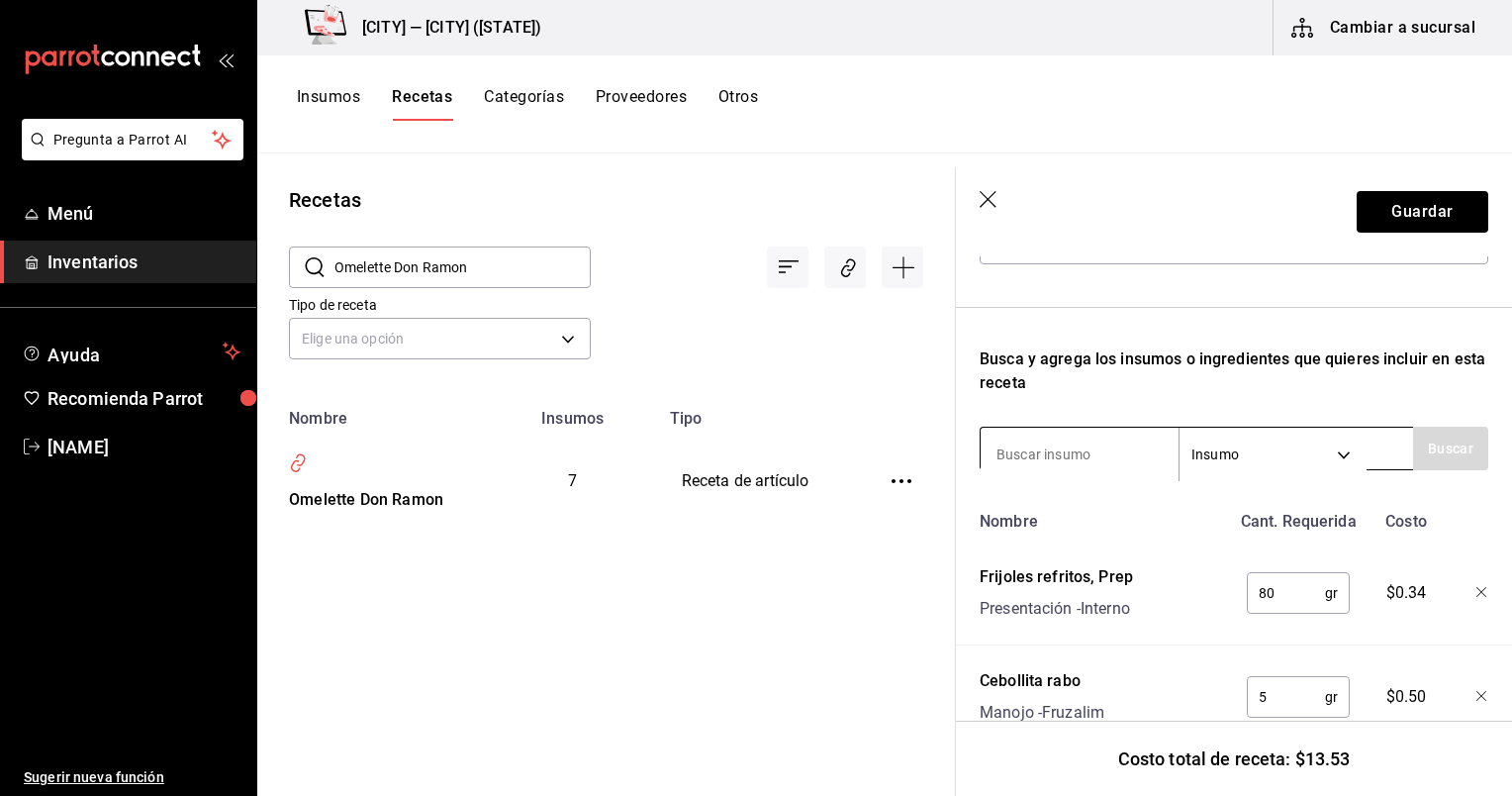 click at bounding box center [1080, 454] 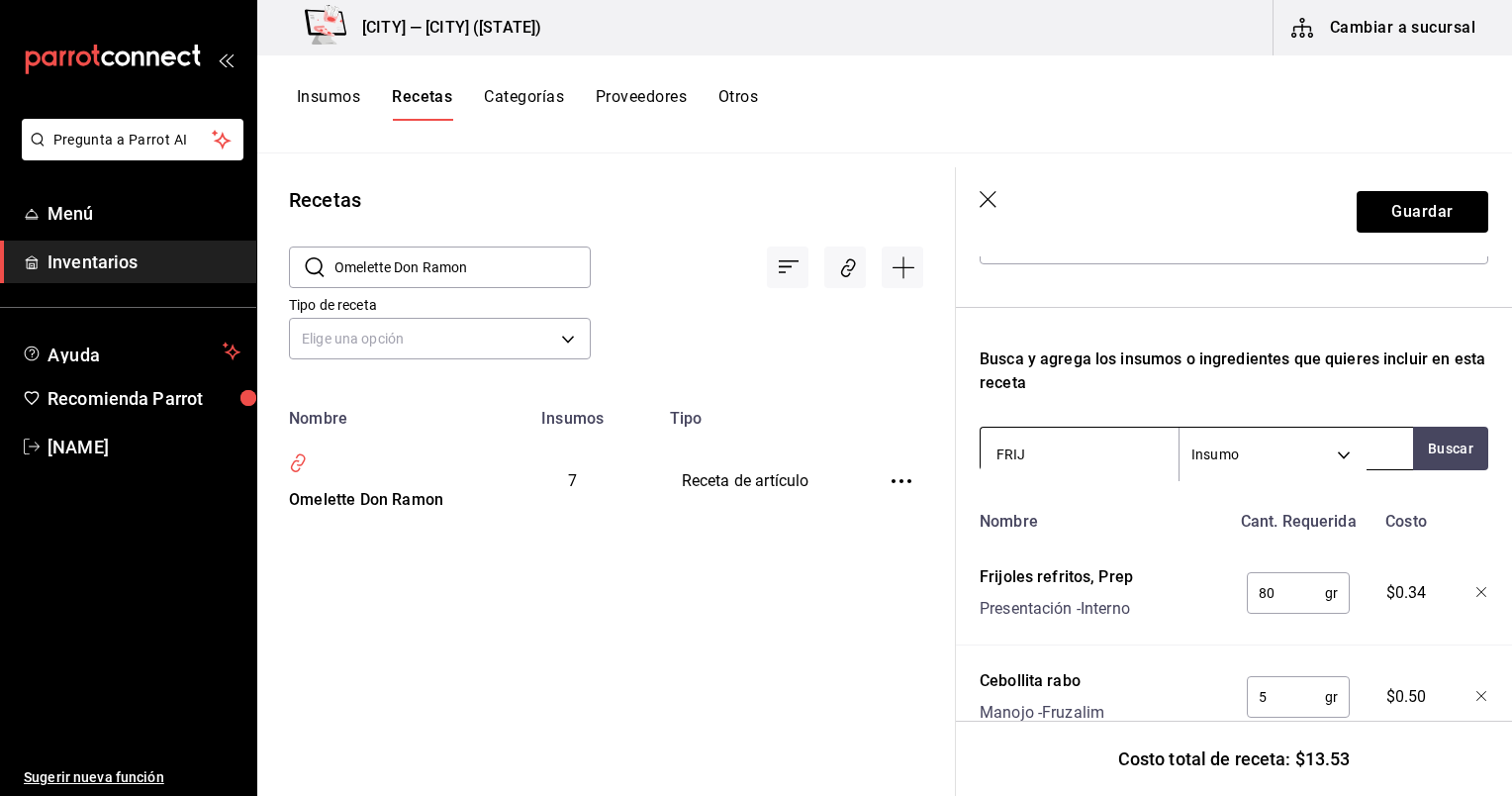 type on "FRIJO" 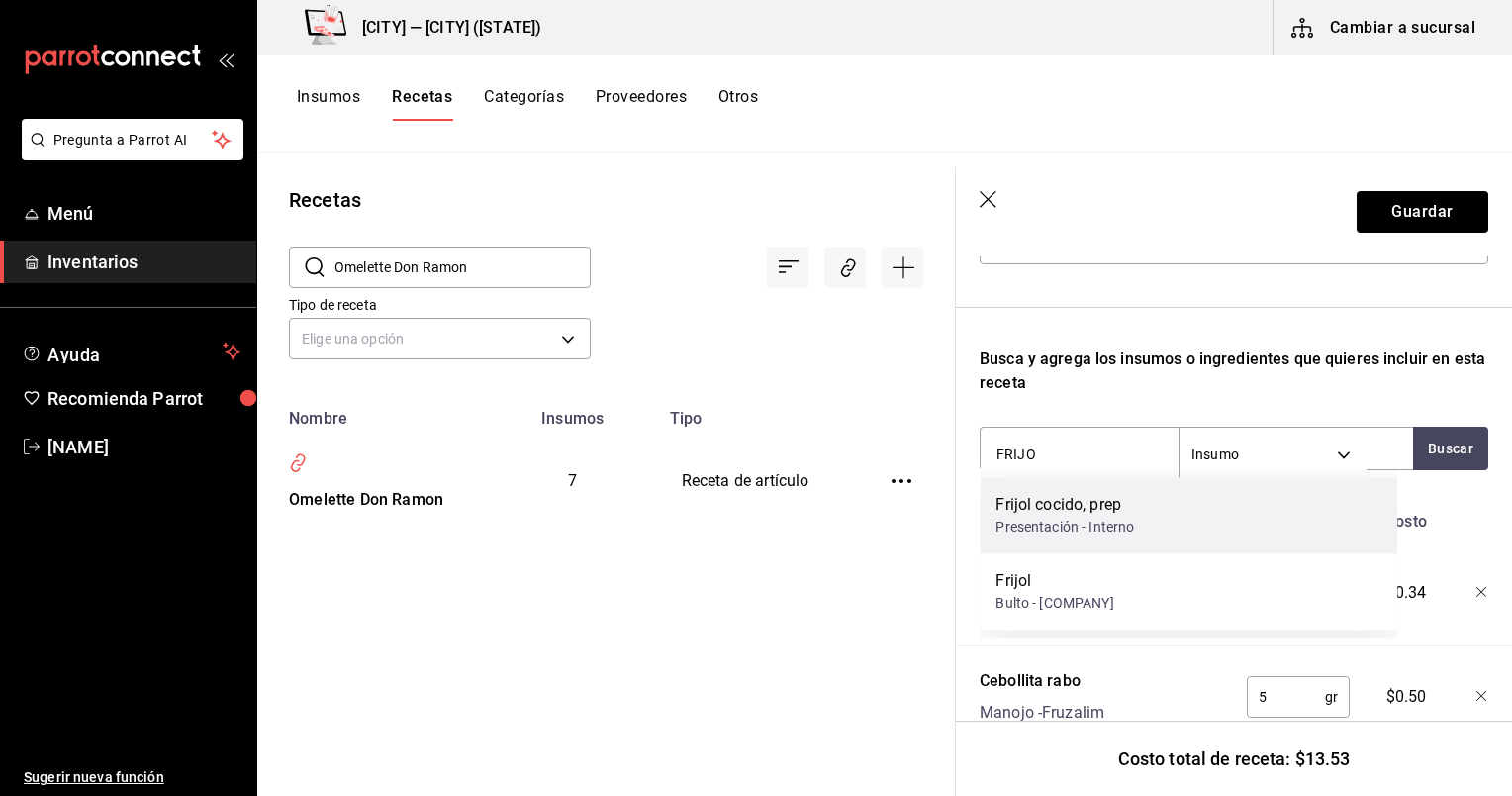 click on "Presentación - Interno" at bounding box center (1065, 527) 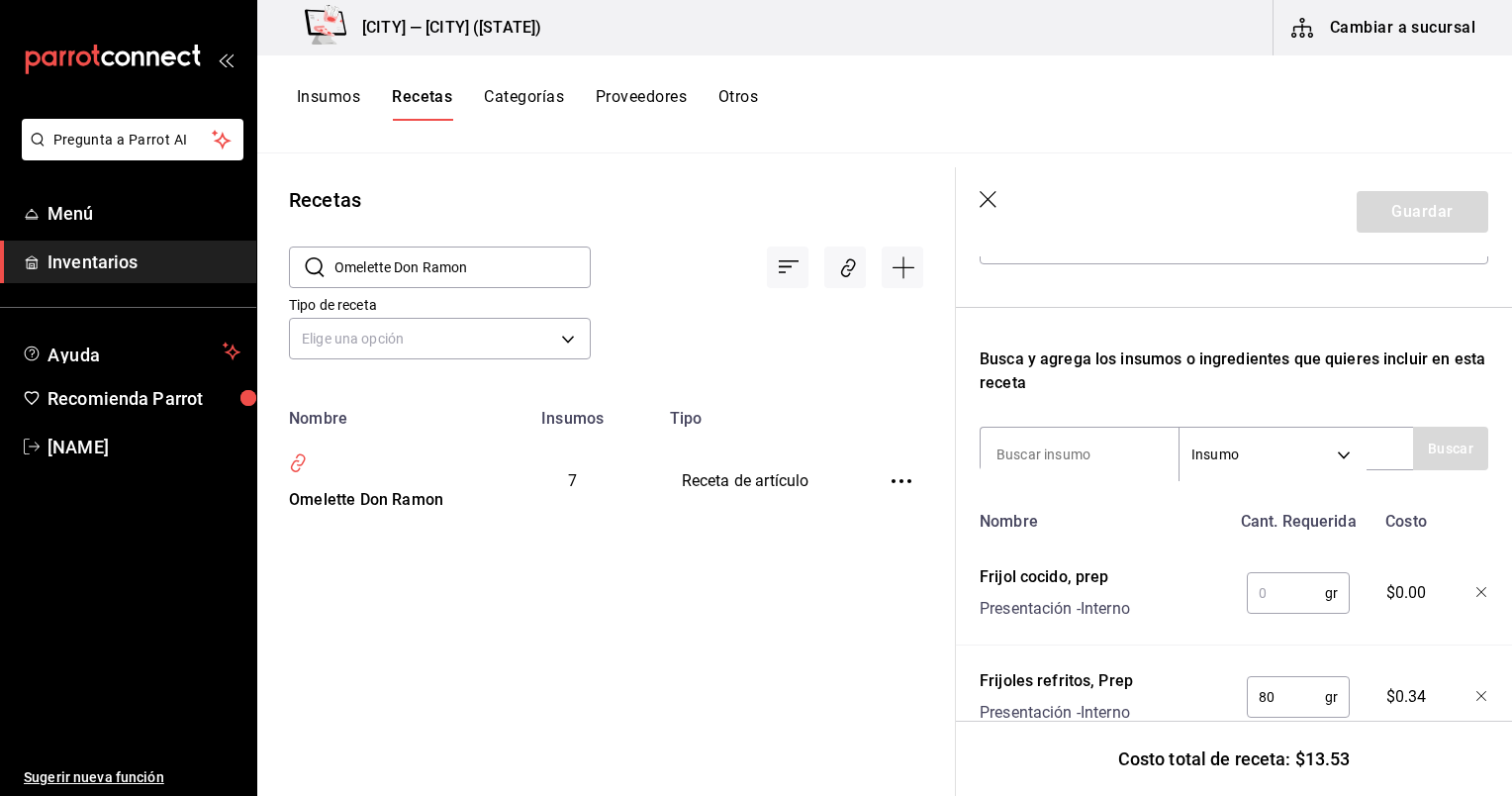 click at bounding box center (1285, 593) 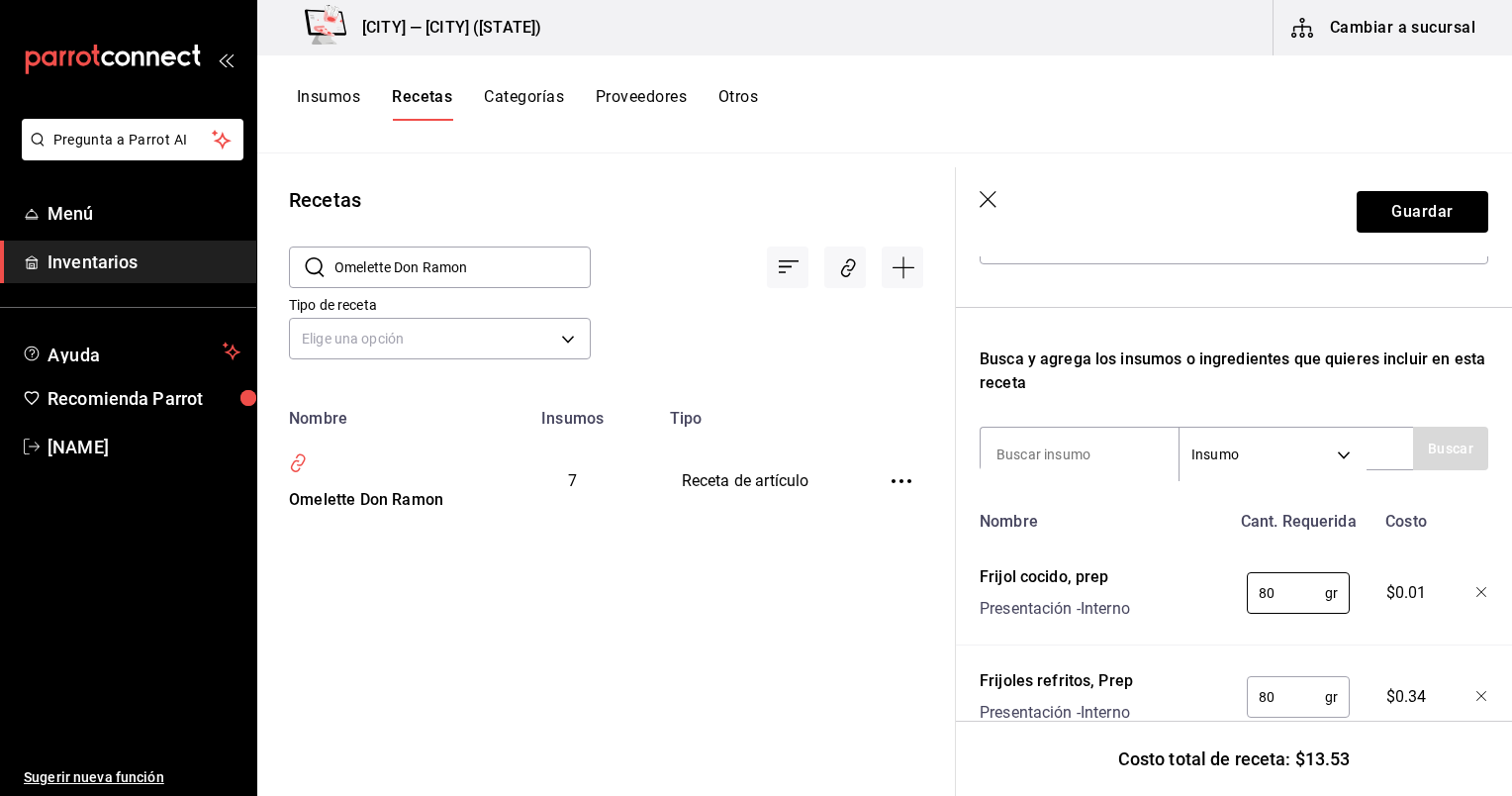 type on "80" 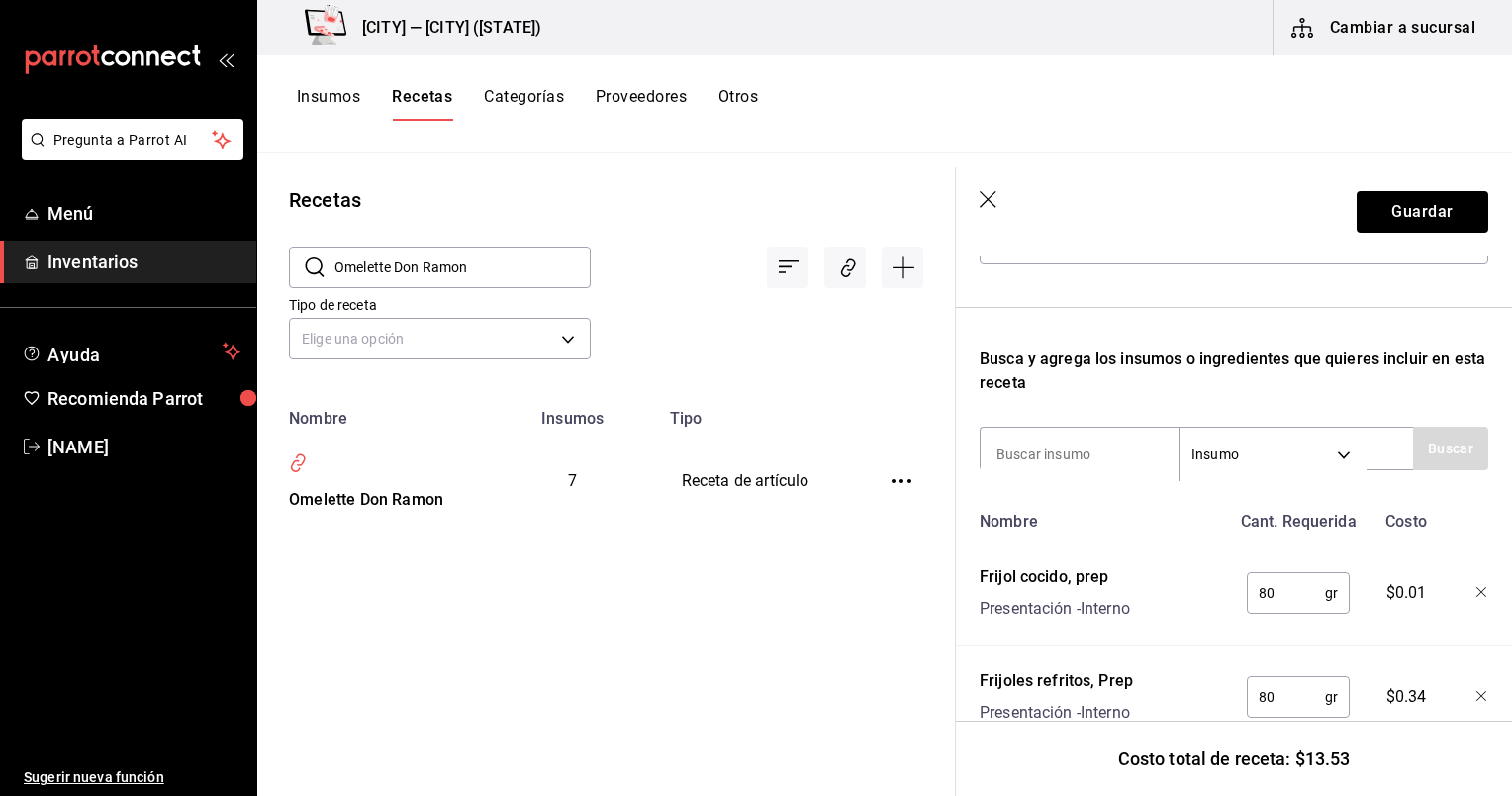 click 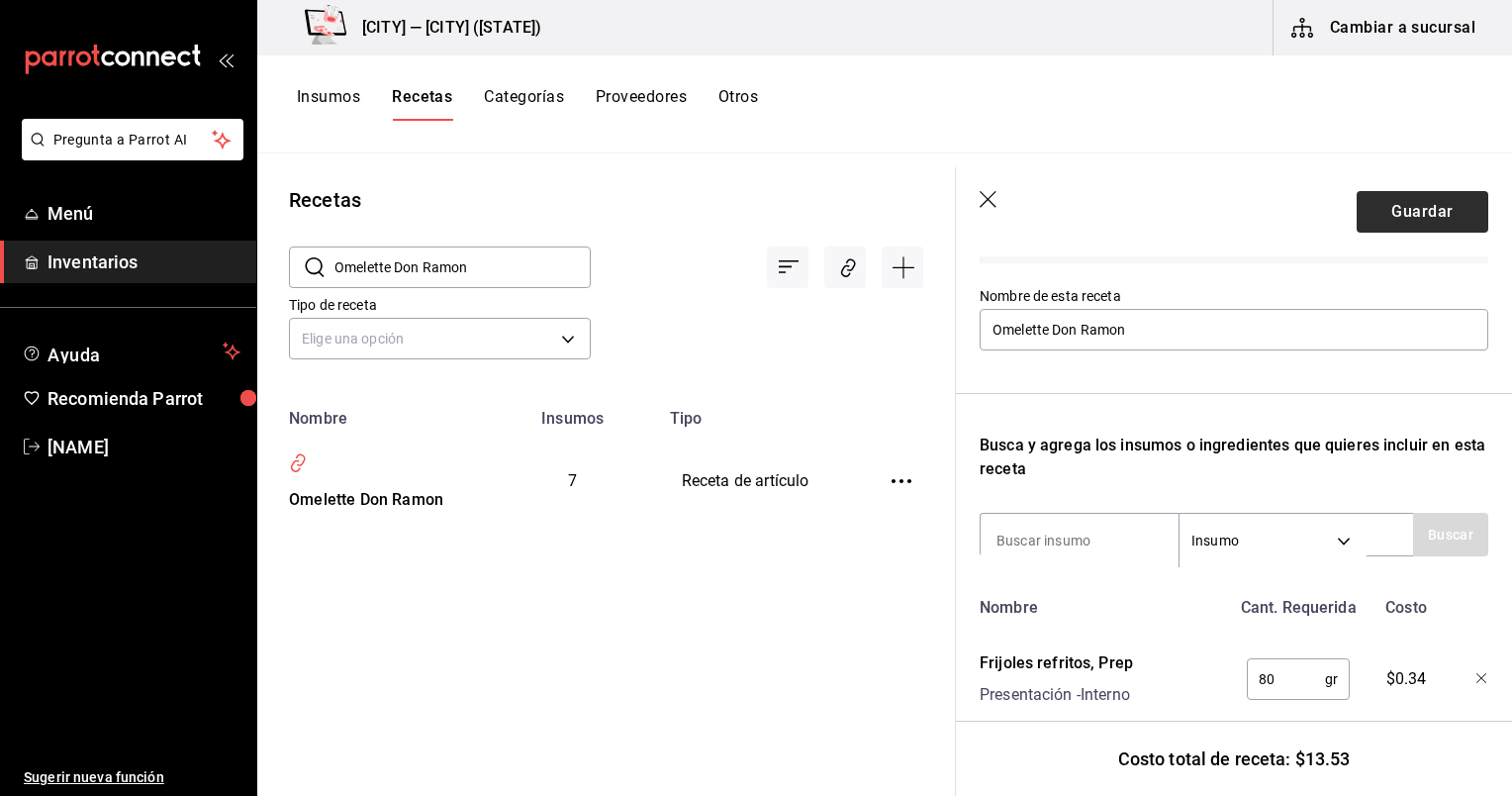 scroll, scrollTop: 167, scrollLeft: 0, axis: vertical 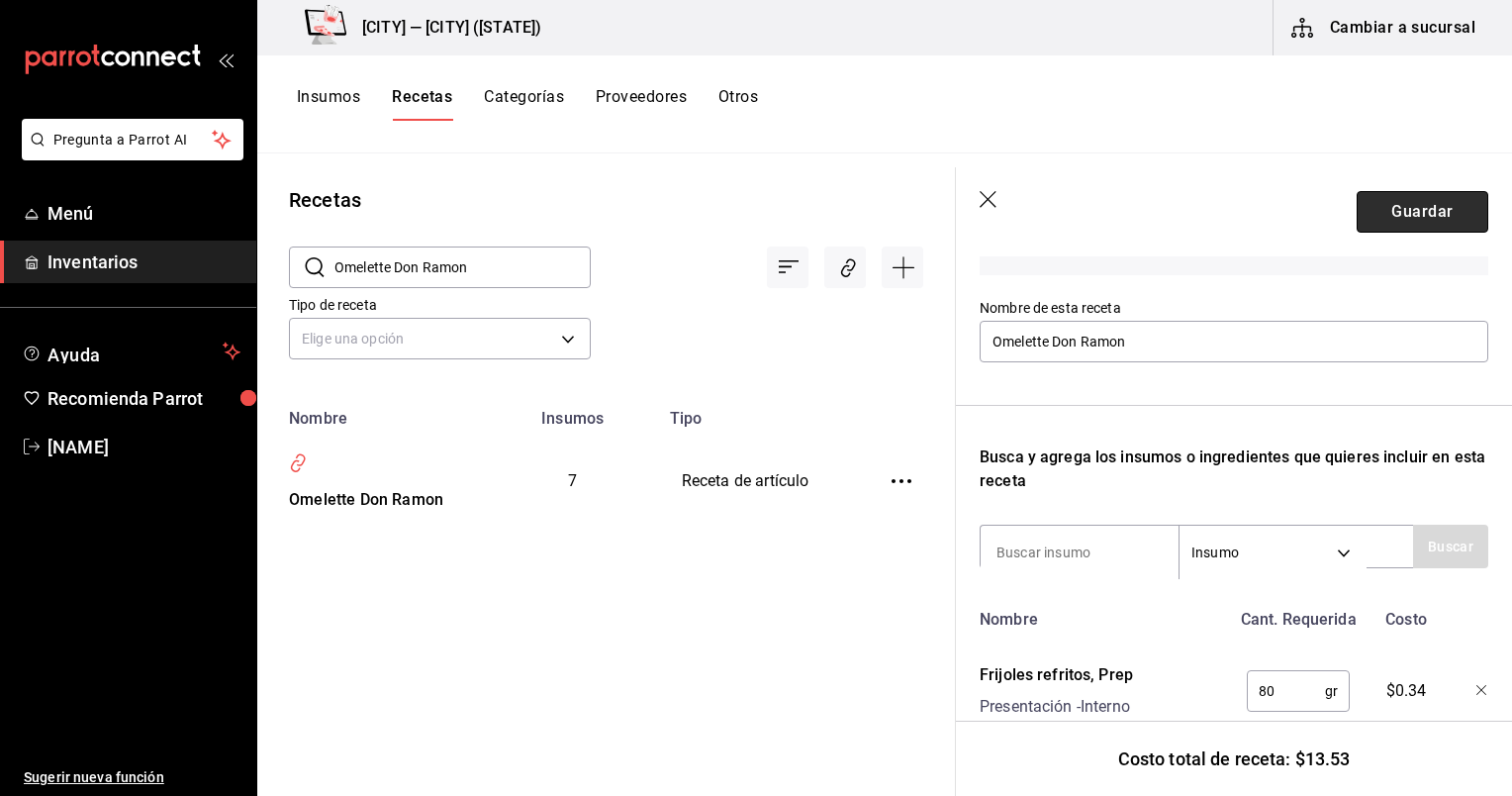 click on "Guardar" at bounding box center [1422, 212] 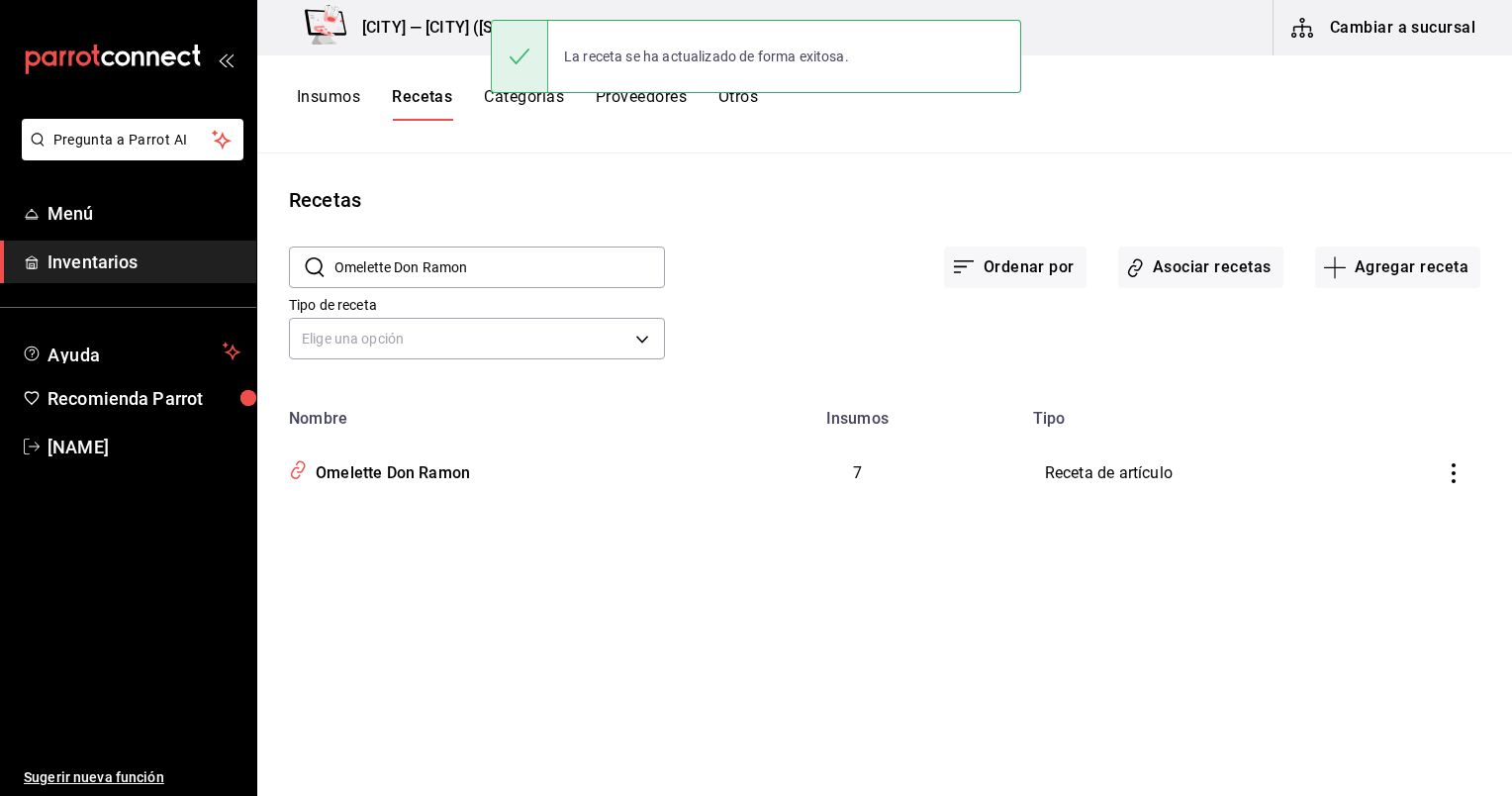 scroll, scrollTop: 0, scrollLeft: 0, axis: both 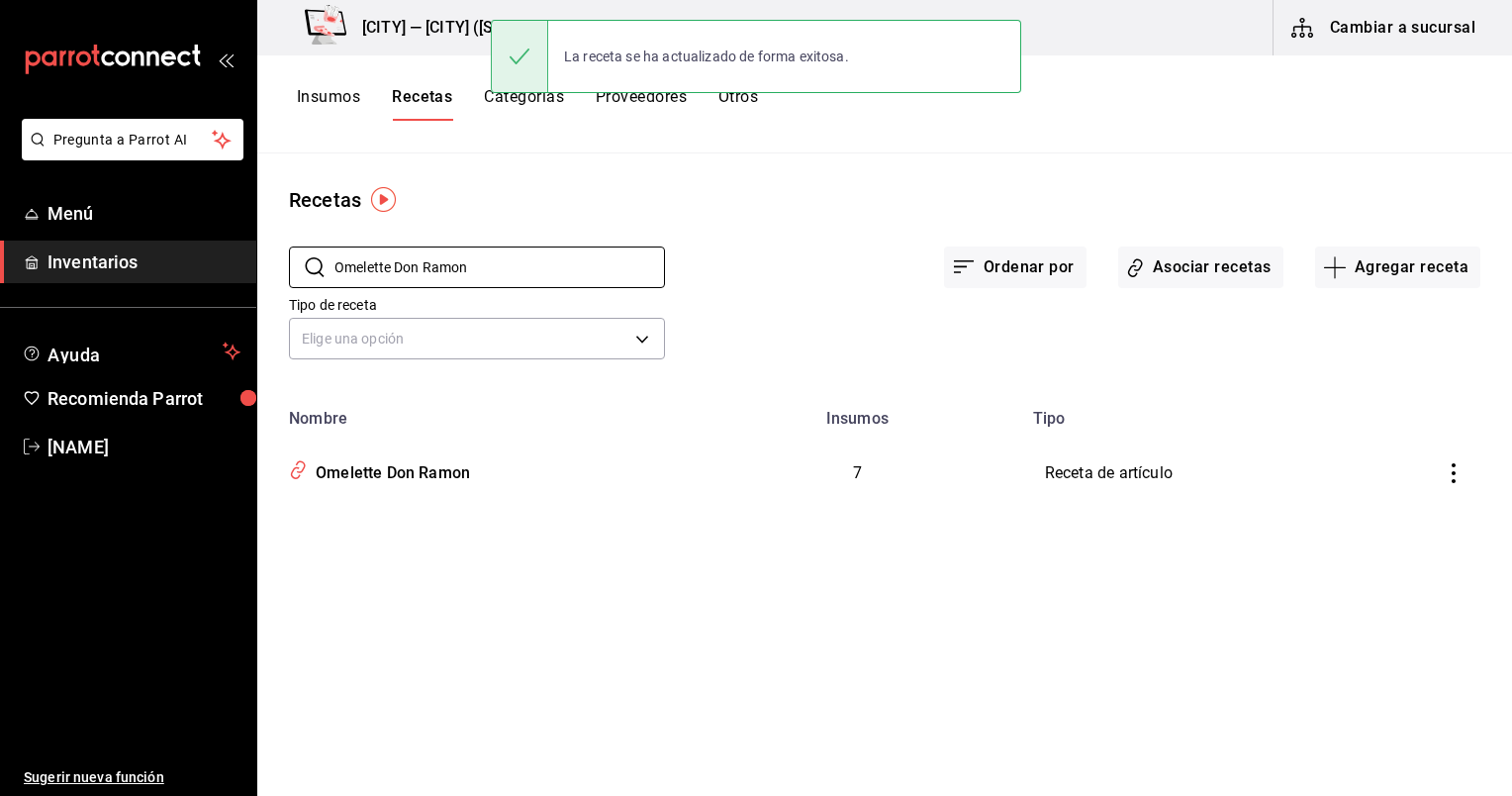 drag, startPoint x: 495, startPoint y: 280, endPoint x: 261, endPoint y: 272, distance: 234.13671 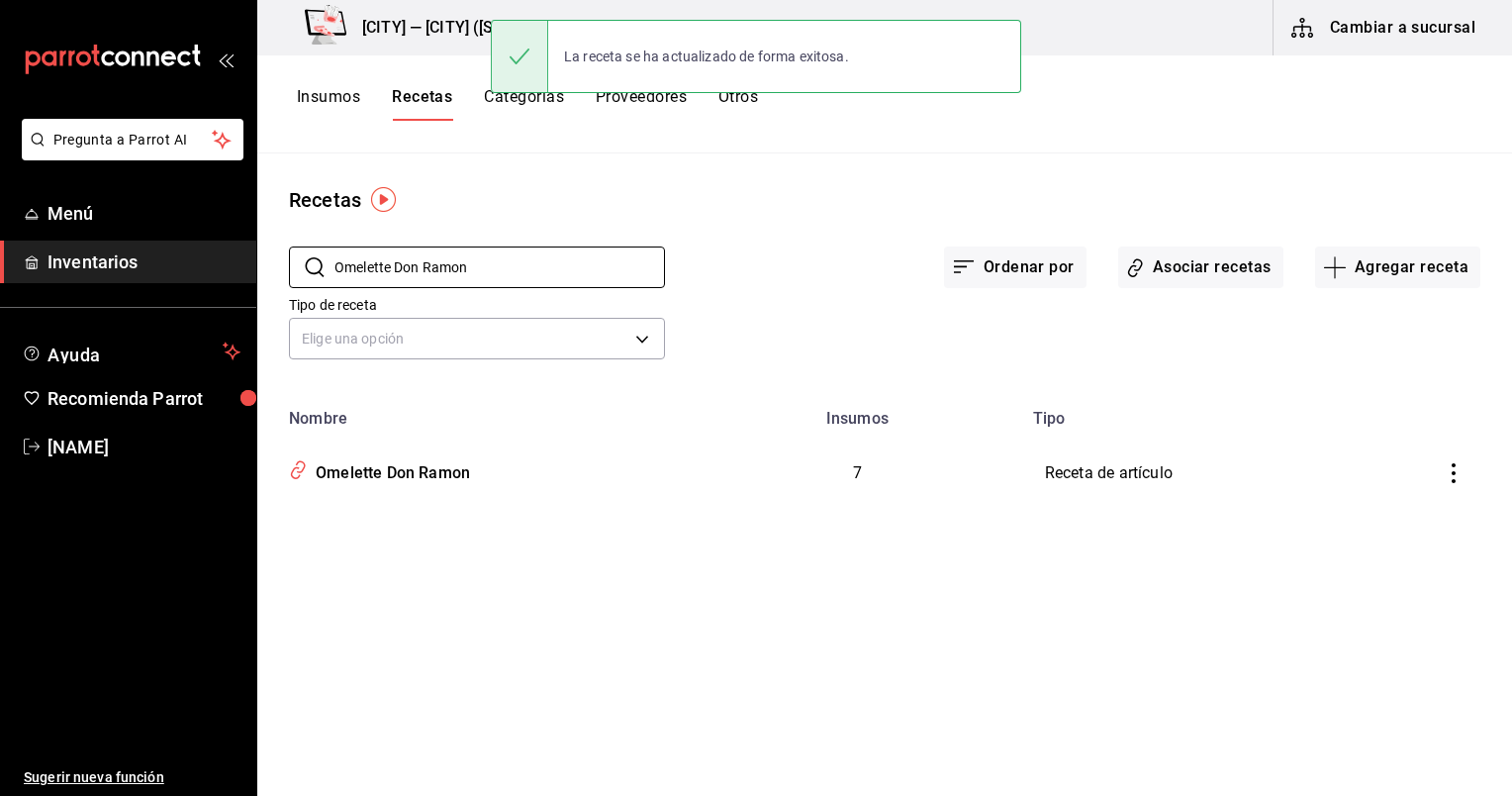 click on "​ Omelette Don Ramon ​ Ordenar por Asociar recetas Agregar receta Tipo de receta Elige una opción default" at bounding box center [885, 306] 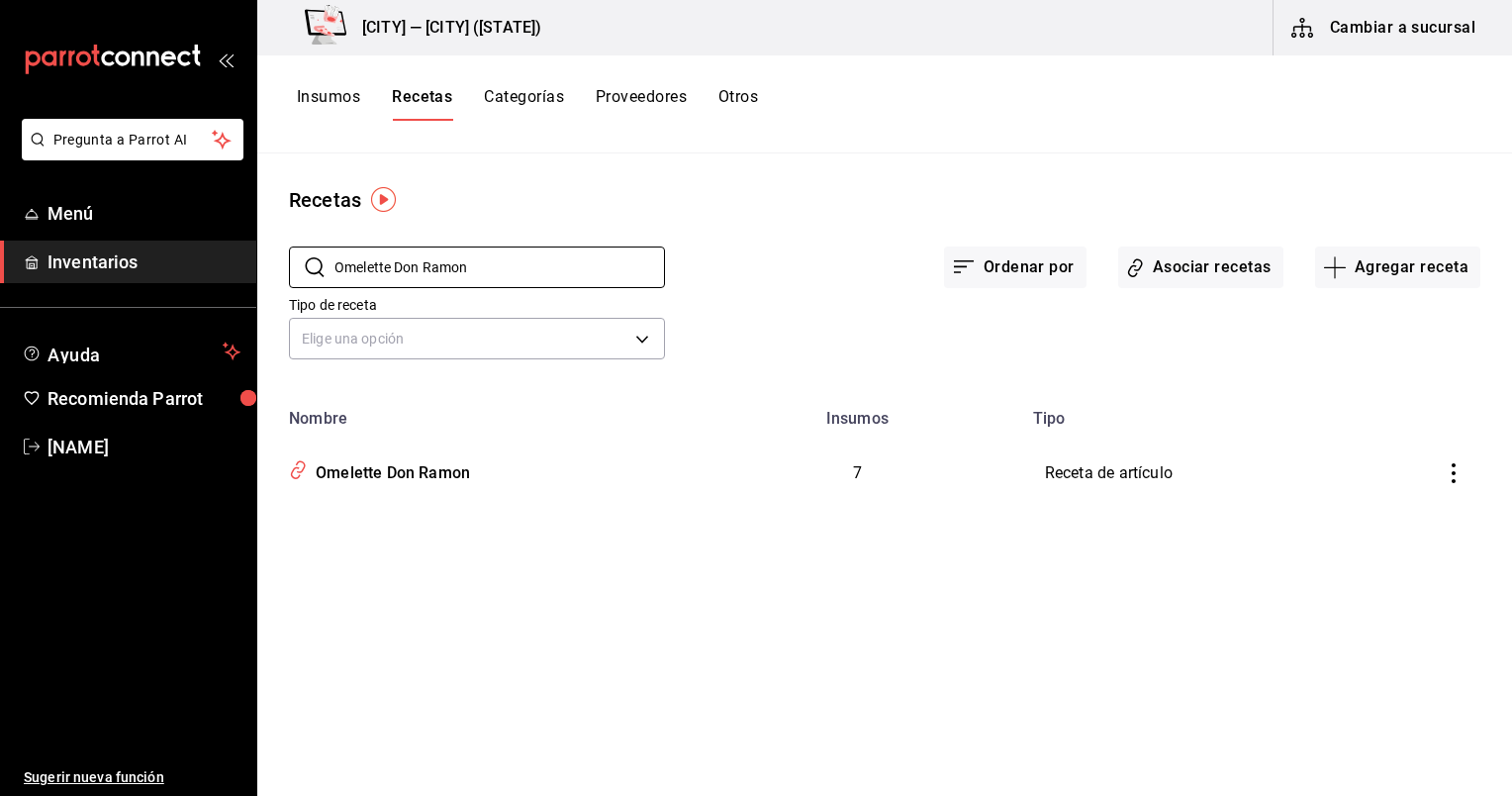 paste on "del Chef" 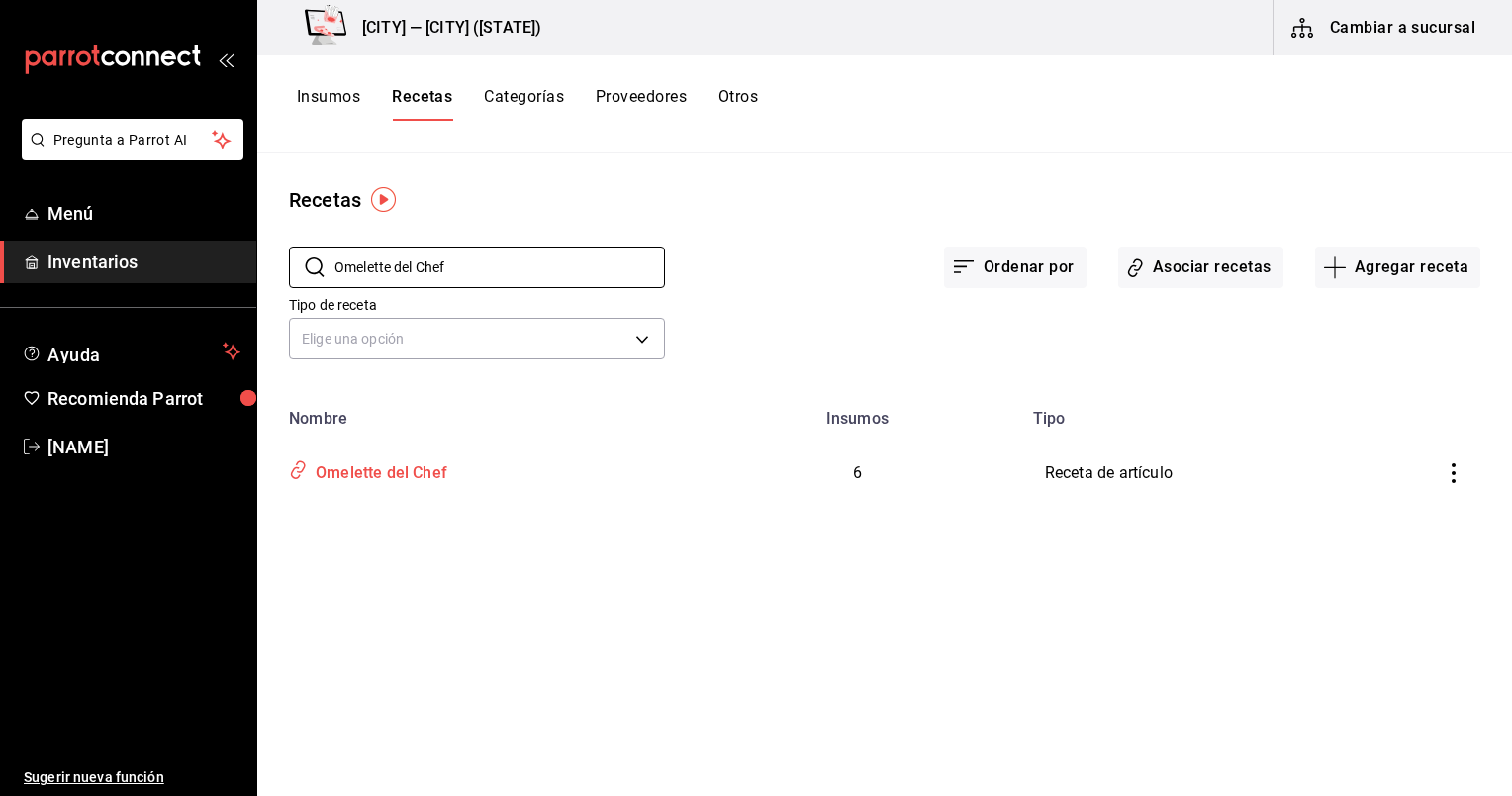 type on "Omelette del Chef" 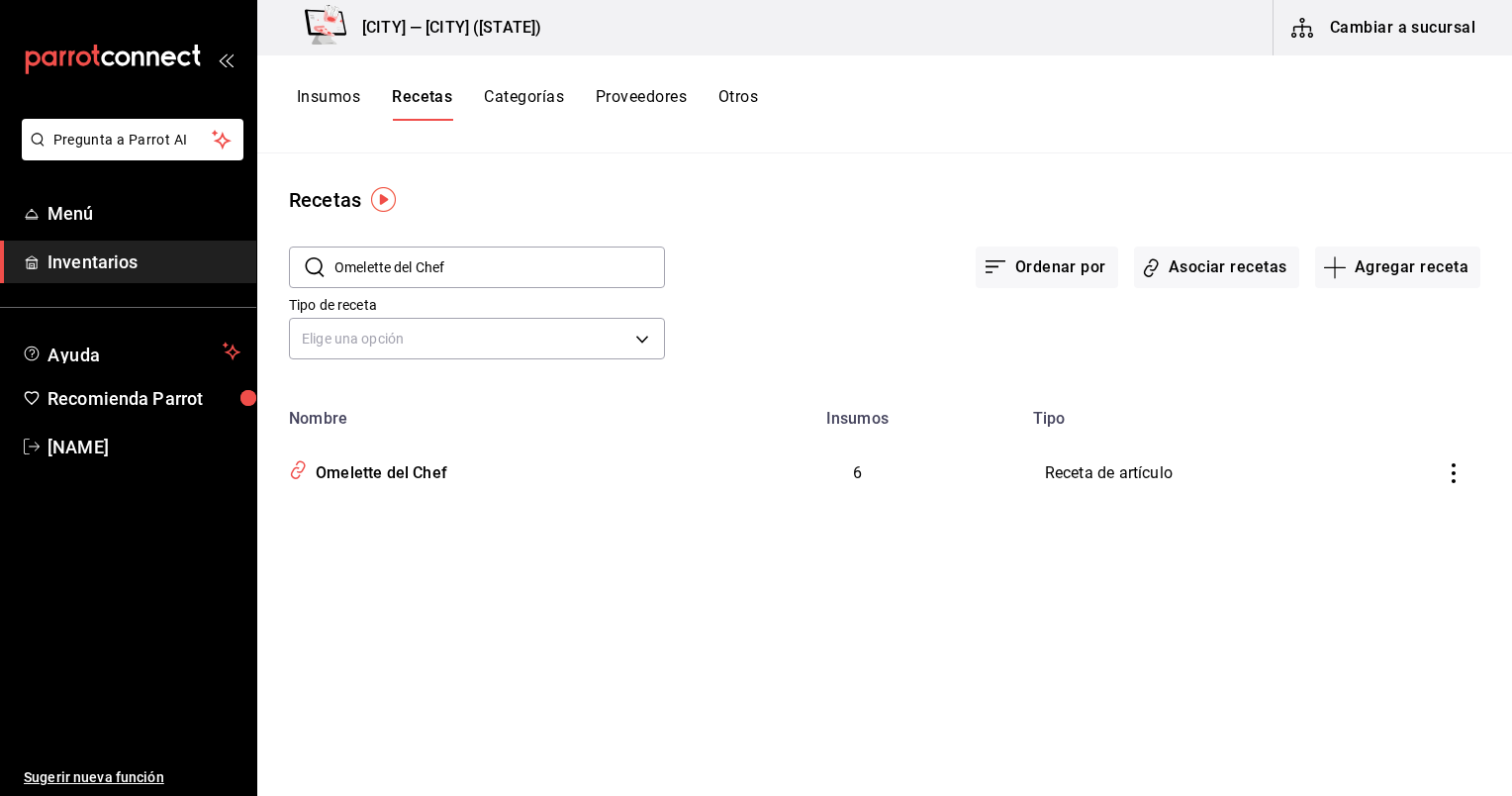 type on "Omelette del Chef" 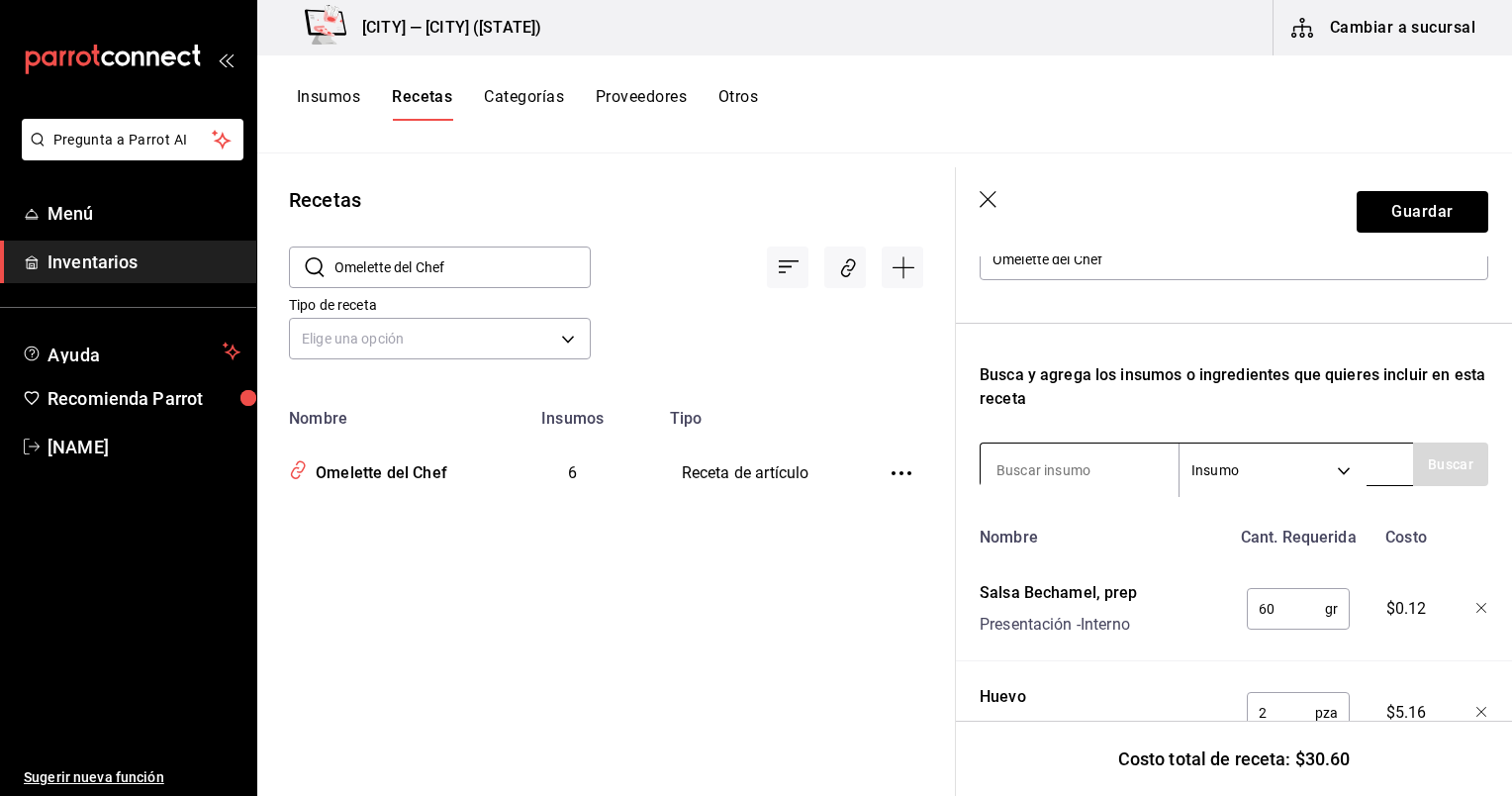 scroll, scrollTop: 246, scrollLeft: 0, axis: vertical 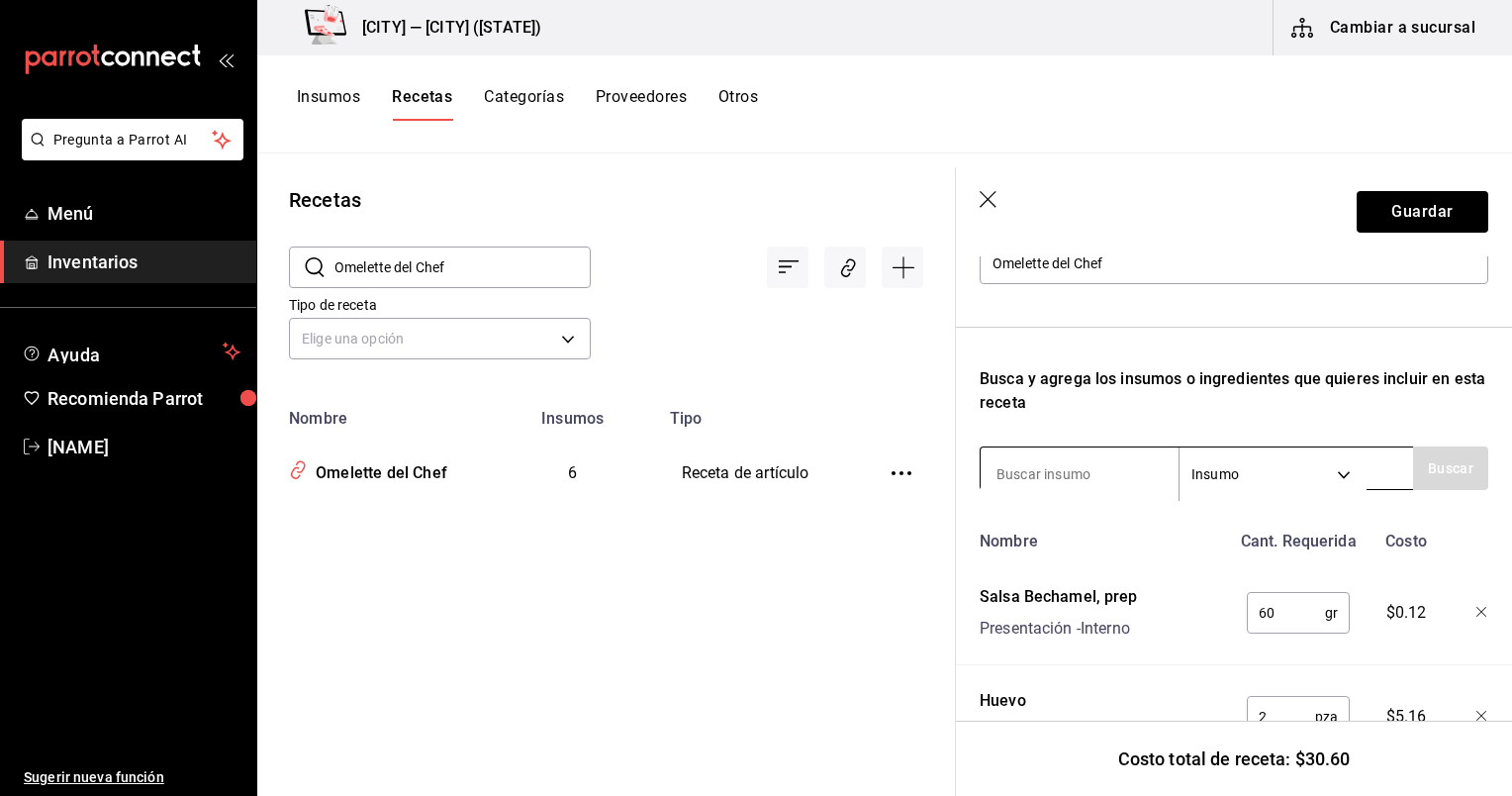 click at bounding box center [1080, 474] 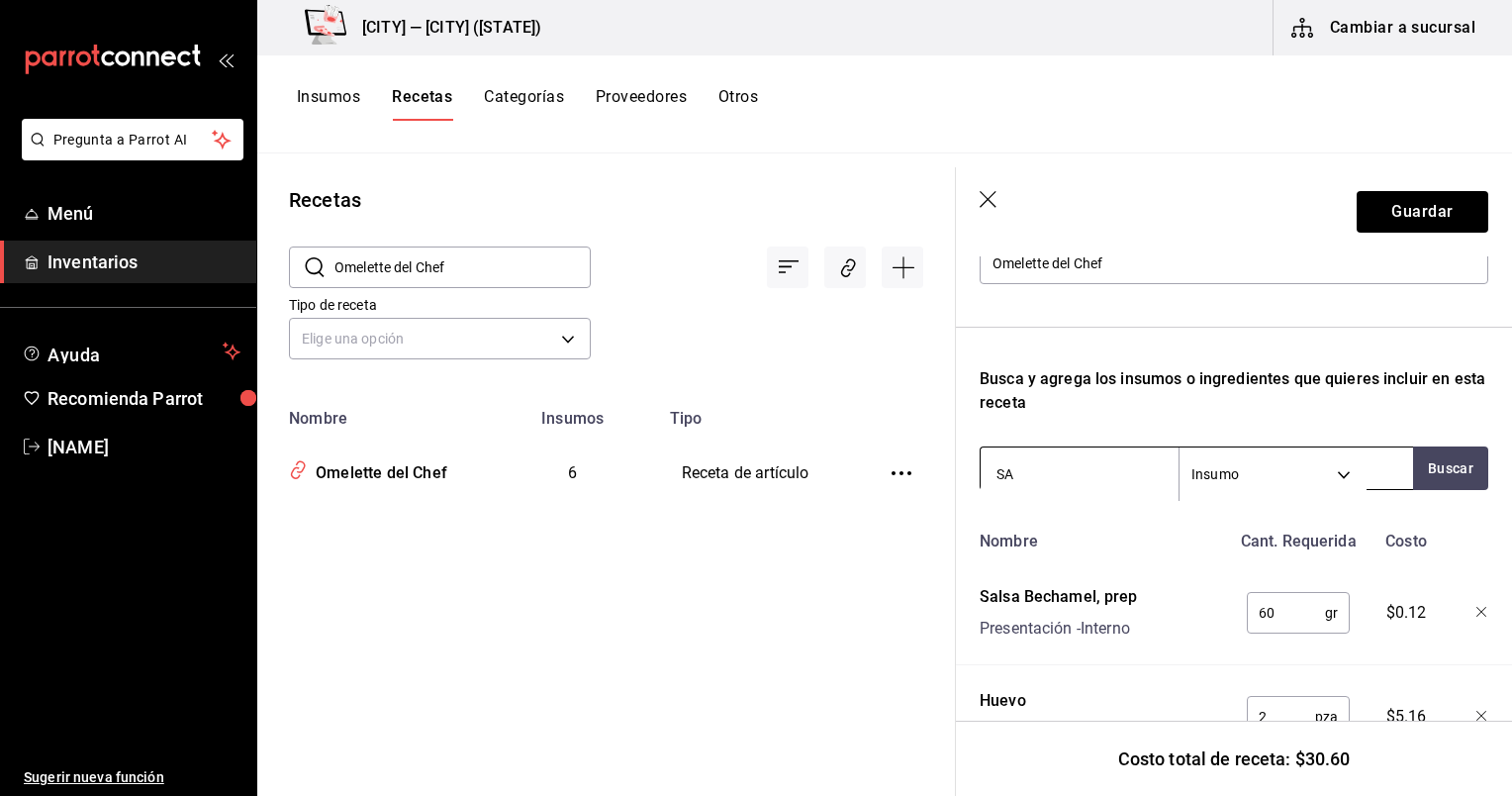 type on "S" 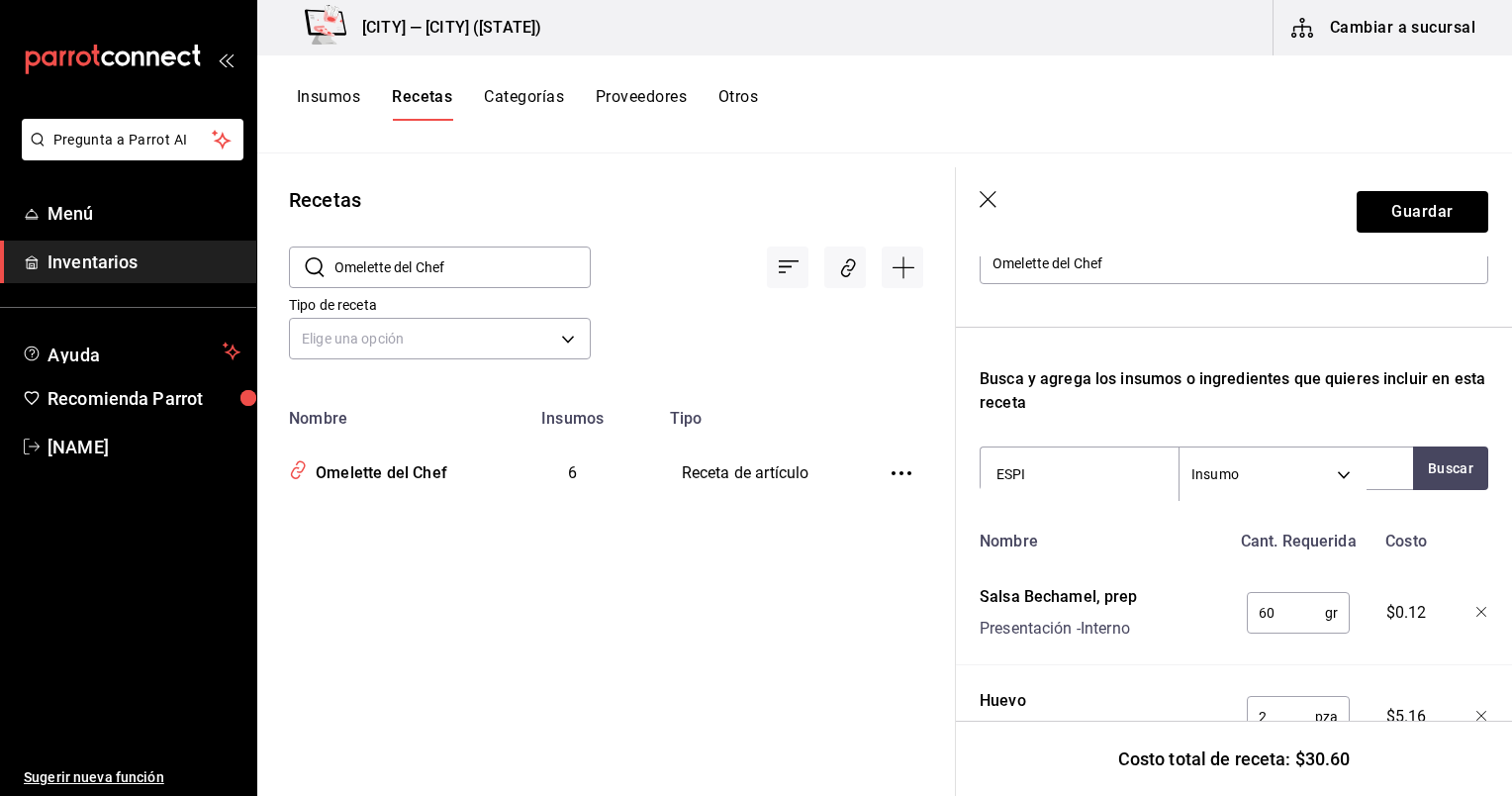 type on "ESPIN" 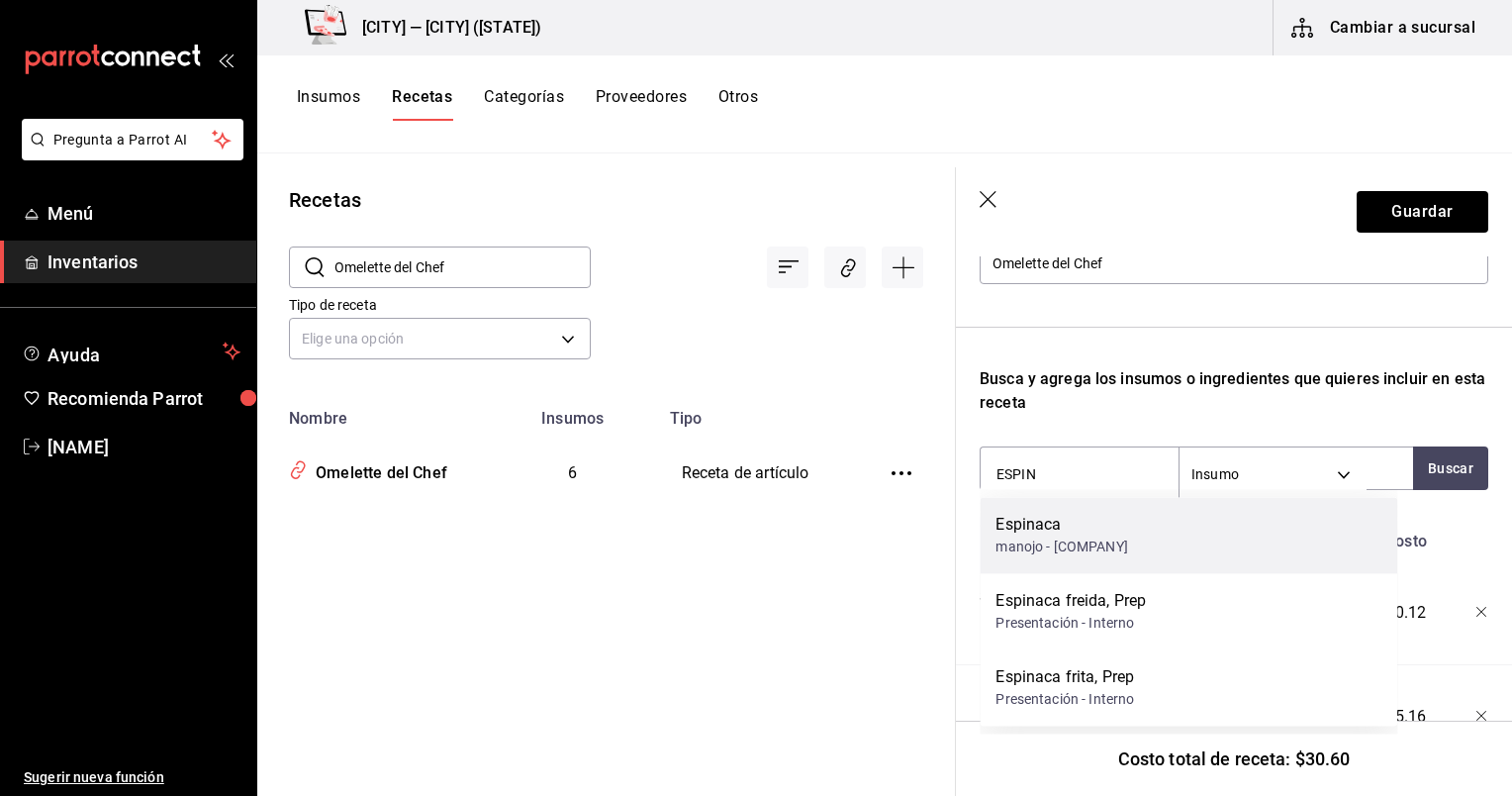 click on "manojo - Fruzalim" at bounding box center [1061, 547] 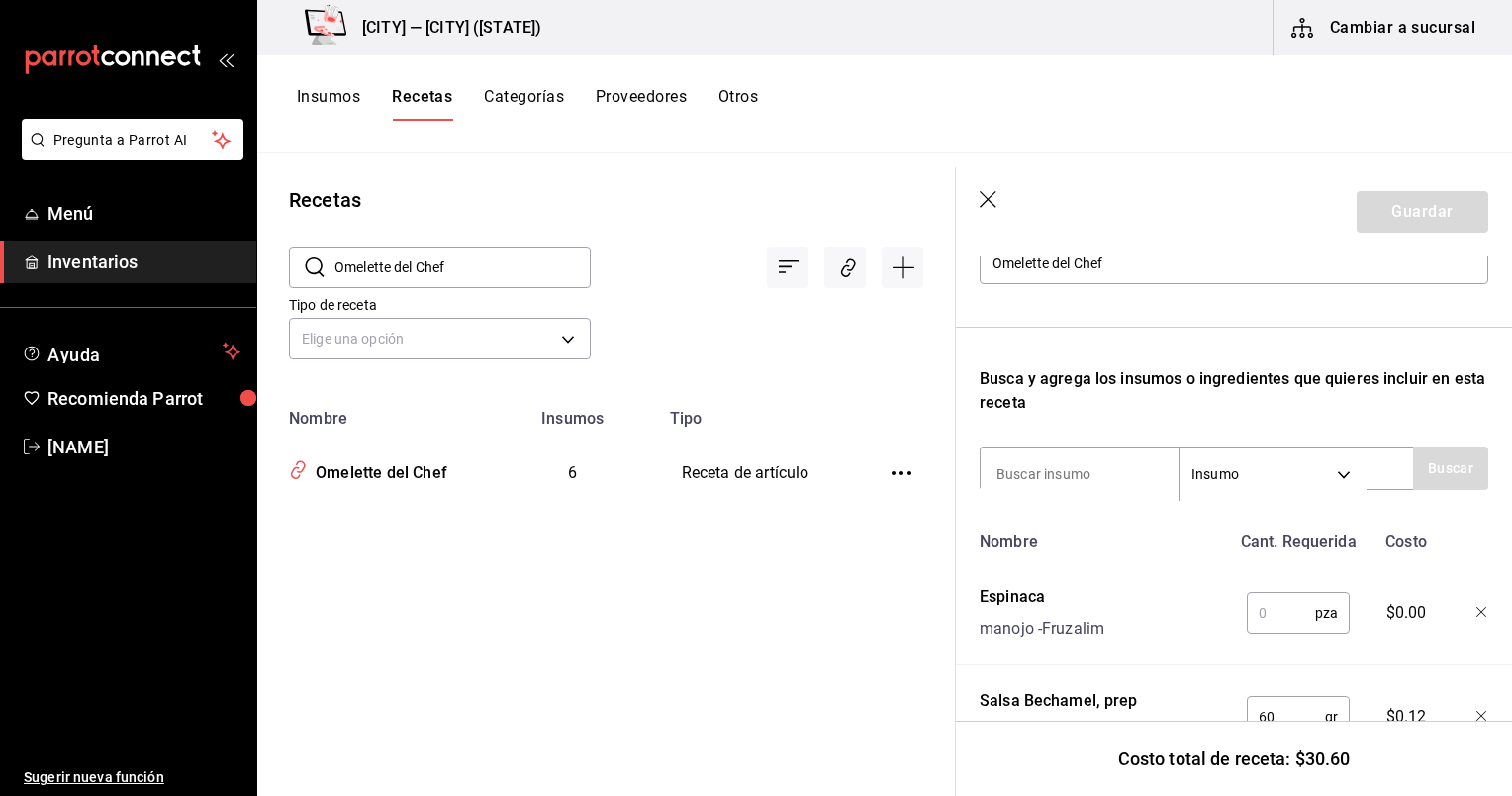click at bounding box center (1280, 613) 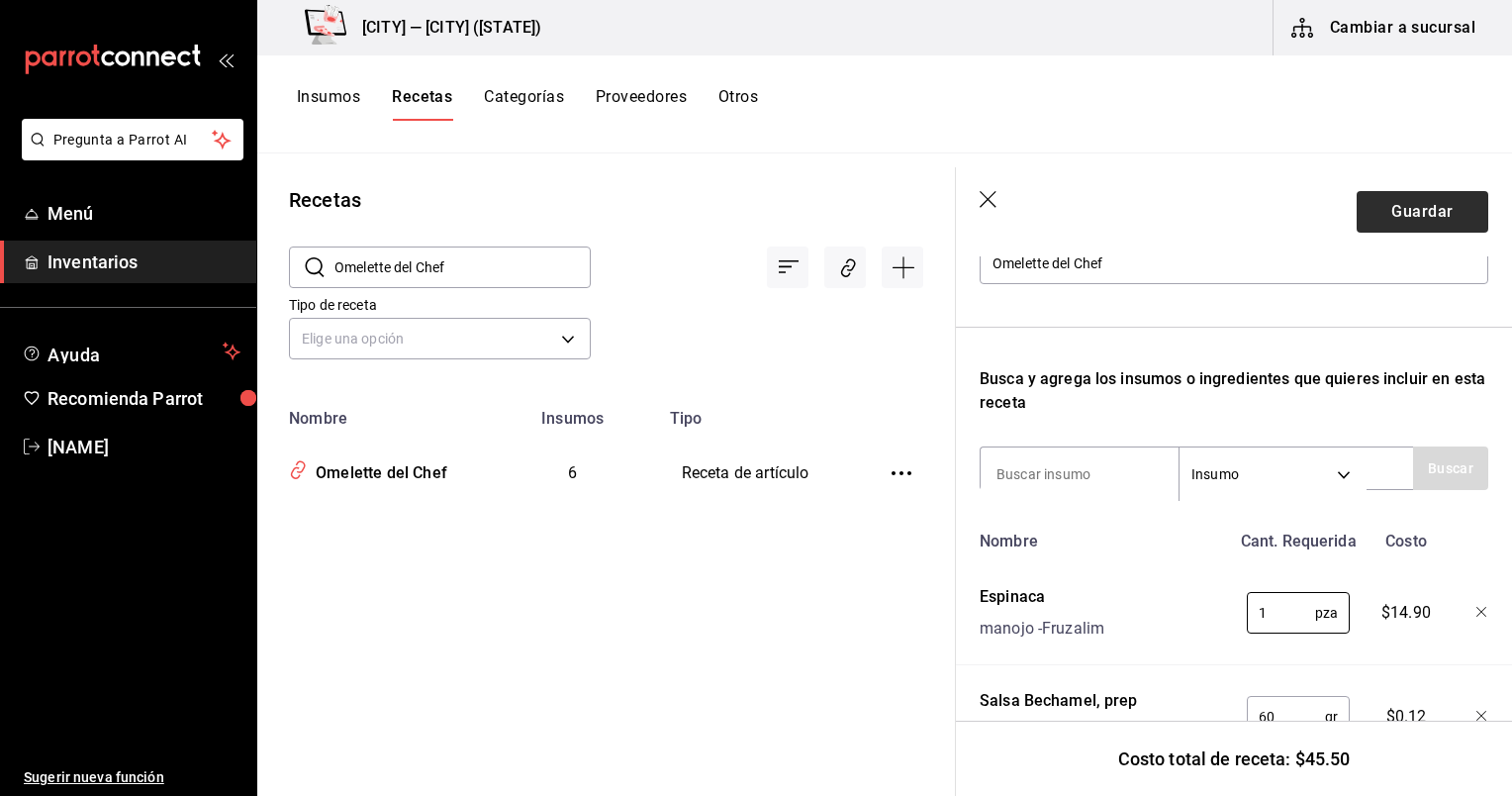type on "1" 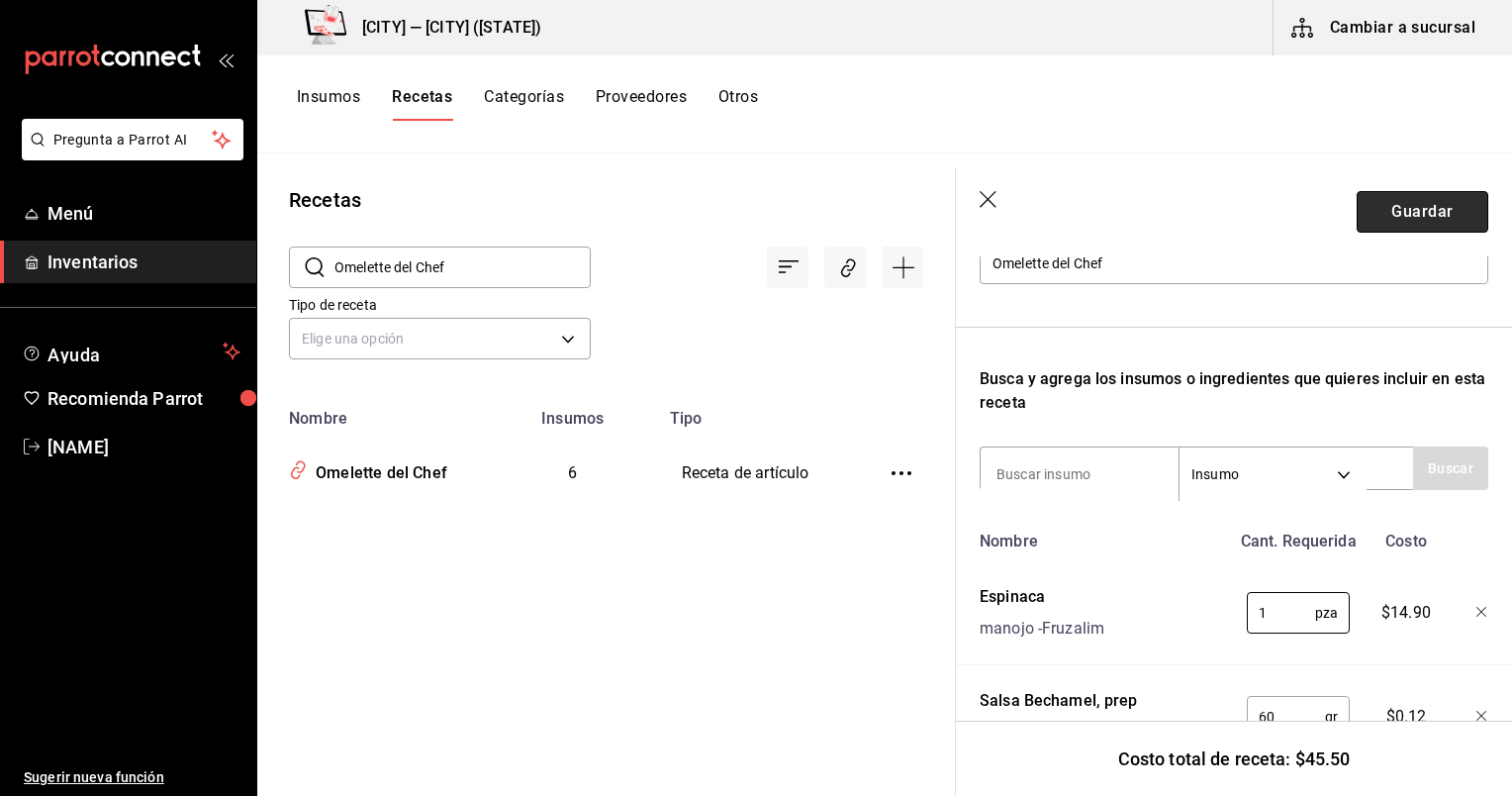 click on "Guardar" at bounding box center (1422, 212) 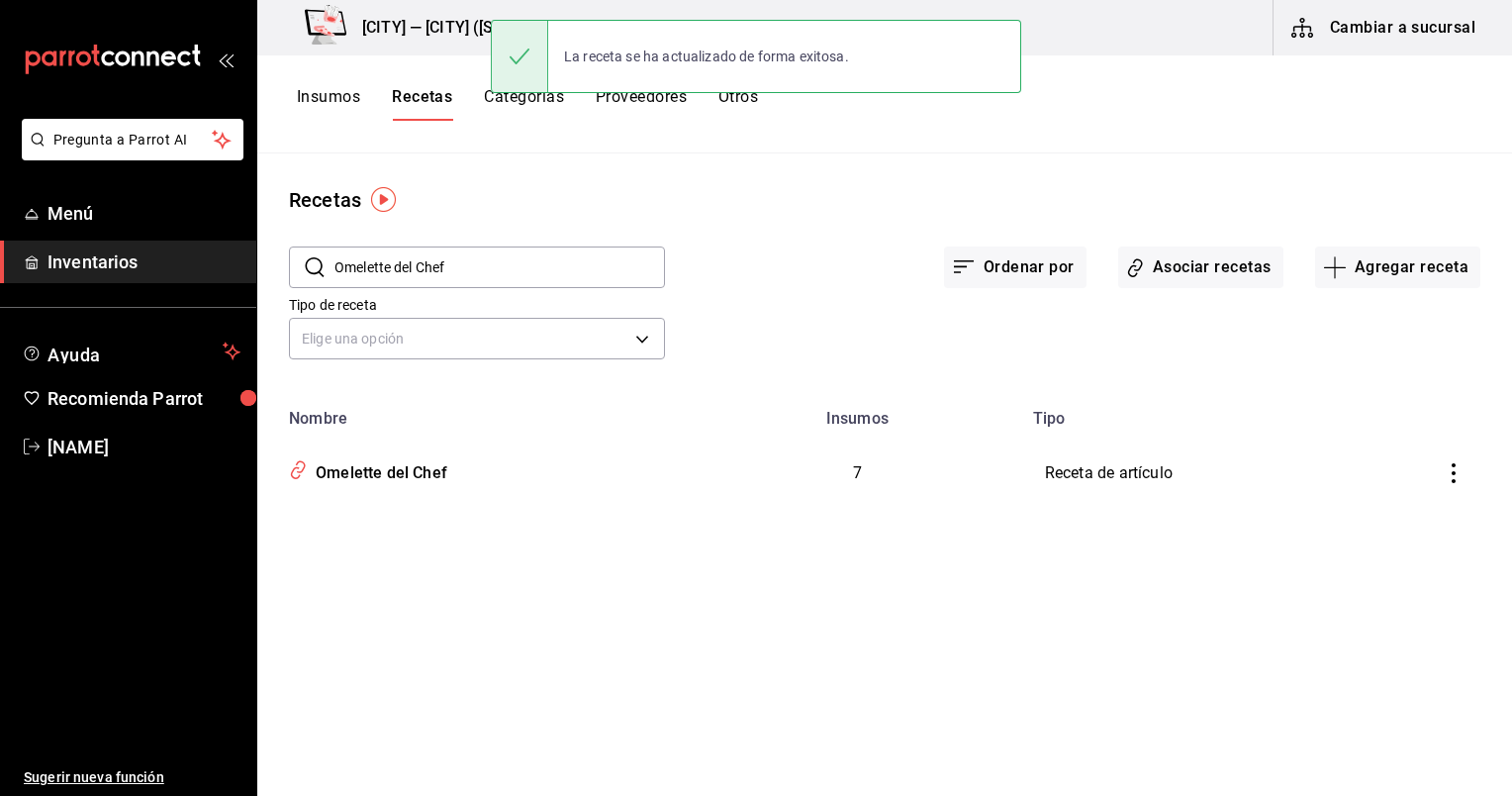 scroll, scrollTop: 0, scrollLeft: 0, axis: both 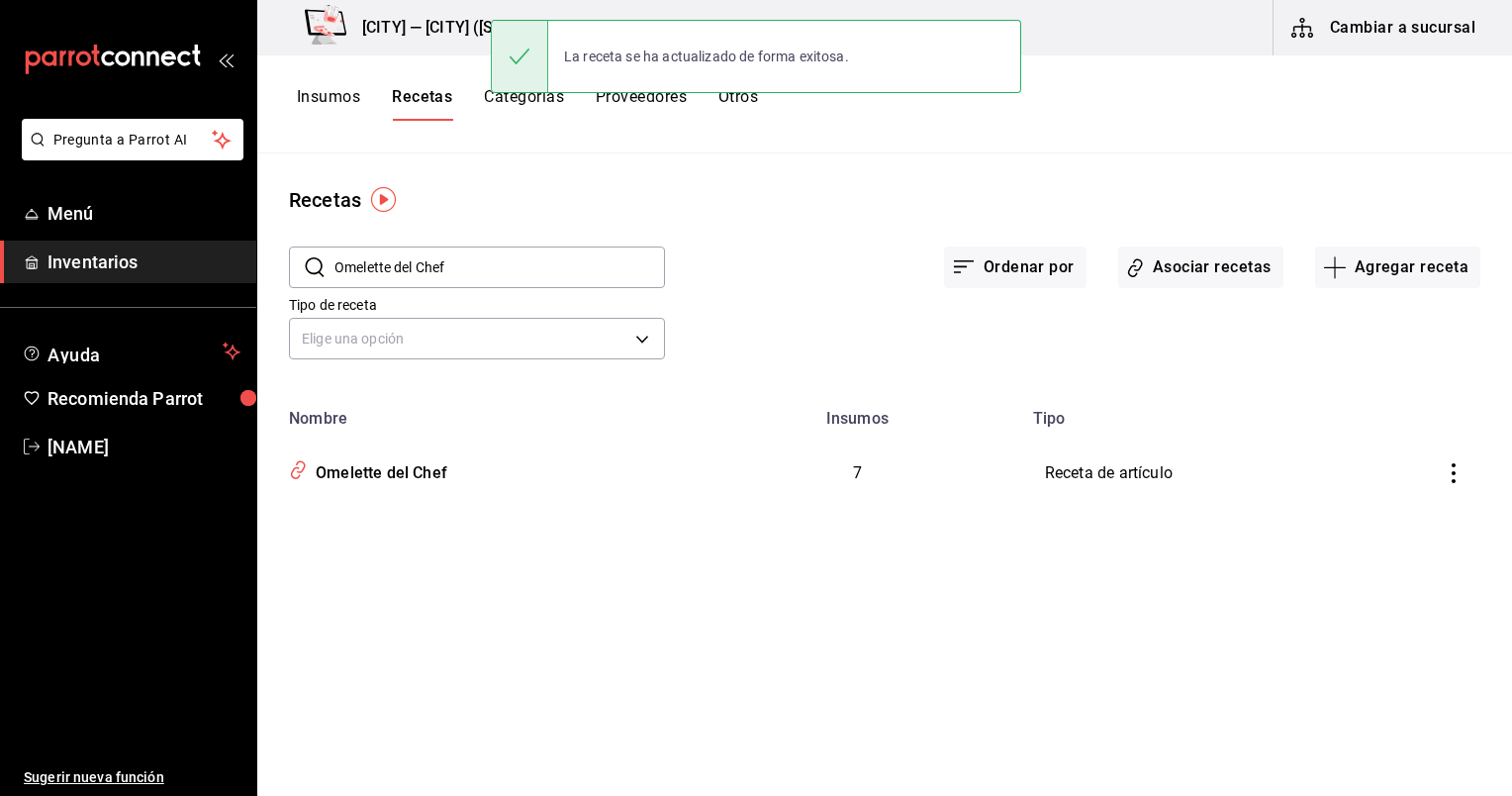 click on "Omelette del Chef" at bounding box center (500, 267) 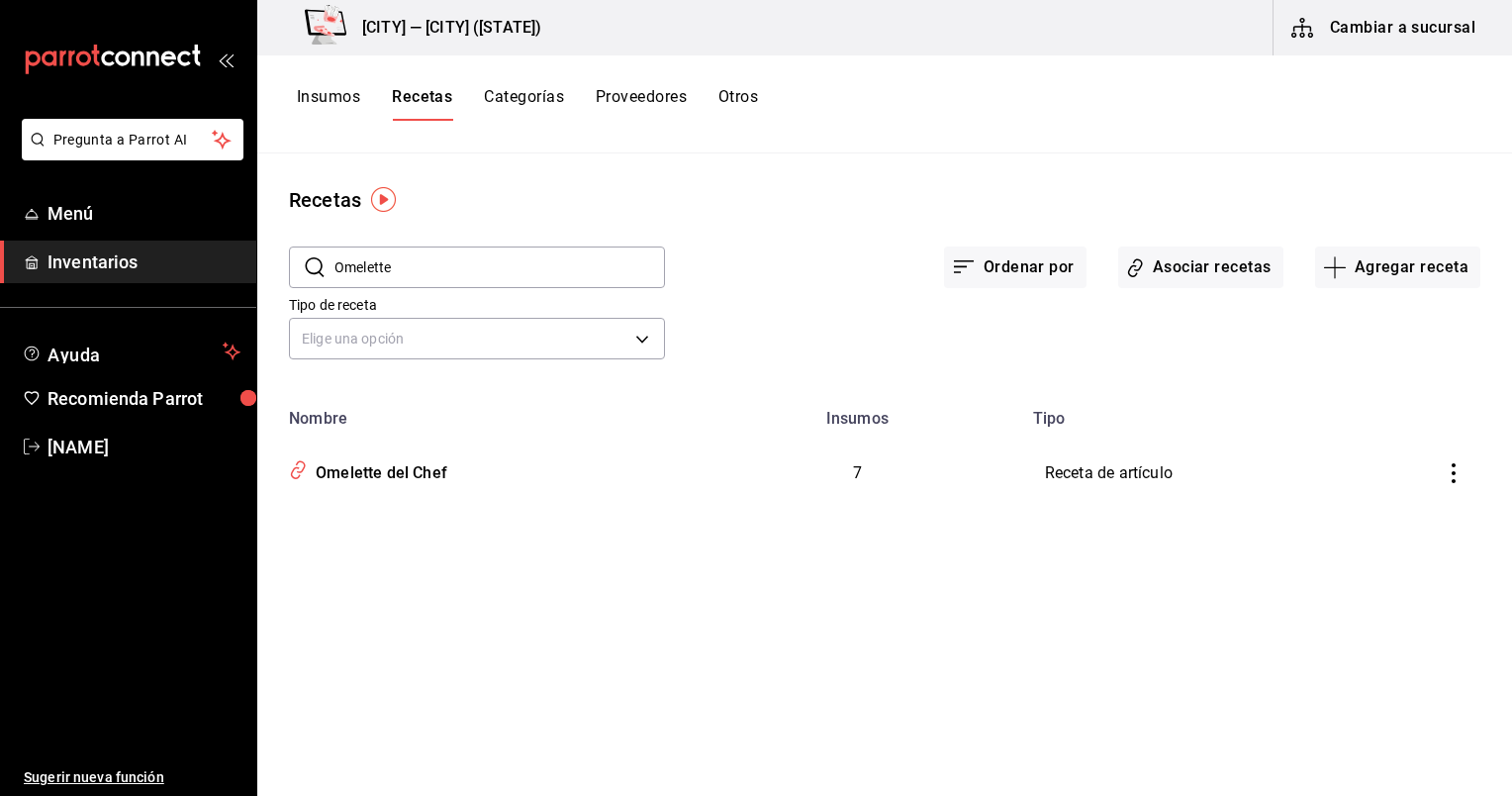 type on "Omelette" 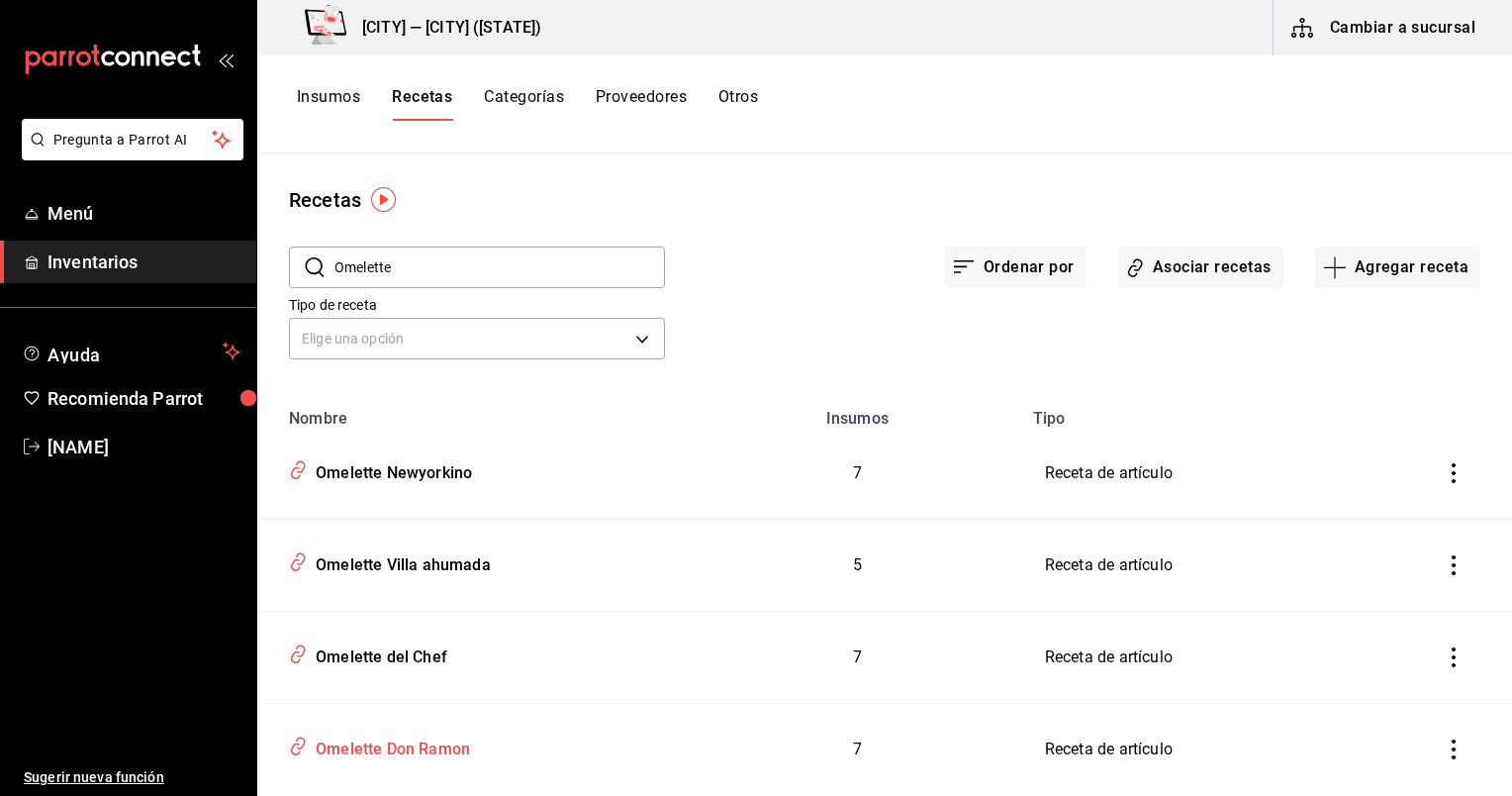 click on "Omelette Don Ramon" at bounding box center (475, 749) 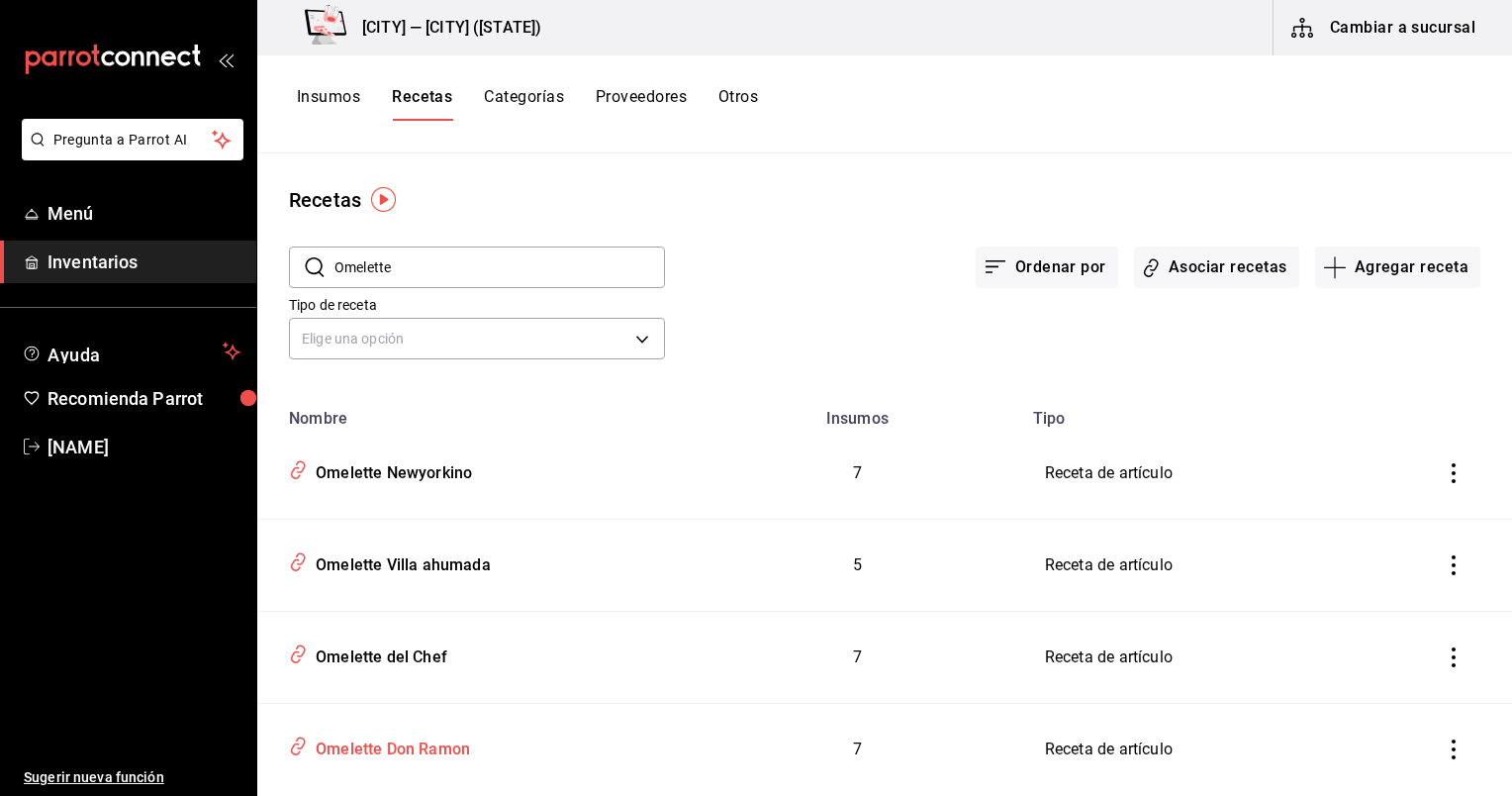 type on "Omelette Don Ramon" 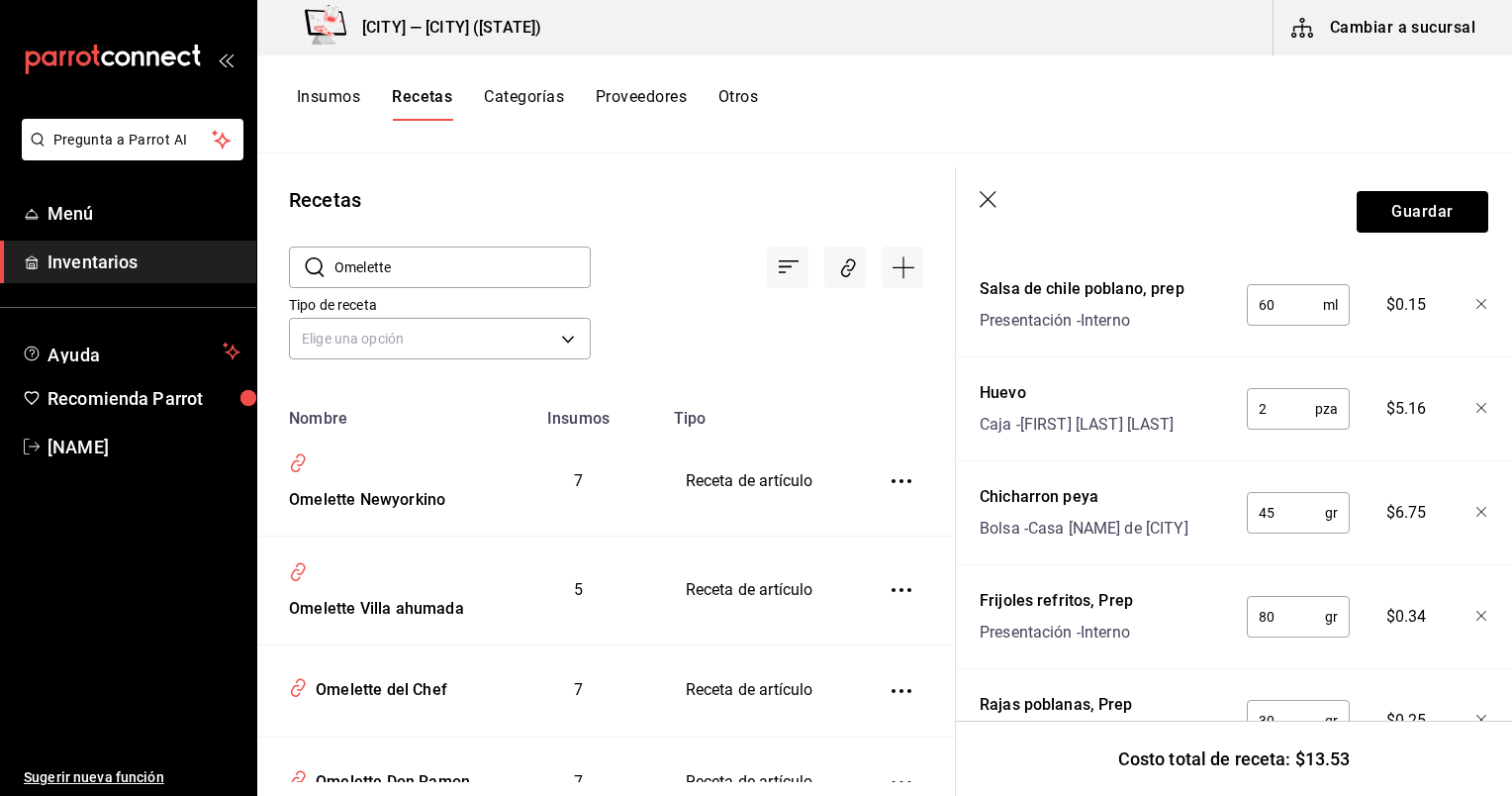 scroll, scrollTop: 663, scrollLeft: 0, axis: vertical 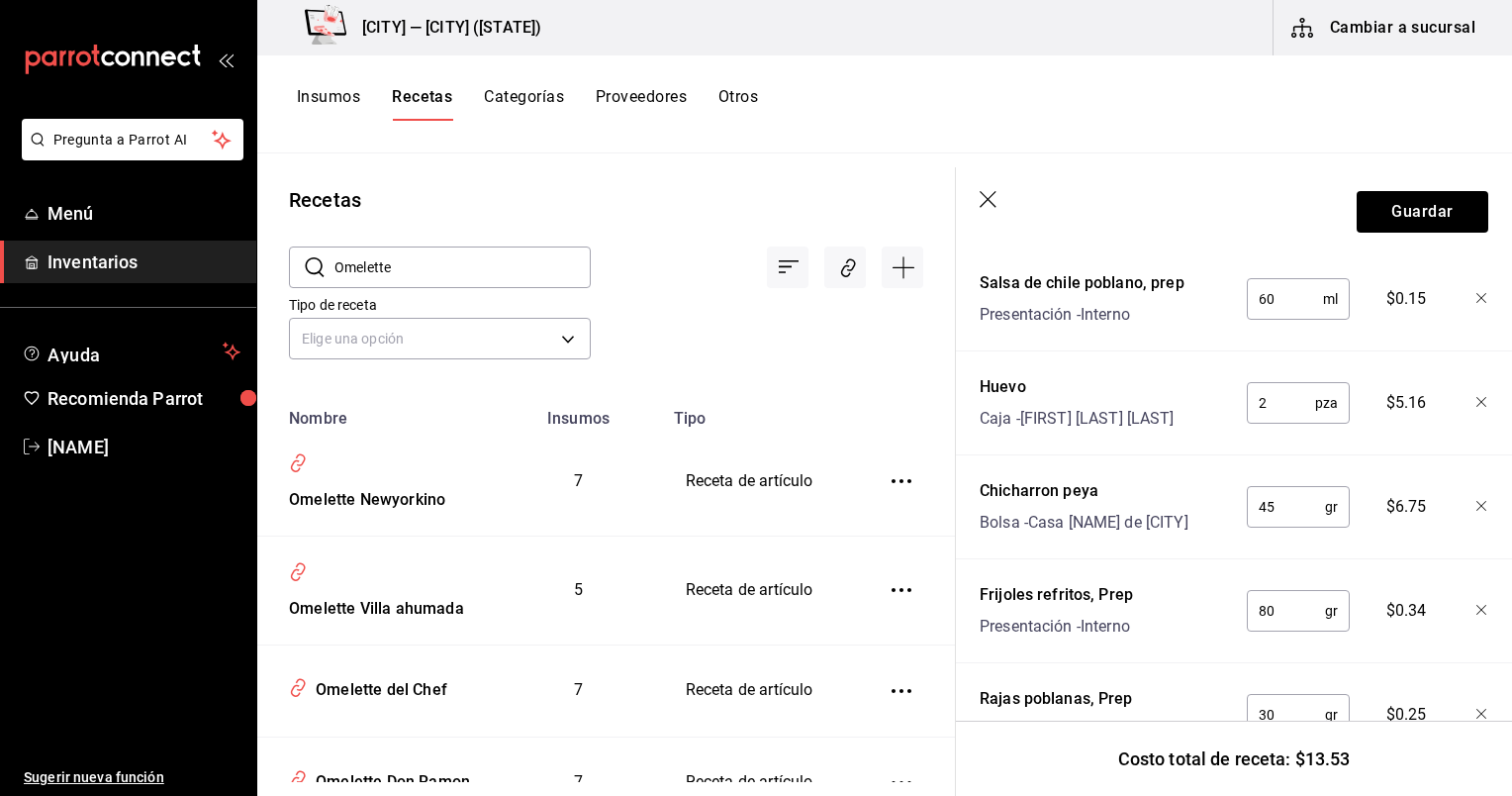 click 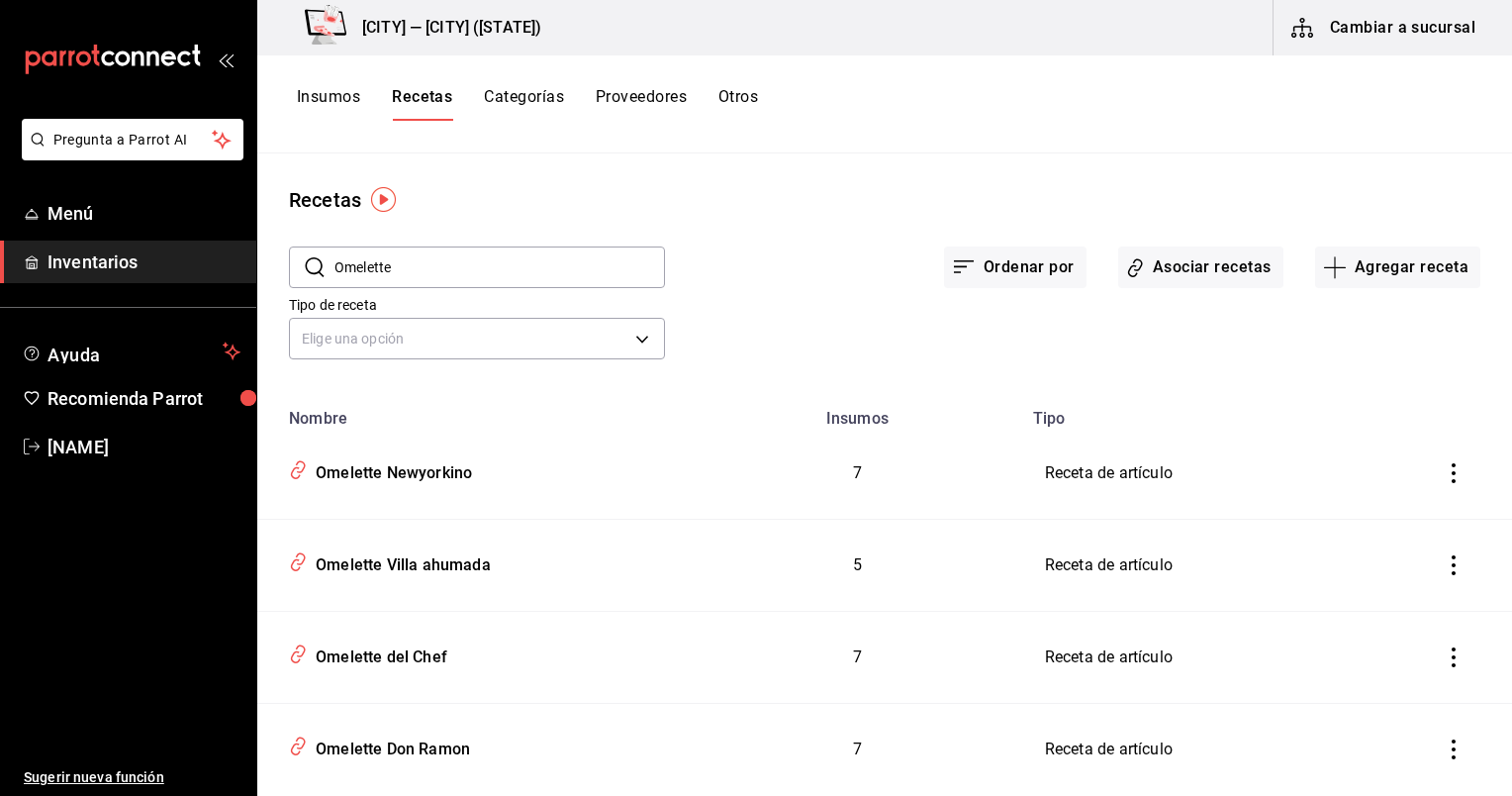 scroll, scrollTop: 0, scrollLeft: 0, axis: both 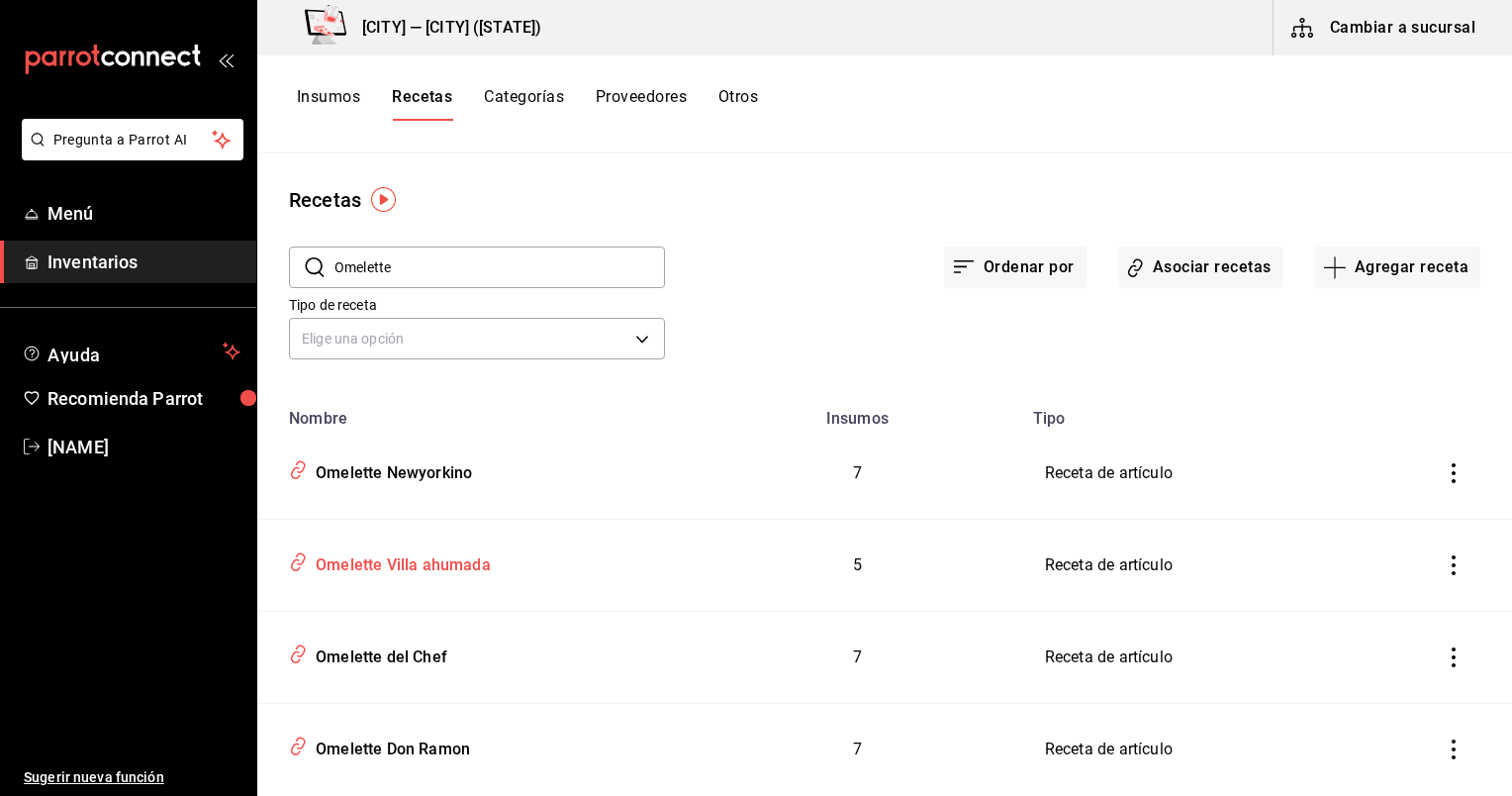 click on "Omelette Villa ahumada" at bounding box center (399, 561) 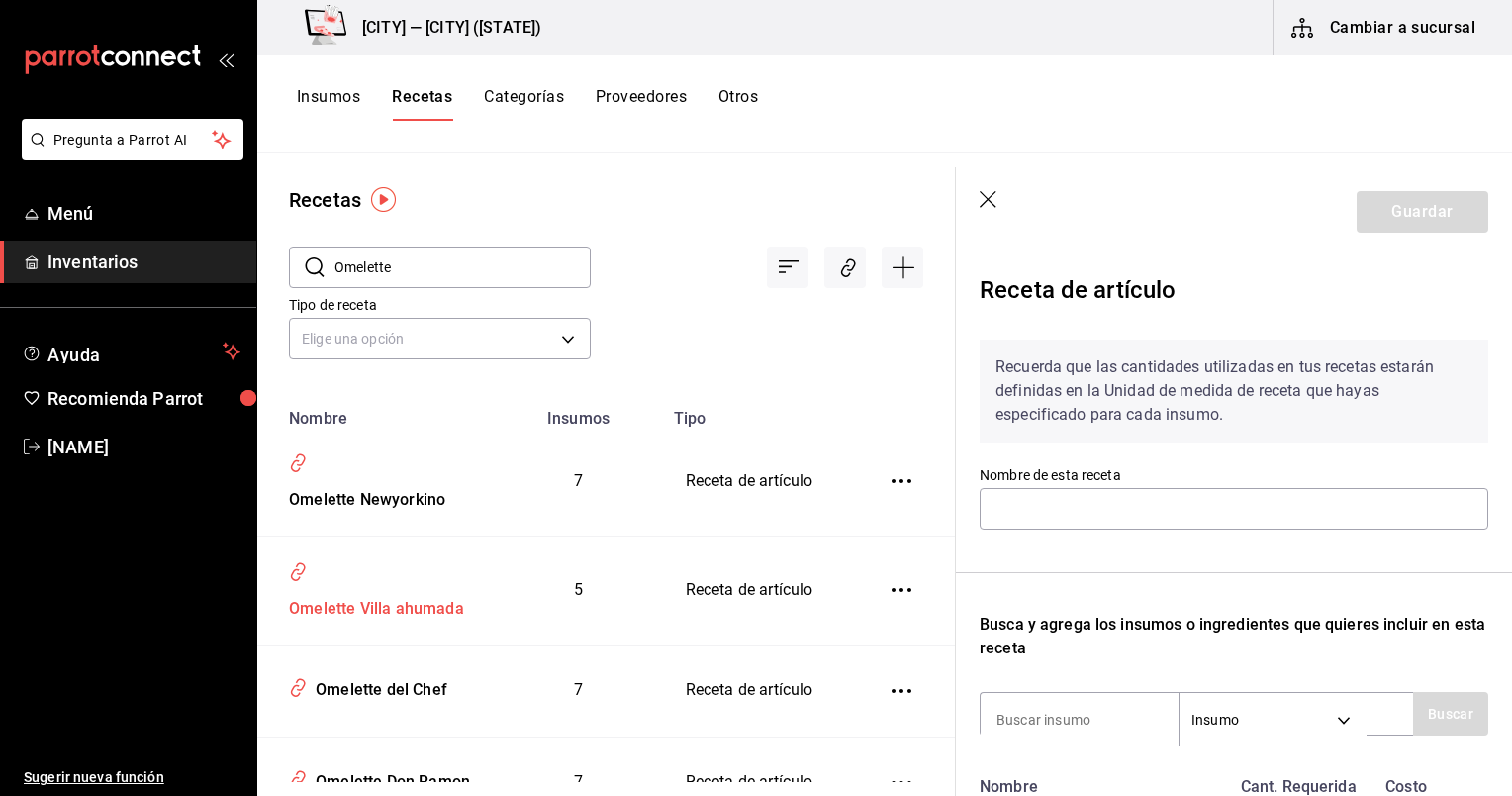 type on "Omelette Villa ahumada" 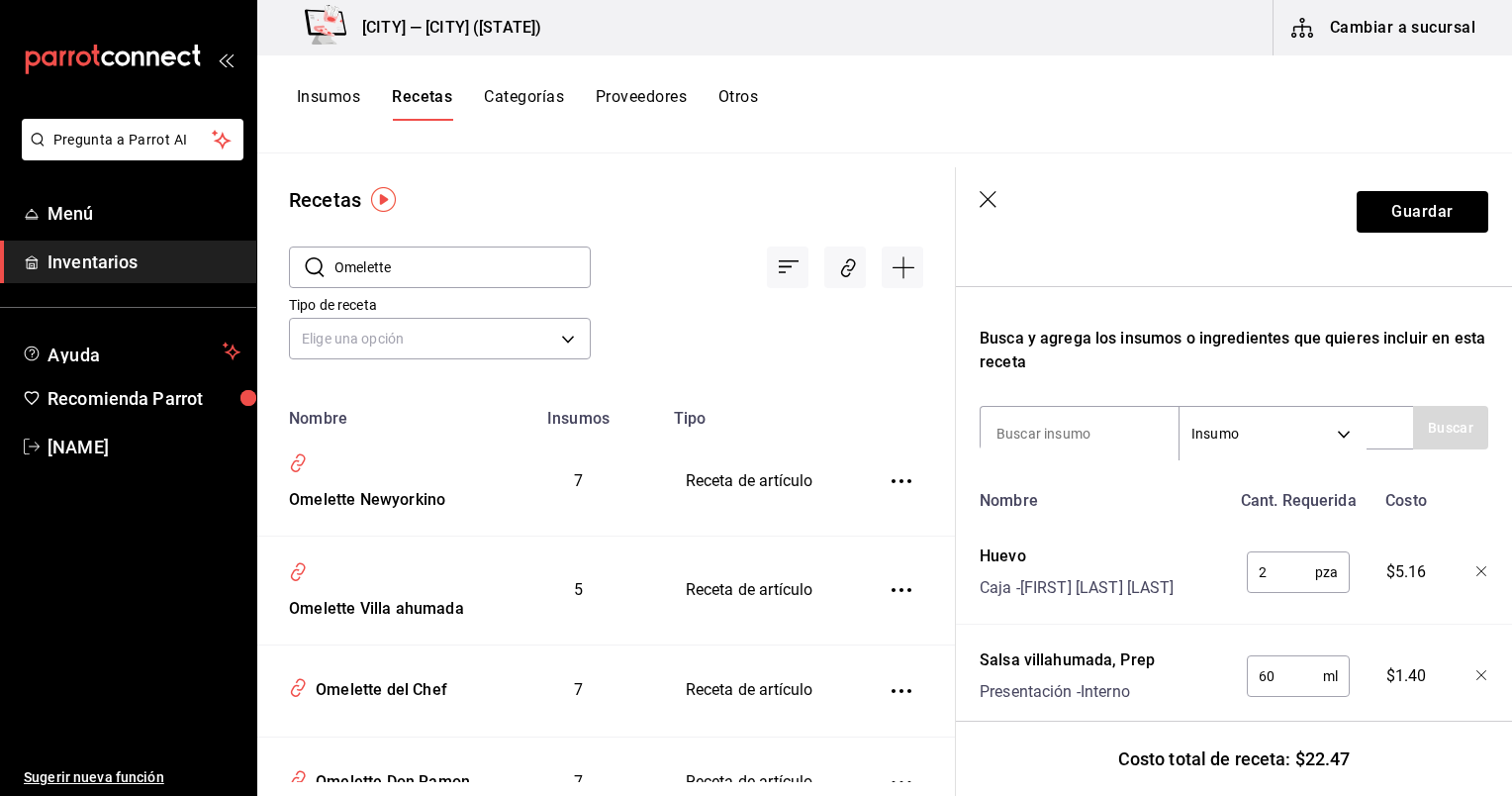scroll, scrollTop: 285, scrollLeft: 0, axis: vertical 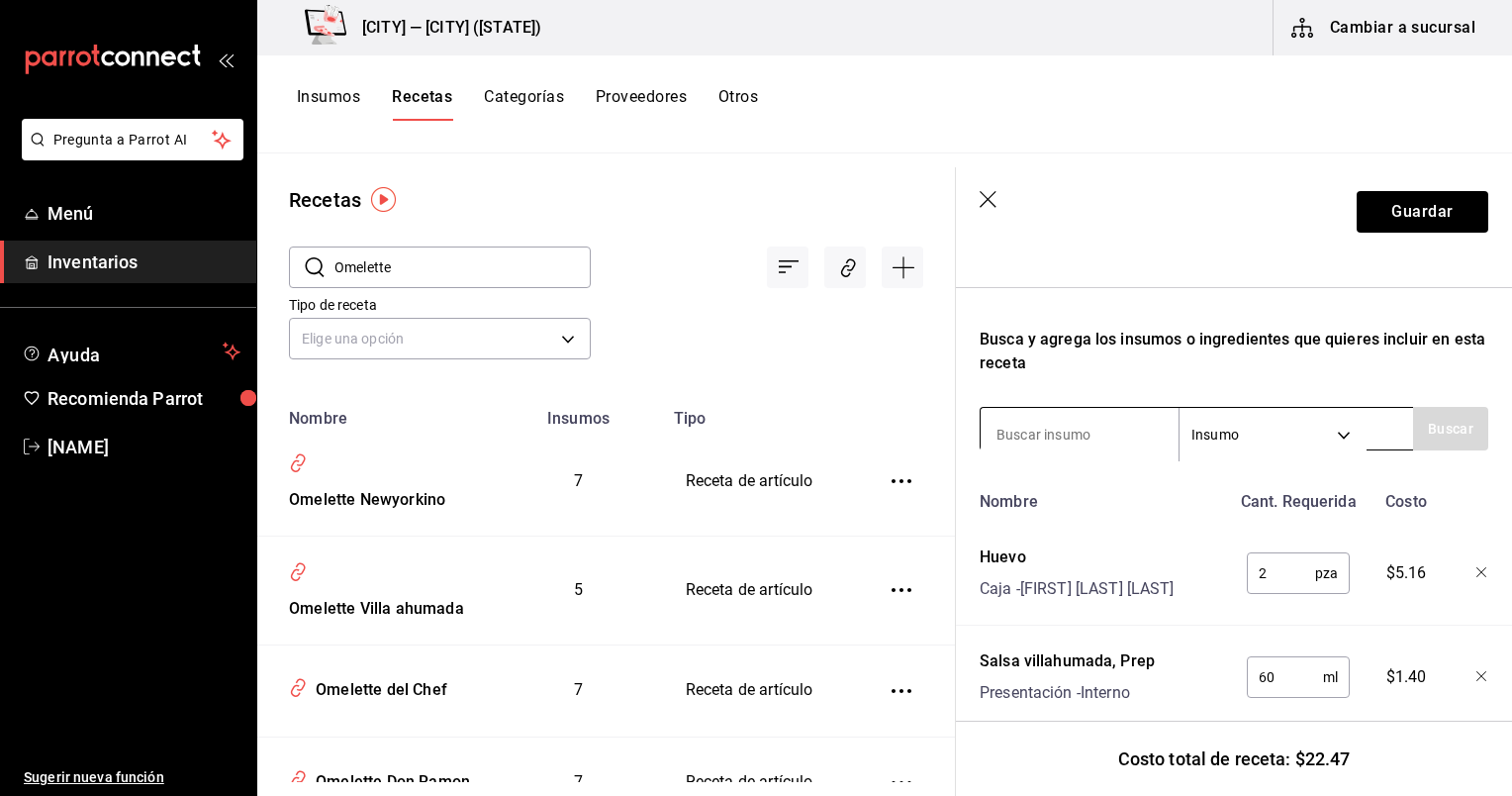 click at bounding box center (1080, 435) 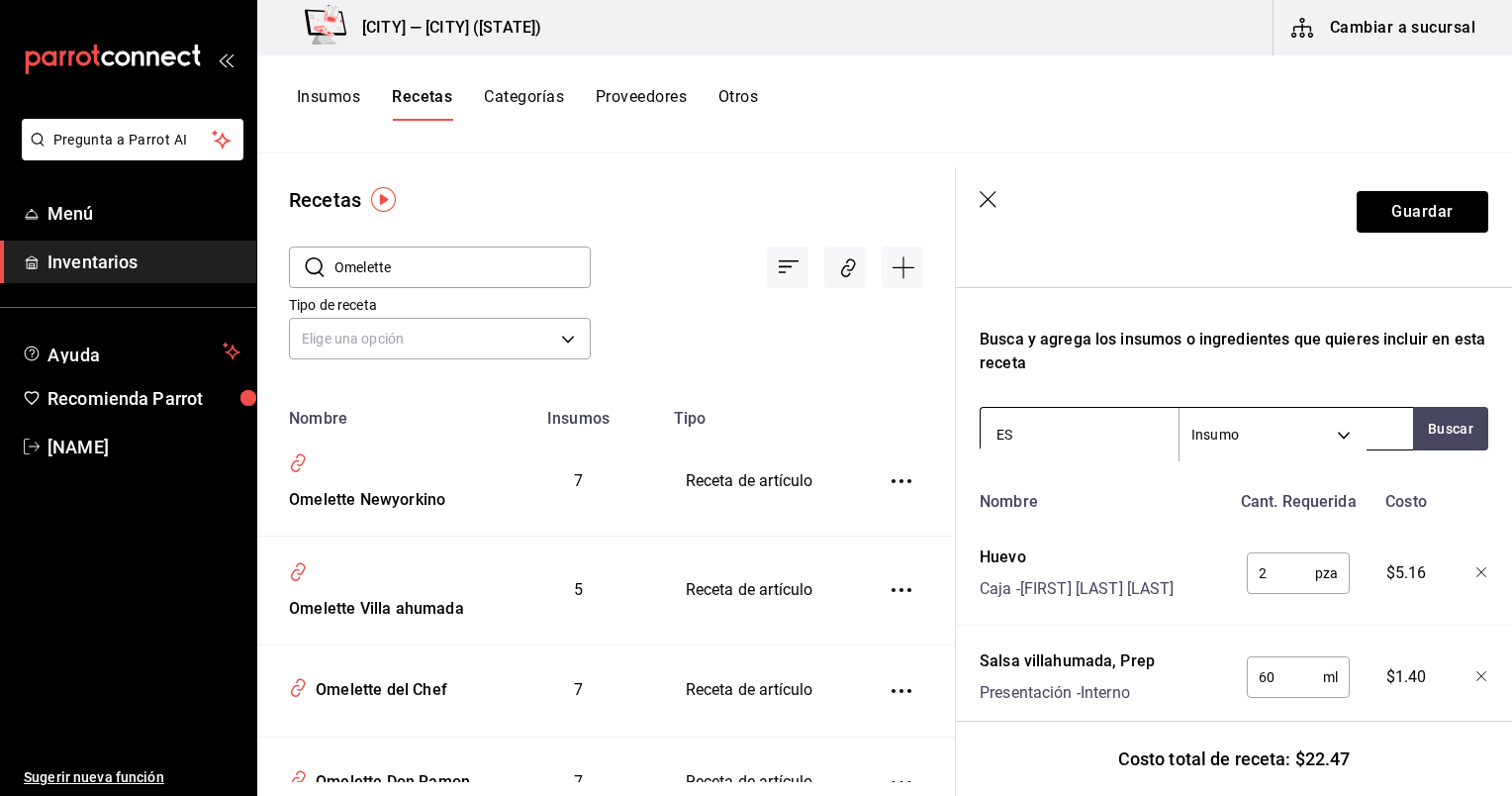 type on "ESP" 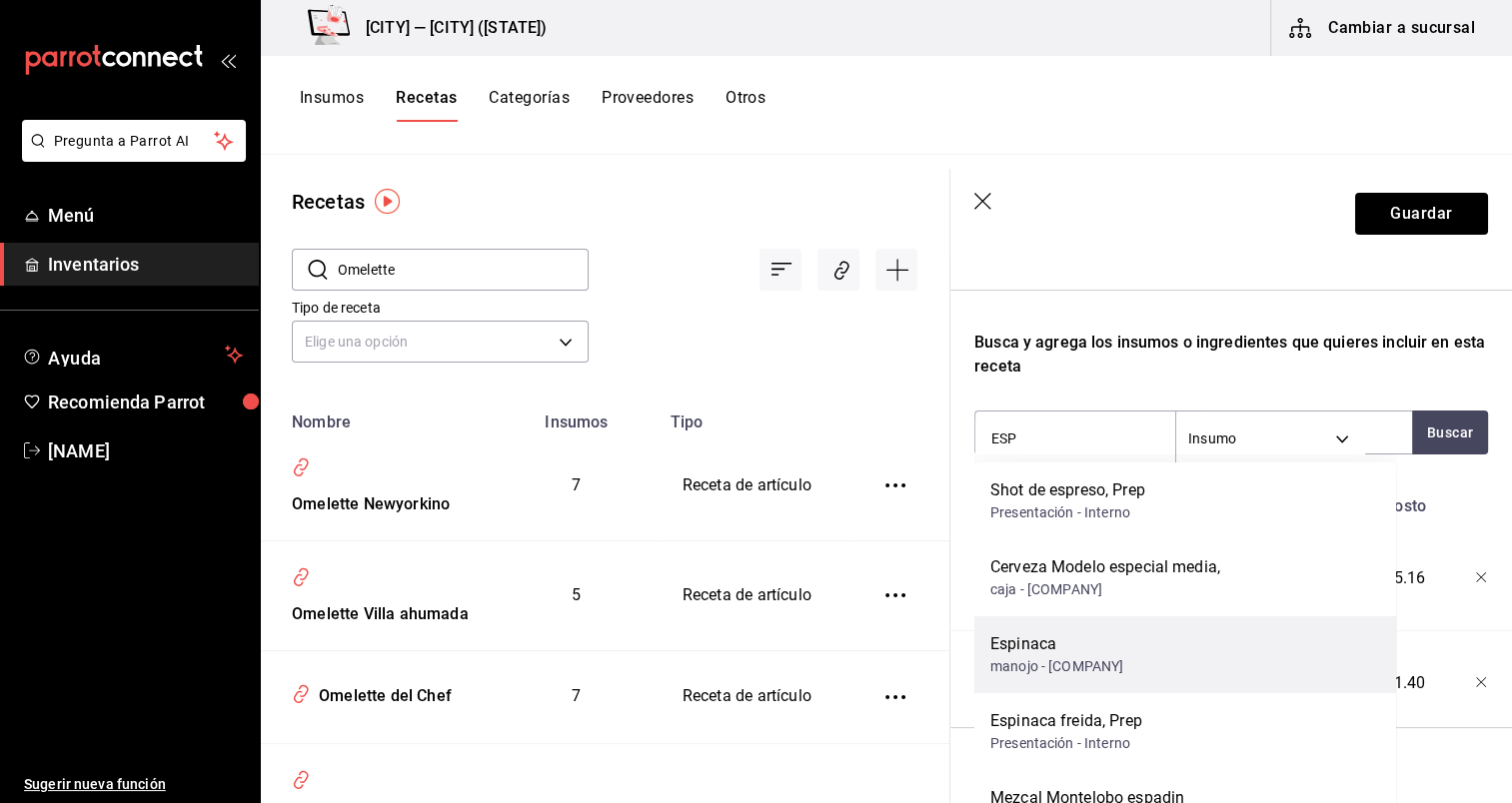 click on "Espinaca manojo - Fruzalim" at bounding box center [1185, 654] 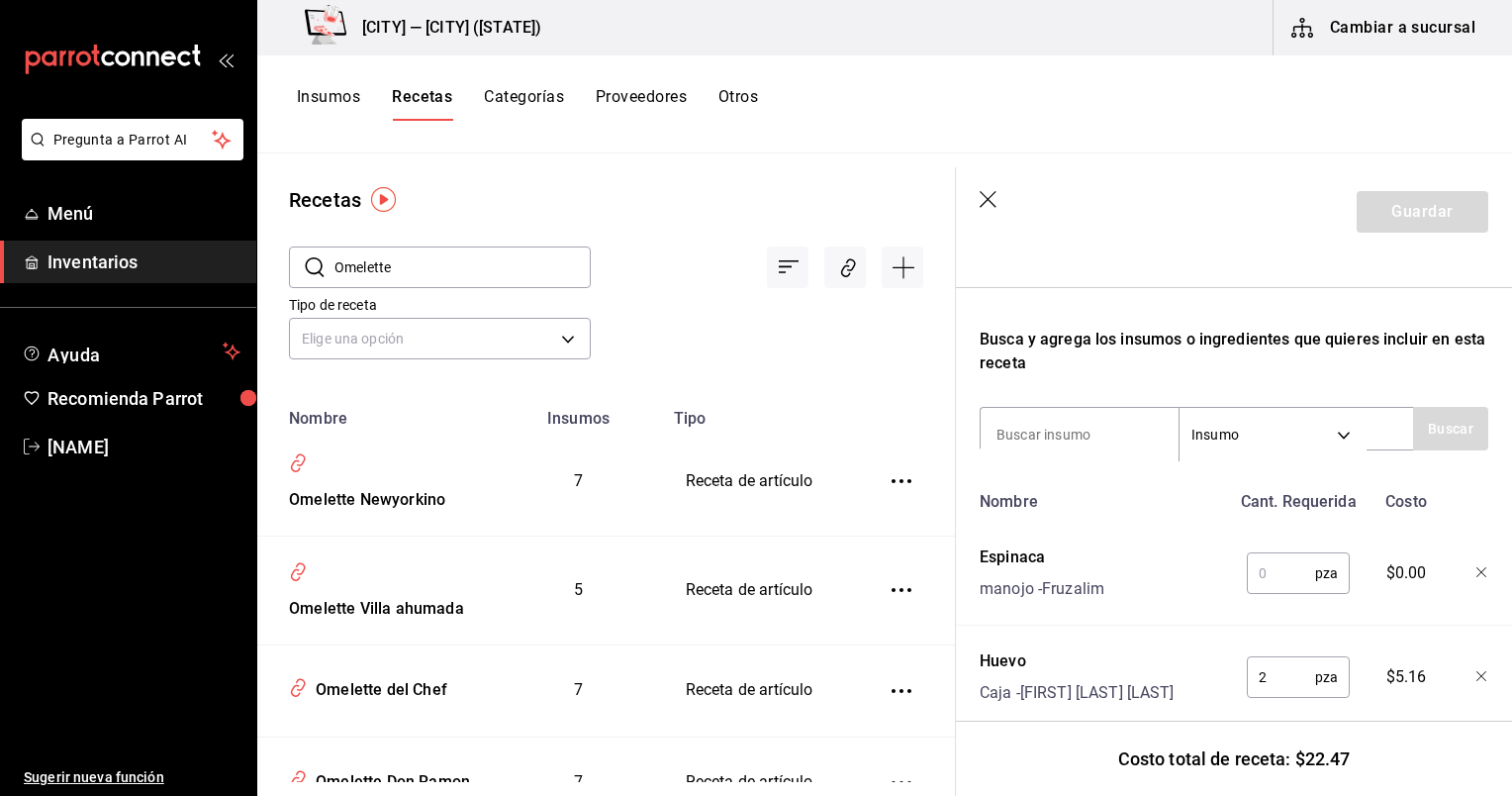 click at bounding box center (1280, 573) 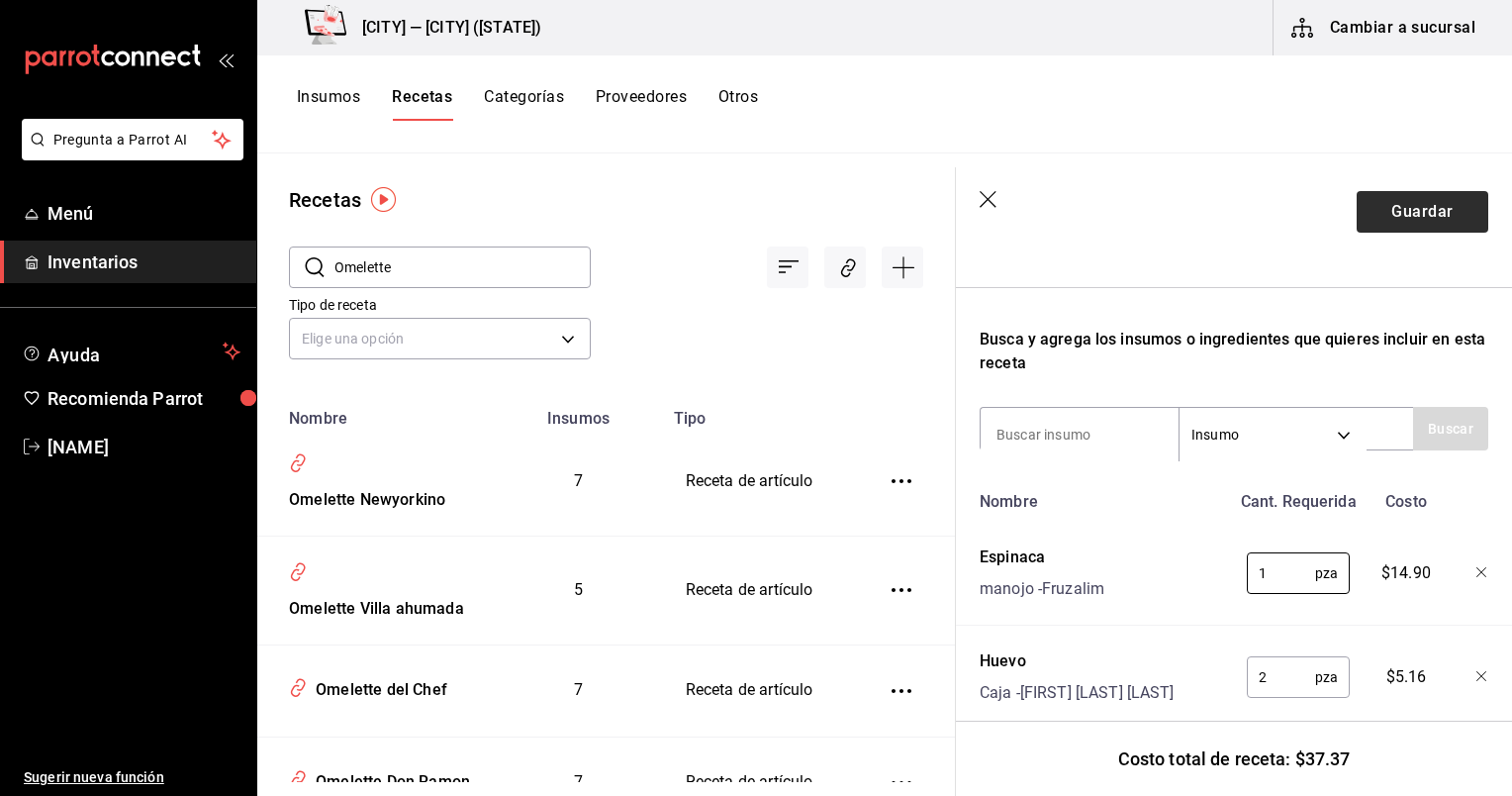 type on "1" 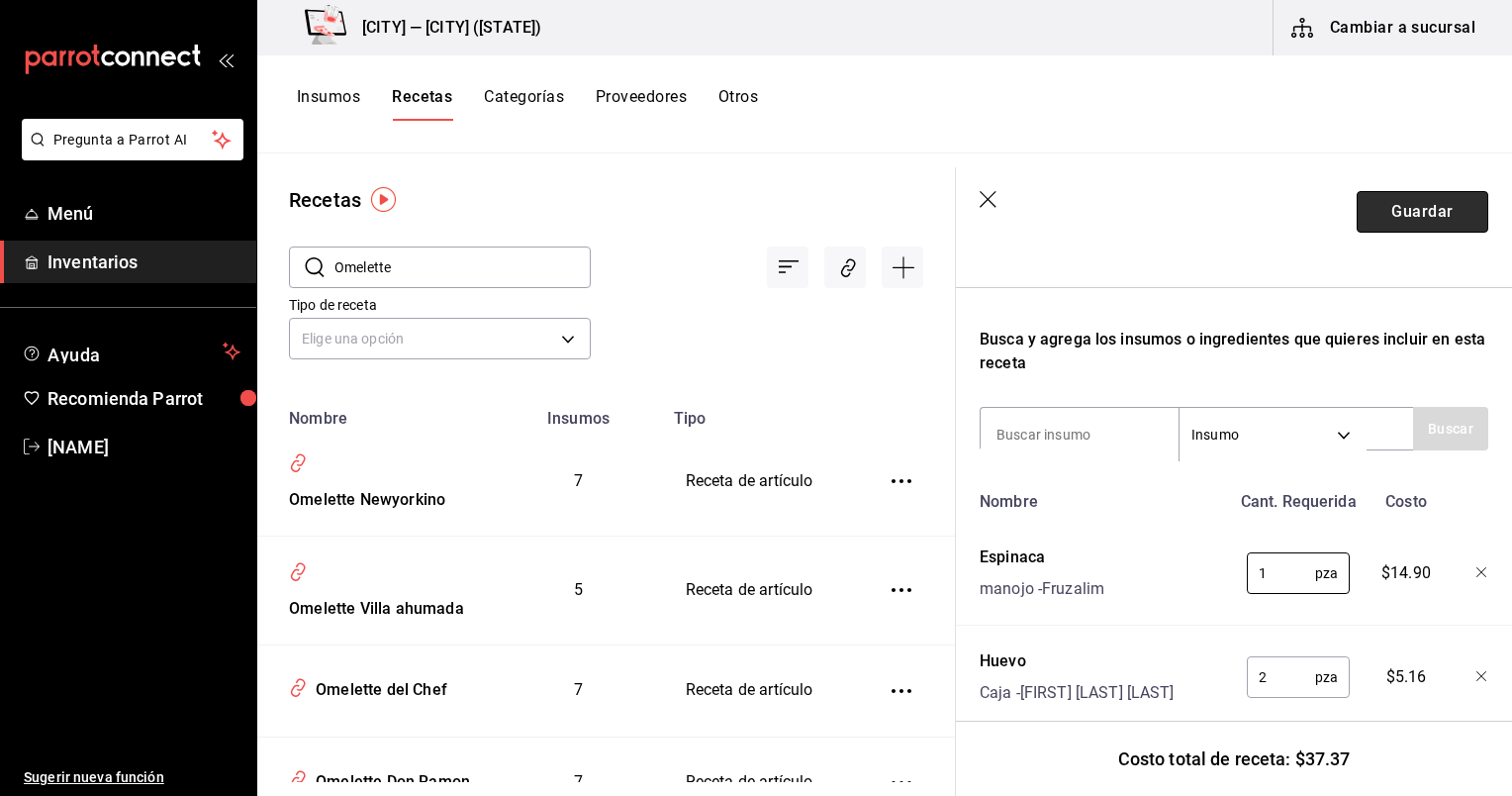 click on "Guardar" at bounding box center [1422, 212] 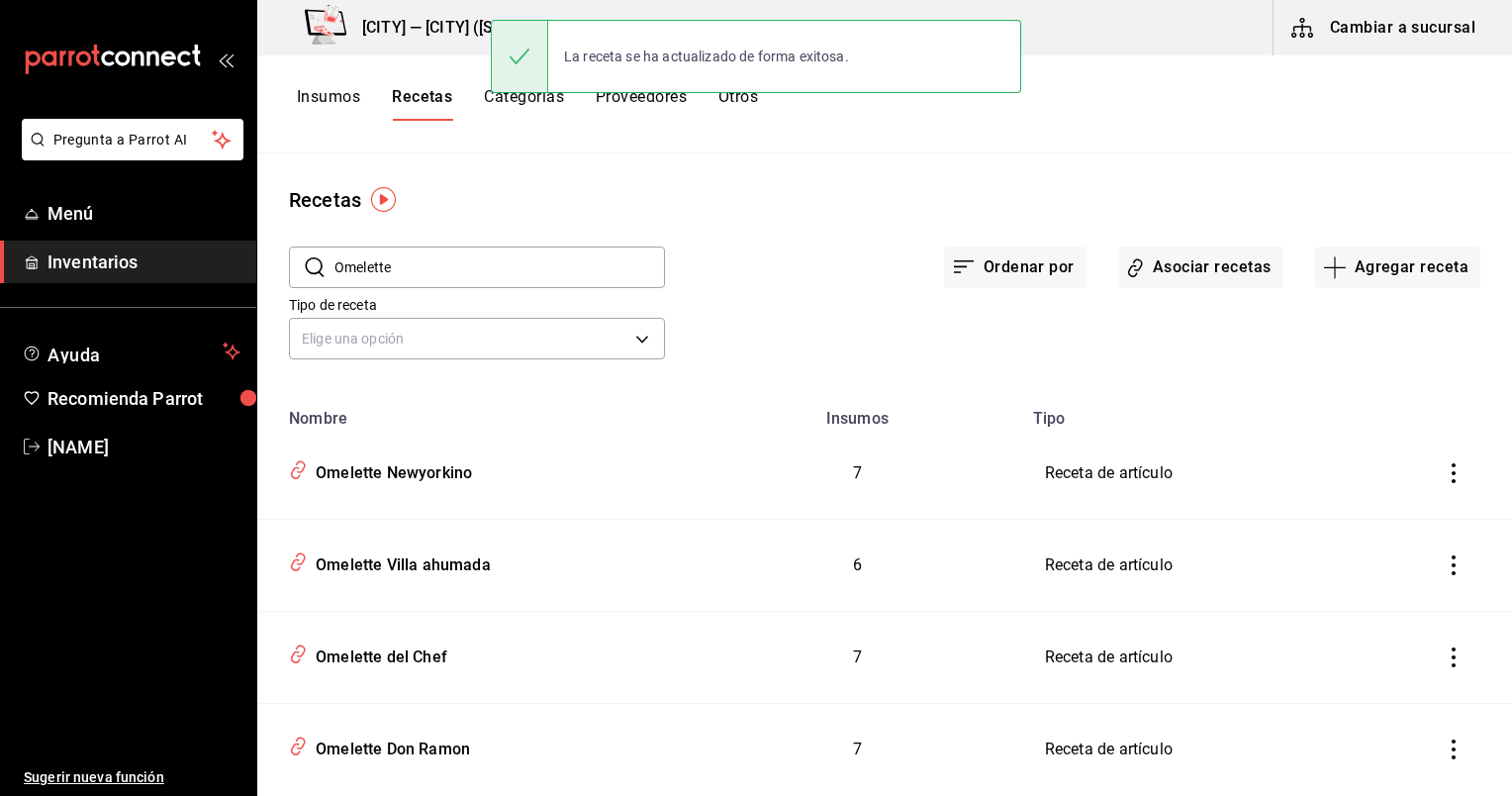scroll, scrollTop: 0, scrollLeft: 0, axis: both 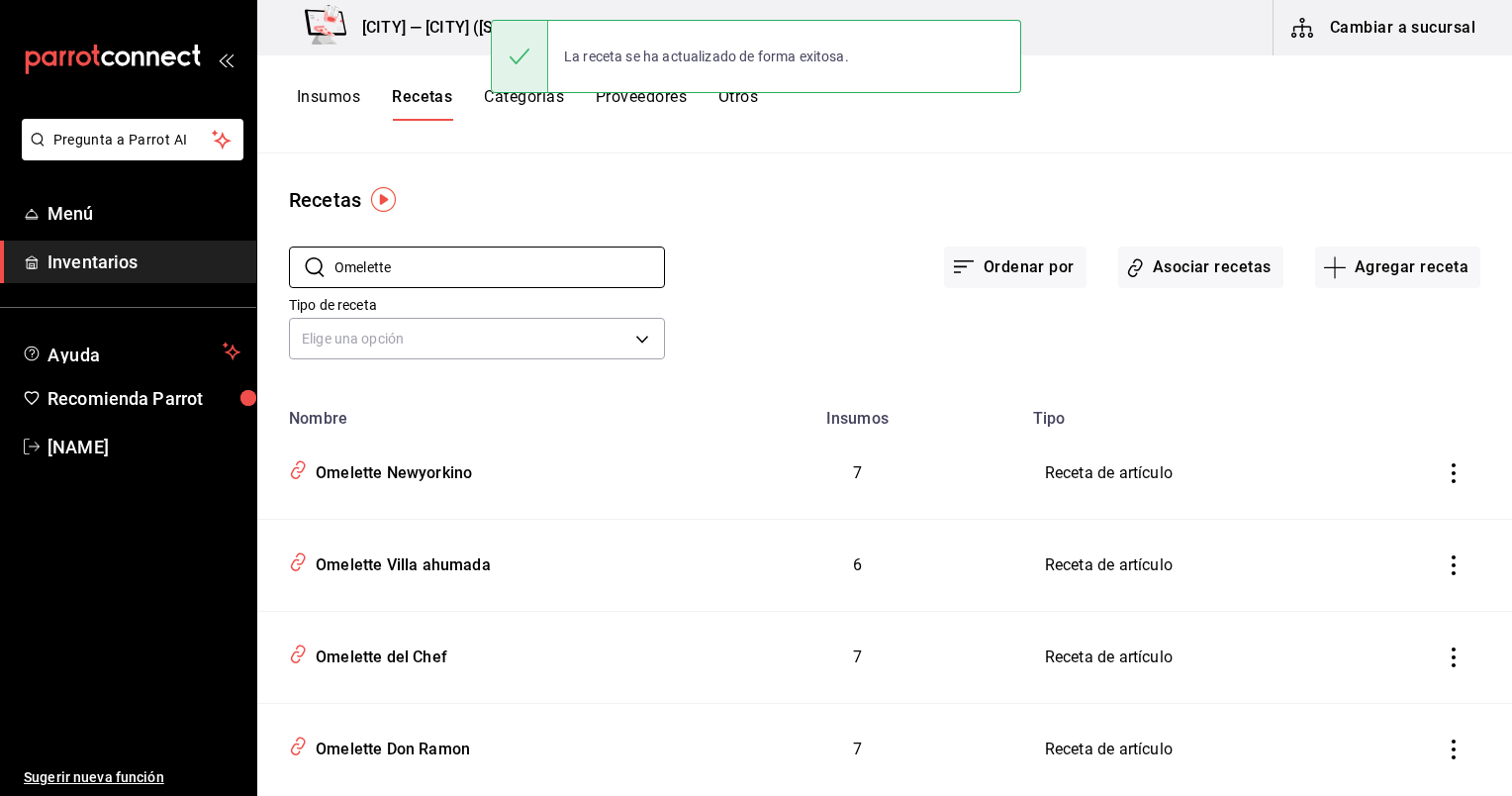 drag, startPoint x: 618, startPoint y: 269, endPoint x: 344, endPoint y: 230, distance: 276.7616 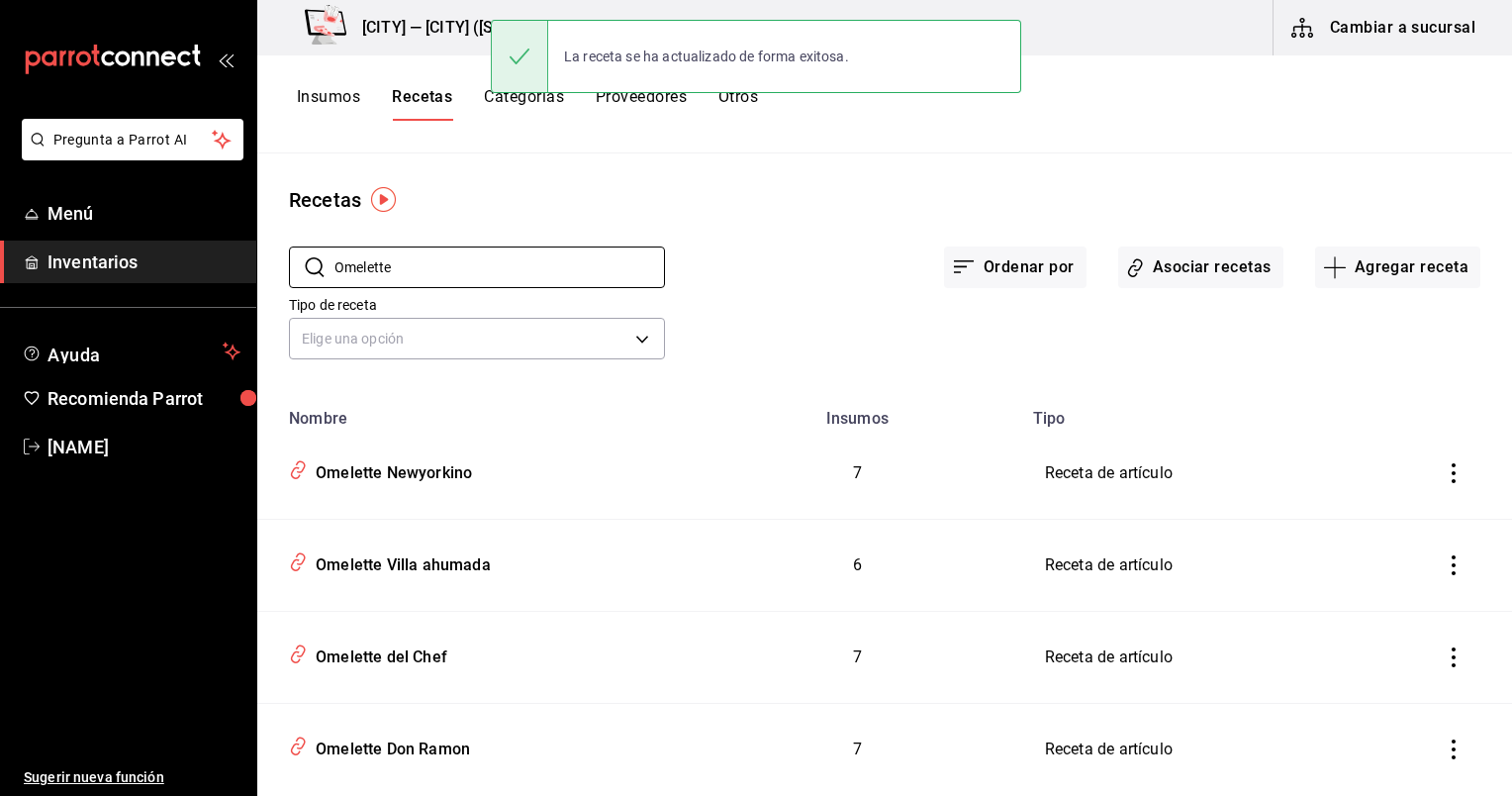 click on "​ Omelette ​" at bounding box center [461, 251] 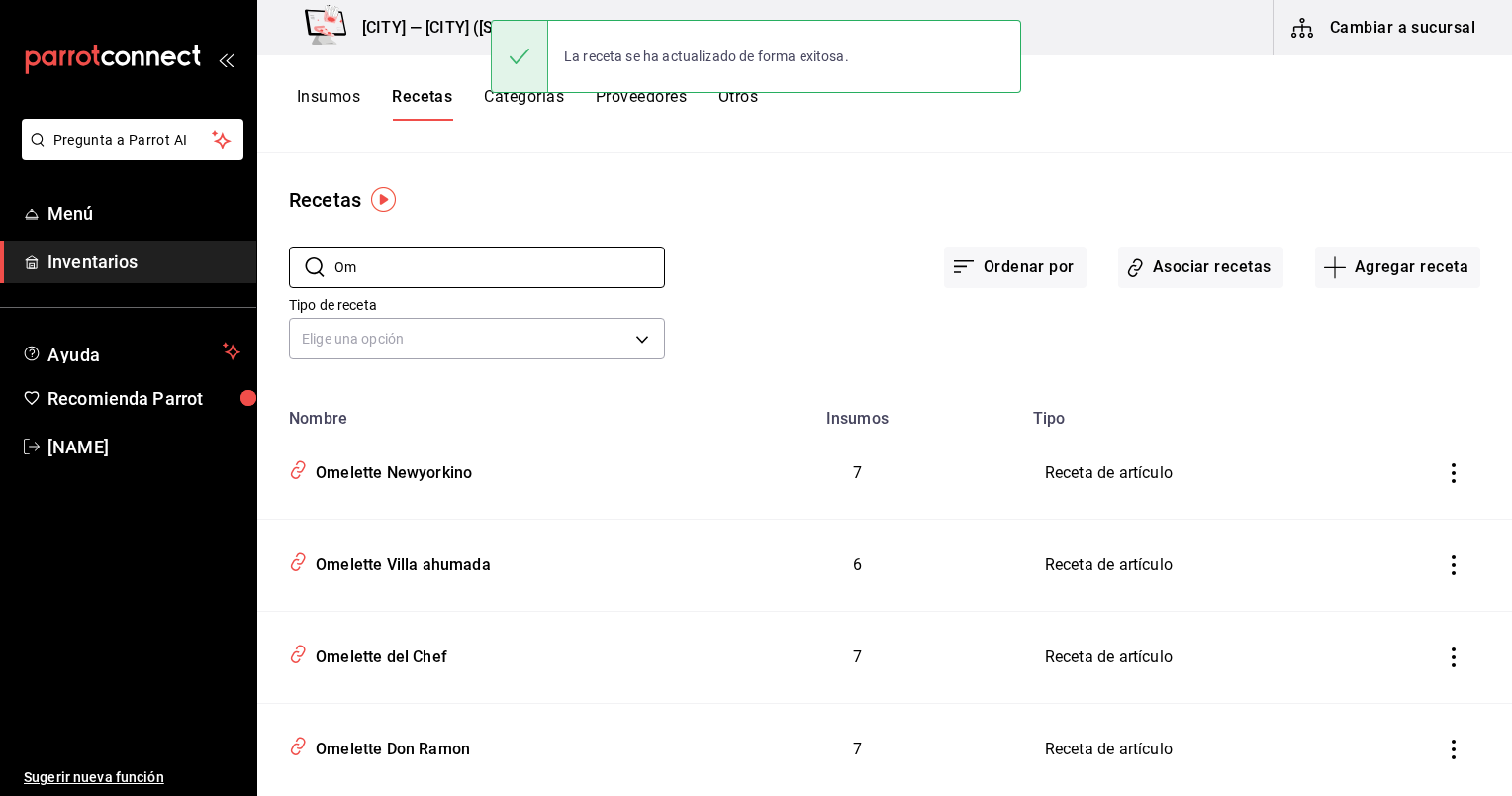 type on "O" 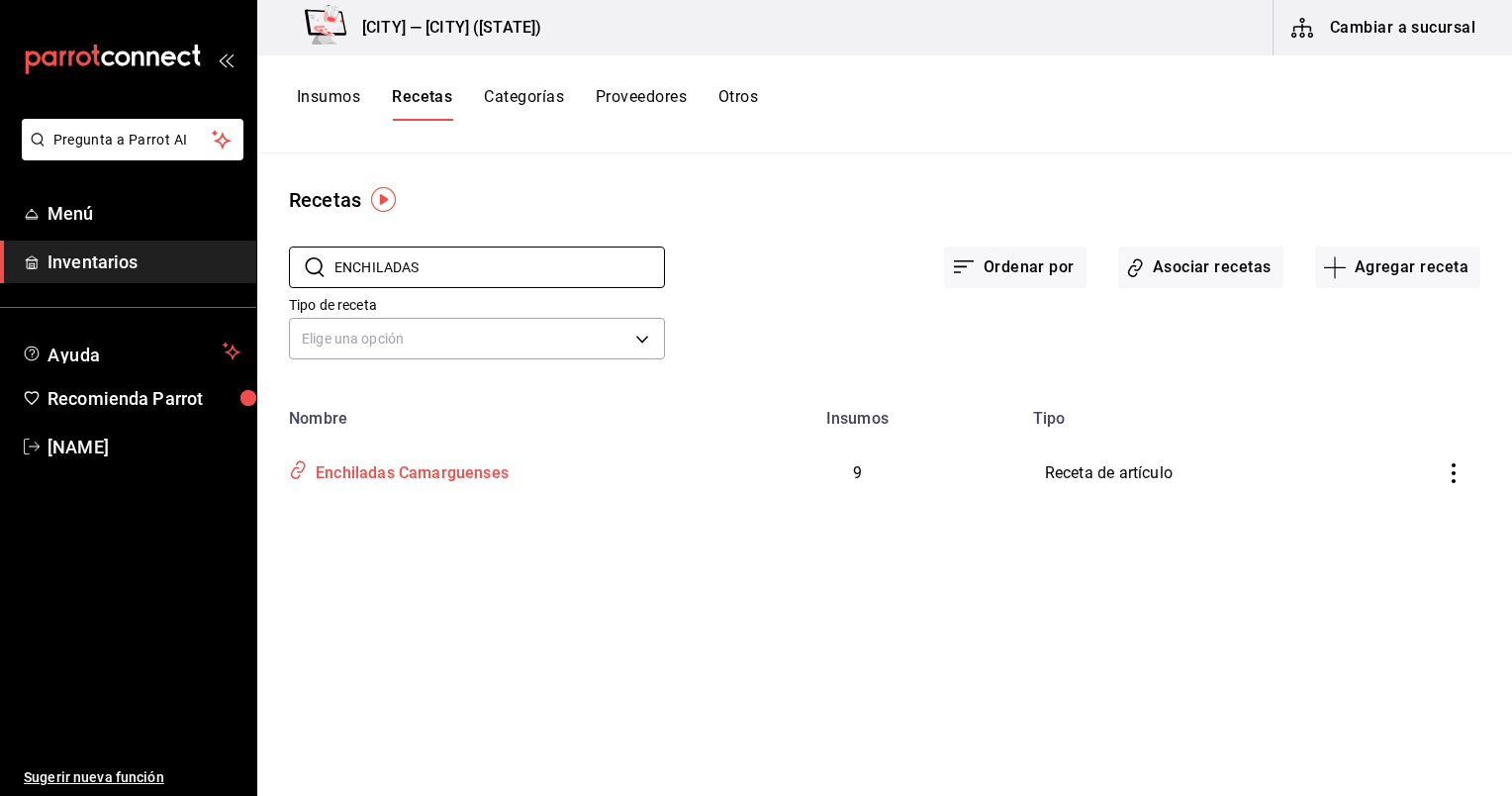 type on "ENCHILADAS" 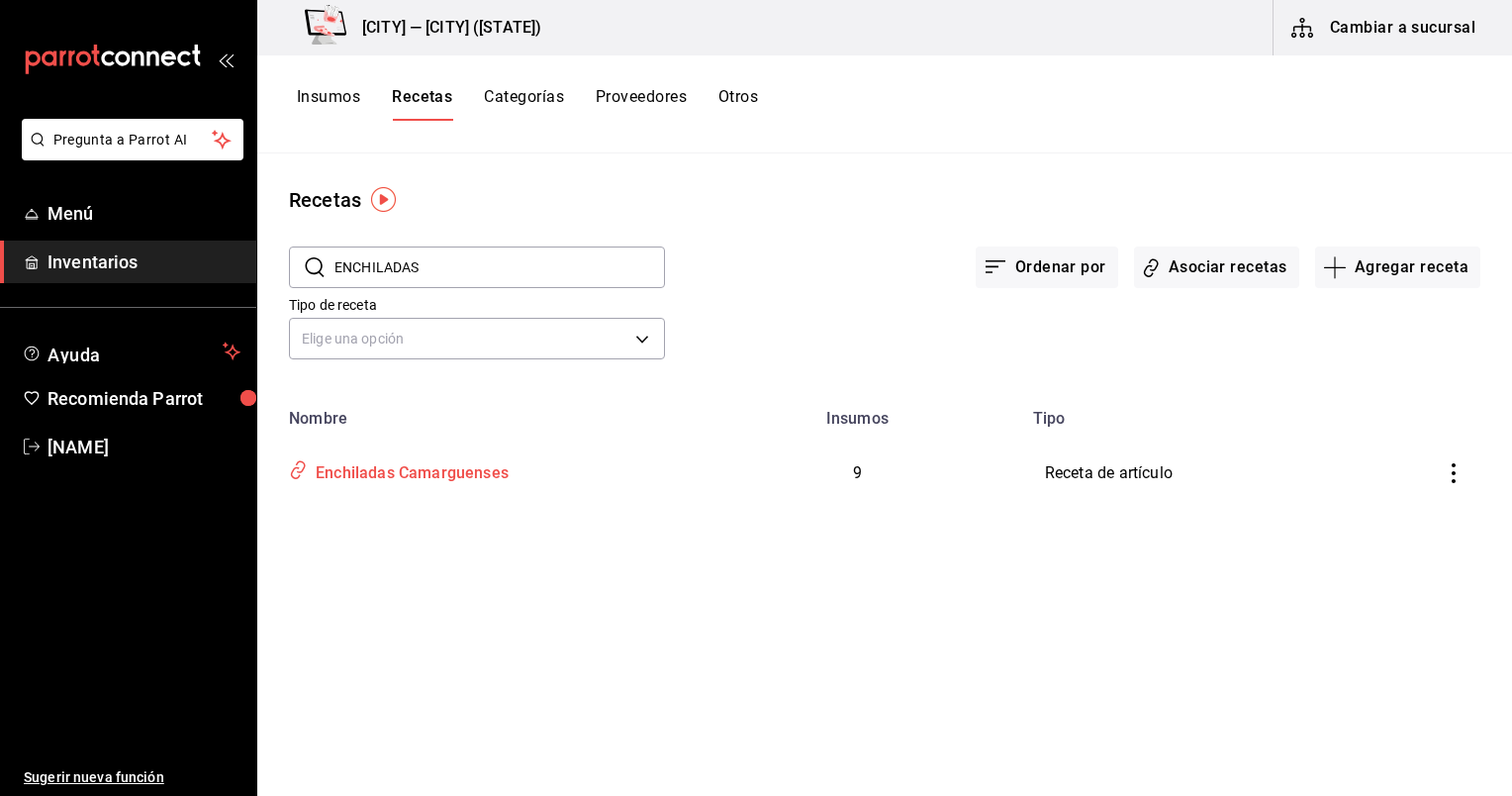 type on "Enchiladas Camarguenses" 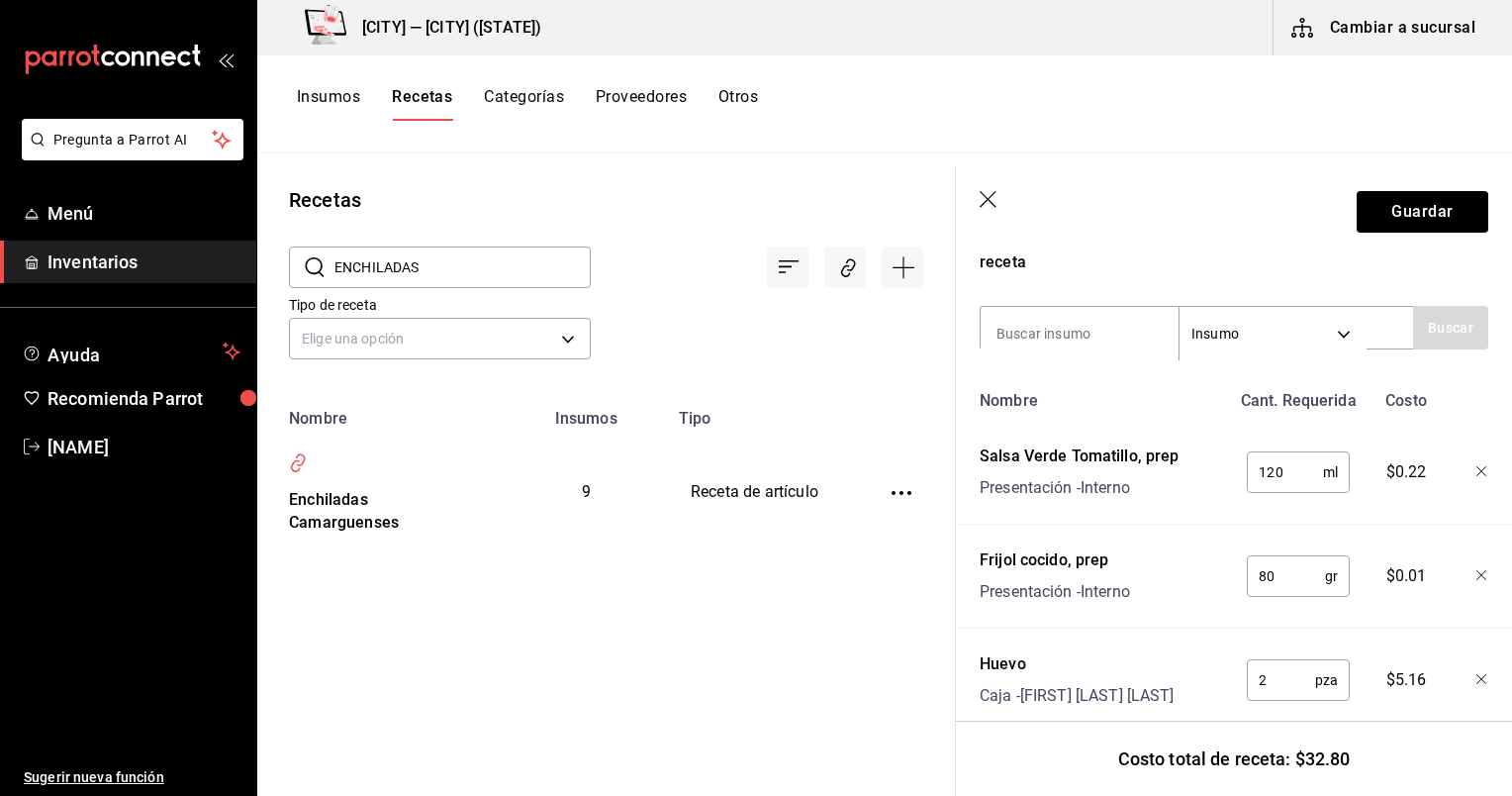 scroll, scrollTop: 384, scrollLeft: 0, axis: vertical 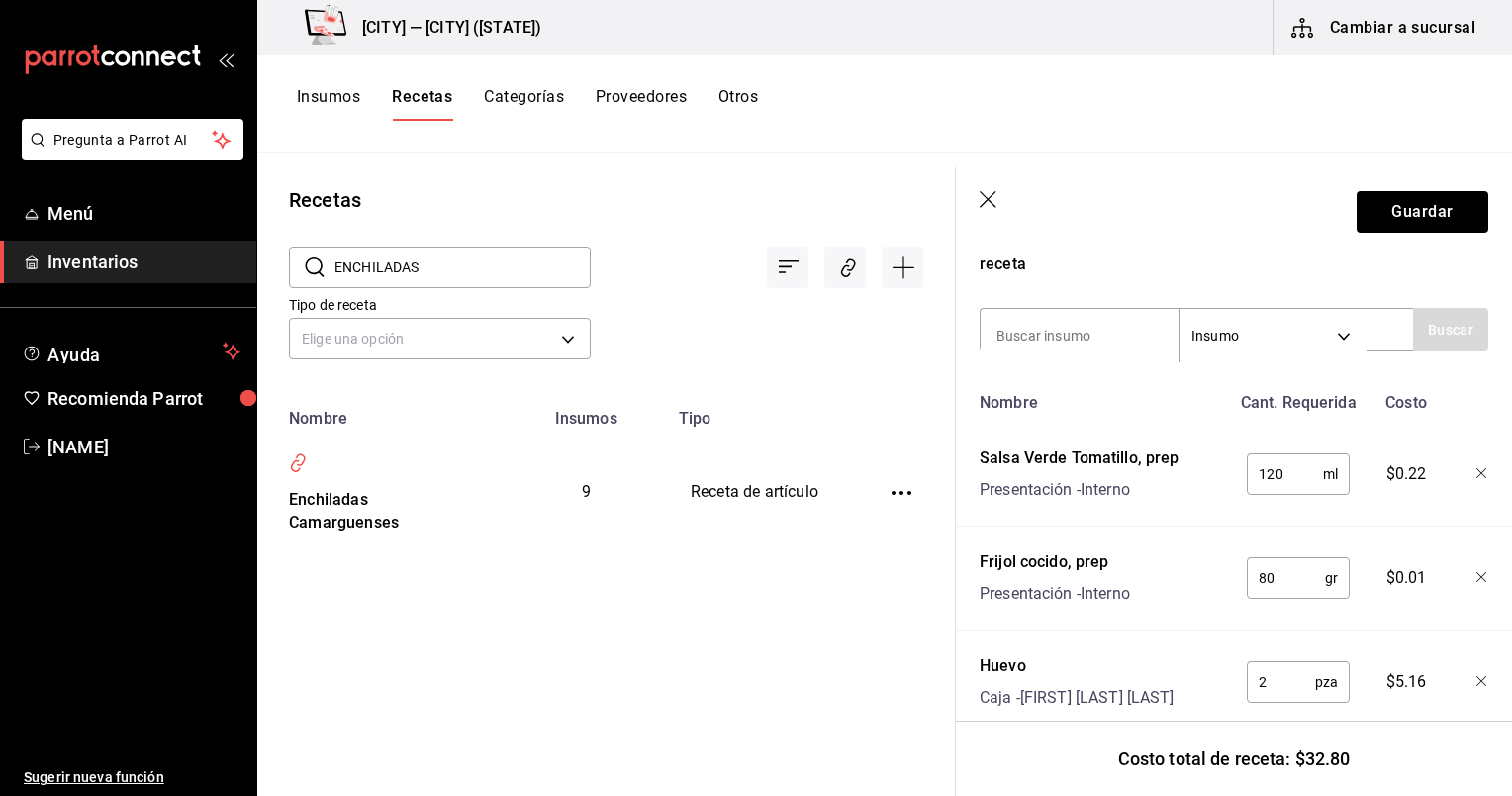click on "Receta de artículo  Recuerda que las cantidades utilizadas en tus recetas estarán definidas en la Unidad de medida de receta que hayas especificado para cada insumo. Nombre de esta receta Enchiladas Camarguenses Busca y agrega los insumos o ingredientes que quieres incluir en esta receta Insumo SUPPLY Buscar Nombre Cant. Requerida Costo Salsa Verde Tomatillo, prep Presentación -  Interno 120 ml ​ $0.22 Frijol cocido, prep Presentación -  Interno 80 gr ​ $0.01 Huevo Caja -  Luis Carlos Delgado Jasso 2 pza ​ $5.16 Tortilla Blanca Mesa kilo -  Marcelino Porcayo Gomez 4 pza ​ $3.92 Cilantro Manojo -  Fruzalim 5 gr ​ $0.39 Queso Menonita Bolsa -  Arturo Peinado Garcia 120 gr ​ $2.93 Aceite vegetal porron -  Ramon Lopez Gomez 30 ml ​ $0.90 Cebolla morada kilo -  Fruzalim 30 gr ​ $1.28 Chorizo kilo -  Arturo Peinado Garcia 120 gr ​ $18.00" at bounding box center [1234, 666] 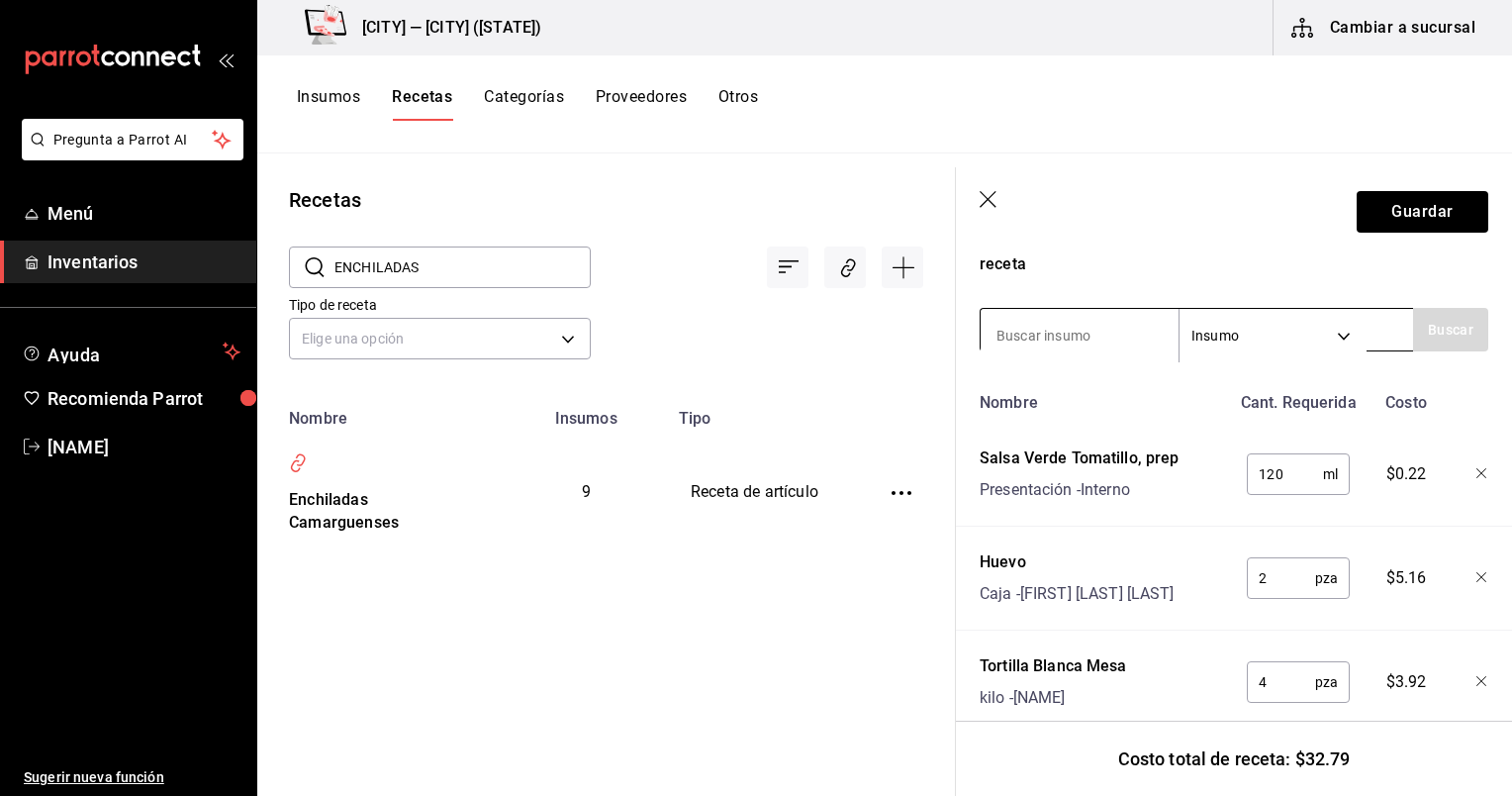 click at bounding box center (1080, 336) 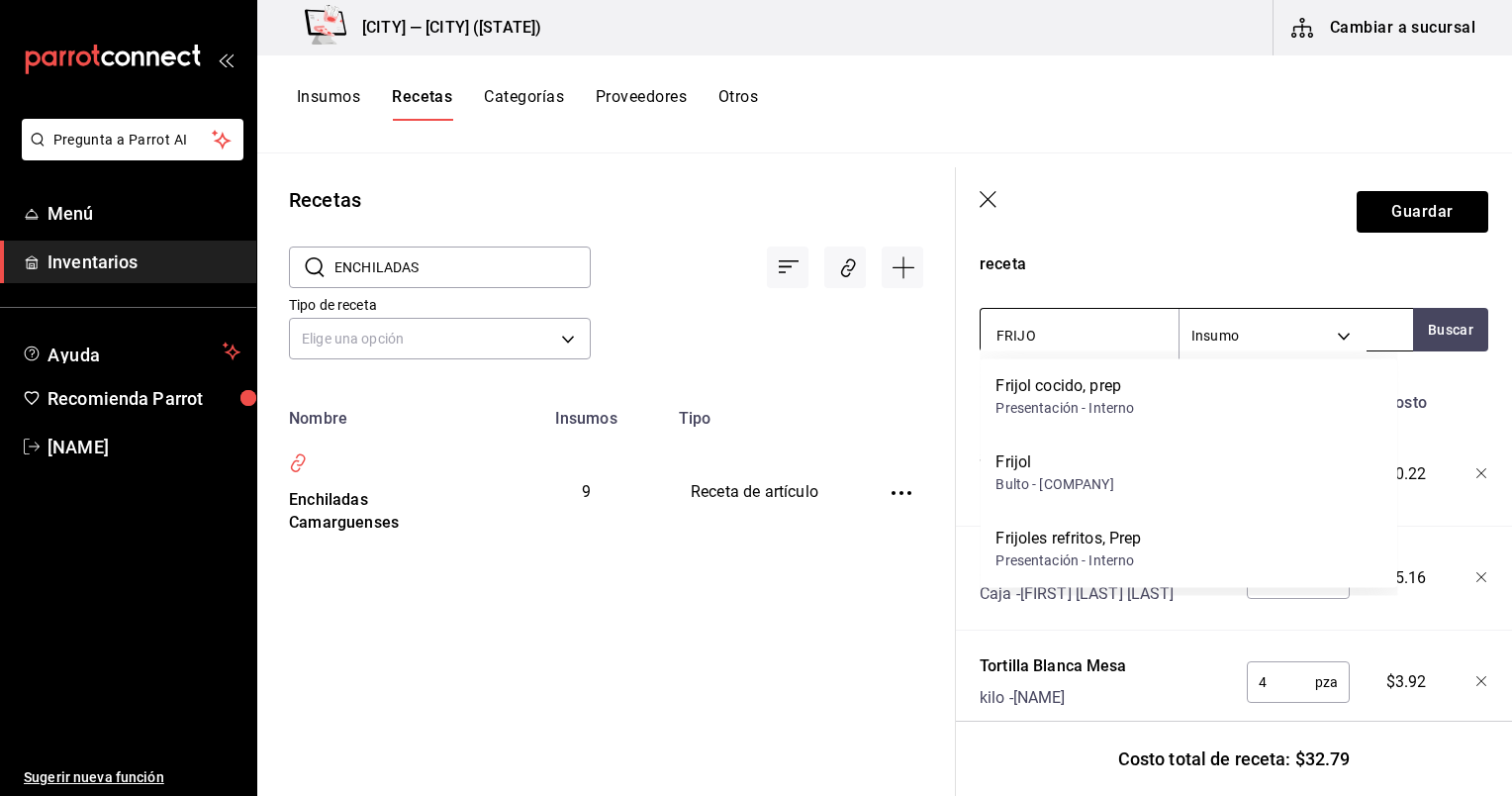type on "FRIJOL" 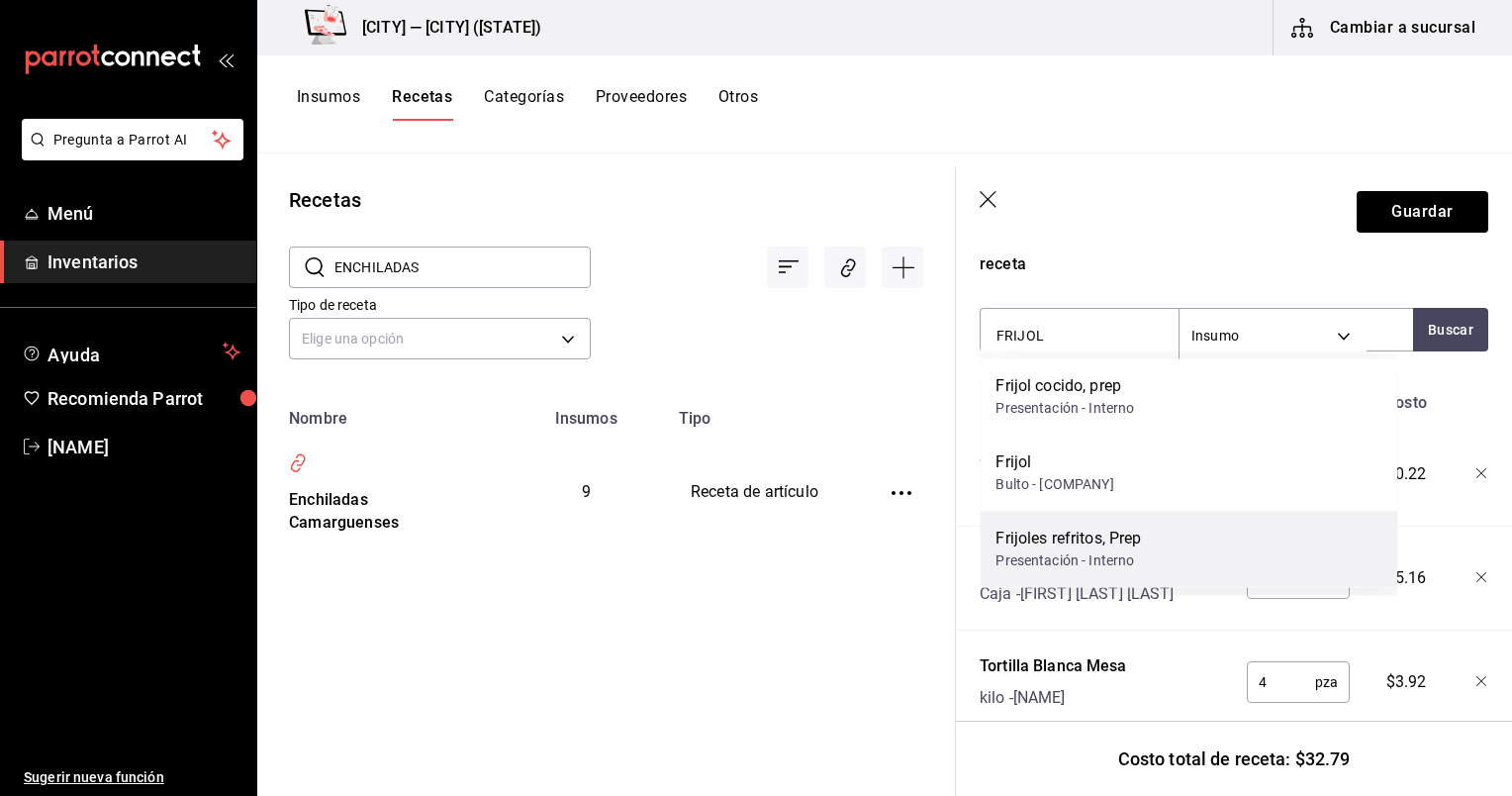 click on "Frijoles refritos, Prep Presentación - Interno" at bounding box center (1188, 548) 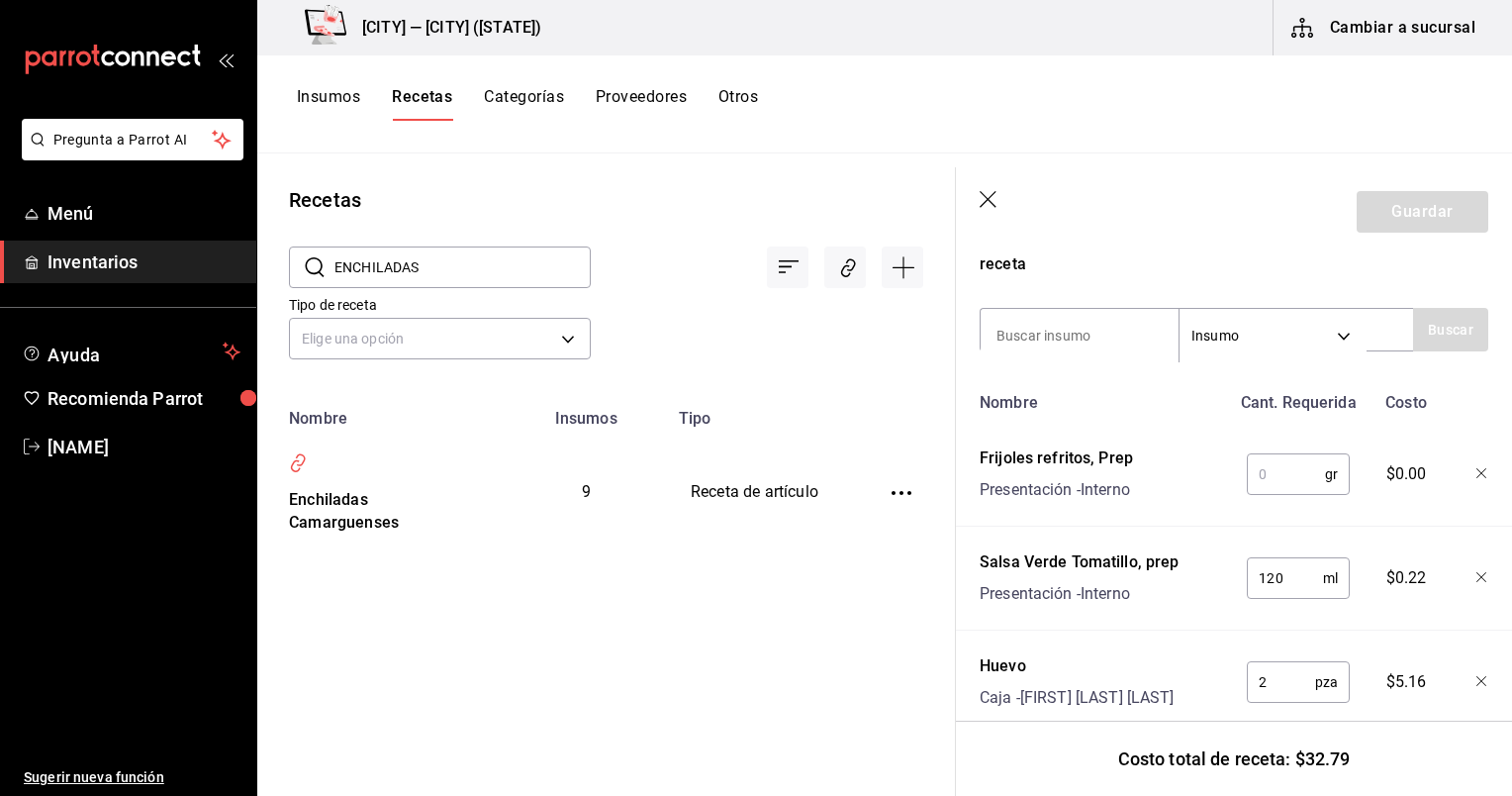 click at bounding box center [1285, 474] 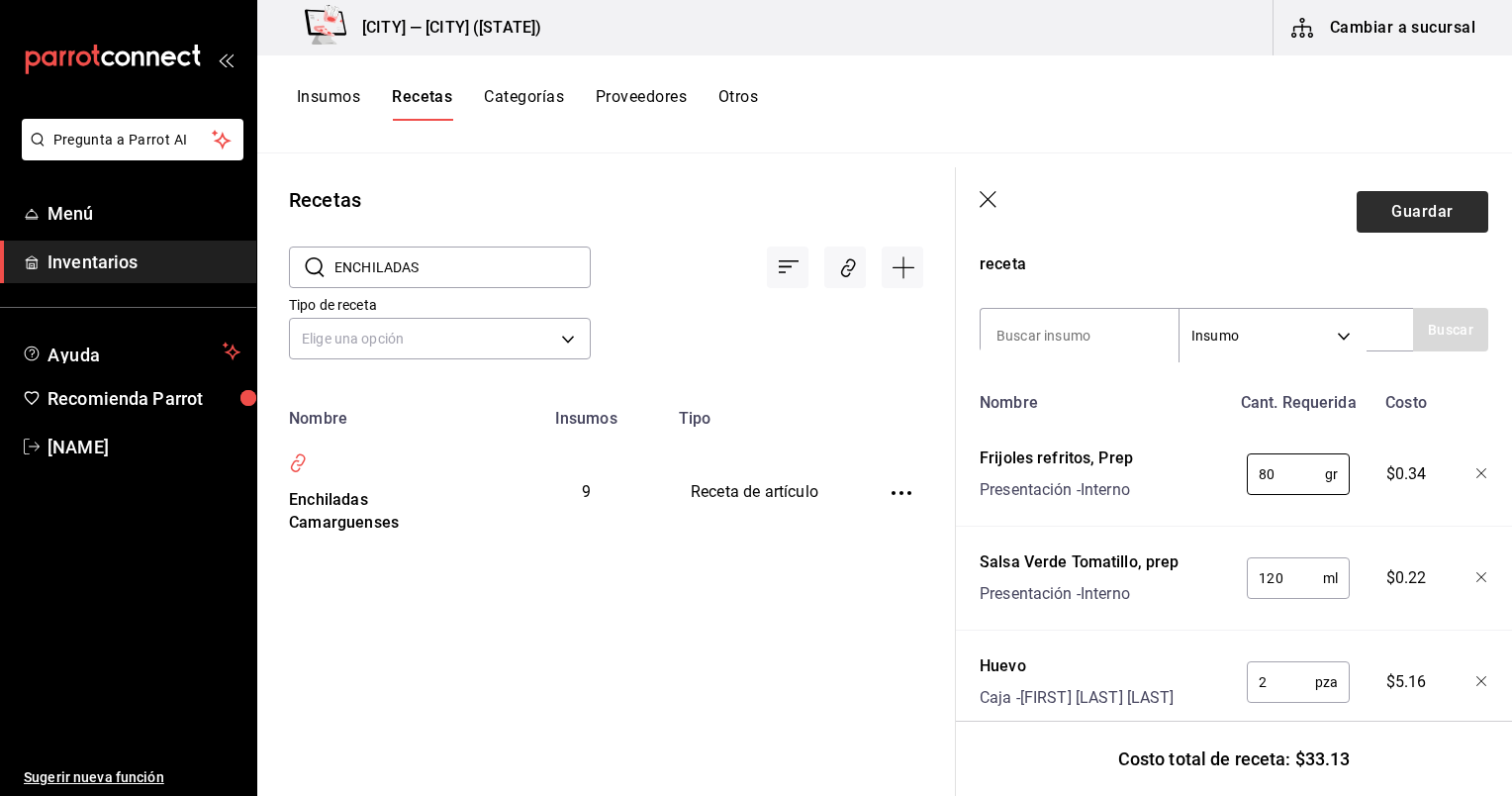 type on "80" 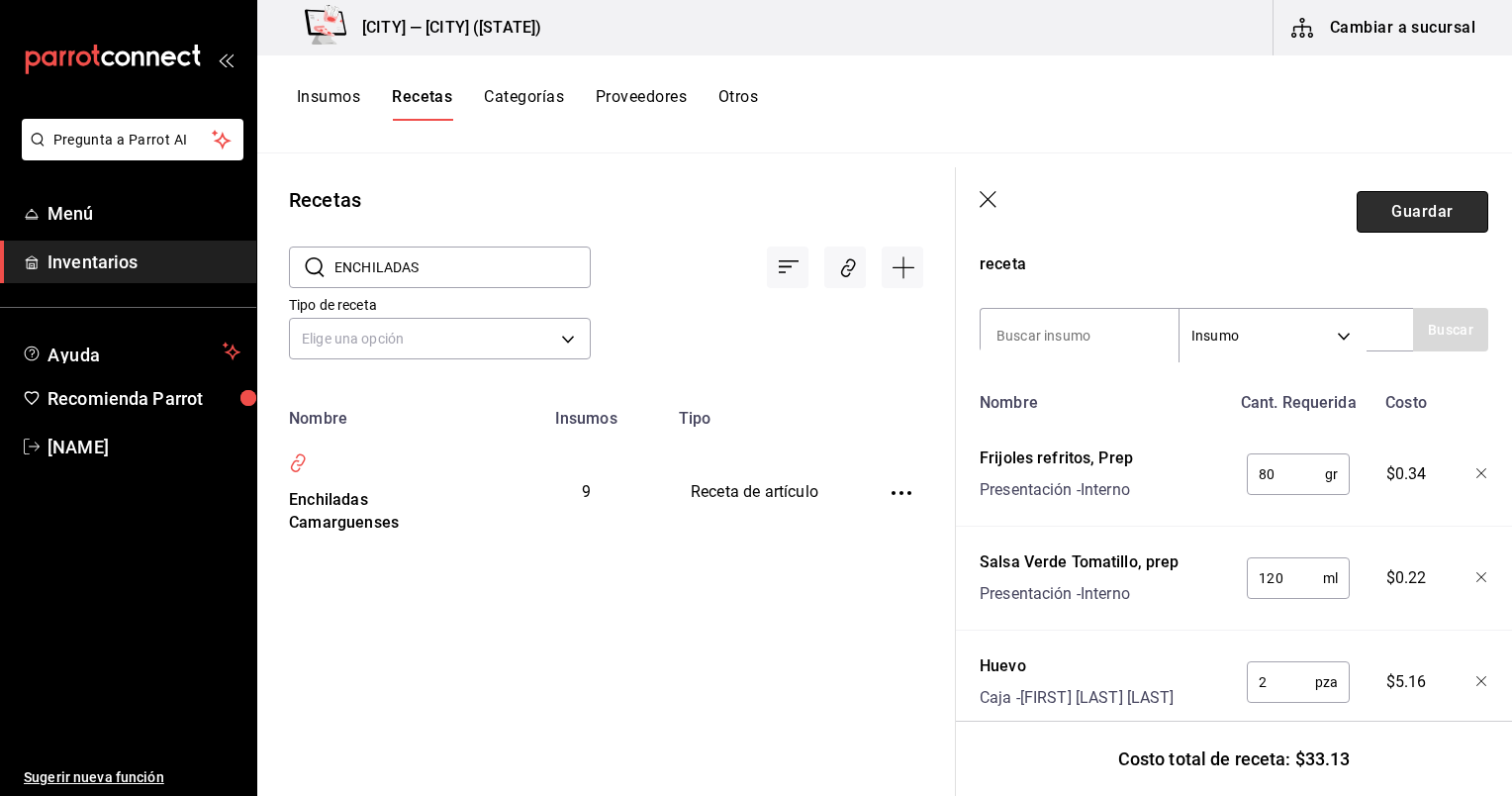 click on "Guardar" at bounding box center (1422, 212) 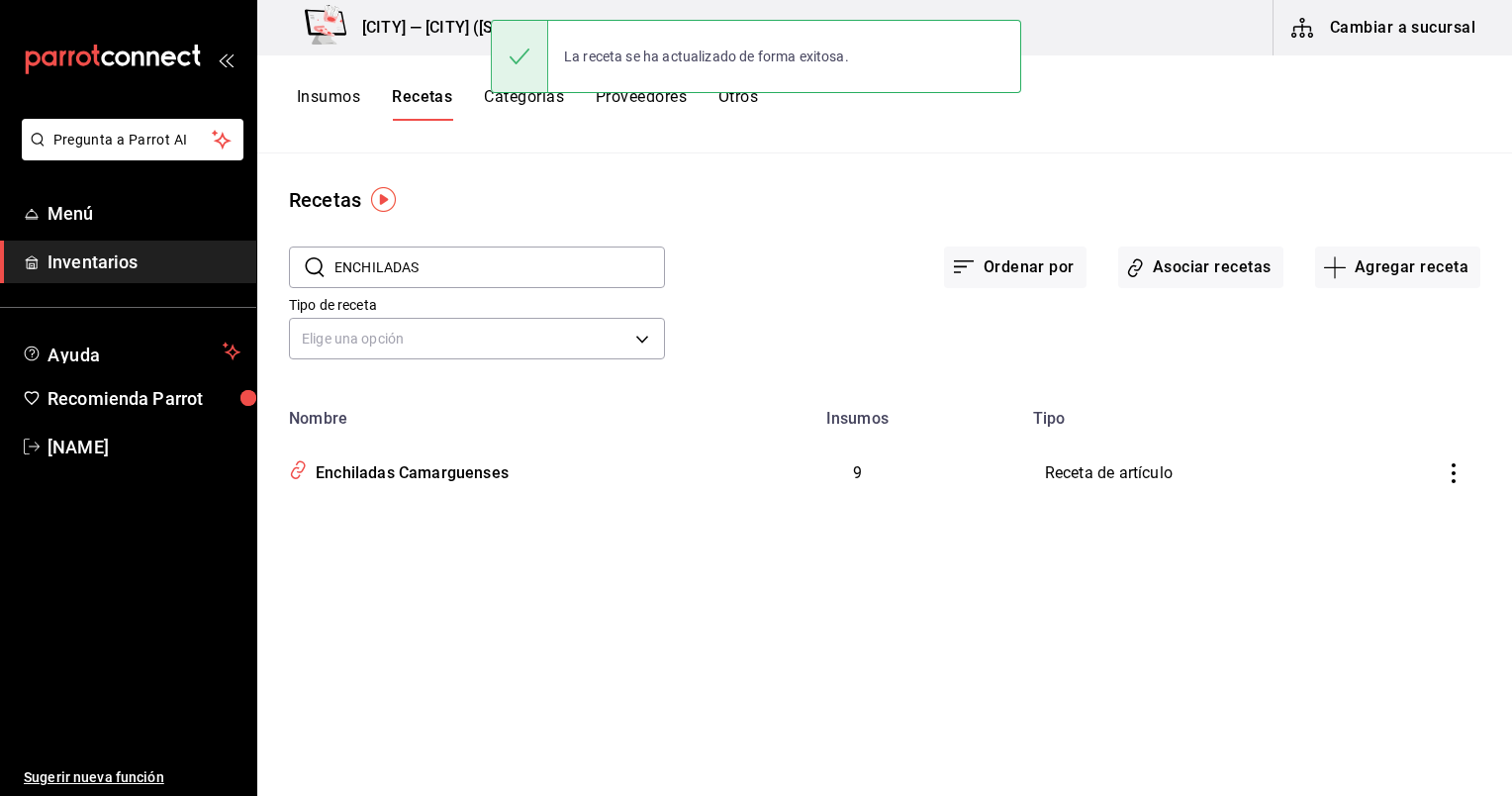 scroll, scrollTop: 0, scrollLeft: 0, axis: both 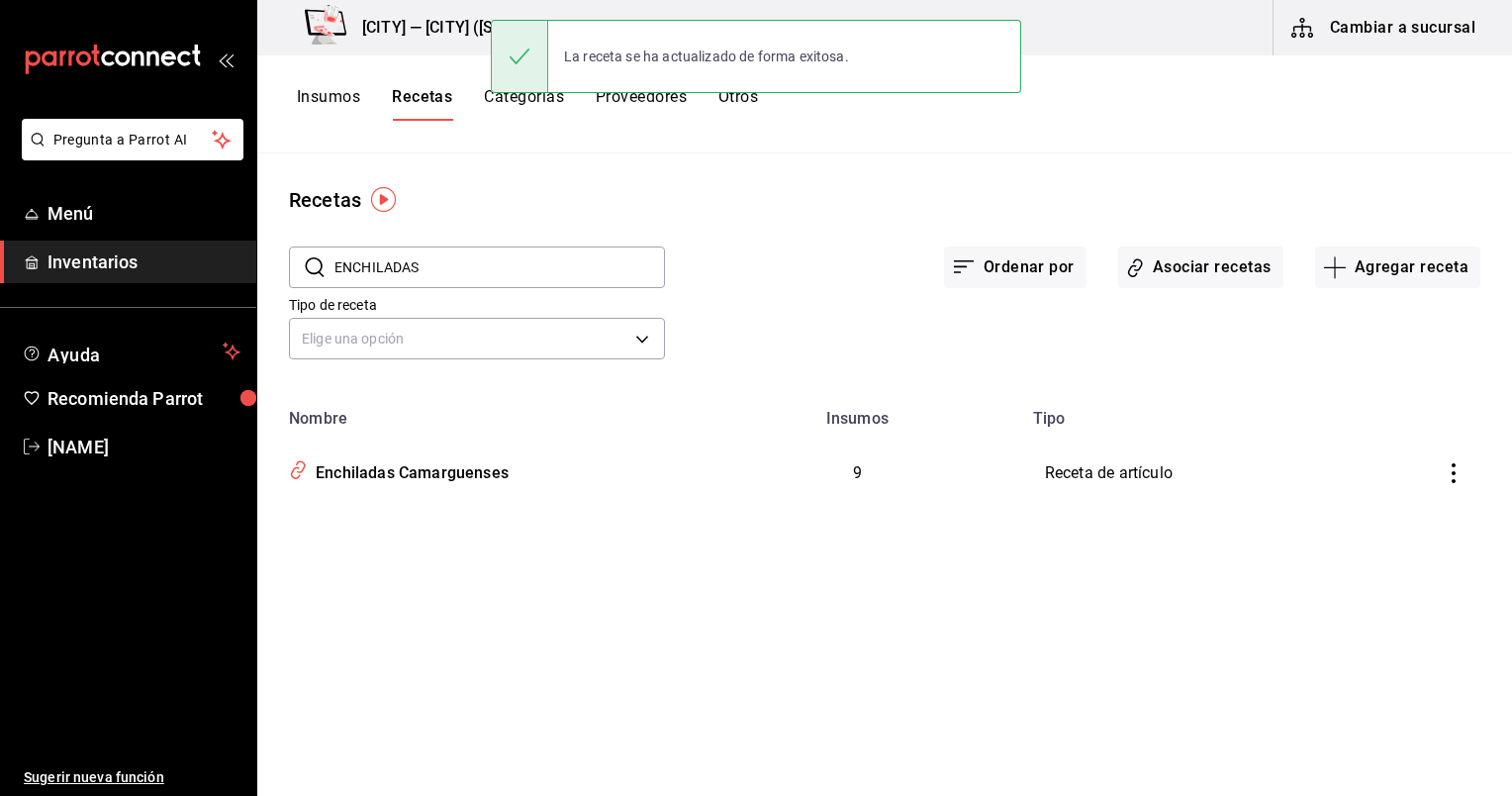 drag, startPoint x: 610, startPoint y: 269, endPoint x: 348, endPoint y: 255, distance: 262.37378 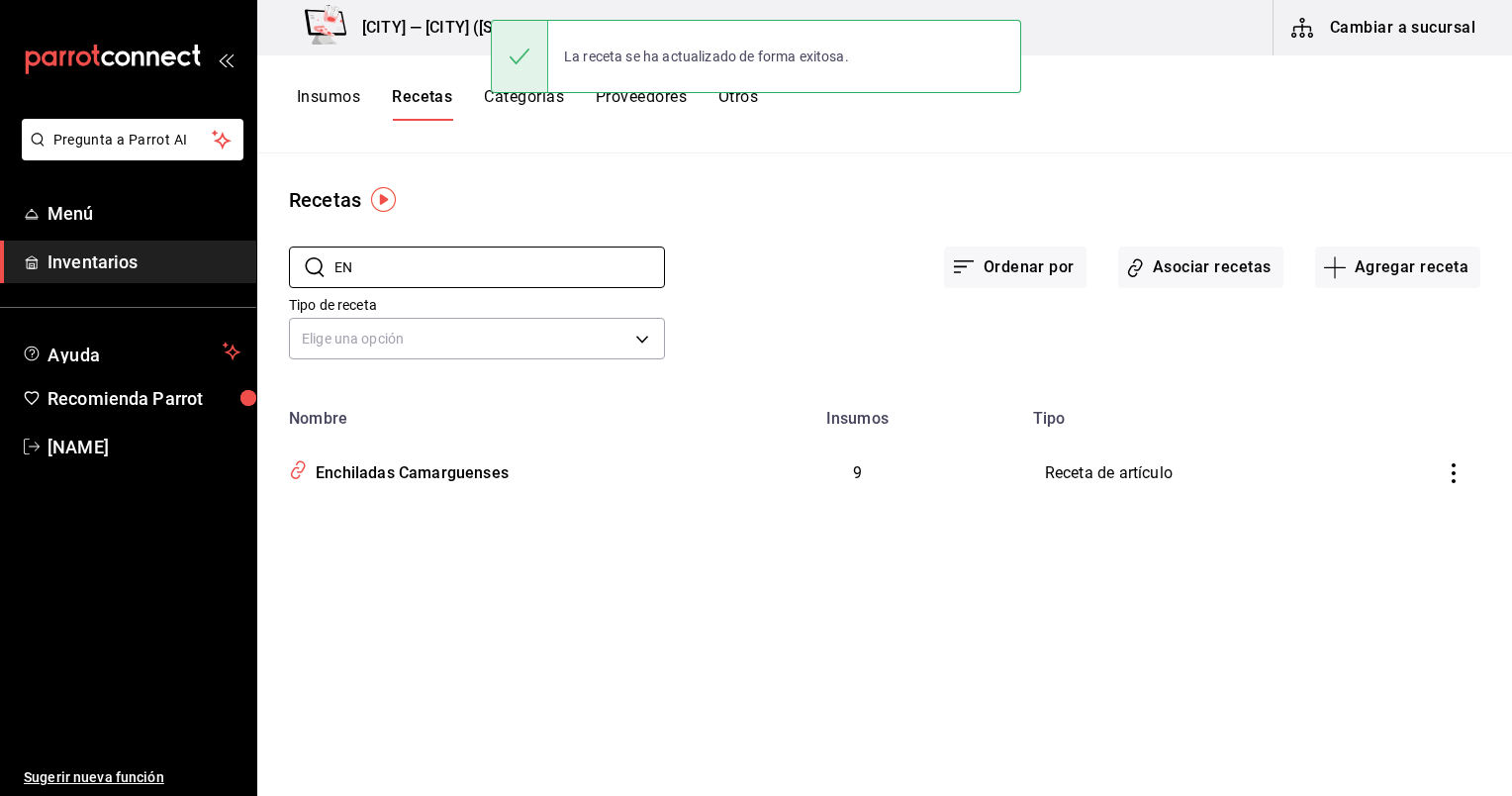 type on "E" 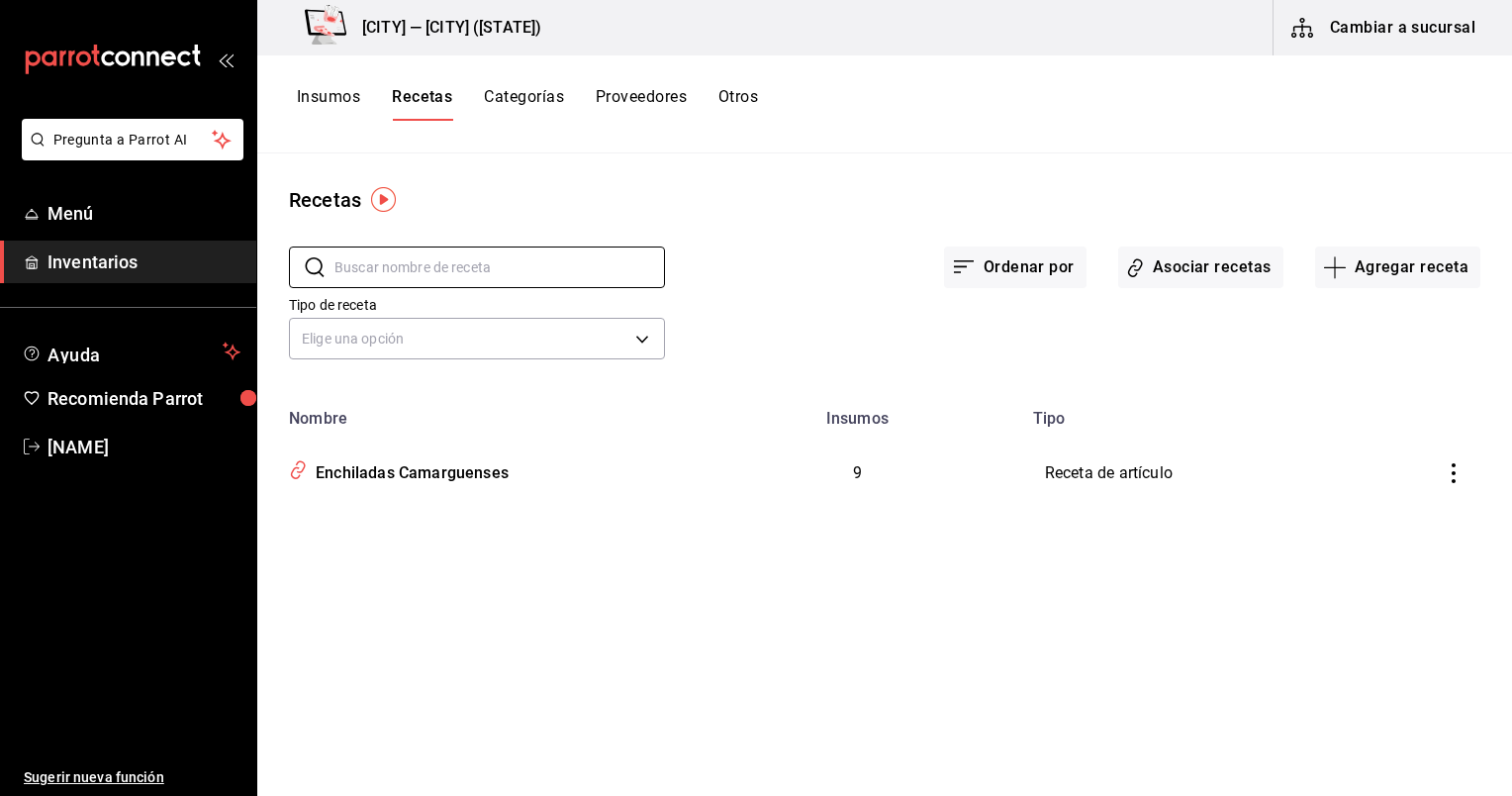 paste on "Omelette Newyorkino" 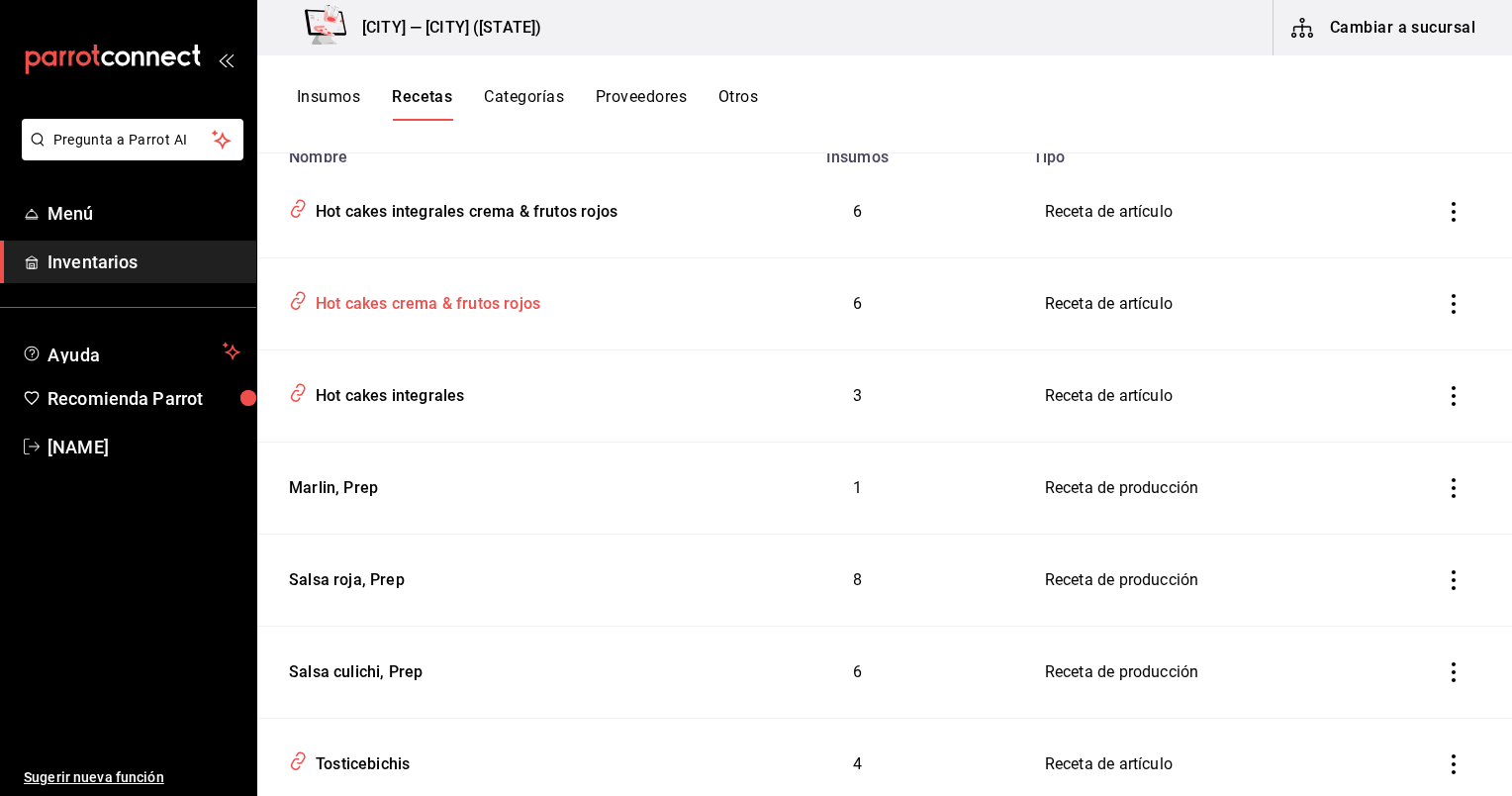 scroll, scrollTop: 0, scrollLeft: 0, axis: both 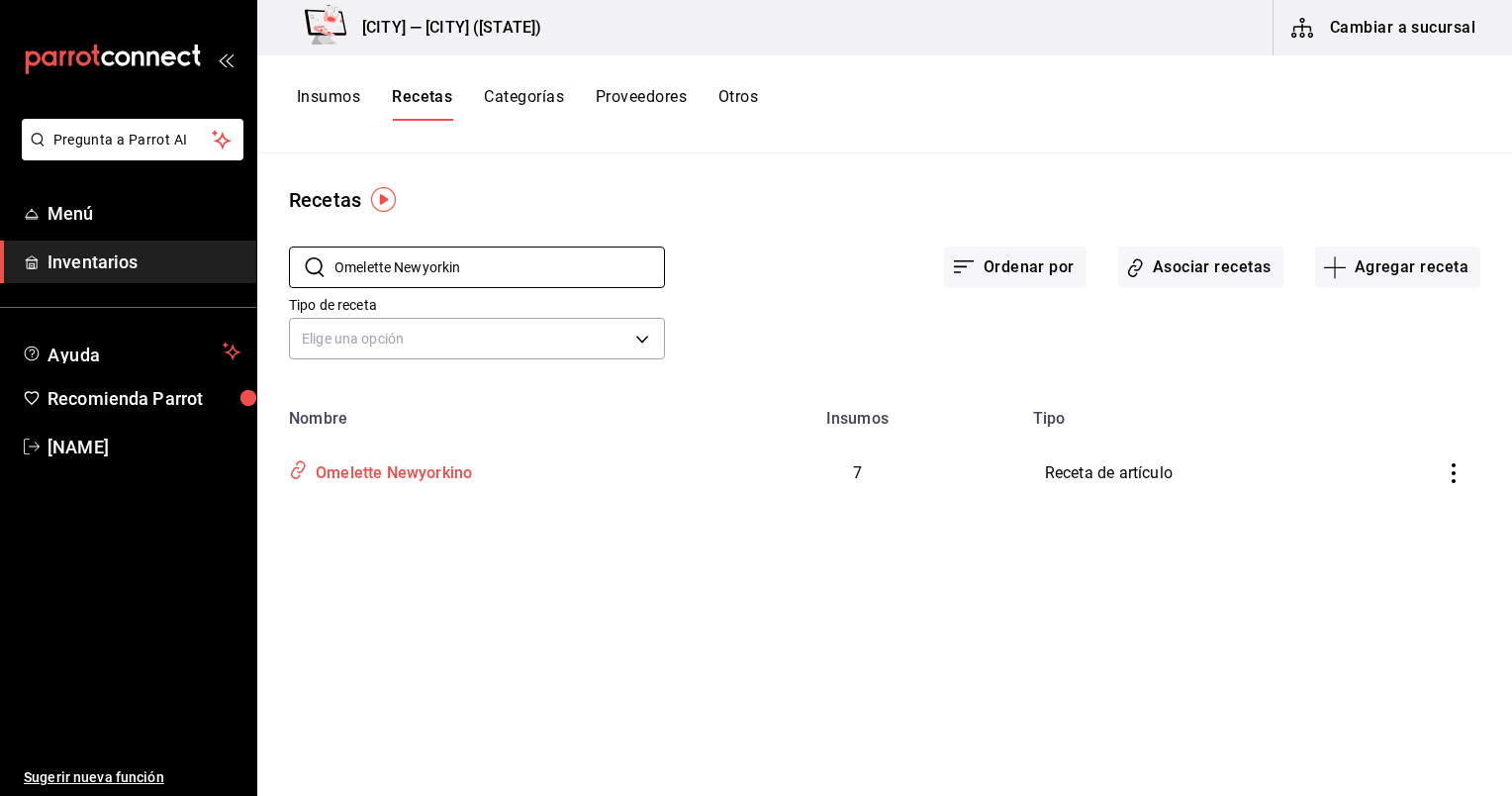 type on "Omelette Newyorkin" 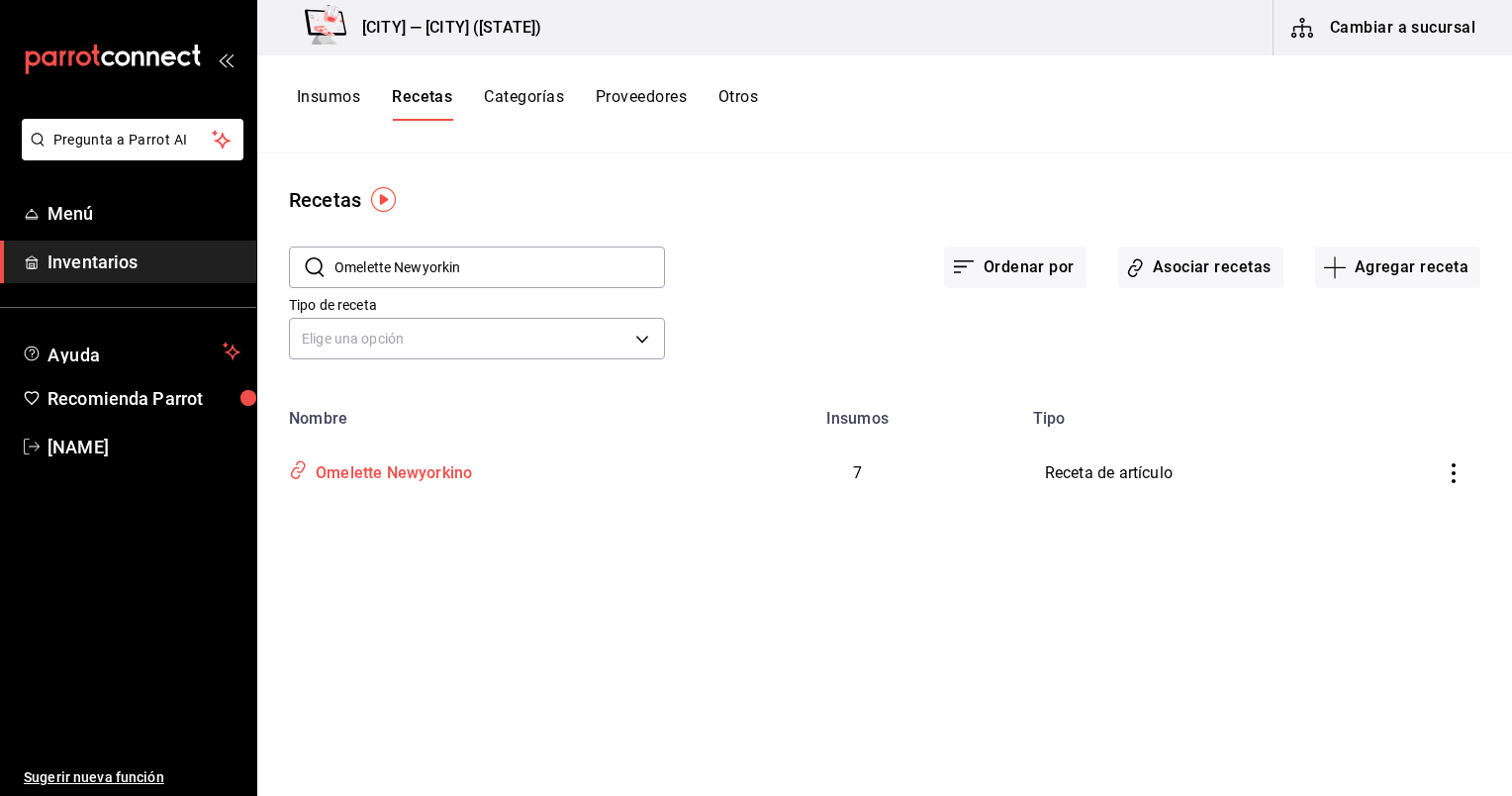 click on "Omelette Newyorkino" at bounding box center [390, 469] 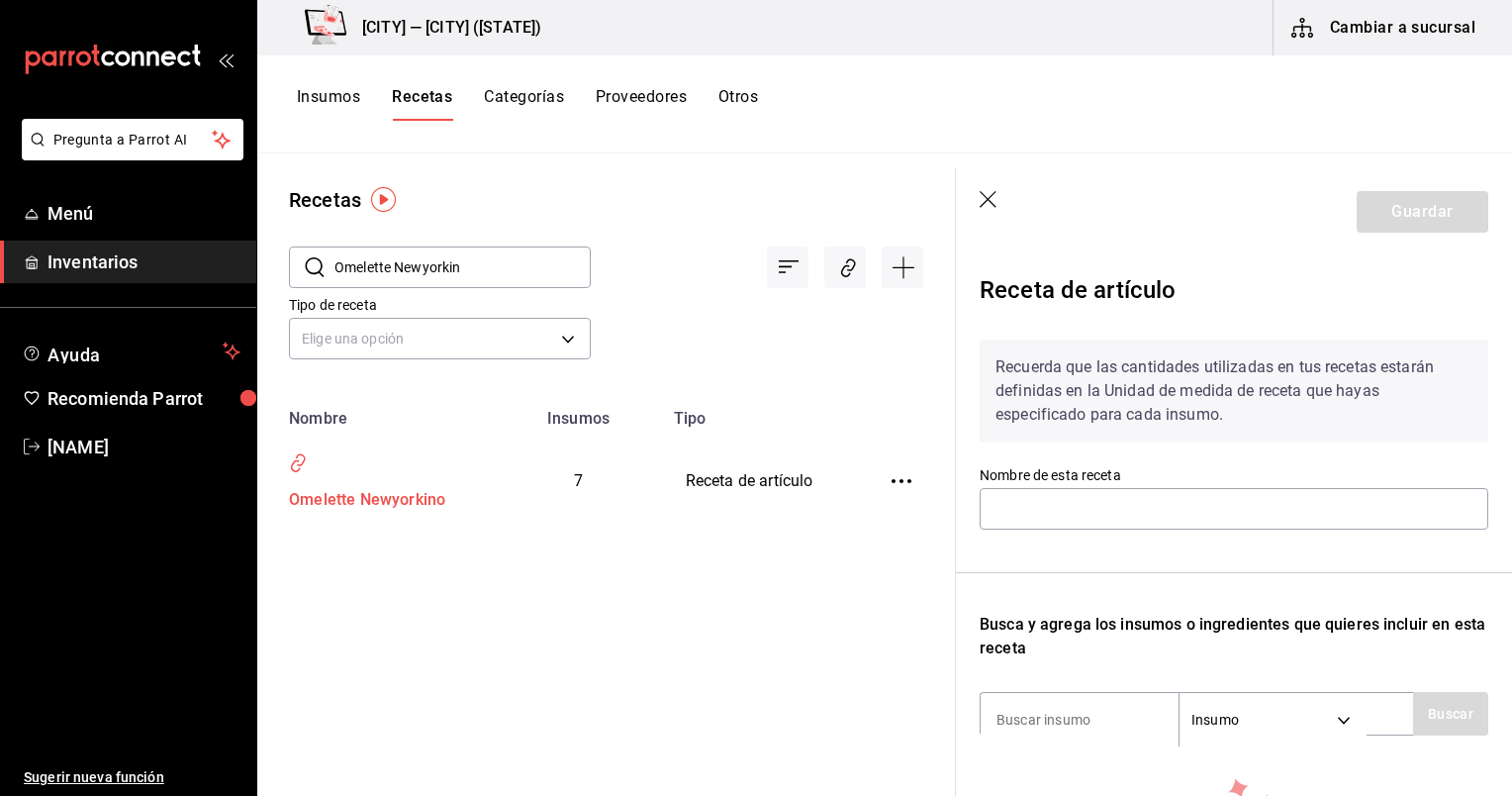 type on "Omelette Newyorkino" 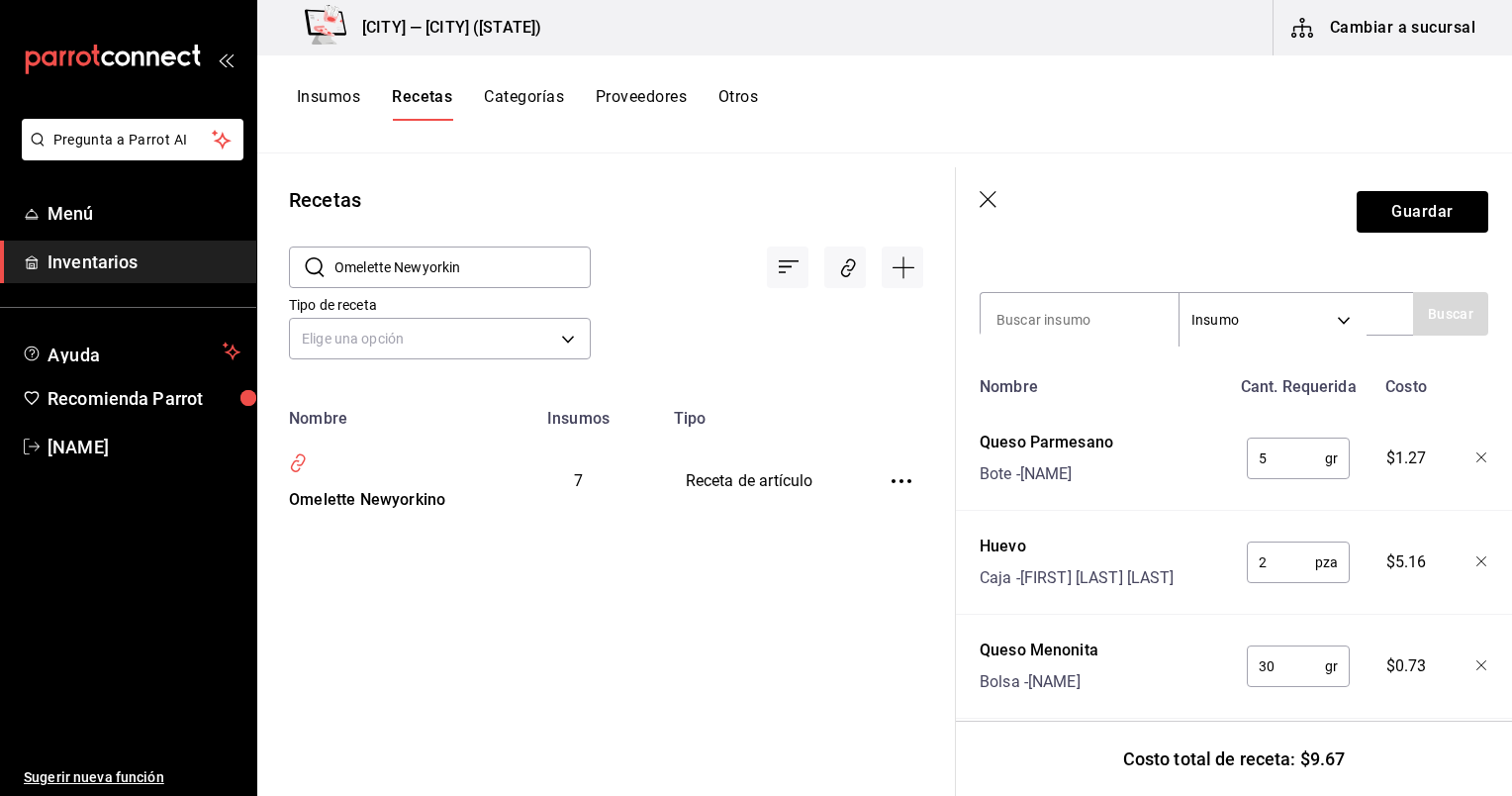 scroll, scrollTop: 408, scrollLeft: 0, axis: vertical 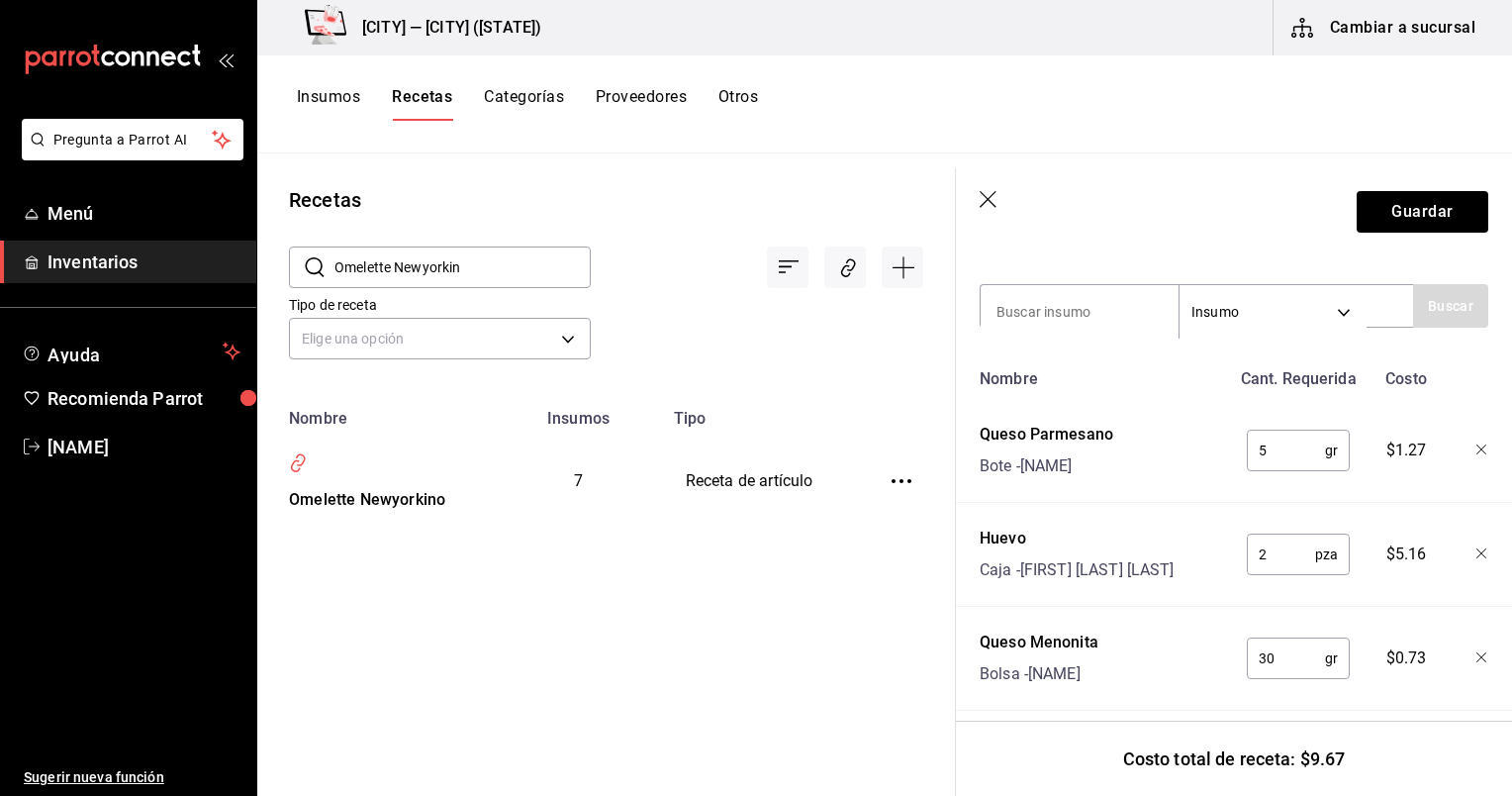 click 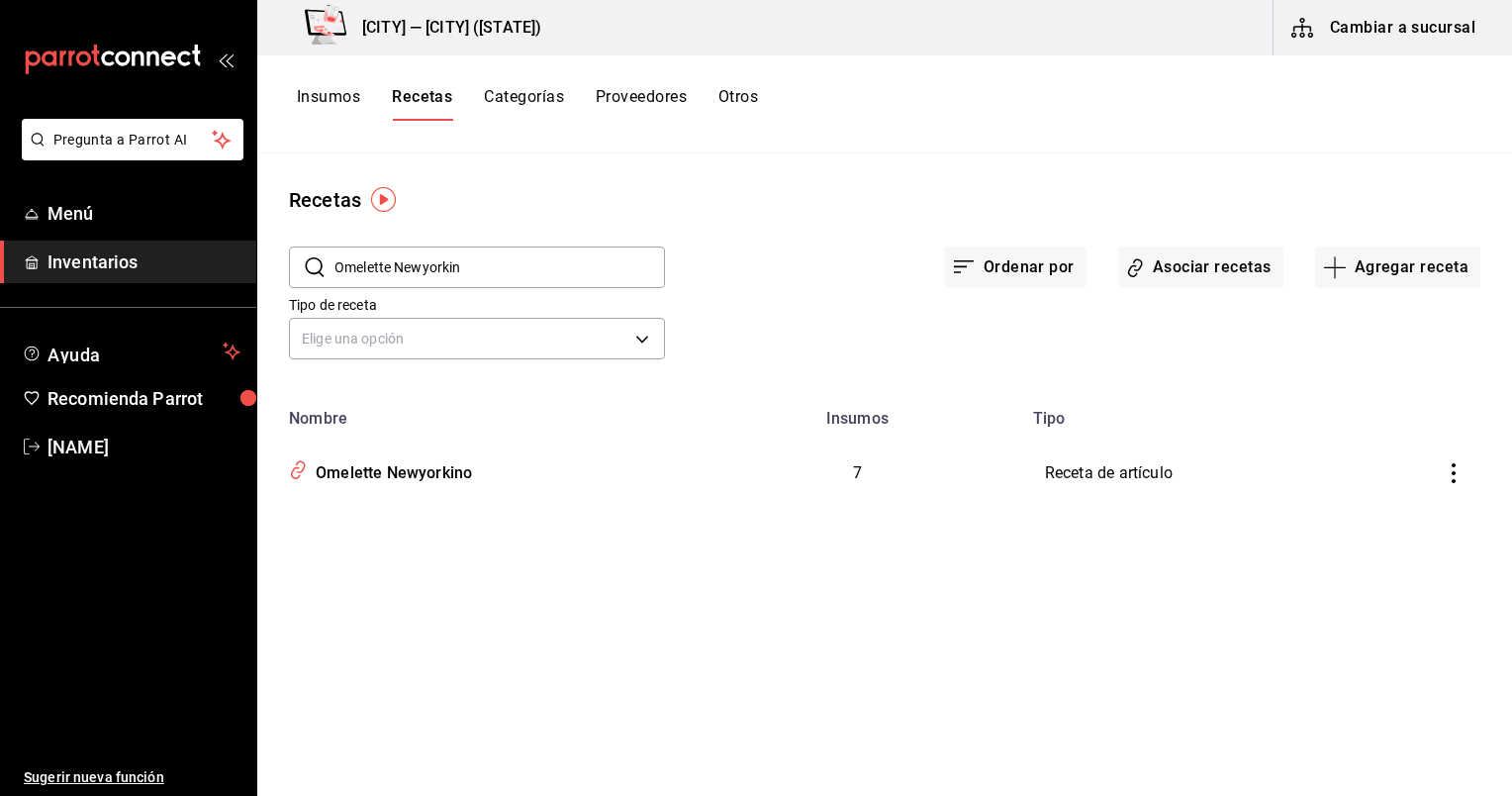 scroll, scrollTop: 0, scrollLeft: 0, axis: both 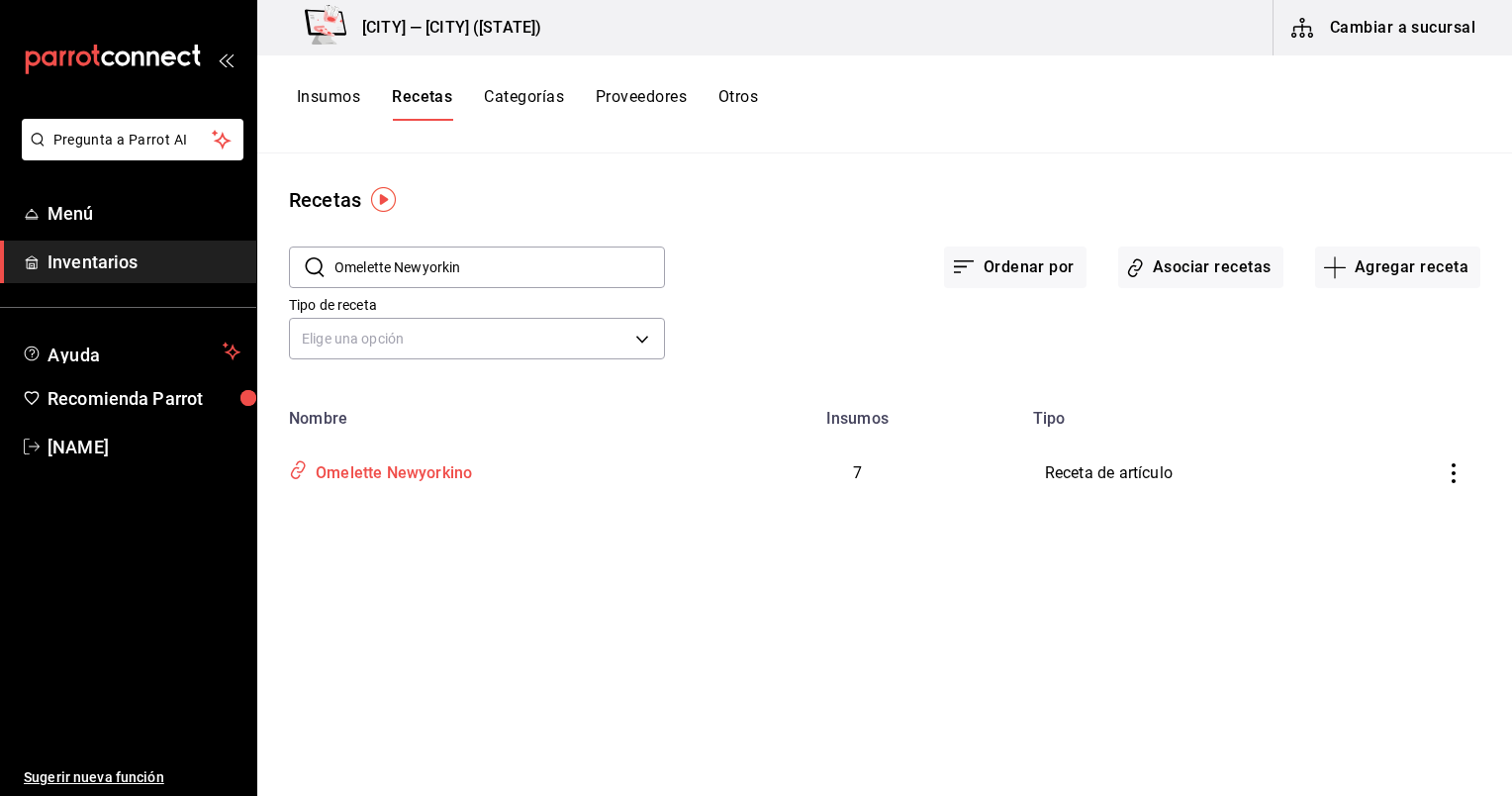 click on "Omelette Newyorkino" at bounding box center [390, 469] 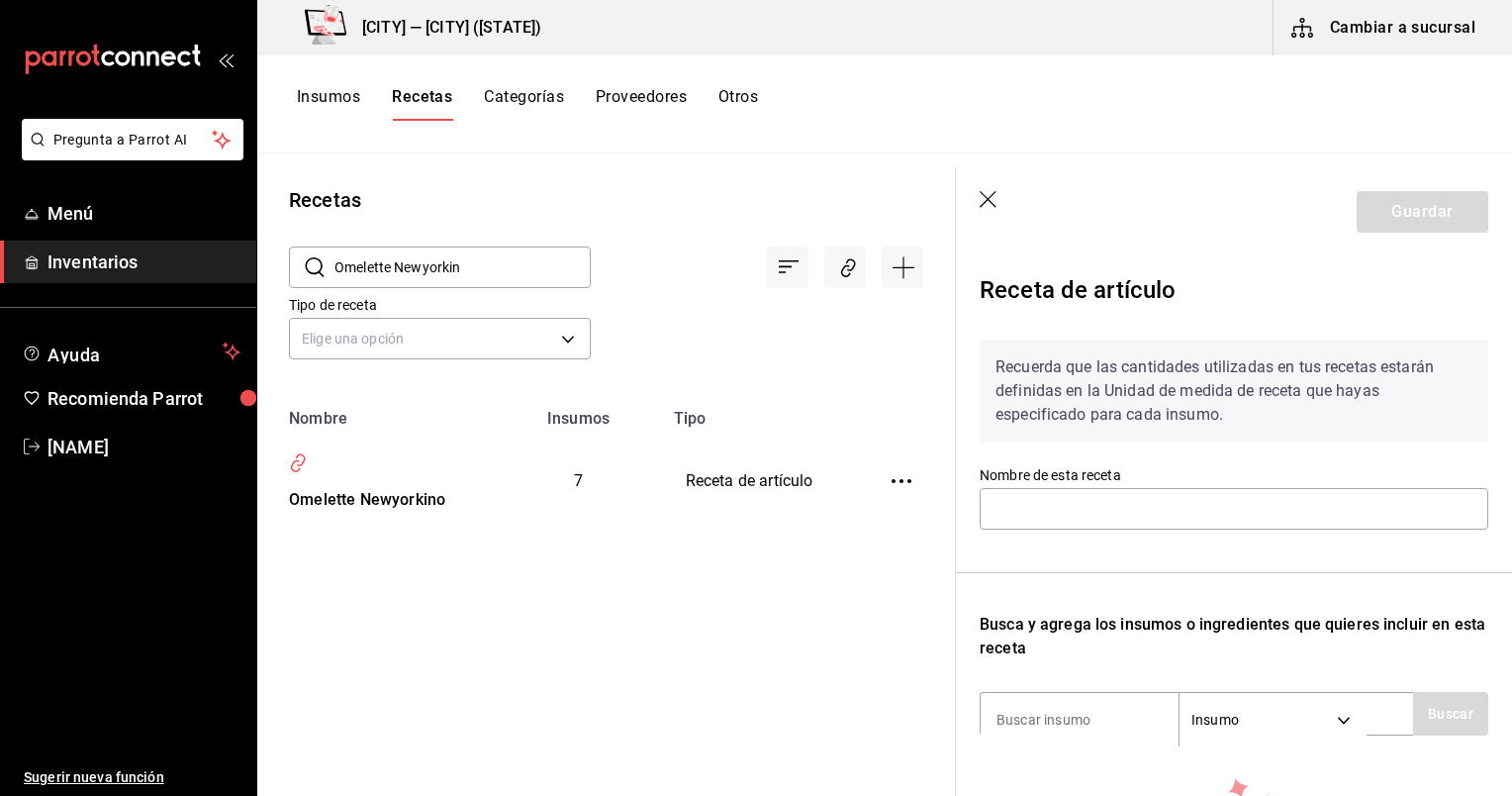 type on "Omelette Newyorkino" 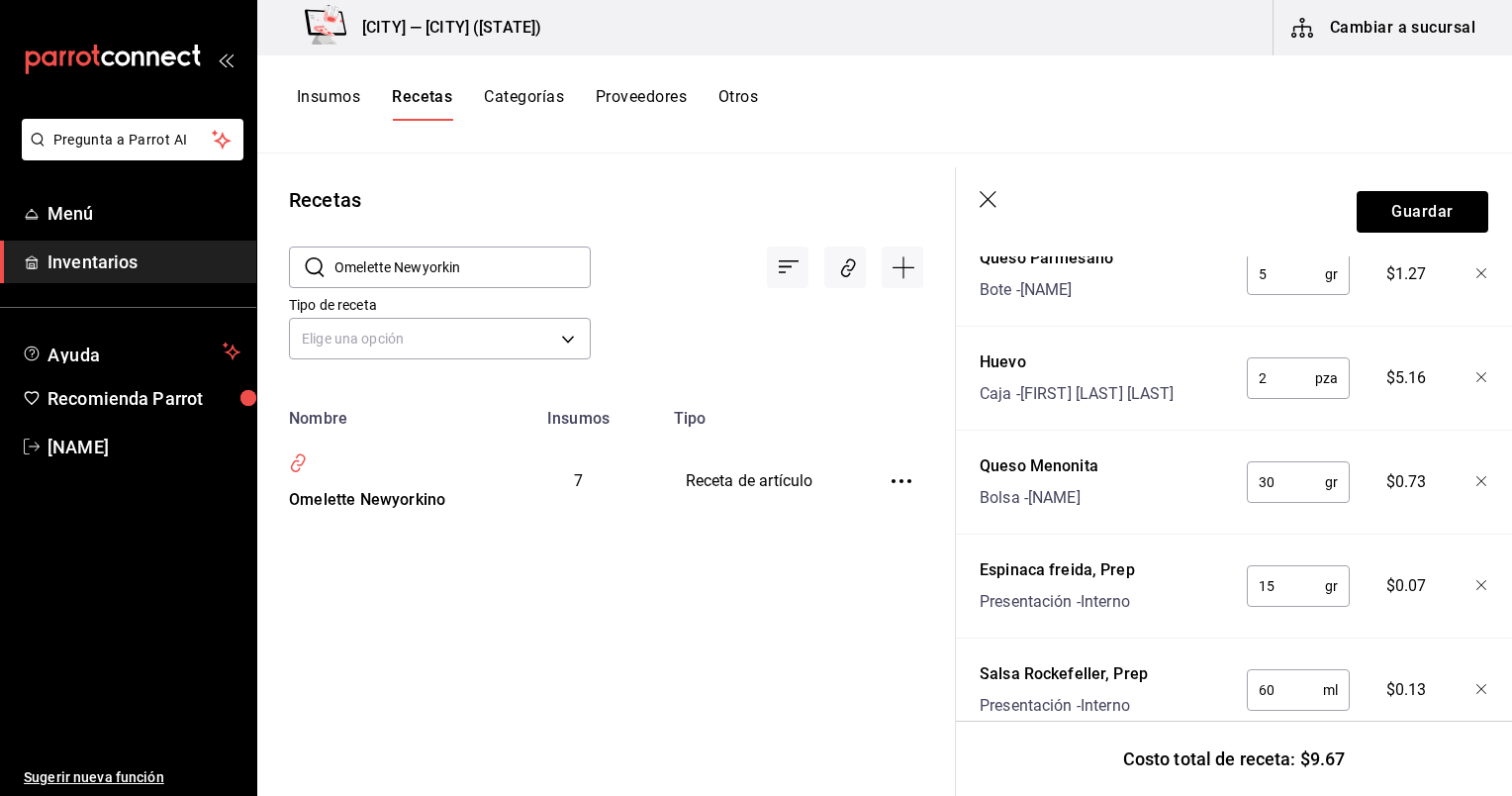 scroll, scrollTop: 203, scrollLeft: 0, axis: vertical 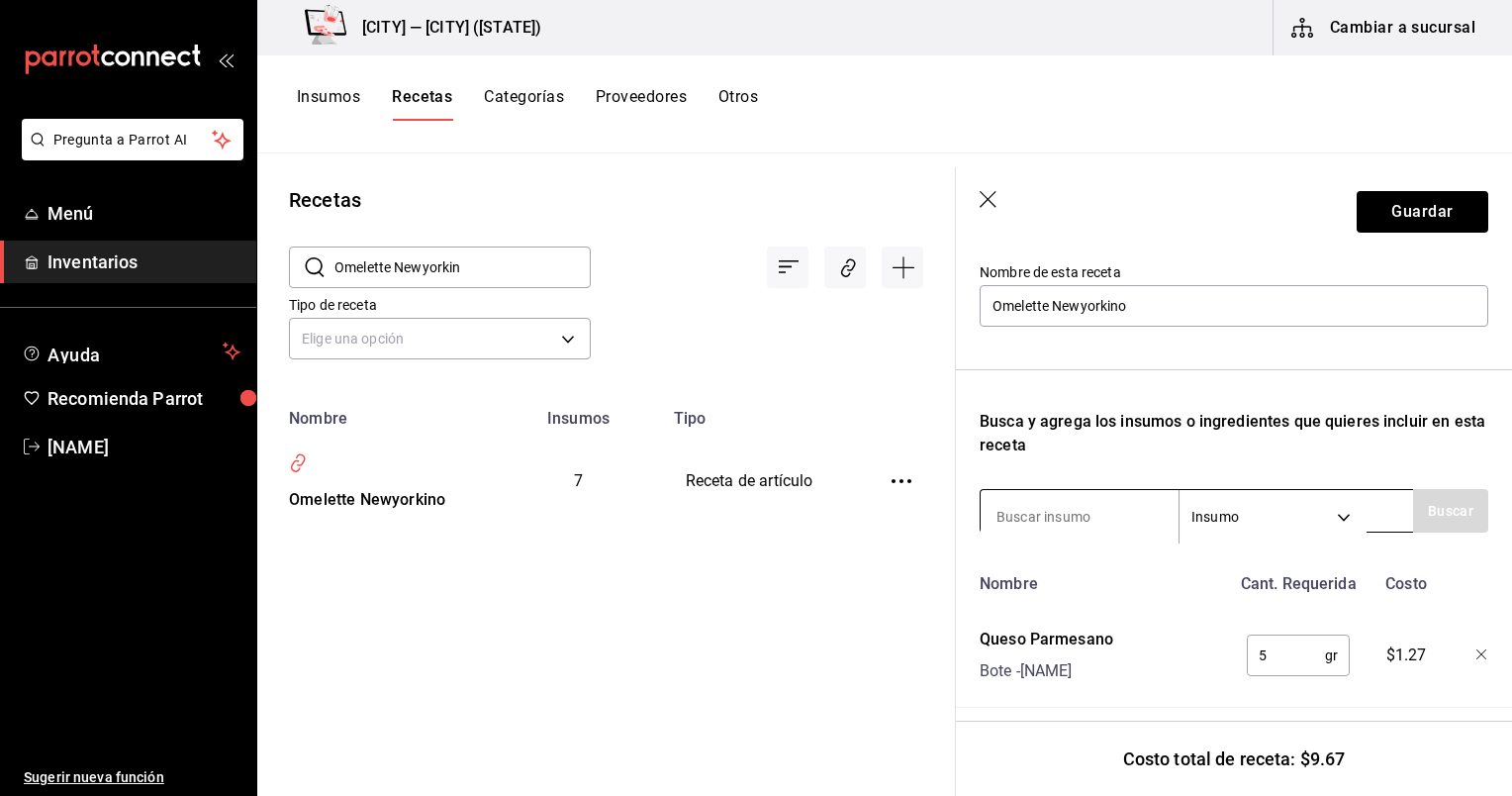 click at bounding box center [1080, 517] 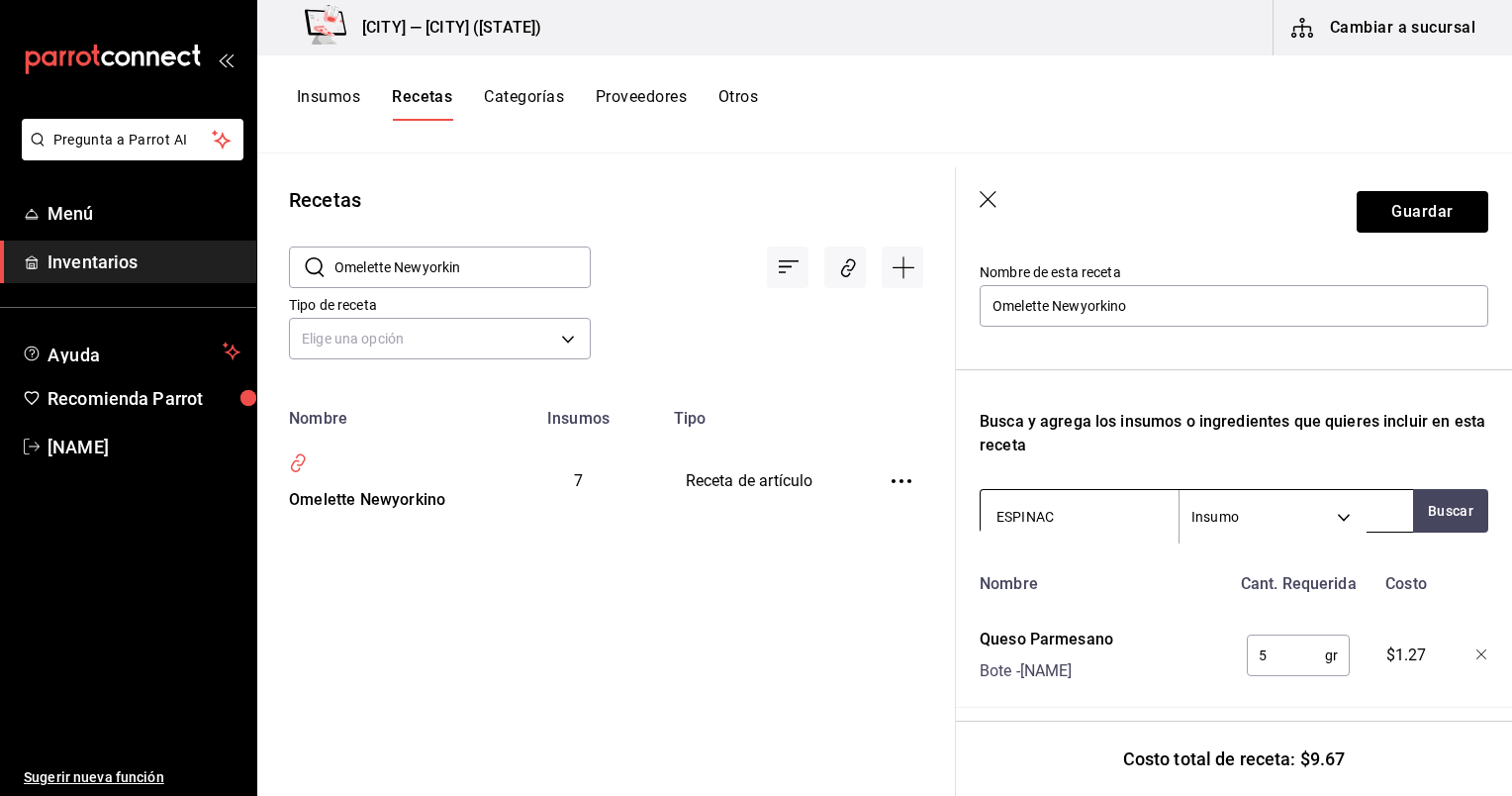 type on "ESPINACA" 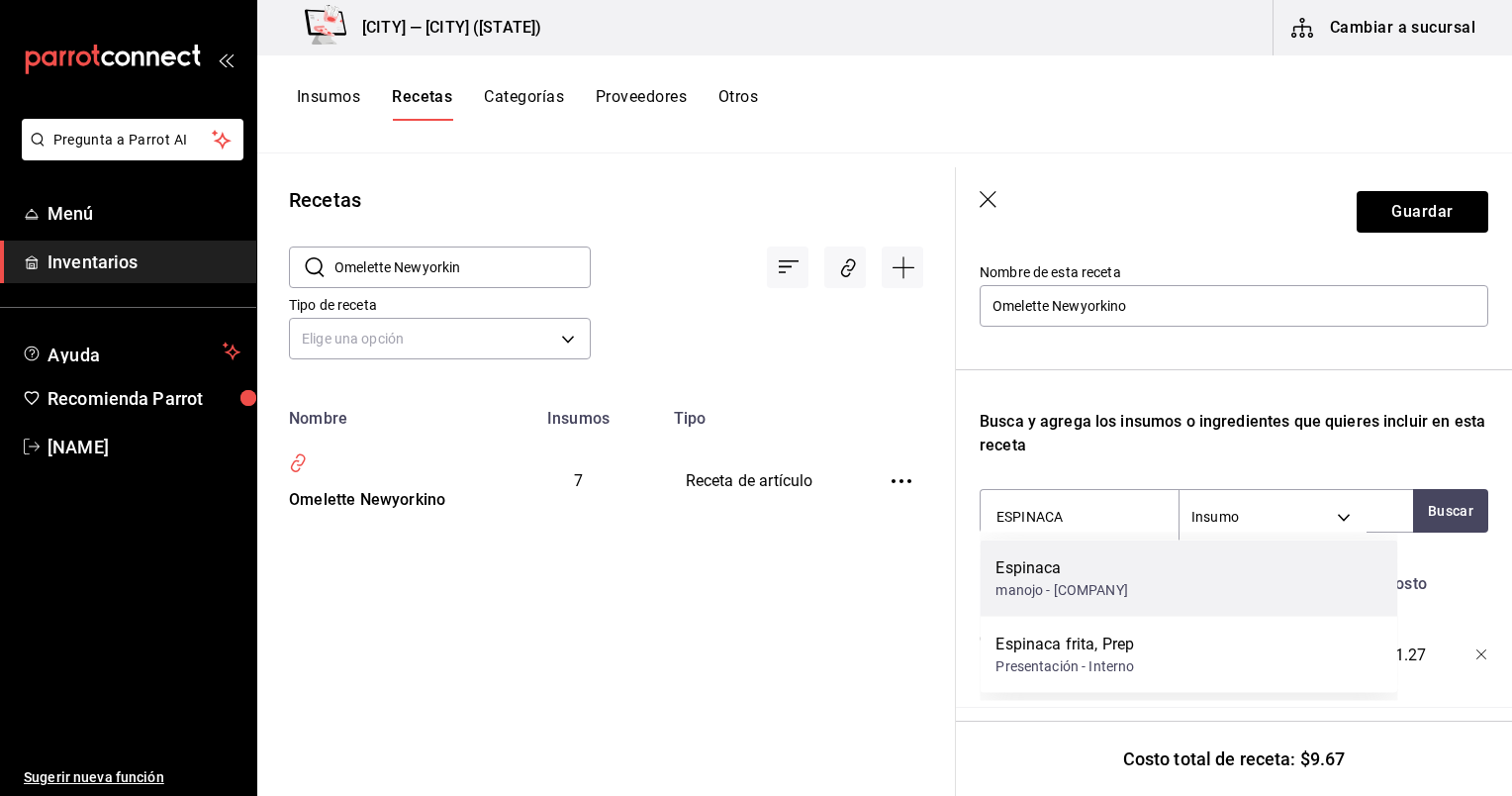 click on "Espinaca manojo - Fruzalim" at bounding box center [1188, 578] 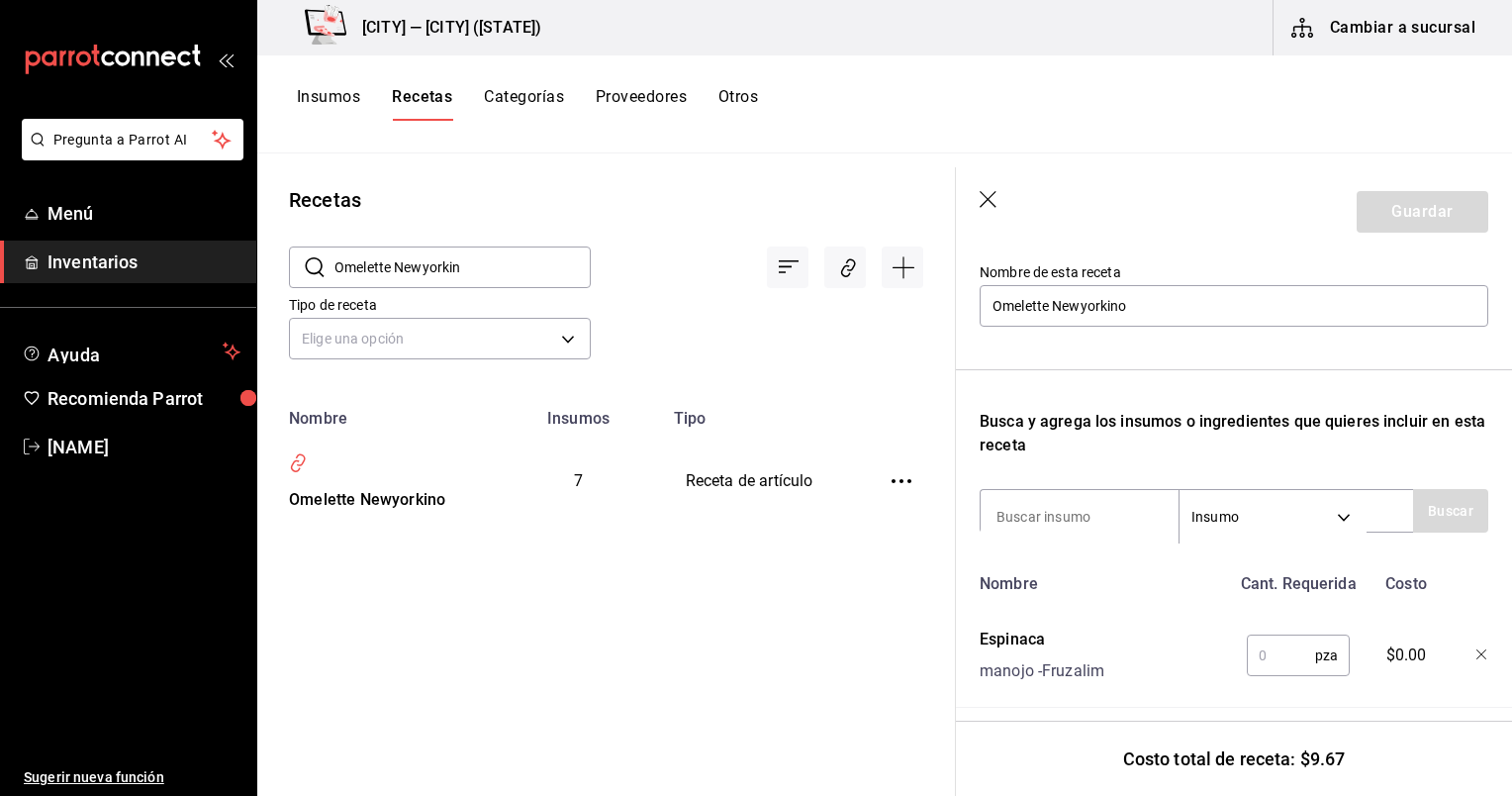 click at bounding box center (1280, 655) 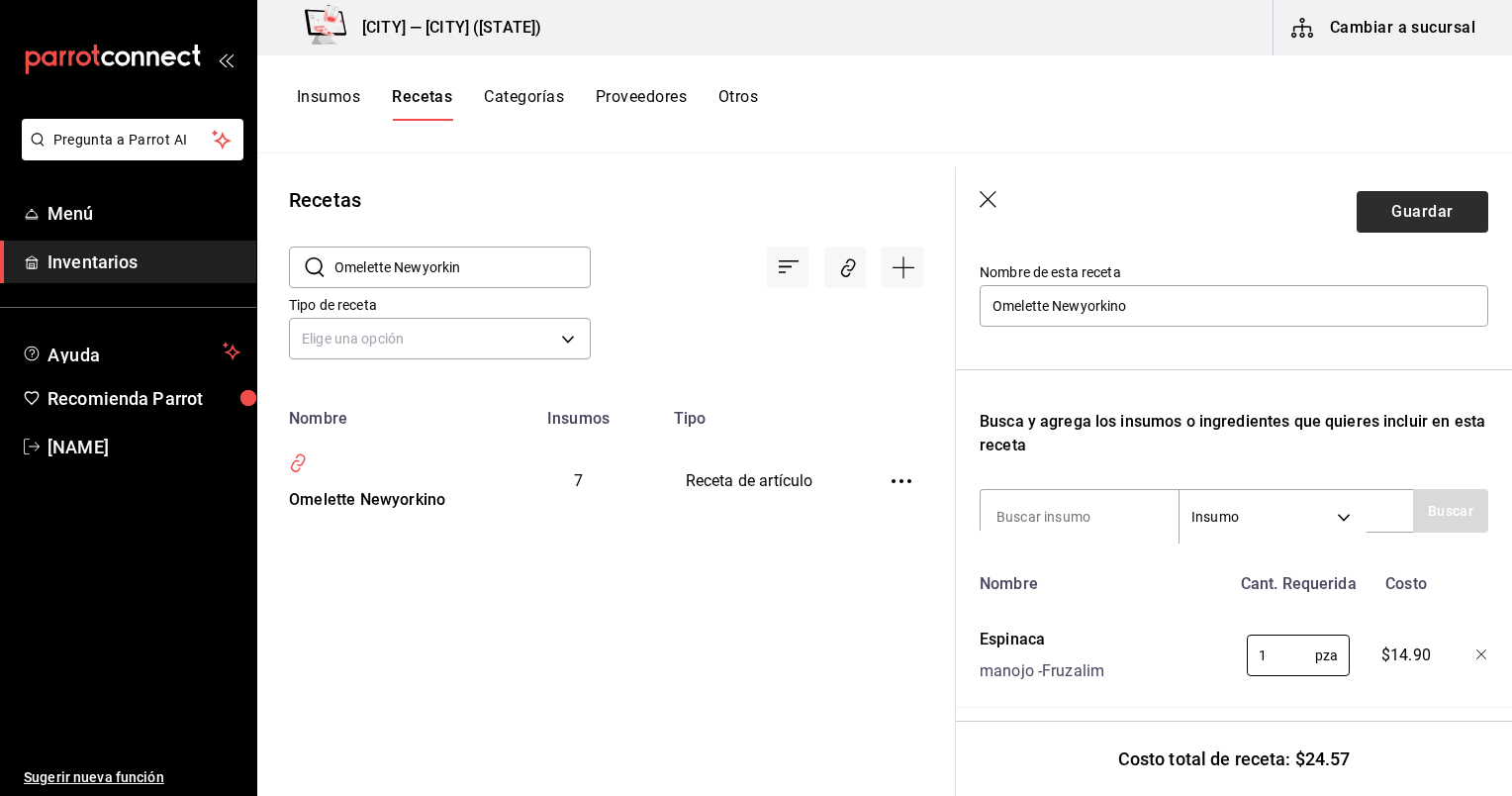 type on "1" 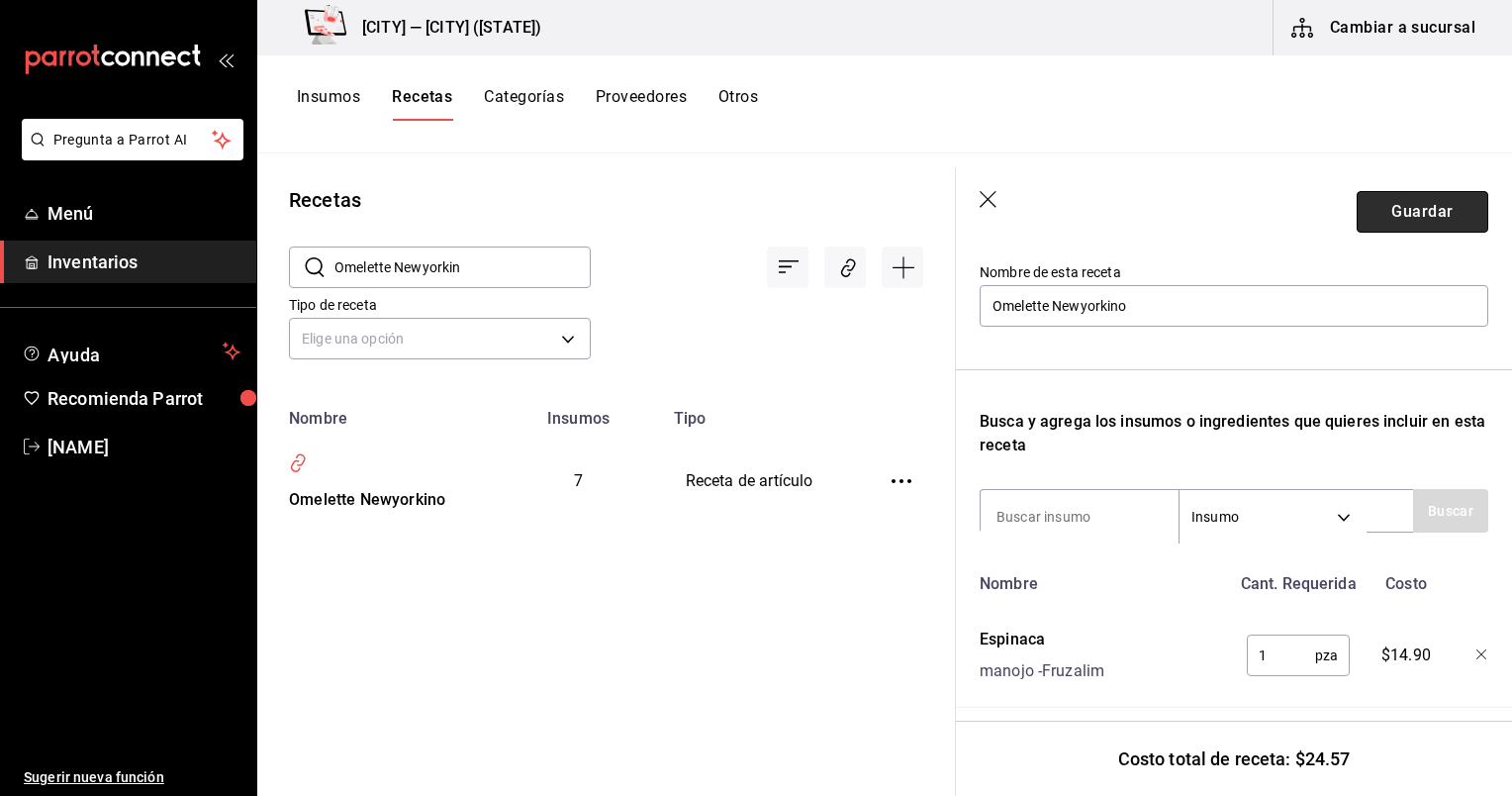 click on "Guardar" at bounding box center (1422, 212) 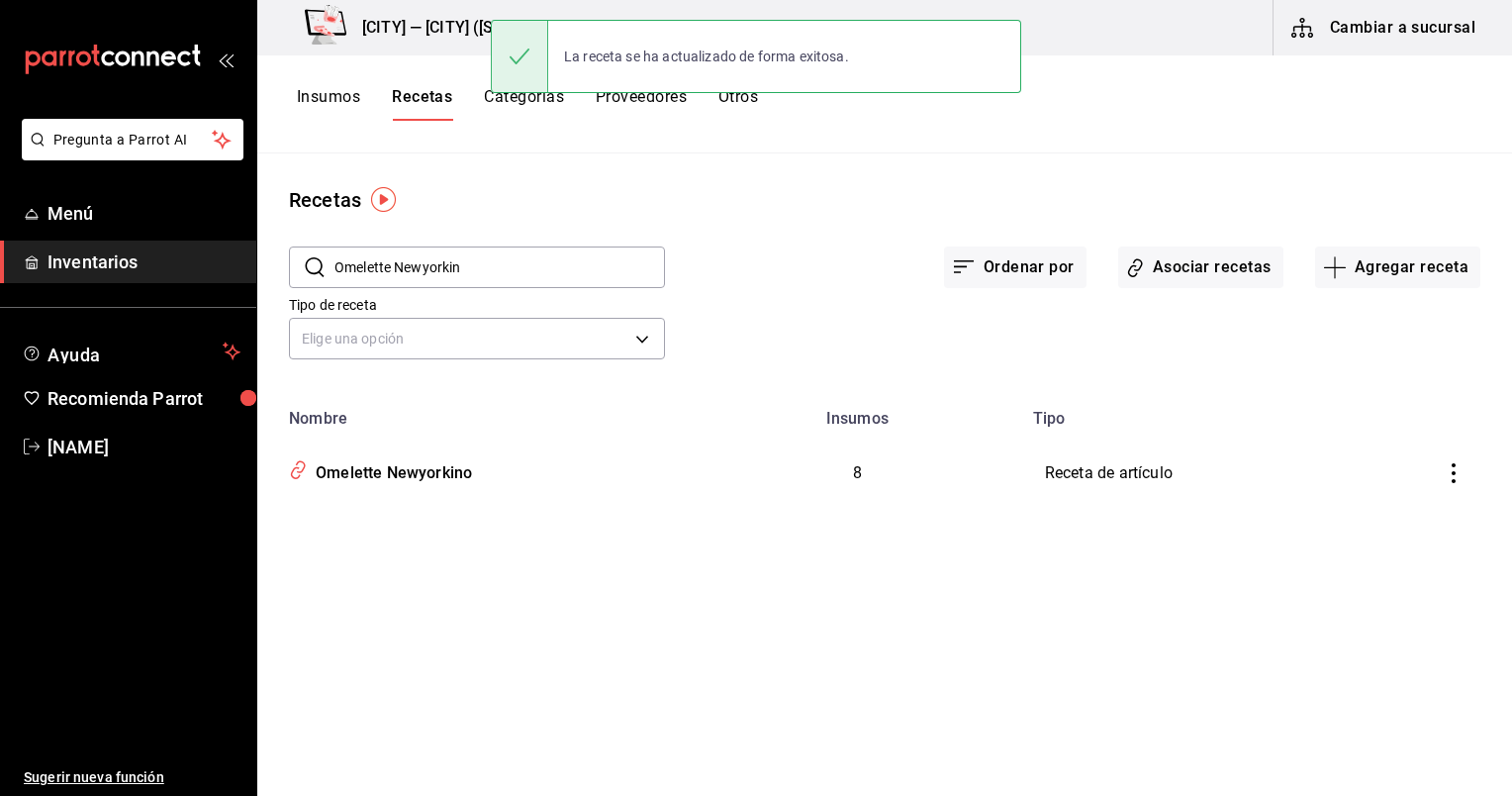 scroll, scrollTop: 0, scrollLeft: 0, axis: both 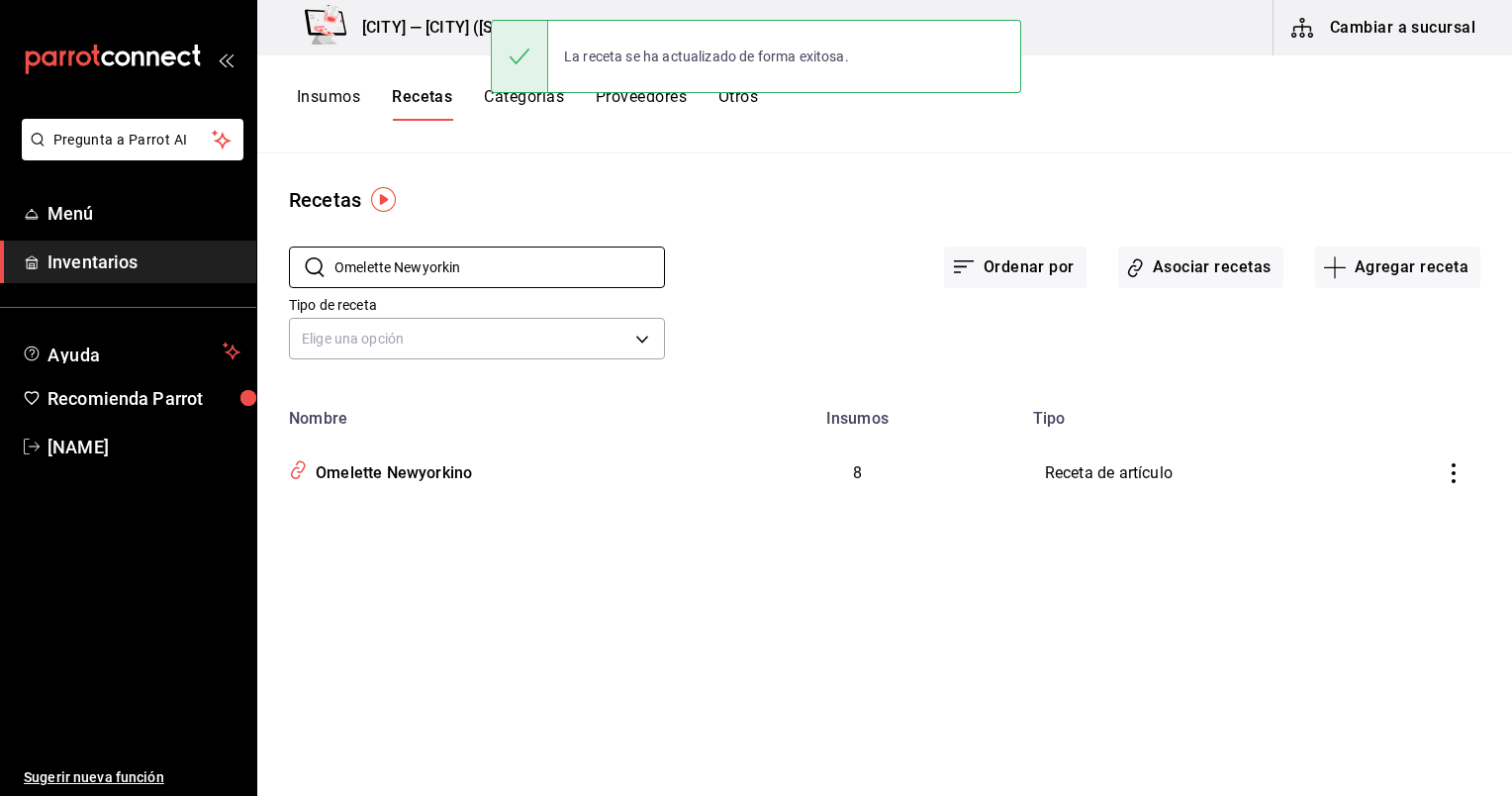 drag, startPoint x: 548, startPoint y: 255, endPoint x: 242, endPoint y: 246, distance: 306.13232 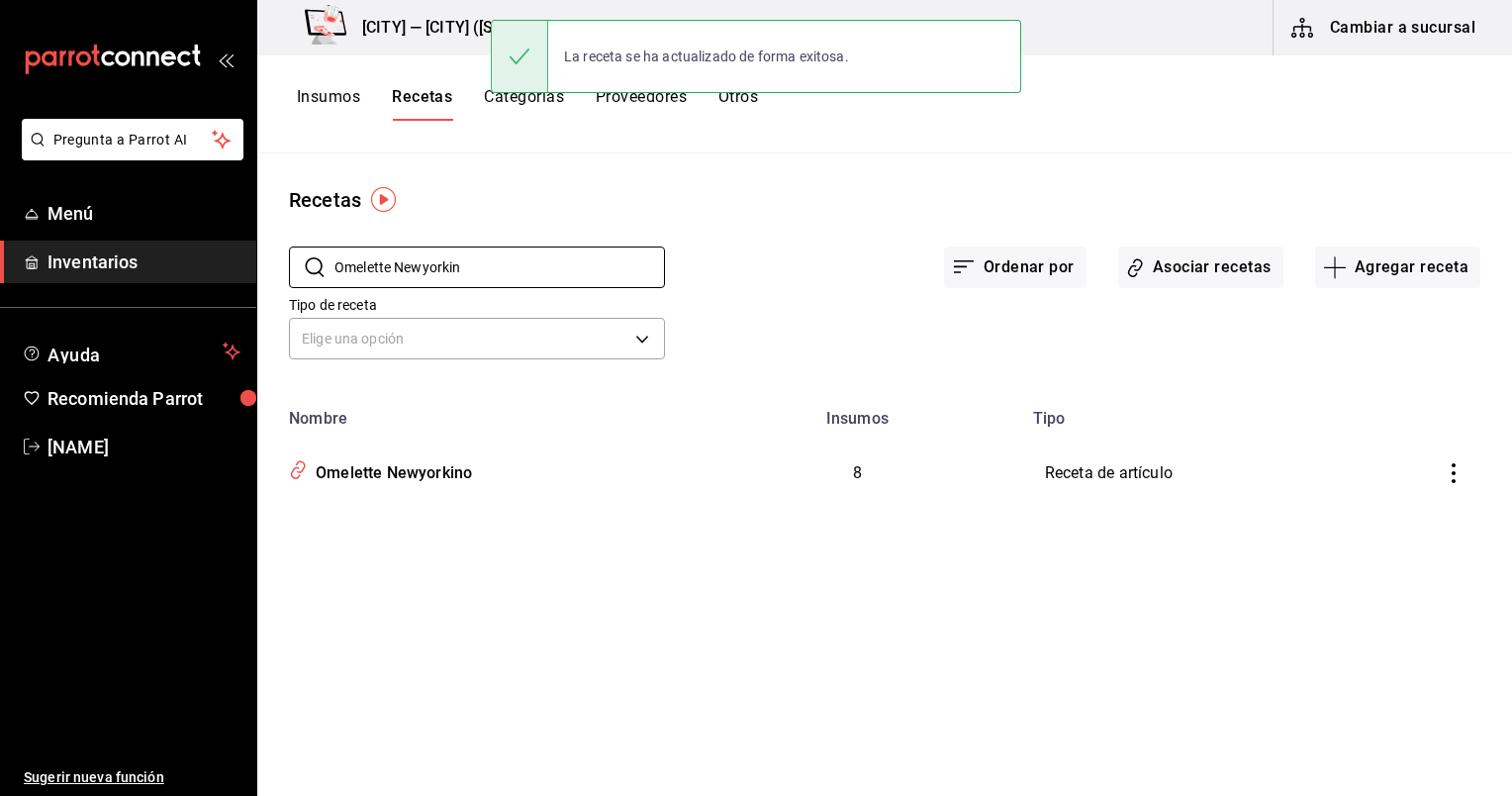 click on "Pregunta a Parrot AI Menú   Inventarios   Ayuda Recomienda Parrot   Gema Mata   Sugerir nueva función   Playa Bichis — Playa Bichis (San Lorenzo) Cambiar a sucursal Insumos Recetas Categorías Proveedores Otros Recetas ​ Omelette Newyorkin ​ Ordenar por Asociar recetas Agregar receta Tipo de receta Elige una opción default Nombre Insumos Tipo Omelette Newyorkino 8 Receta de artículo Guardar" at bounding box center [756, 391] 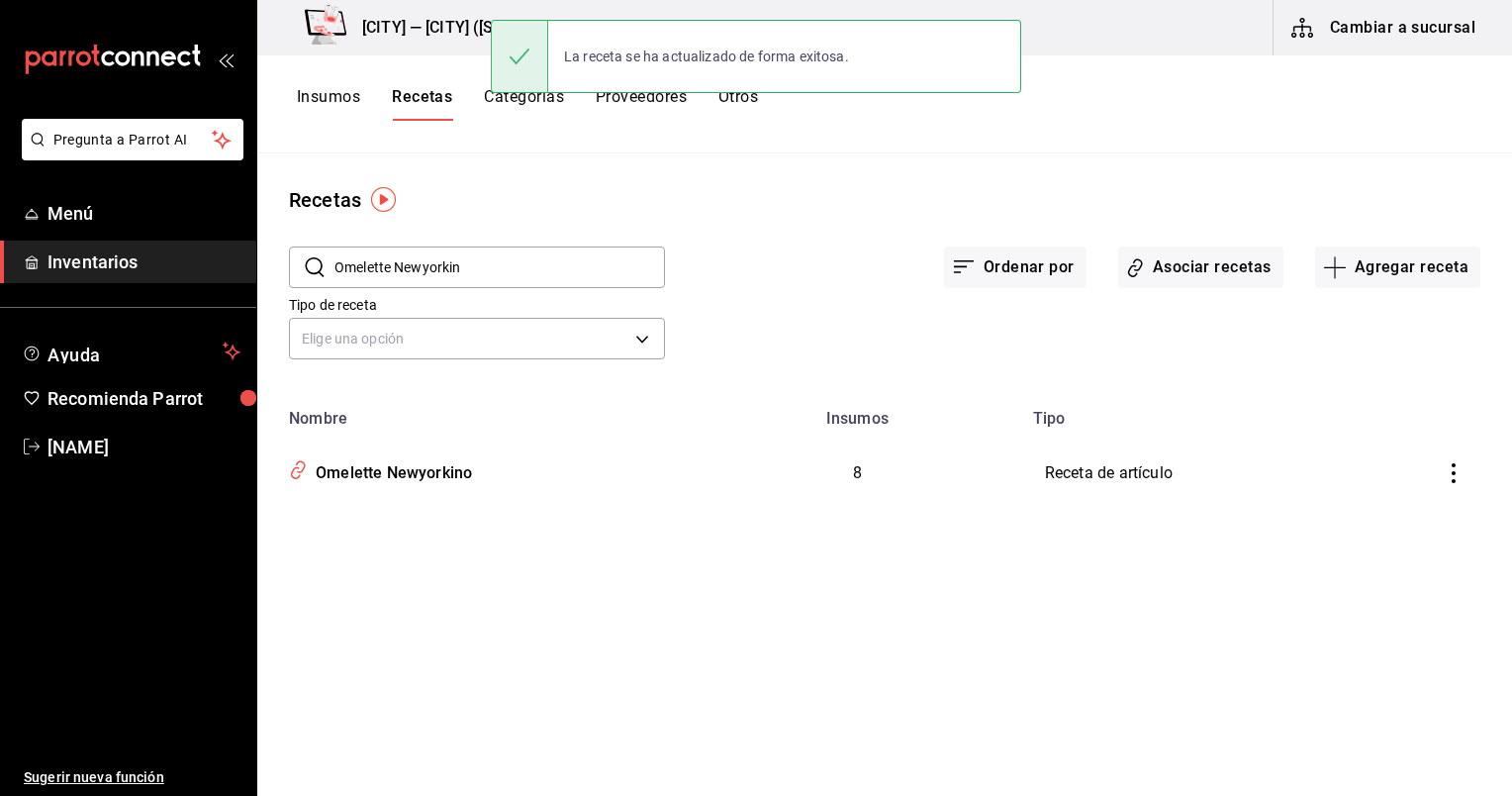 paste on "American playa" 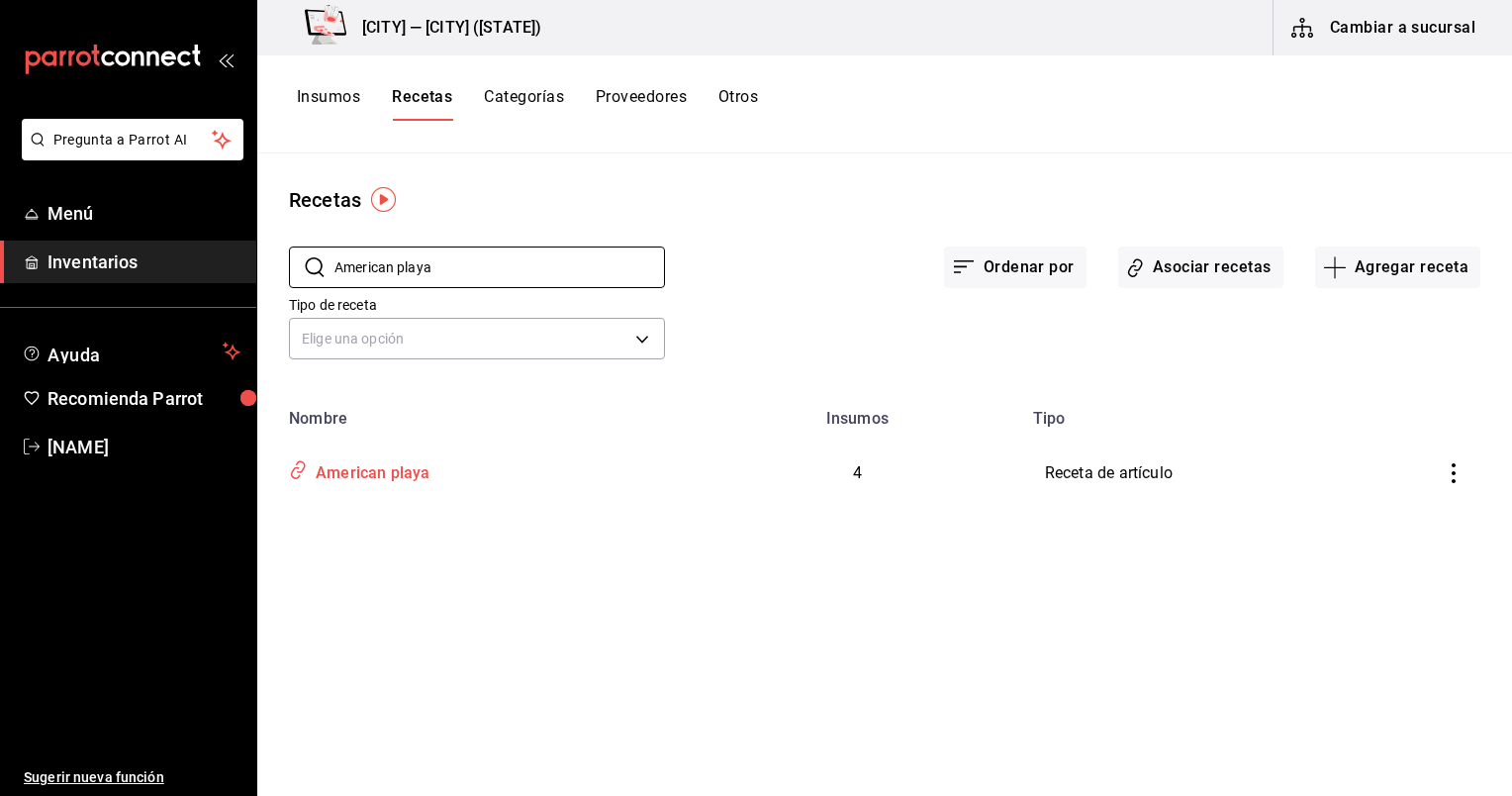type on "American playa" 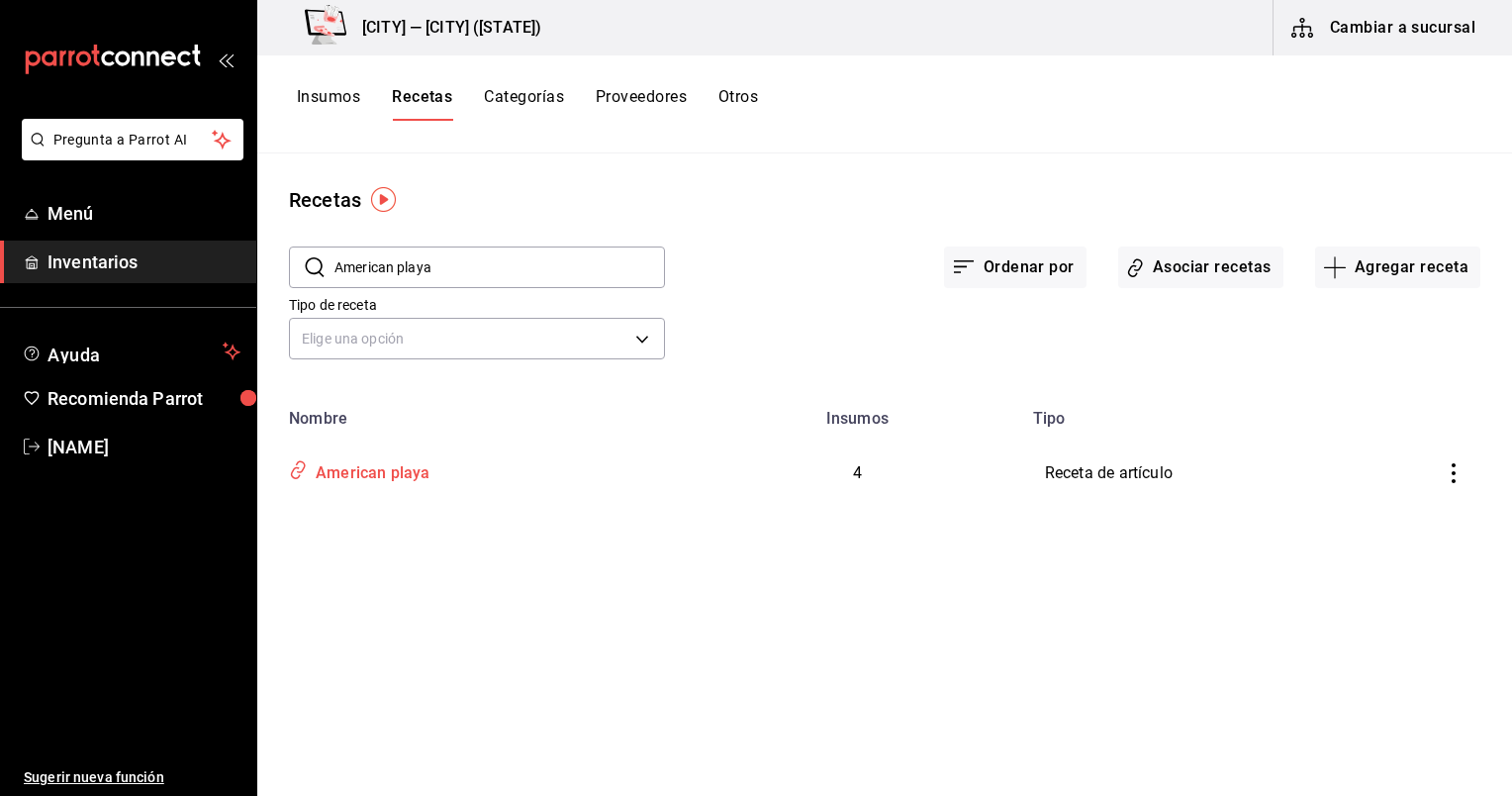 click on "American playa" at bounding box center [475, 473] 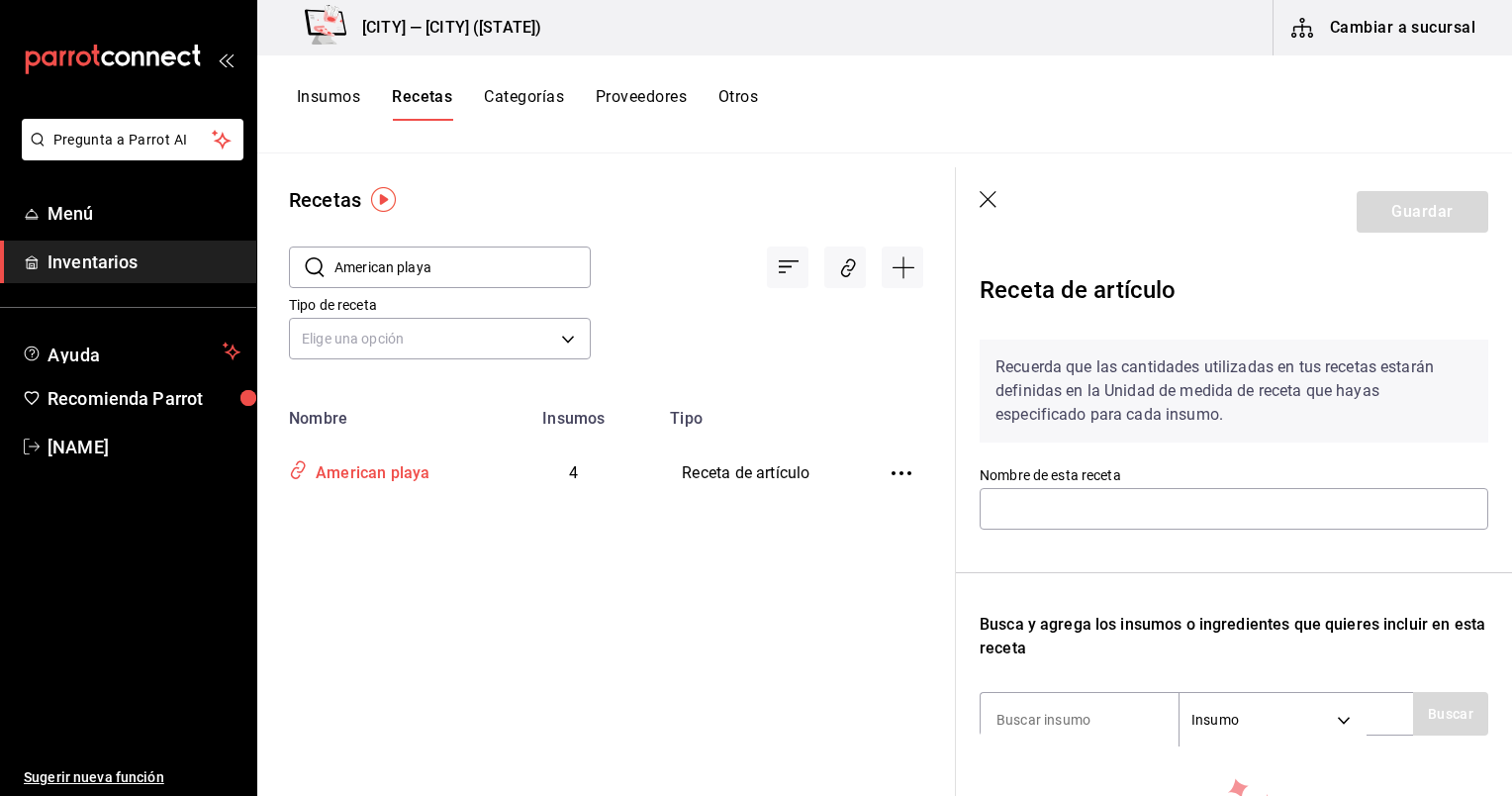 type on "American playa" 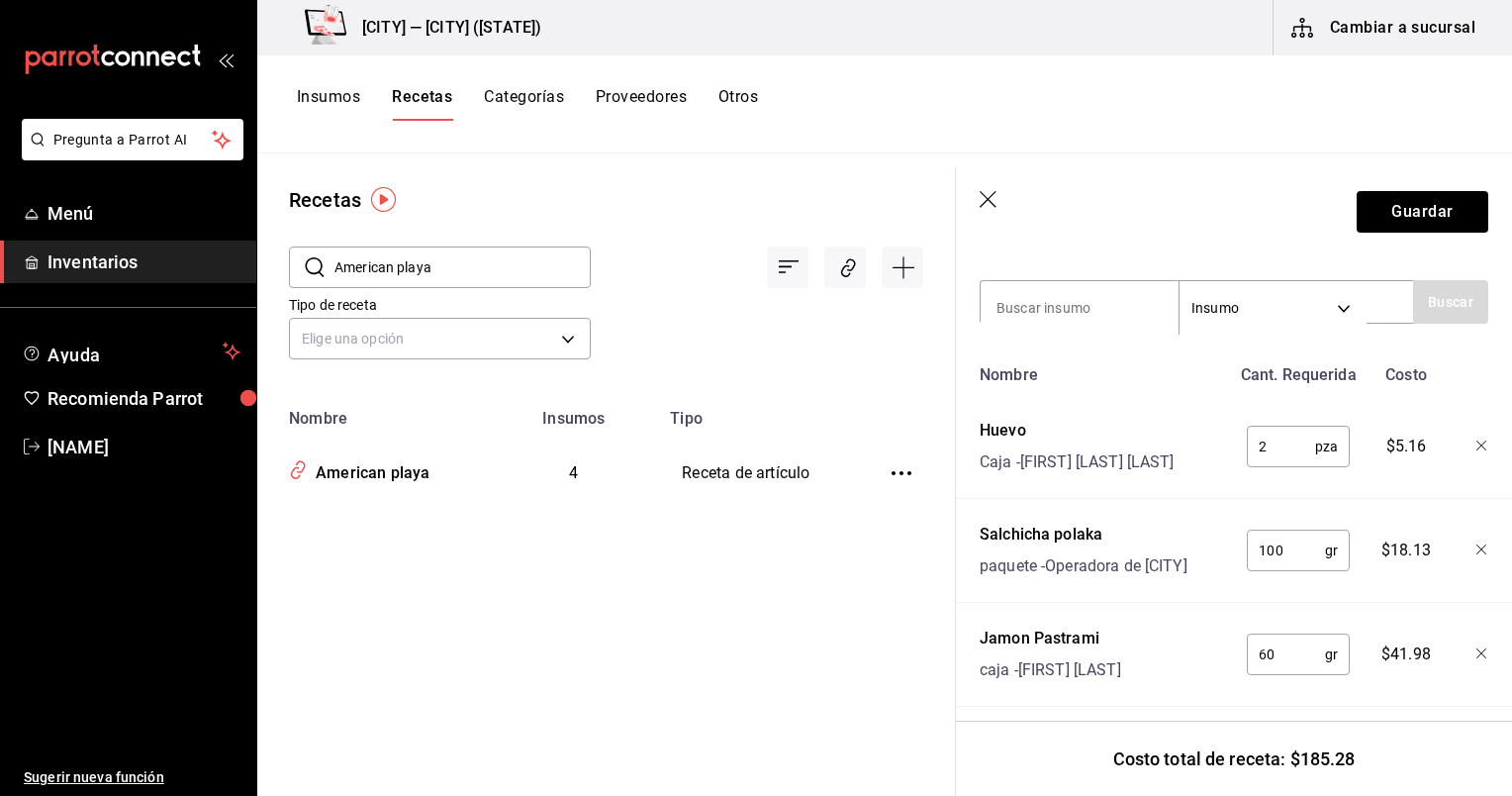 scroll, scrollTop: 411, scrollLeft: 0, axis: vertical 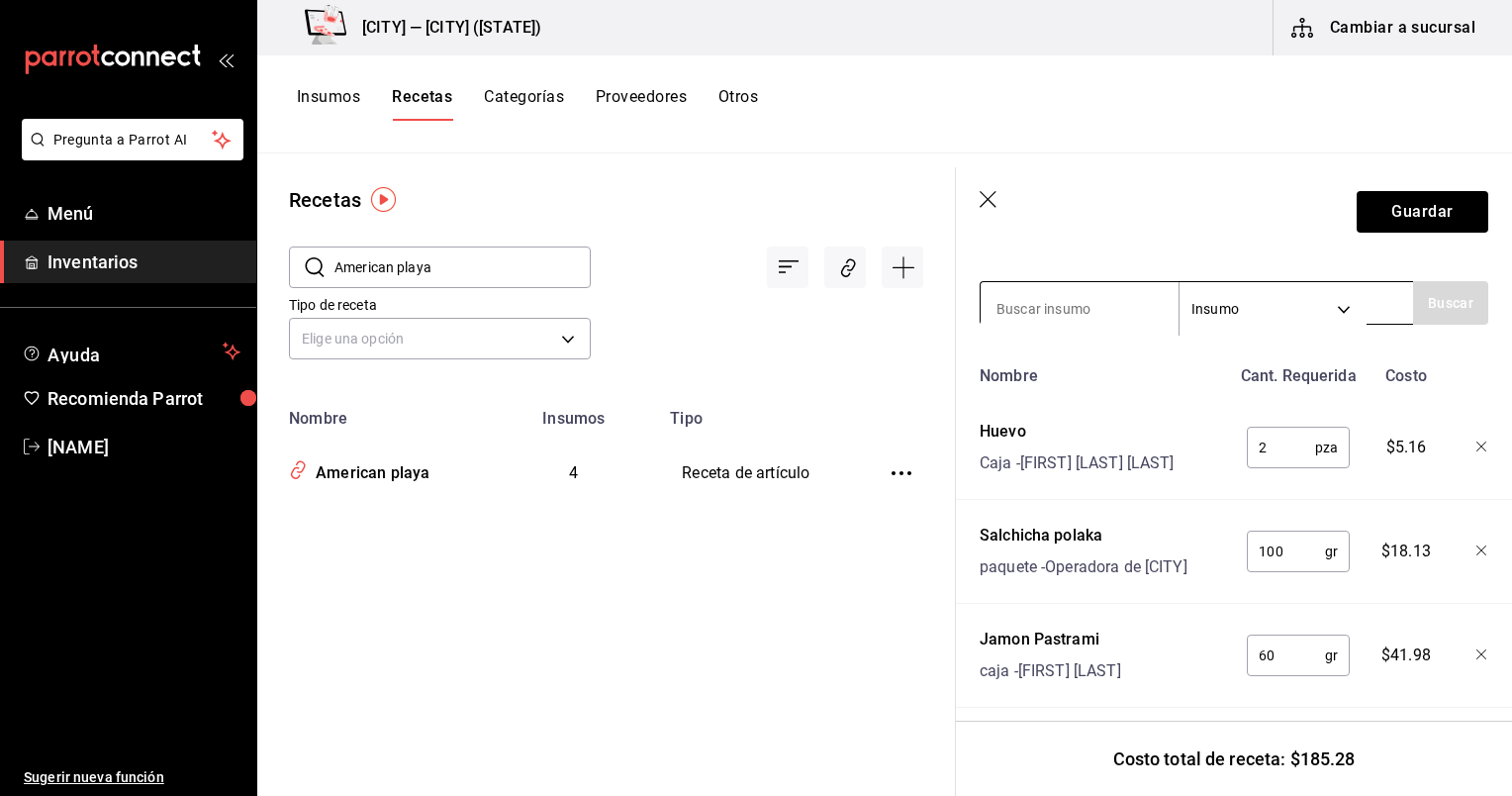 click at bounding box center (1080, 309) 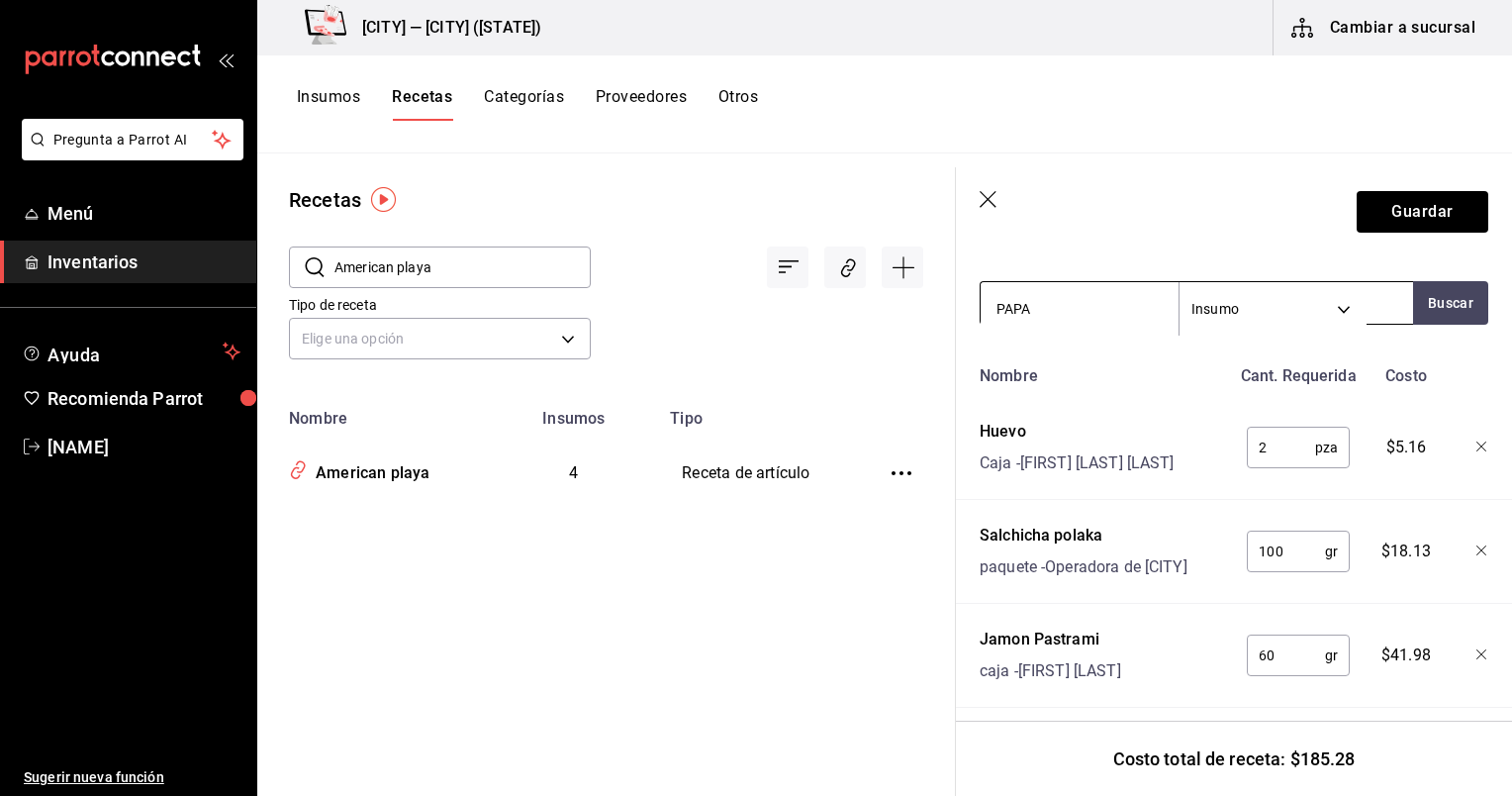 type on "PAPAS" 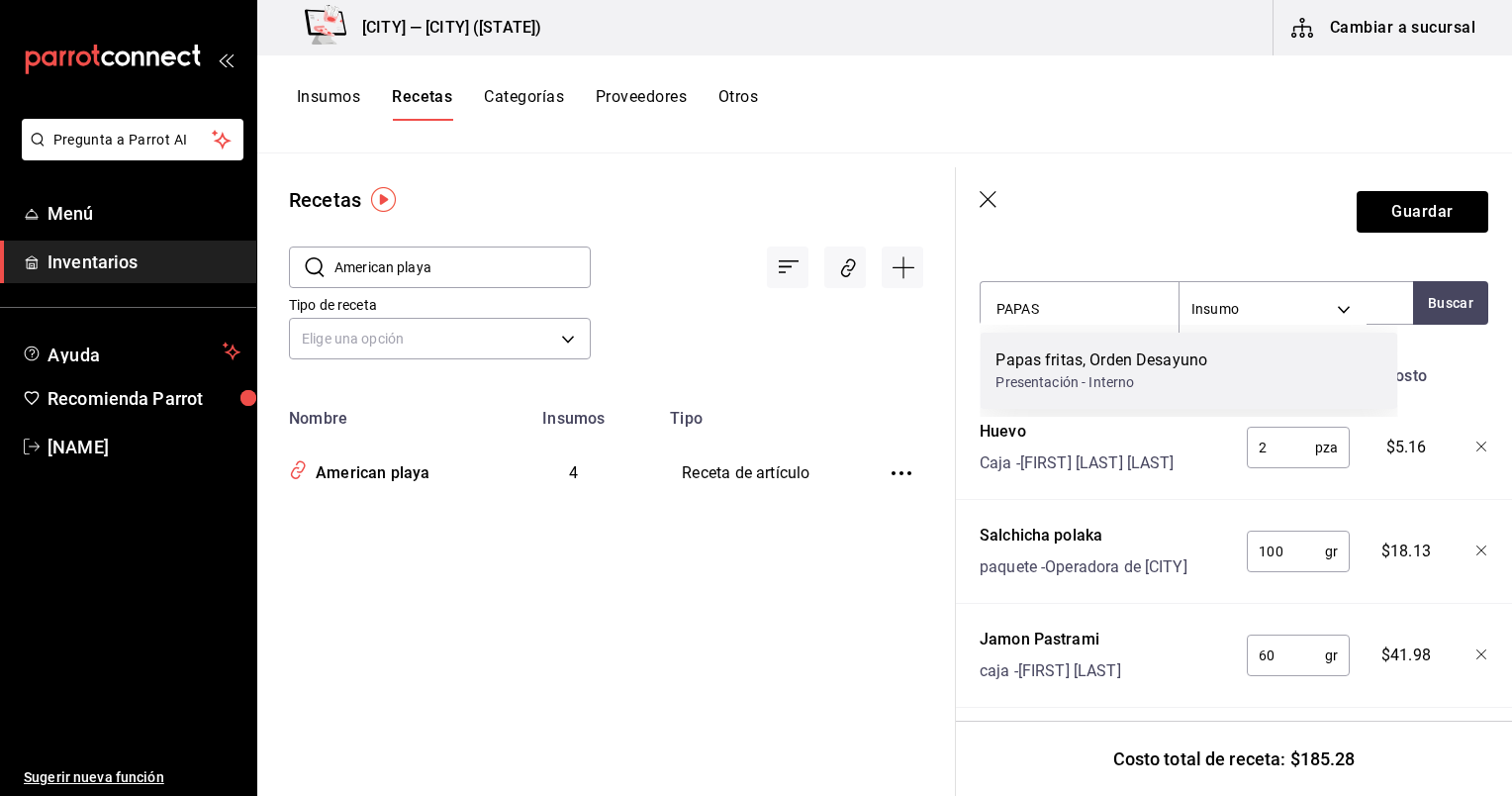 click on "Presentación - Interno" at bounding box center [1101, 382] 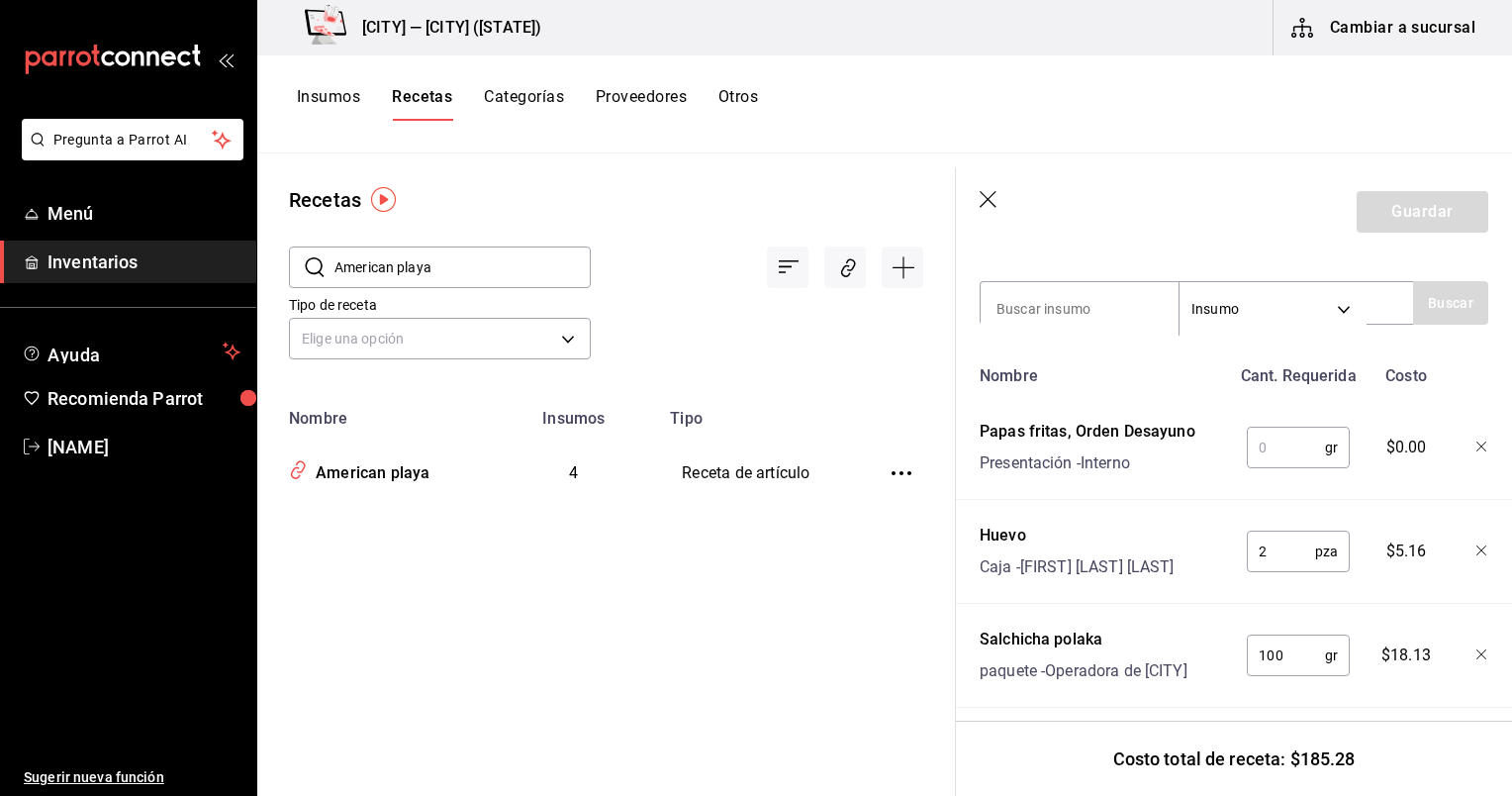 click on "gr ​" at bounding box center [1294, 444] 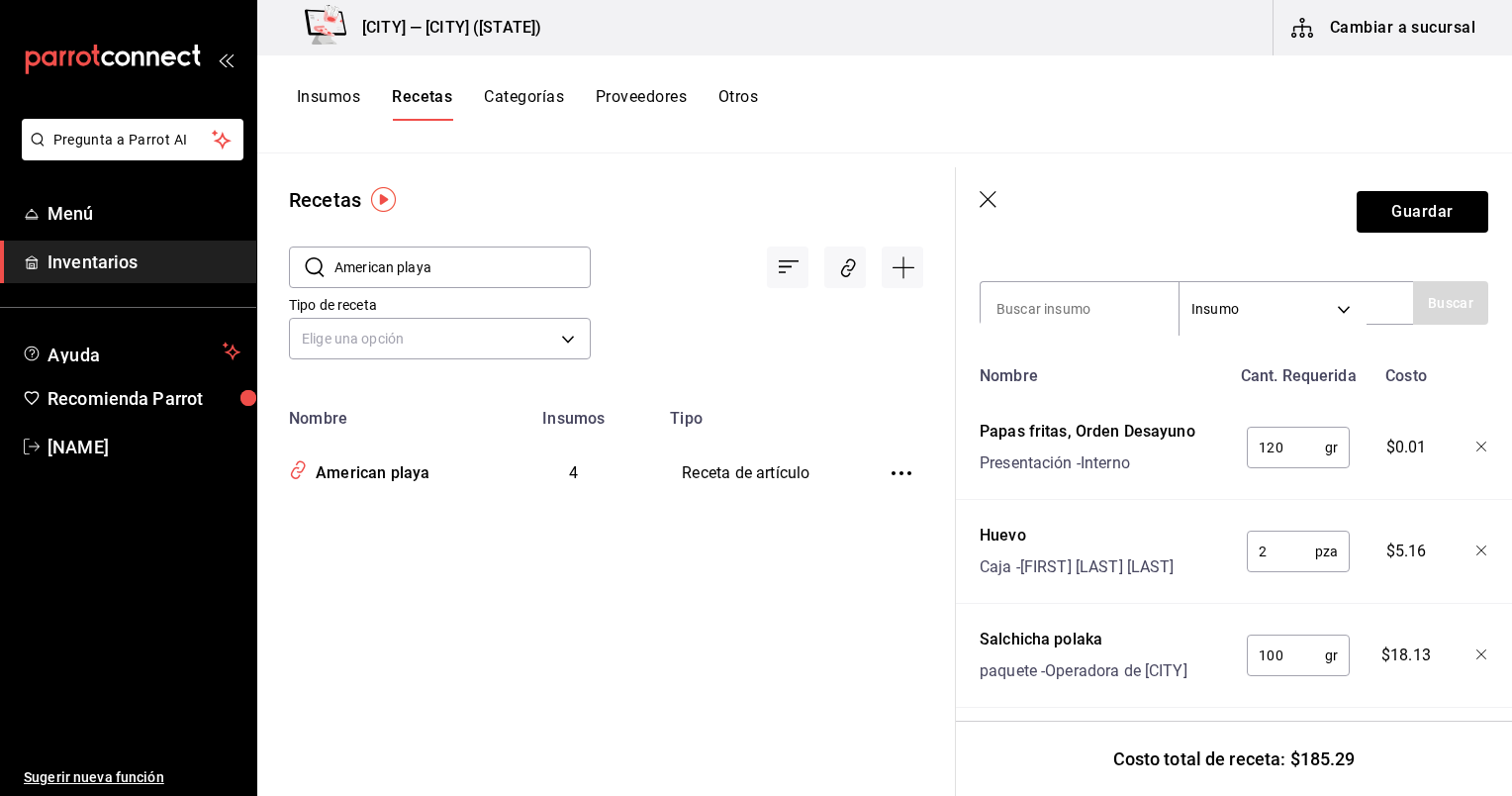 scroll, scrollTop: 672, scrollLeft: 0, axis: vertical 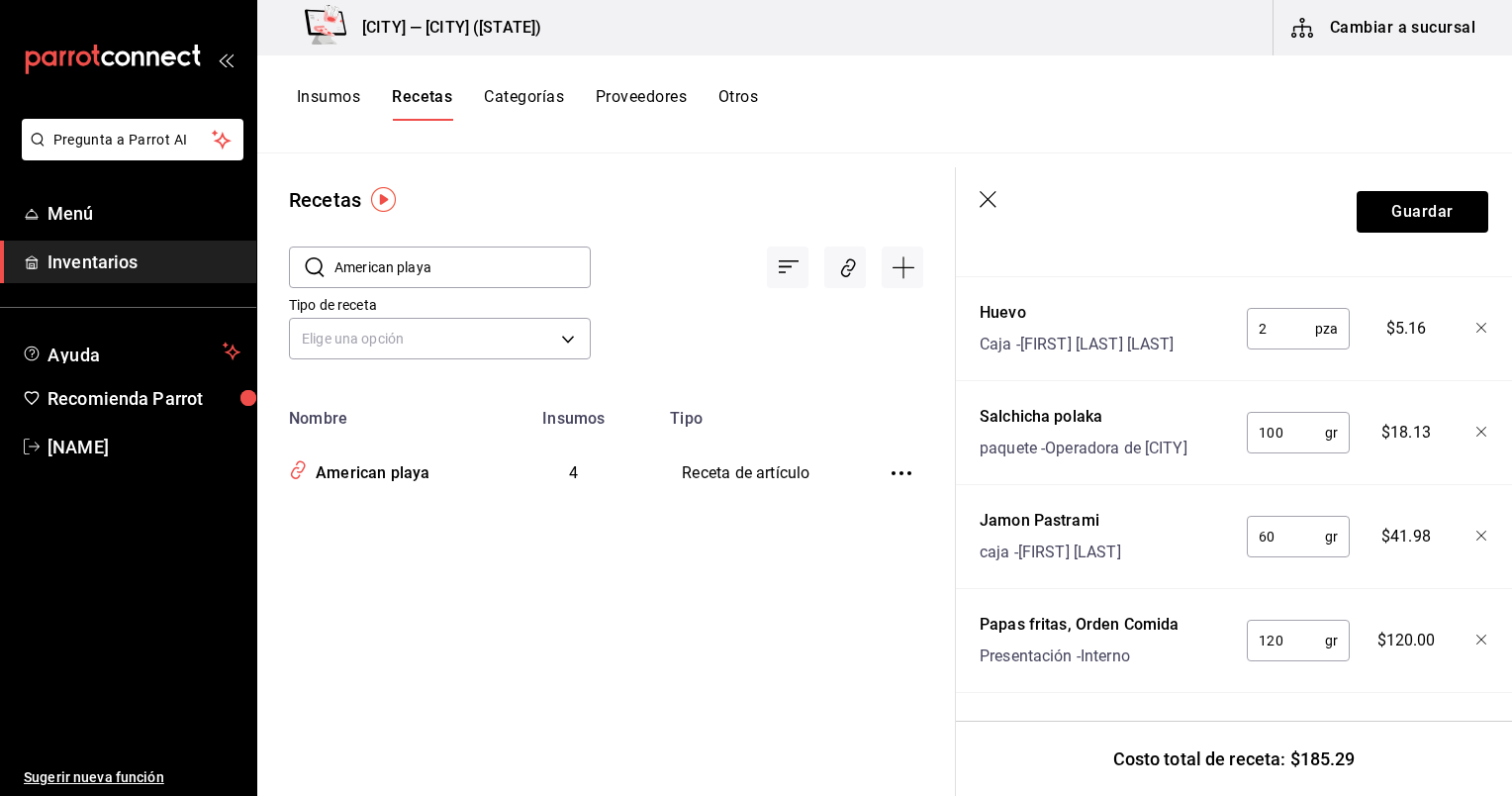 type on "120" 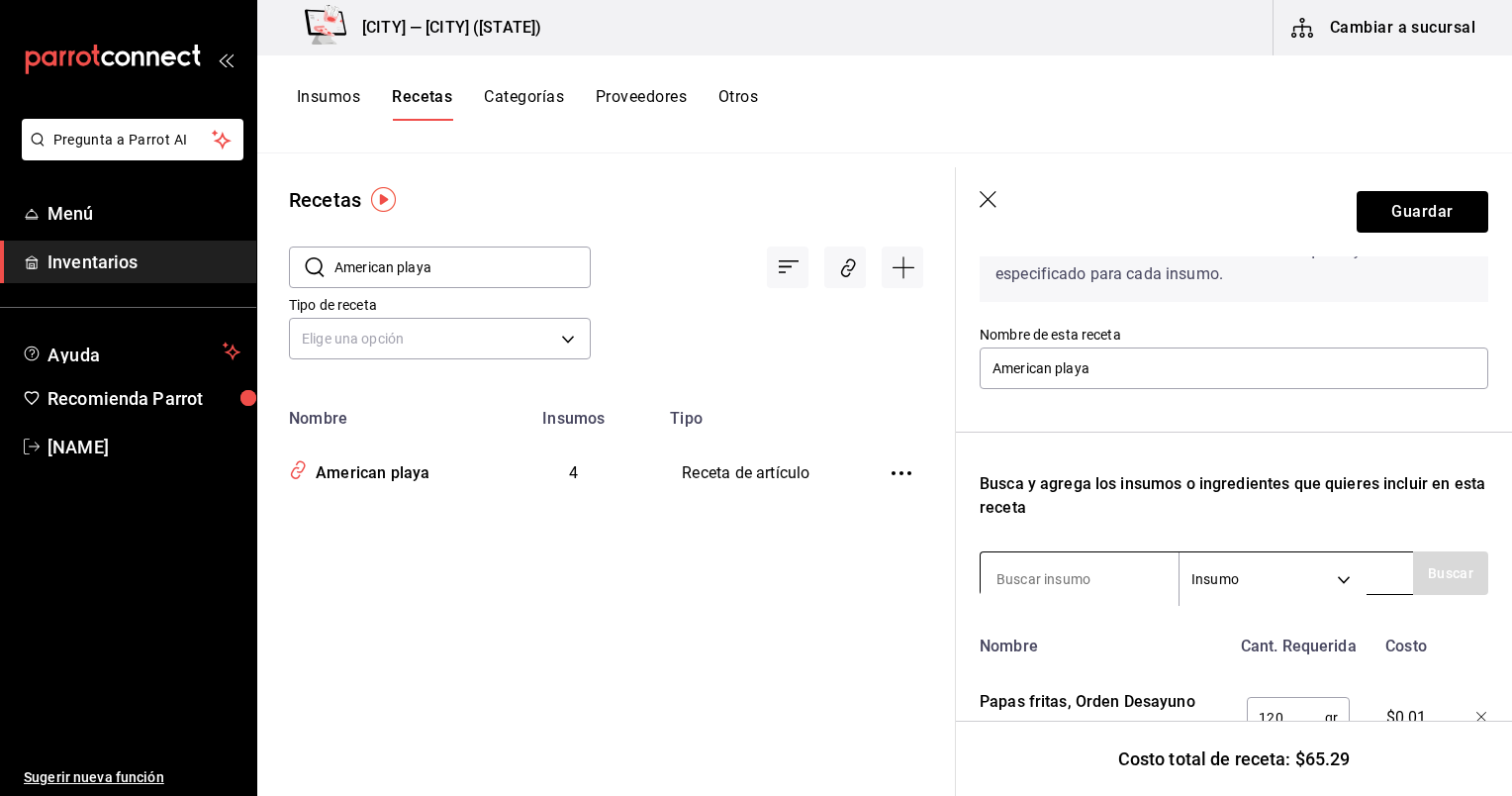 scroll, scrollTop: 142, scrollLeft: 0, axis: vertical 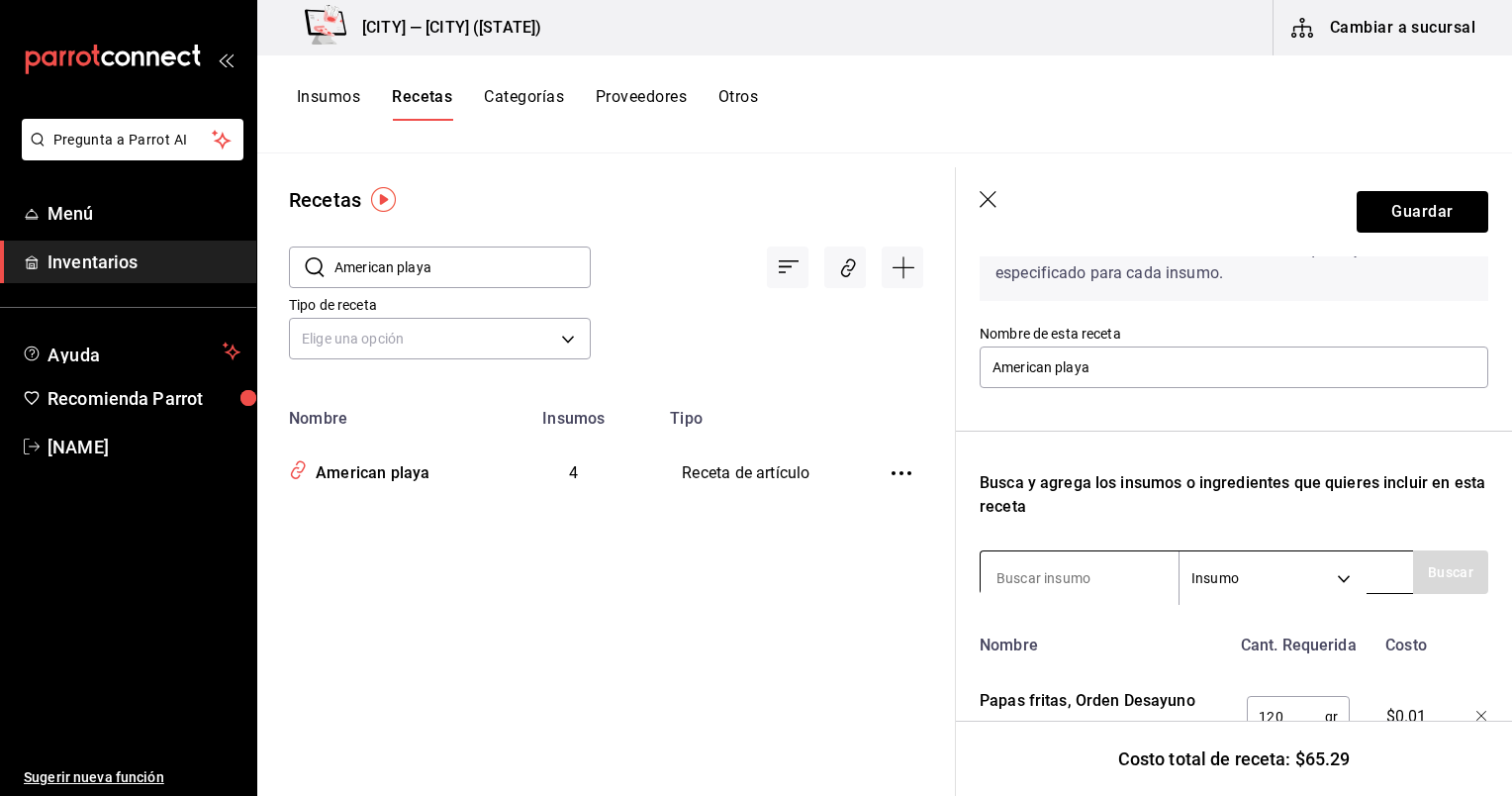 click at bounding box center [1080, 578] 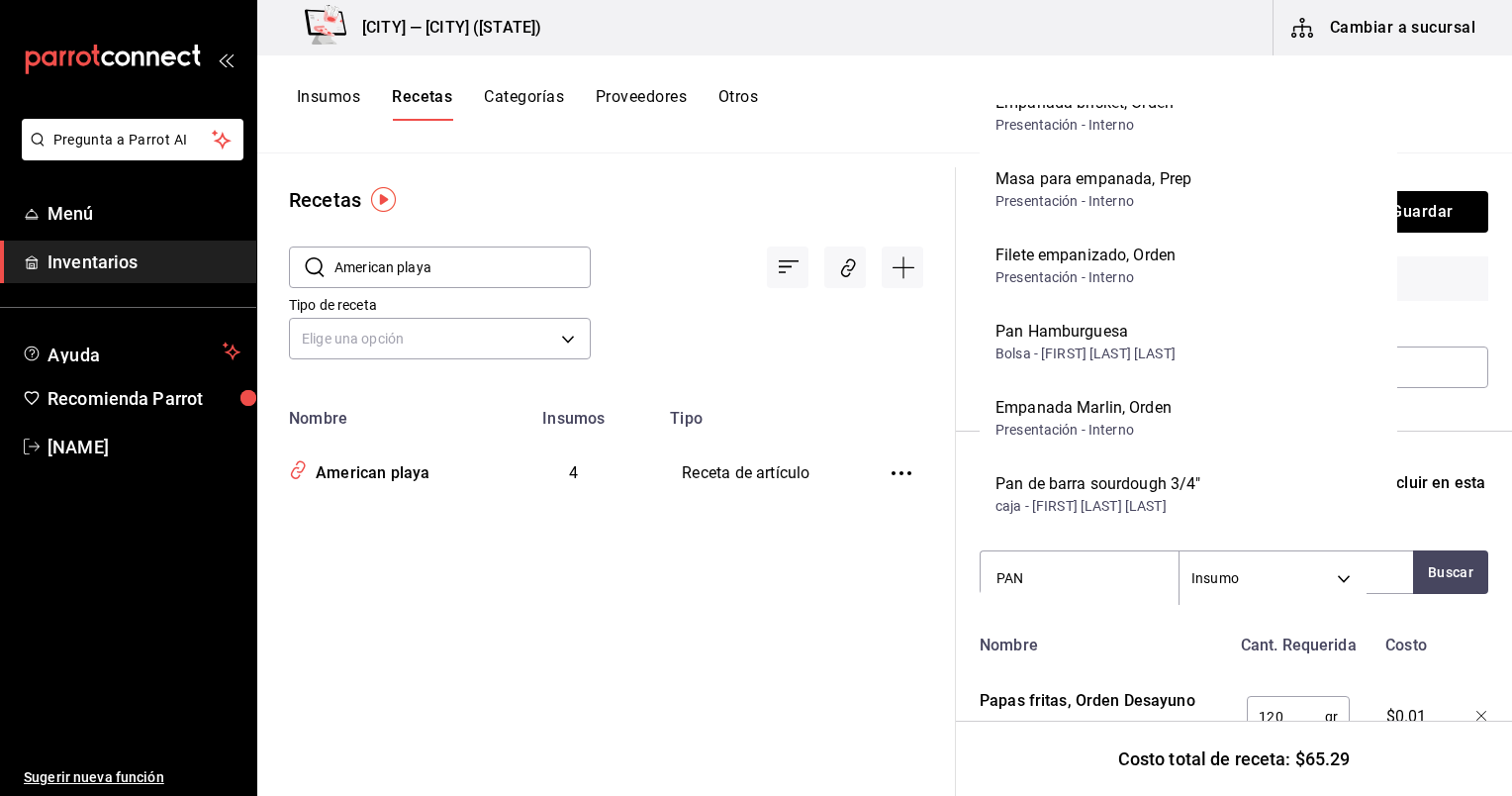 scroll, scrollTop: 560, scrollLeft: 0, axis: vertical 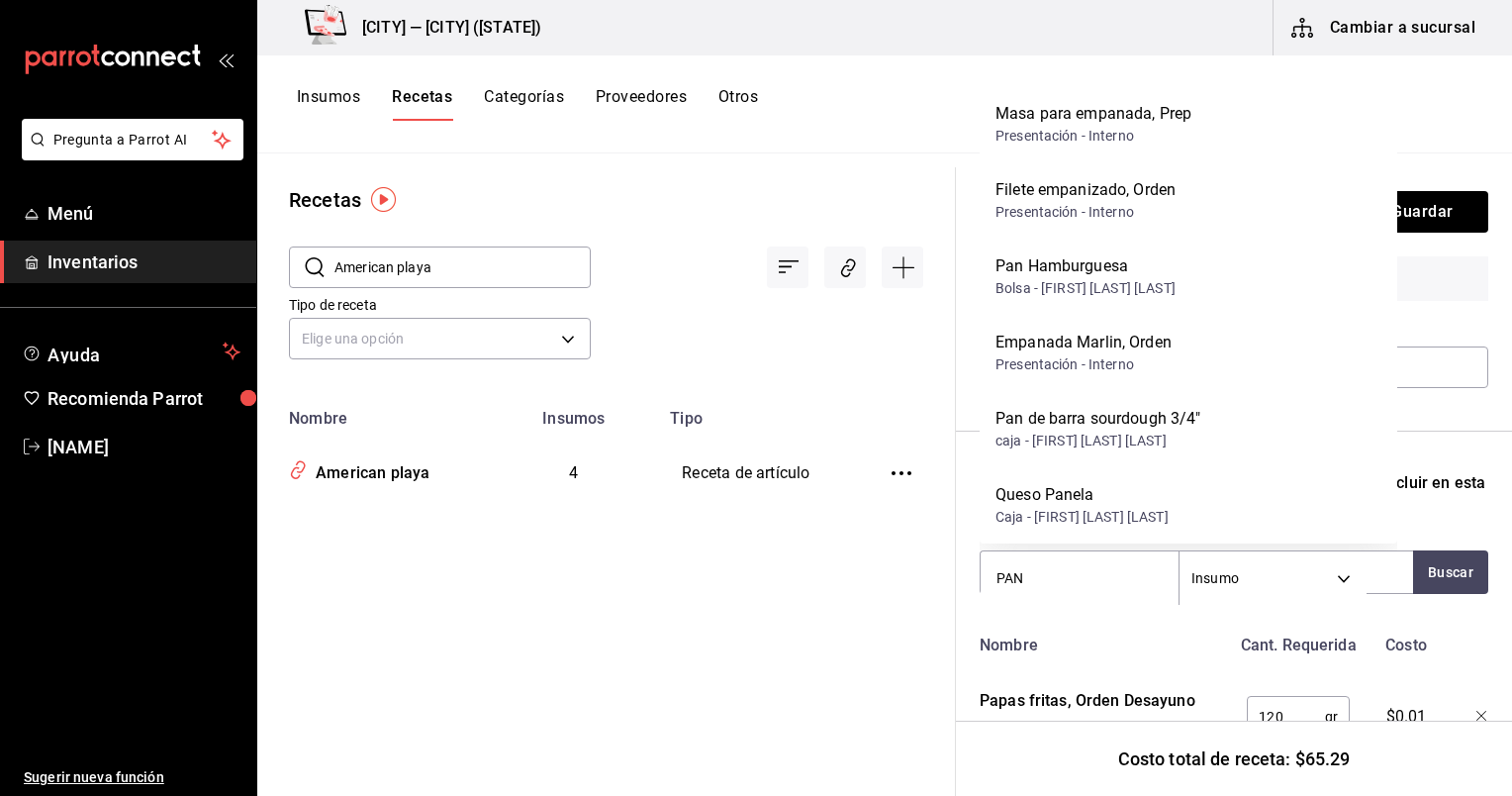 type on "PAN" 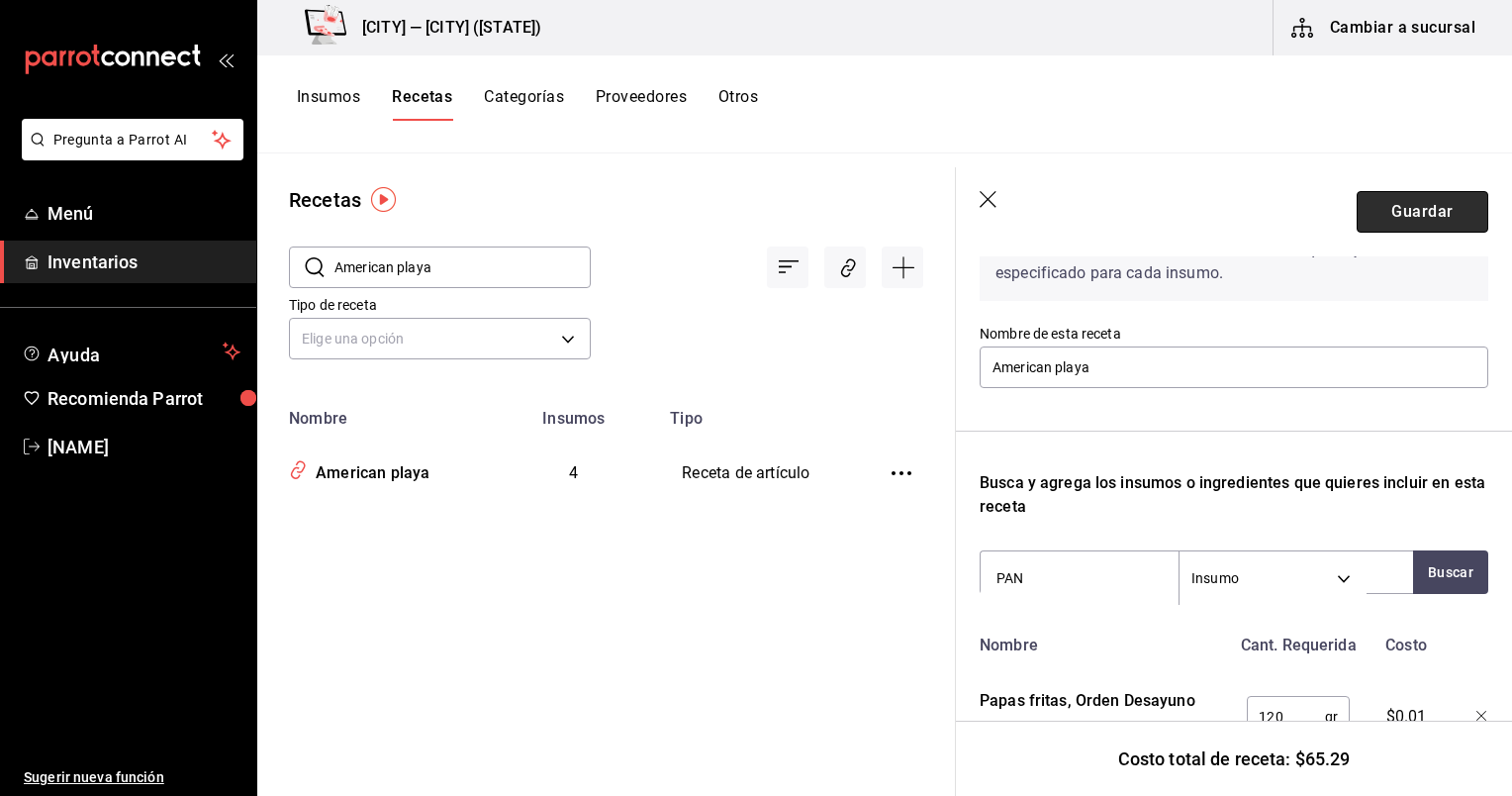 click on "Guardar" at bounding box center (1422, 212) 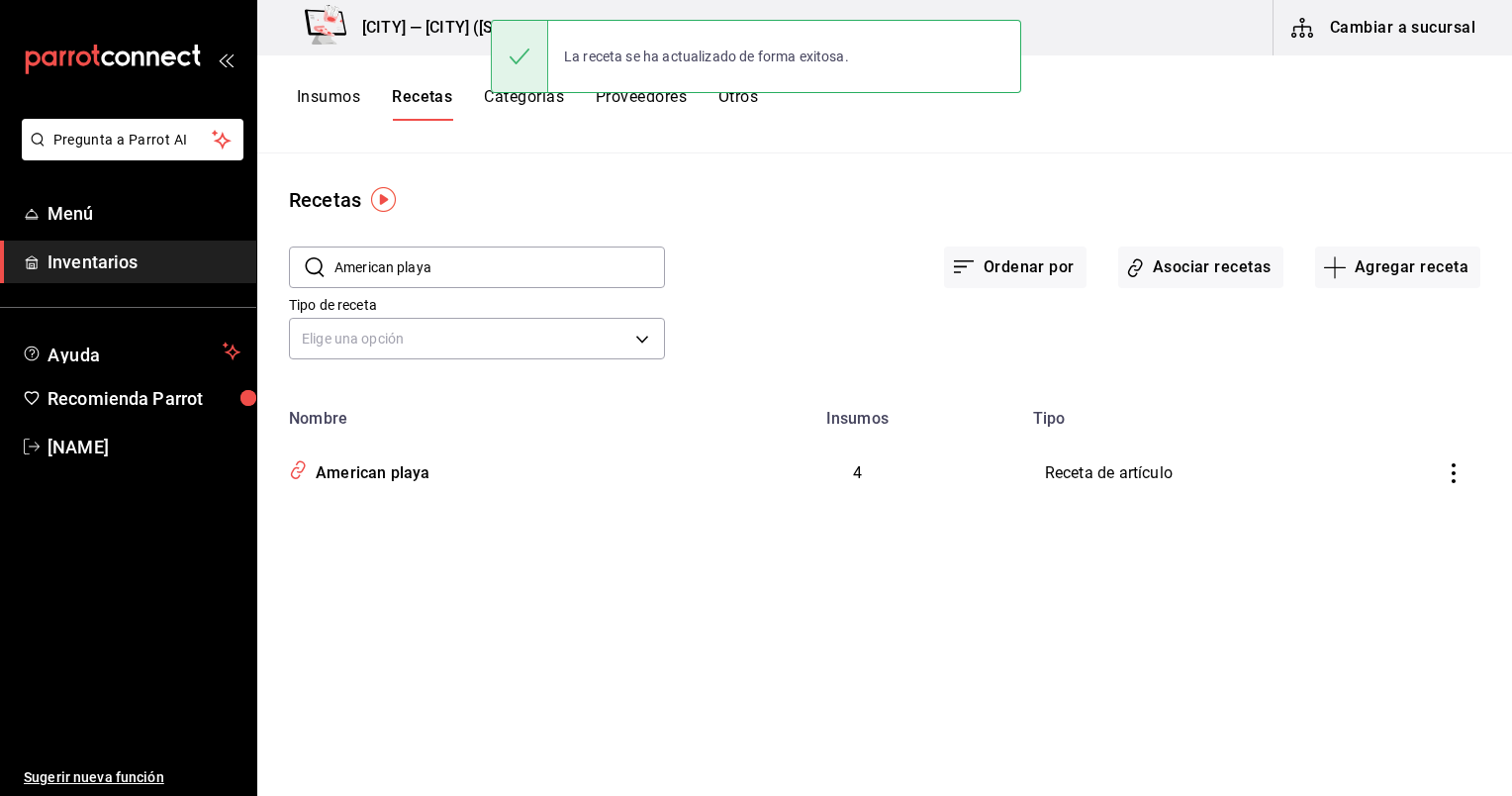 scroll, scrollTop: 0, scrollLeft: 0, axis: both 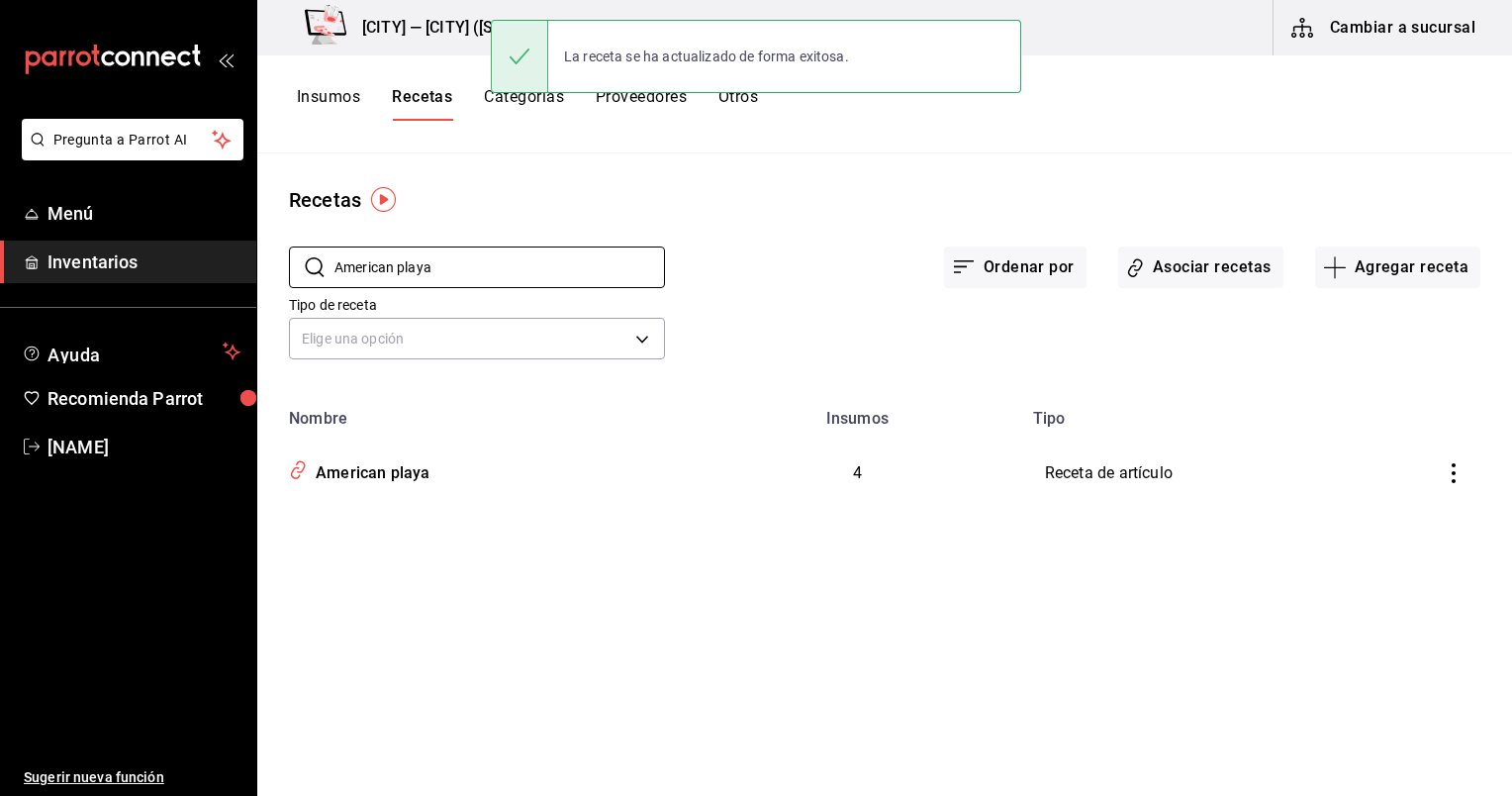drag, startPoint x: 463, startPoint y: 281, endPoint x: 273, endPoint y: 233, distance: 195.96939 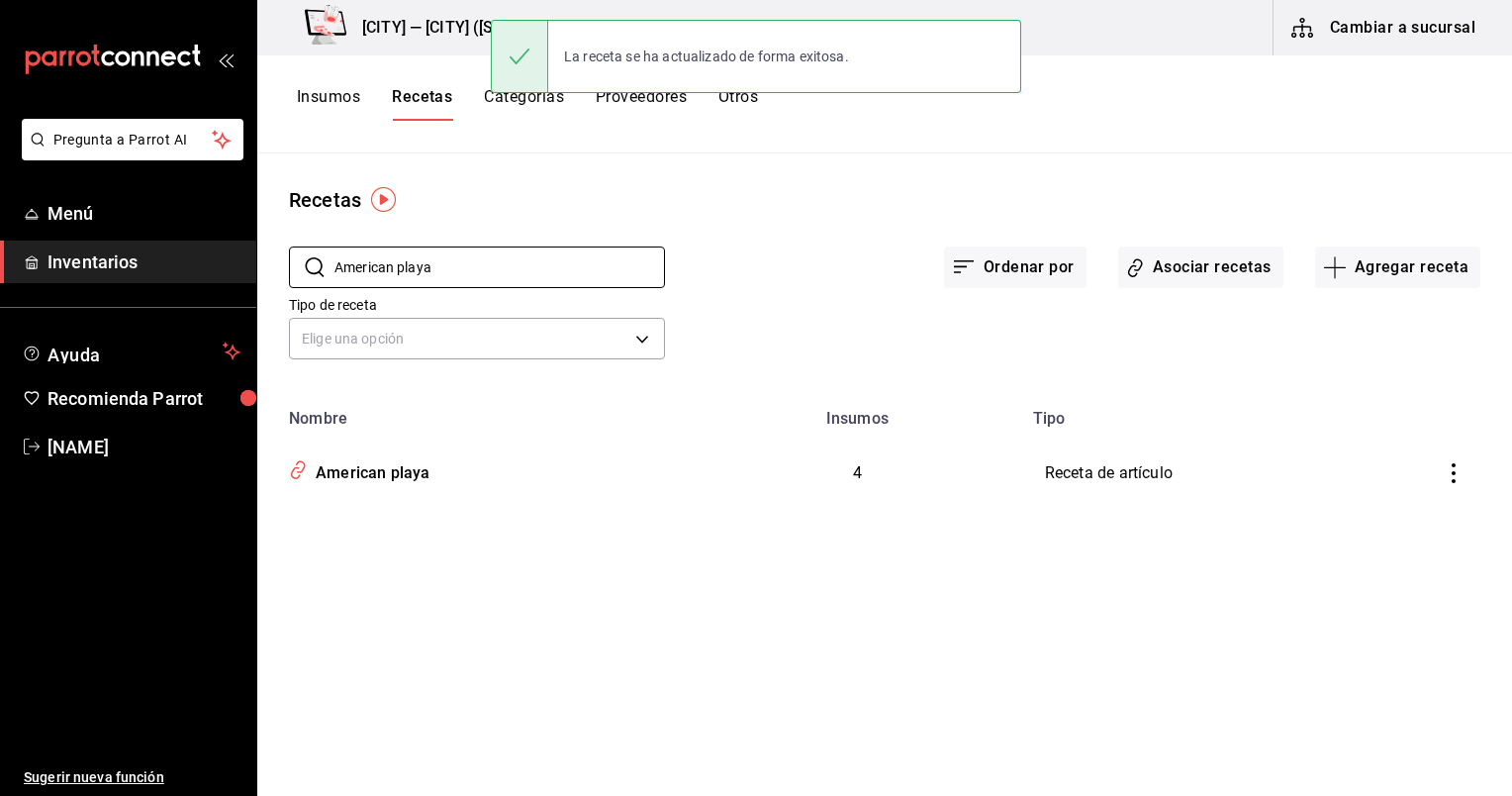click on "​ American playa ​" at bounding box center [461, 251] 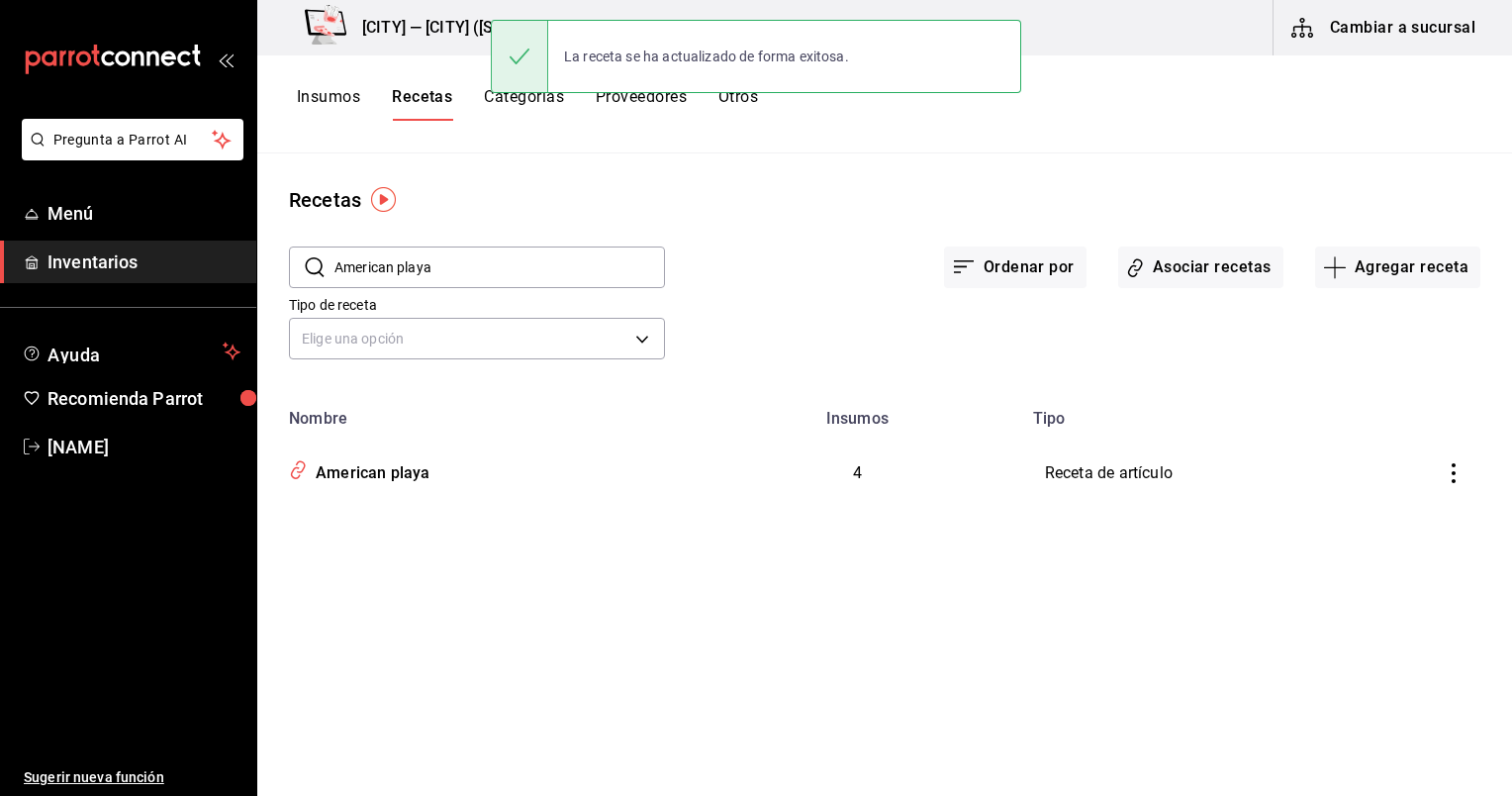paste on "Migas de tortillas" 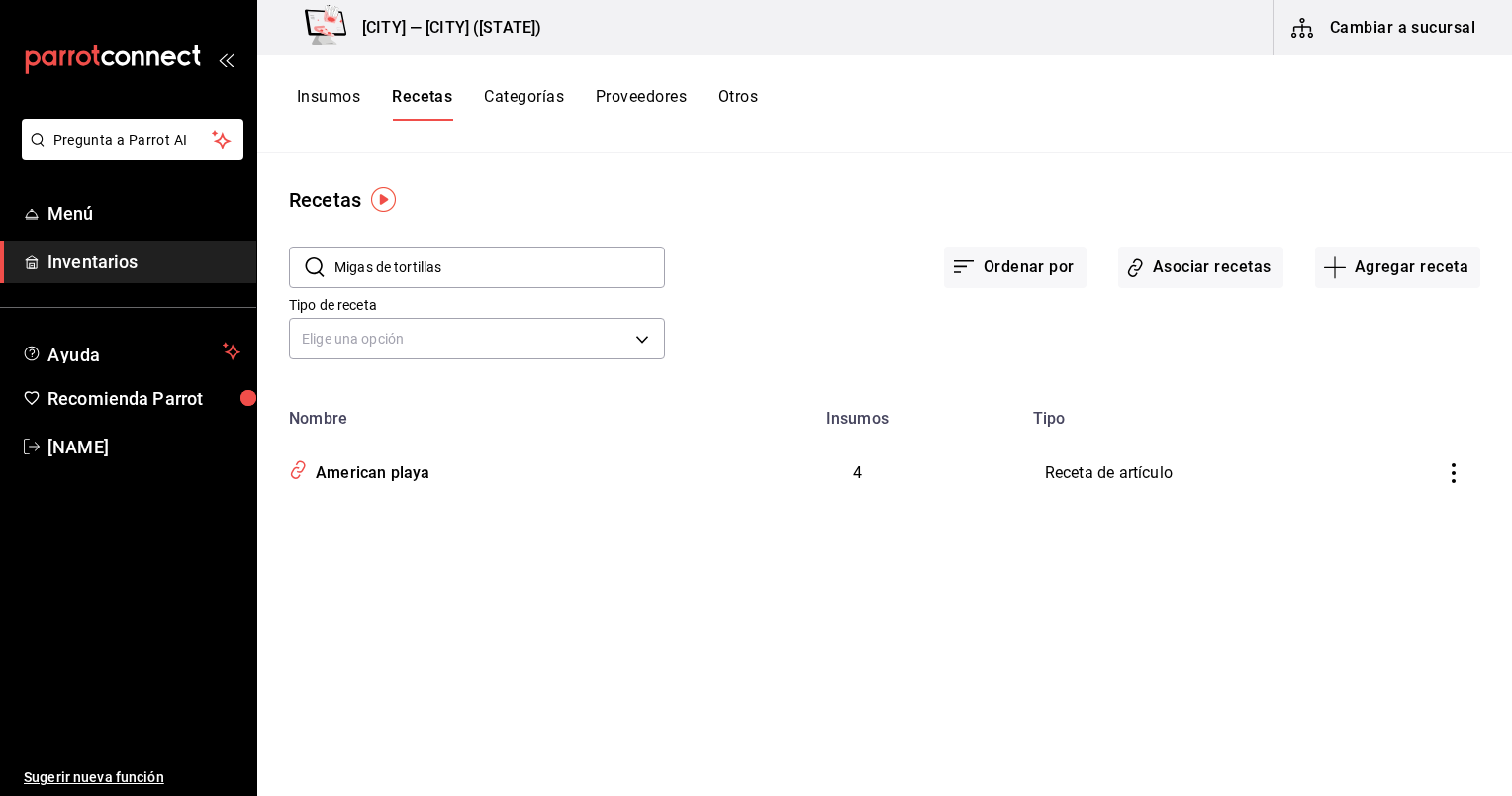 click on "Migas de tortillas" at bounding box center (500, 267) 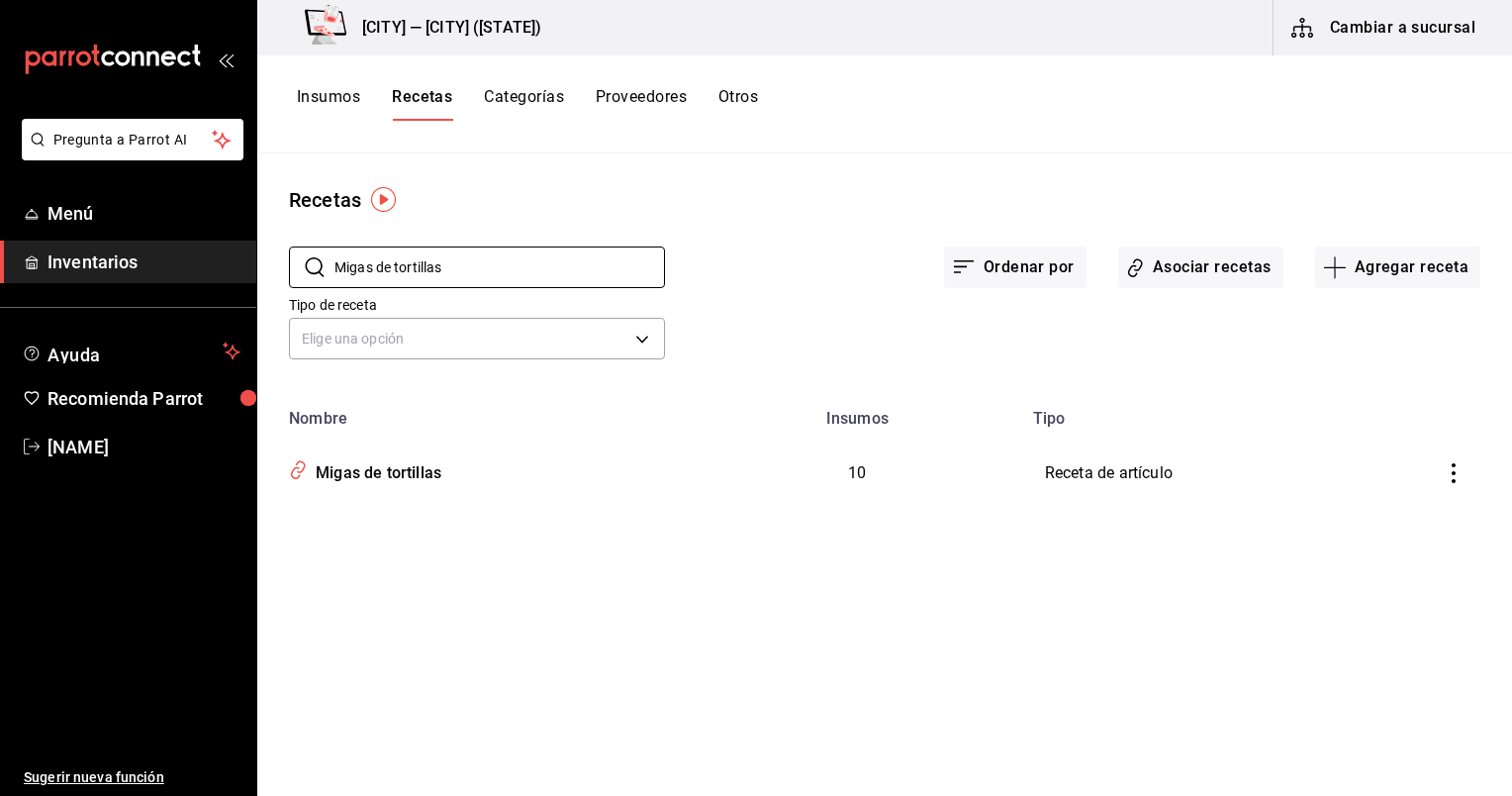 type on "Migas de tortillas" 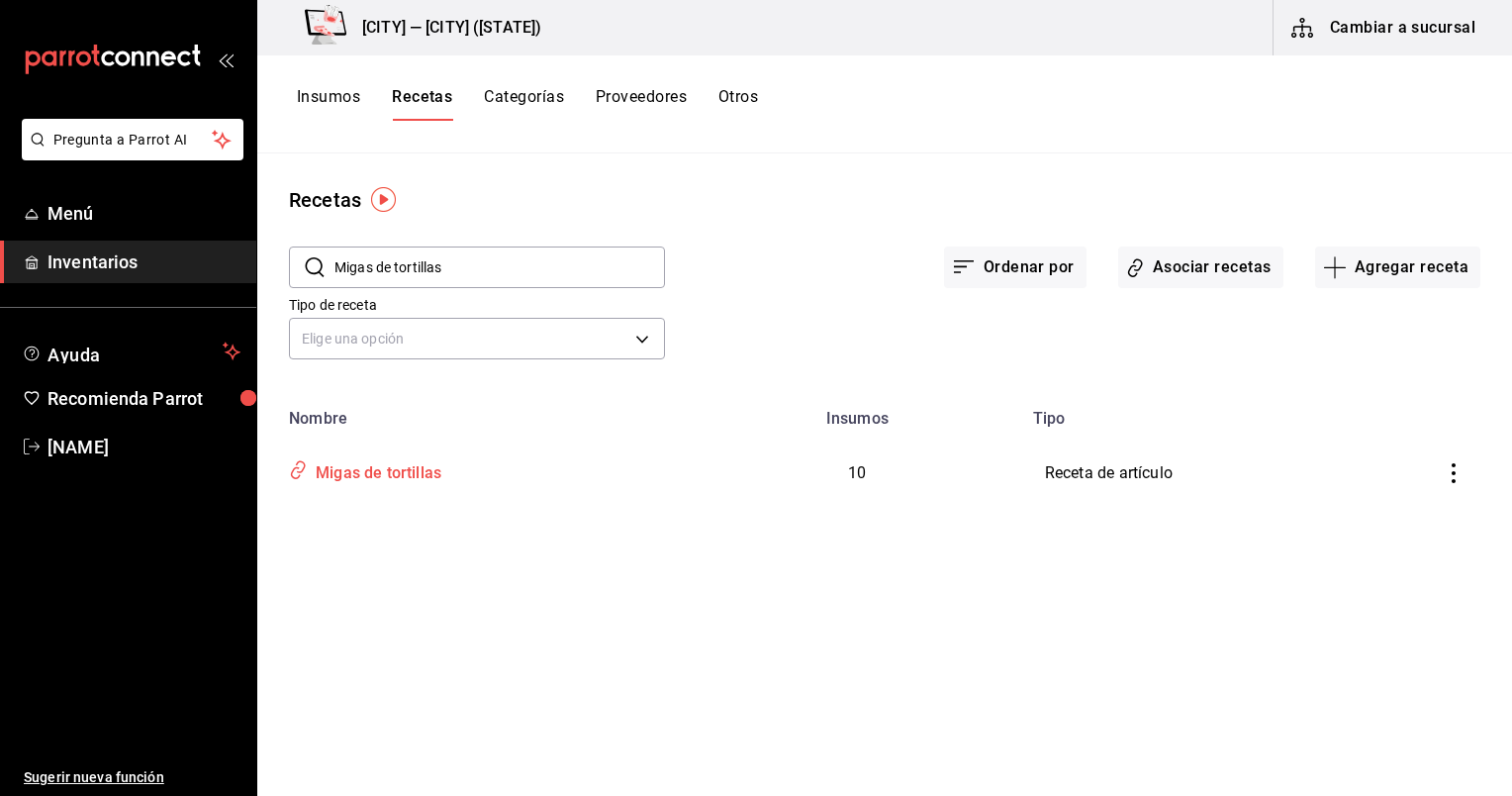click on "Migas de tortillas" at bounding box center [374, 469] 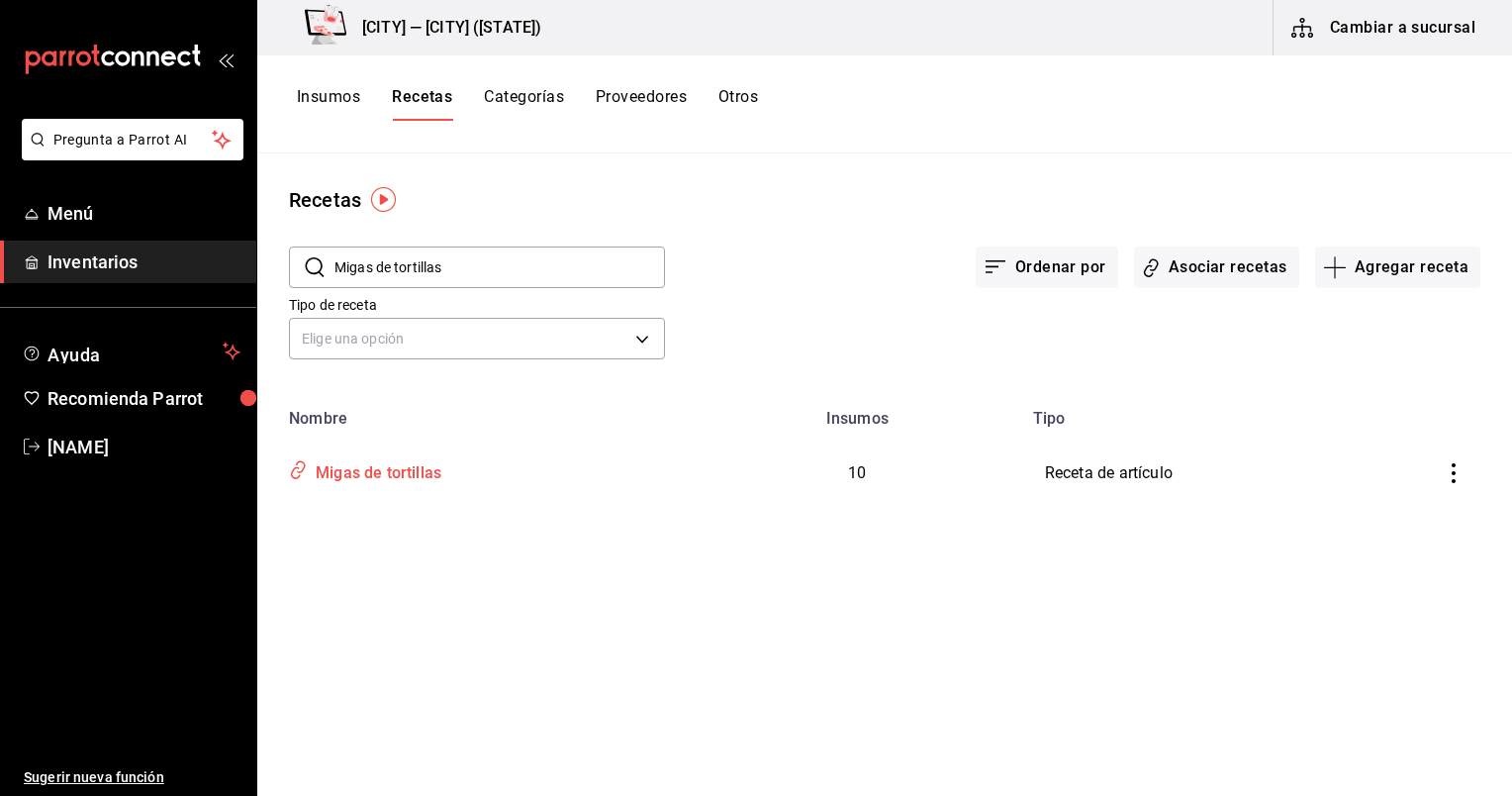 type on "Migas de tortillas" 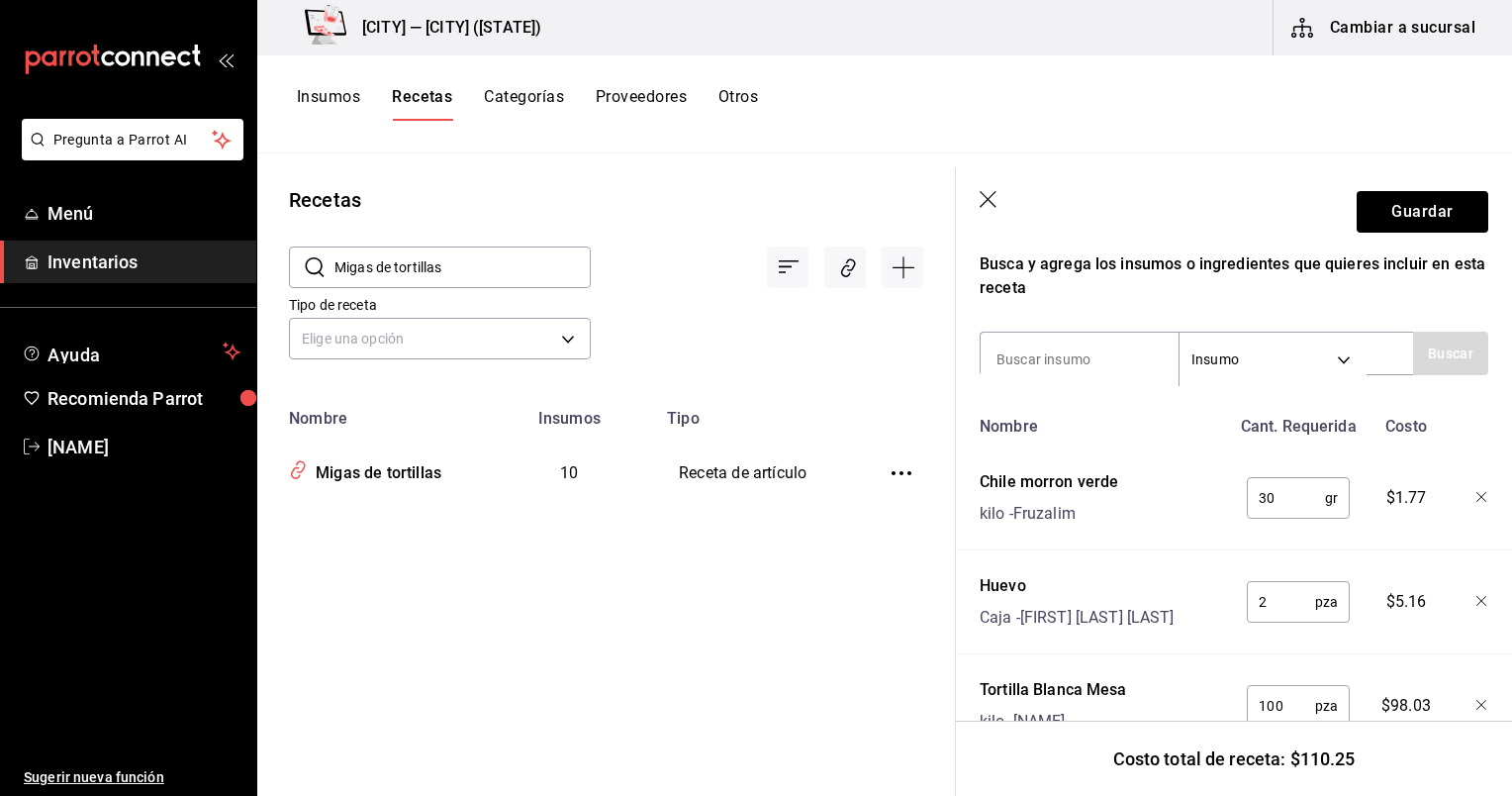 scroll, scrollTop: 356, scrollLeft: 0, axis: vertical 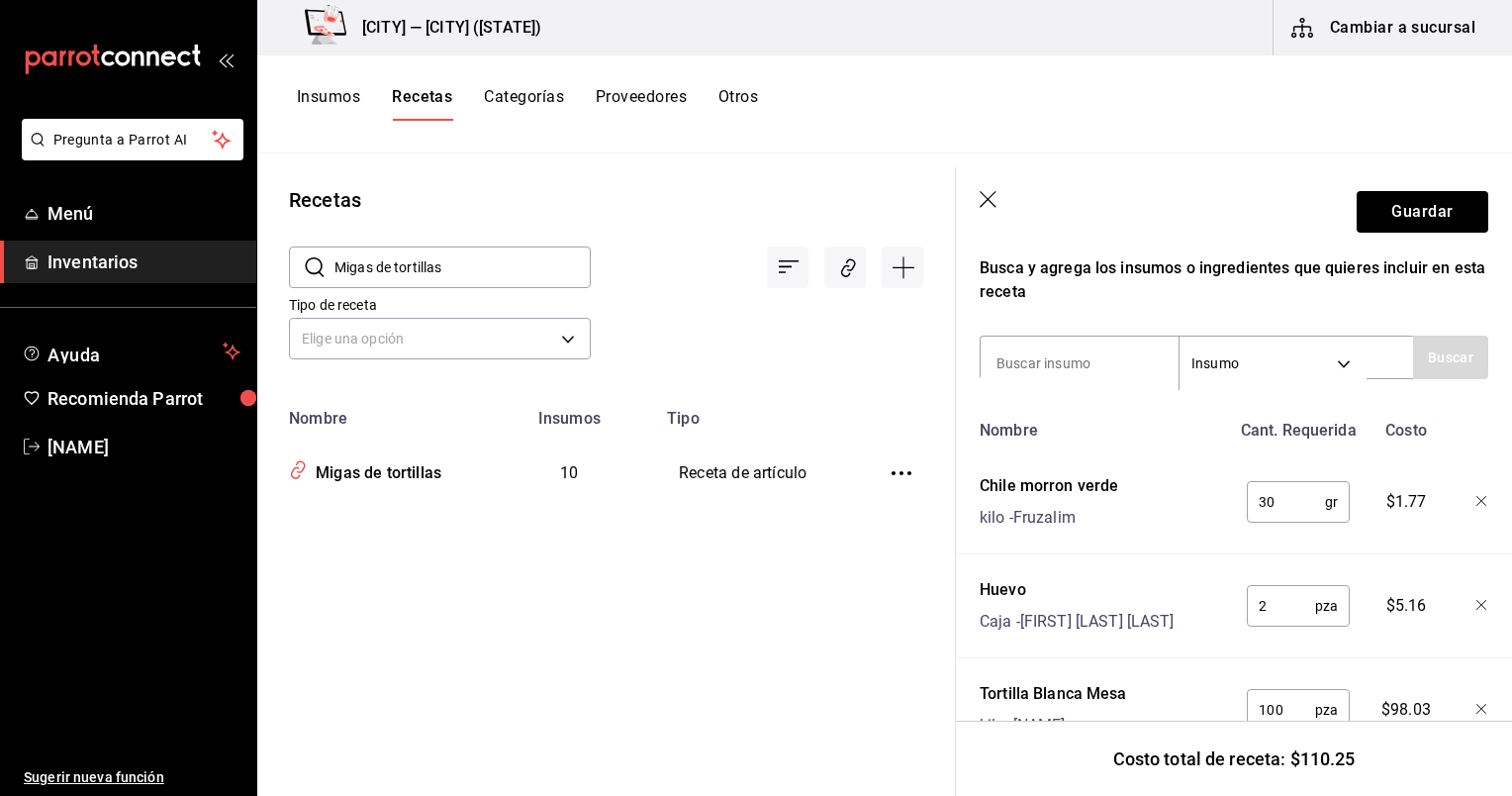 click at bounding box center [1080, 363] 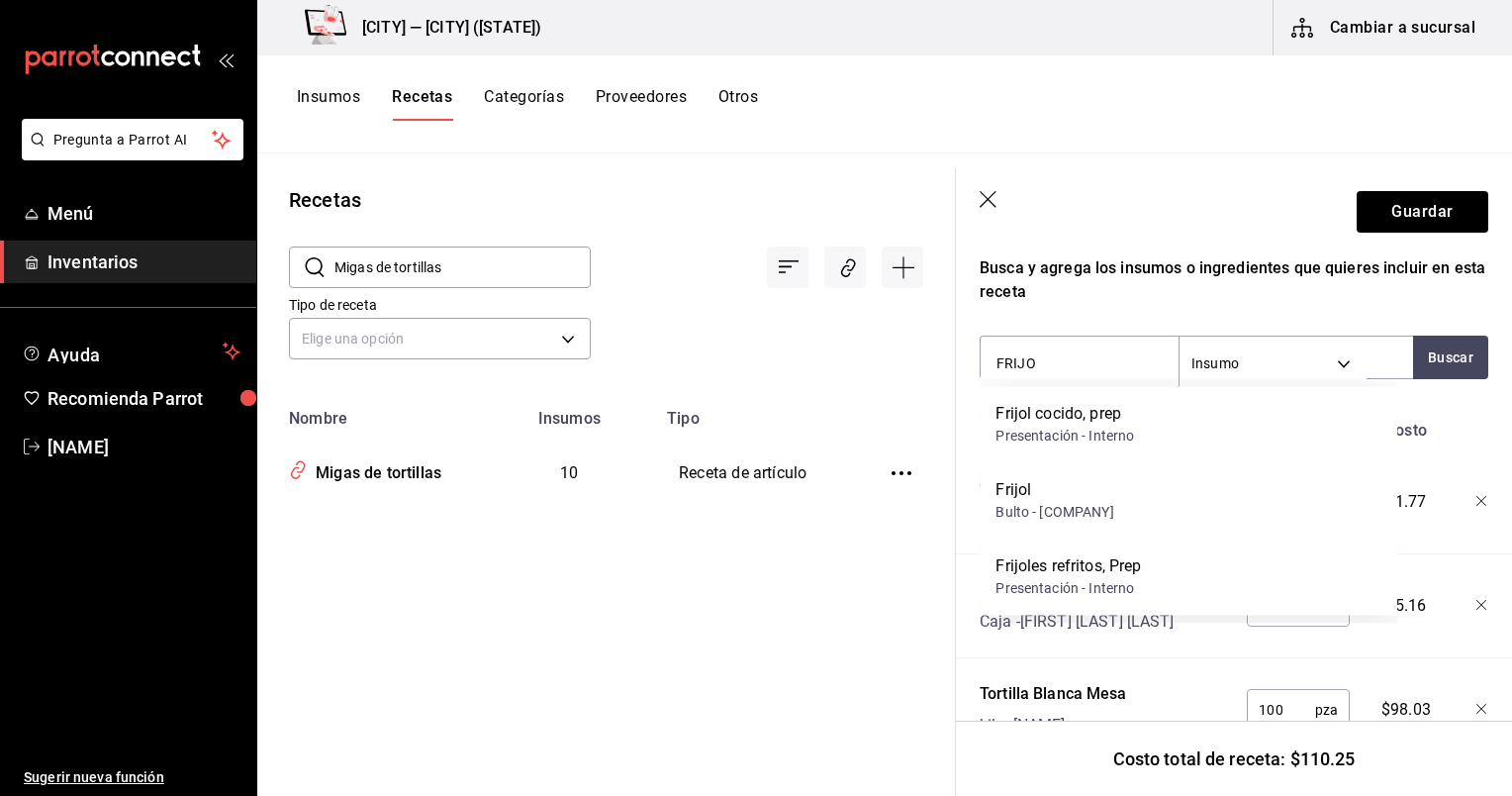 type on "FRIJOL" 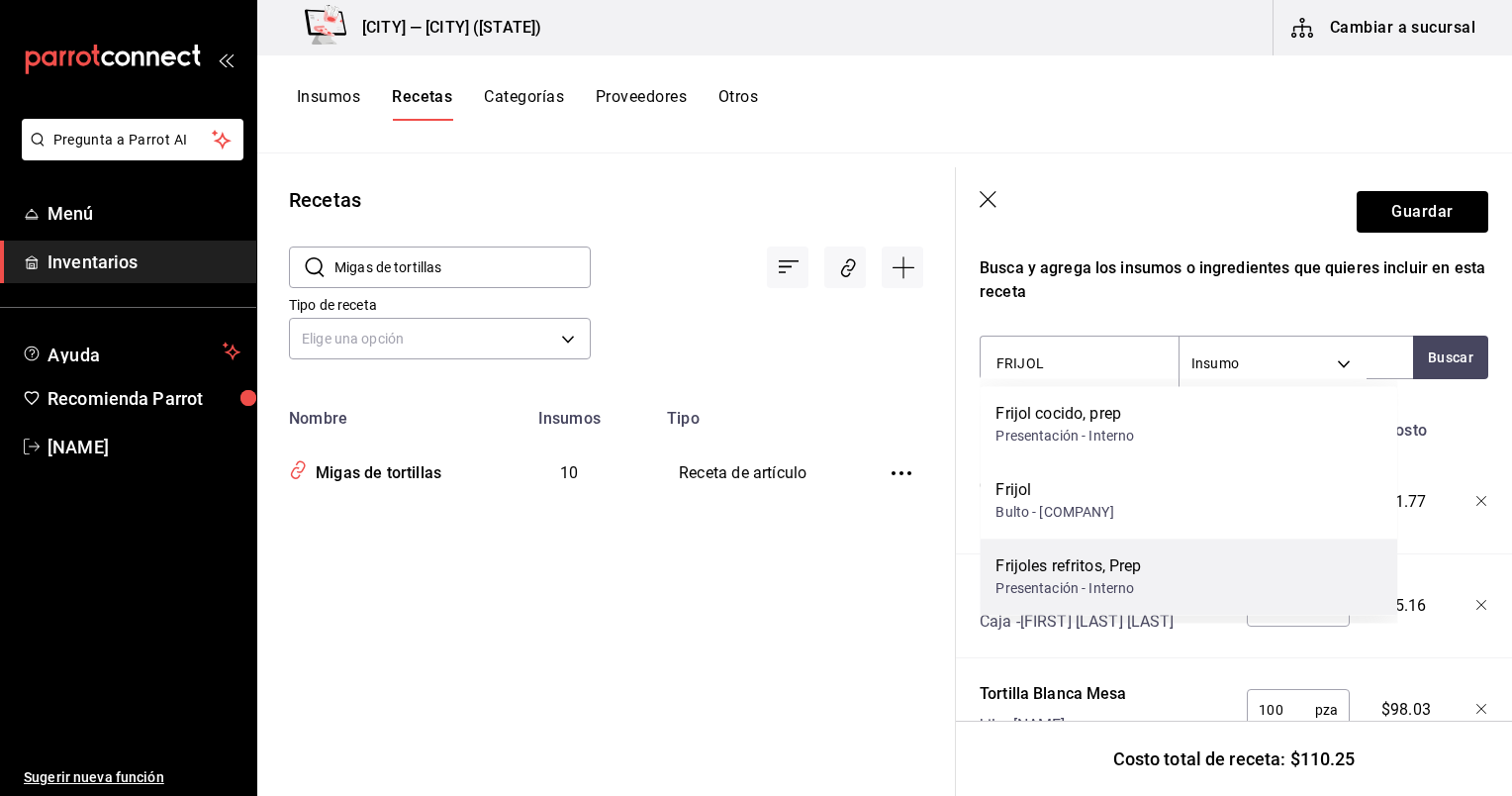 click on "Frijoles refritos, Prep Presentación - Interno" at bounding box center (1188, 576) 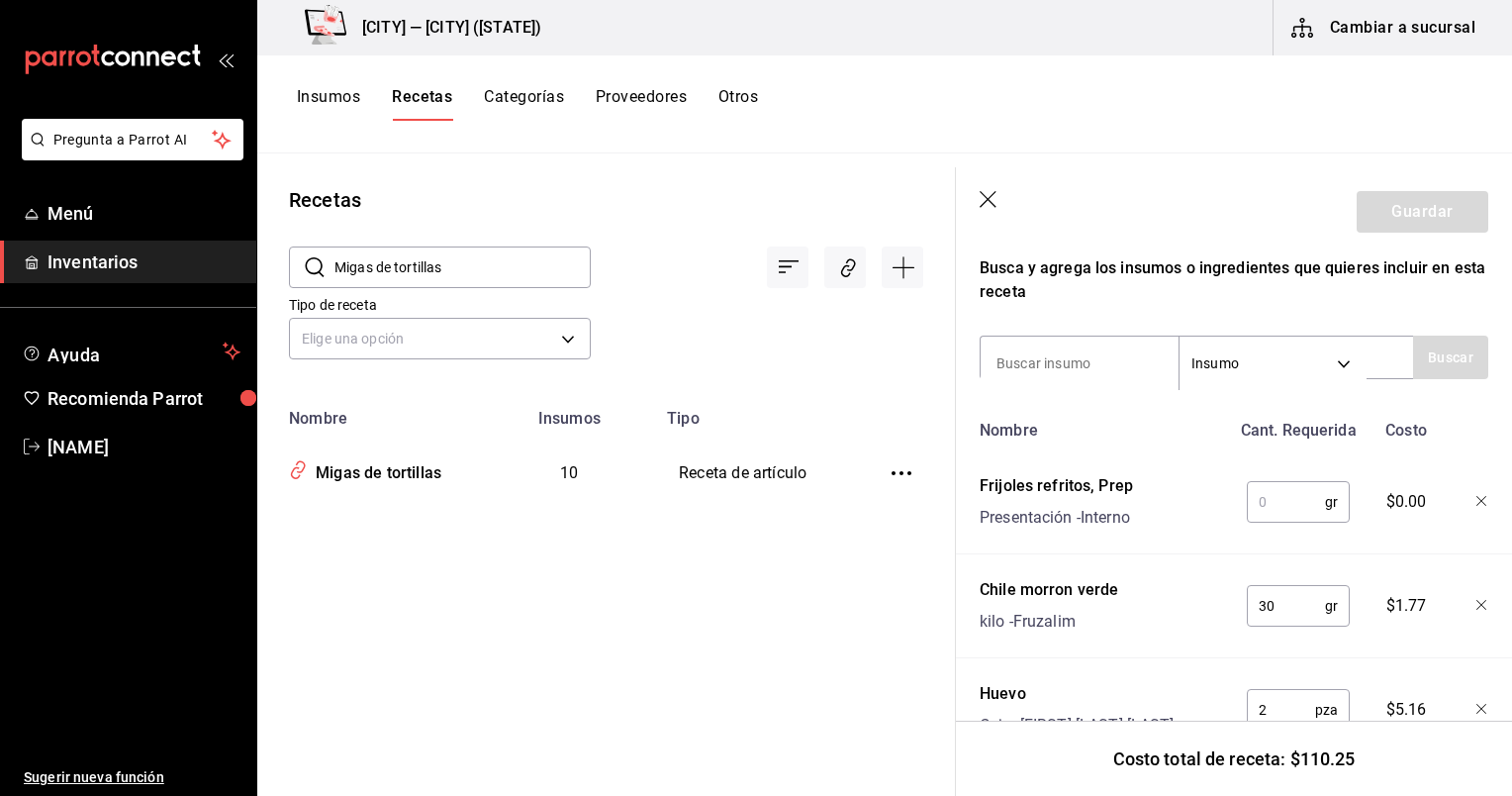 click at bounding box center (1285, 502) 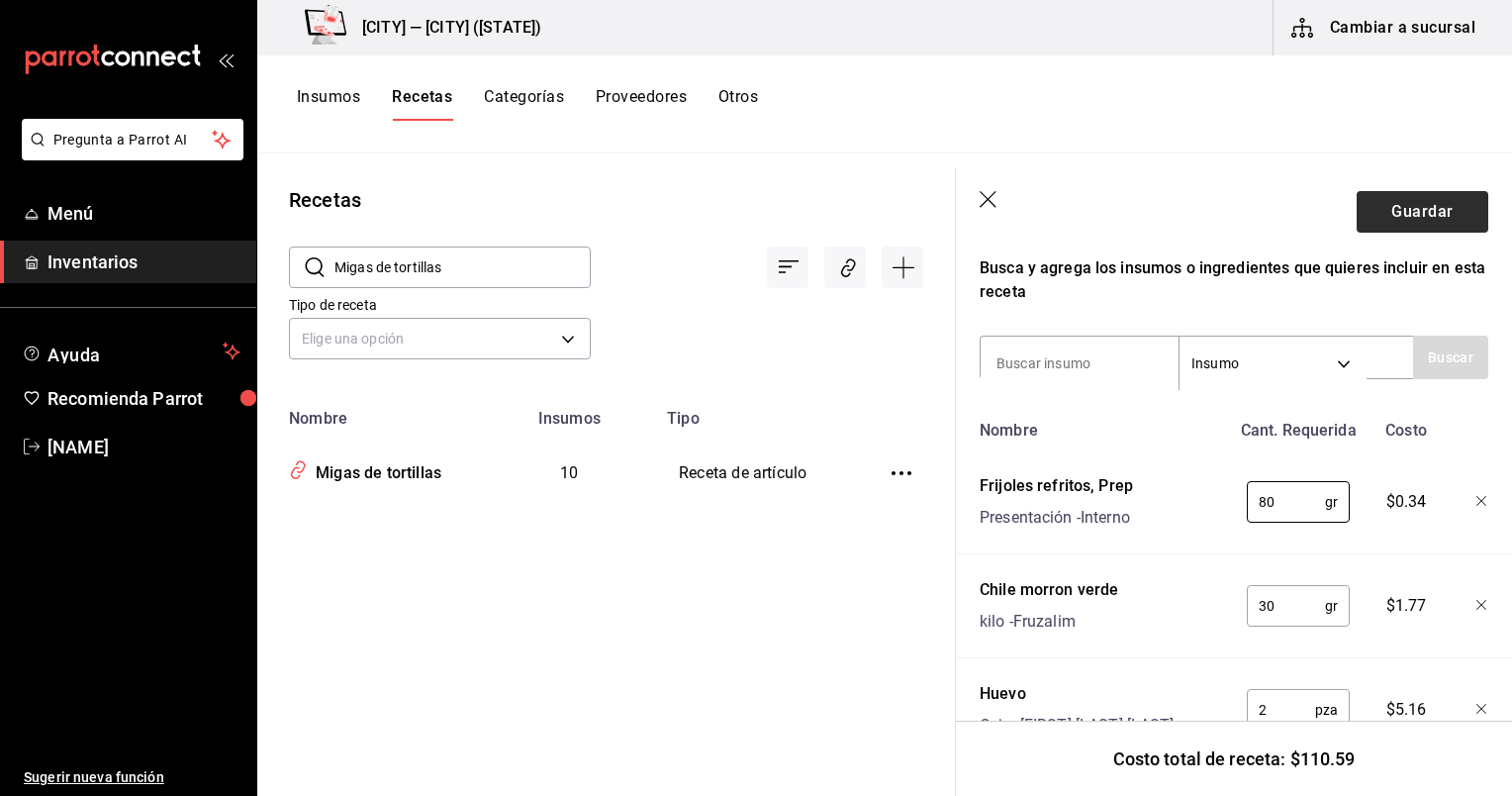 type on "80" 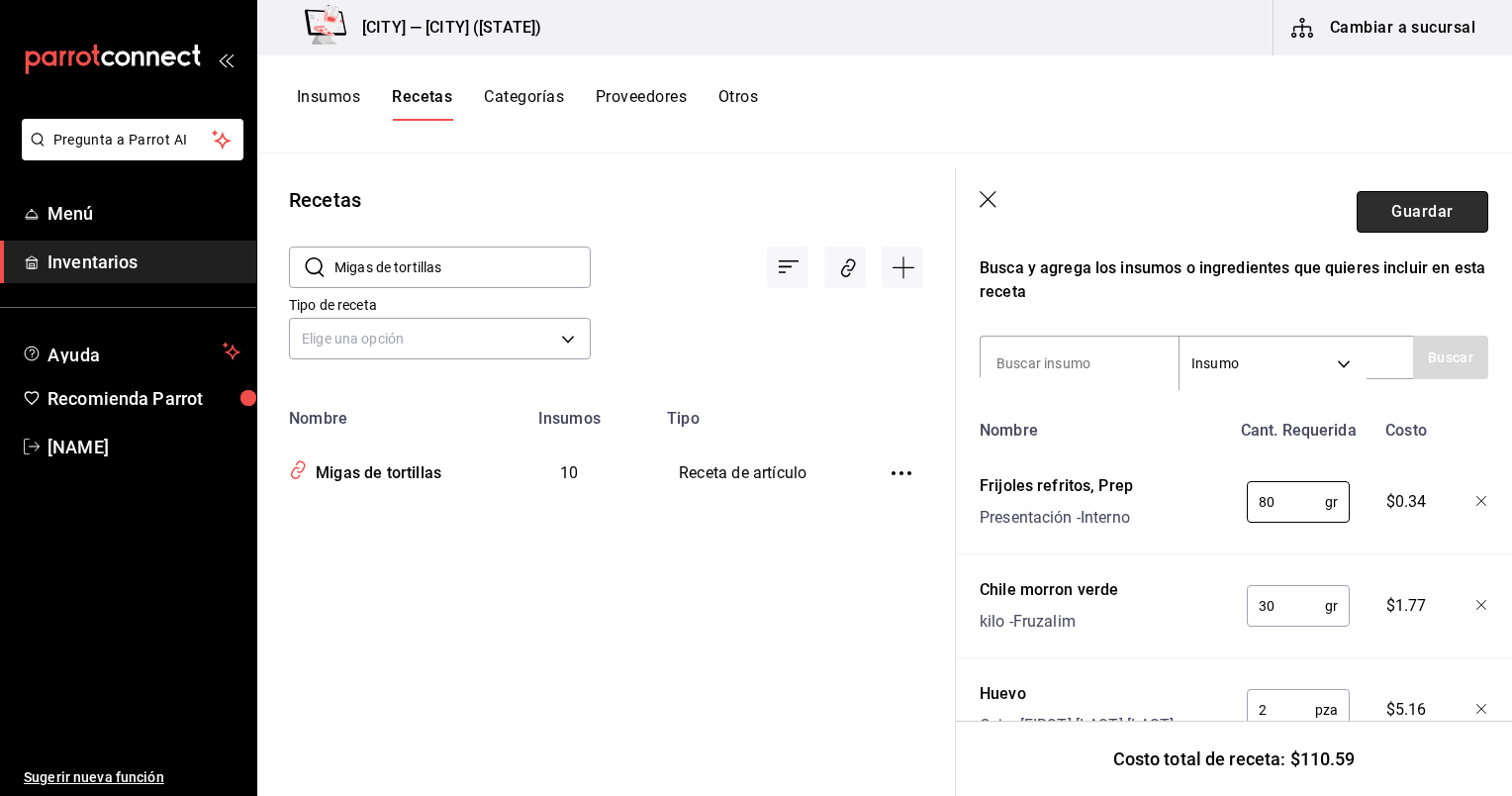 click on "Guardar" at bounding box center (1422, 212) 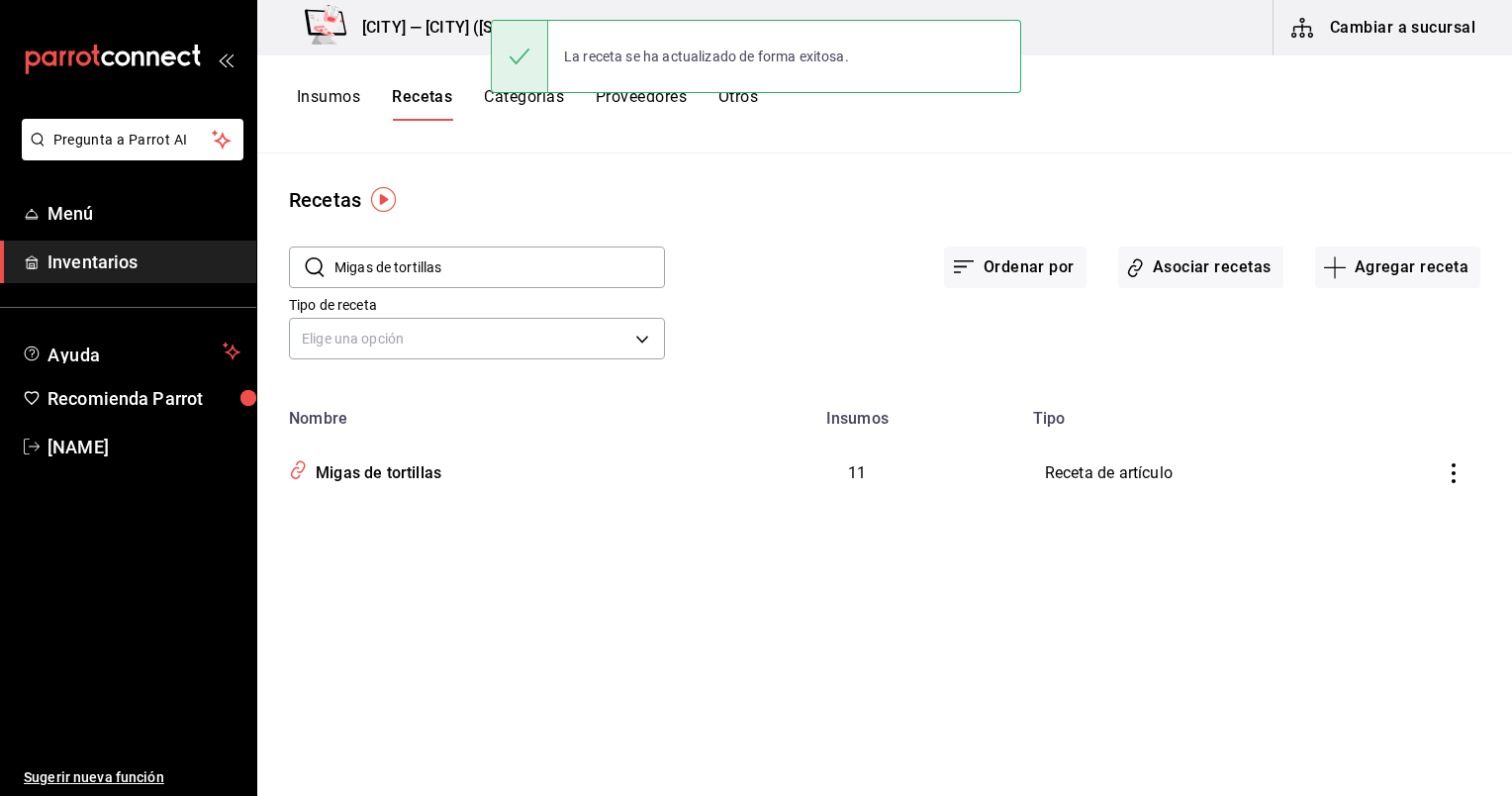scroll, scrollTop: 0, scrollLeft: 0, axis: both 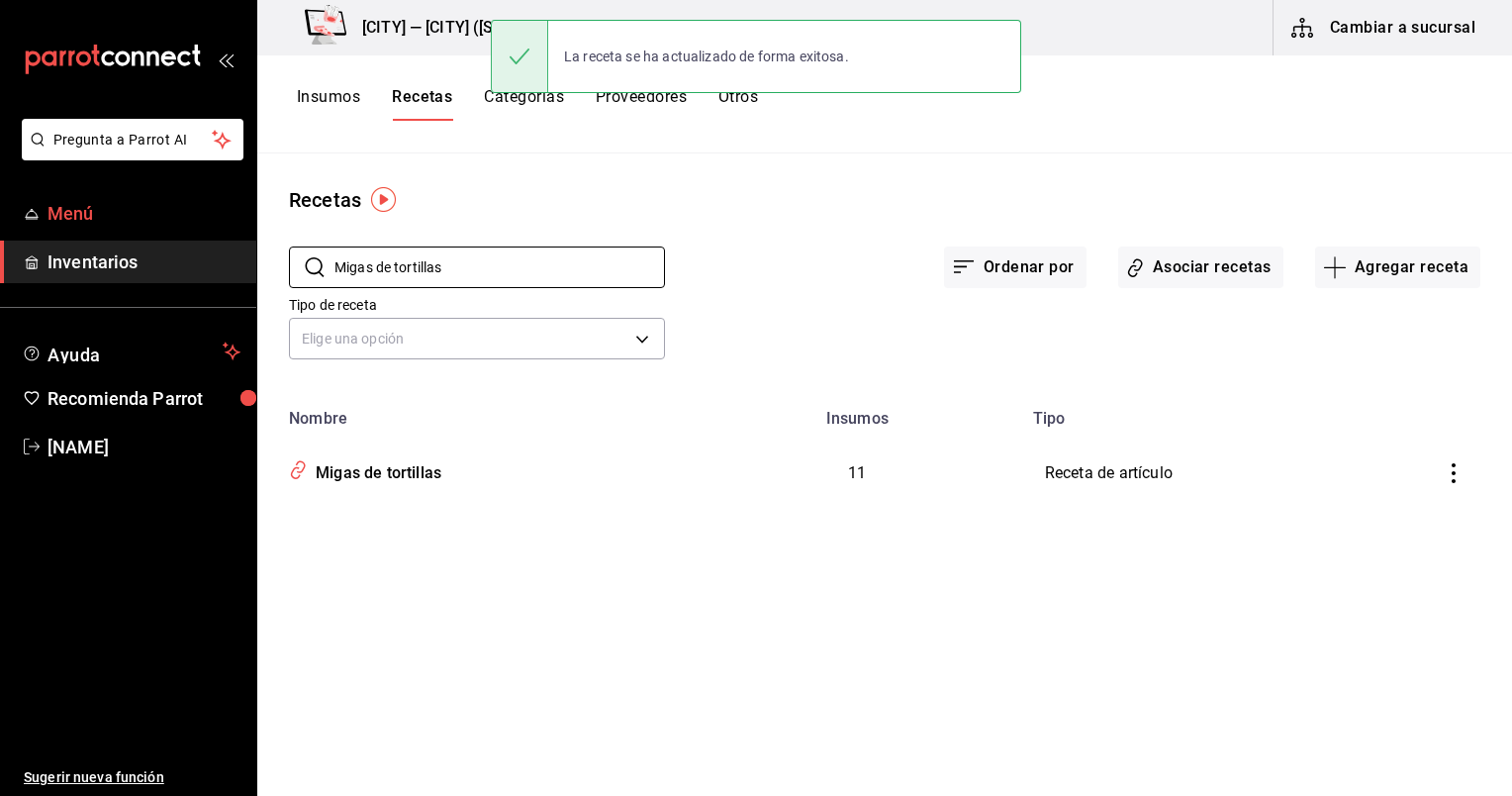 drag, startPoint x: 499, startPoint y: 283, endPoint x: 236, endPoint y: 234, distance: 267.5257 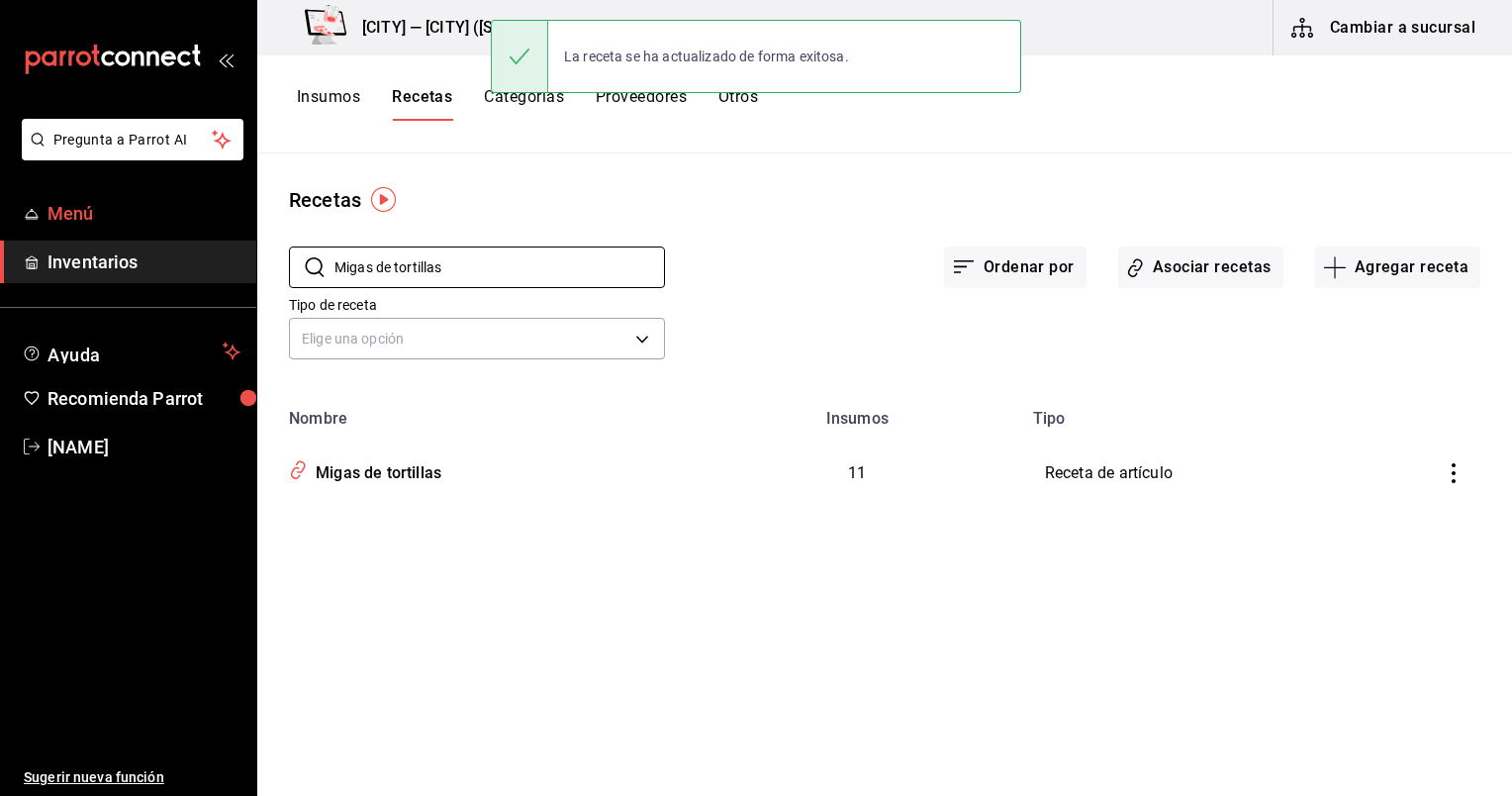 click on "Pregunta a Parrot AI Menú   Inventarios   Ayuda Recomienda Parrot   Gema Mata   Sugerir nueva función   Playa Bichis — Playa Bichis (San Lorenzo) Cambiar a sucursal Insumos Recetas Categorías Proveedores Otros Recetas ​ Migas de tortillas ​ Ordenar por Asociar recetas Agregar receta Tipo de receta Elige una opción default Nombre Insumos Tipo Migas de tortillas 11 Receta de artículo Guardar" at bounding box center [756, 391] 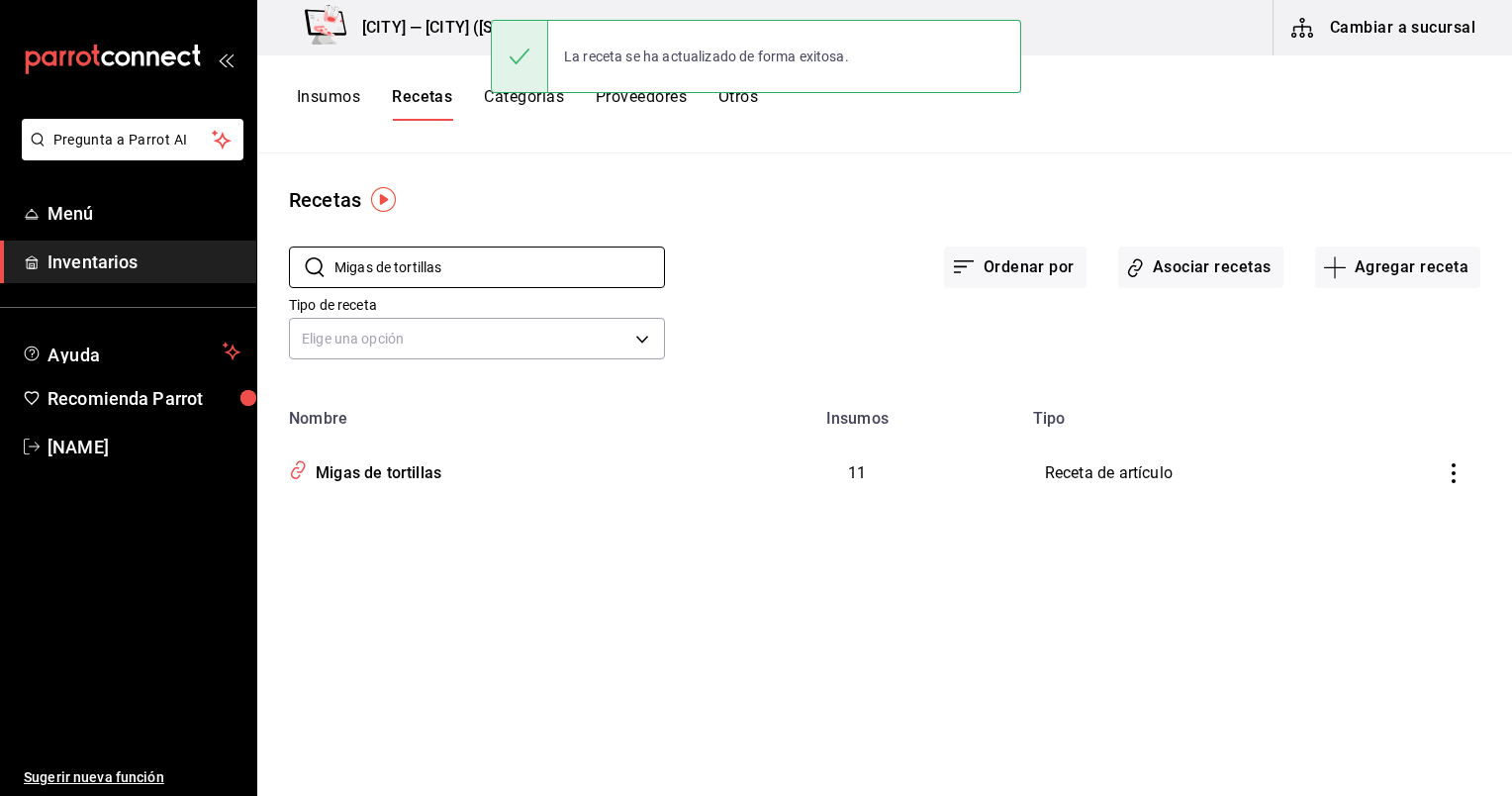 paste on "Huevos Ranchero" 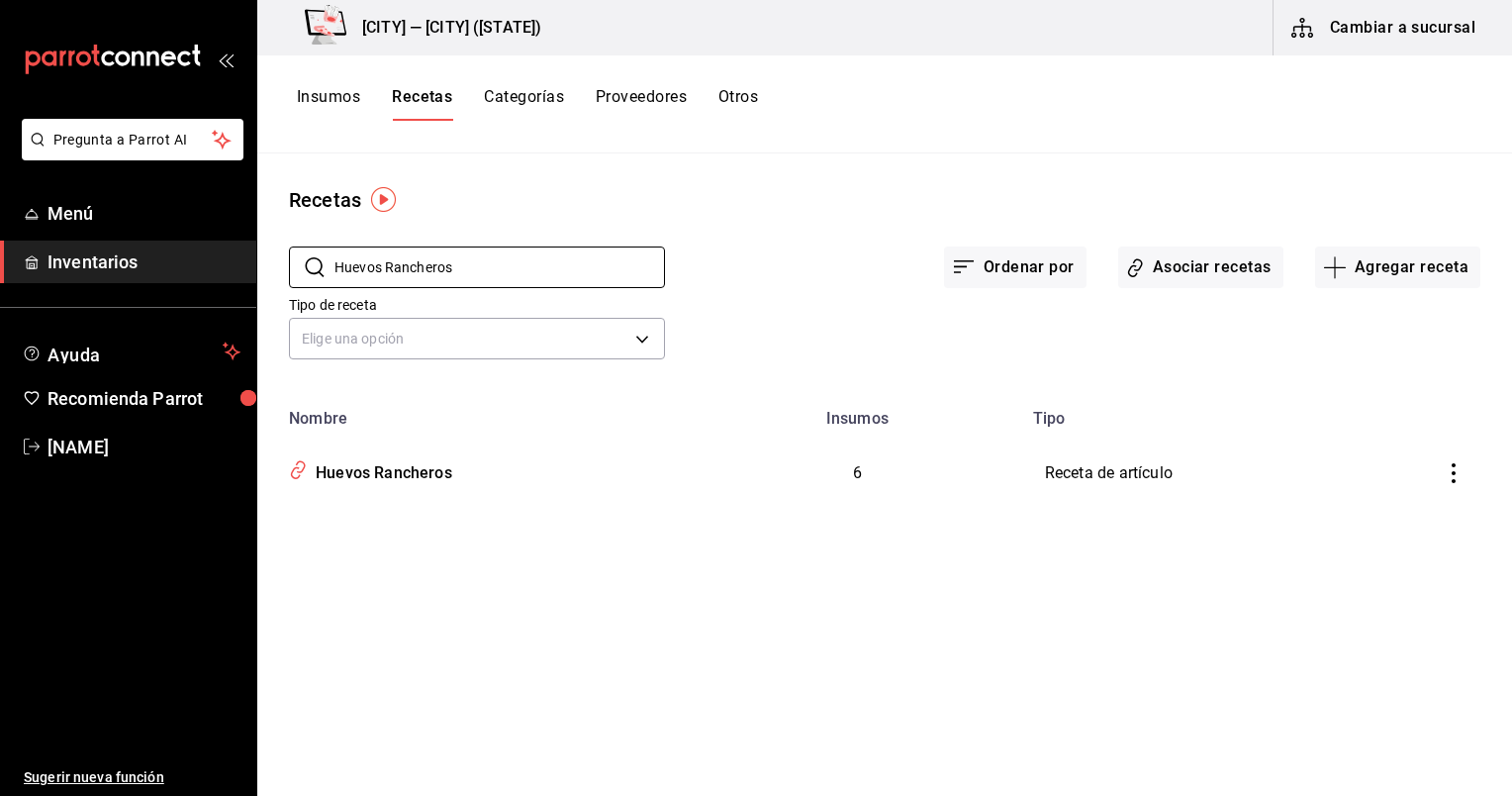type on "Huevos Rancheros" 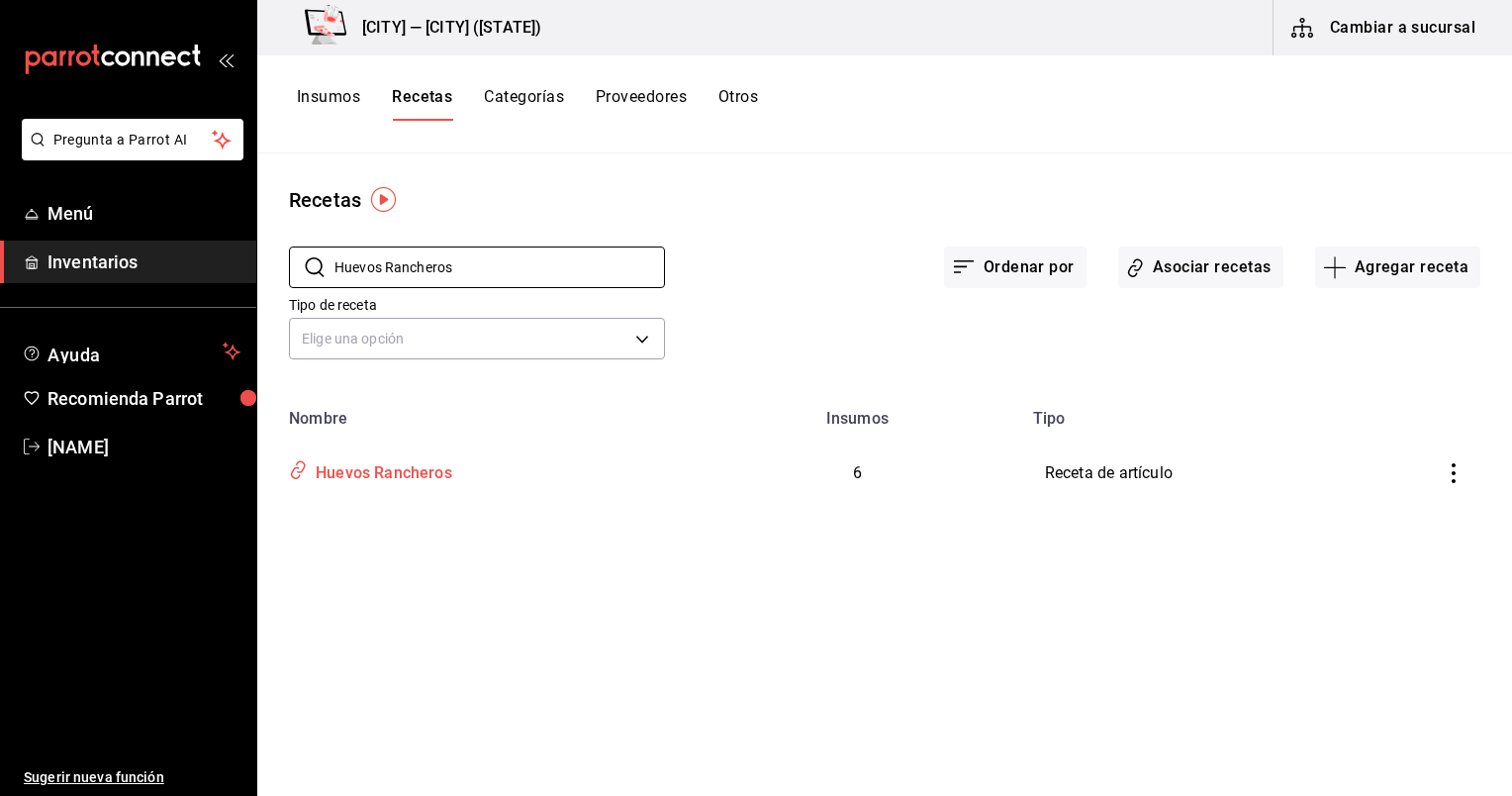 click on "Huevos Rancheros" at bounding box center (475, 473) 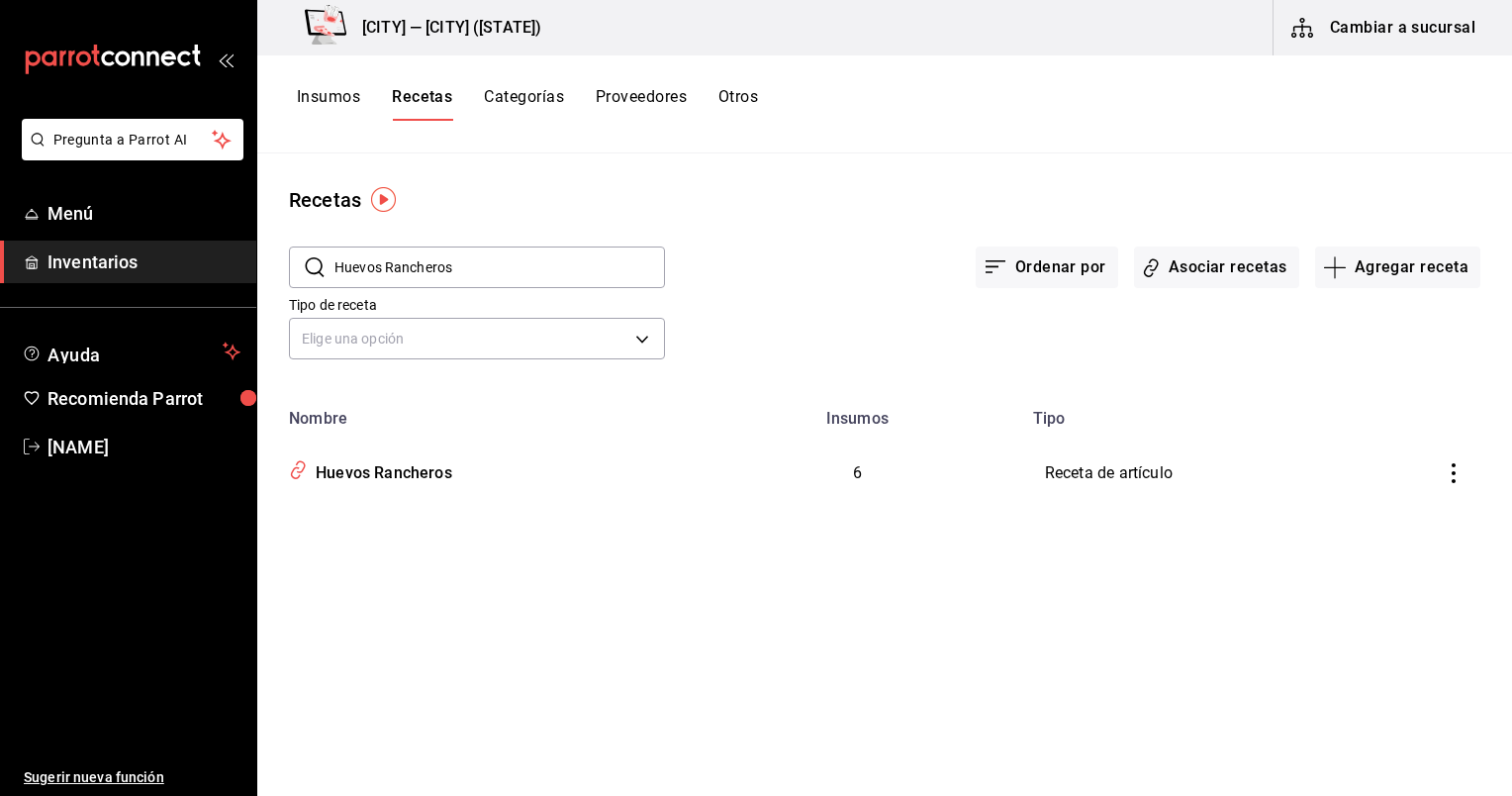 type on "Huevos Rancheros" 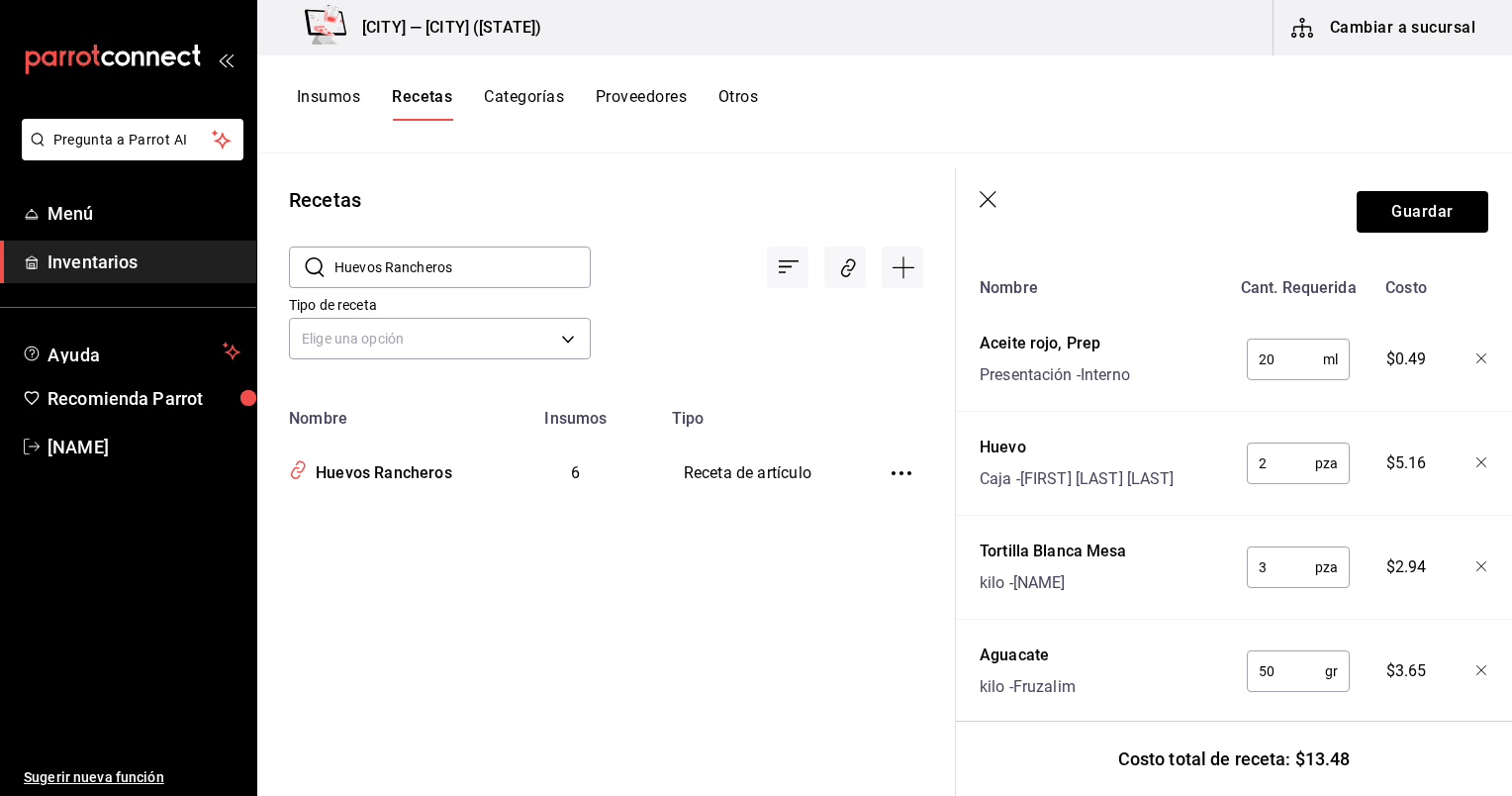 scroll, scrollTop: 387, scrollLeft: 0, axis: vertical 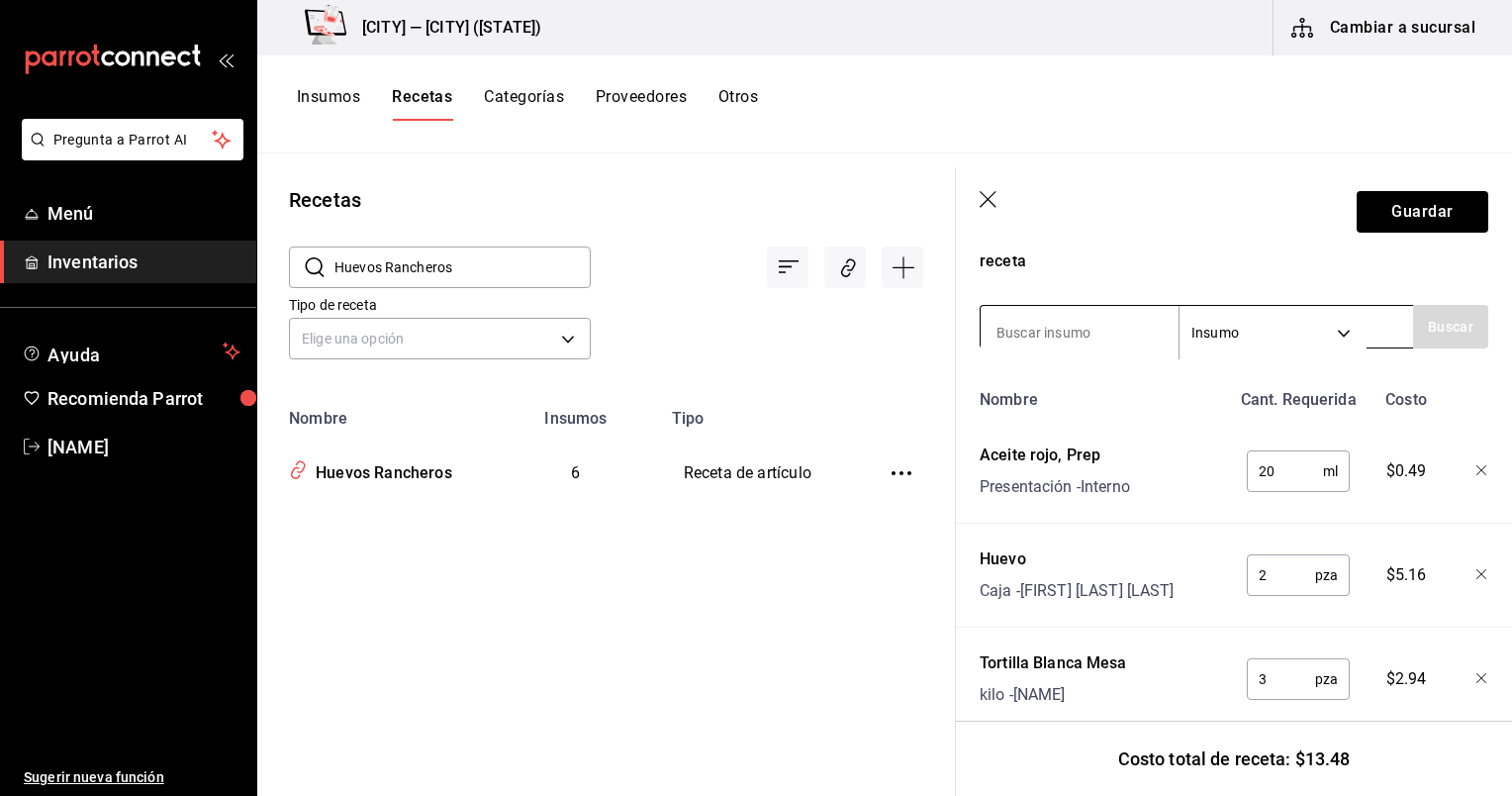 click at bounding box center (1080, 333) 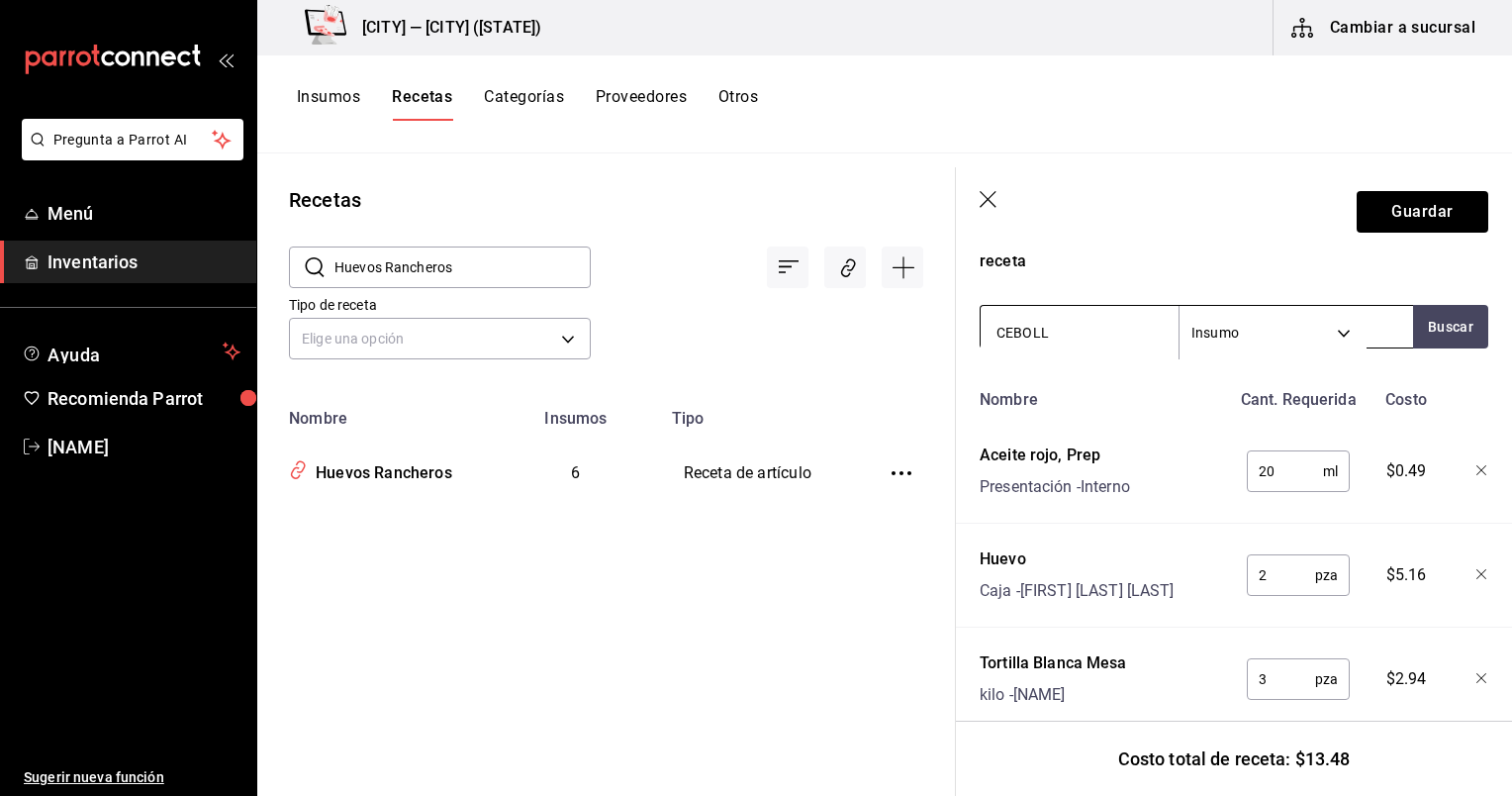 type on "CEBOLLA" 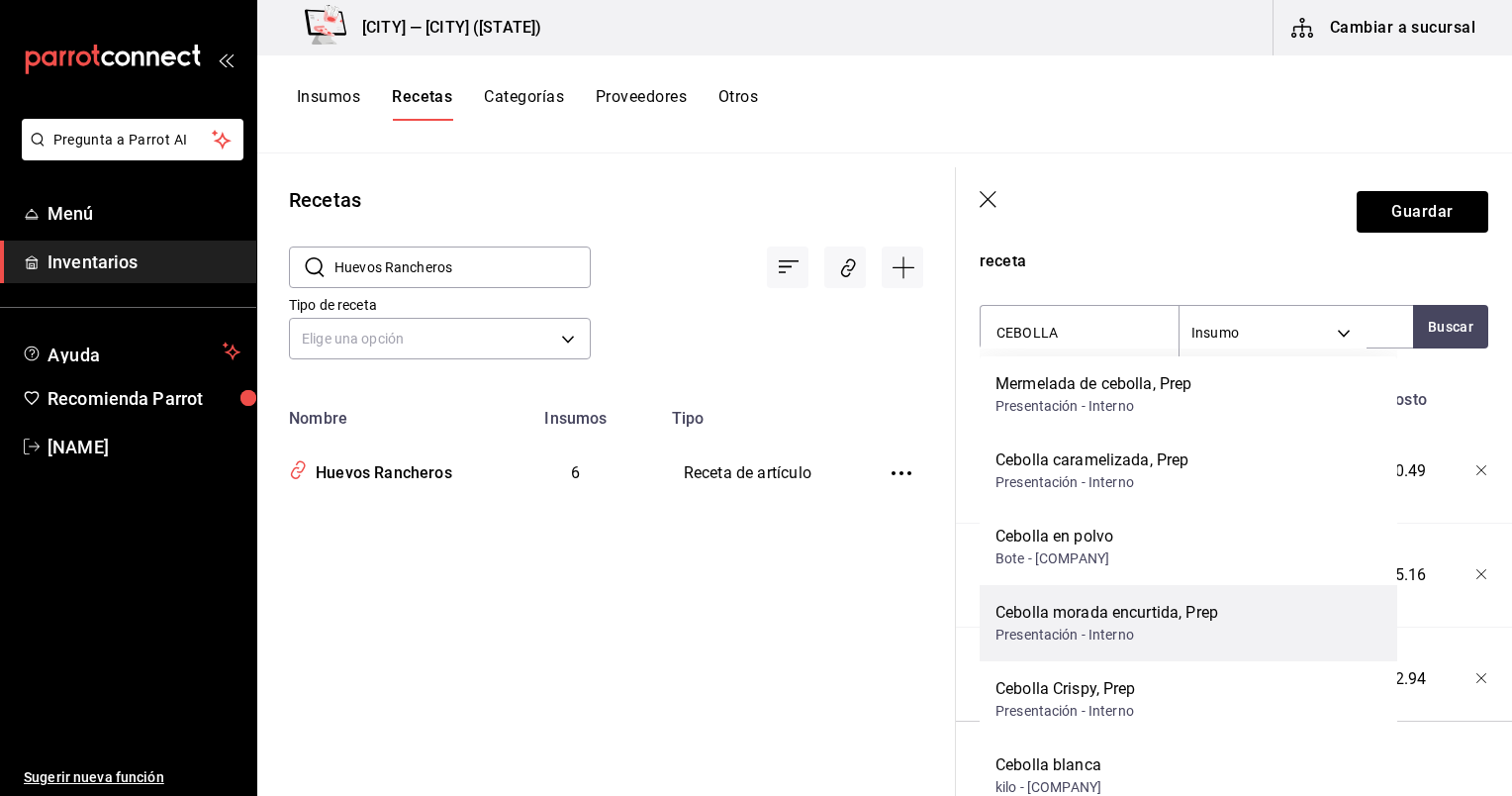 click on "Cebolla morada encurtida, Prep" at bounding box center [1106, 613] 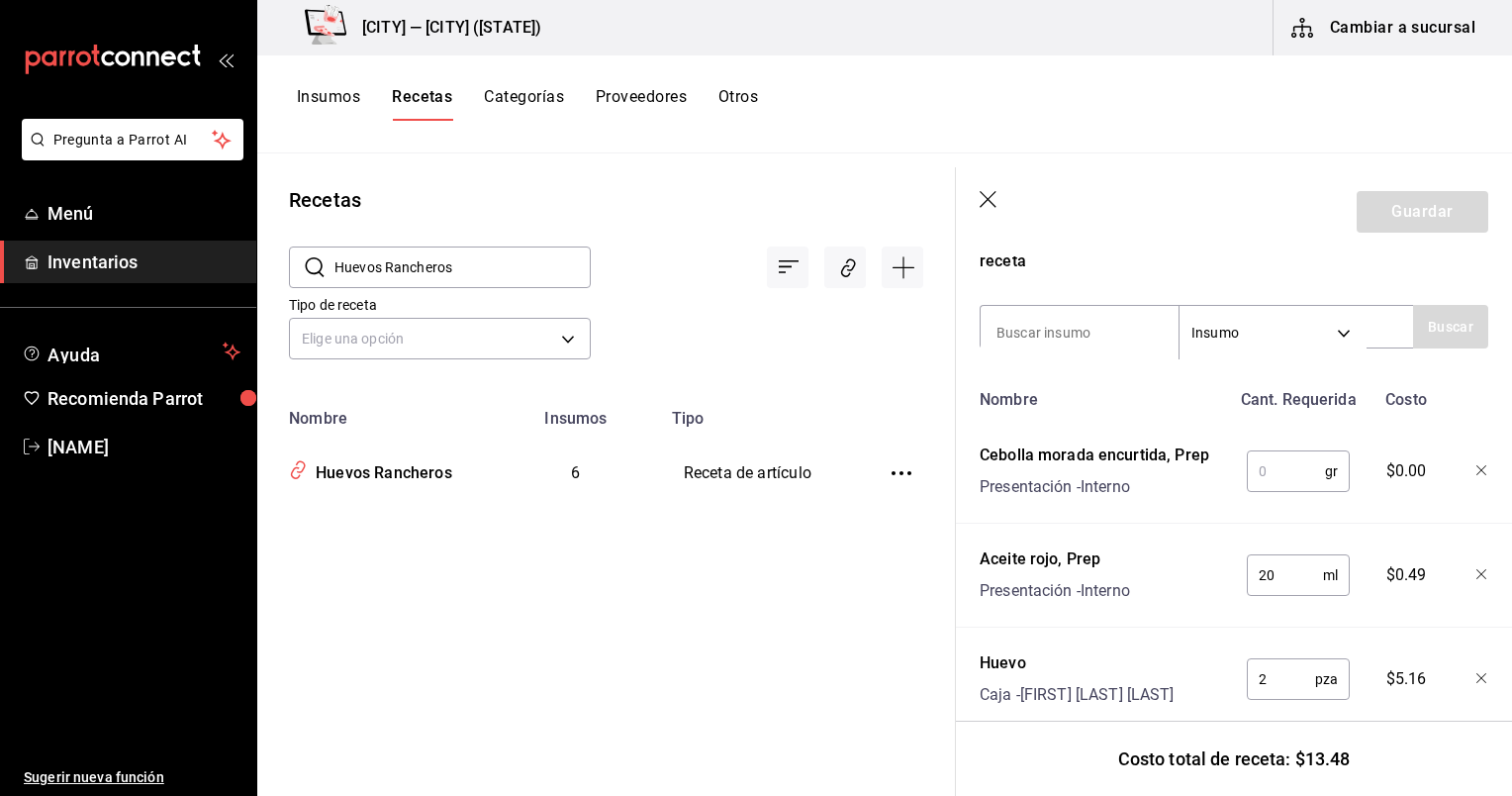 click at bounding box center [1285, 471] 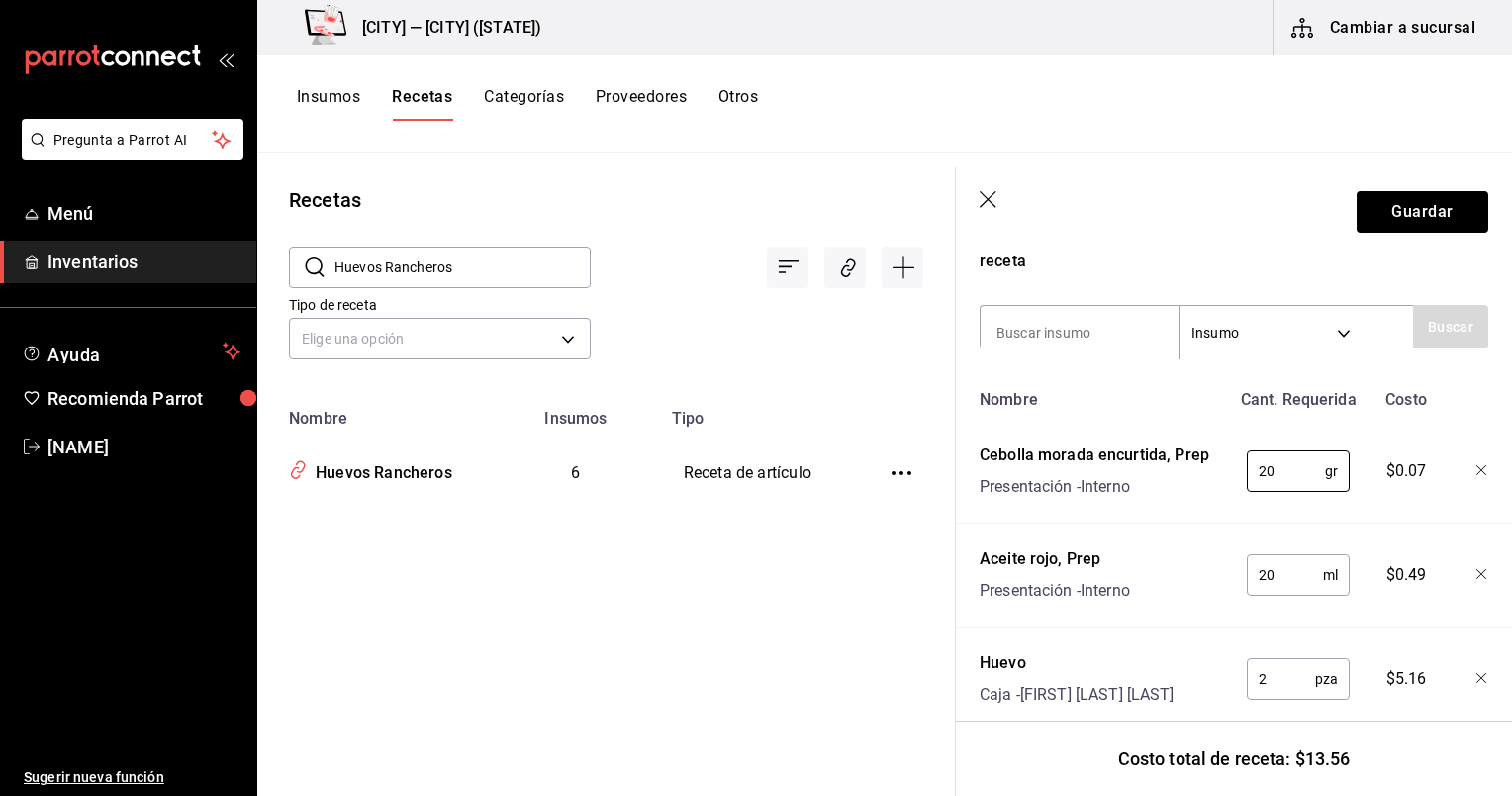 type on "20" 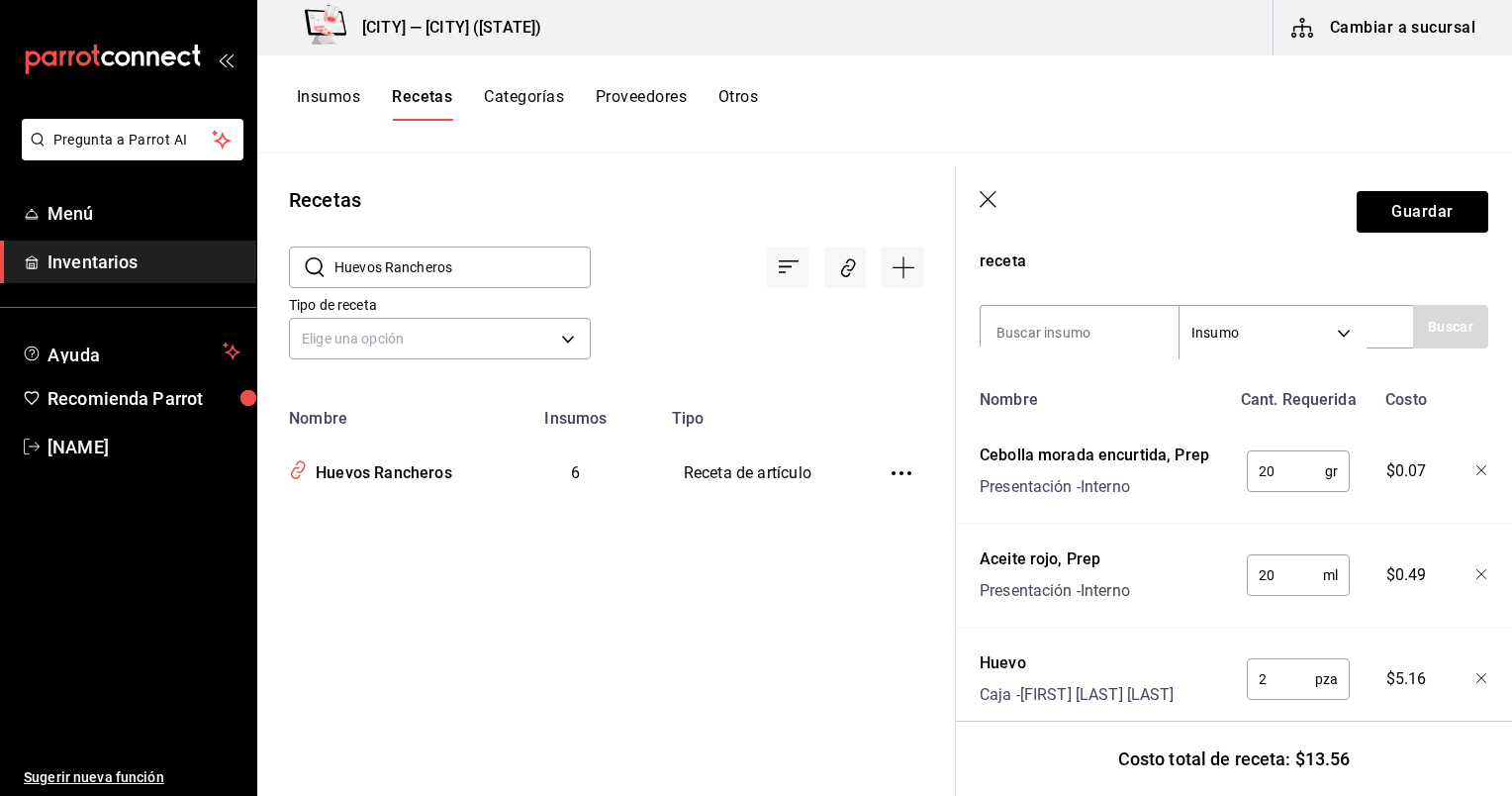 click on "Guardar" at bounding box center (1234, 212) 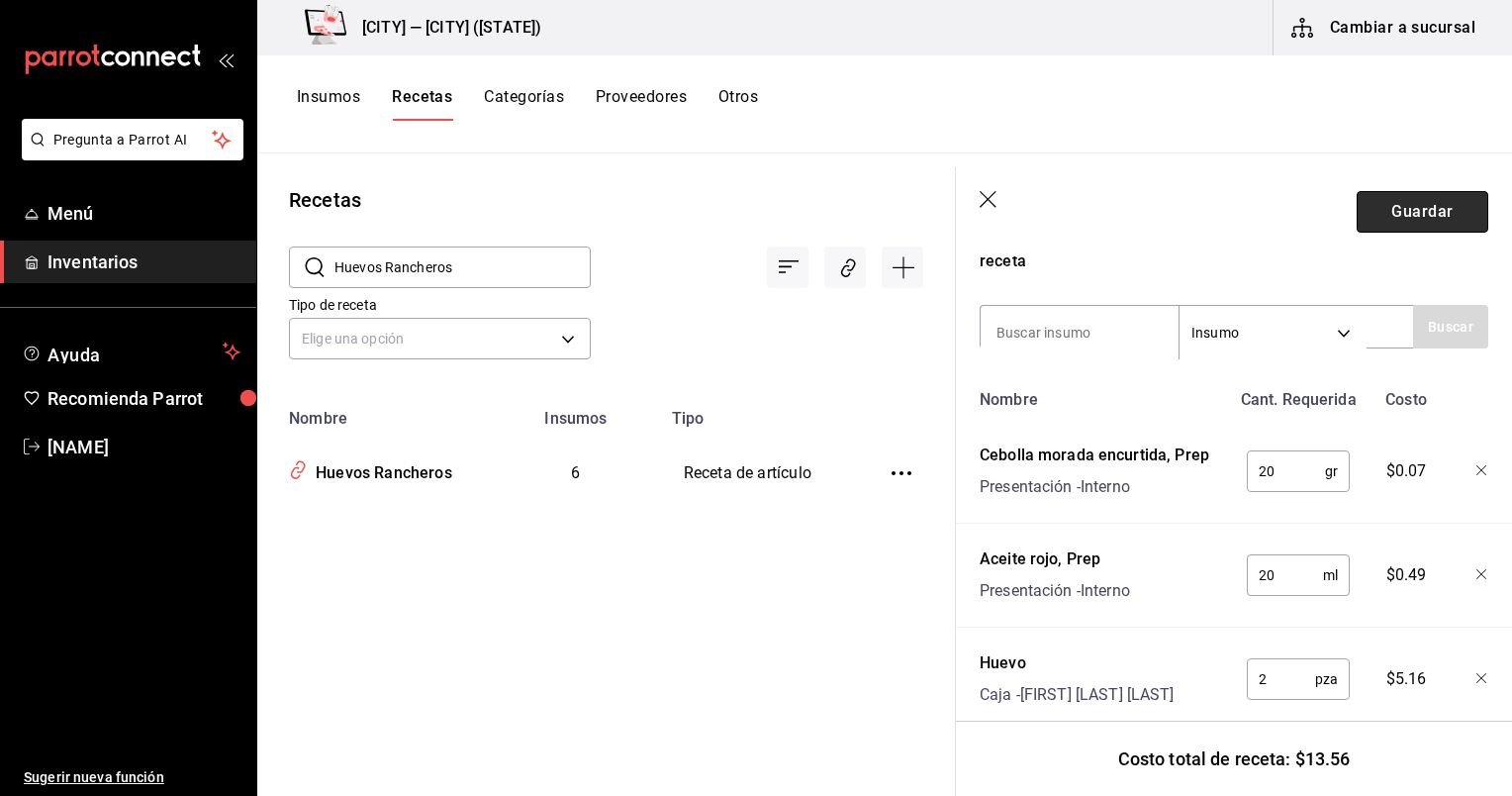 click on "Guardar" at bounding box center (1422, 212) 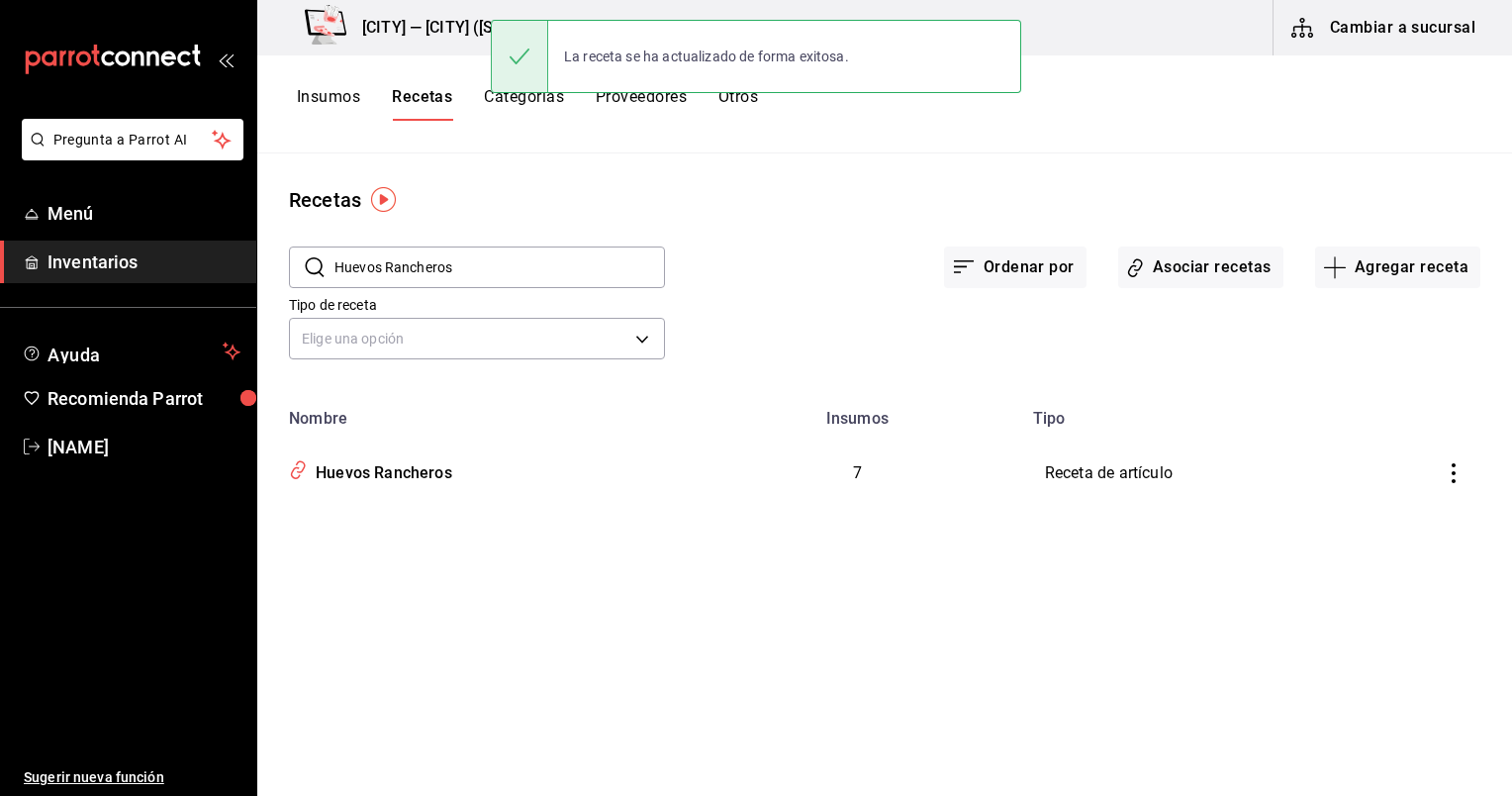 scroll, scrollTop: 0, scrollLeft: 0, axis: both 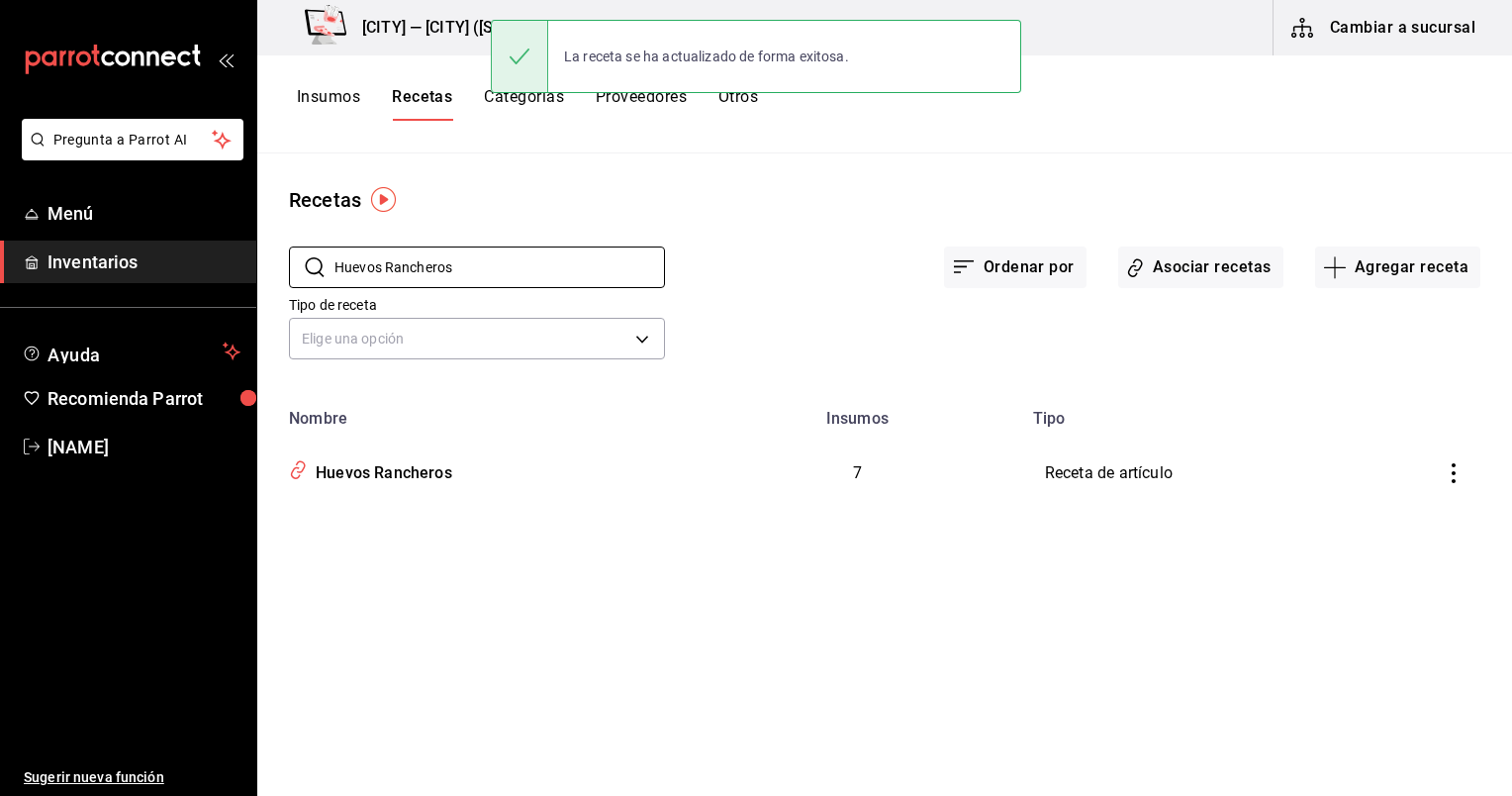 drag, startPoint x: 476, startPoint y: 268, endPoint x: 256, endPoint y: 230, distance: 223.2577 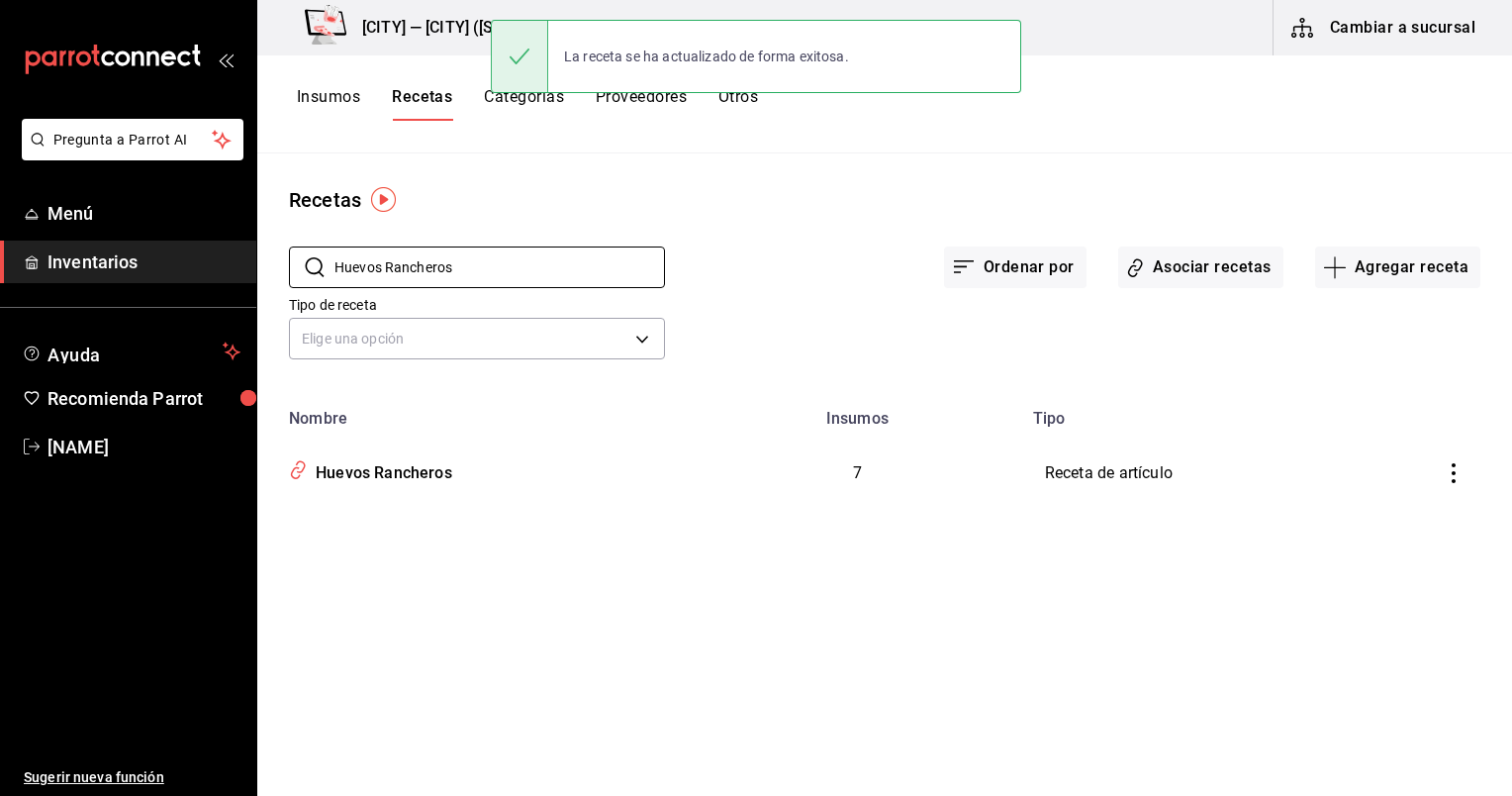 click on "Pregunta a Parrot AI Menú   Inventarios   Ayuda Recomienda Parrot   Gema Mata   Sugerir nueva función   Playa Bichis — Playa Bichis (San Lorenzo) Cambiar a sucursal Insumos Recetas Categorías Proveedores Otros Recetas ​ Huevos Rancheros ​ Ordenar por Asociar recetas Agregar receta Tipo de receta Elige una opción default Nombre Insumos Tipo Huevos Rancheros 7 Receta de artículo Guardar" at bounding box center [756, 391] 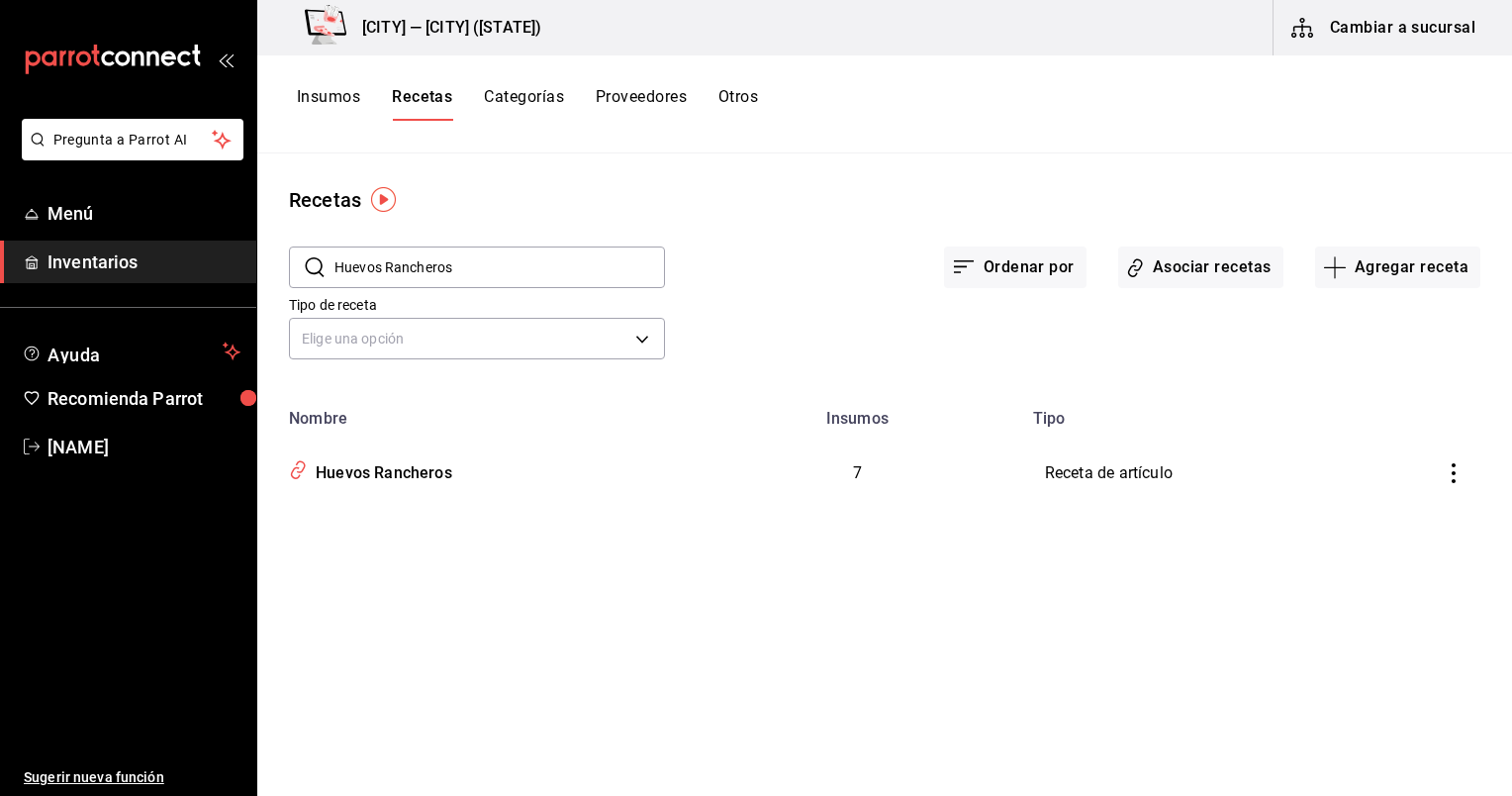 paste on "Machaca con huevo" 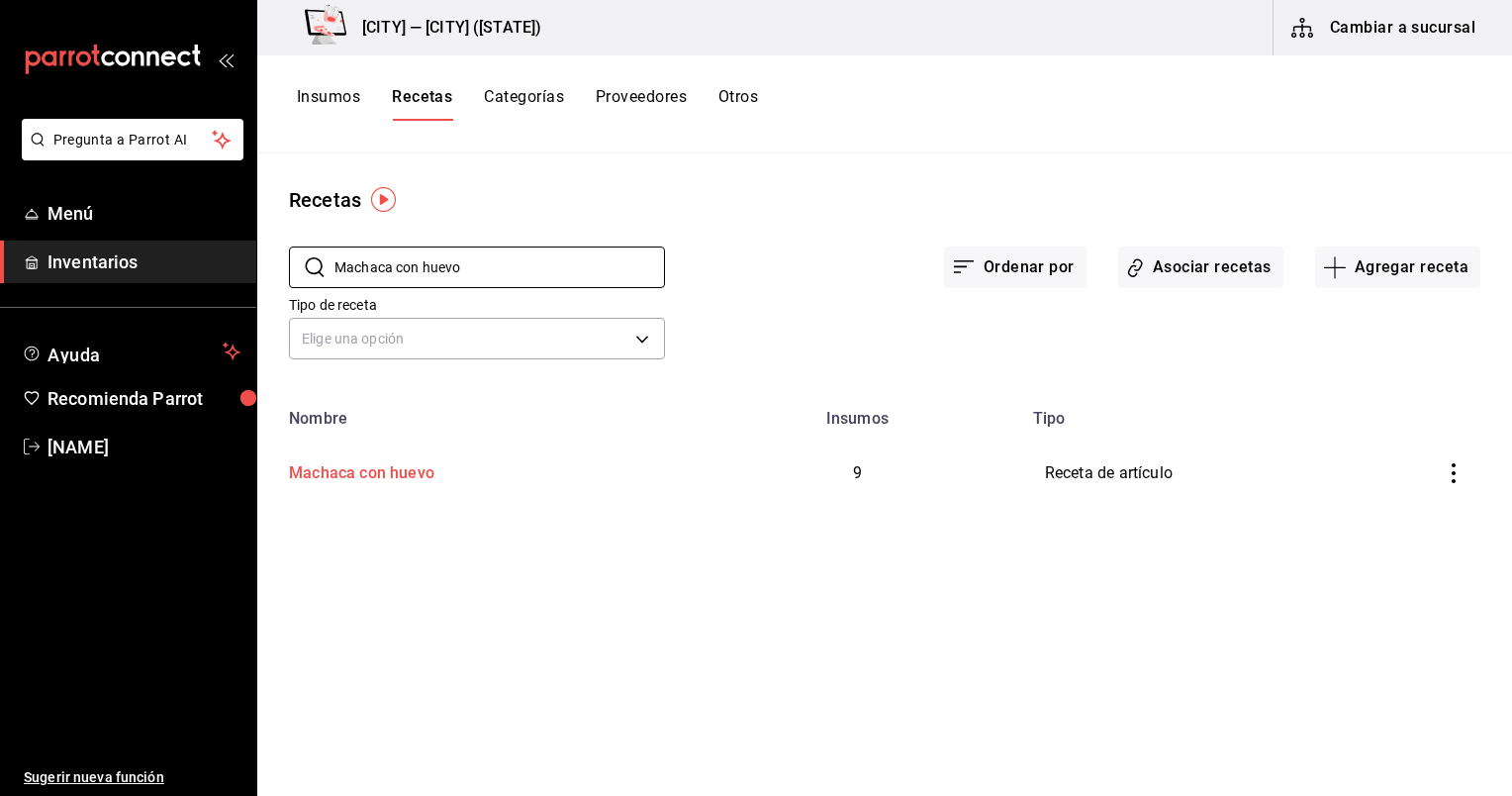 type on "Machaca con huevo" 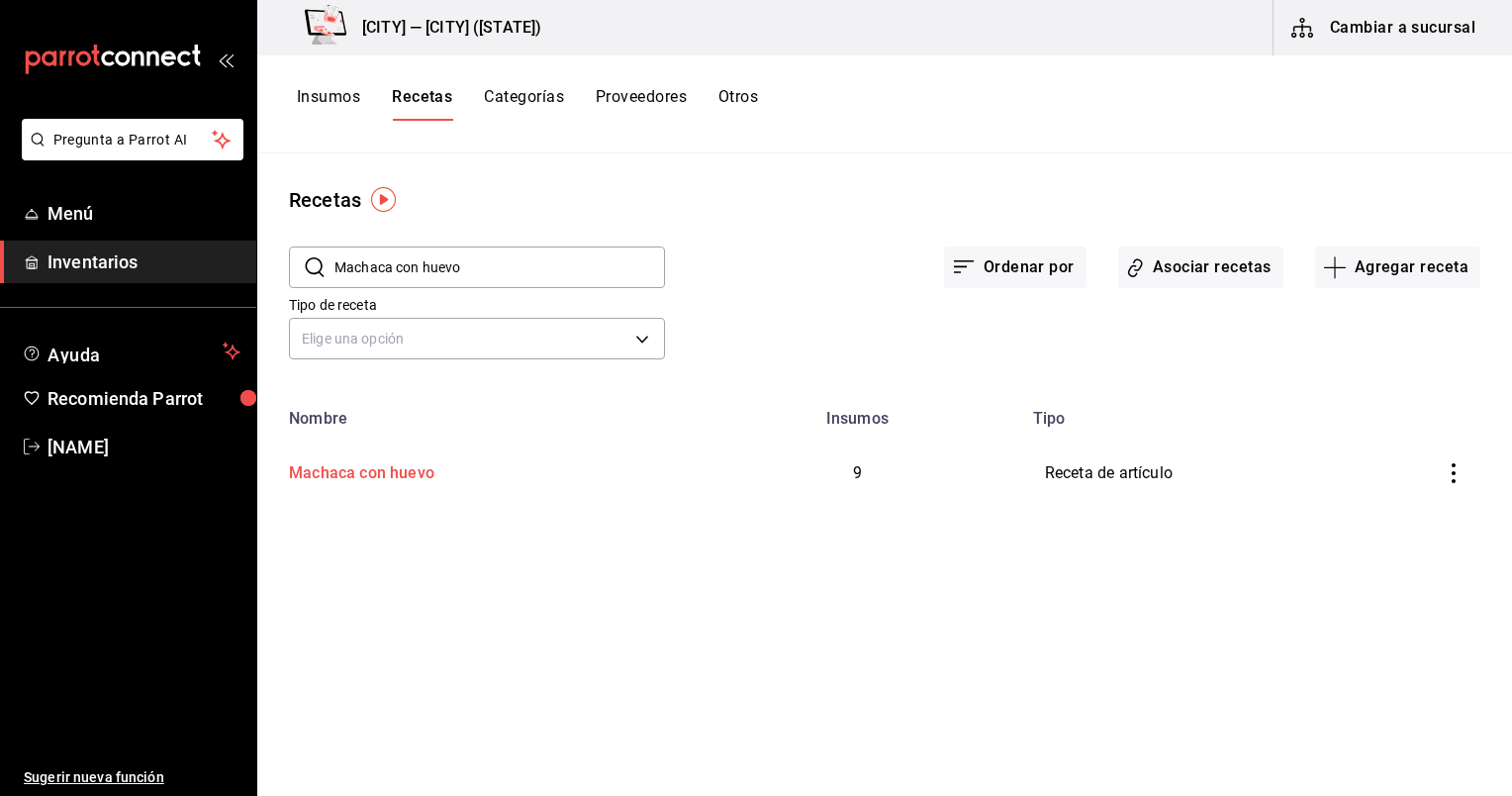 click on "Machaca con huevo" at bounding box center (357, 469) 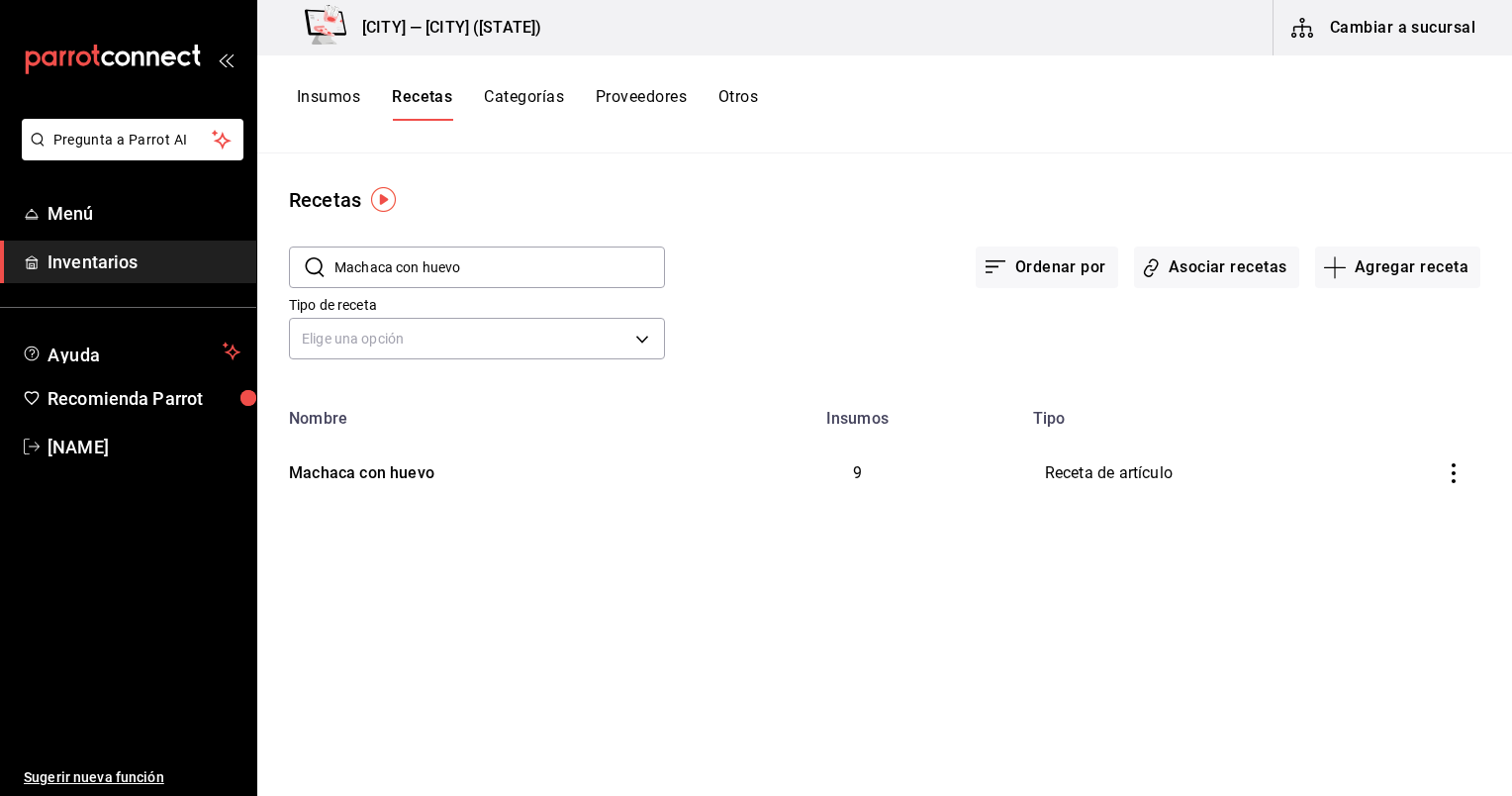 type on "Machaca con huevo" 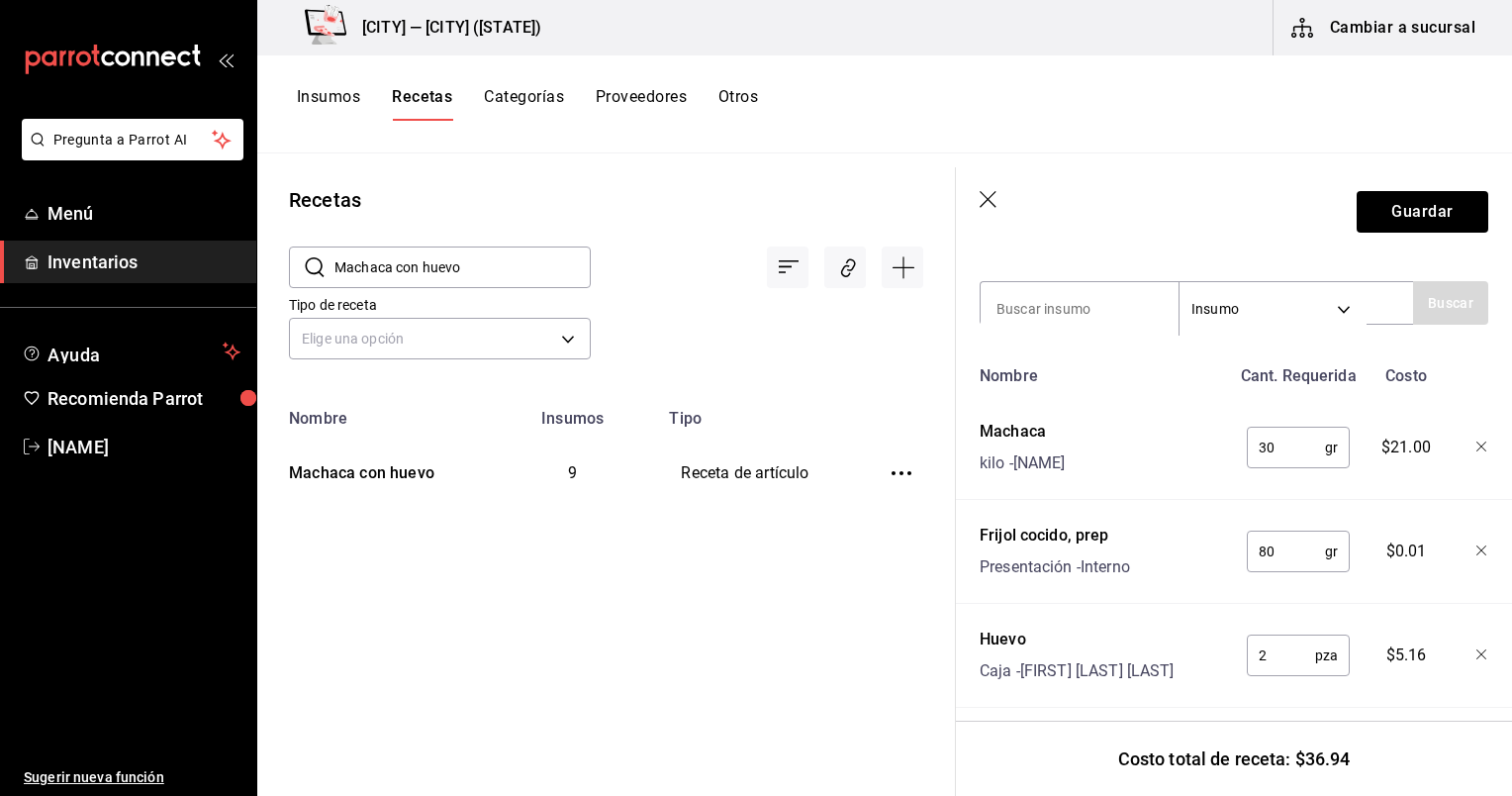 scroll, scrollTop: 406, scrollLeft: 0, axis: vertical 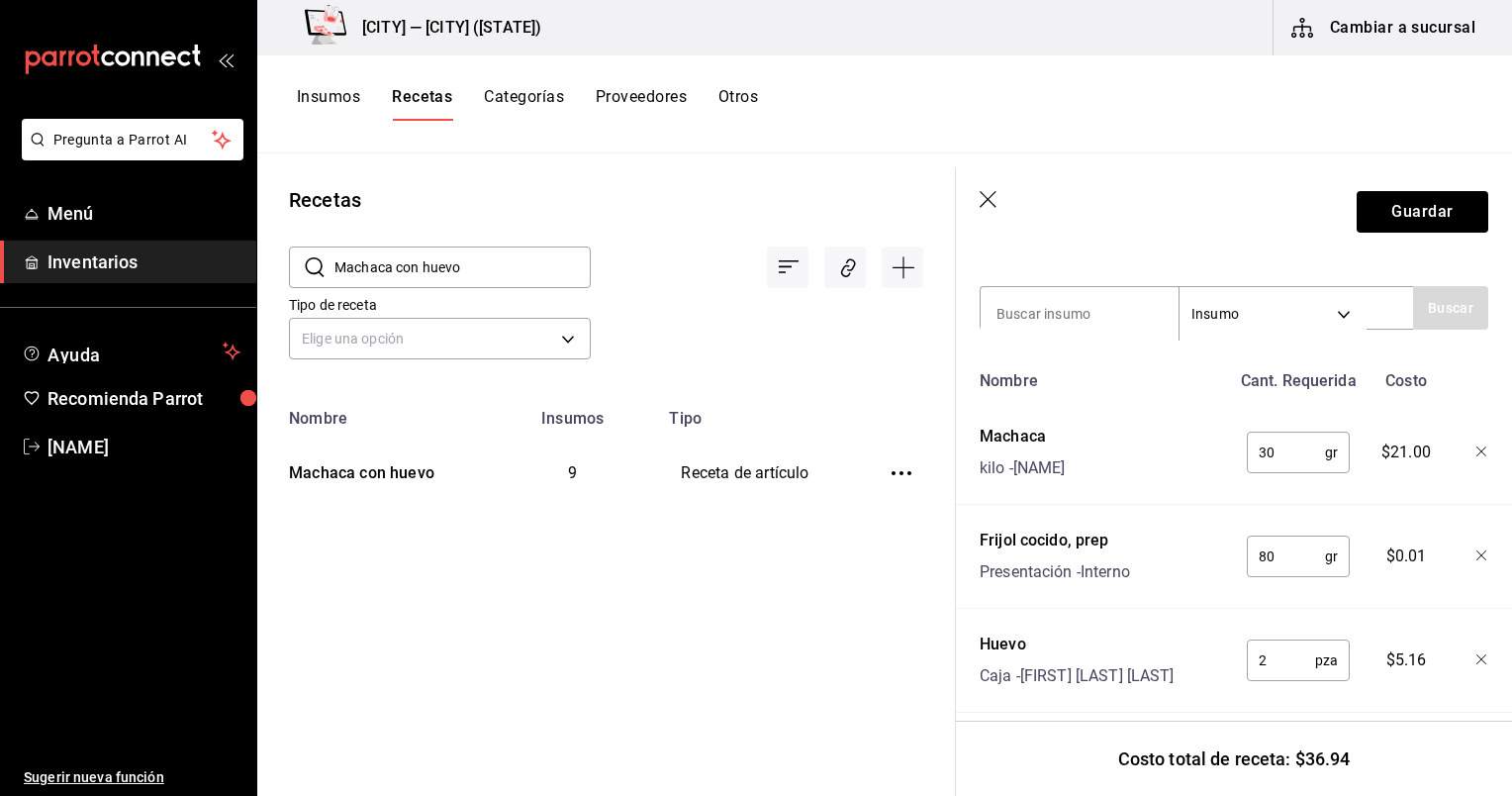 click 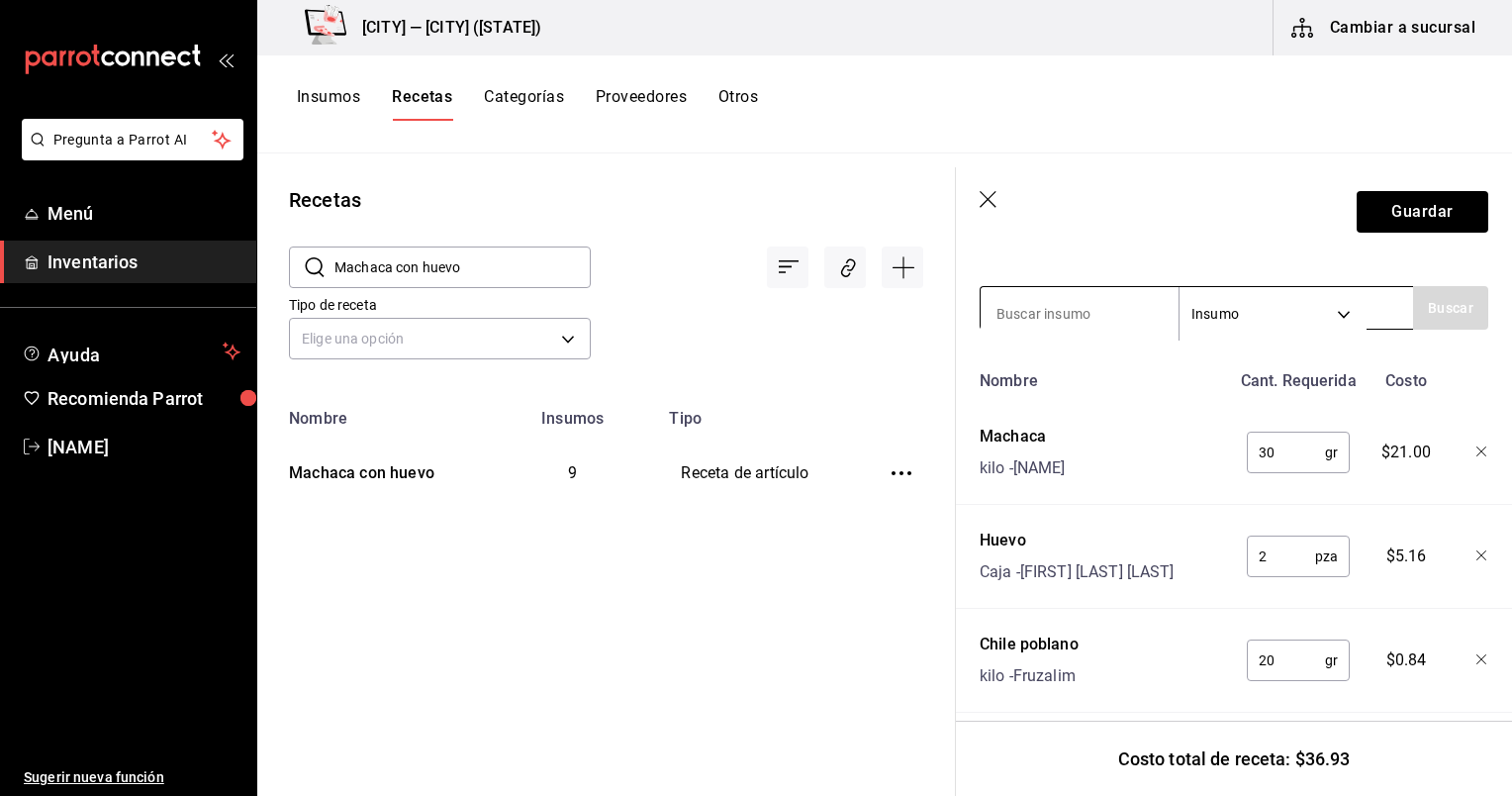 click at bounding box center (1080, 314) 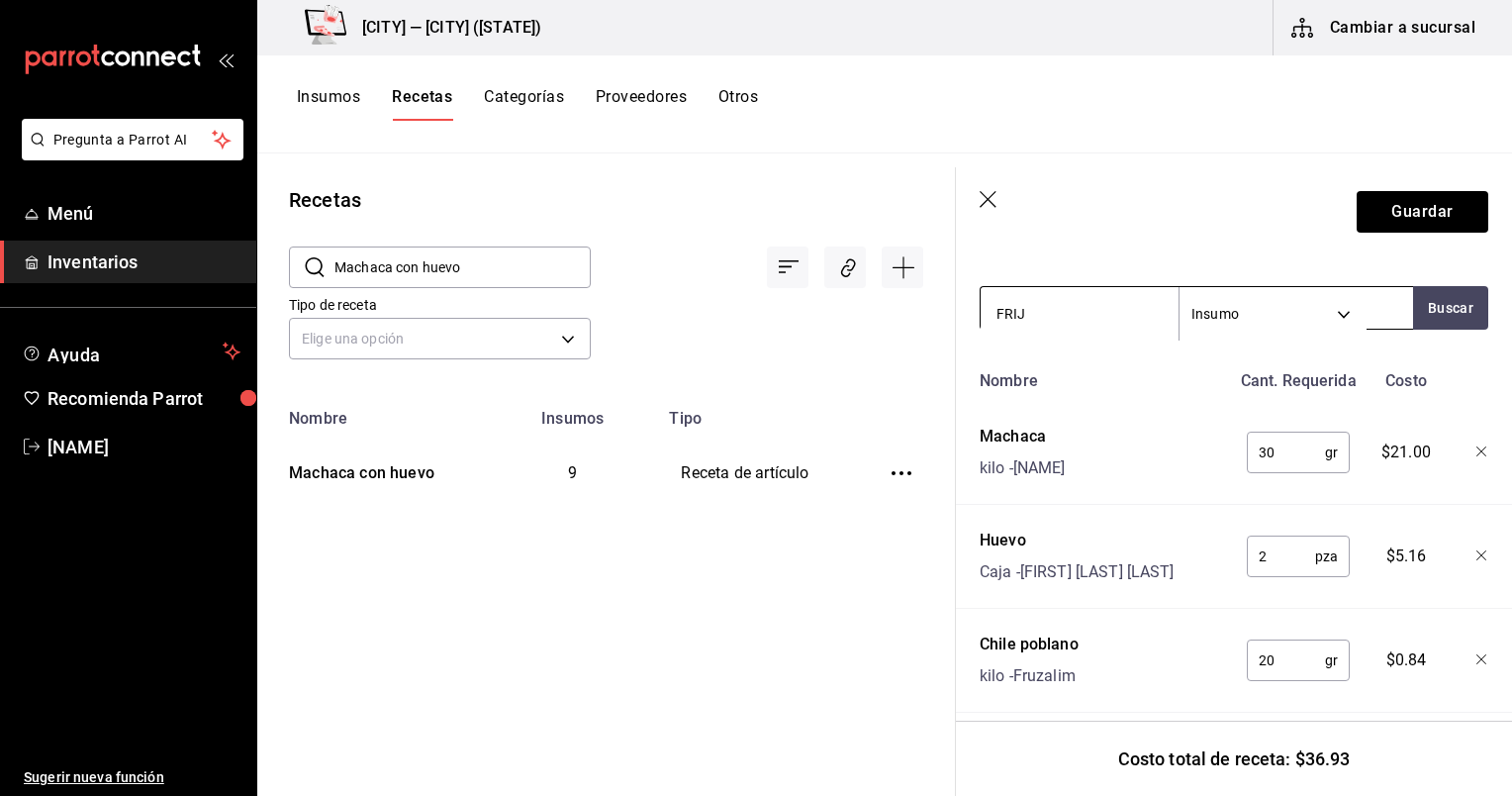 type on "FRIJO" 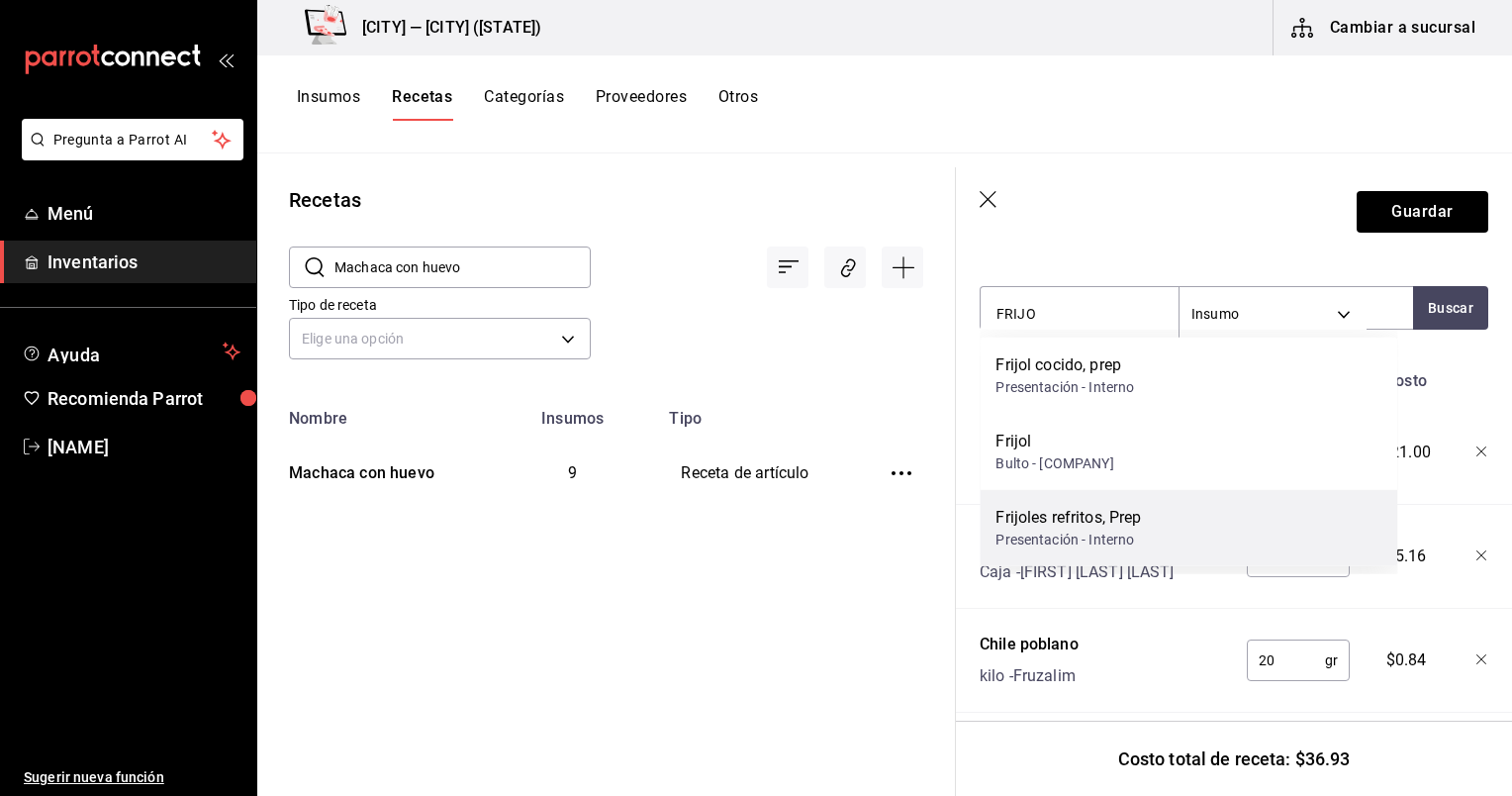 click on "Presentación - Interno" at bounding box center (1068, 540) 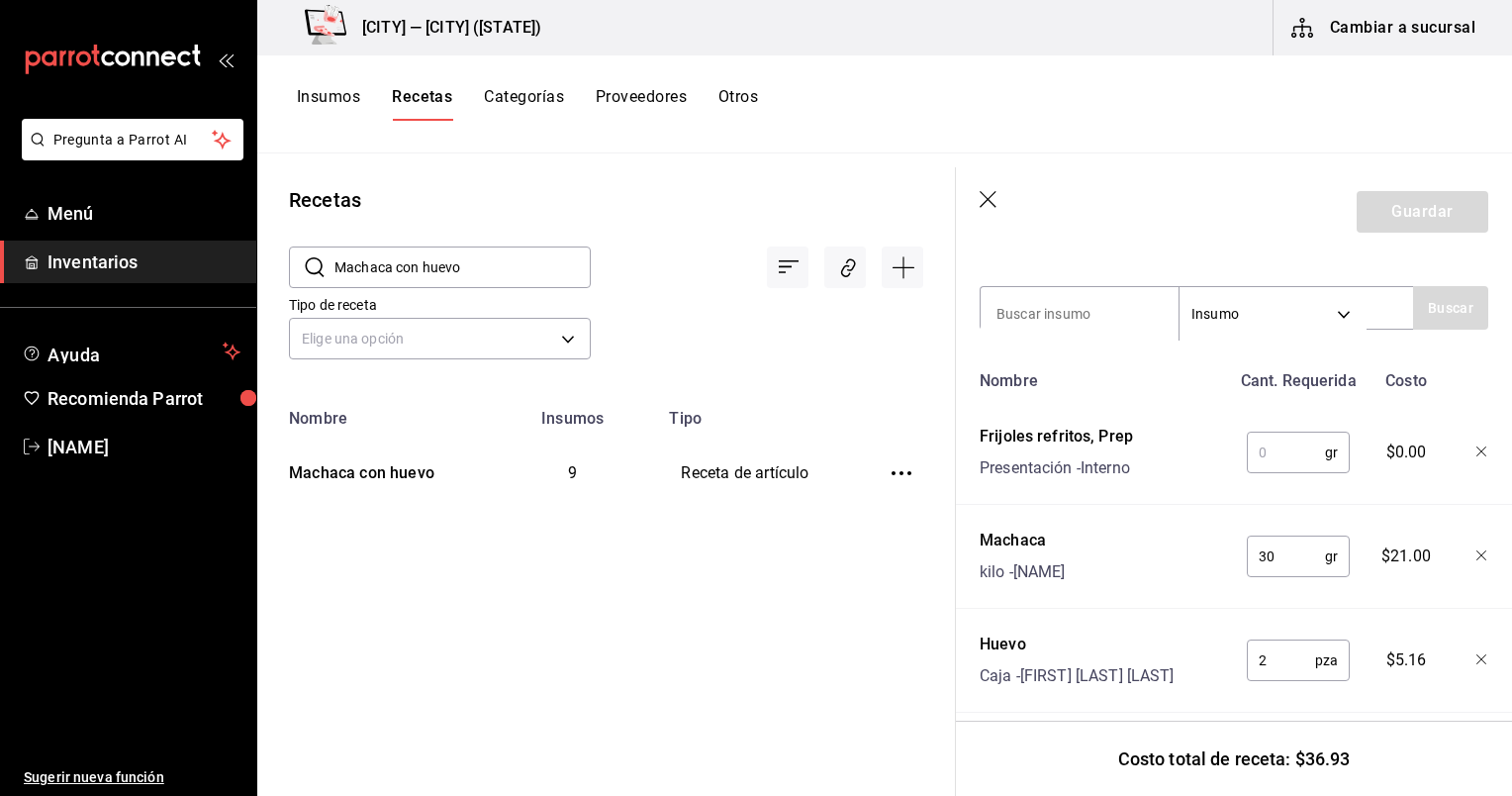 click at bounding box center [1285, 452] 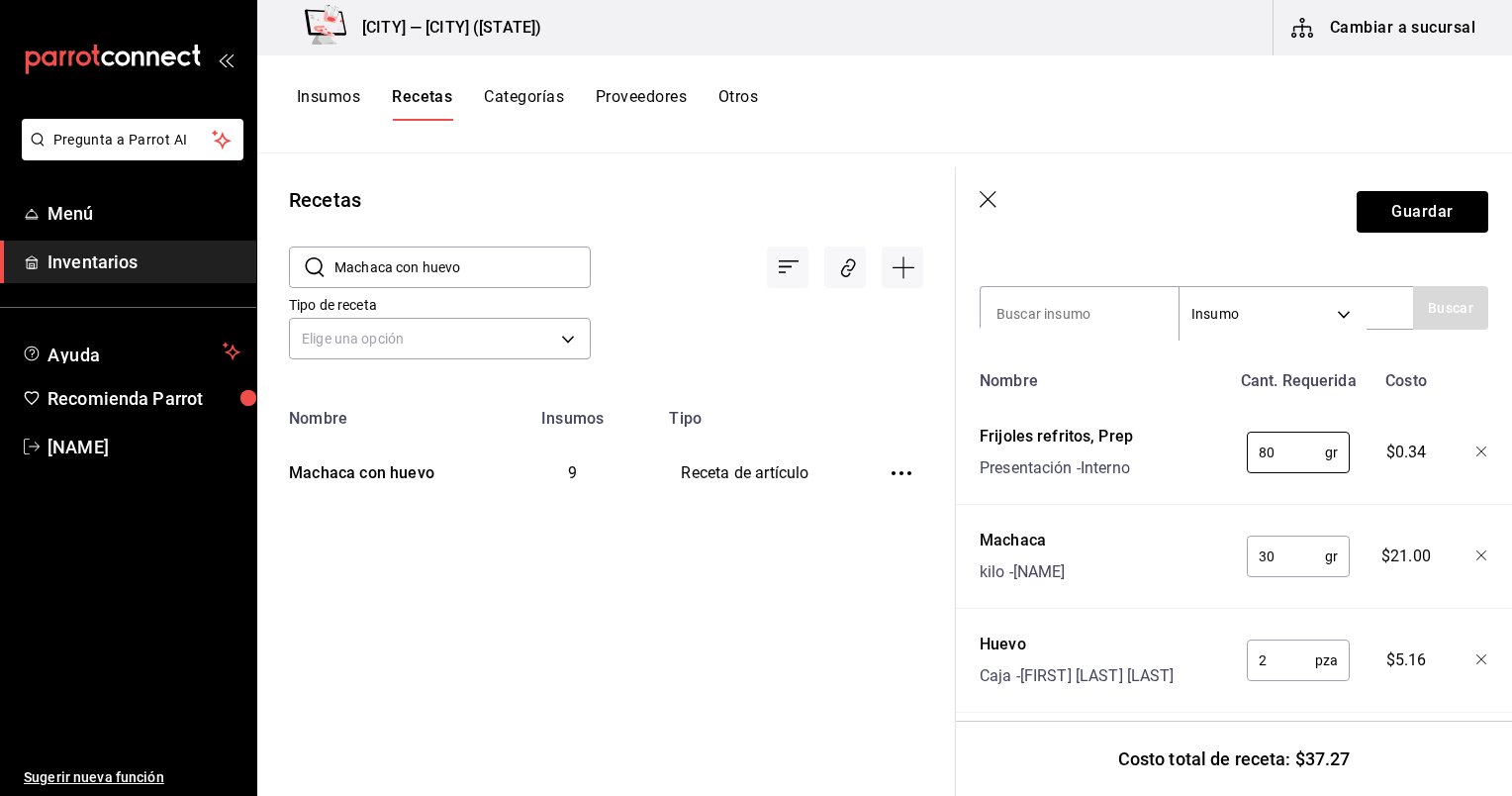 type on "80" 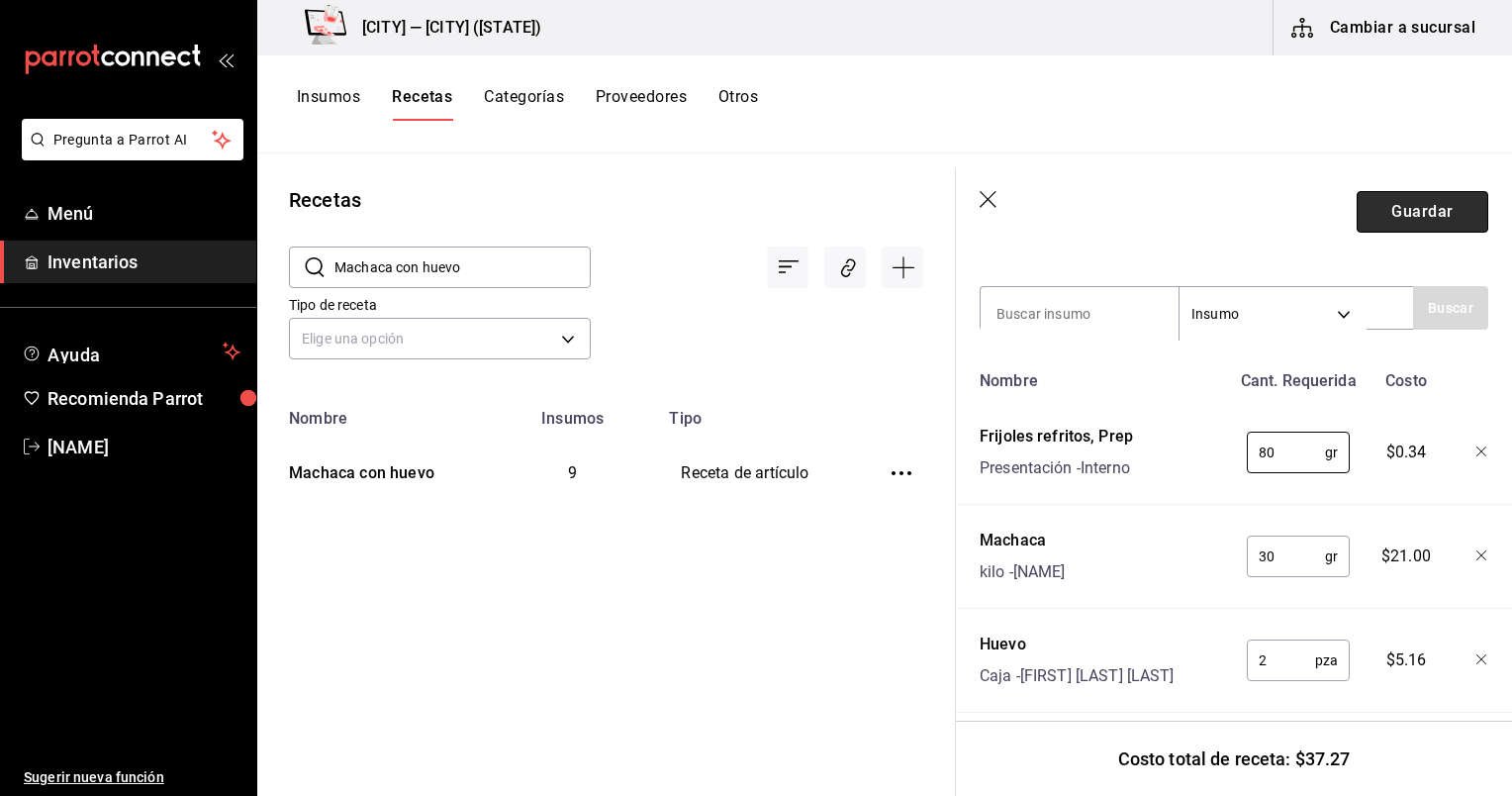 click on "Guardar" at bounding box center [1422, 212] 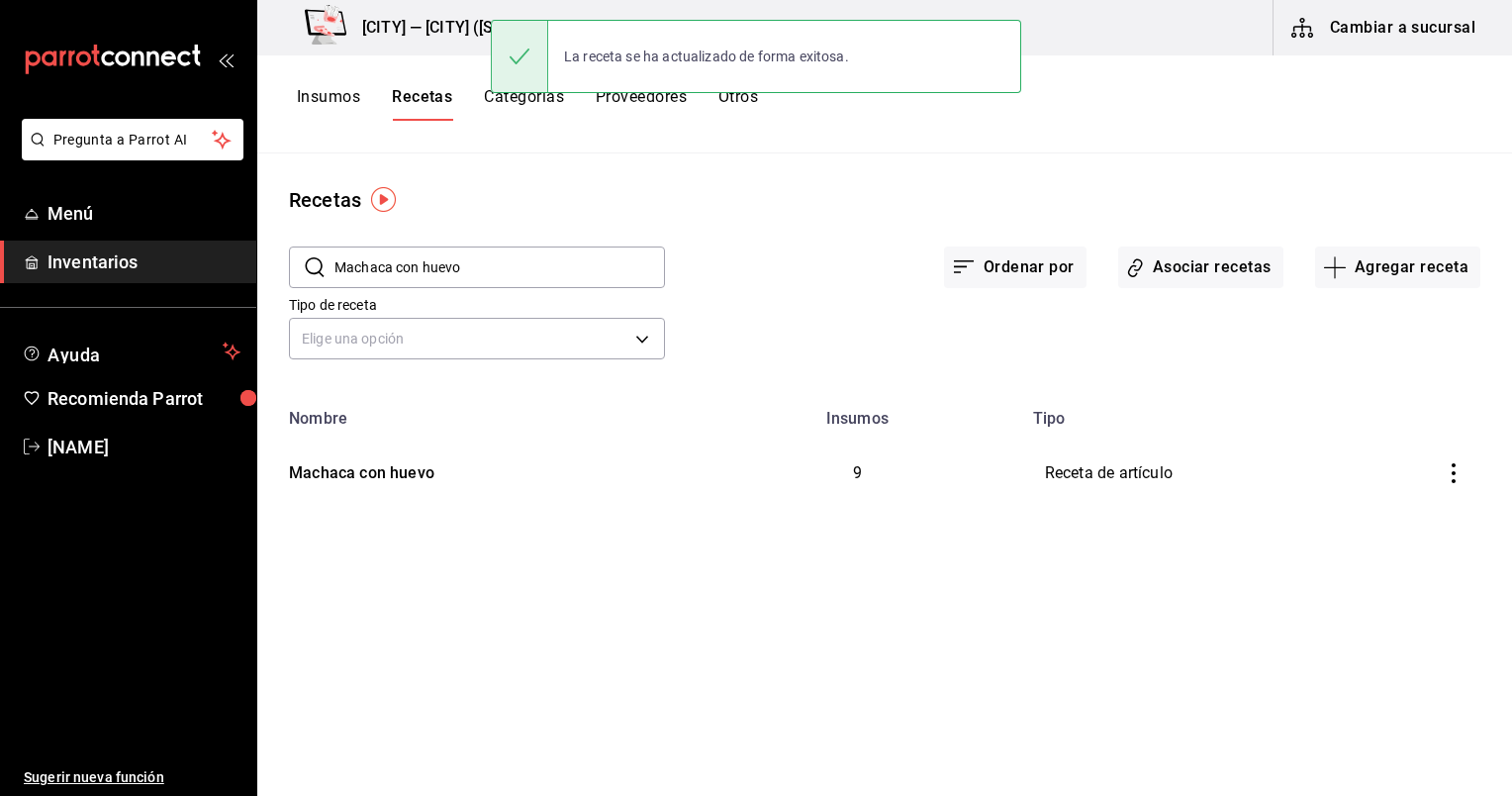 scroll, scrollTop: 0, scrollLeft: 0, axis: both 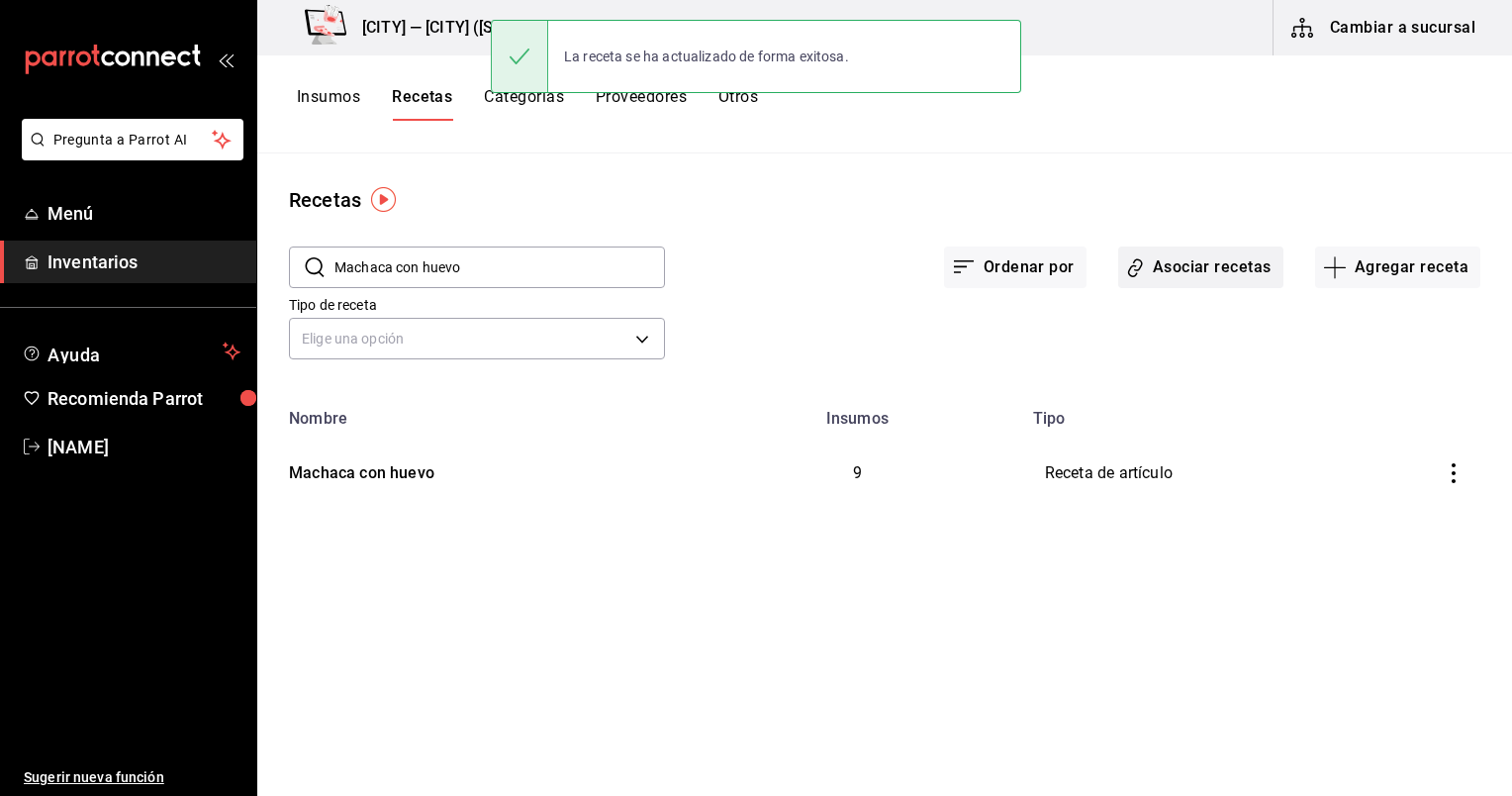 click on "Asociar recetas" at bounding box center (1200, 267) 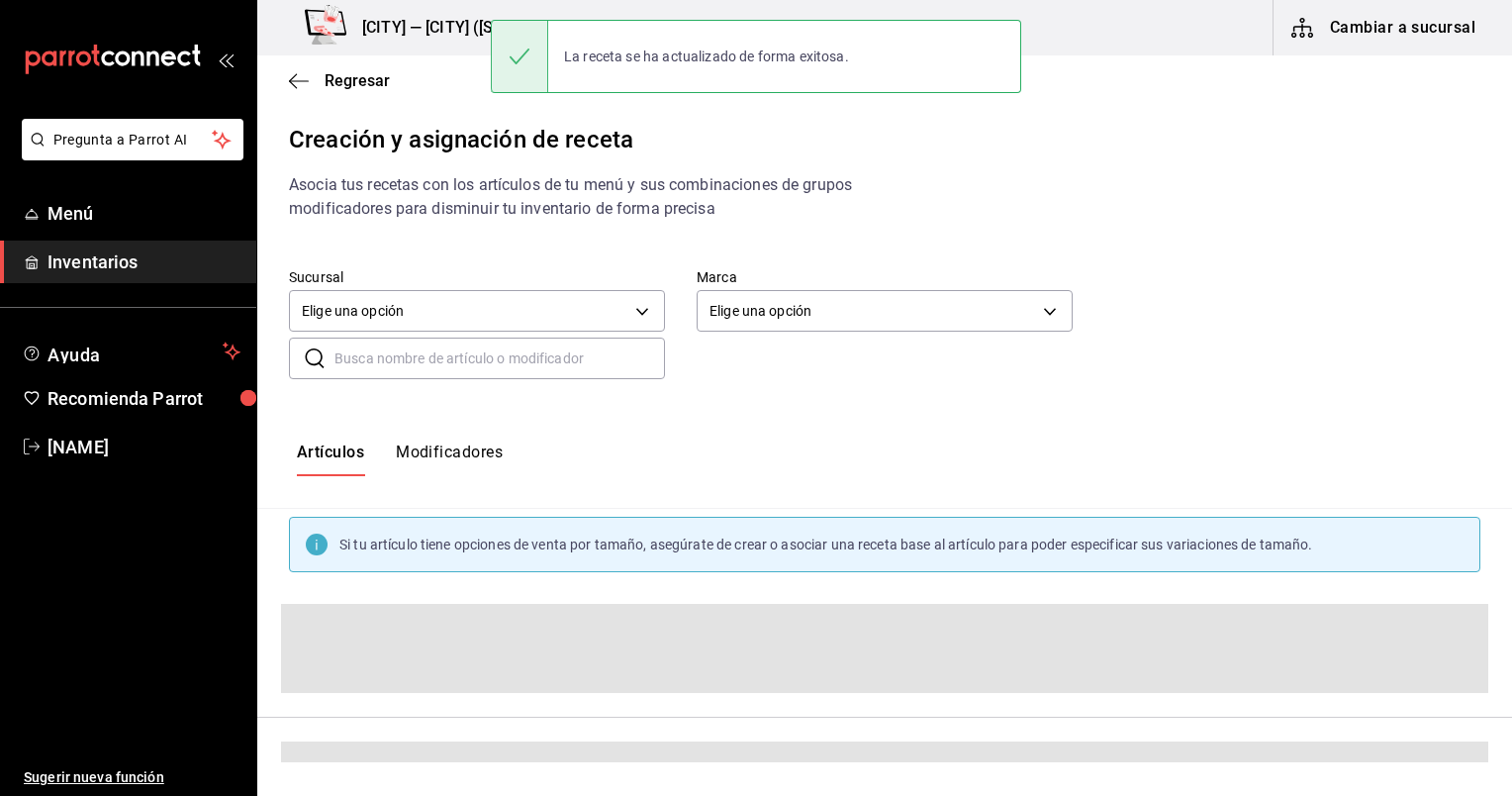 click at bounding box center (500, 358) 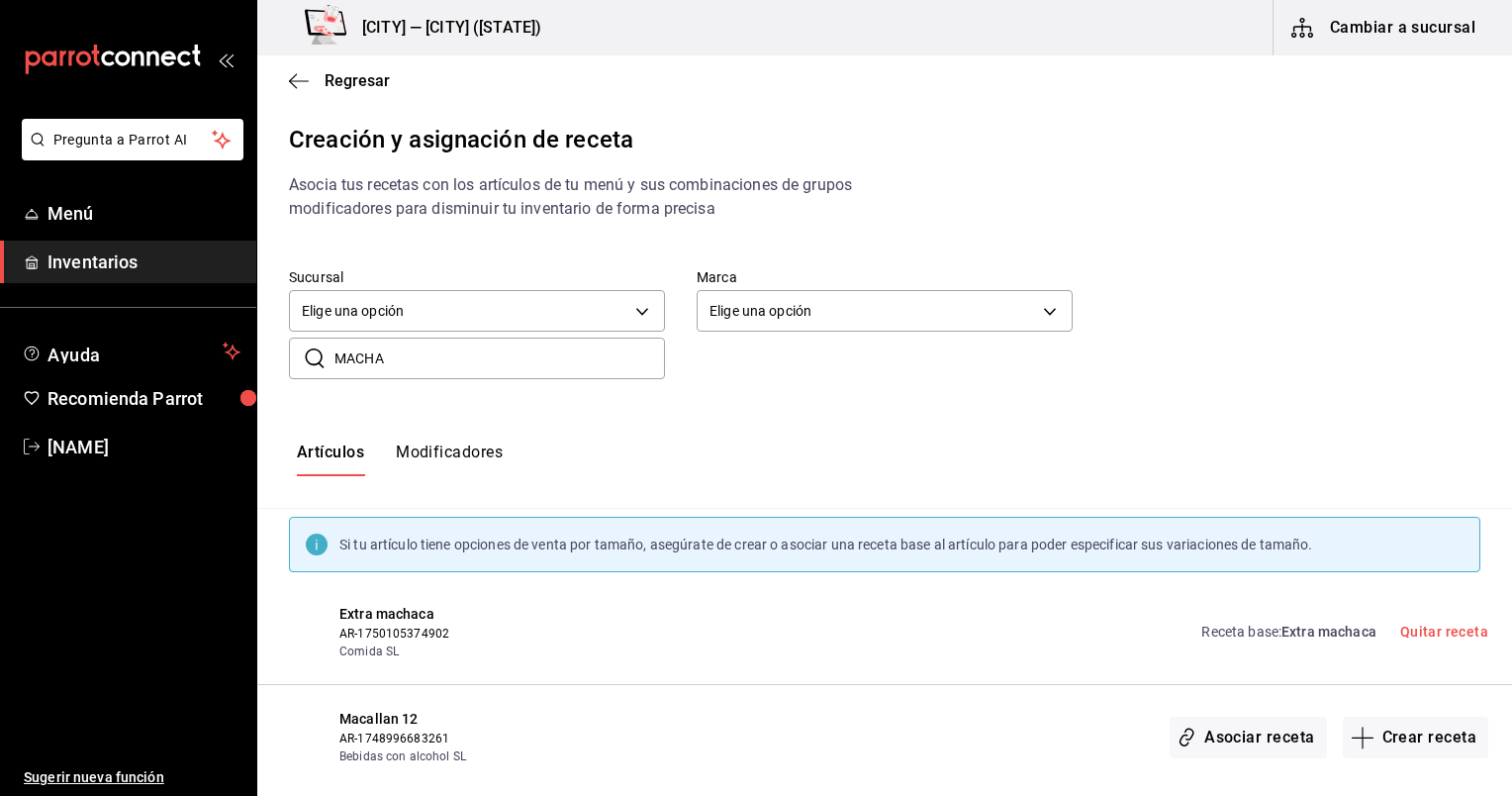 type on "MACHA" 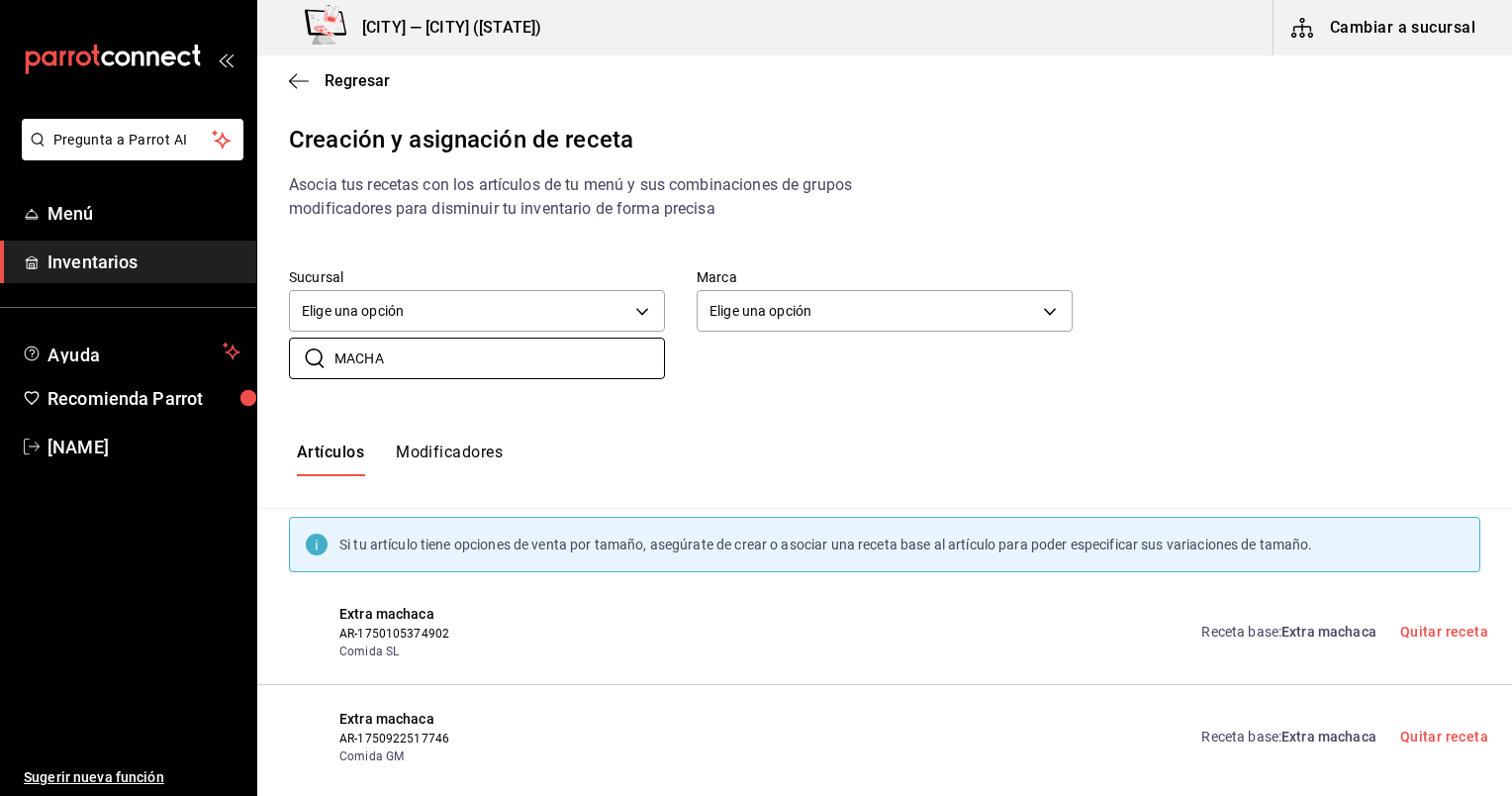 scroll, scrollTop: 149, scrollLeft: 0, axis: vertical 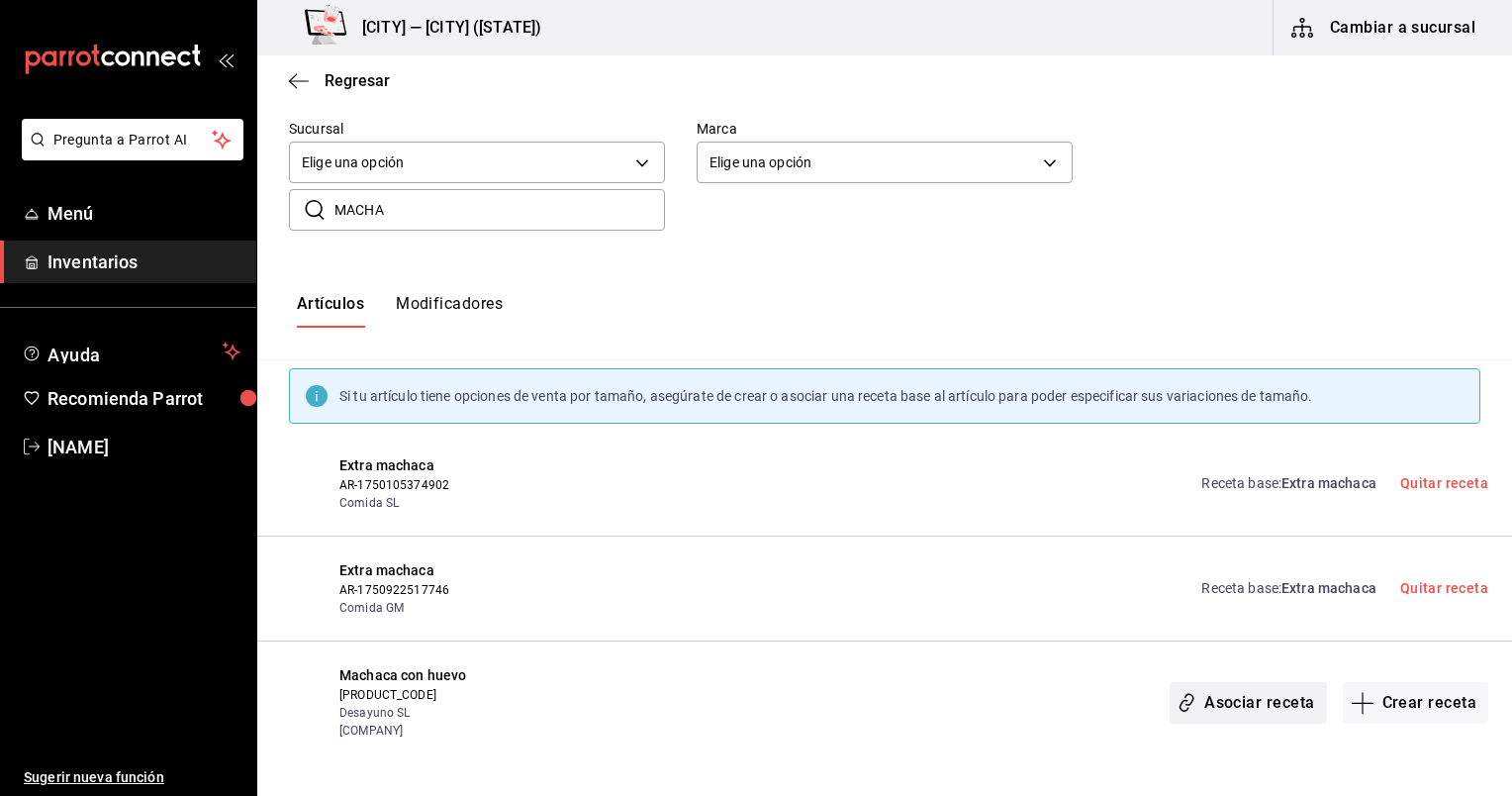click on "Asociar receta" at bounding box center [1248, 703] 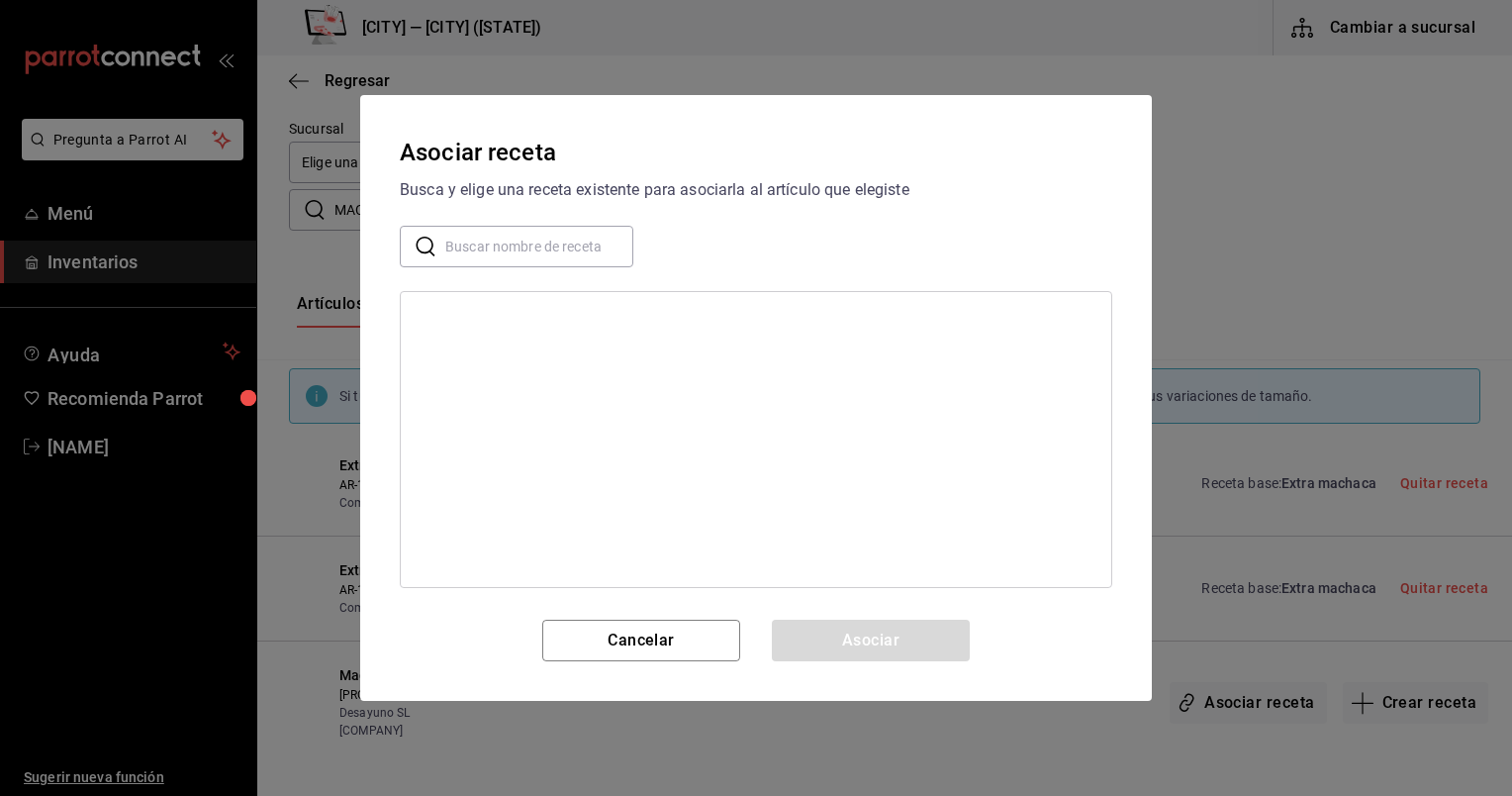 click at bounding box center [539, 247] 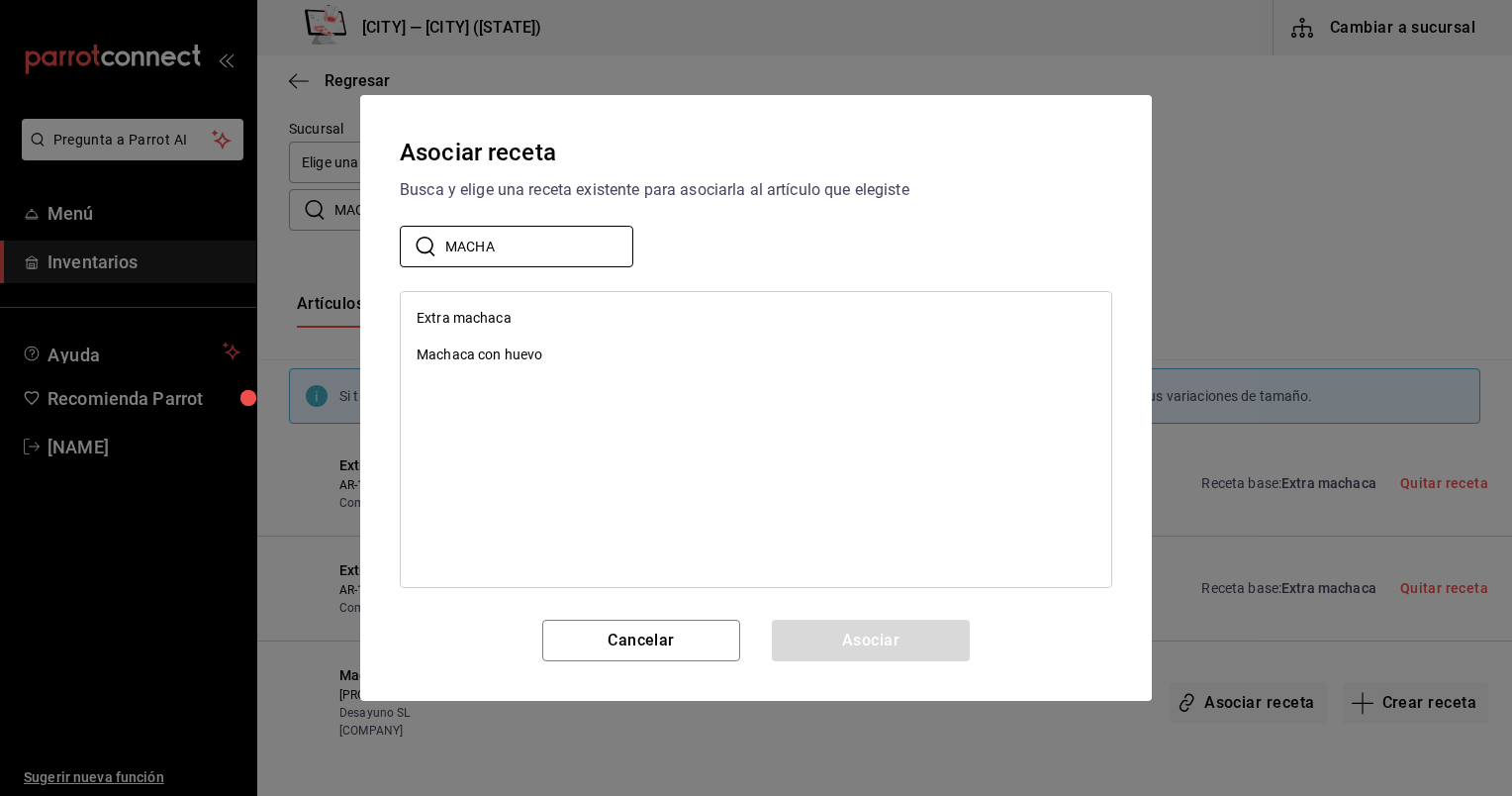 type on "MACHA" 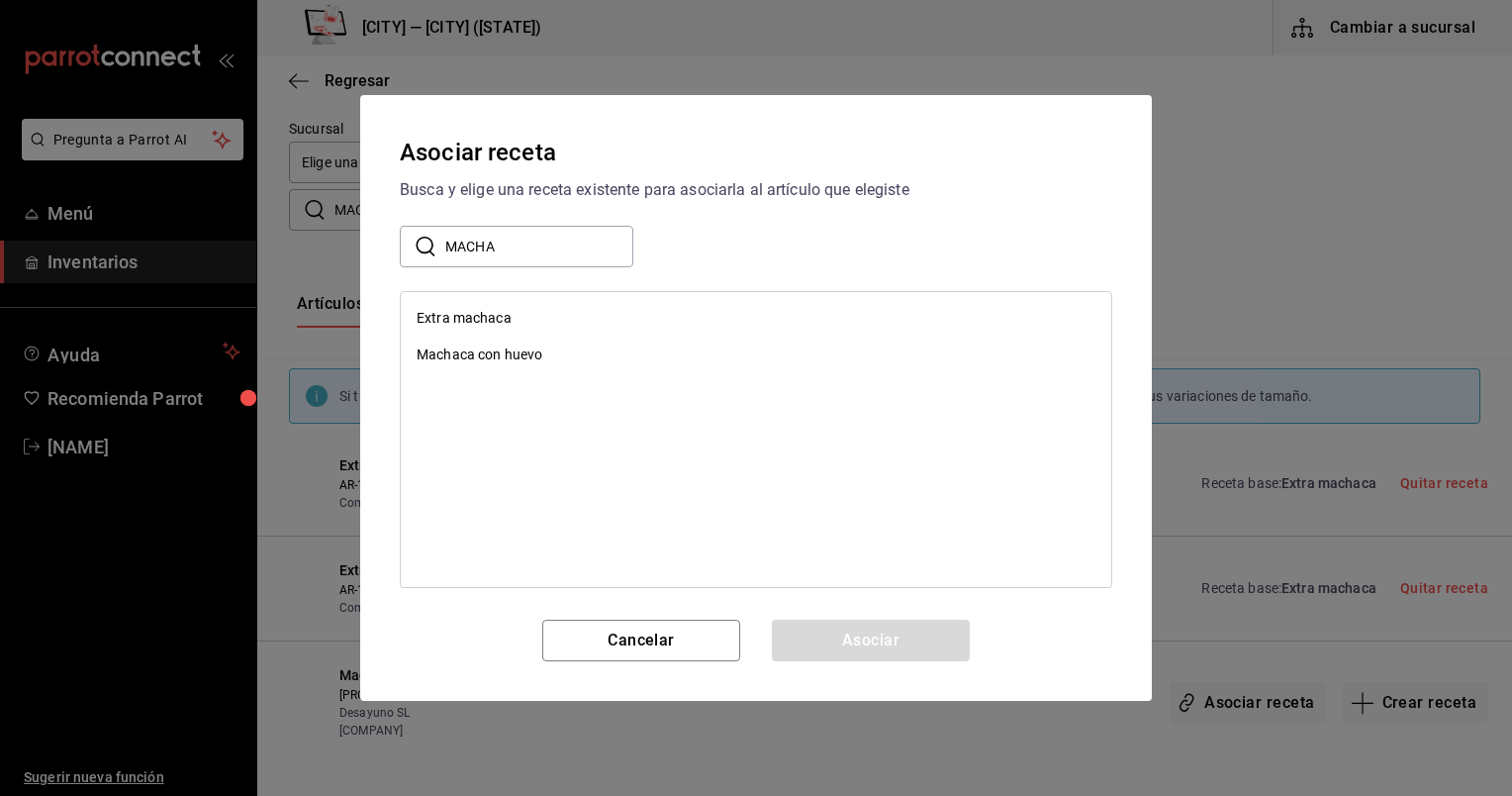 click on "Machaca con huevo" at bounding box center [756, 354] 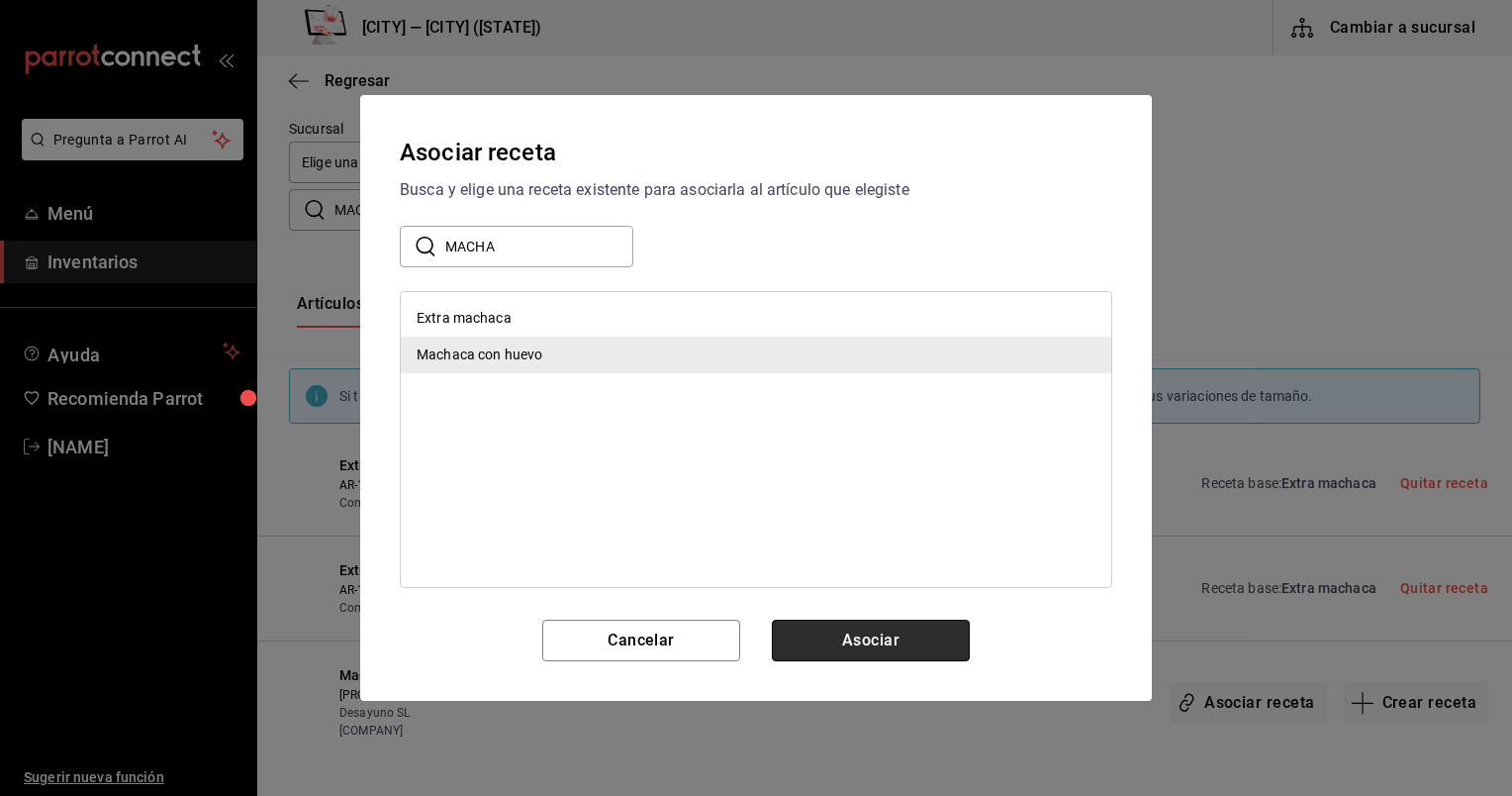 click on "Asociar" at bounding box center [871, 641] 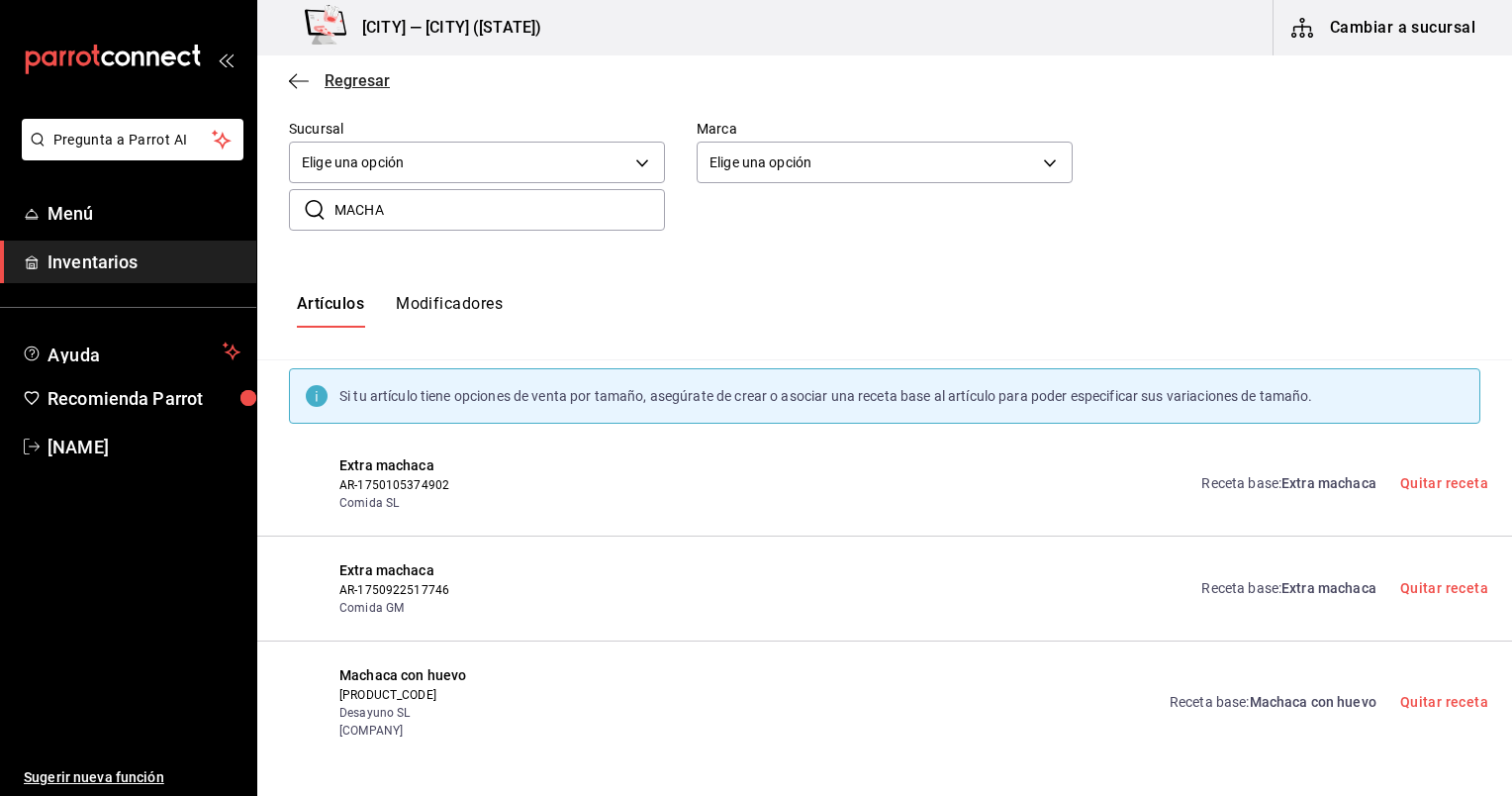 click 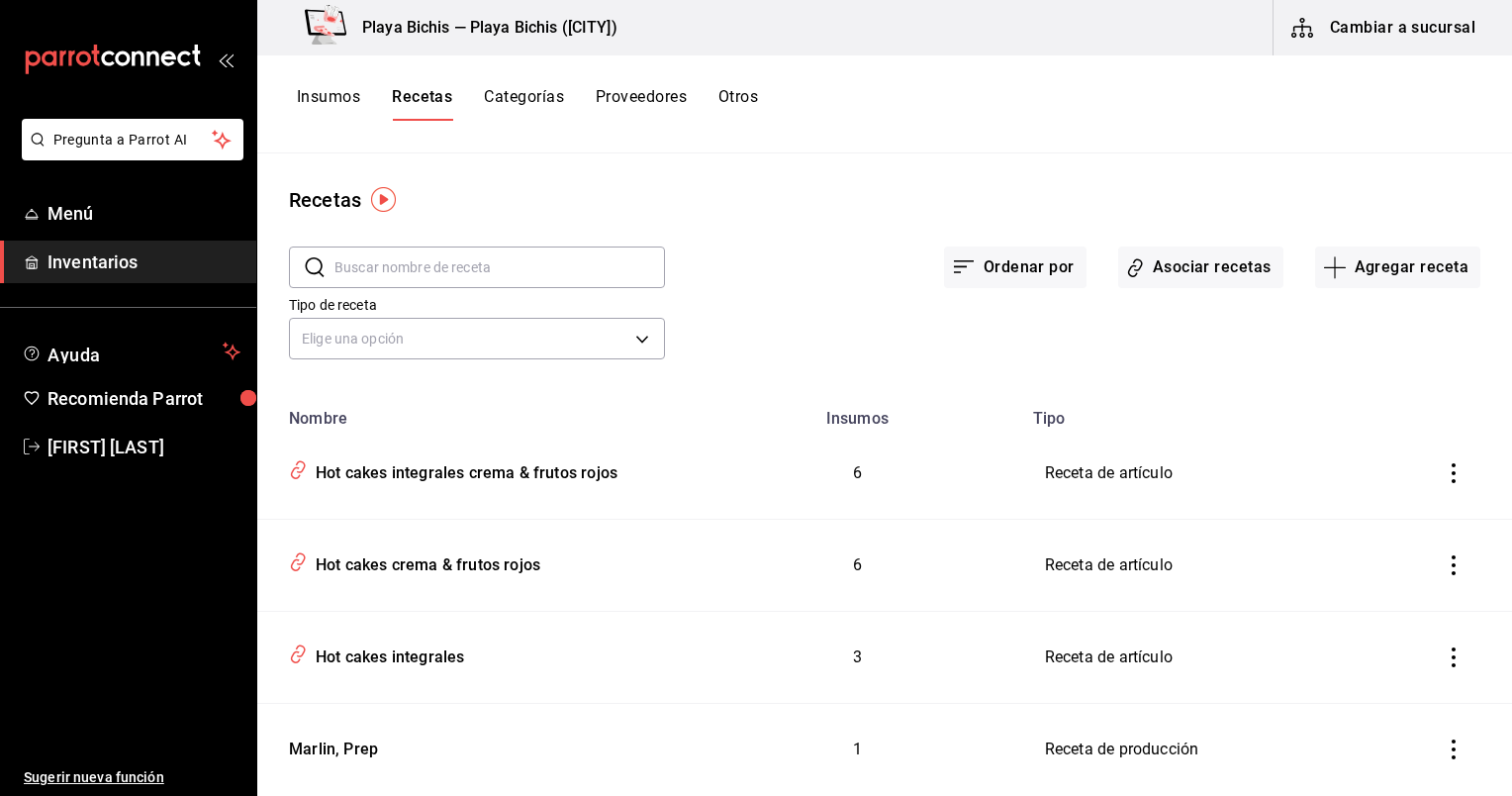 scroll, scrollTop: 0, scrollLeft: 0, axis: both 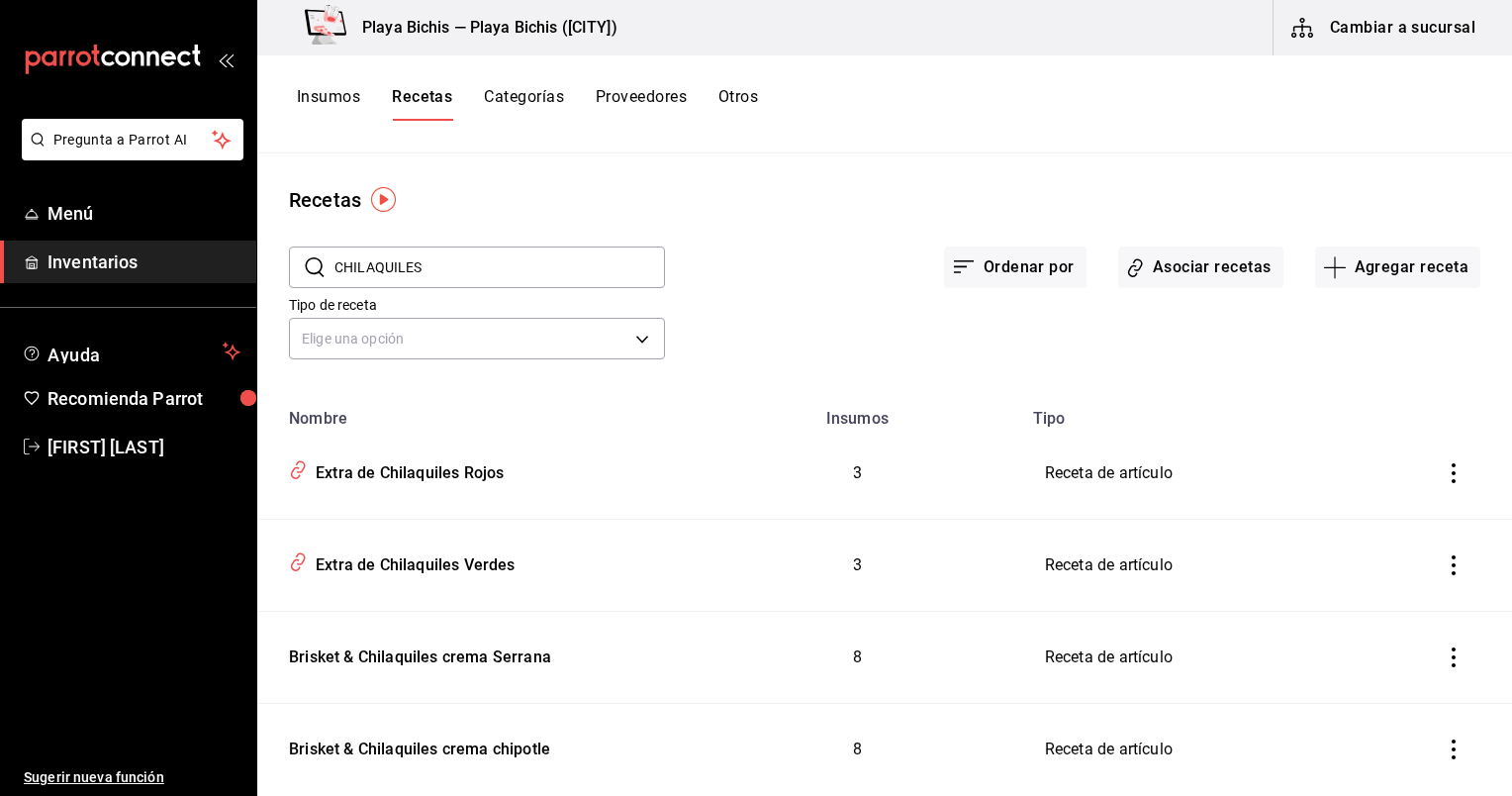 type on "CHILAQUILES" 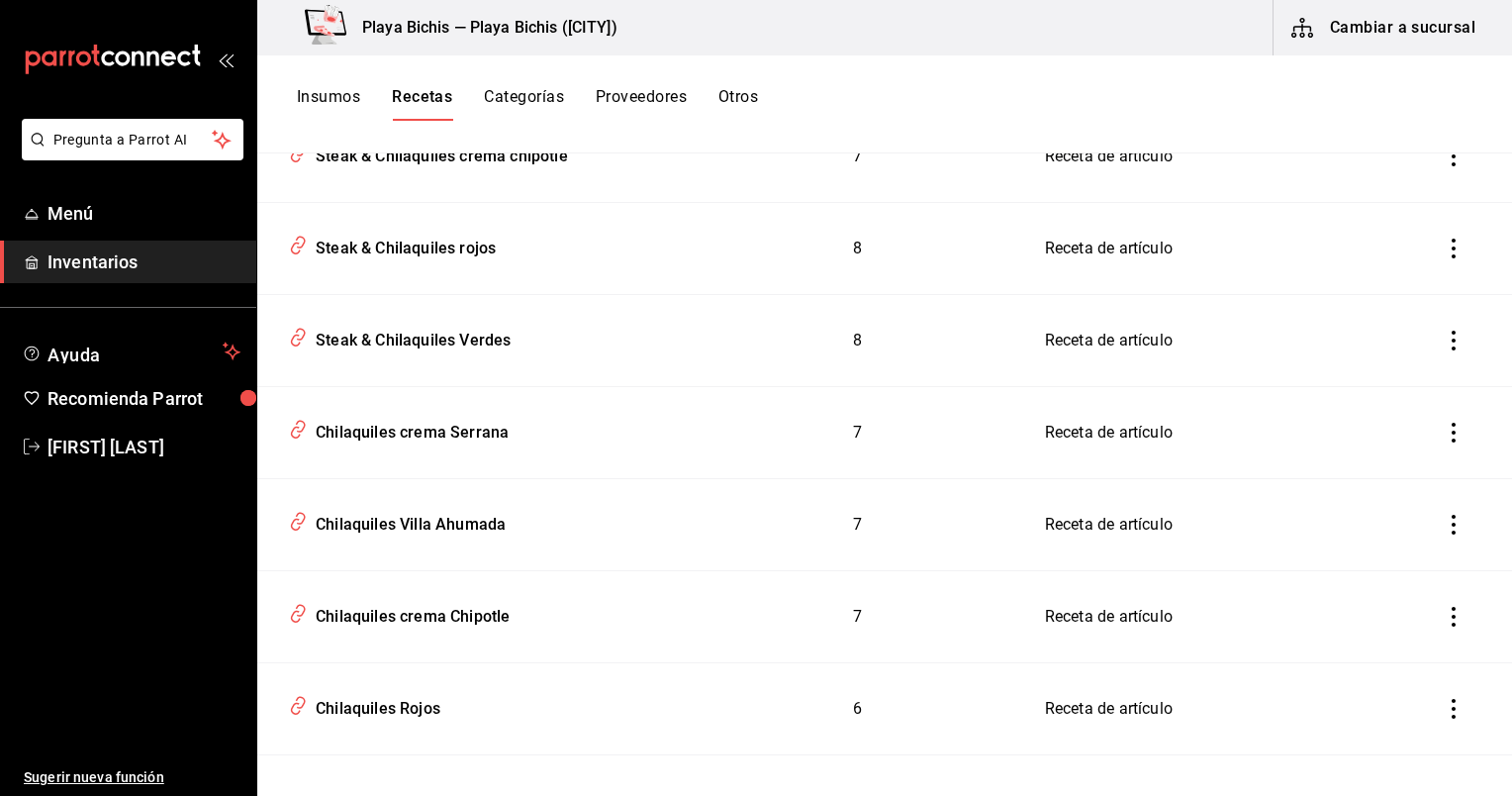 scroll, scrollTop: 1430, scrollLeft: 0, axis: vertical 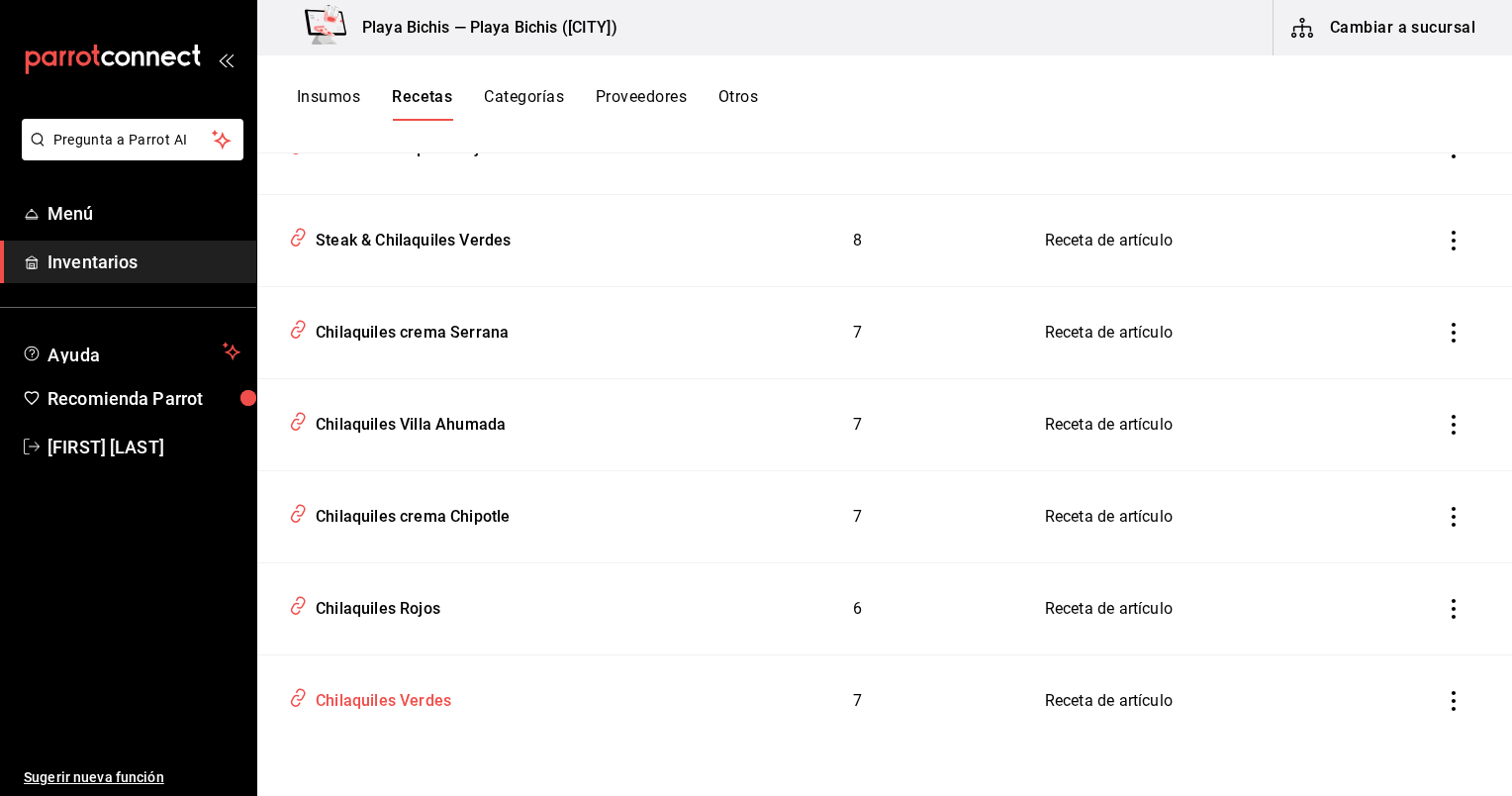click on "Chilaquiles Verdes" at bounding box center [379, 697] 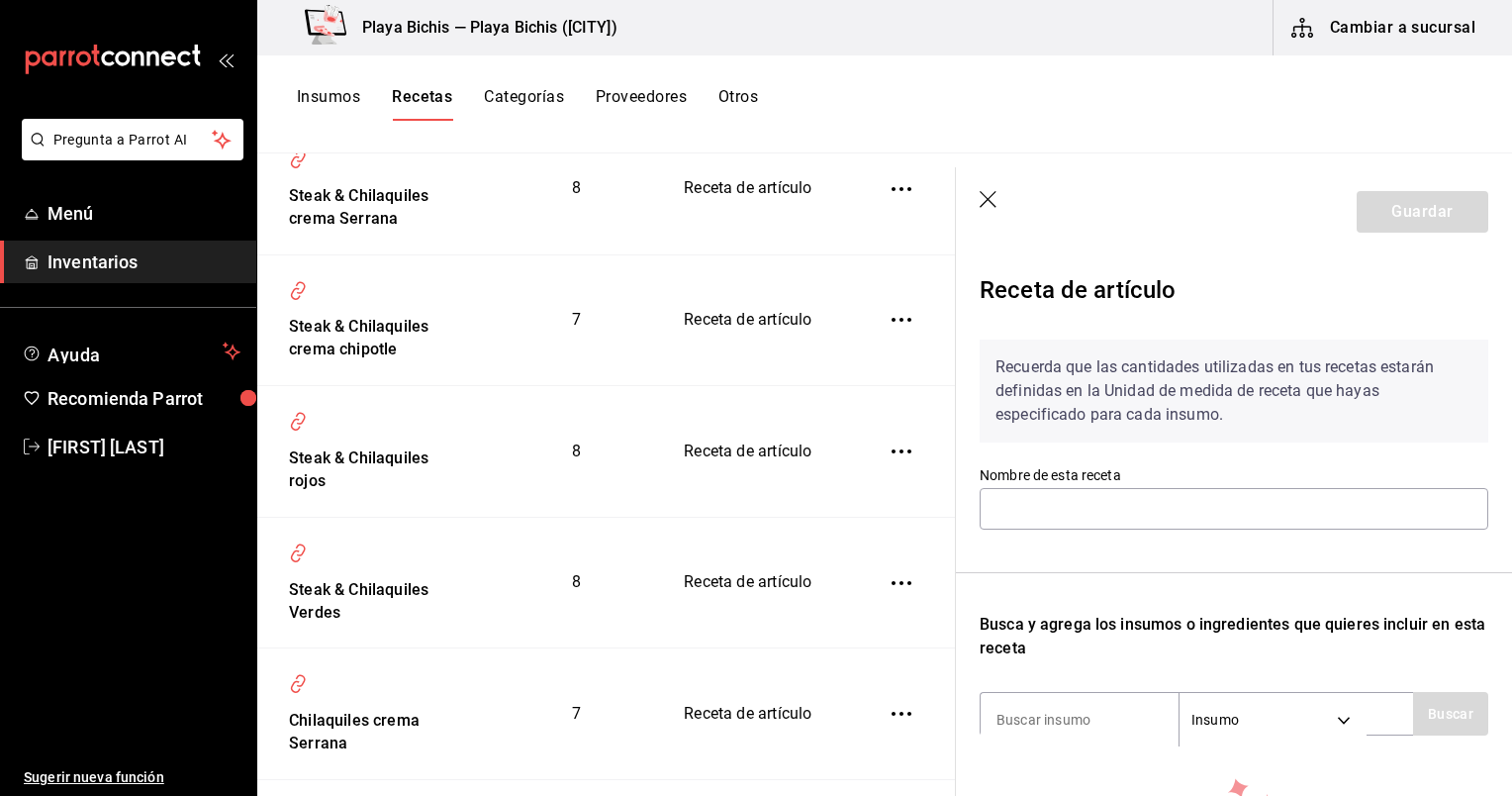 type on "Chilaquiles Verdes" 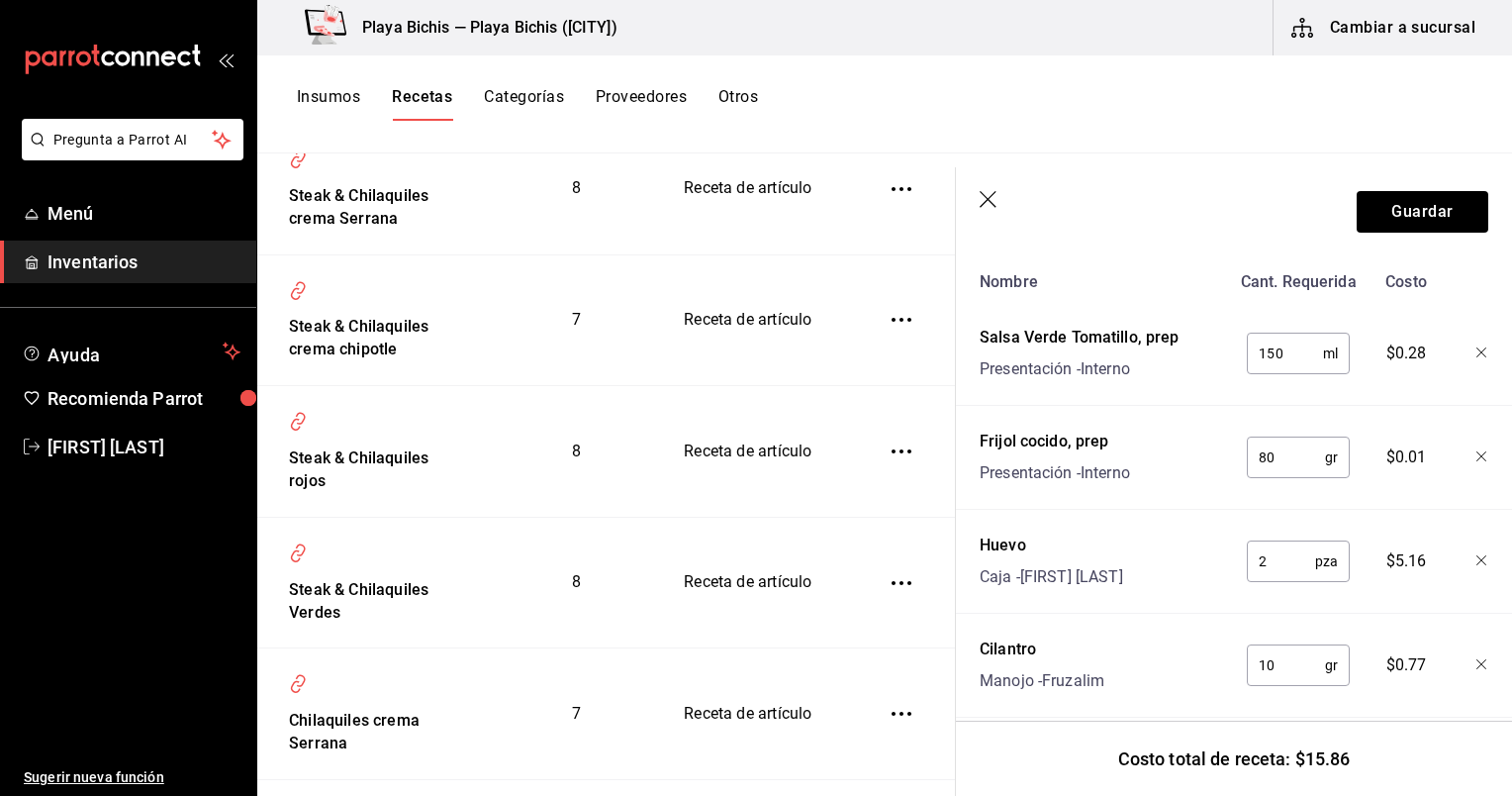 scroll, scrollTop: 487, scrollLeft: 0, axis: vertical 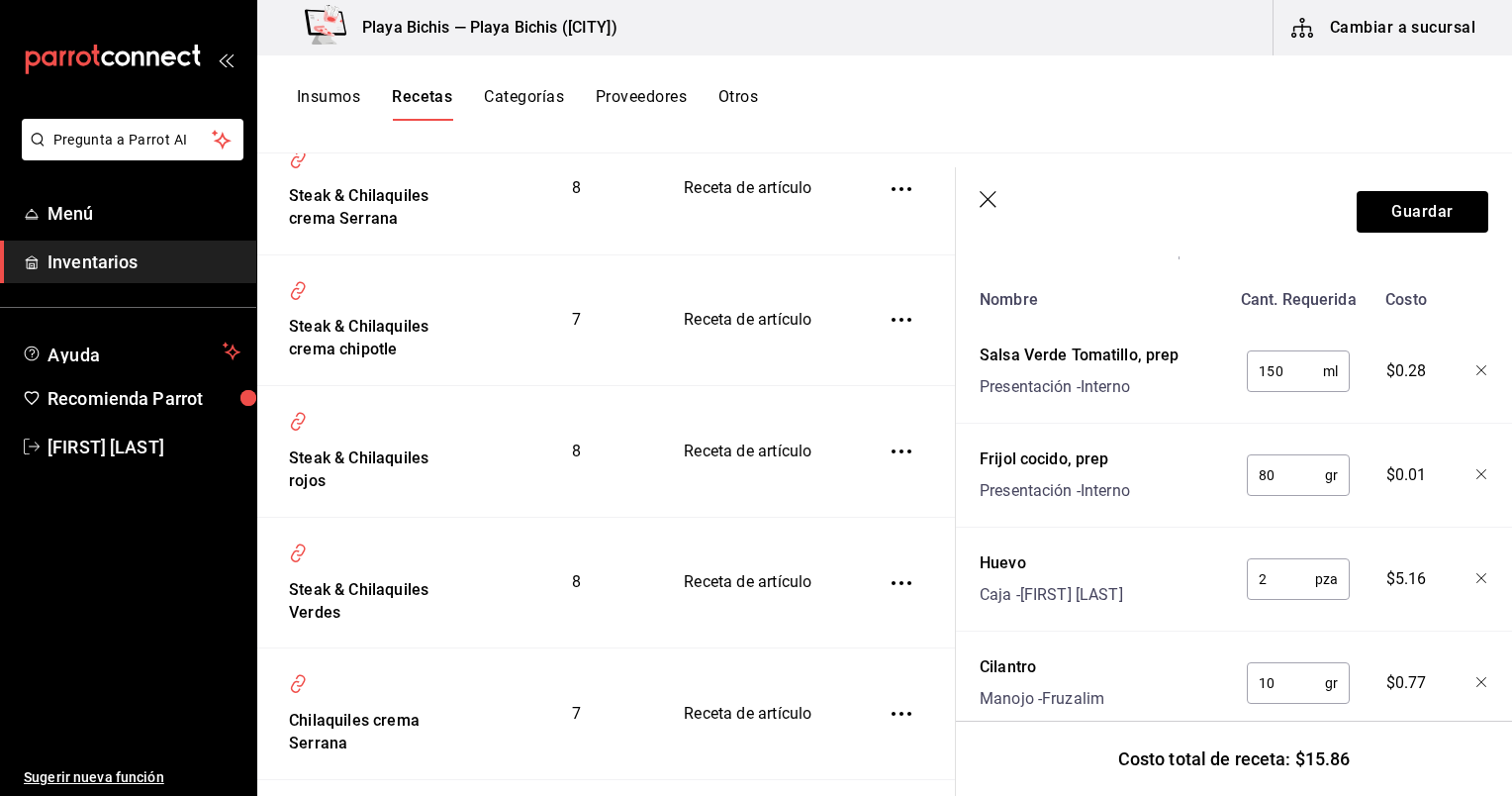 click 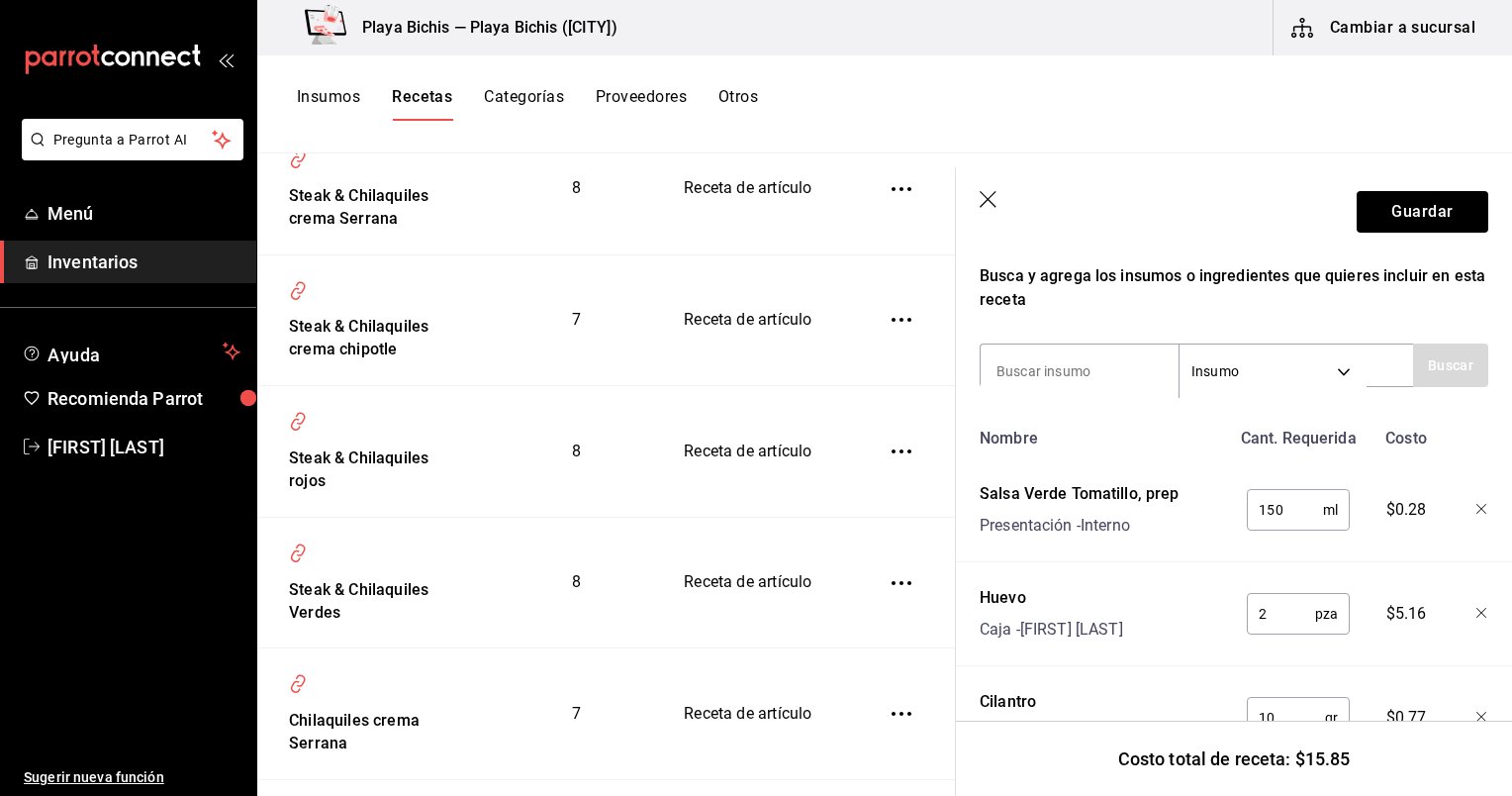 scroll, scrollTop: 345, scrollLeft: 0, axis: vertical 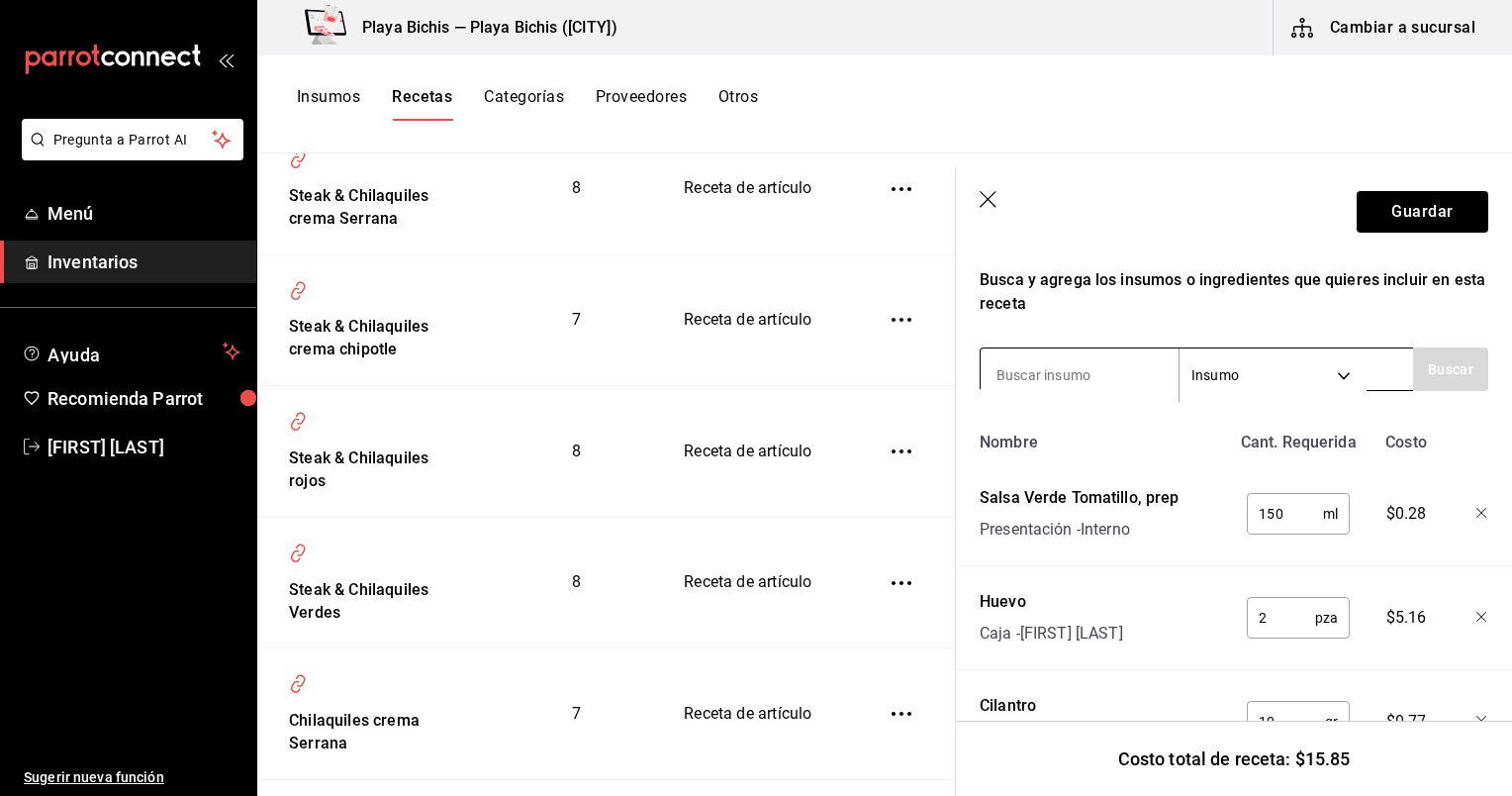 click at bounding box center (1080, 375) 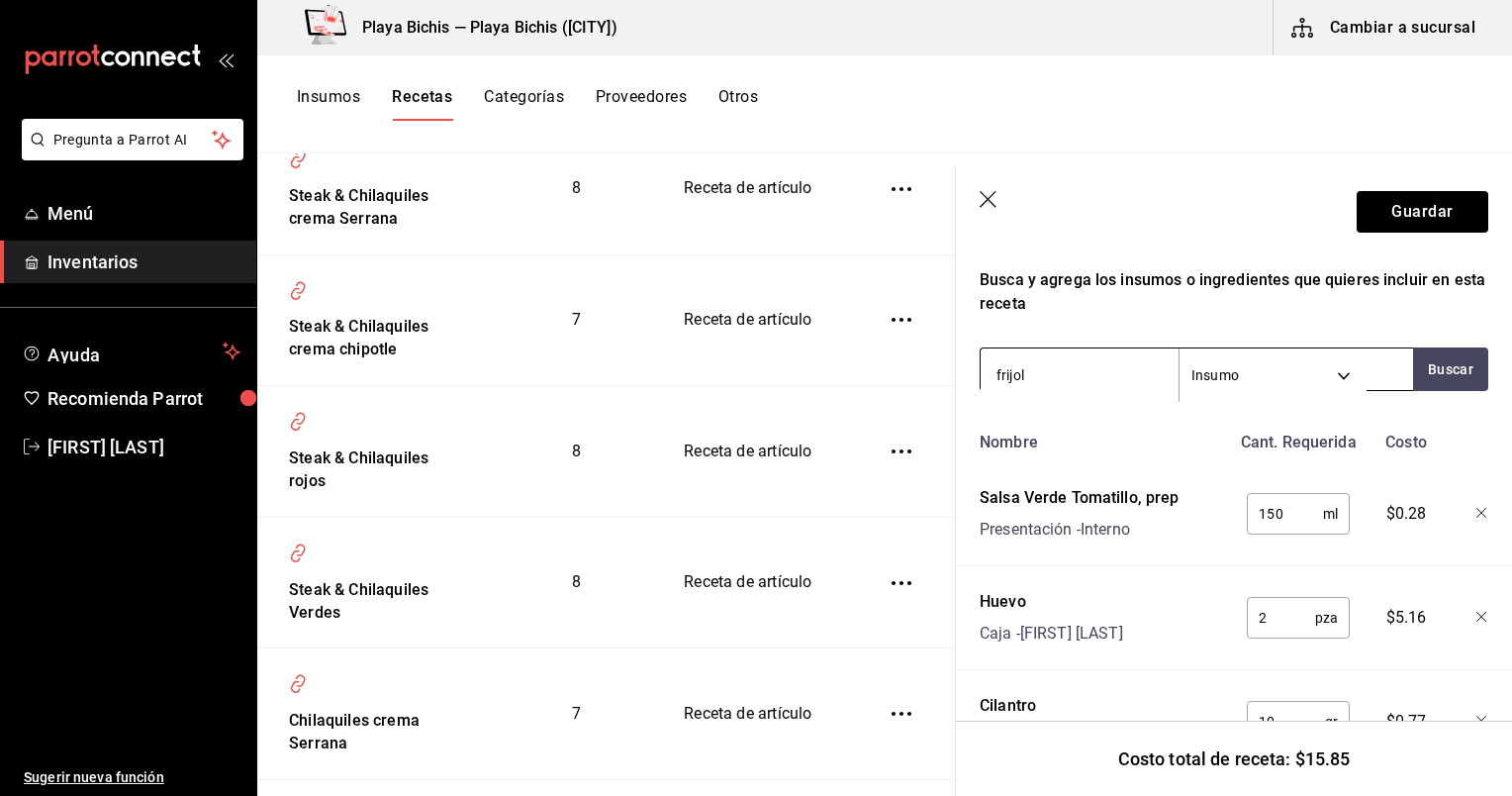 type on "frijole" 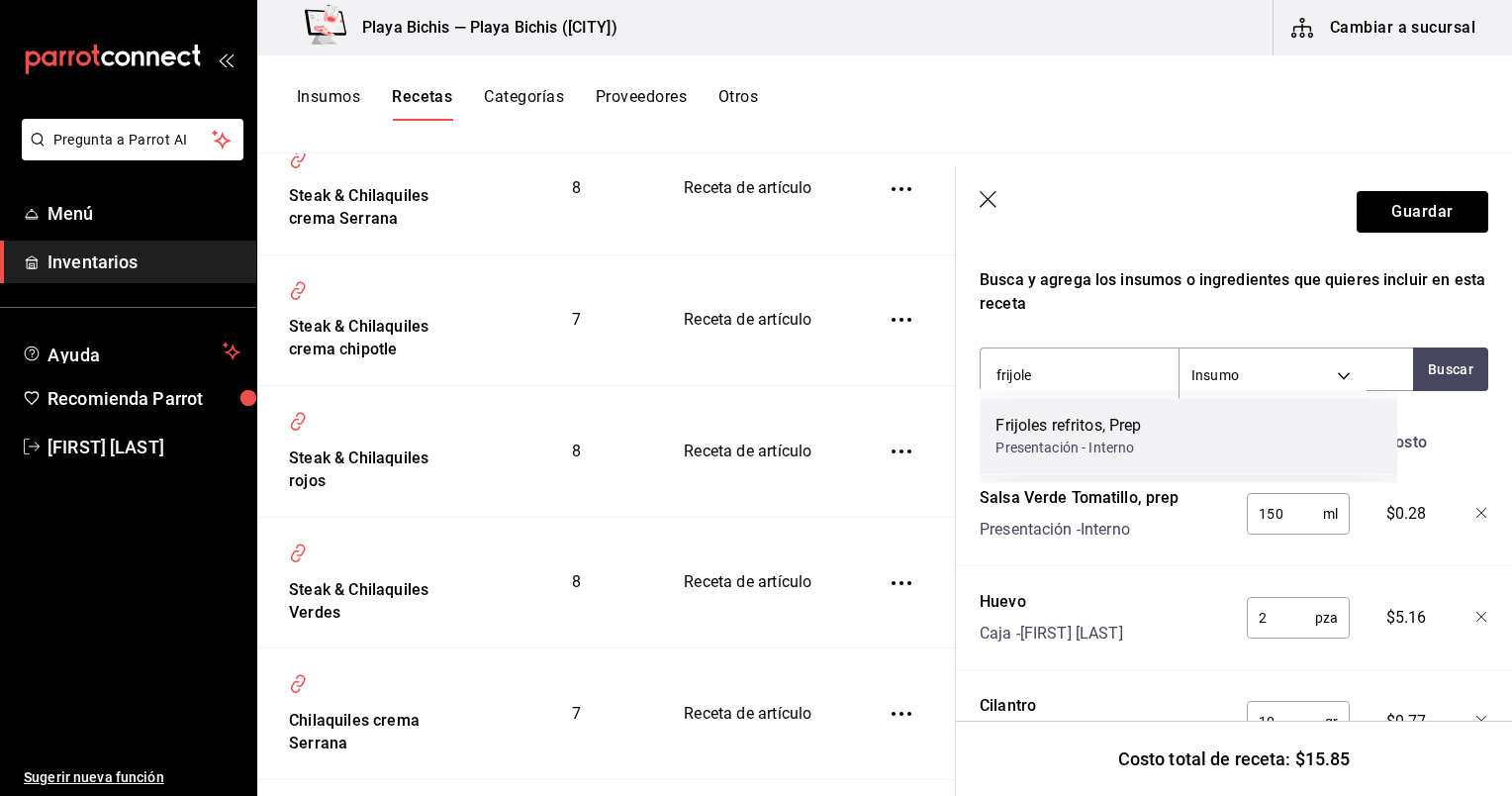 click on "Frijoles refritos, Prep Presentación - Interno" at bounding box center (1188, 436) 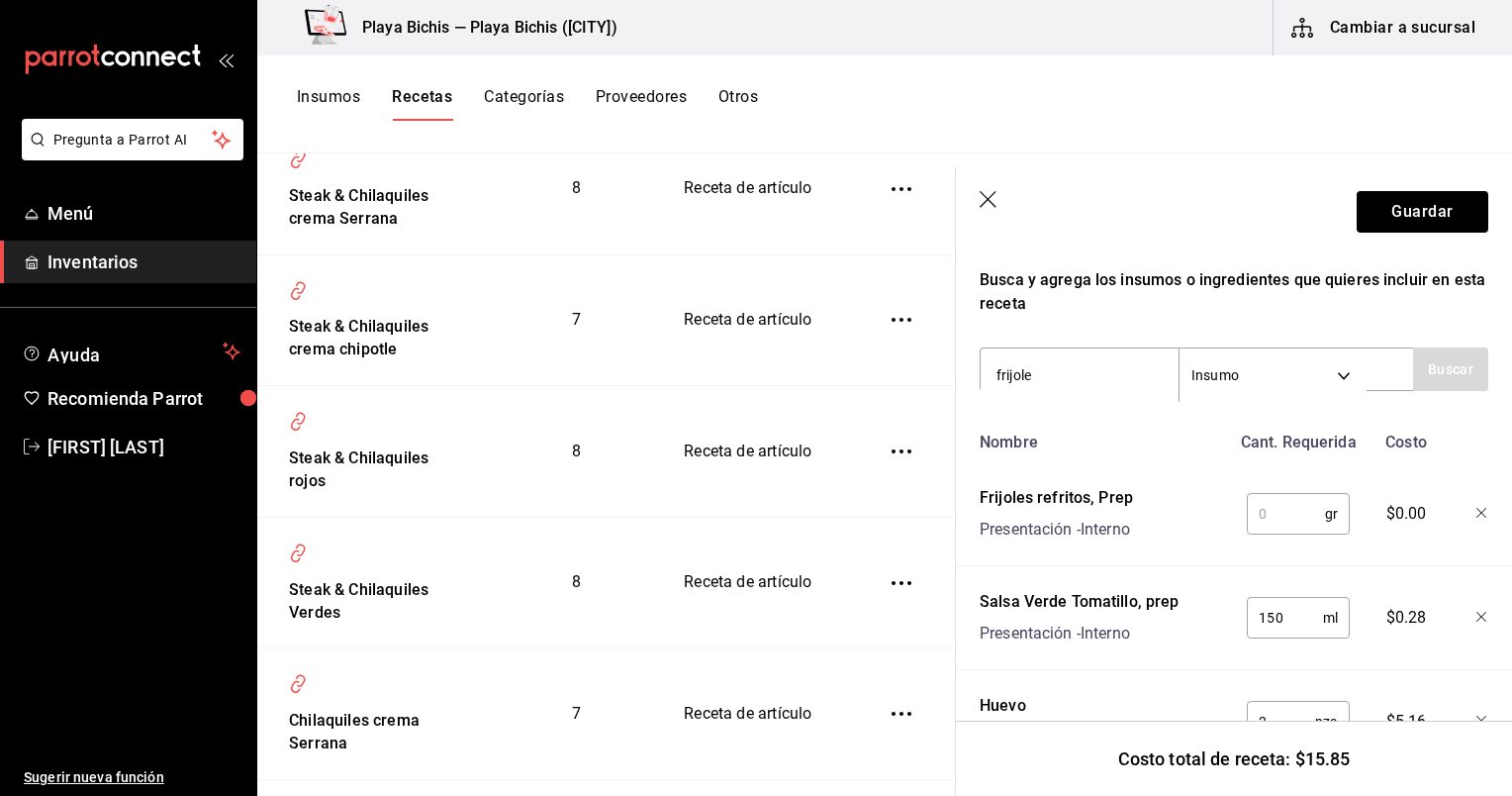 type 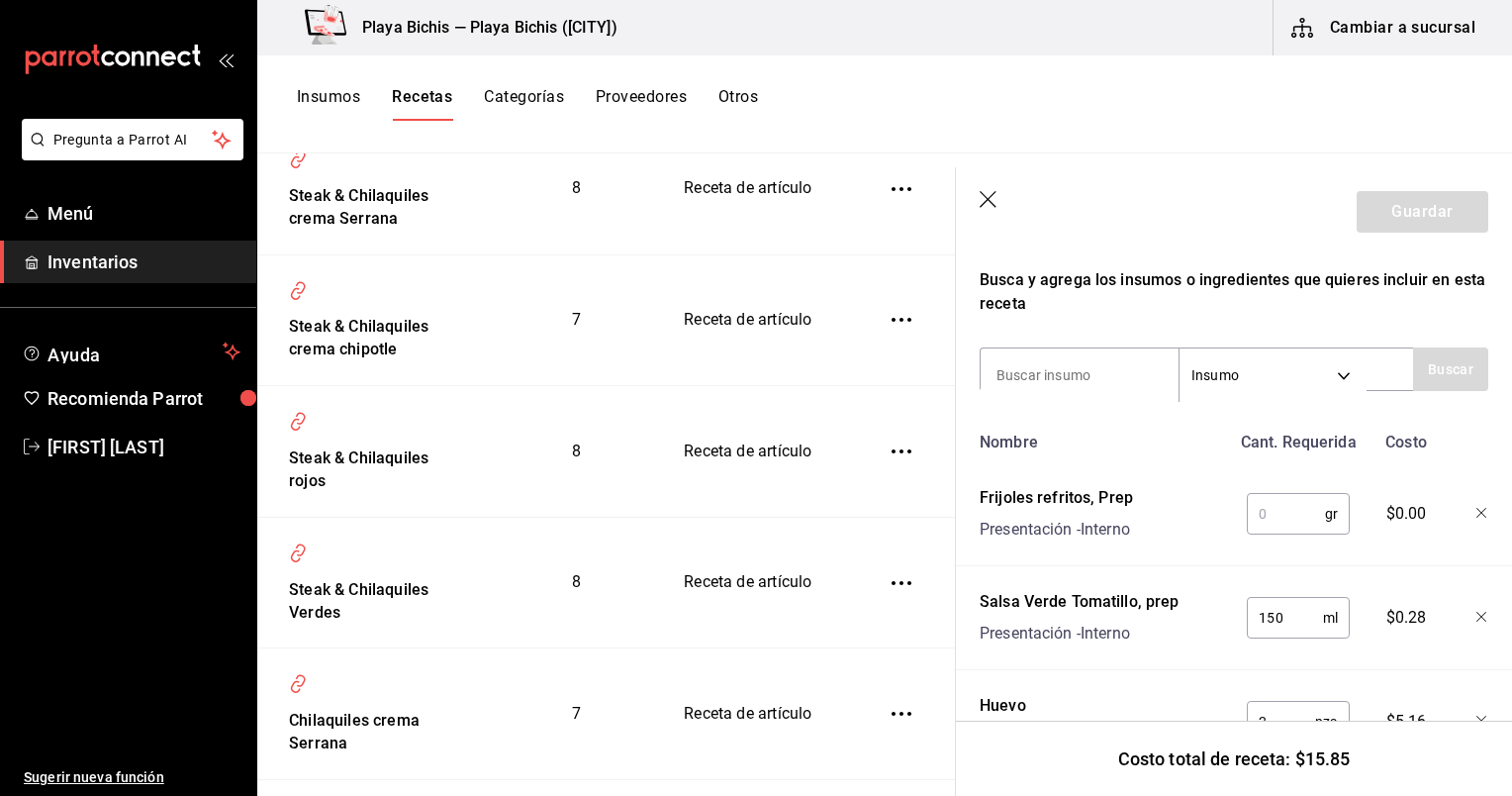 click at bounding box center [1285, 514] 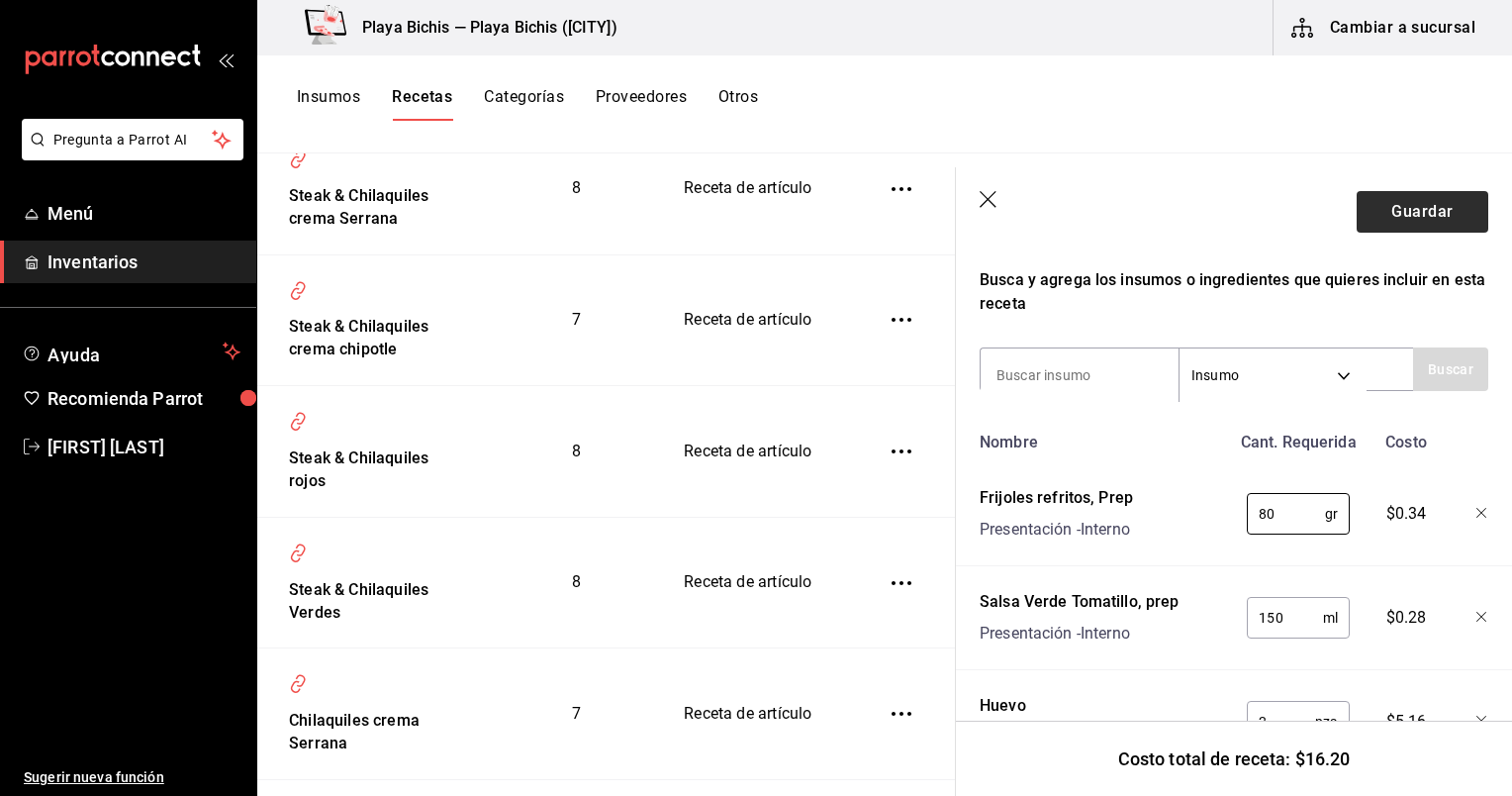 type on "80" 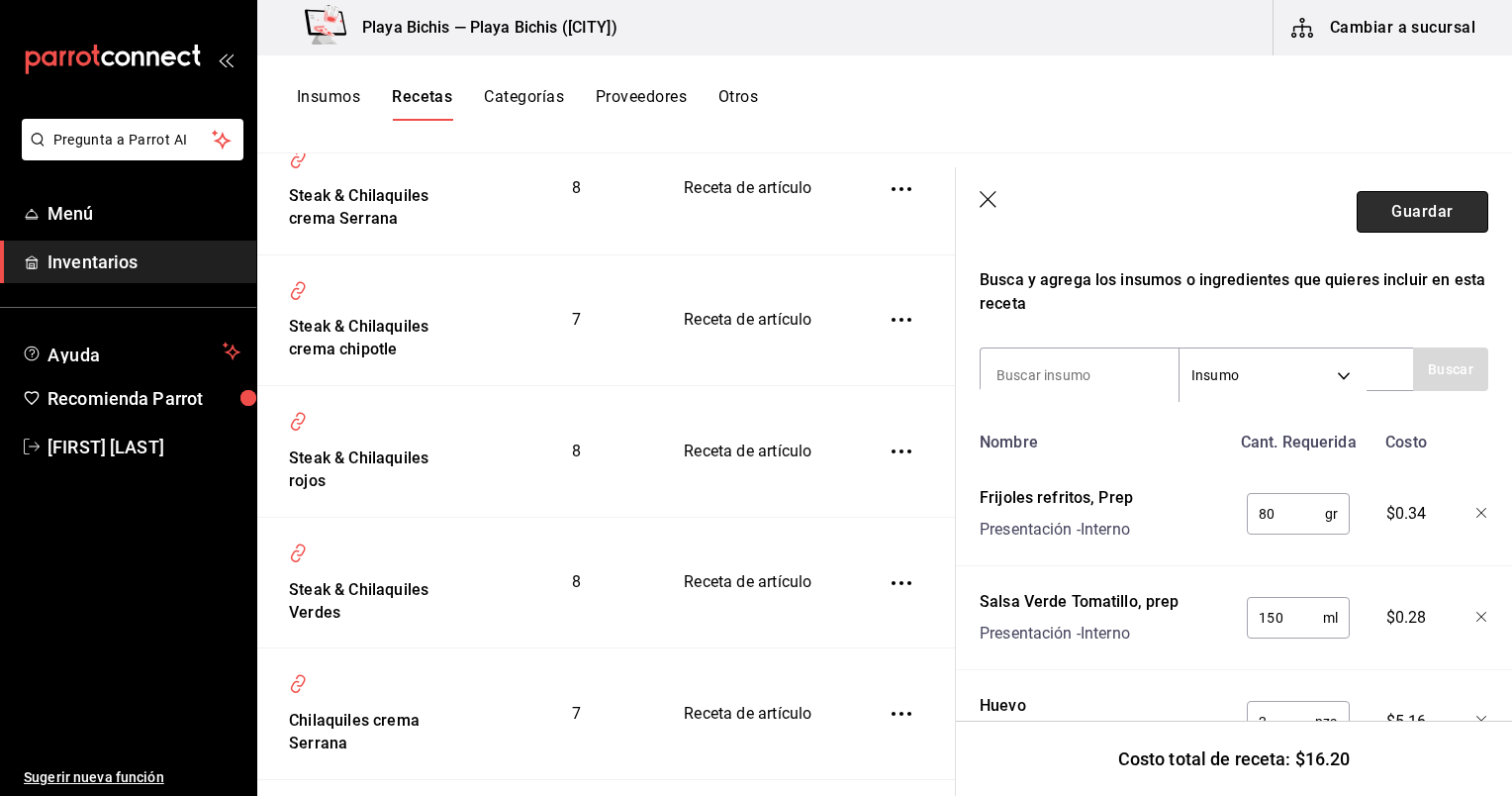 click on "Guardar" at bounding box center (1422, 212) 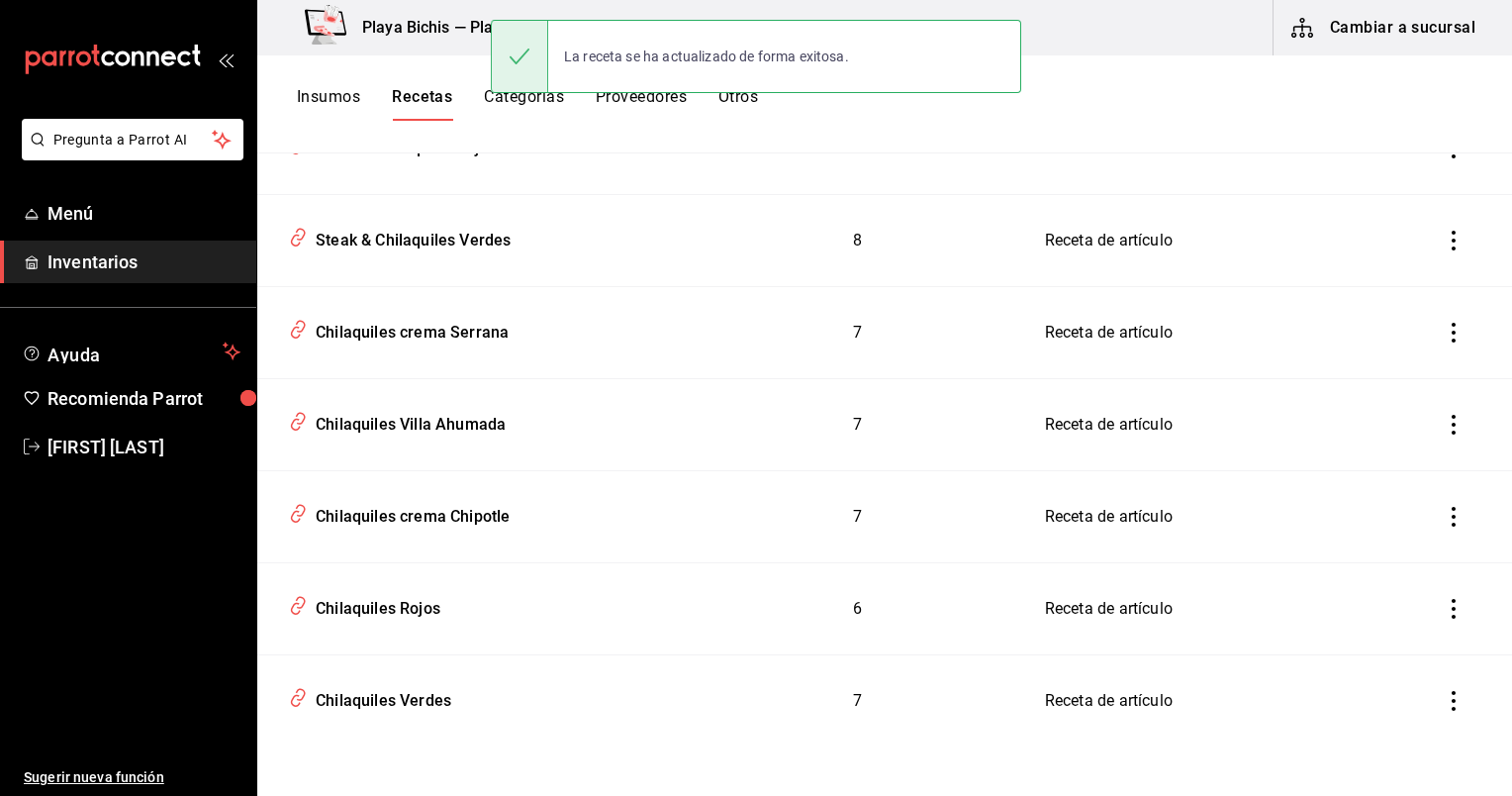 scroll, scrollTop: 0, scrollLeft: 0, axis: both 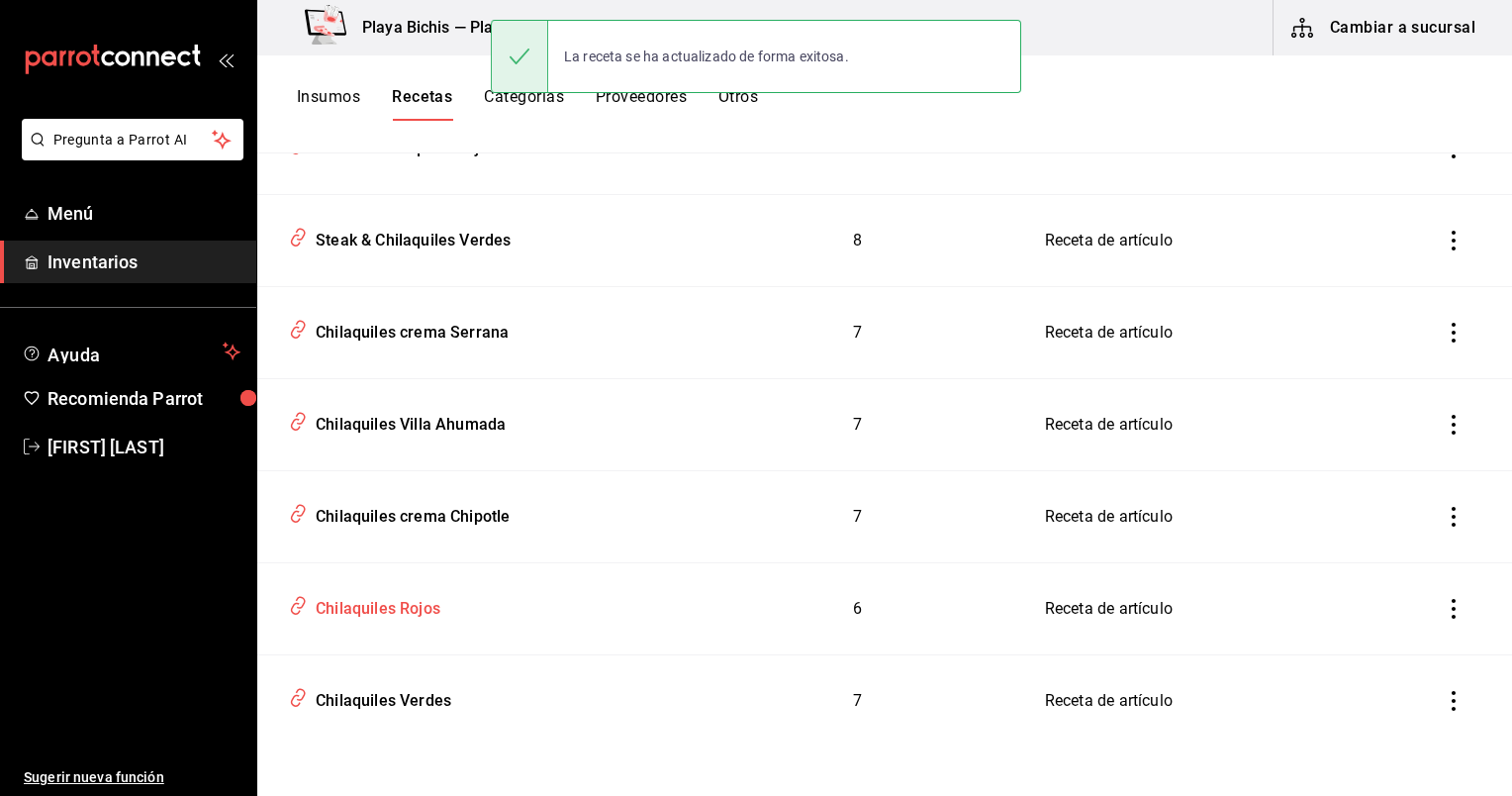 click on "Chilaquiles Rojos" at bounding box center (475, 605) 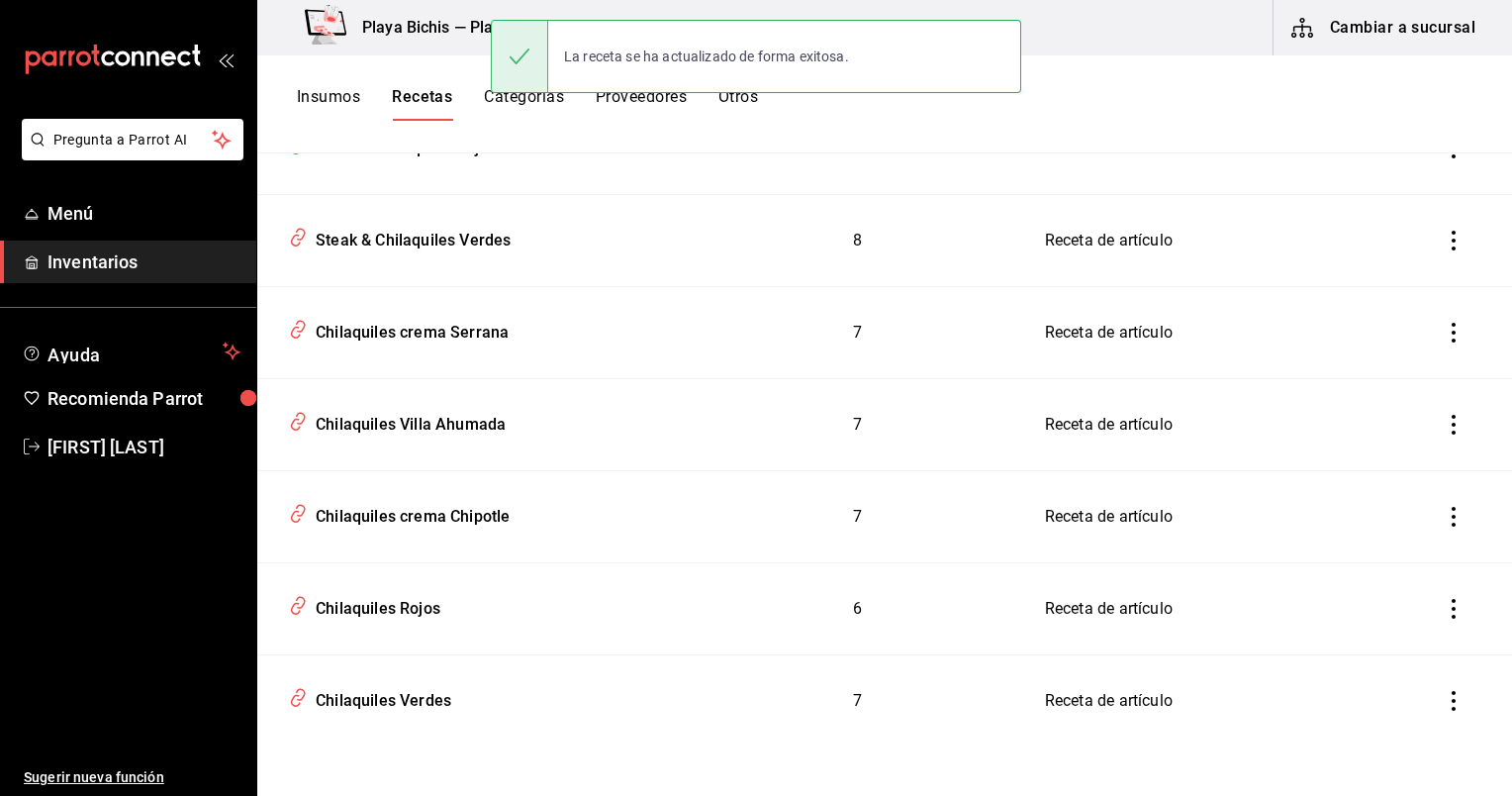 type on "Chilaquiles Rojos" 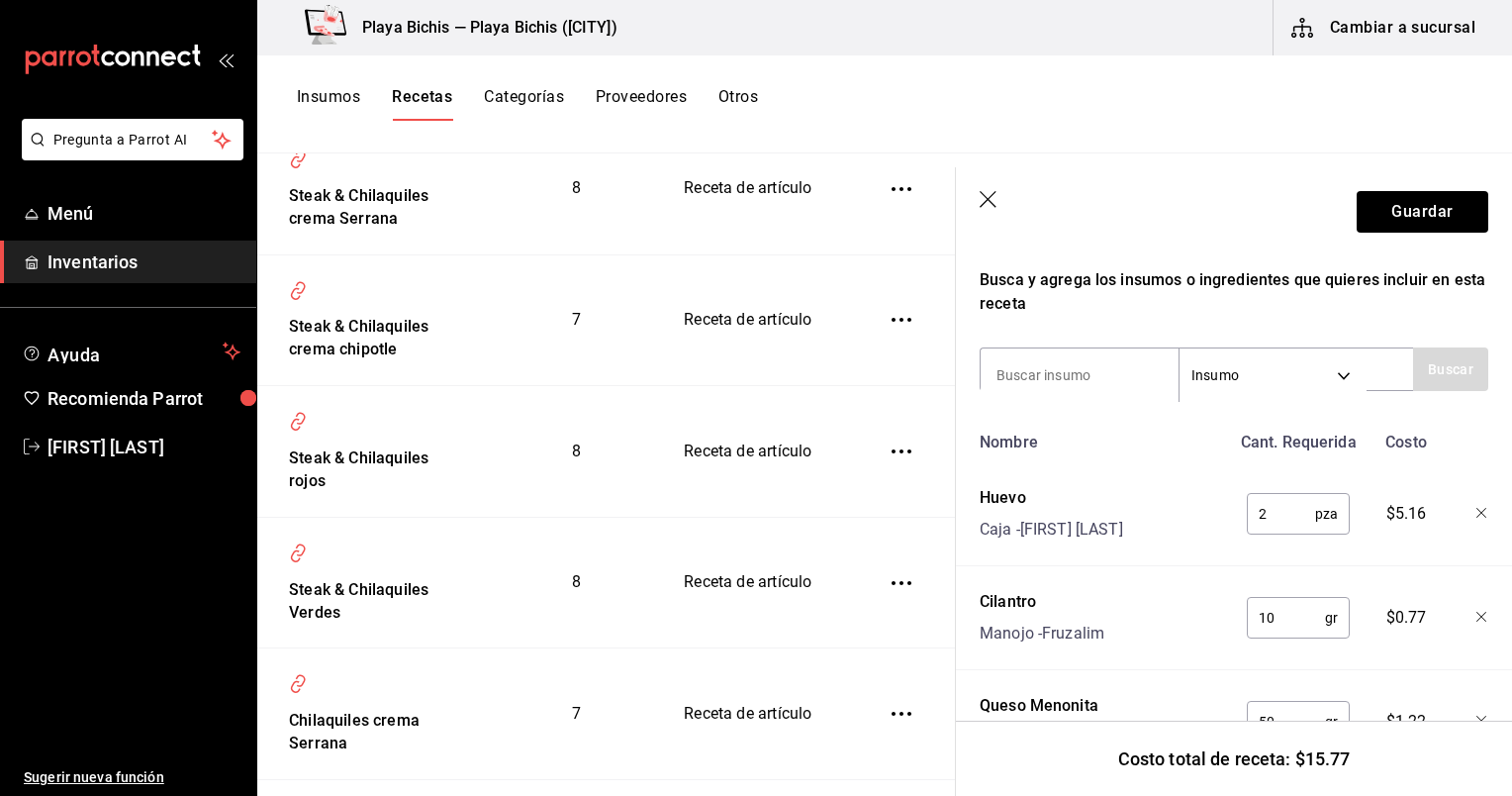 scroll, scrollTop: 344, scrollLeft: 0, axis: vertical 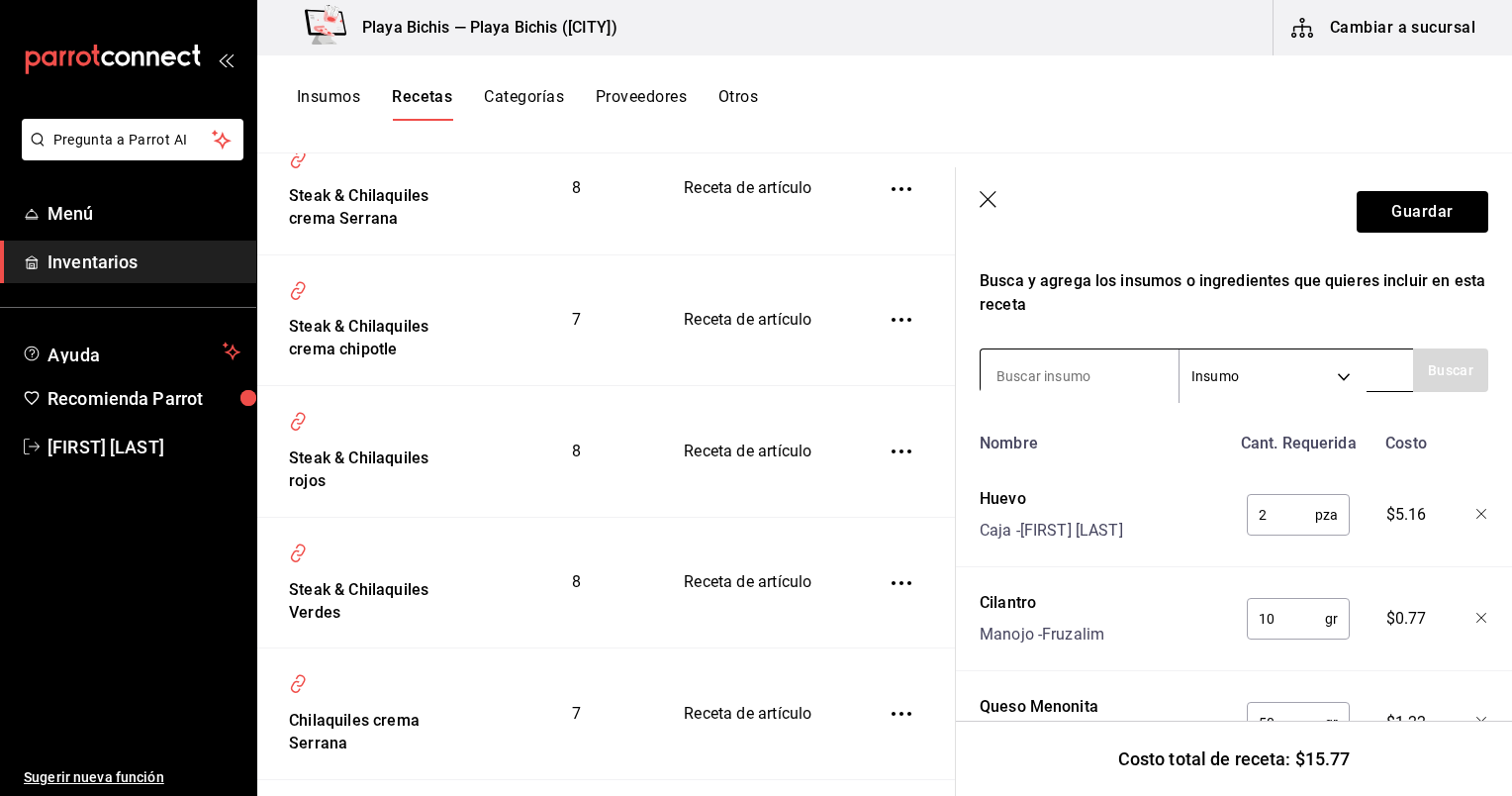 click at bounding box center (1080, 376) 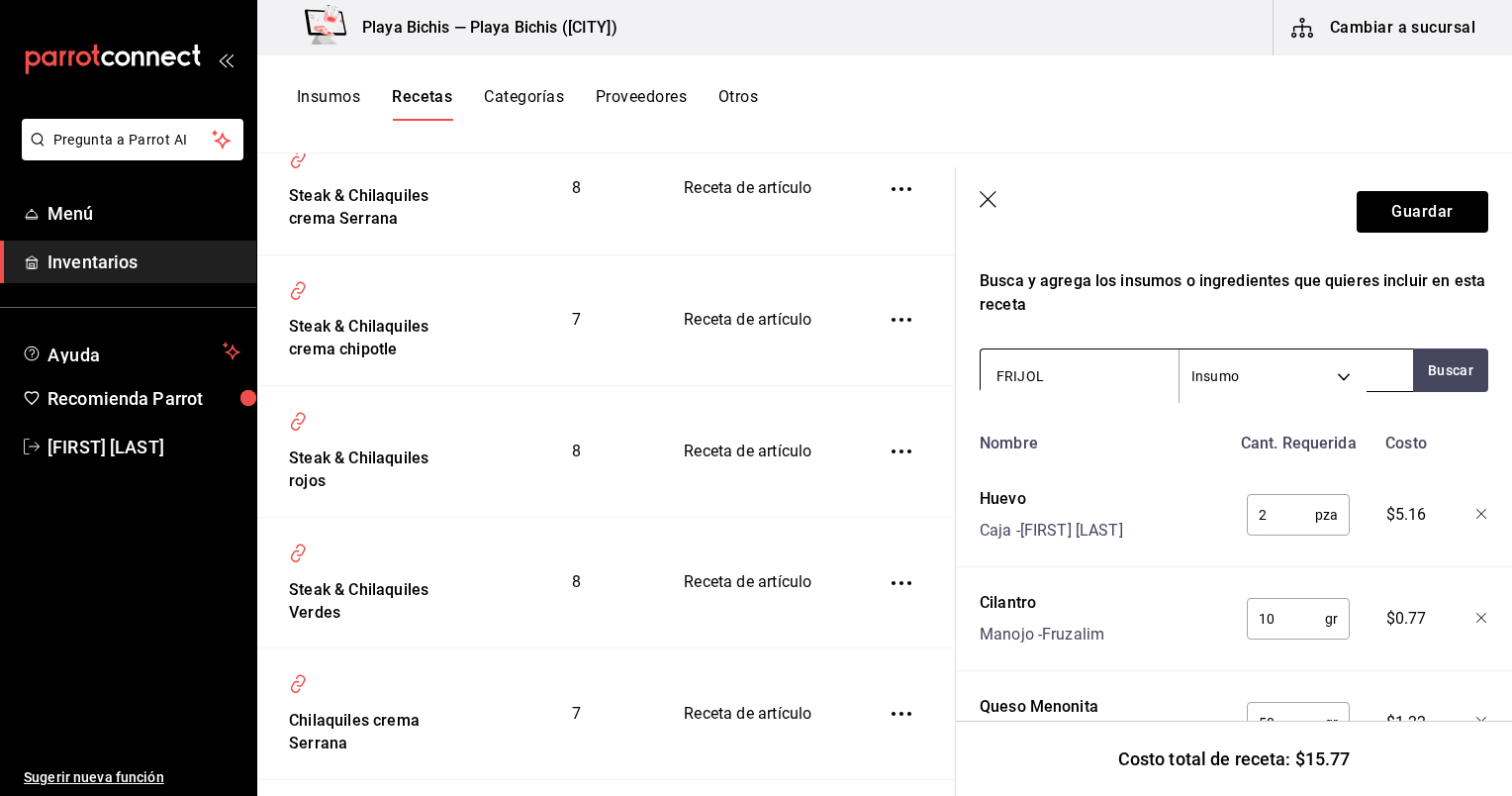type on "FRIJOLE" 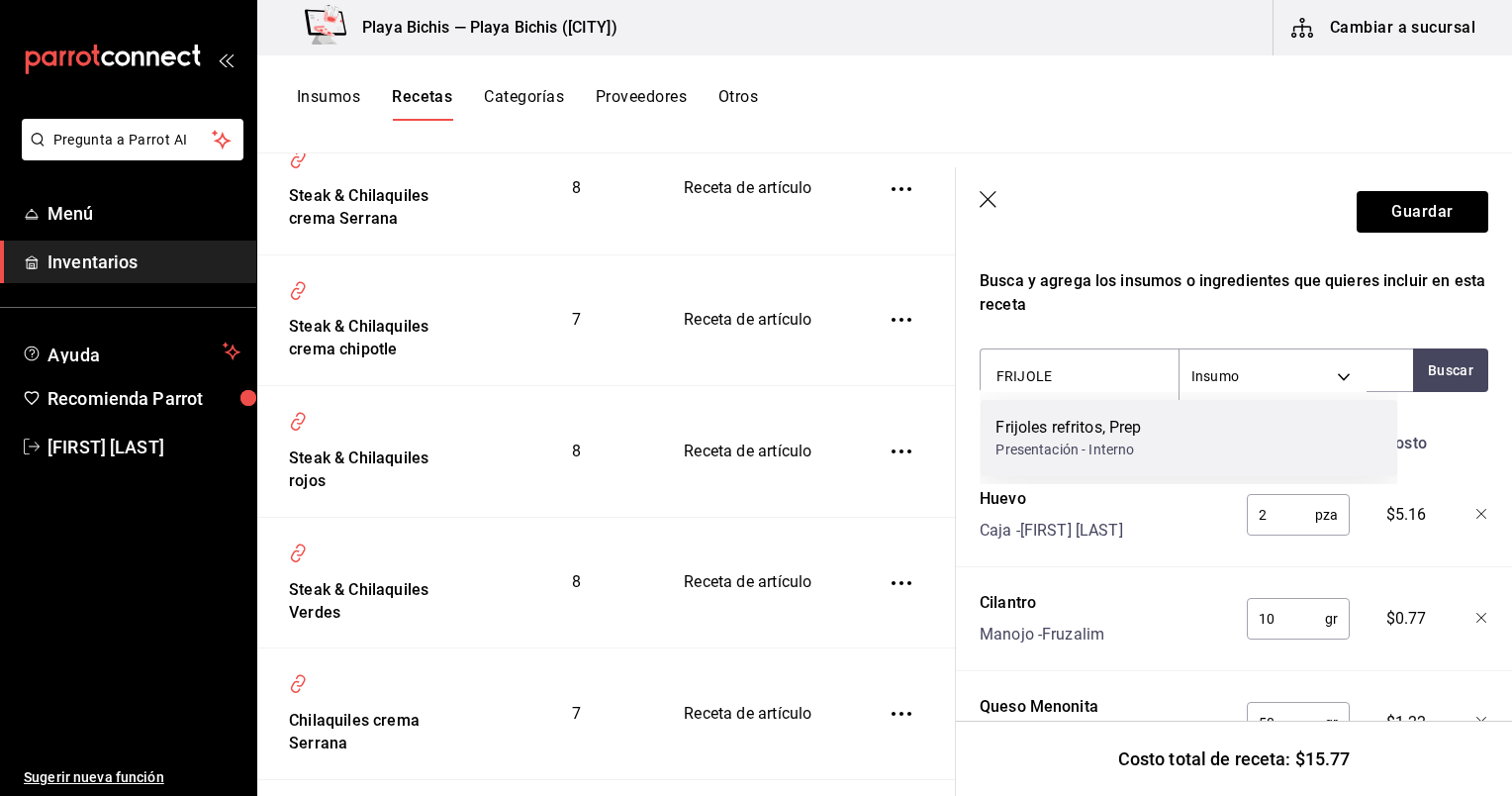 click on "Frijoles refritos, Prep" at bounding box center [1068, 428] 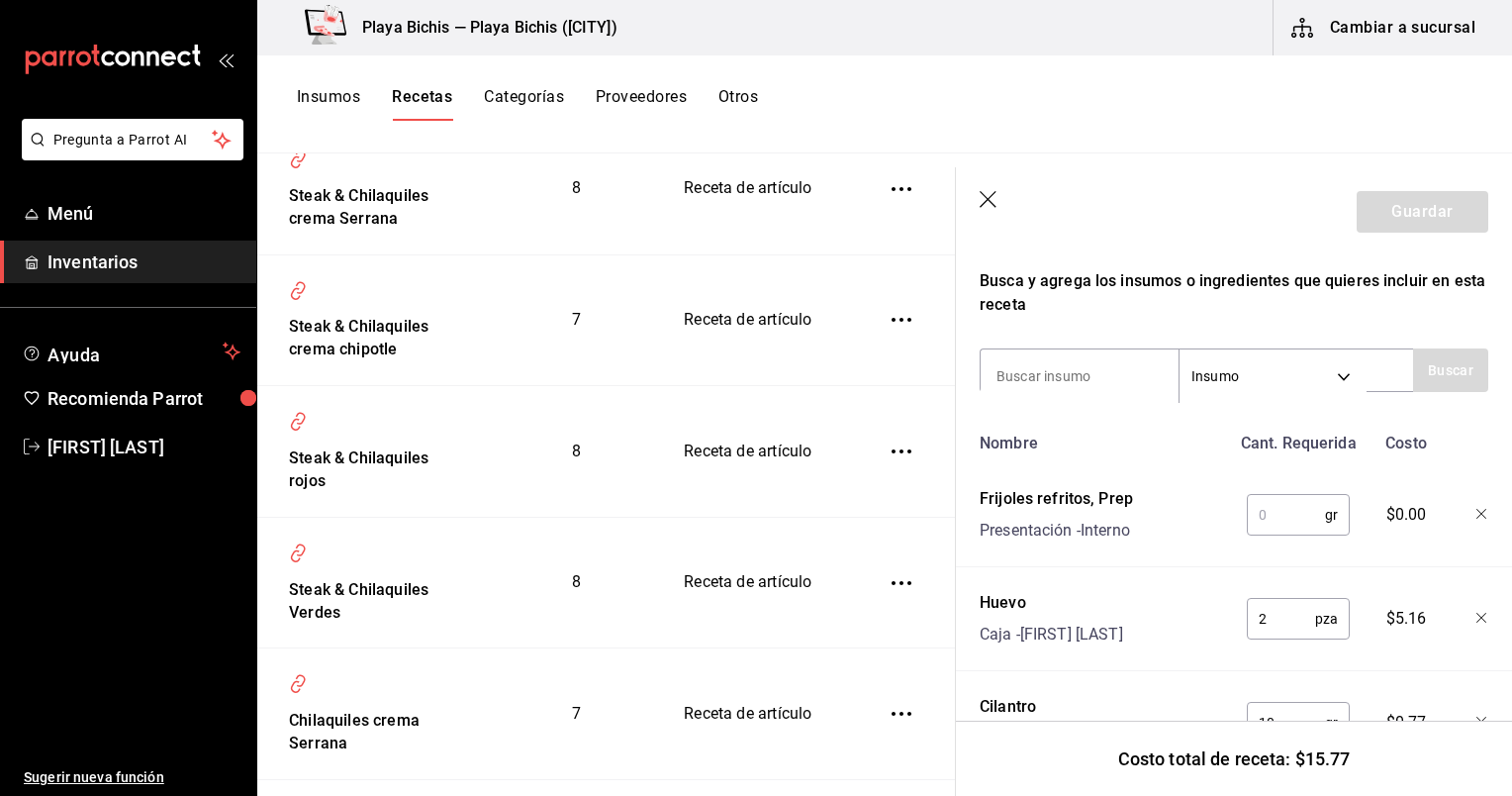 click at bounding box center [1285, 515] 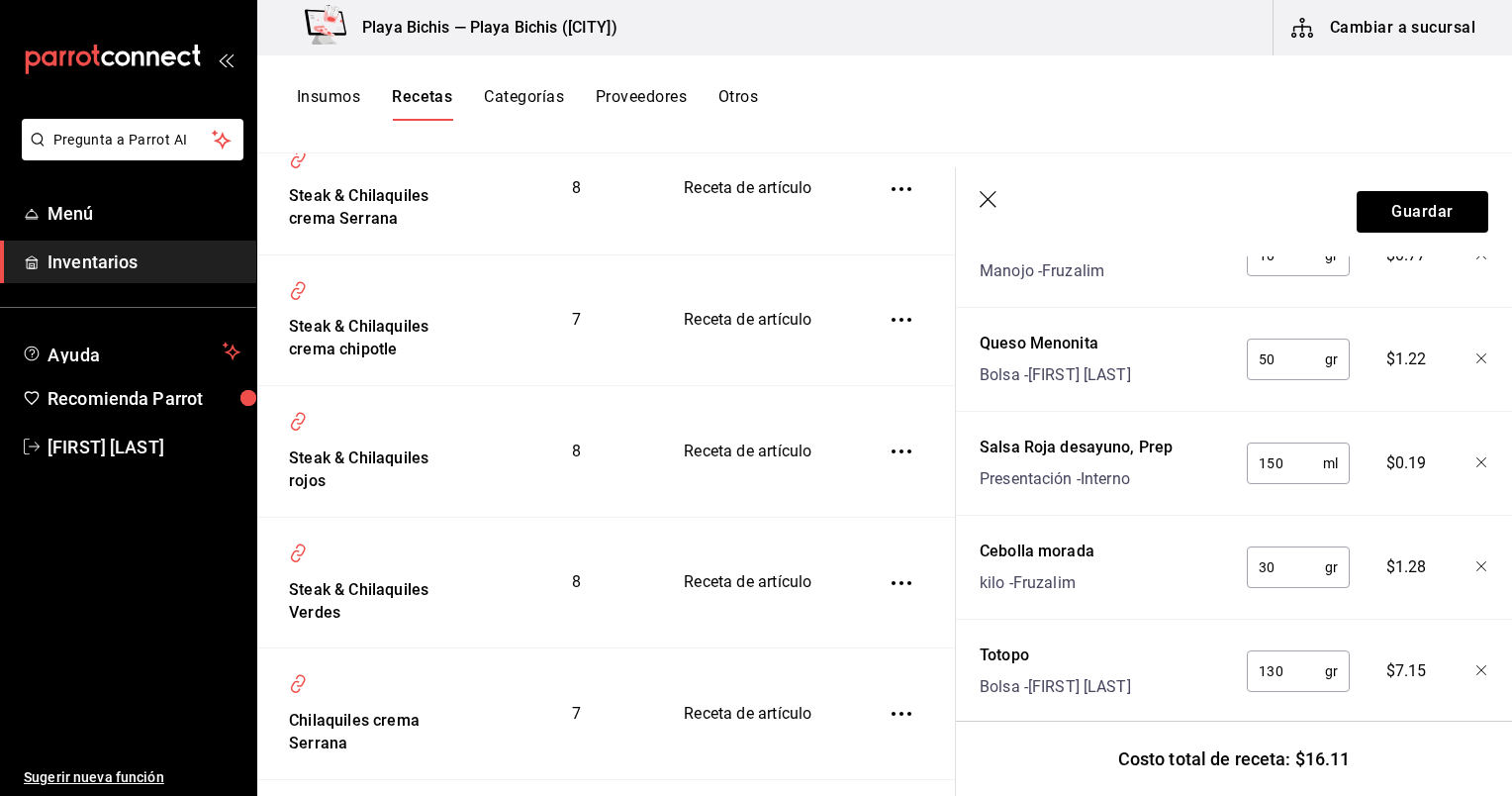 scroll, scrollTop: 855, scrollLeft: 0, axis: vertical 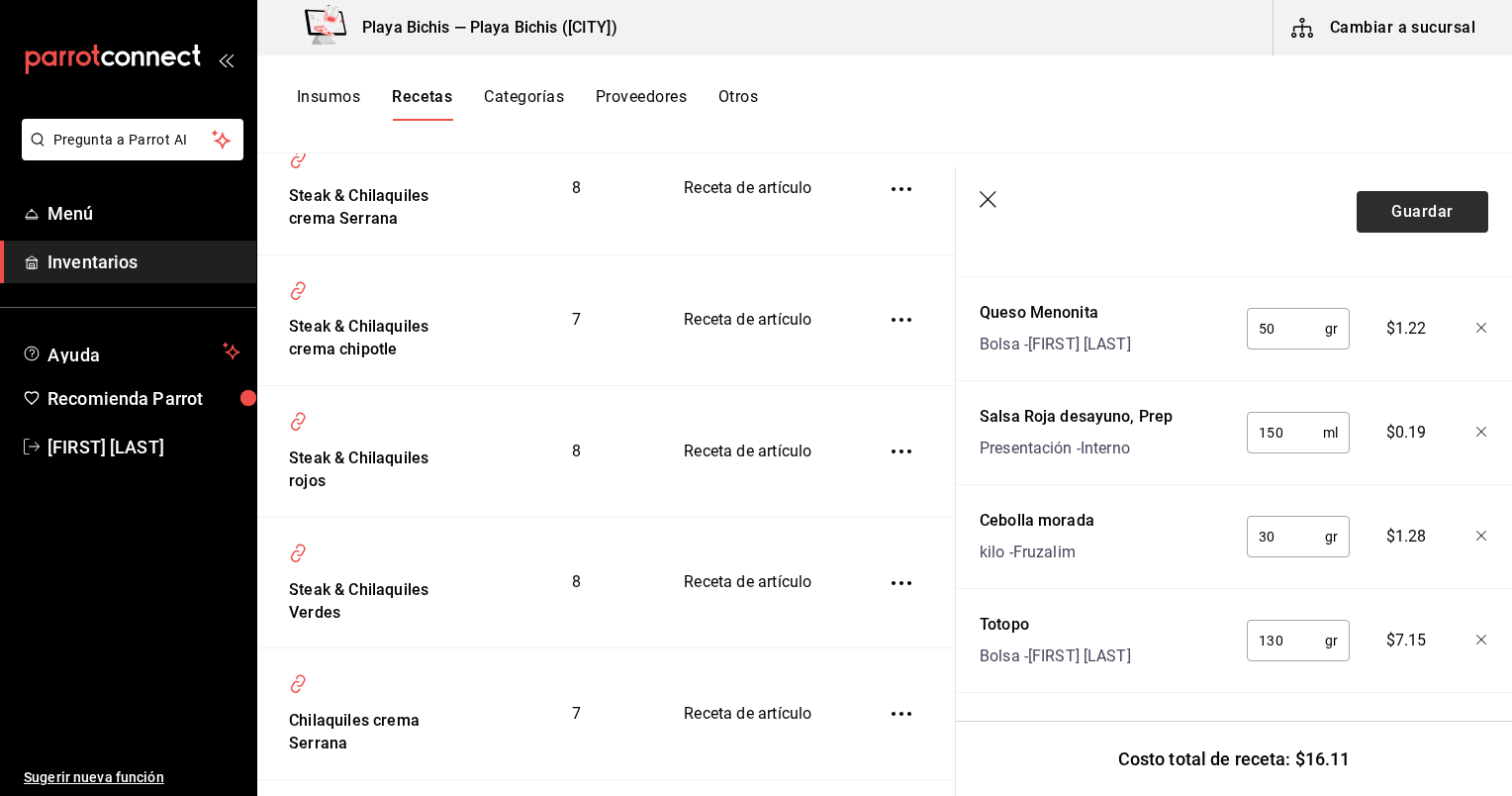 type on "80" 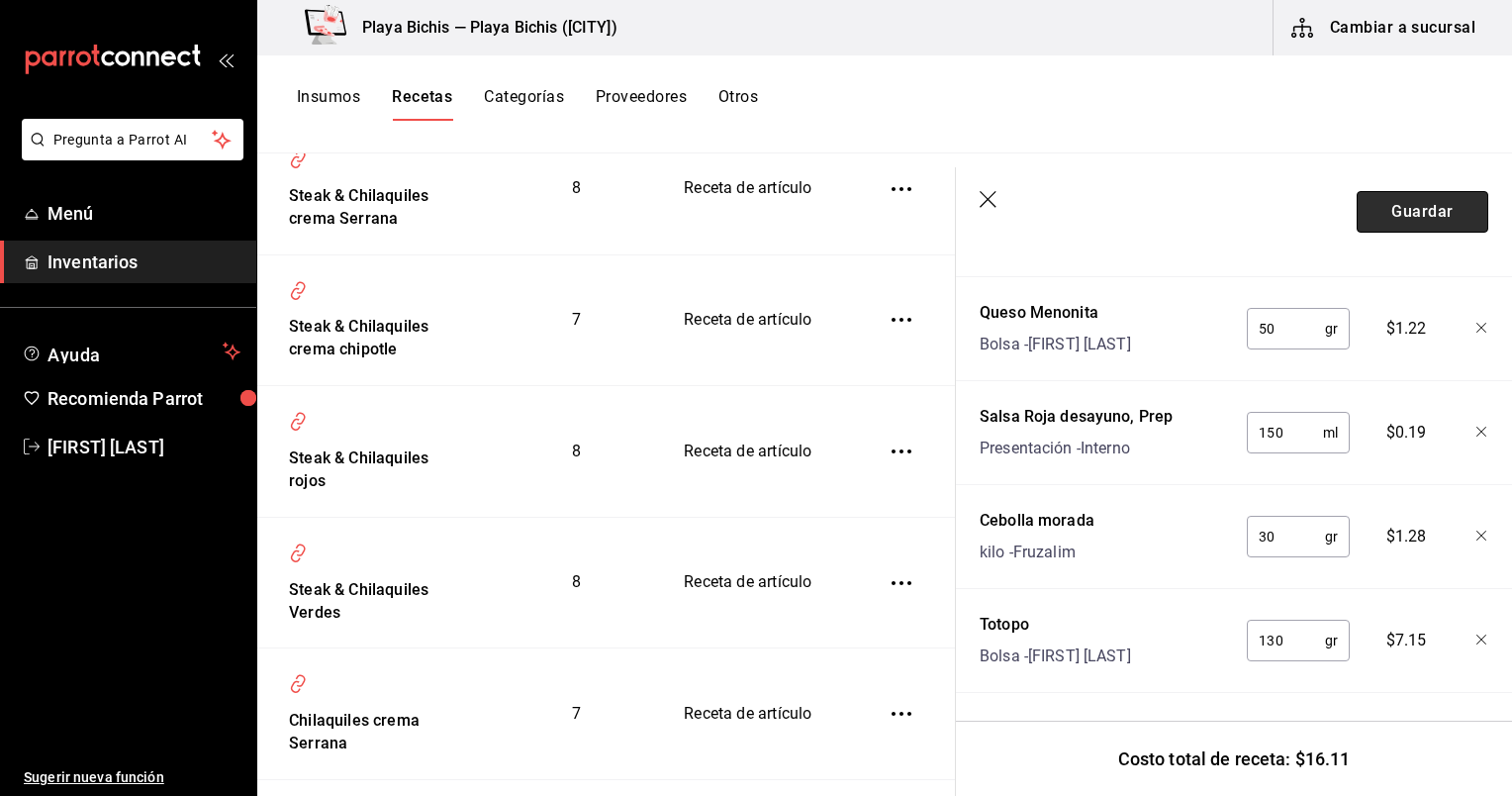 click on "Guardar" at bounding box center [1422, 212] 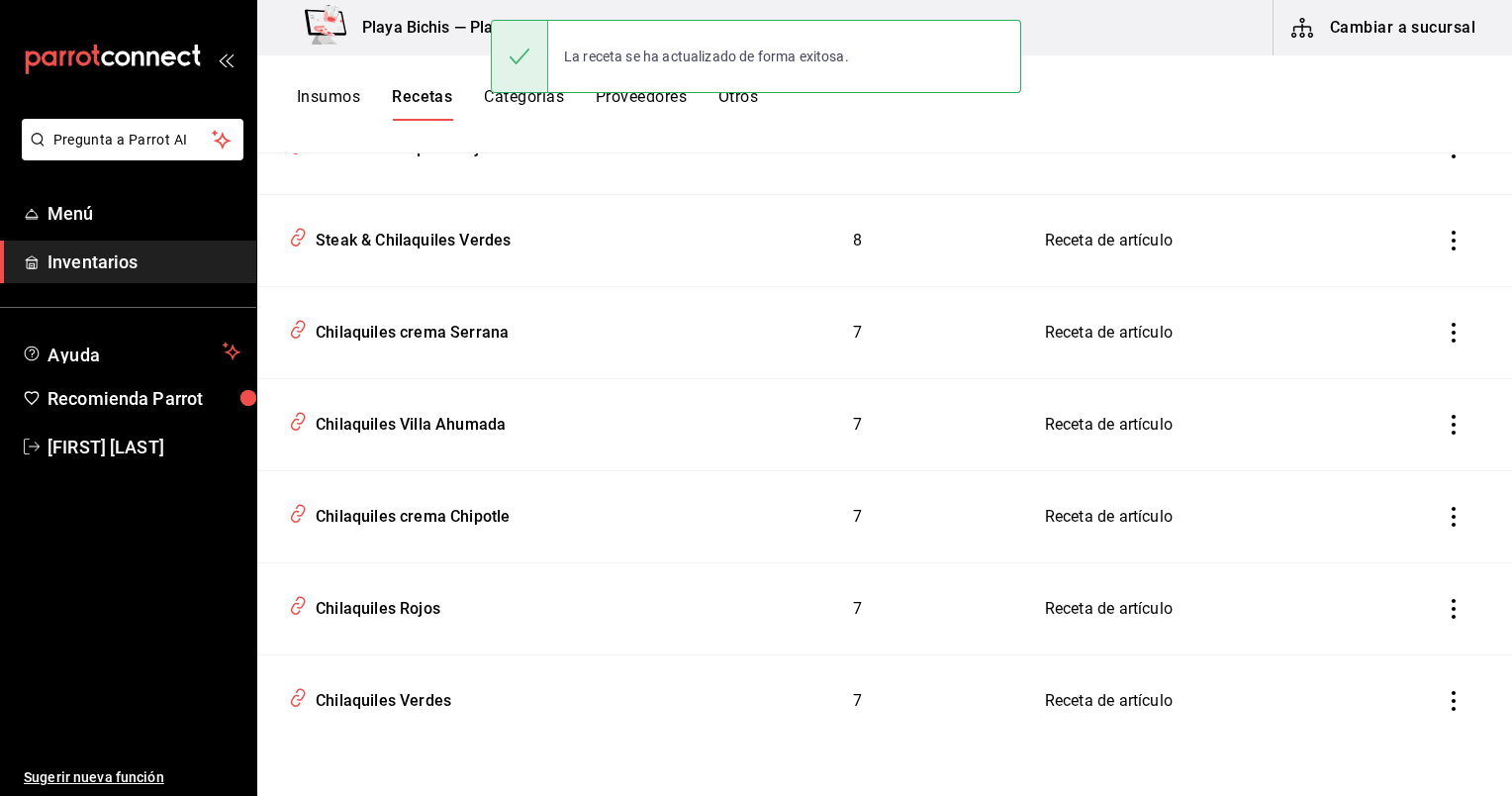 scroll, scrollTop: 0, scrollLeft: 0, axis: both 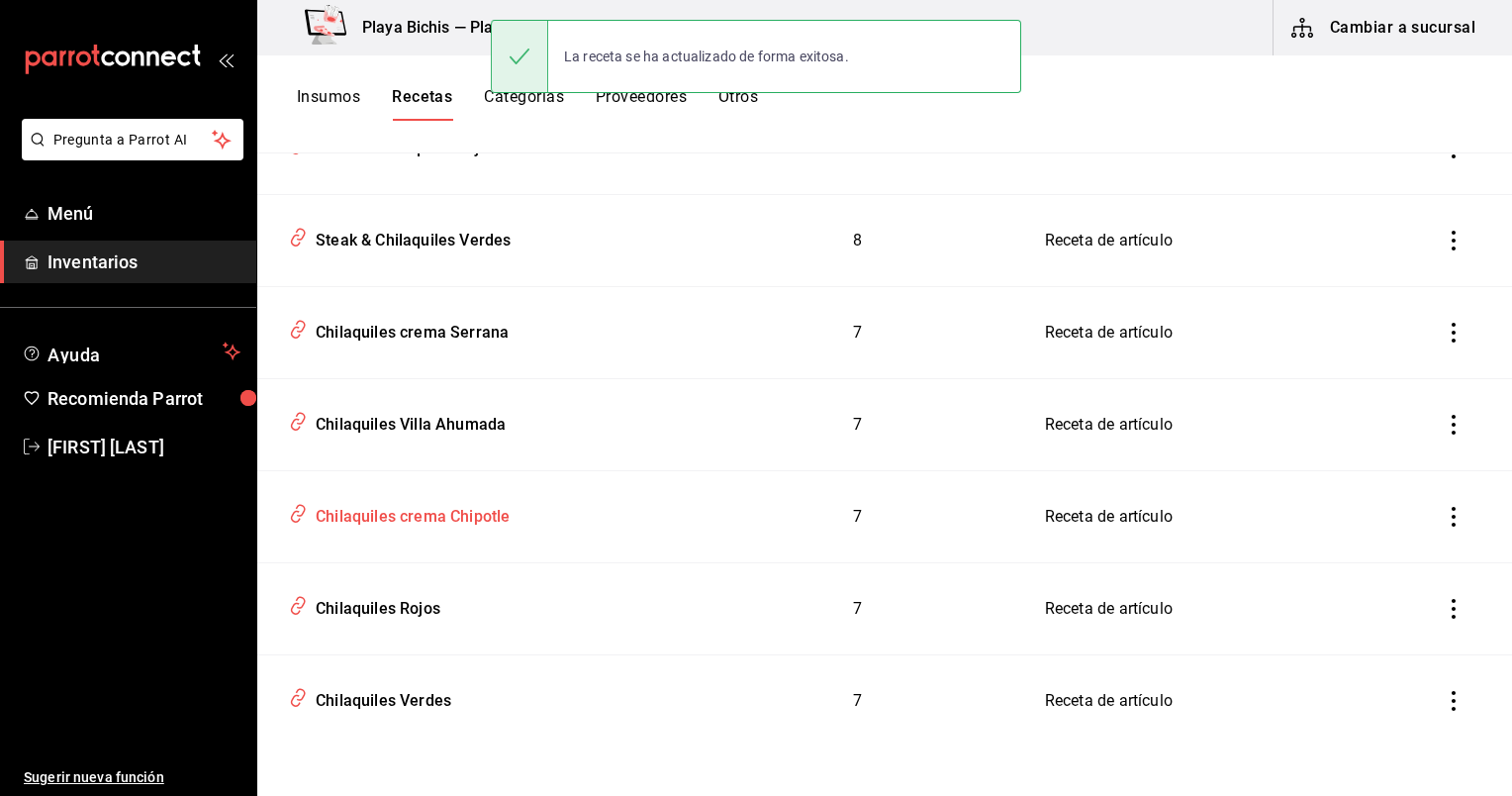 click on "Chilaquiles crema Chipotle" at bounding box center (475, 517) 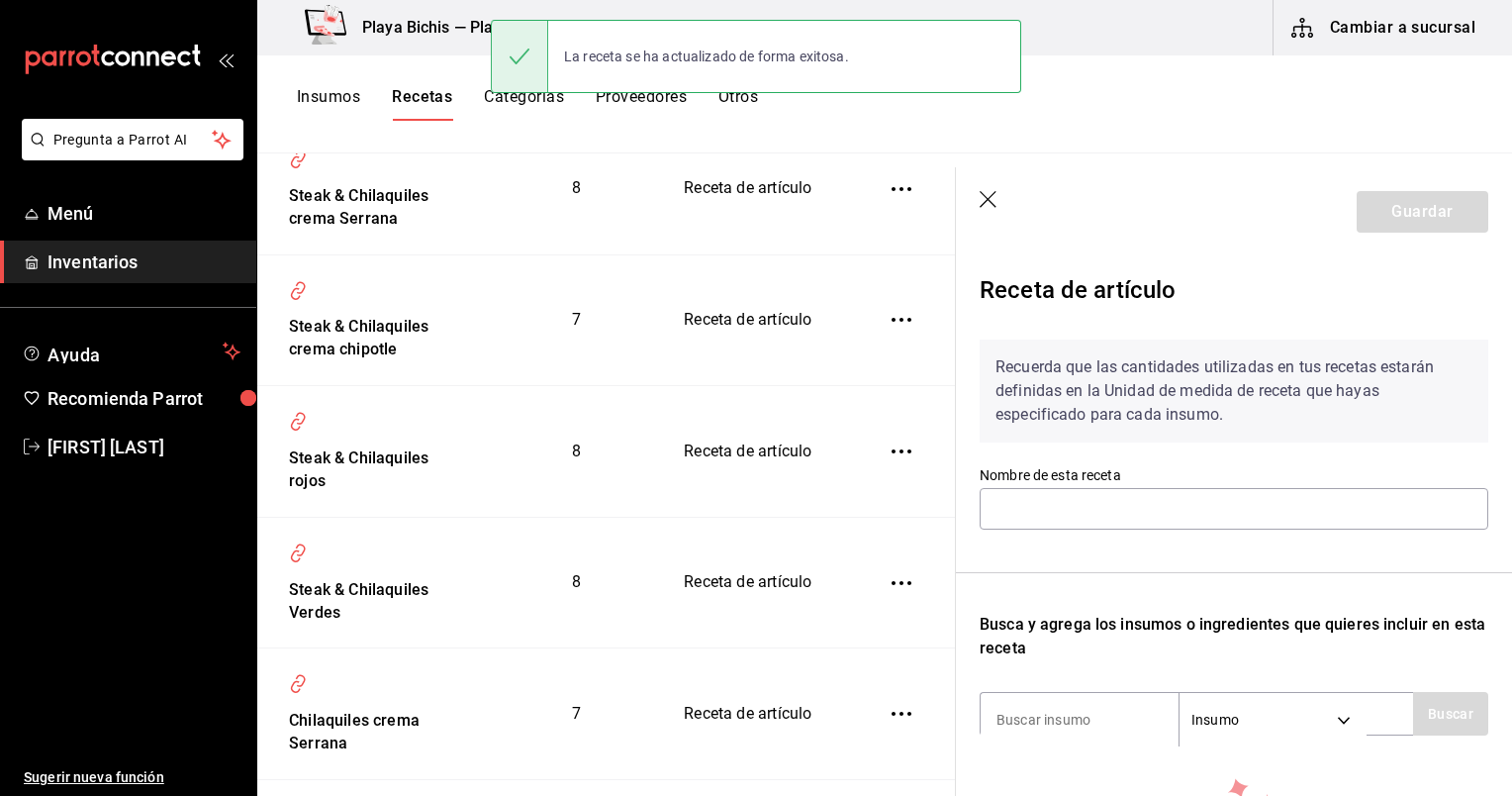 type on "Chilaquiles crema Chipotle" 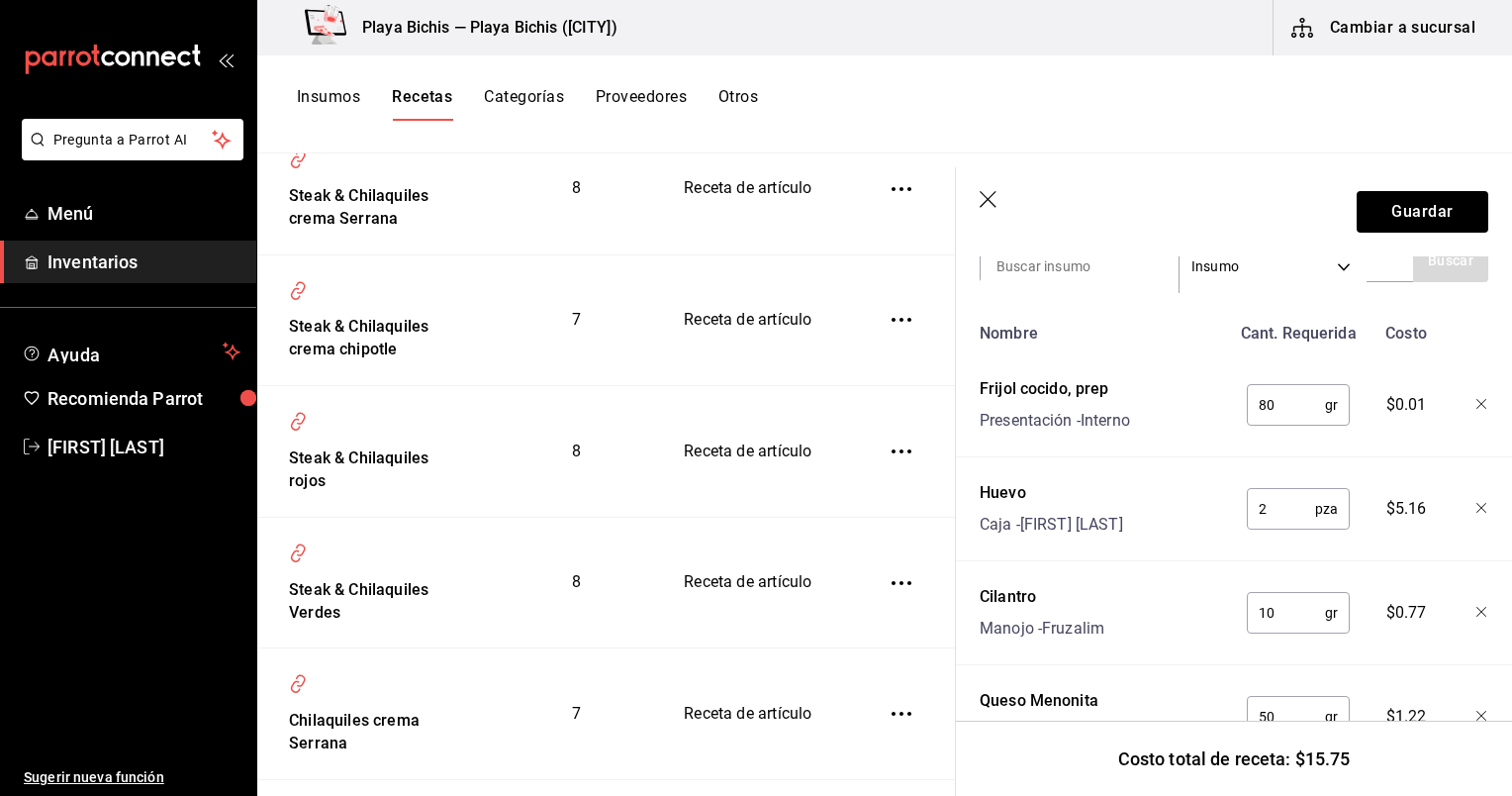 scroll, scrollTop: 448, scrollLeft: 0, axis: vertical 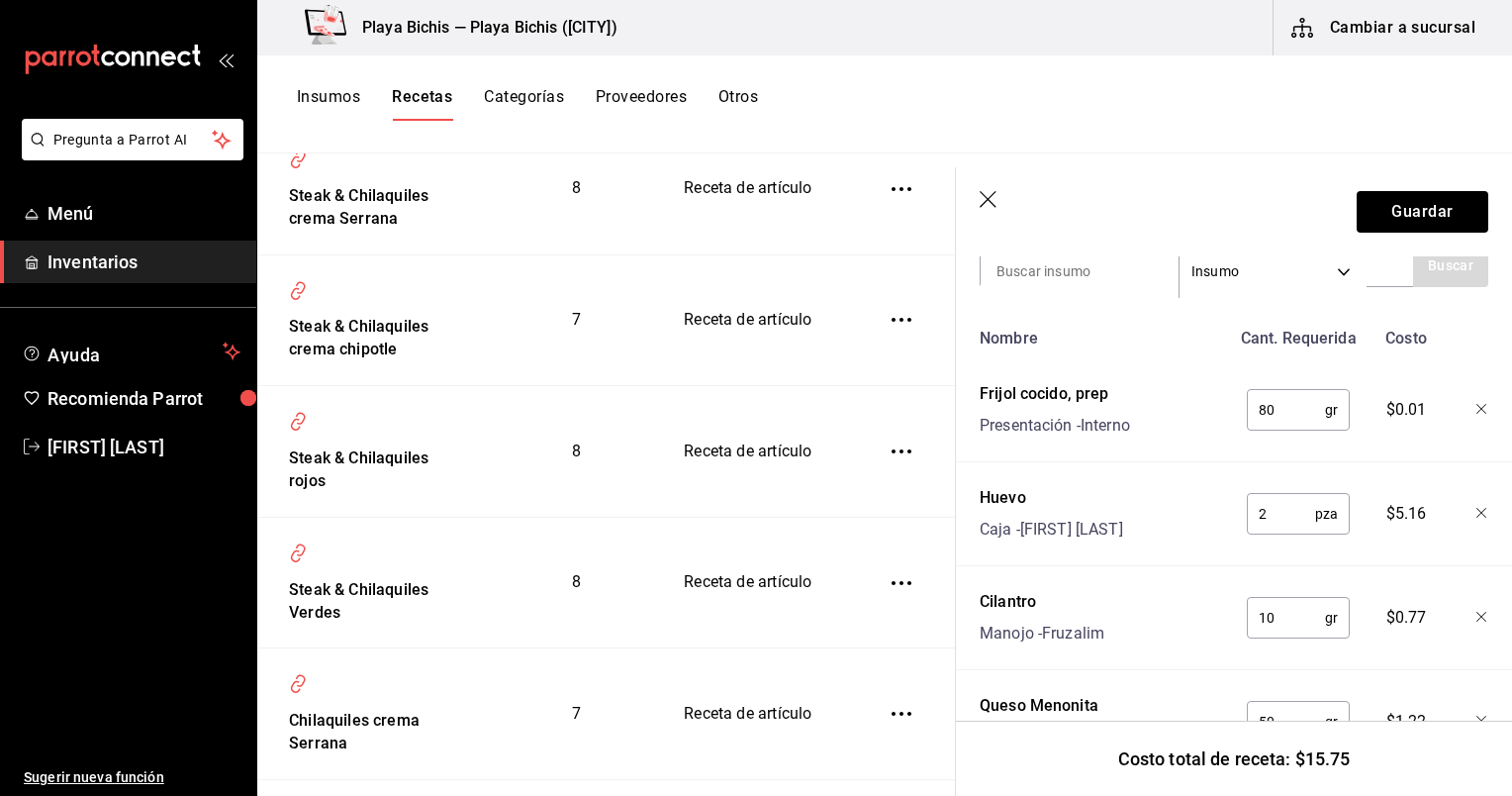 click 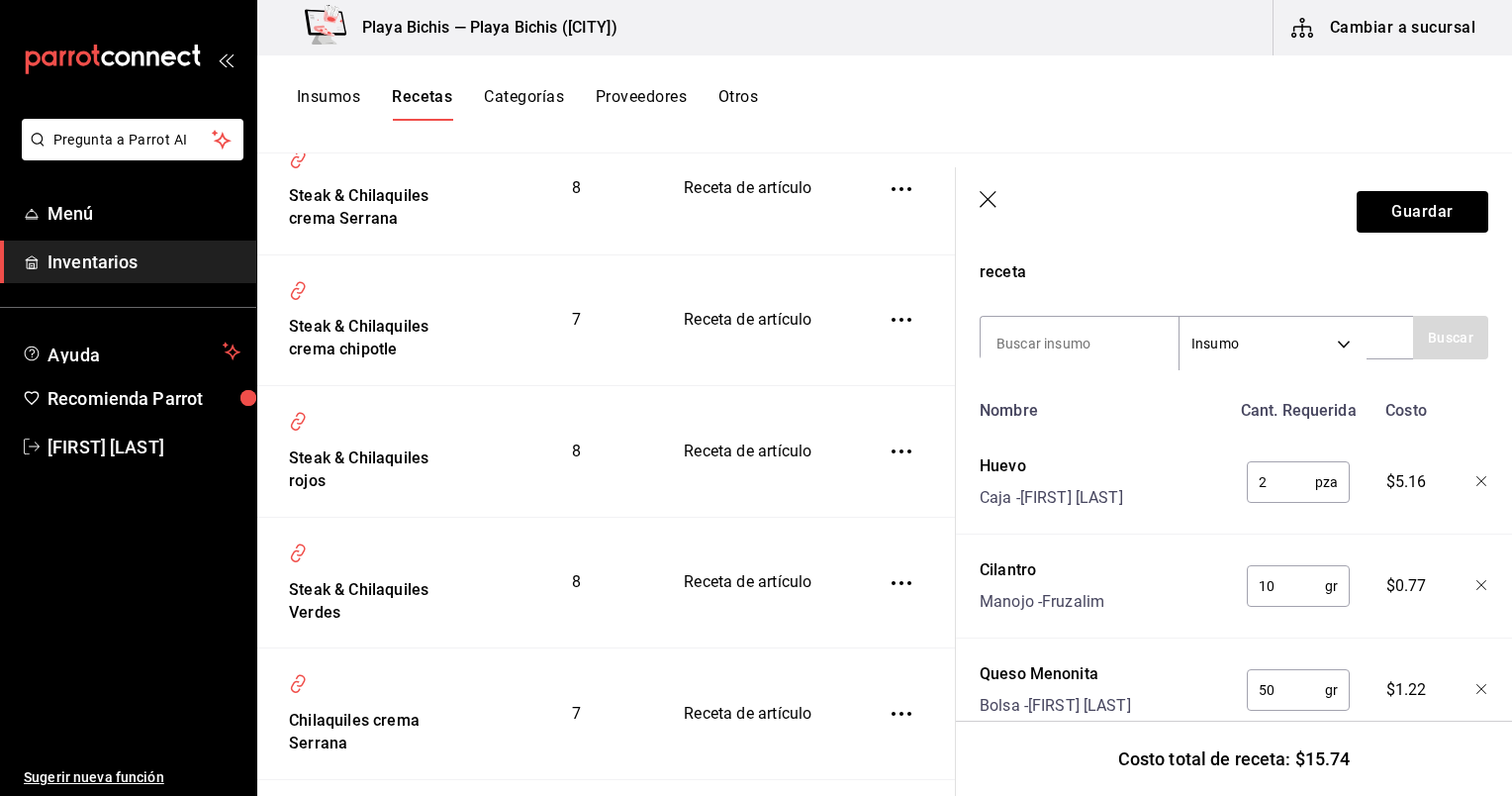 scroll, scrollTop: 374, scrollLeft: 0, axis: vertical 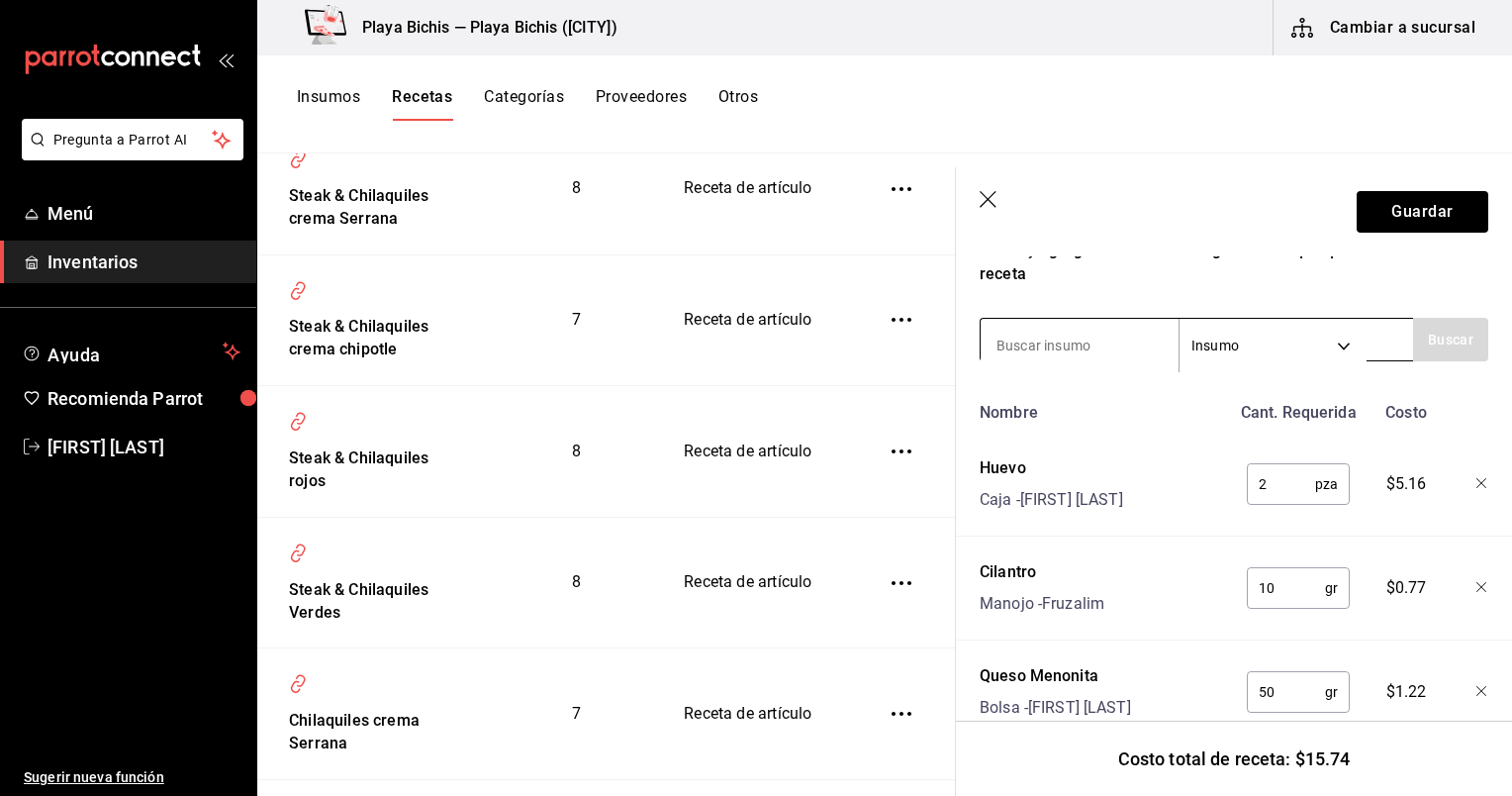 click at bounding box center (1080, 346) 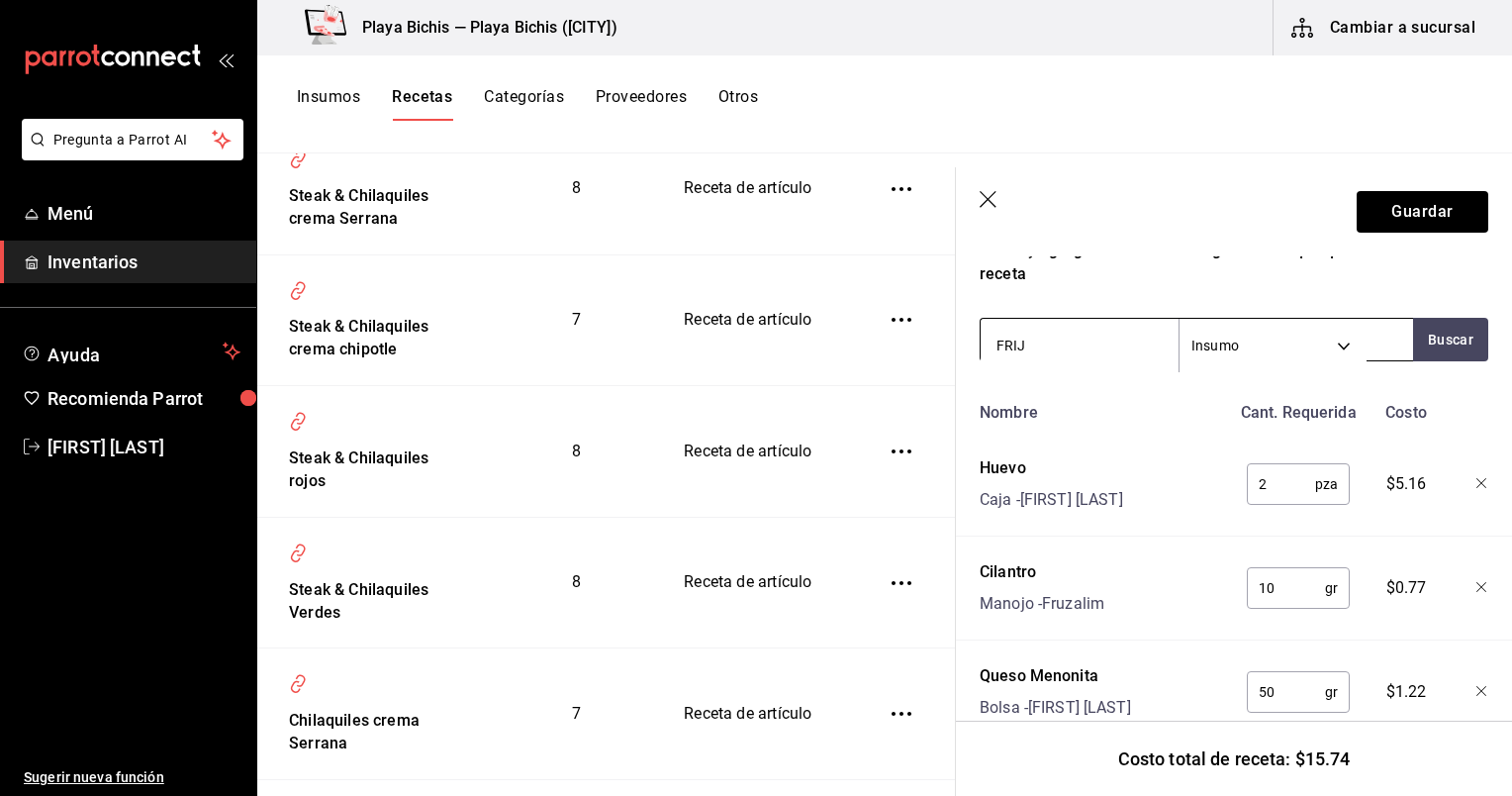 type on "FRIJO" 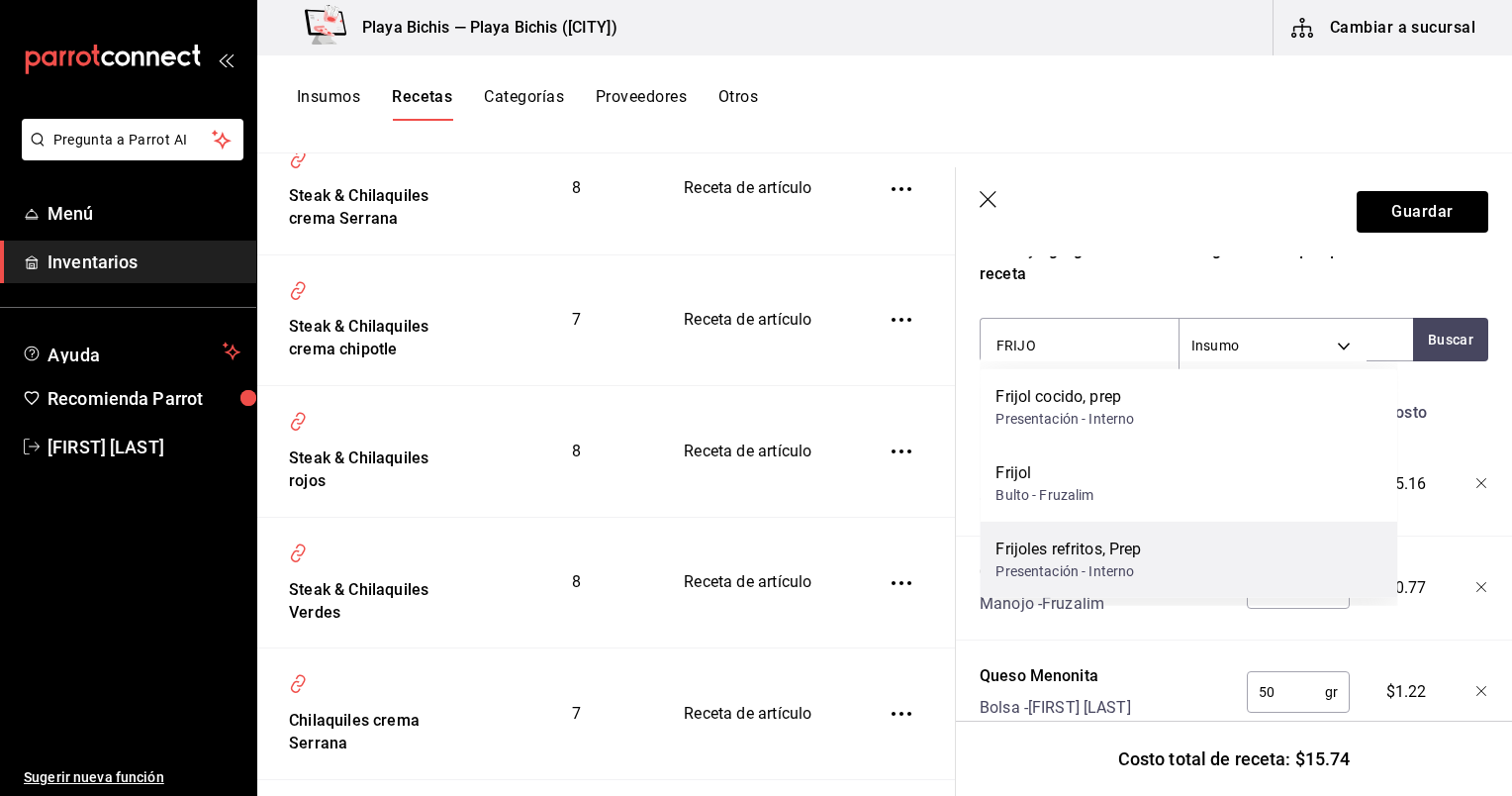 click on "Presentación - Interno" at bounding box center (1068, 571) 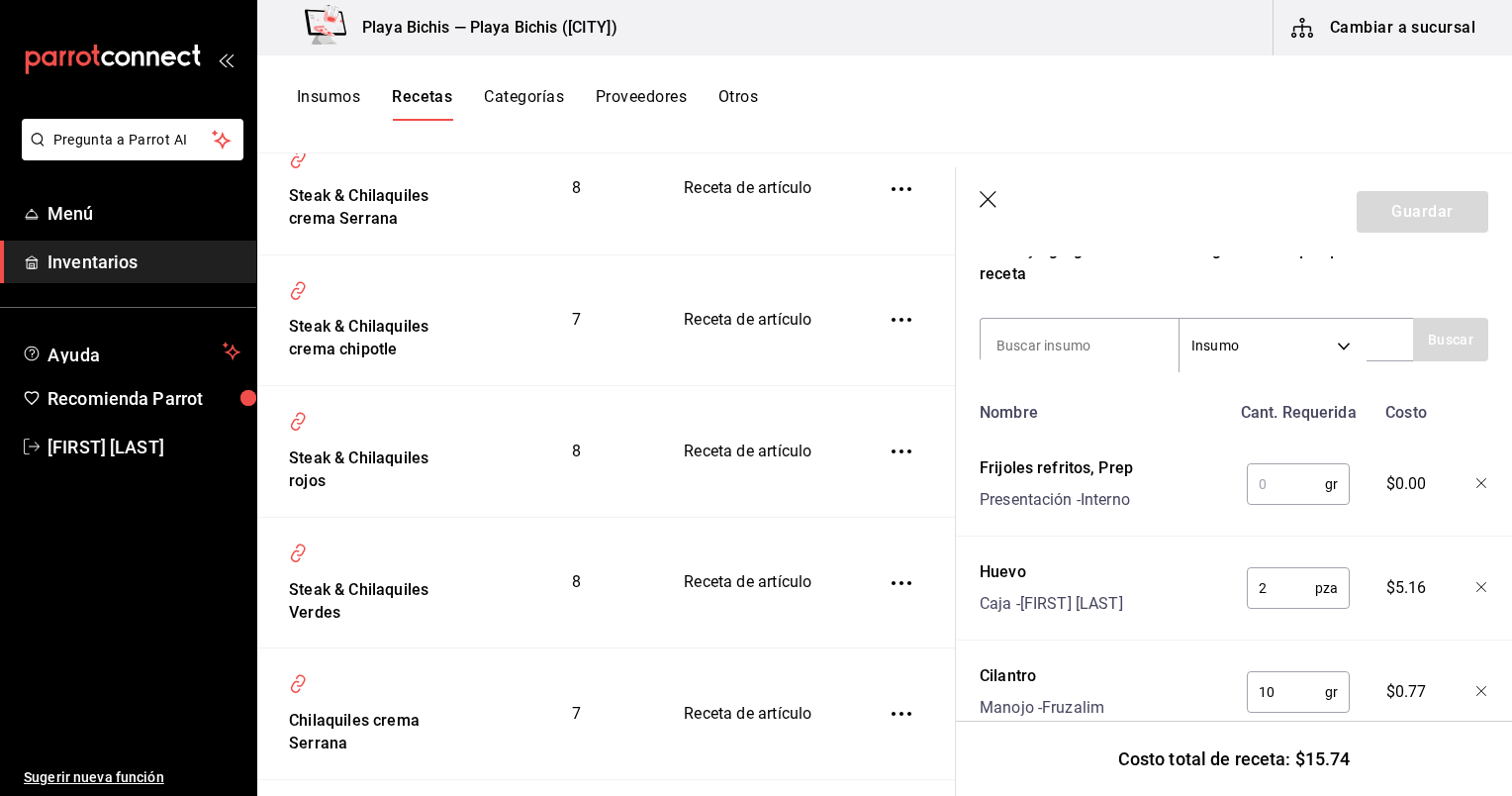 click at bounding box center [1285, 484] 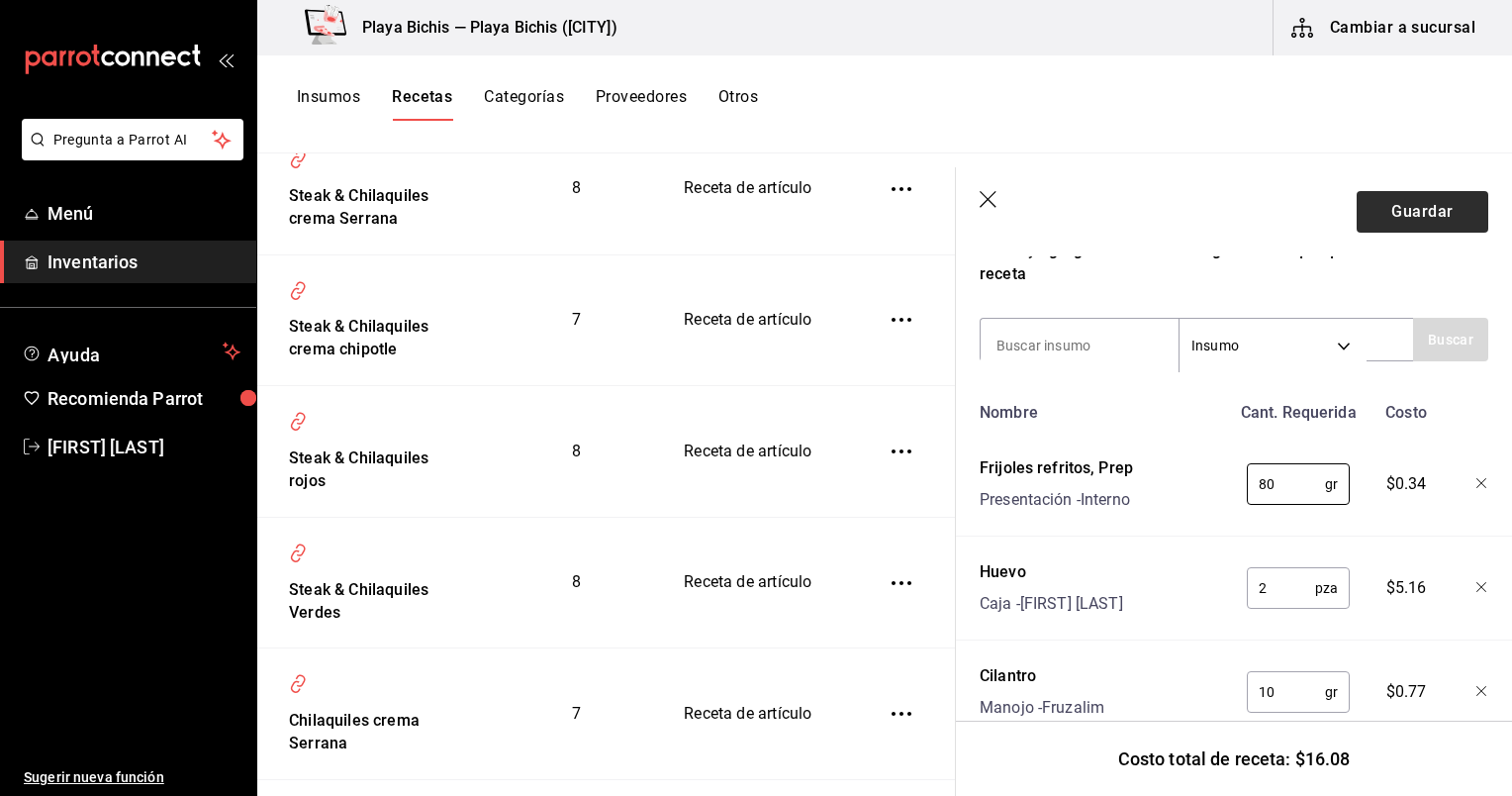 type on "80" 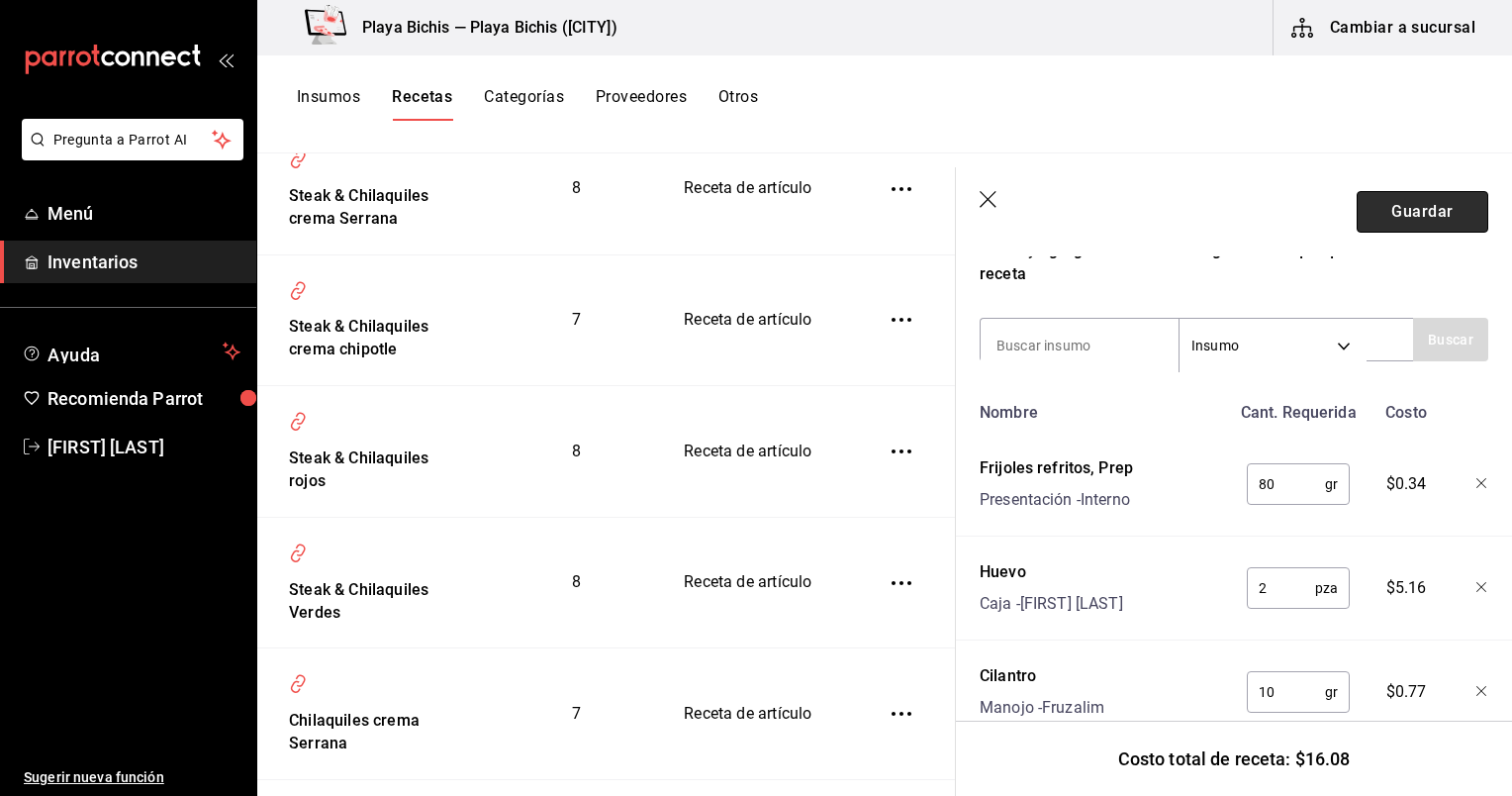 click on "Guardar" at bounding box center (1422, 212) 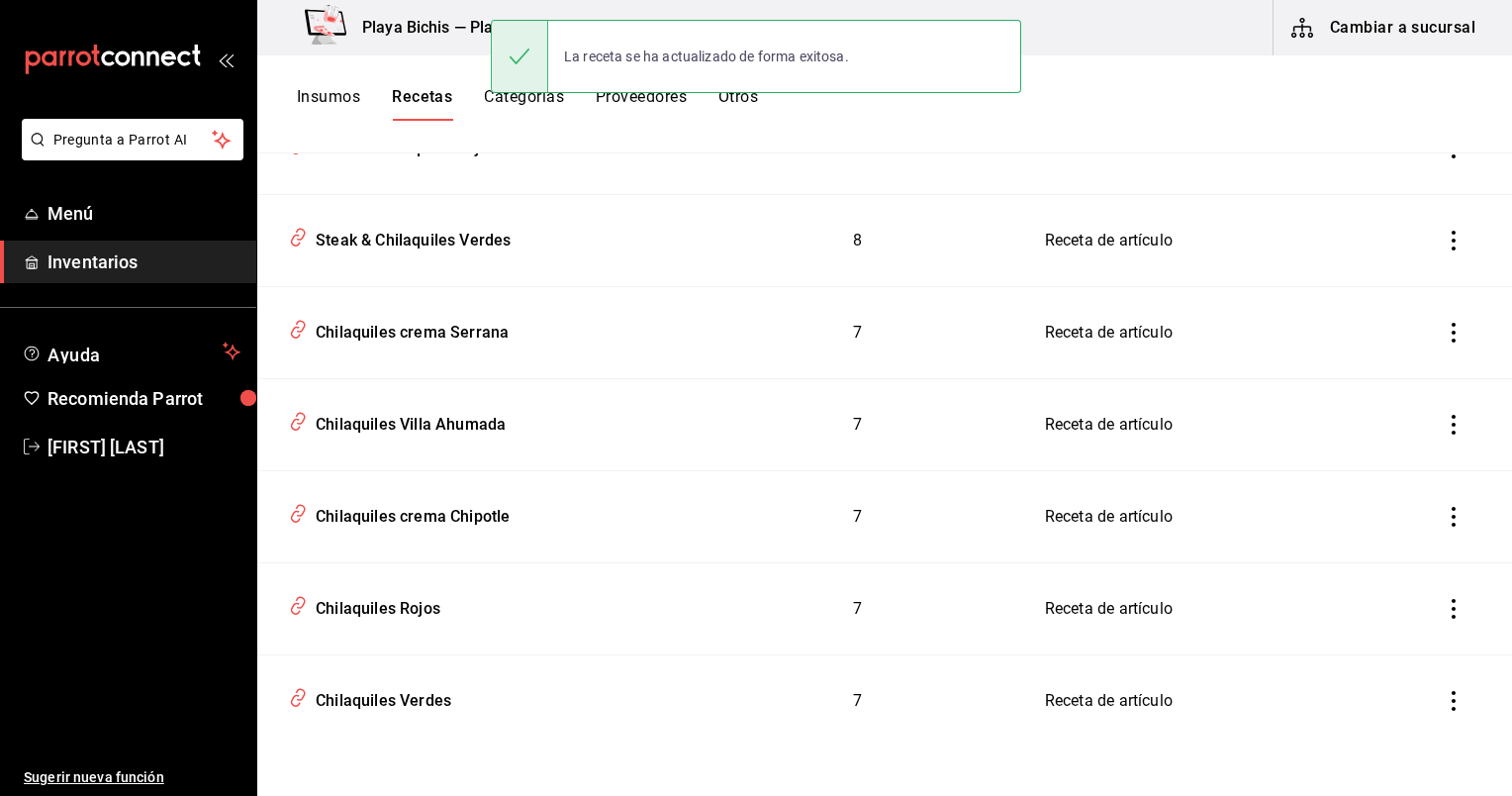 scroll, scrollTop: 0, scrollLeft: 0, axis: both 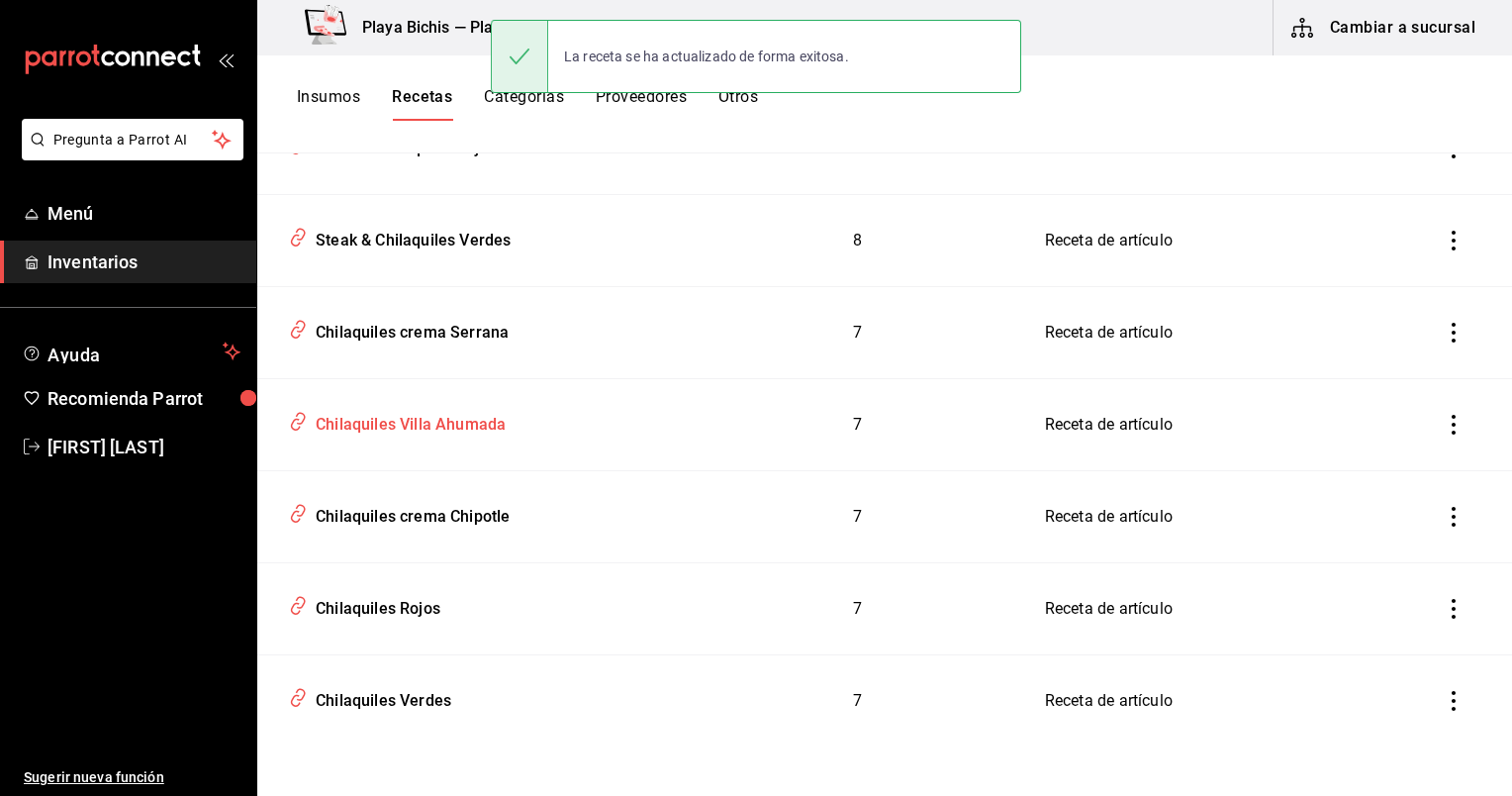 click on "Chilaquiles Villa Ahumada" at bounding box center [407, 421] 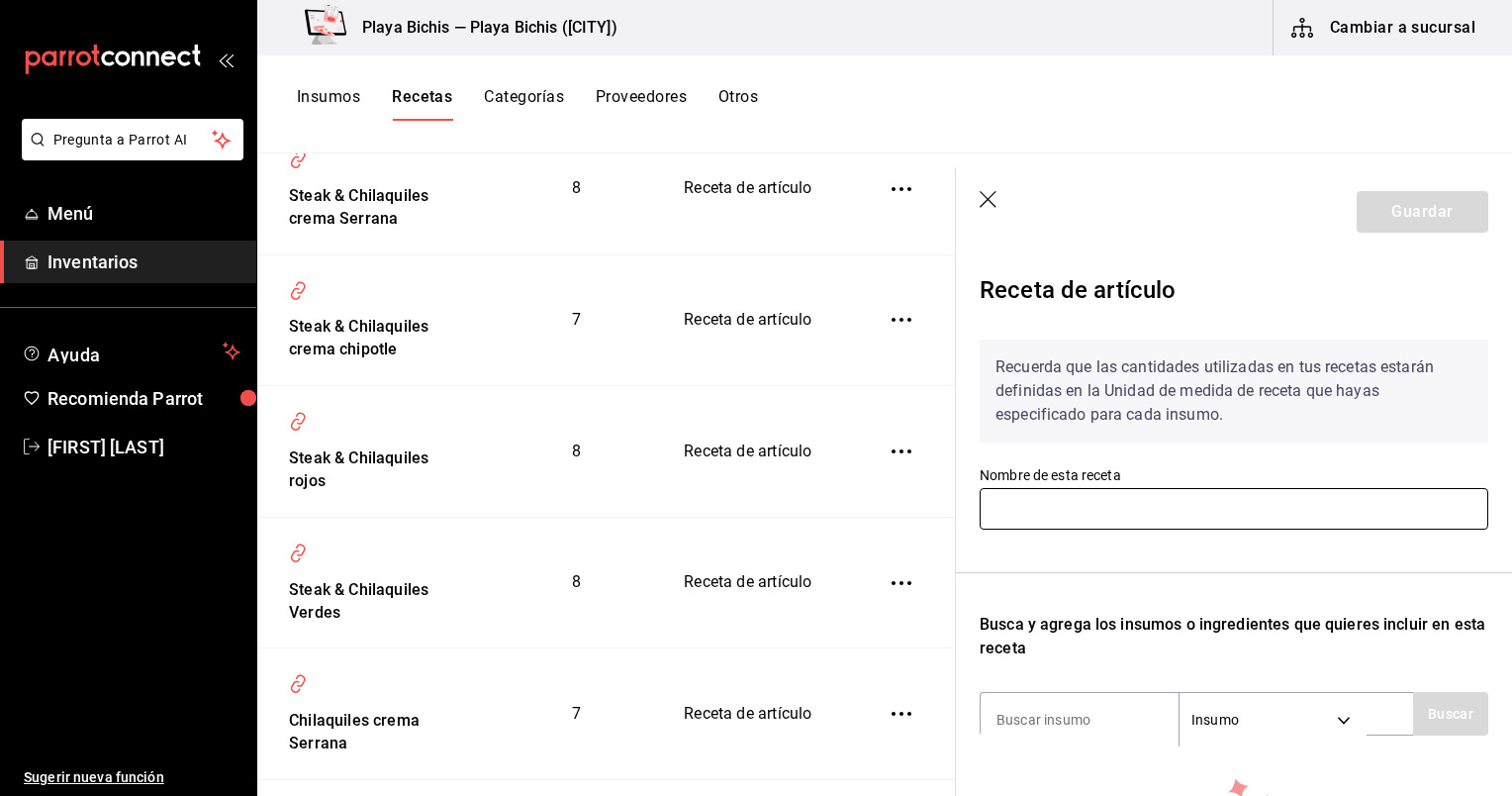 type on "Chilaquiles Villa Ahumada" 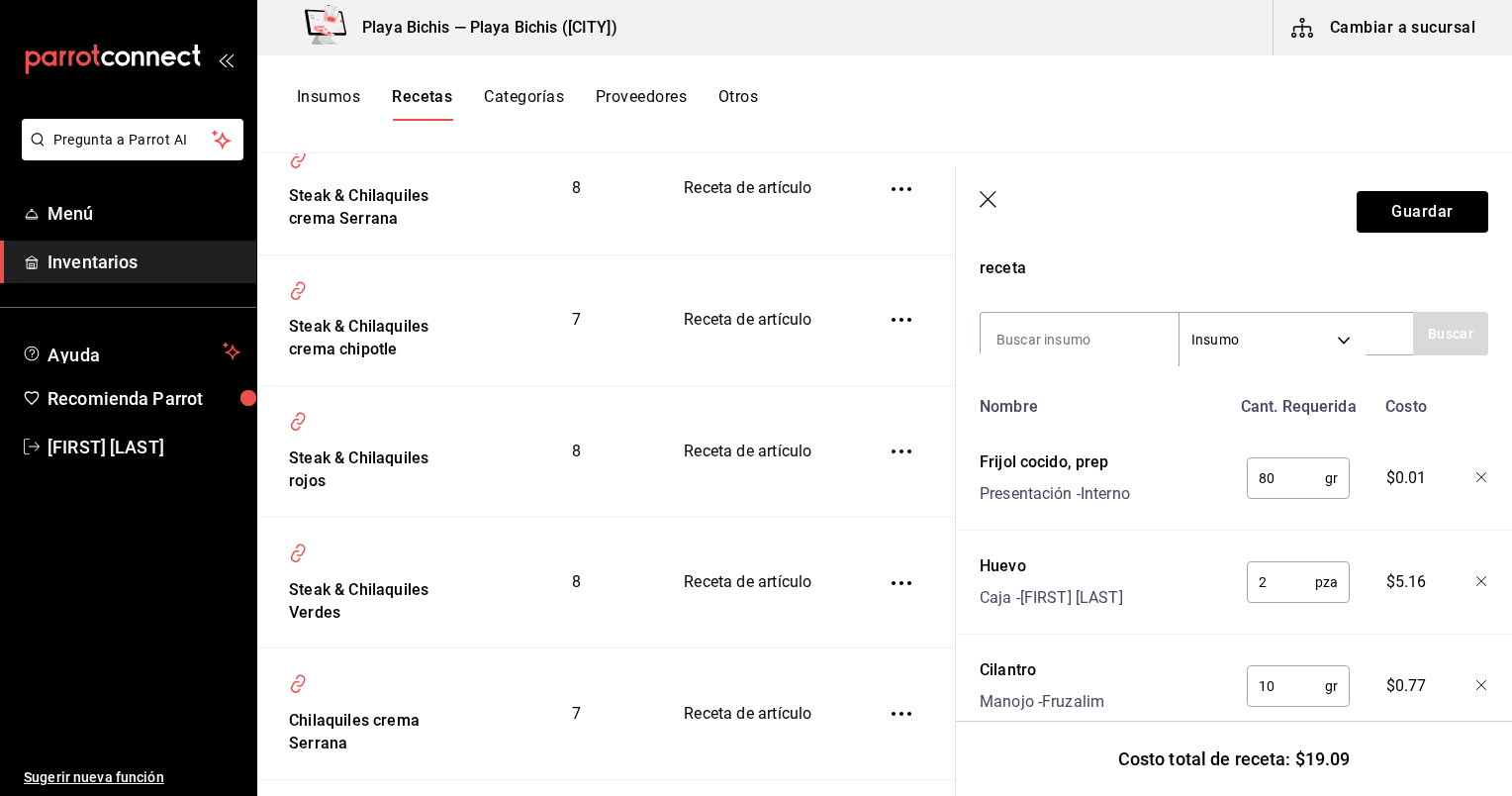 scroll, scrollTop: 379, scrollLeft: 0, axis: vertical 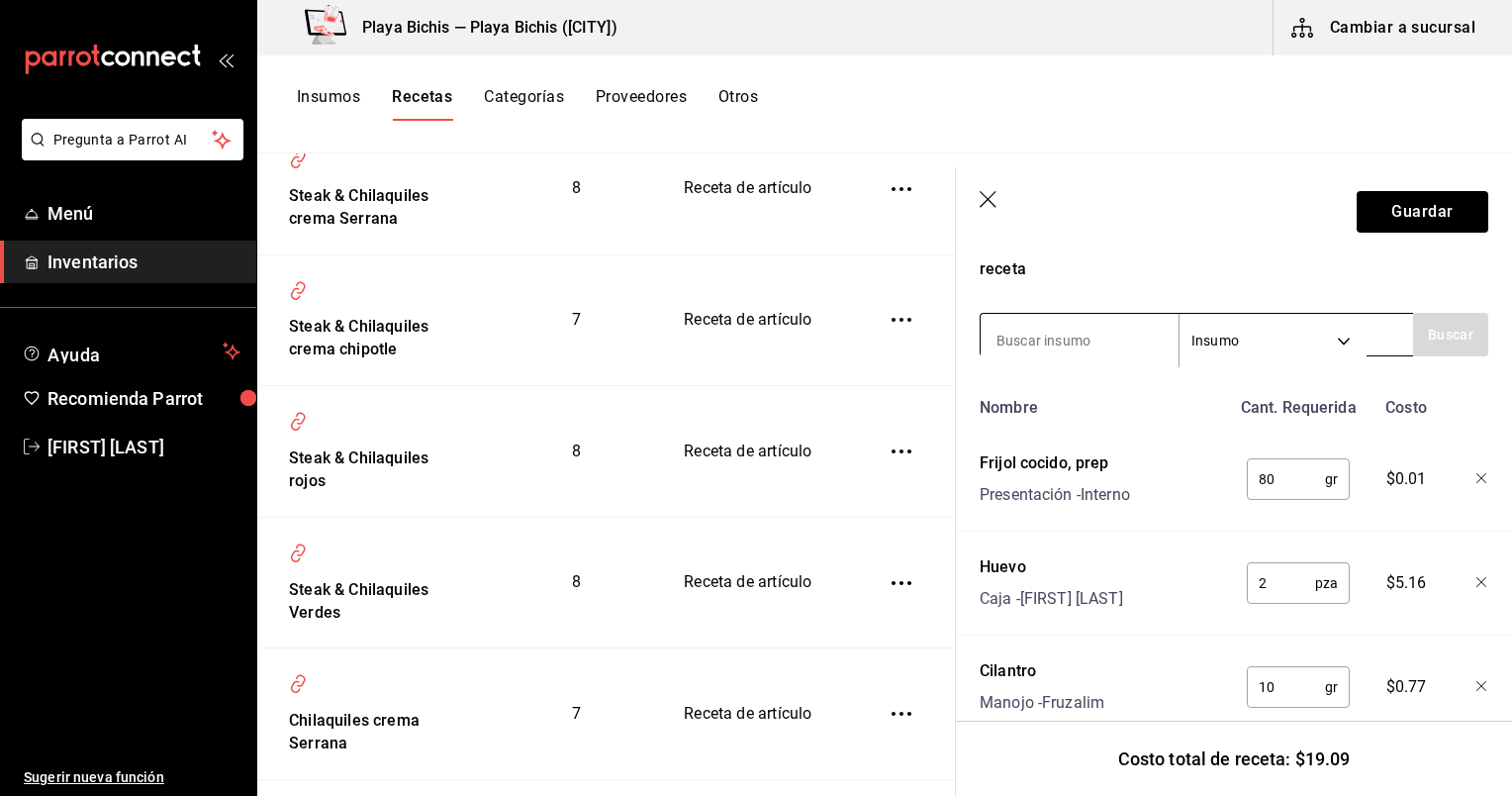click at bounding box center (1080, 341) 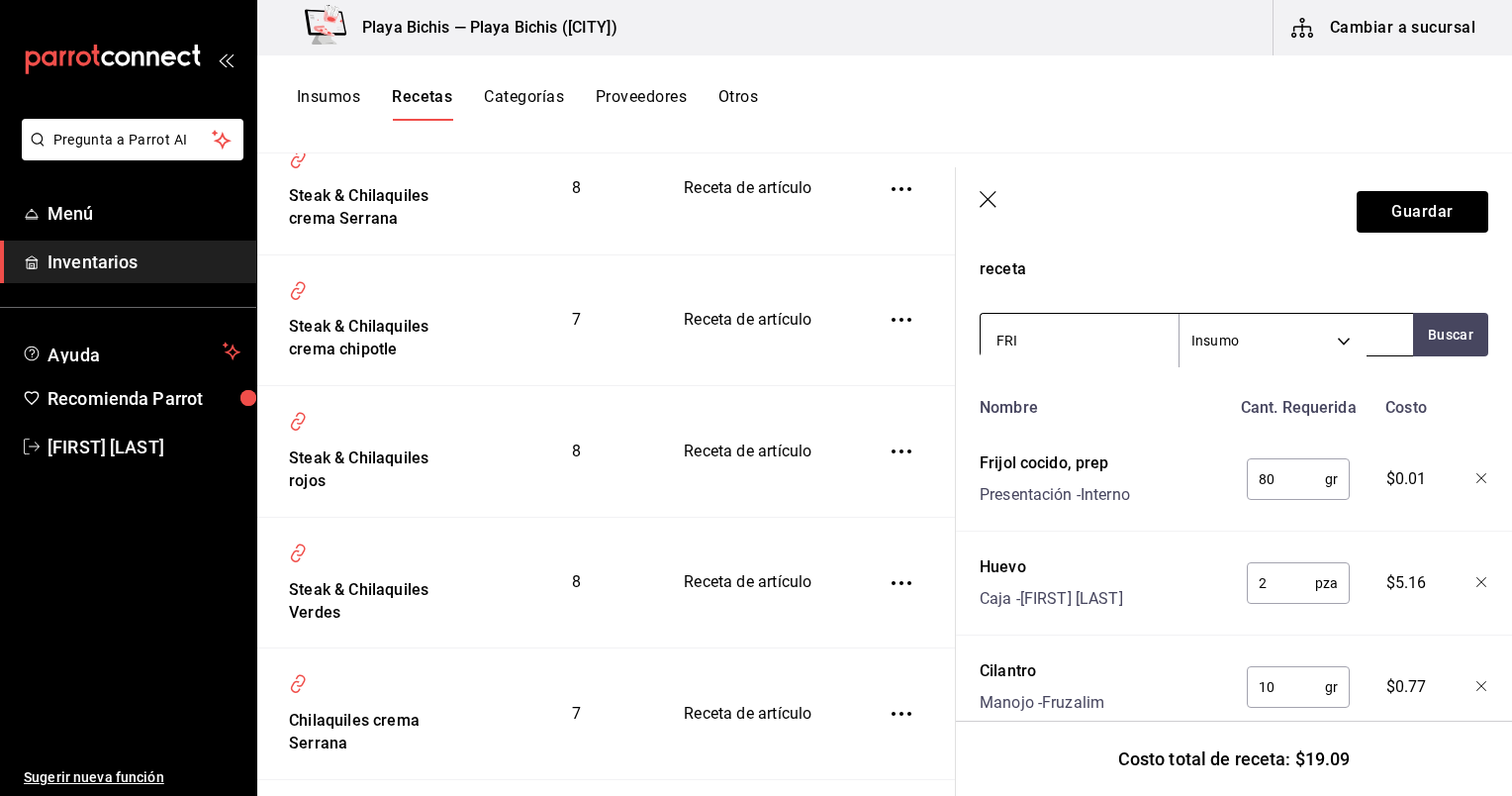 type on "FRIJ" 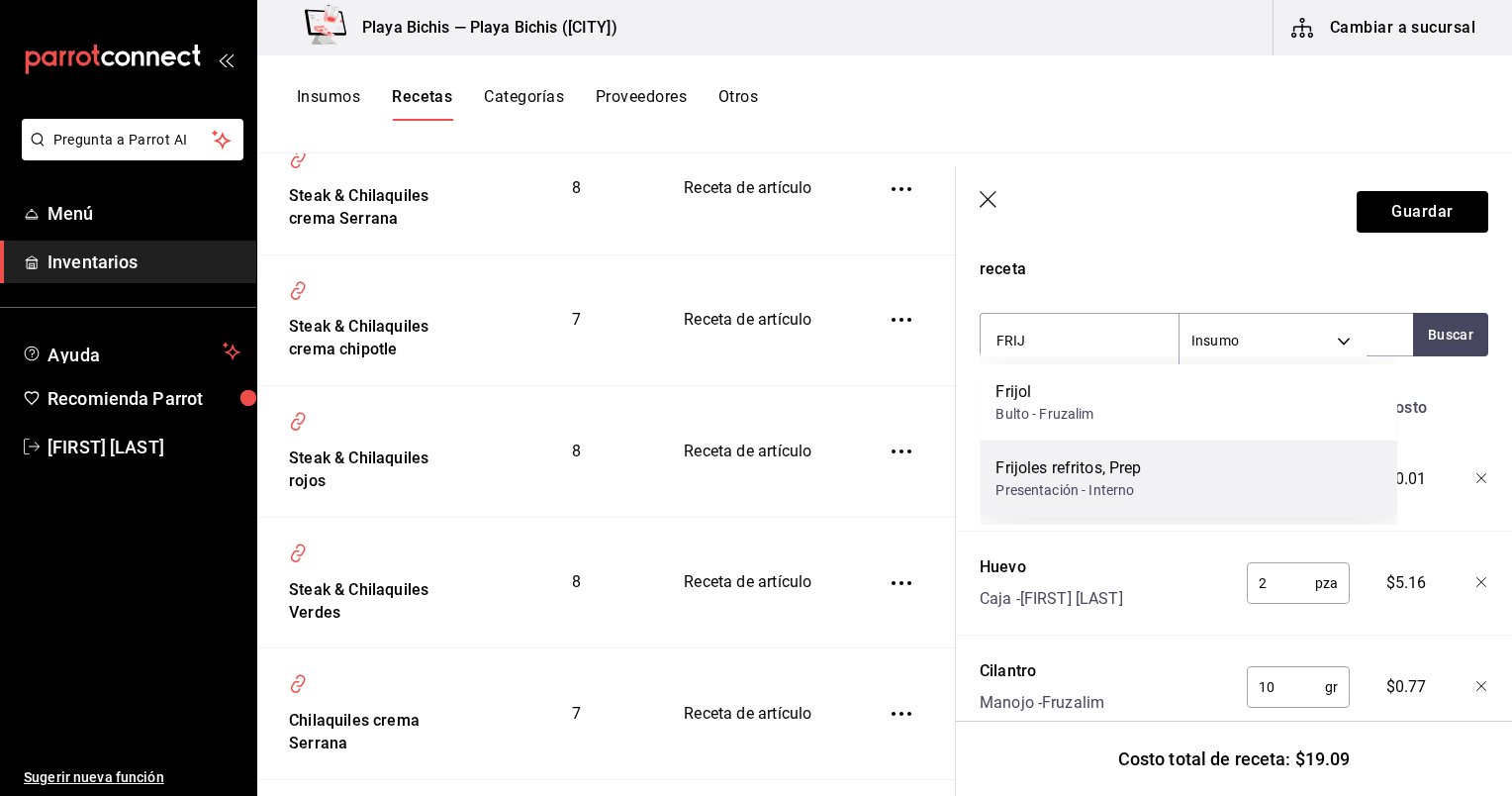 click on "Frijoles refritos, Prep" at bounding box center [1068, 468] 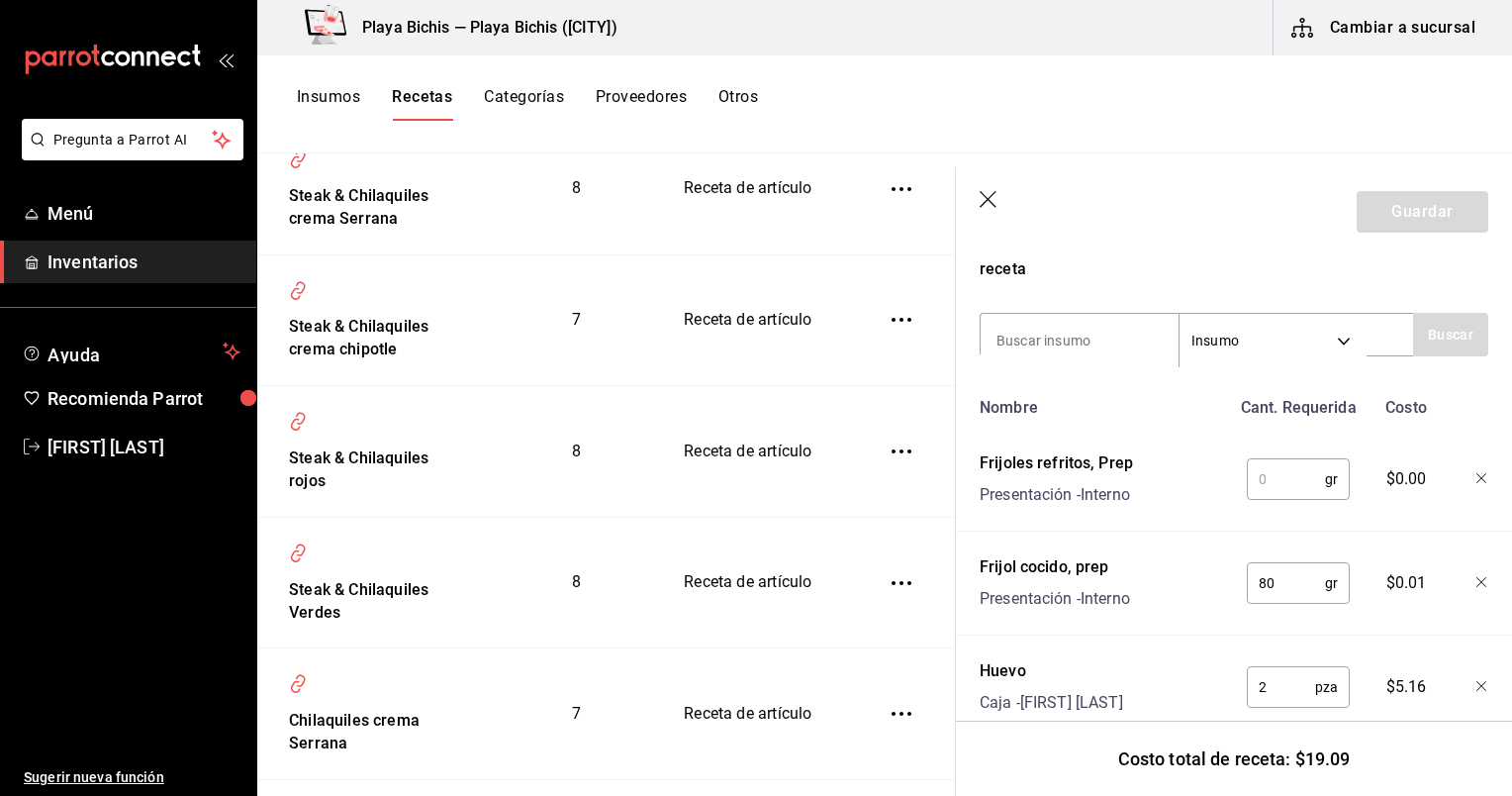 click at bounding box center [1285, 479] 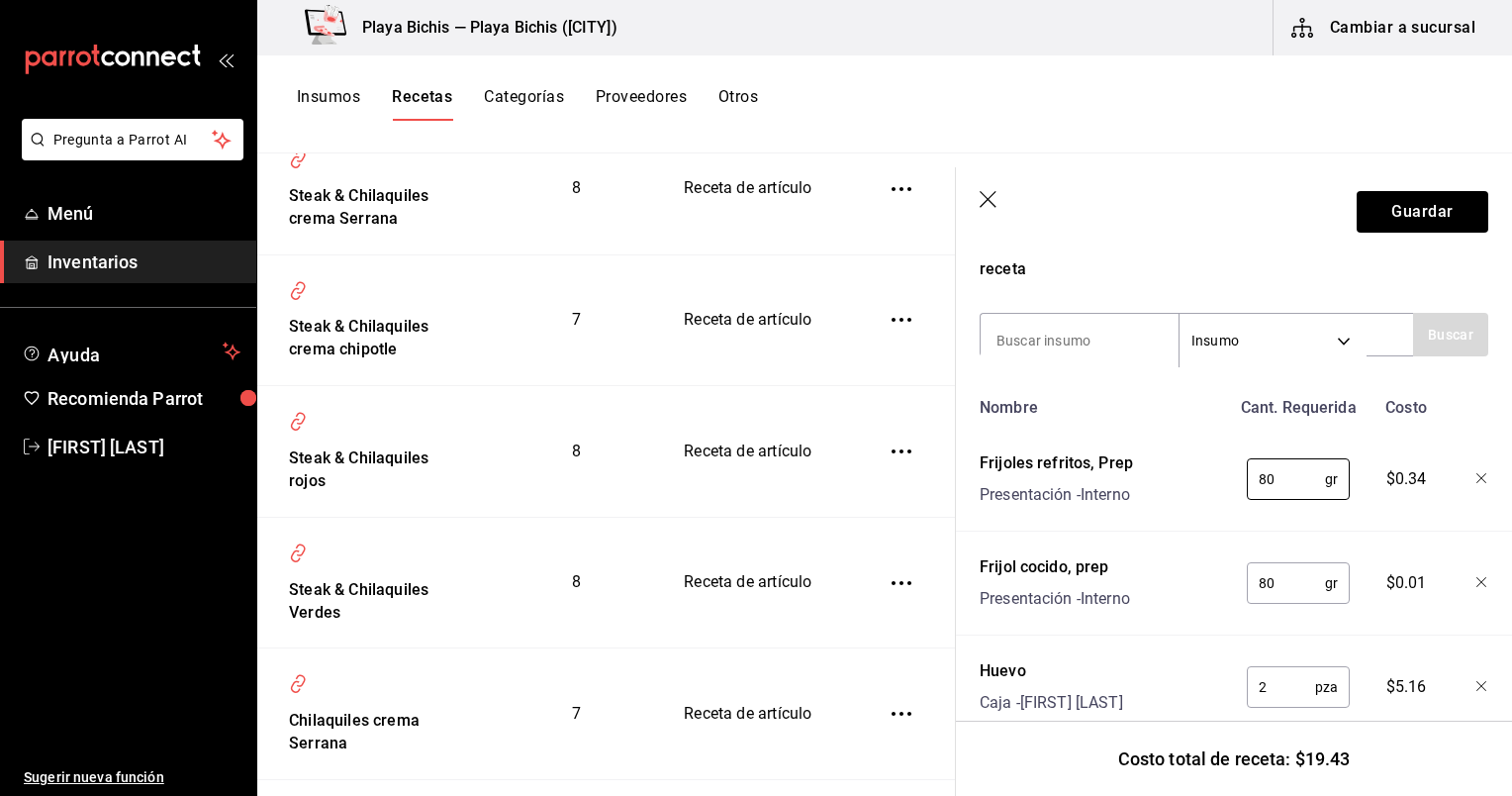 type on "80" 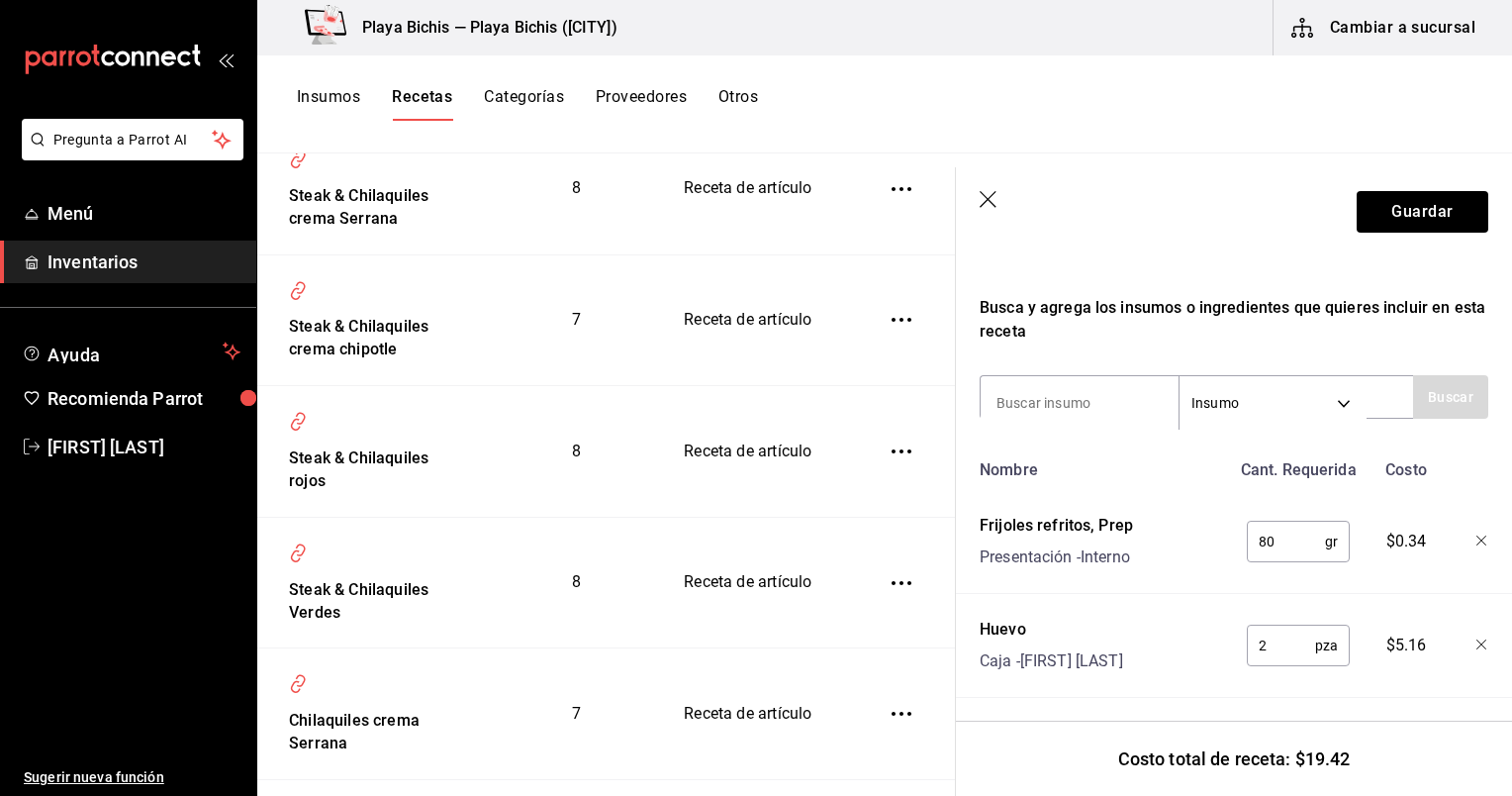 scroll, scrollTop: 305, scrollLeft: 0, axis: vertical 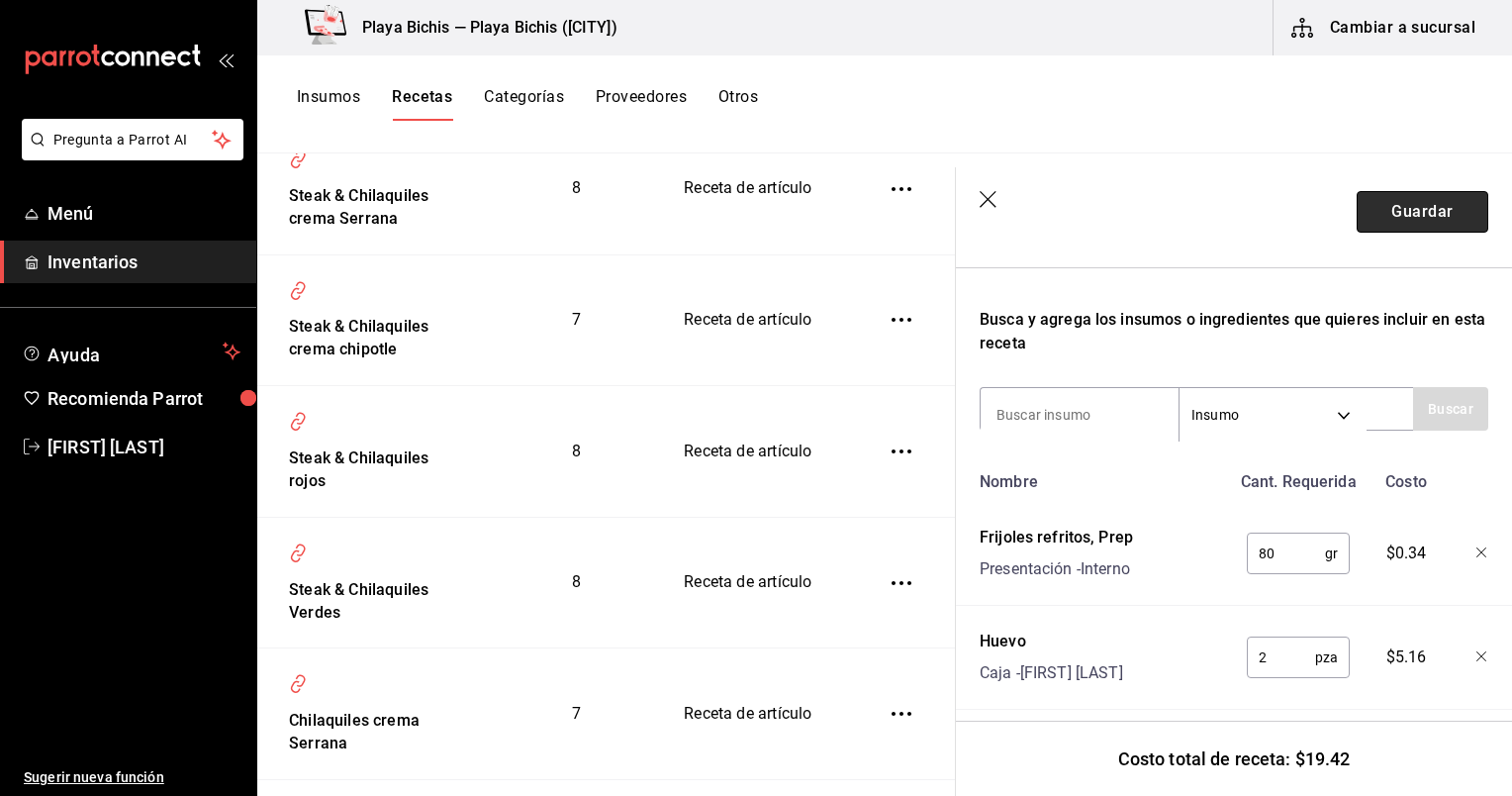 click on "Guardar" at bounding box center [1422, 212] 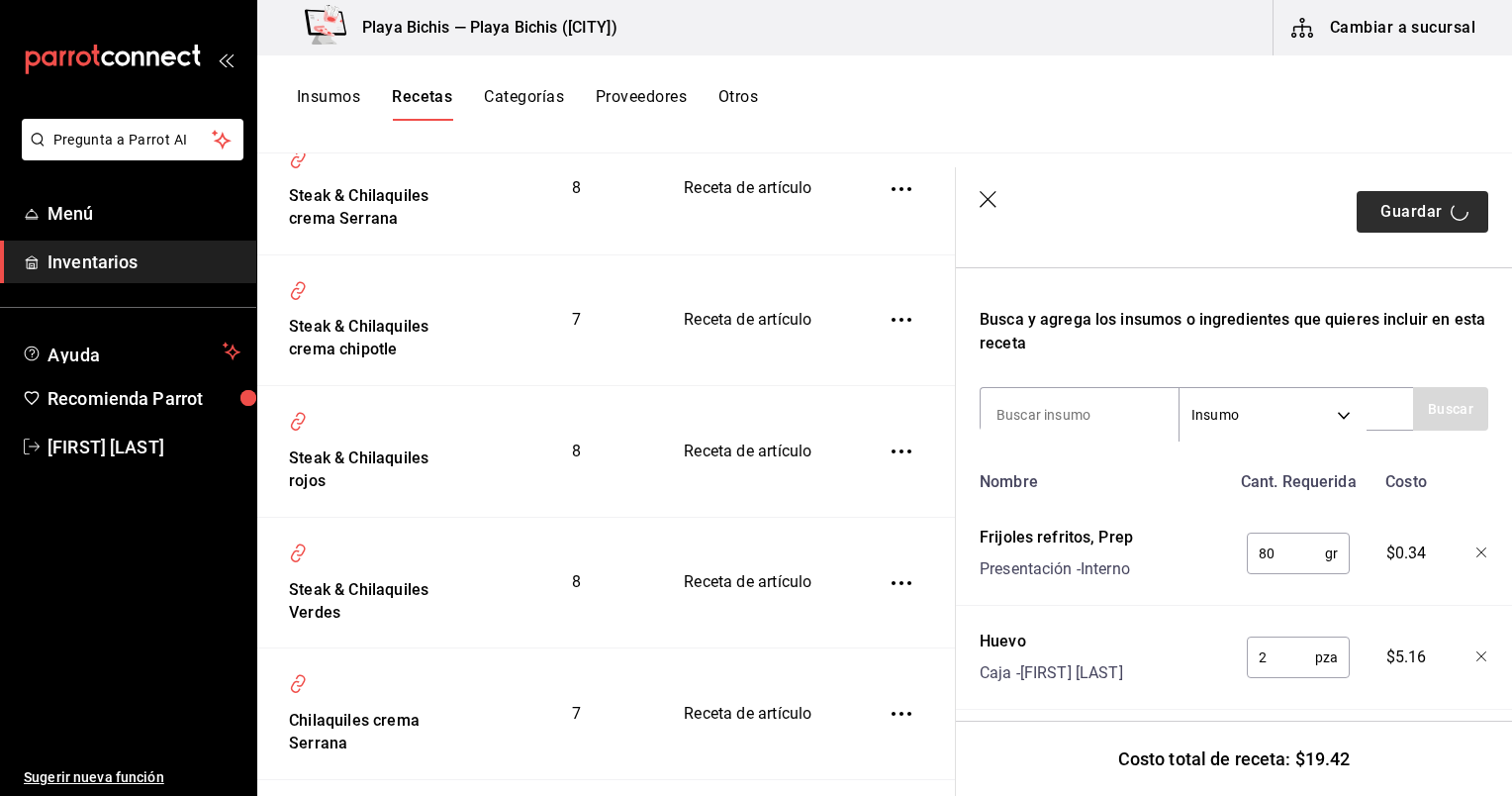 scroll, scrollTop: 0, scrollLeft: 0, axis: both 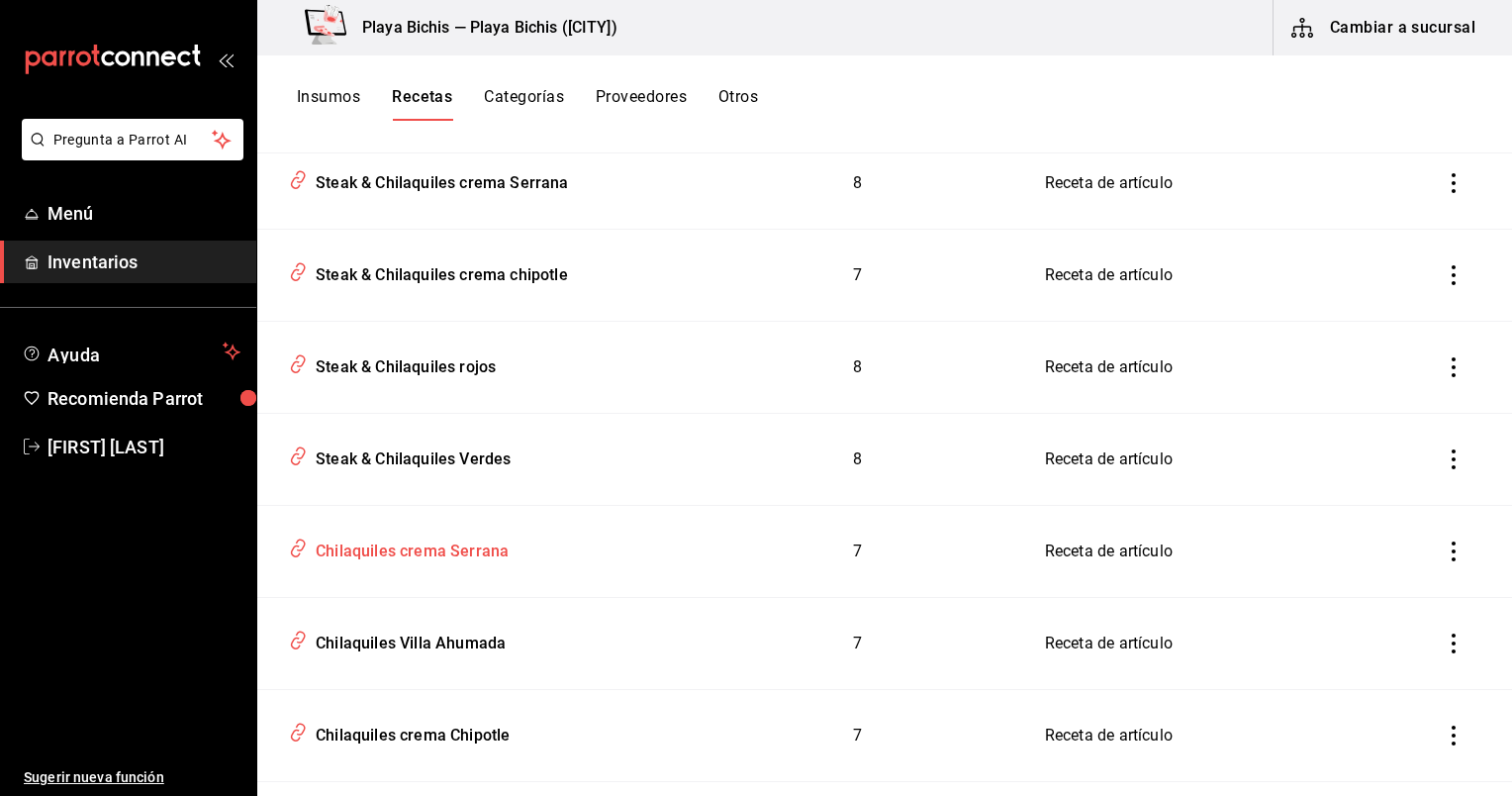 click on "Chilaquiles crema Serrana" at bounding box center [475, 551] 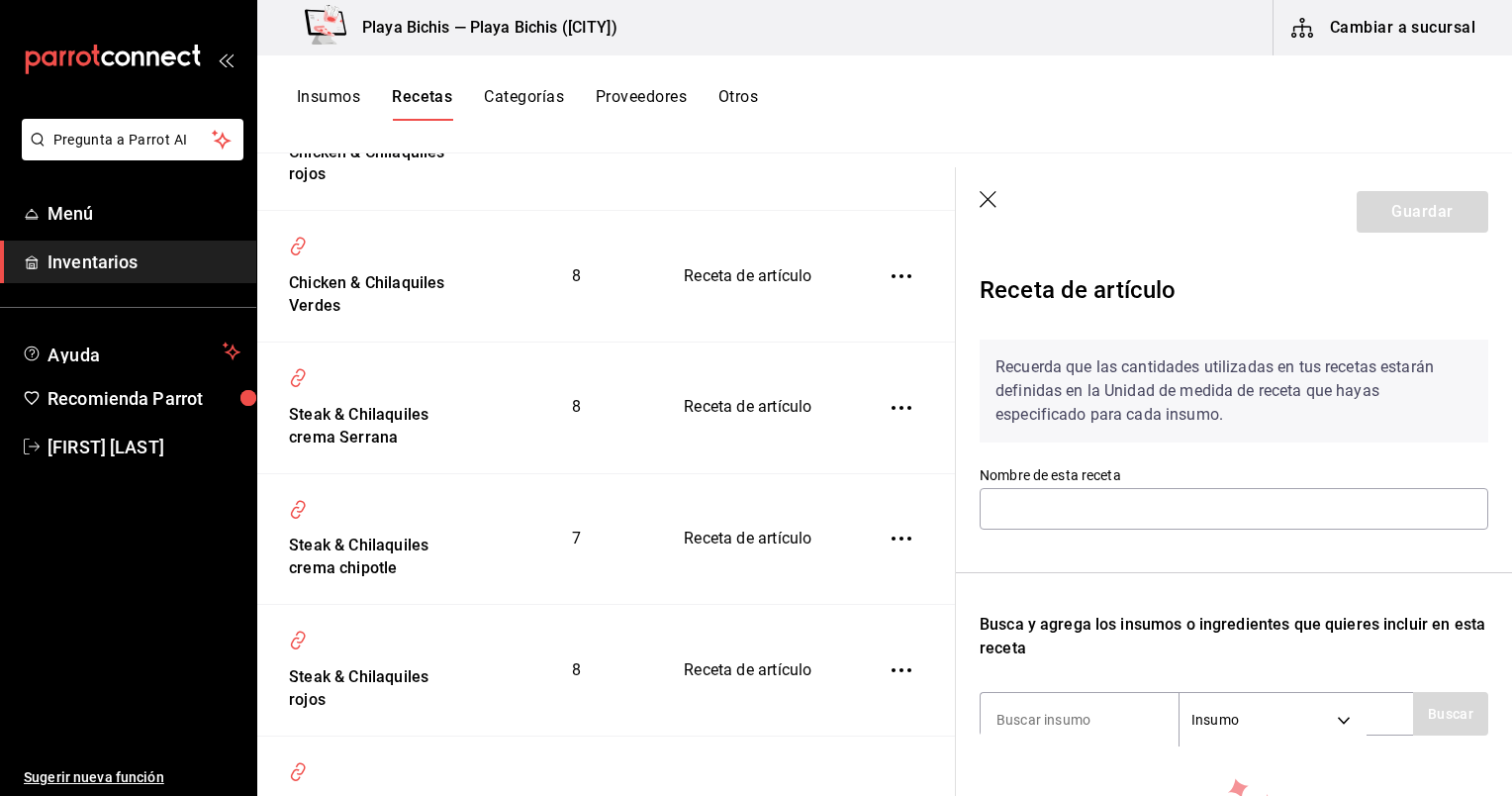 type on "Chilaquiles crema Serrana" 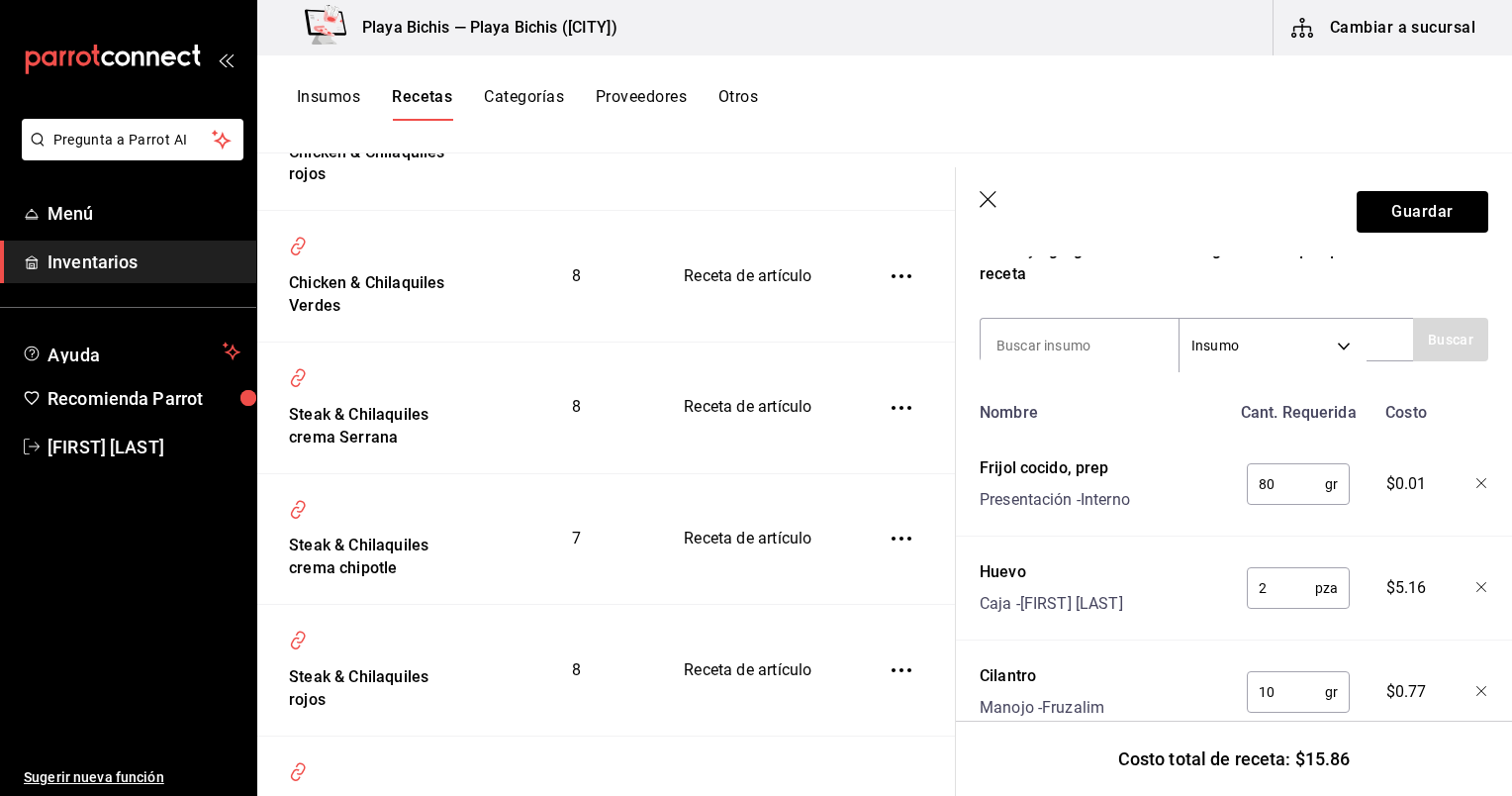 scroll, scrollTop: 366, scrollLeft: 0, axis: vertical 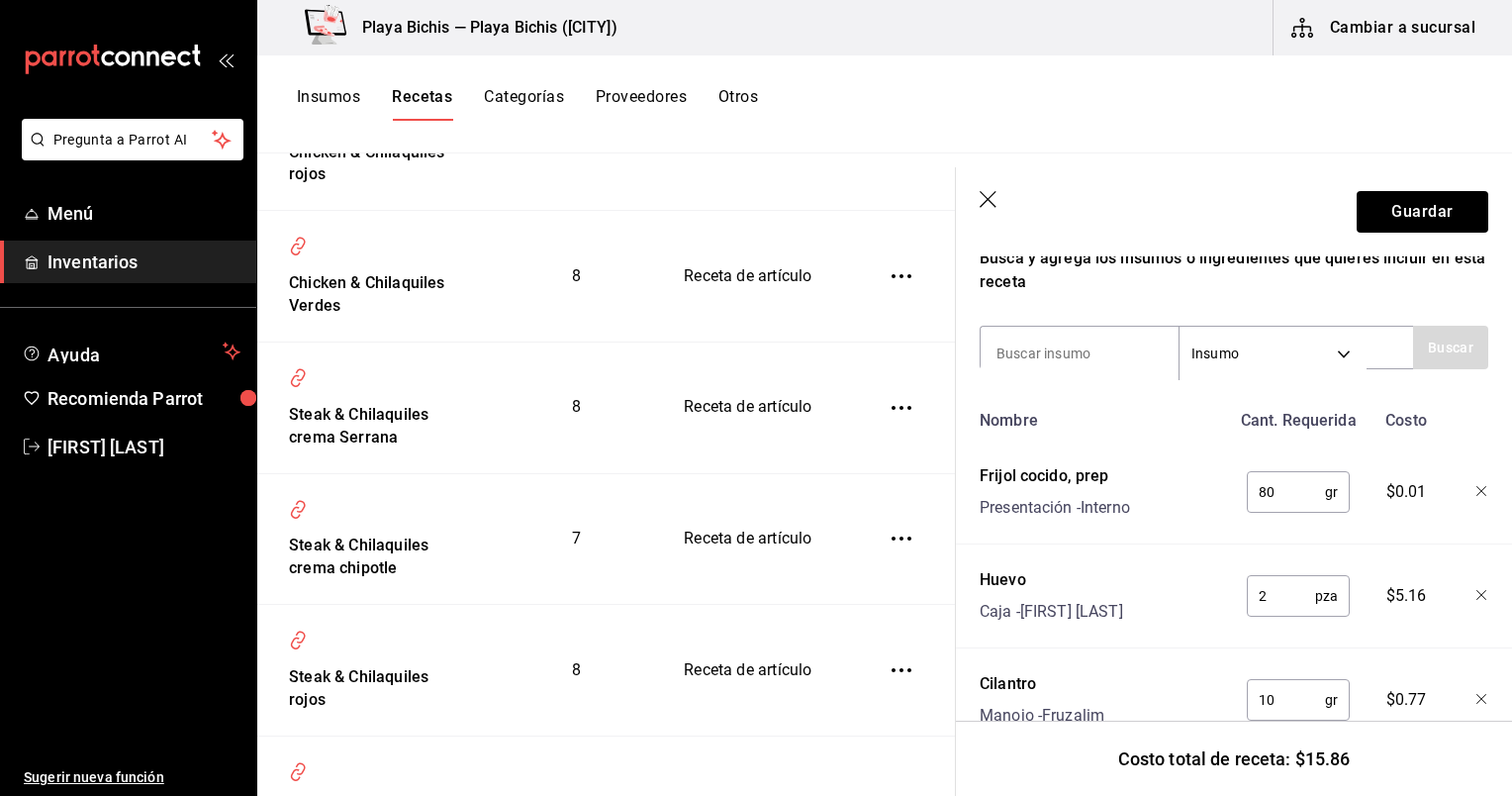 click 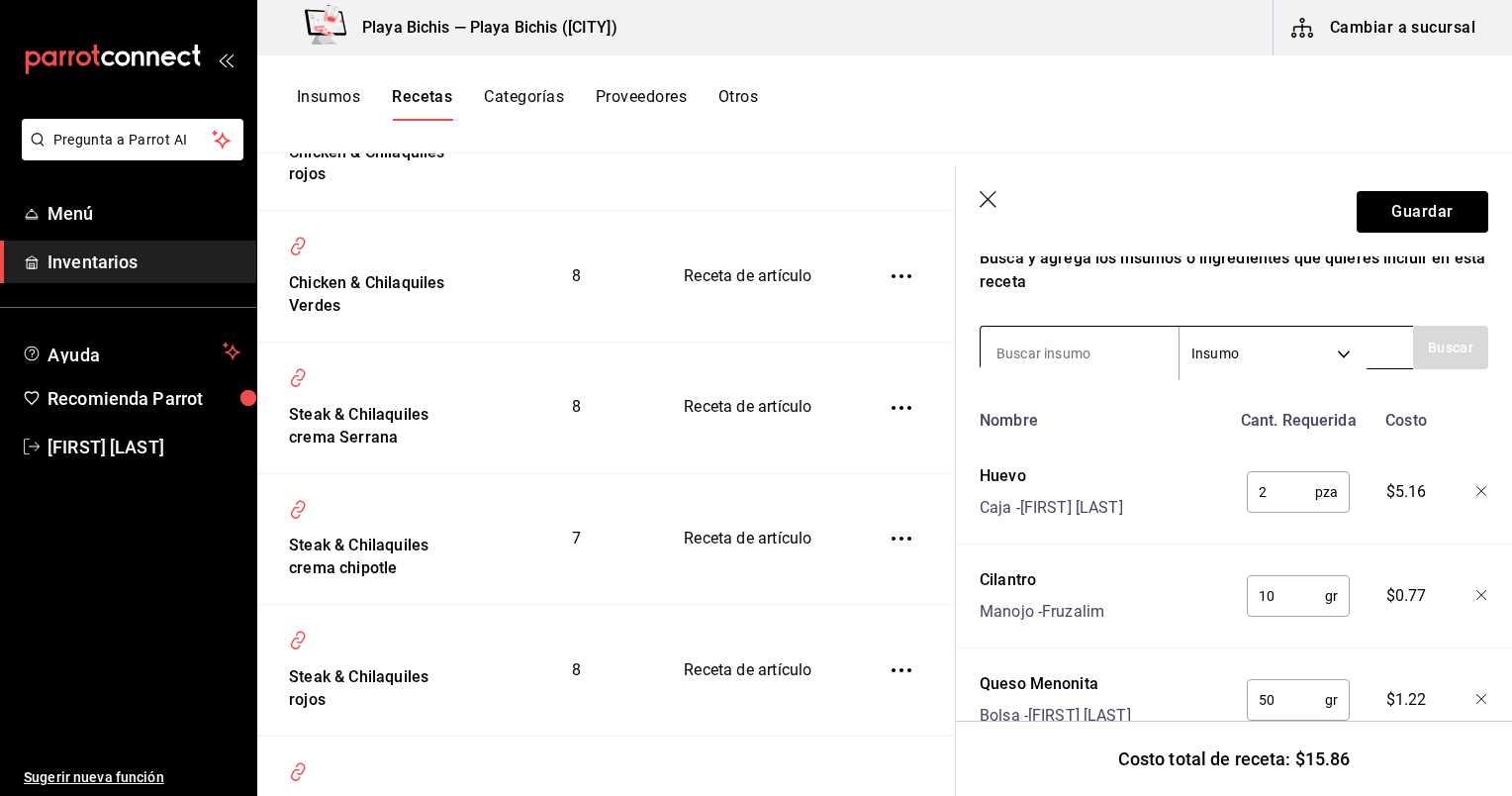 click at bounding box center (1080, 353) 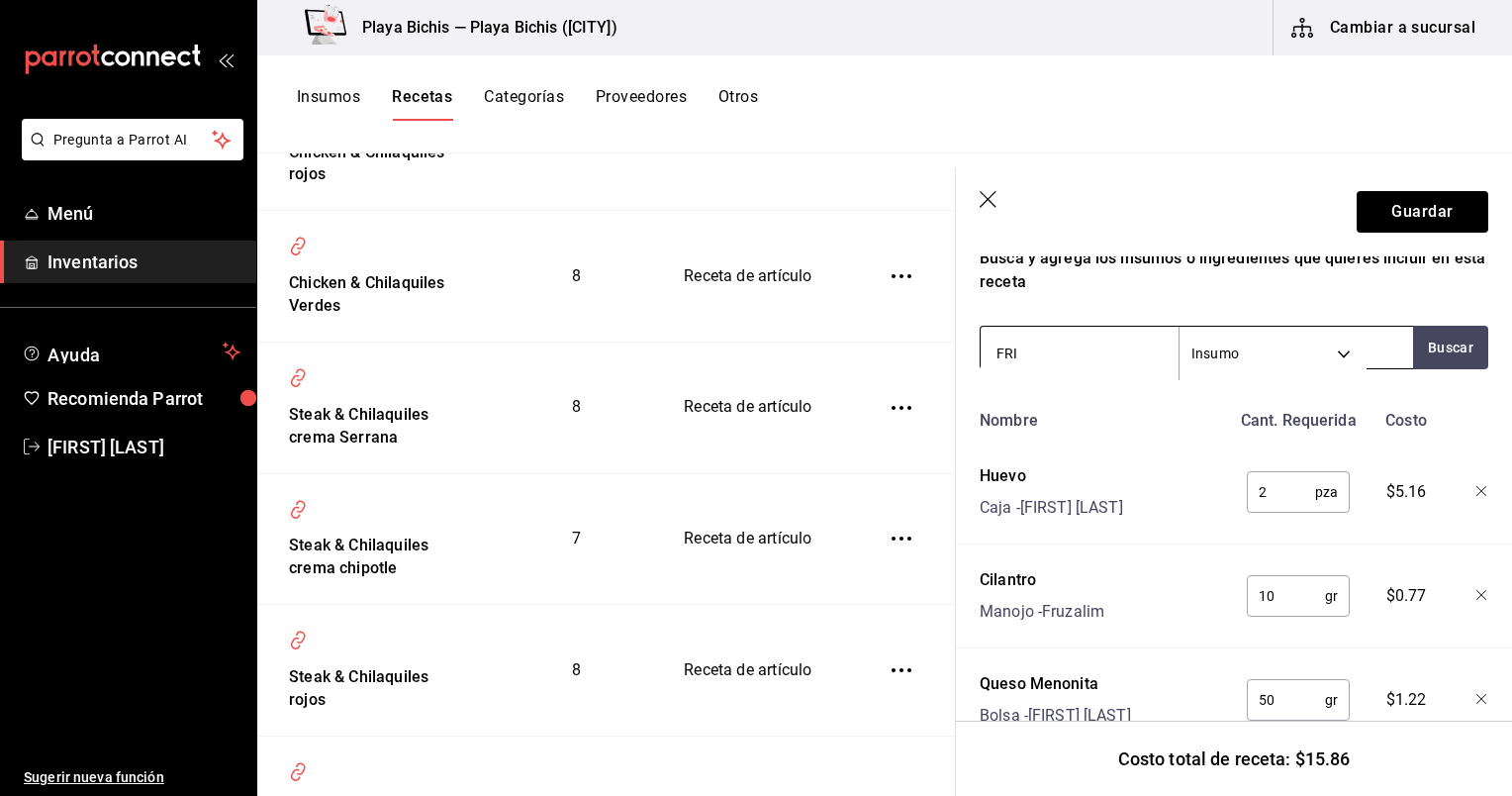 type on "FRIJ" 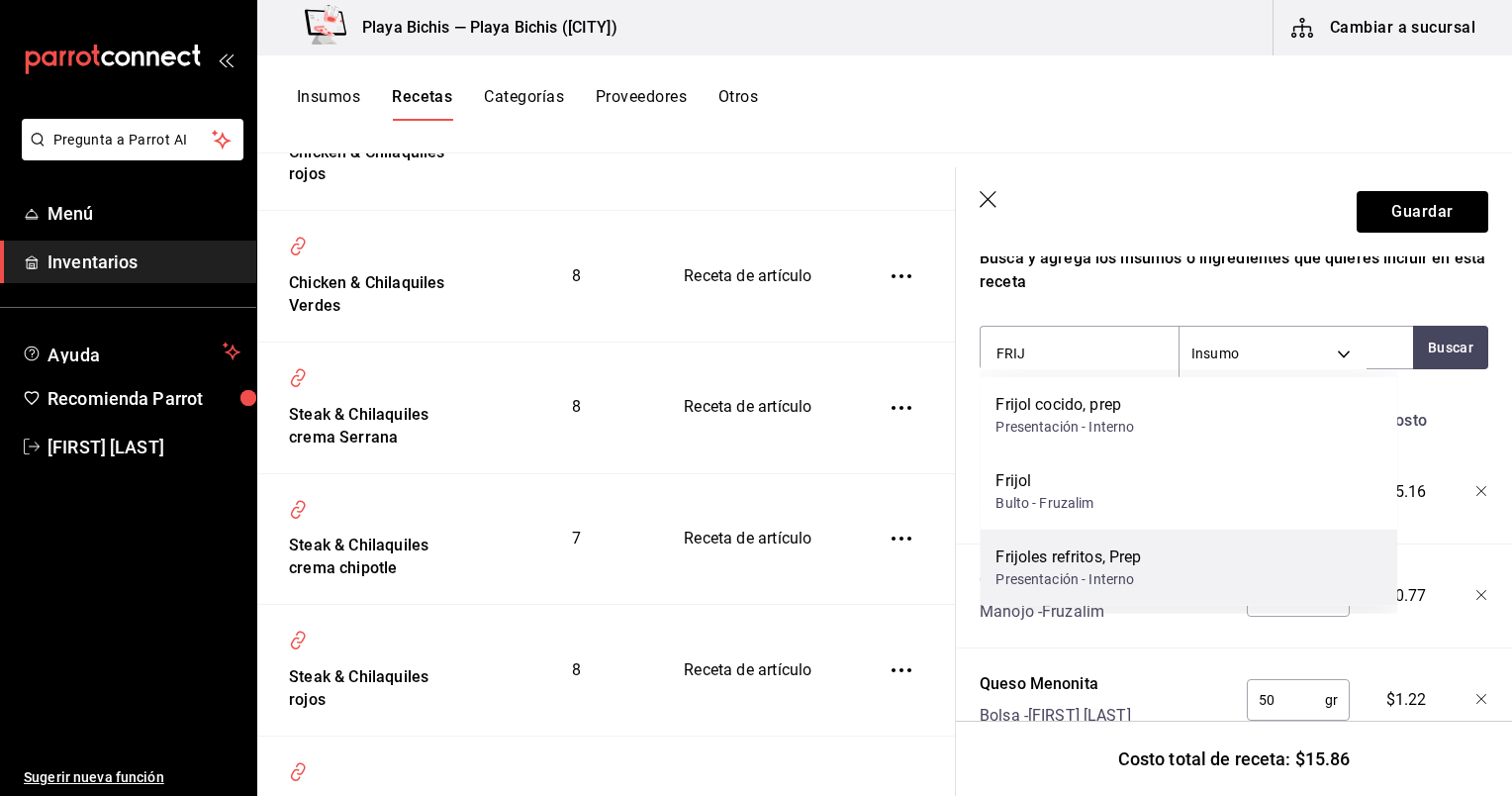 click on "Frijoles refritos, Prep Presentación - Interno" at bounding box center (1188, 567) 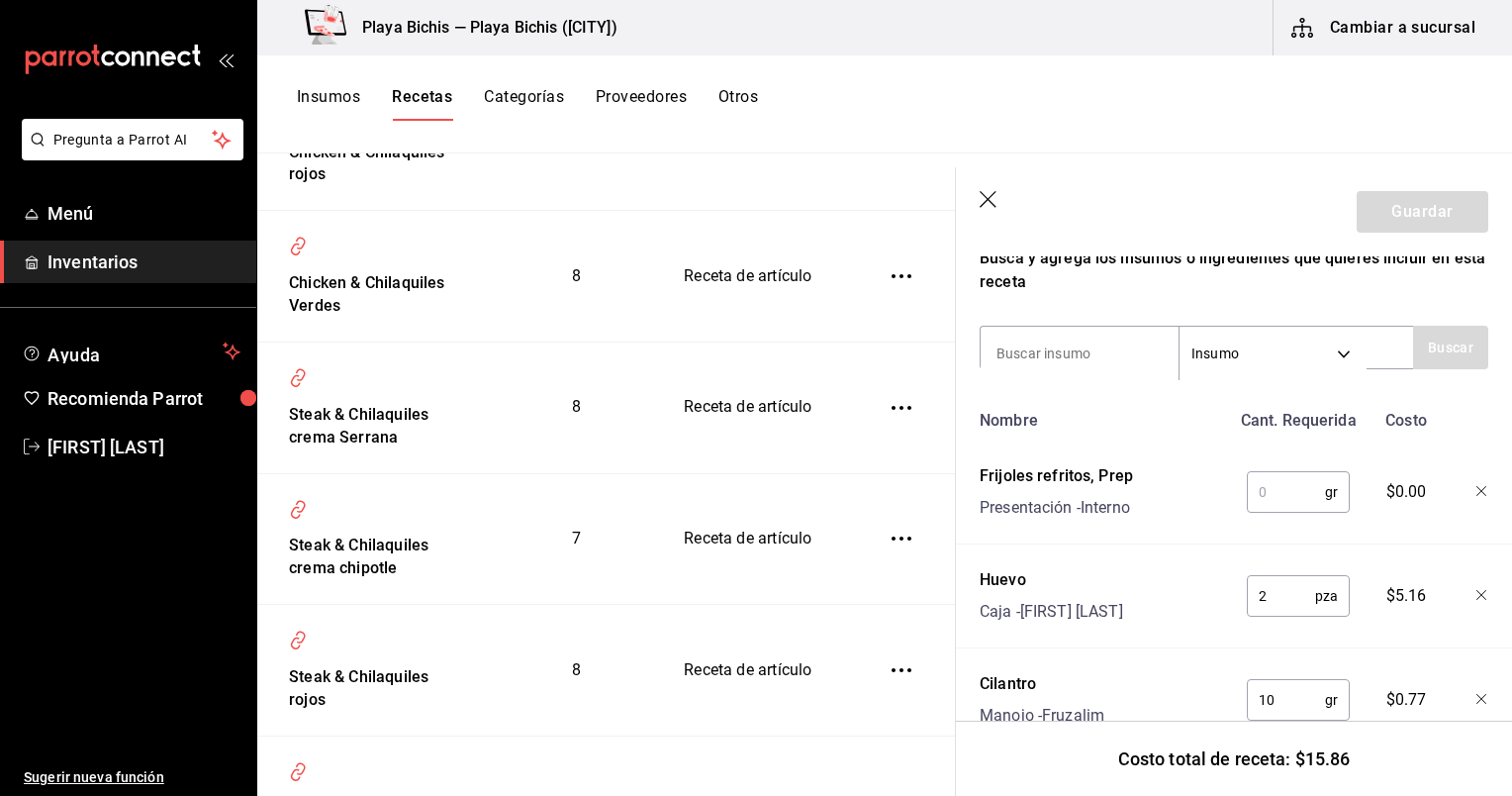 click at bounding box center (1285, 492) 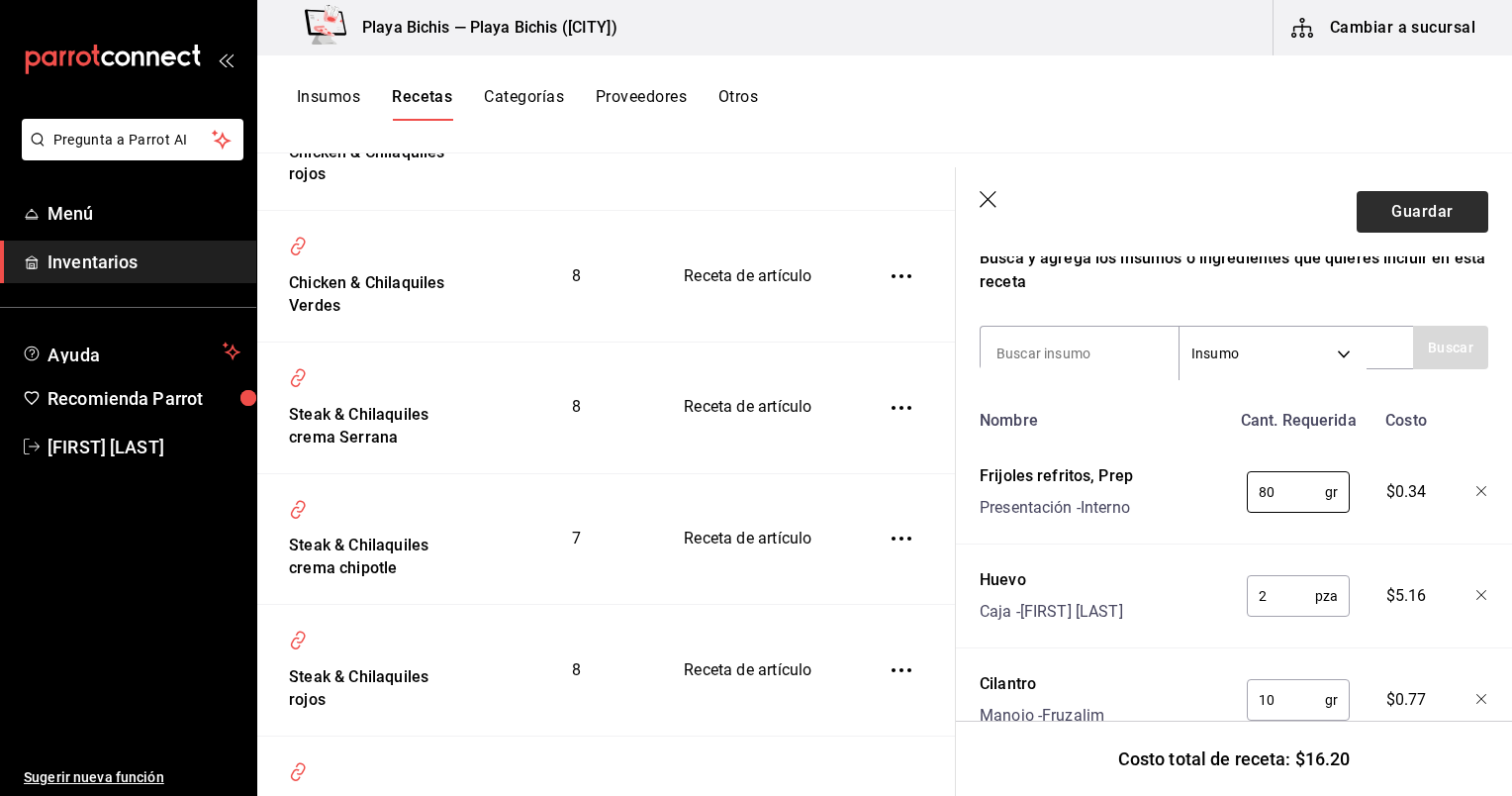 type on "80" 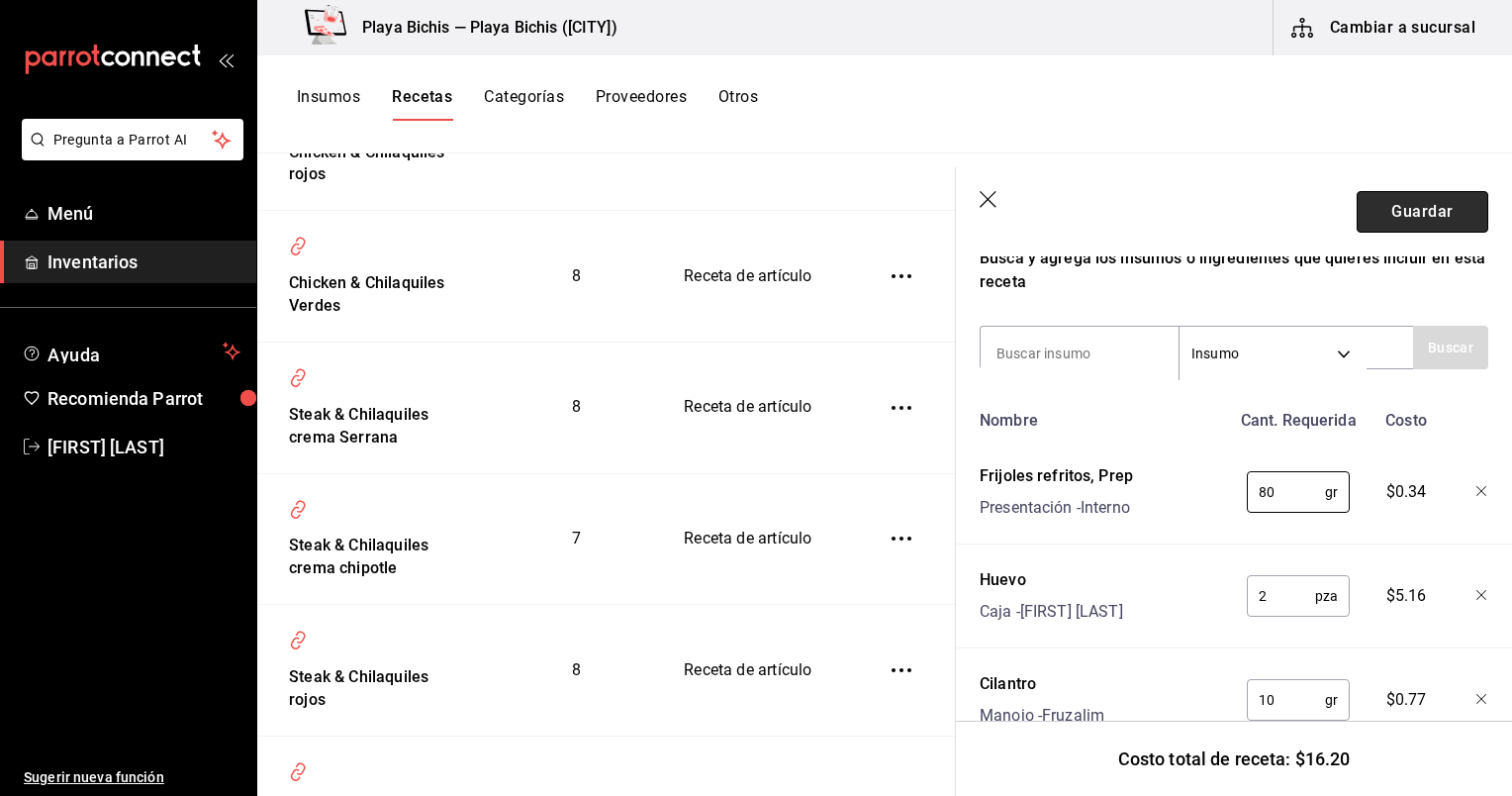 click on "Guardar" at bounding box center (1422, 212) 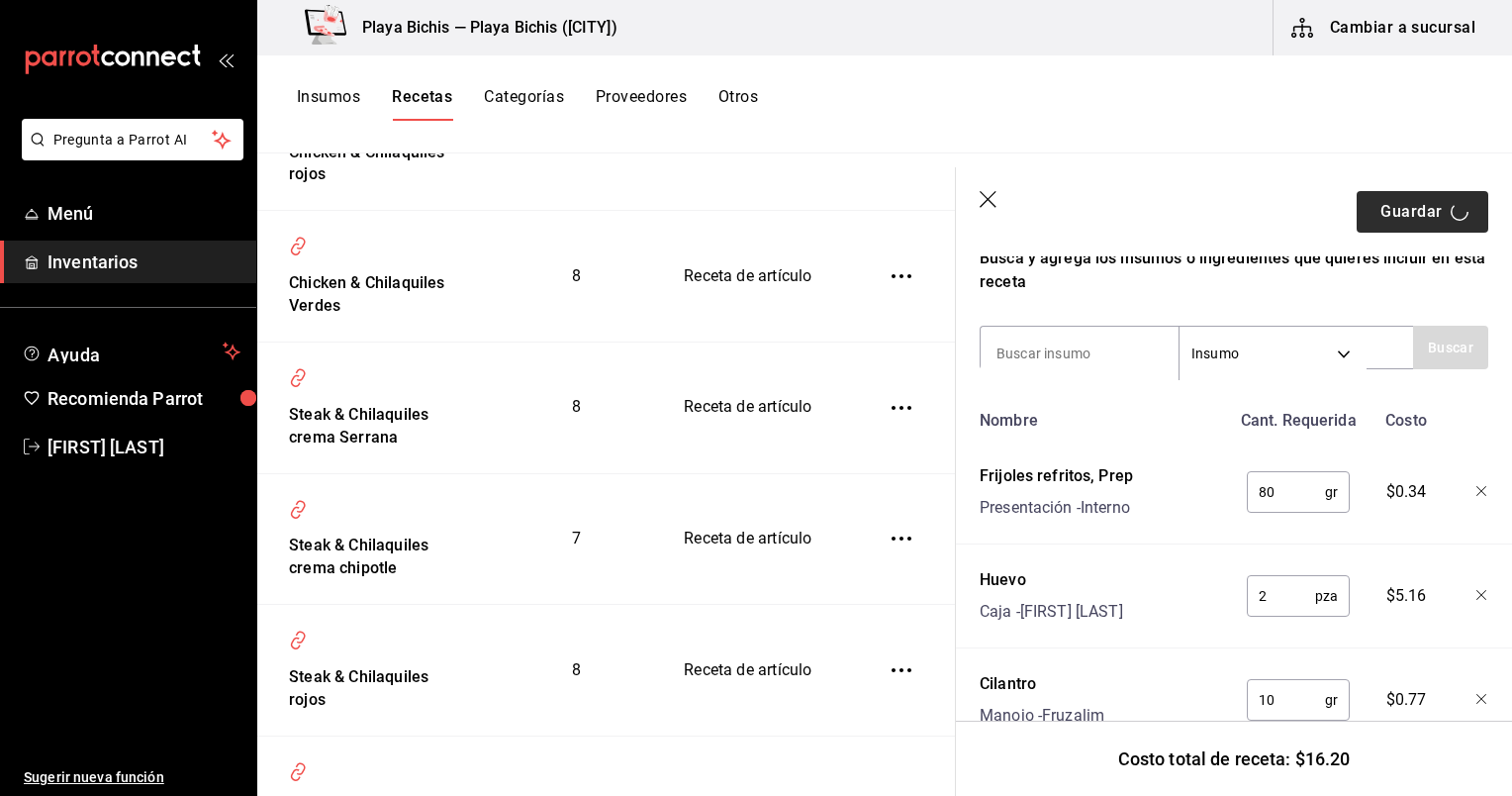 scroll, scrollTop: 0, scrollLeft: 0, axis: both 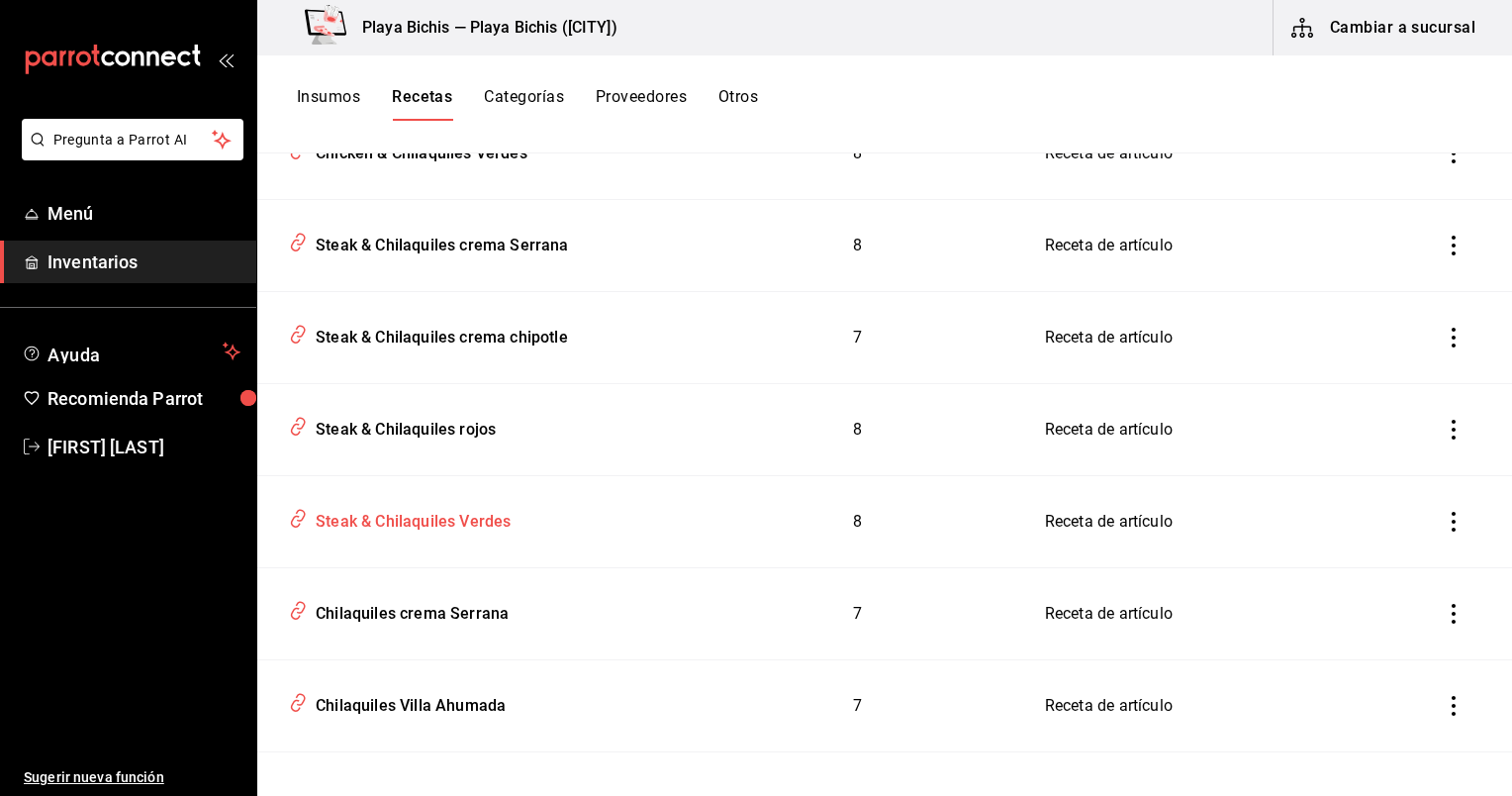 click on "Steak & Chilaquiles Verdes" at bounding box center (409, 518) 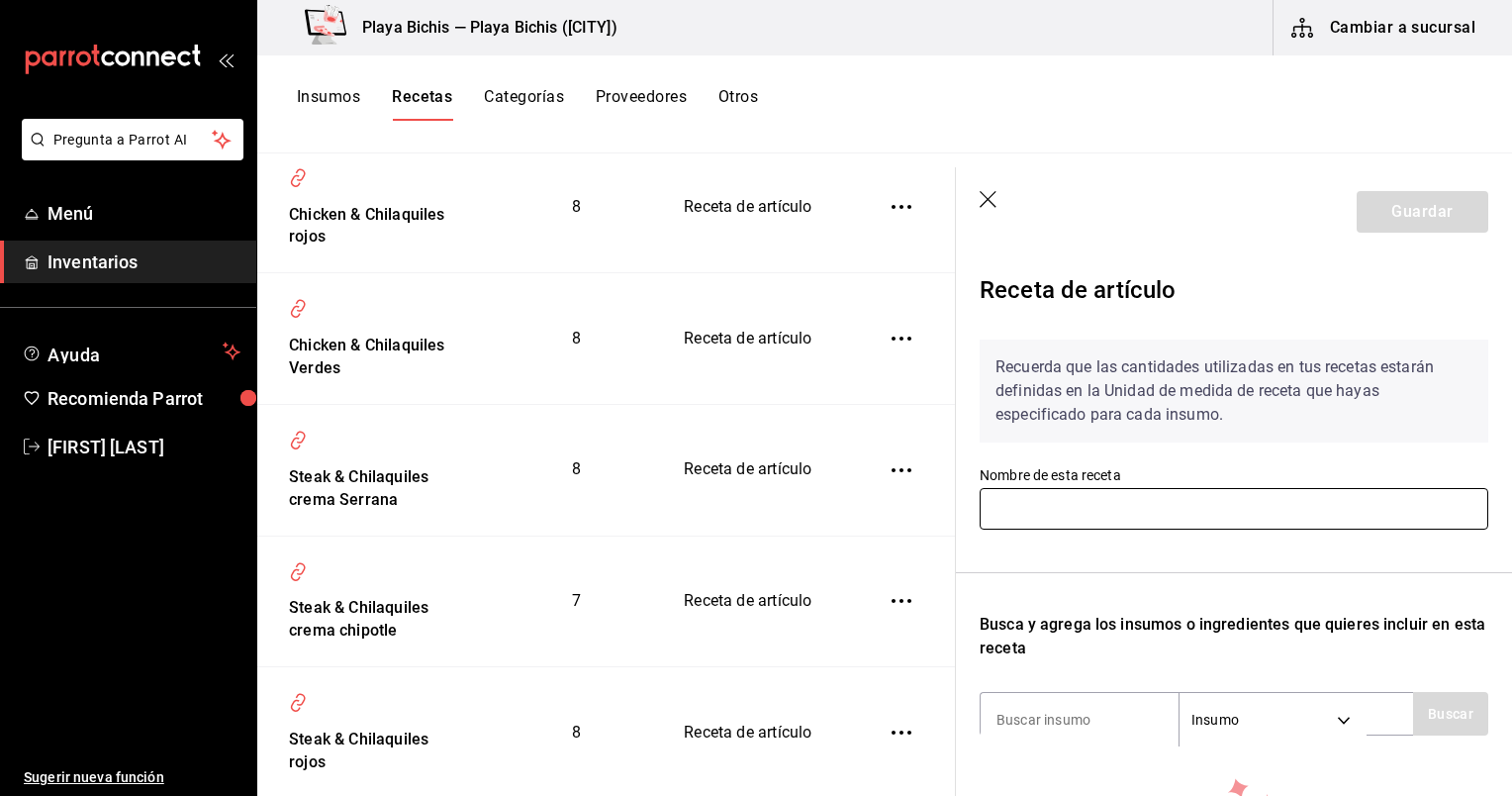 type on "Steak & Chilaquiles Verdes" 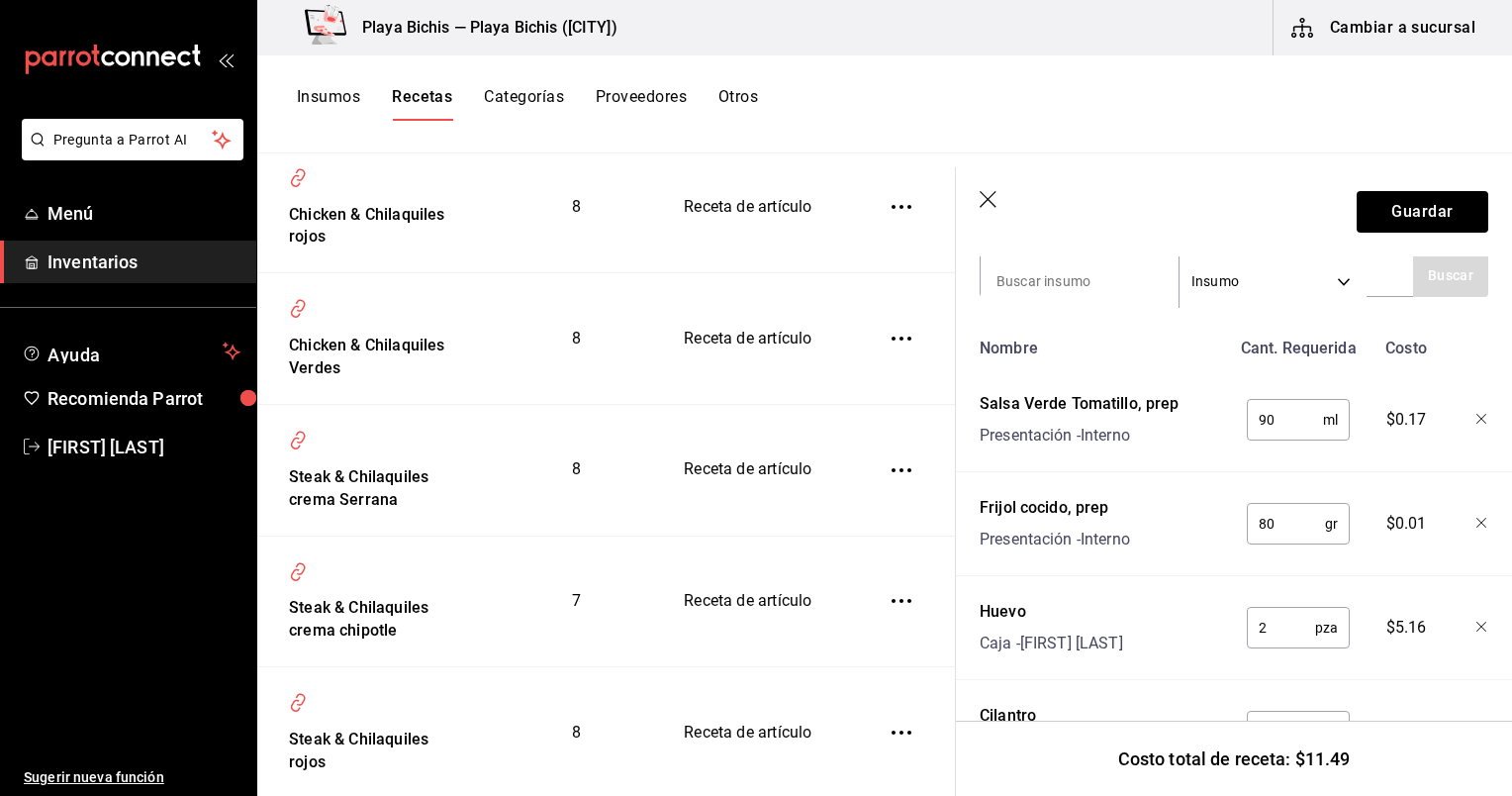 scroll, scrollTop: 458, scrollLeft: 0, axis: vertical 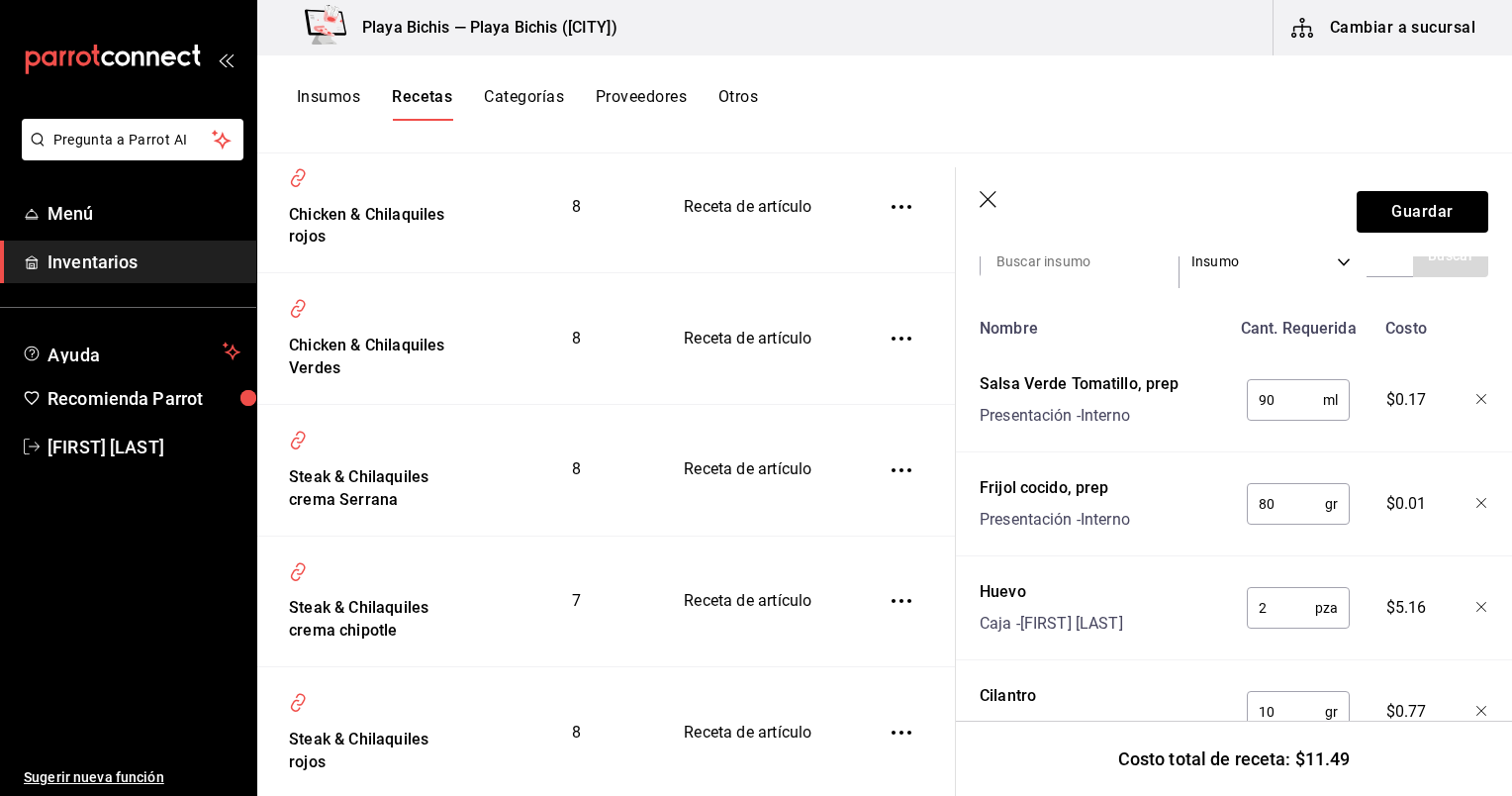 click 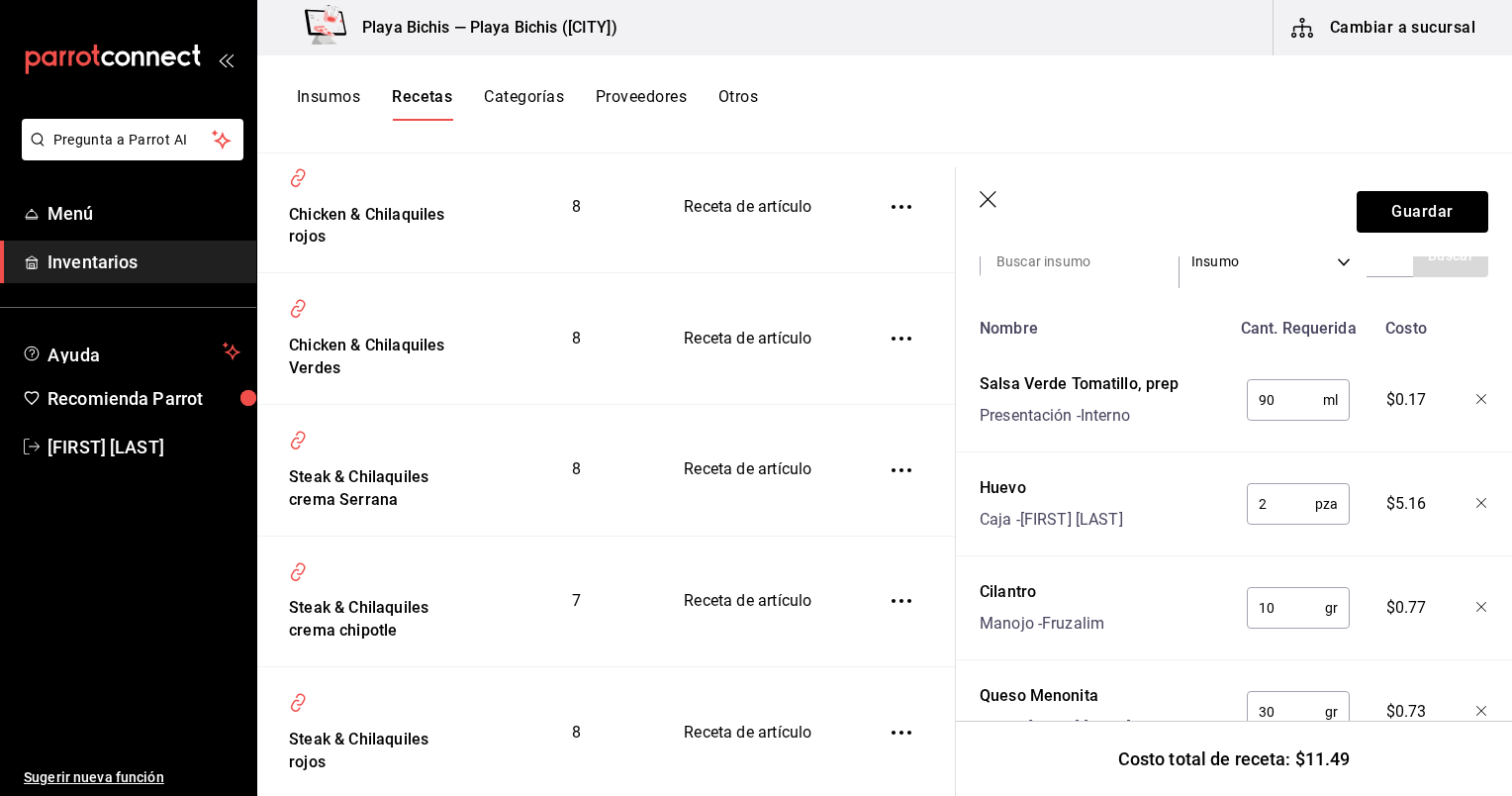 scroll, scrollTop: 363, scrollLeft: 0, axis: vertical 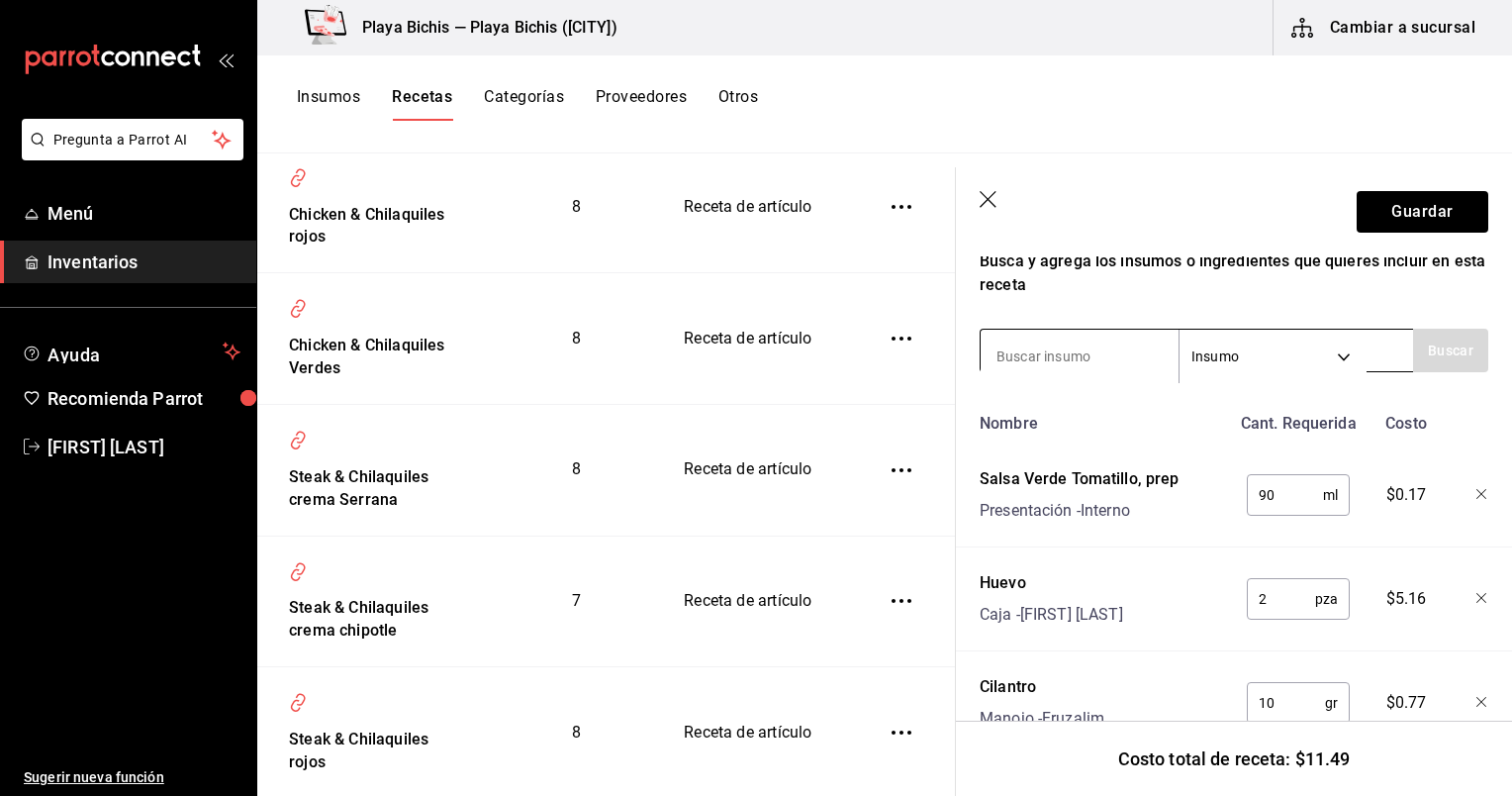 click at bounding box center (1080, 356) 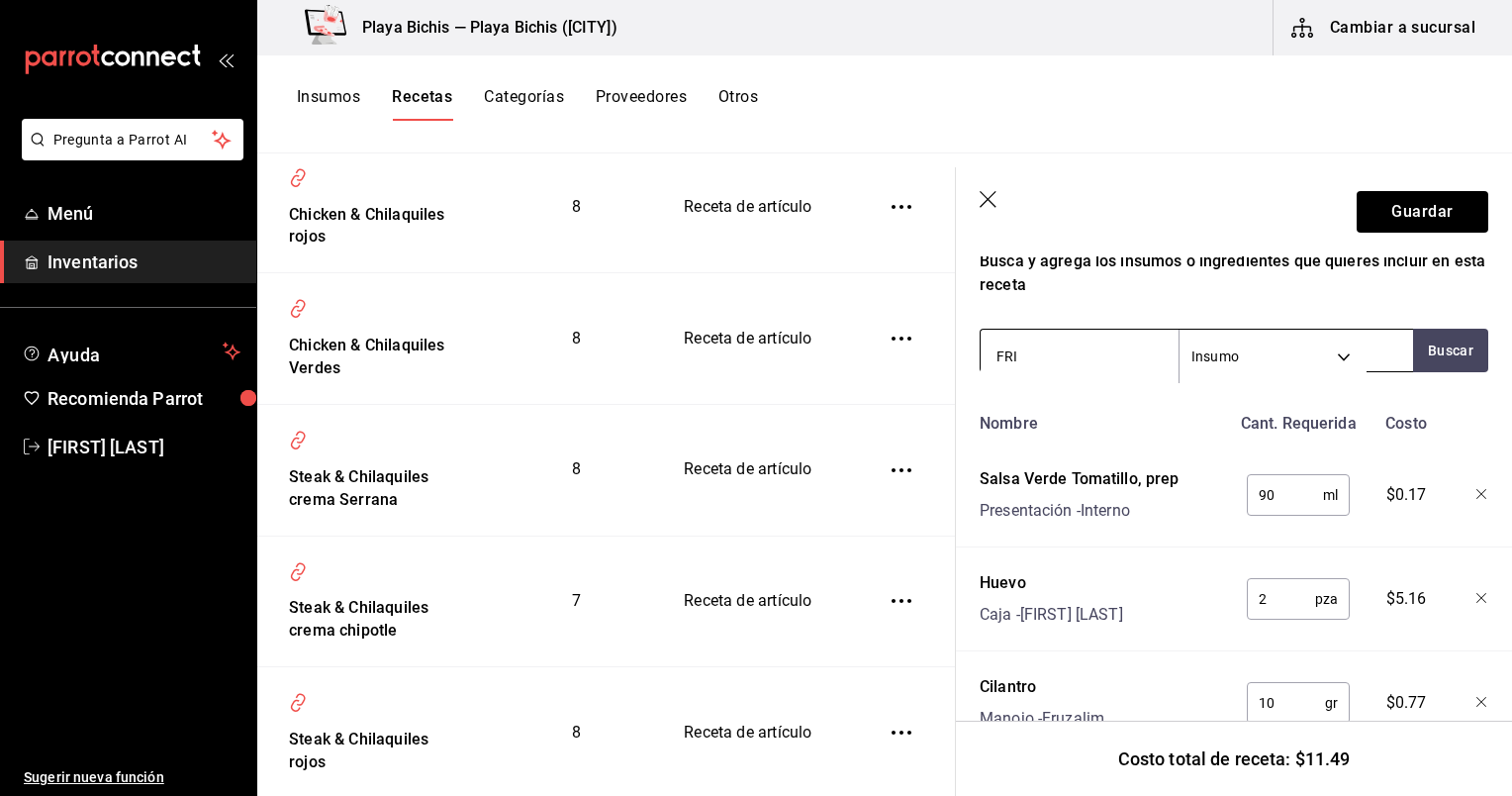 type on "FRIJ" 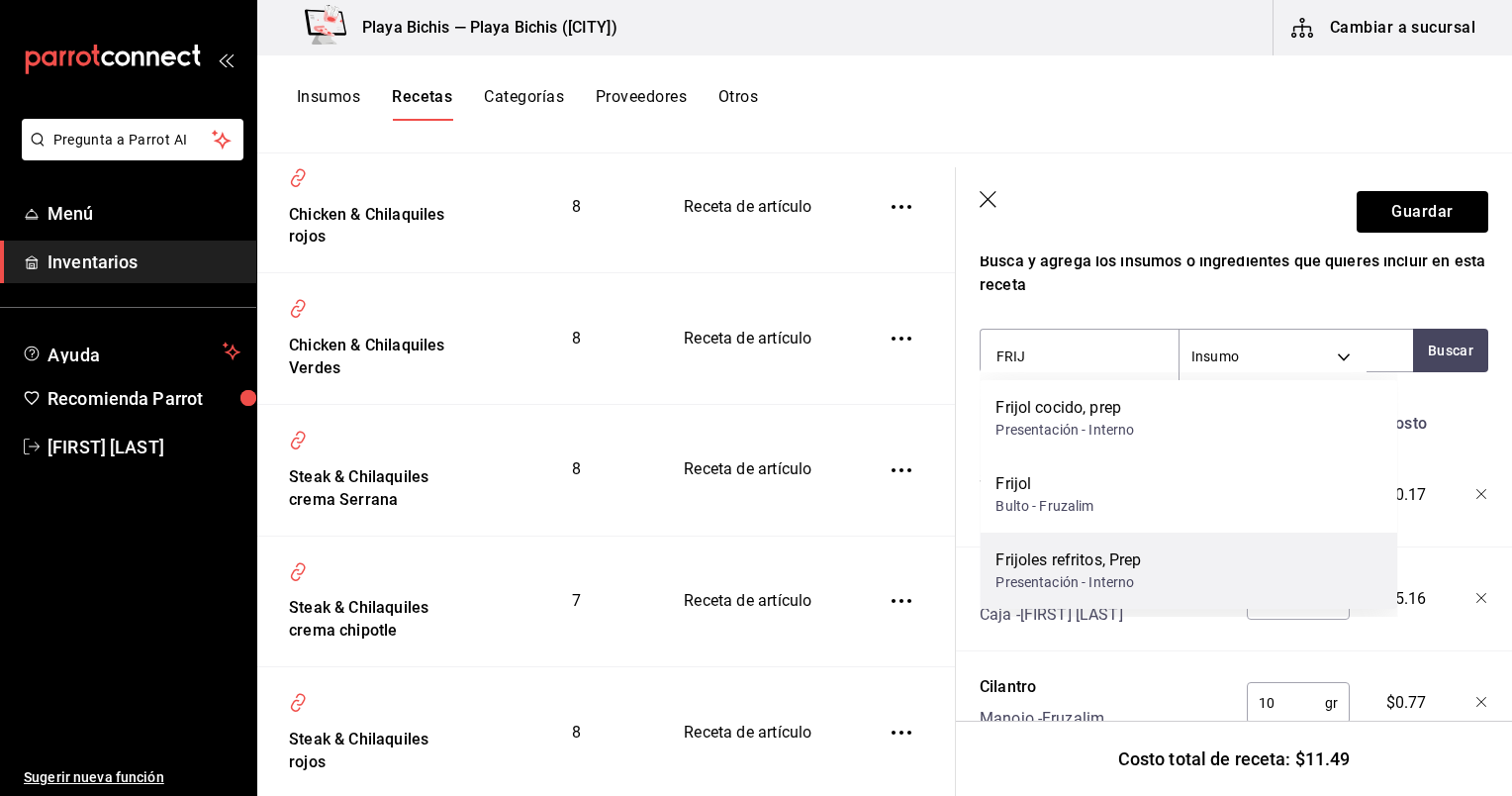 click on "Frijoles refritos, Prep" at bounding box center (1068, 560) 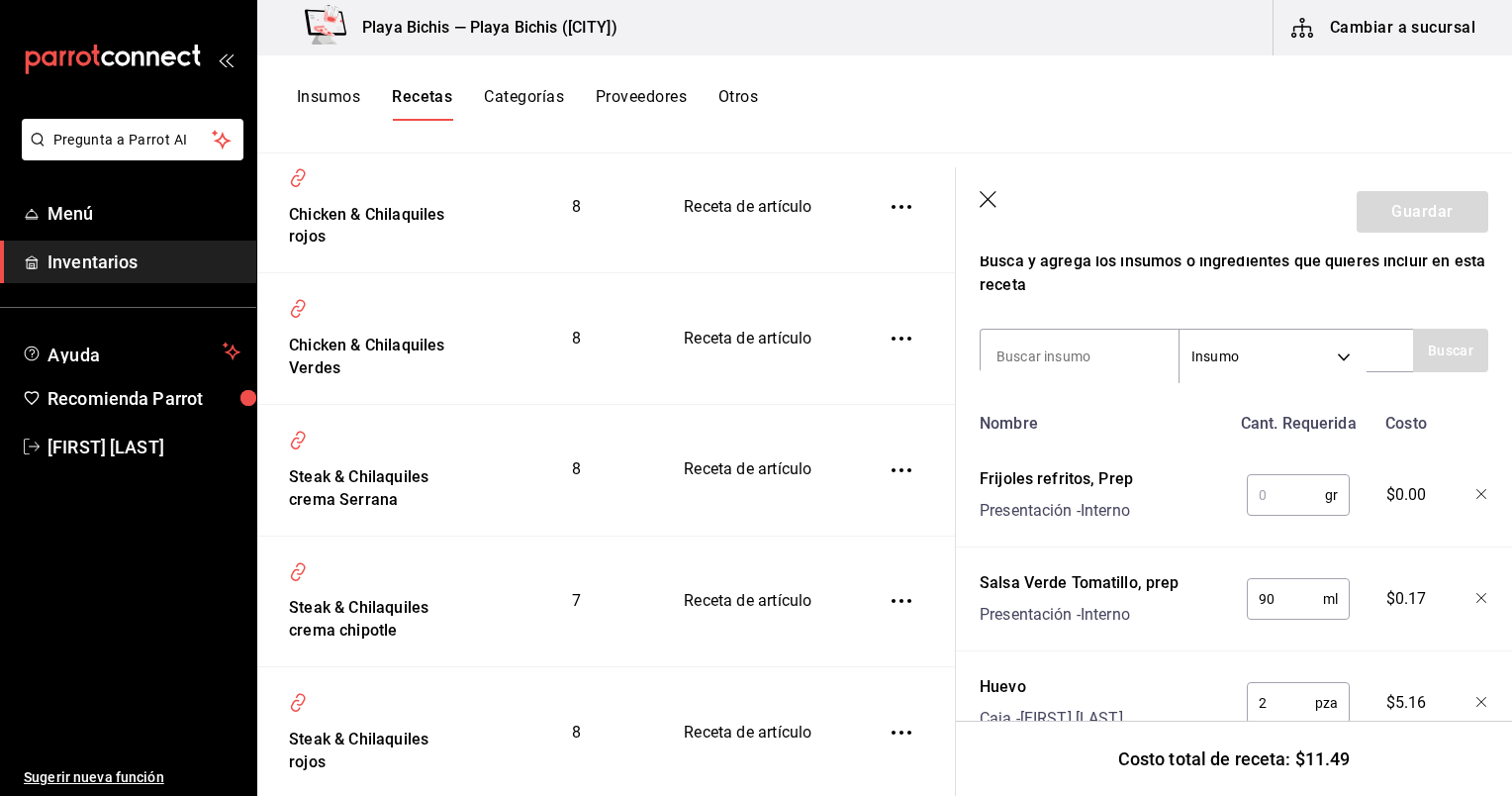 click at bounding box center [1285, 495] 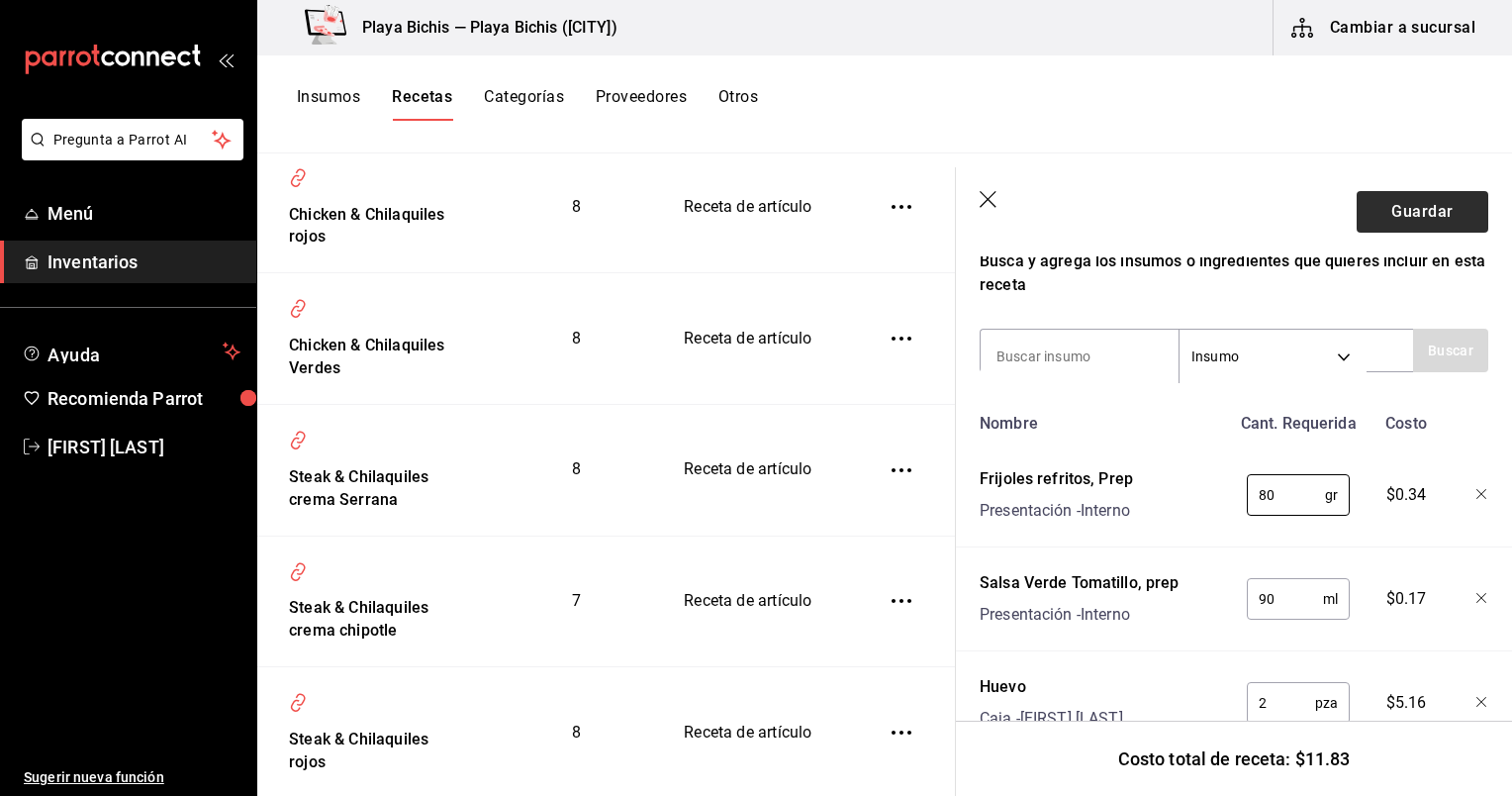 type on "80" 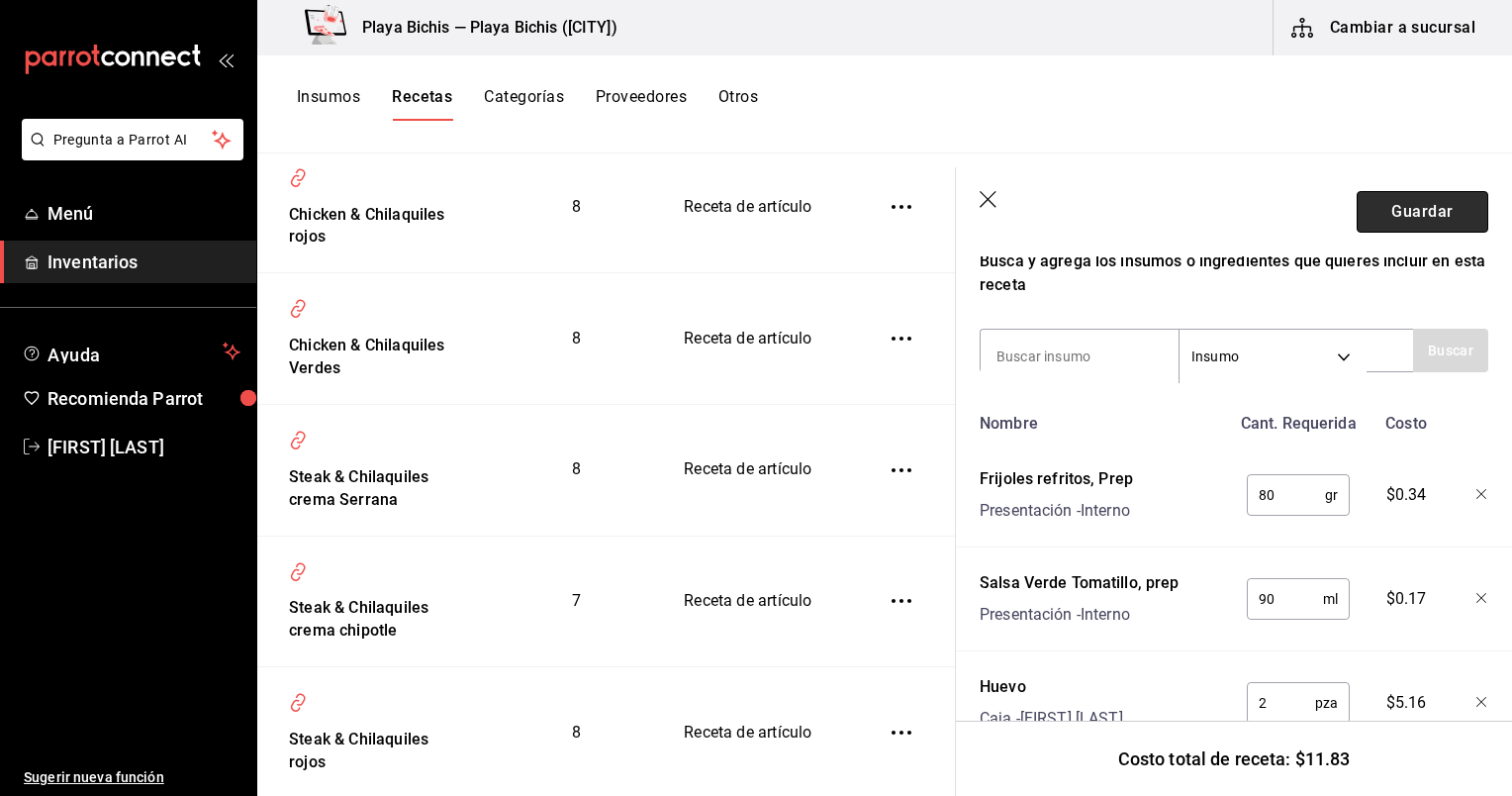 click on "Guardar" at bounding box center (1422, 212) 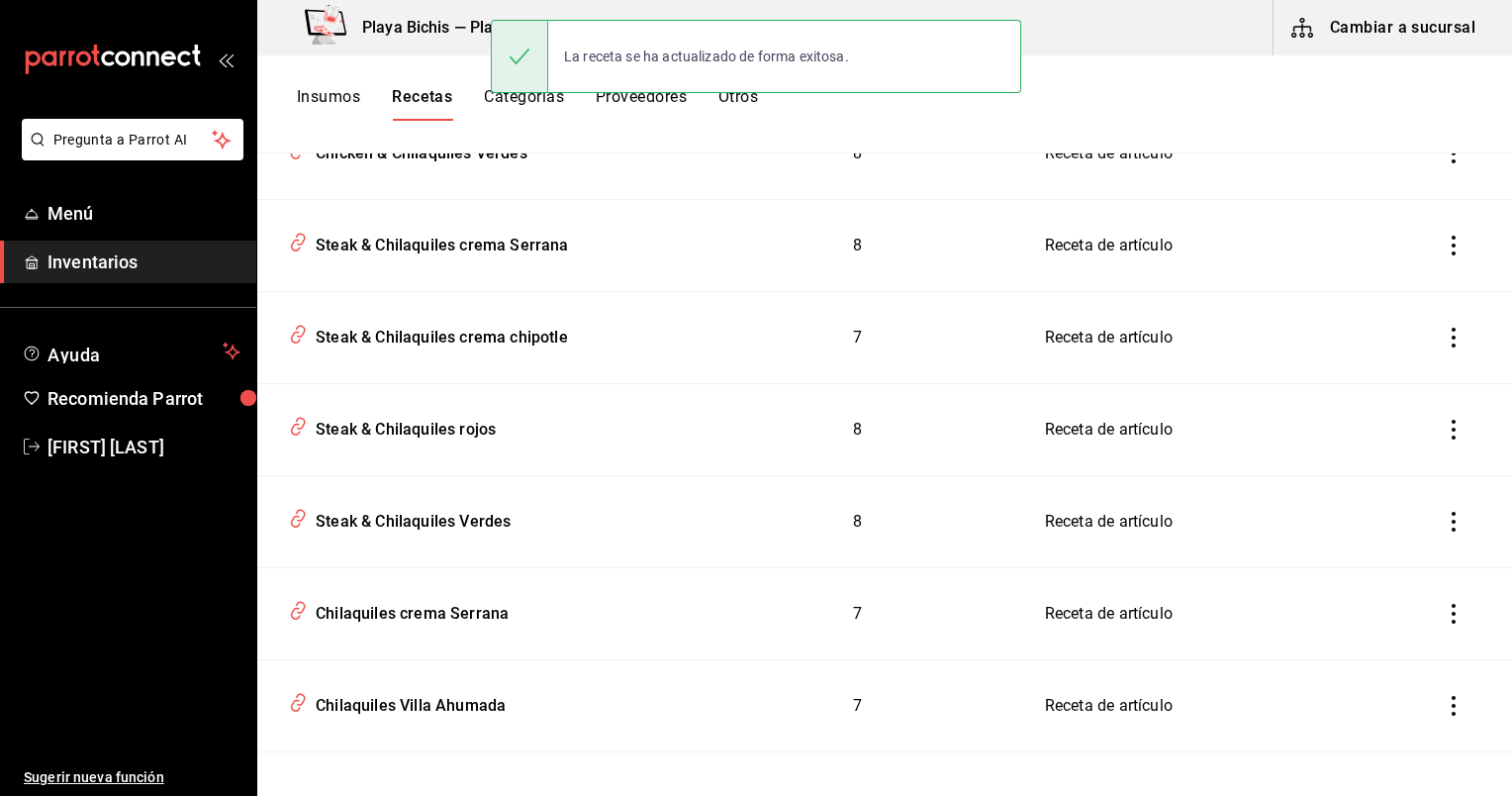 scroll, scrollTop: 0, scrollLeft: 0, axis: both 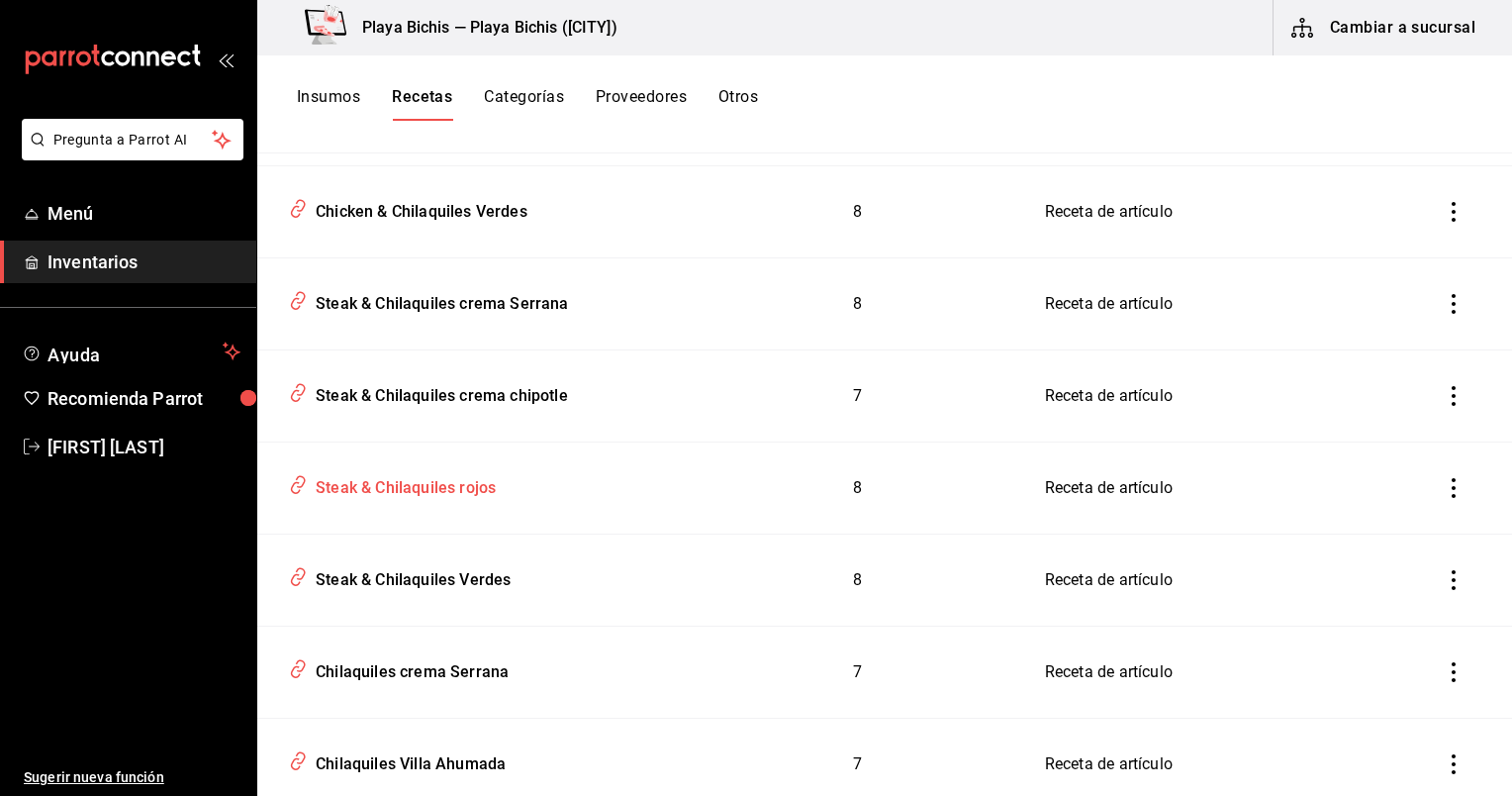 click on "Steak & Chilaquiles rojos" at bounding box center [475, 488] 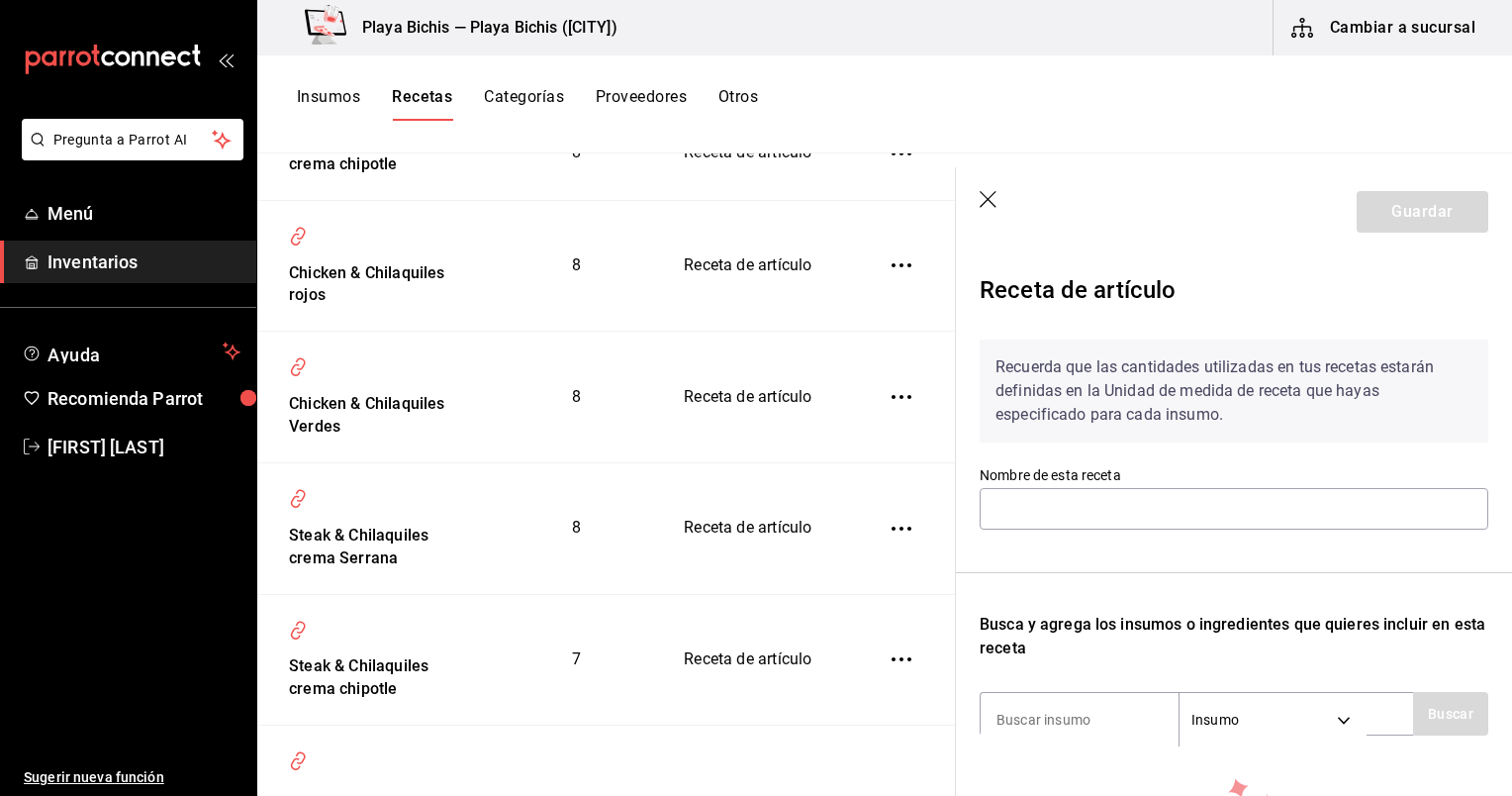type on "Steak & Chilaquiles rojos" 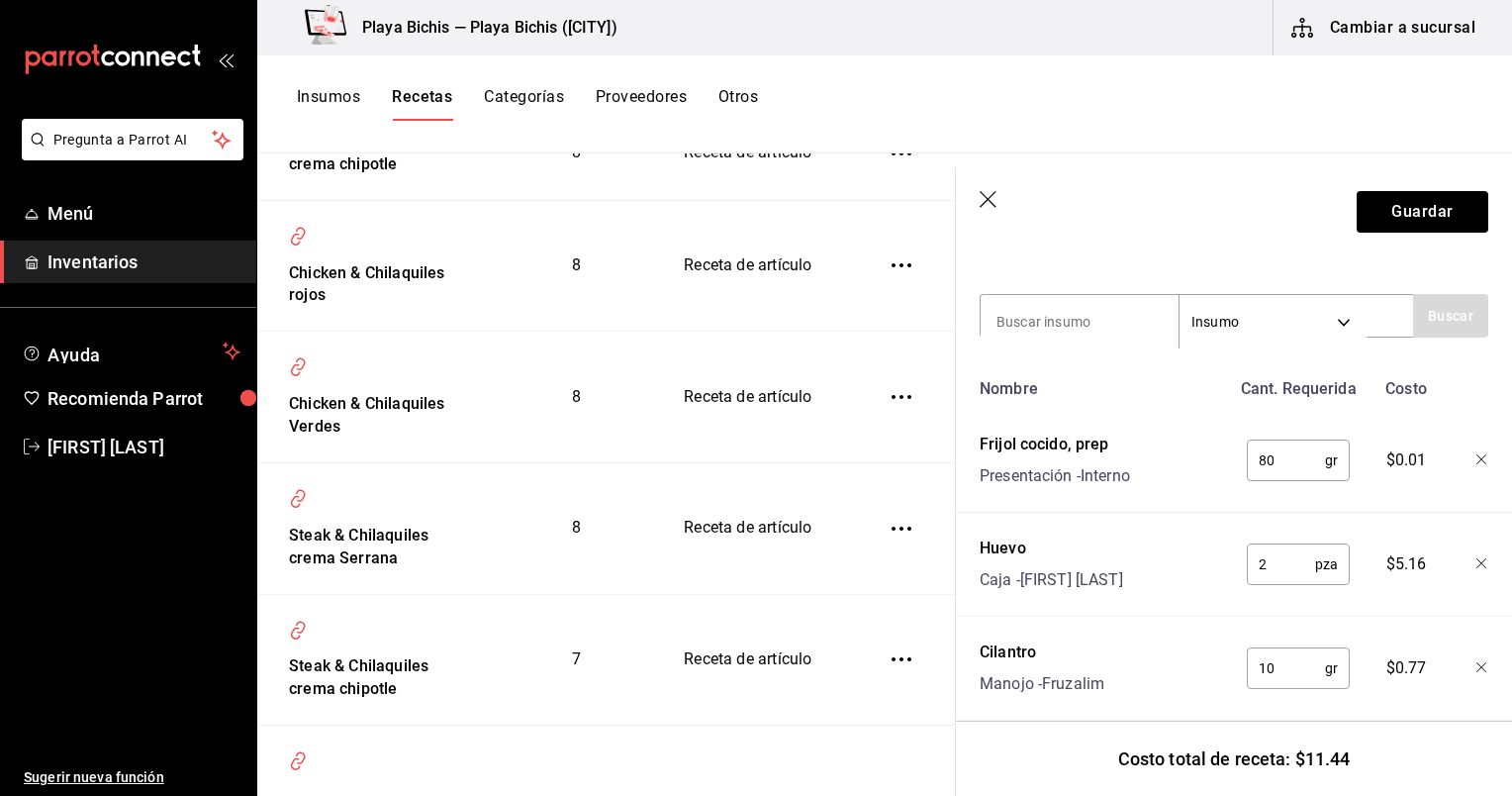 scroll, scrollTop: 396, scrollLeft: 0, axis: vertical 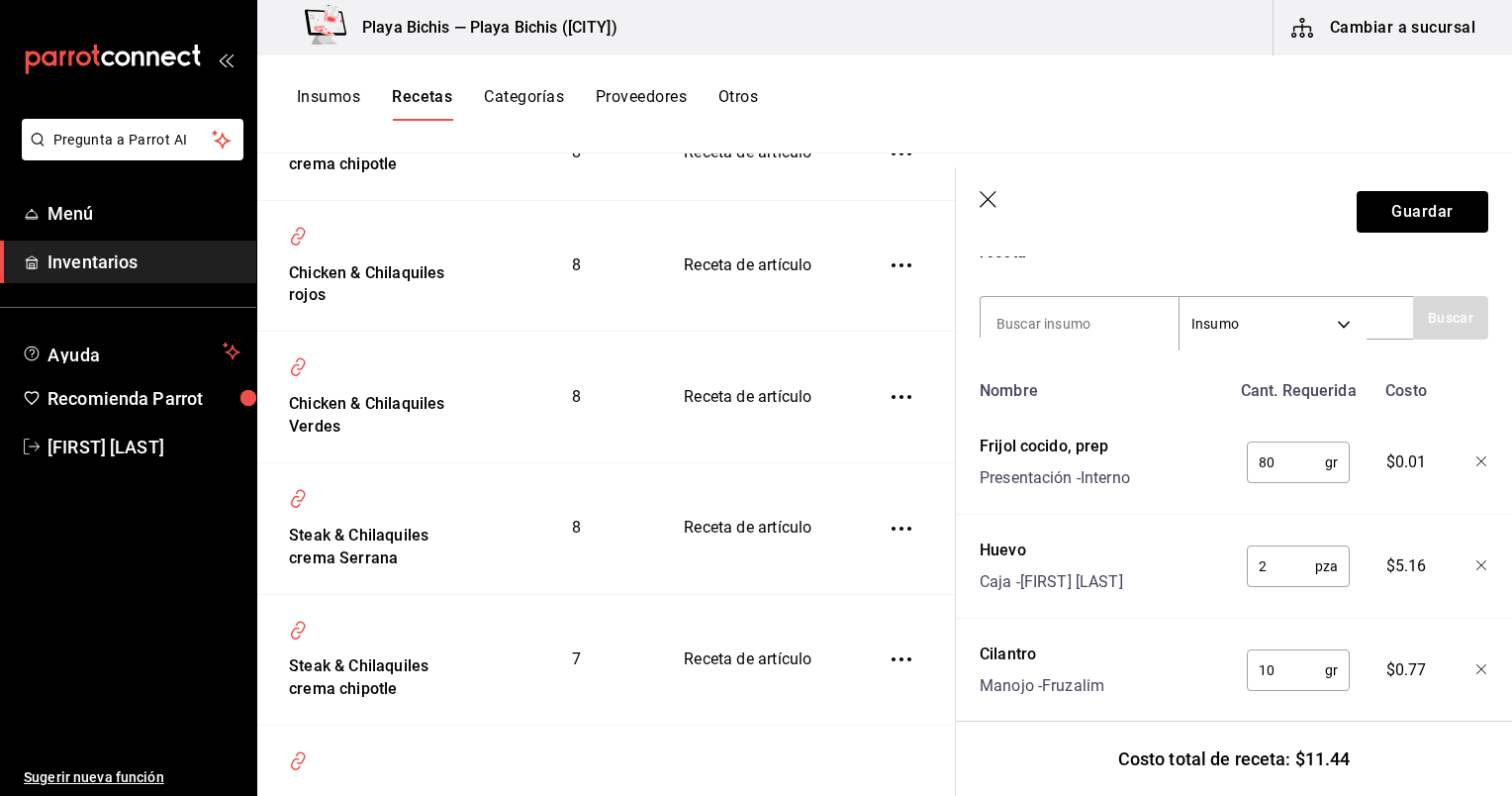 click 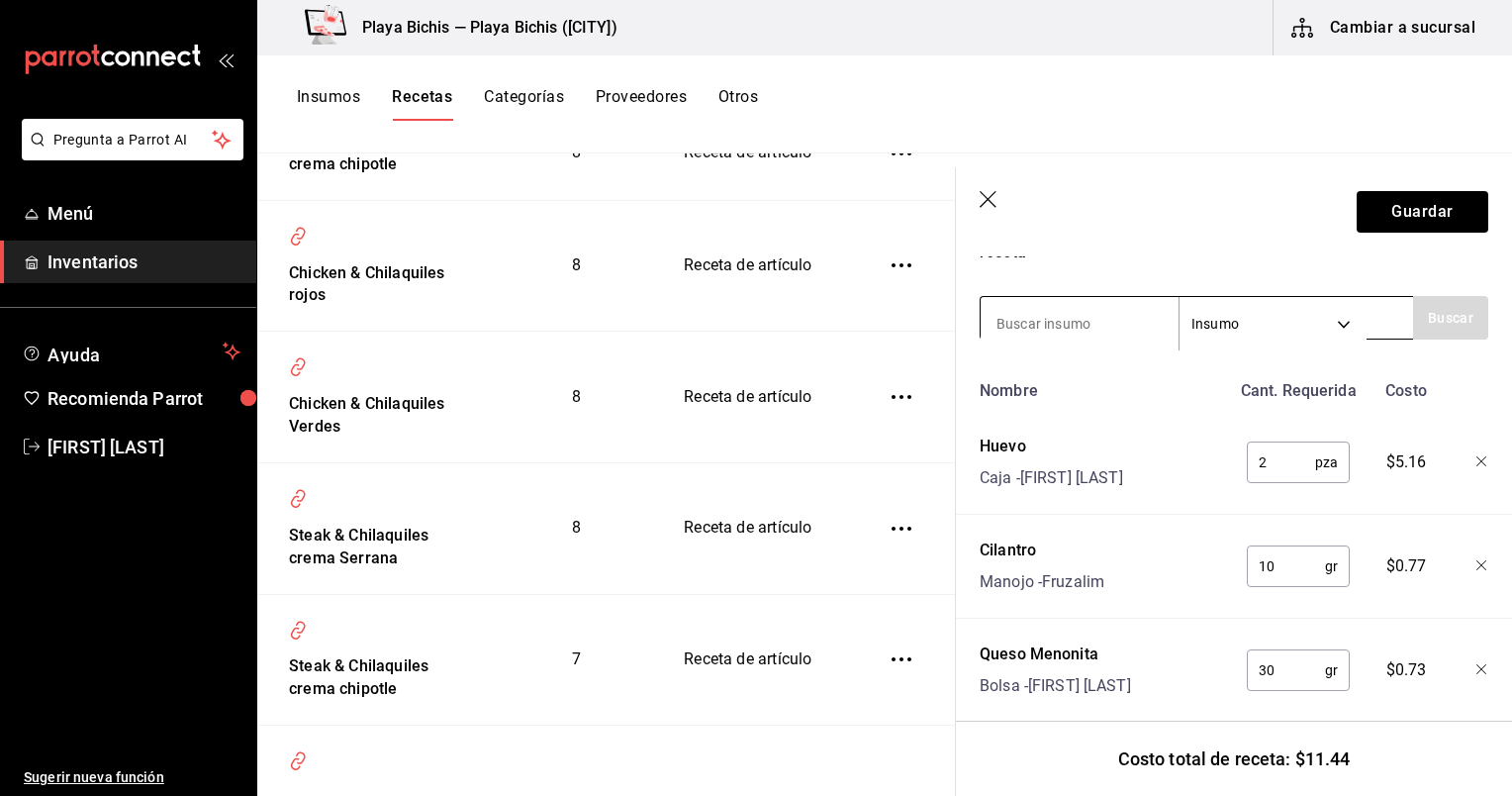click at bounding box center (1080, 324) 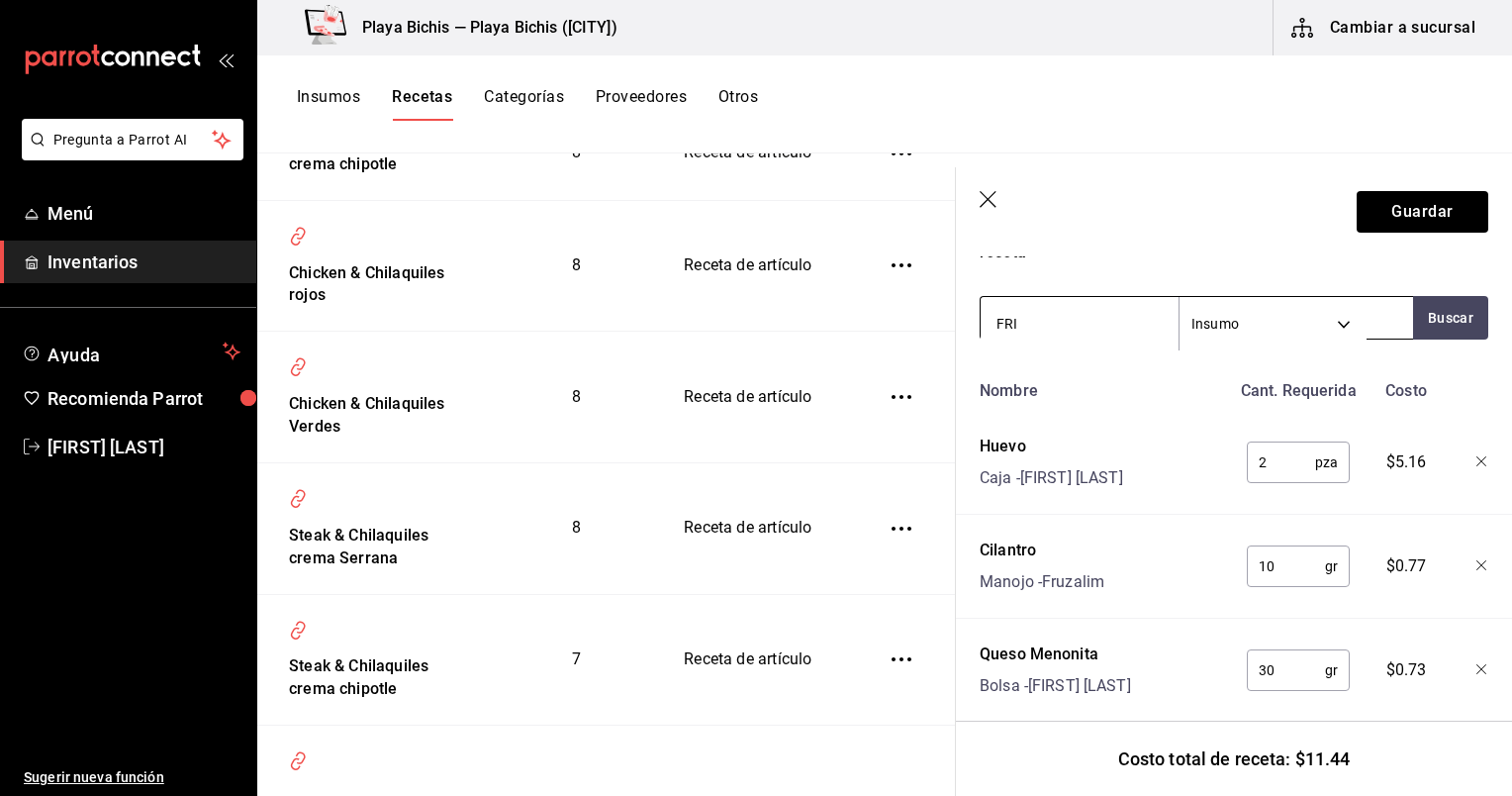 type on "FRIJ" 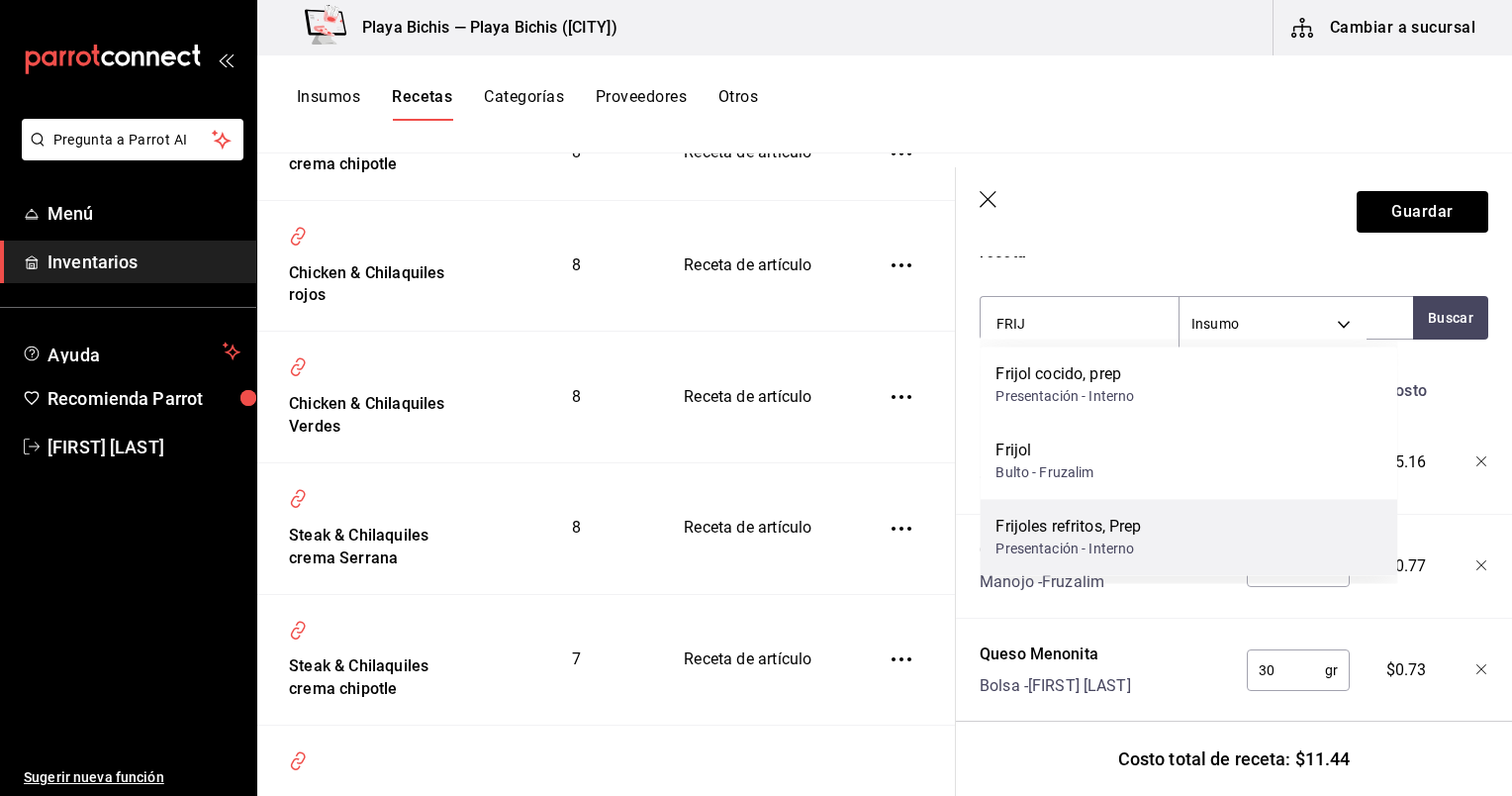 click on "Presentación - Interno" at bounding box center [1068, 548] 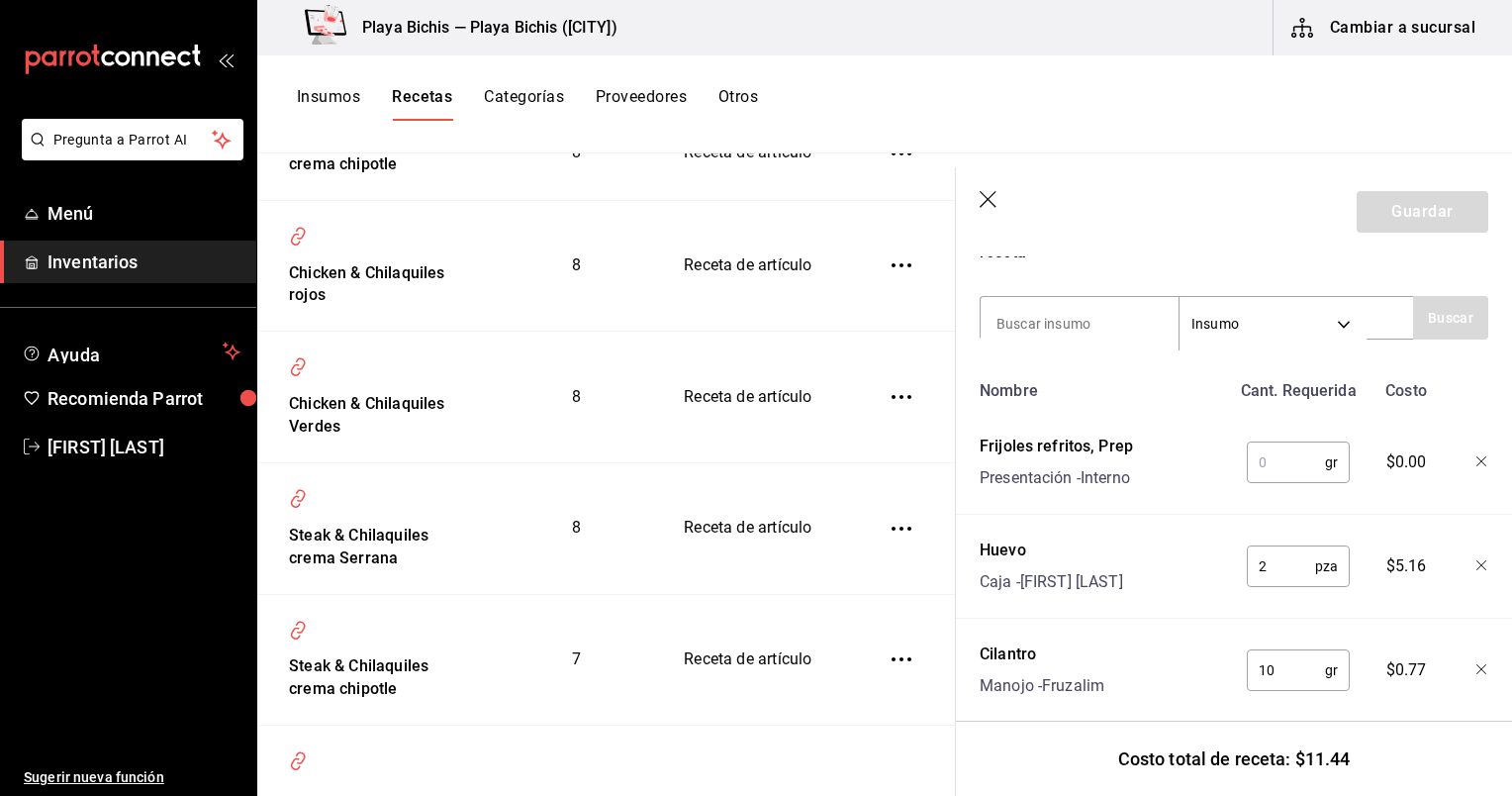 click at bounding box center (1285, 462) 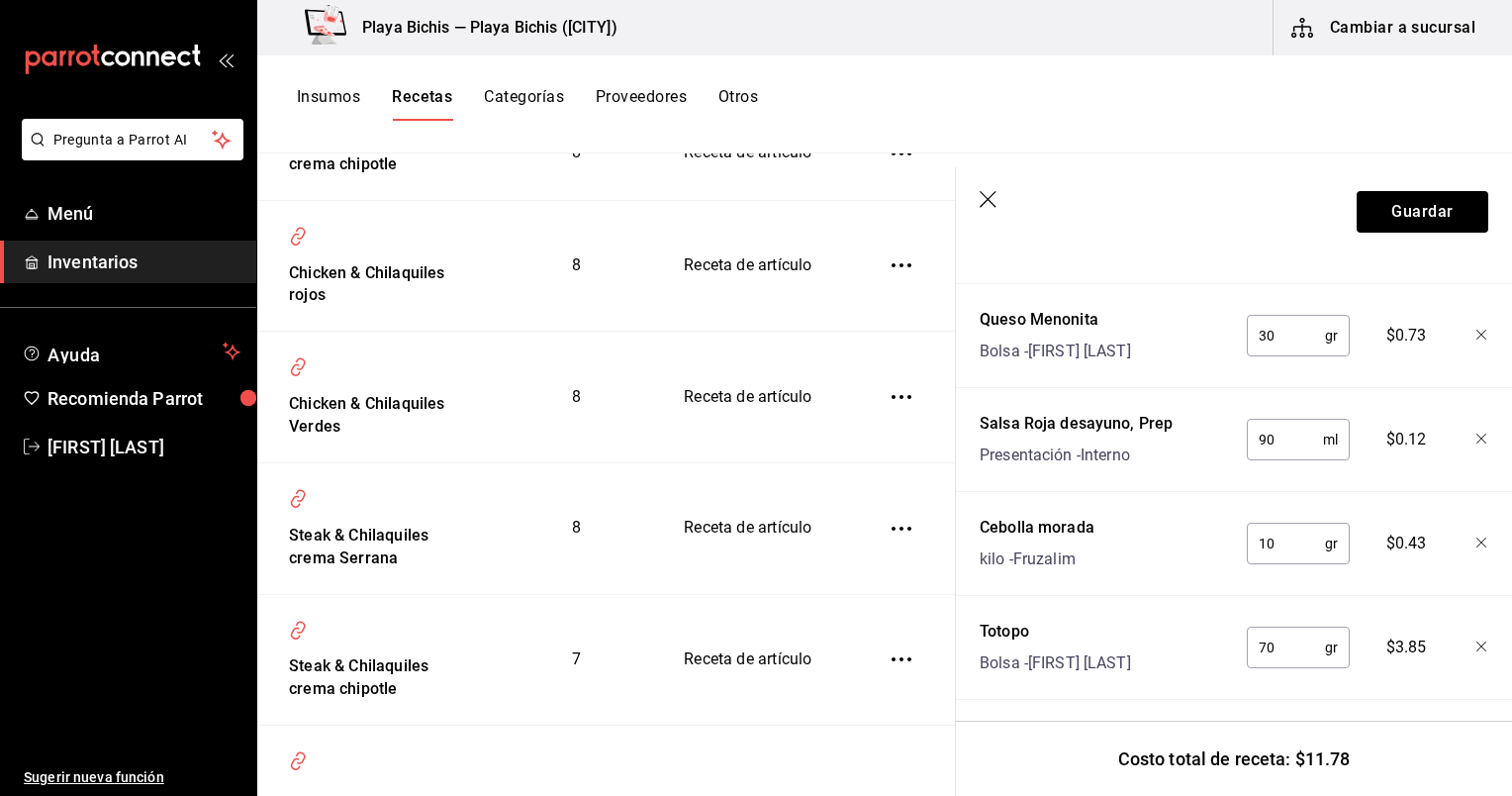 scroll, scrollTop: 960, scrollLeft: 0, axis: vertical 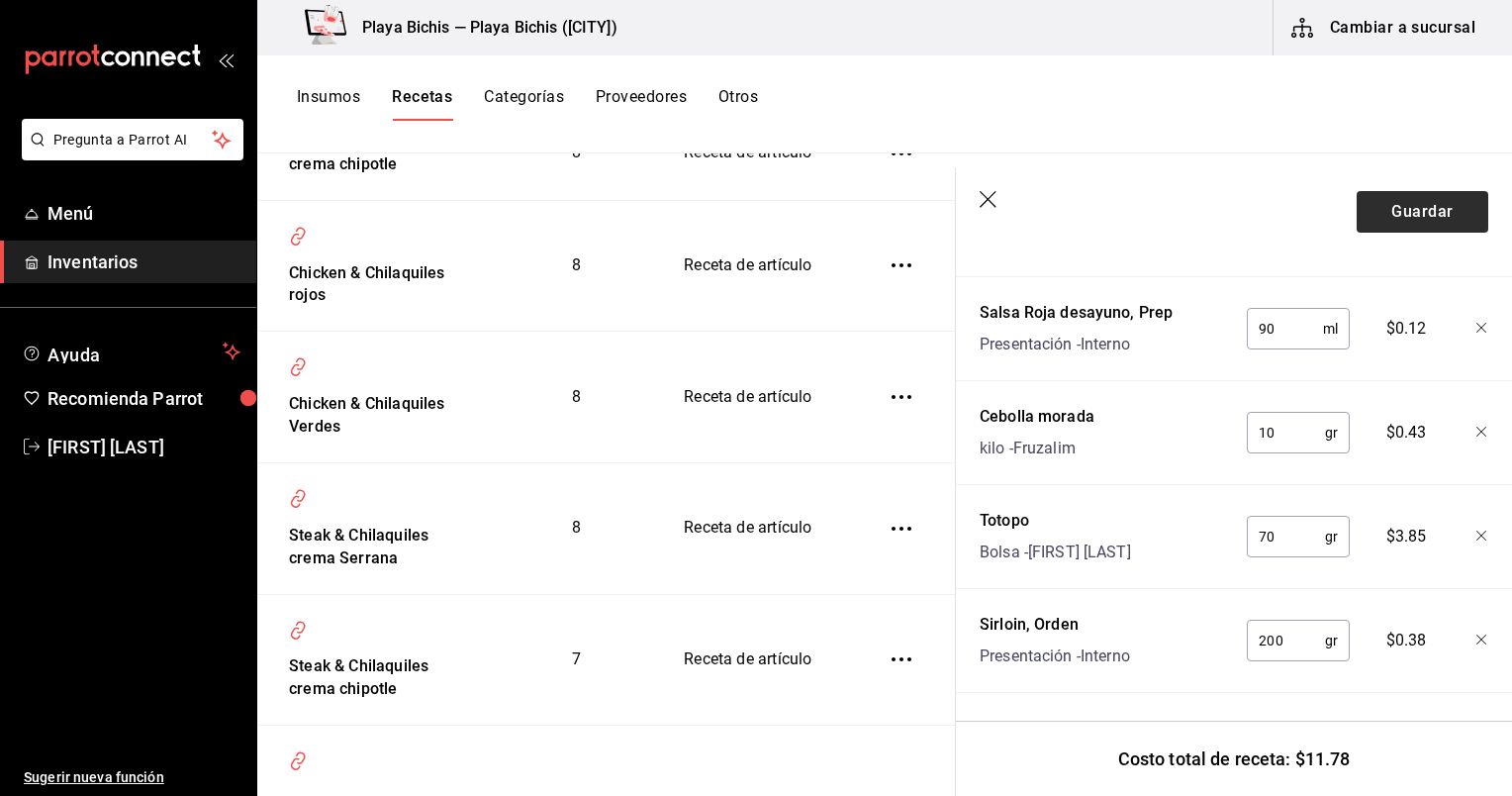 type on "80" 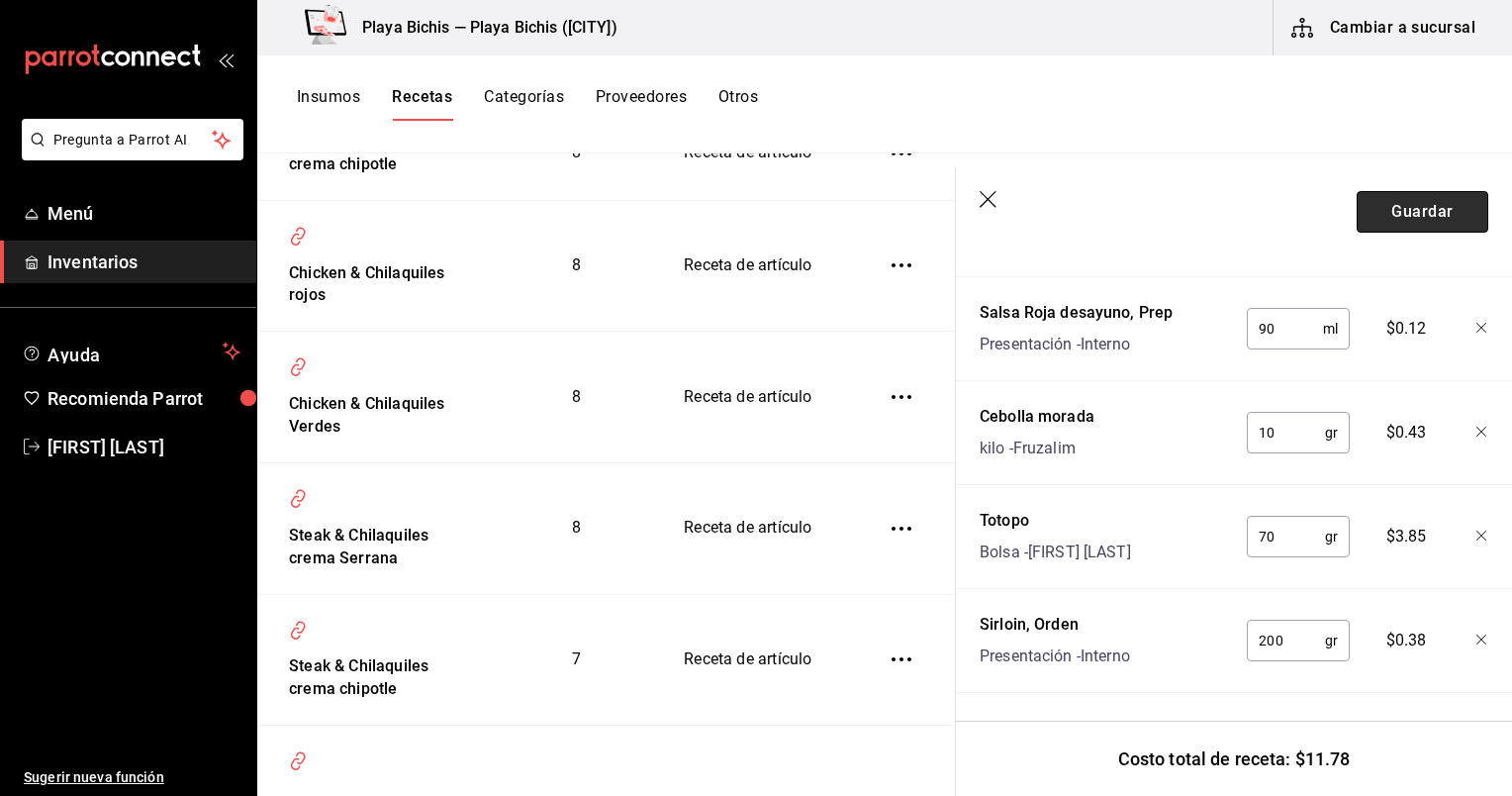 click on "Guardar" at bounding box center [1422, 212] 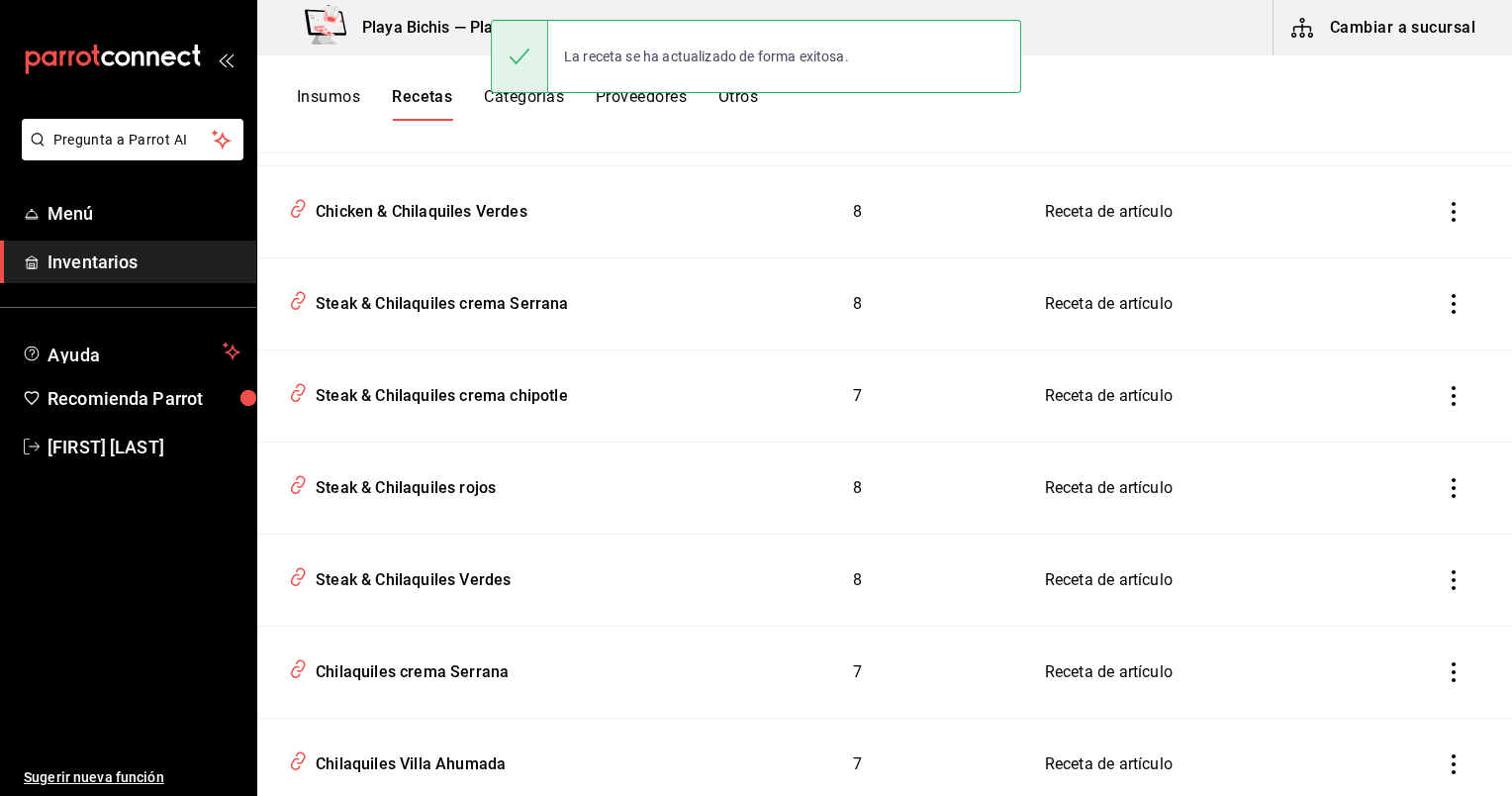 scroll, scrollTop: 0, scrollLeft: 0, axis: both 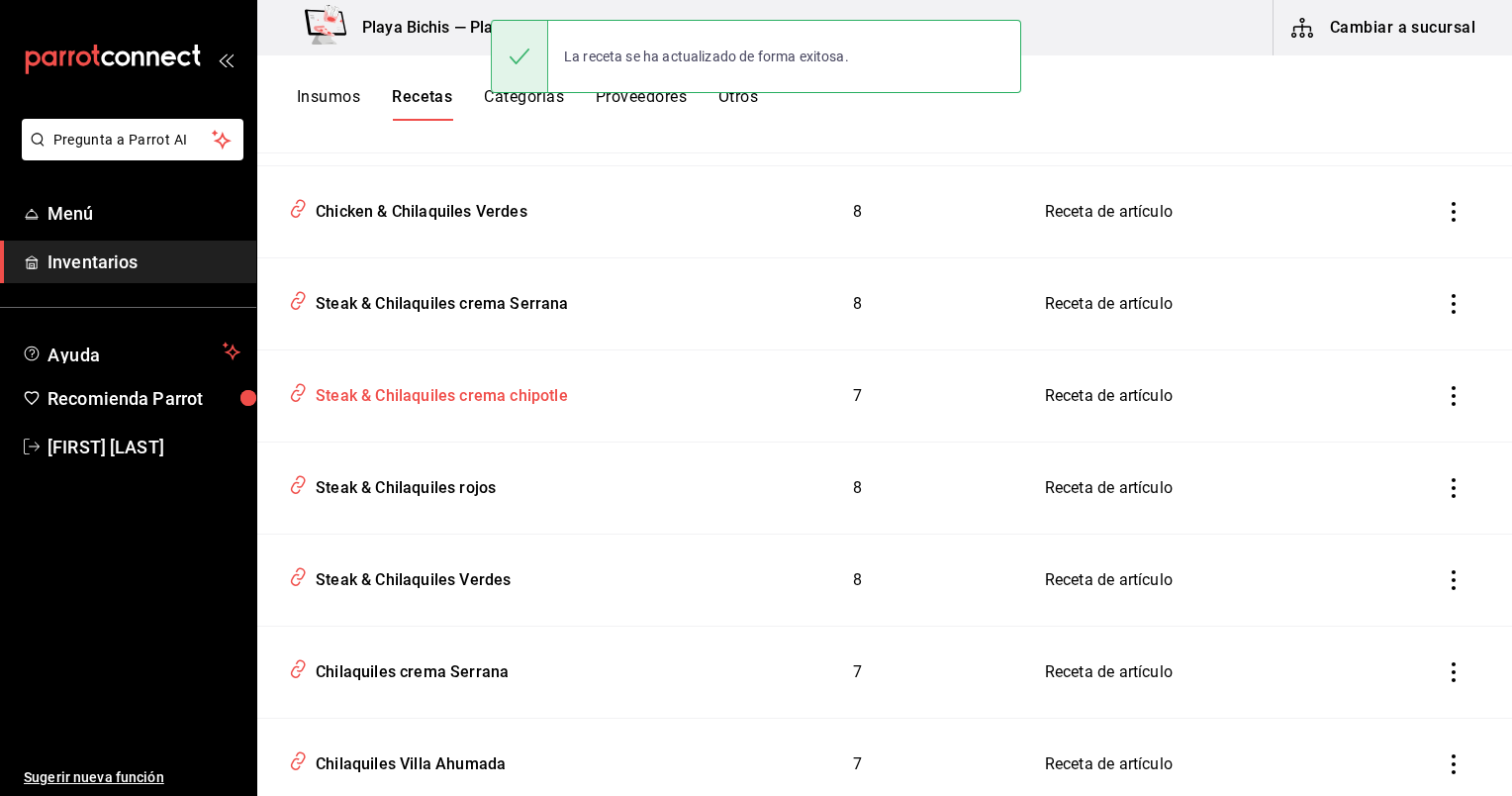 click on "Steak & Chilaquiles crema chipotle" at bounding box center (437, 392) 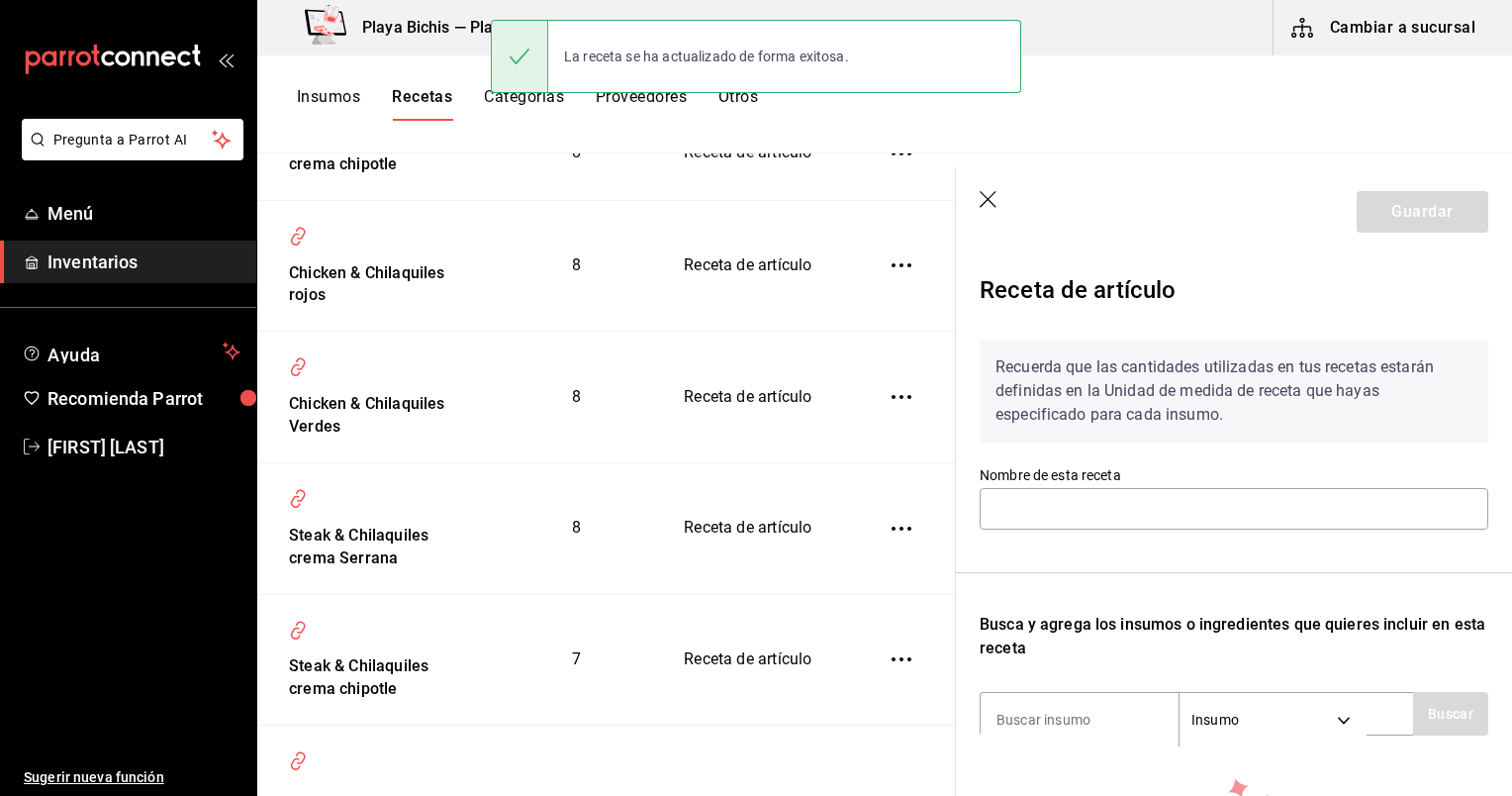 type on "Steak & Chilaquiles crema chipotle" 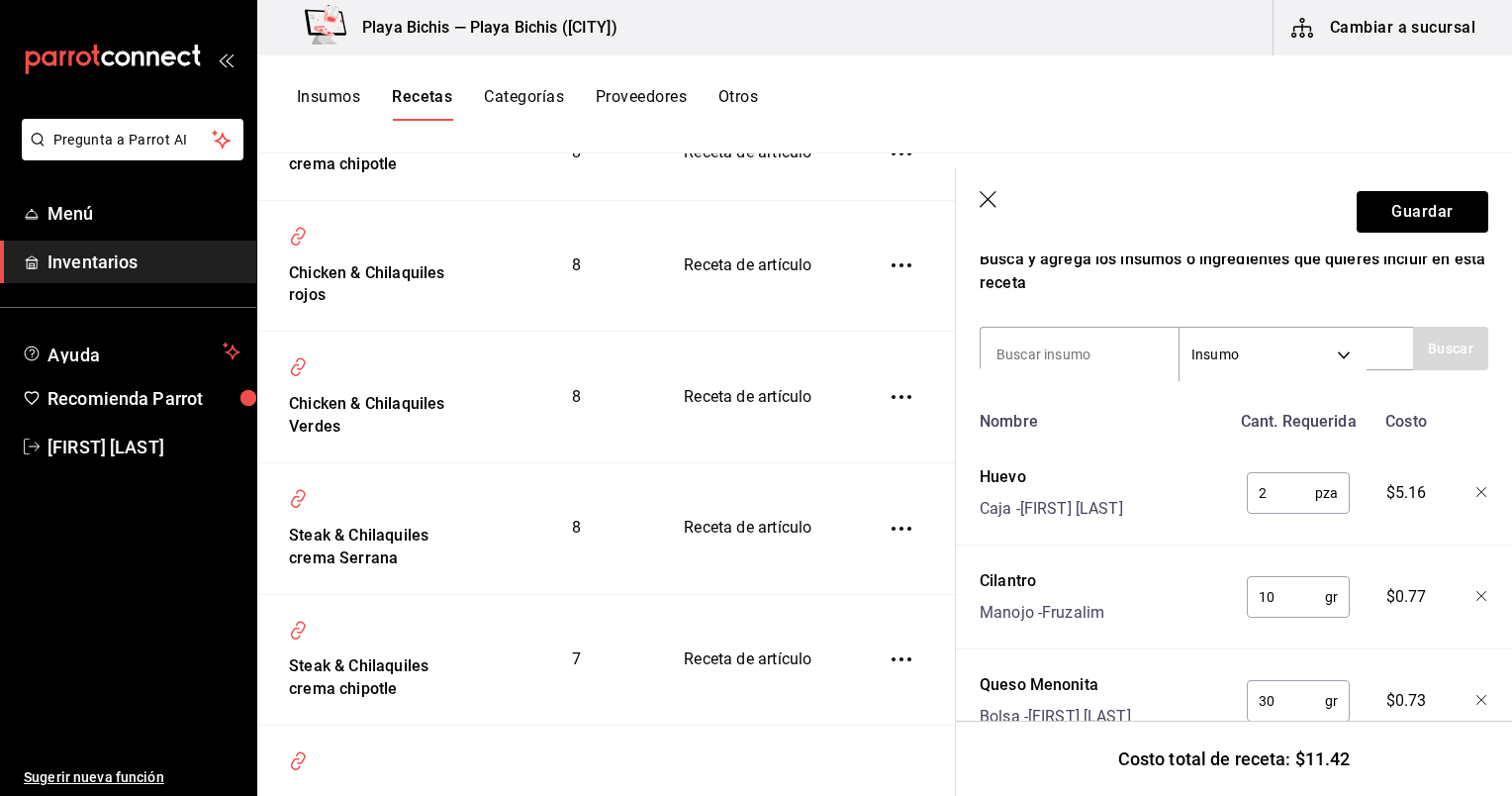 scroll, scrollTop: 337, scrollLeft: 0, axis: vertical 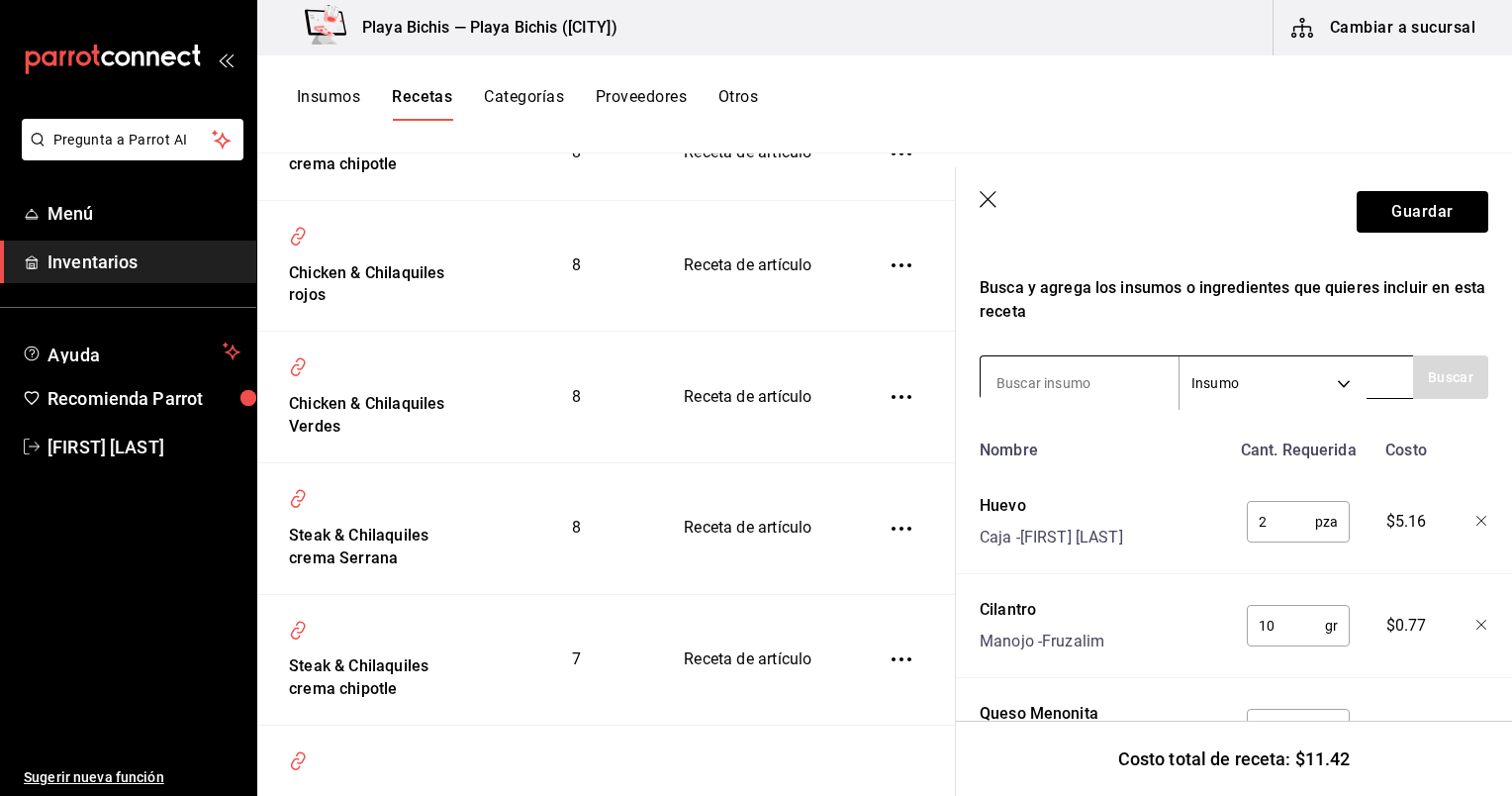 click at bounding box center (1080, 383) 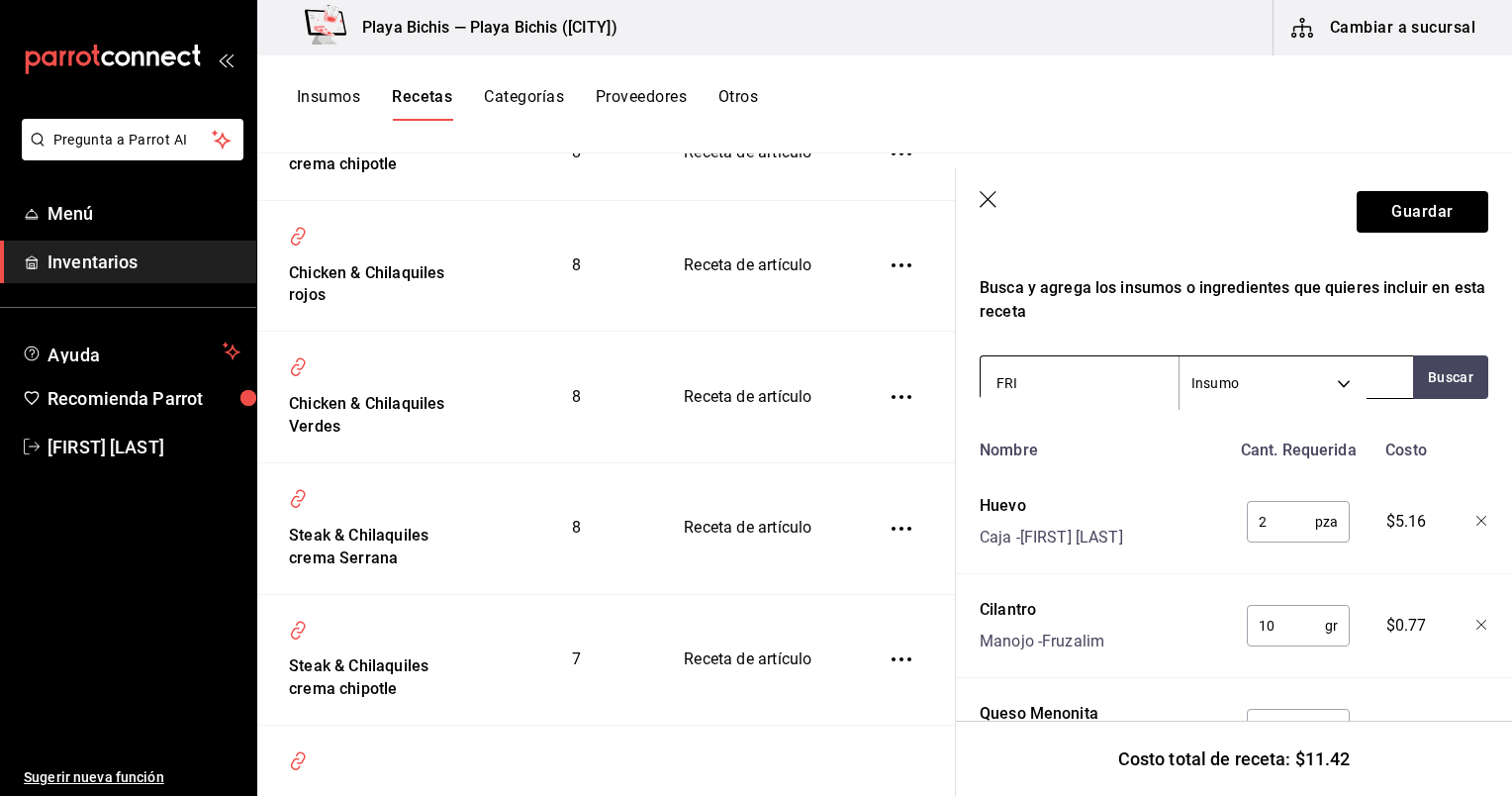 type on "FRIJ" 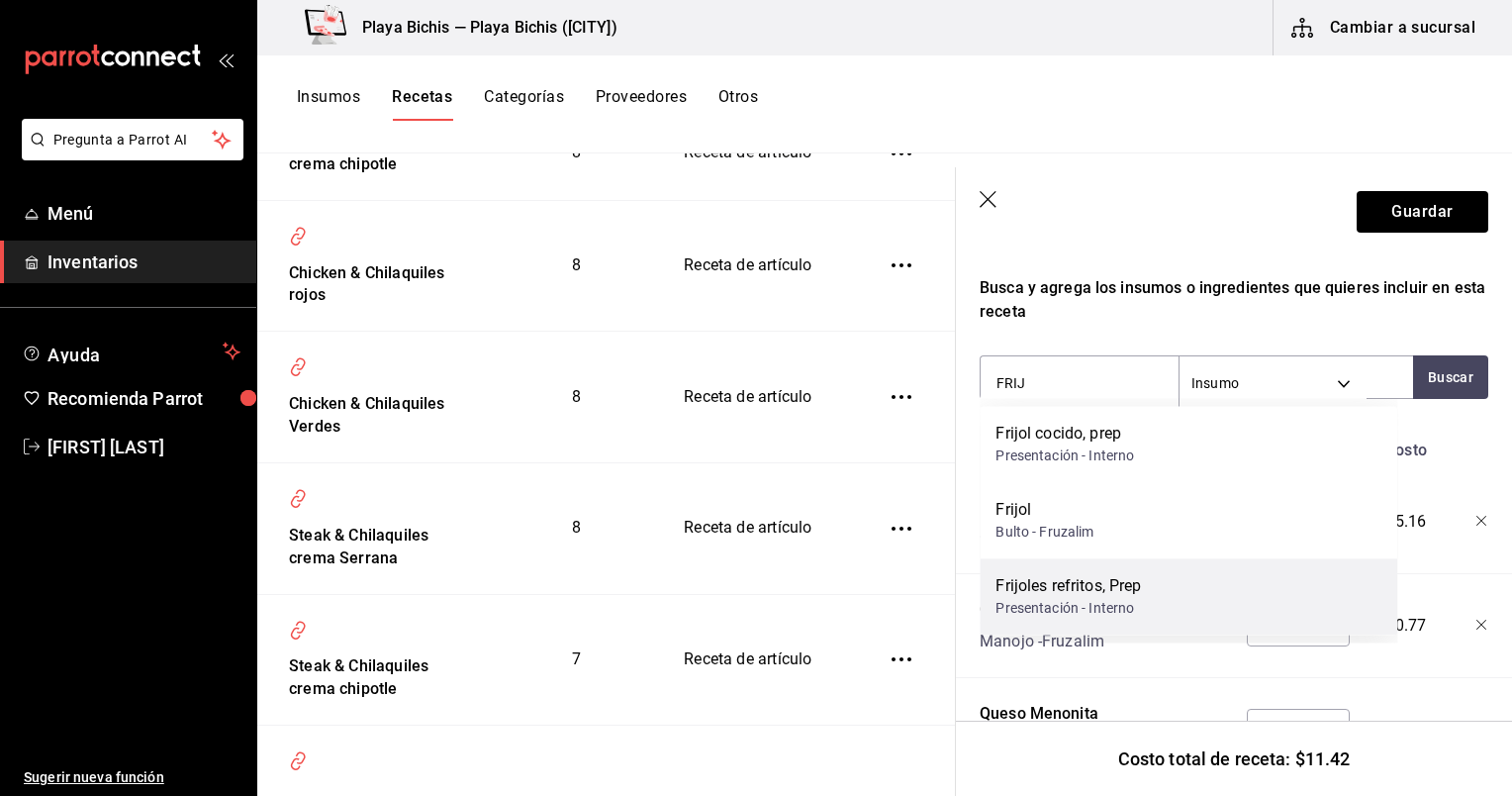 click on "Frijoles refritos, Prep Presentación - Interno" at bounding box center (1188, 596) 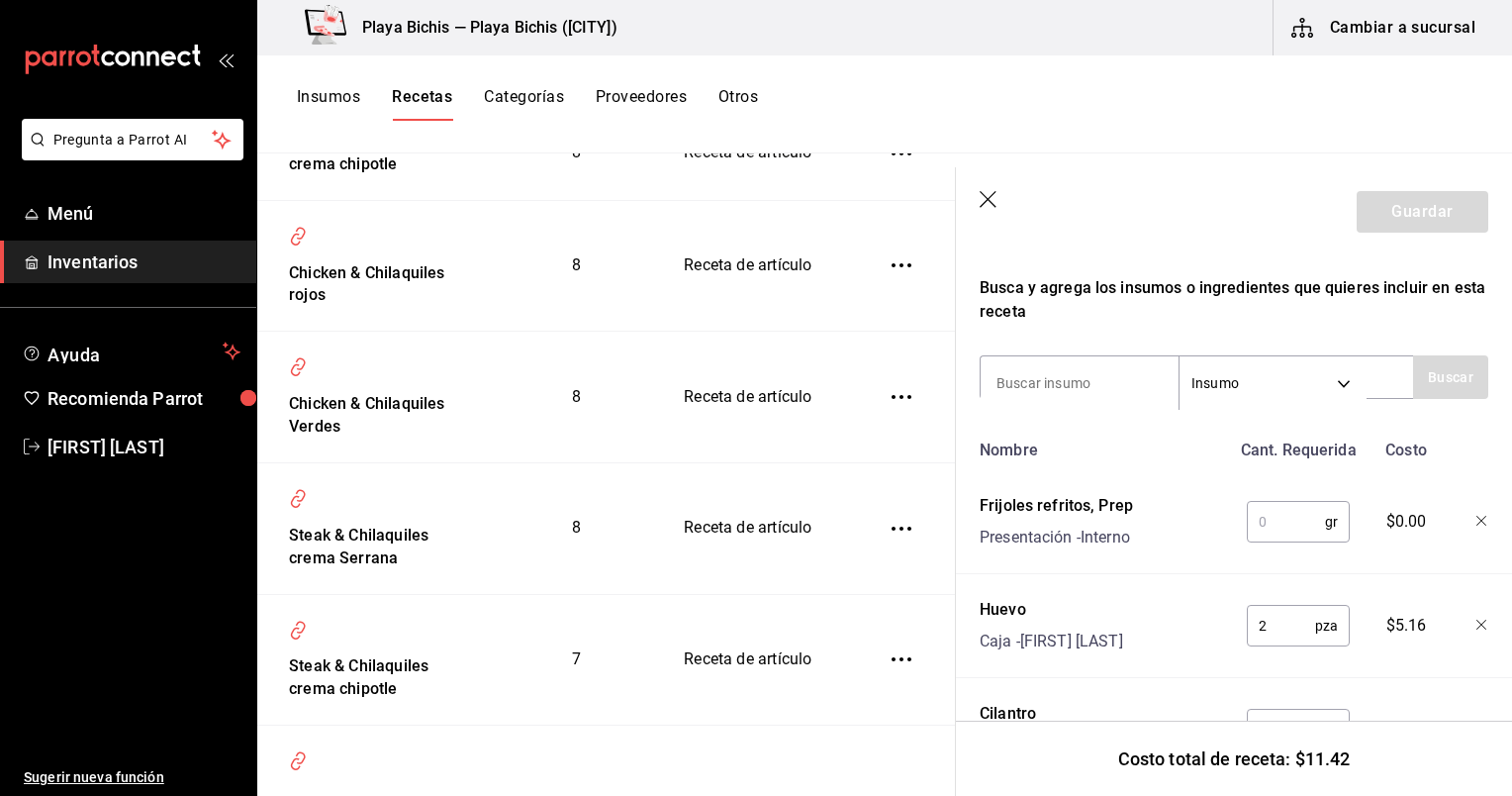click at bounding box center [1285, 522] 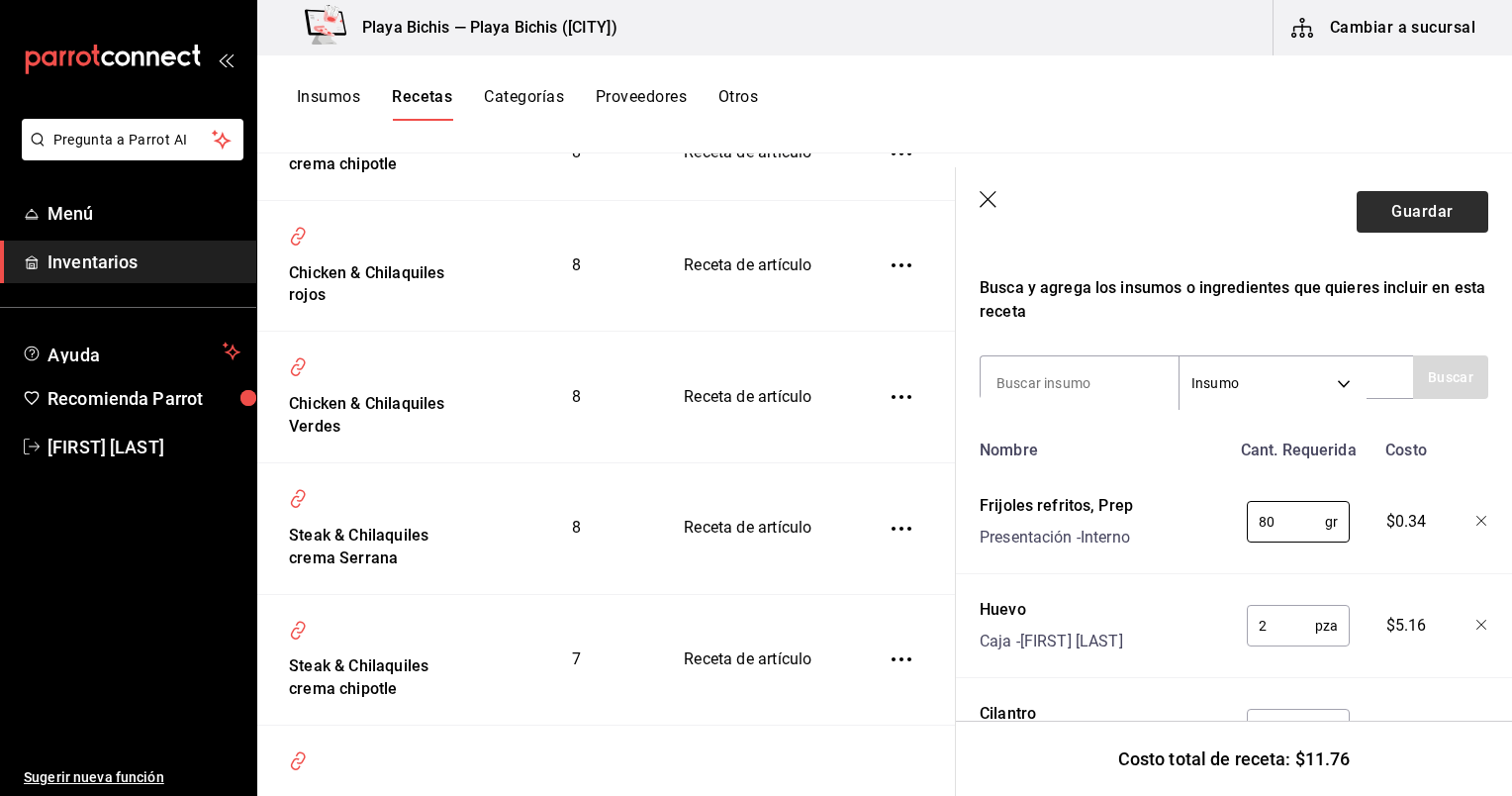 type on "80" 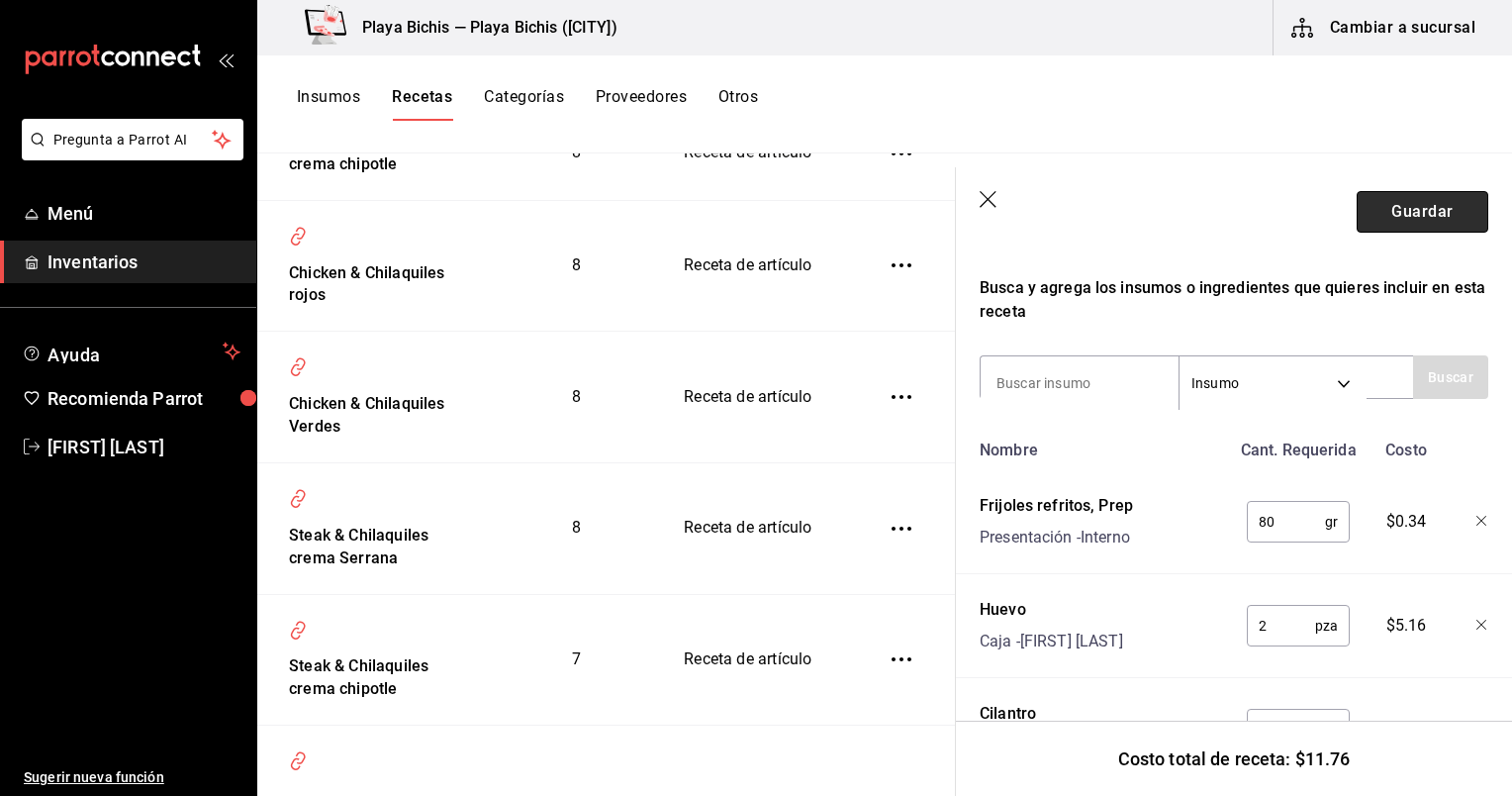 click on "Guardar" at bounding box center (1422, 212) 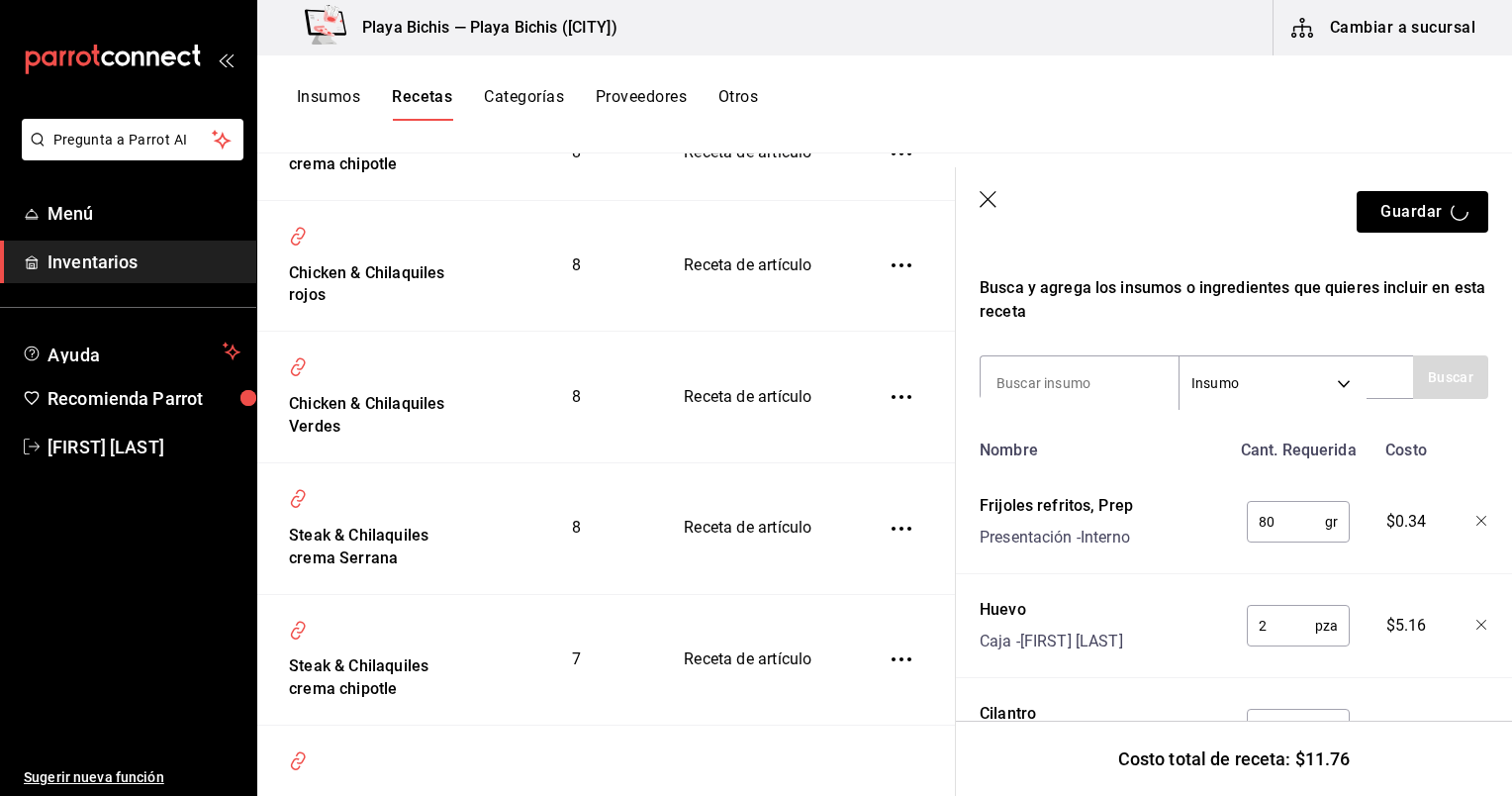 scroll, scrollTop: 0, scrollLeft: 0, axis: both 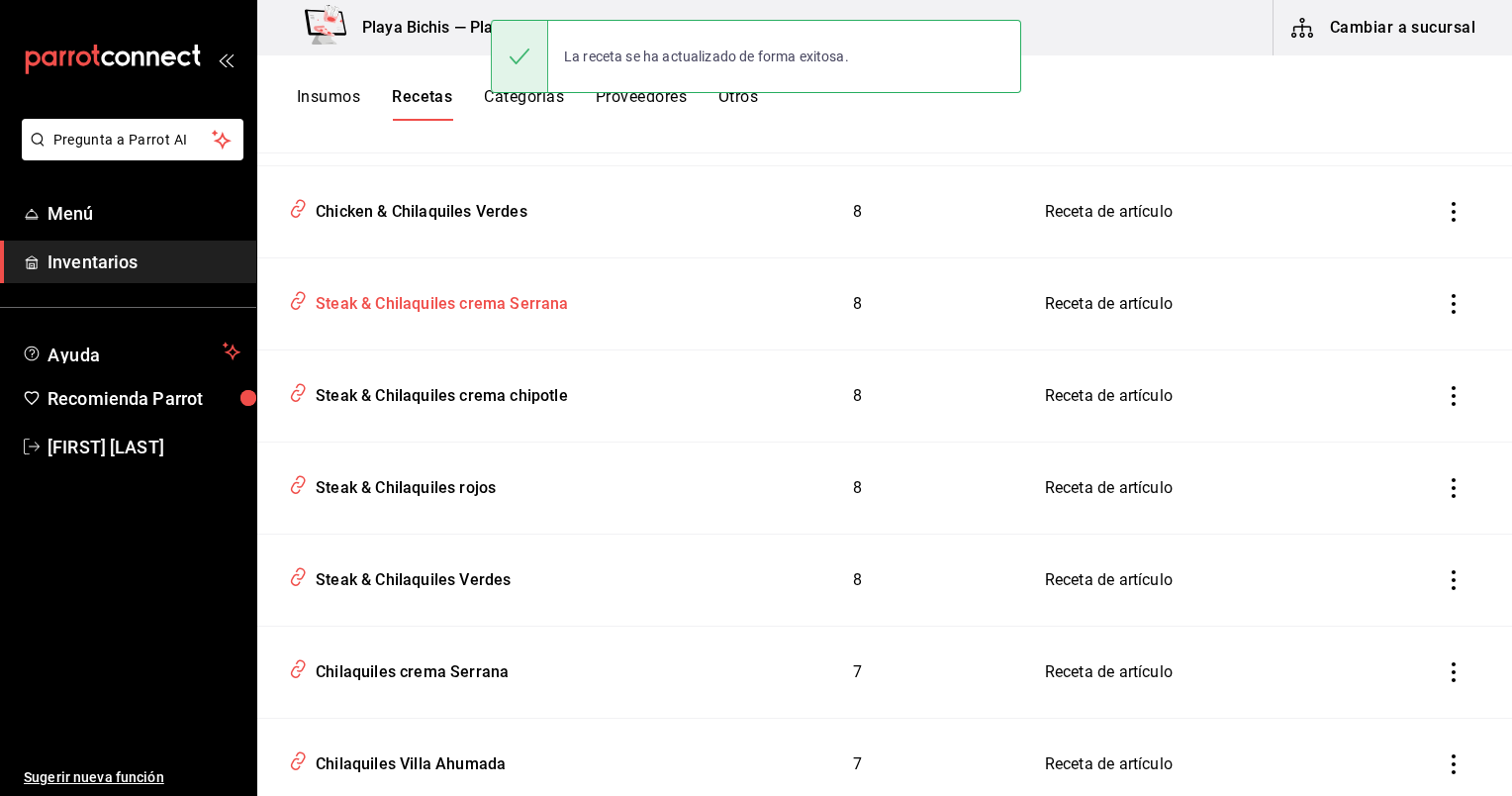 click on "Steak & Chilaquiles crema Serrana" at bounding box center [475, 300] 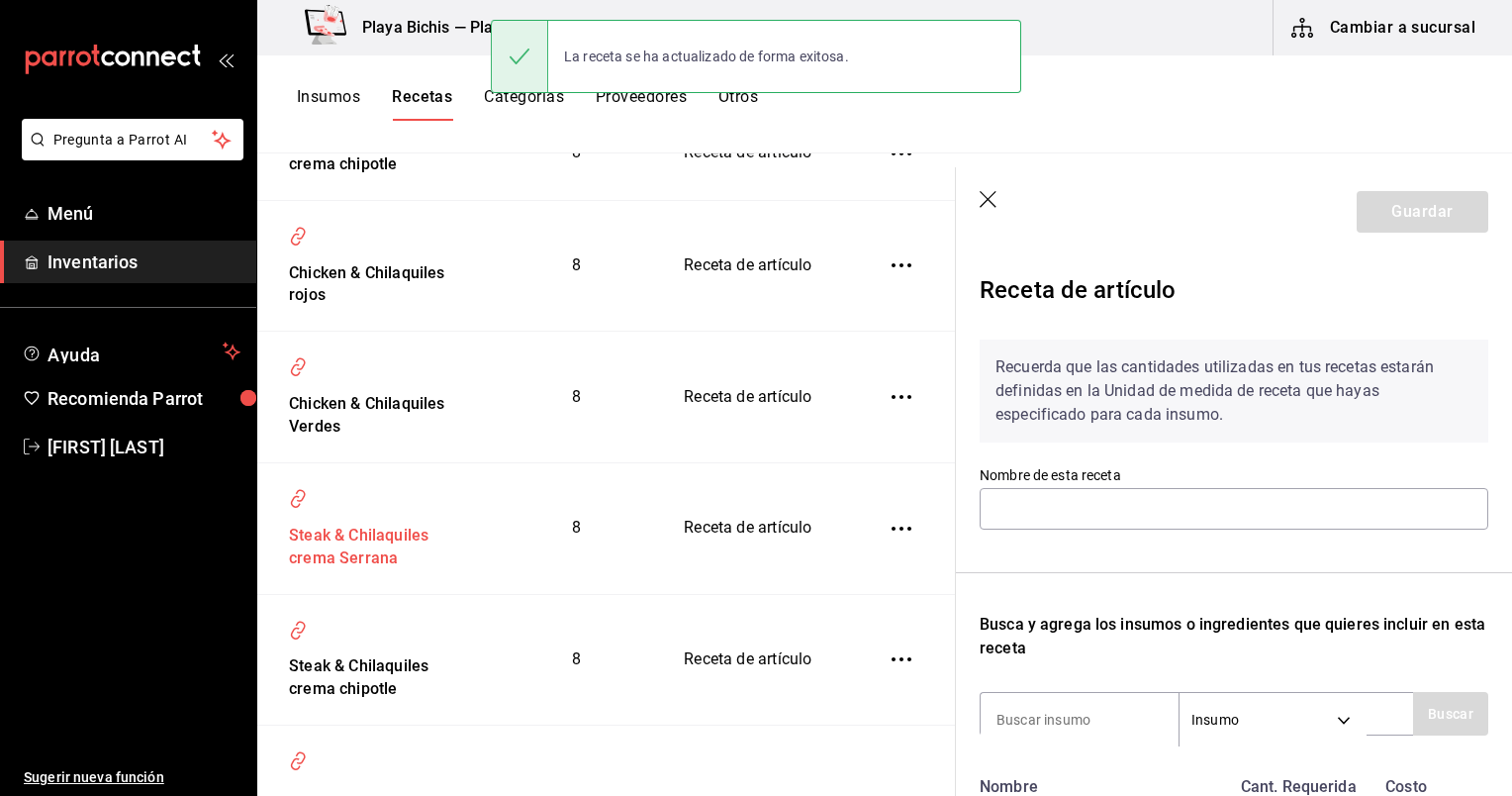 type on "Steak & Chilaquiles crema Serrana" 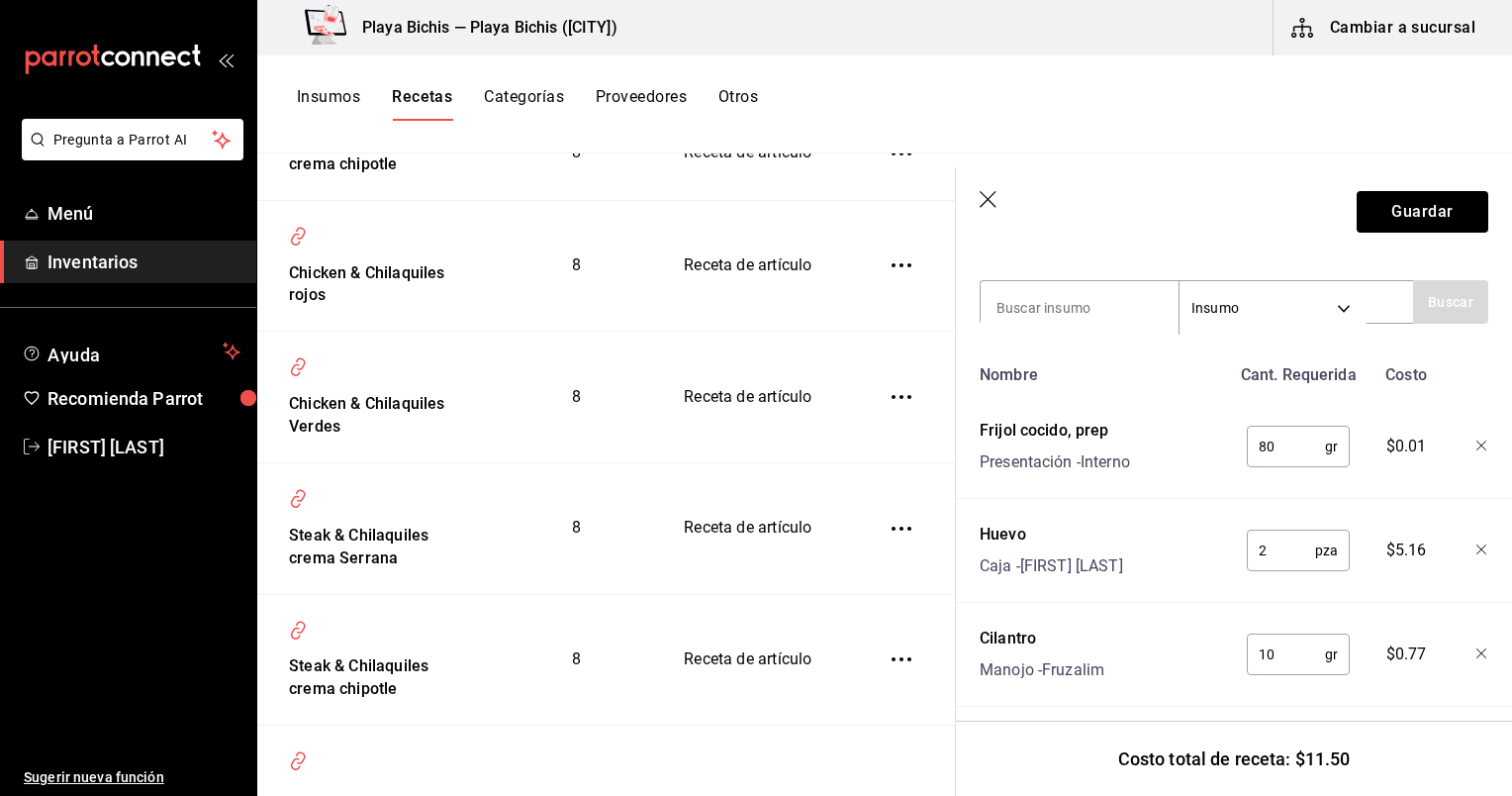 scroll, scrollTop: 414, scrollLeft: 0, axis: vertical 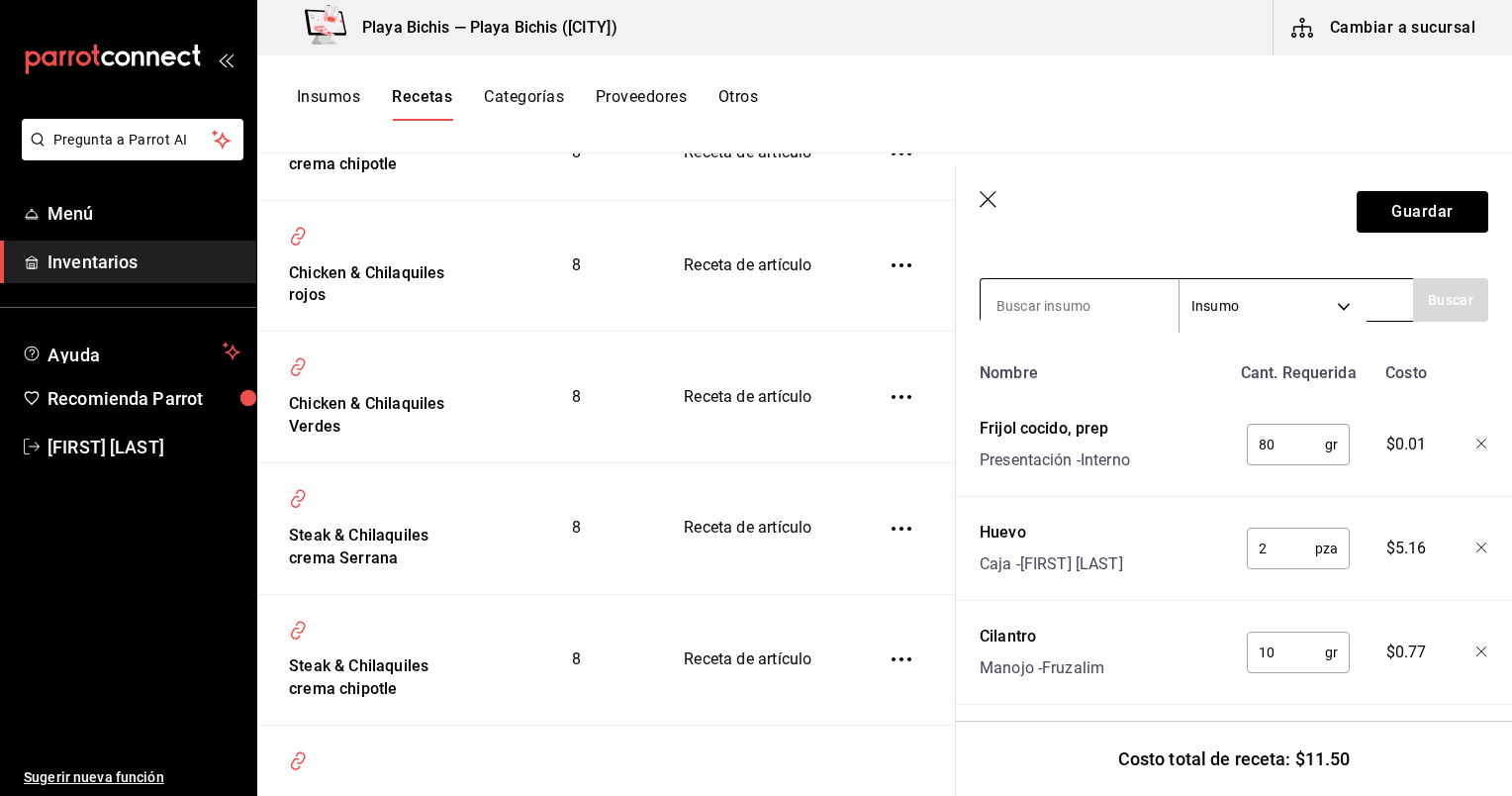 click at bounding box center [1080, 306] 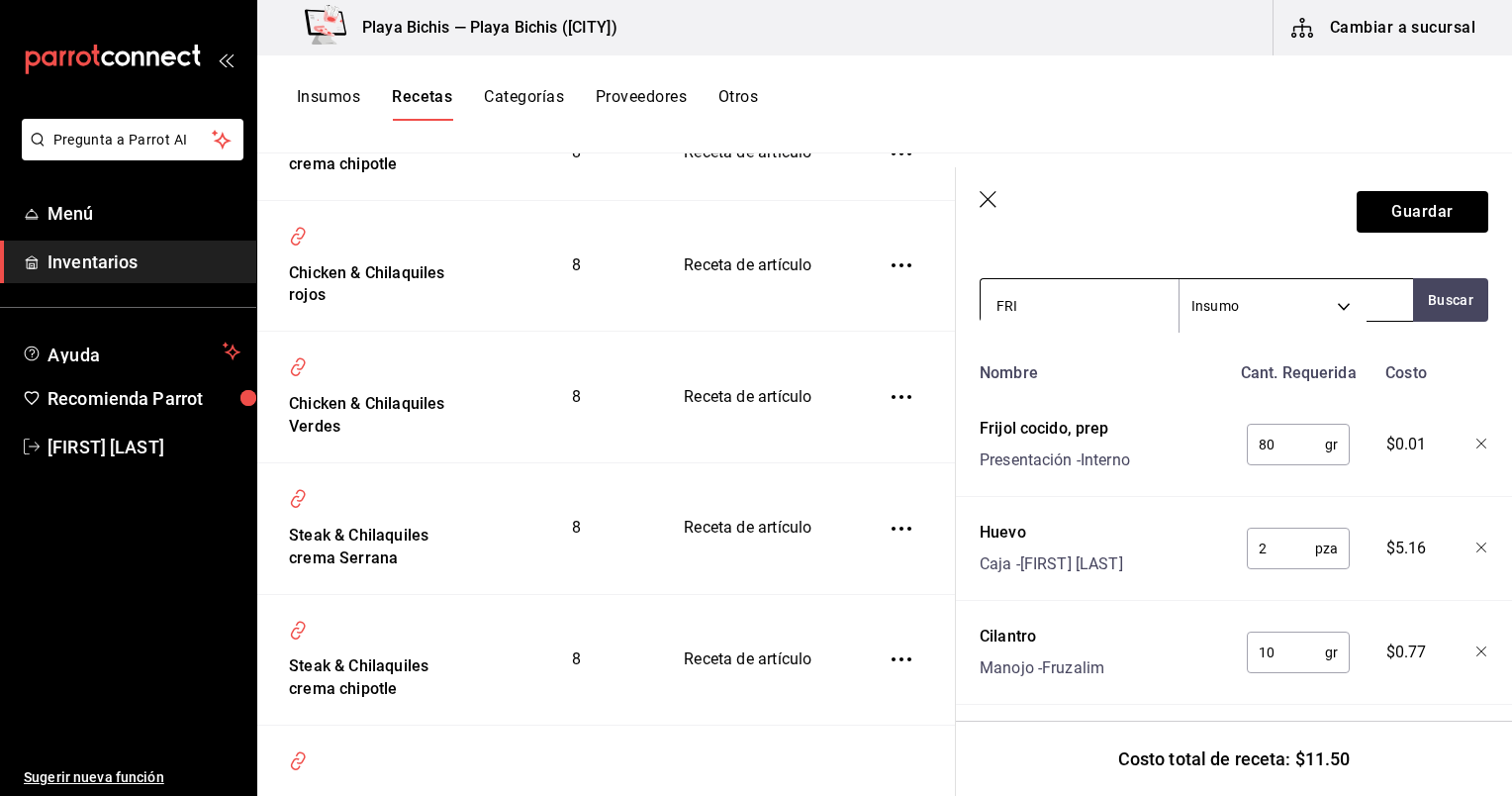 type on "FRIJ" 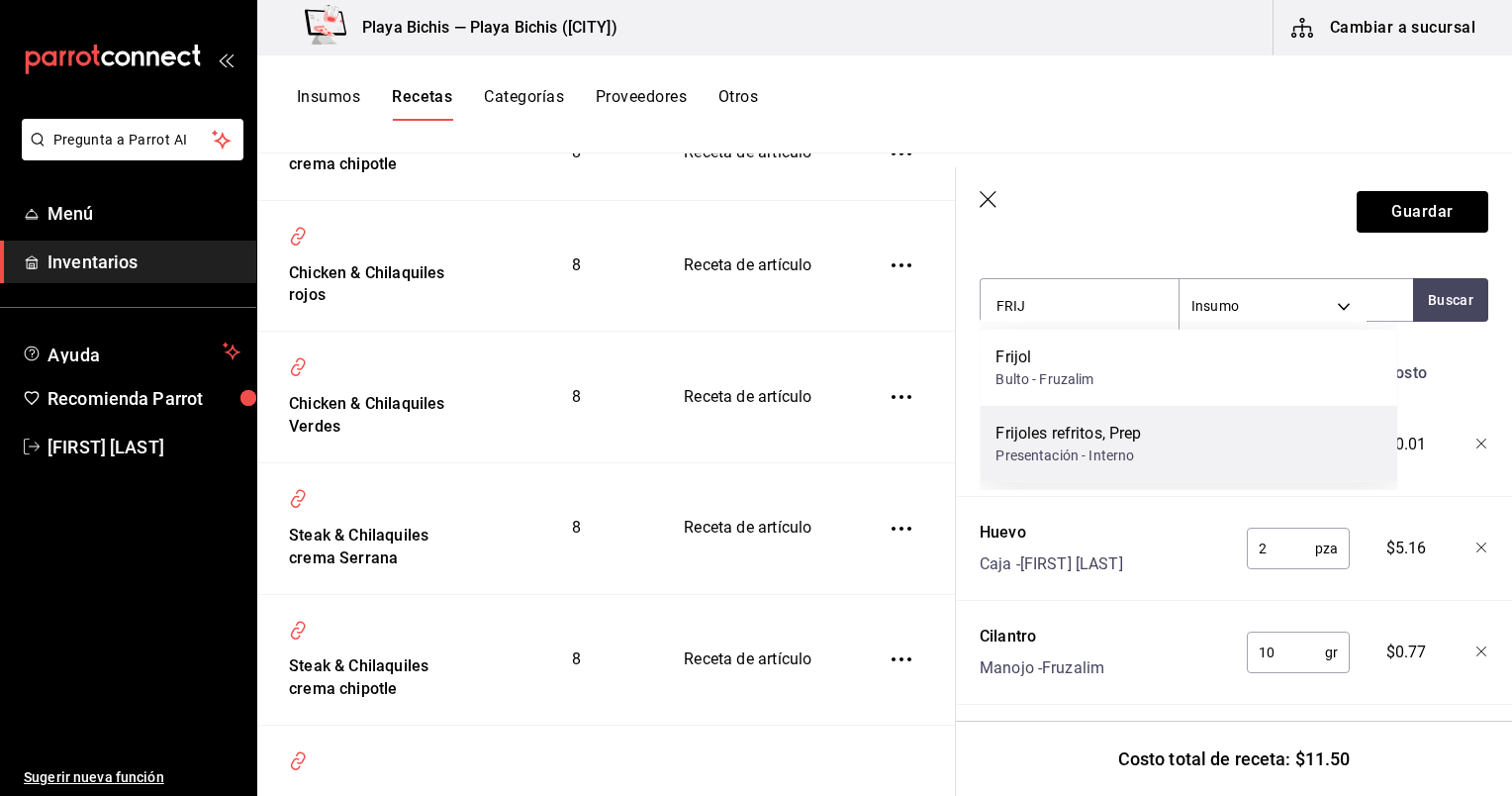 click on "Frijoles refritos, Prep Presentación - Interno" at bounding box center [1188, 444] 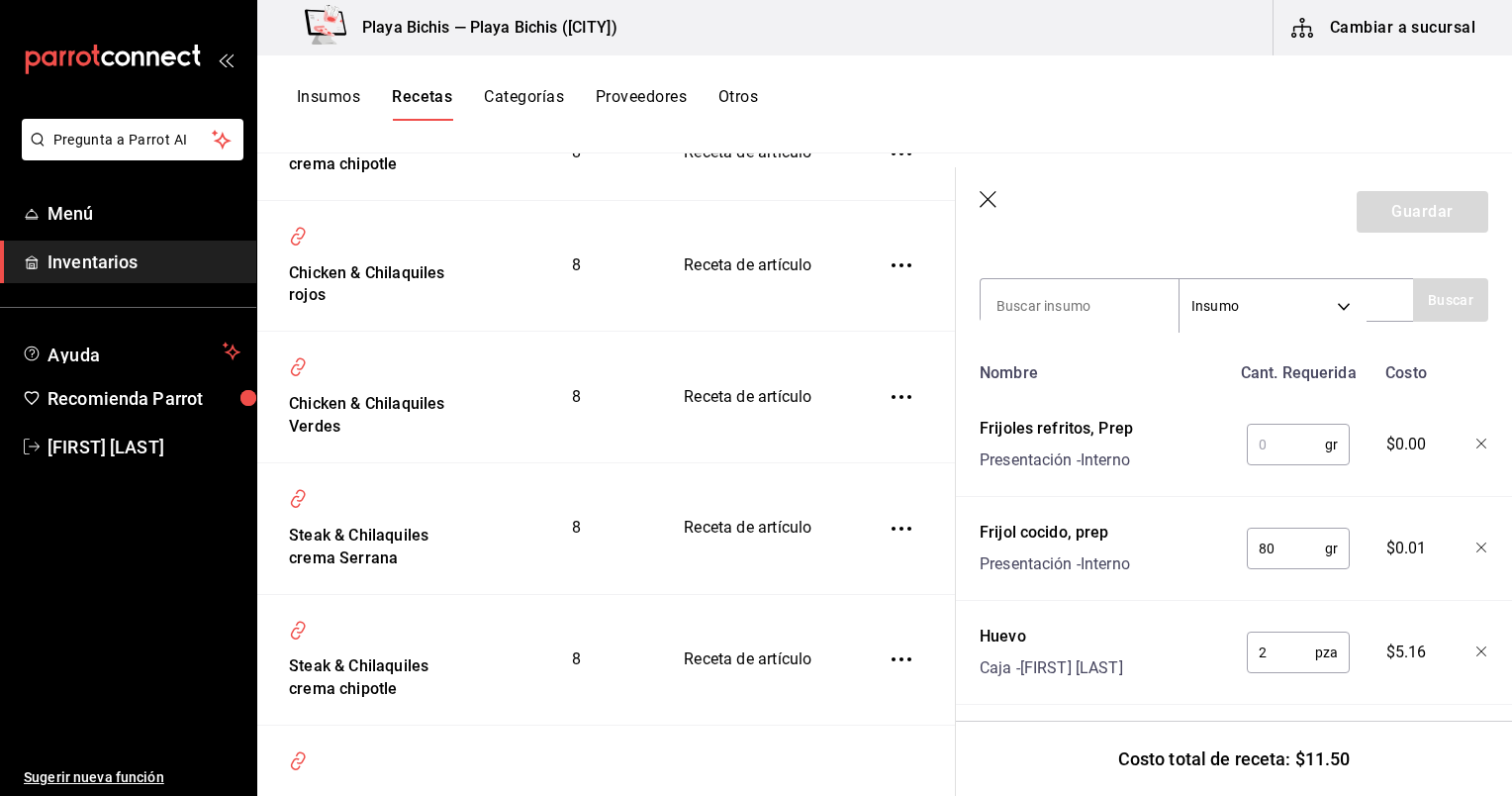 click at bounding box center [1285, 445] 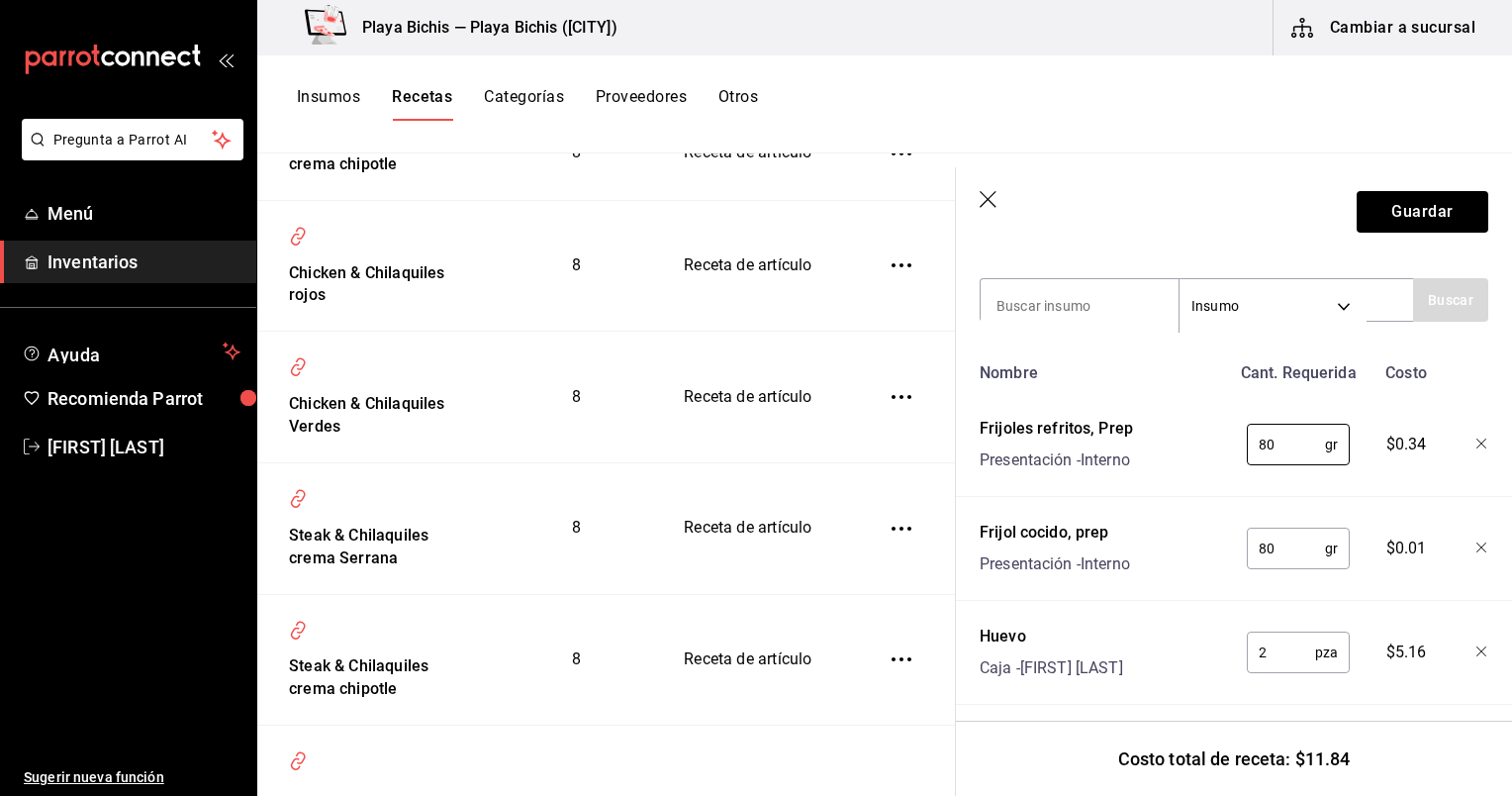 type on "80" 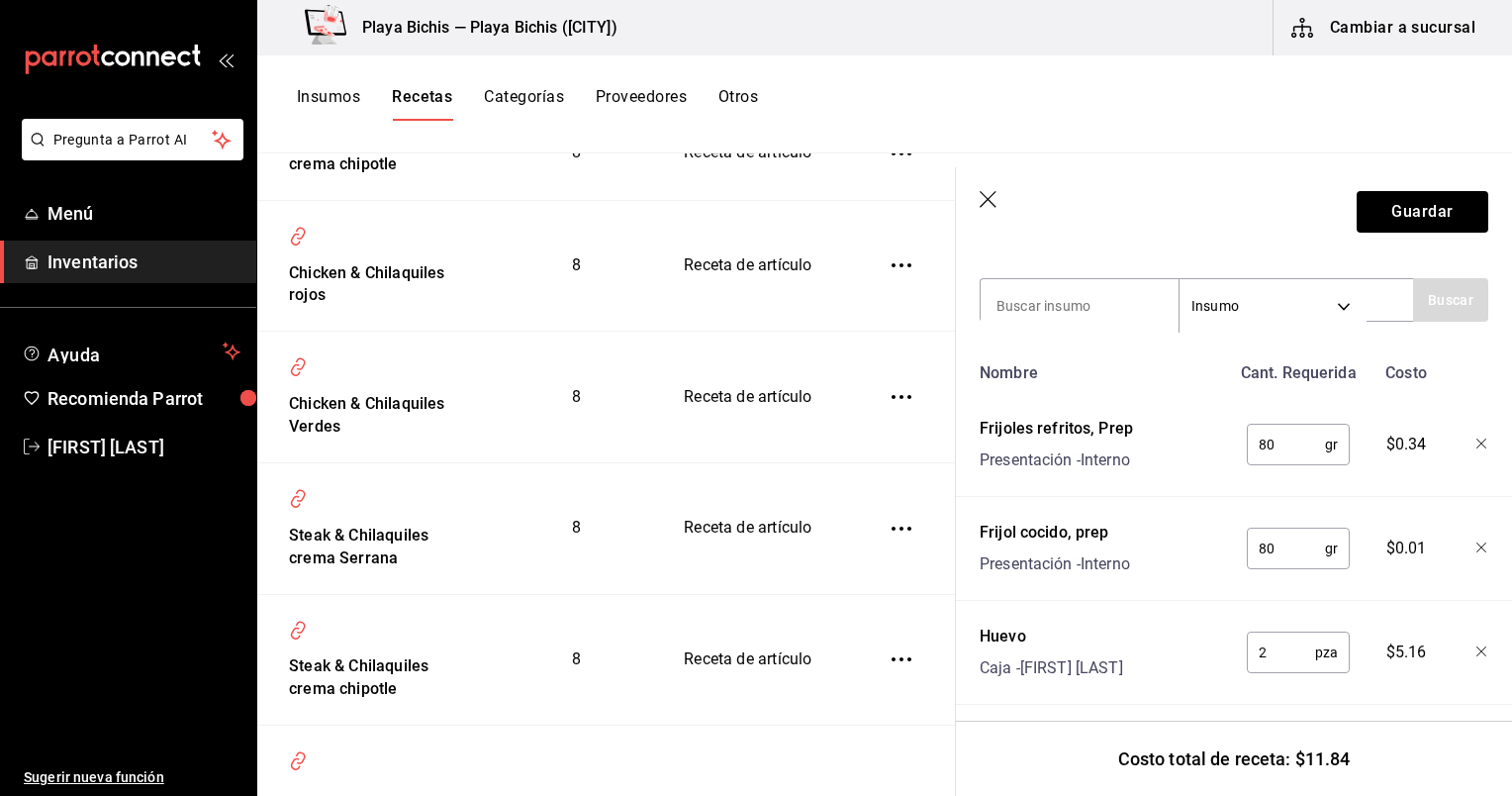 click on "Receta de artículo  Recuerda que las cantidades utilizadas en tus recetas estarán definidas en la Unidad de medida de receta que hayas especificado para cada insumo. Nombre de esta receta Steak ​ Chilaquiles crema Serrana Busca y agrega los insumos o ingredientes que quieres incluir en esta receta Insumo SUPPLY Buscar Nombre Cant. Requerida Costo Frijoles refritos, Prep Presentación -  Interno 80 gr ​ $0.34 Frijol cocido, prep Presentación -  Interno 80 gr ​ $0.01 Huevo Caja -  [FIRST] [LAST] 2 pza ​ $5.16 Cilantro Manojo -  Fruzalim 10 gr ​ $0.77 Queso Menonita Bolsa -  [FIRST] [LAST] 30 gr ​ $0.73 Salsa Serrana, Prep Presentación -  Interno 90 gr ​ $0.17 Cebolla morada kilo -  Fruzalim 10 gr ​ $0.43 Totopo Bolsa -  [LAST] [FIRST] 70 gr ​ $3.85 Sirloin, Orden Presentación -  Interno 200 gr ​ $0.38" at bounding box center (1234, 637) 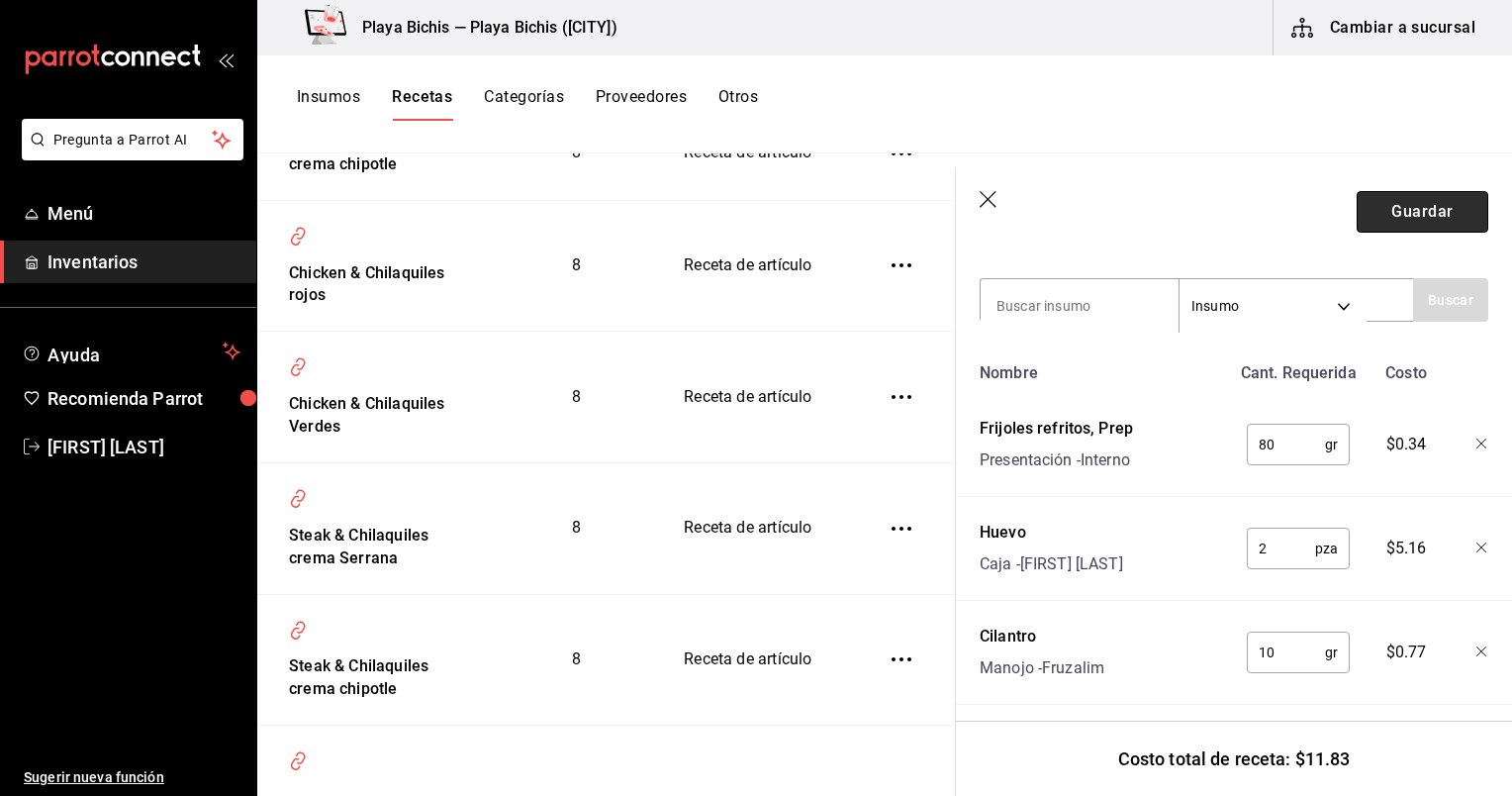 click on "Guardar" at bounding box center (1422, 212) 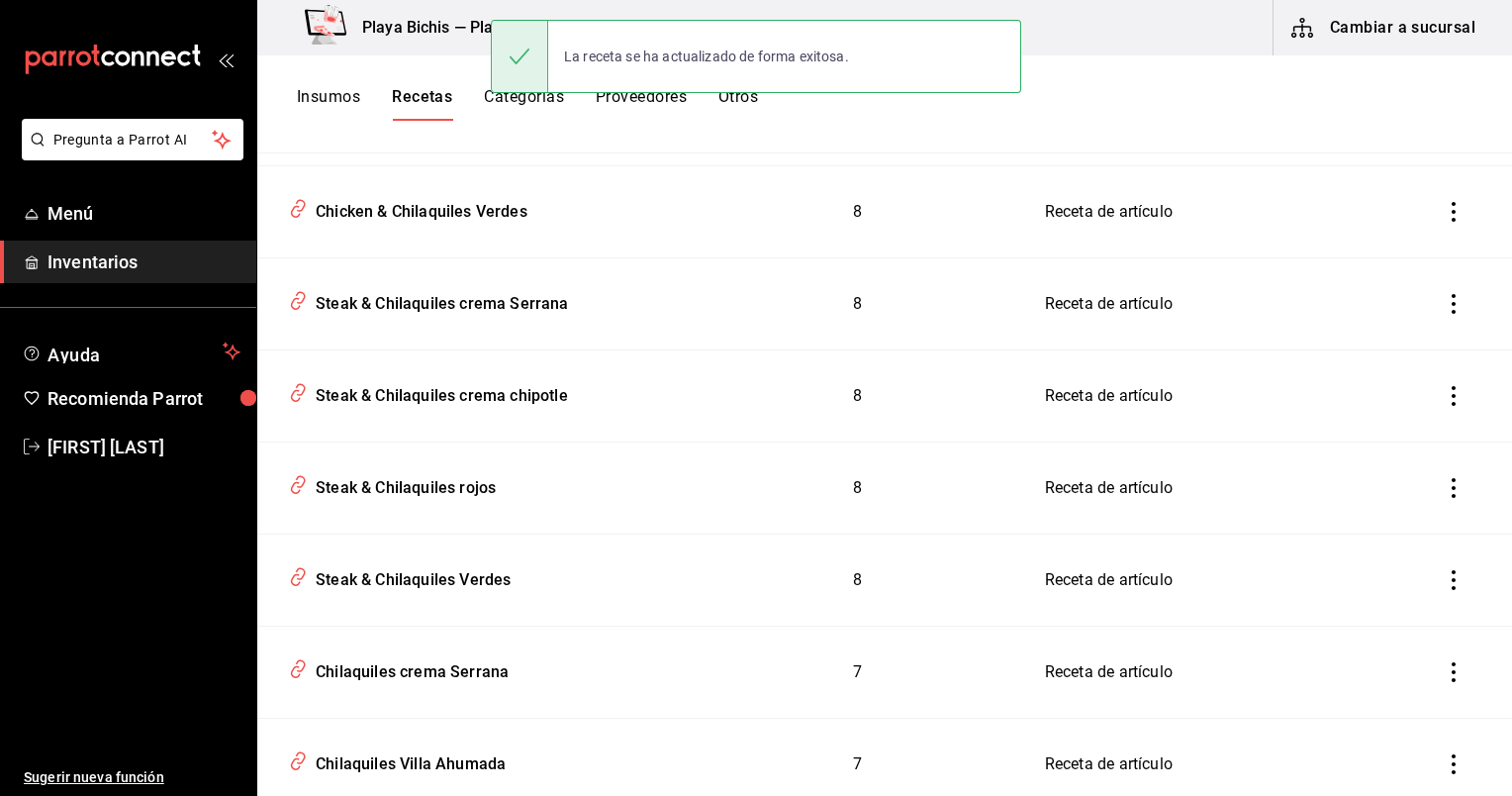scroll, scrollTop: 0, scrollLeft: 0, axis: both 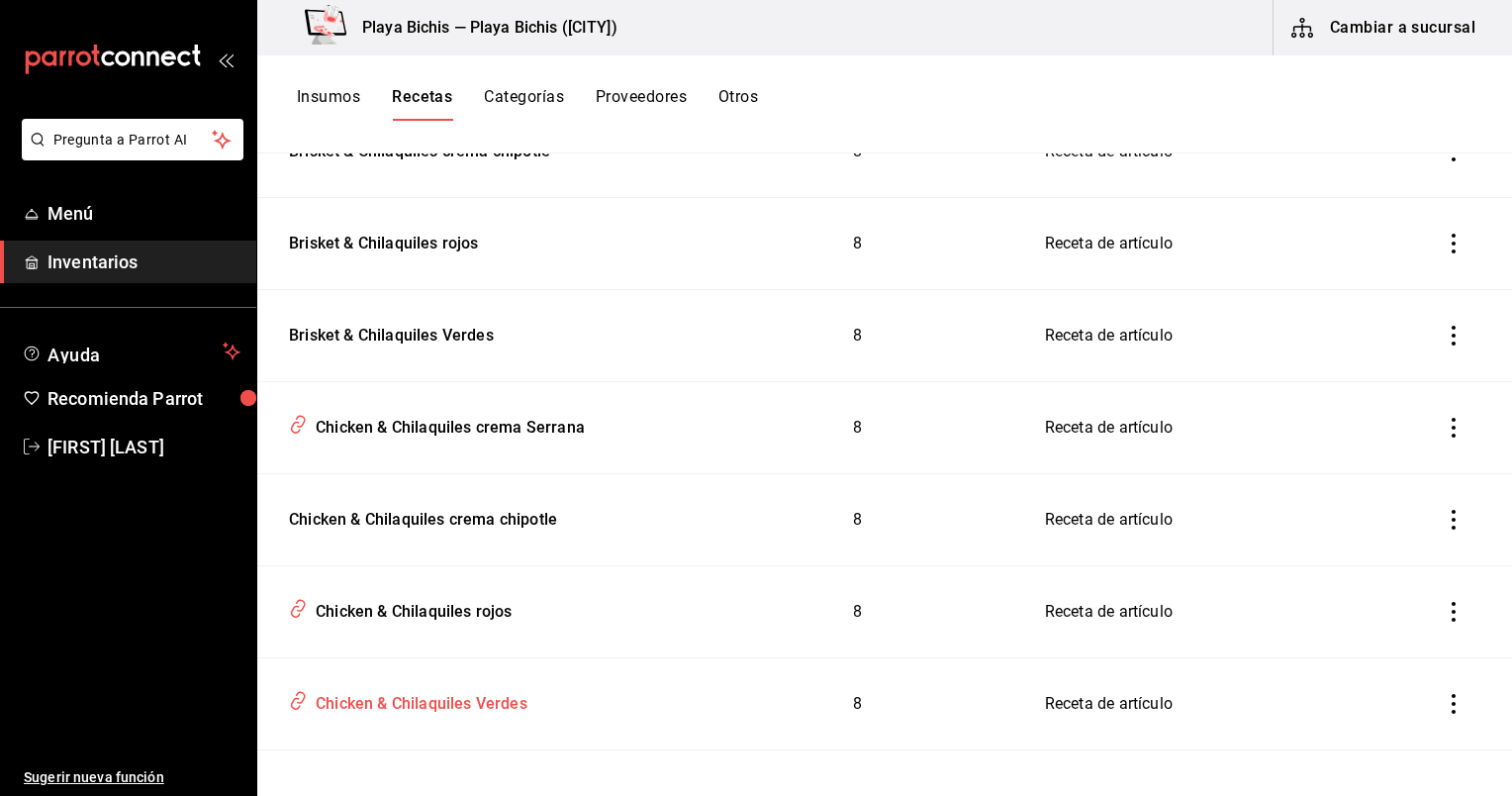 click on "Chicken & Chilaquiles Verdes" at bounding box center [475, 704] 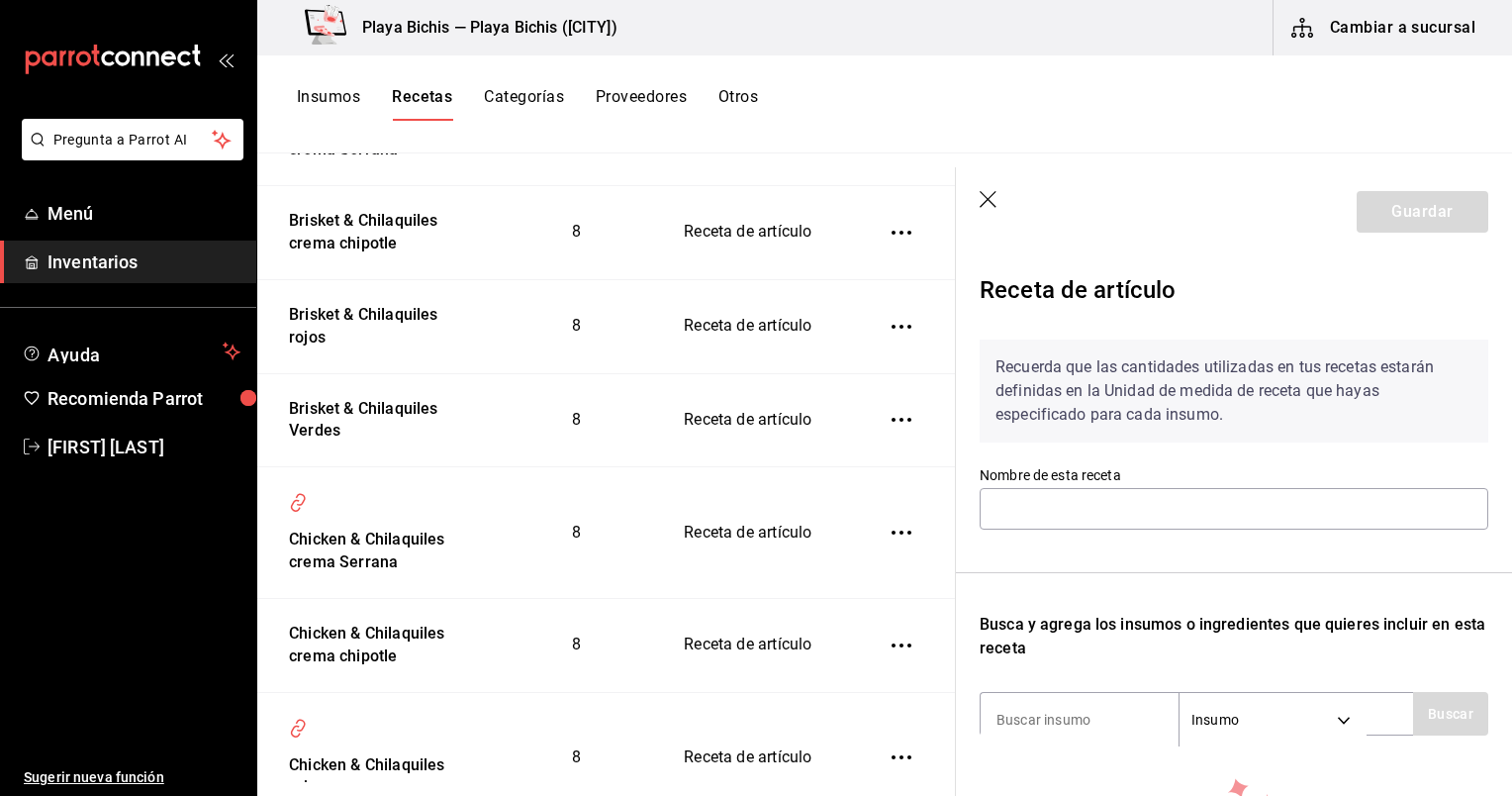 type on "Chicken & Chilaquiles Verdes" 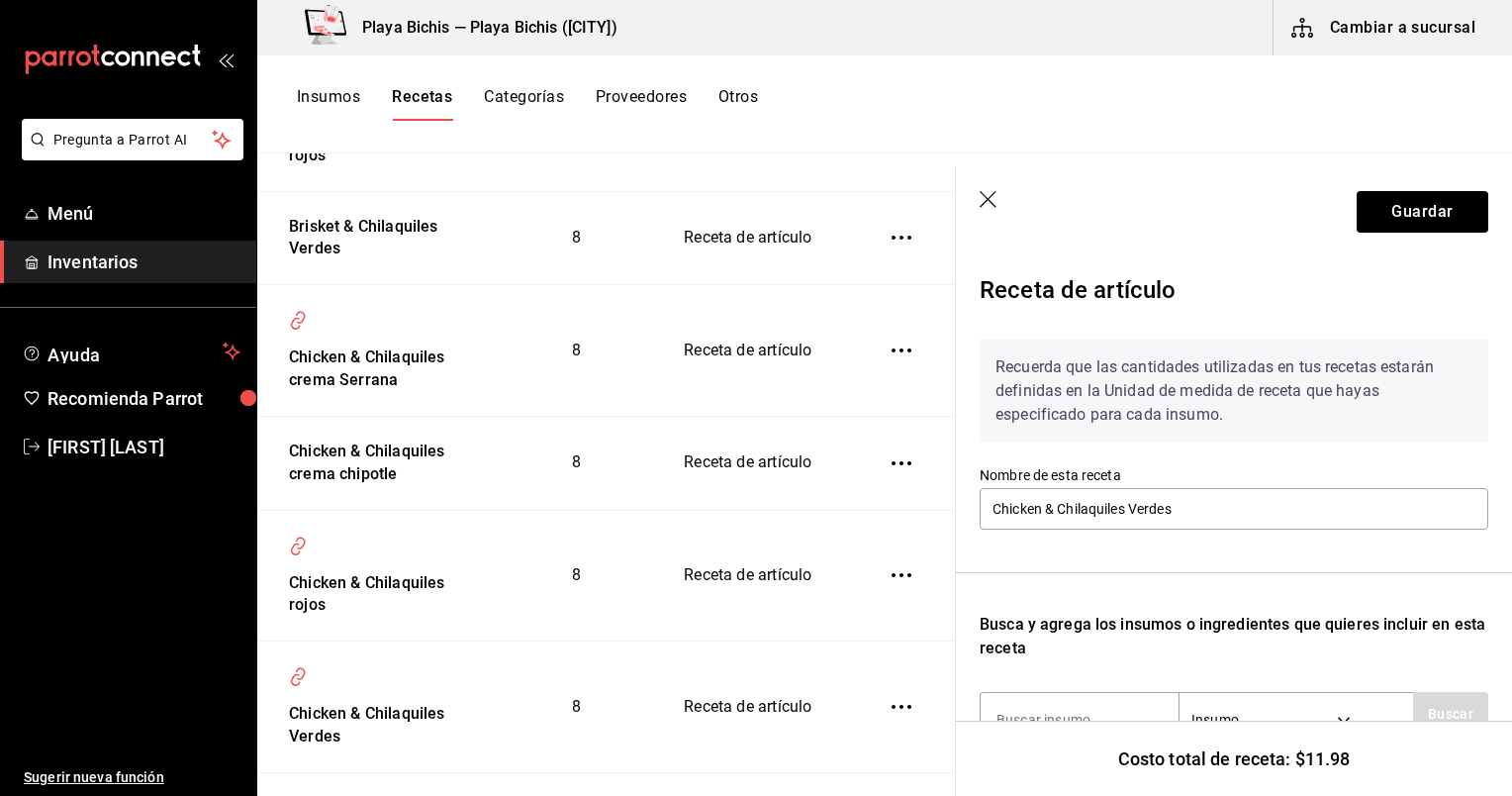 scroll, scrollTop: 772, scrollLeft: 0, axis: vertical 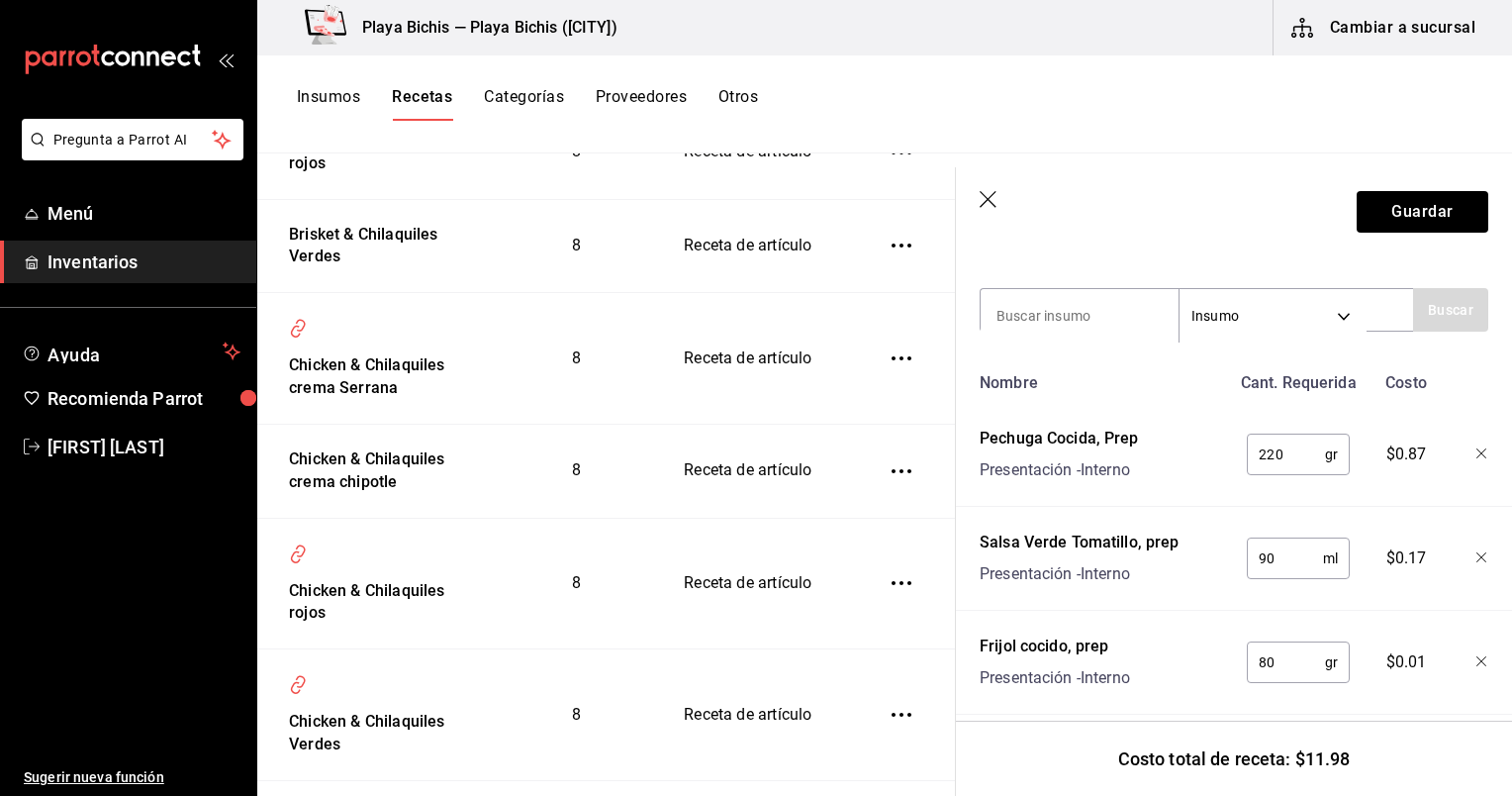 click 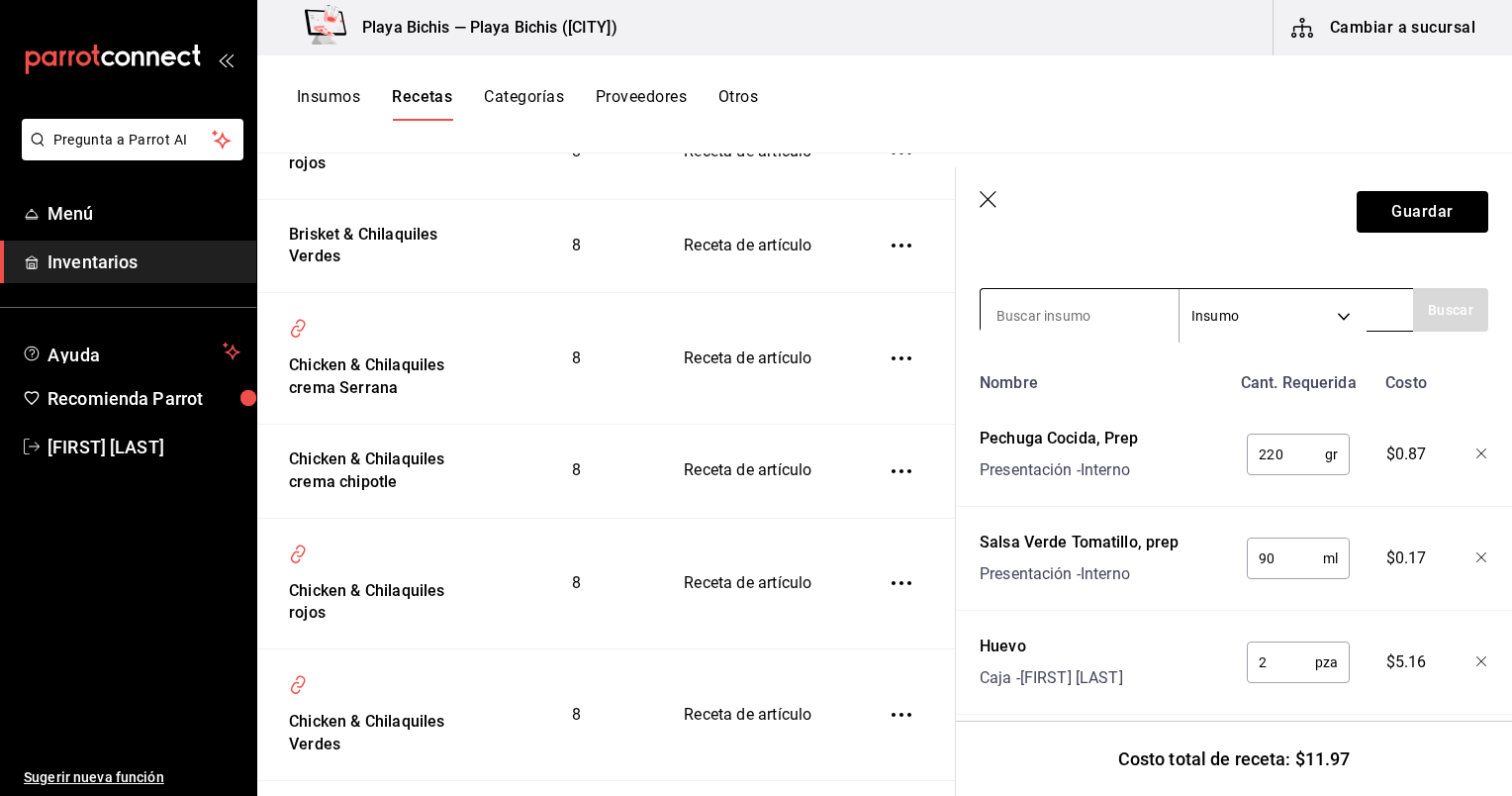 click at bounding box center [1080, 316] 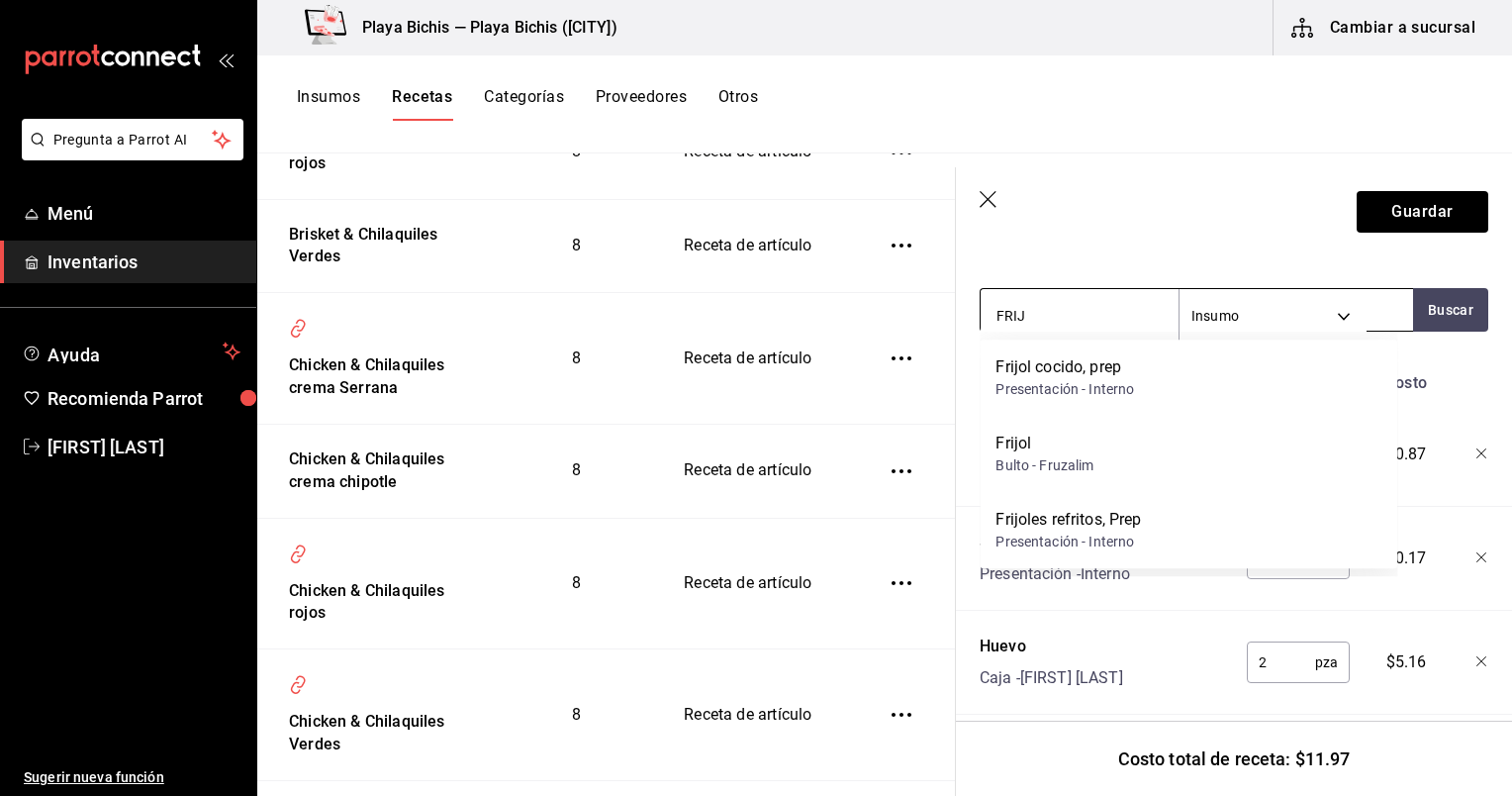 type on "FRIJO" 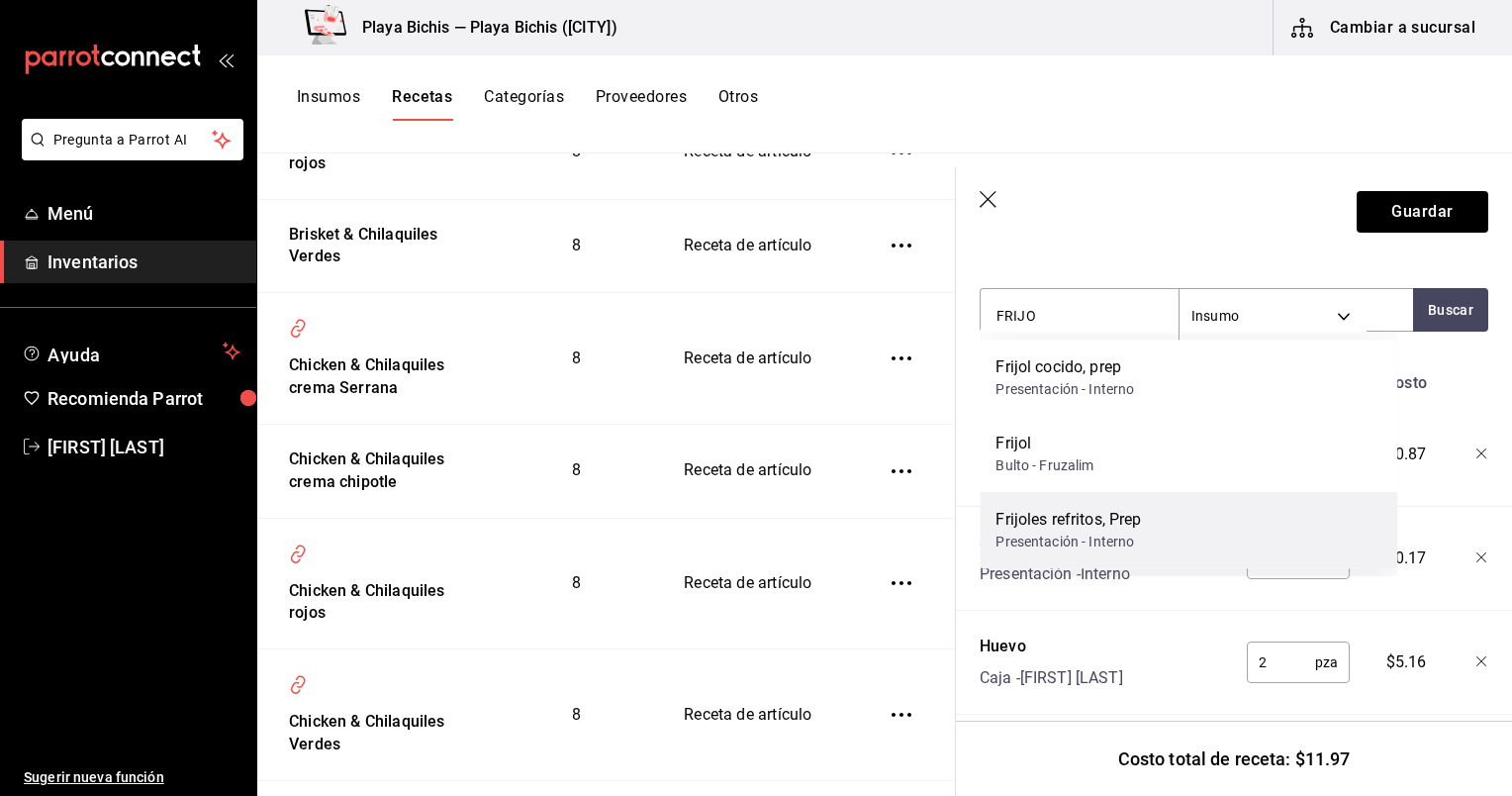 click on "Frijoles refritos, Prep" at bounding box center [1068, 520] 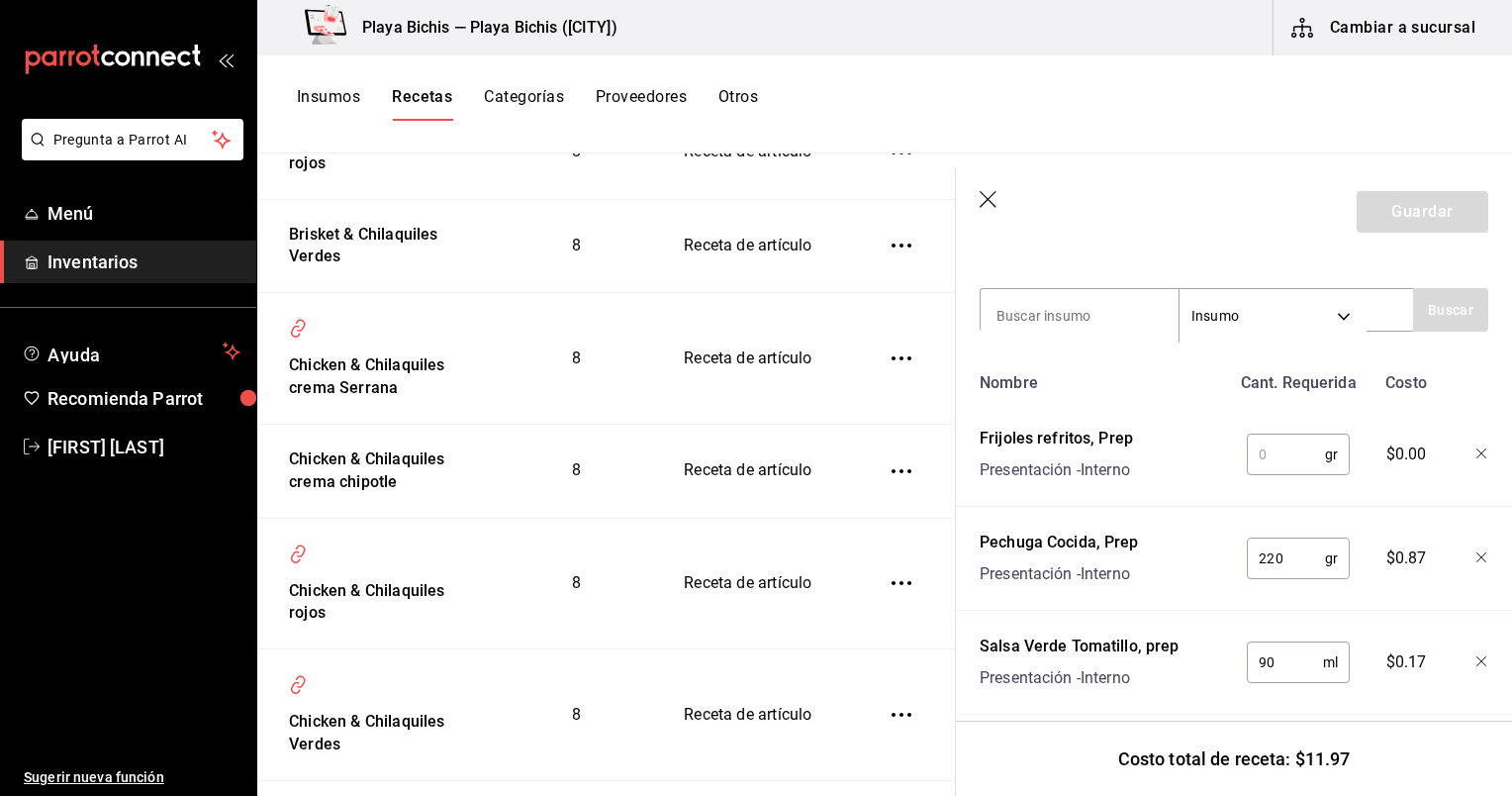 click at bounding box center (1285, 454) 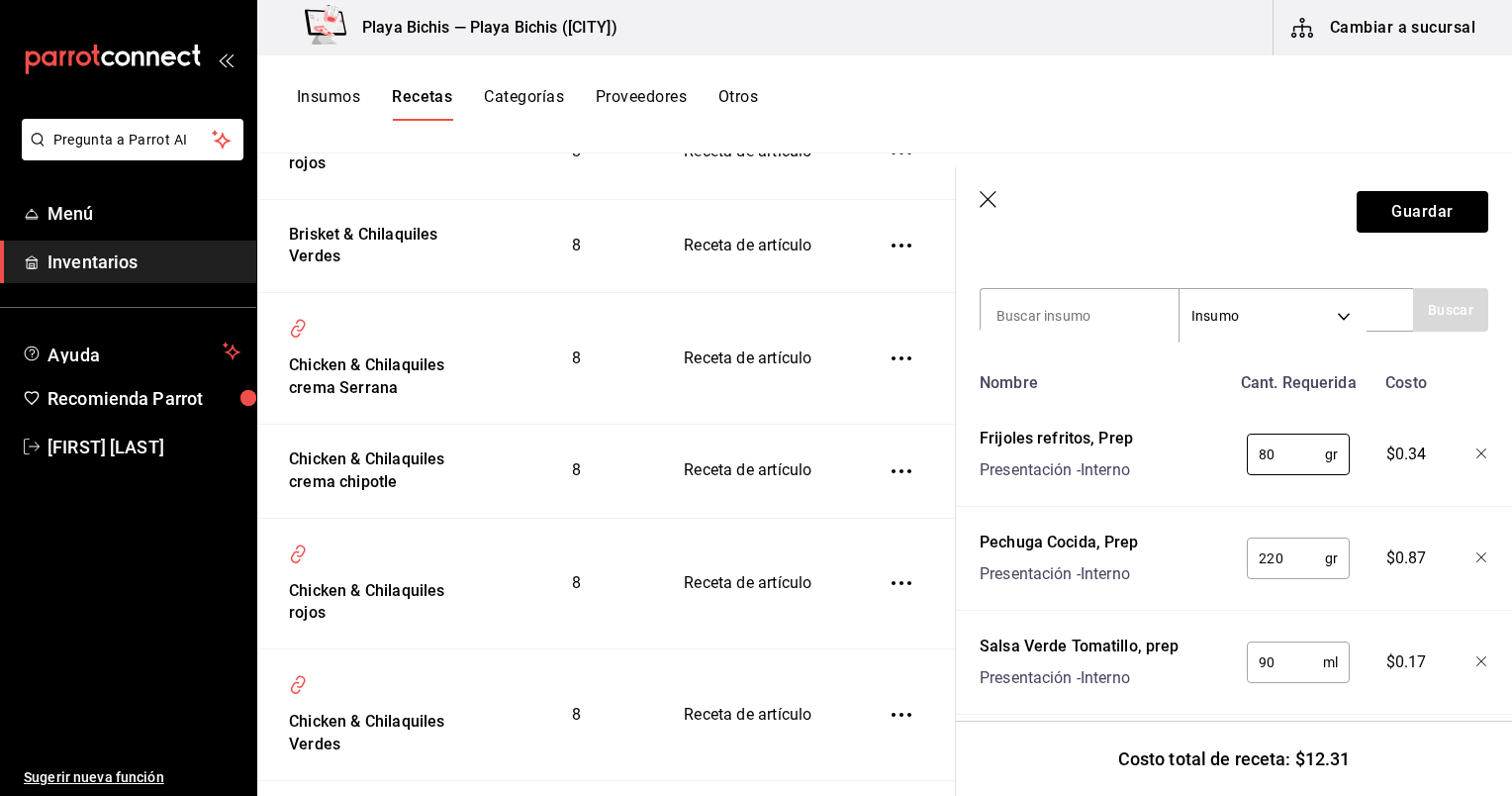 type on "80" 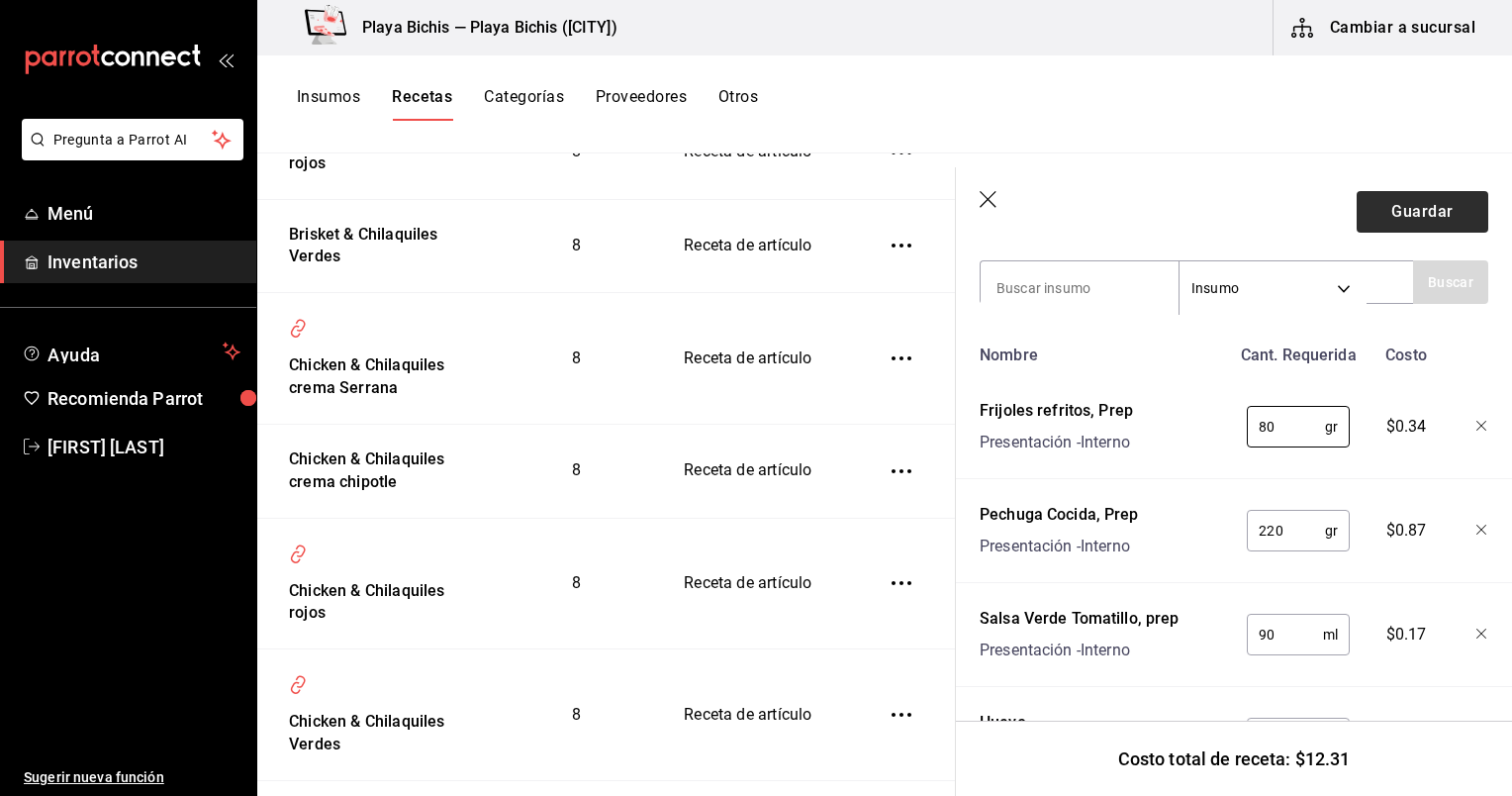 scroll, scrollTop: 432, scrollLeft: 0, axis: vertical 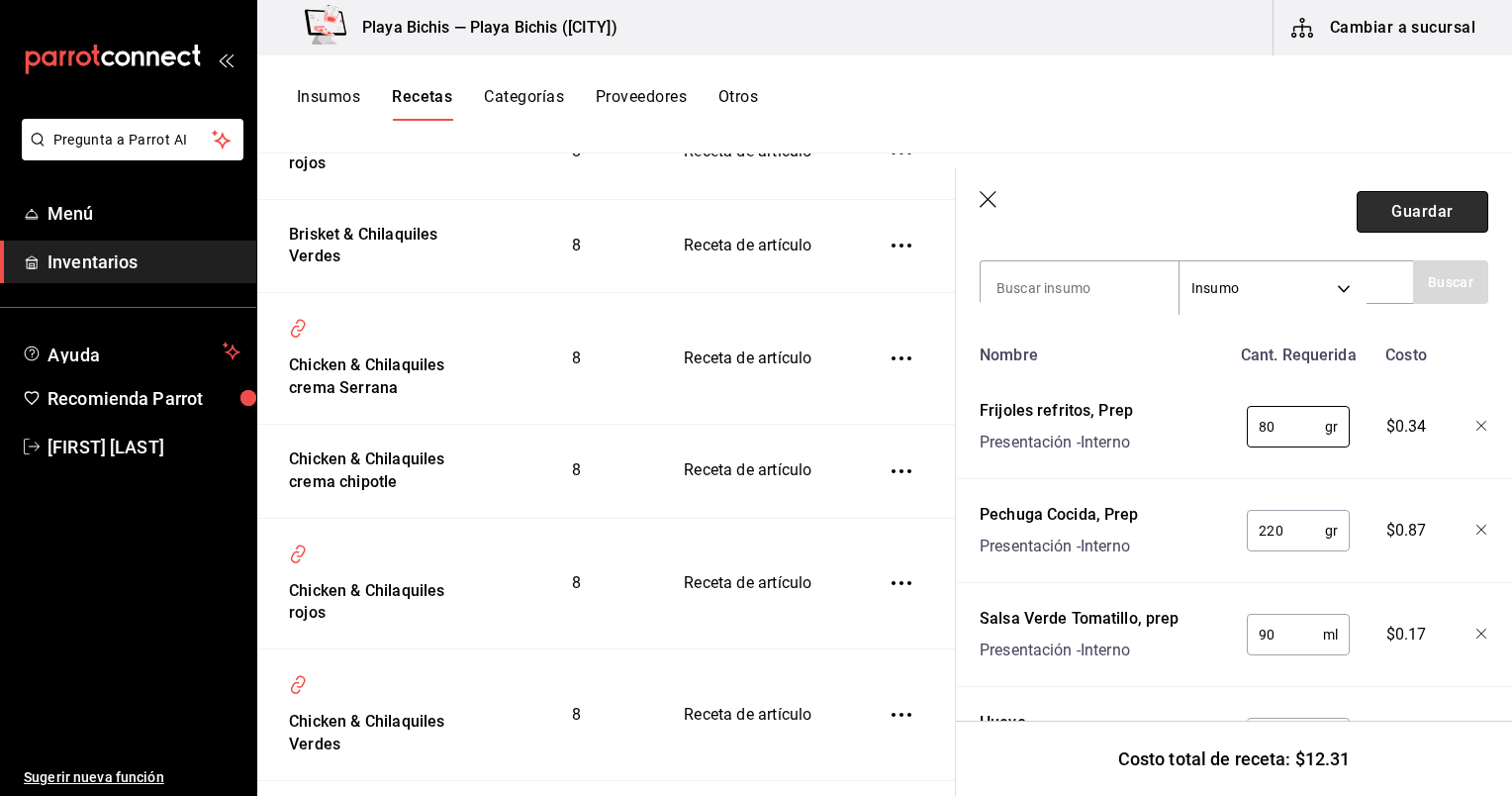 click on "Guardar" at bounding box center (1422, 212) 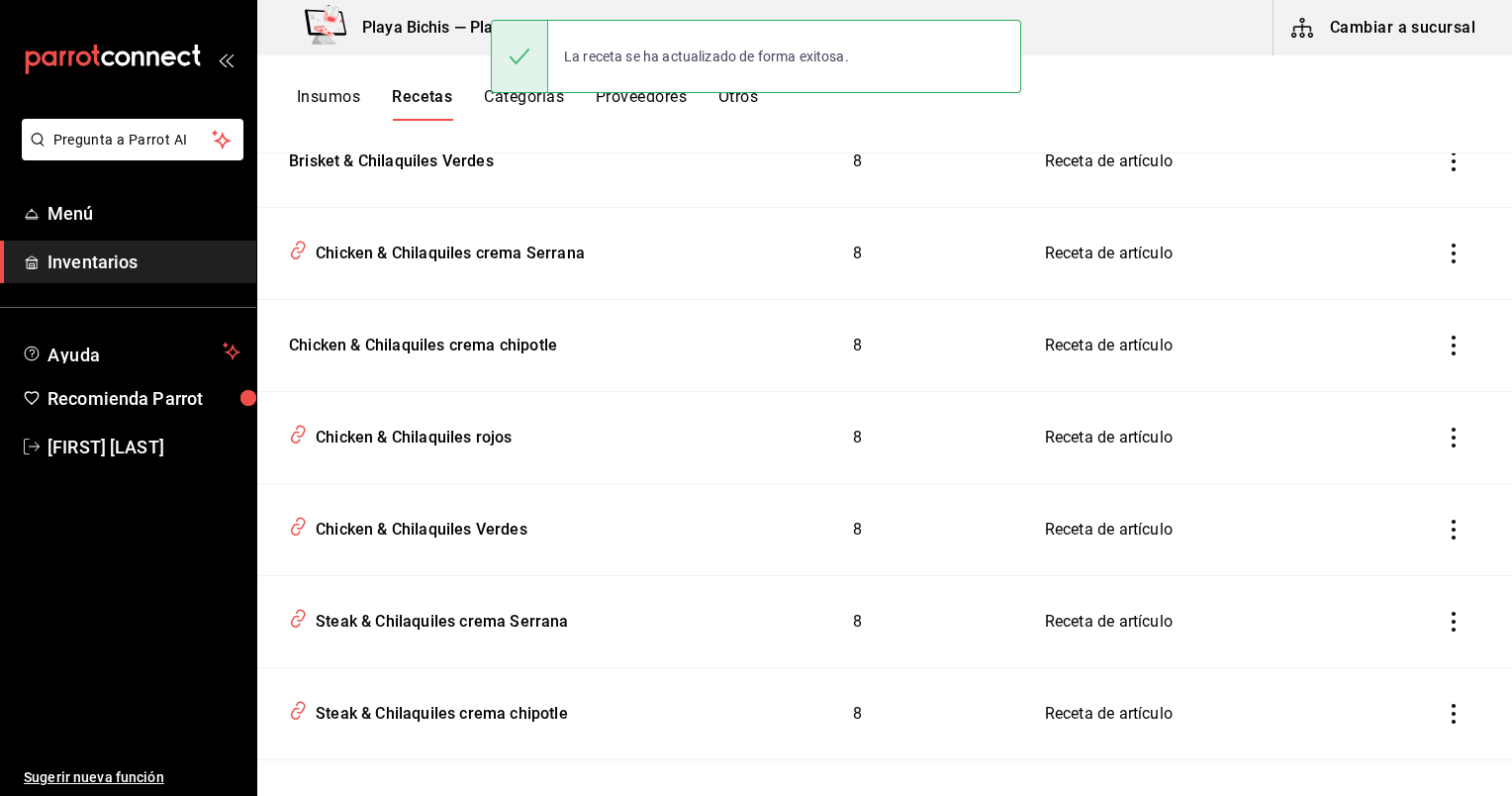 scroll, scrollTop: 0, scrollLeft: 0, axis: both 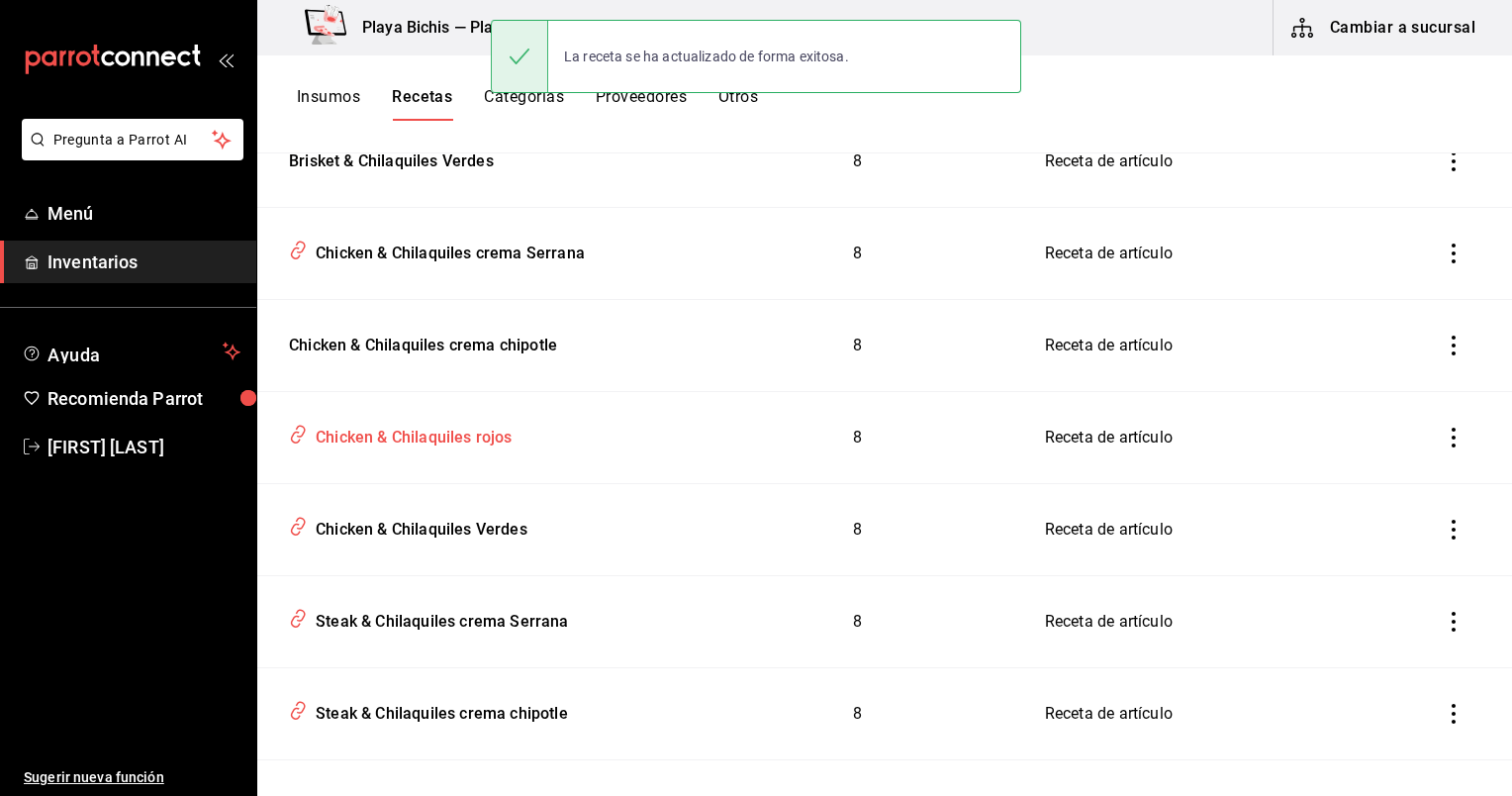 click on "Chicken & Chilaquiles rojos" at bounding box center (475, 438) 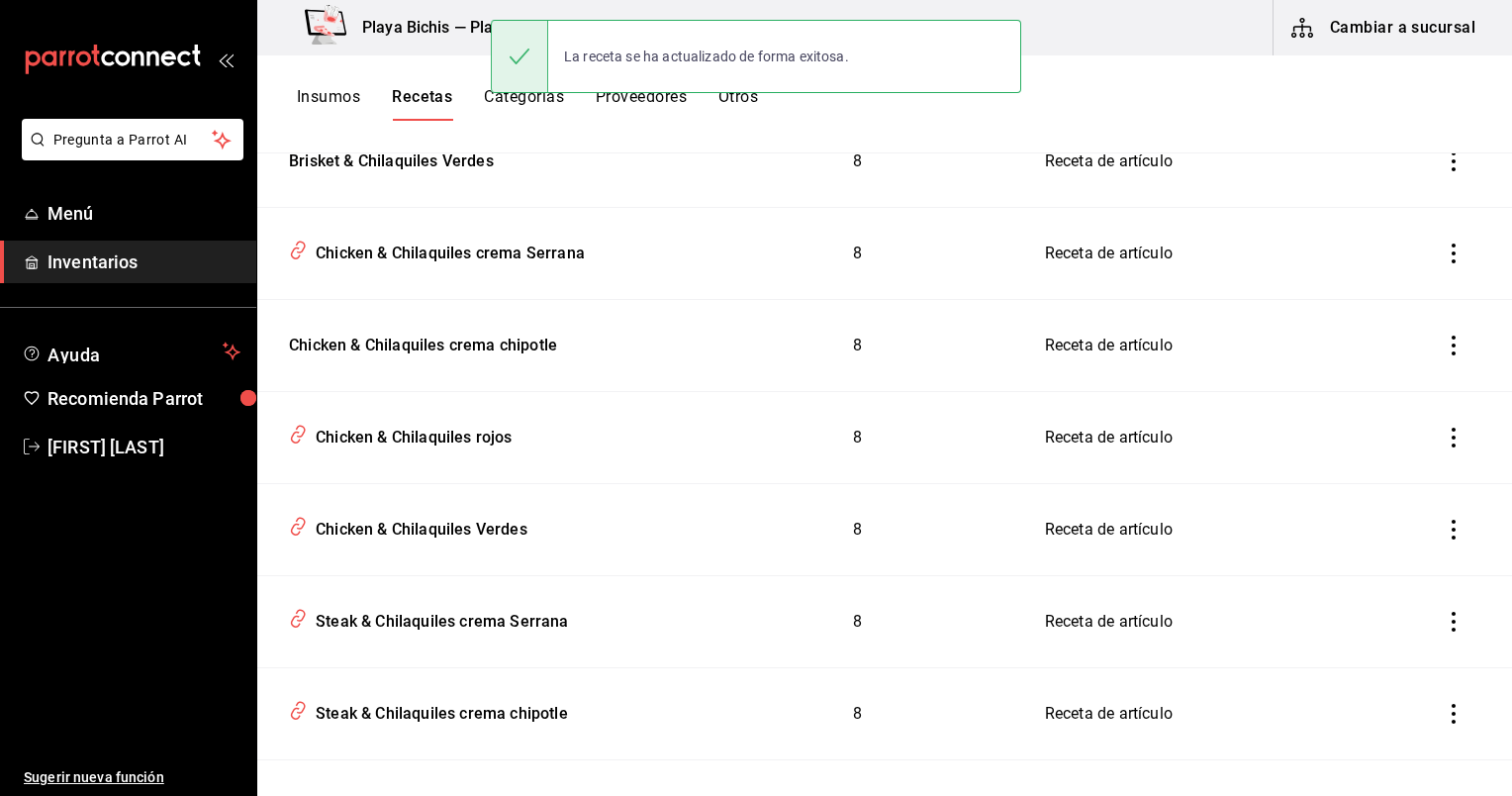 type on "Chicken & Chilaquiles rojos" 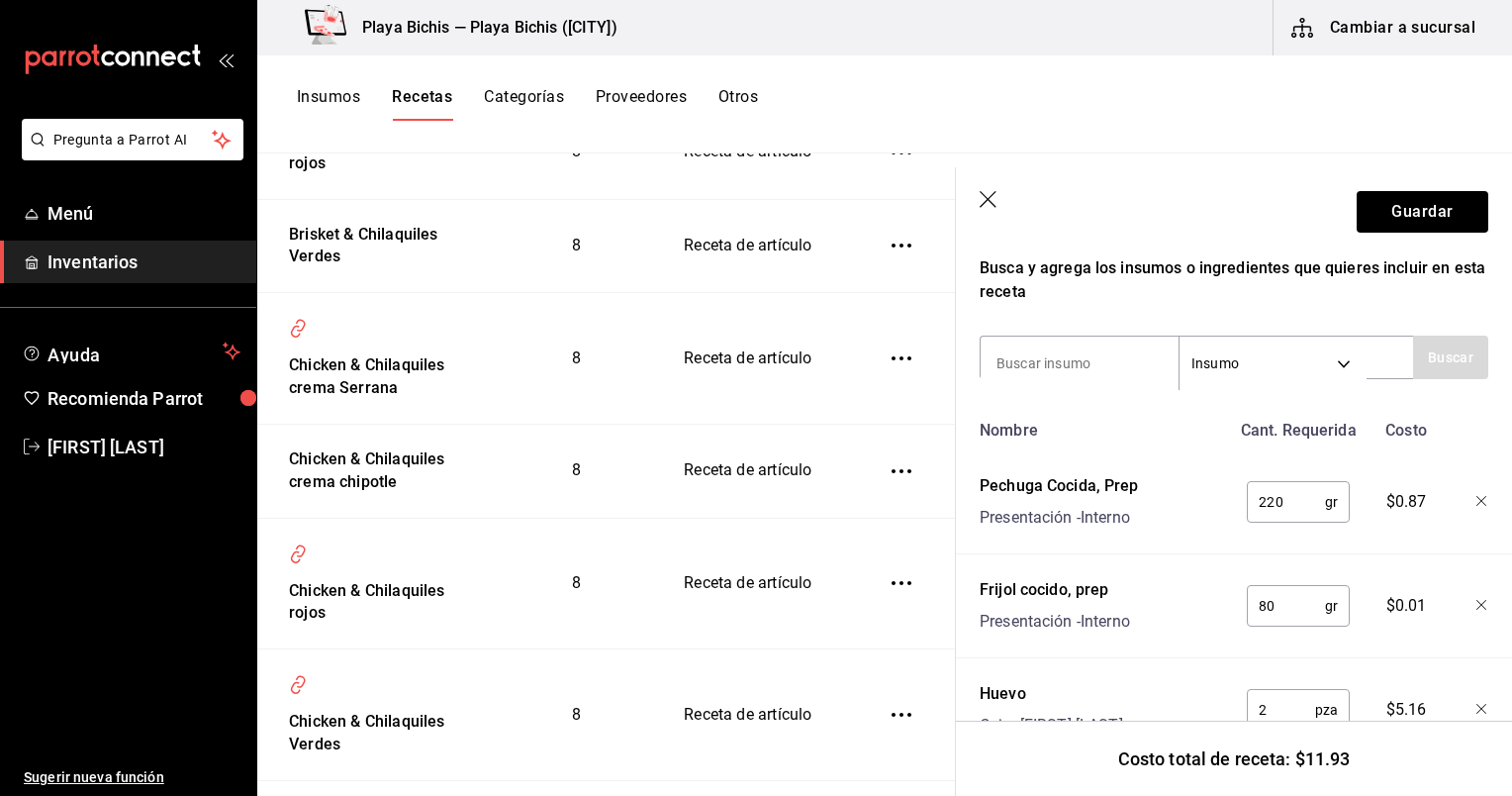 scroll, scrollTop: 356, scrollLeft: 0, axis: vertical 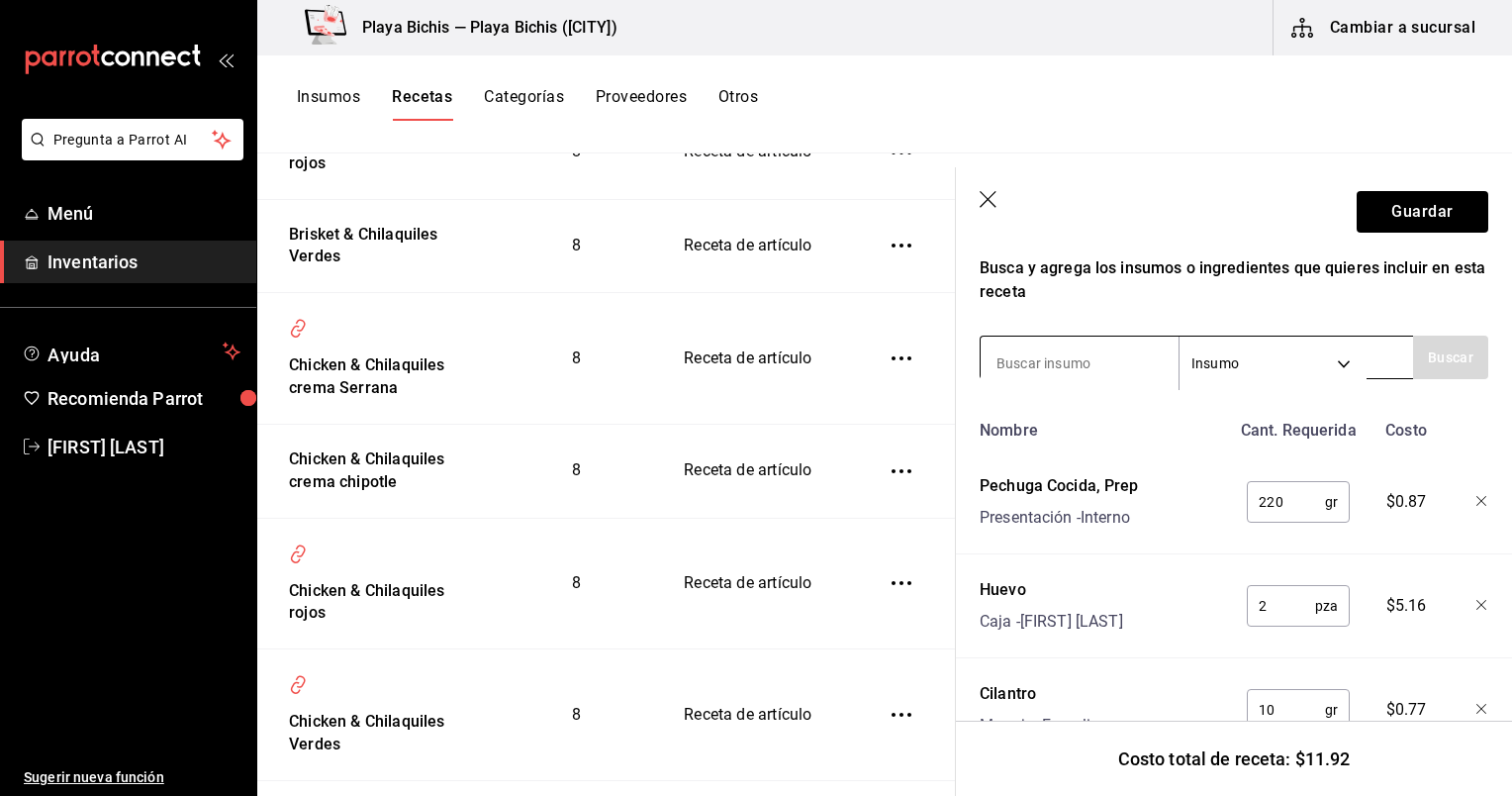 click at bounding box center [1080, 363] 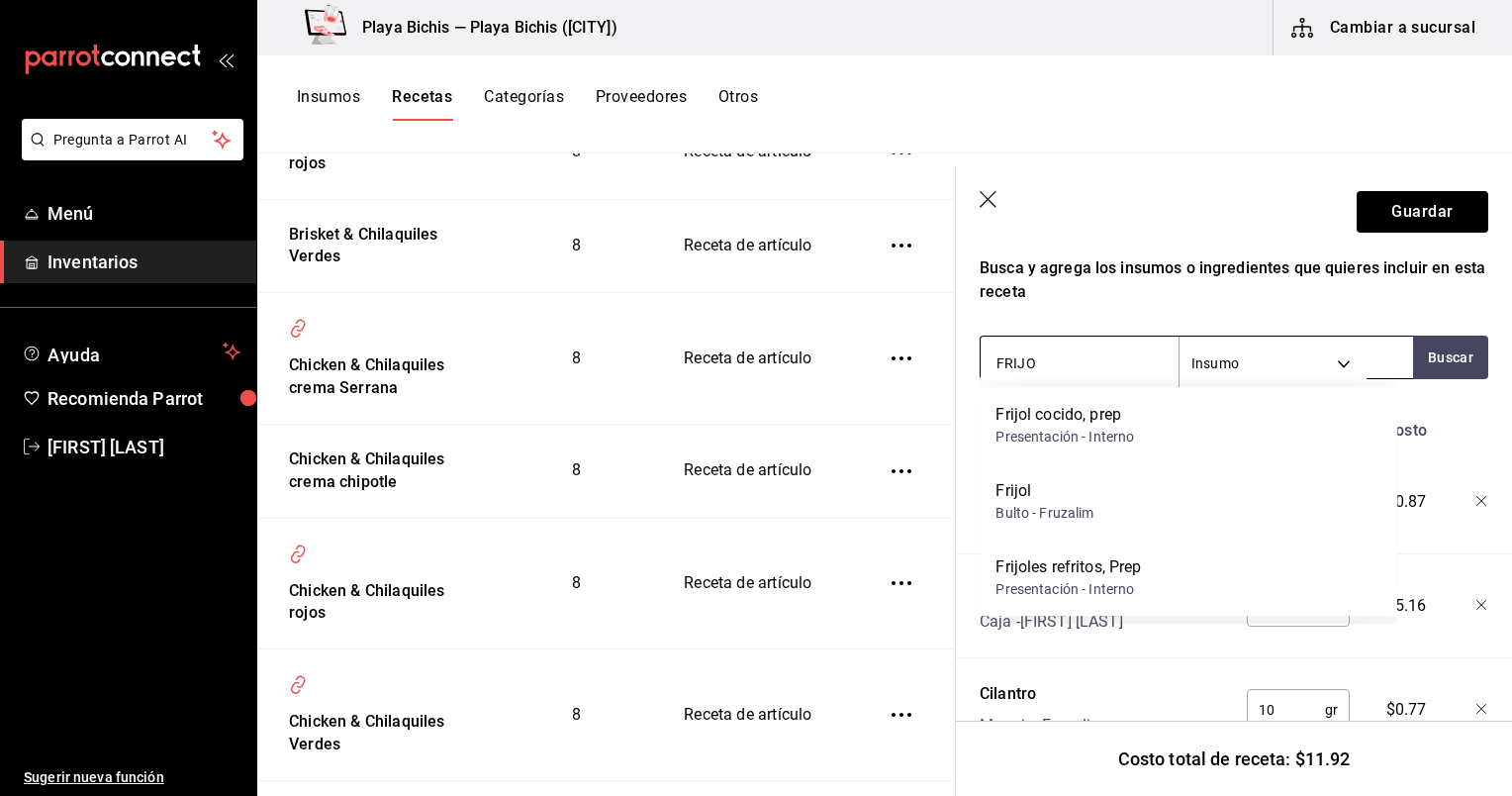 type on "FRIJOL" 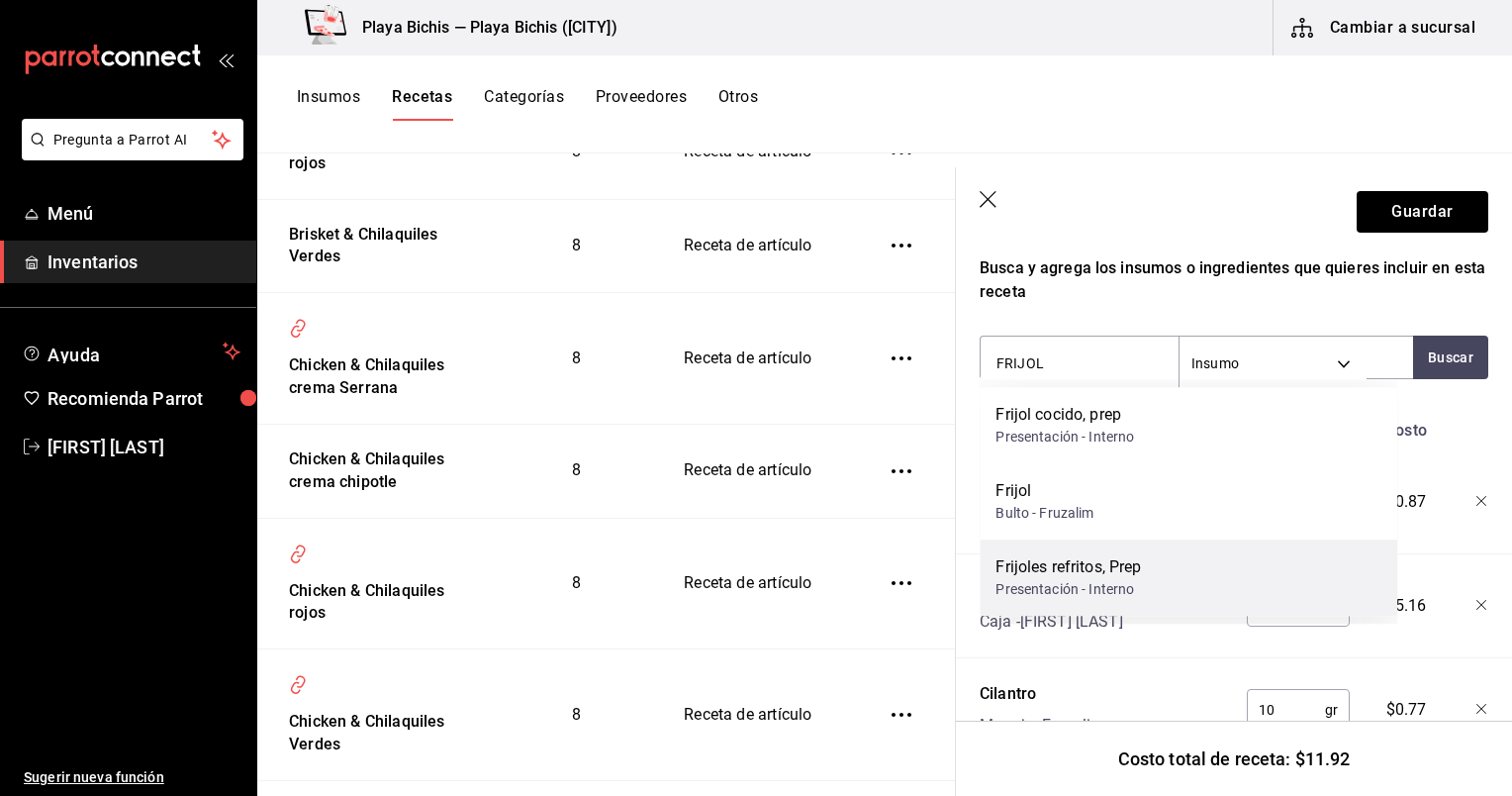click on "Frijoles refritos, Prep Presentación - Interno" at bounding box center [1188, 577] 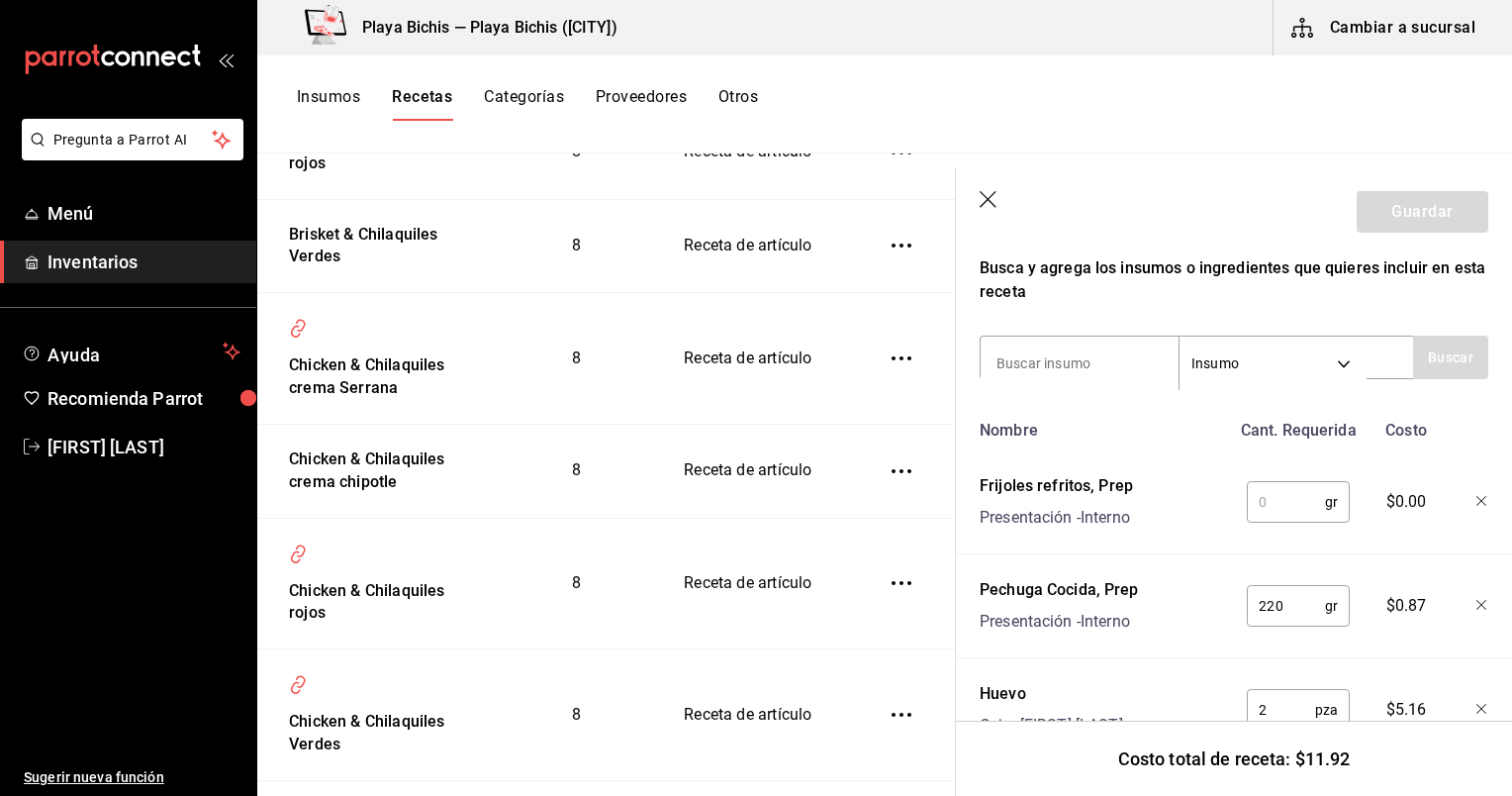 click at bounding box center [1285, 502] 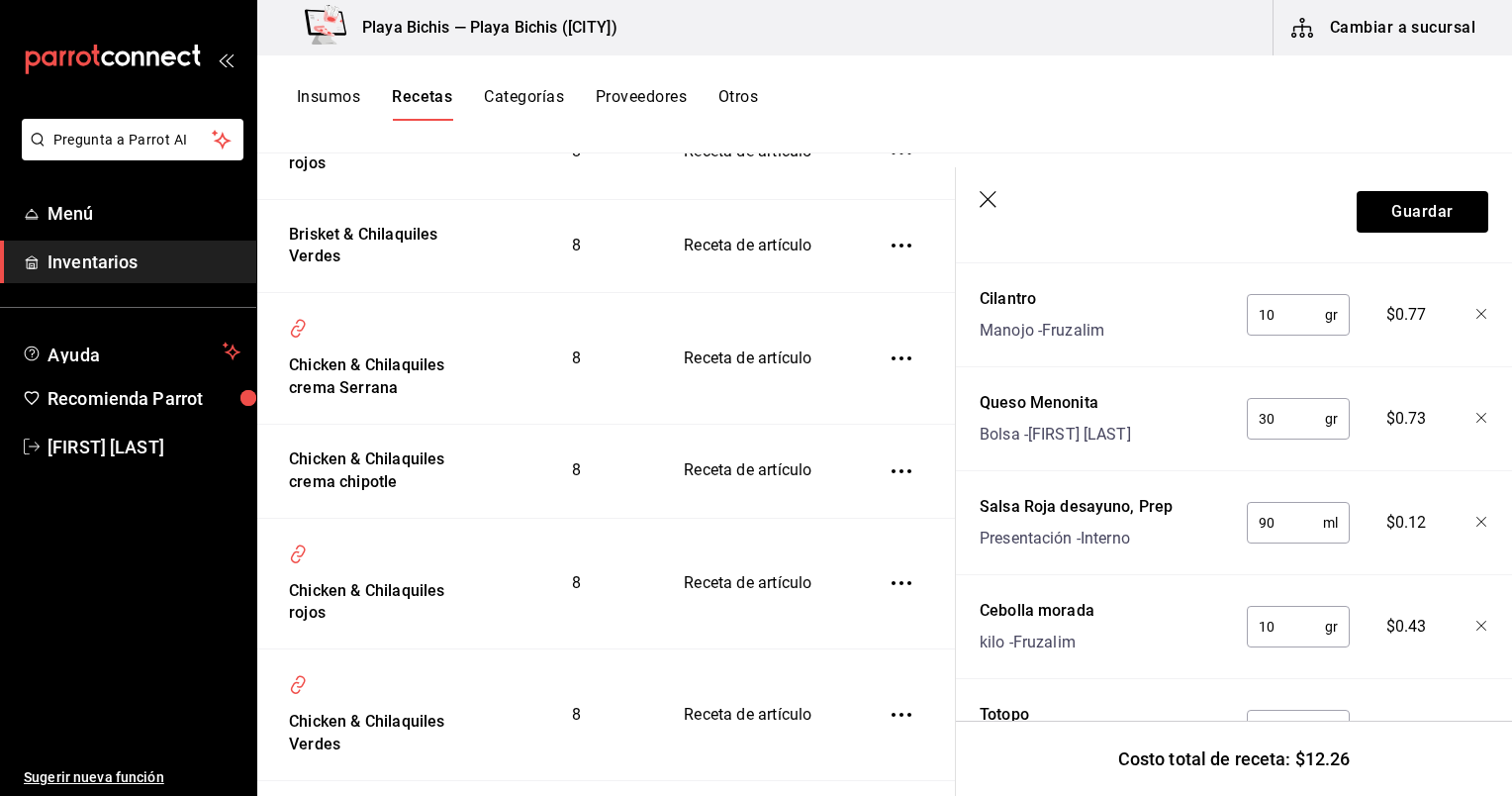 scroll, scrollTop: 863, scrollLeft: 0, axis: vertical 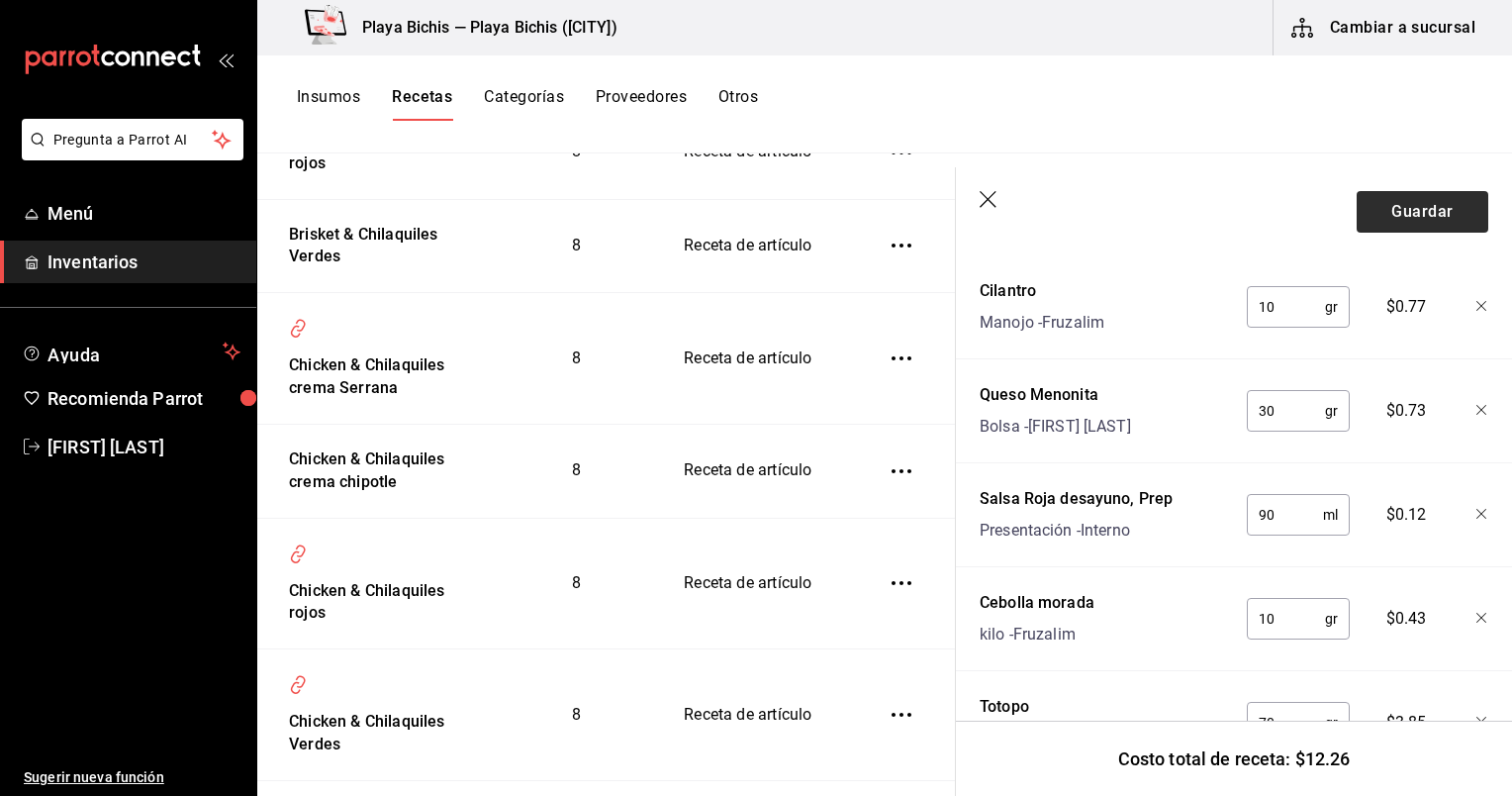 type on "80" 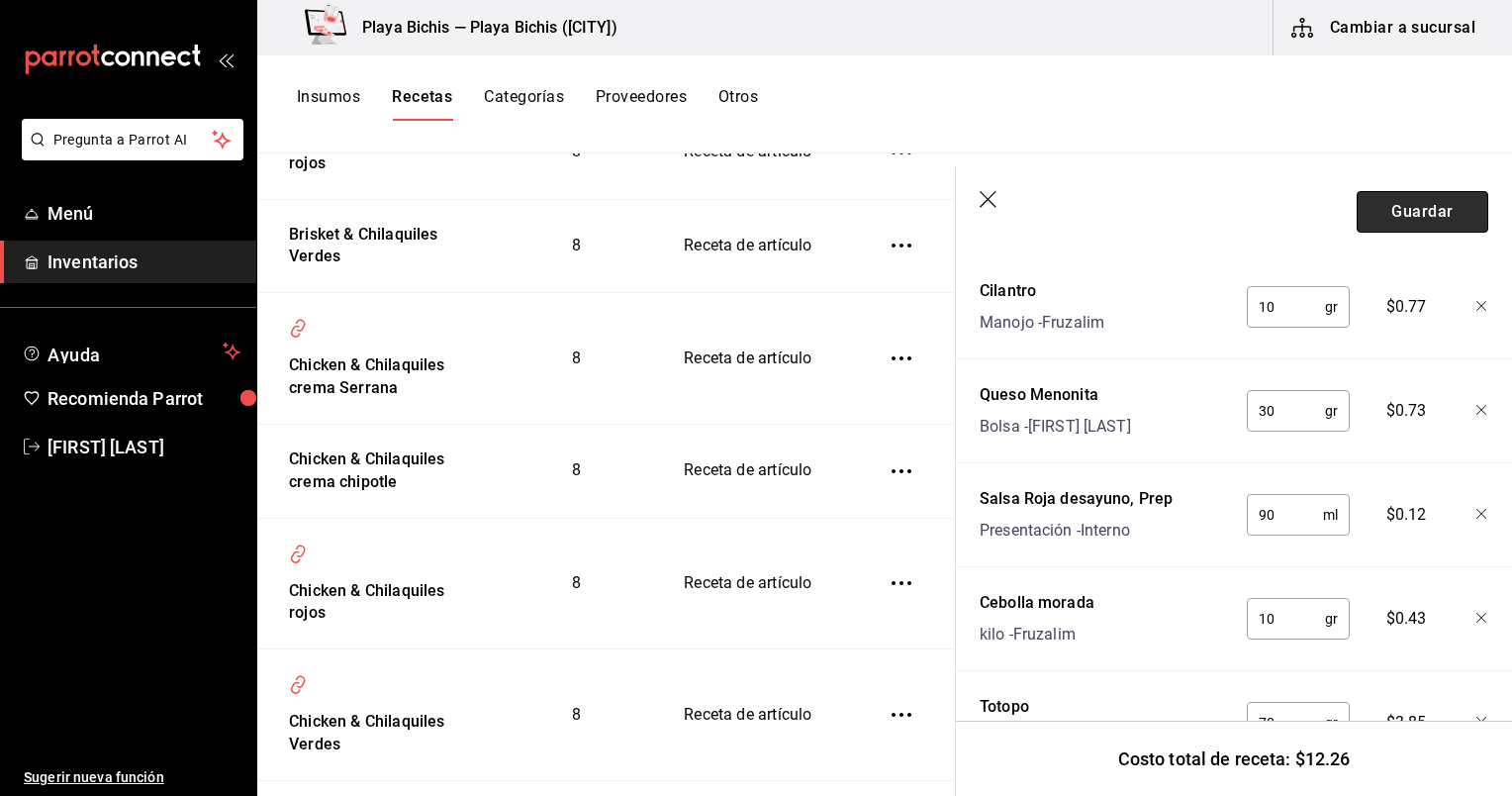 click on "Guardar" at bounding box center [1422, 212] 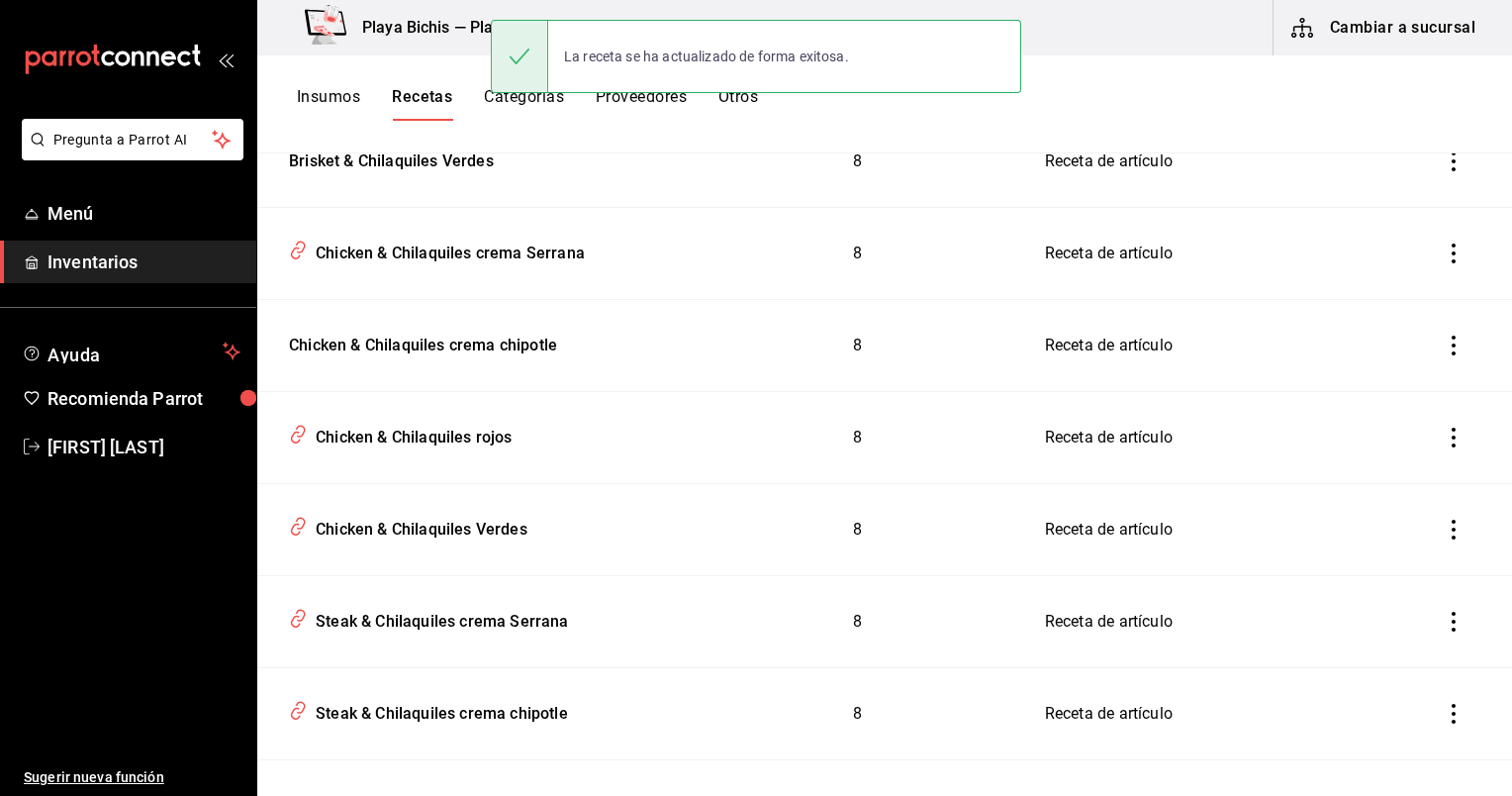 scroll, scrollTop: 0, scrollLeft: 0, axis: both 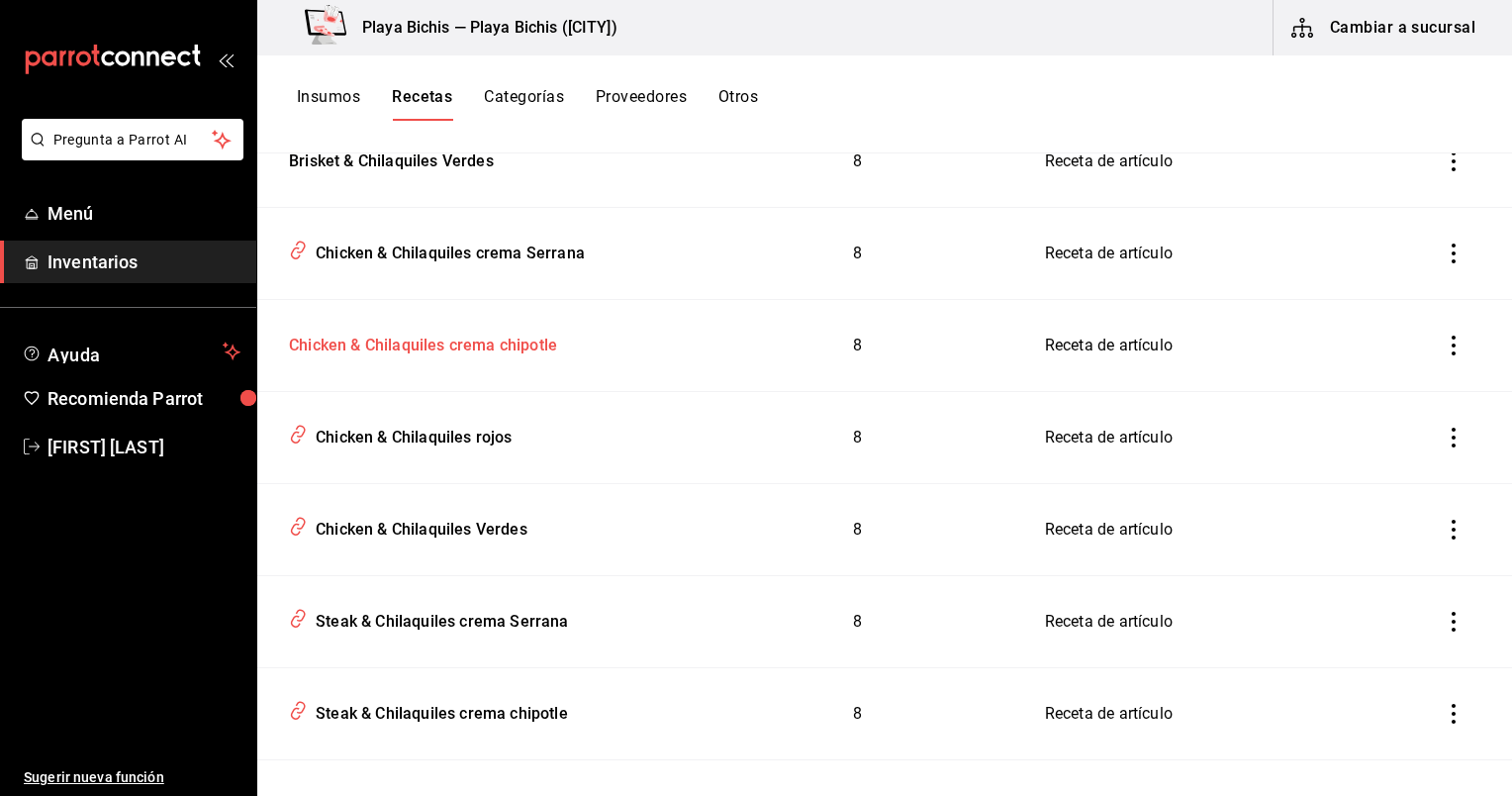 click on "Chicken & Chilaquiles crema chipotle" at bounding box center [419, 342] 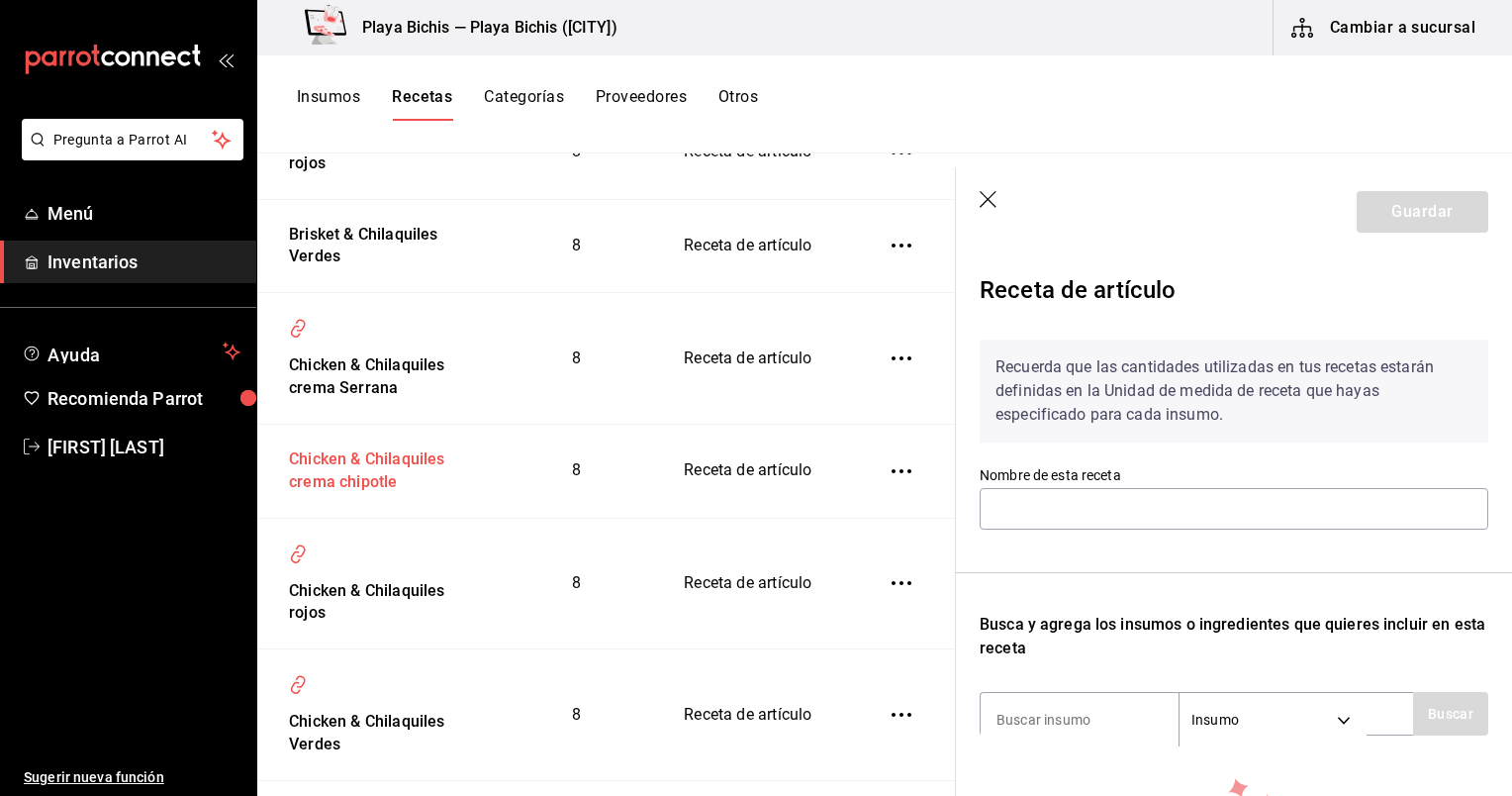 type on "Chicken & Chilaquiles crema chipotle" 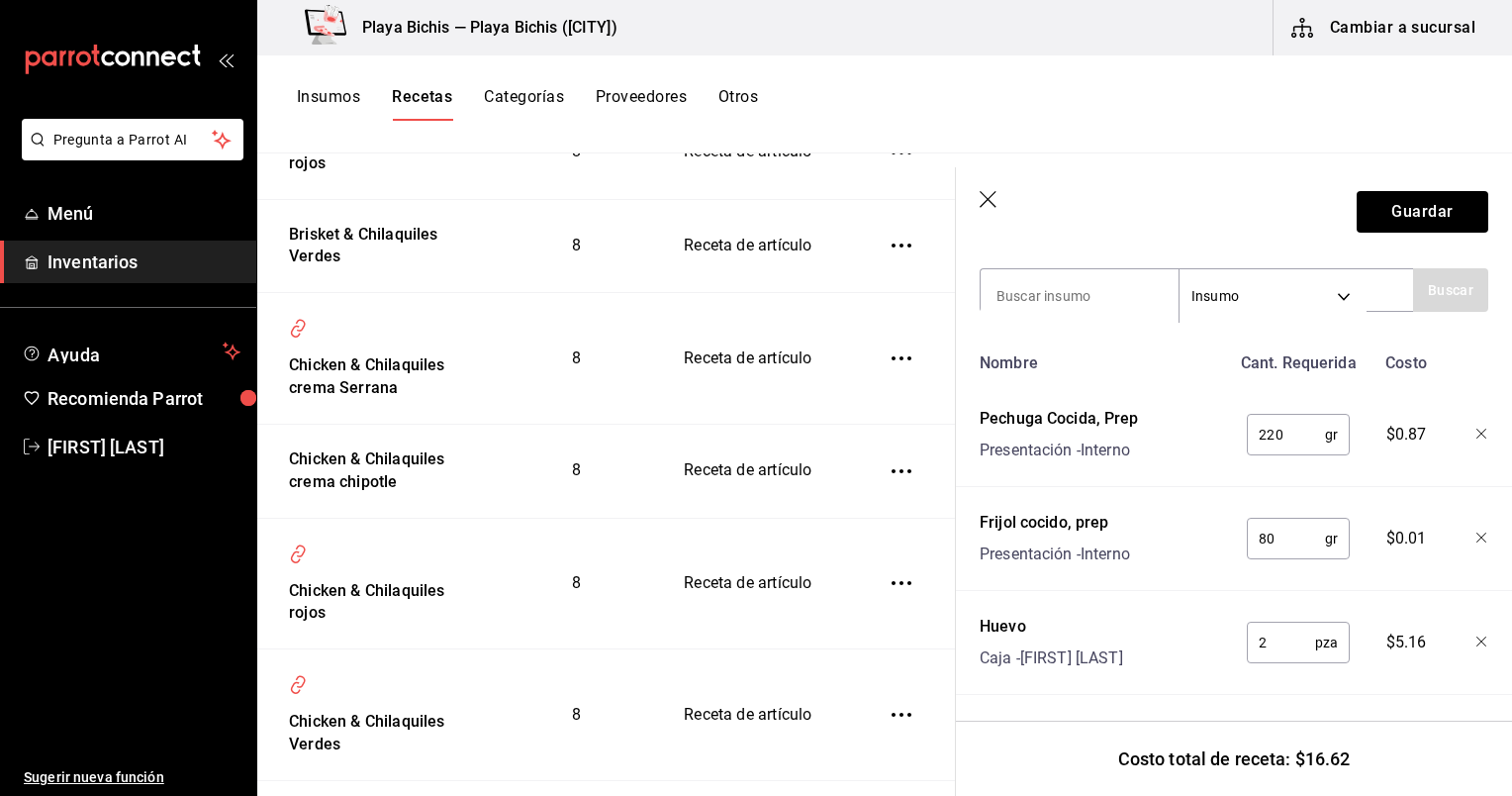 scroll, scrollTop: 424, scrollLeft: 0, axis: vertical 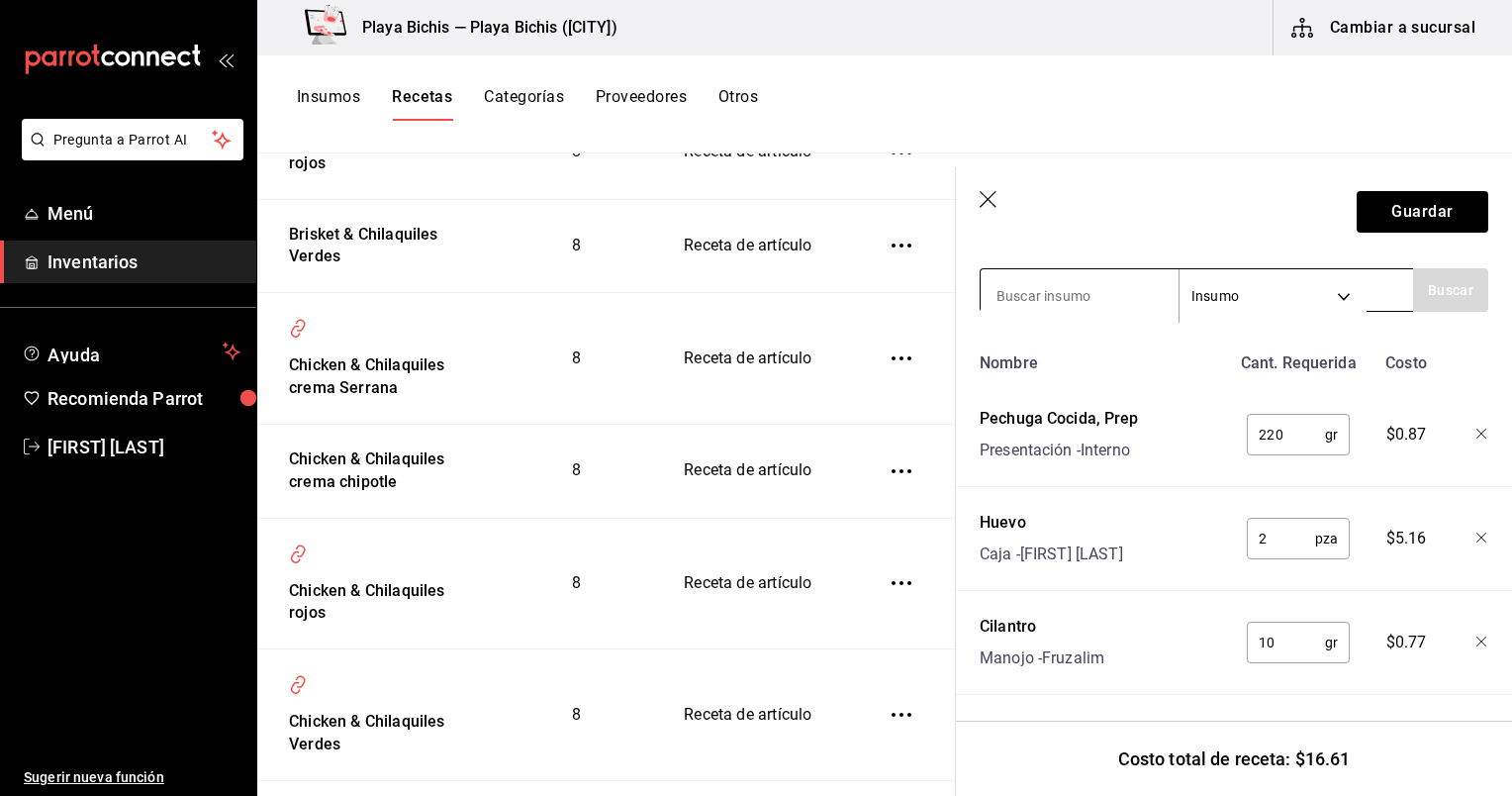 click at bounding box center [1080, 296] 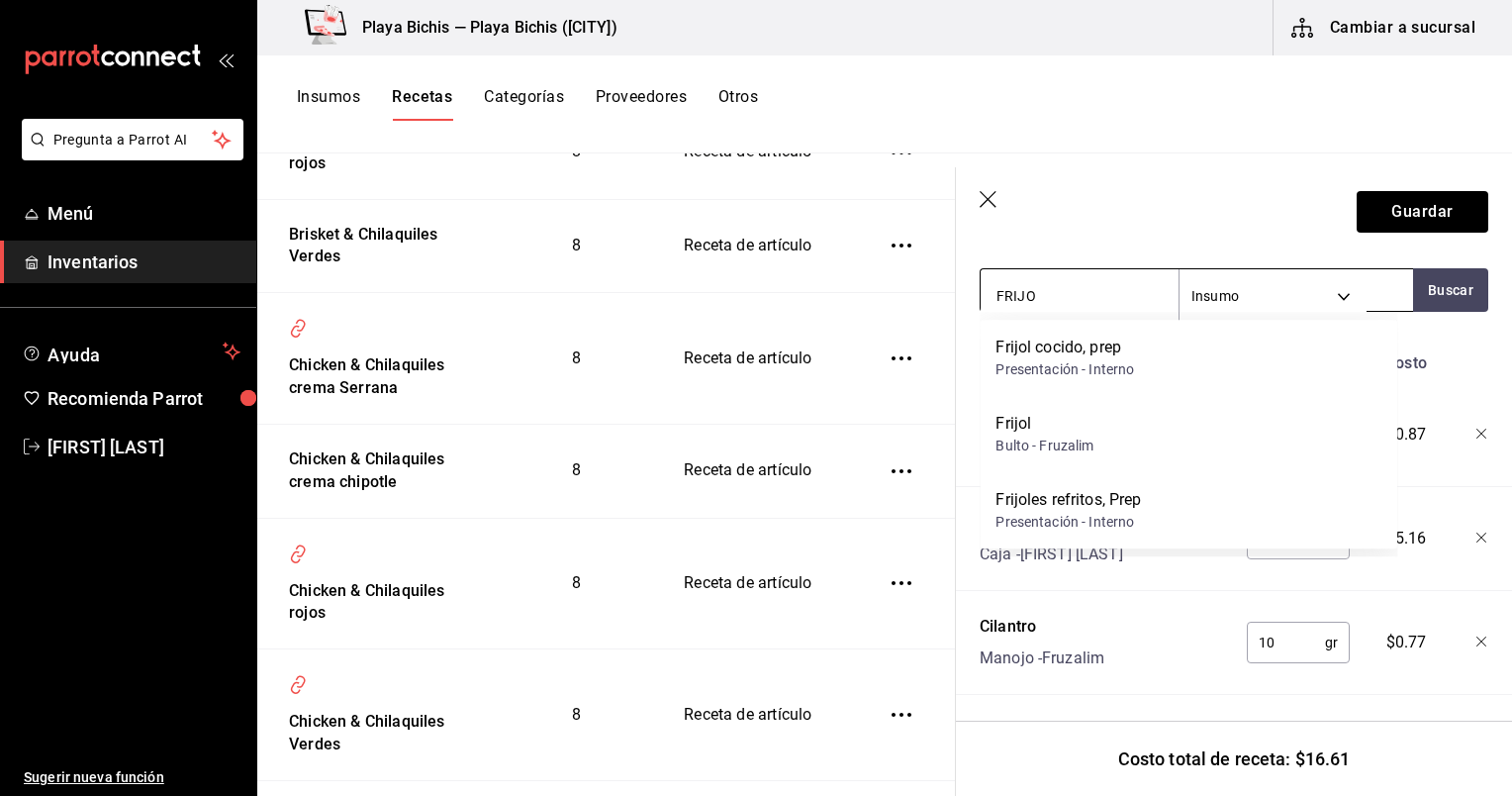 type on "FRIJOL" 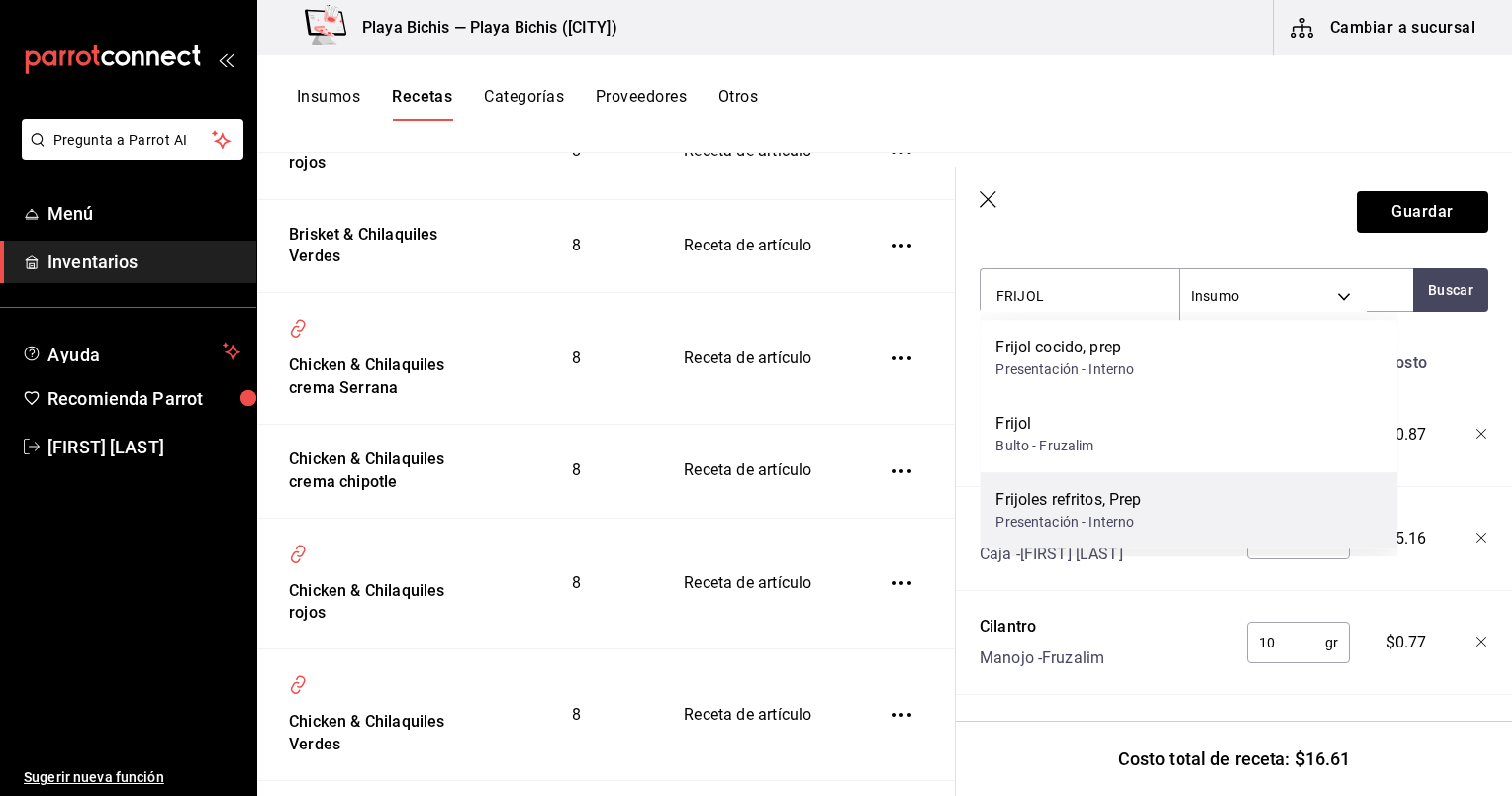 click on "Frijoles refritos, Prep" at bounding box center [1068, 500] 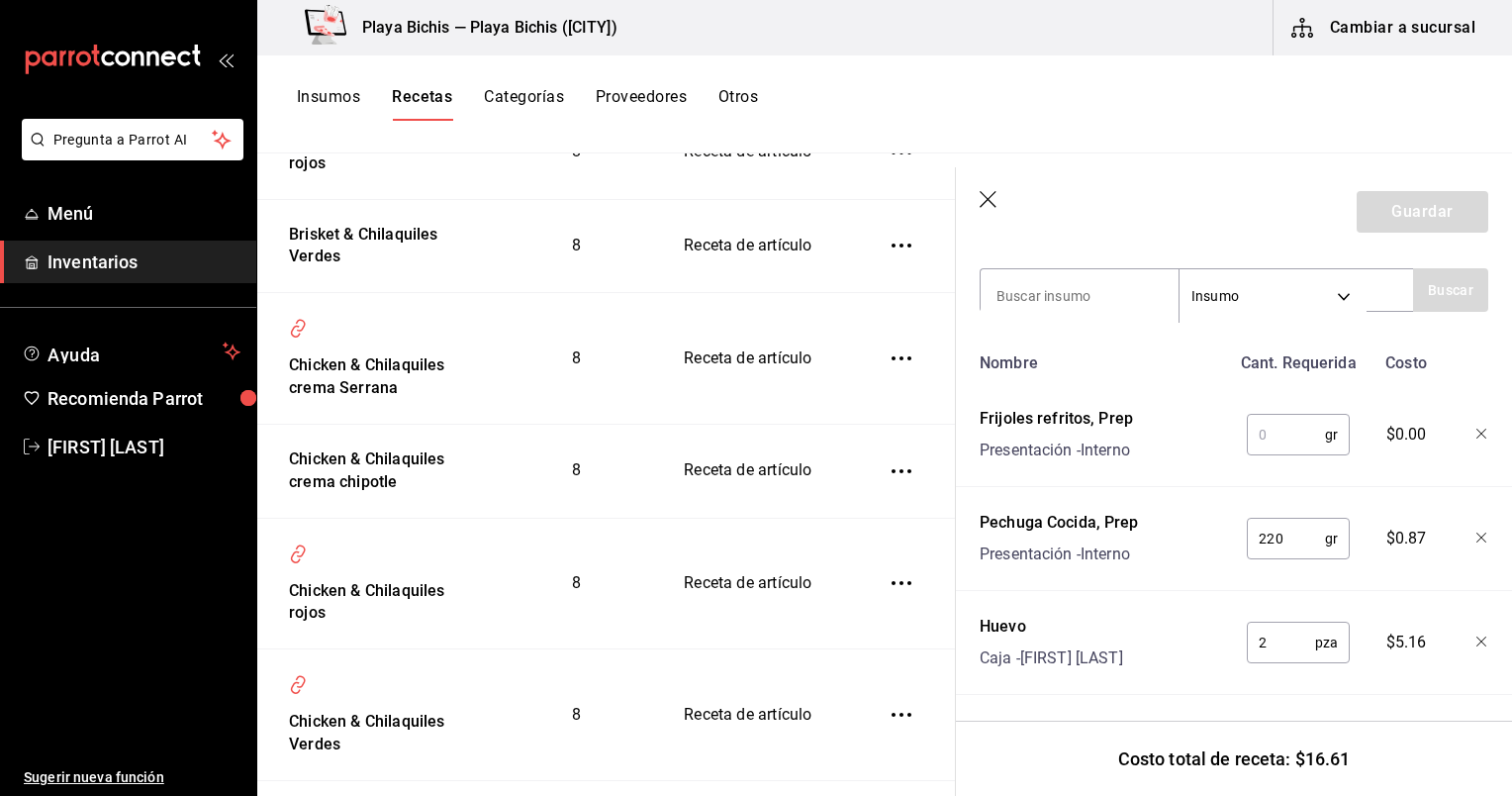 click at bounding box center (1285, 435) 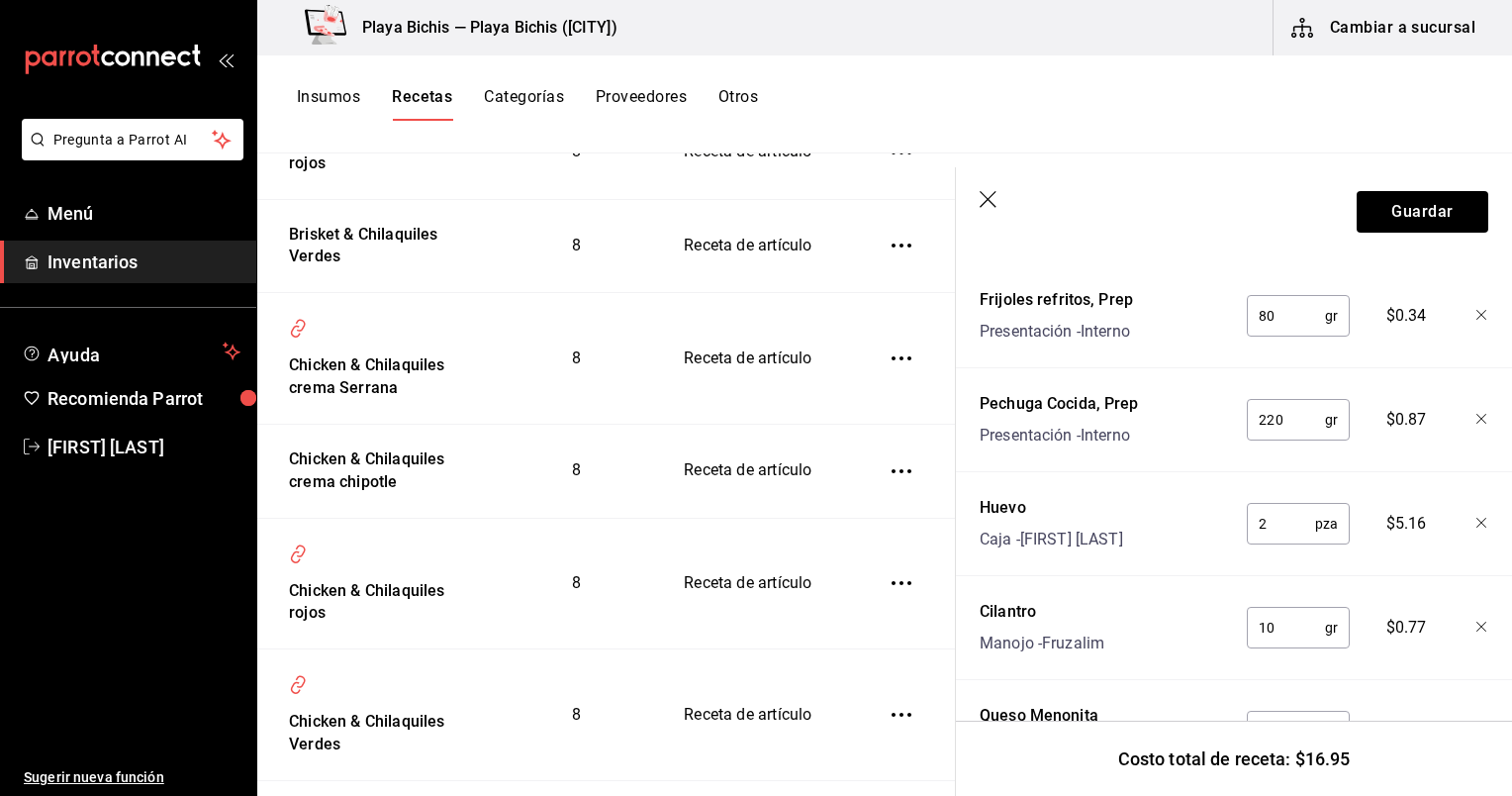 scroll, scrollTop: 422, scrollLeft: 0, axis: vertical 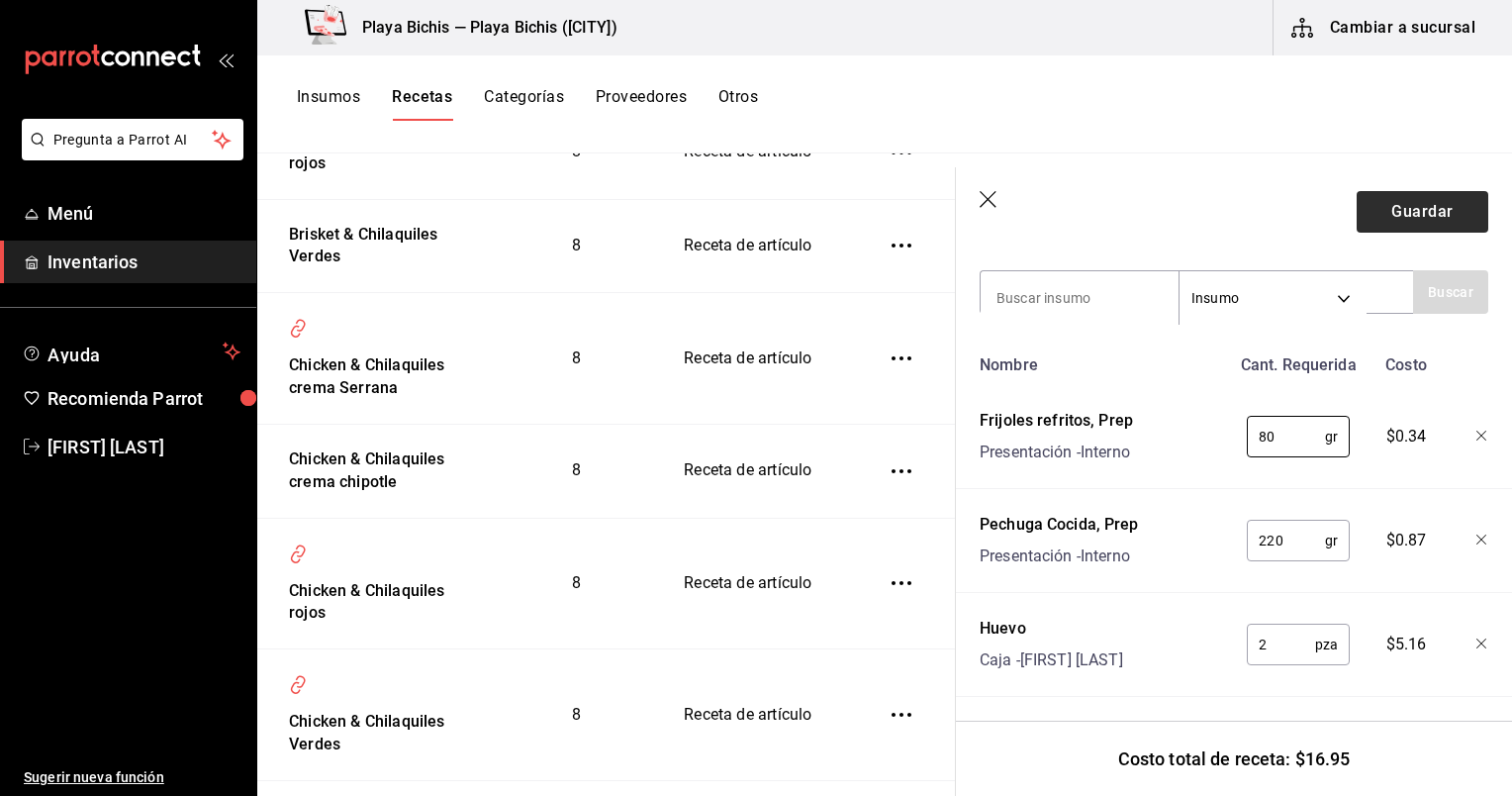 type on "80" 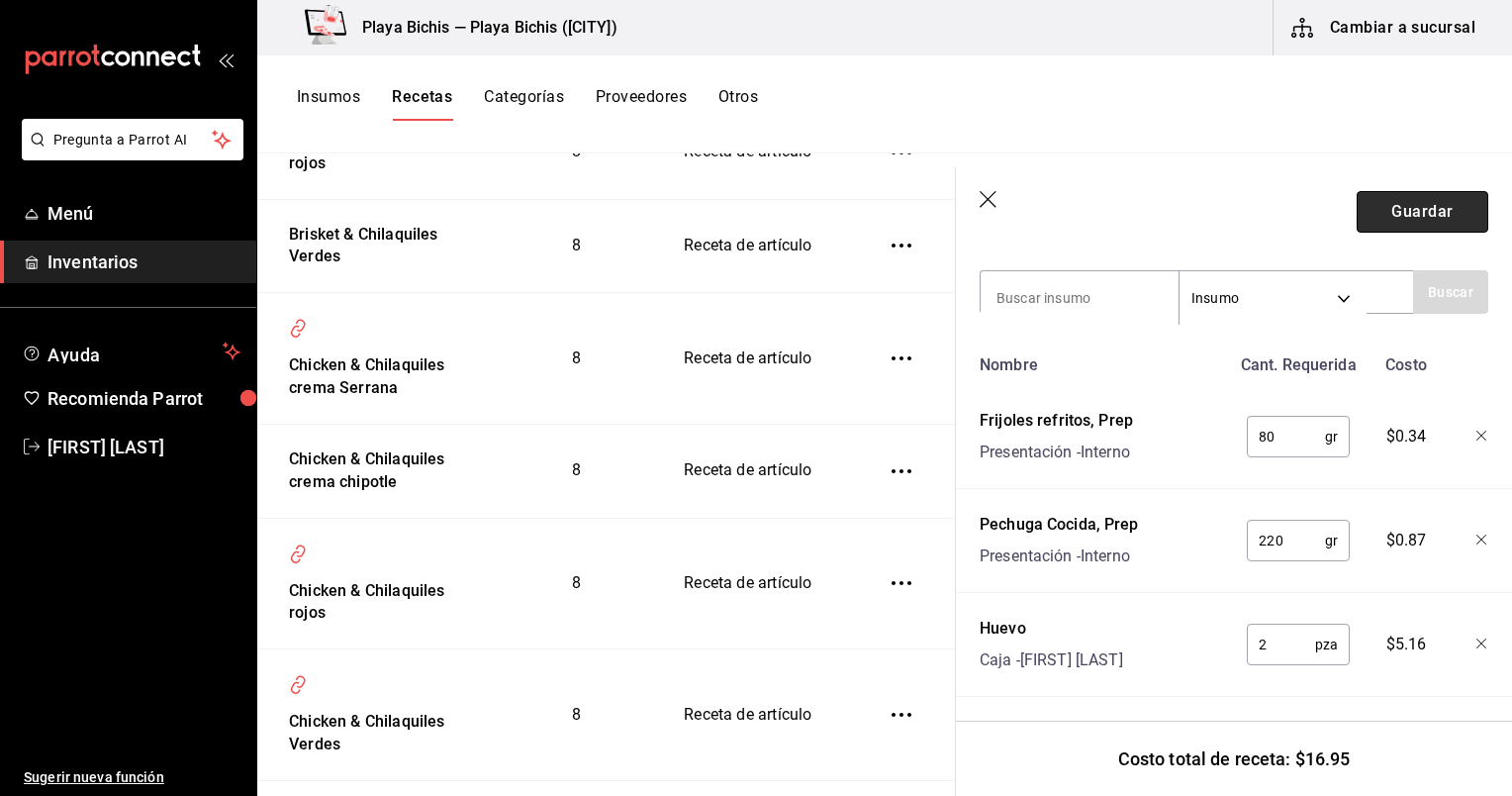 click on "Guardar" at bounding box center (1422, 212) 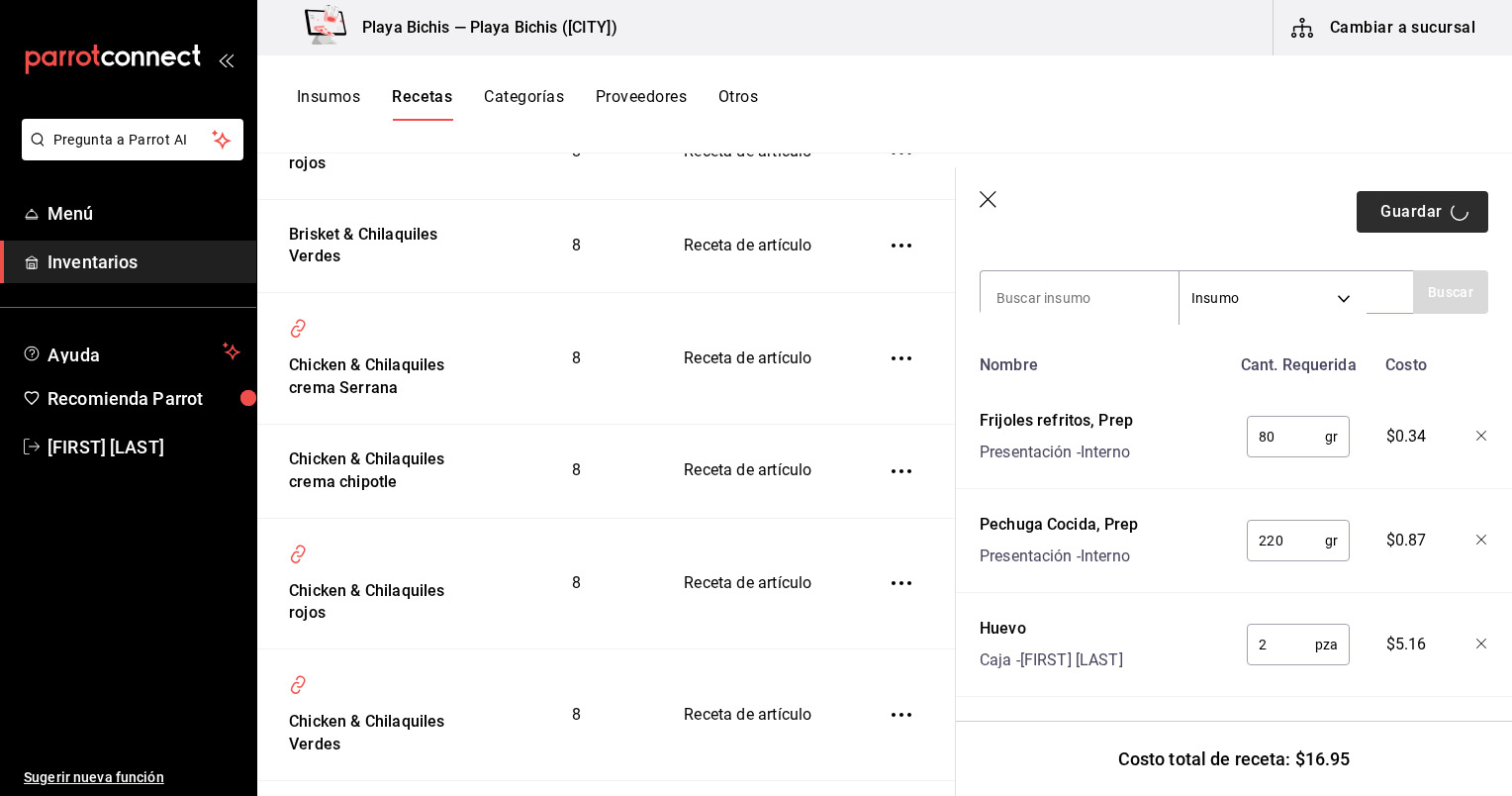 scroll, scrollTop: 0, scrollLeft: 0, axis: both 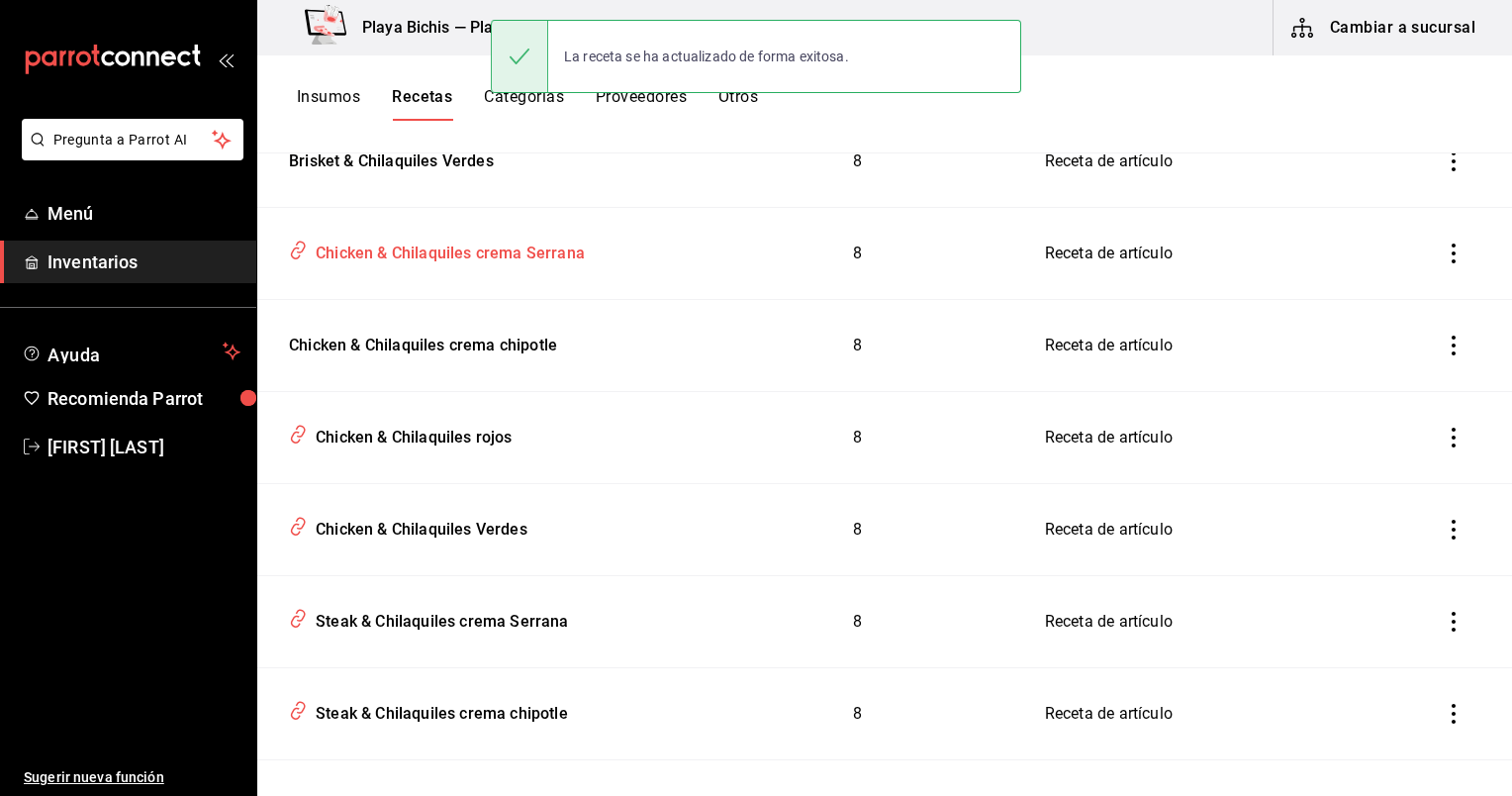 click on "Chicken & Chilaquiles crema Serrana" at bounding box center [475, 249] 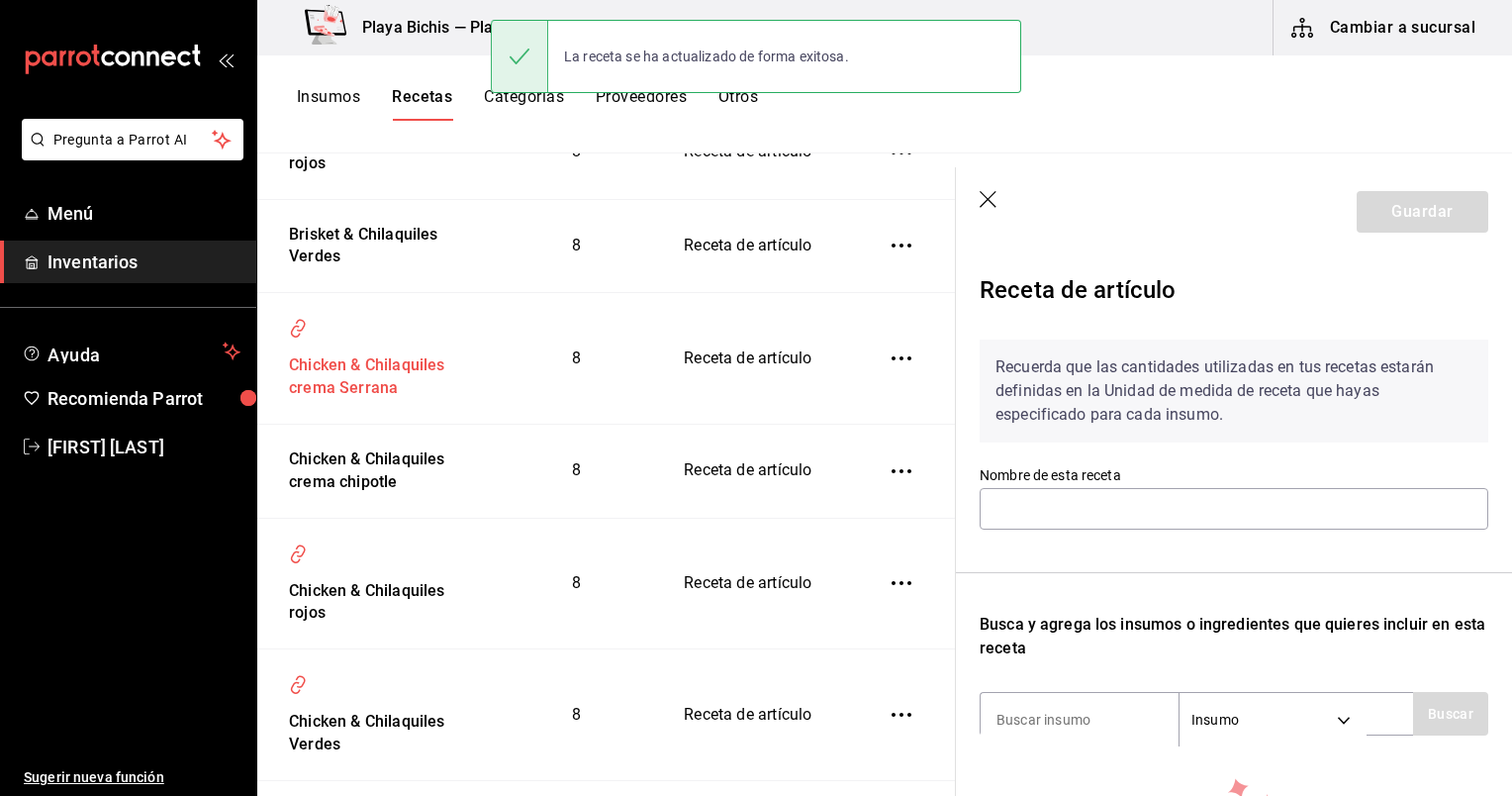 type on "Chicken & Chilaquiles crema Serrana" 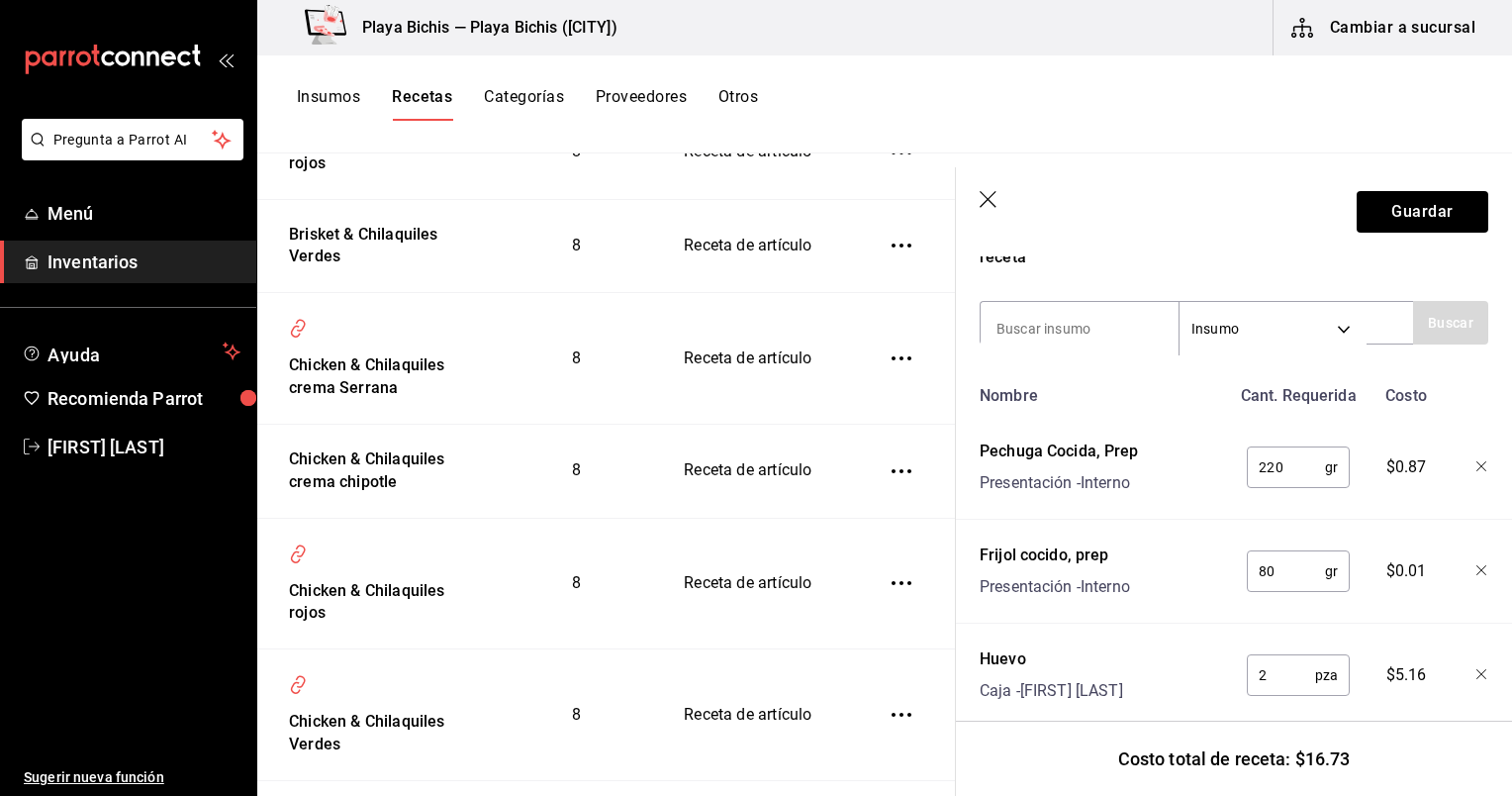 scroll, scrollTop: 399, scrollLeft: 0, axis: vertical 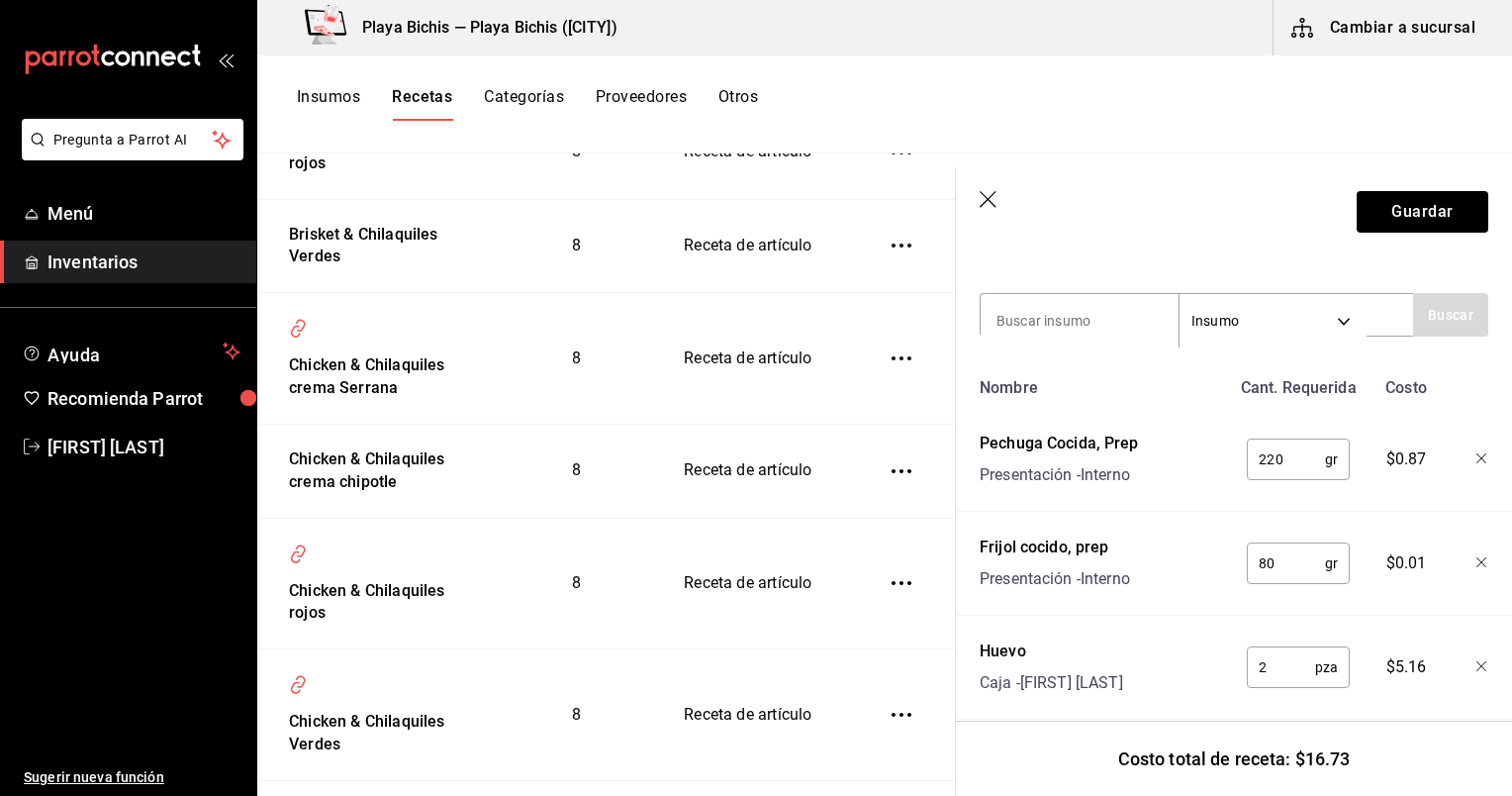 click 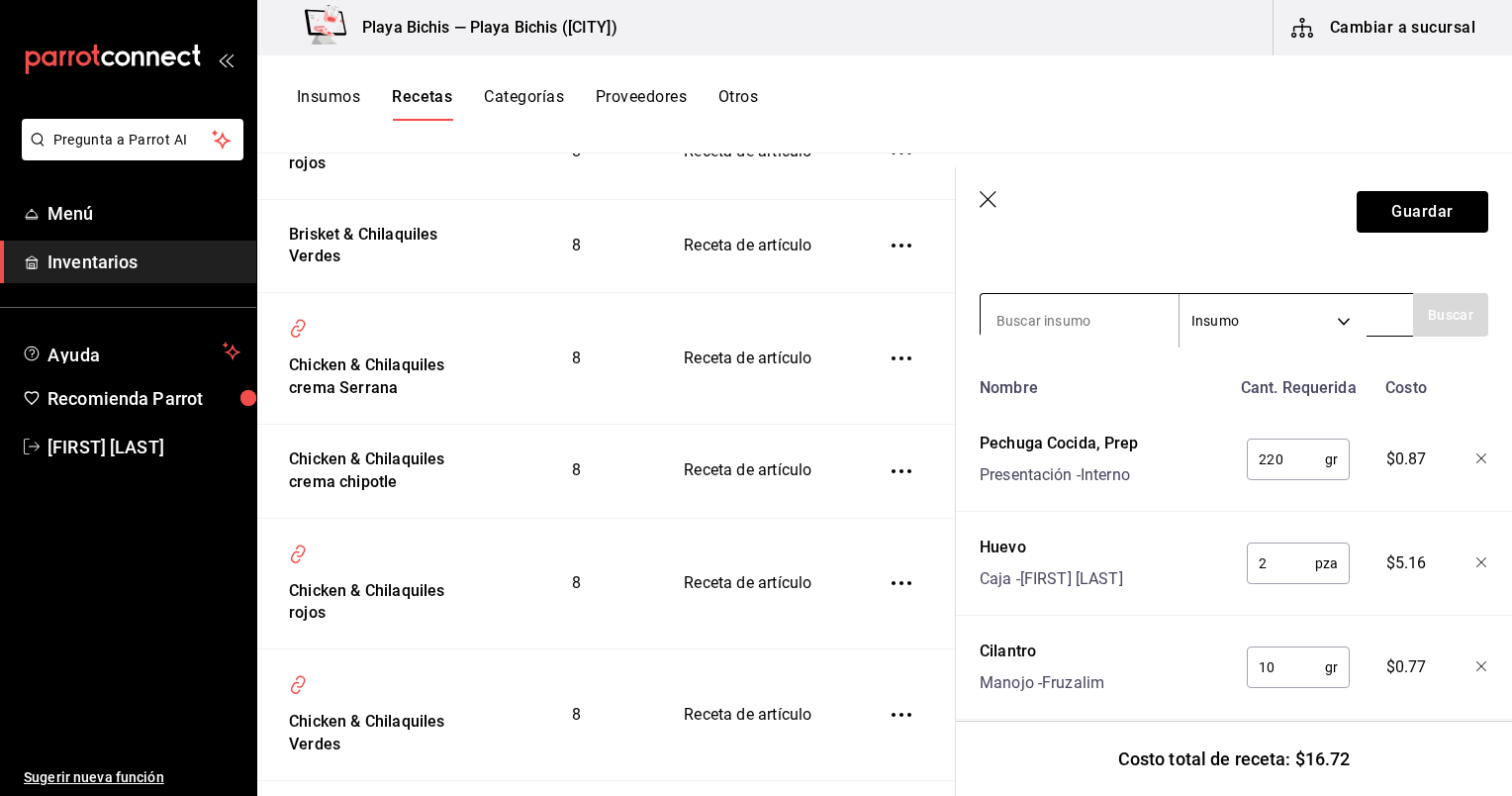 click at bounding box center (1080, 321) 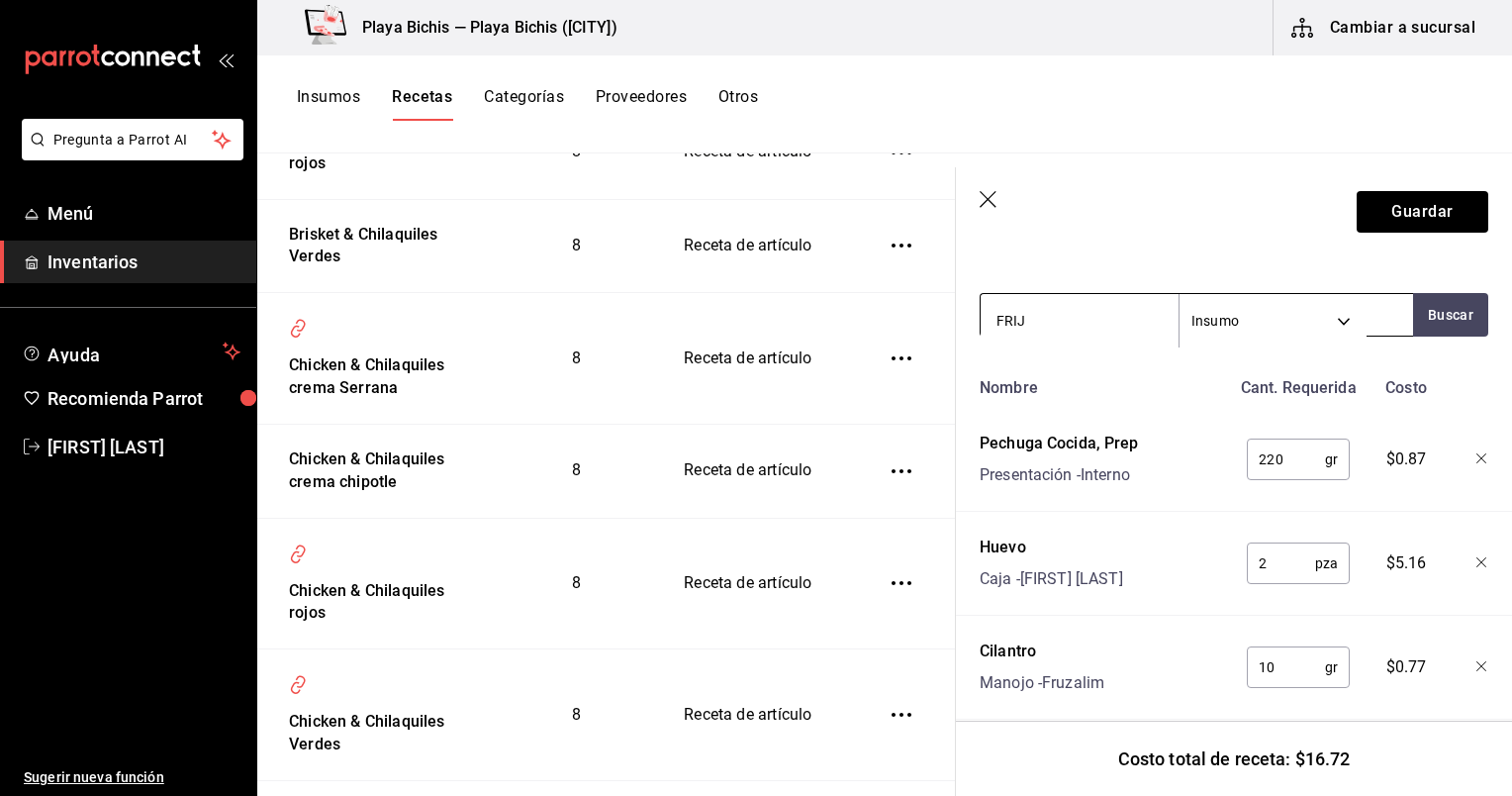 type on "FRIJO" 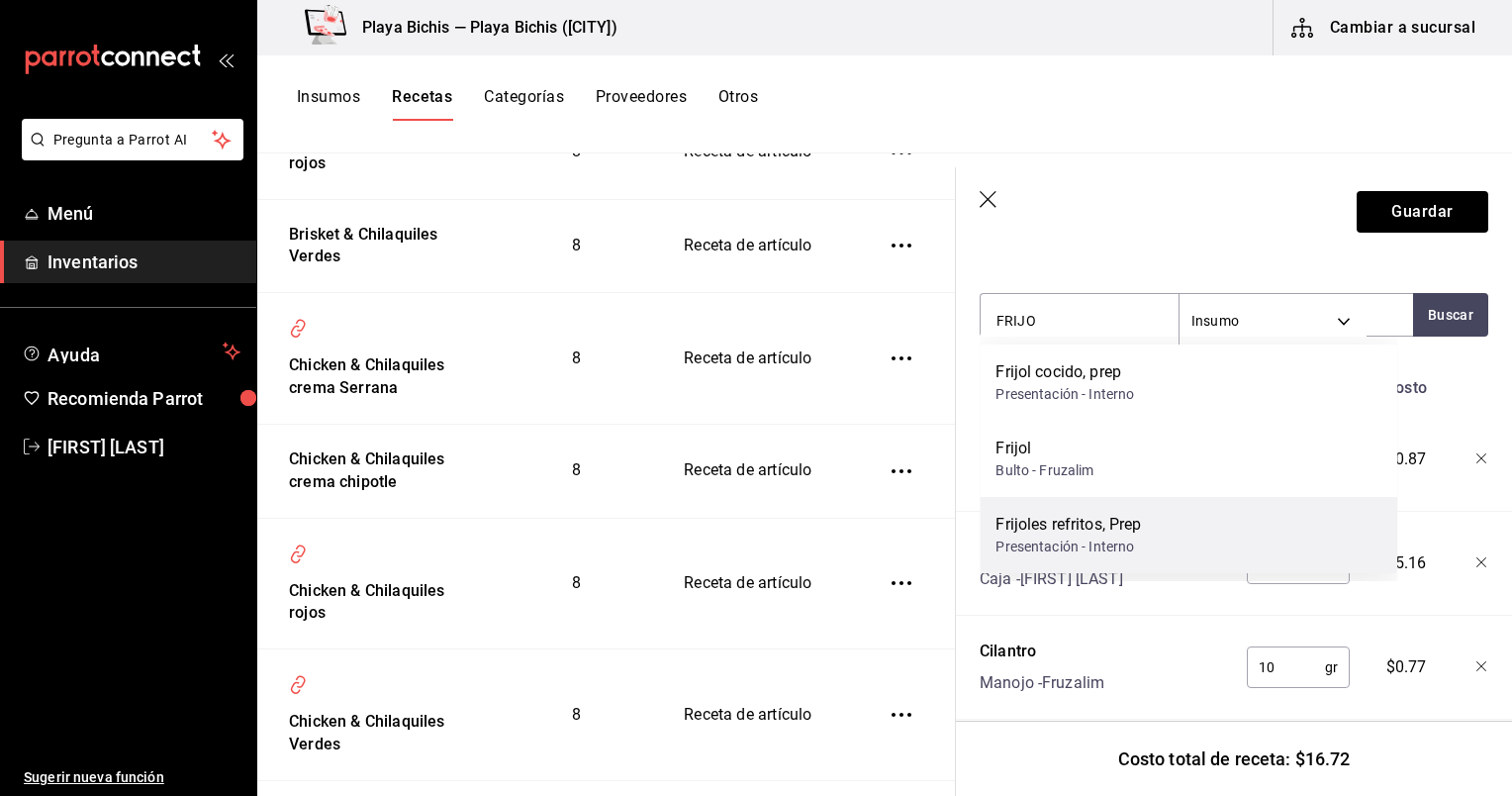 click on "Frijoles refritos, Prep Presentación - Interno" at bounding box center [1188, 535] 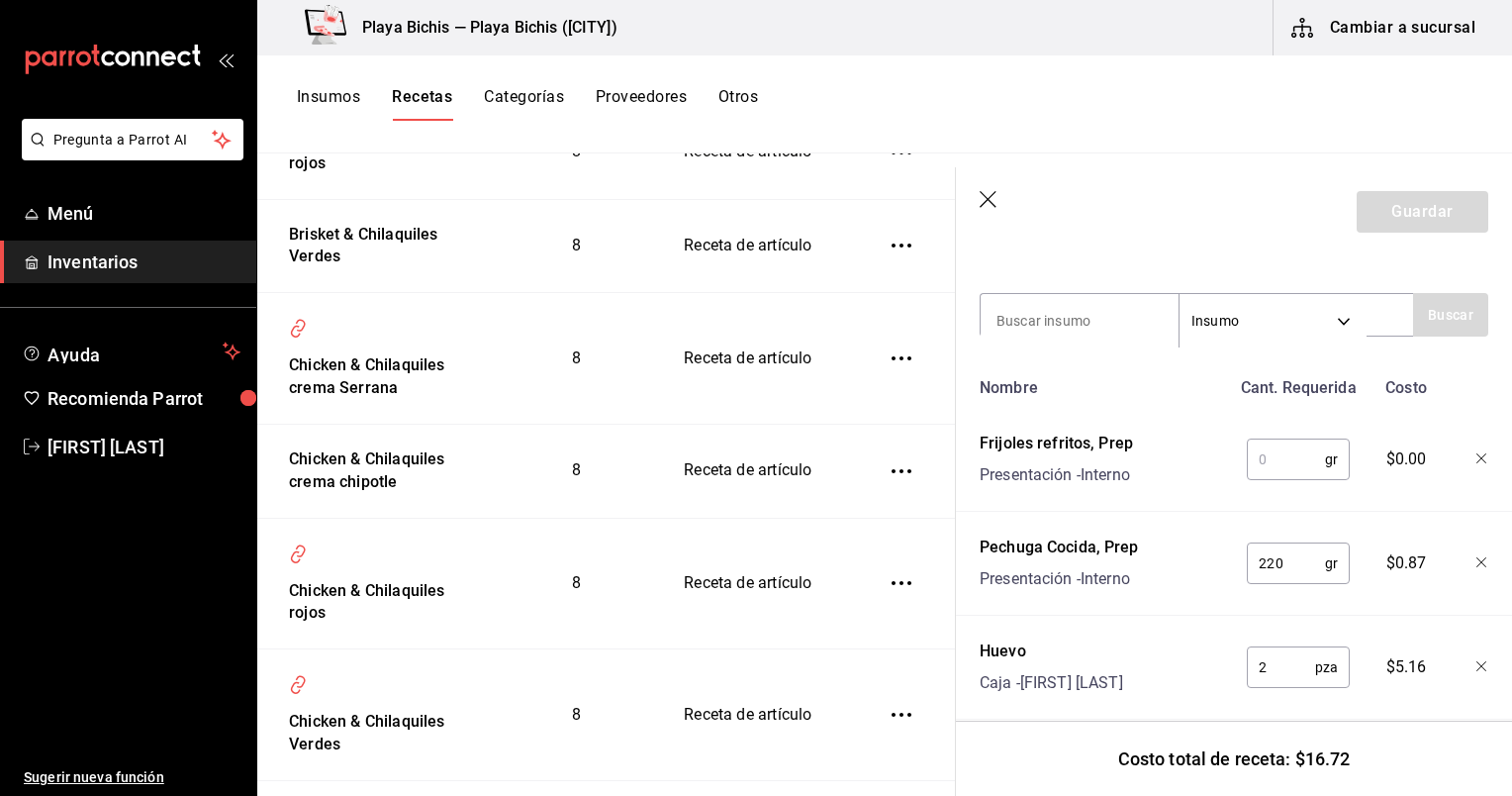 click at bounding box center [1285, 459] 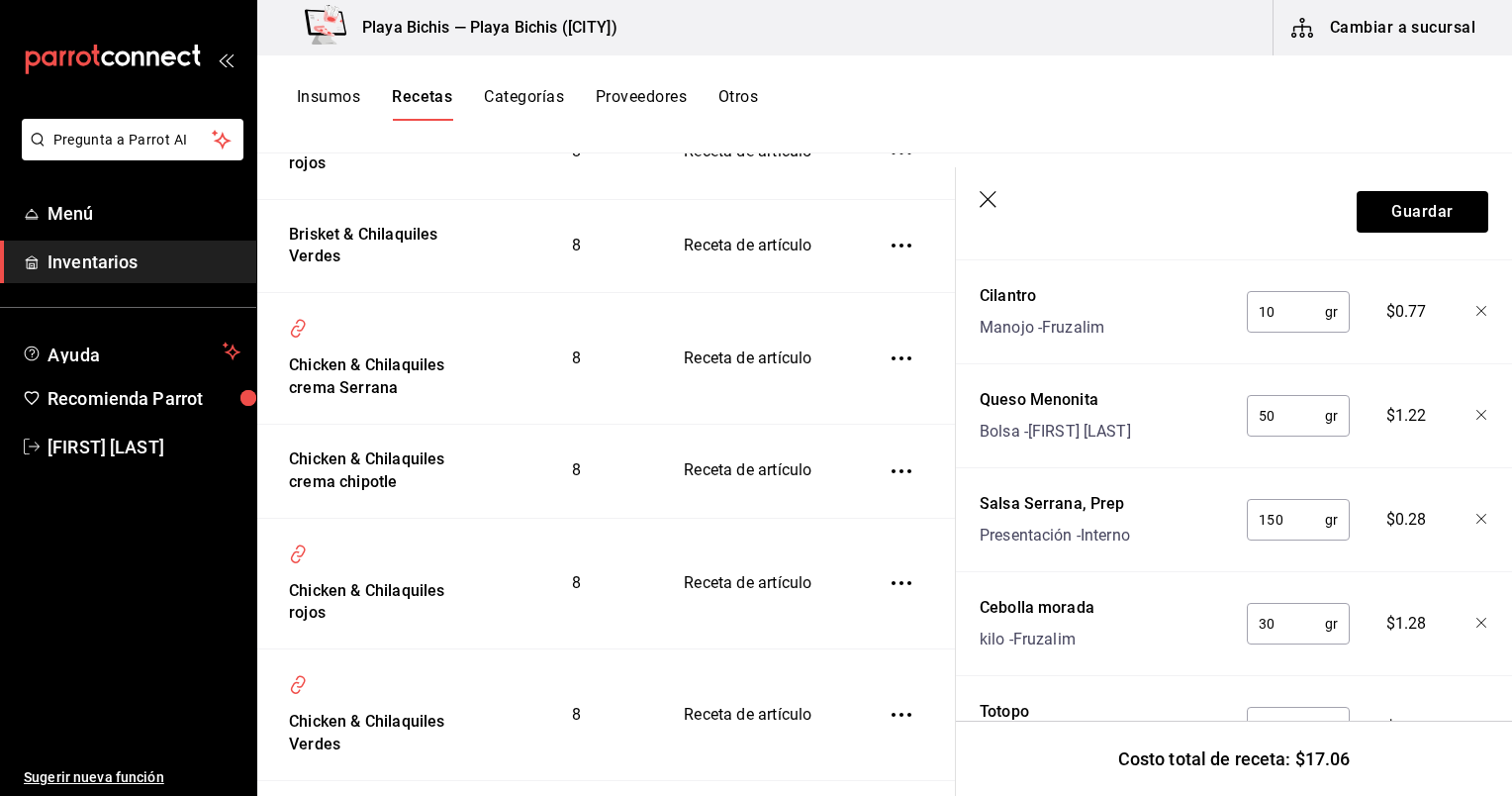 scroll, scrollTop: 861, scrollLeft: 0, axis: vertical 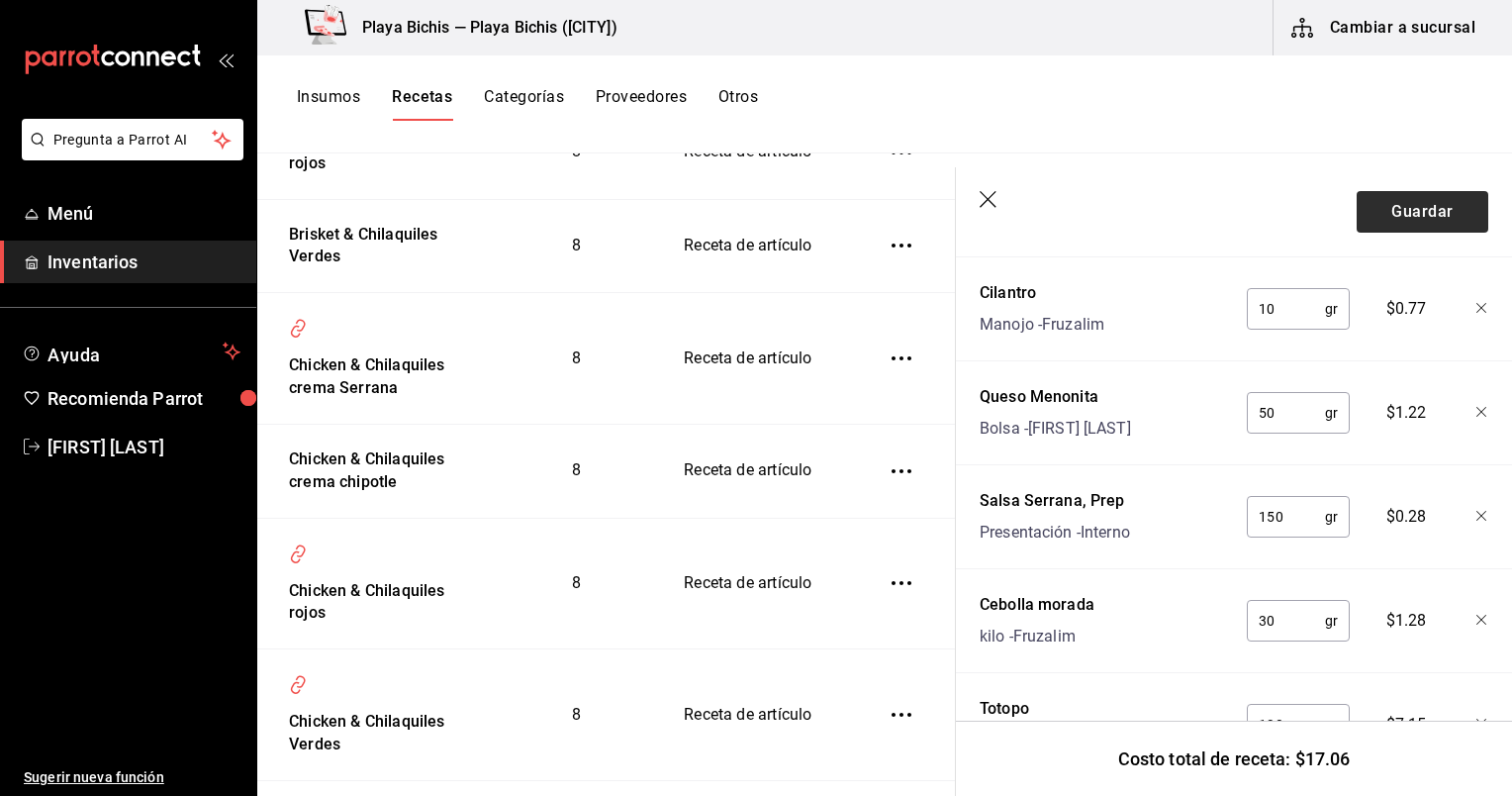 type on "80" 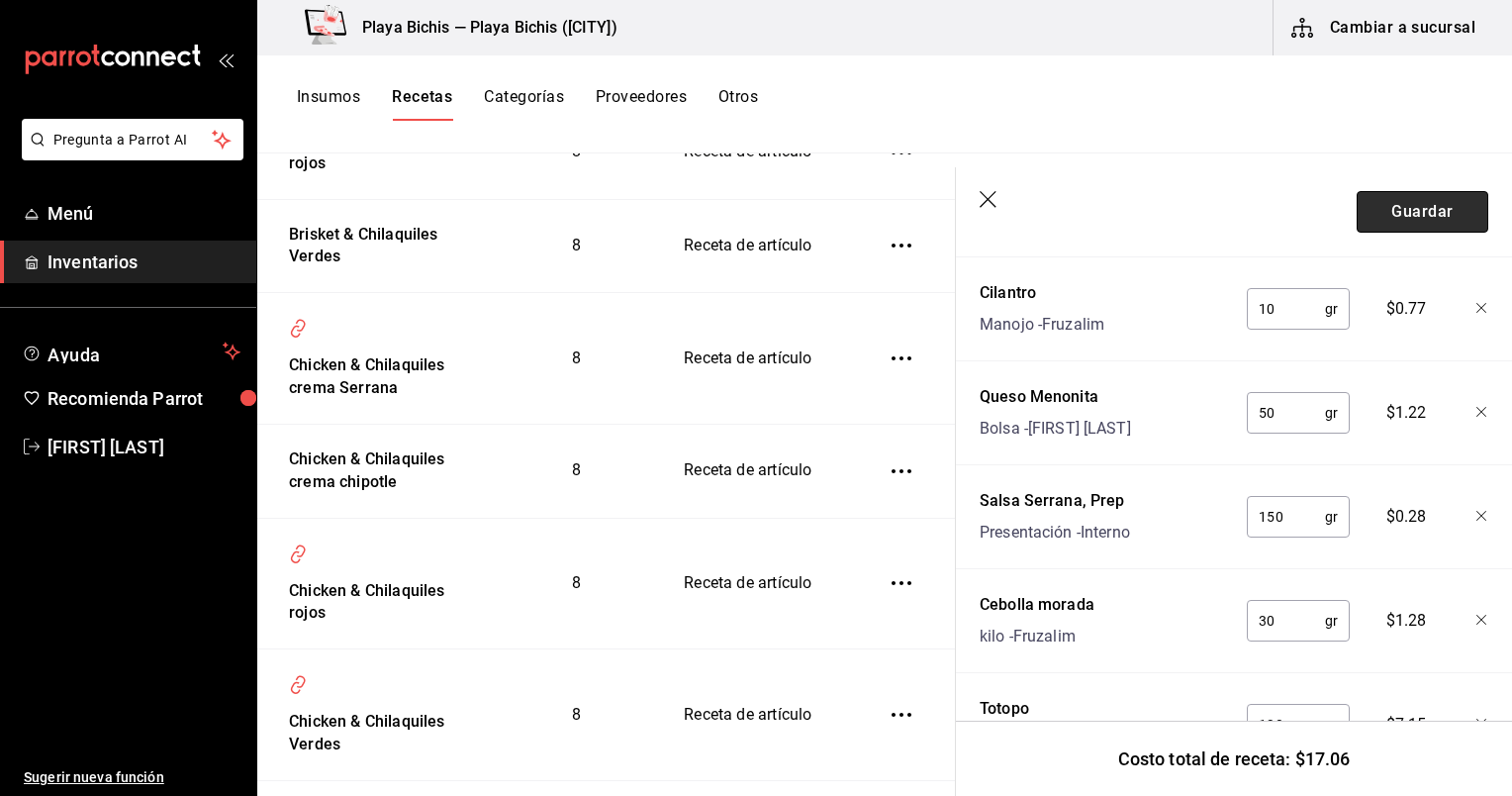 click on "Guardar" at bounding box center [1422, 212] 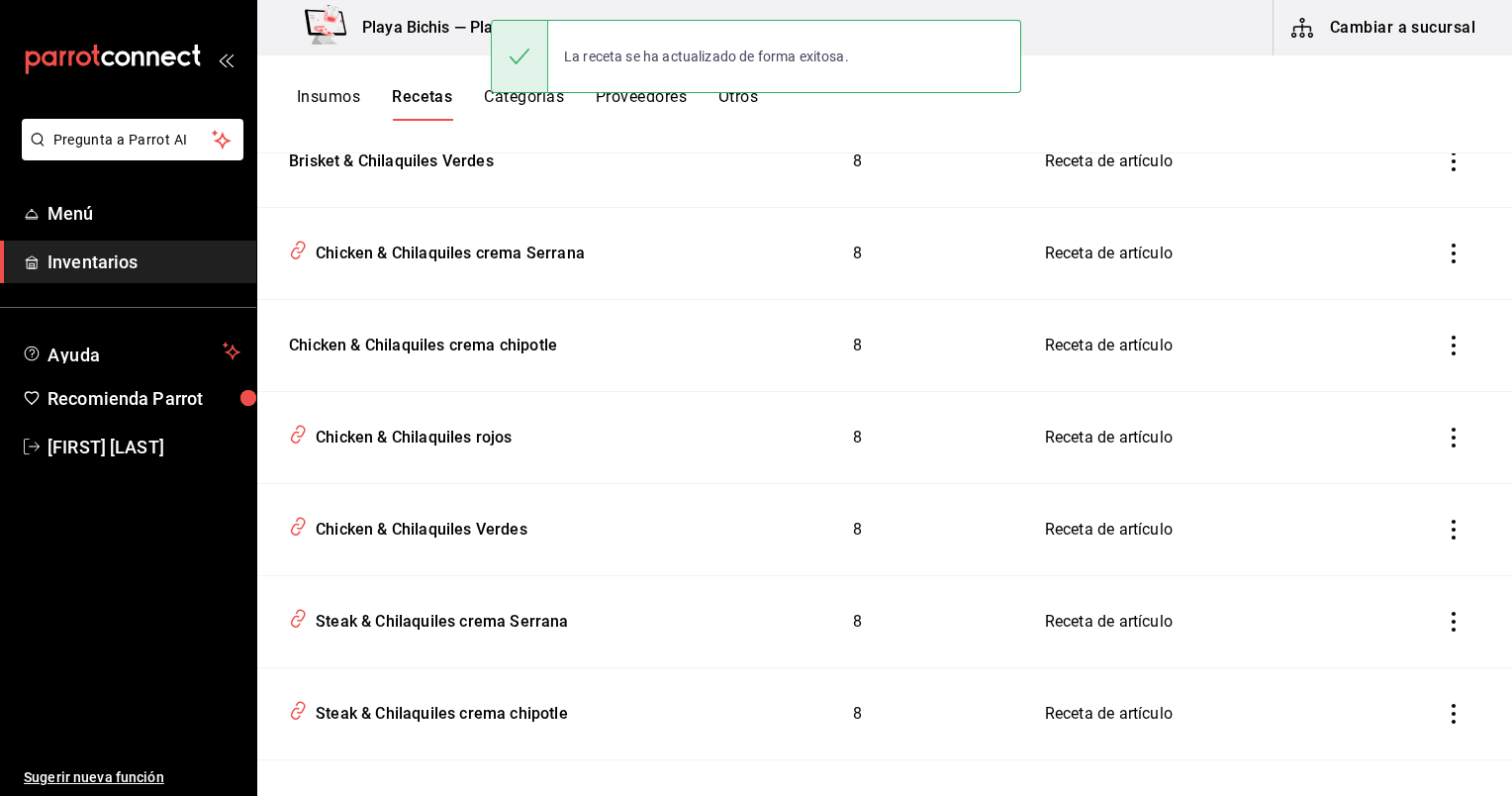 scroll, scrollTop: 0, scrollLeft: 0, axis: both 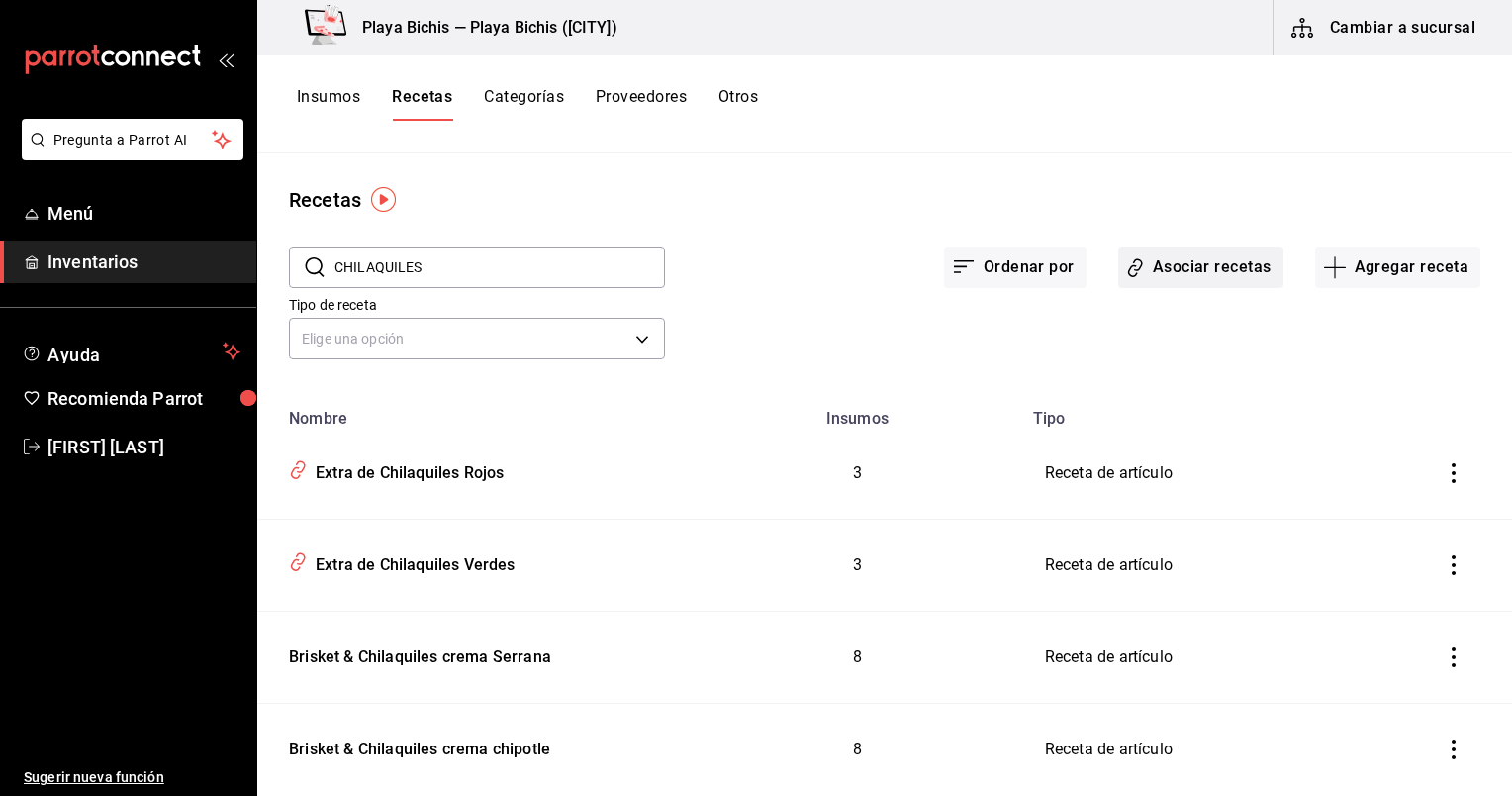 click on "Asociar recetas" at bounding box center [1200, 267] 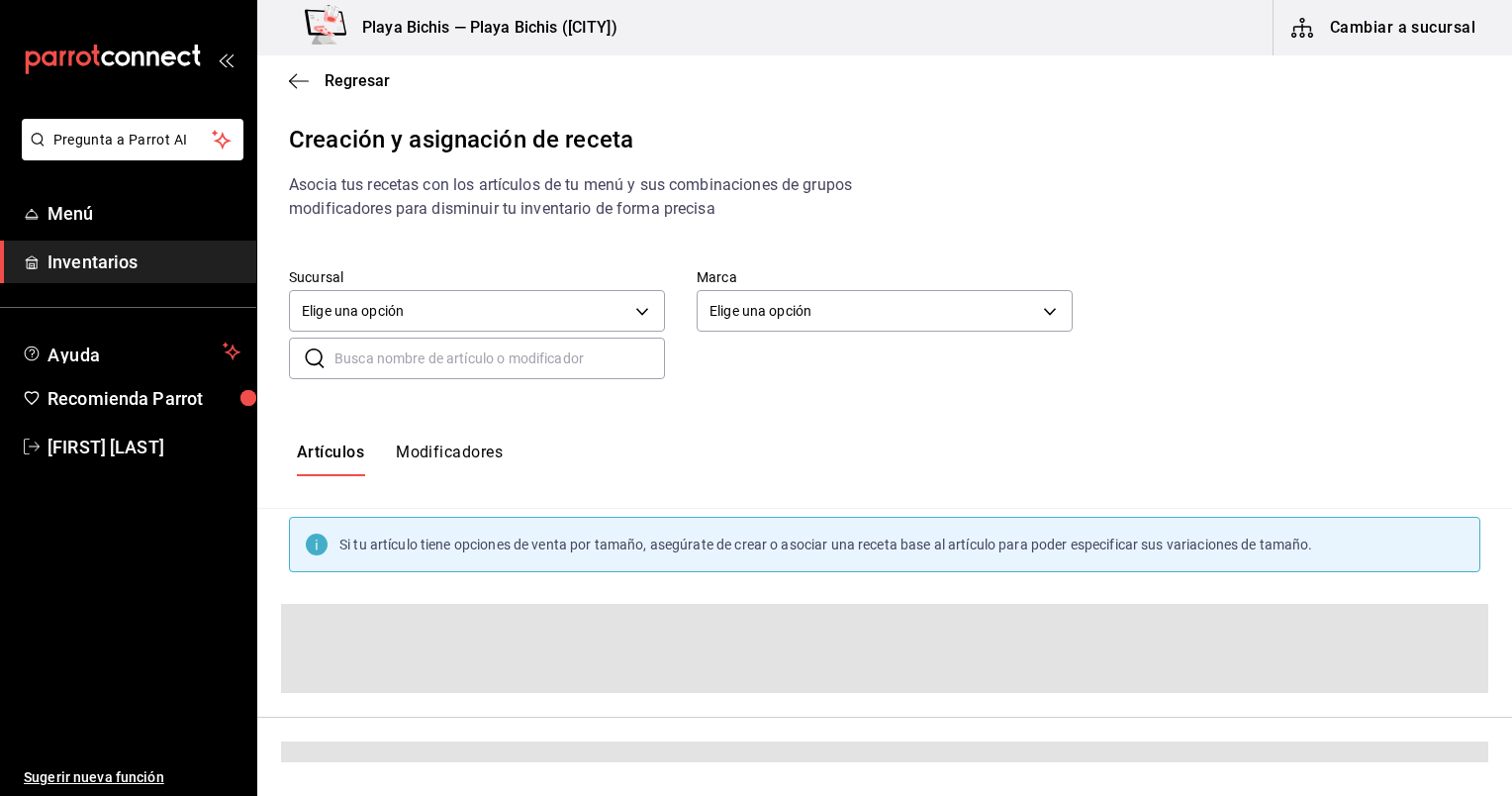 click at bounding box center [500, 358] 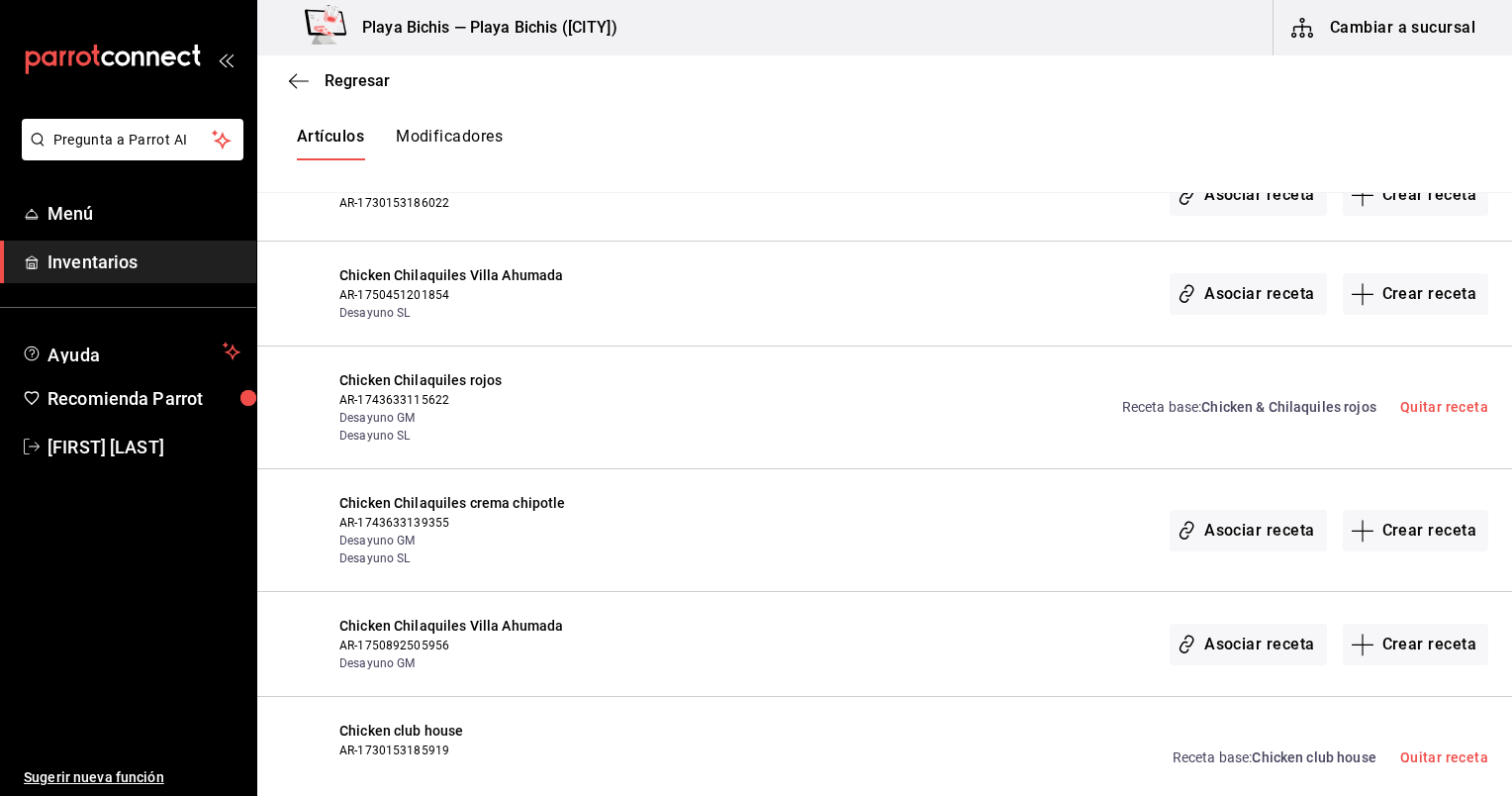 scroll, scrollTop: 428, scrollLeft: 0, axis: vertical 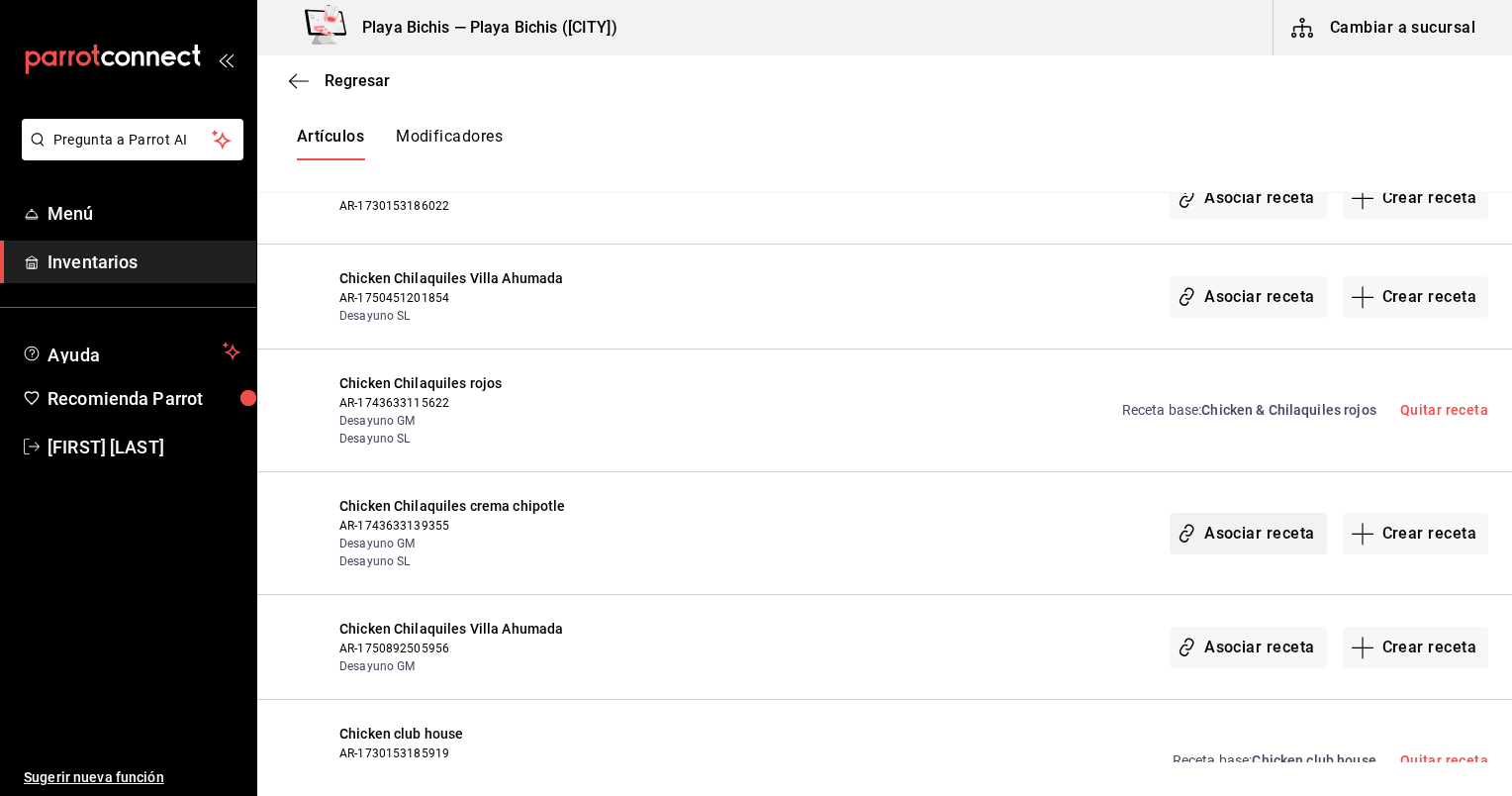 type on "CHICK" 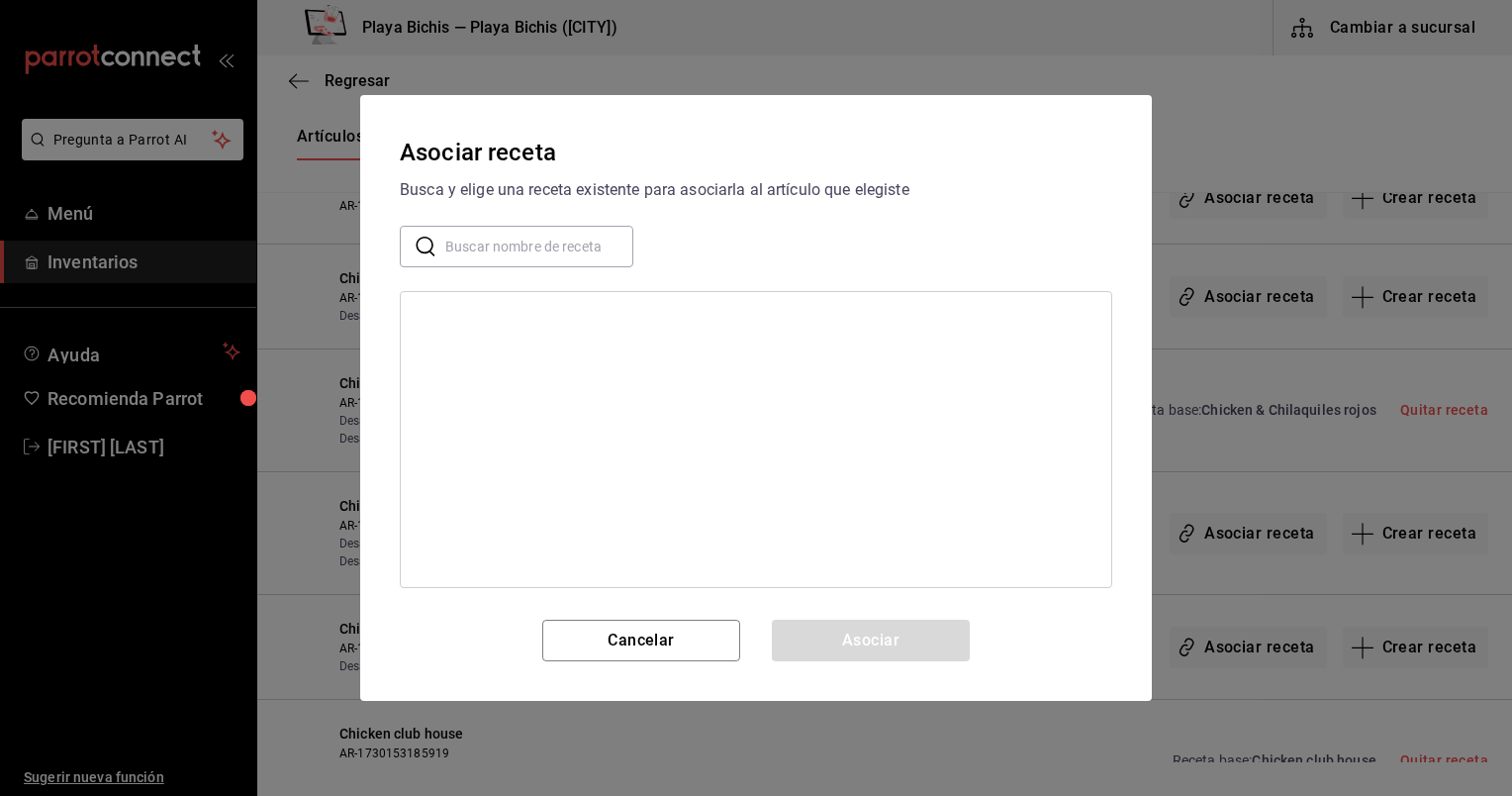 click at bounding box center (539, 247) 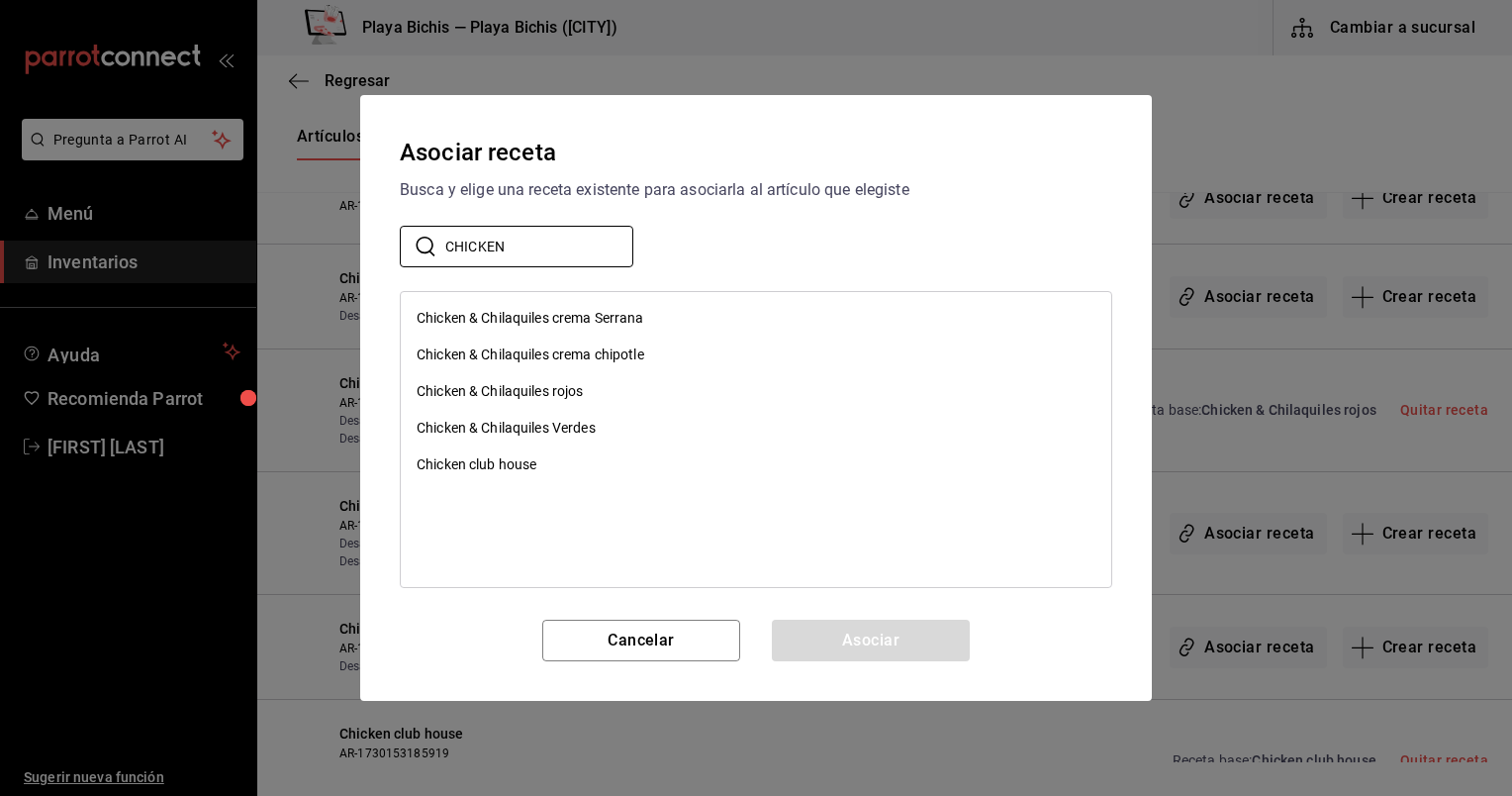 type on "CHICKEN" 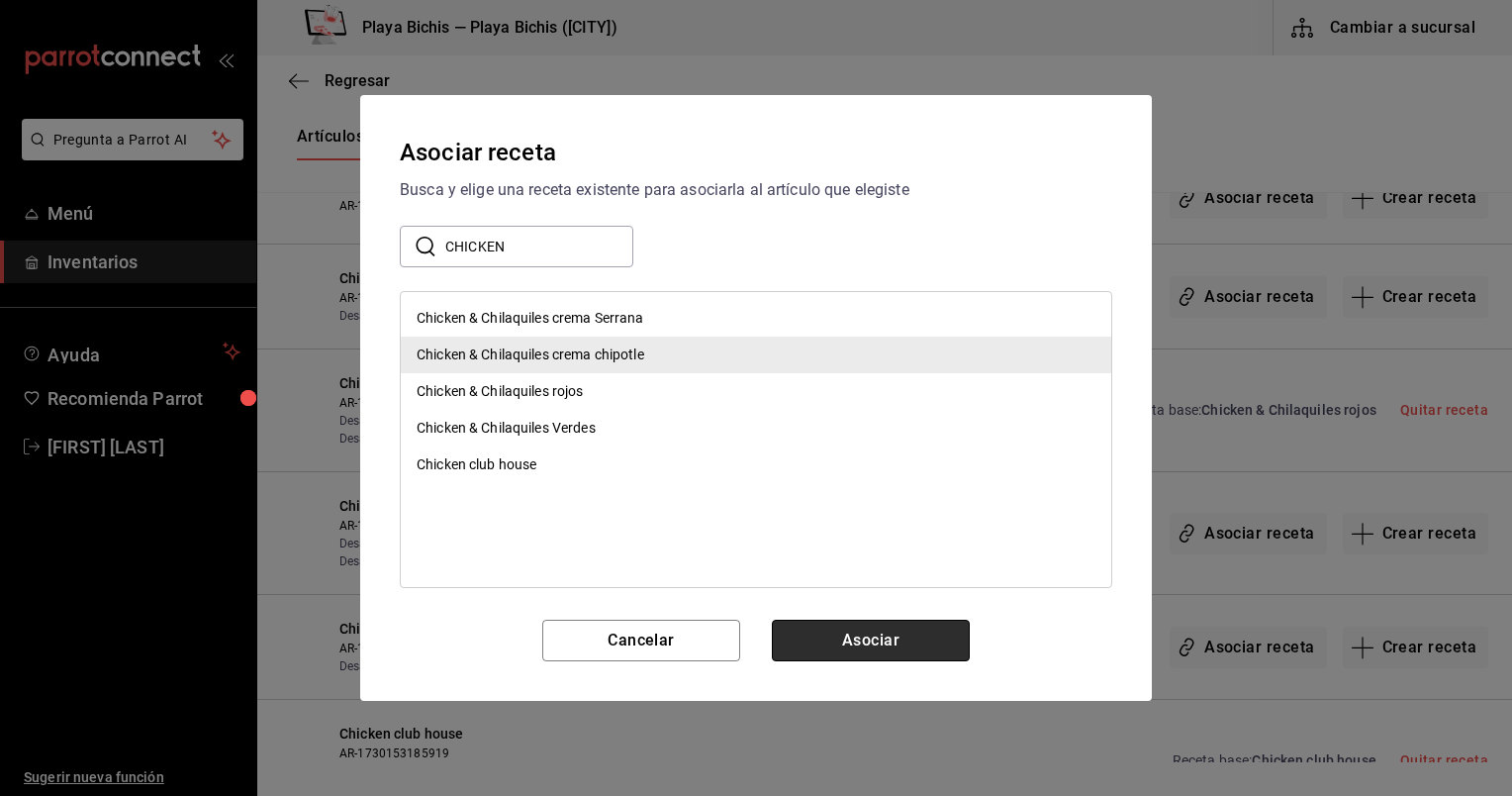 click on "Asociar" at bounding box center [871, 641] 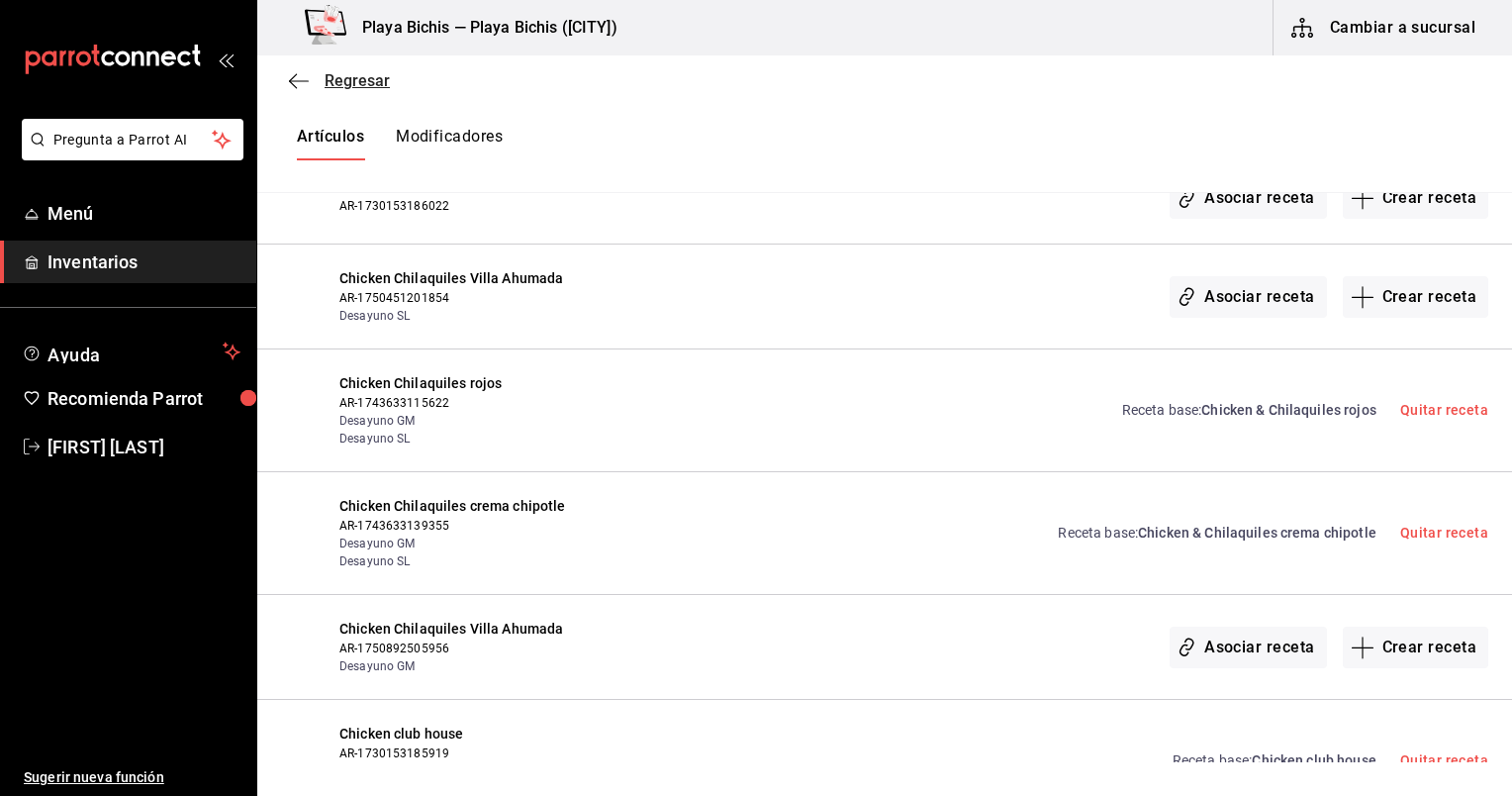click on "Regresar" at bounding box center [357, 80] 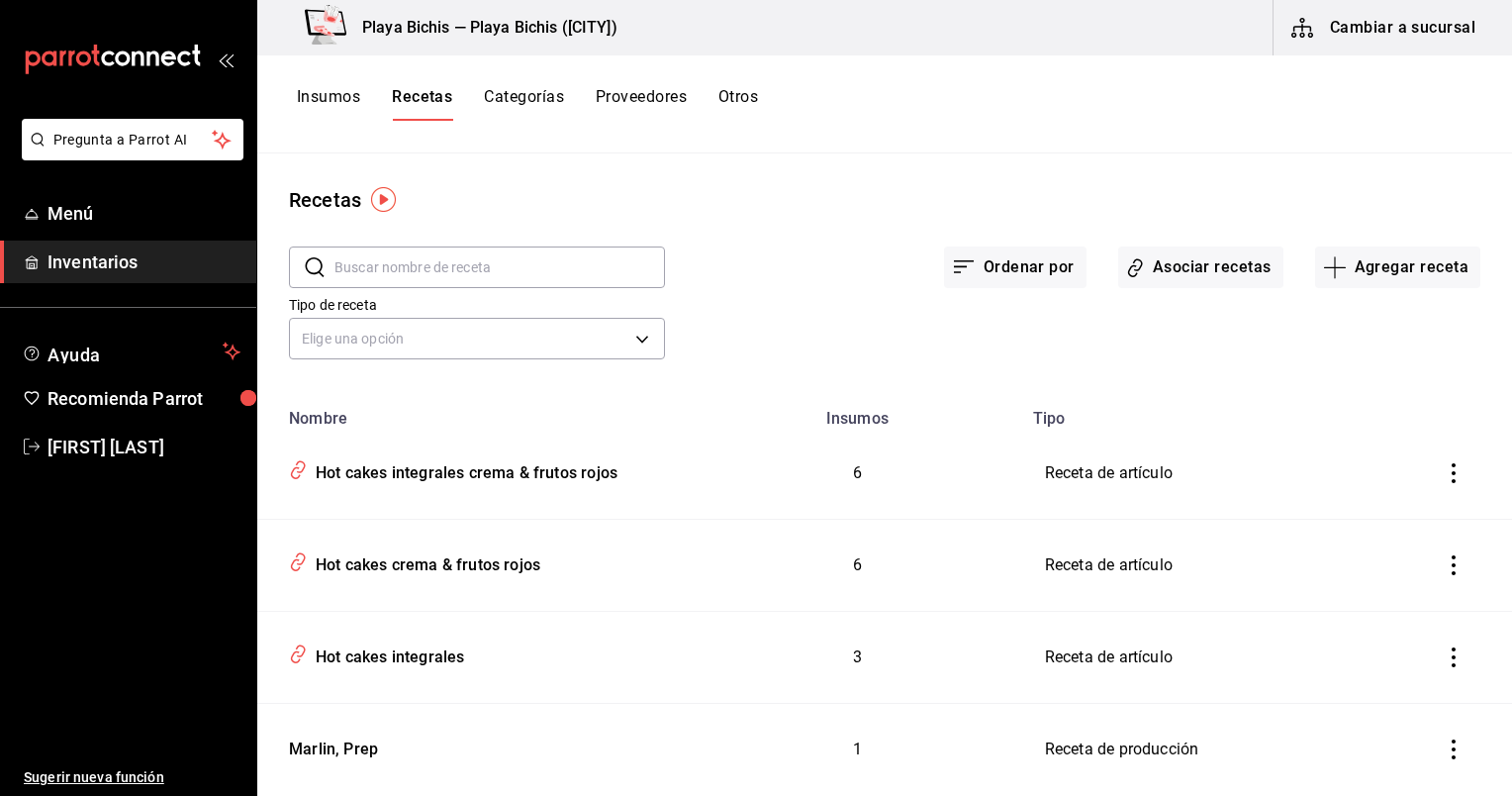click at bounding box center (500, 267) 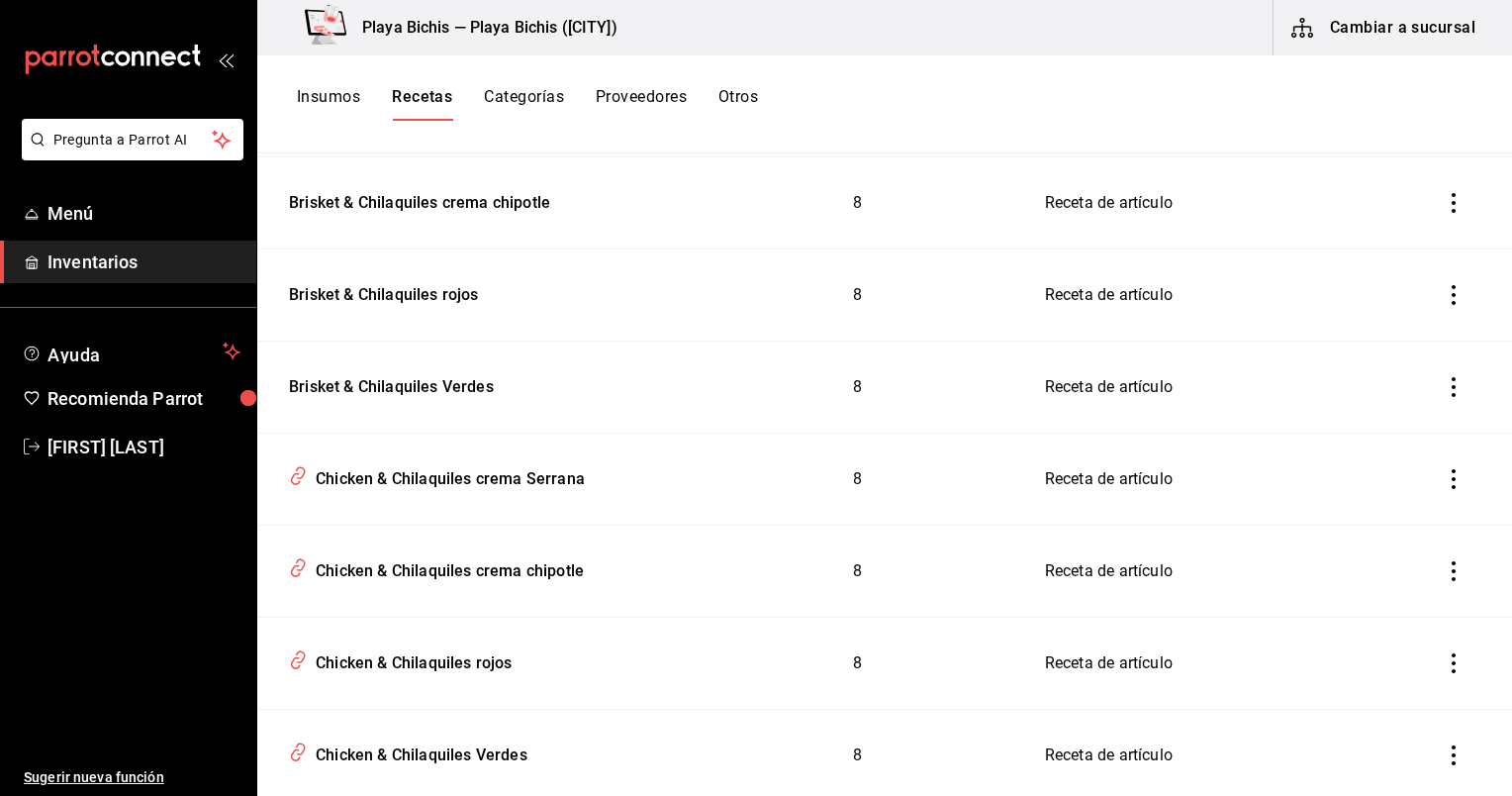 scroll, scrollTop: 515, scrollLeft: 0, axis: vertical 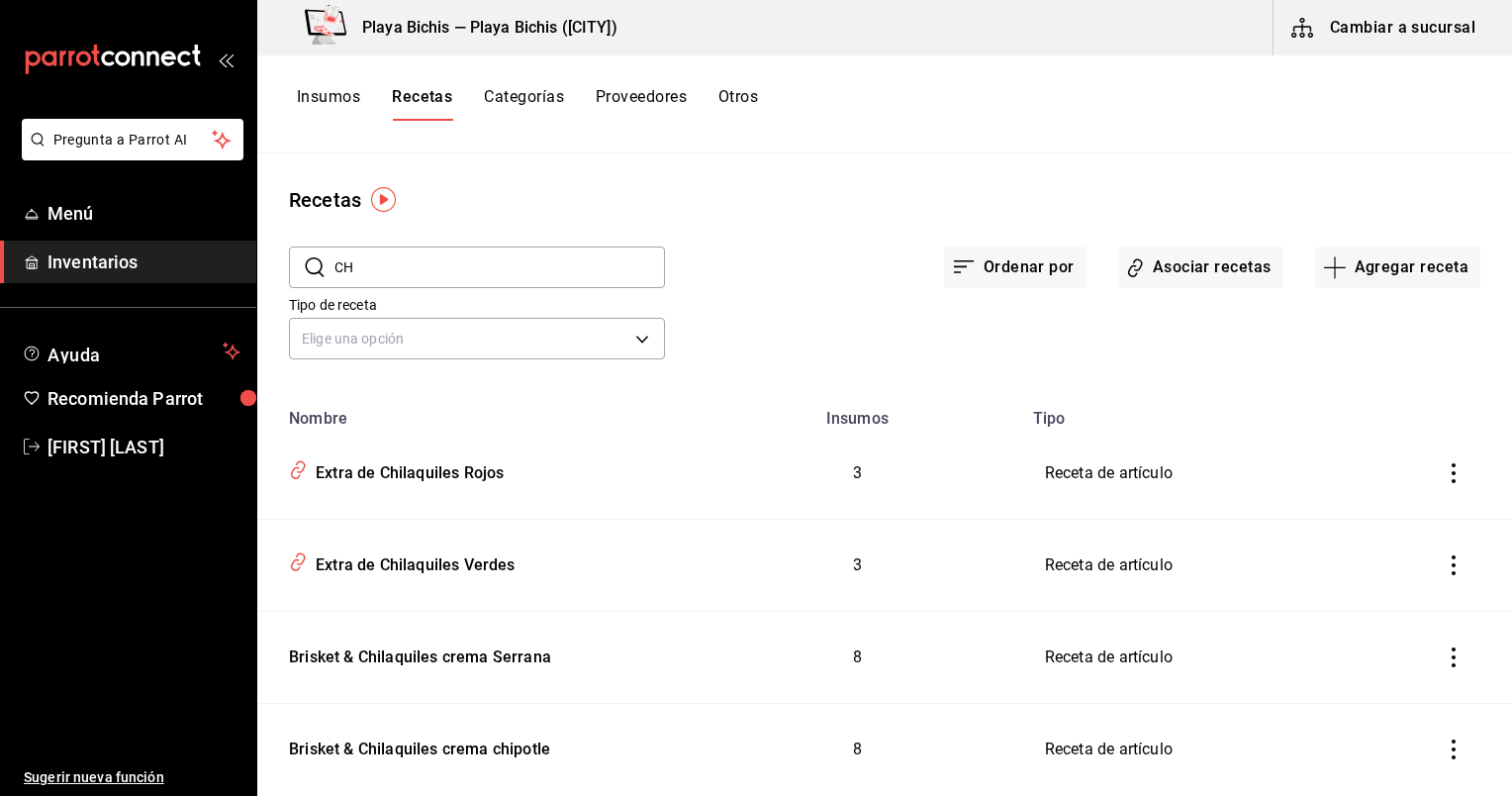type on "C" 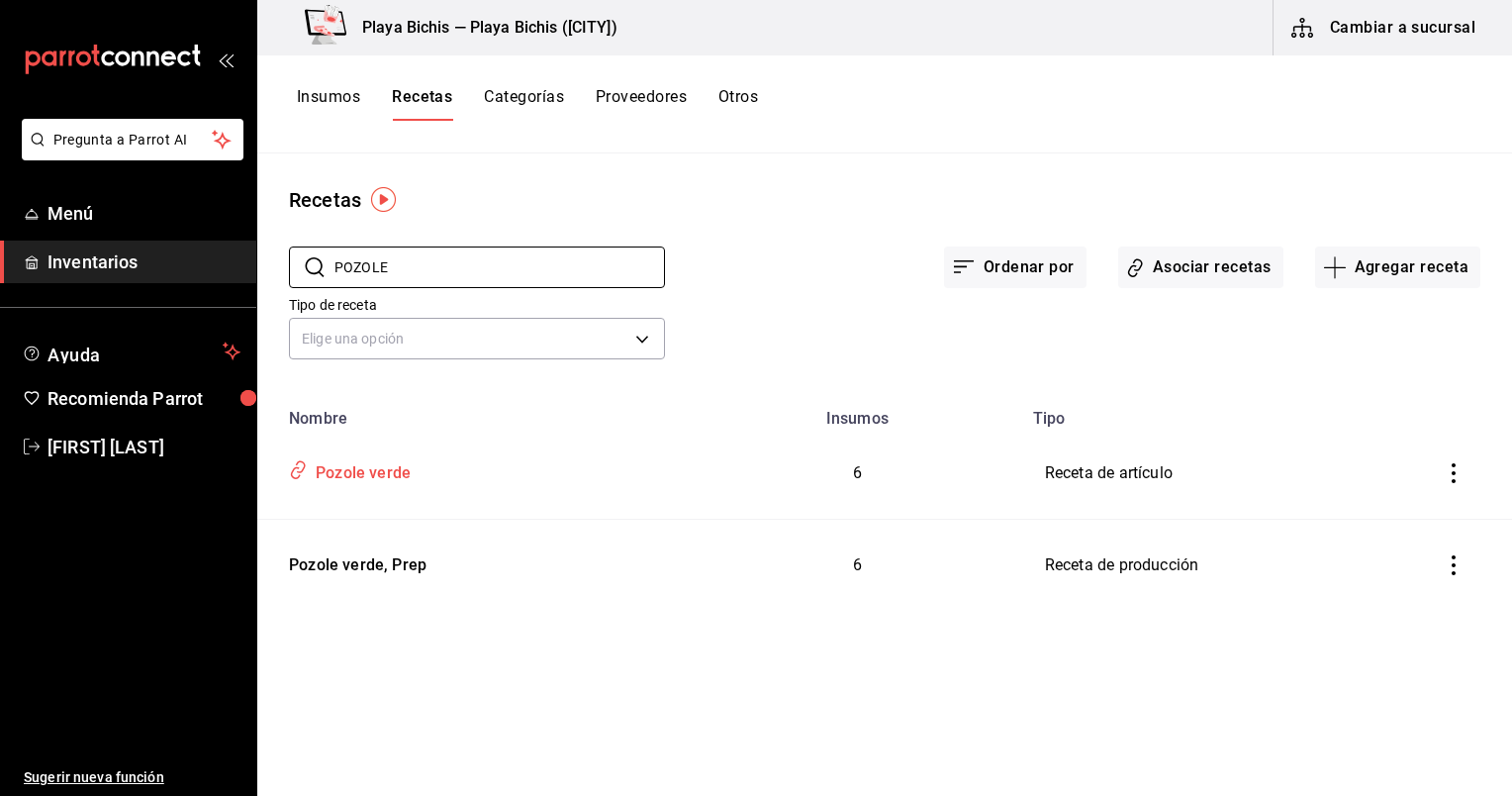 type on "POZOLE" 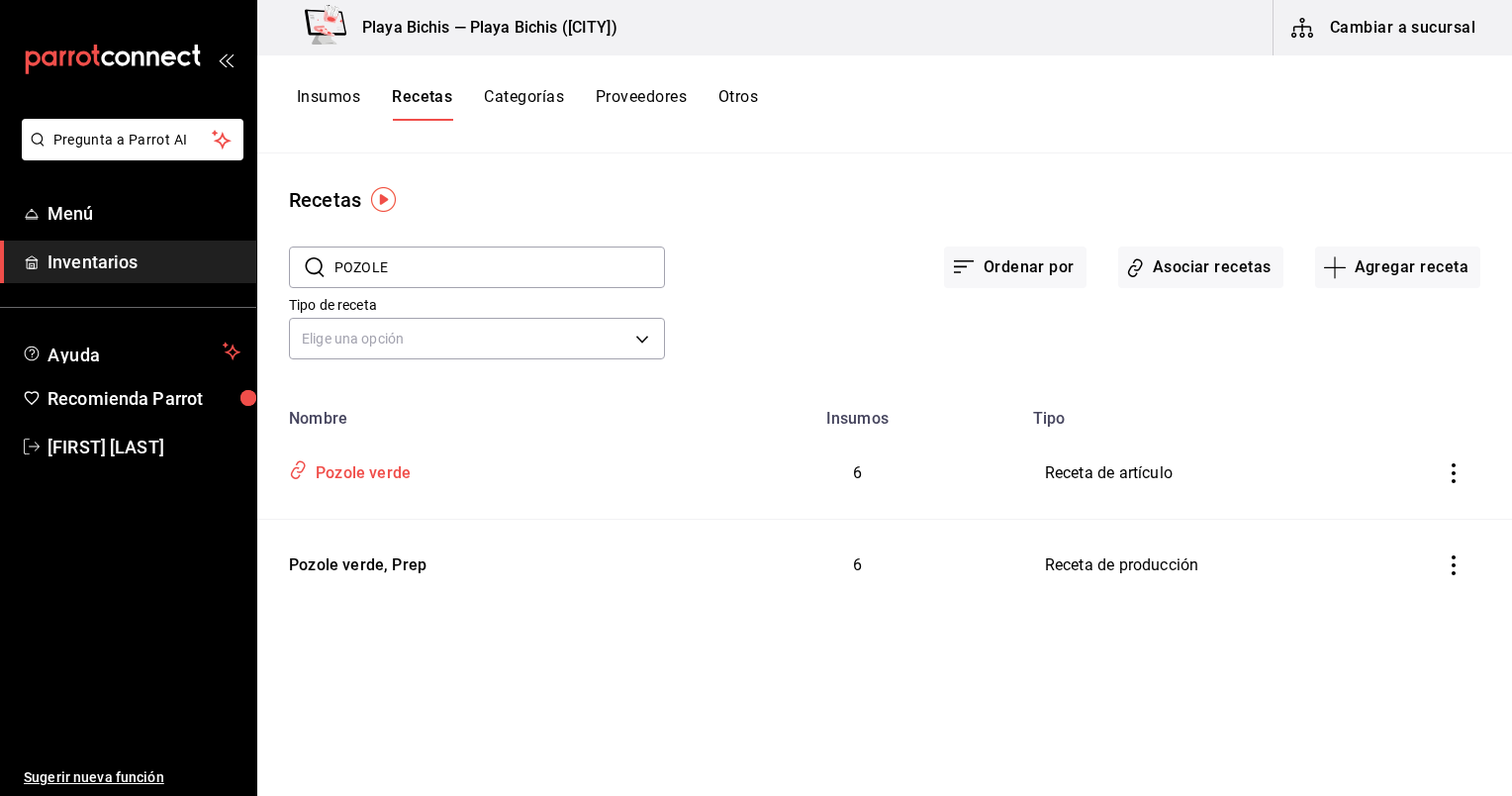 click on "Pozole verde" at bounding box center [359, 469] 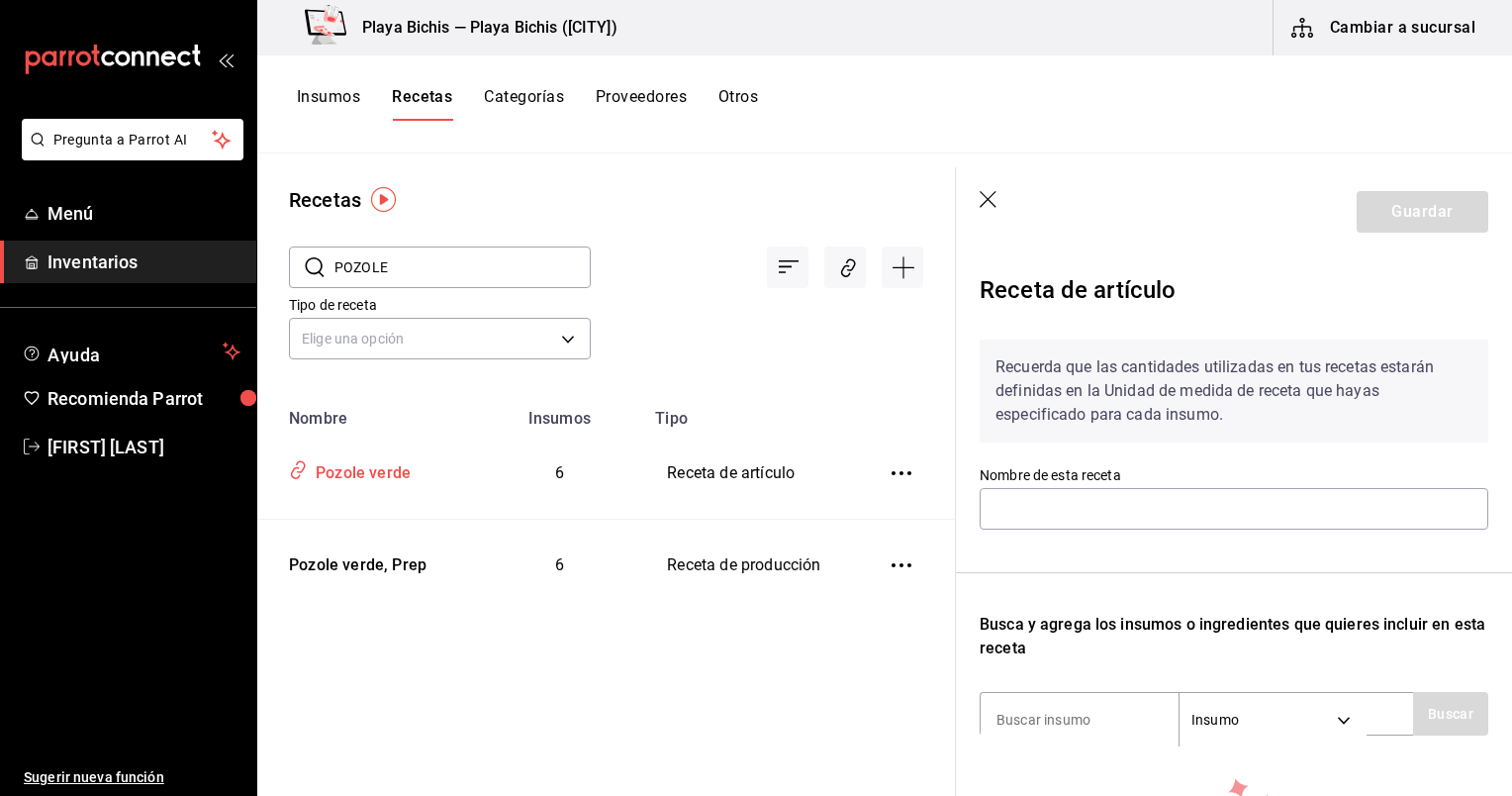 type on "Pozole verde" 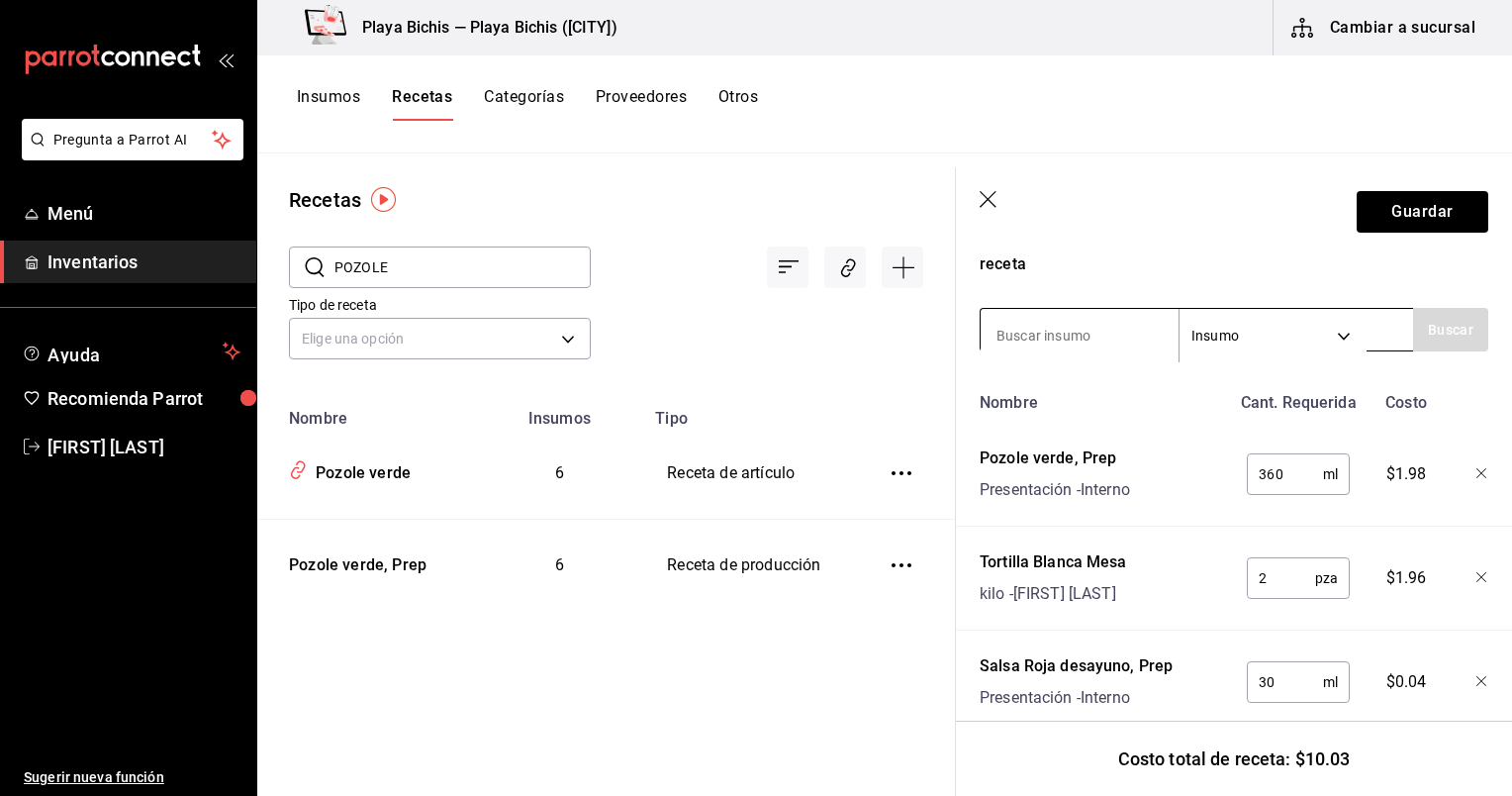 scroll, scrollTop: 376, scrollLeft: 0, axis: vertical 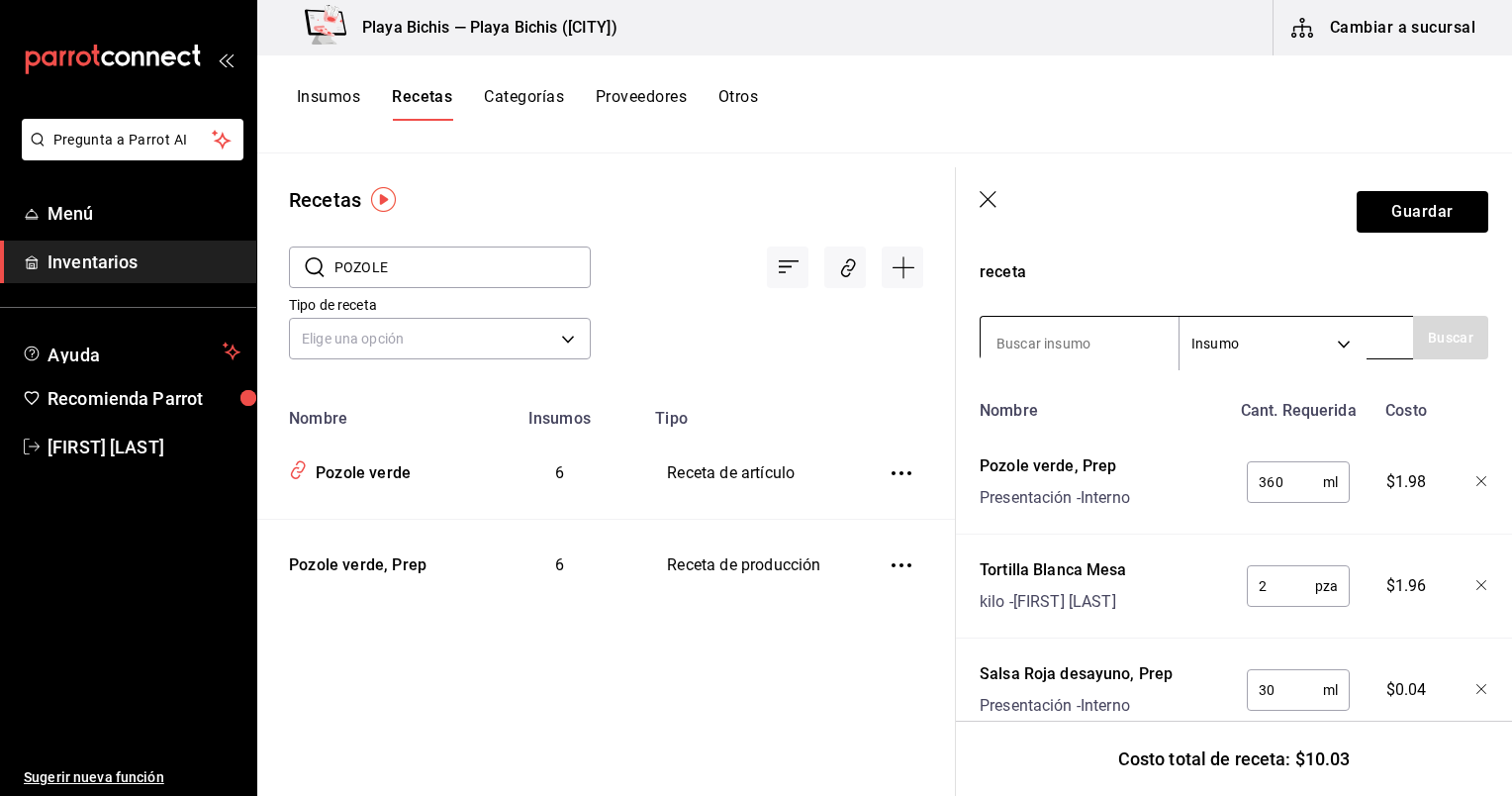 click at bounding box center [1080, 344] 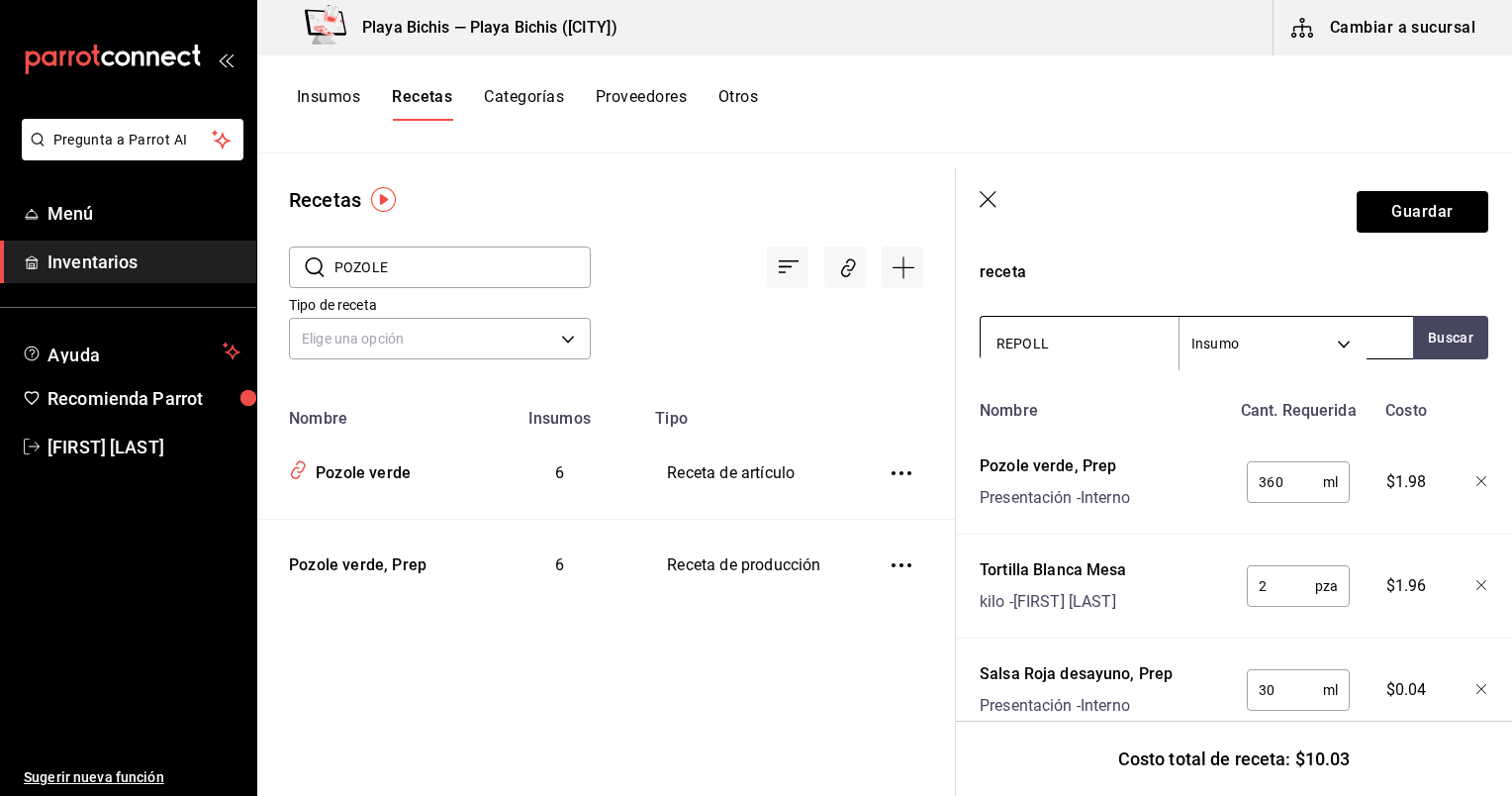 type on "REPOLLO" 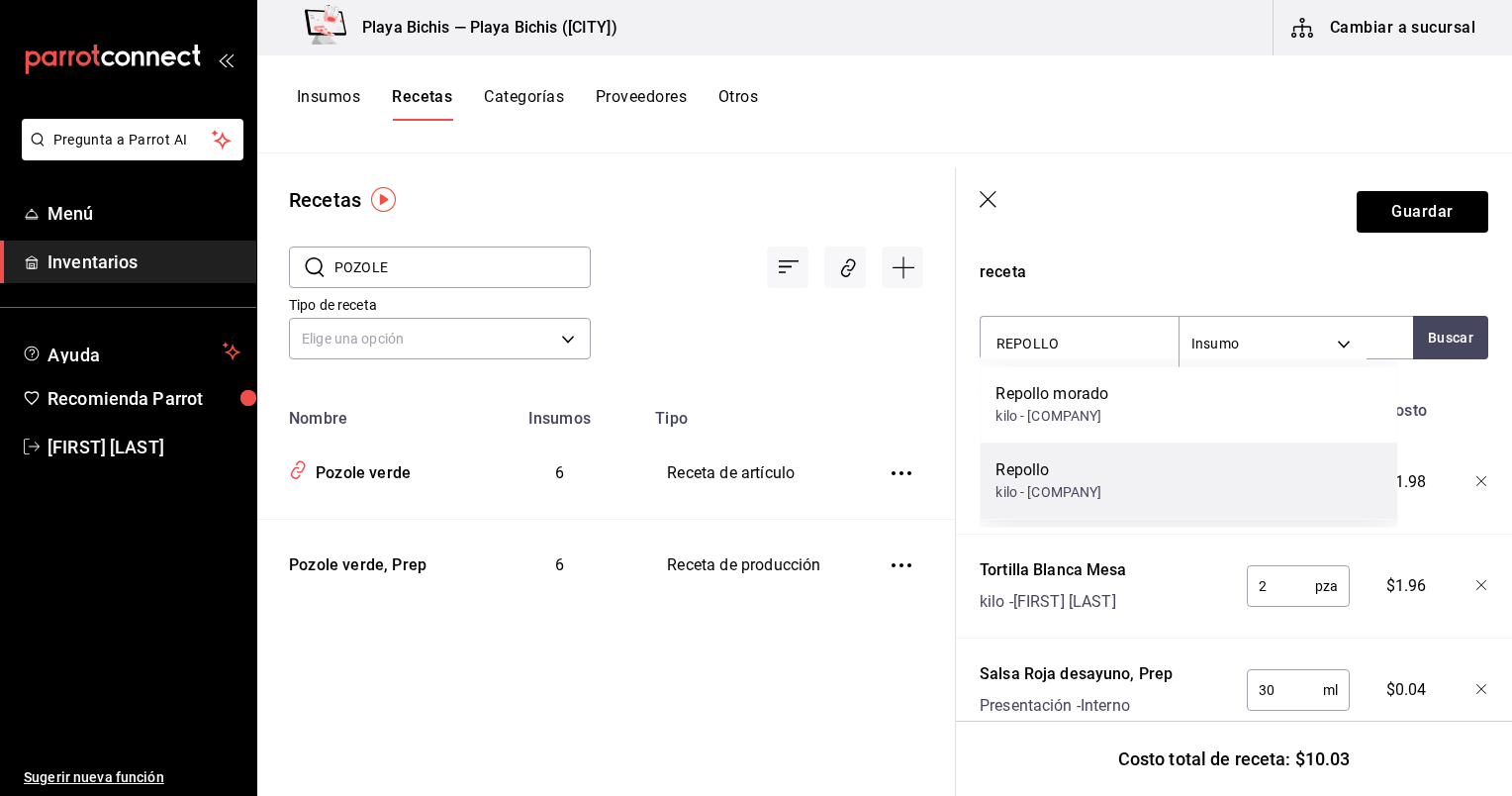 click on "Repollo kilo - Fruzalim" at bounding box center [1188, 480] 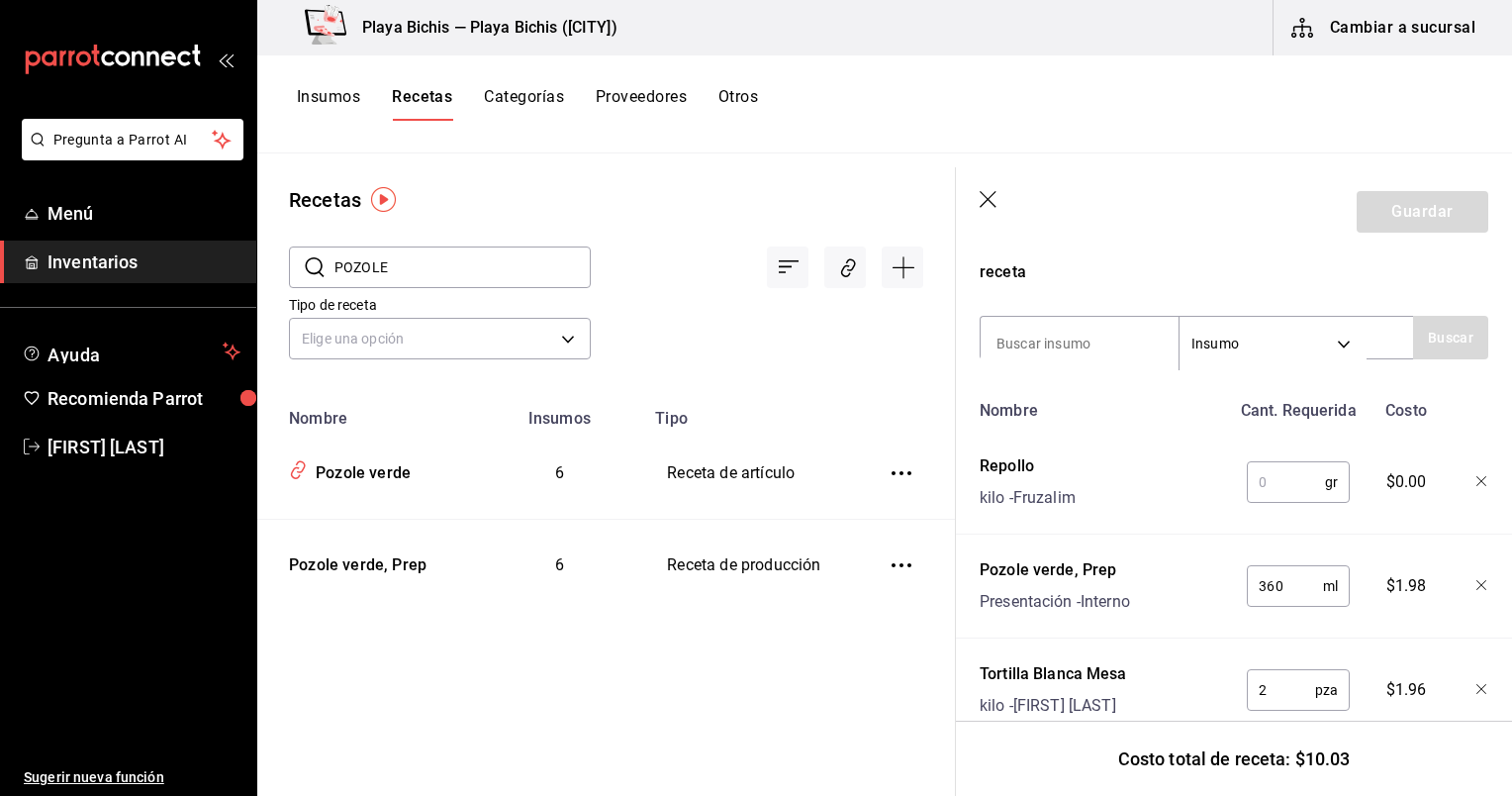 click at bounding box center (1285, 482) 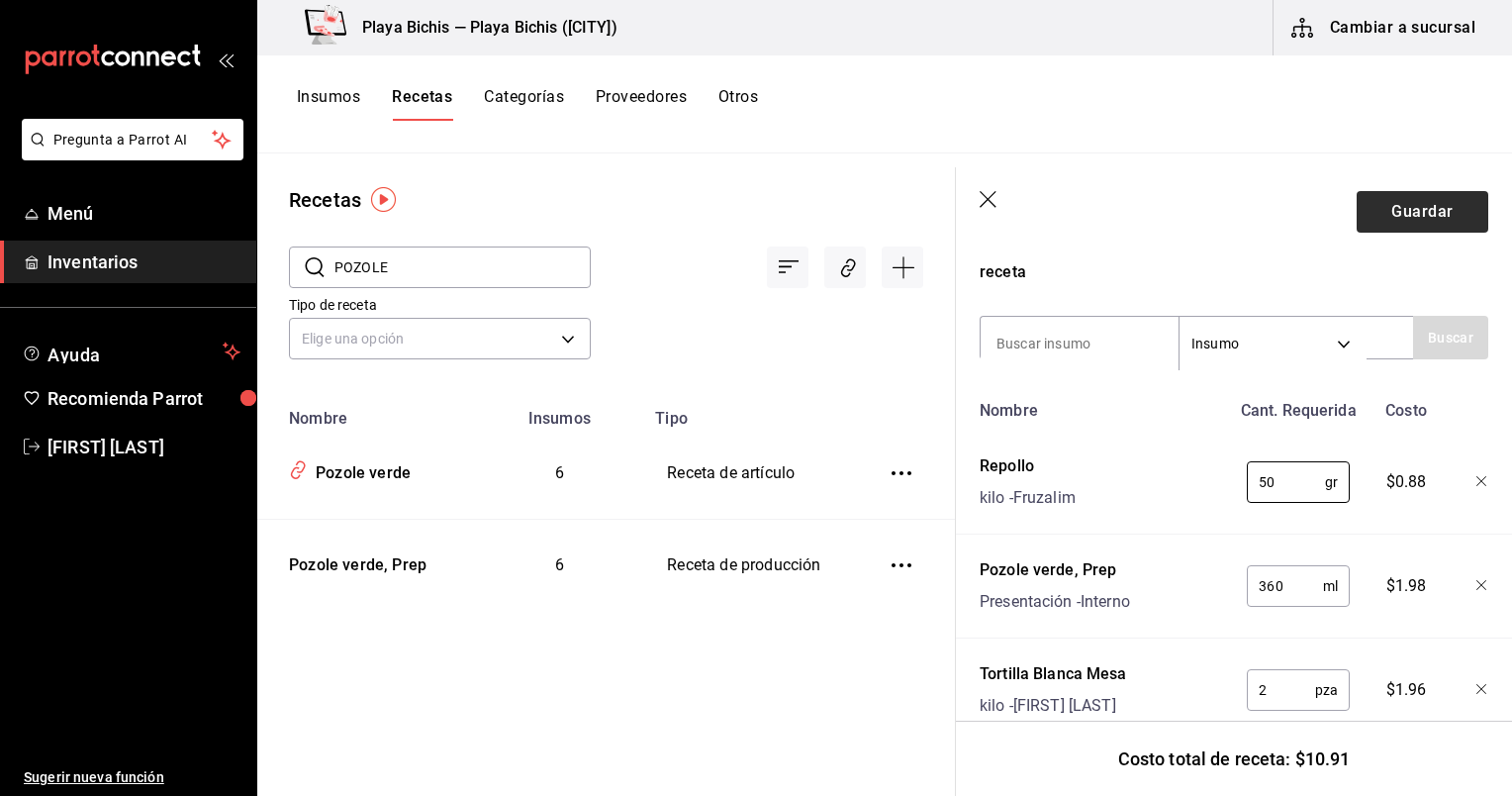 type on "50" 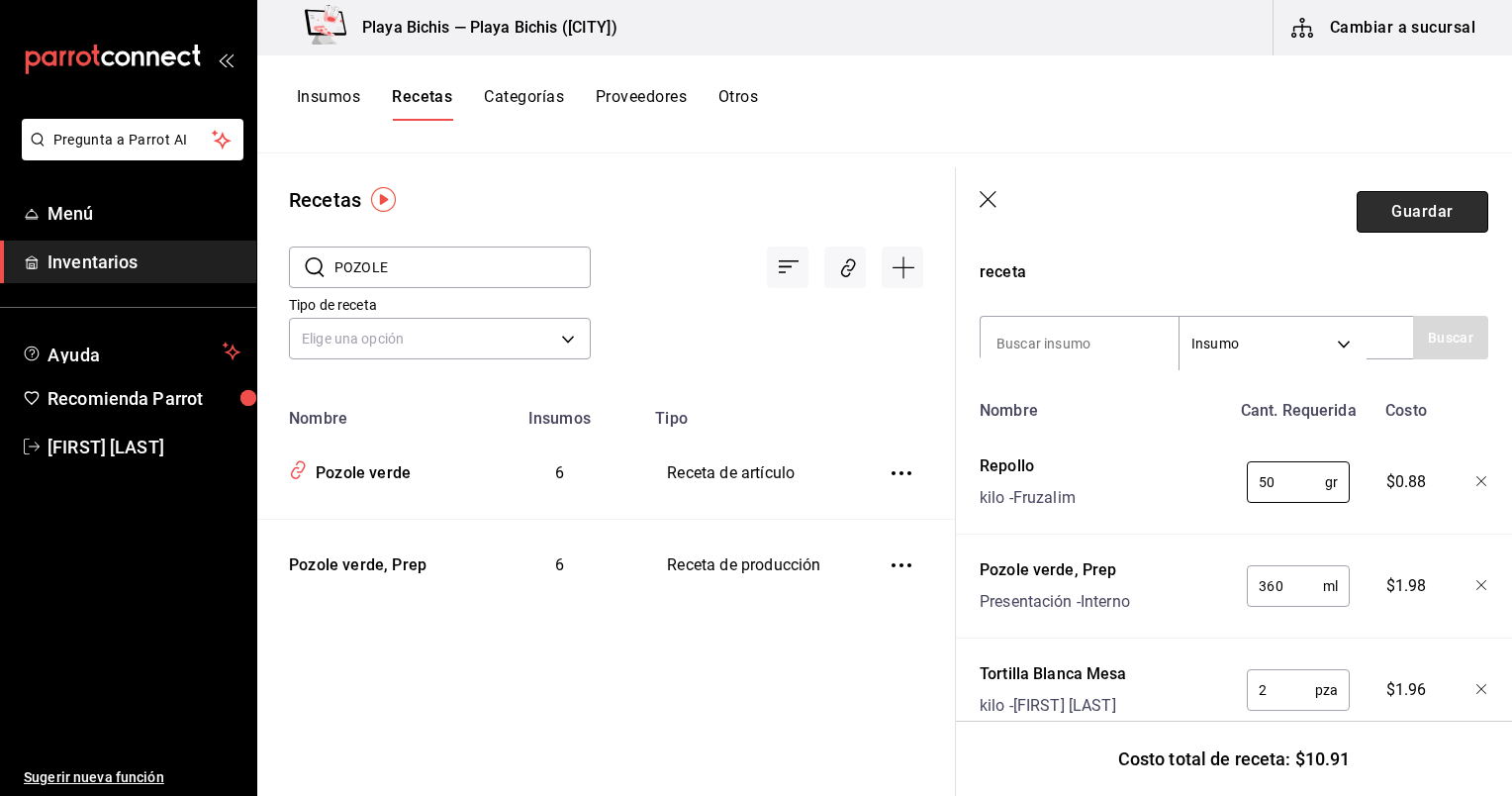 click on "Guardar" at bounding box center (1422, 212) 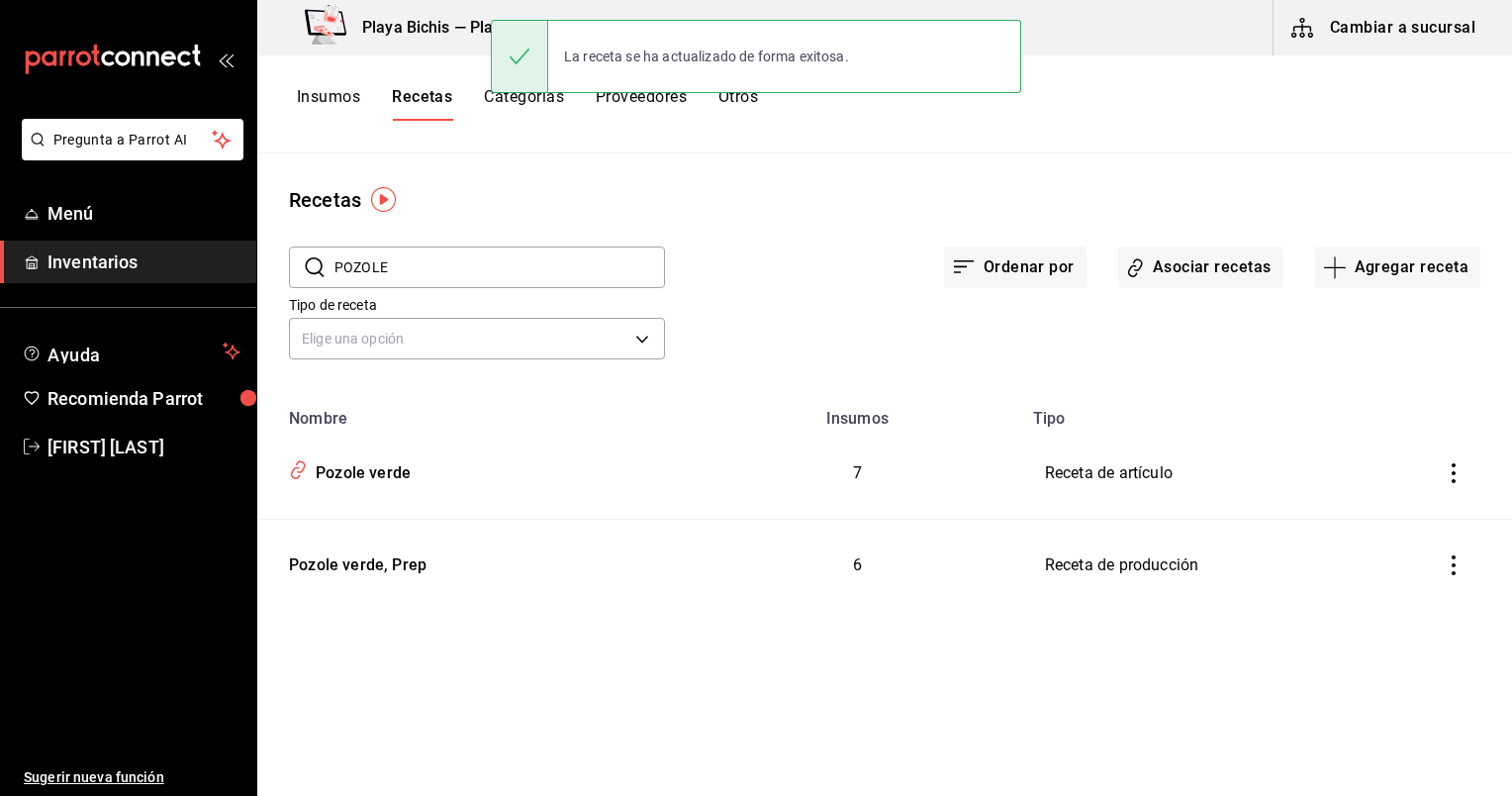 scroll, scrollTop: 0, scrollLeft: 0, axis: both 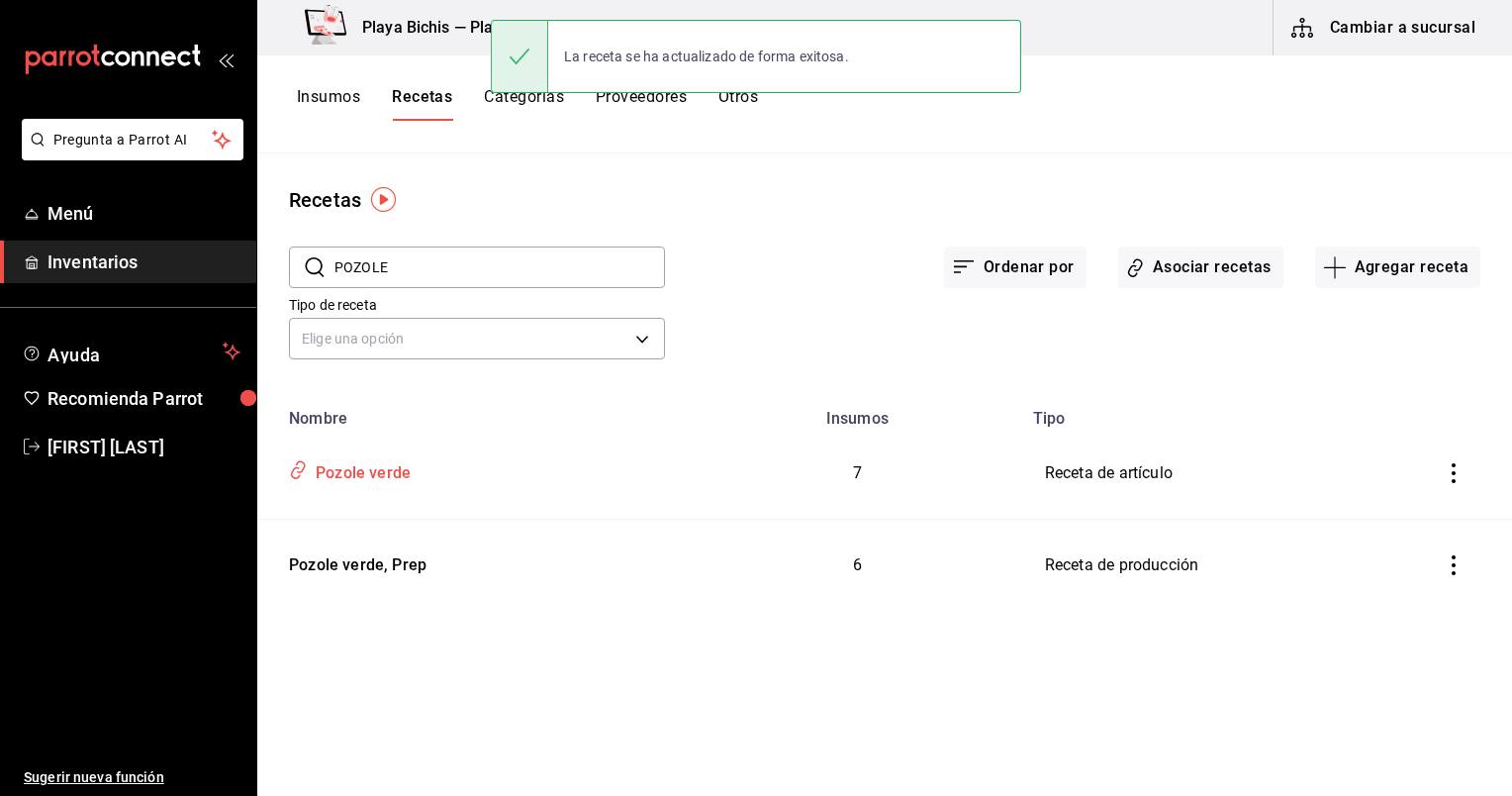 click on "Pozole verde" at bounding box center (475, 473) 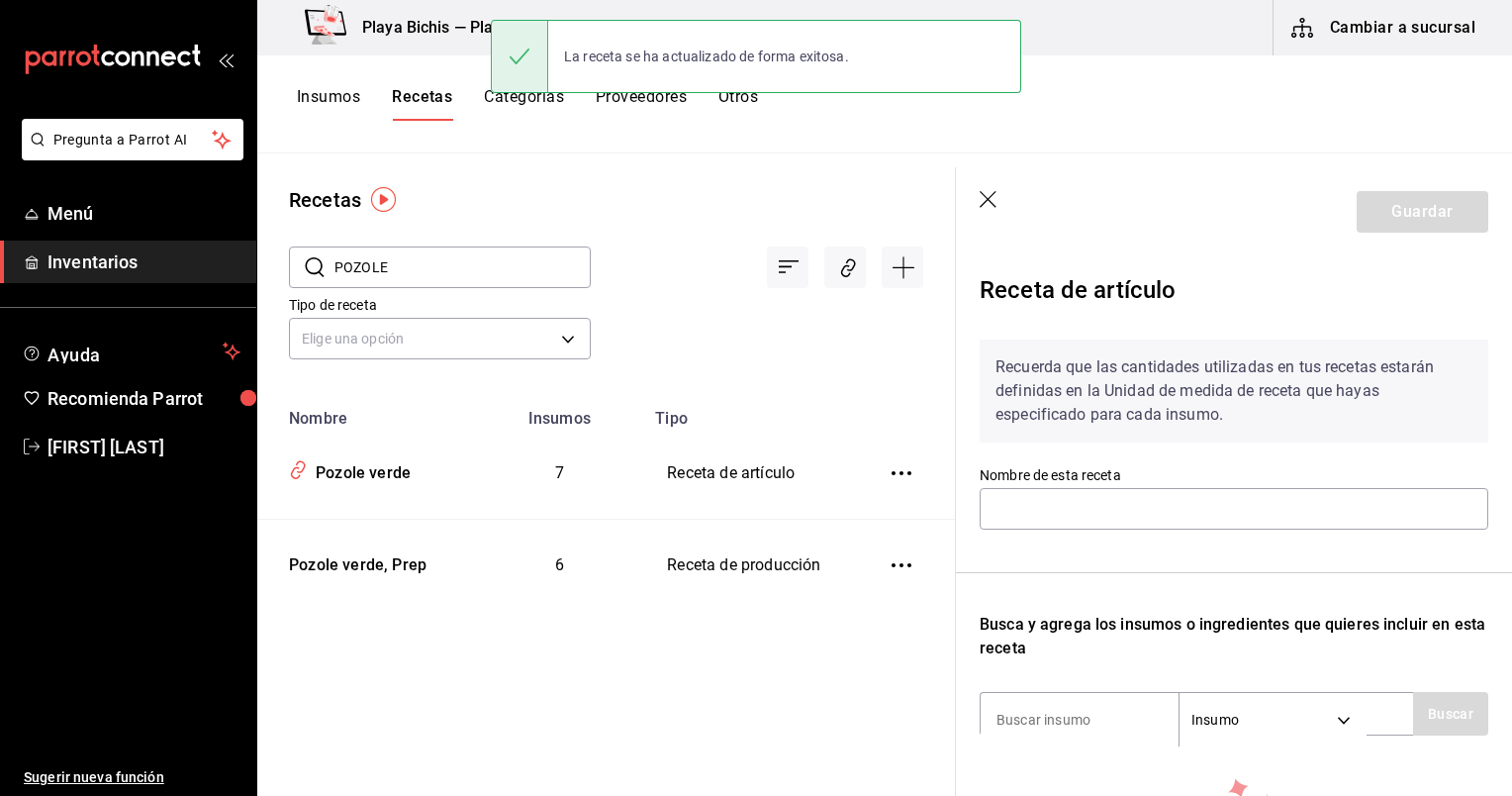 type on "Pozole verde" 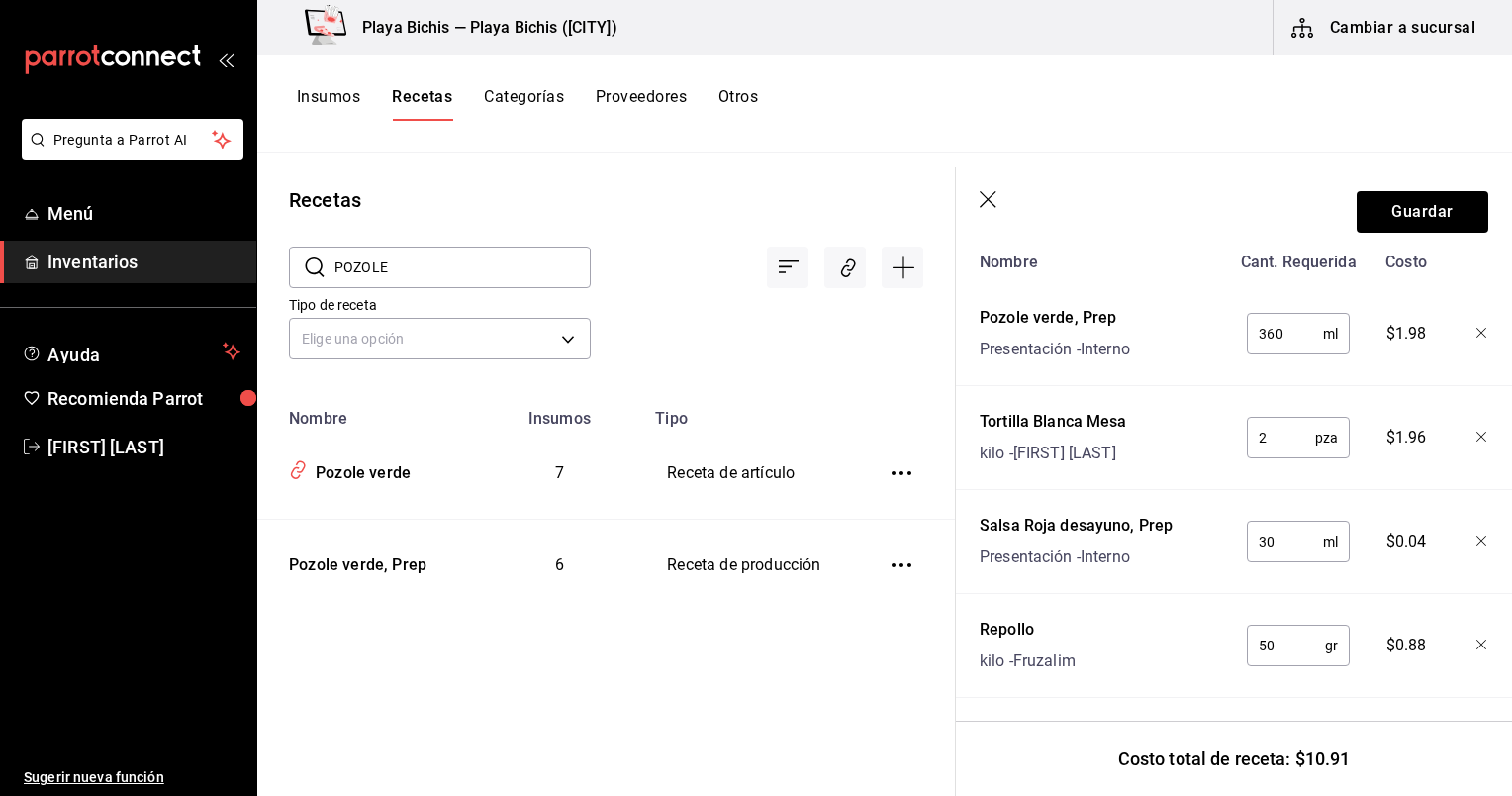 scroll, scrollTop: 256, scrollLeft: 0, axis: vertical 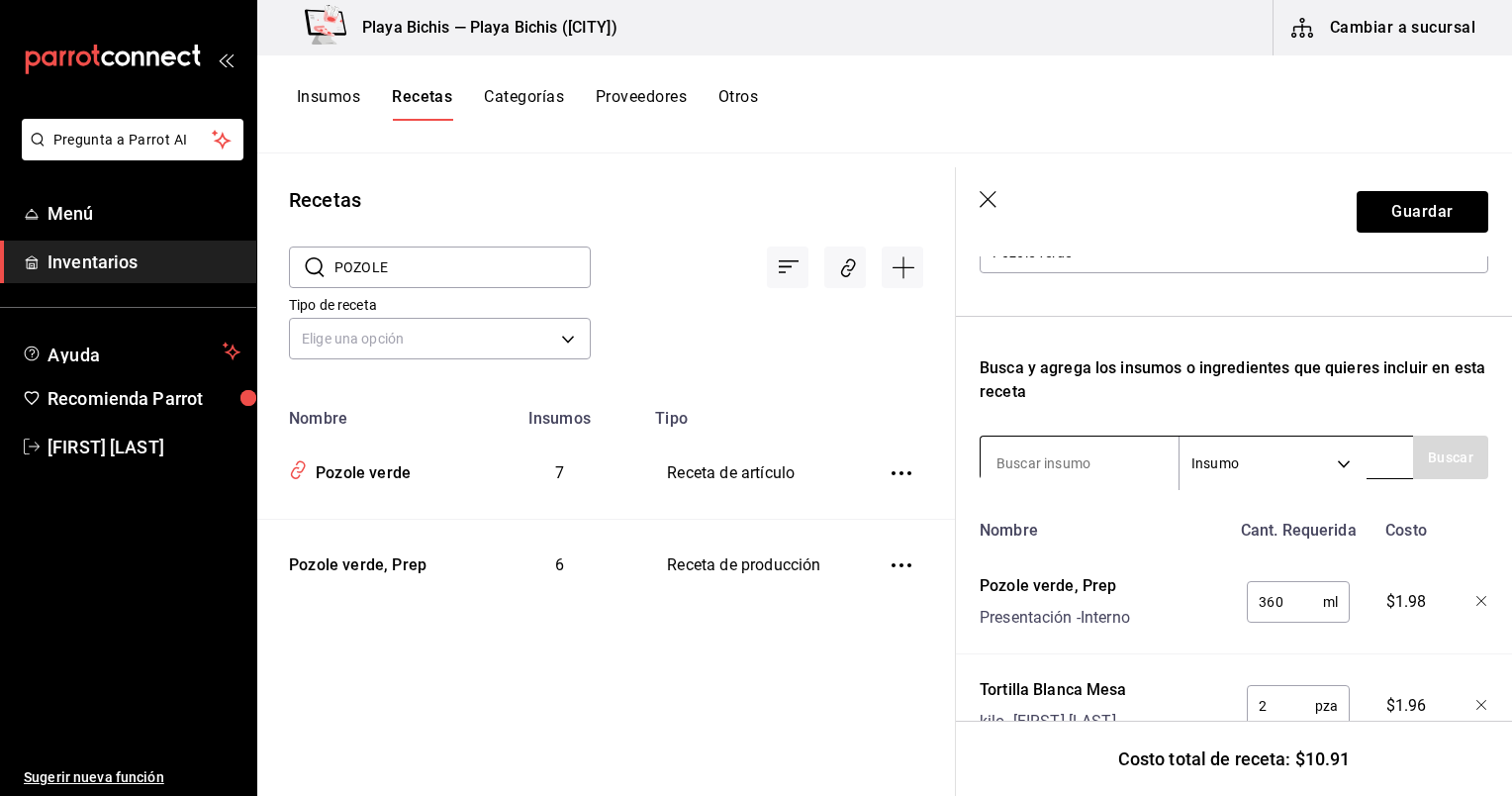 click at bounding box center (1080, 463) 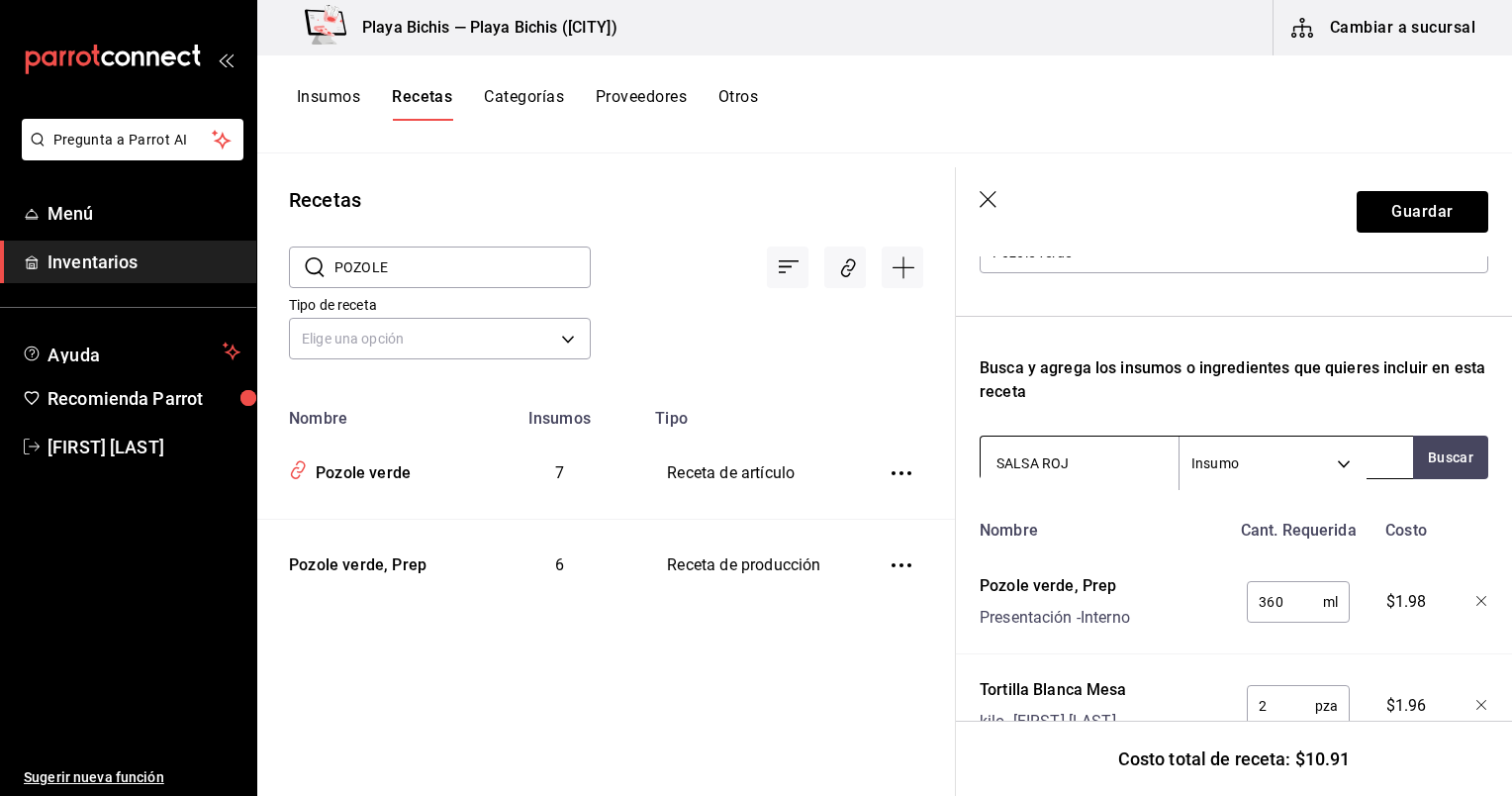 type on "SALSA ROJA" 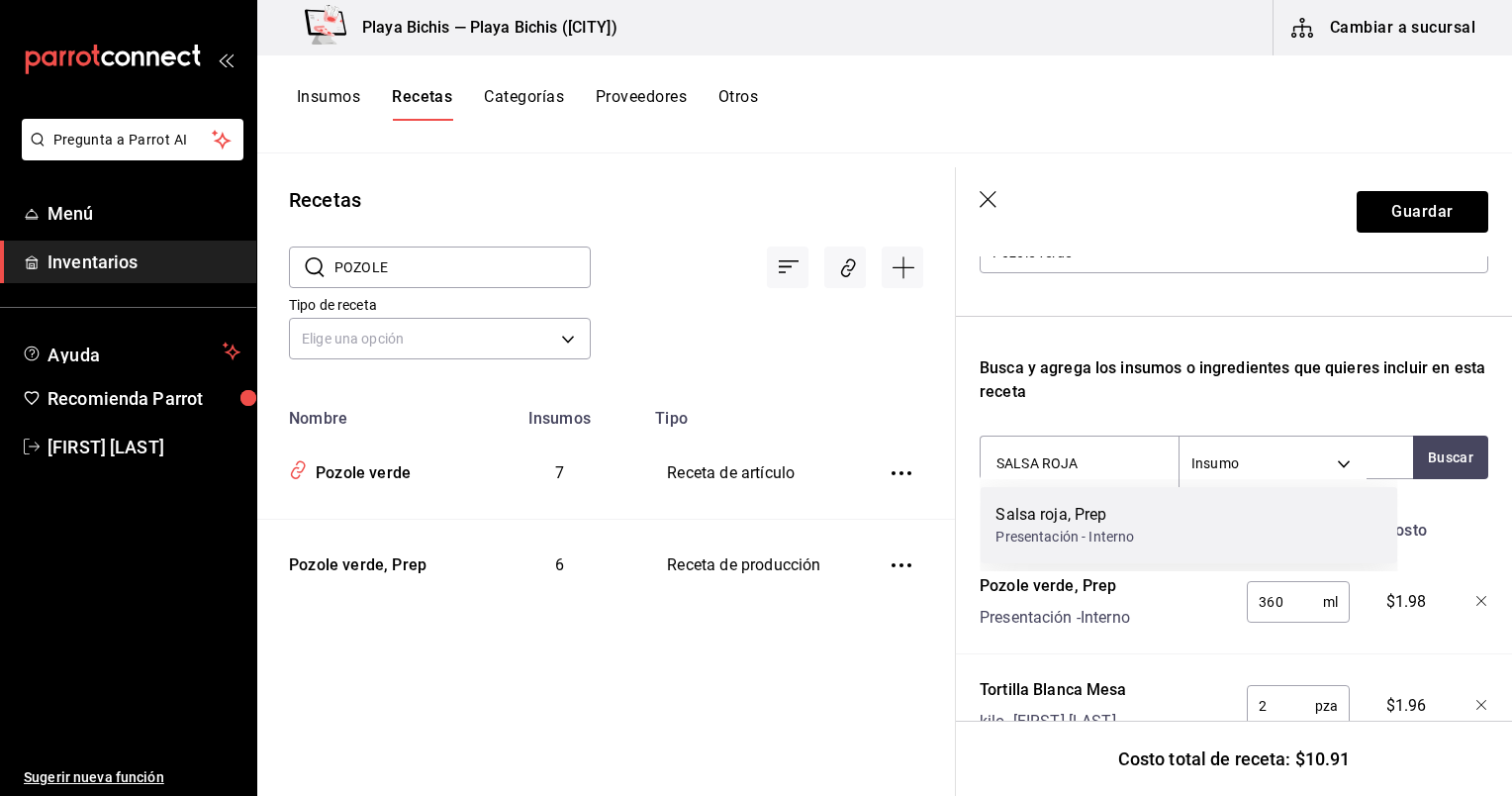 click on "Salsa roja, Prep" at bounding box center (1065, 515) 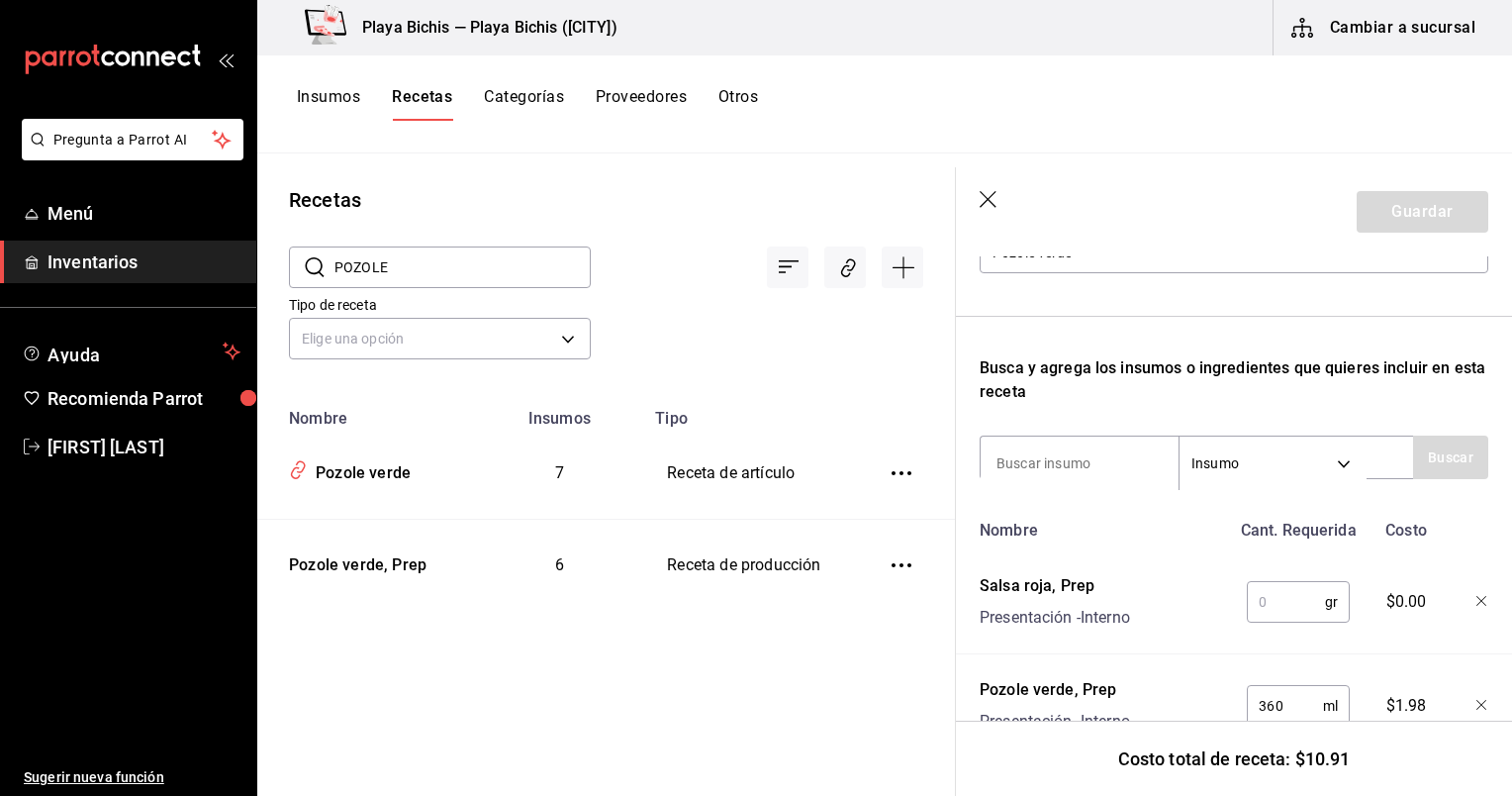click at bounding box center (1285, 602) 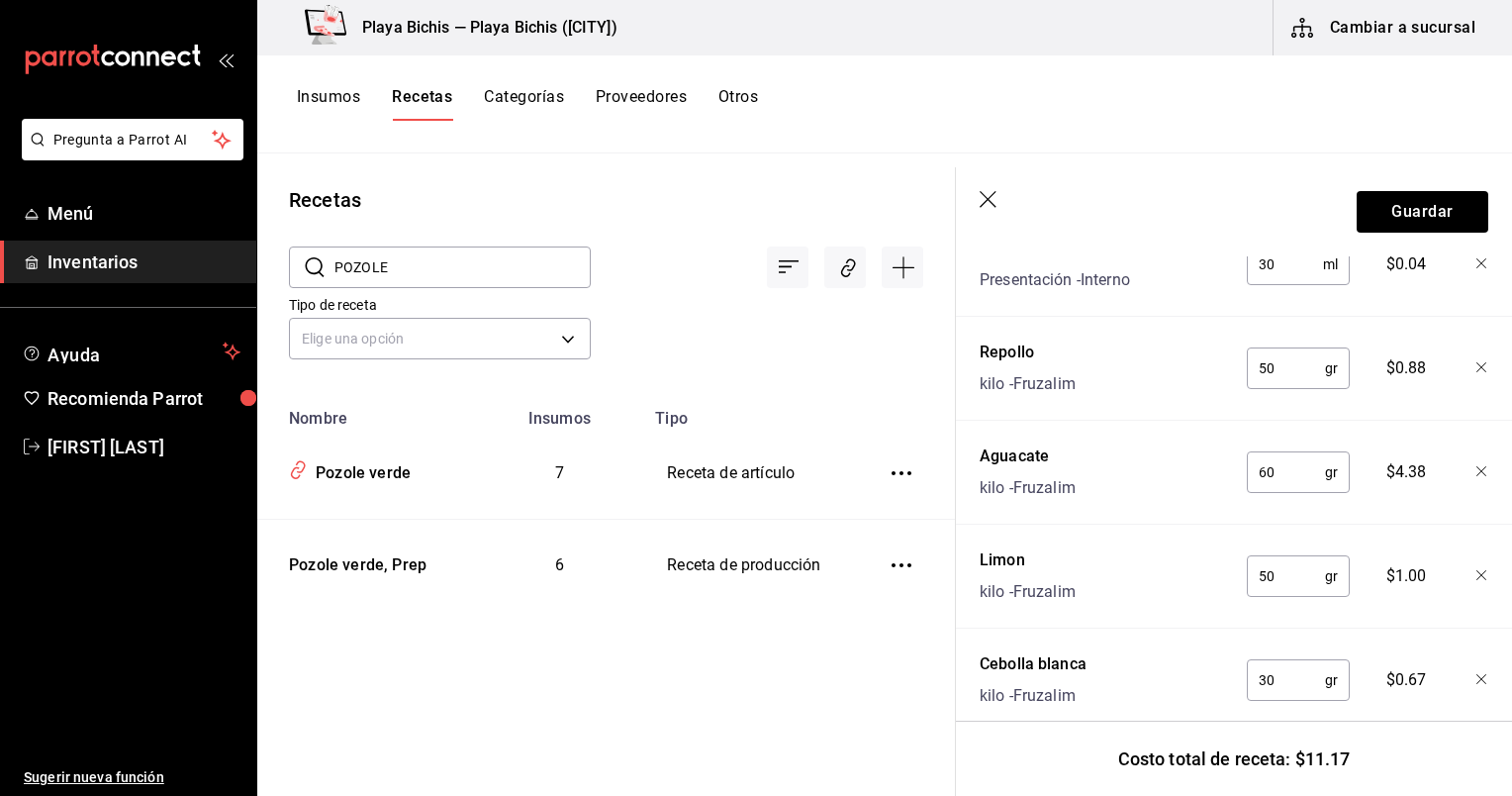 scroll, scrollTop: 960, scrollLeft: 0, axis: vertical 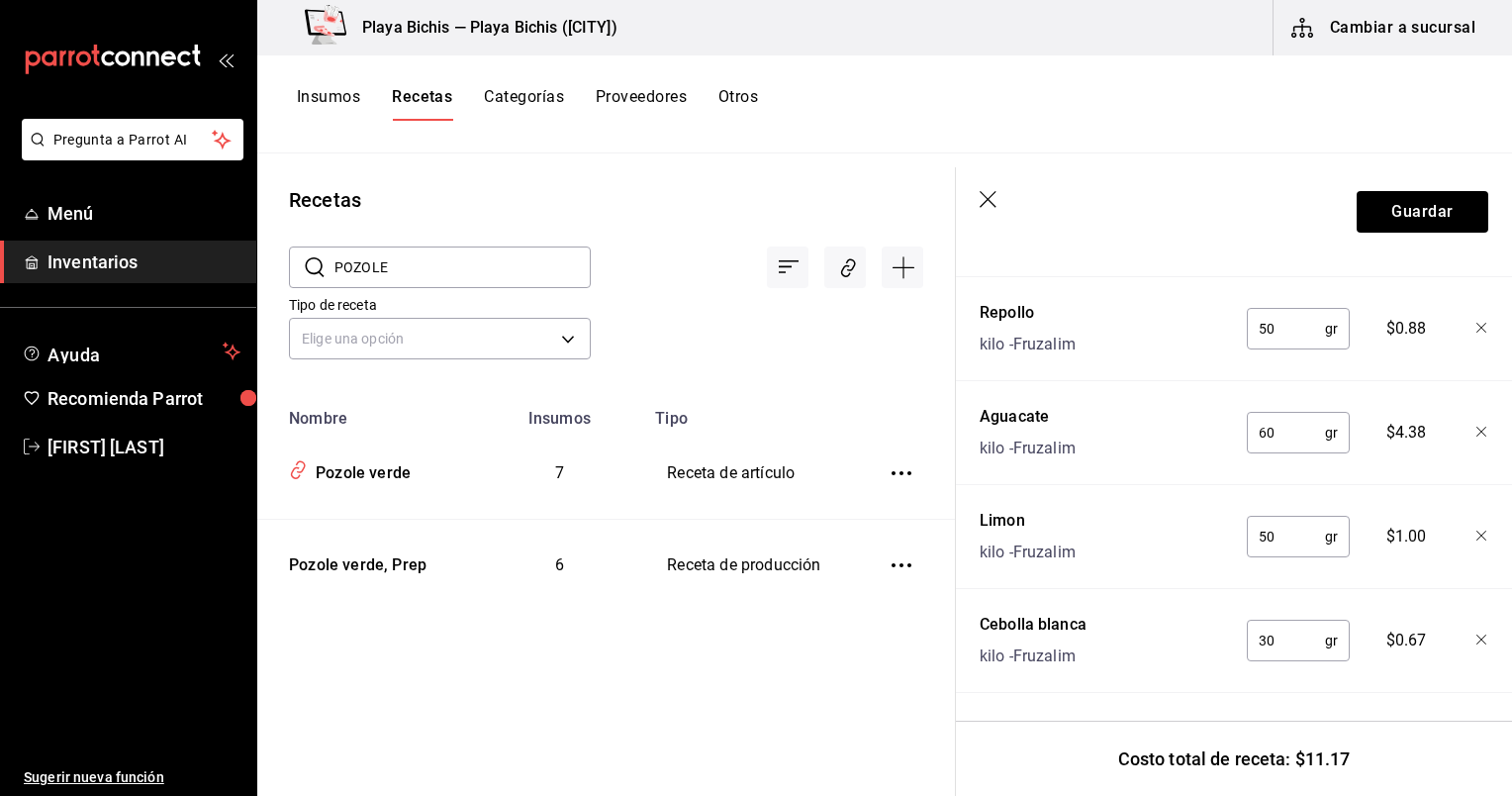 type on "30" 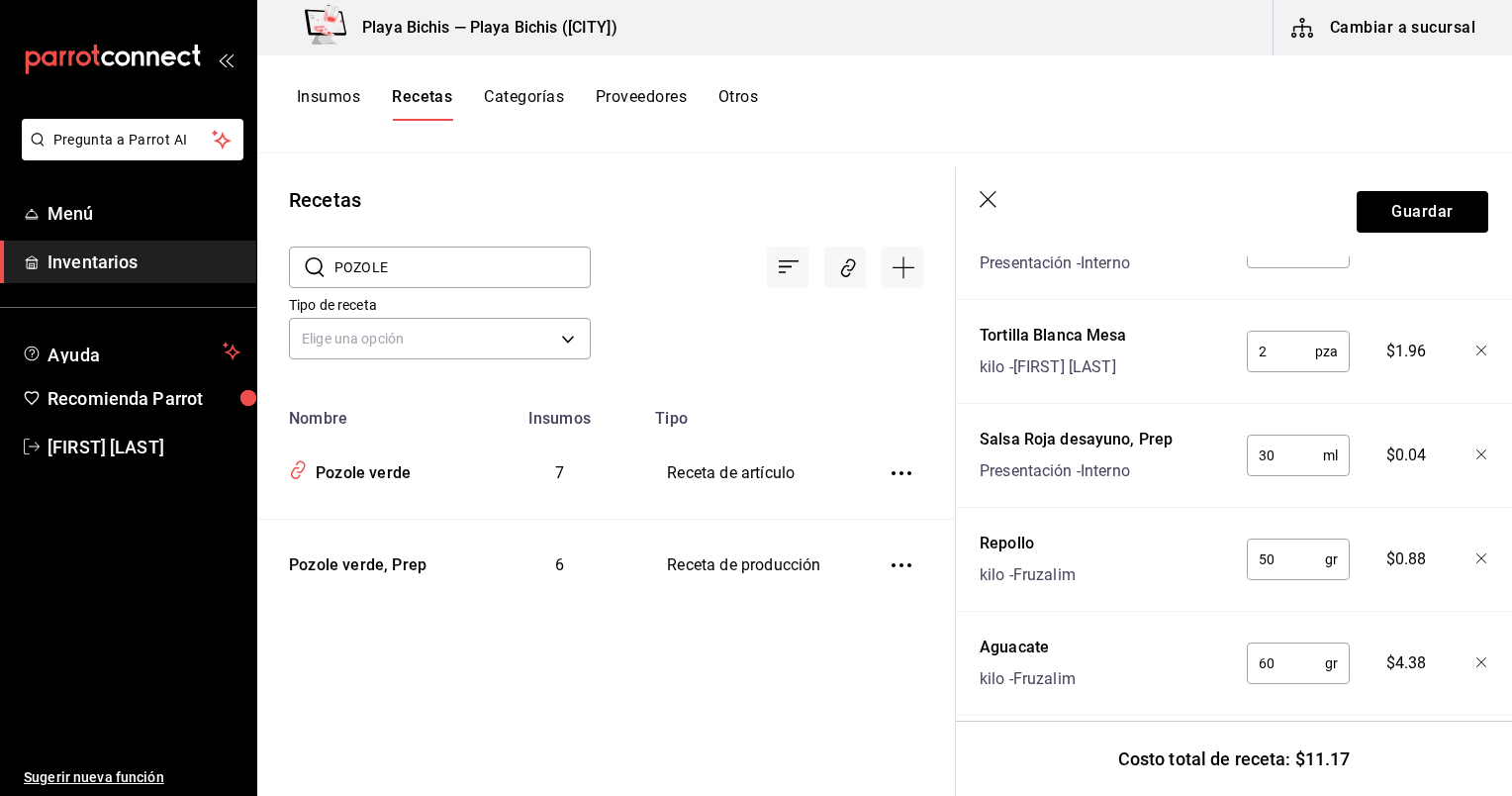 scroll, scrollTop: 716, scrollLeft: 0, axis: vertical 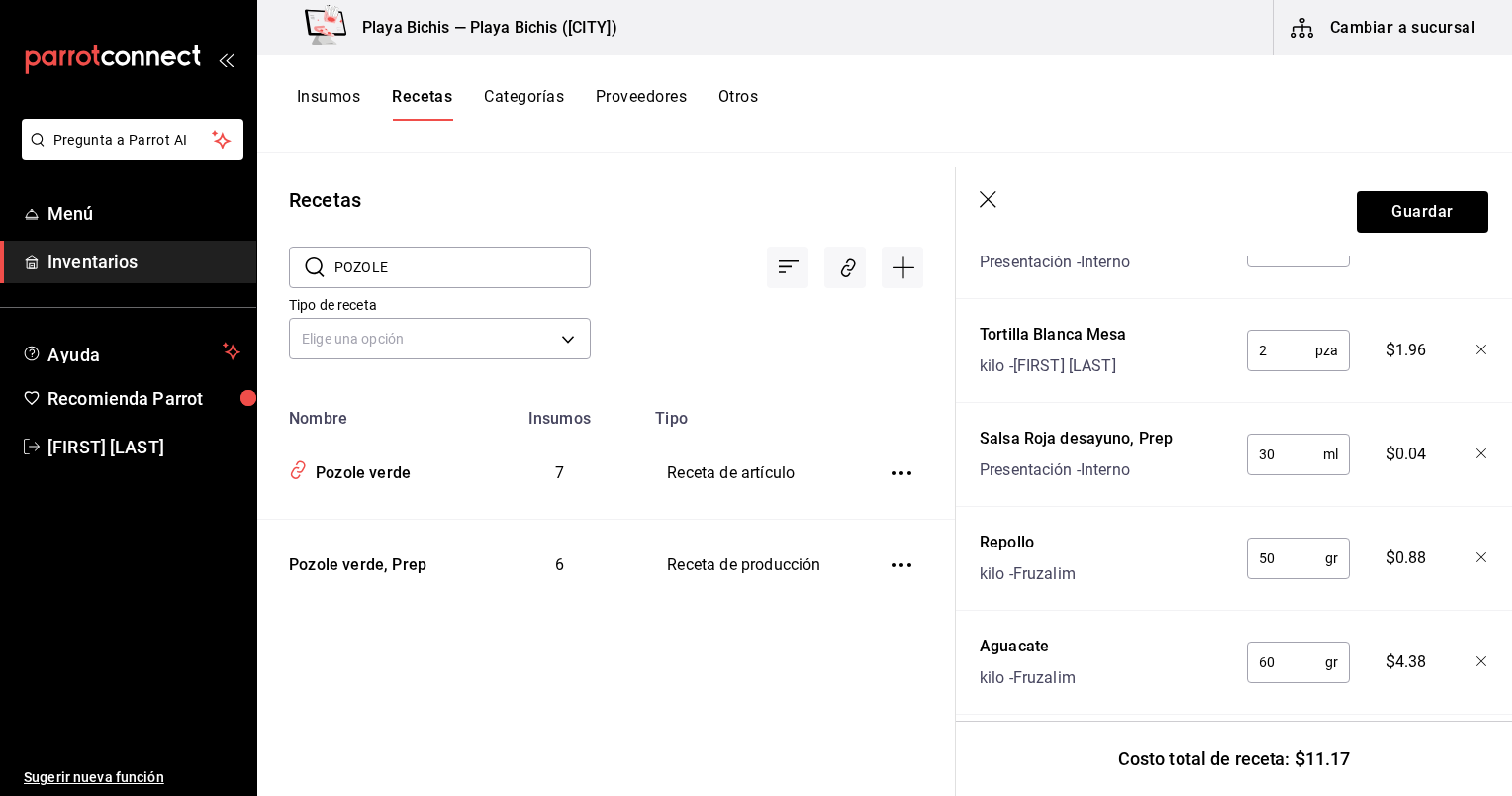click 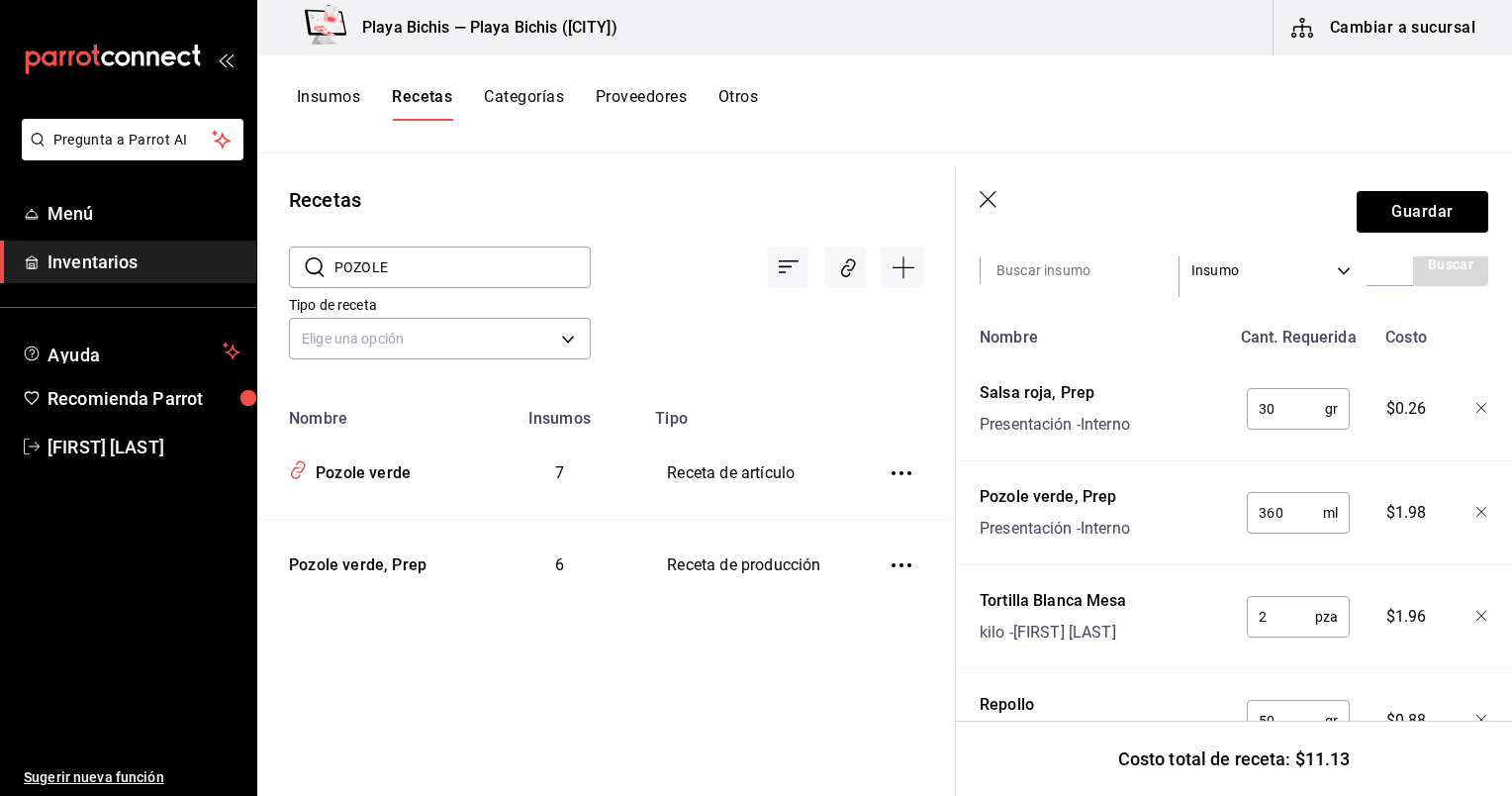 scroll, scrollTop: 430, scrollLeft: 0, axis: vertical 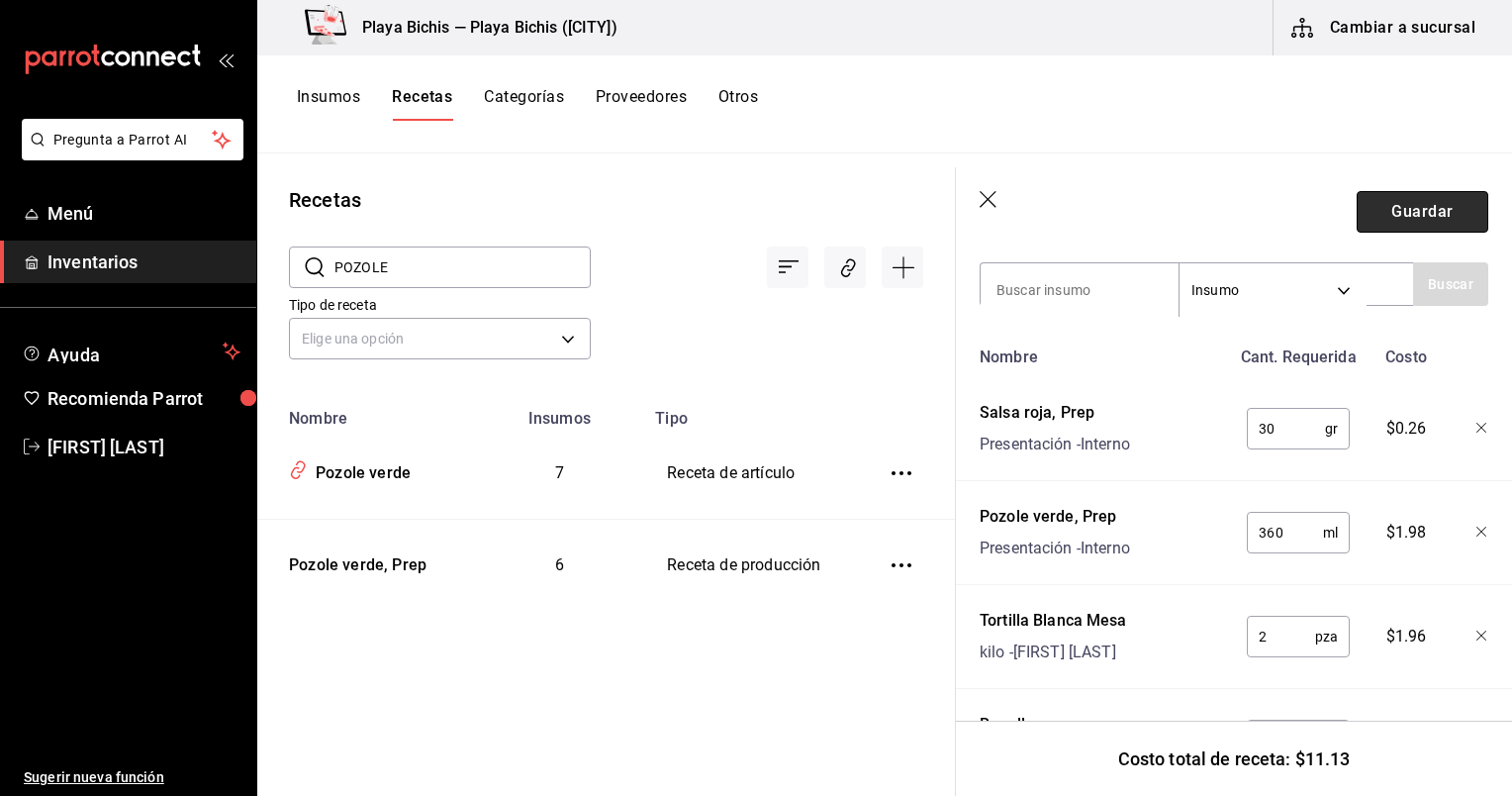 click on "Guardar" at bounding box center (1422, 212) 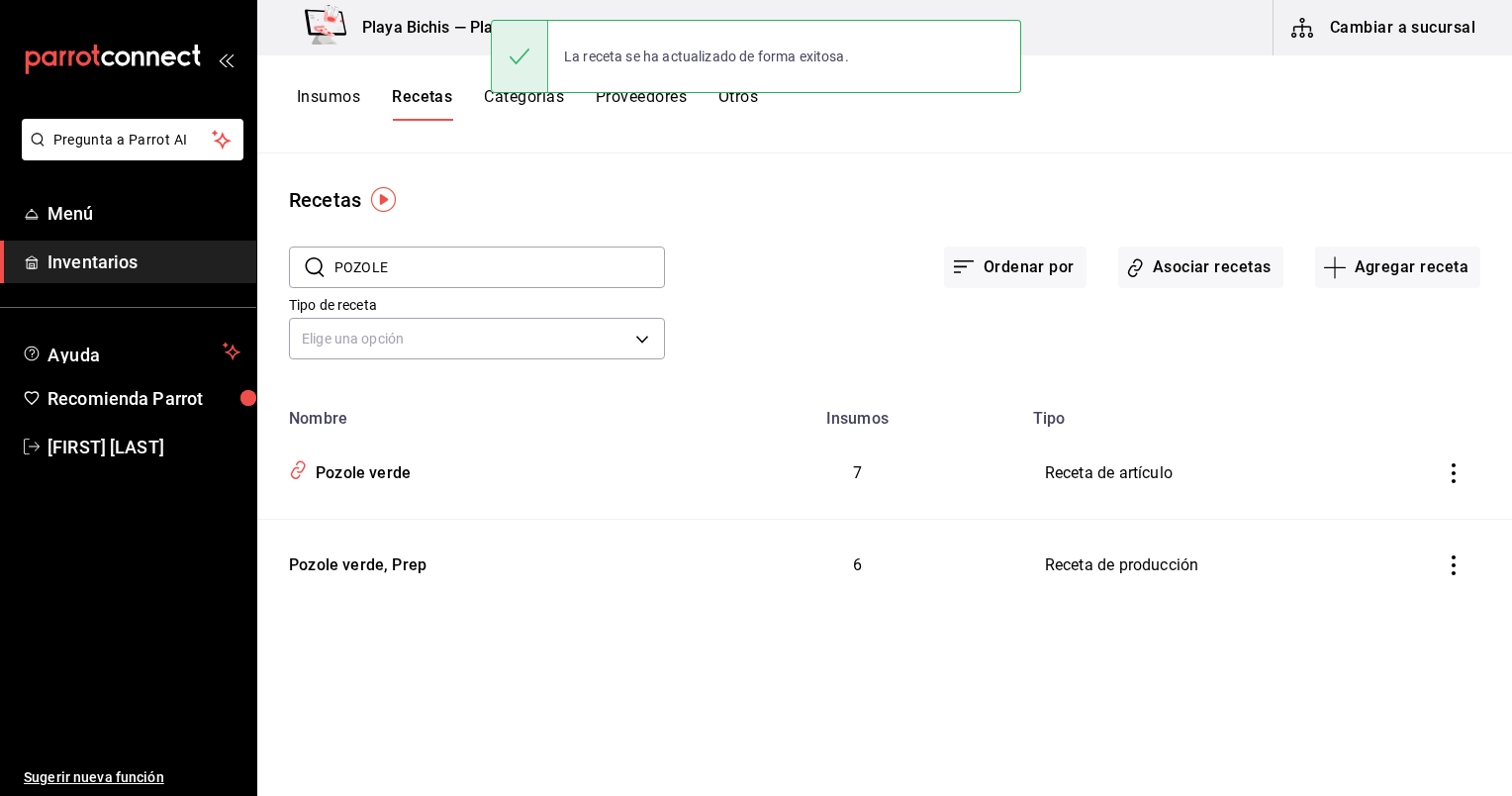 scroll, scrollTop: 0, scrollLeft: 0, axis: both 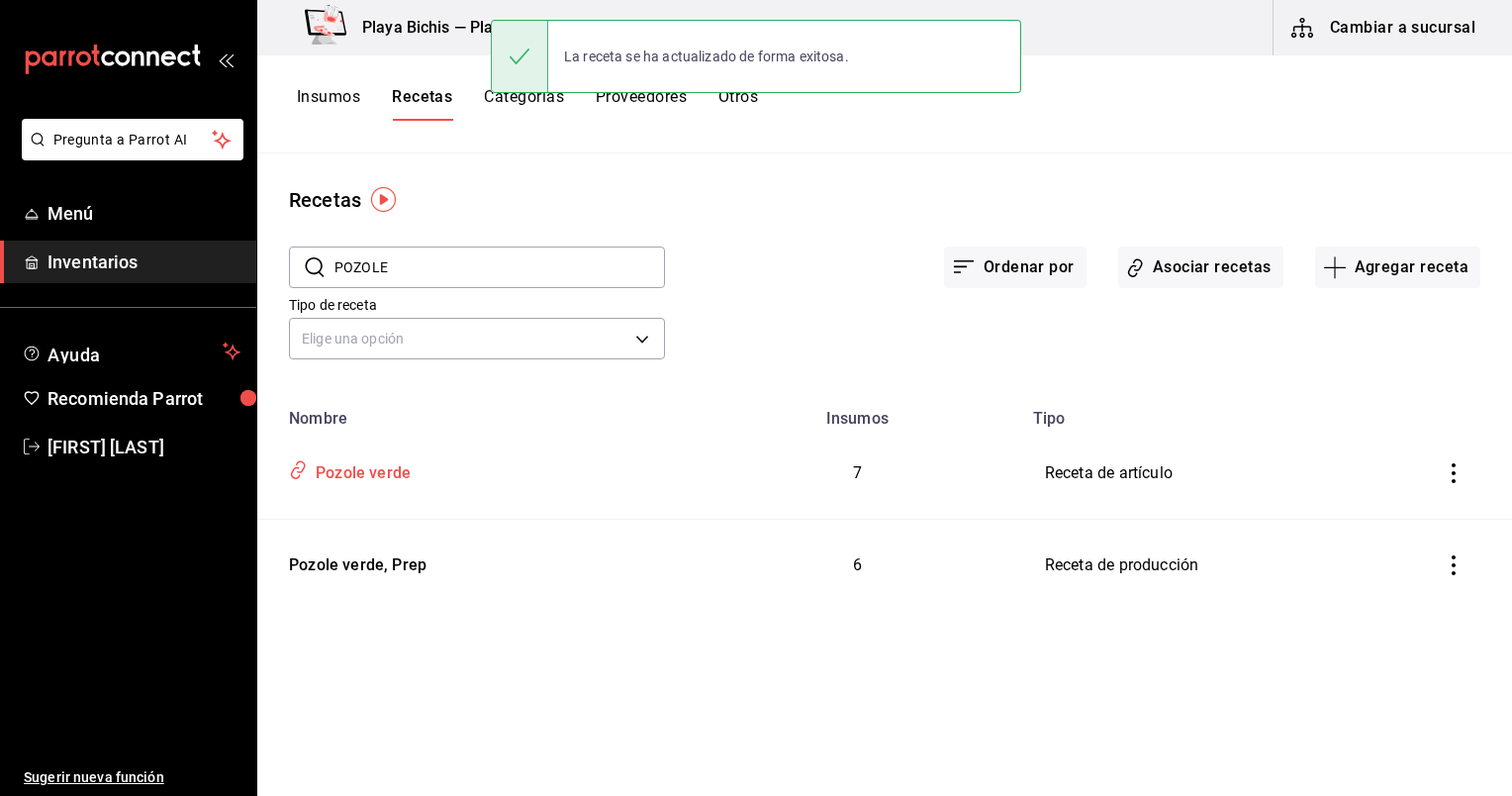 click on "Pozole verde" at bounding box center [475, 473] 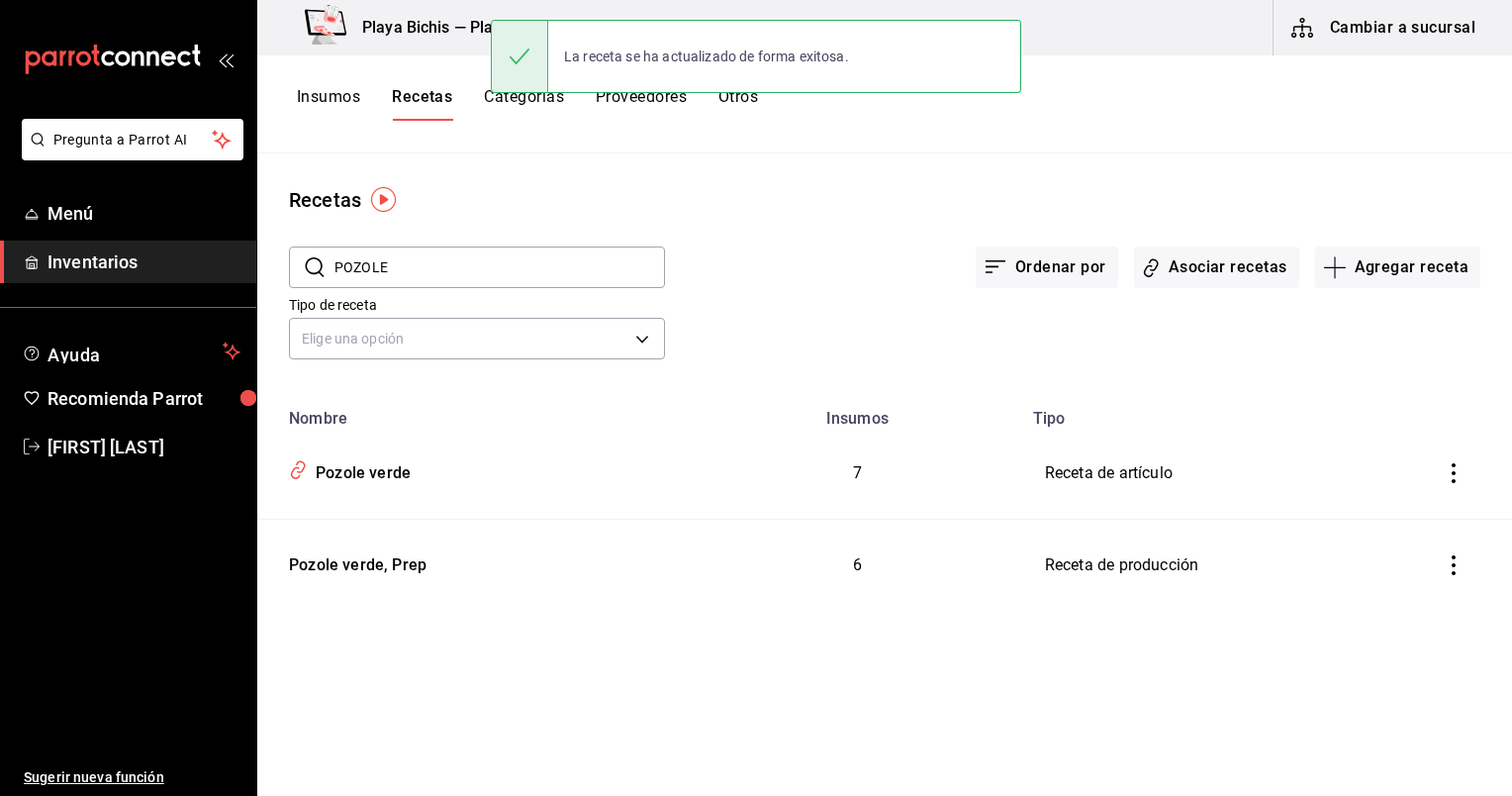 type on "Pozole verde" 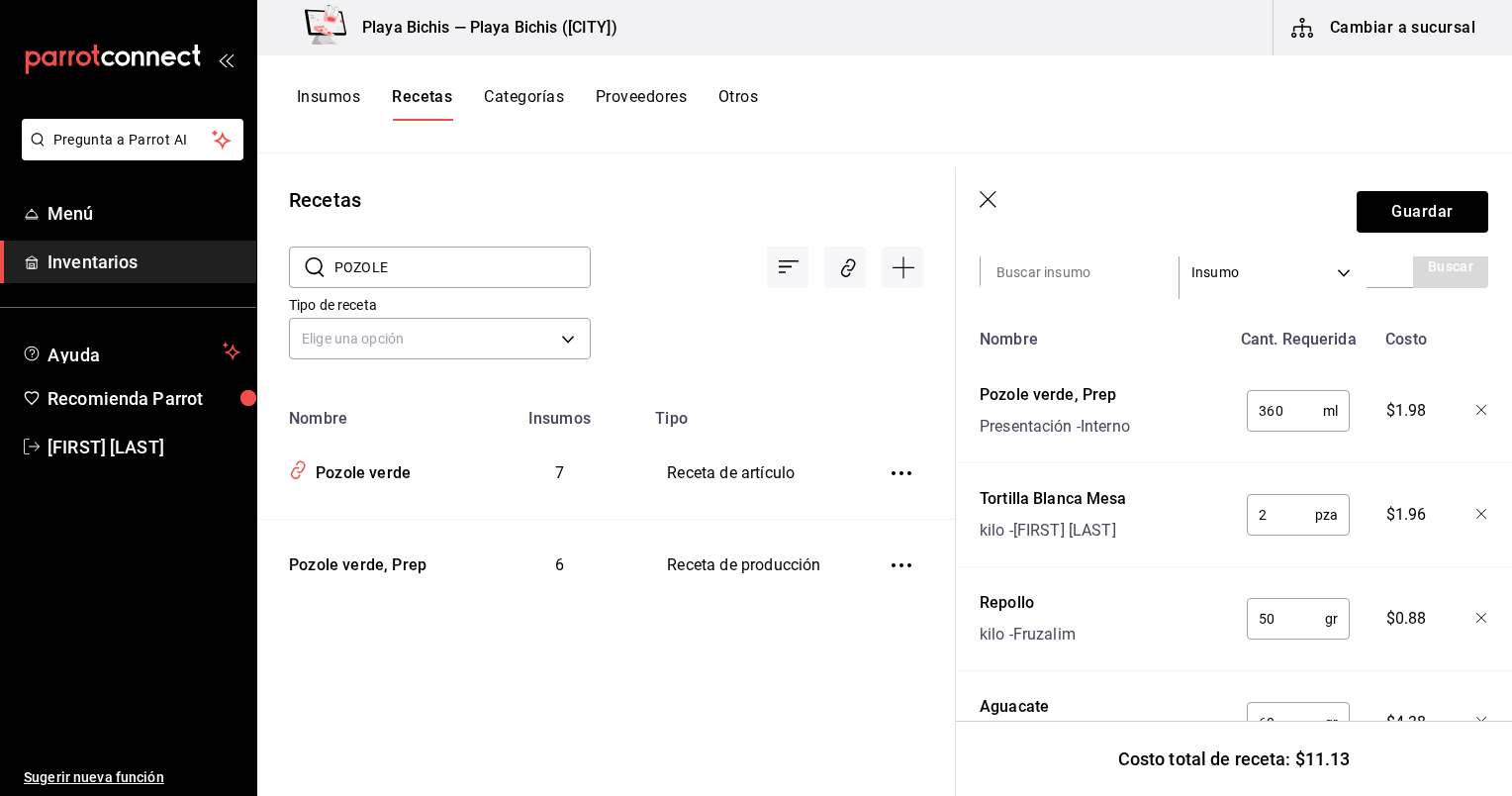 scroll, scrollTop: 364, scrollLeft: 0, axis: vertical 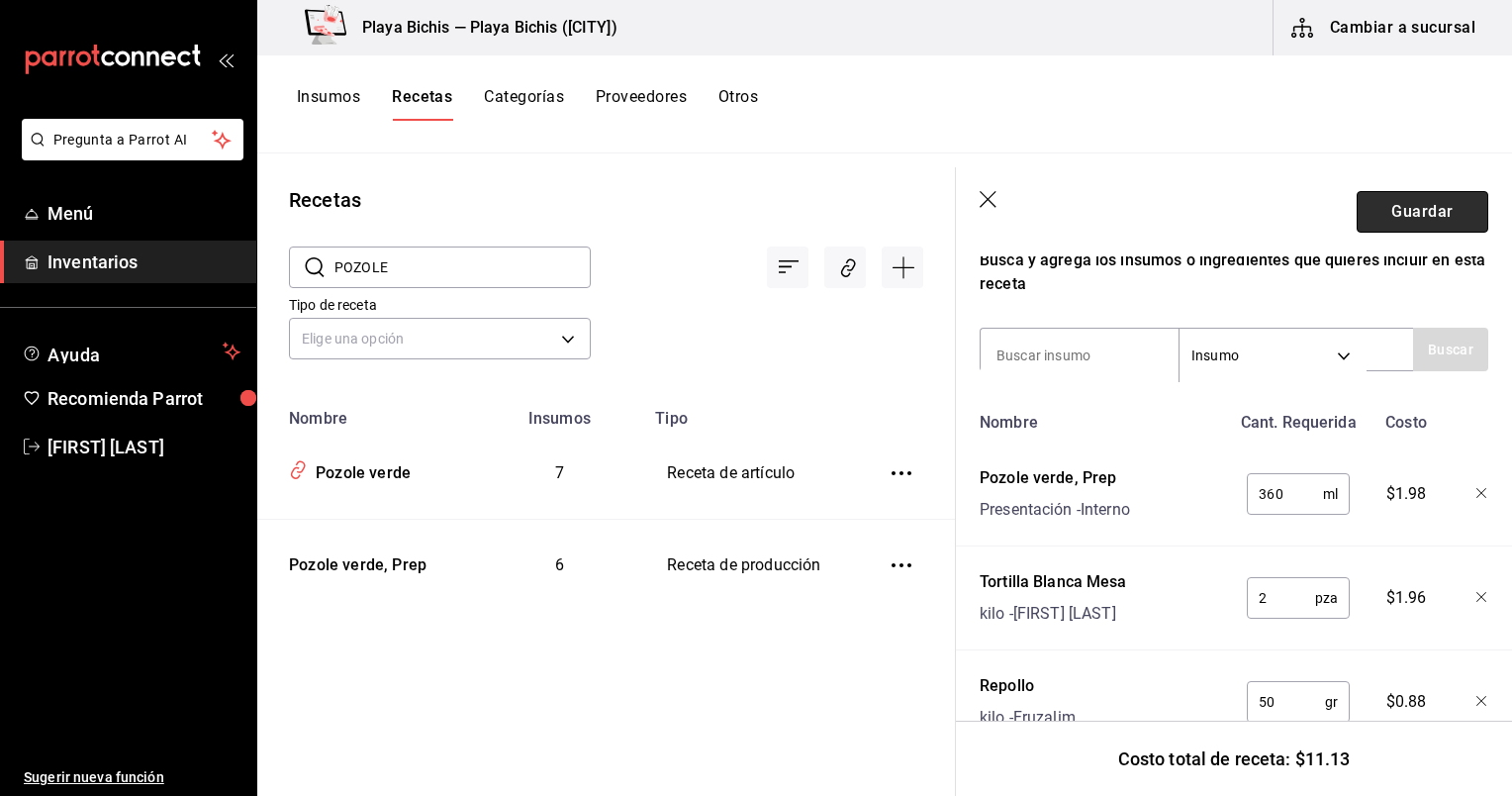 click on "Guardar" at bounding box center [1422, 212] 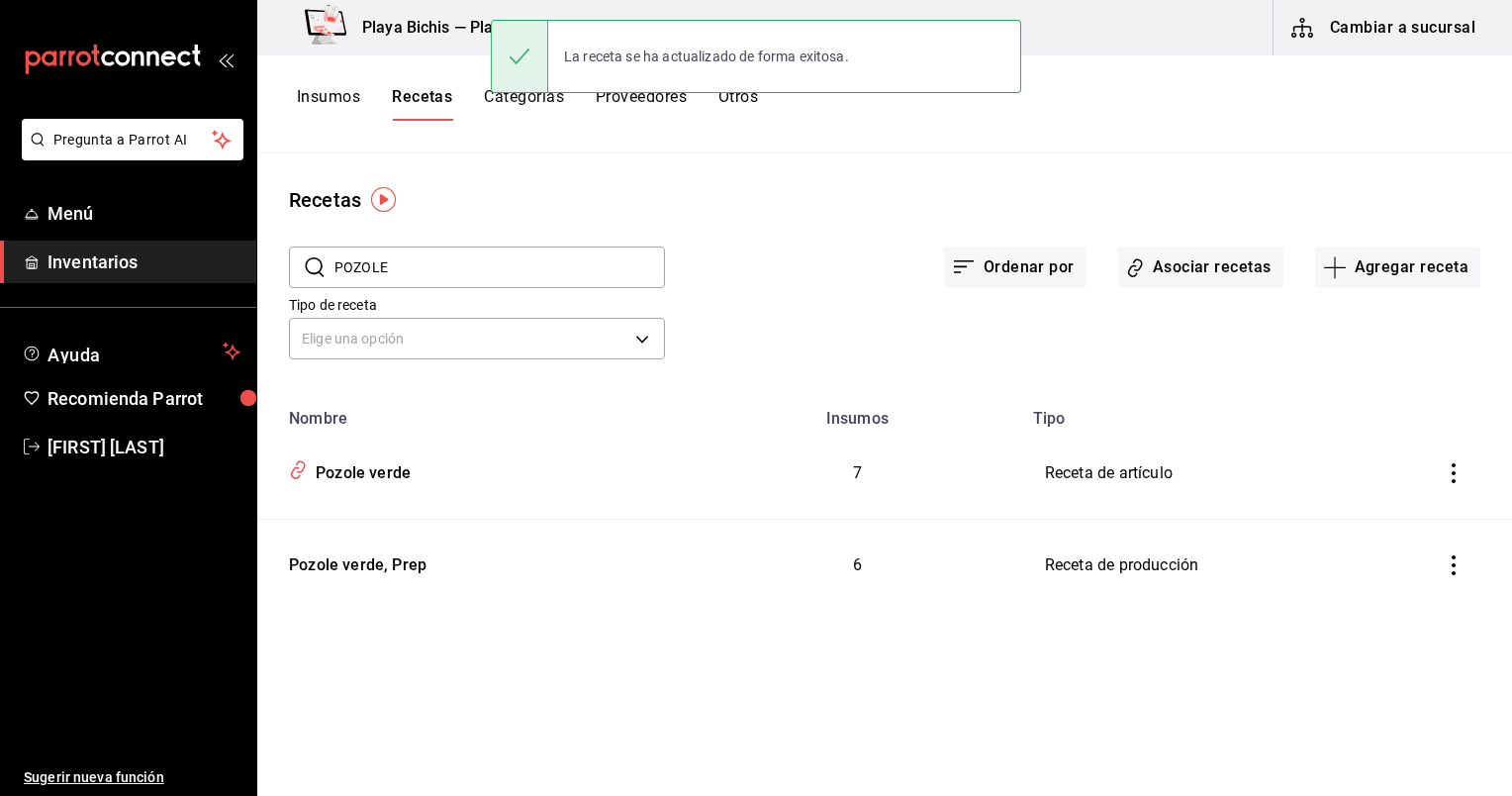 scroll, scrollTop: 0, scrollLeft: 0, axis: both 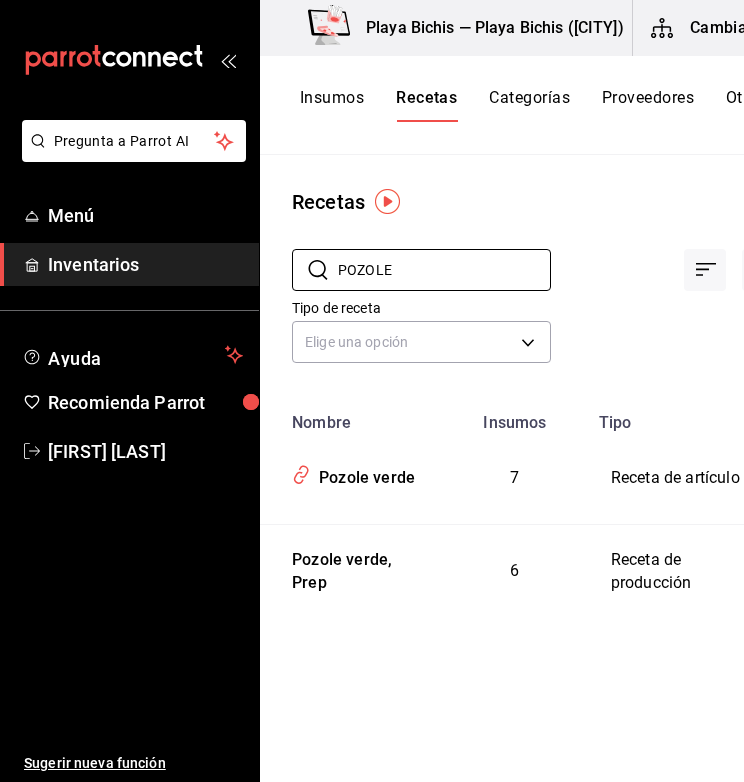 drag, startPoint x: 420, startPoint y: 274, endPoint x: 248, endPoint y: 269, distance: 172.07266 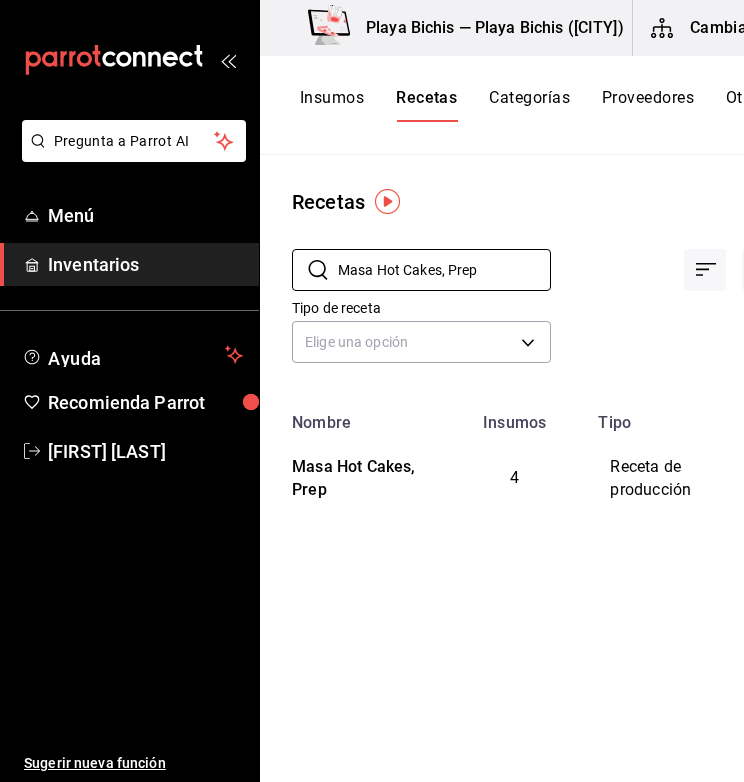 drag, startPoint x: 486, startPoint y: 275, endPoint x: 284, endPoint y: 266, distance: 202.2004 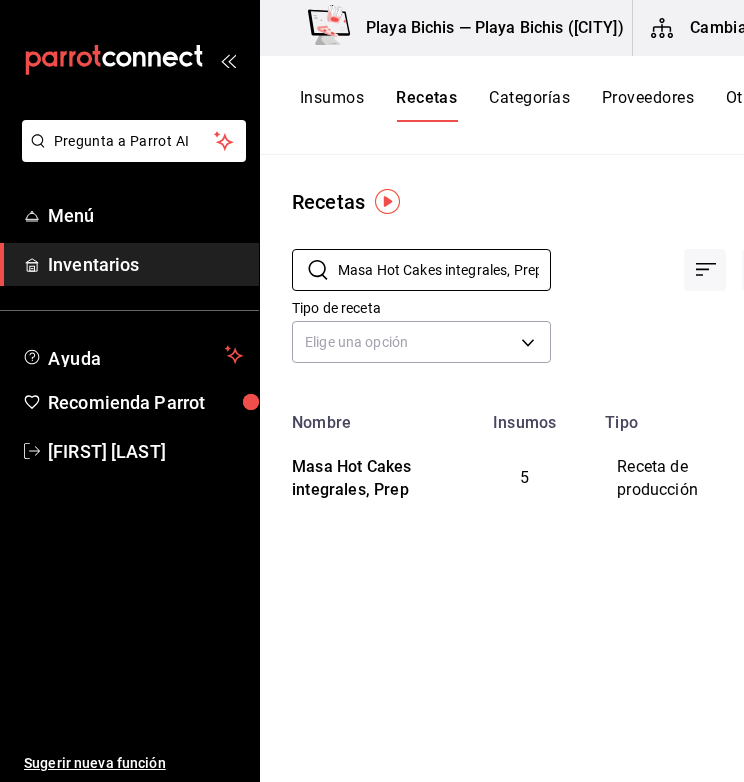 drag, startPoint x: 552, startPoint y: 273, endPoint x: 215, endPoint y: 281, distance: 337.09494 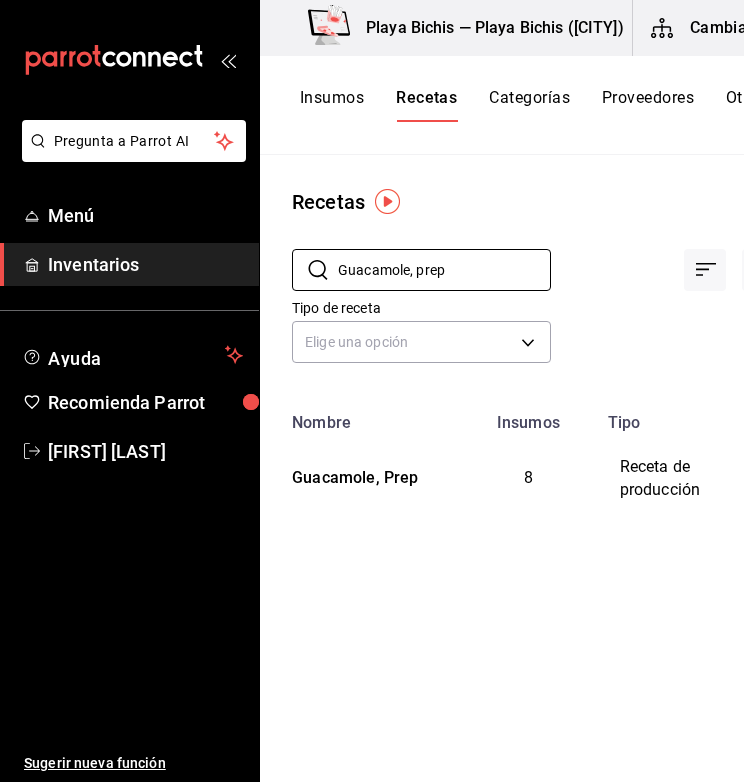 drag, startPoint x: 456, startPoint y: 273, endPoint x: 242, endPoint y: 261, distance: 214.33618 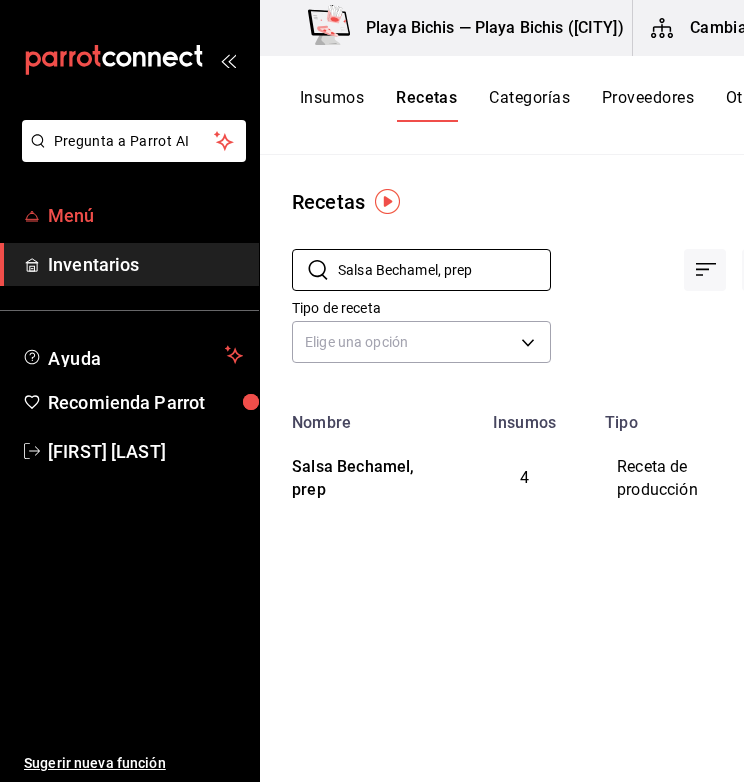 drag, startPoint x: 524, startPoint y: 284, endPoint x: 216, endPoint y: 217, distance: 315.2031 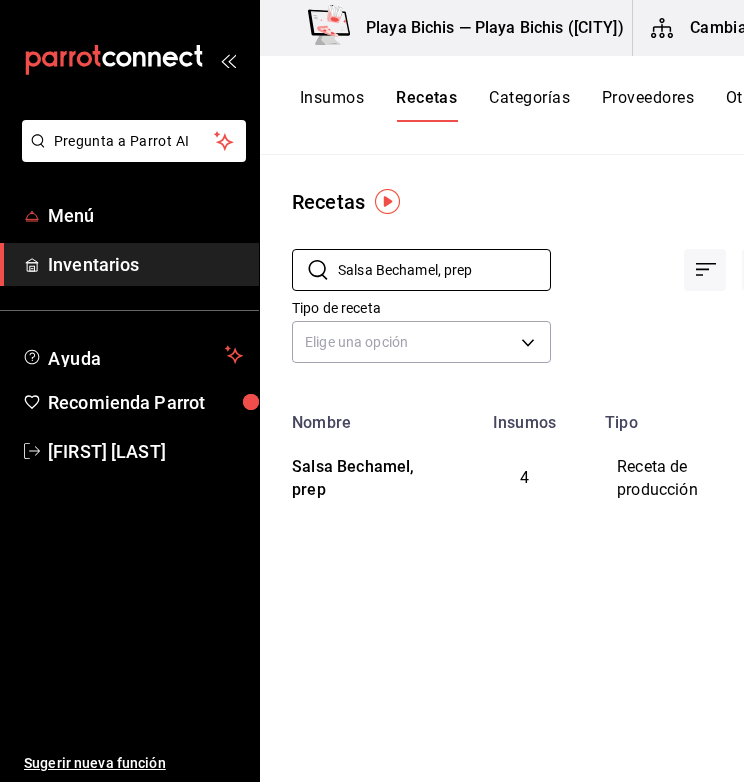 paste on "Frijol cocido" 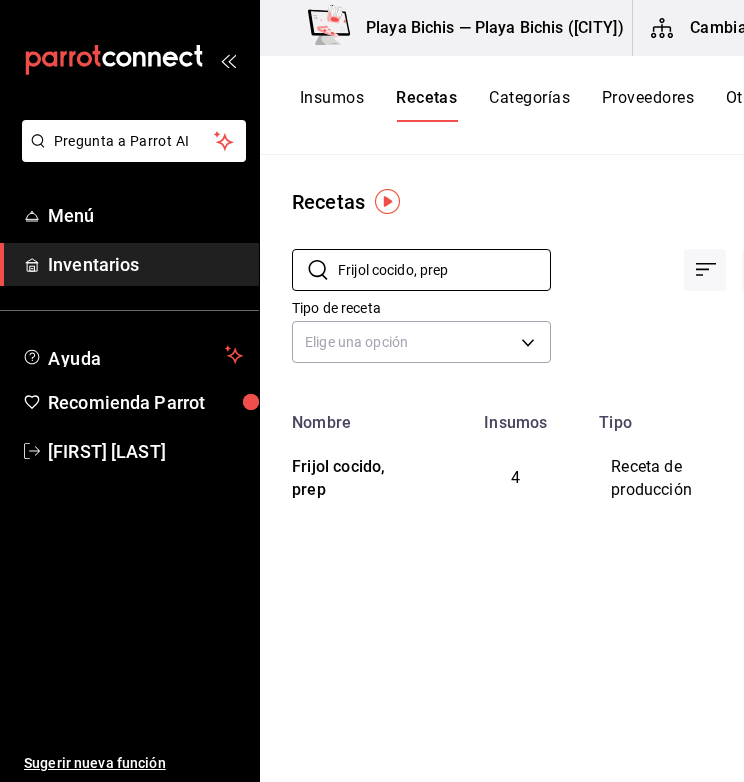 drag, startPoint x: 558, startPoint y: 273, endPoint x: 271, endPoint y: 272, distance: 287.00174 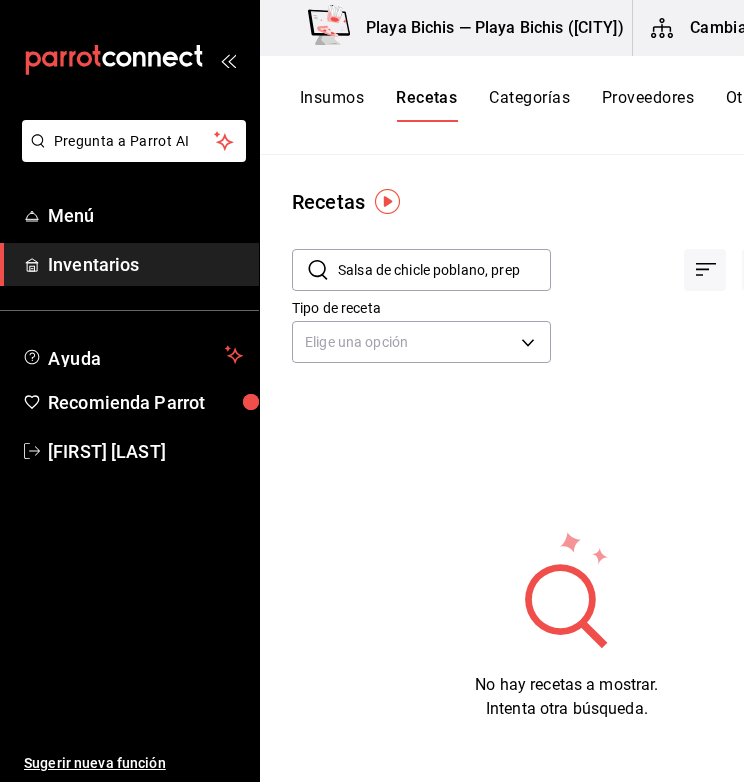 click on "Salsa de chicle poblano, prep" at bounding box center (444, 270) 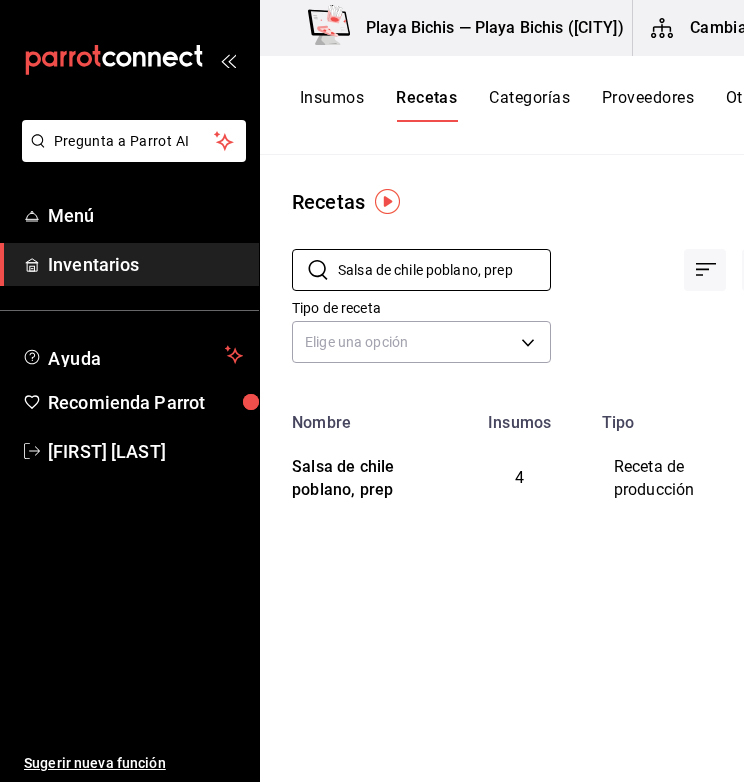 drag, startPoint x: 547, startPoint y: 270, endPoint x: 240, endPoint y: 289, distance: 307.58737 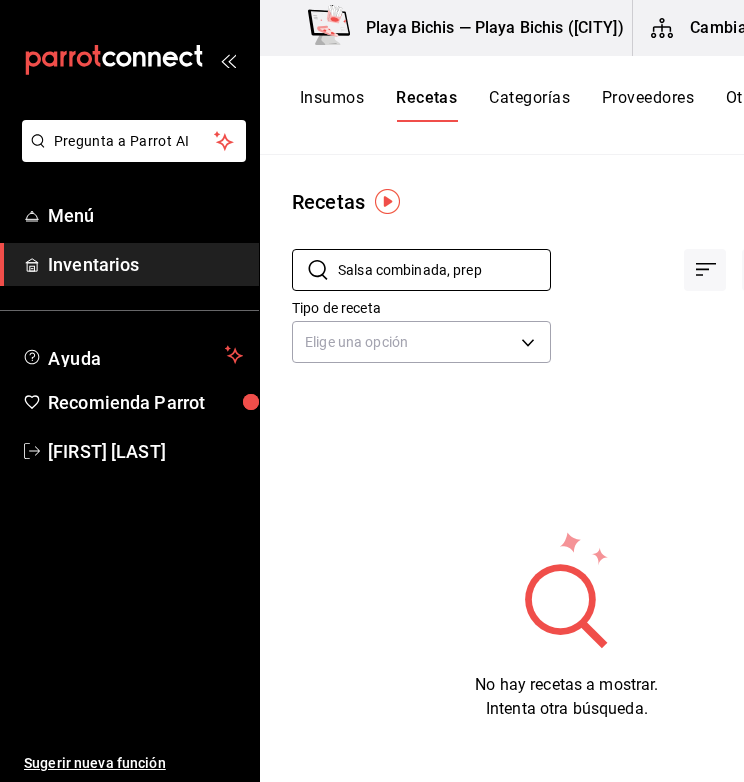 drag, startPoint x: 536, startPoint y: 279, endPoint x: 248, endPoint y: 255, distance: 288.99826 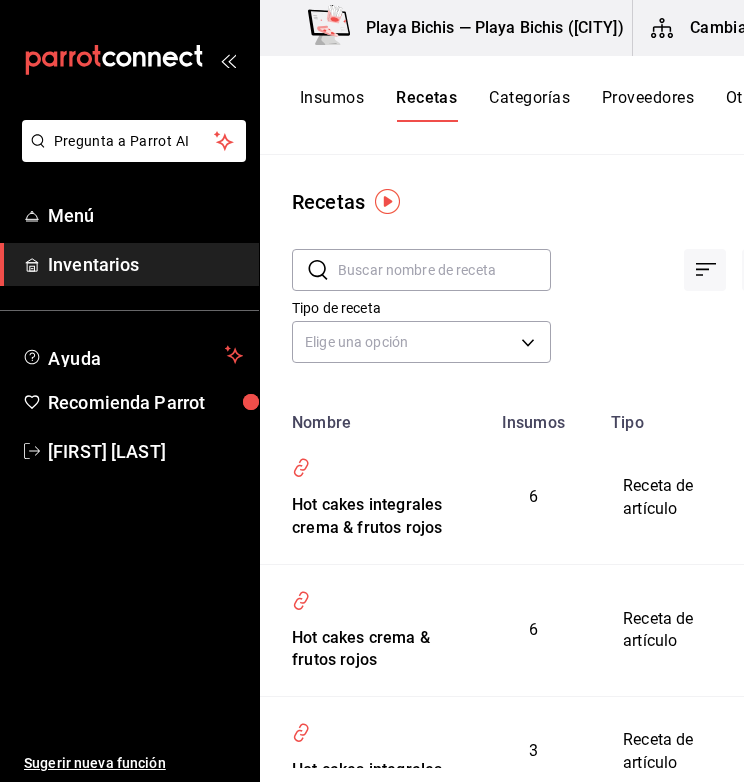 click at bounding box center (444, 270) 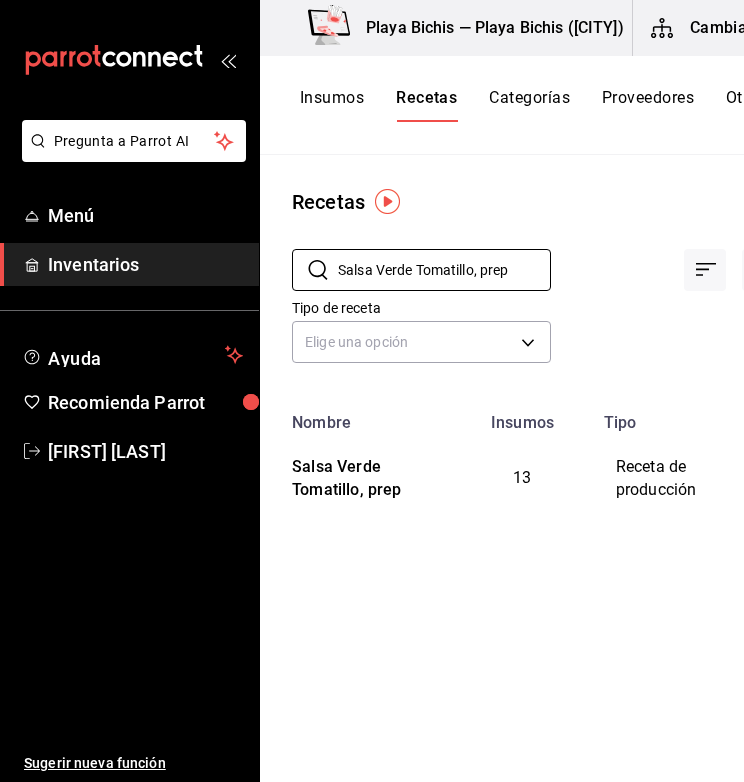 drag, startPoint x: 531, startPoint y: 272, endPoint x: 201, endPoint y: 246, distance: 331.02264 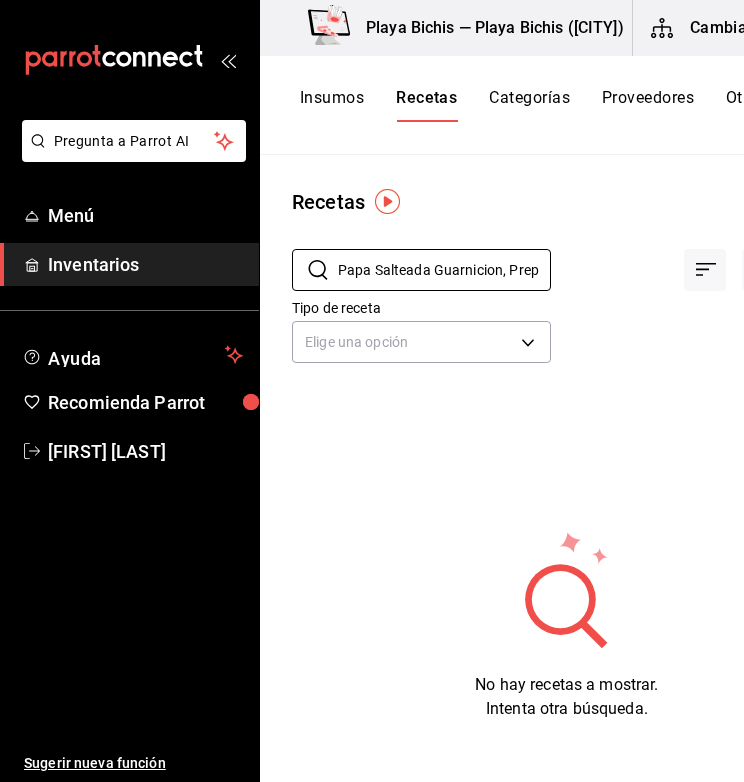 type on "Papa Salteada Guarnicion, Prep" 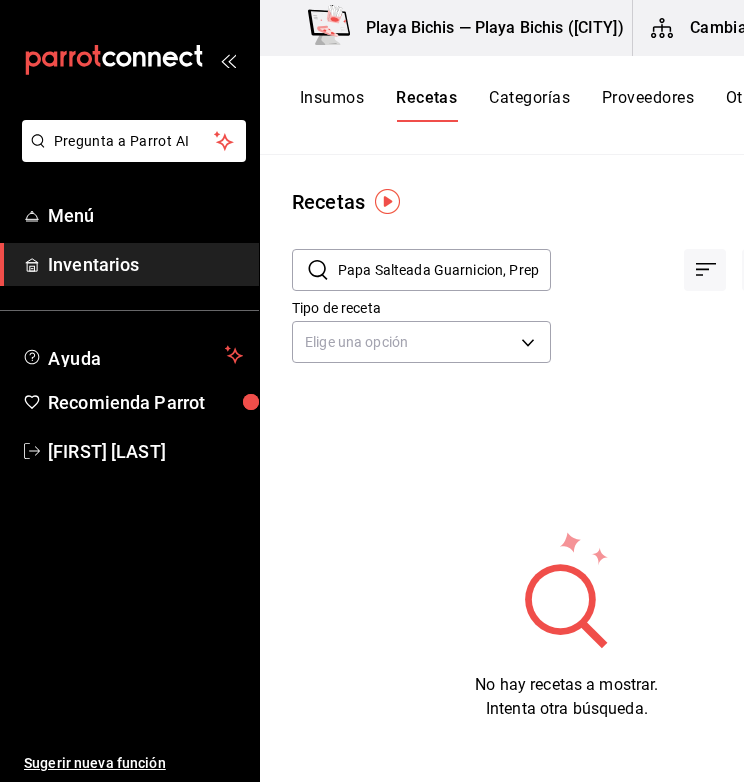 click at bounding box center [696, 254] 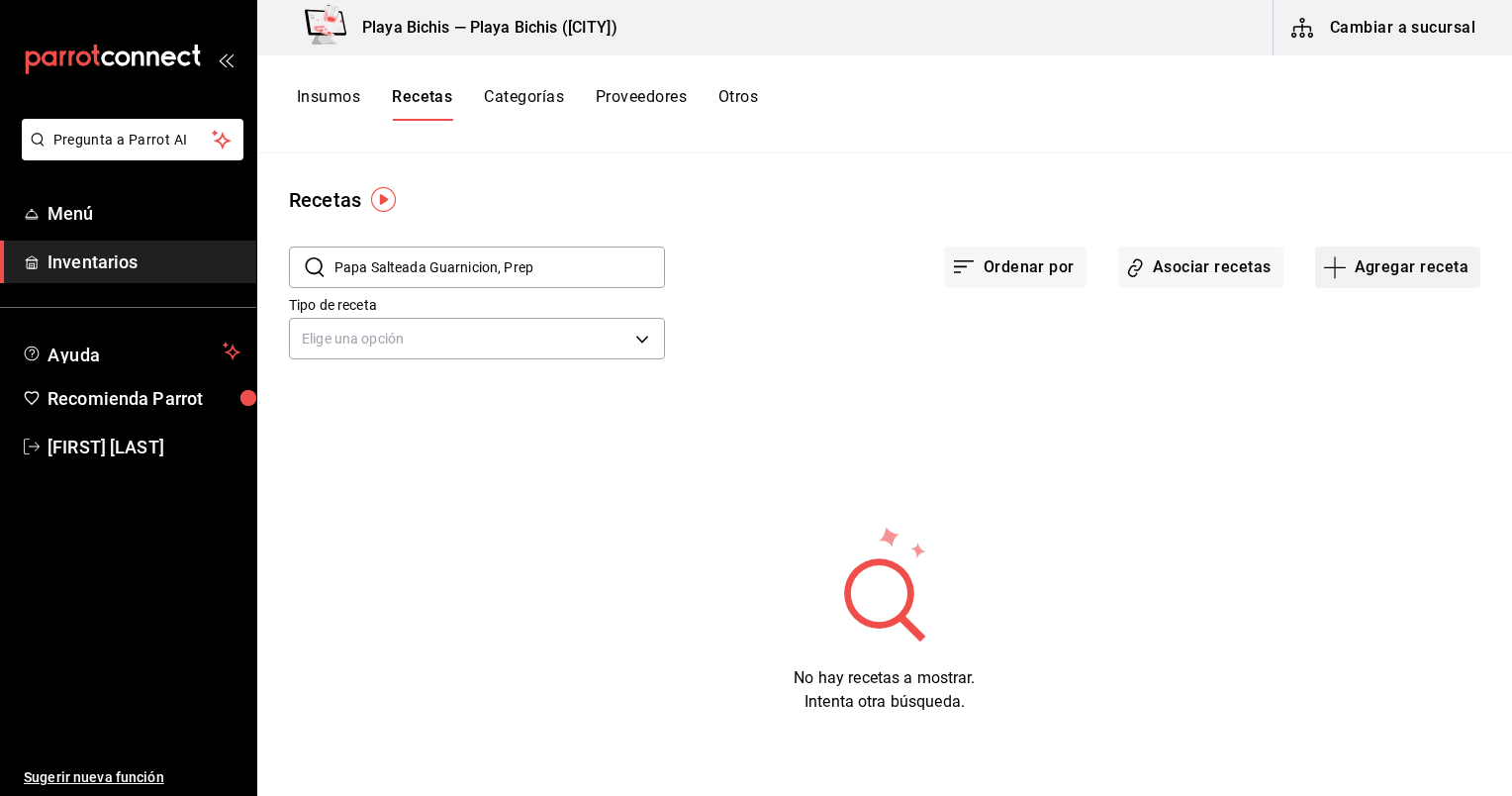 click on "Agregar receta" at bounding box center [1397, 267] 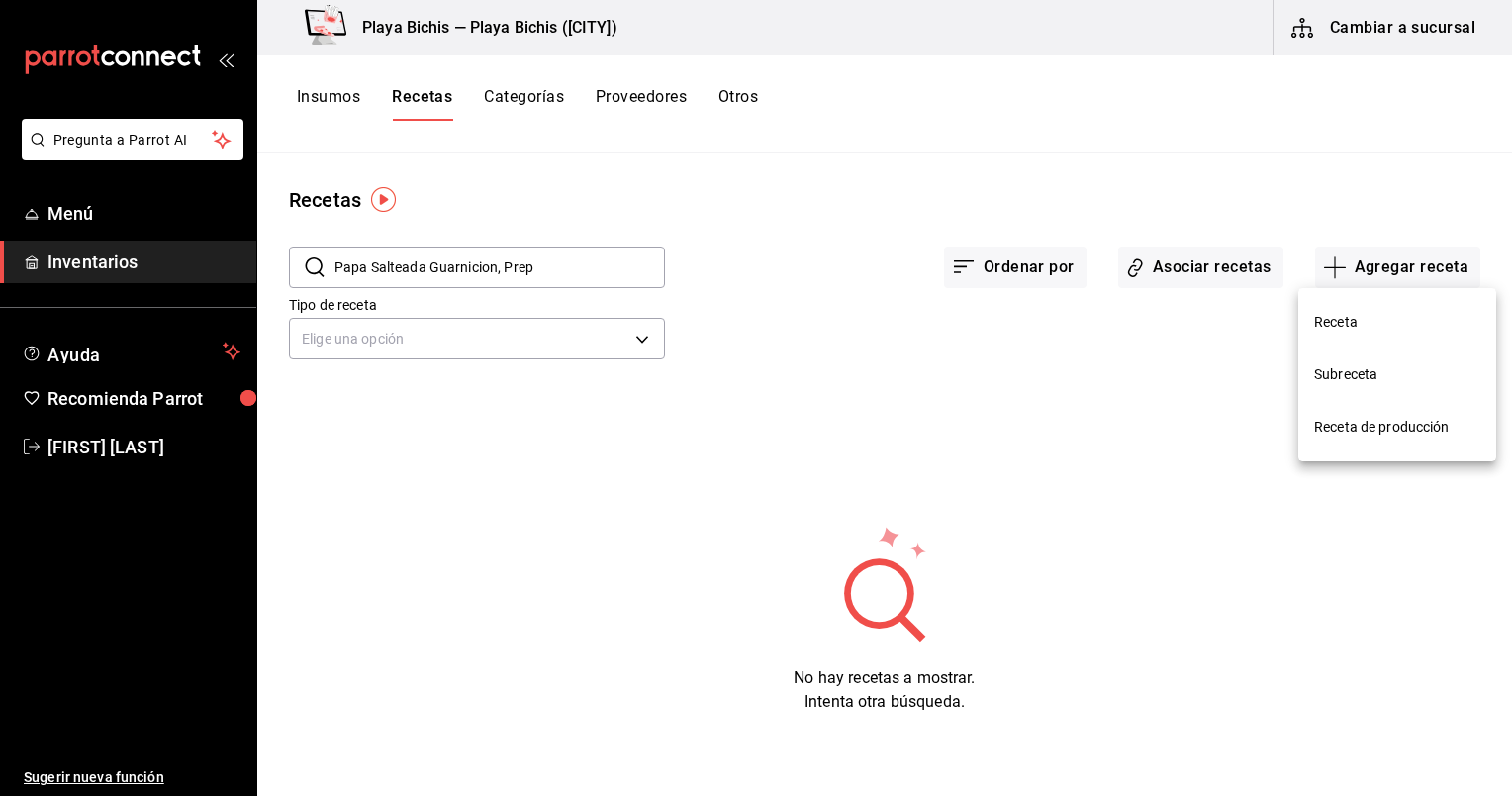 click on "Receta" at bounding box center (1397, 322) 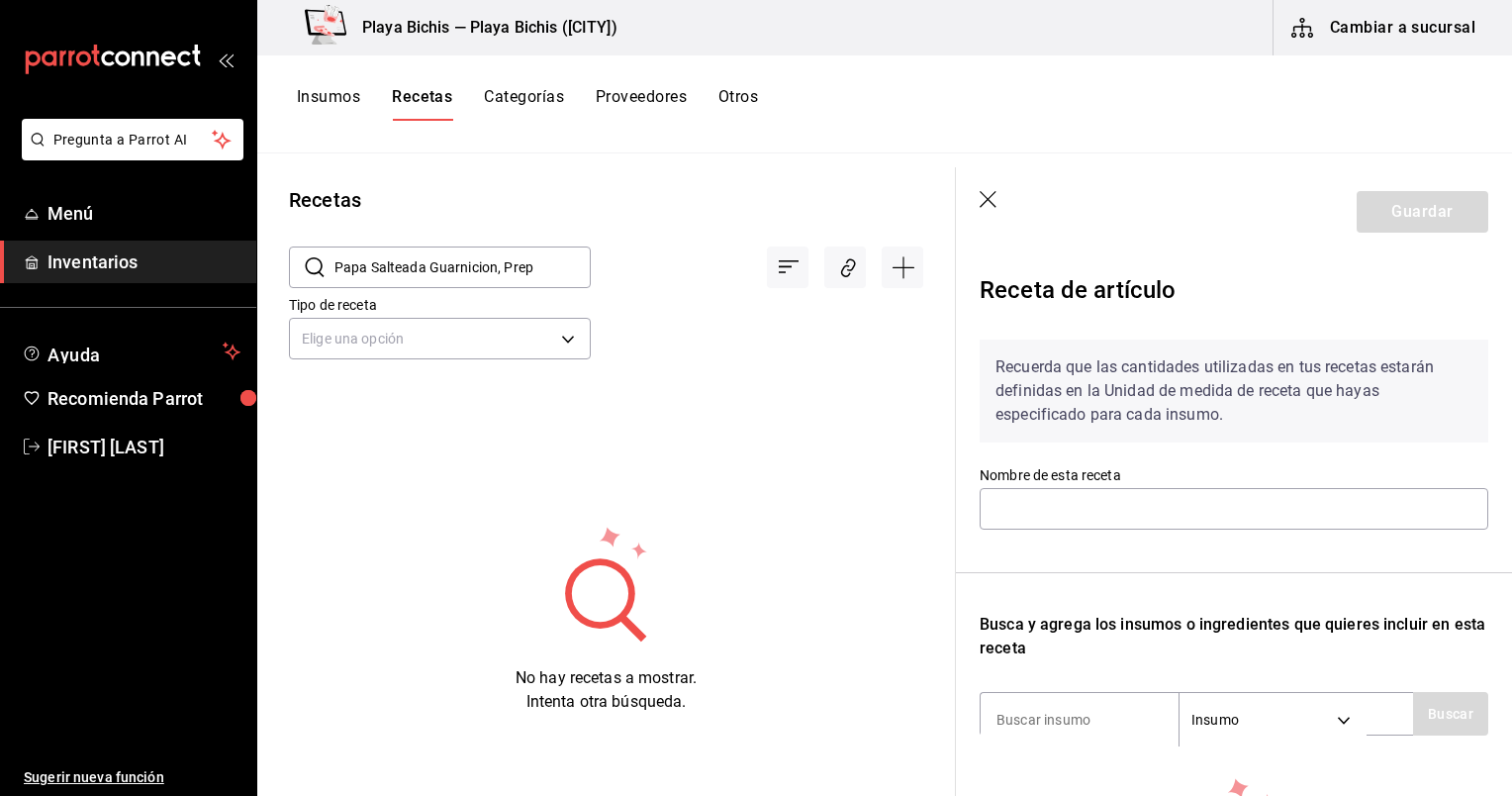 click 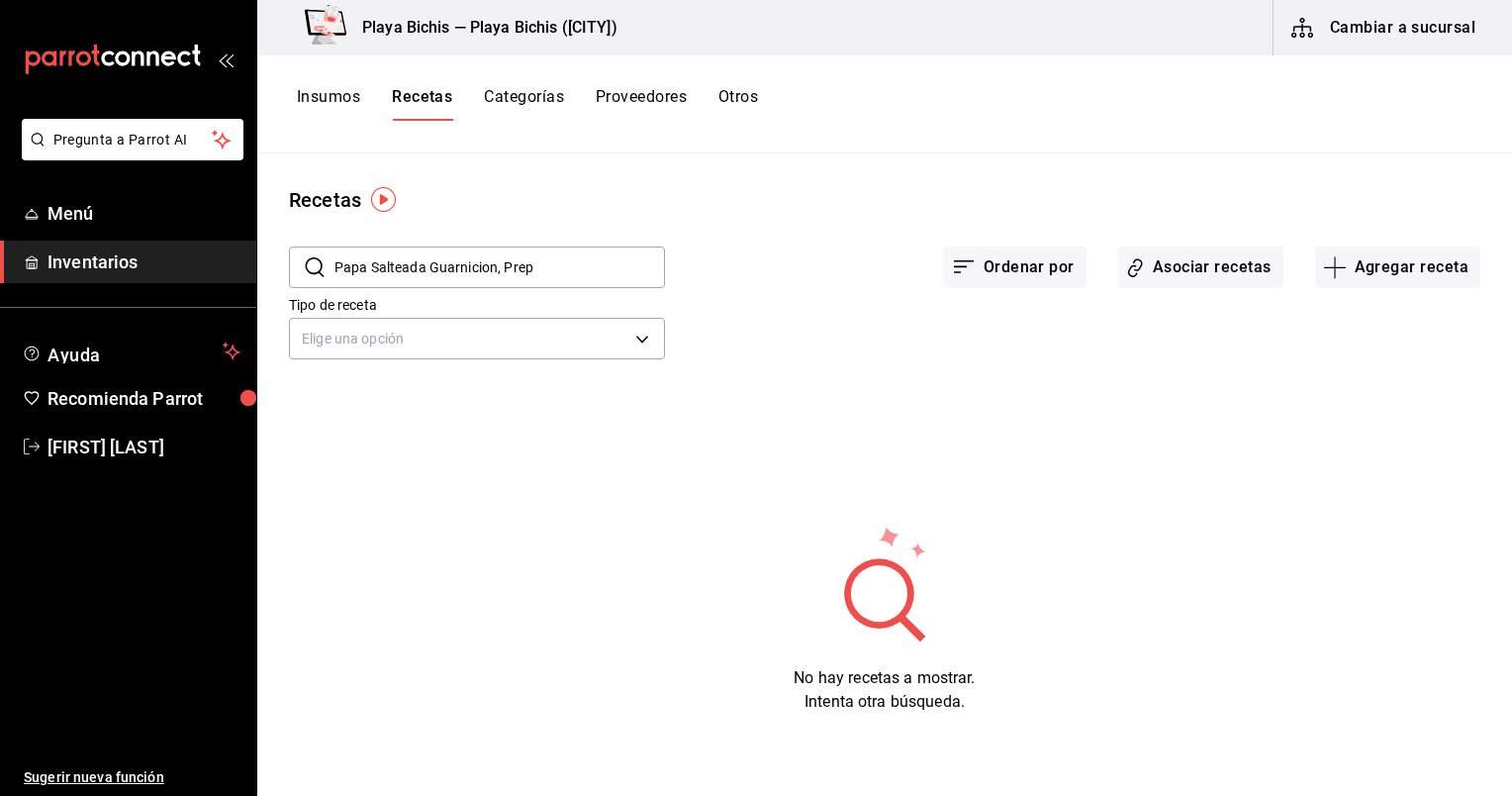 click on "Insumos" at bounding box center [329, 104] 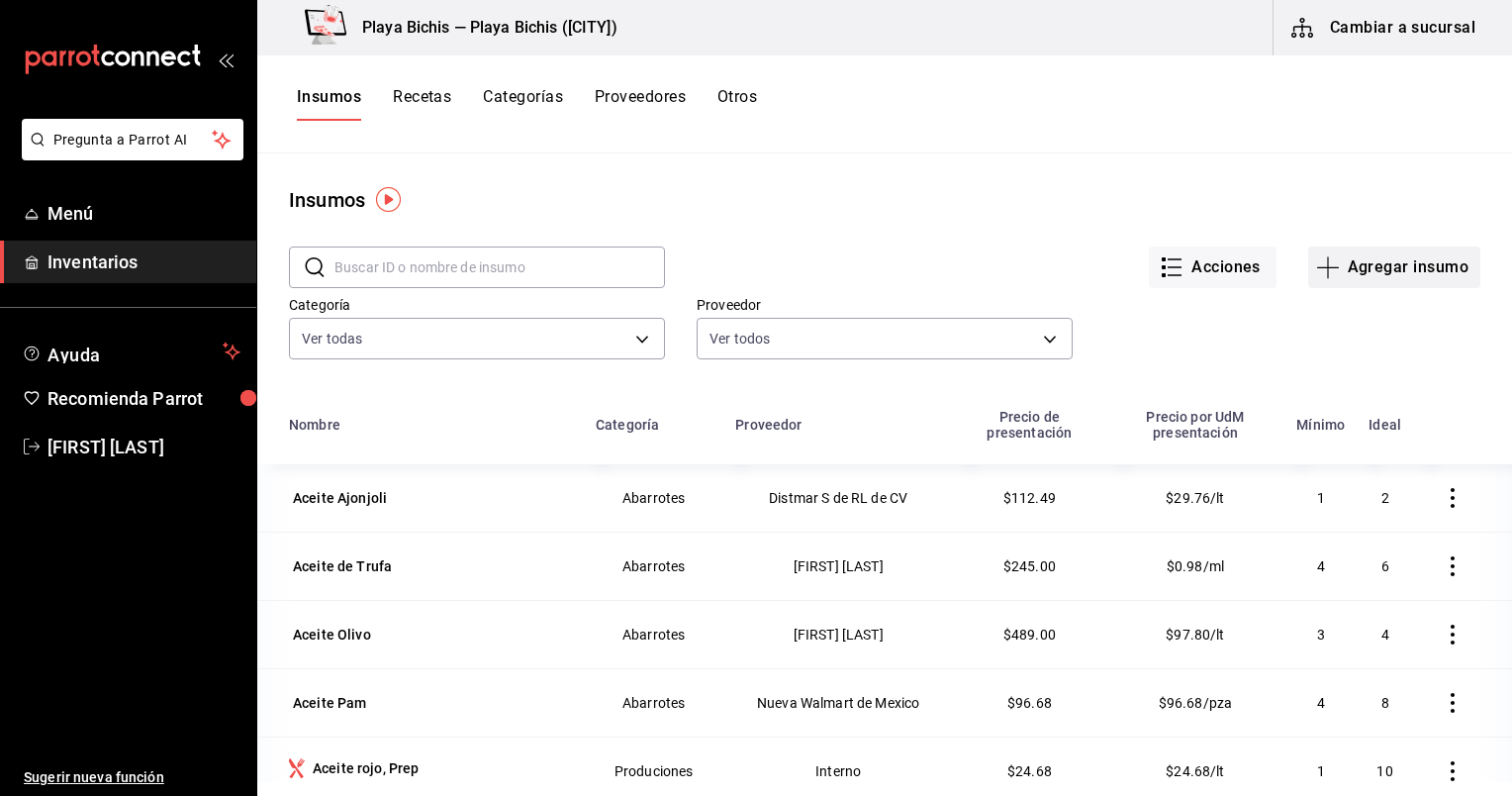 click on "Agregar insumo" at bounding box center [1394, 267] 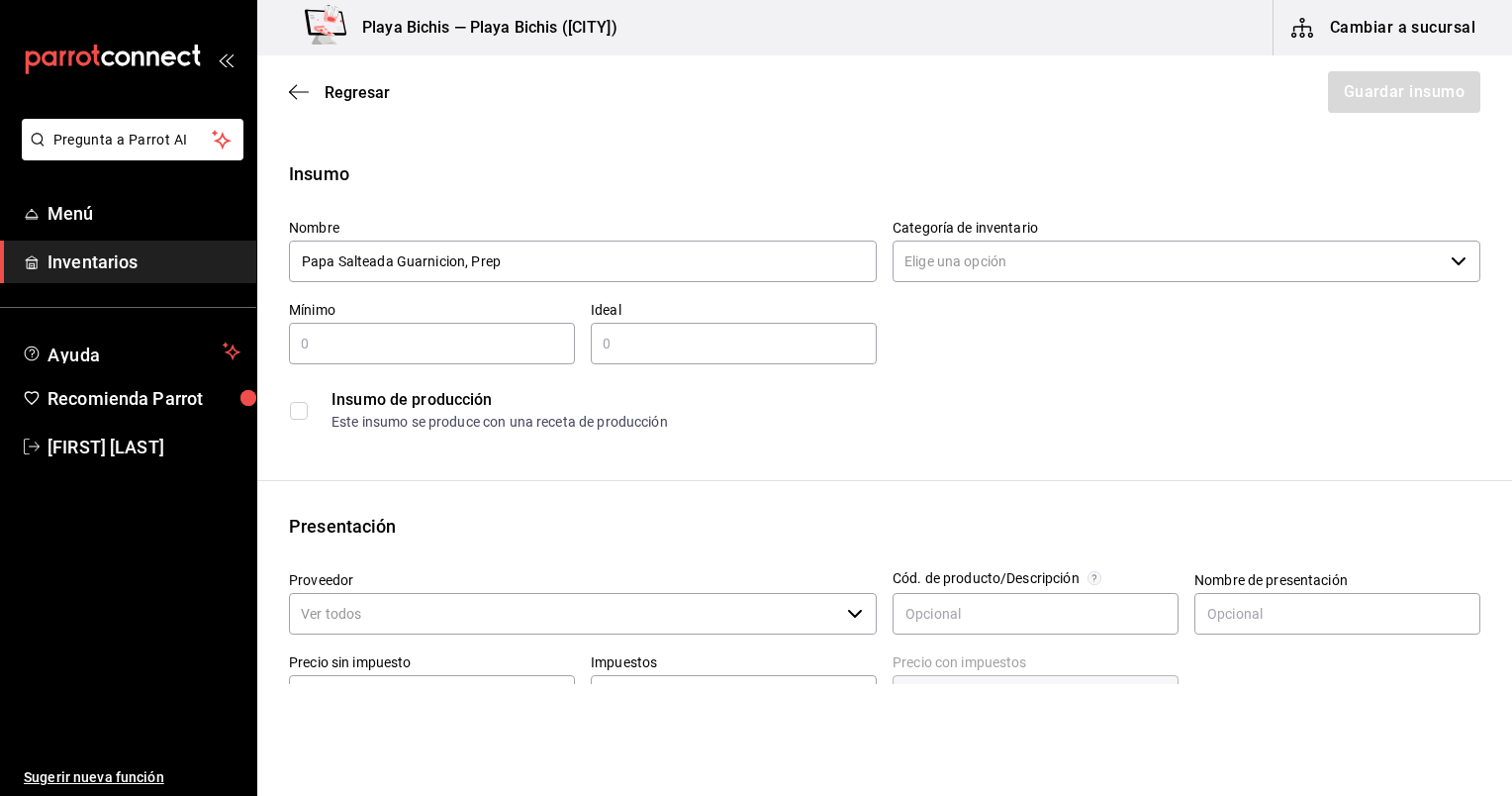 type on "Papa Salteada Guarnicion, Prep" 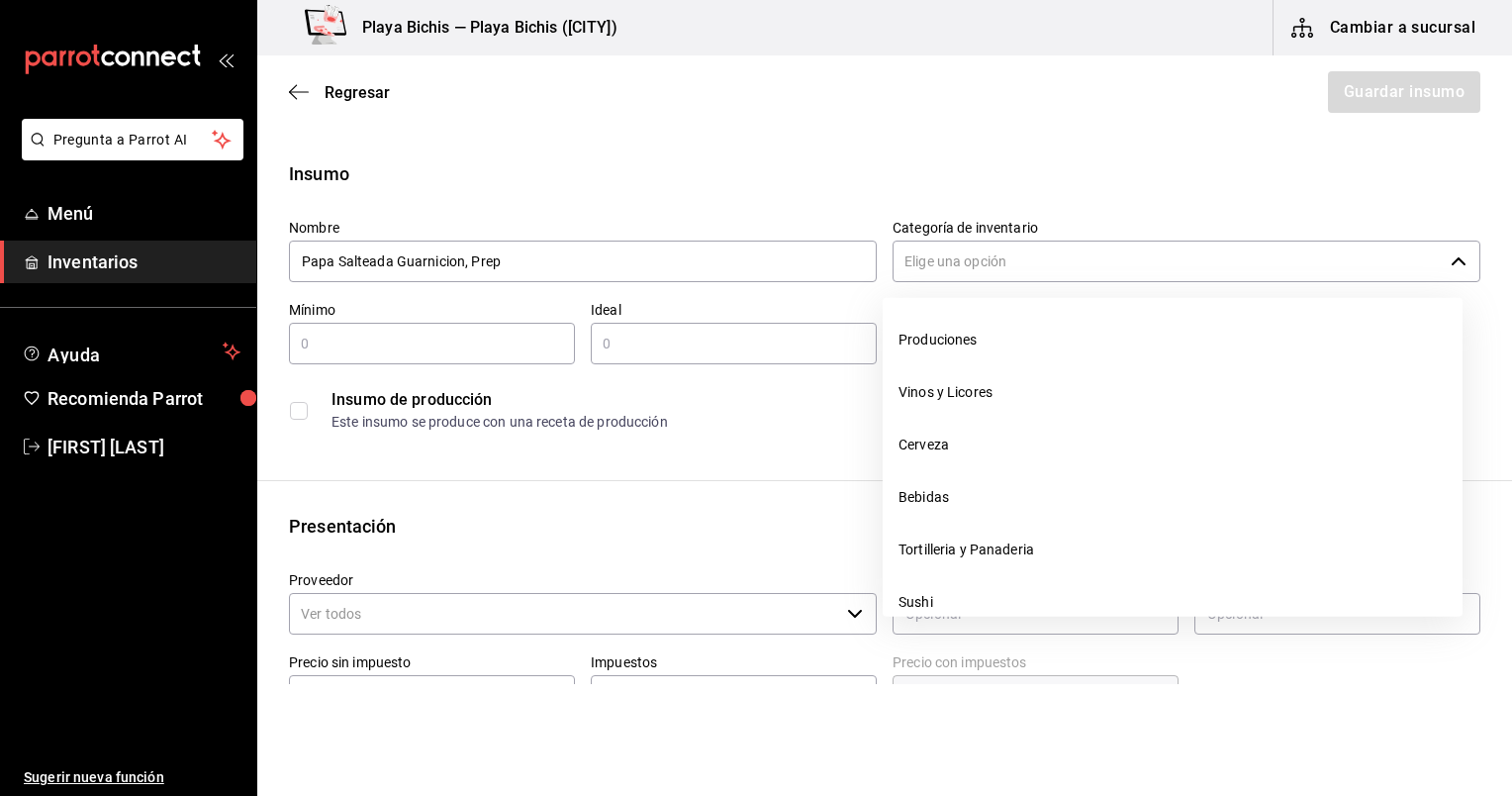 click on "Pregunta a Parrot AI Menú   Inventarios   Ayuda Recomienda Parrot   Gema Mata   Sugerir nueva función   Playa Bichis — Playa Bichis ([CITY]) Cambiar a sucursal Regresar Guardar insumo Insumo Nombre Papa Salteada Guarnicion, Prep Categoría de inventario ​ Mínimo ​ Ideal ​ Insumo de producción Este insumo se produce con una receta de producción Presentación Proveedor ​ Cód. de producto/Descripción Nombre de presentación Precio sin impuesto ​ Impuestos Elige una opción Precio con impuestos $0.00 ​ Unidad de presentación UdM ​ Receta Unidad de receta Elige una opción Factor de conversión ​ Ver ayuda de conversiones ¿La presentación  viene en otra caja? Si No Presentaciones por caja ​ Sin definir Unidades de conteo GANA 1 MES GRATIS EN TU SUSCRIPCIÓN AQUÍ Pregunta a Parrot AI Menú   Inventarios   Ayuda Recomienda Parrot   Gema Mata   Sugerir nueva función   Visitar centro de ayuda ([PHONE]) soporte@parrotsoftware.io Visitar centro de ayuda ([PHONE]) Cerveza" at bounding box center [756, 342] 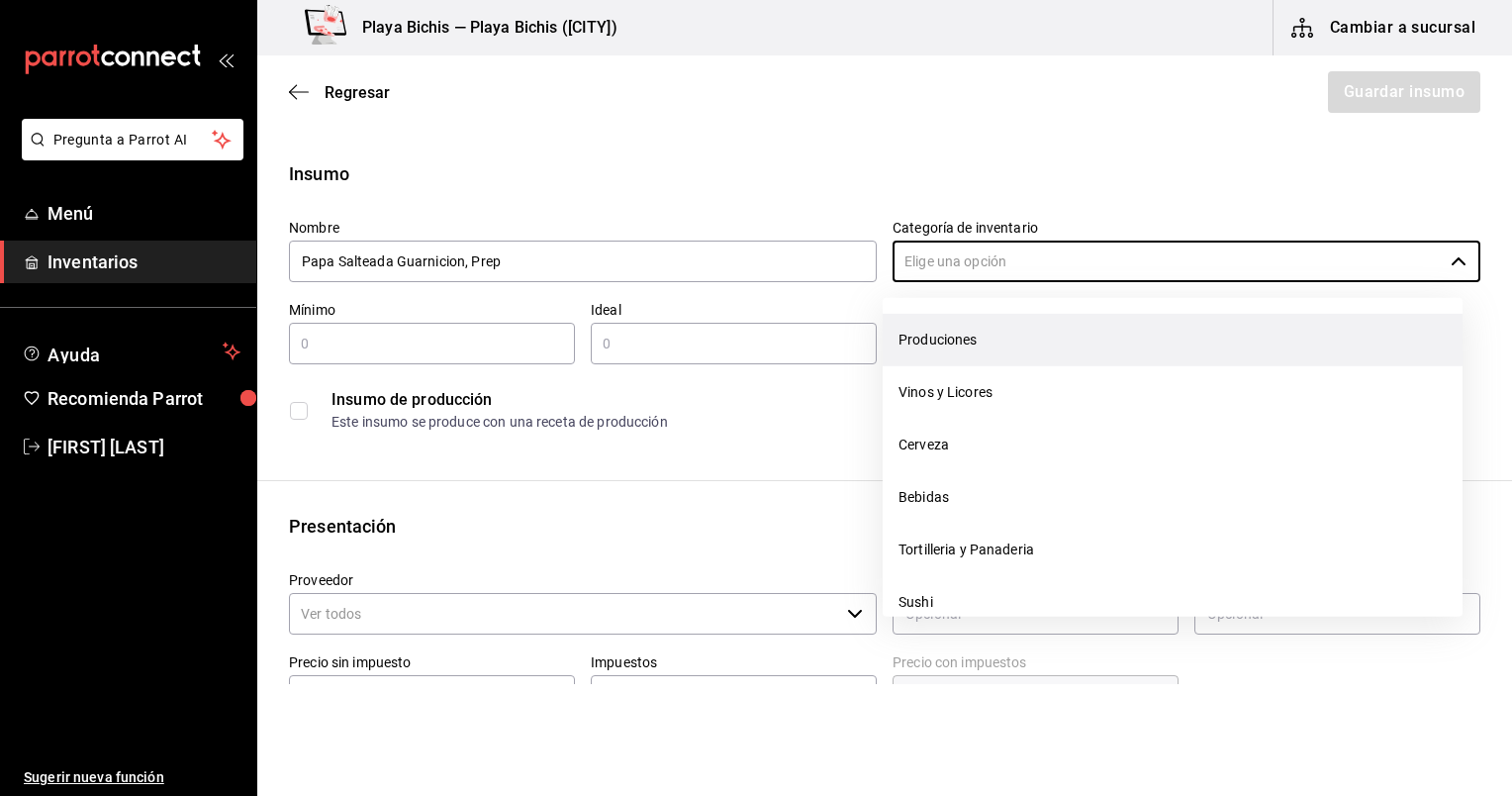 click on "Produciones" at bounding box center (1173, 340) 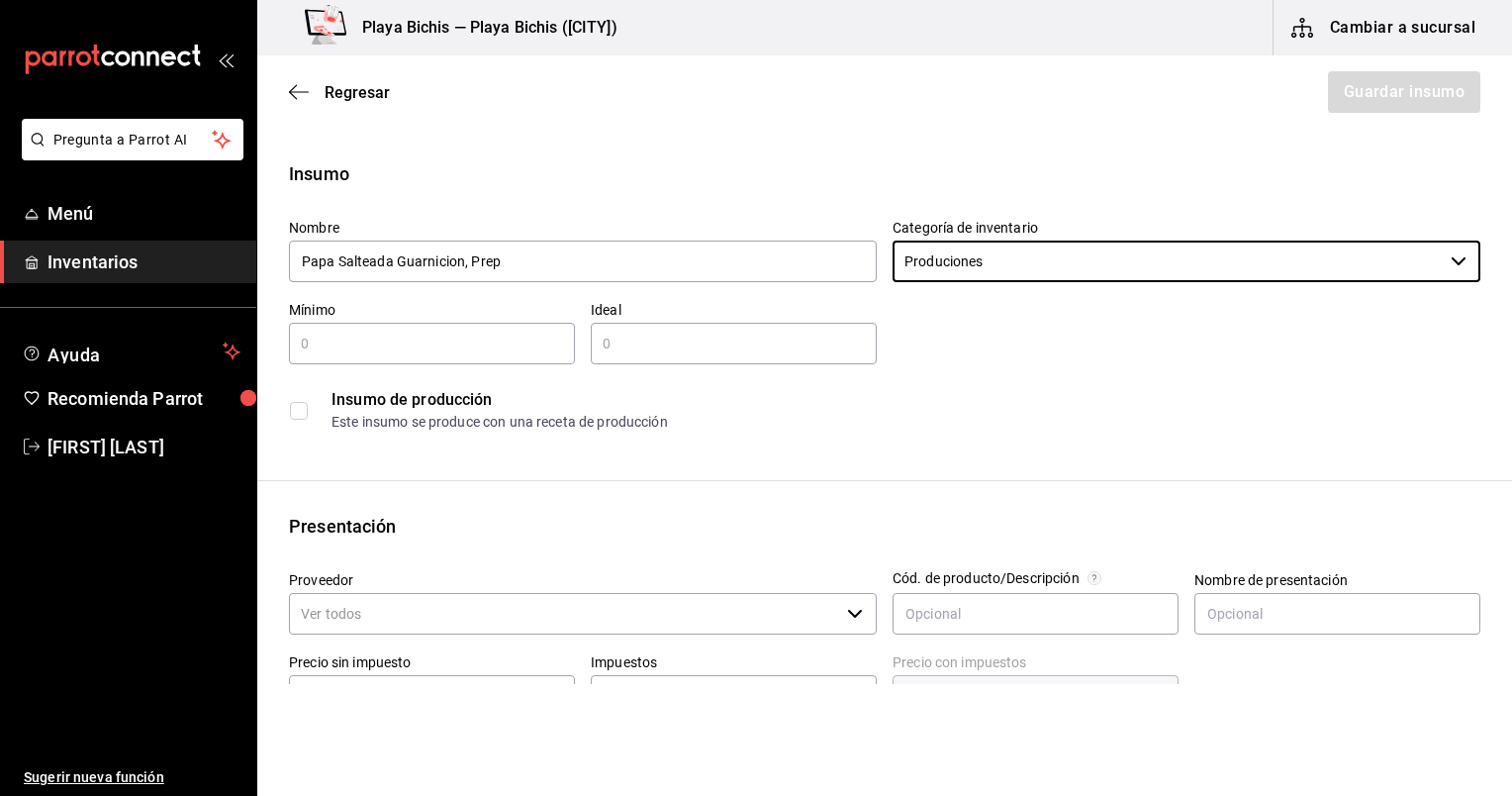 click at bounding box center [431, 344] 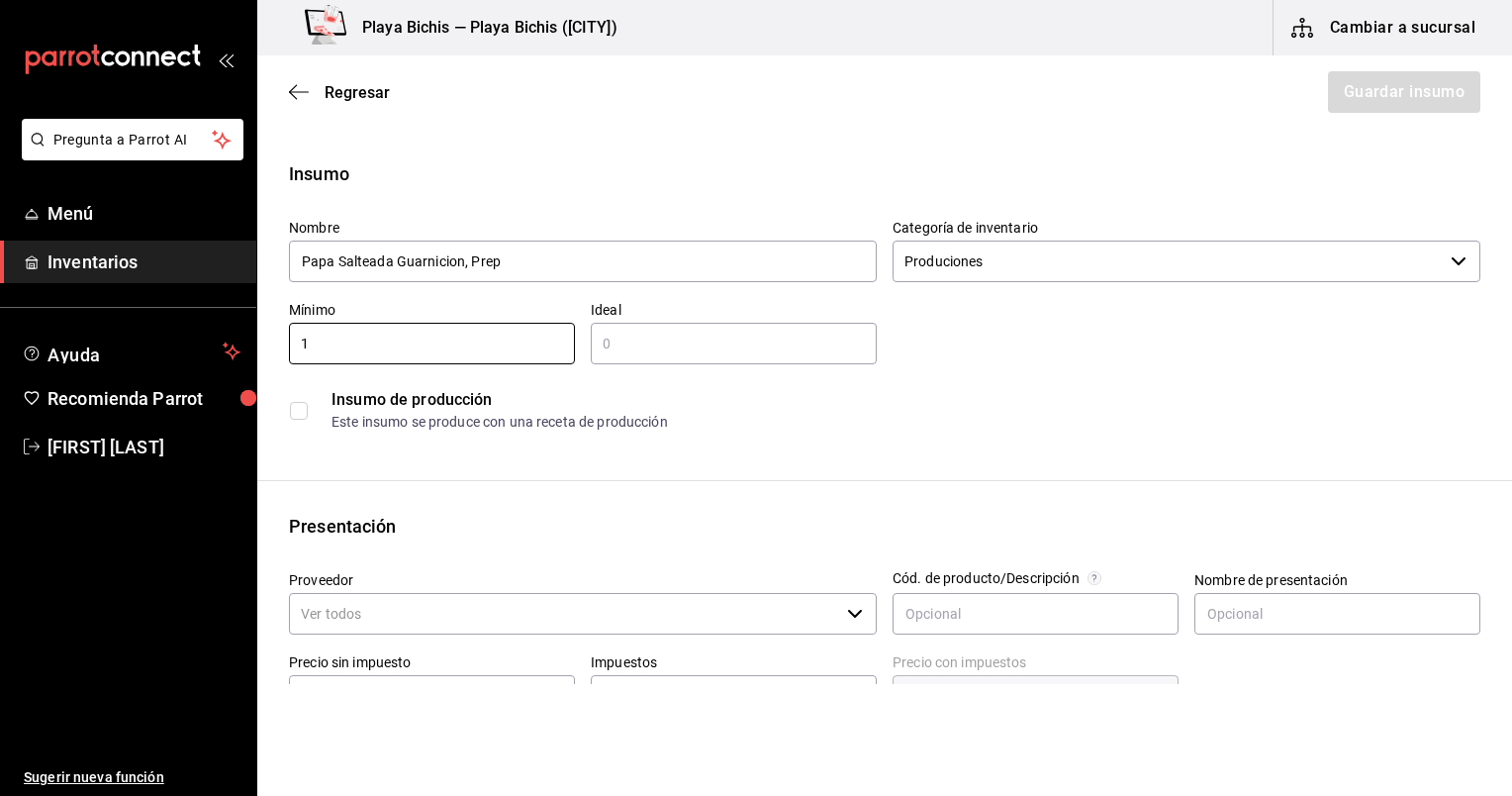 type on "1" 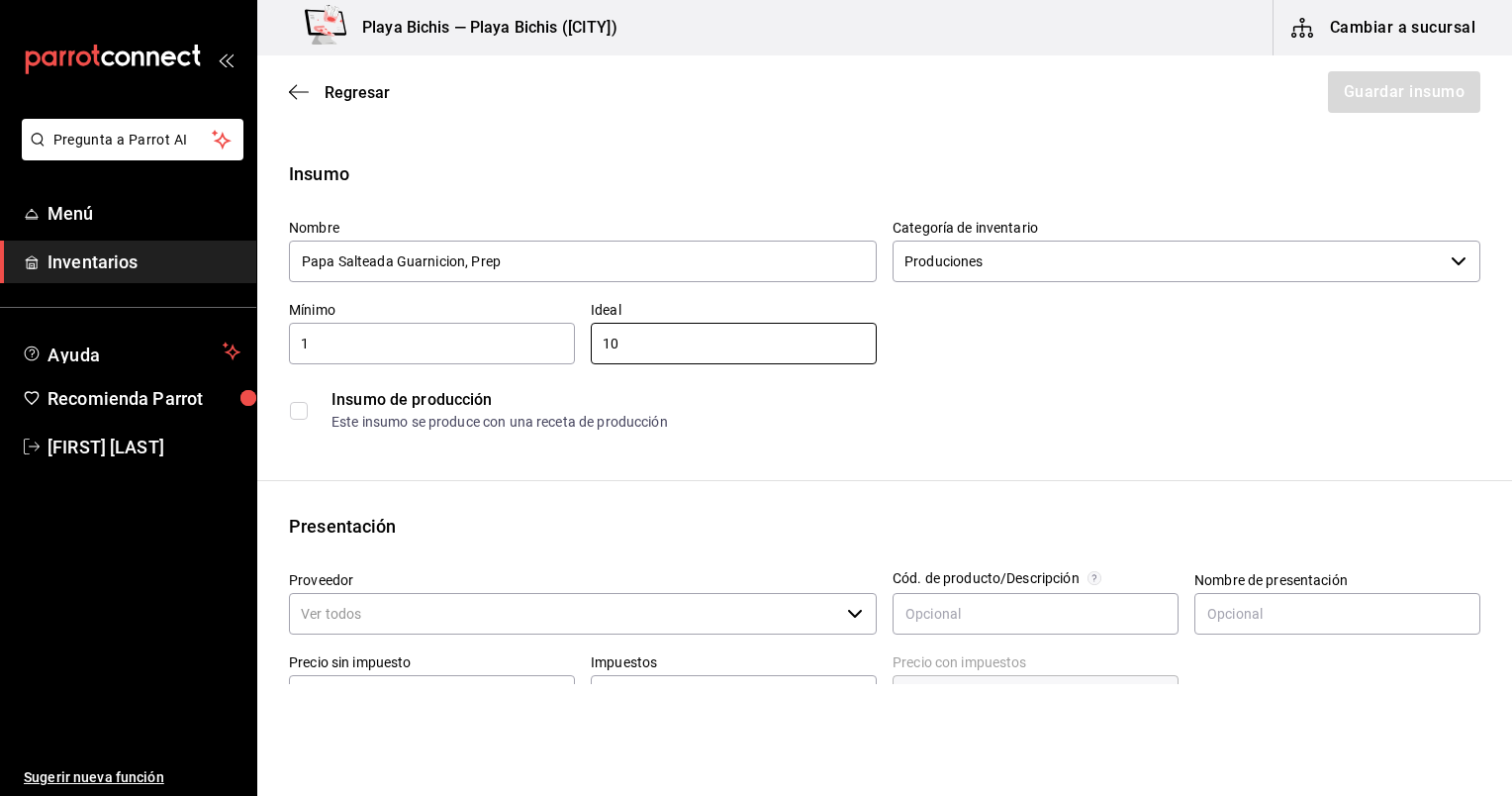 type on "10" 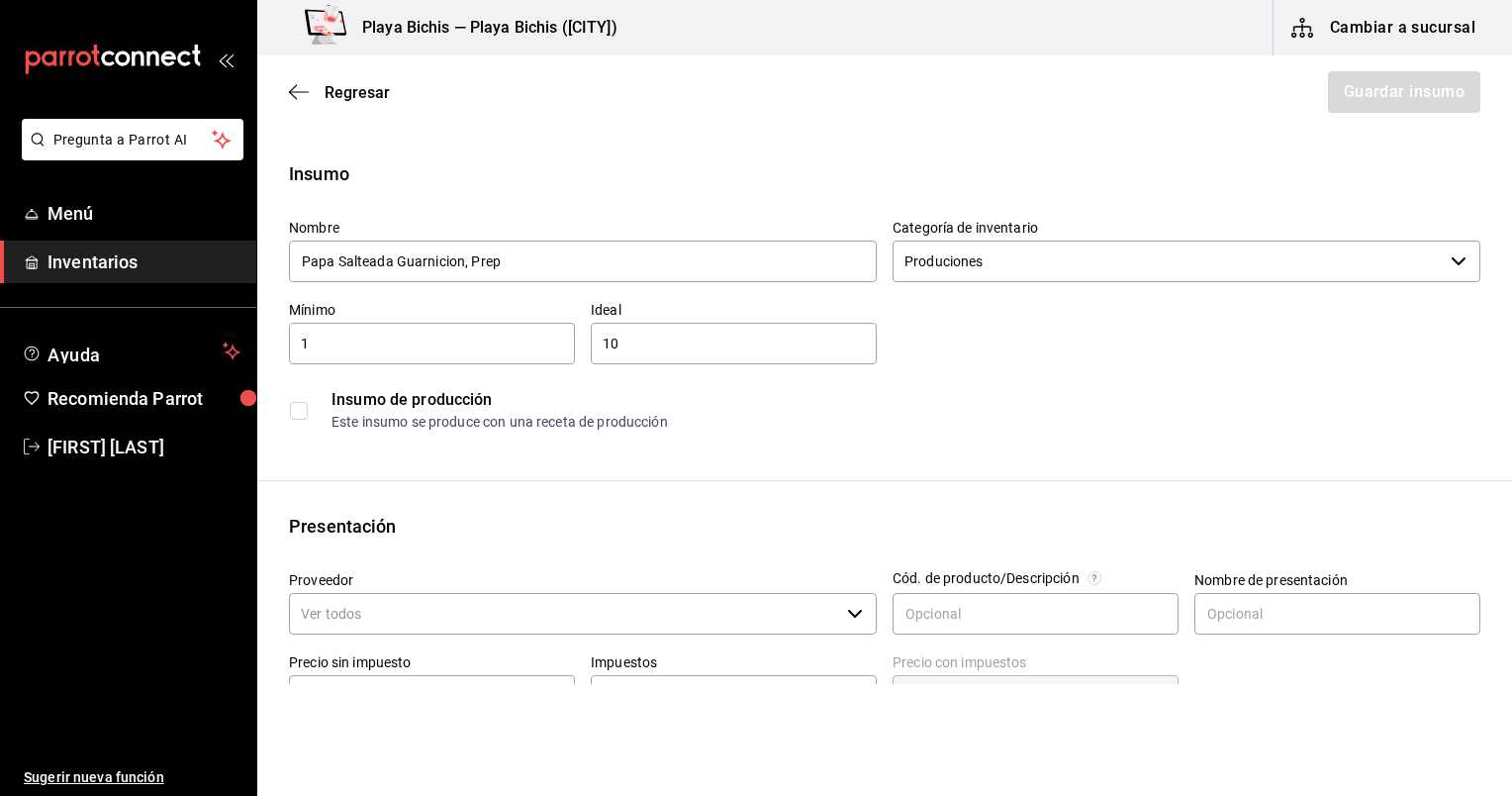 click at bounding box center (299, 411) 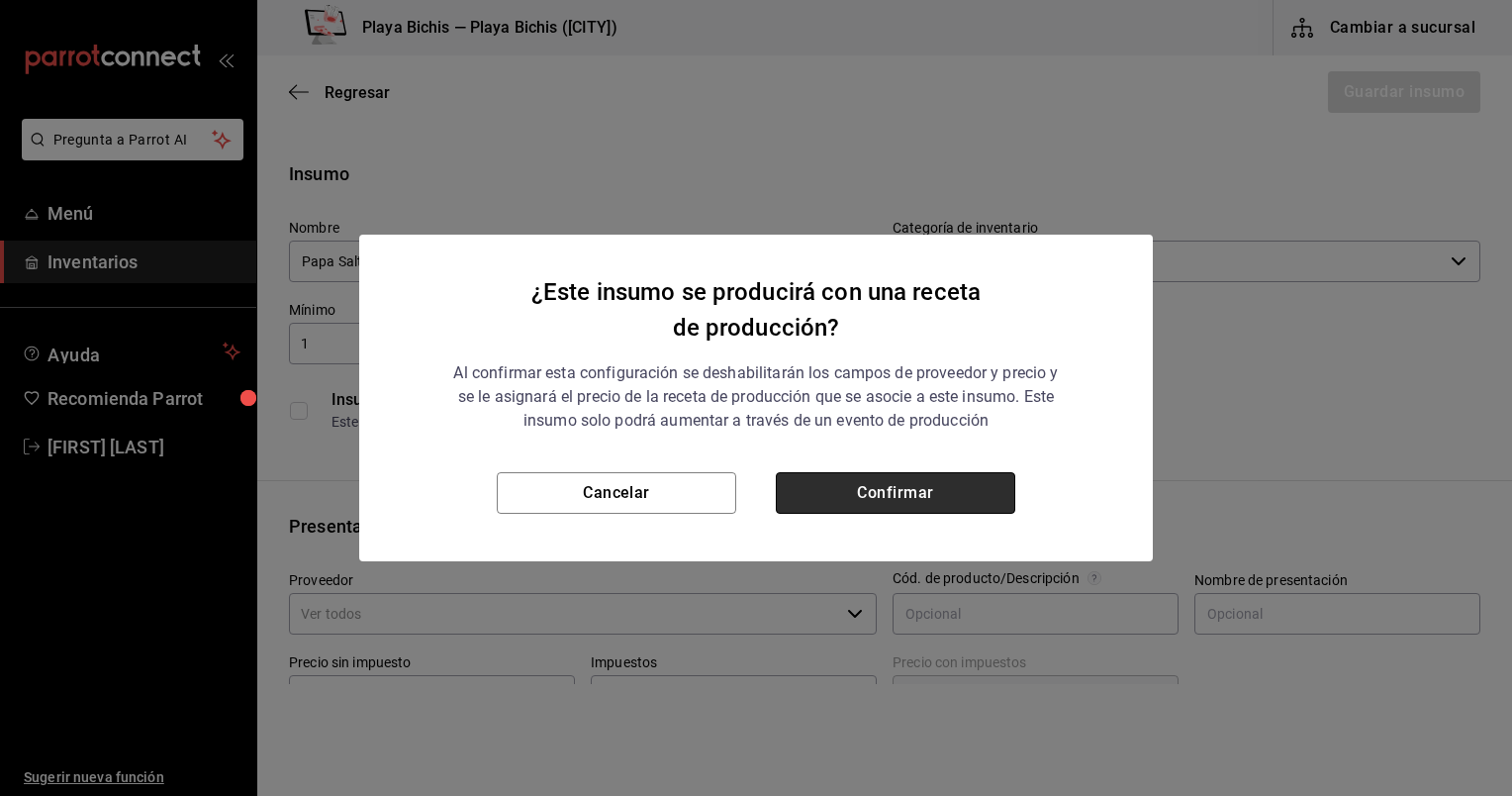 click on "Confirmar" at bounding box center (896, 493) 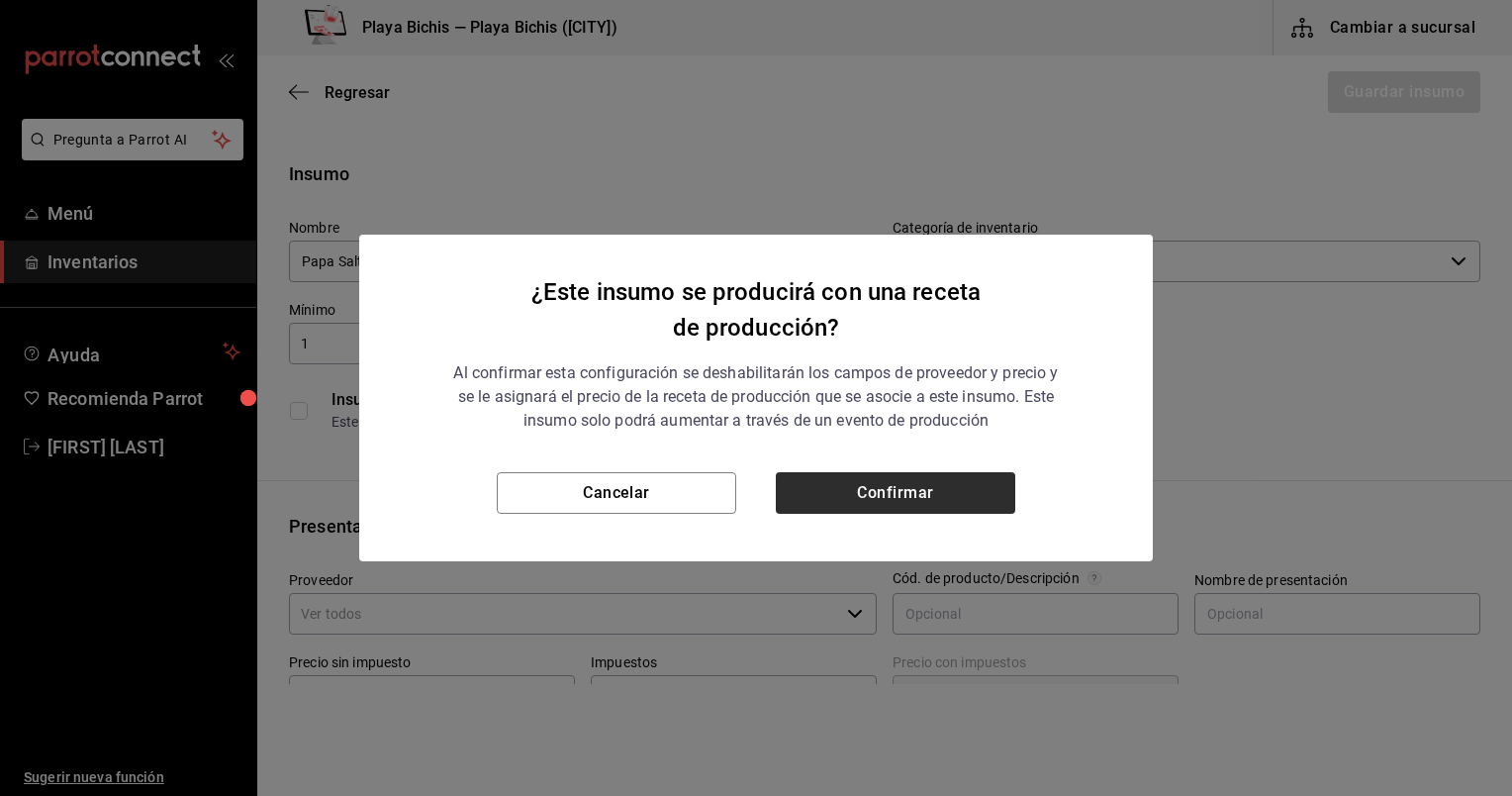 checkbox on "true" 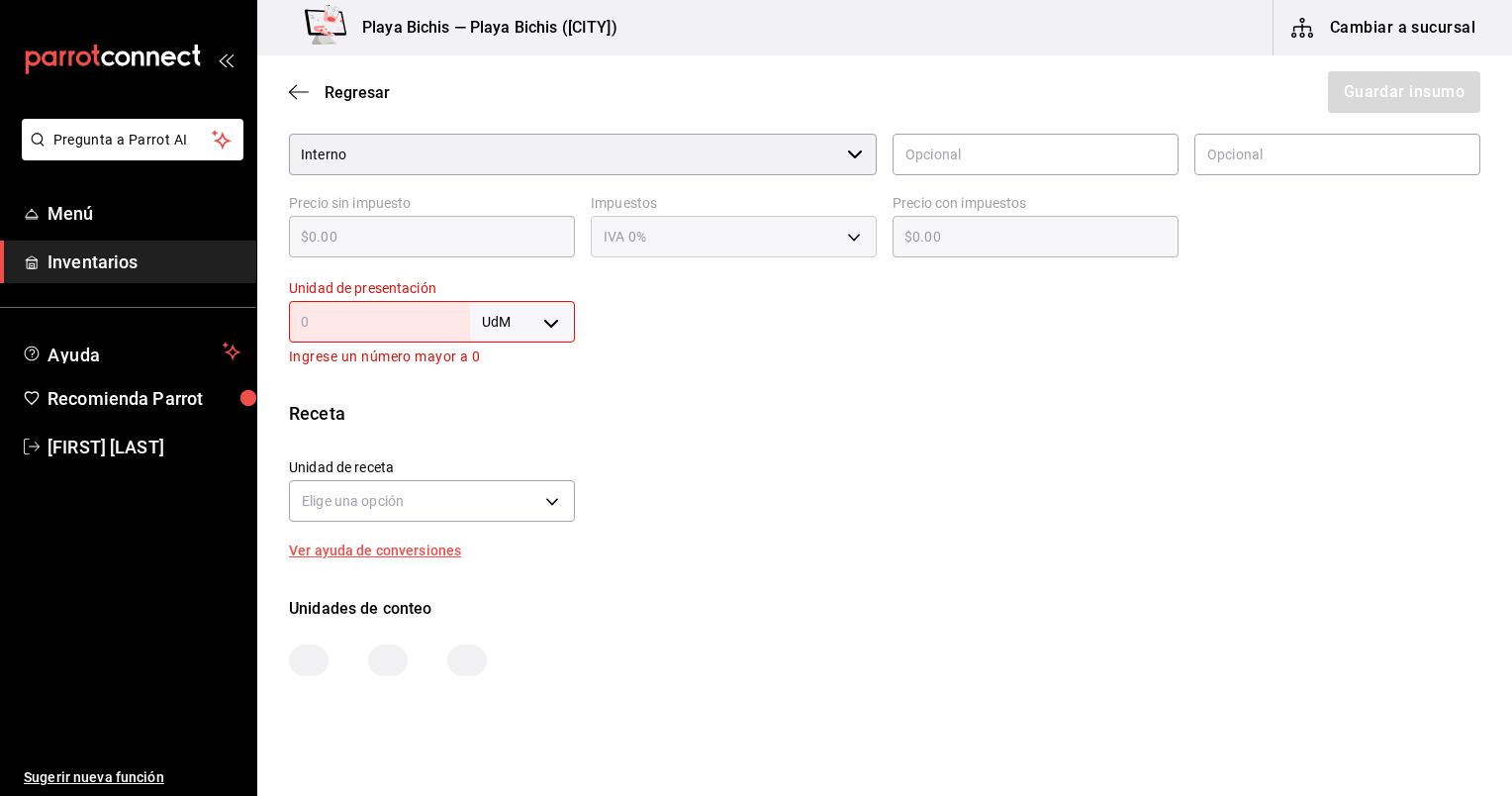 scroll, scrollTop: 463, scrollLeft: 0, axis: vertical 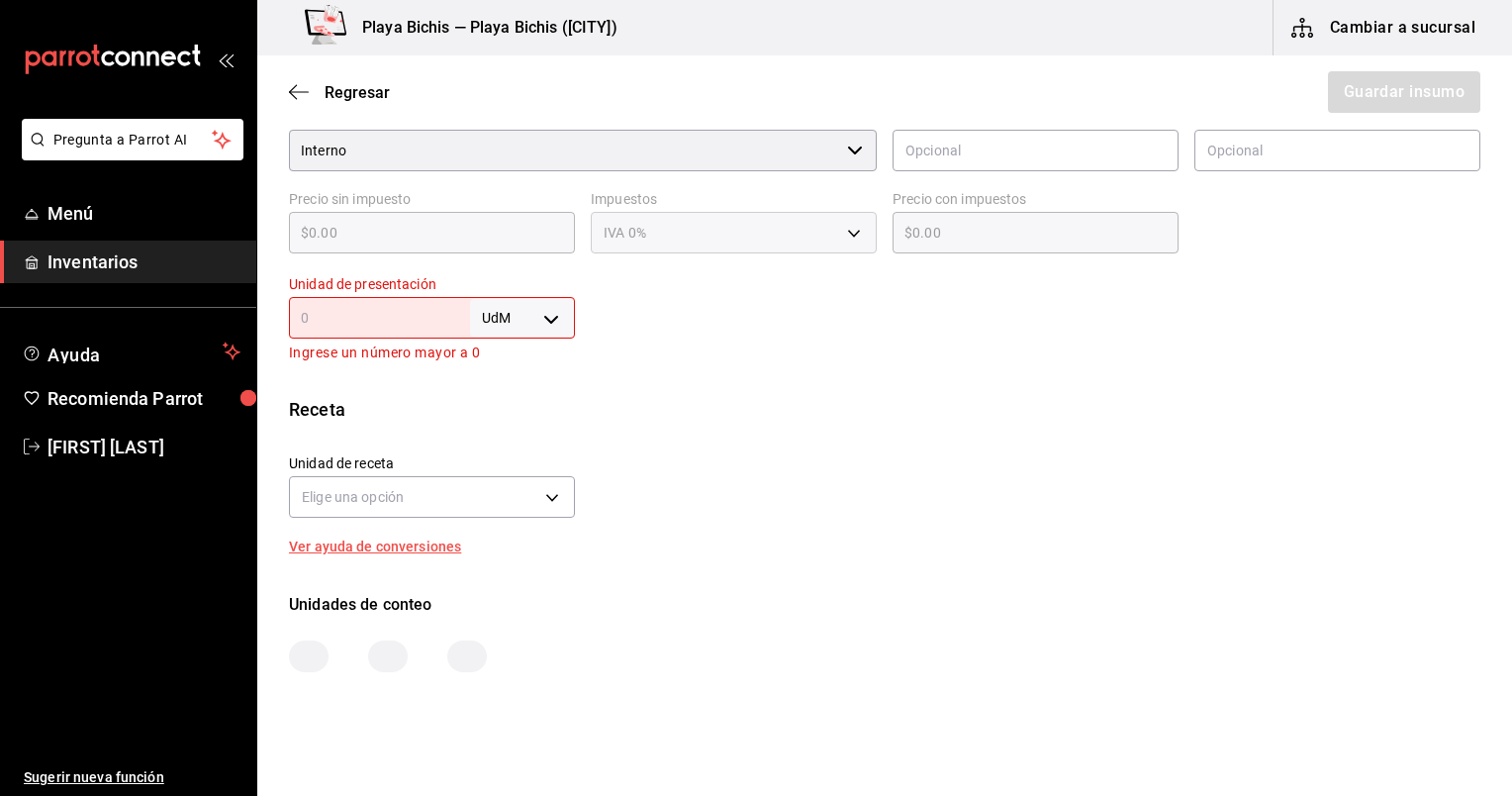 click on "UdM ​" at bounding box center [431, 318] 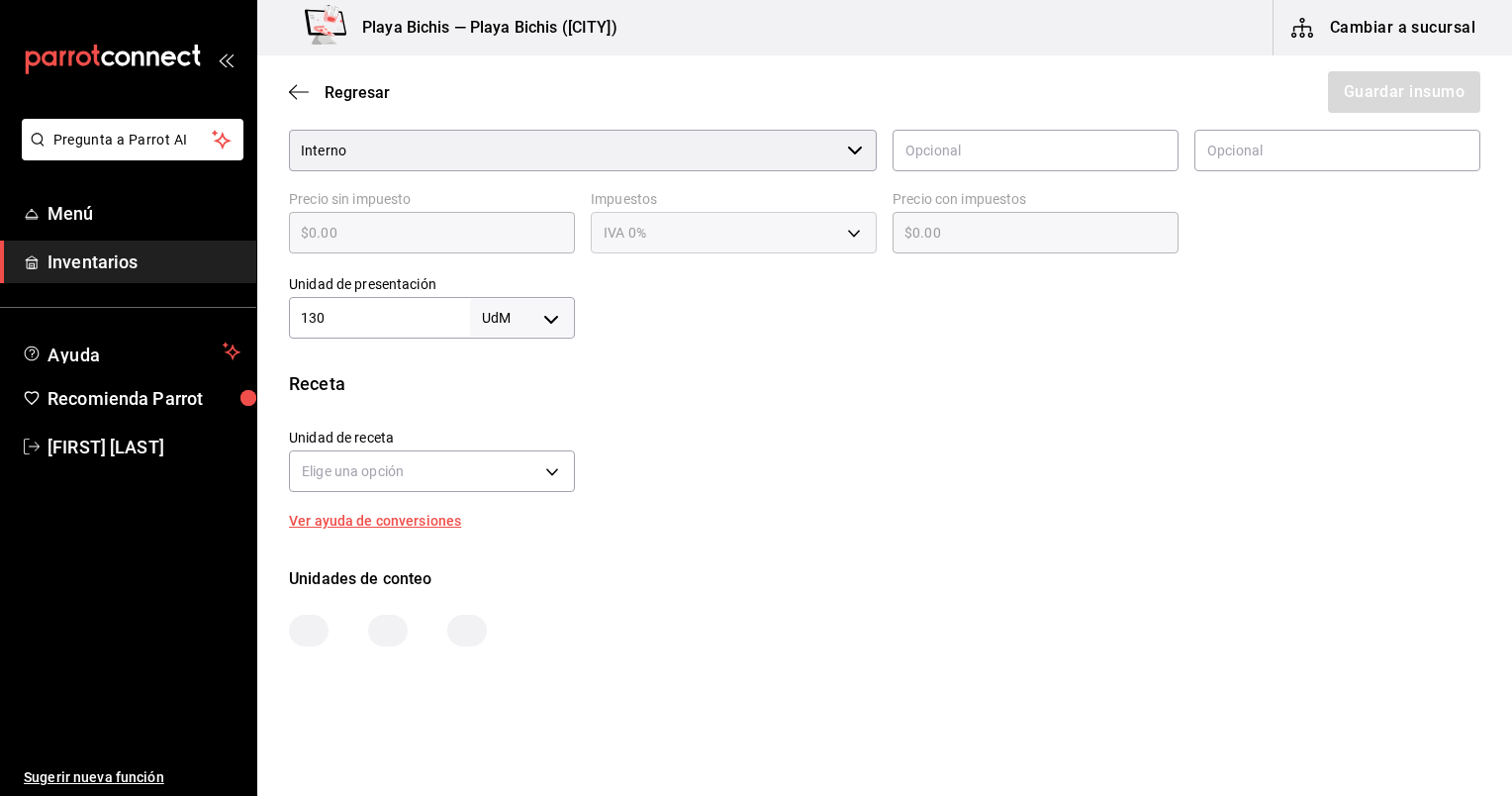 type on "130" 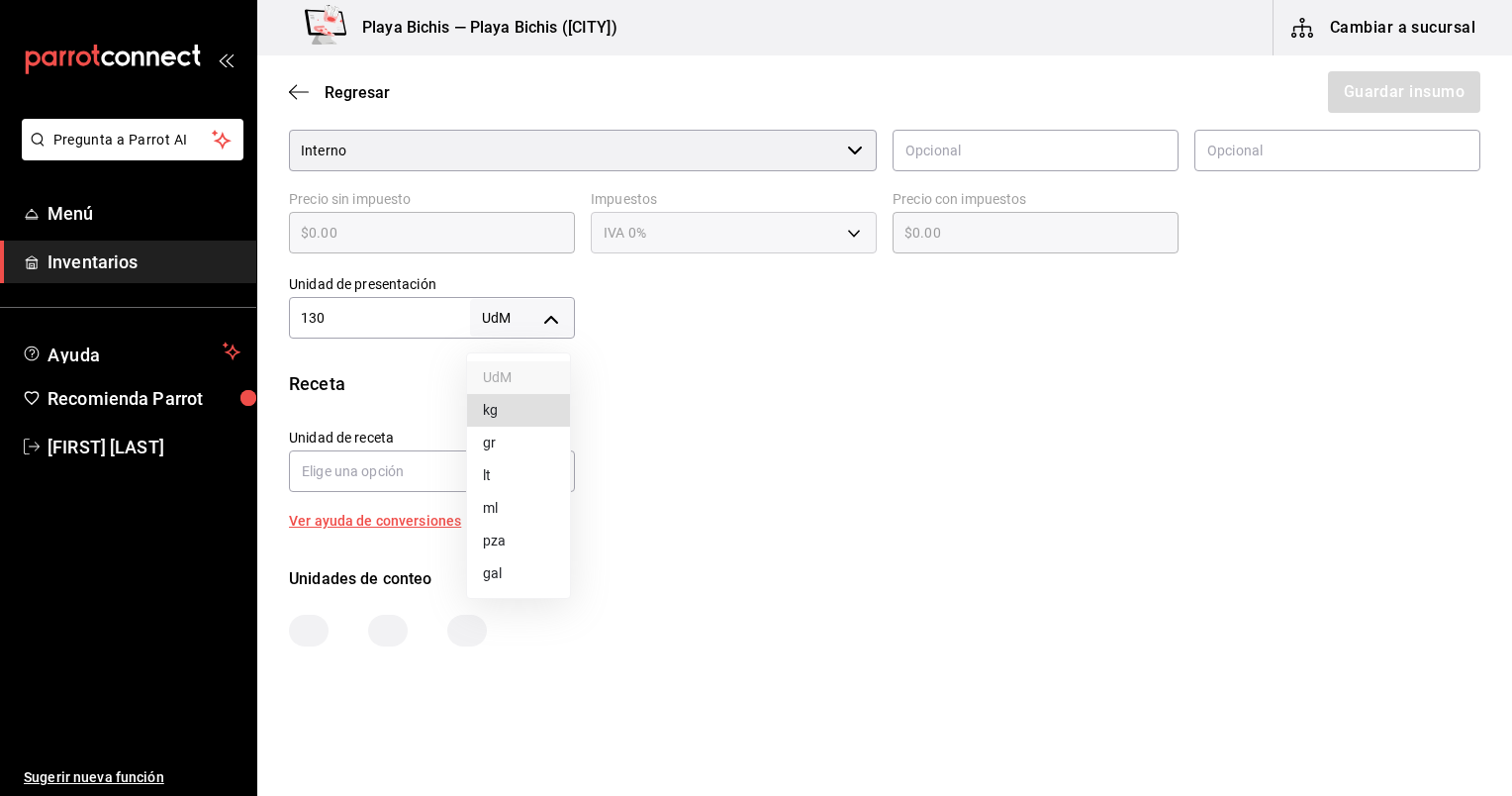 click on "gr" at bounding box center [519, 443] 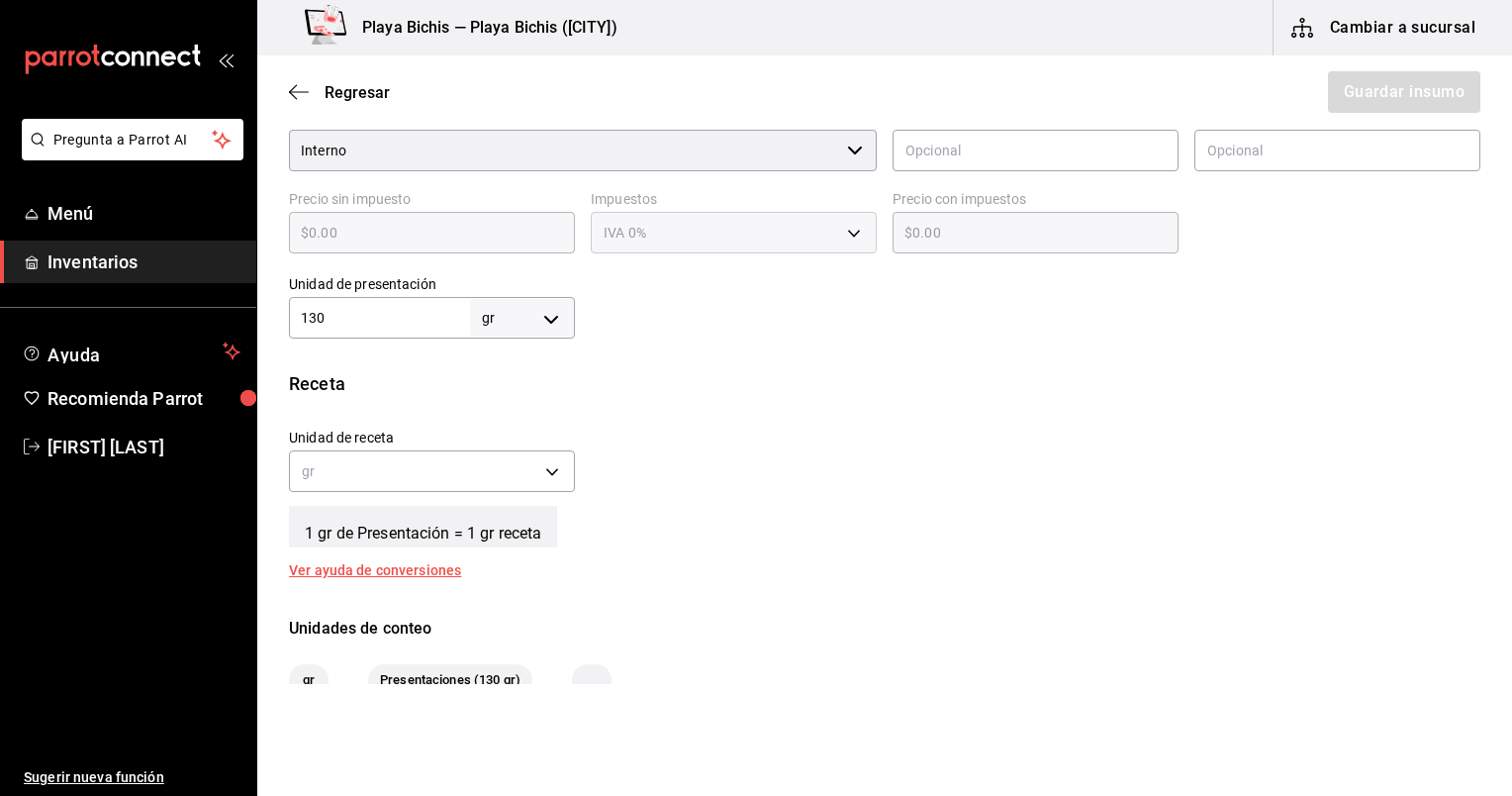 type on "130" 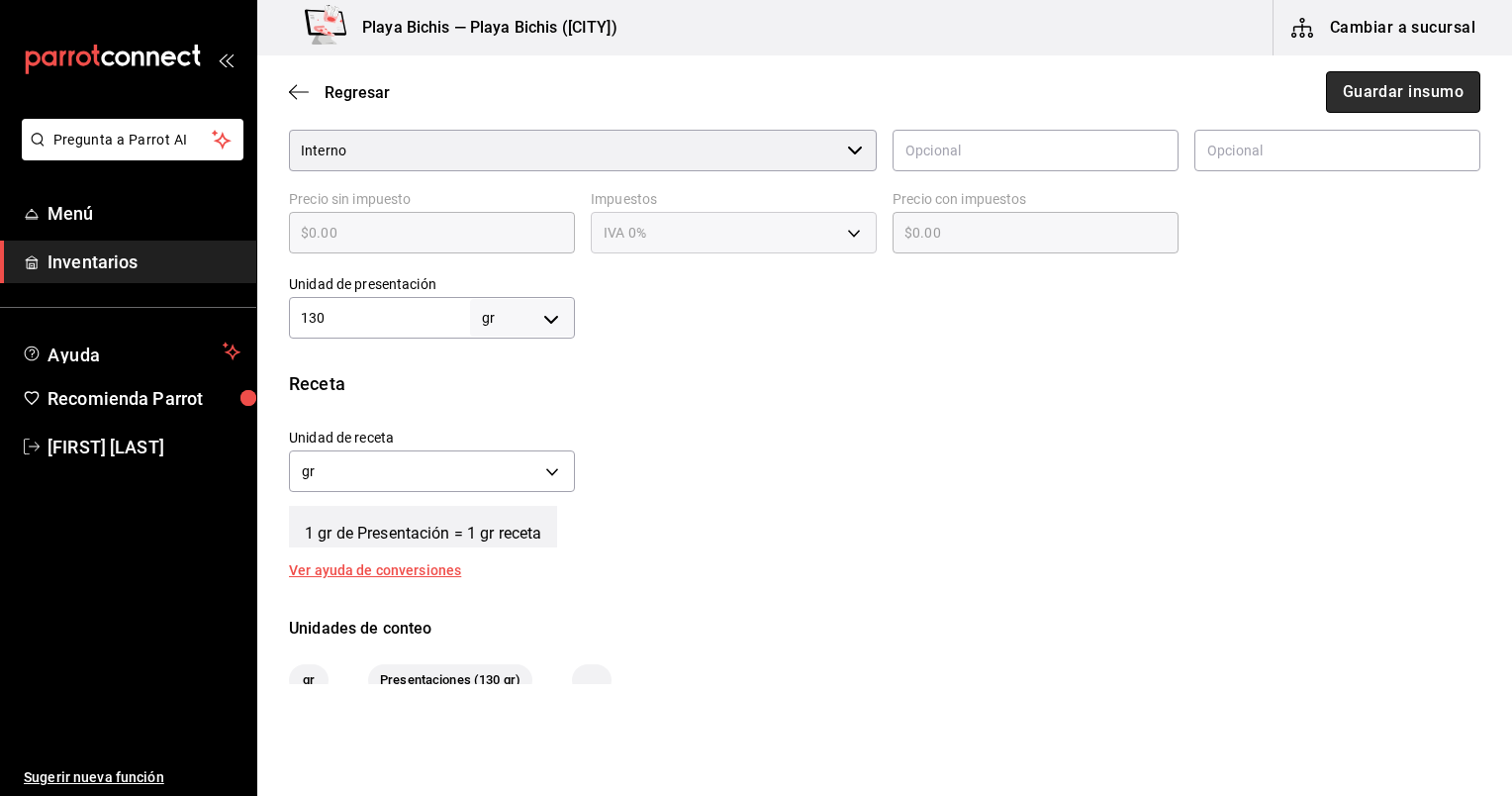 click on "Guardar insumo" at bounding box center (1403, 92) 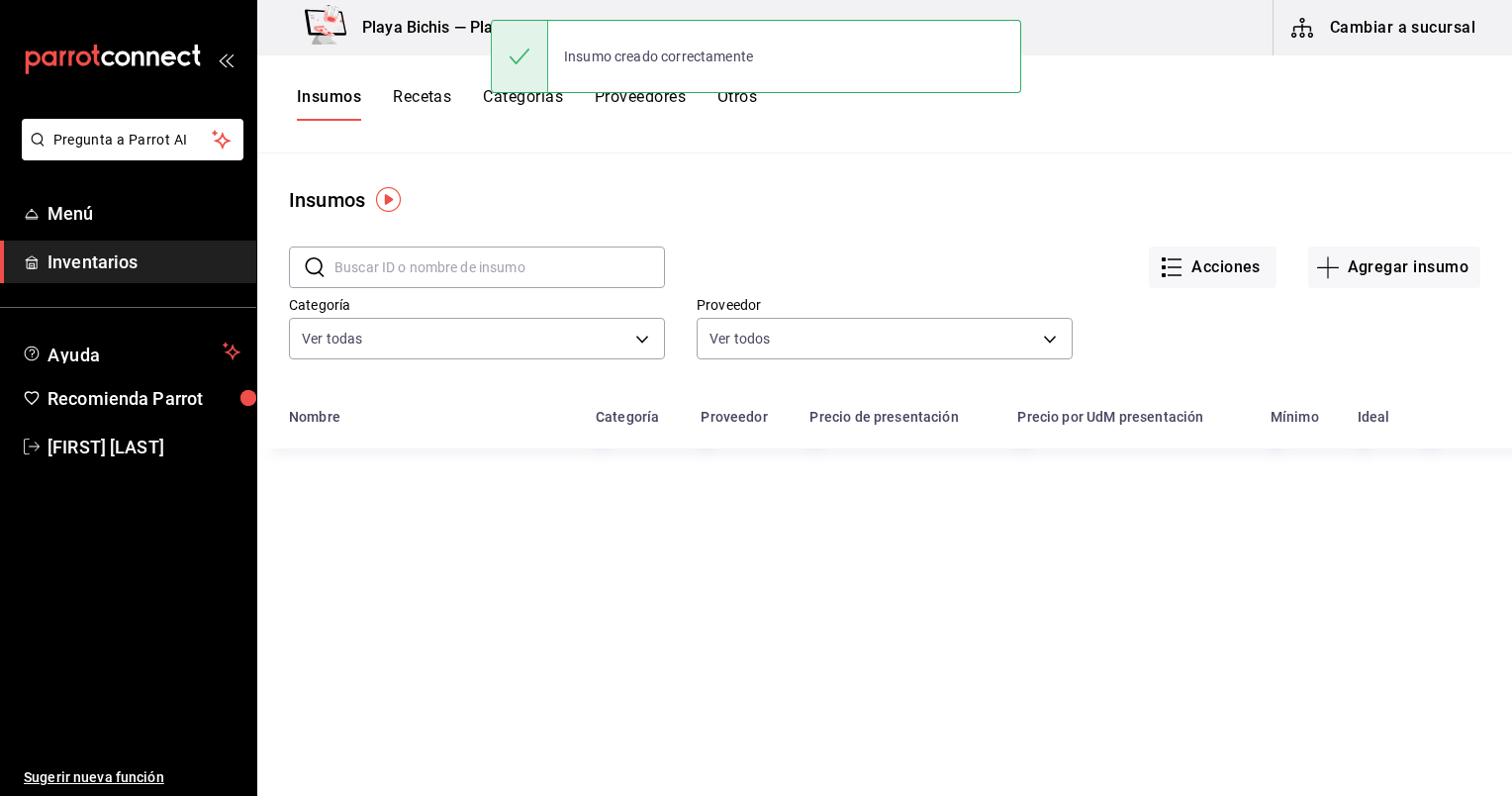 click on "Recetas" at bounding box center [422, 104] 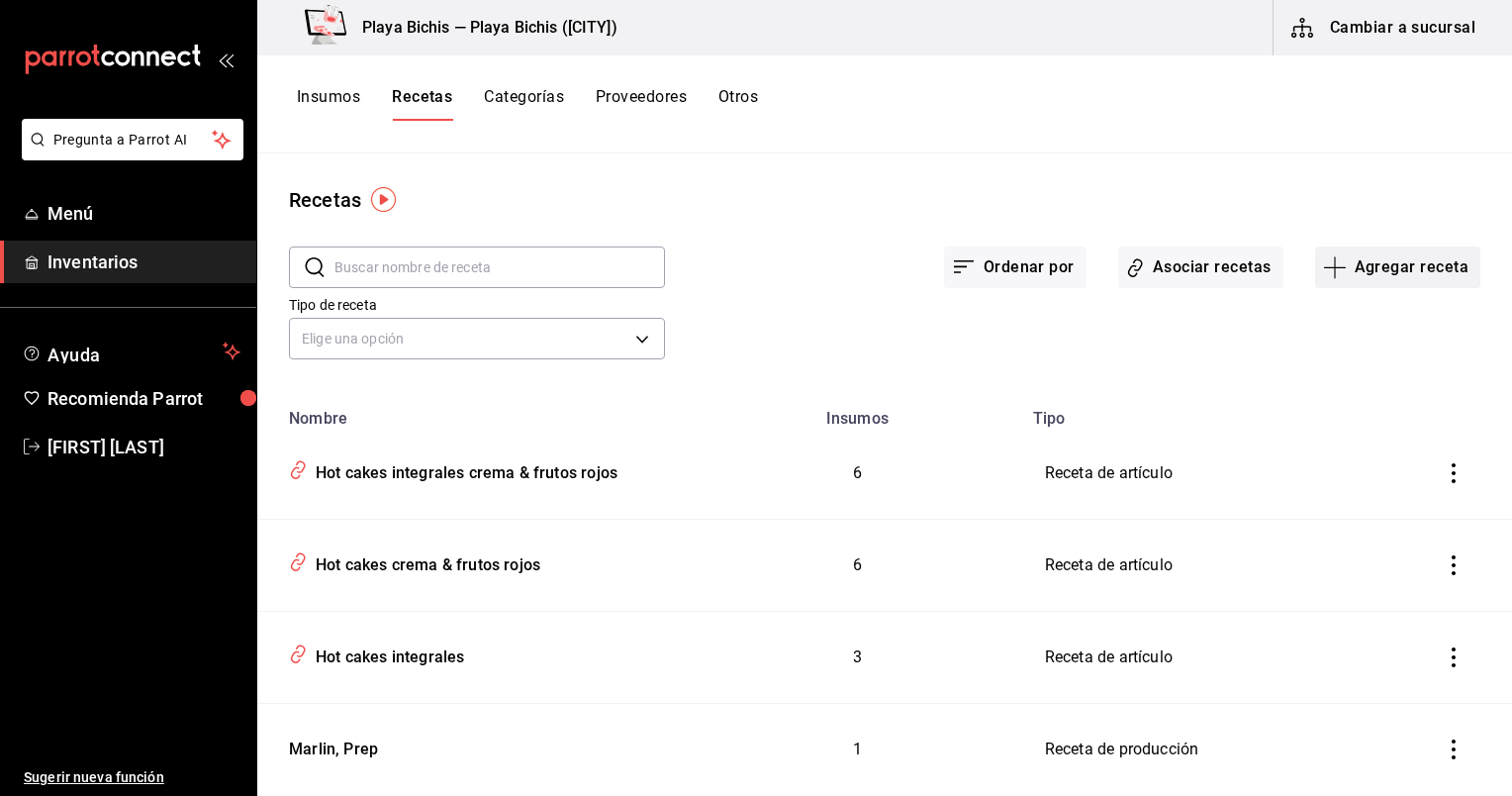 click on "Agregar receta" at bounding box center [1397, 267] 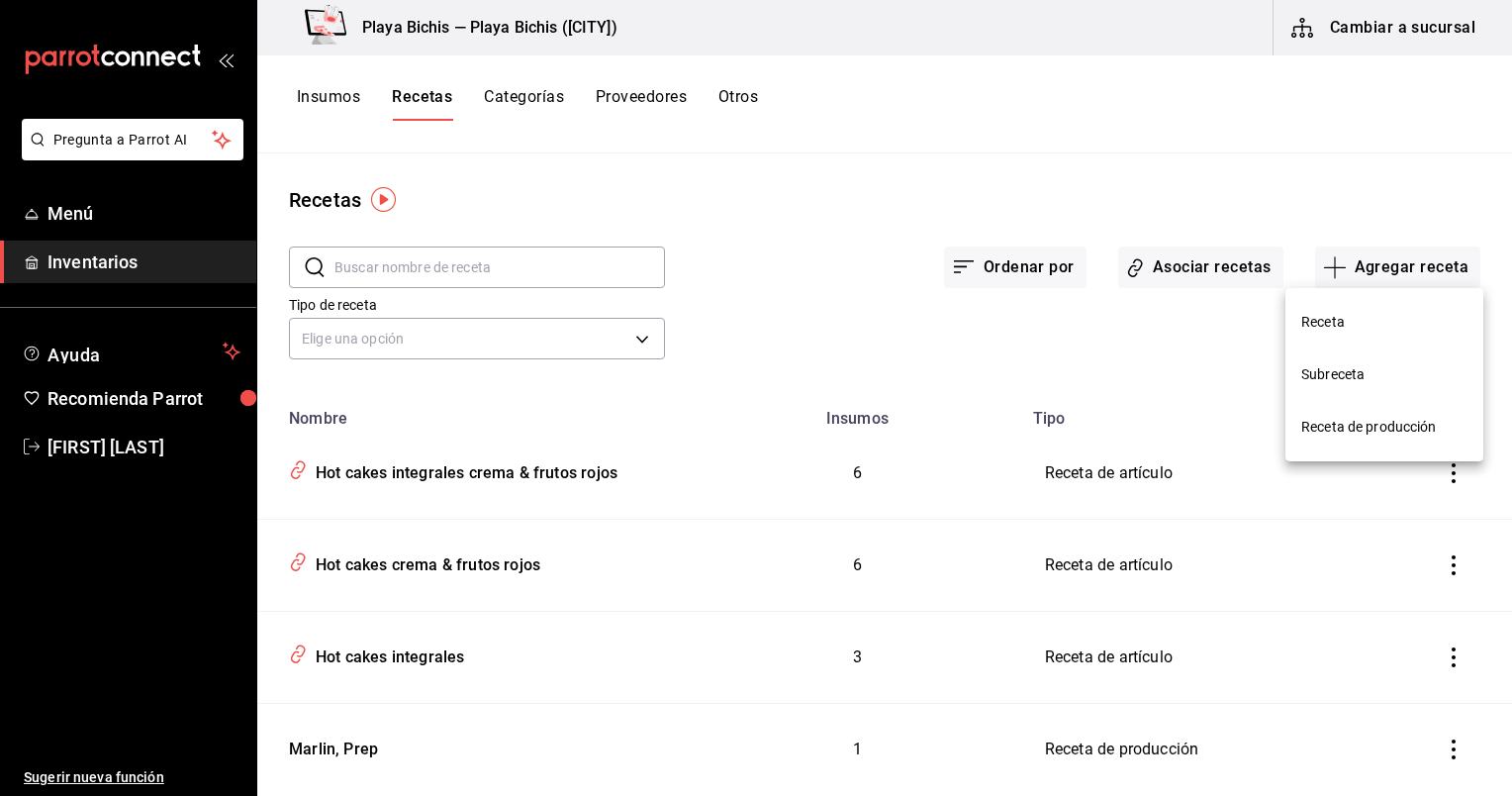 click on "Receta de producción" at bounding box center [1384, 427] 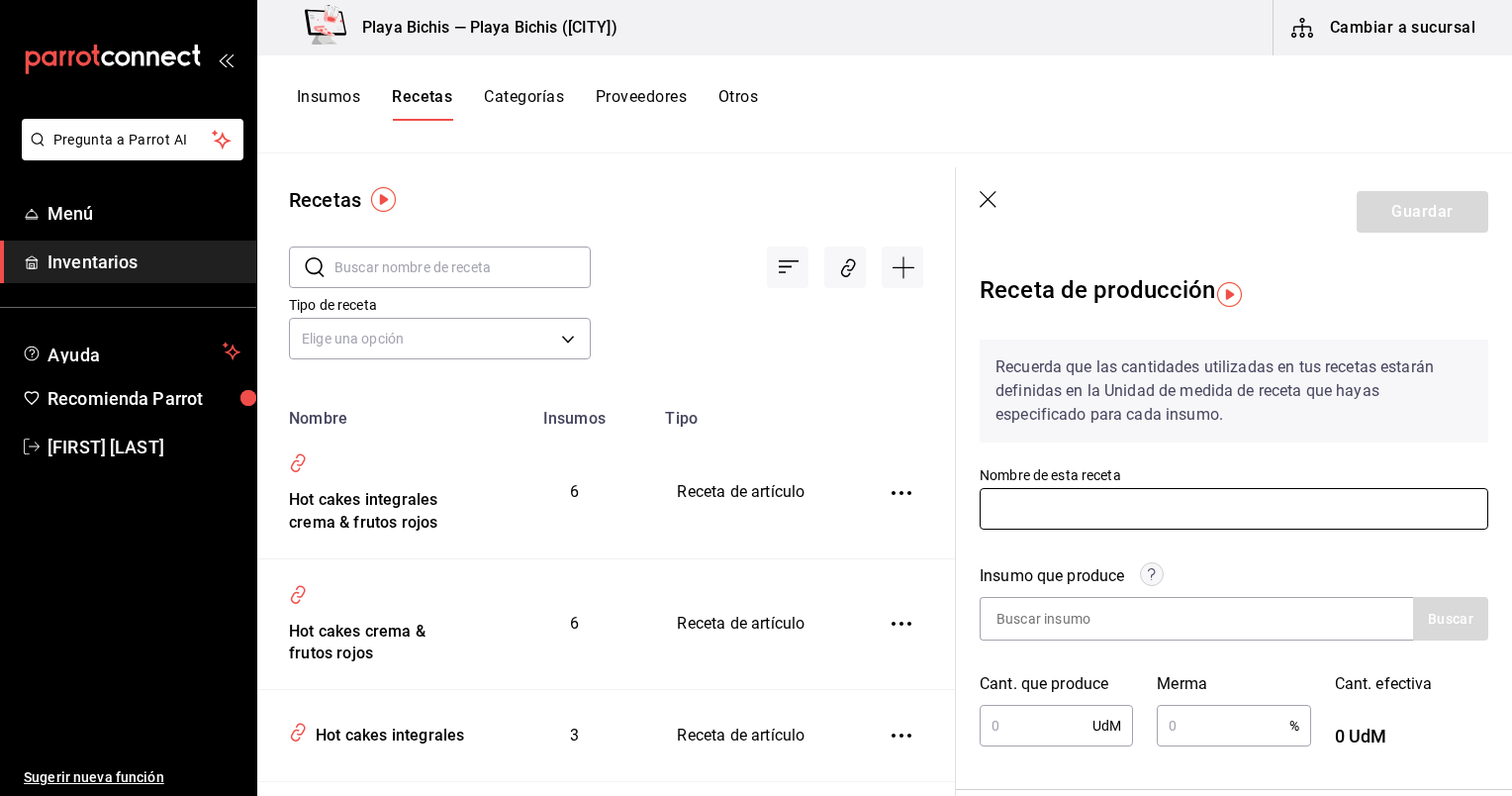 click at bounding box center [1234, 509] 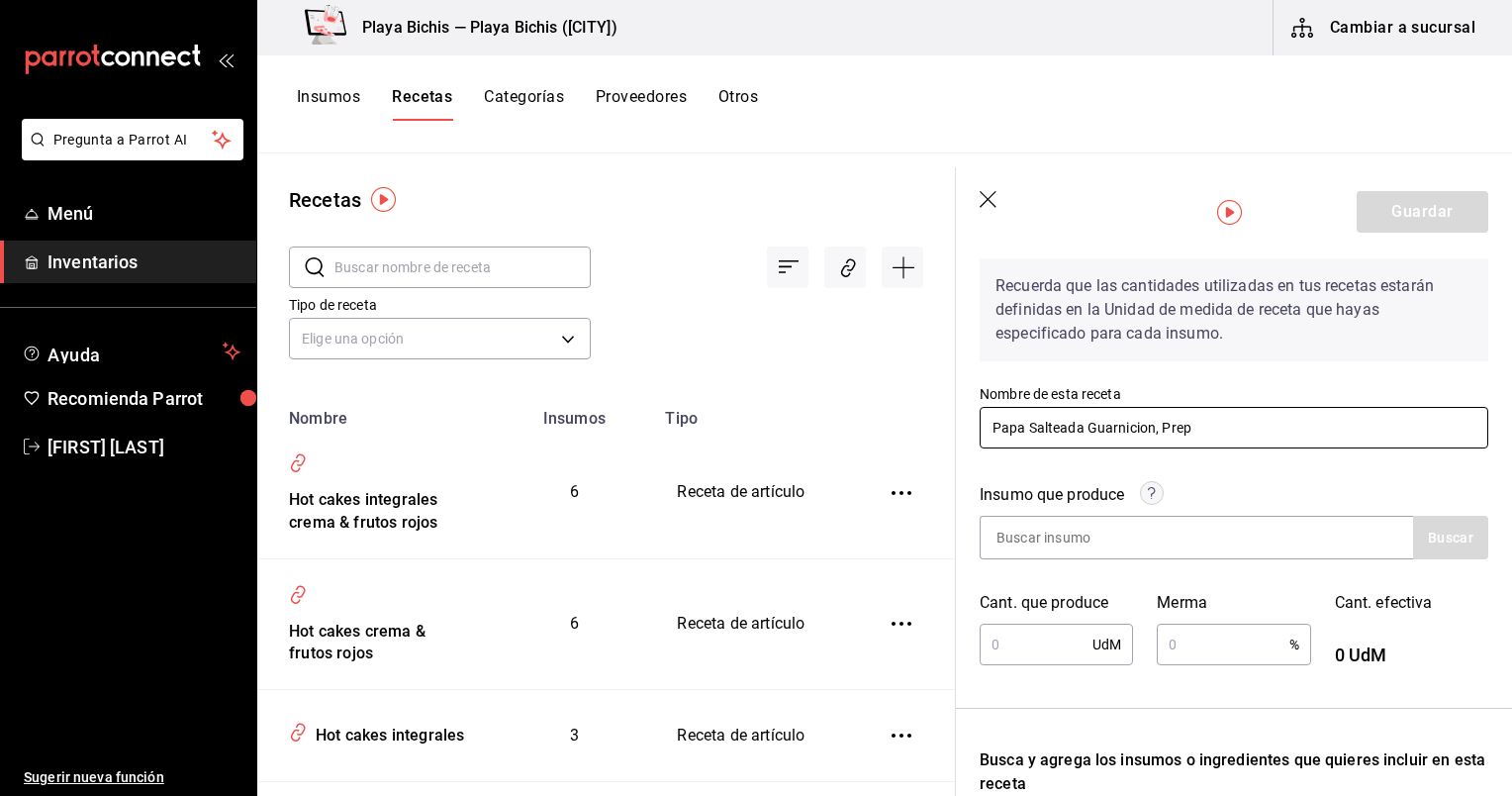 scroll, scrollTop: 79, scrollLeft: 0, axis: vertical 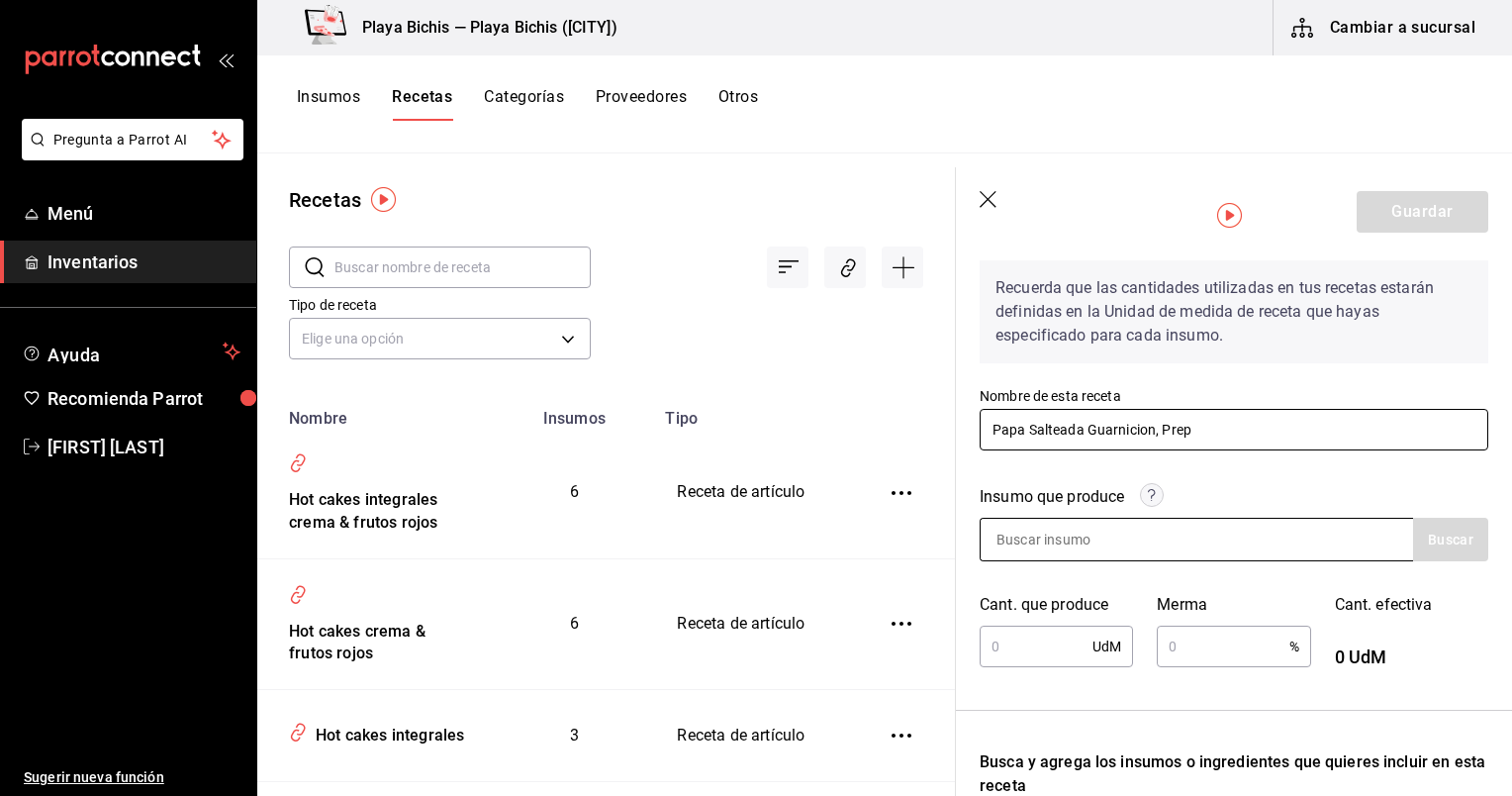 type on "Papa Salteada Guarnicion, Prep" 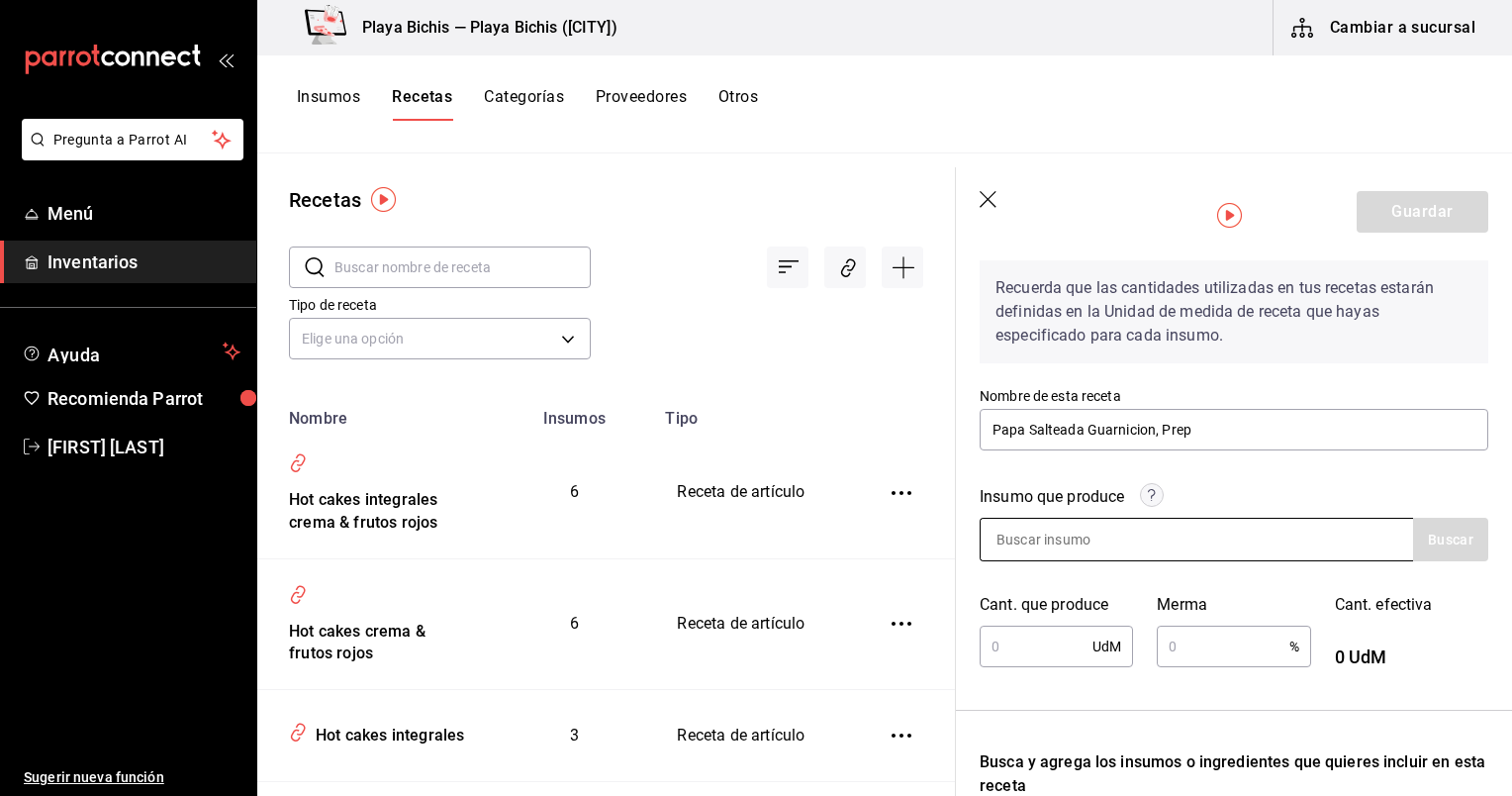 click at bounding box center [1080, 540] 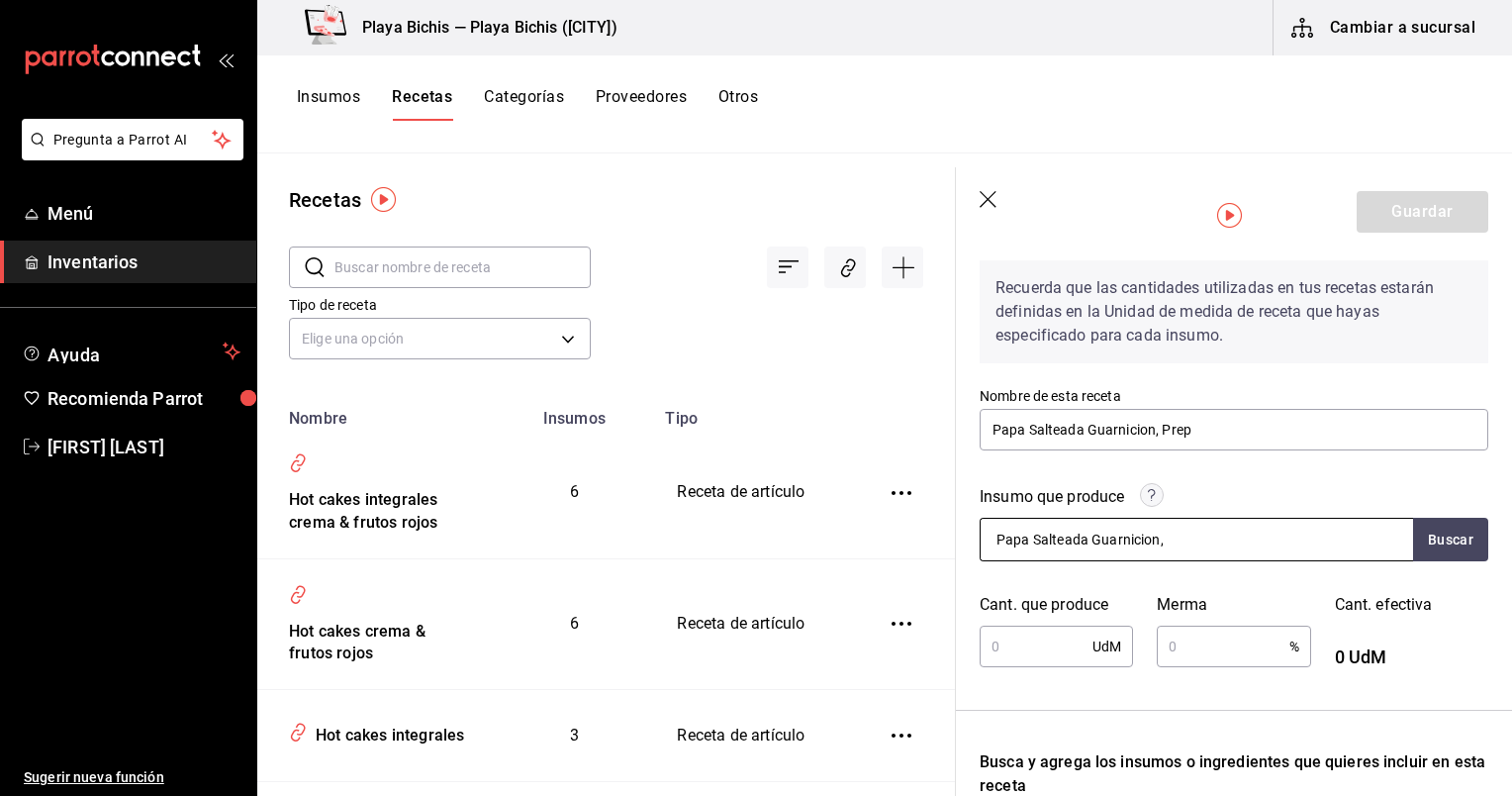 scroll, scrollTop: 0, scrollLeft: 32, axis: horizontal 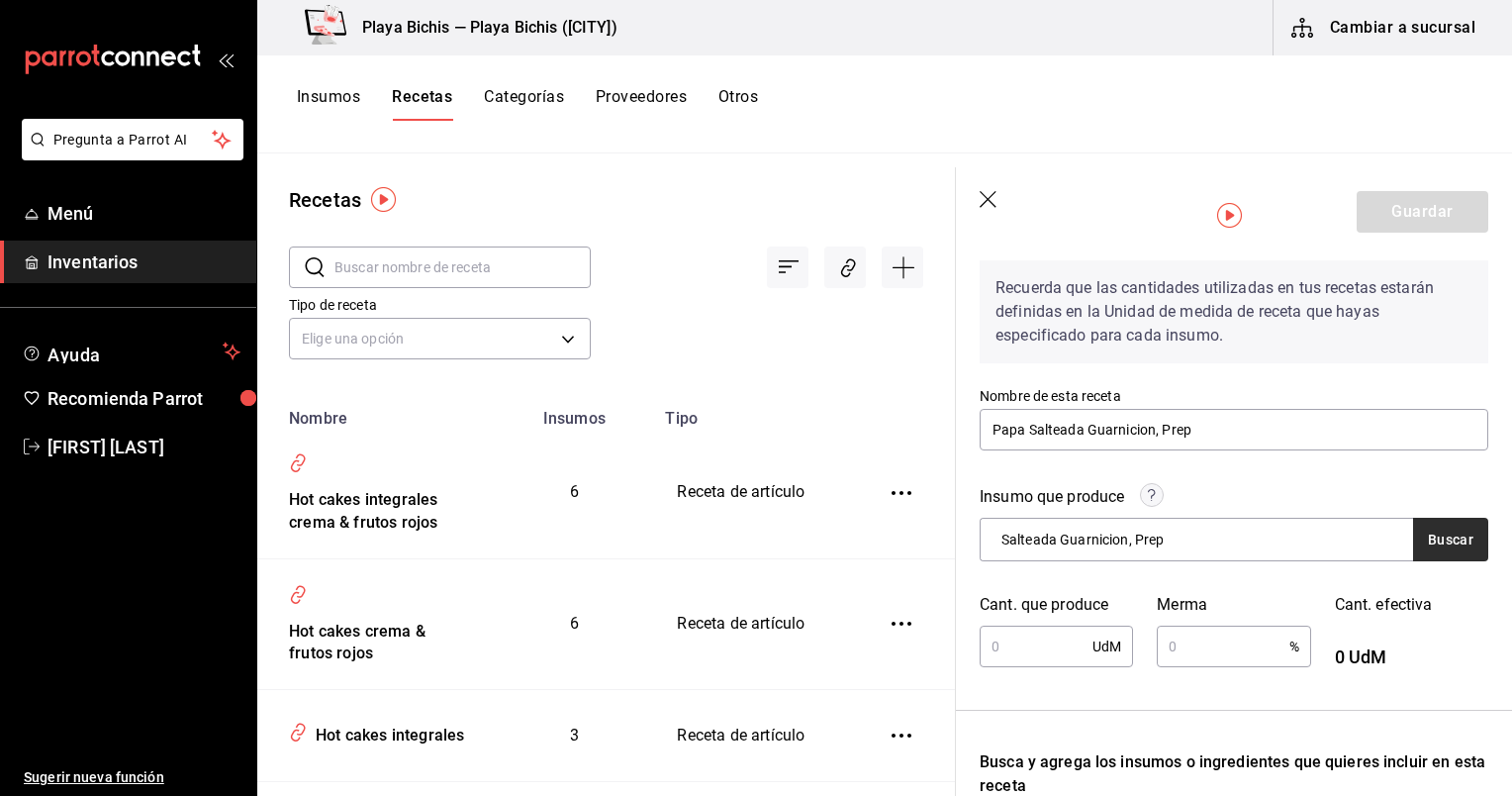 type on "Papa Salteada Guarnicion, Prep" 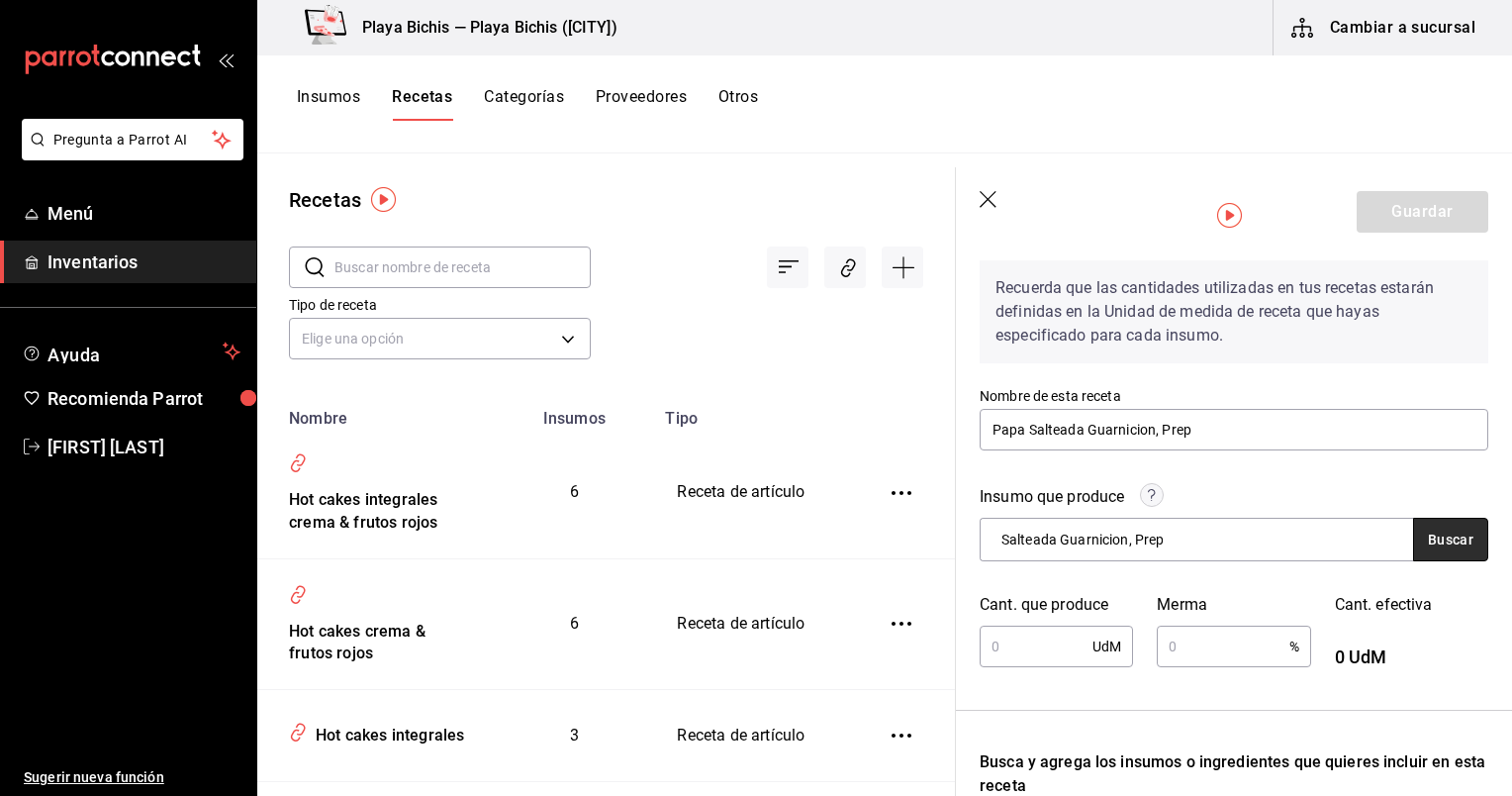 click on "Buscar" at bounding box center [1451, 540] 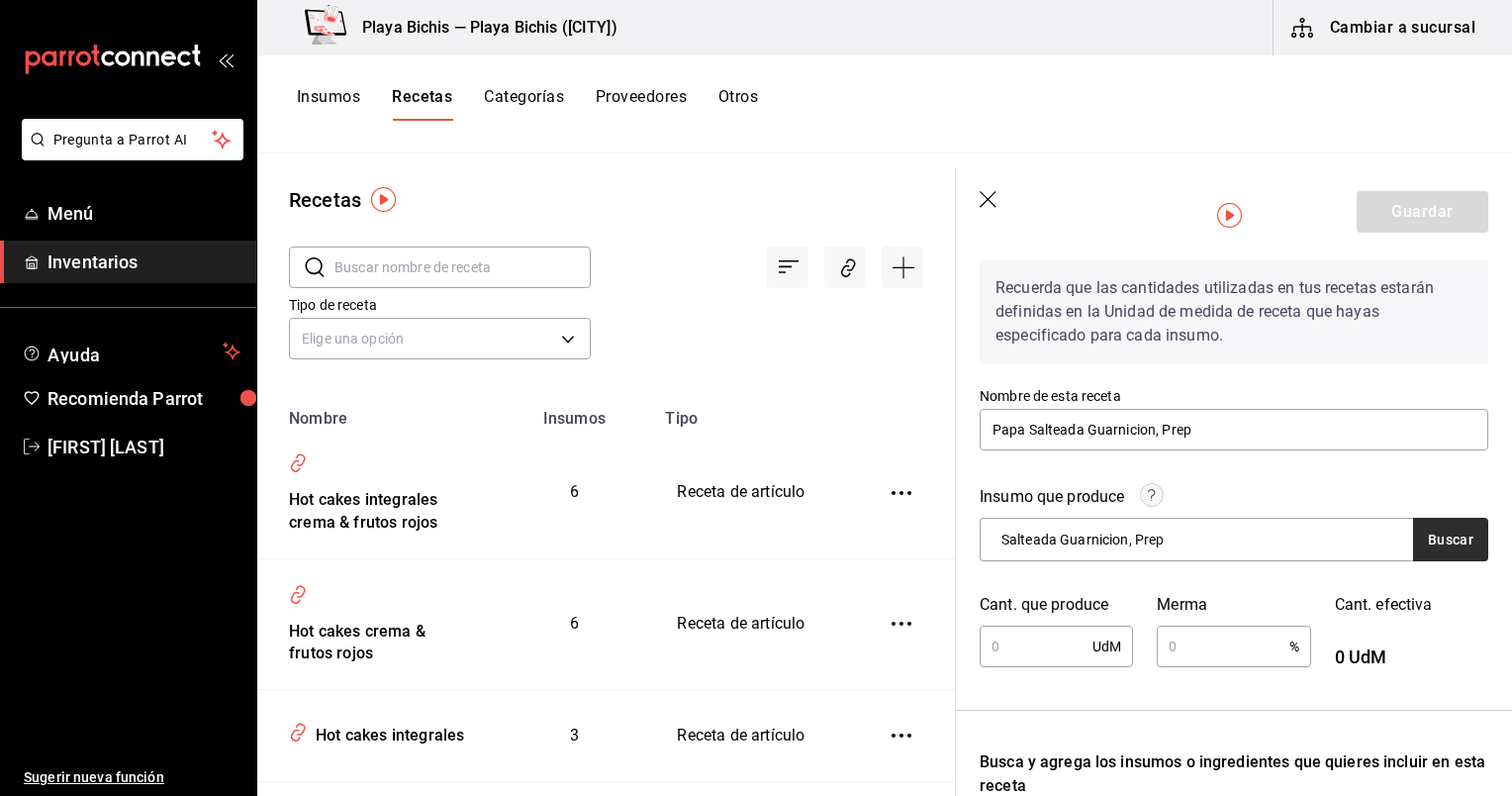 scroll, scrollTop: 0, scrollLeft: 32, axis: horizontal 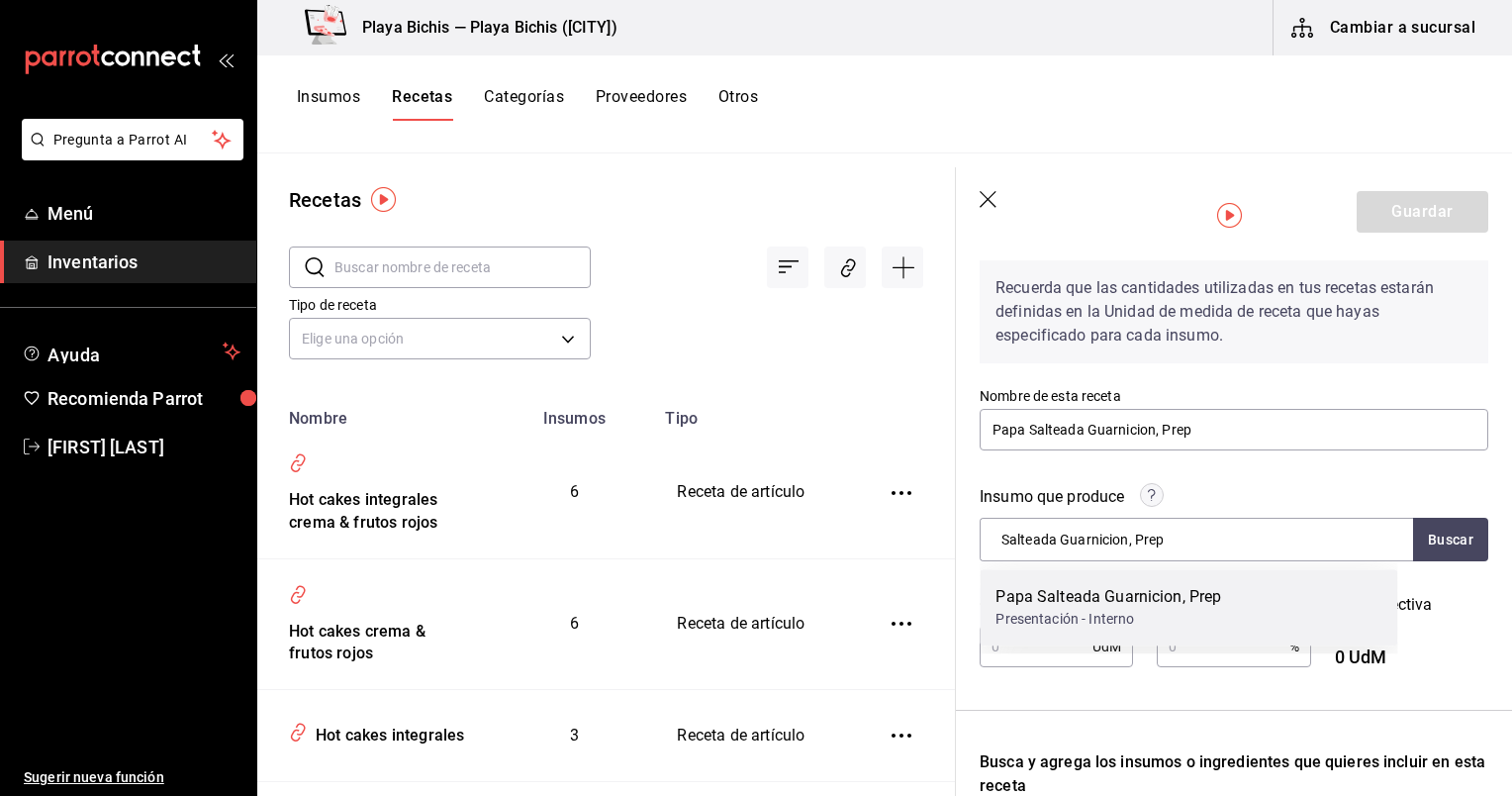 click on "Papa Salteada Guarnicion, Prep" at bounding box center [1108, 597] 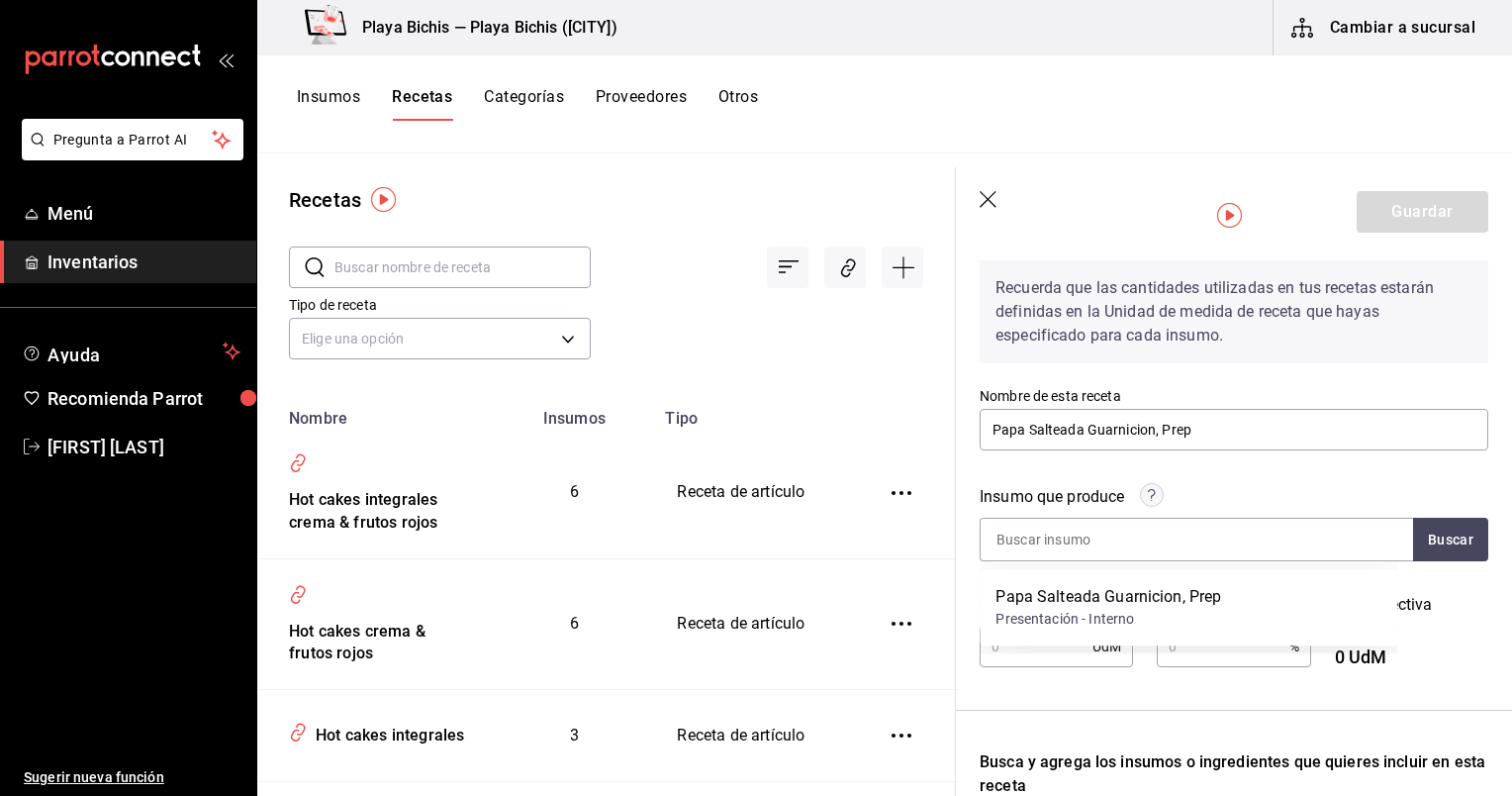 scroll, scrollTop: 0, scrollLeft: 0, axis: both 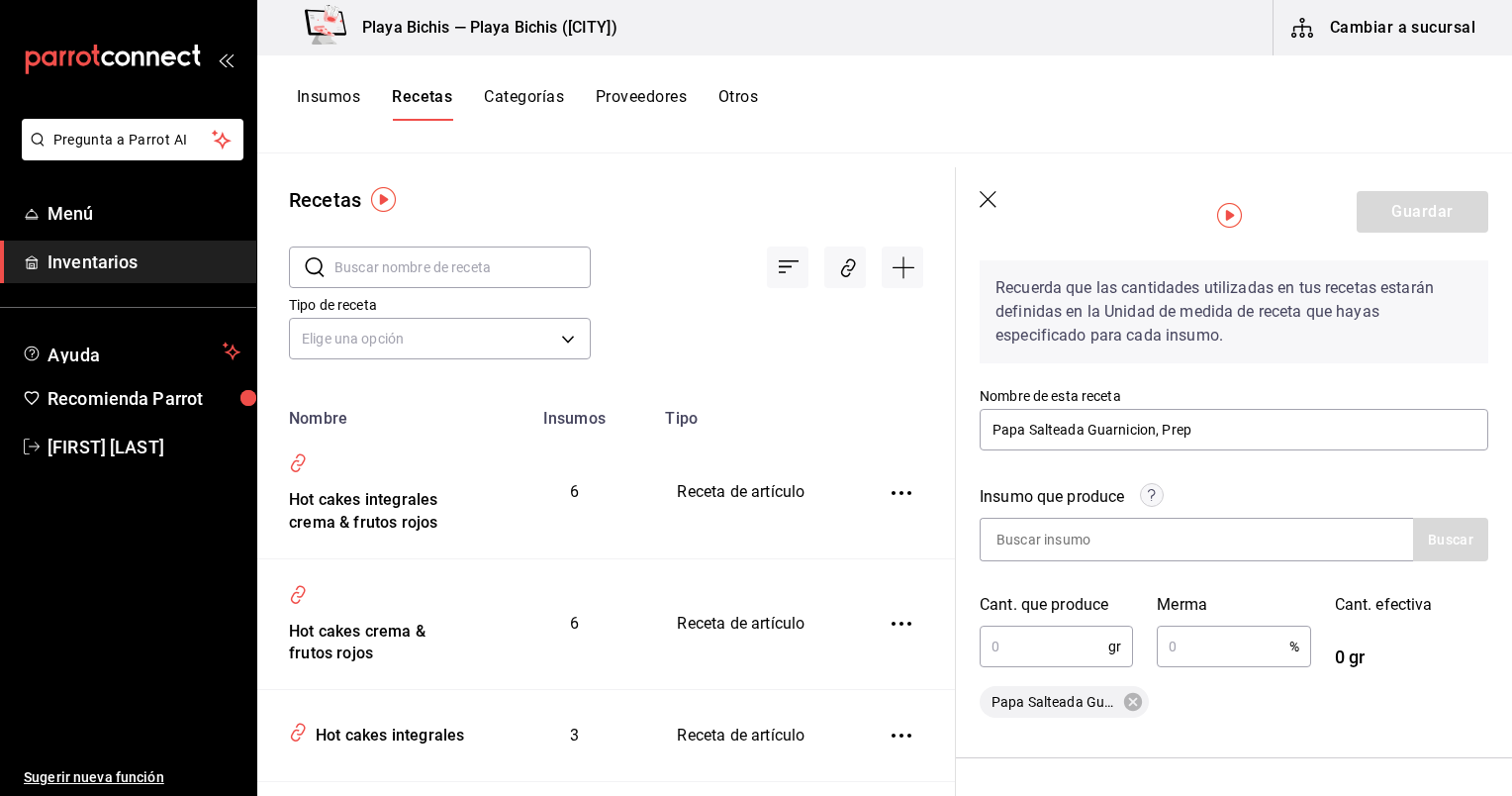 click at bounding box center [1044, 647] 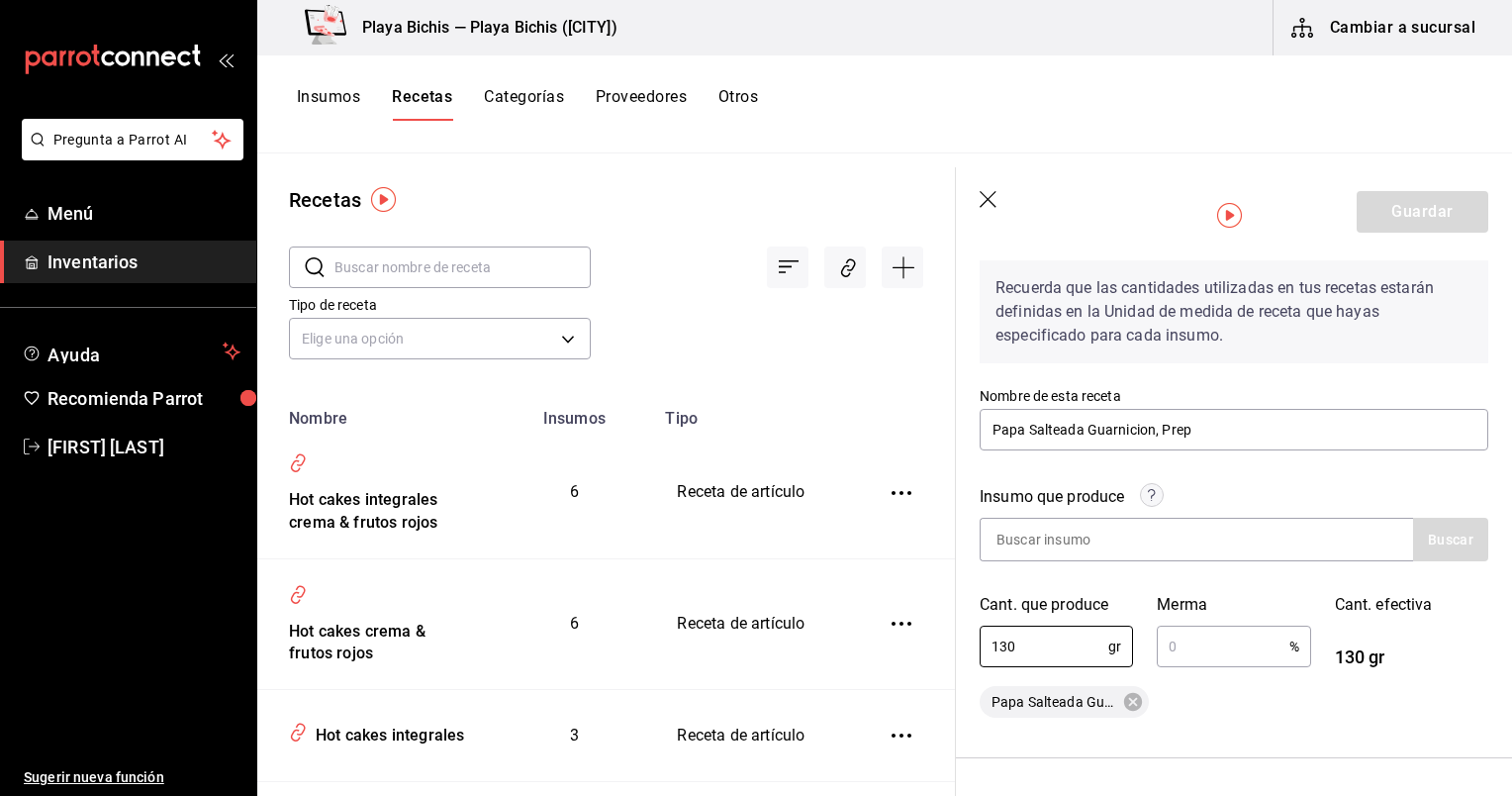 type on "130" 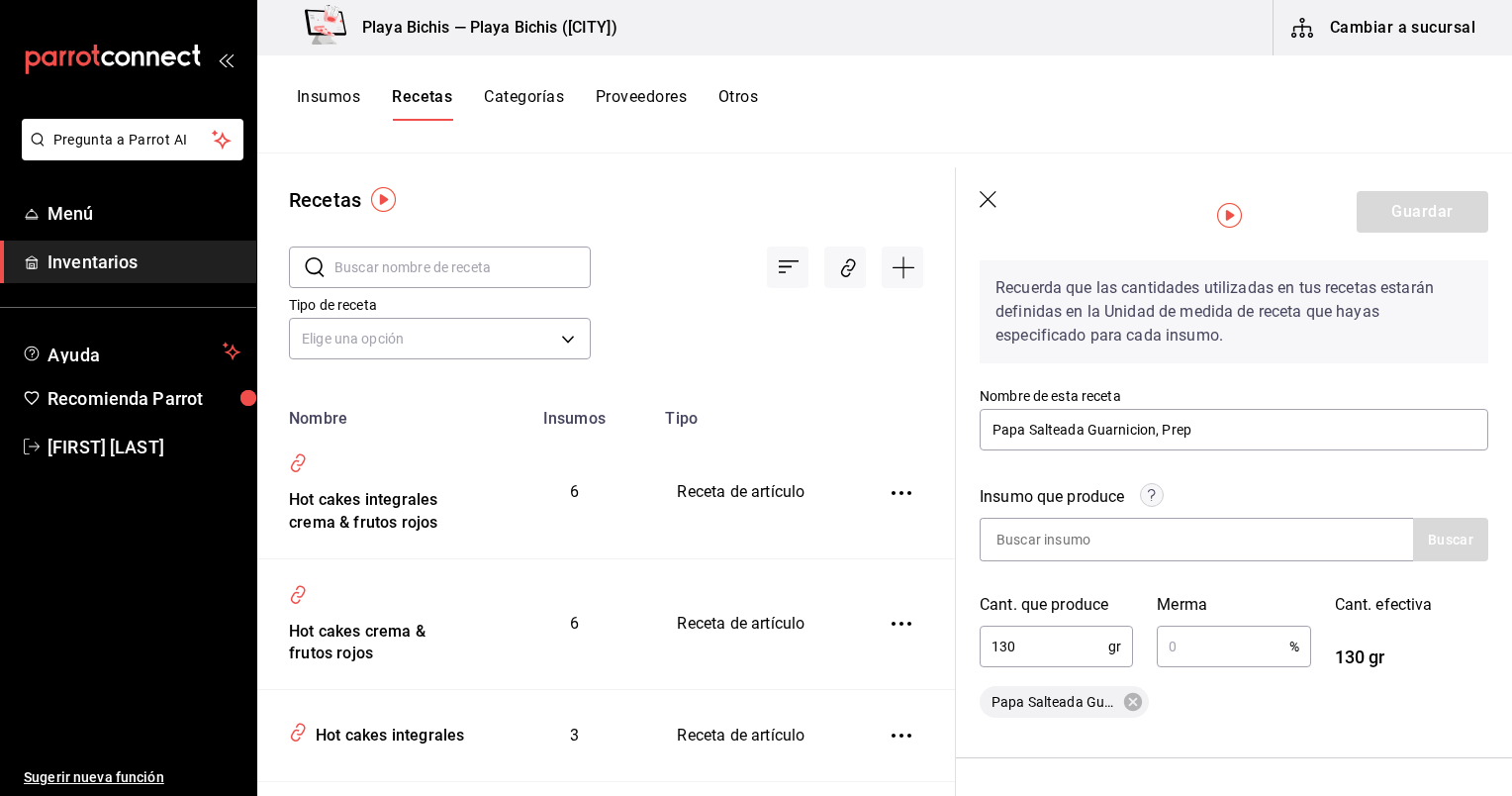 click at bounding box center [1222, 647] 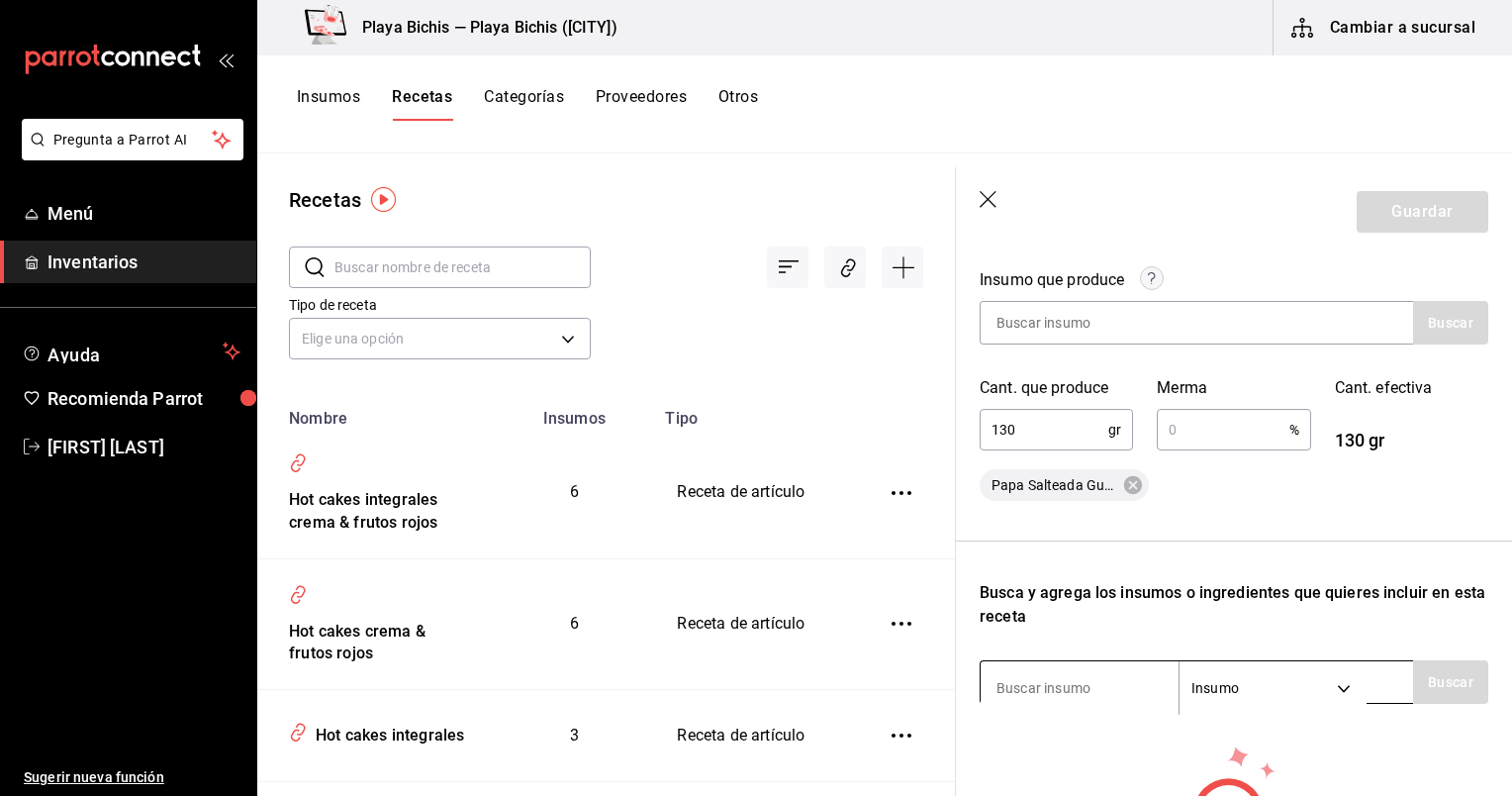 click at bounding box center (1080, 688) 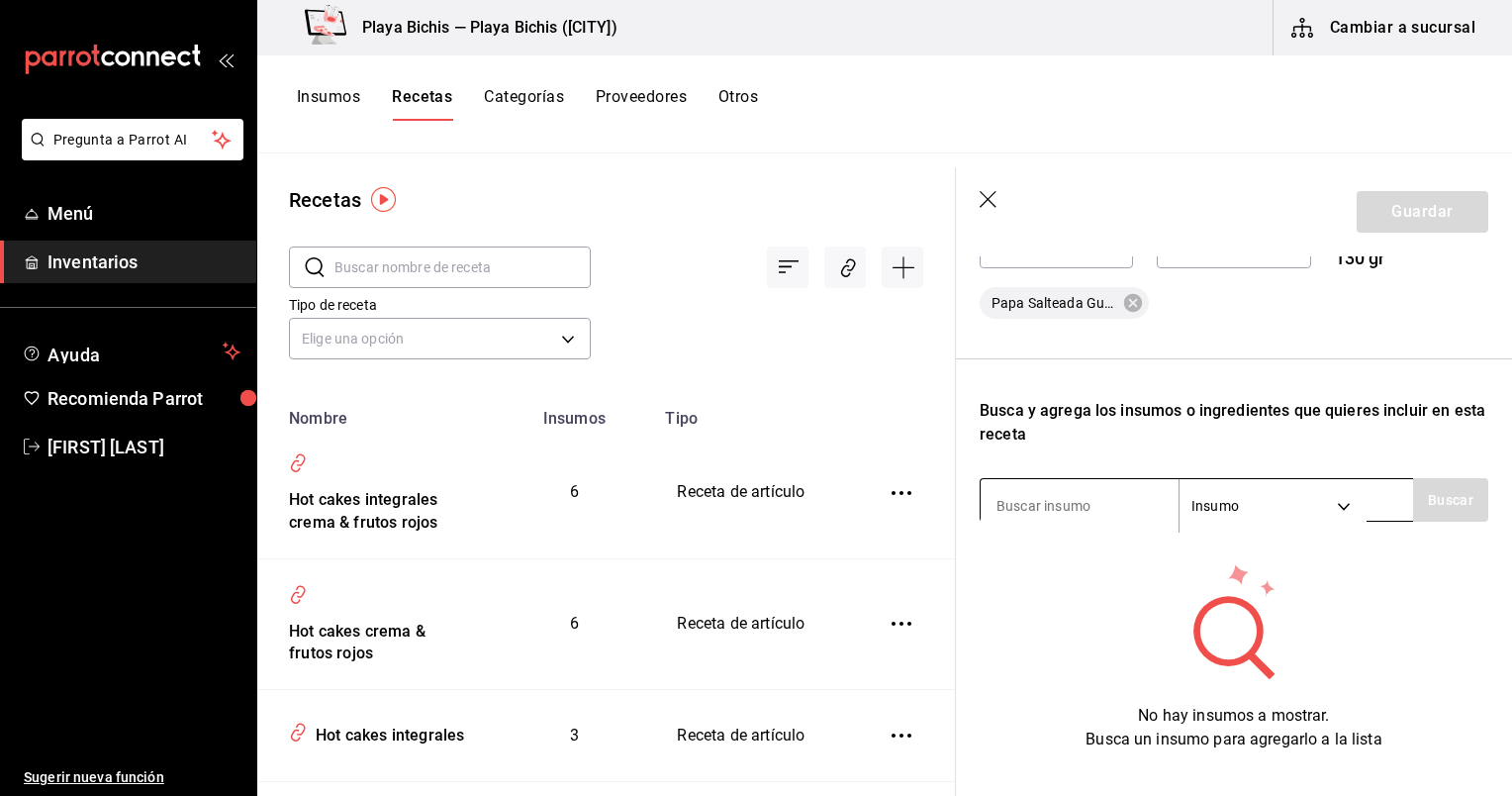 scroll, scrollTop: 494, scrollLeft: 0, axis: vertical 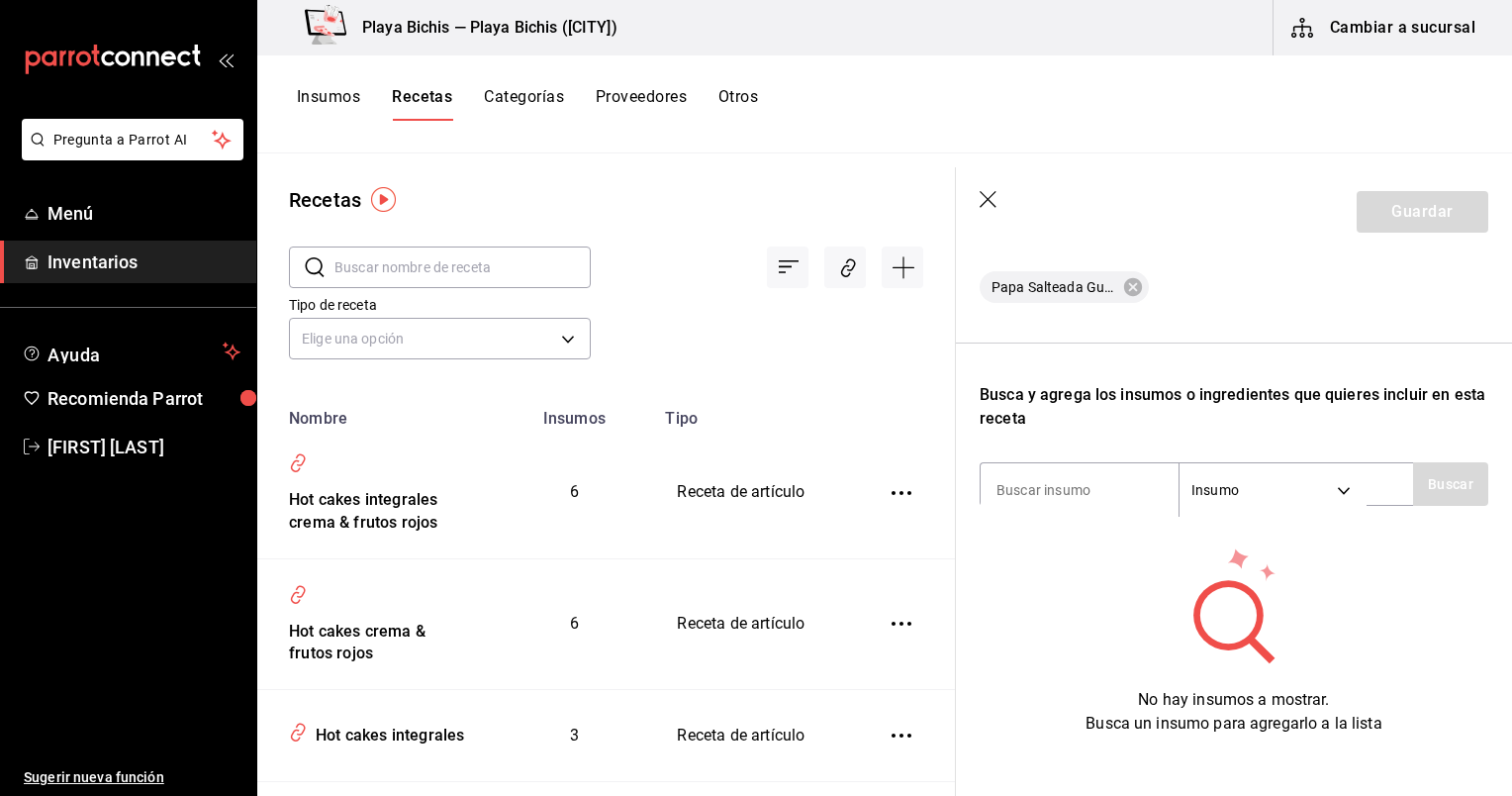 click on "Tipo de receta Elige una opción default" at bounding box center (590, 311) 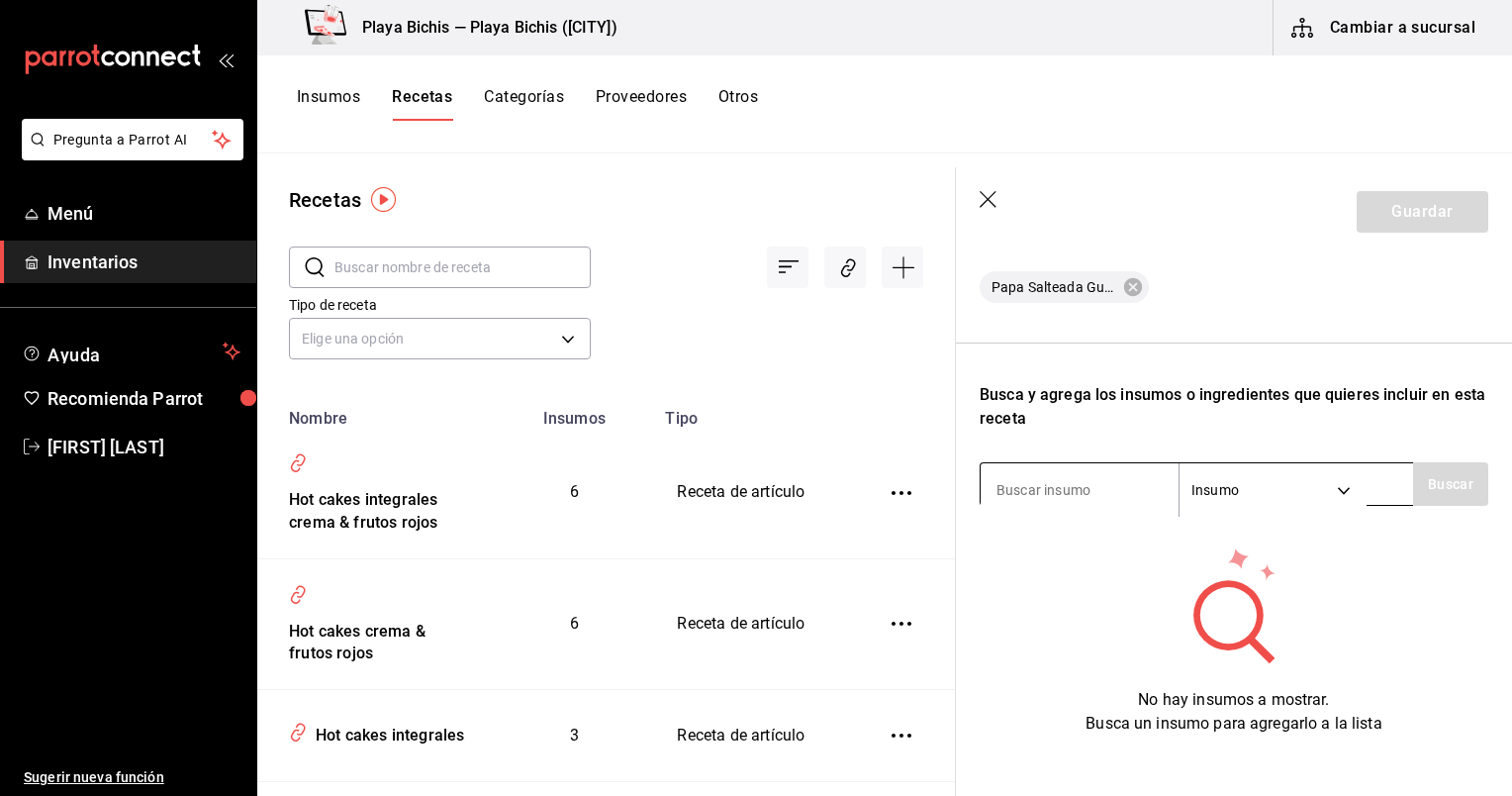 click at bounding box center [1080, 490] 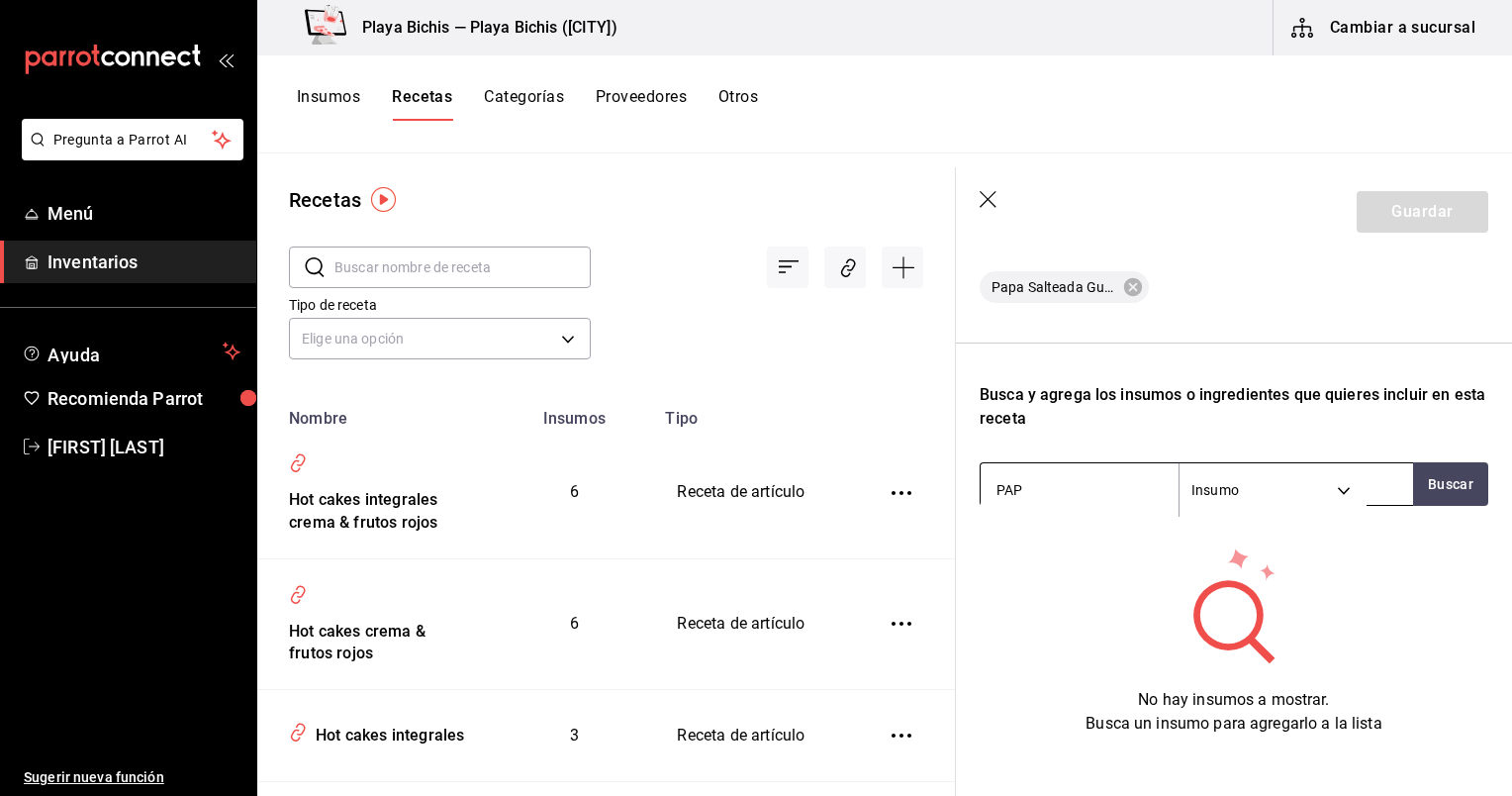 type on "PAPA" 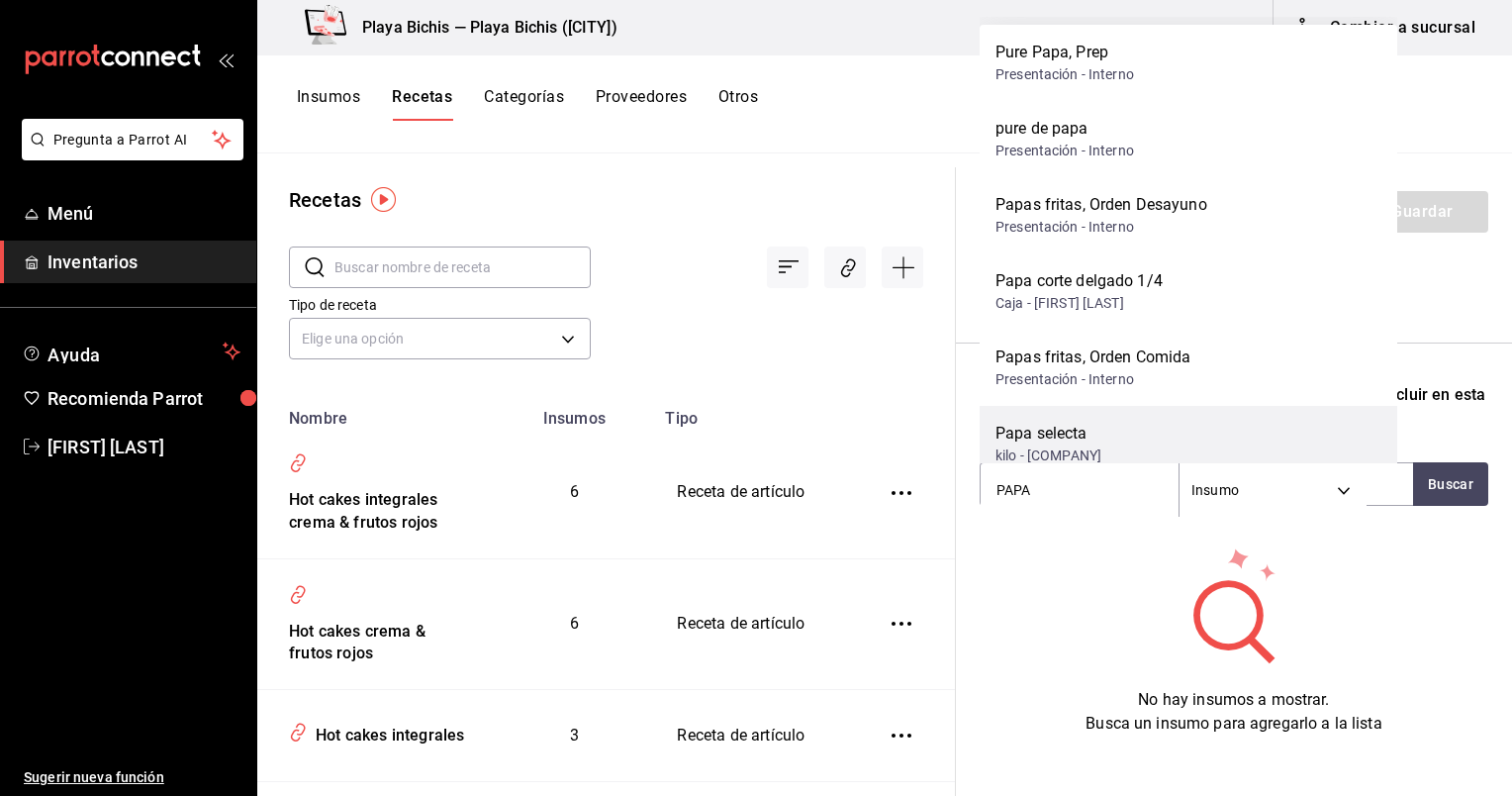 click on "kilo - [COMPANY]" at bounding box center (1048, 455) 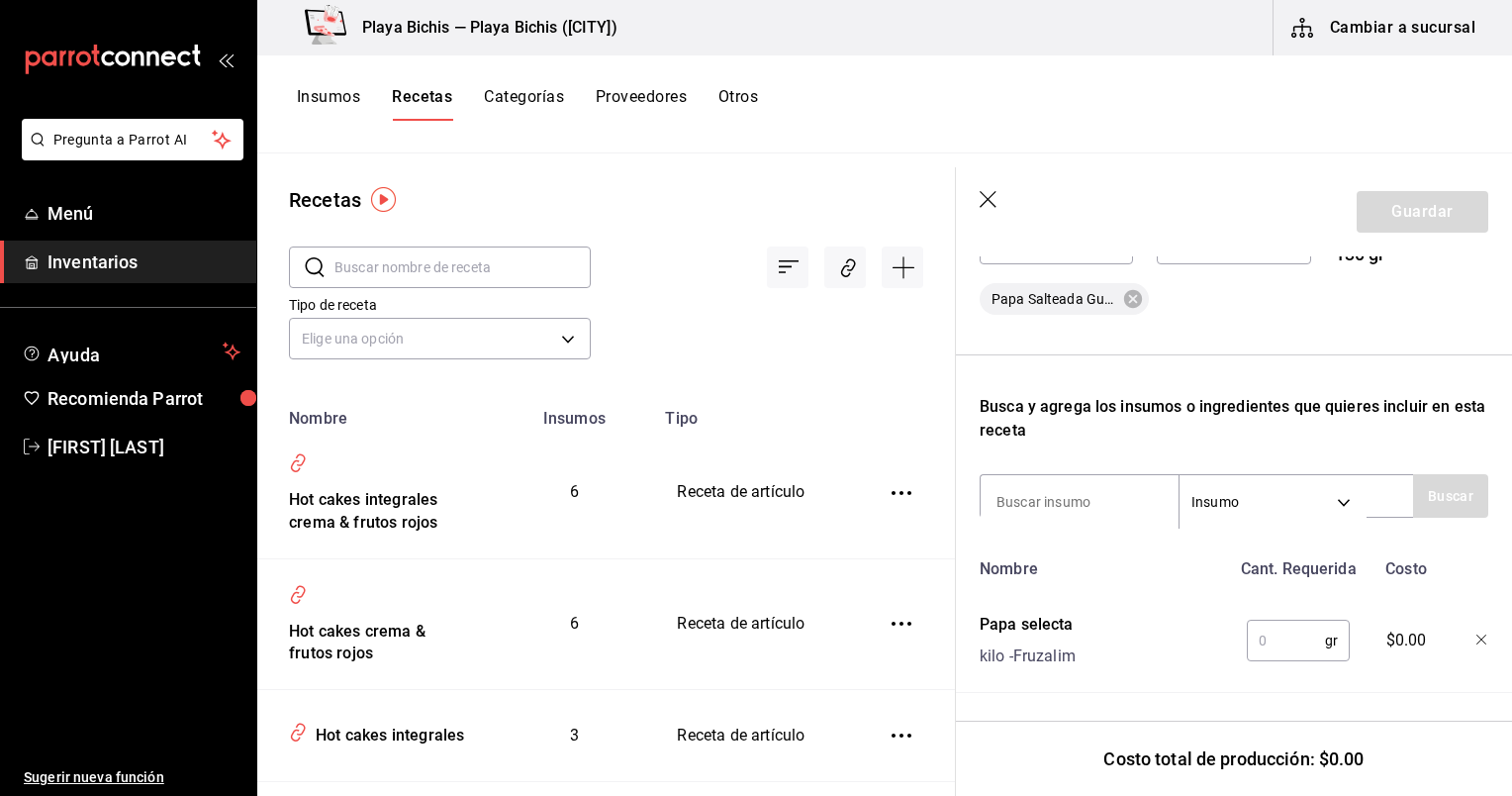 click at bounding box center (1285, 641) 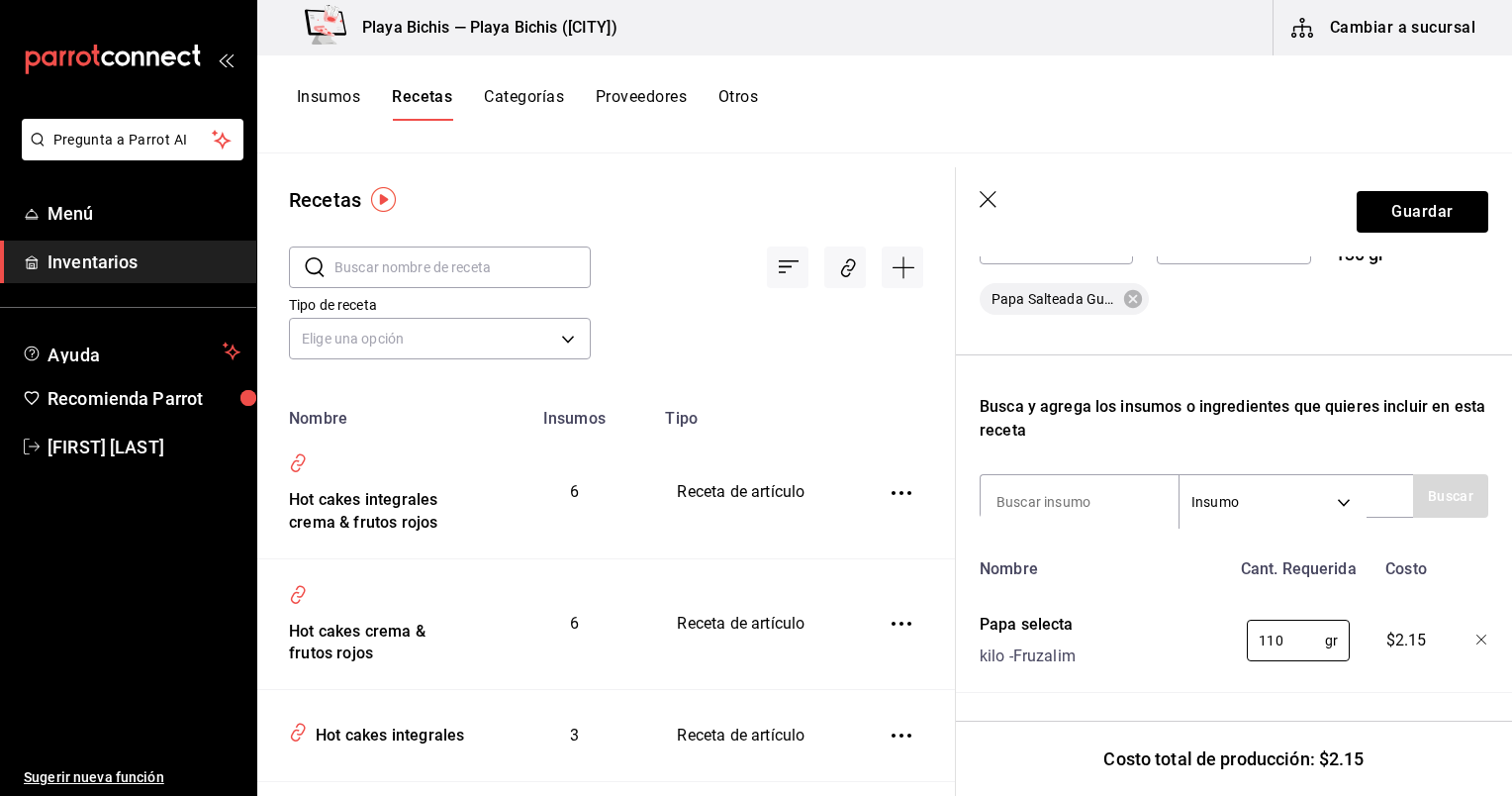 type on "110" 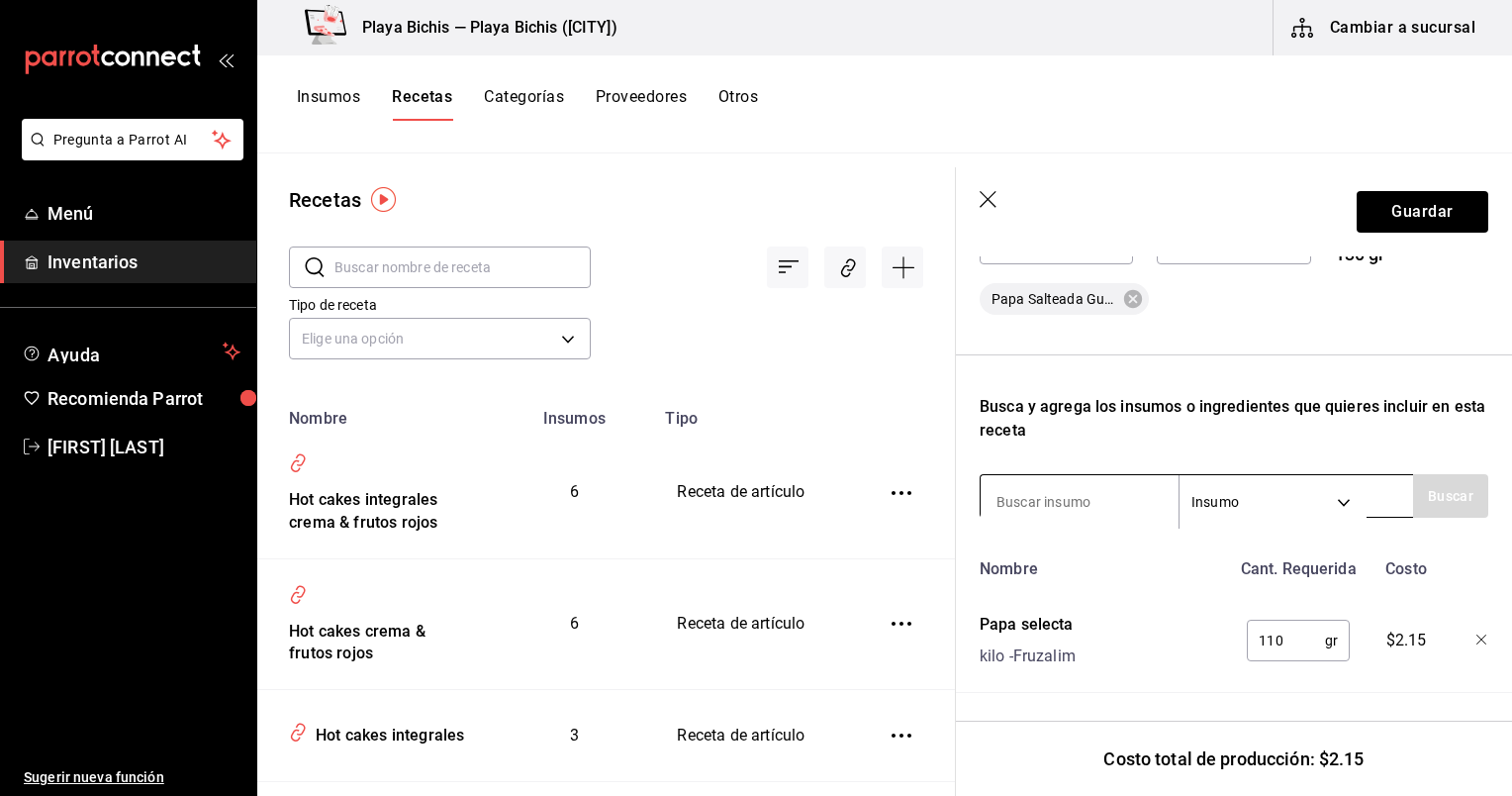 click at bounding box center (1080, 502) 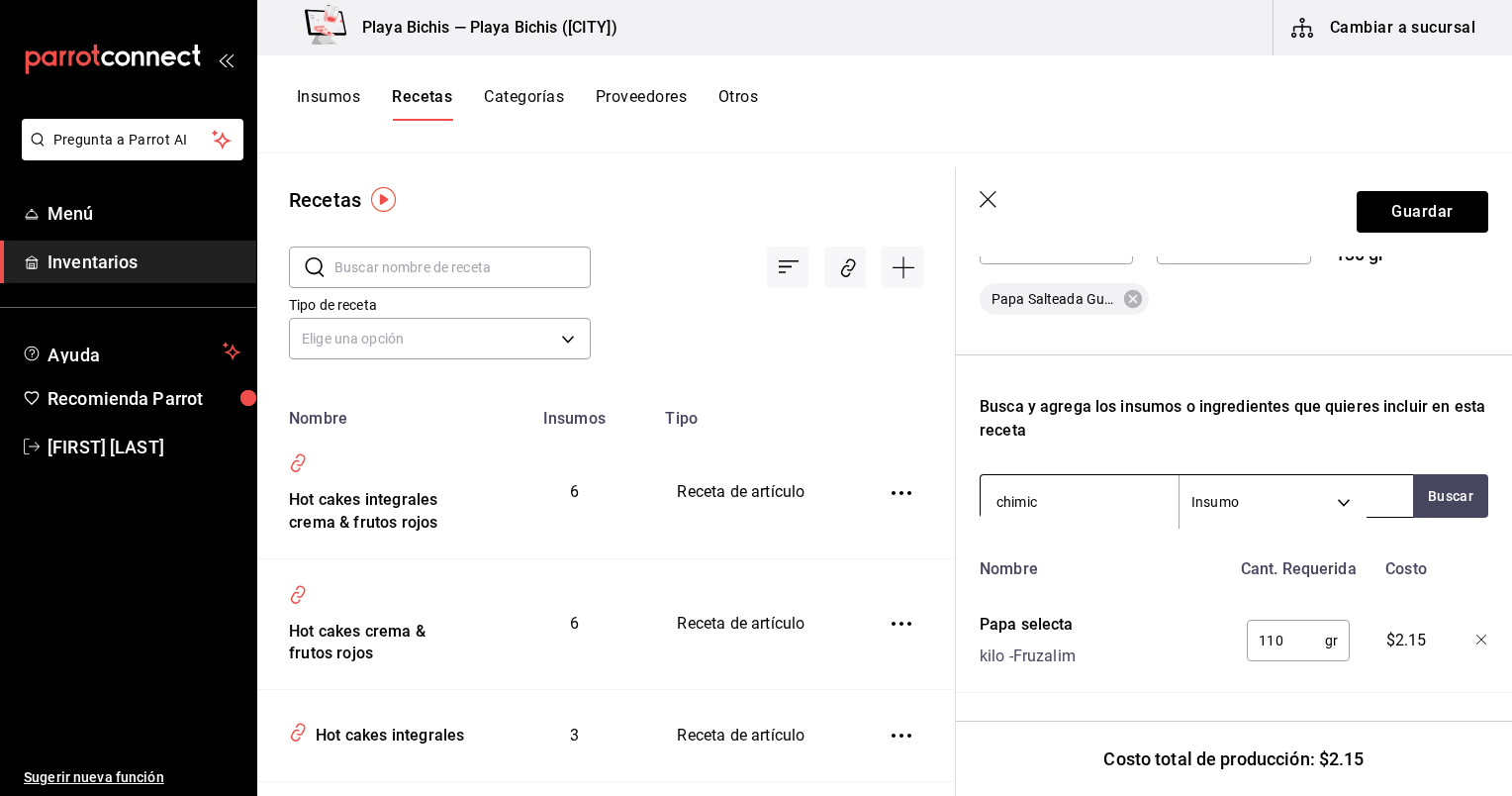 type on "chimich" 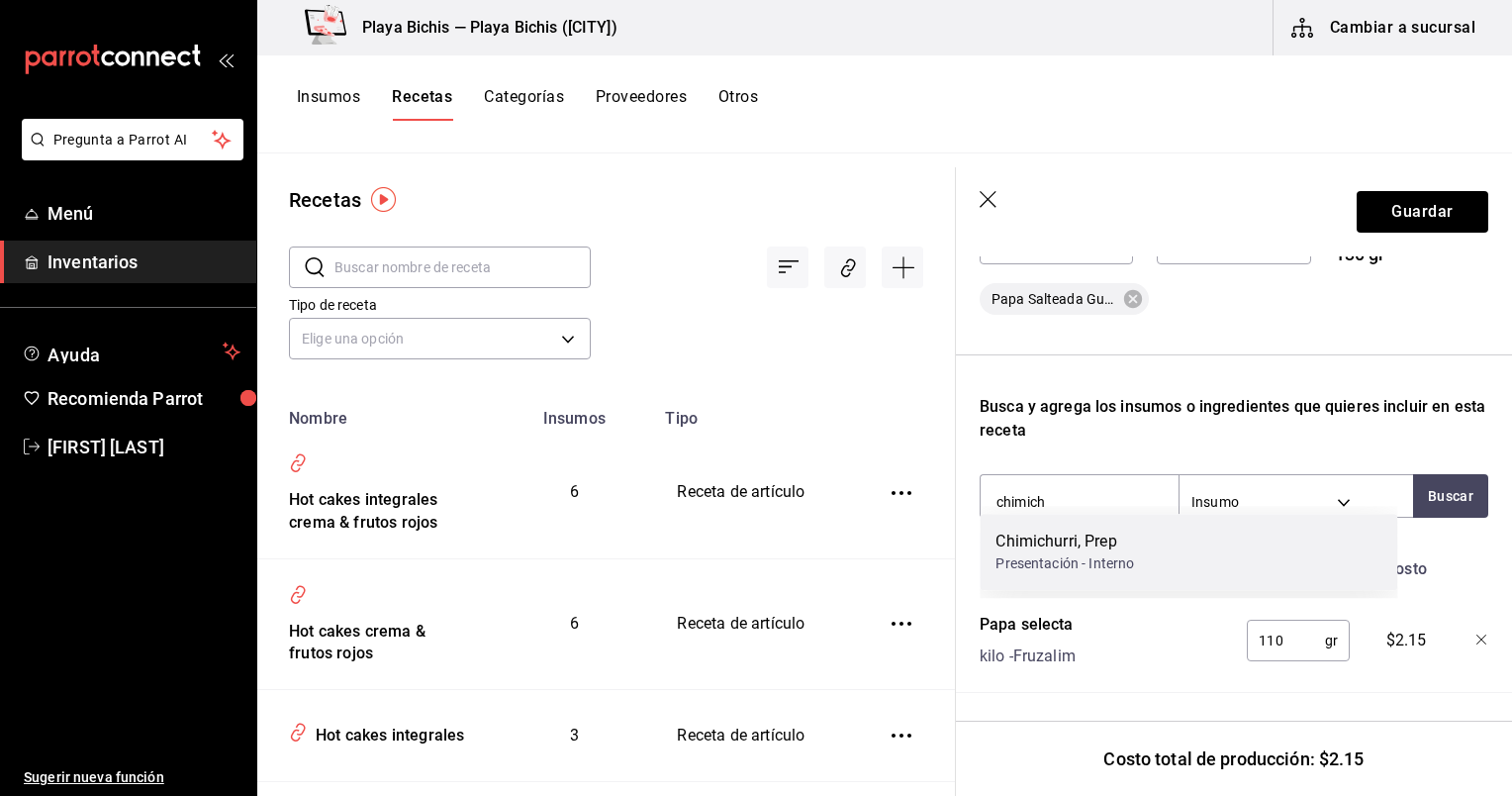 click on "Chimichurri, Prep Presentación - Interno" at bounding box center (1188, 551) 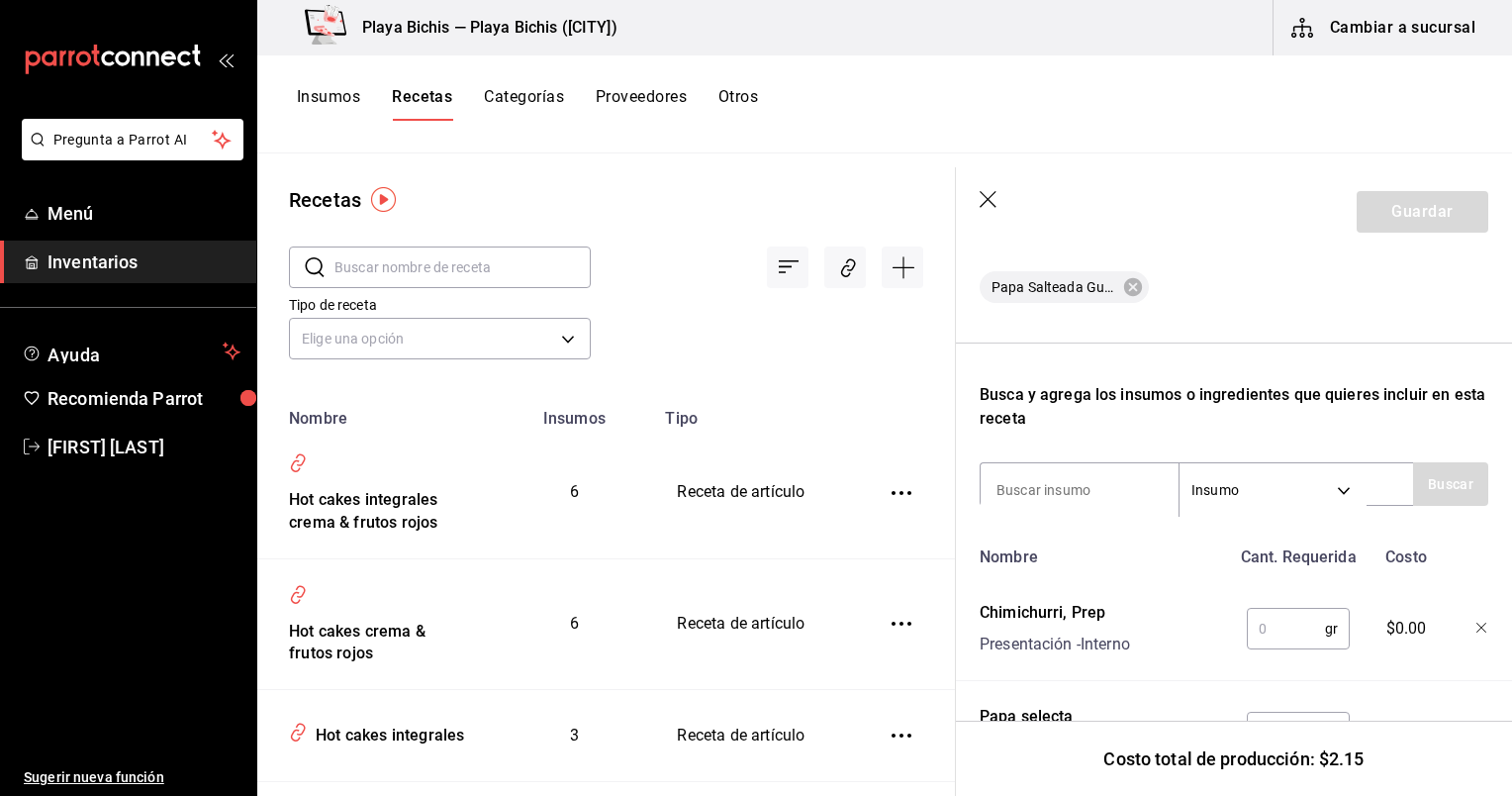 click at bounding box center (1285, 629) 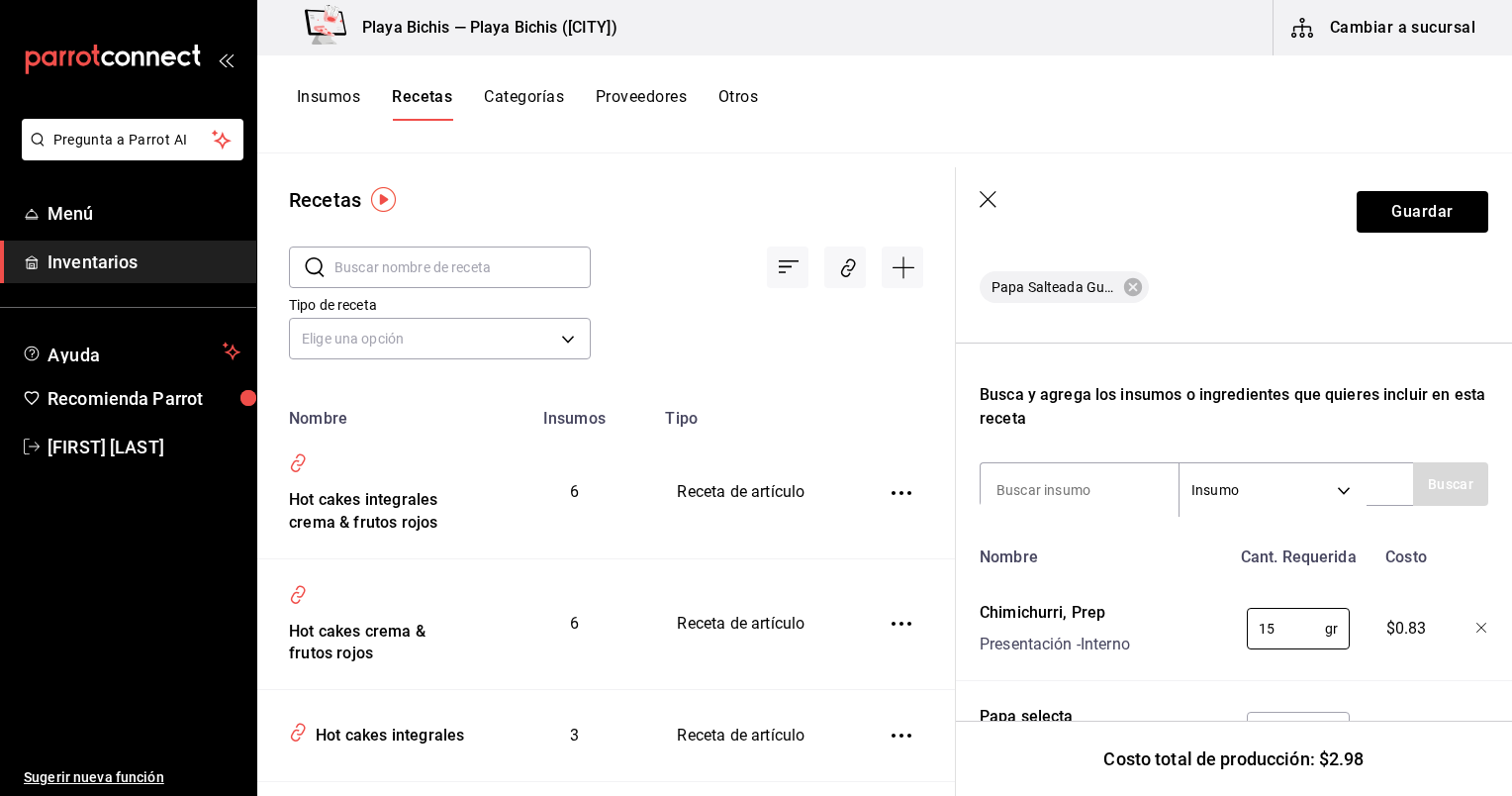 type on "15" 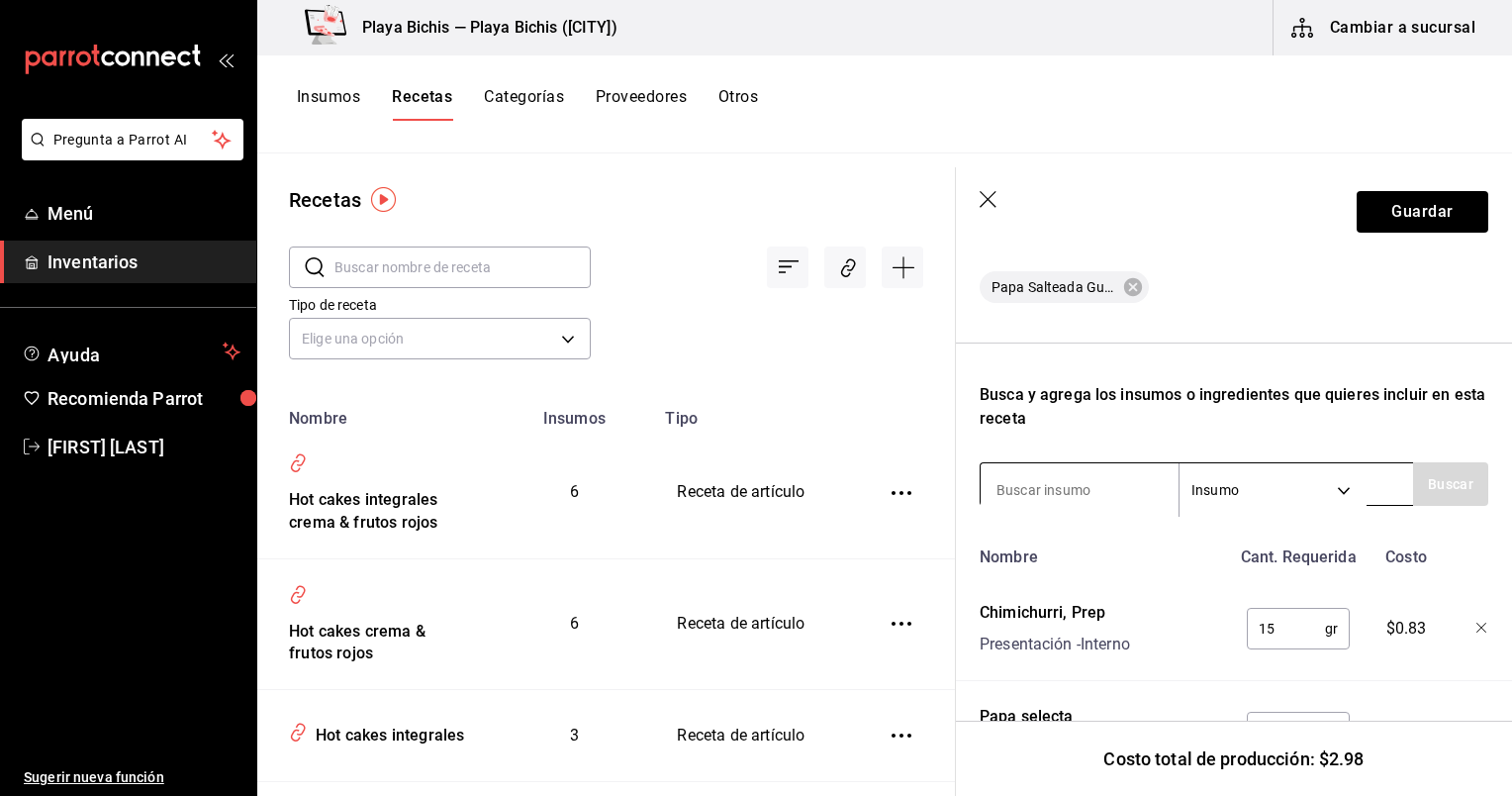 click at bounding box center (1080, 490) 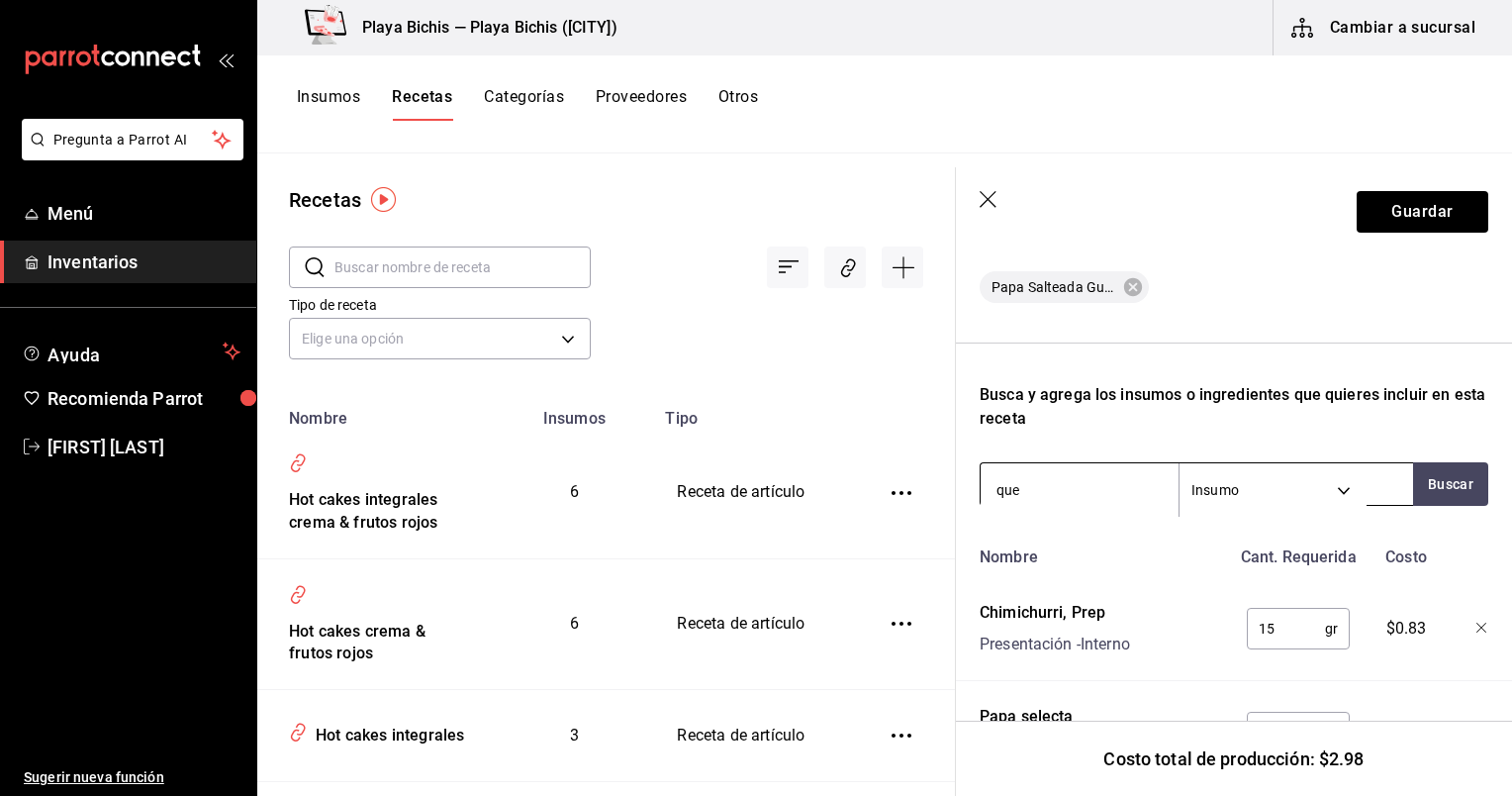 type on "ques" 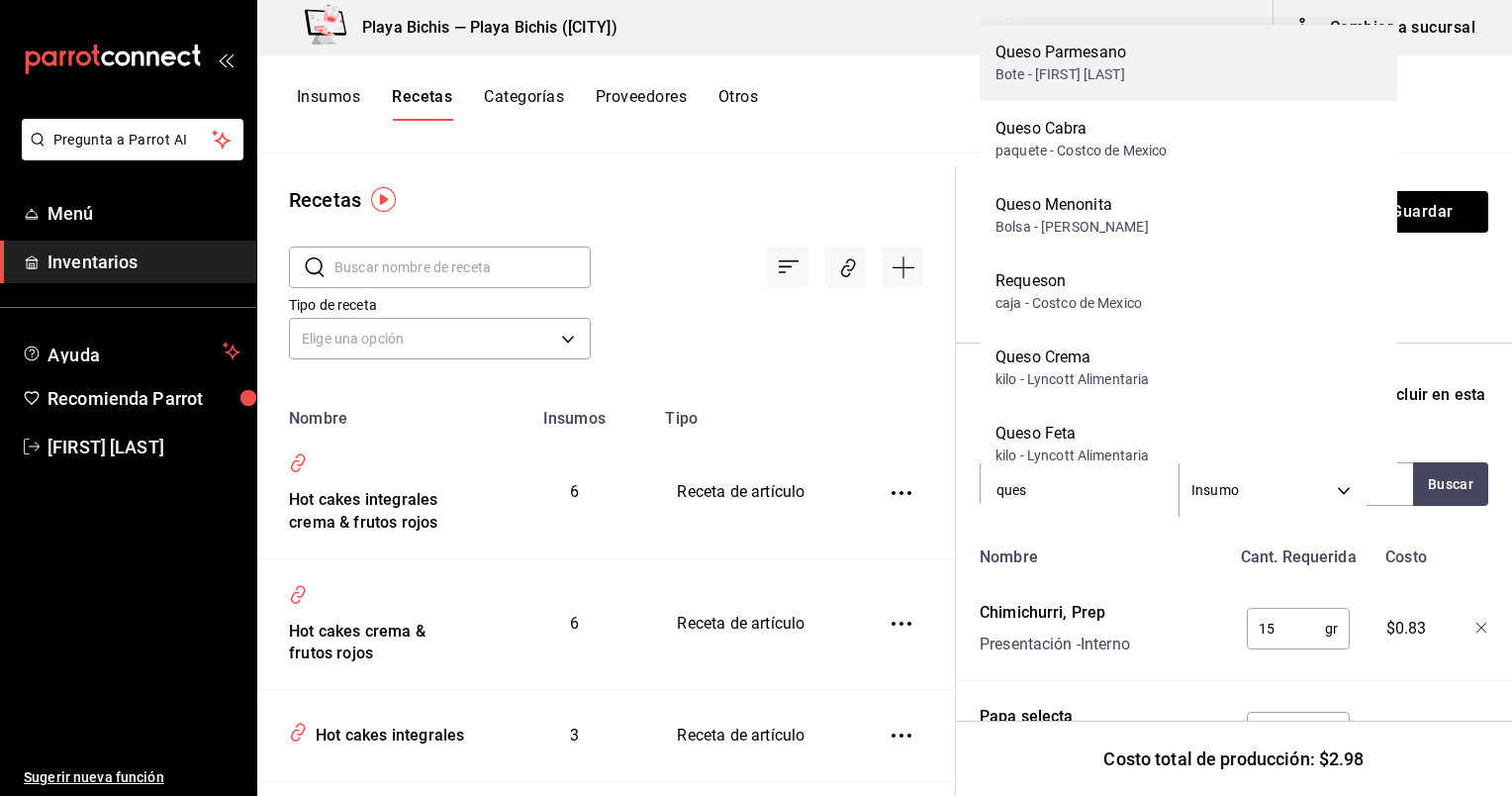 click on "Bote - [FIRST] [LAST]" at bounding box center (1061, 74) 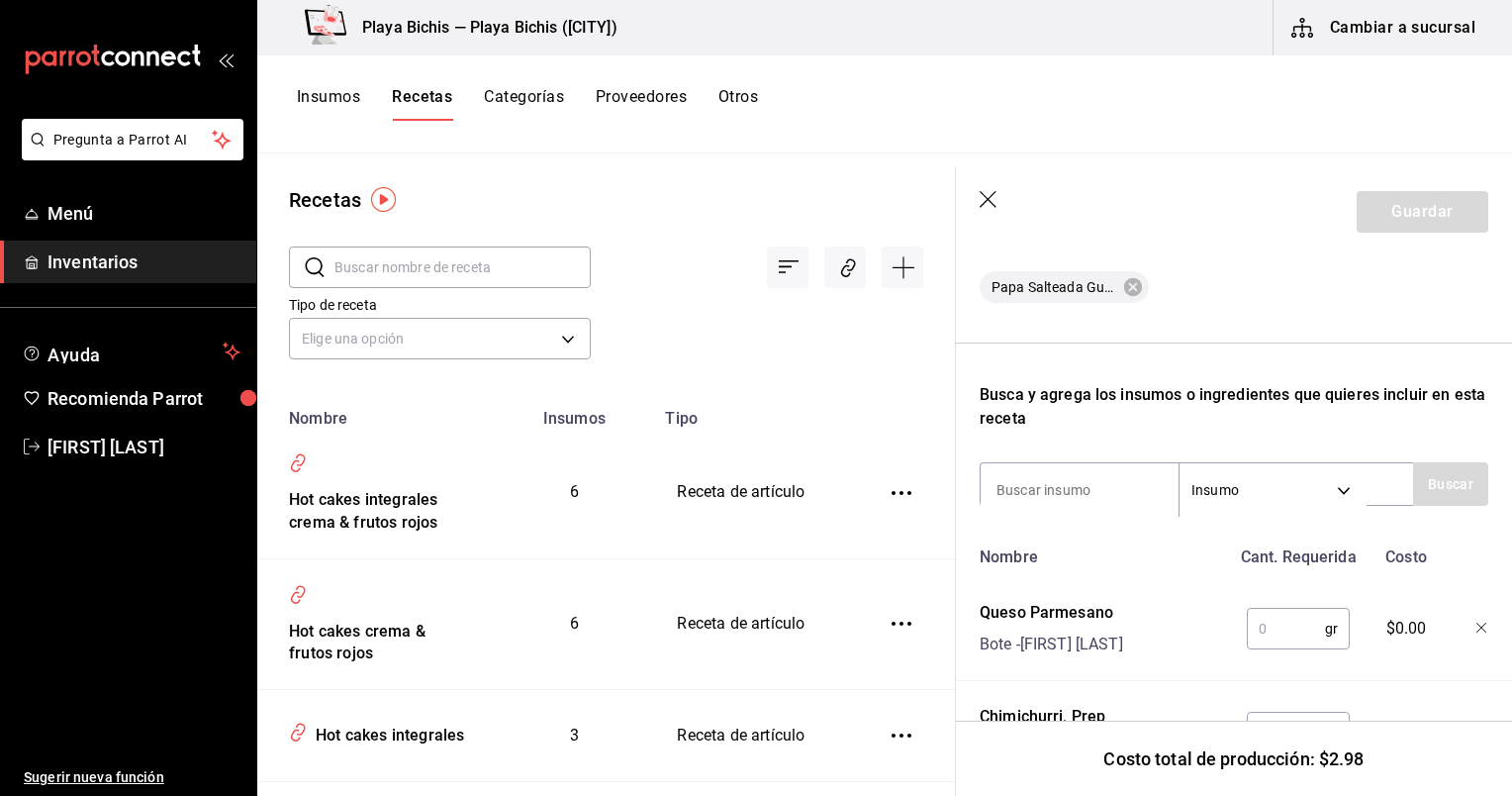 click at bounding box center (1285, 629) 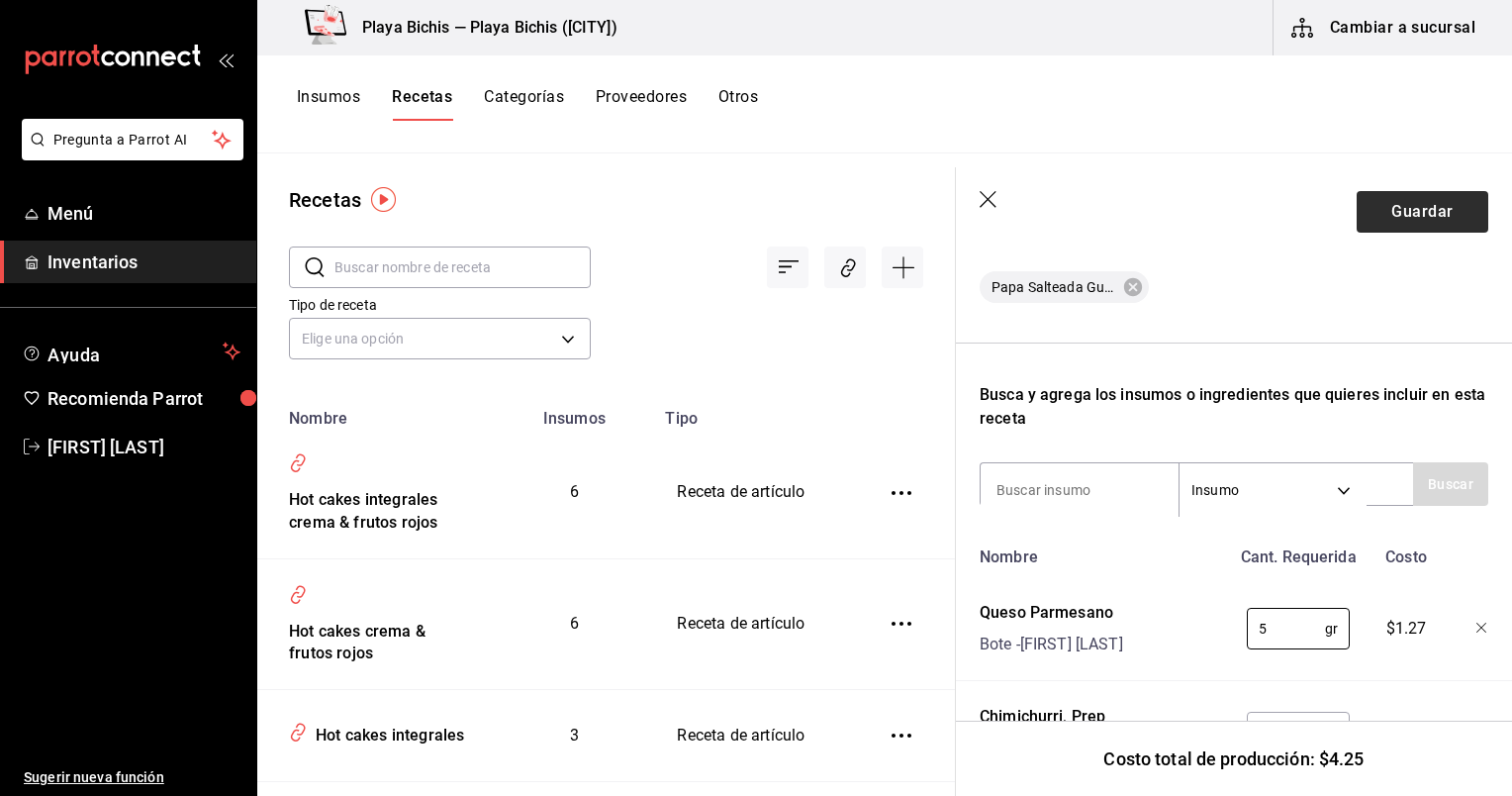 type on "5" 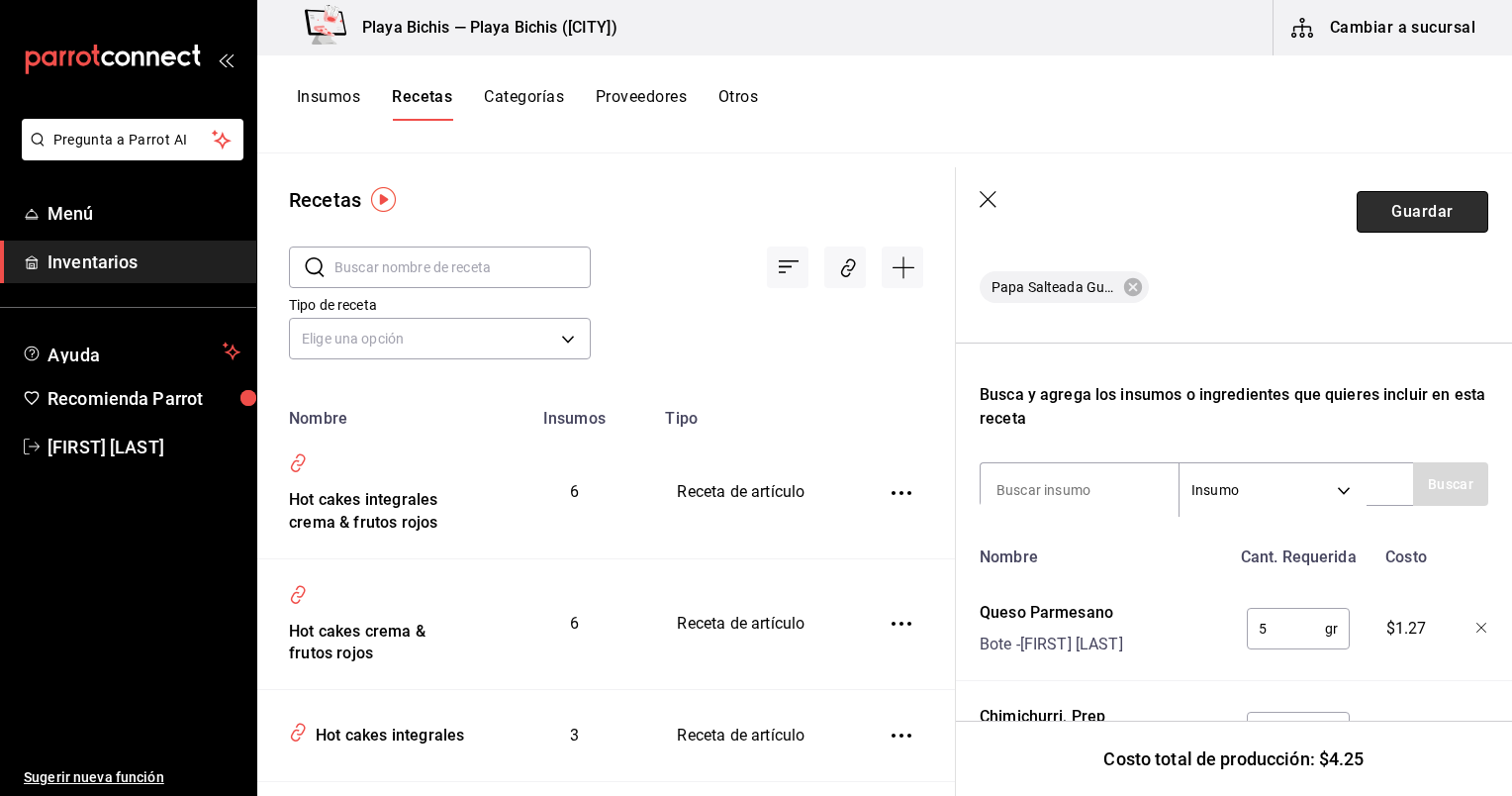 click on "Guardar" at bounding box center [1422, 212] 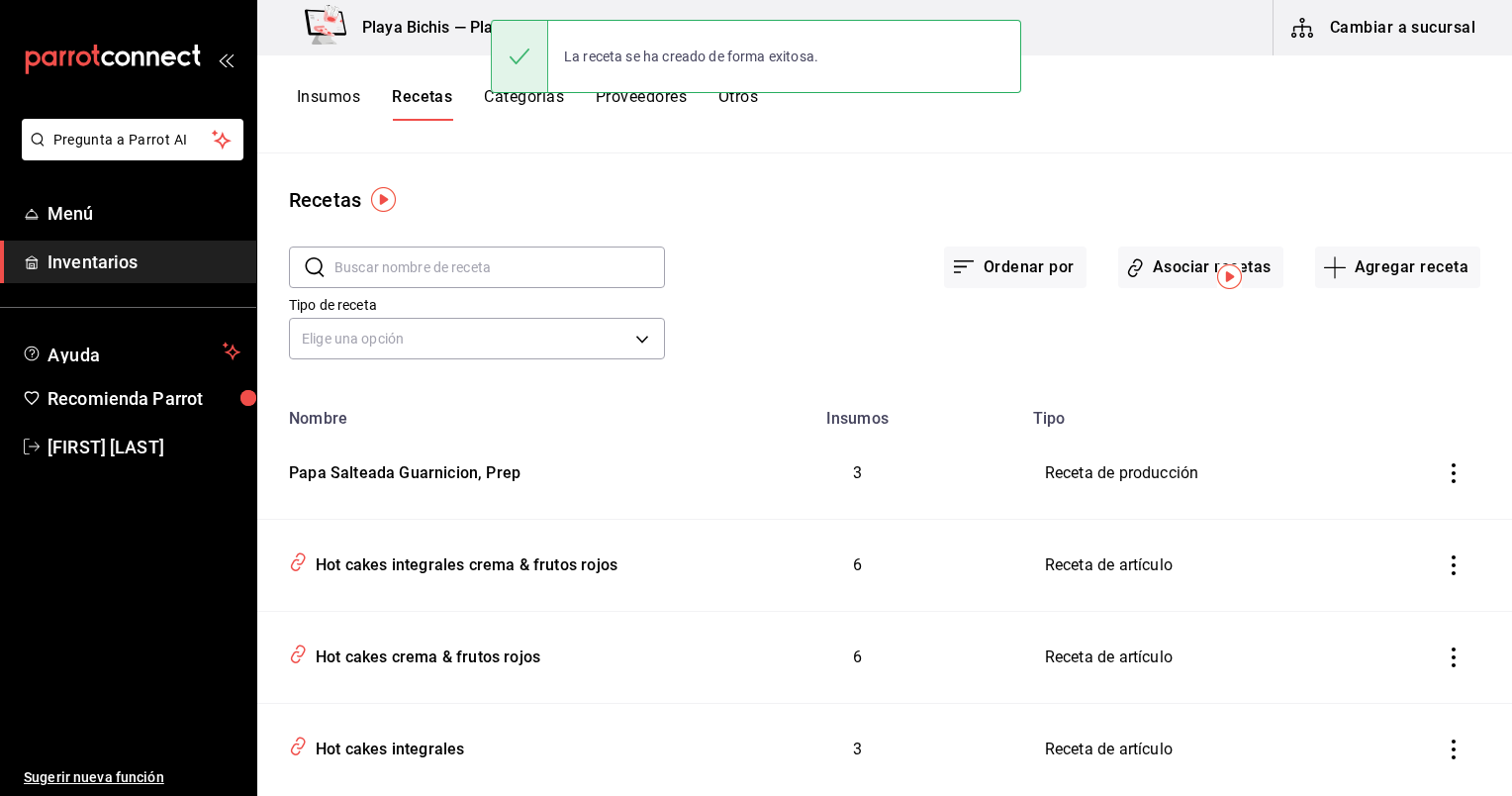 scroll, scrollTop: 0, scrollLeft: 0, axis: both 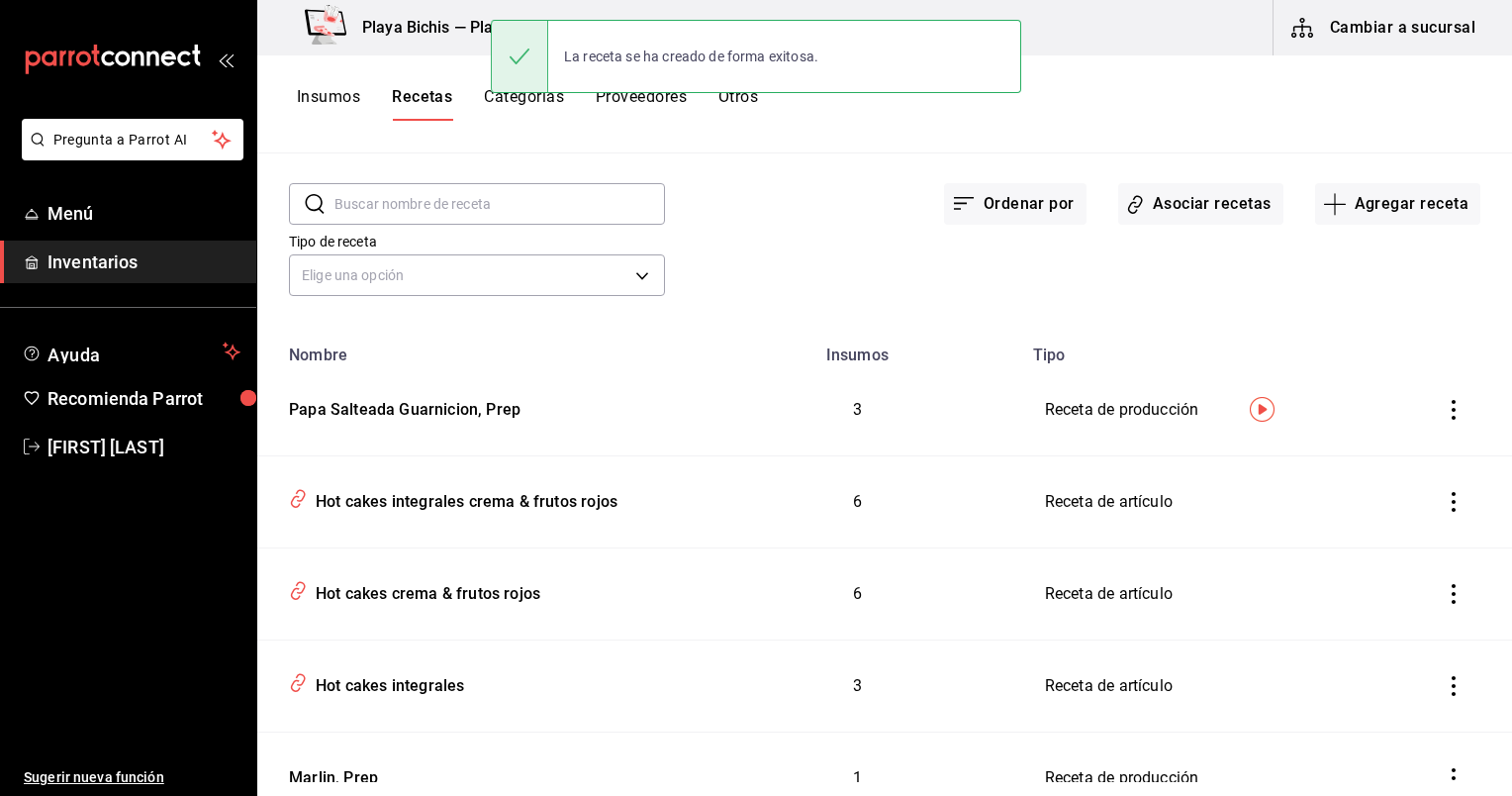 click at bounding box center [500, 204] 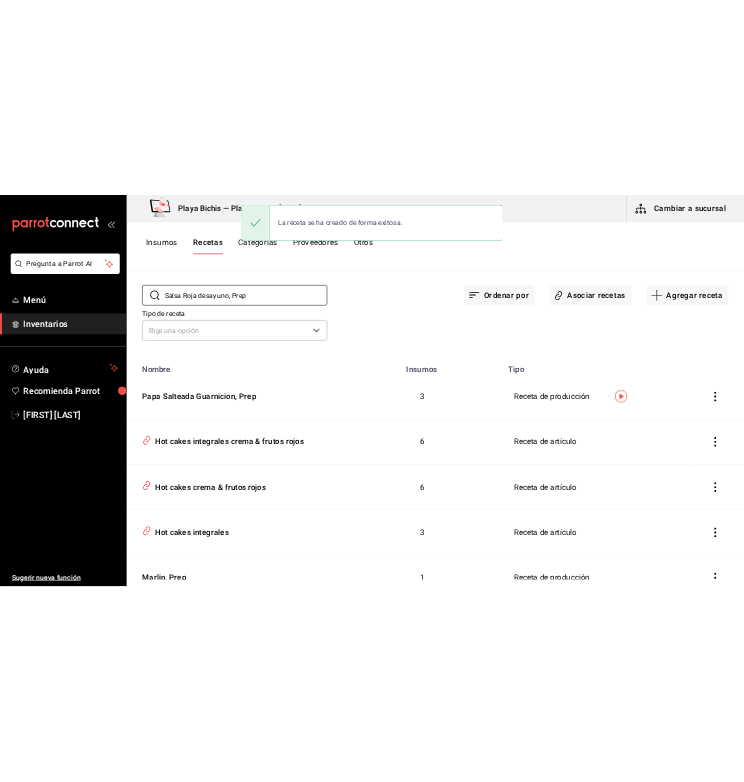 scroll, scrollTop: 0, scrollLeft: 0, axis: both 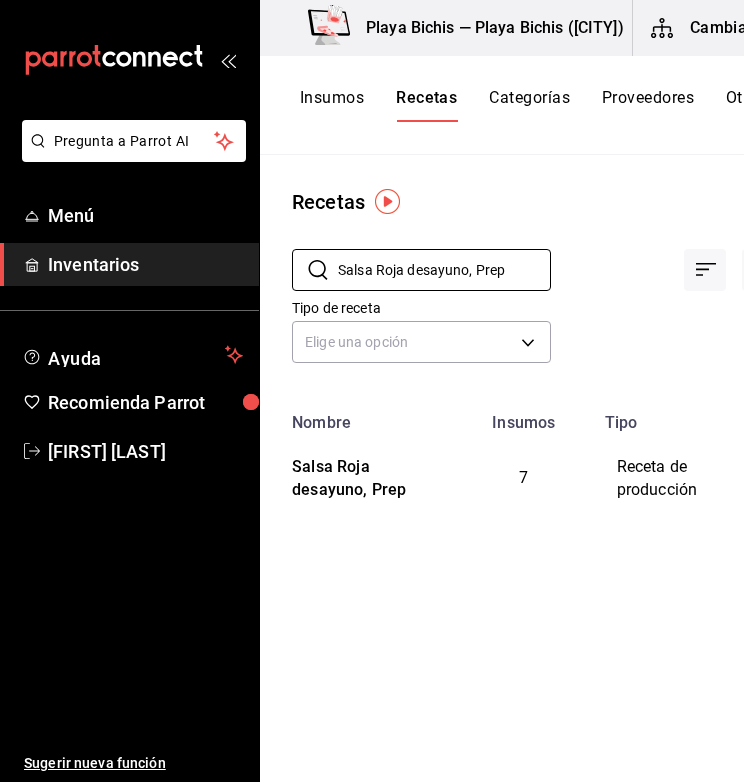 drag, startPoint x: 531, startPoint y: 273, endPoint x: 236, endPoint y: 254, distance: 295.61124 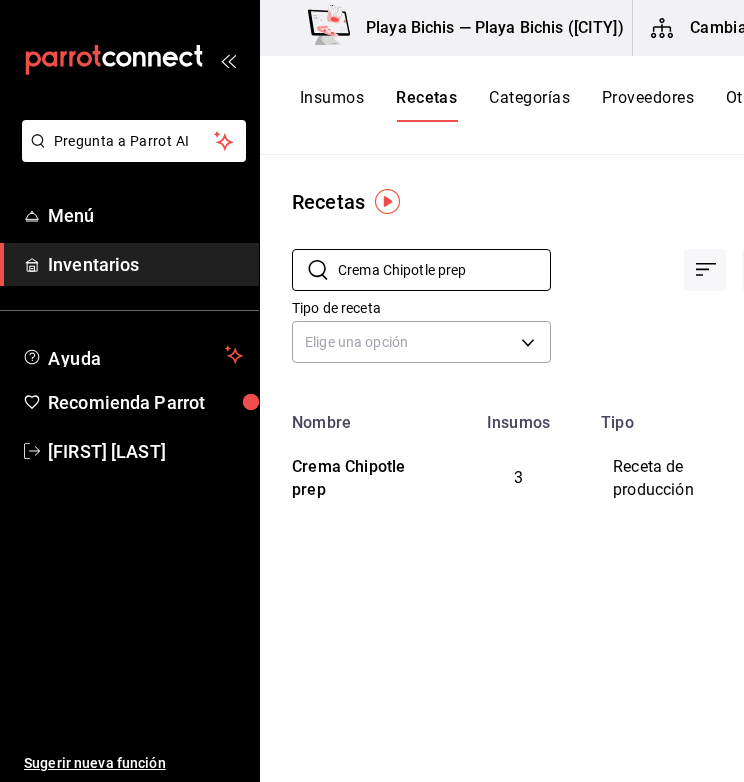 drag, startPoint x: 526, startPoint y: 262, endPoint x: 51, endPoint y: 241, distance: 475.464 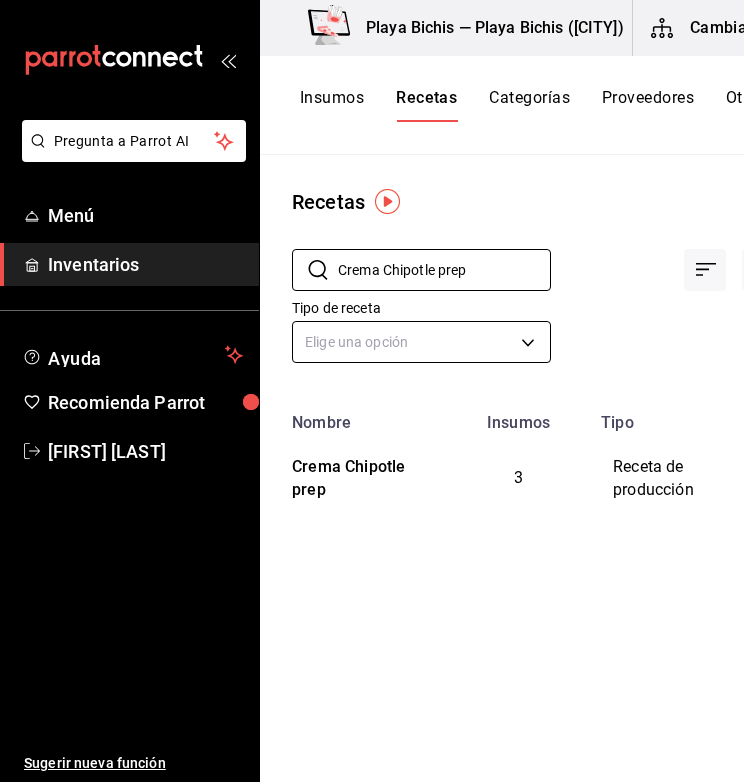 paste on "Salsa Serrana P" 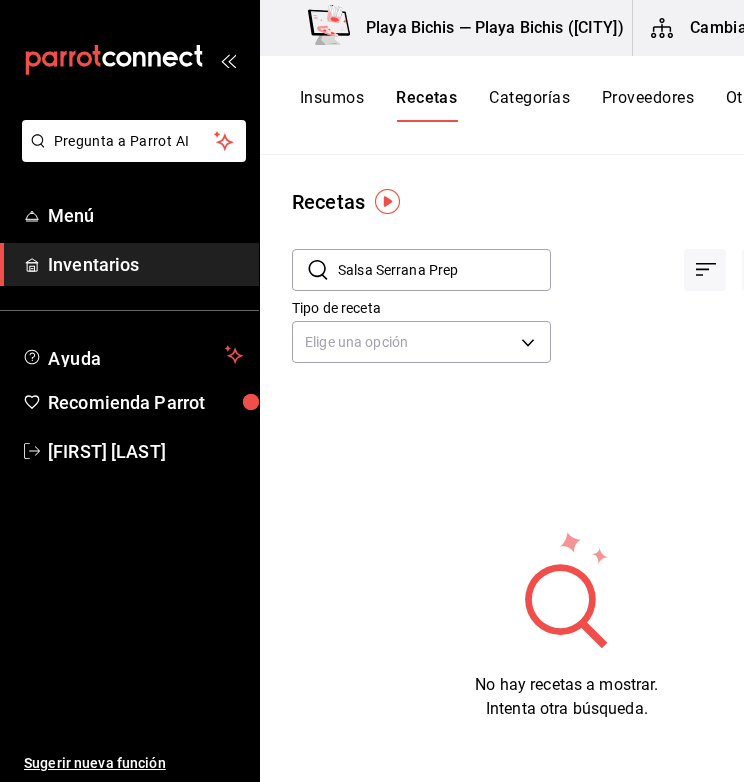 click on "Salsa Serrana Prep" at bounding box center [444, 270] 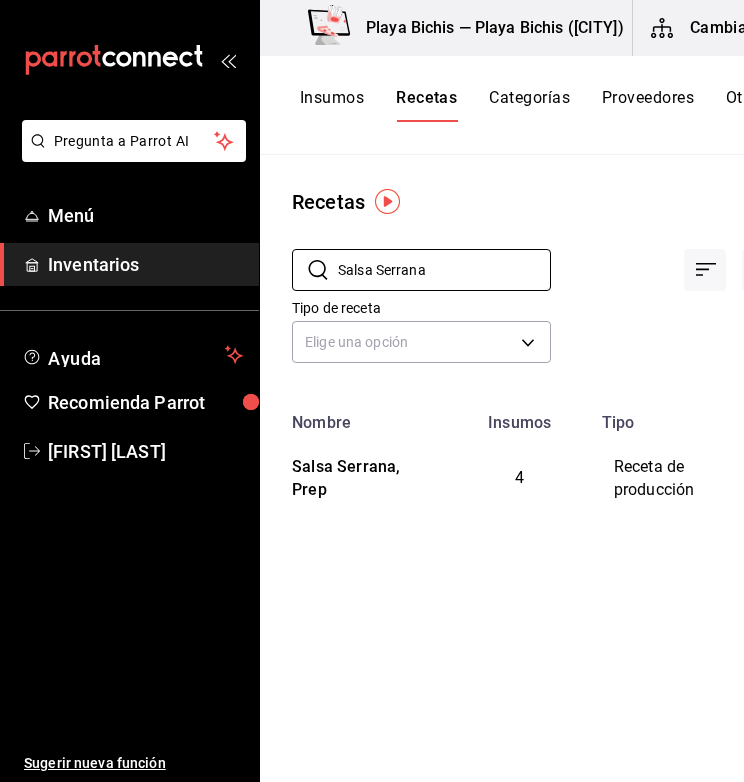 drag, startPoint x: 508, startPoint y: 270, endPoint x: 194, endPoint y: 257, distance: 314.26898 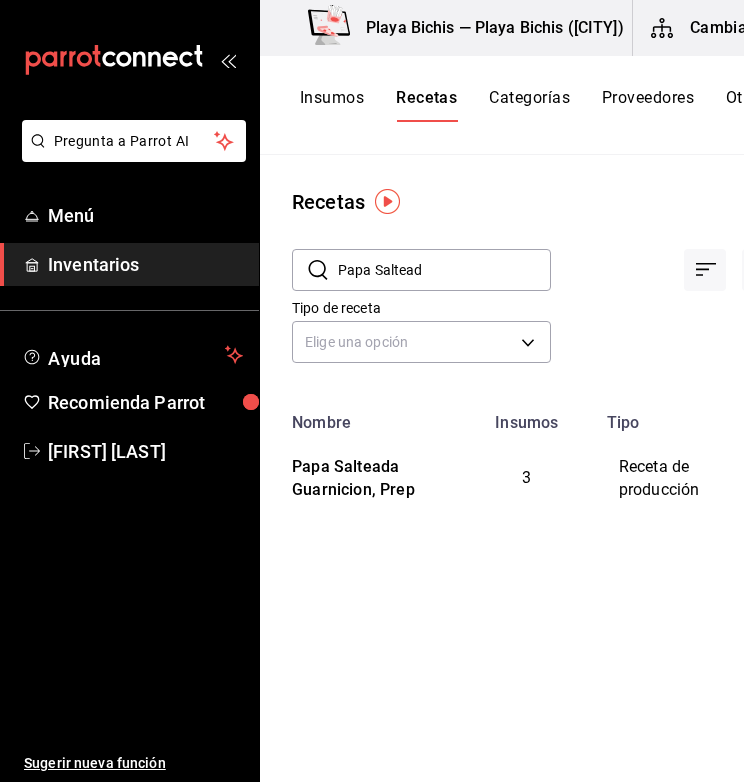 type on "Papa Saltead" 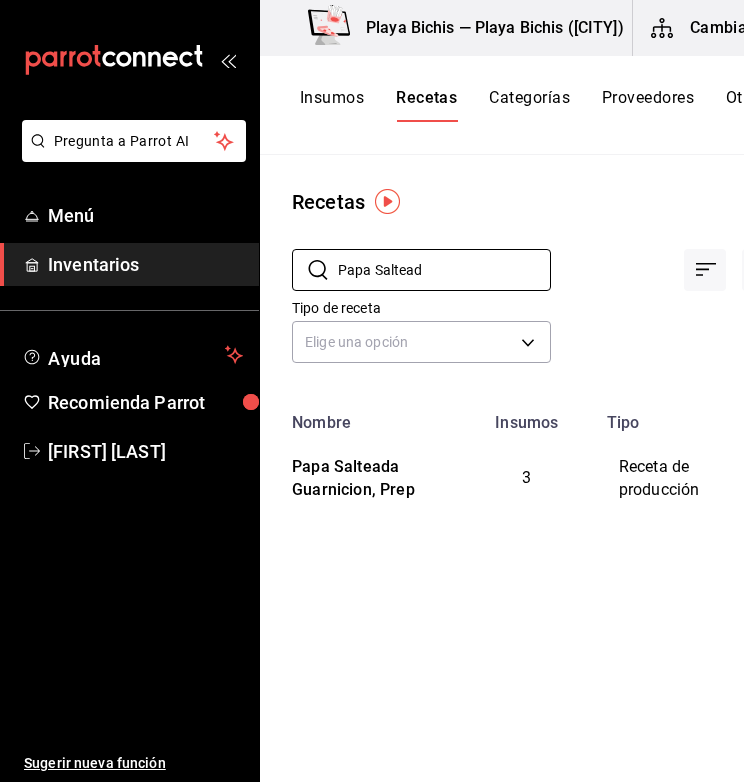 drag, startPoint x: 462, startPoint y: 260, endPoint x: 252, endPoint y: 260, distance: 210 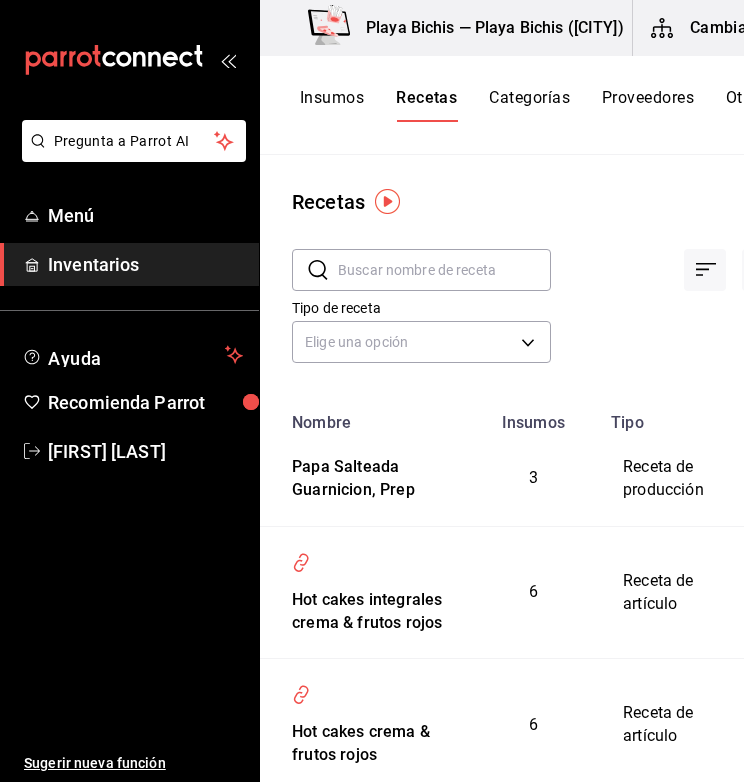 click at bounding box center (444, 270) 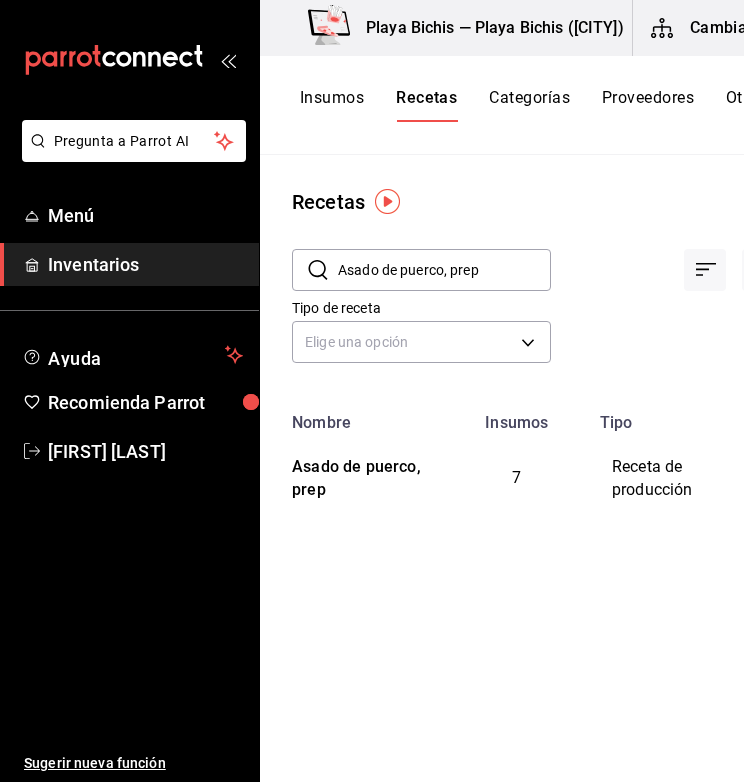 drag, startPoint x: 546, startPoint y: 283, endPoint x: 336, endPoint y: 277, distance: 210.0857 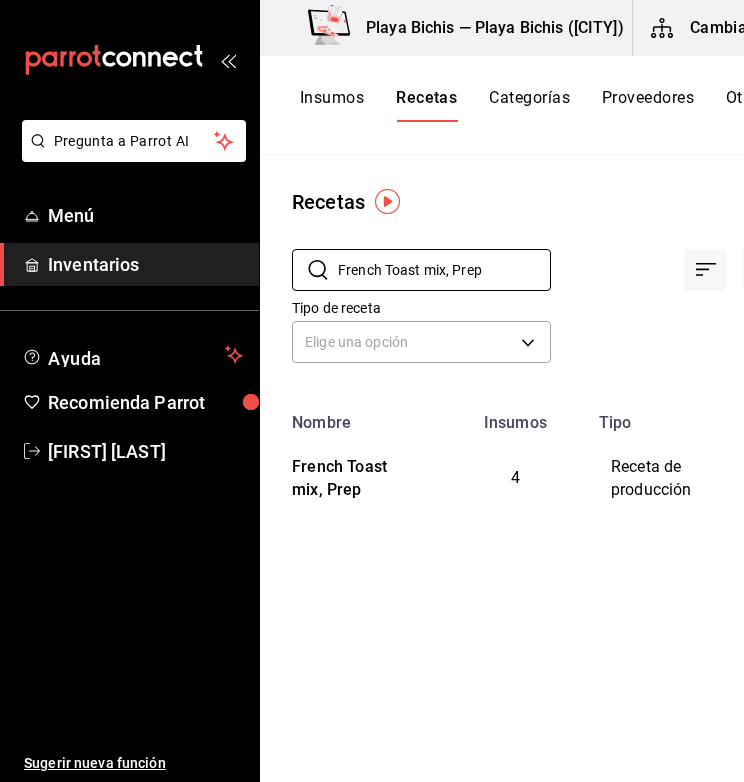 drag, startPoint x: 528, startPoint y: 287, endPoint x: 240, endPoint y: 265, distance: 288.83905 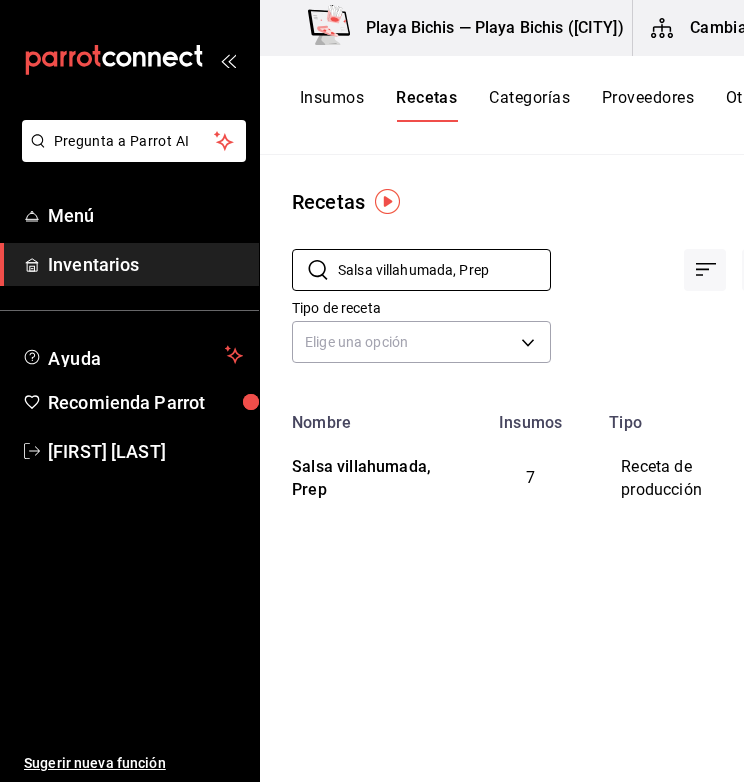 drag, startPoint x: 516, startPoint y: 273, endPoint x: 225, endPoint y: 241, distance: 292.75415 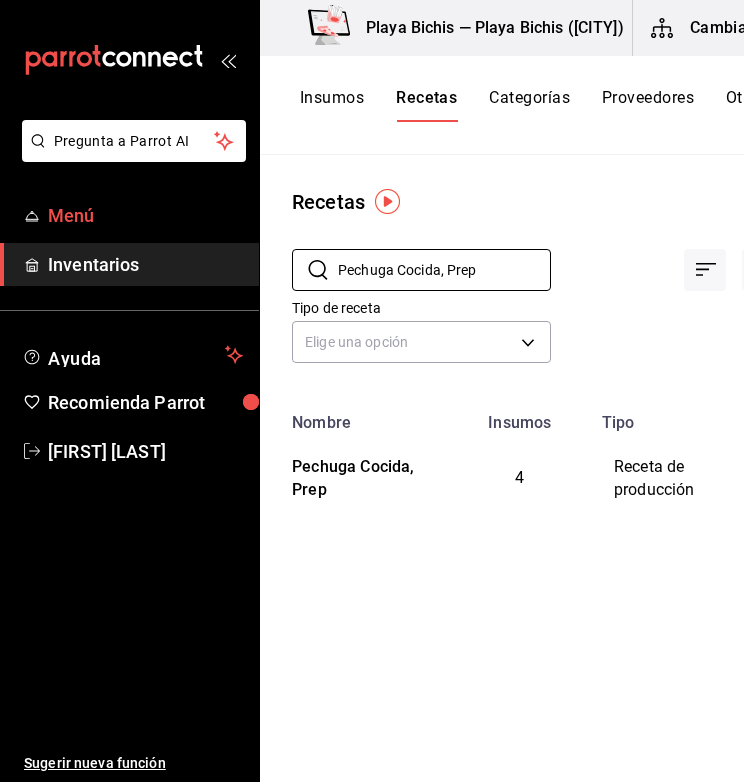drag, startPoint x: 516, startPoint y: 272, endPoint x: 156, endPoint y: 232, distance: 362.2154 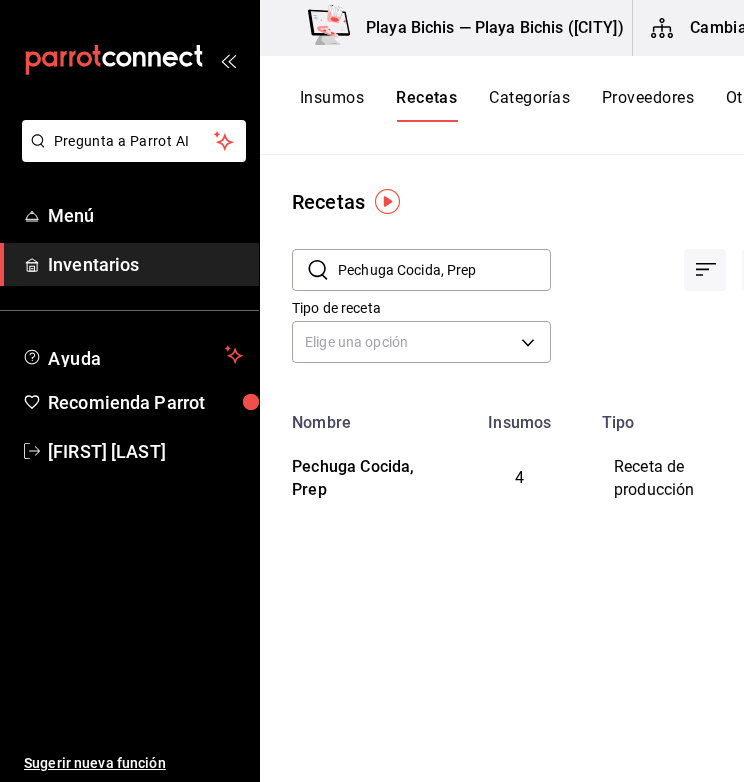 paste on "Cebolla morada encurt" 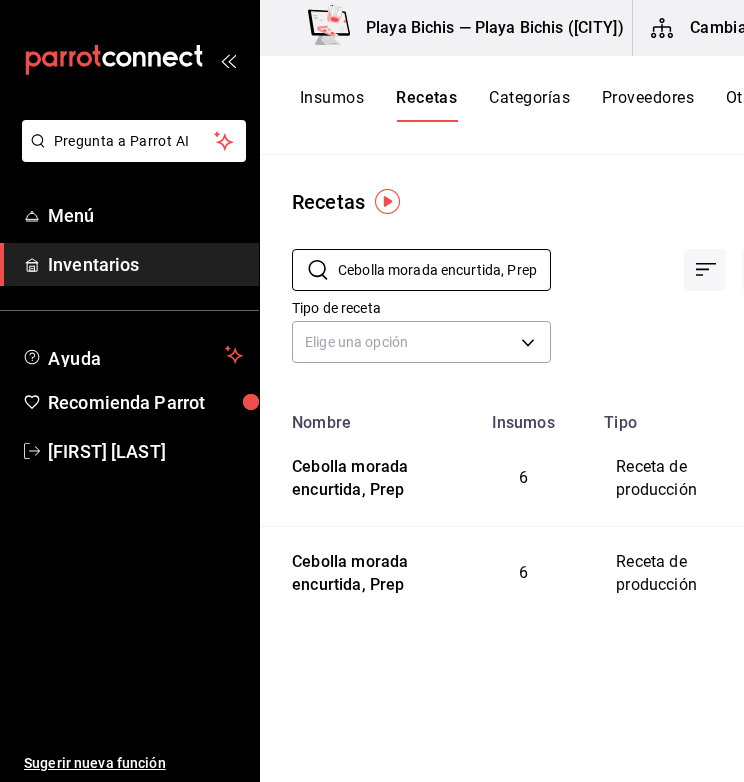 type on "Cebolla morada encurtida, Prep" 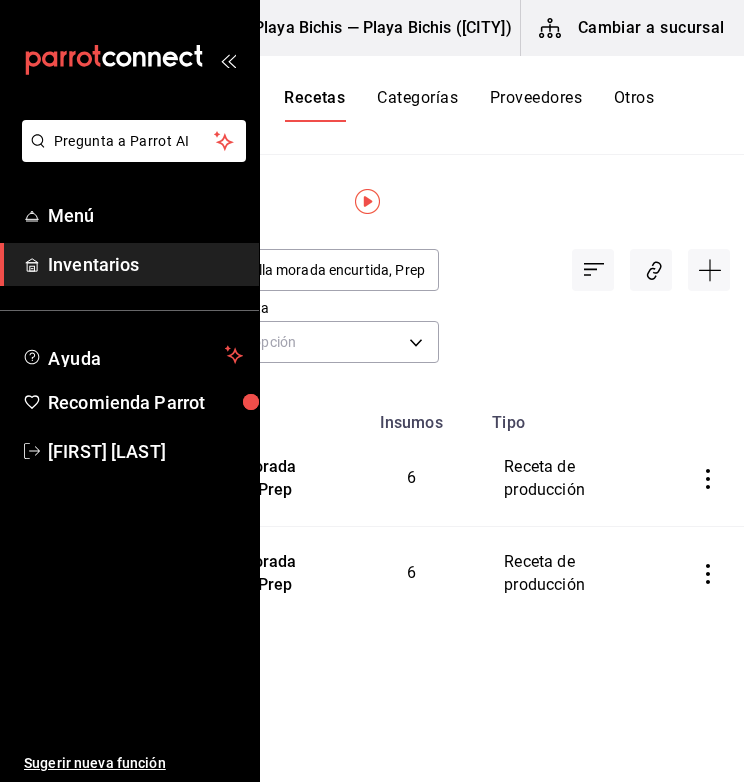 scroll, scrollTop: 0, scrollLeft: 0, axis: both 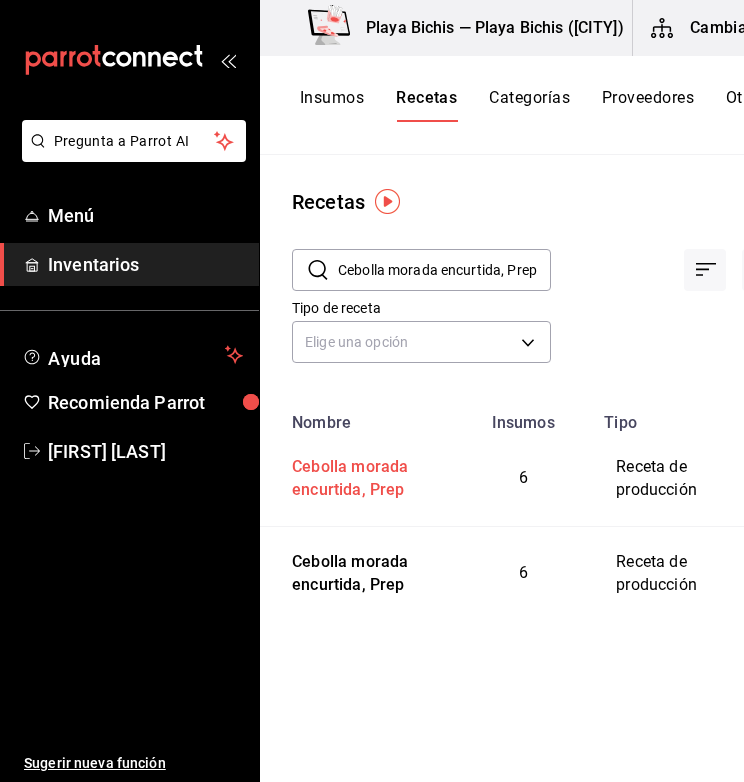 click on "Cebolla morada encurtida, Prep" at bounding box center (357, 475) 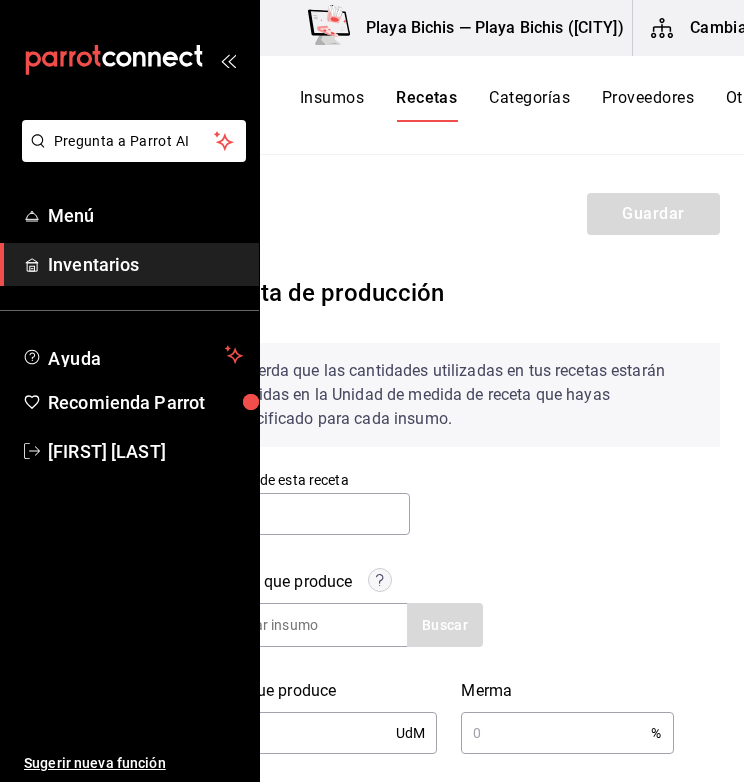 type on "Cebolla morada encurtida, Prep" 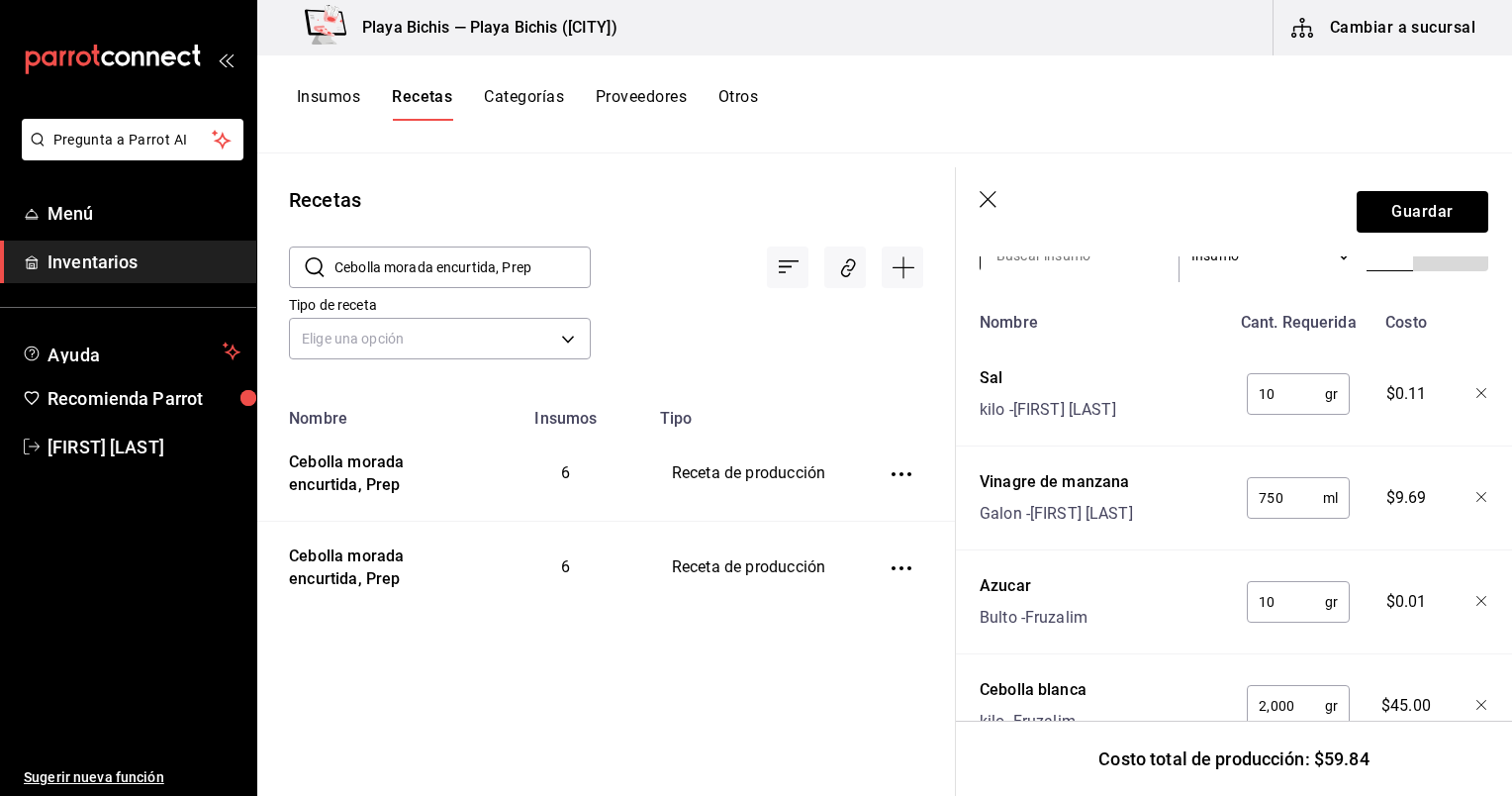 scroll, scrollTop: 729, scrollLeft: 0, axis: vertical 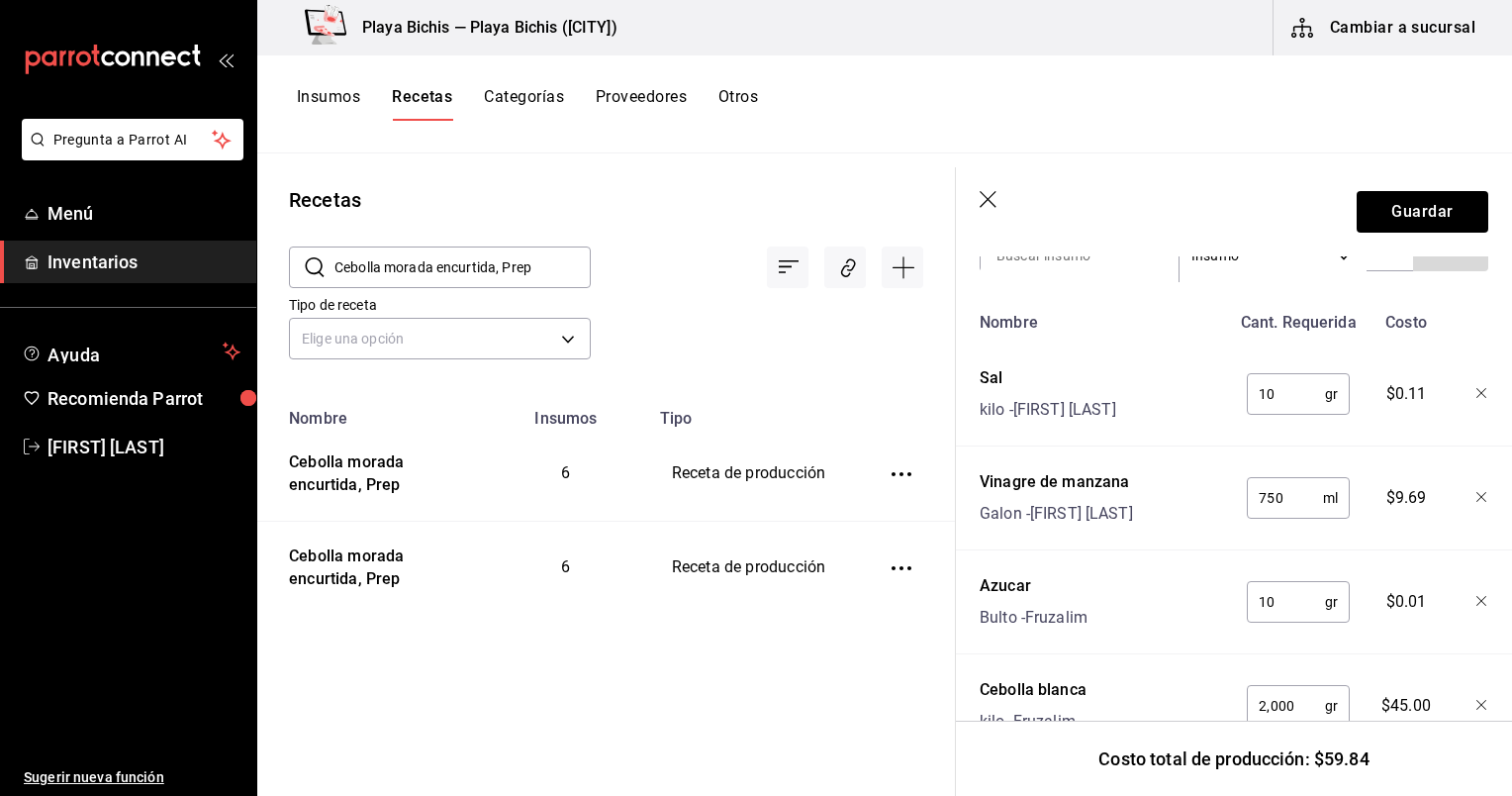 click 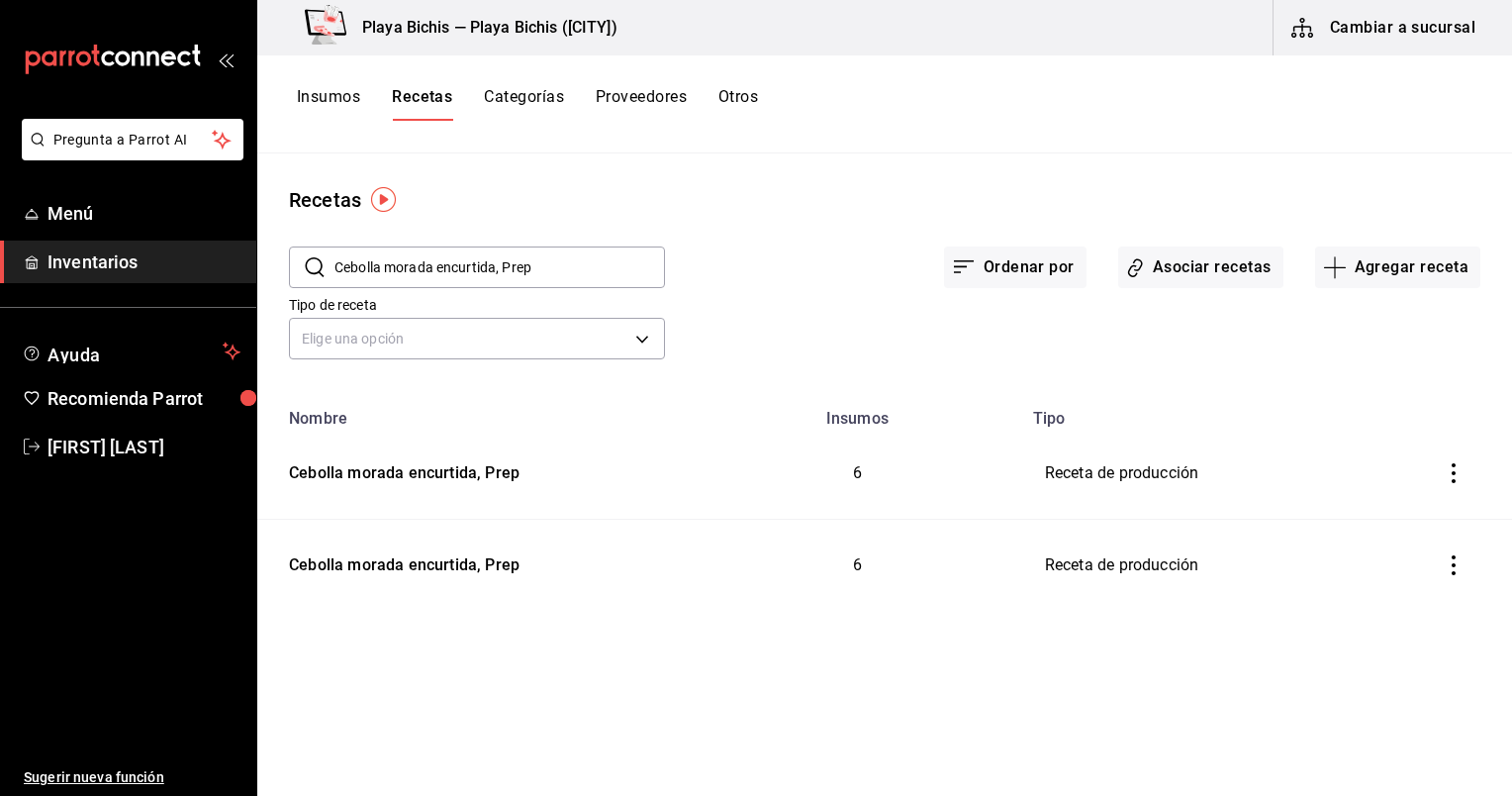 scroll, scrollTop: 0, scrollLeft: 0, axis: both 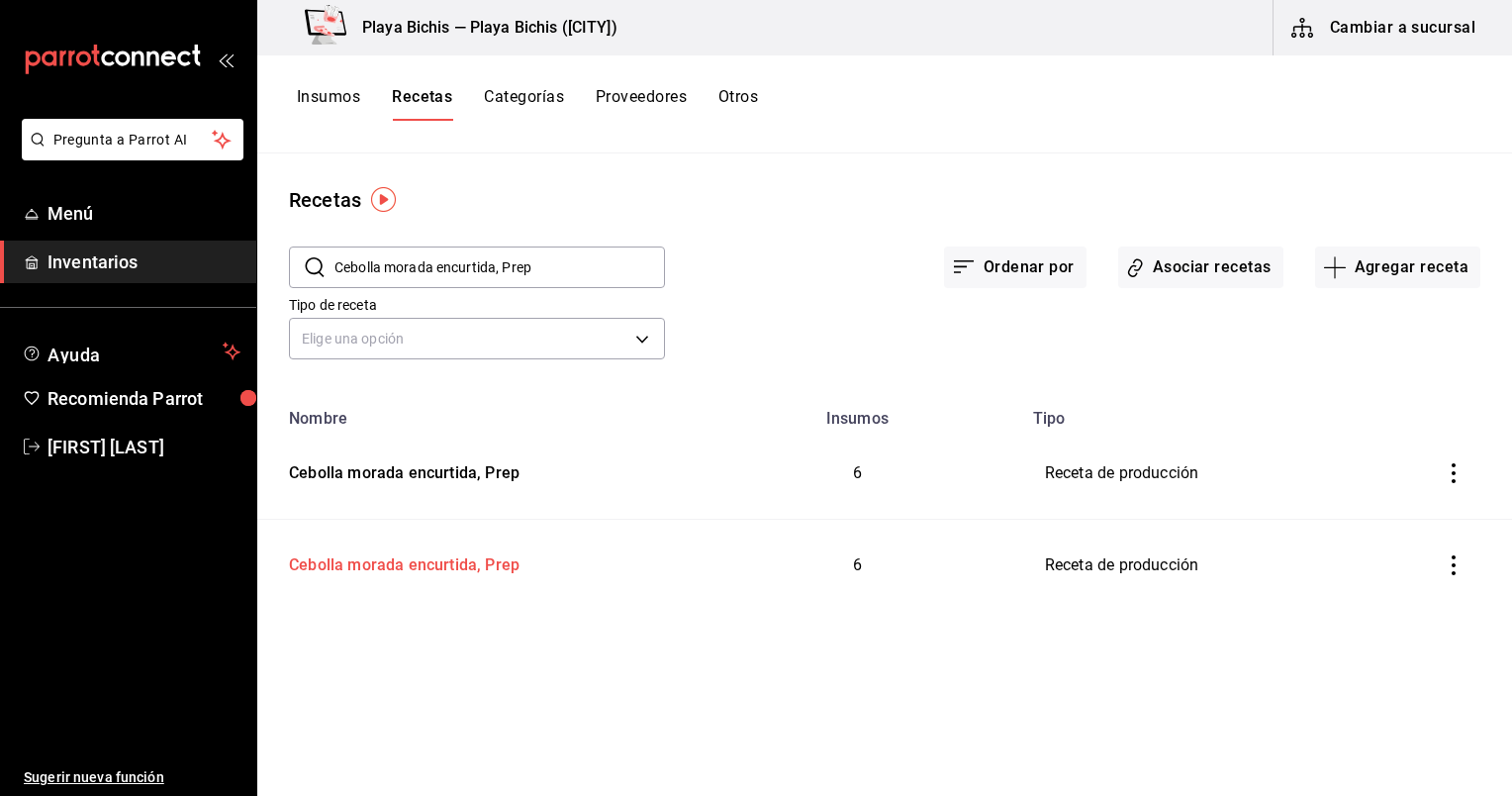 click on "Cebolla morada encurtida, Prep" at bounding box center (400, 561) 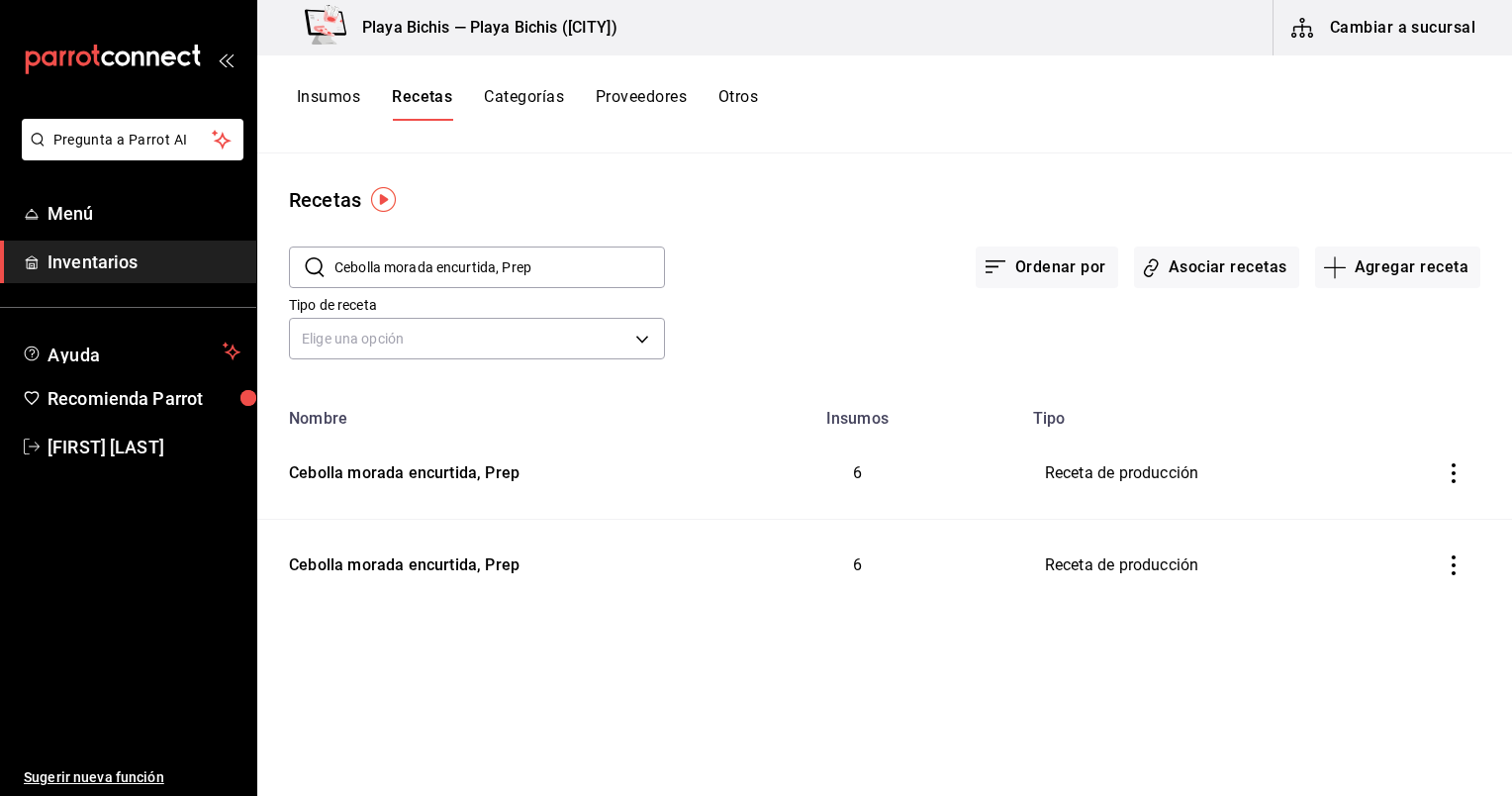 type on "Cebolla morada encurtida, Prep" 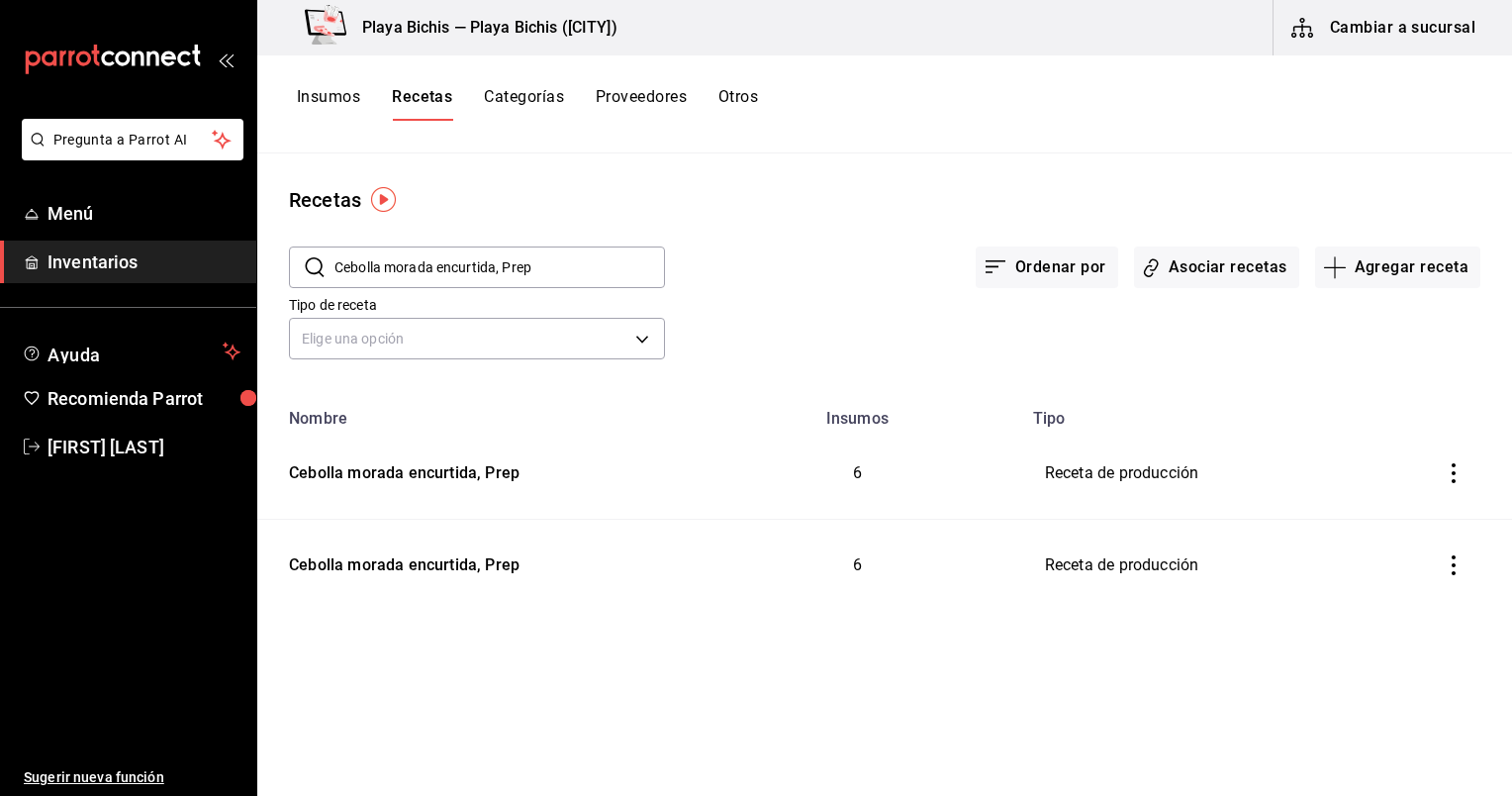 type on "3.5" 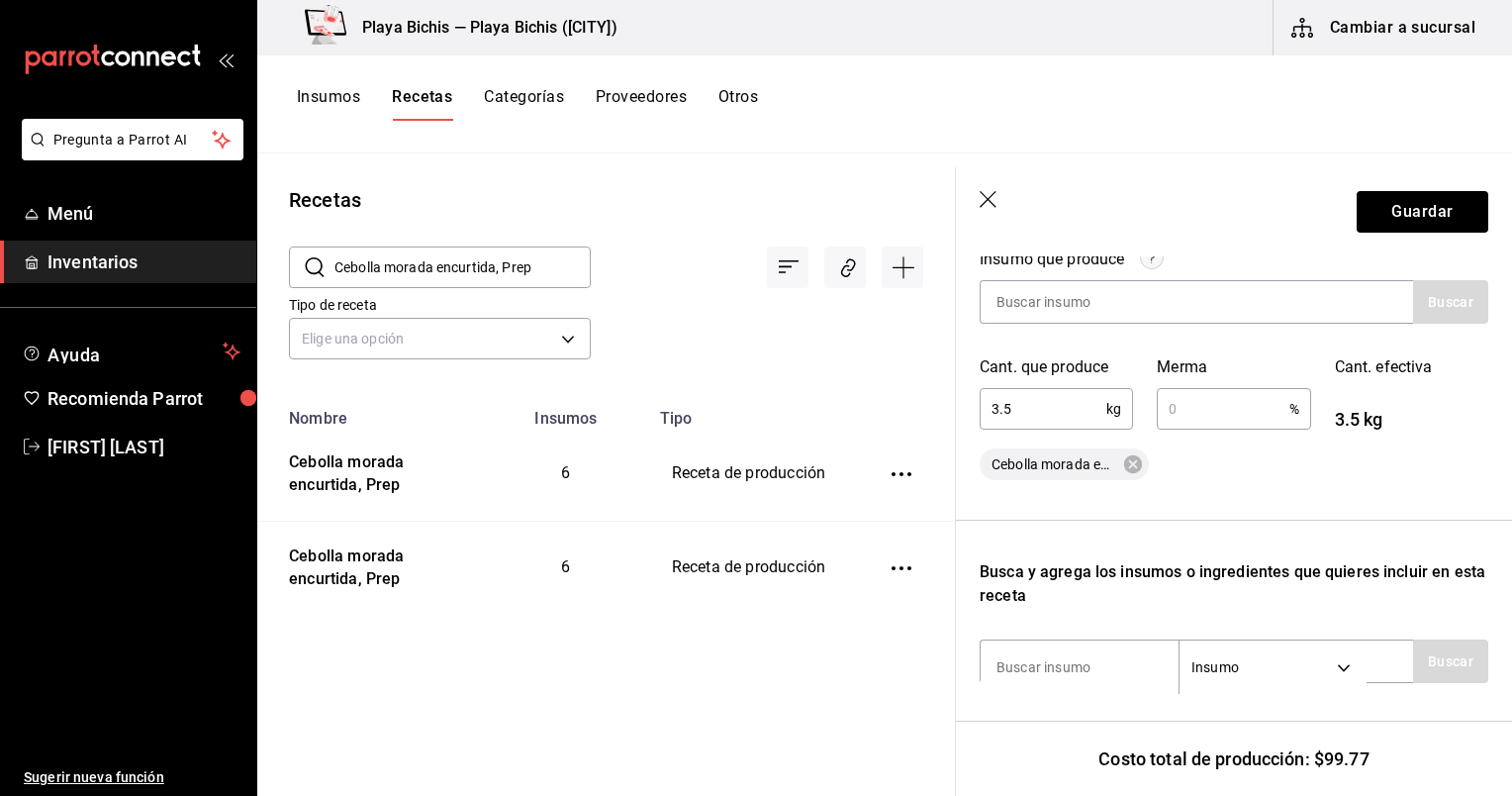 scroll, scrollTop: 320, scrollLeft: 0, axis: vertical 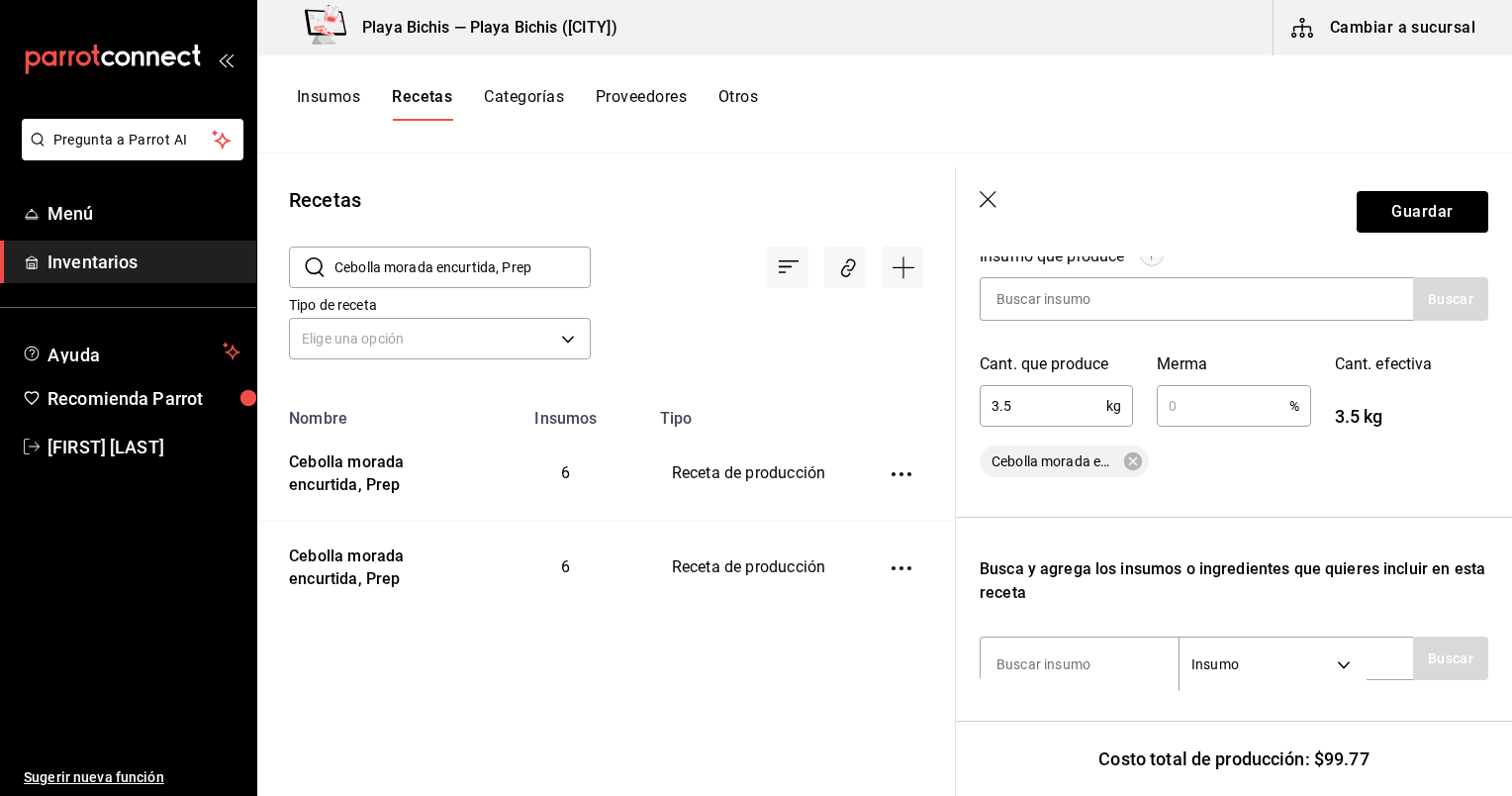 click on "Guardar" at bounding box center [1234, 212] 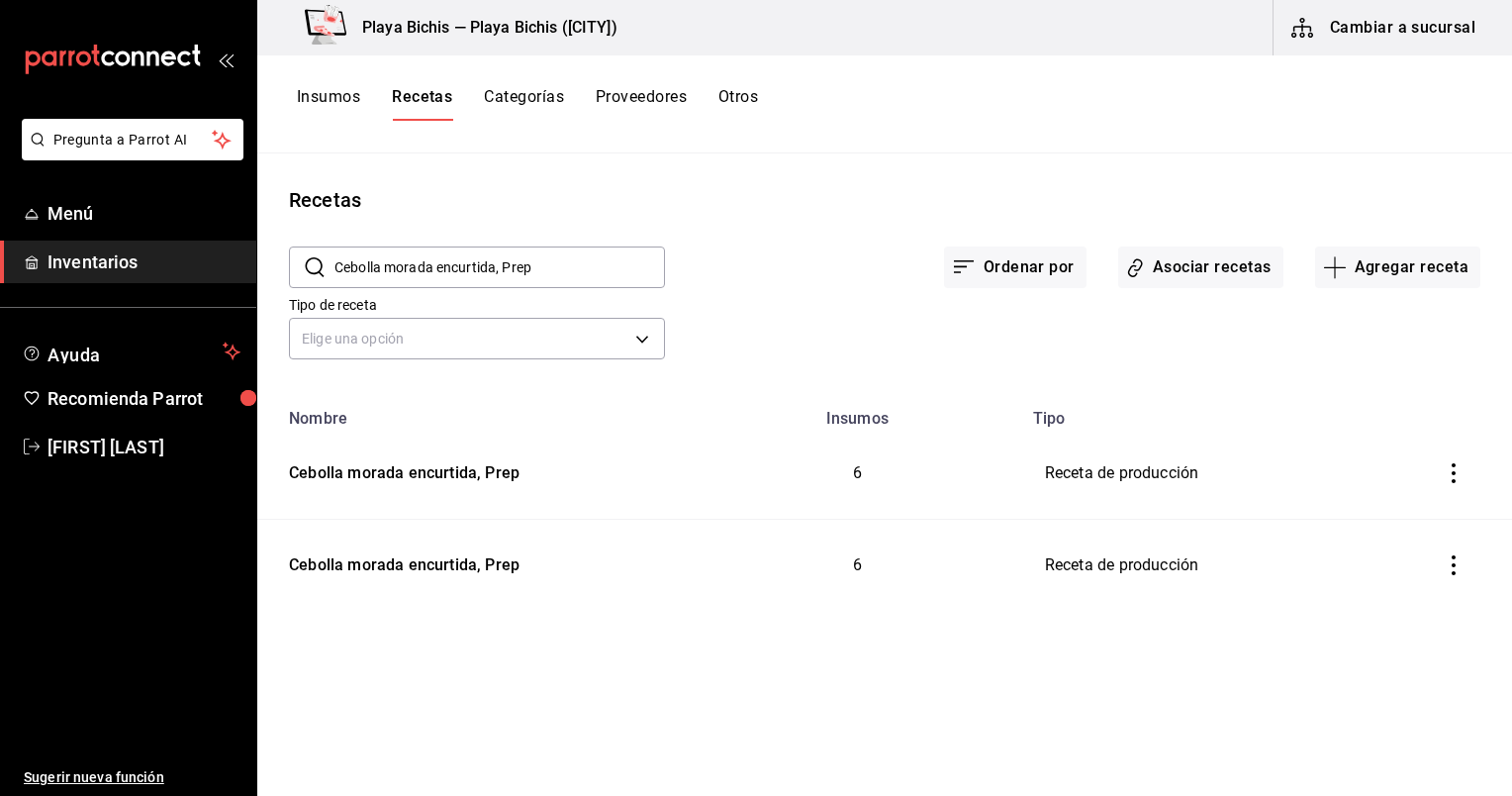 scroll, scrollTop: 0, scrollLeft: 0, axis: both 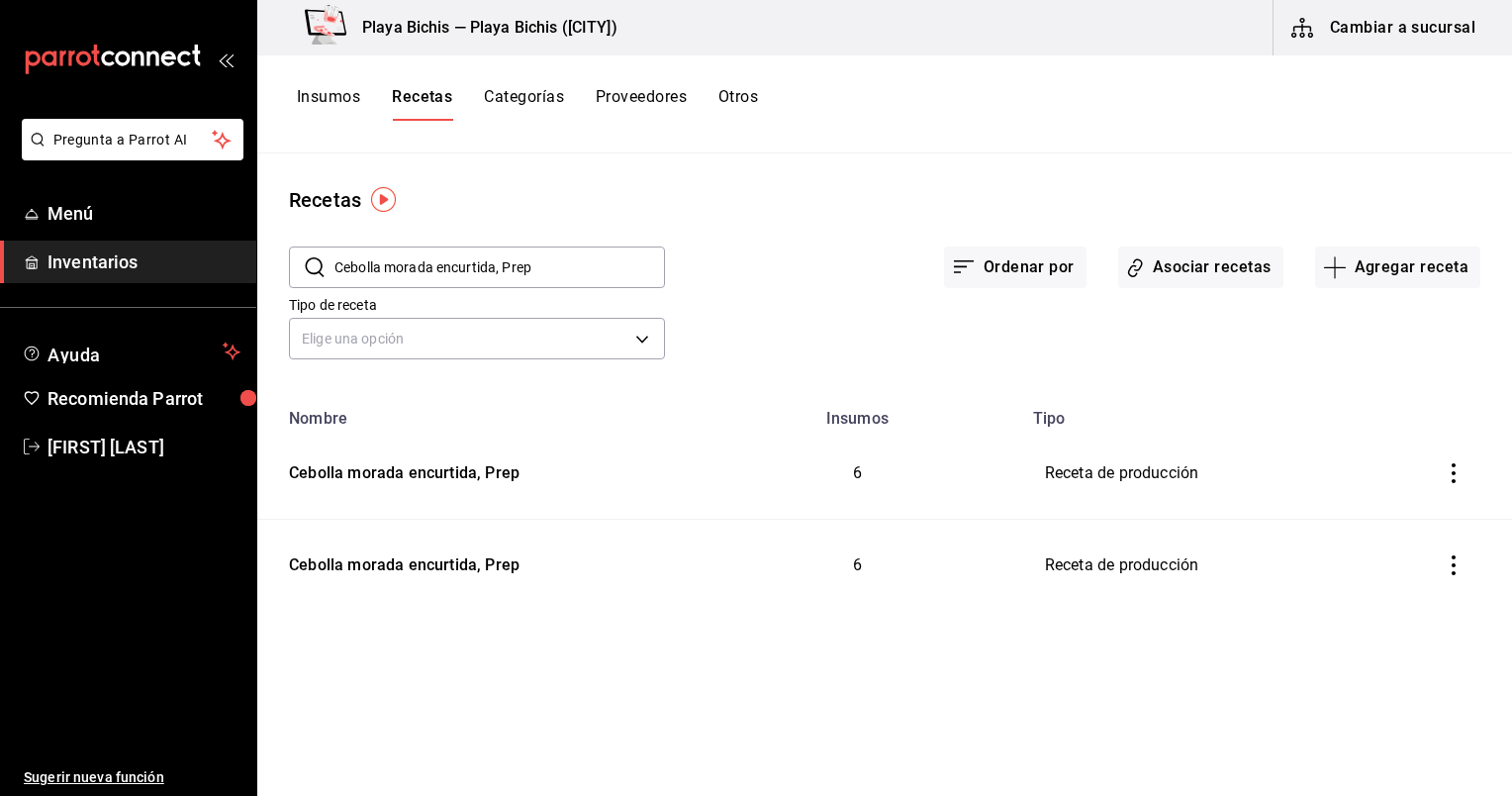 click on "Recetas ​ Cebolla morada encurtida, Prep ​ Ordenar por Asociar recetas Agregar receta Tipo de receta Elige una opción default Nombre Insumos Tipo Cebolla morada encurtida, Prep 6 Receta de producción Cebolla morada encurtida, Prep 6 Receta de producción" at bounding box center [885, 467] 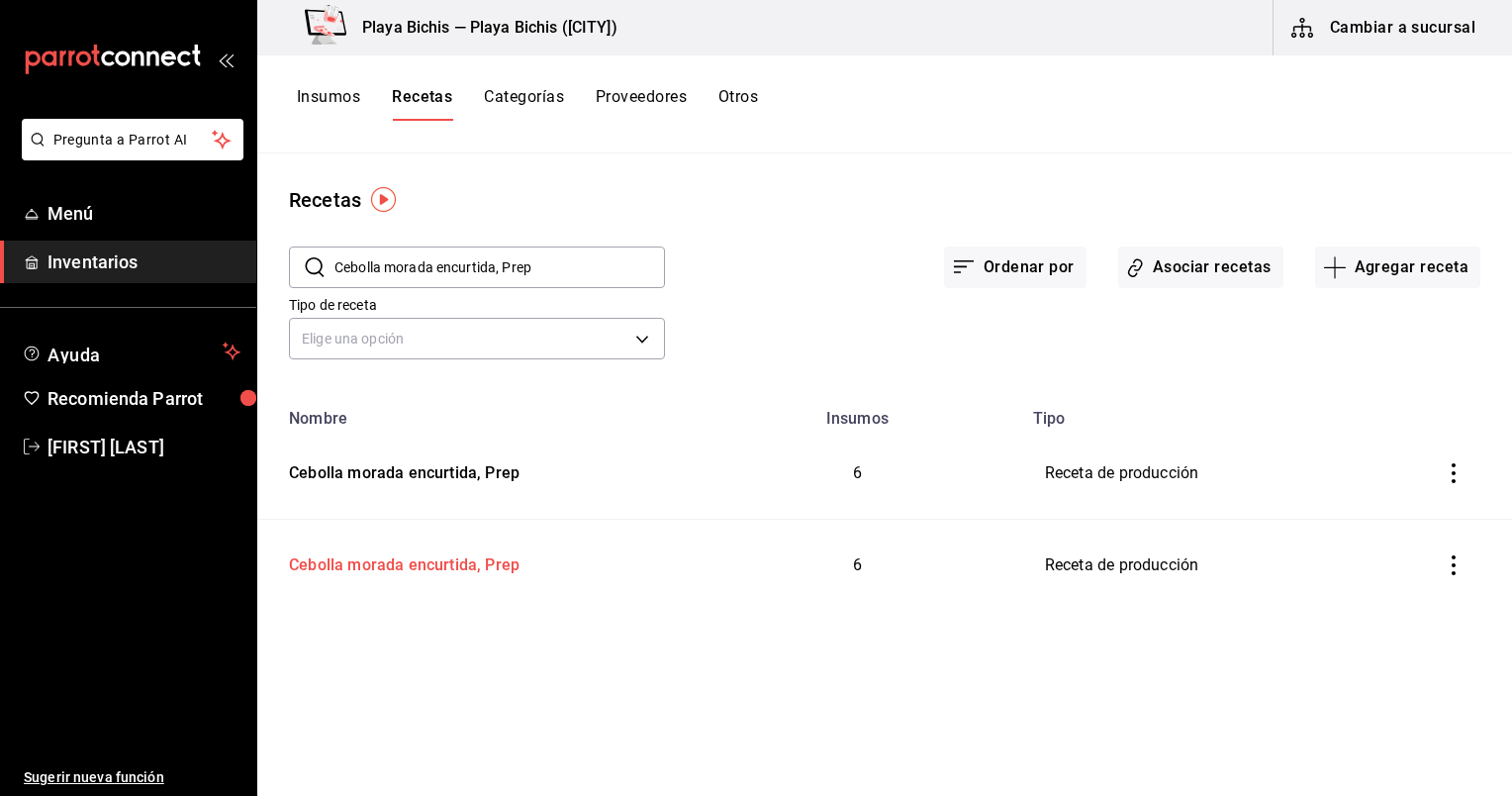 click on "Cebolla morada encurtida, Prep" at bounding box center [400, 561] 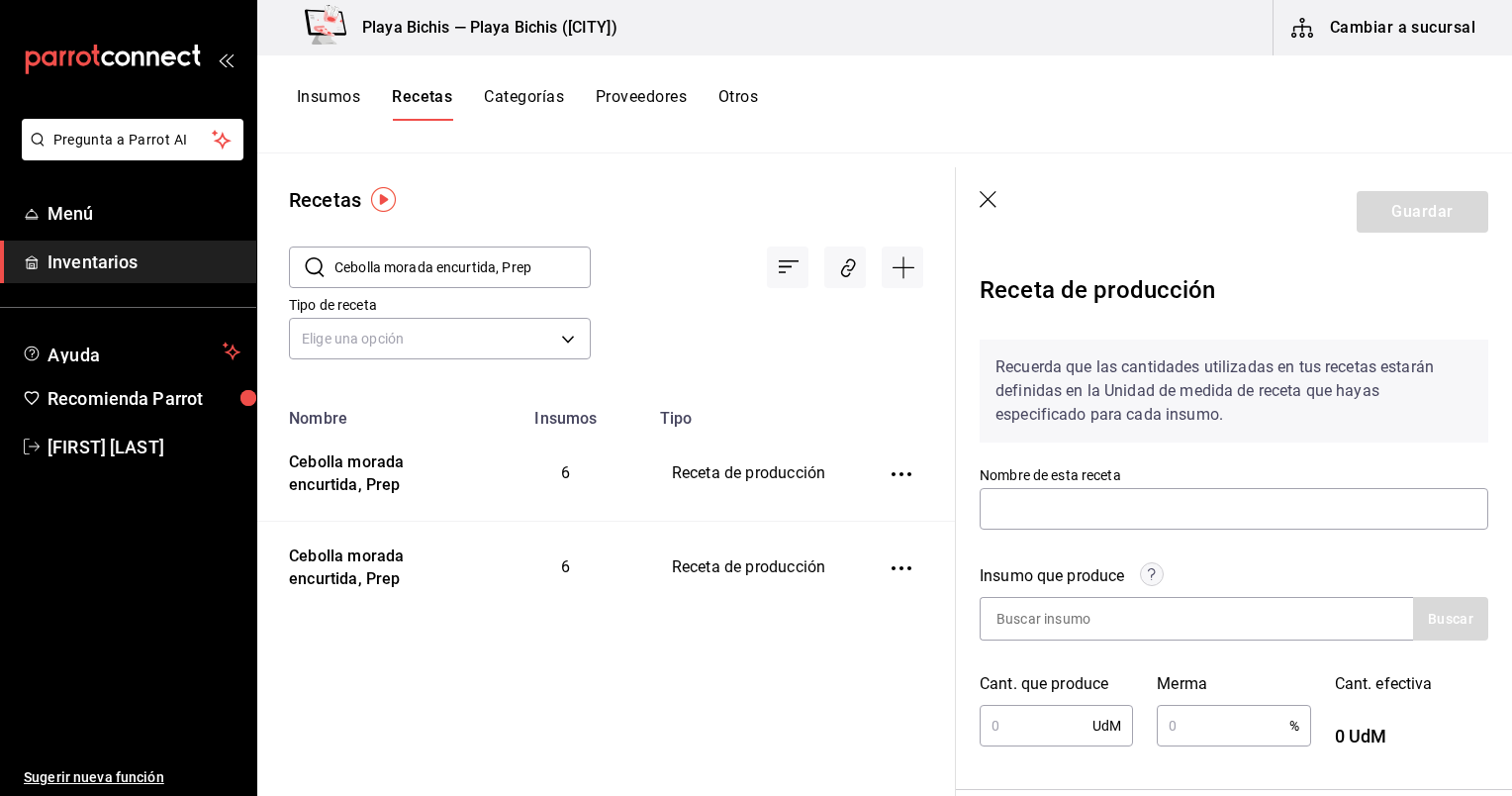 type on "Cebolla morada encurtida, Prep" 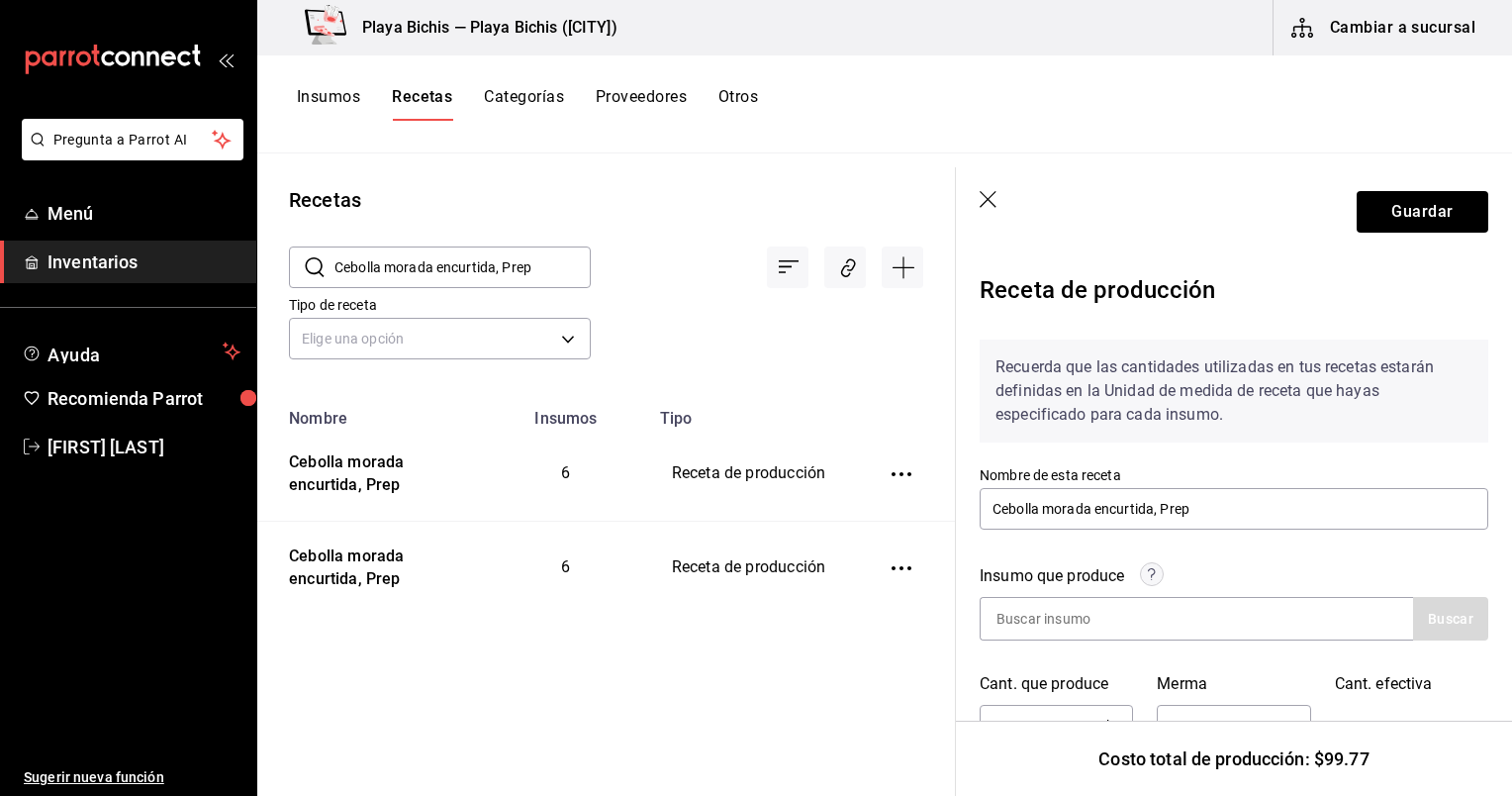 scroll, scrollTop: 232, scrollLeft: 0, axis: vertical 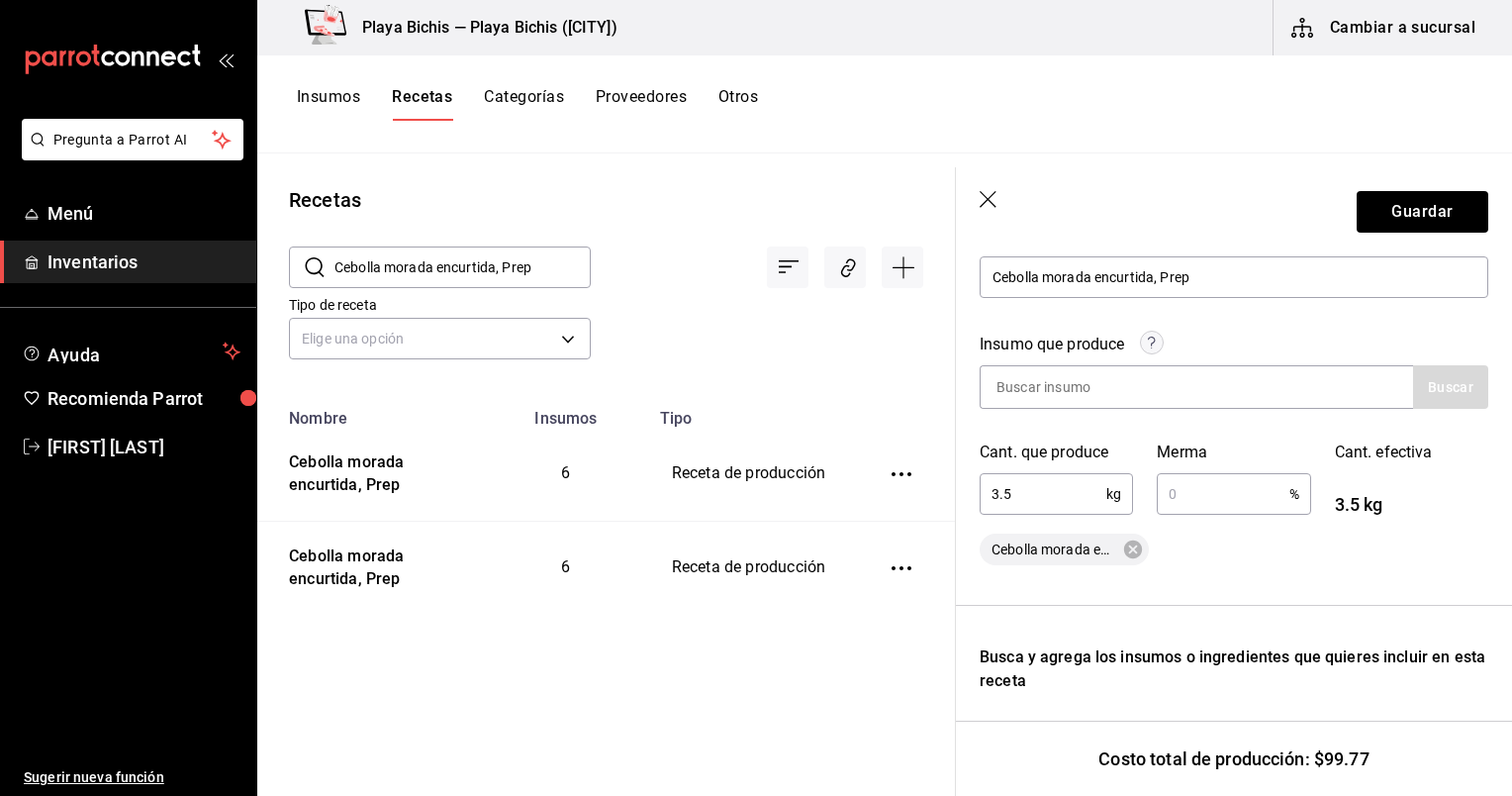 click 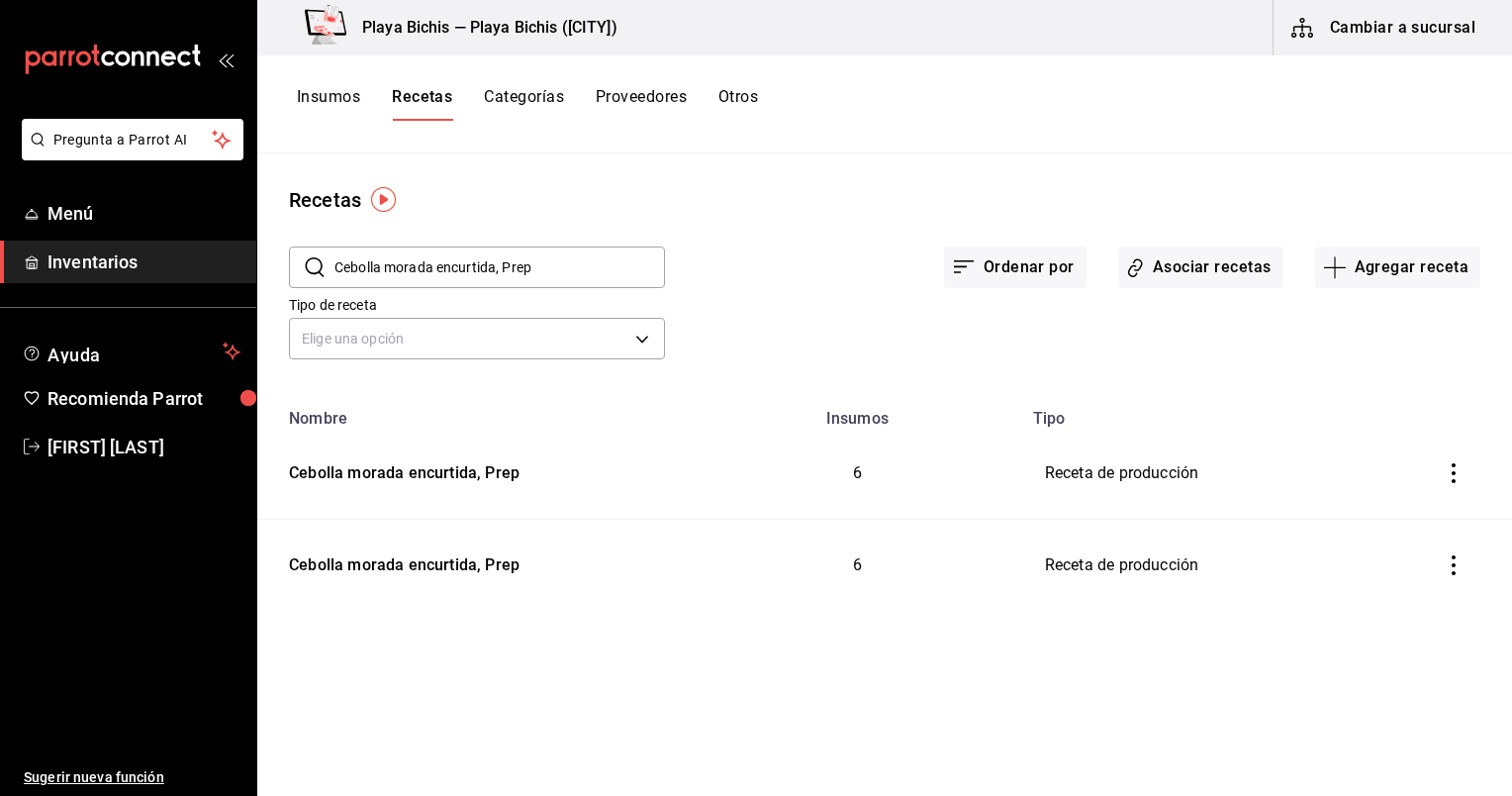 scroll, scrollTop: 0, scrollLeft: 0, axis: both 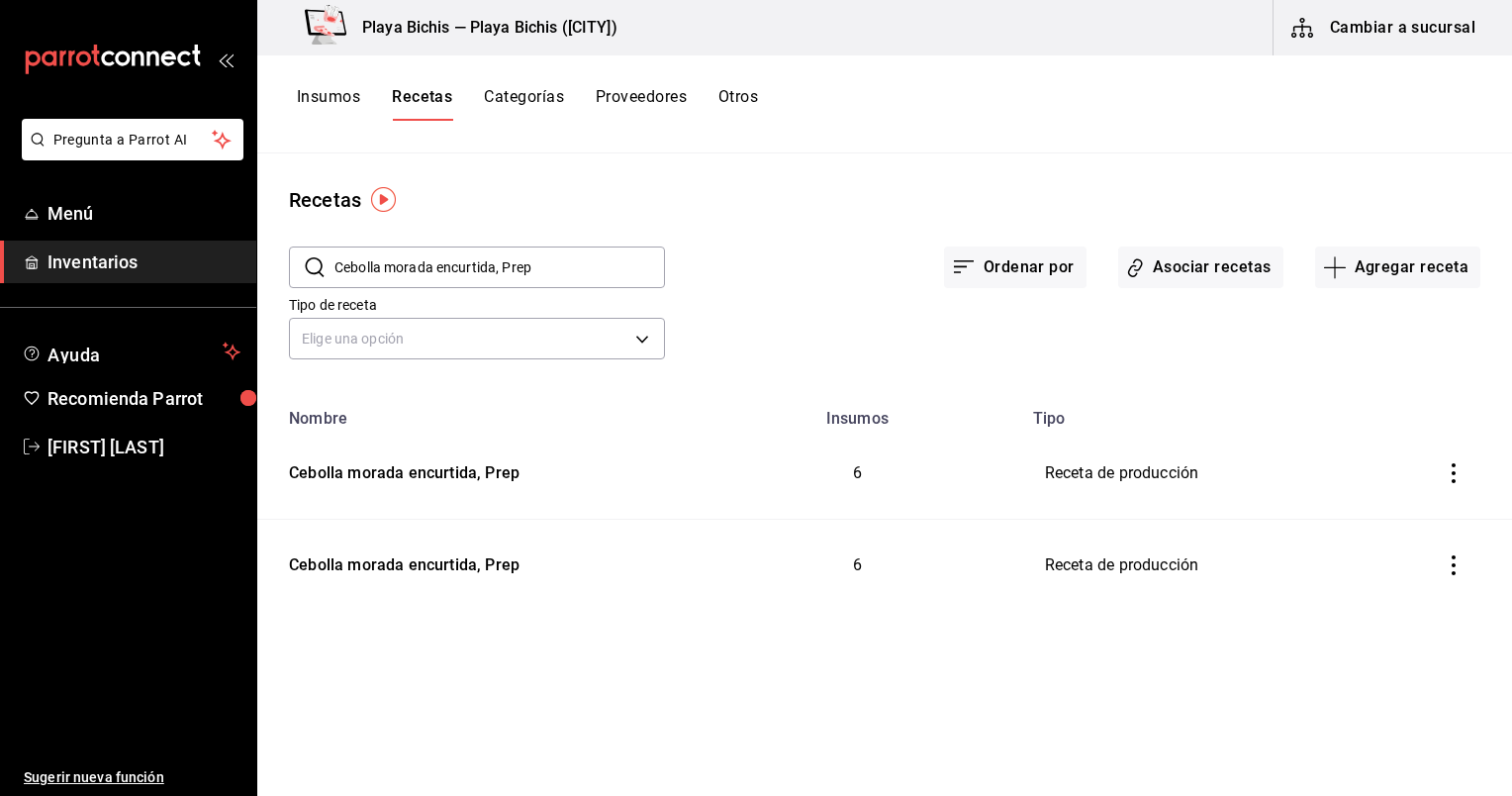 click 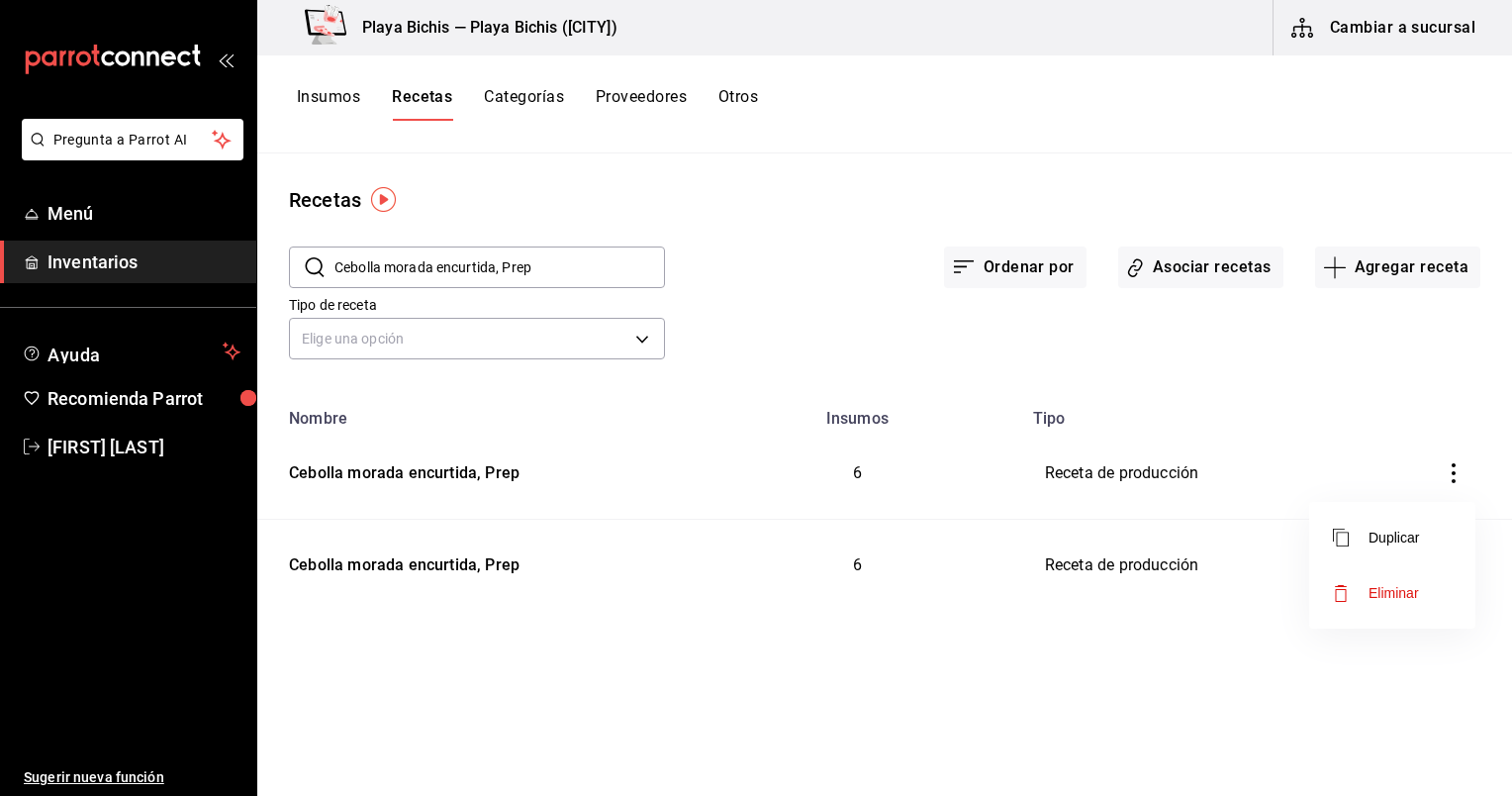 click at bounding box center [756, 398] 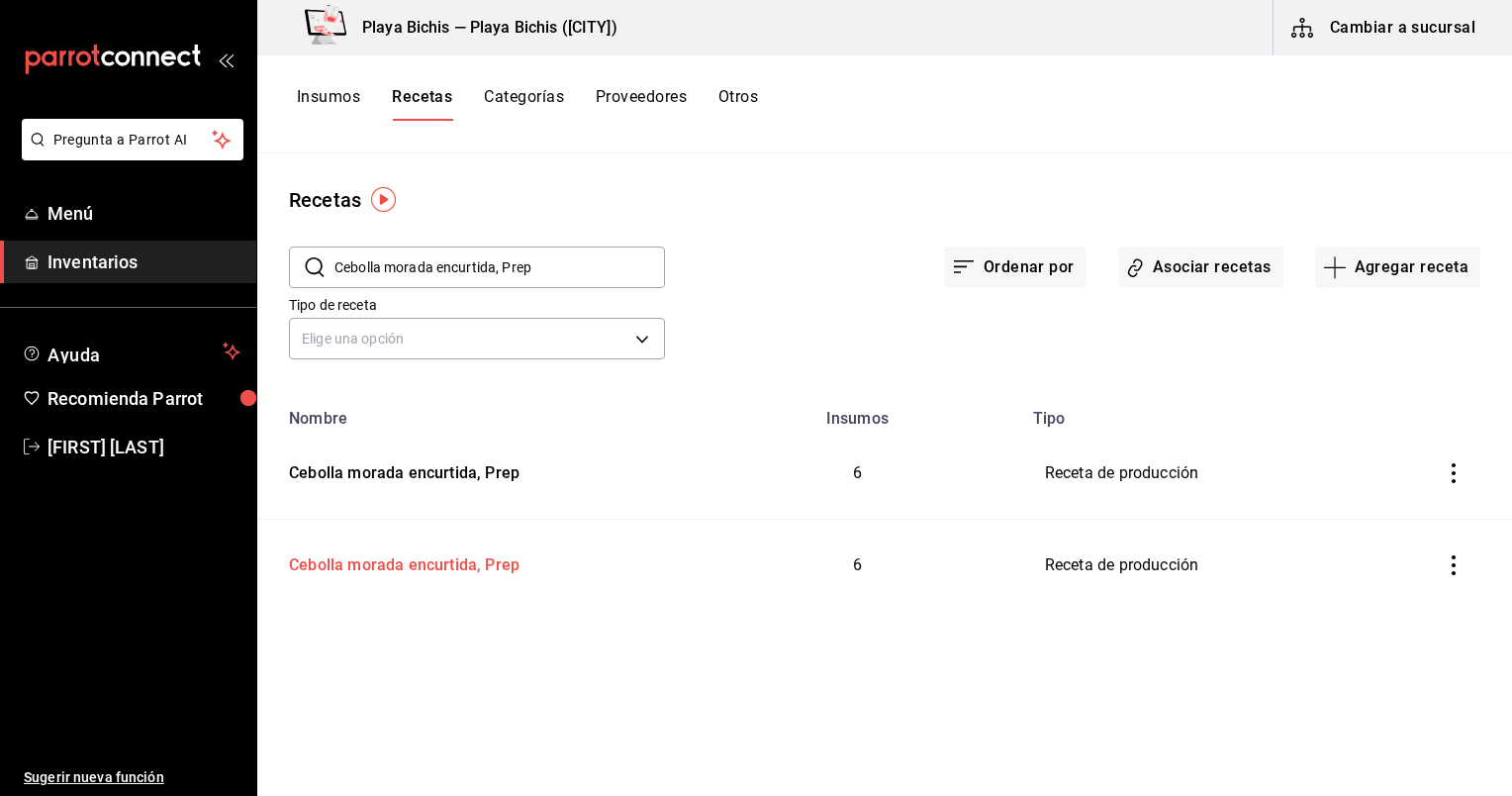 click on "Cebolla morada encurtida, Prep" at bounding box center (400, 561) 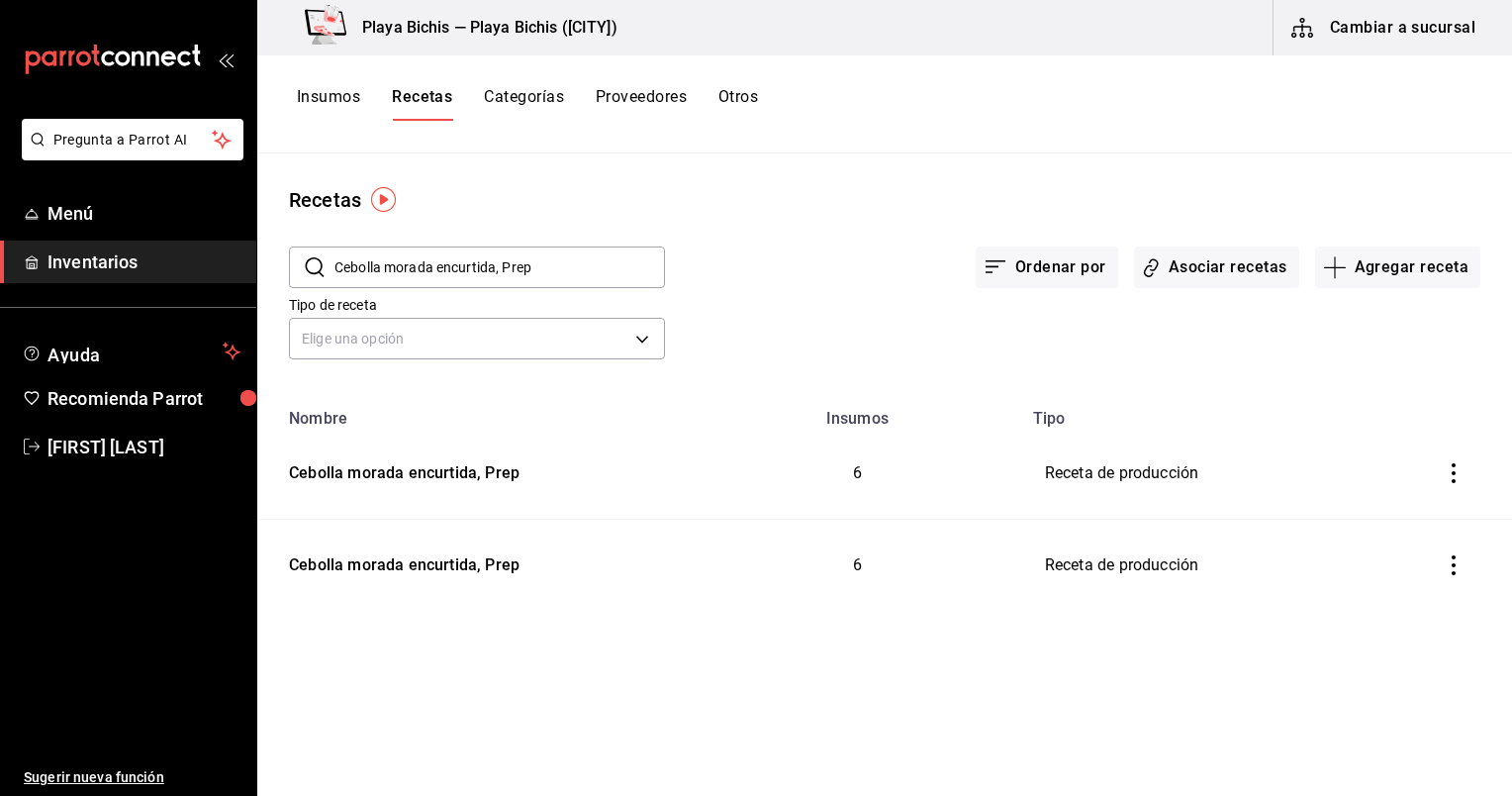 type on "Cebolla morada encurtida, Prep" 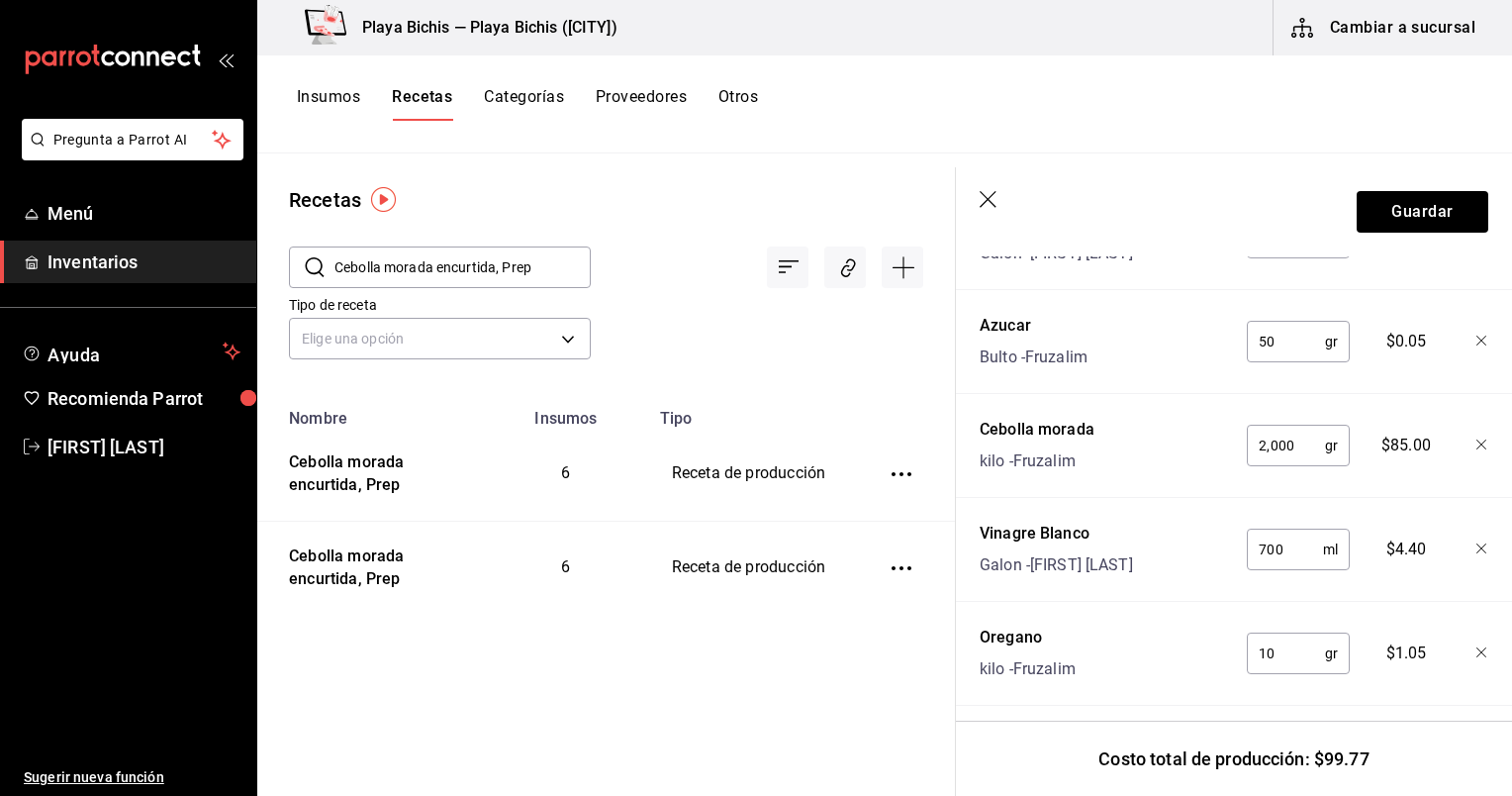scroll, scrollTop: 1017, scrollLeft: 0, axis: vertical 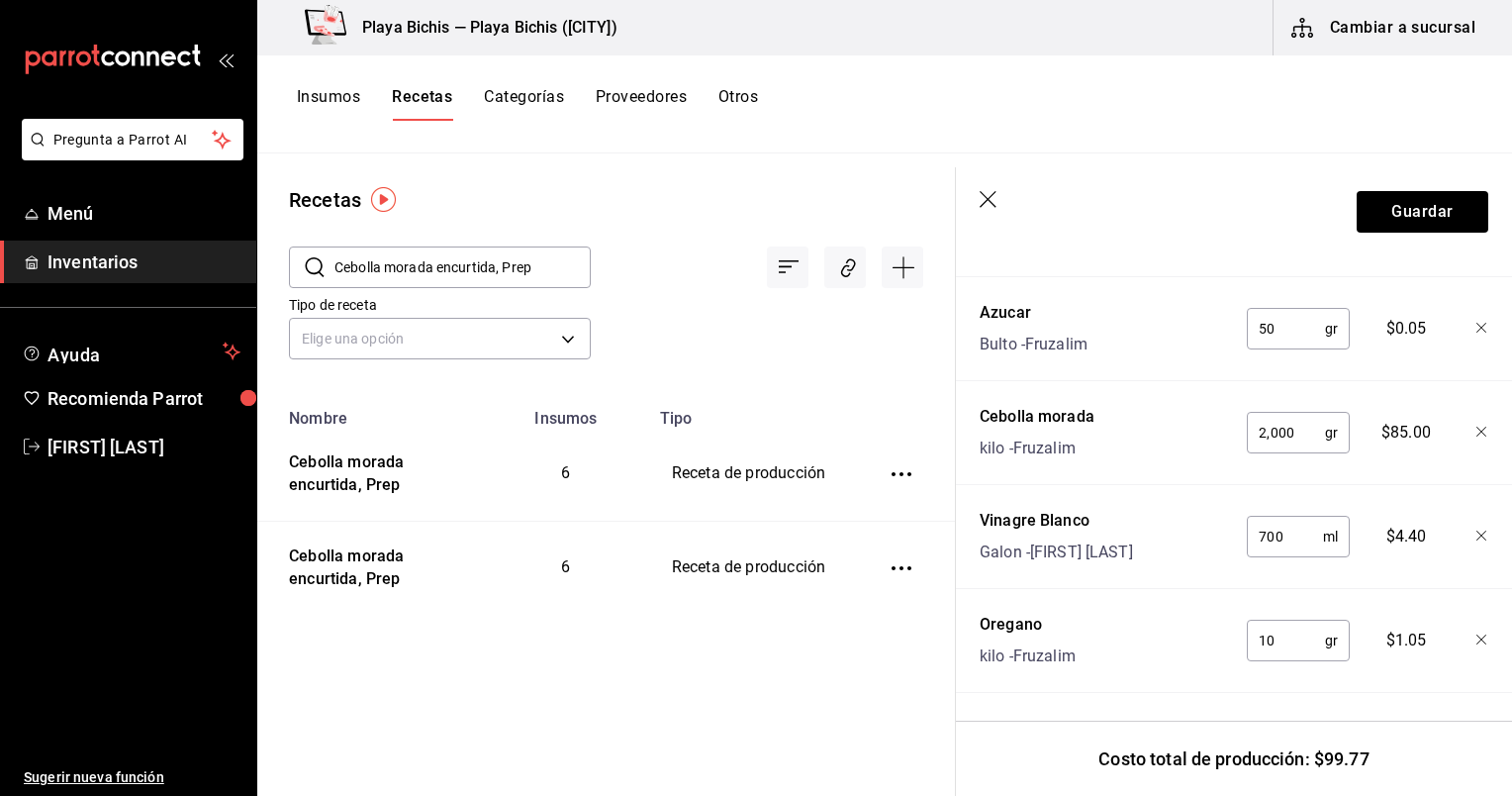 click on "Guardar" at bounding box center (1234, 212) 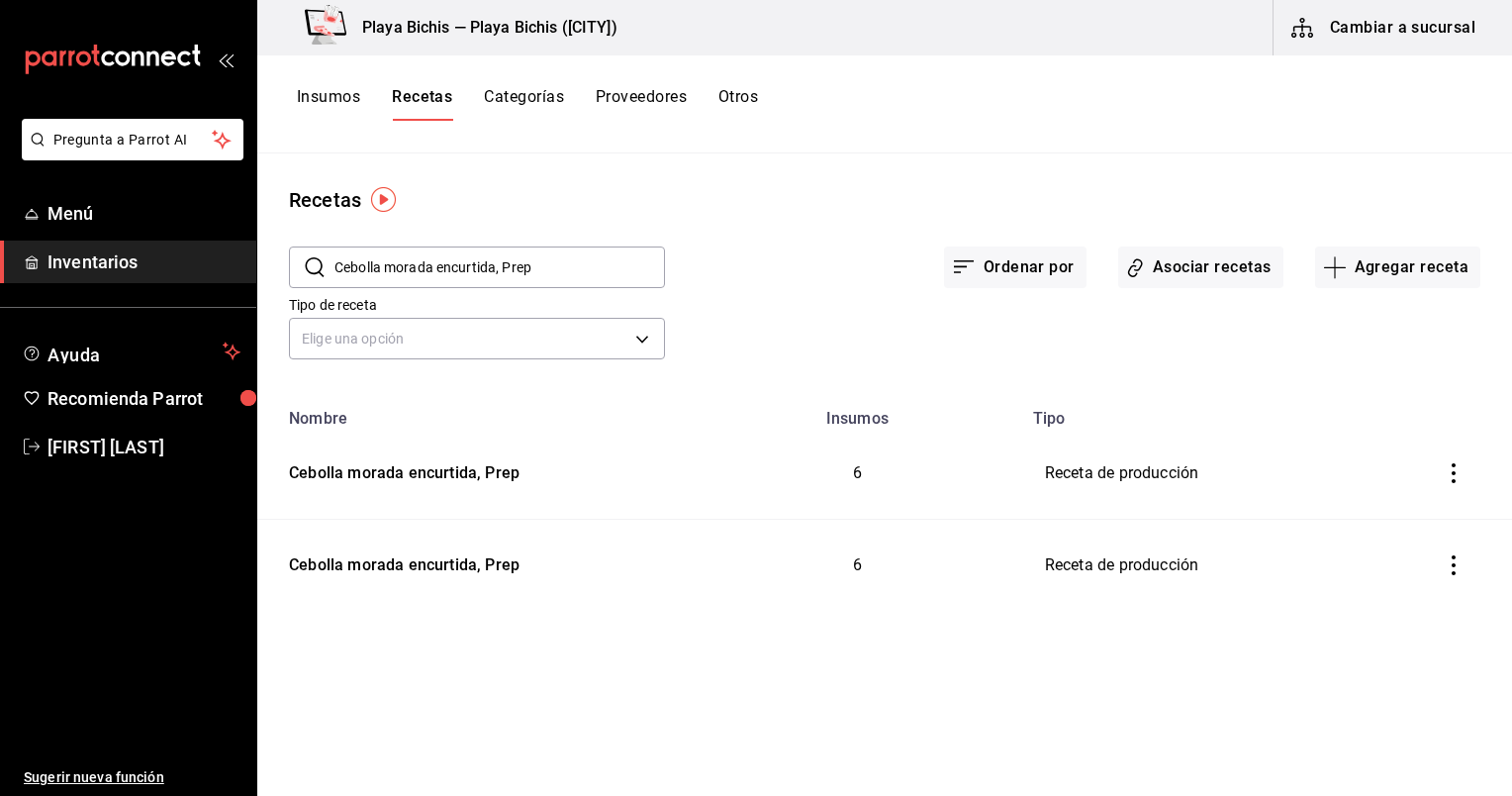 scroll, scrollTop: 0, scrollLeft: 0, axis: both 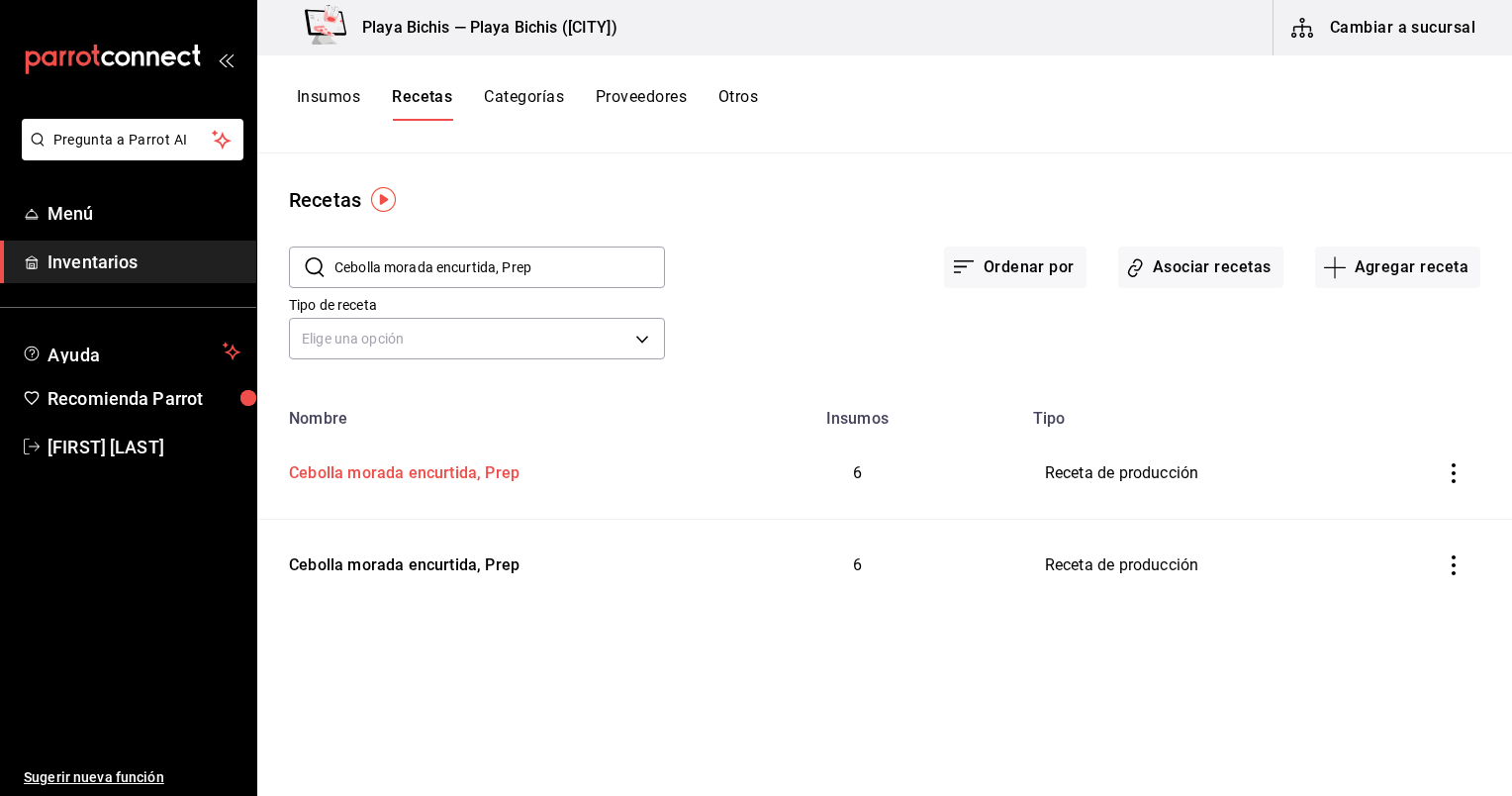 click on "Cebolla morada encurtida, Prep" at bounding box center [475, 469] 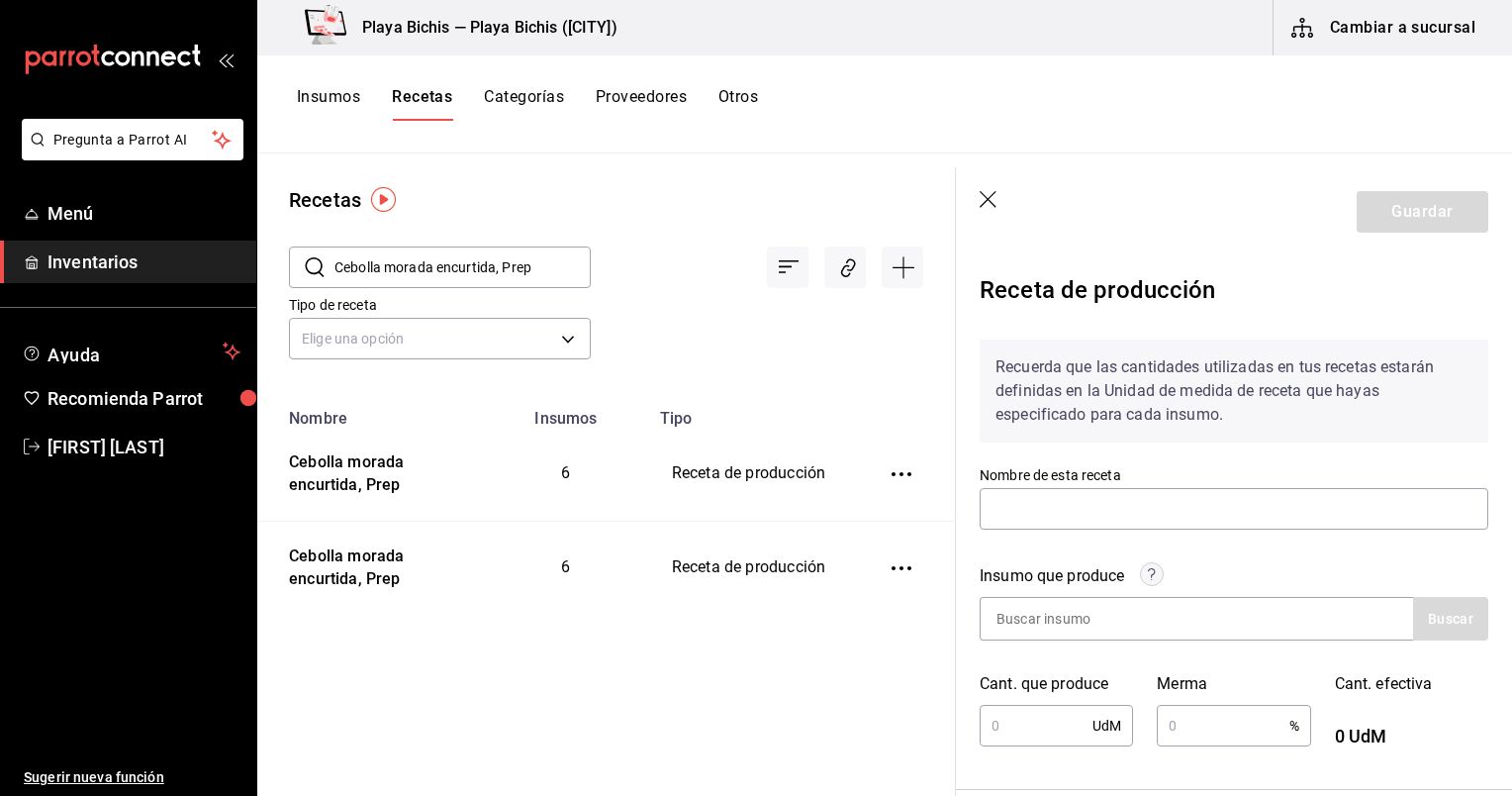 type on "Cebolla morada encurtida, Prep" 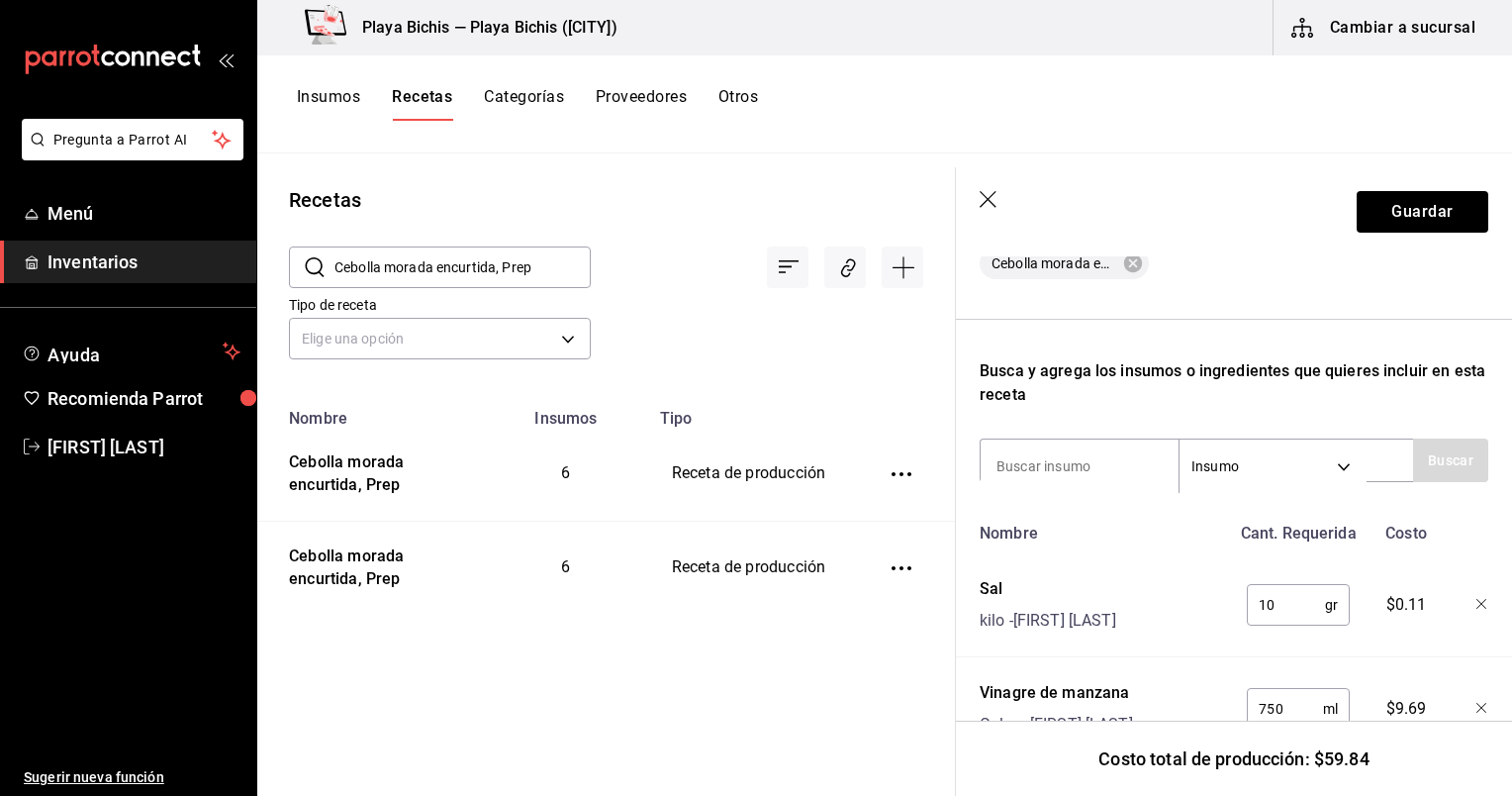 scroll, scrollTop: 712, scrollLeft: 0, axis: vertical 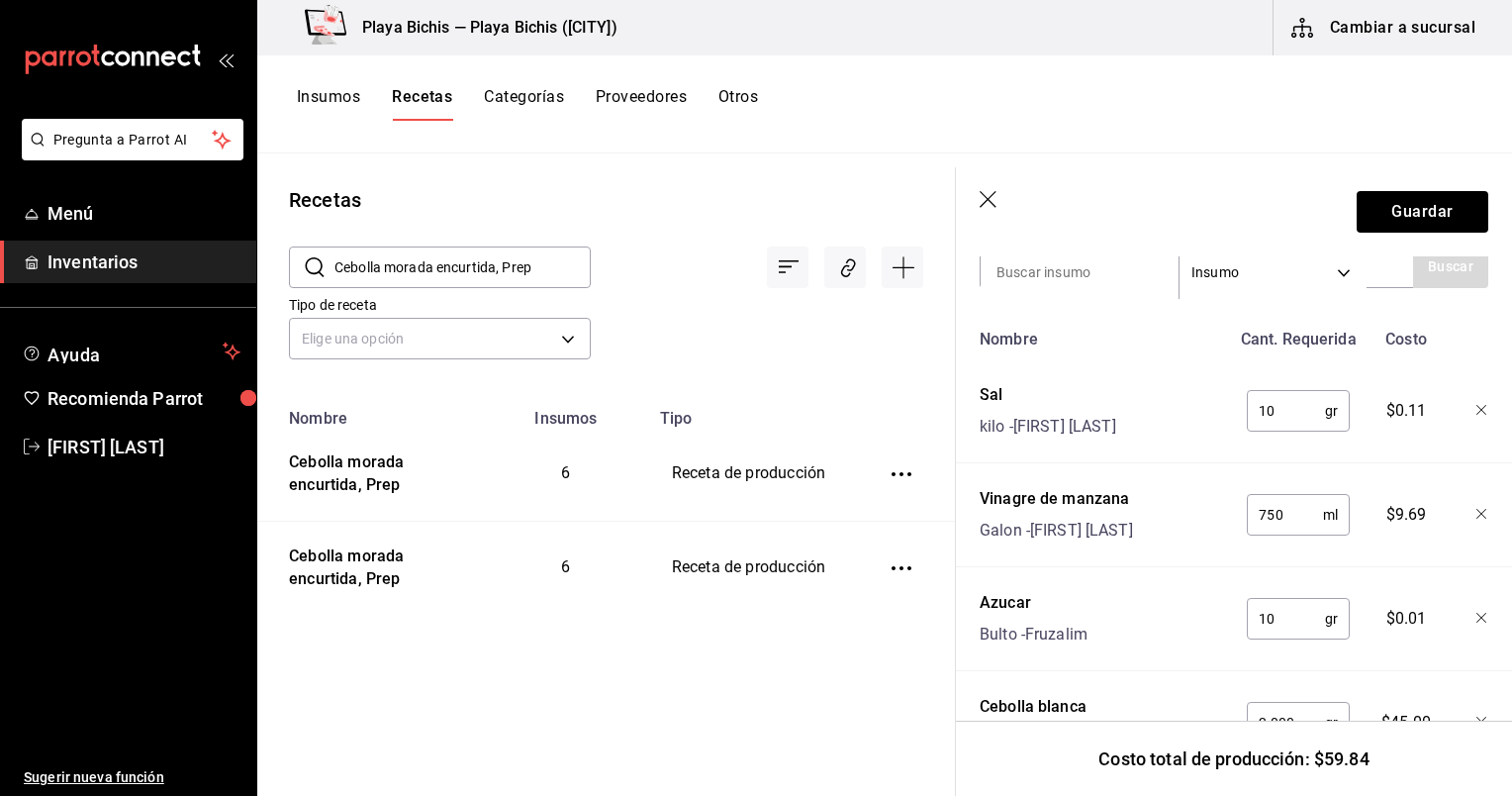 click 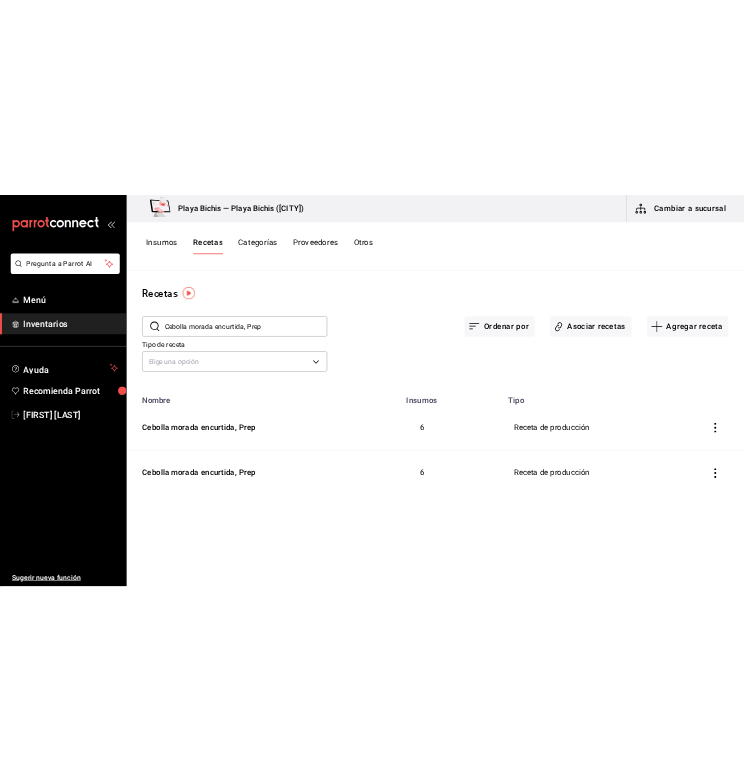 scroll, scrollTop: 0, scrollLeft: 0, axis: both 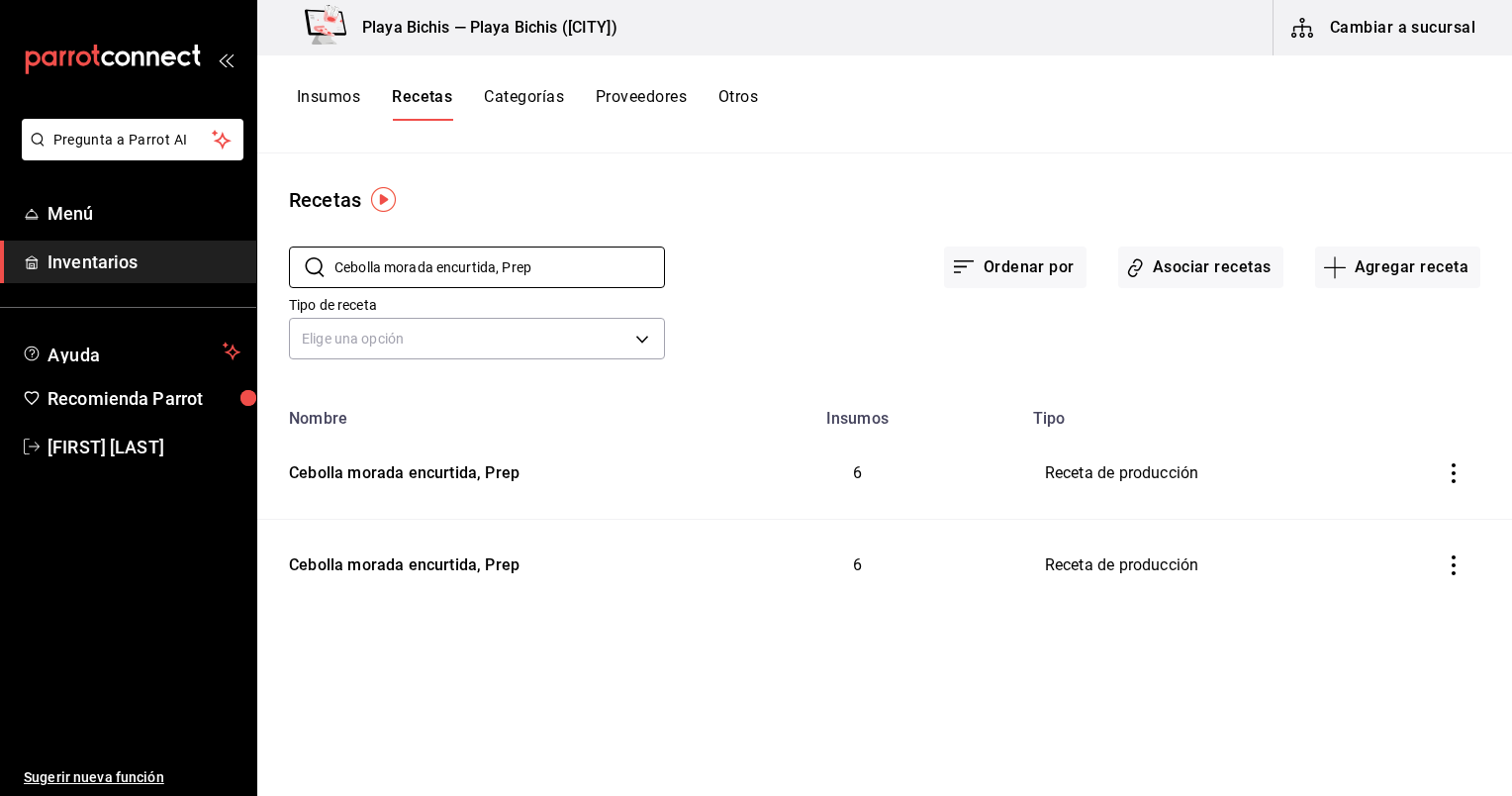 drag, startPoint x: 602, startPoint y: 267, endPoint x: 249, endPoint y: 266, distance: 353.0014 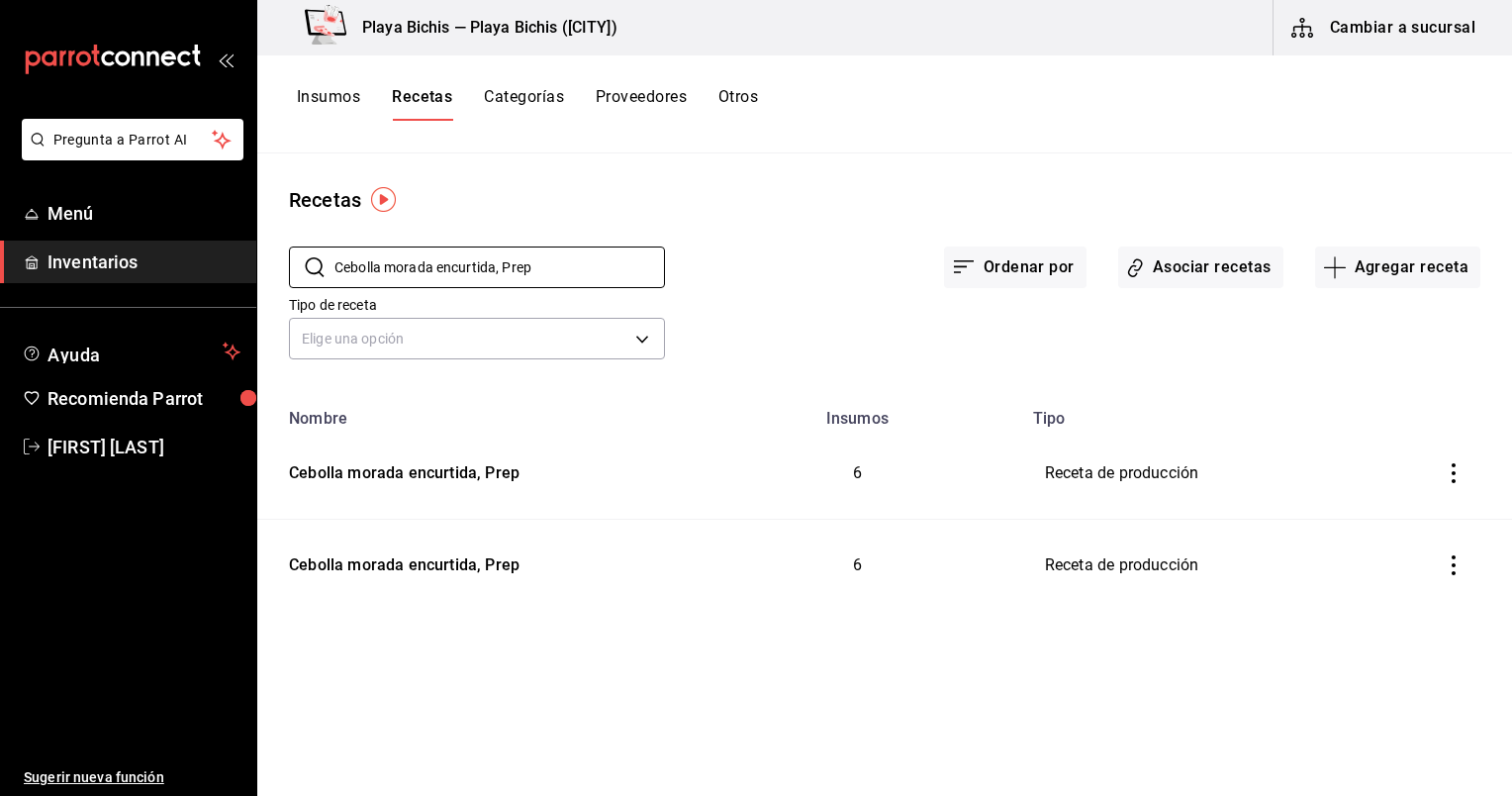 click on "Pregunta a Parrot AI Menú   Inventarios   Ayuda Recomienda Parrot   Gema Mata   Sugerir nueva función   Playa Bichis — Playa Bichis (San Lorenzo) Cambiar a sucursal Insumos Recetas Categorías Proveedores Otros Recetas ​ Cebolla morada encurtida, Prep ​ Ordenar por Asociar recetas Agregar receta Tipo de receta Elige una opción default Nombre Insumos Tipo Cebolla morada encurtida, Prep 6 Receta de producción Cebolla morada encurtida, Prep 6 Receta de producción Guardar" at bounding box center (756, 391) 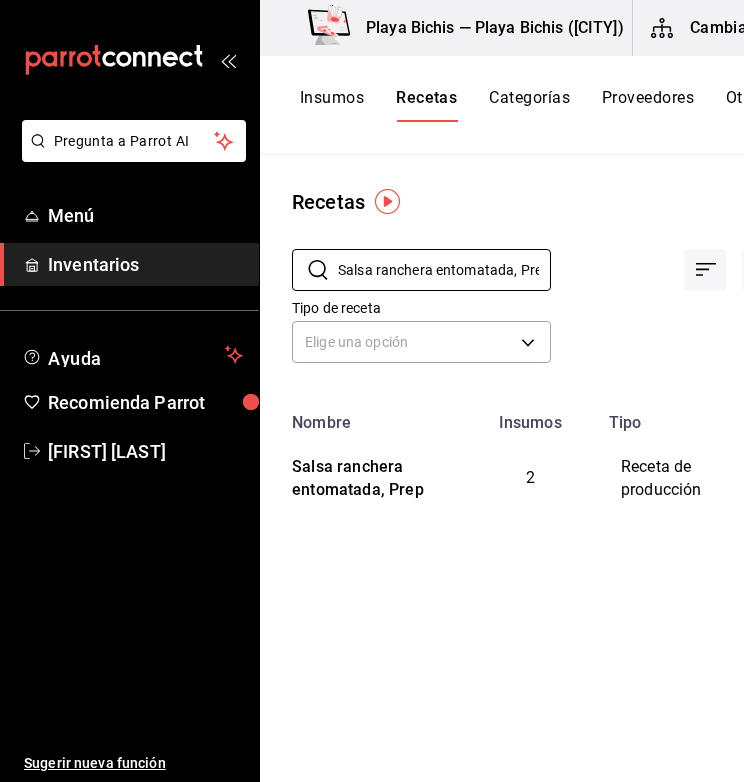 drag, startPoint x: 552, startPoint y: 274, endPoint x: 216, endPoint y: 247, distance: 337.08307 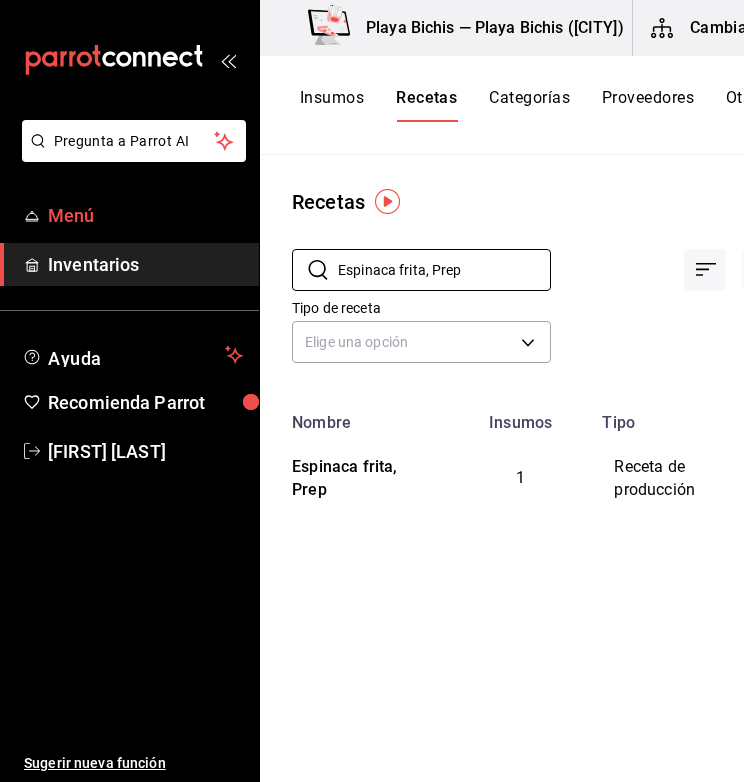 drag, startPoint x: 494, startPoint y: 278, endPoint x: 198, endPoint y: 225, distance: 300.7075 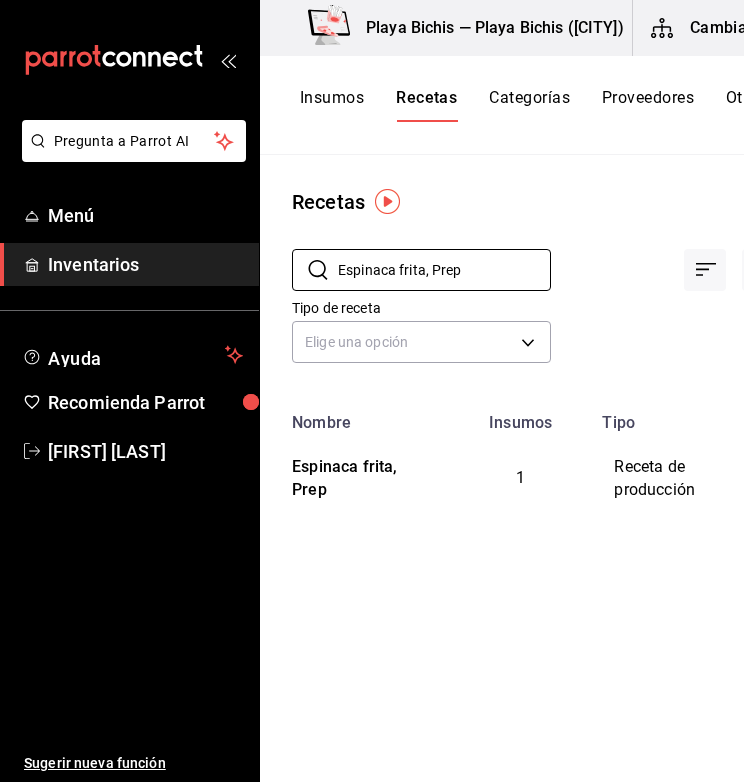 paste on "Rajas poblanas" 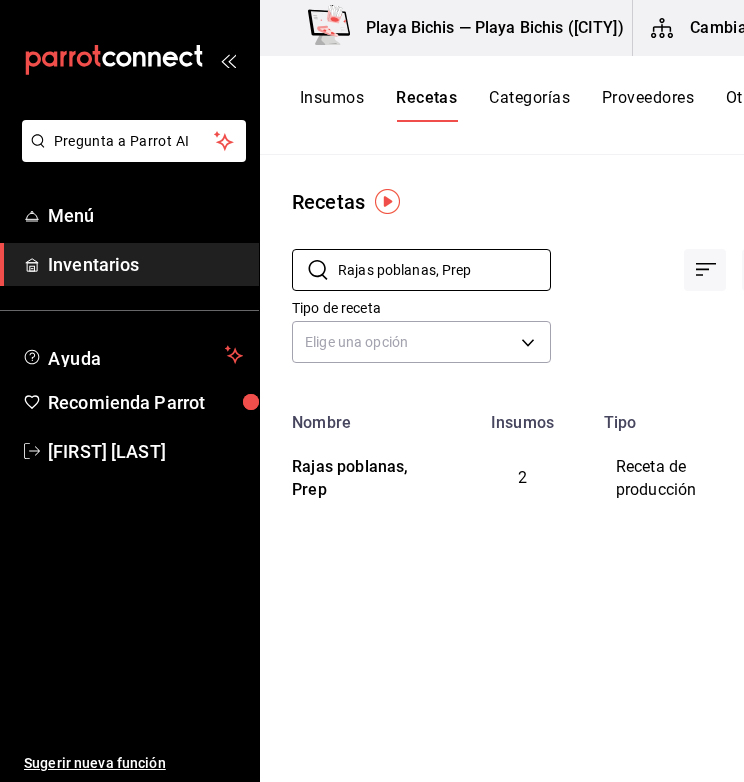 drag, startPoint x: 486, startPoint y: 280, endPoint x: 283, endPoint y: 244, distance: 206.1674 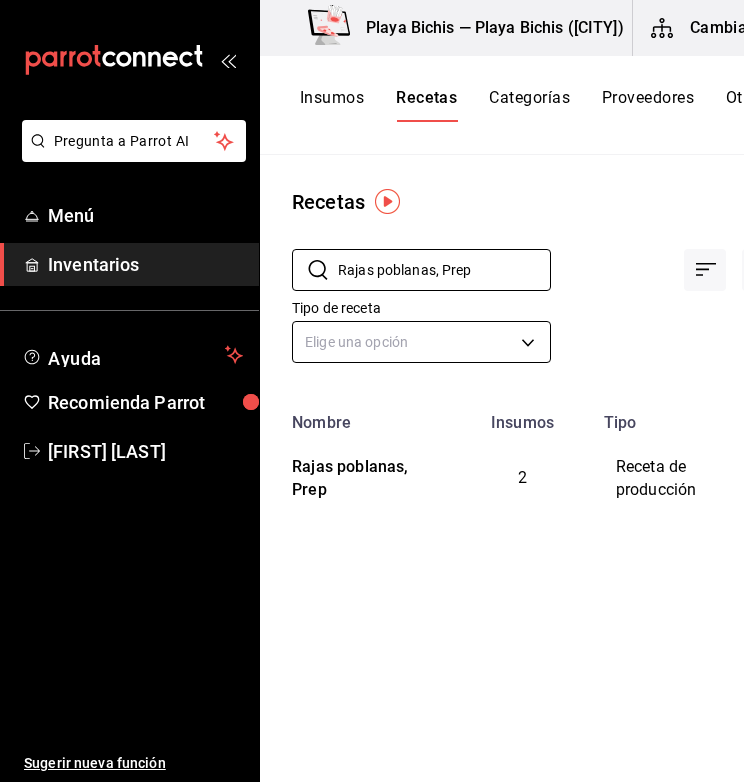 paste on "French Toast mix" 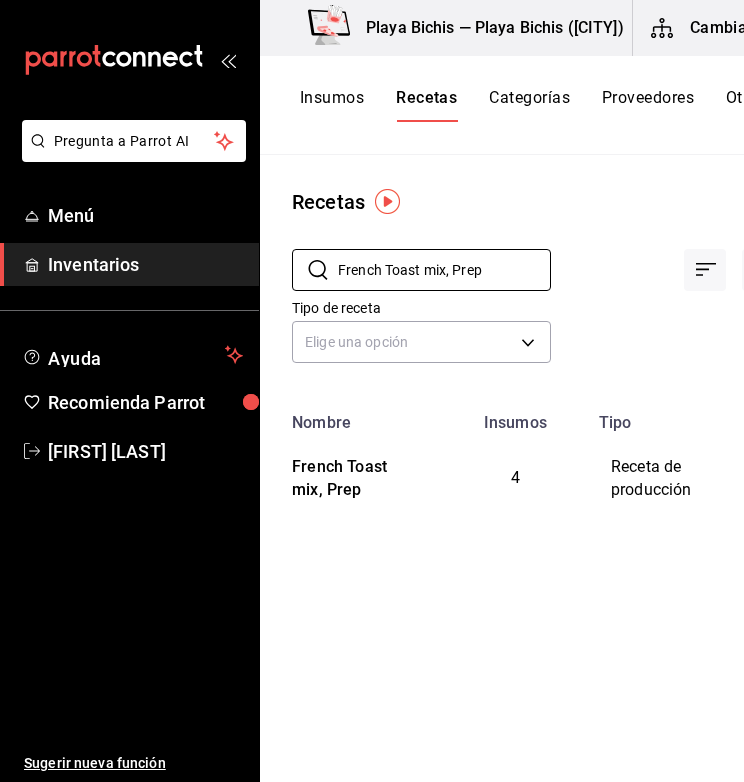 drag, startPoint x: 492, startPoint y: 260, endPoint x: 174, endPoint y: 237, distance: 318.8307 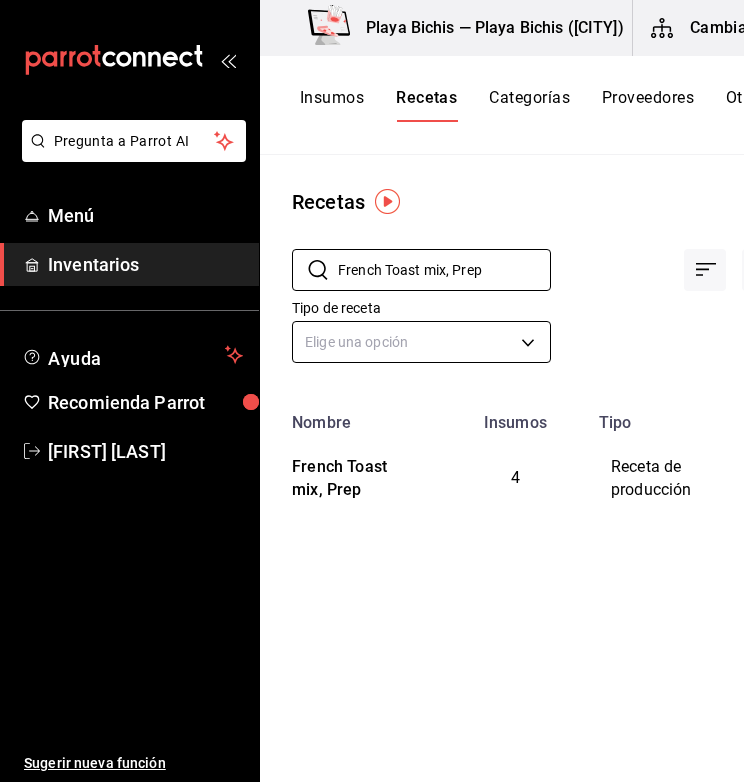 paste on "Cebolla caramelizada" 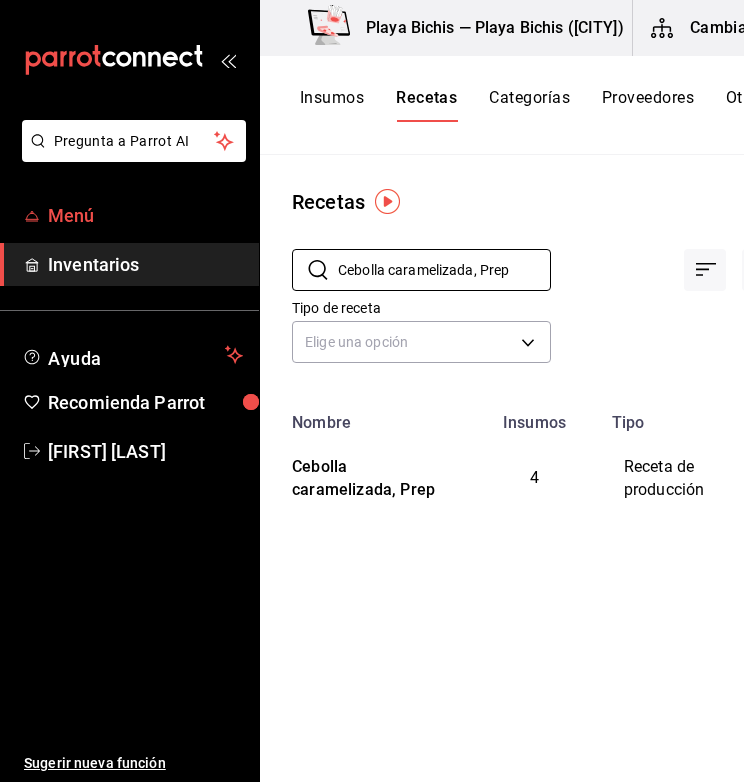 drag, startPoint x: 532, startPoint y: 272, endPoint x: 253, endPoint y: 209, distance: 286.02448 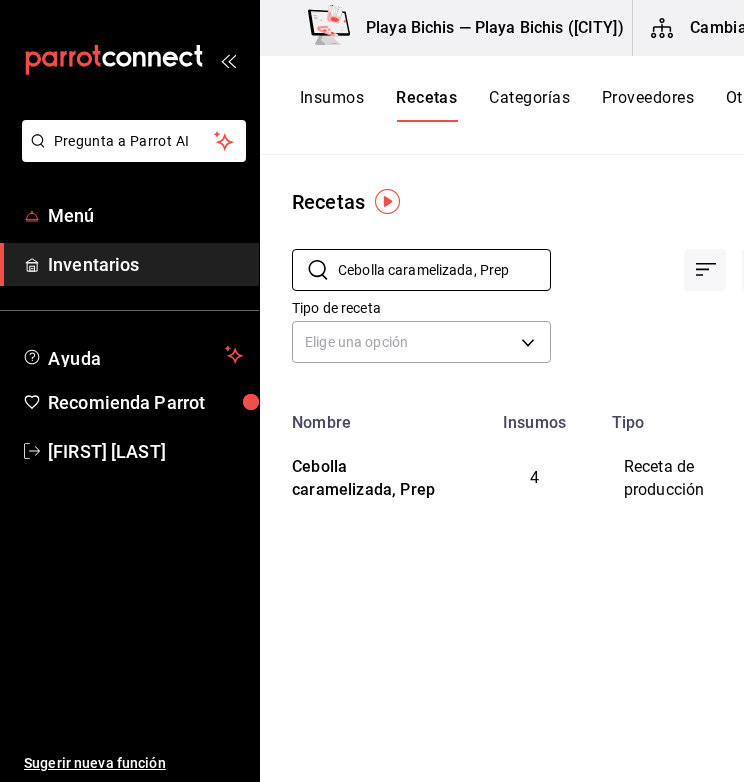 paste on "Pepinillos encurtidos" 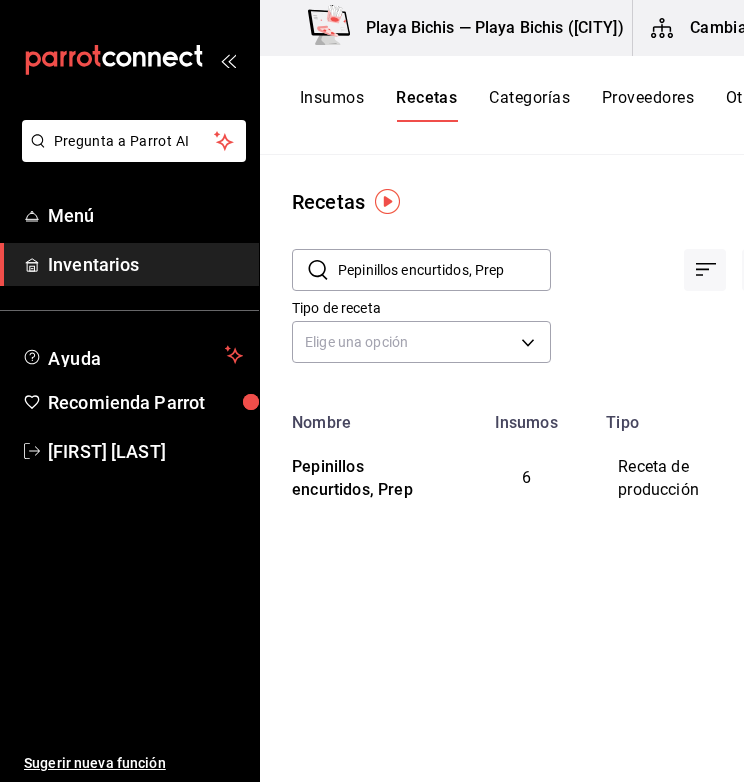 drag, startPoint x: 531, startPoint y: 280, endPoint x: 318, endPoint y: 253, distance: 214.70445 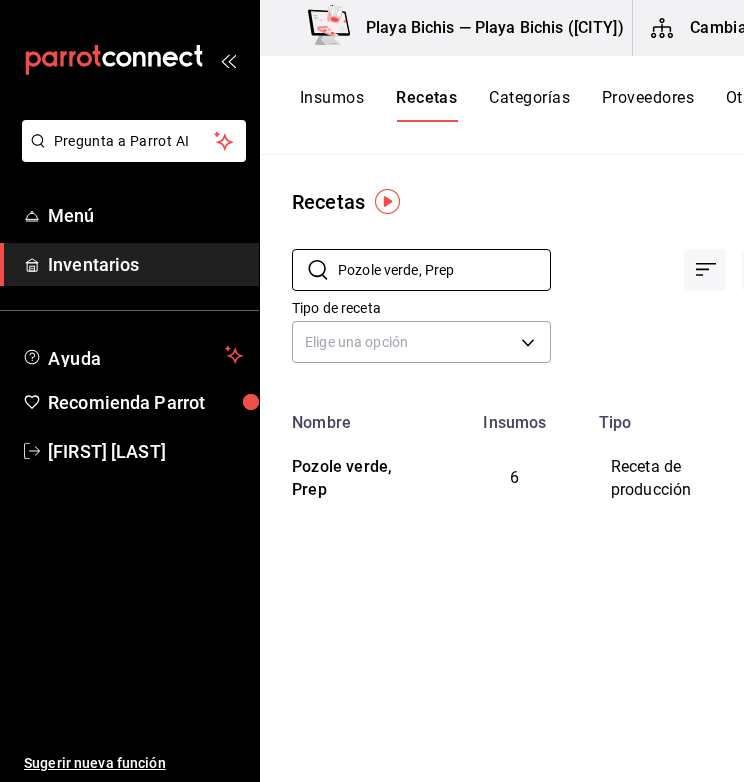 drag, startPoint x: 466, startPoint y: 270, endPoint x: 224, endPoint y: 291, distance: 242.90945 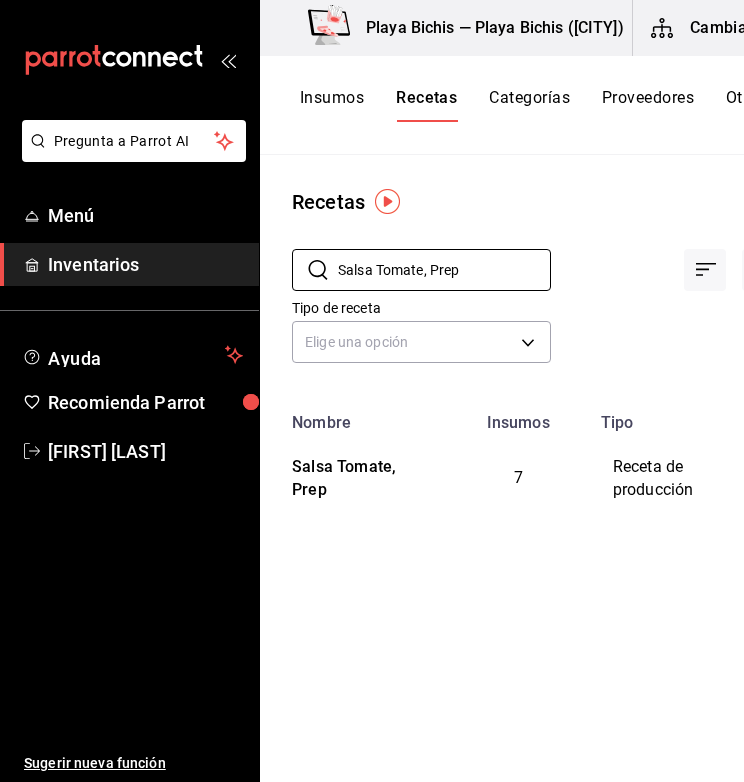 drag, startPoint x: 520, startPoint y: 257, endPoint x: 151, endPoint y: 327, distance: 375.58087 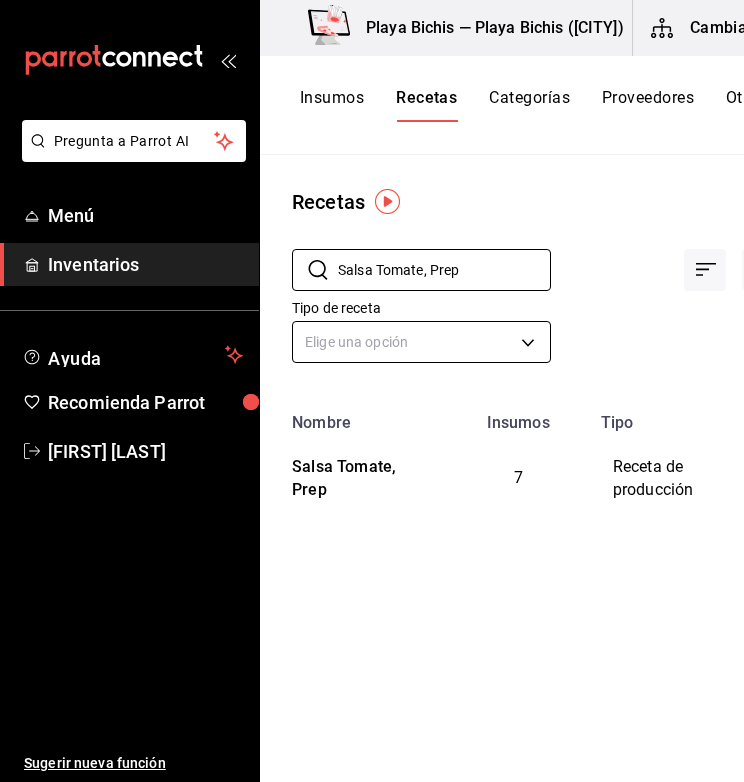 paste on "Papas fritas, Orden Desayuno" 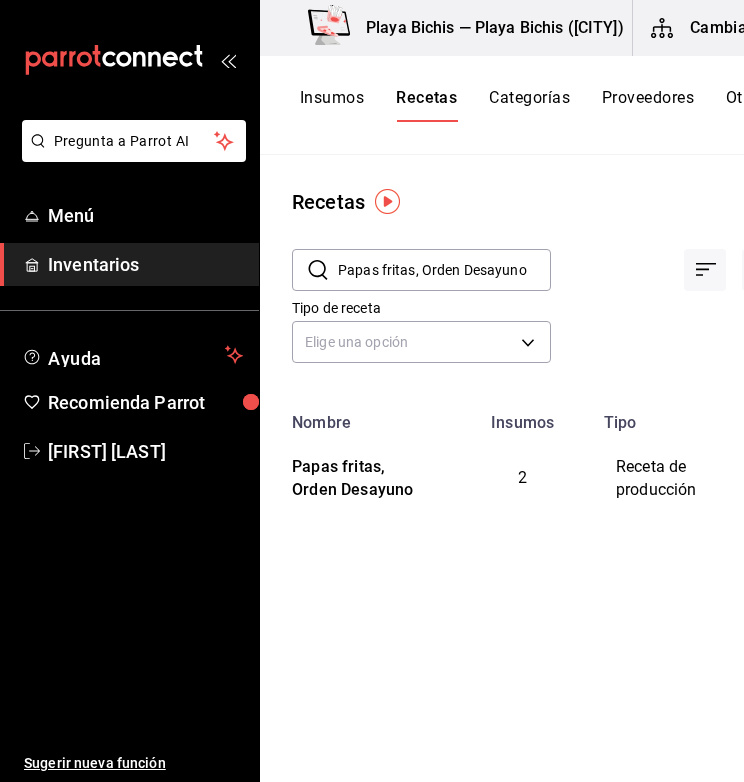 drag, startPoint x: 544, startPoint y: 277, endPoint x: 299, endPoint y: 254, distance: 246.07722 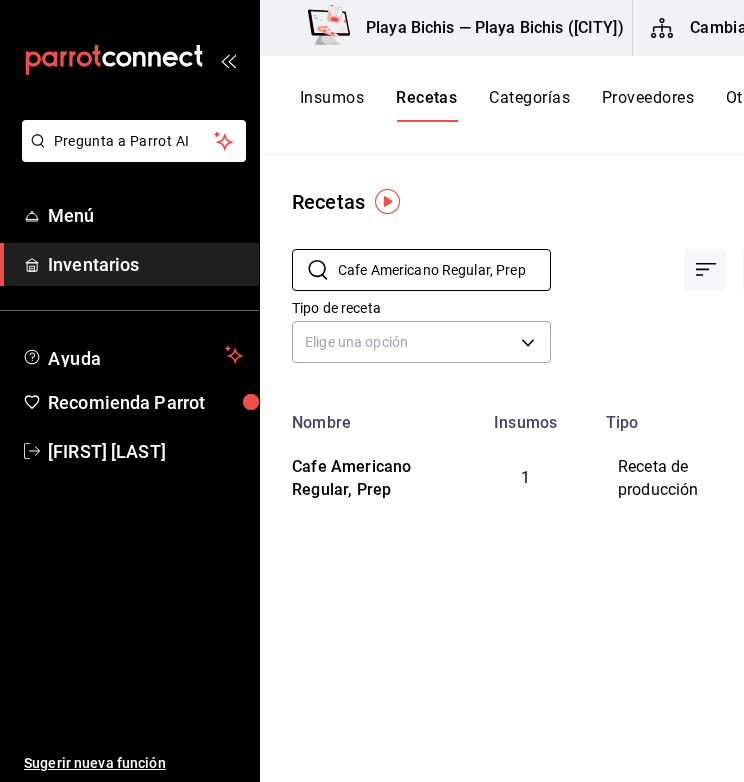 drag, startPoint x: 531, startPoint y: 270, endPoint x: 196, endPoint y: 273, distance: 335.01343 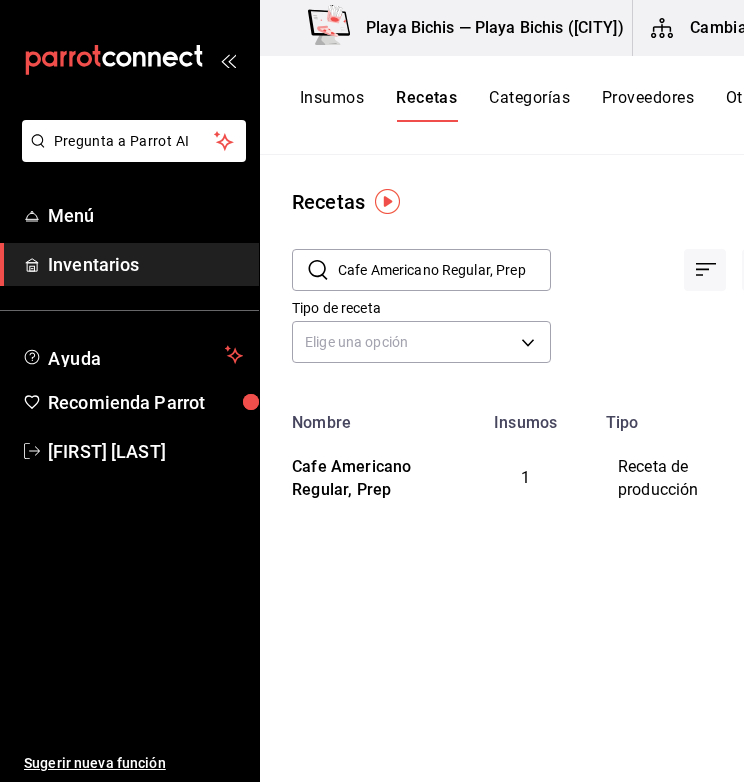 paste on "Decaf" 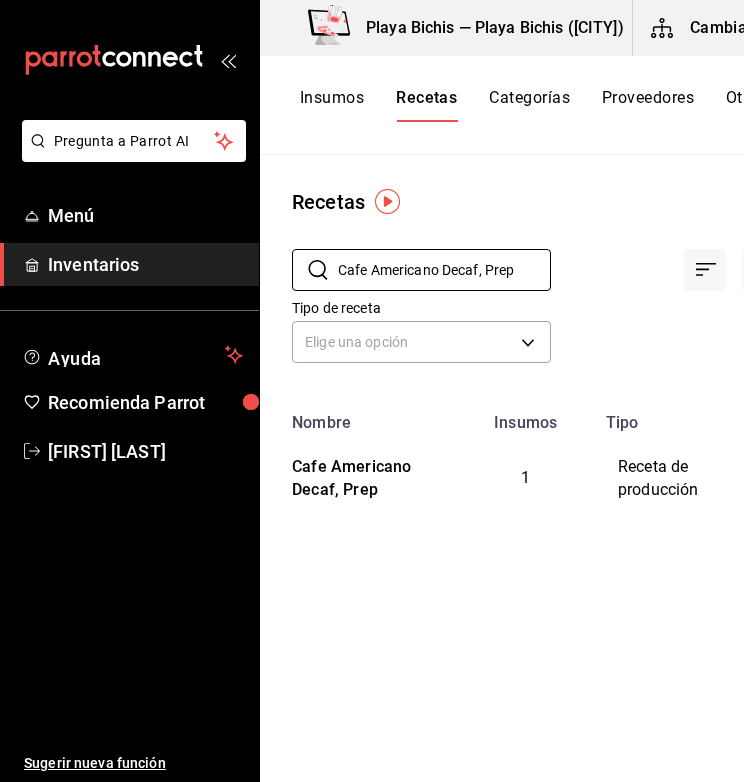 drag, startPoint x: 542, startPoint y: 274, endPoint x: 252, endPoint y: 284, distance: 290.17236 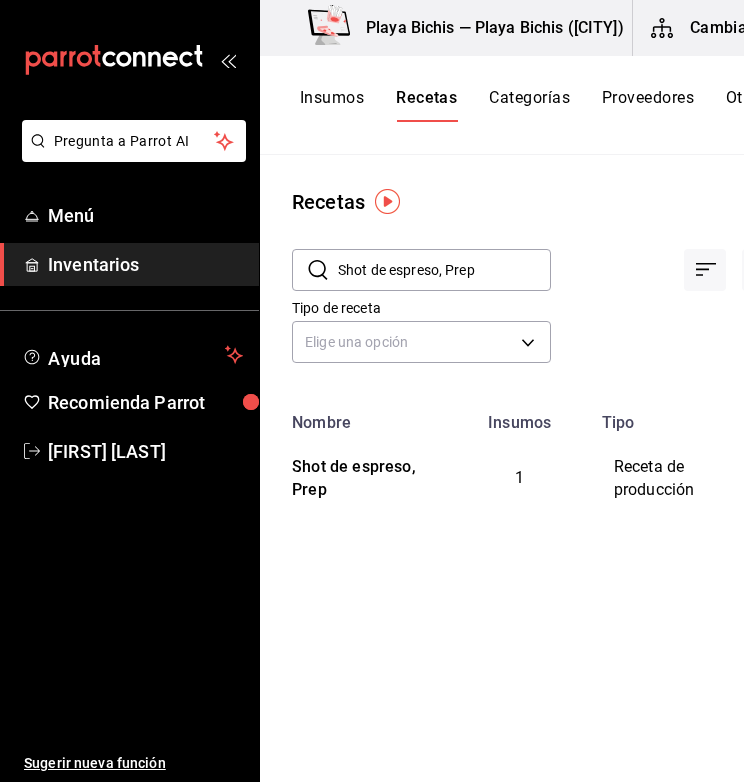 click on "​ Shot de espreso, Prep ​" at bounding box center (405, 254) 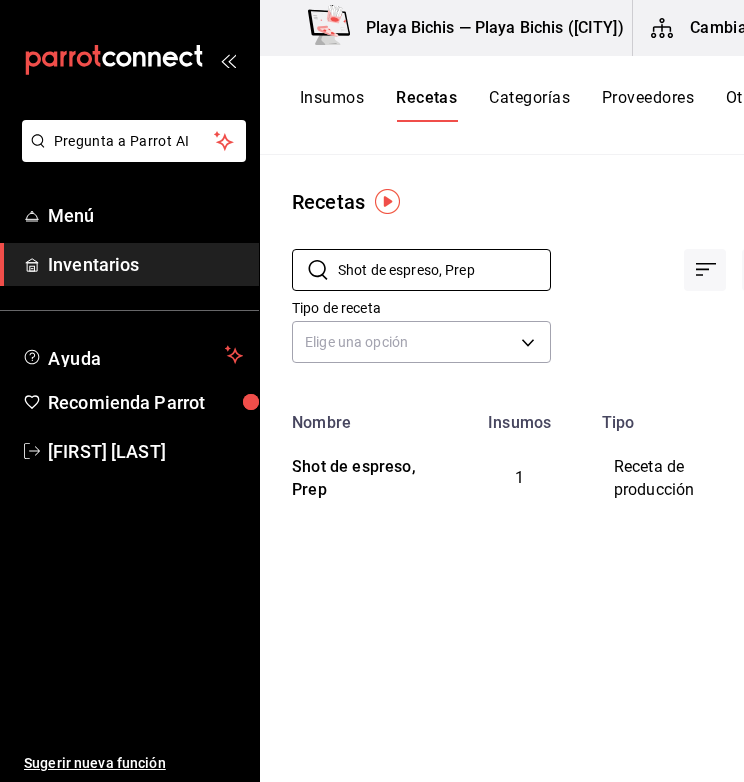 drag, startPoint x: 517, startPoint y: 259, endPoint x: 254, endPoint y: 265, distance: 263.06842 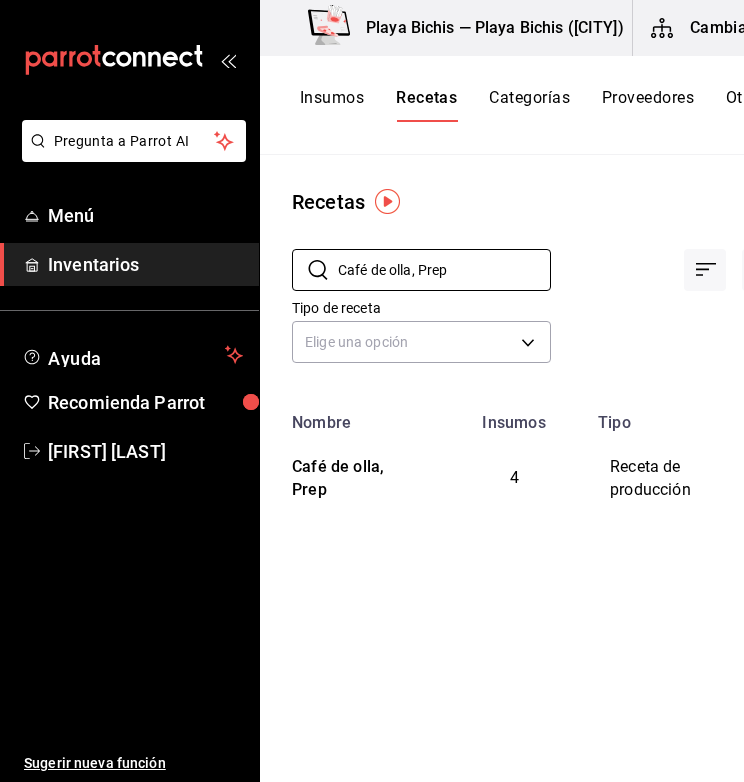 drag, startPoint x: 521, startPoint y: 272, endPoint x: 229, endPoint y: 247, distance: 293.06824 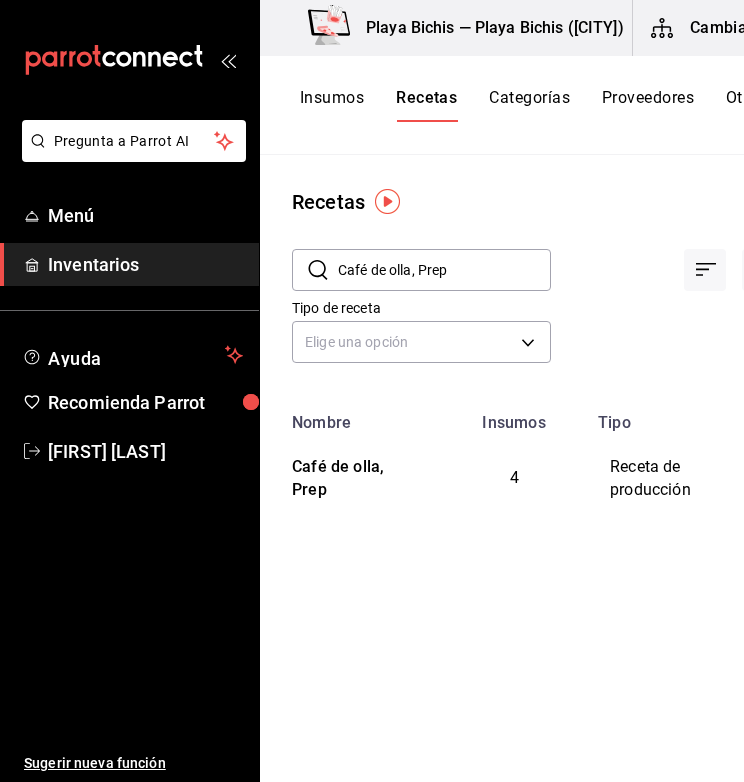 paste on "Horchata reposo" 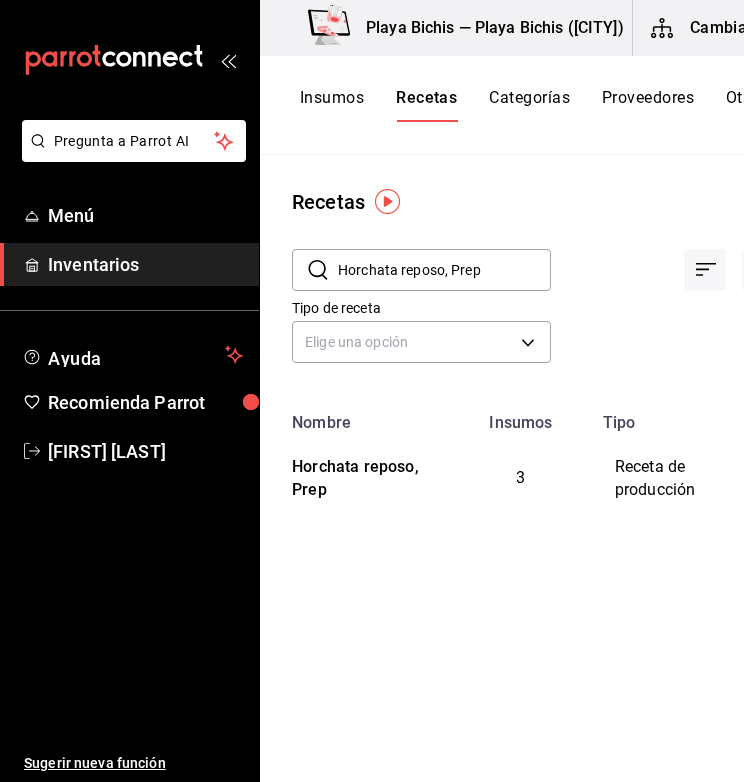 drag, startPoint x: 504, startPoint y: 272, endPoint x: 308, endPoint y: 251, distance: 197.1218 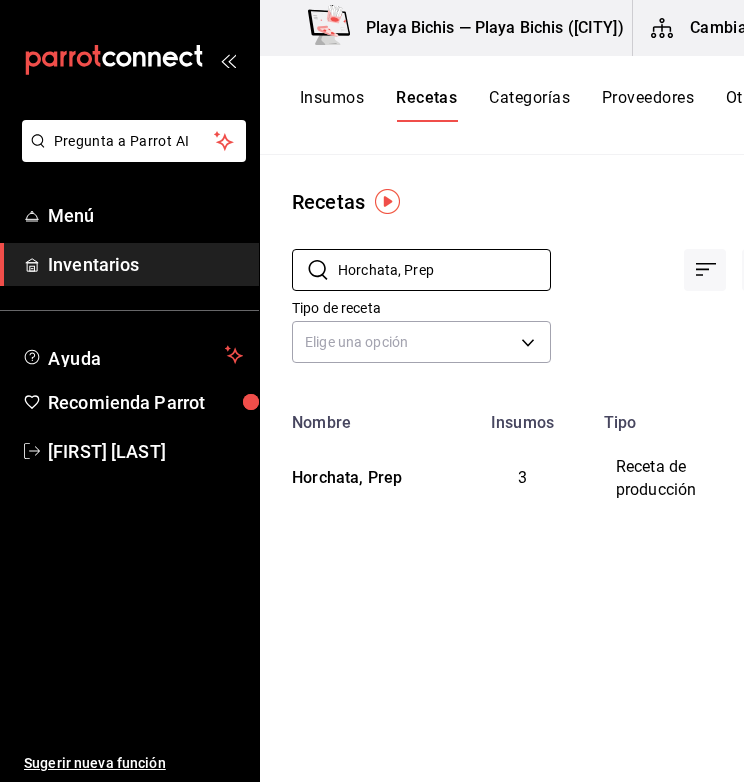 drag, startPoint x: 516, startPoint y: 265, endPoint x: 276, endPoint y: 284, distance: 240.75092 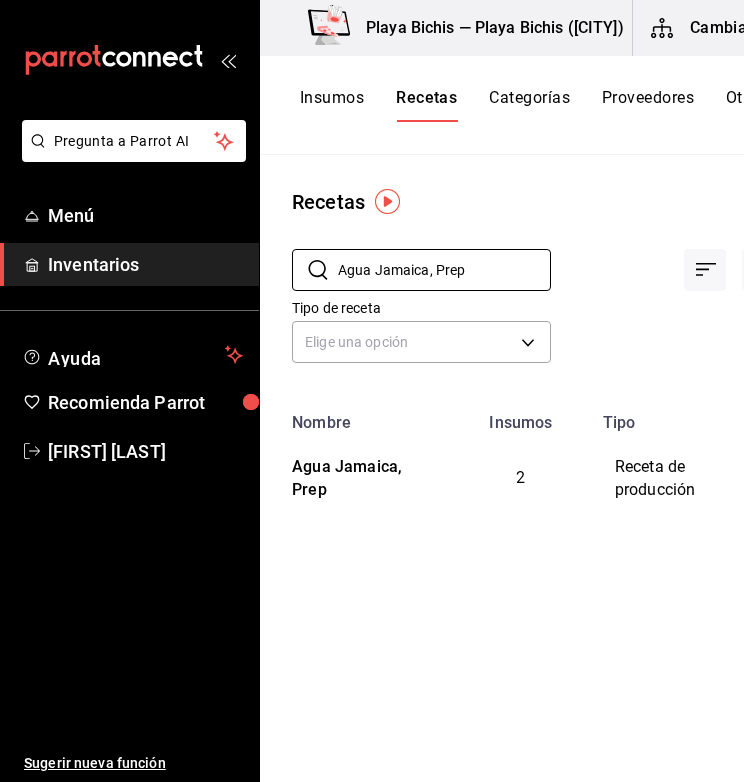 drag, startPoint x: 491, startPoint y: 289, endPoint x: 287, endPoint y: 276, distance: 204.4138 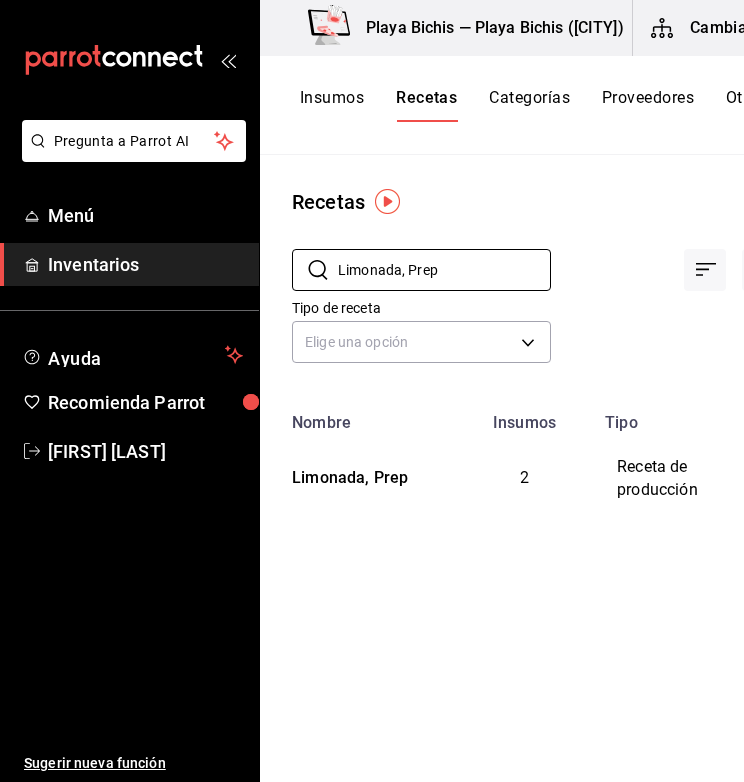 drag, startPoint x: 439, startPoint y: 275, endPoint x: 178, endPoint y: 281, distance: 261.06897 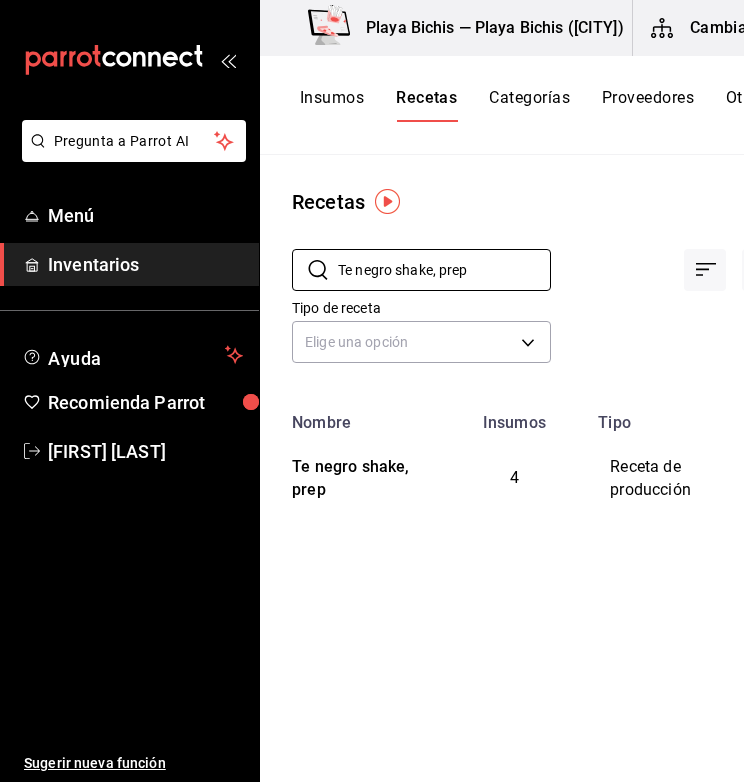 drag, startPoint x: 517, startPoint y: 265, endPoint x: 268, endPoint y: 273, distance: 249.12848 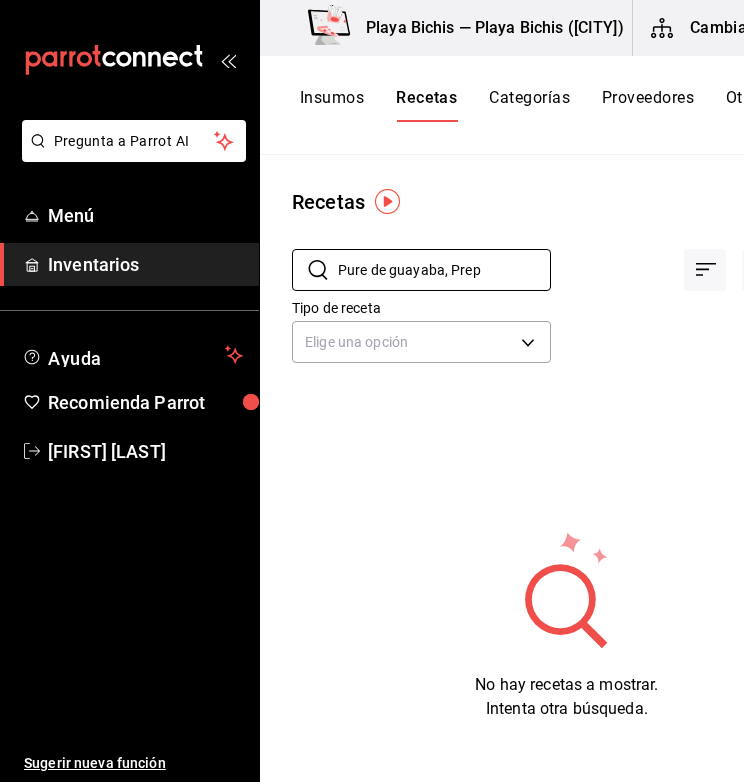 drag, startPoint x: 492, startPoint y: 277, endPoint x: 200, endPoint y: 270, distance: 292.0839 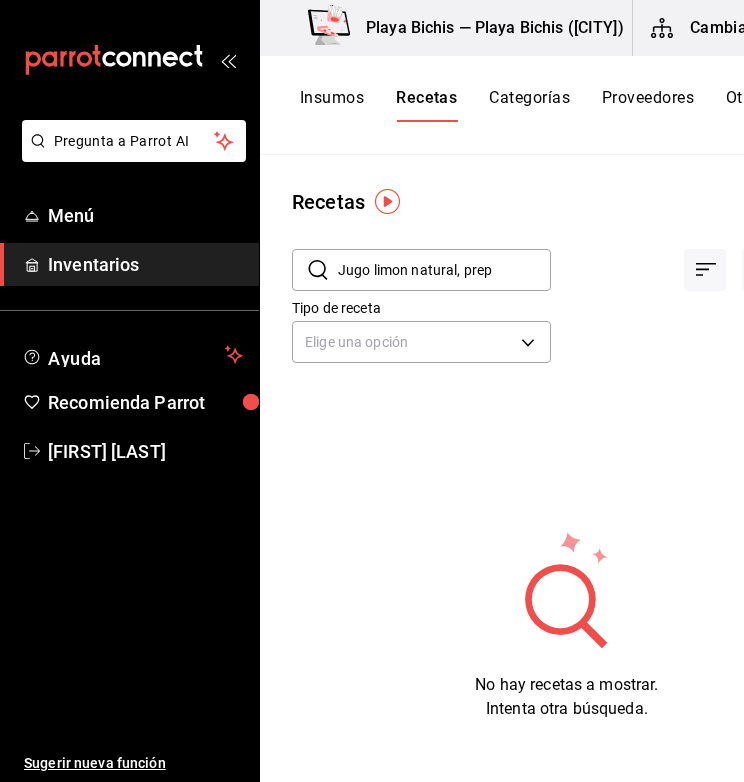 click on "Jugo limon natural, prep" at bounding box center [444, 270] 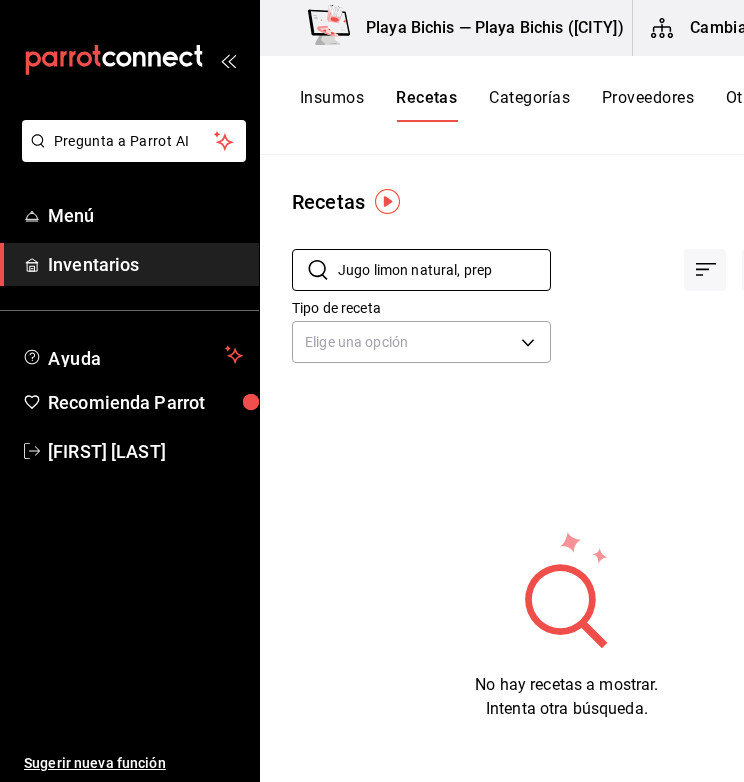 drag, startPoint x: 504, startPoint y: 258, endPoint x: 297, endPoint y: 223, distance: 209.93808 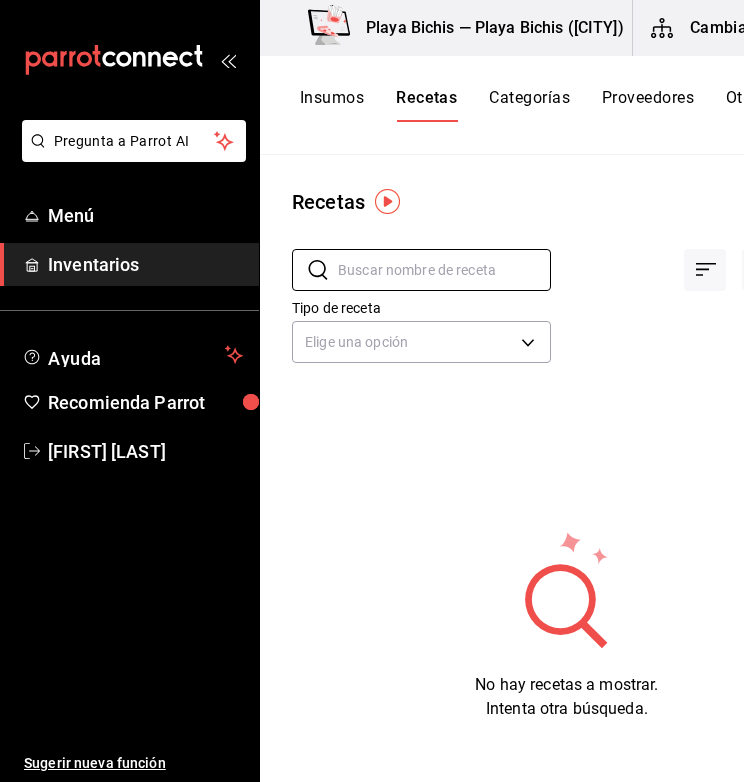 paste on "Jugo limon natural, prep" 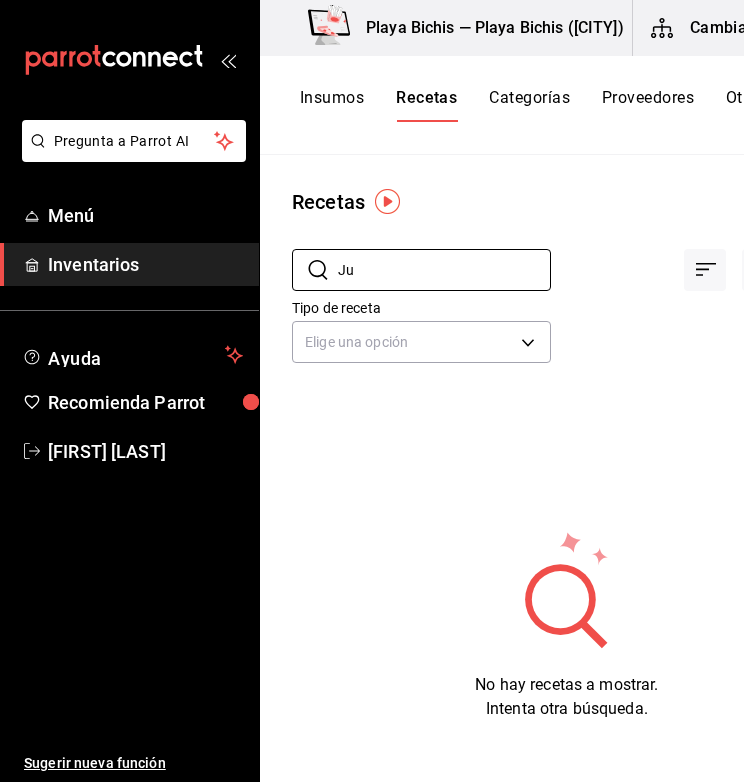 type on "J" 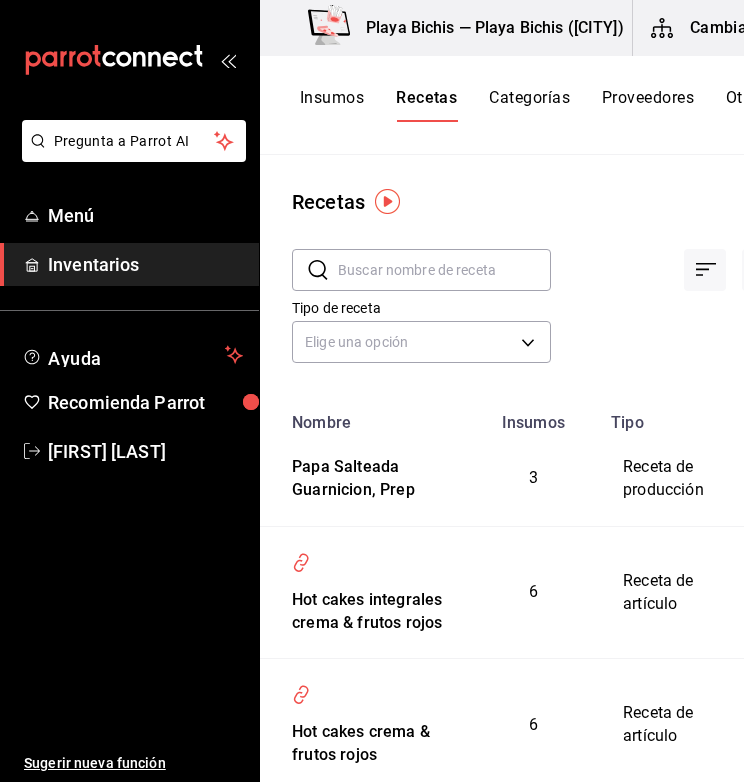 click at bounding box center (444, 270) 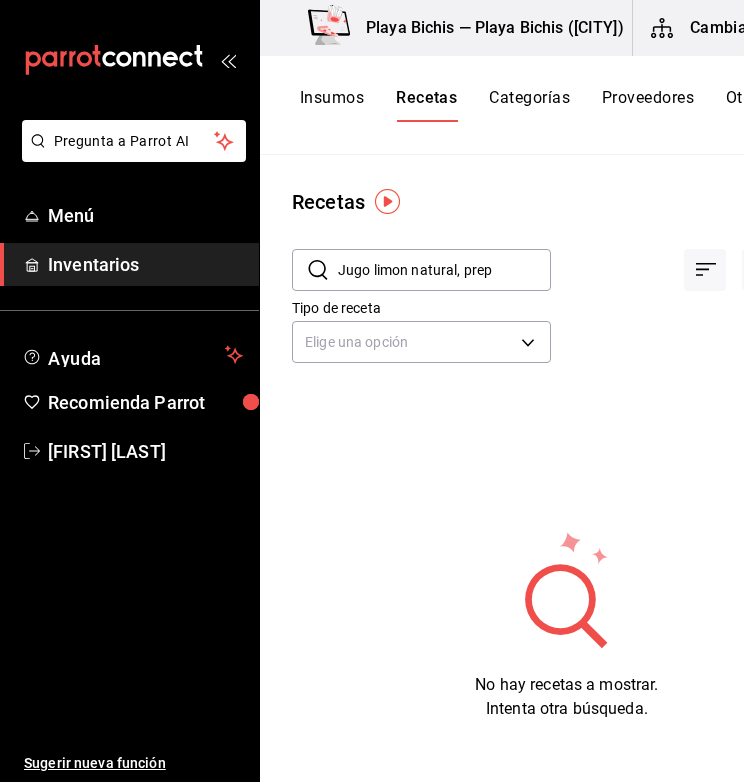 drag, startPoint x: 487, startPoint y: 282, endPoint x: 314, endPoint y: 282, distance: 173 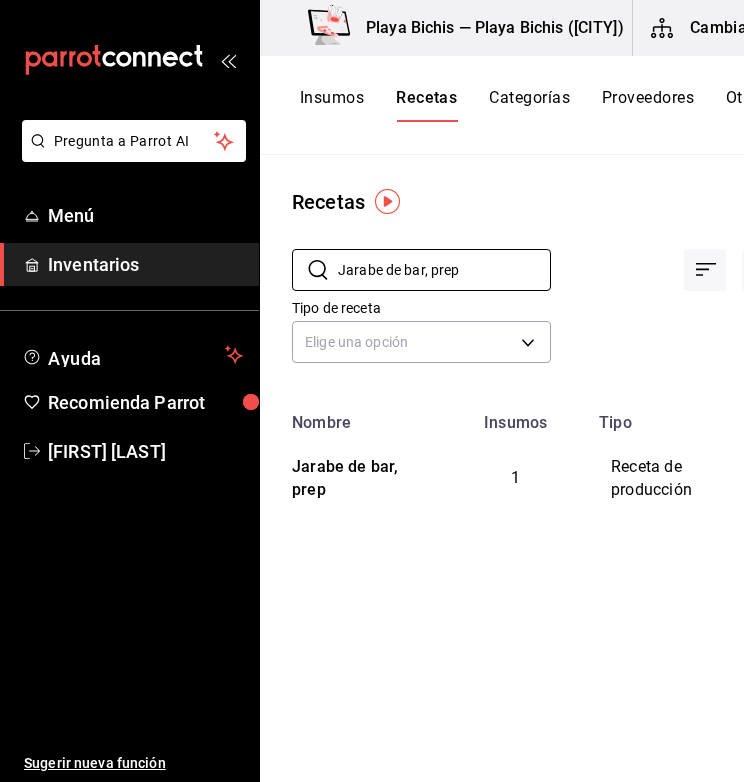 drag, startPoint x: 476, startPoint y: 266, endPoint x: 286, endPoint y: 257, distance: 190.21304 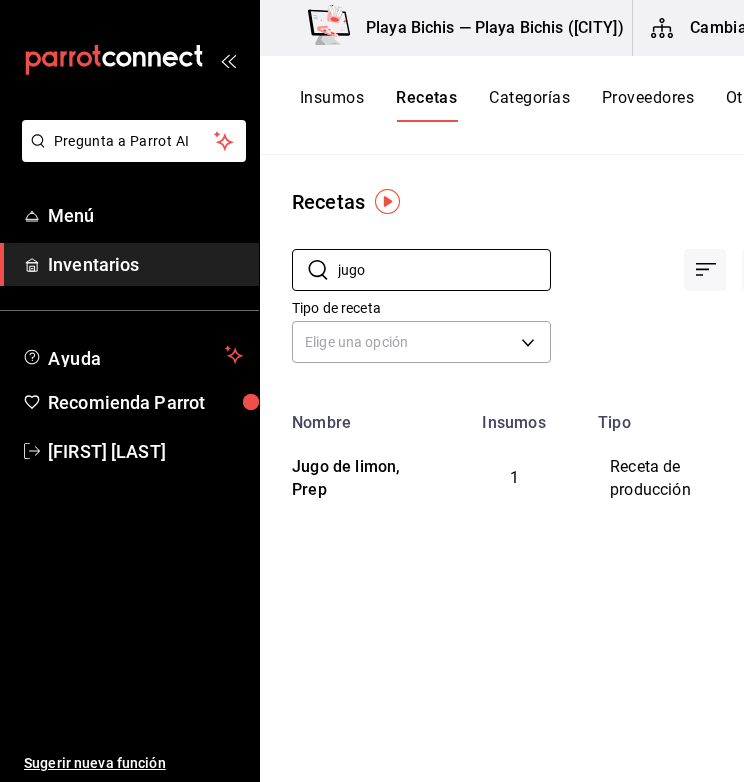 type on "jugo" 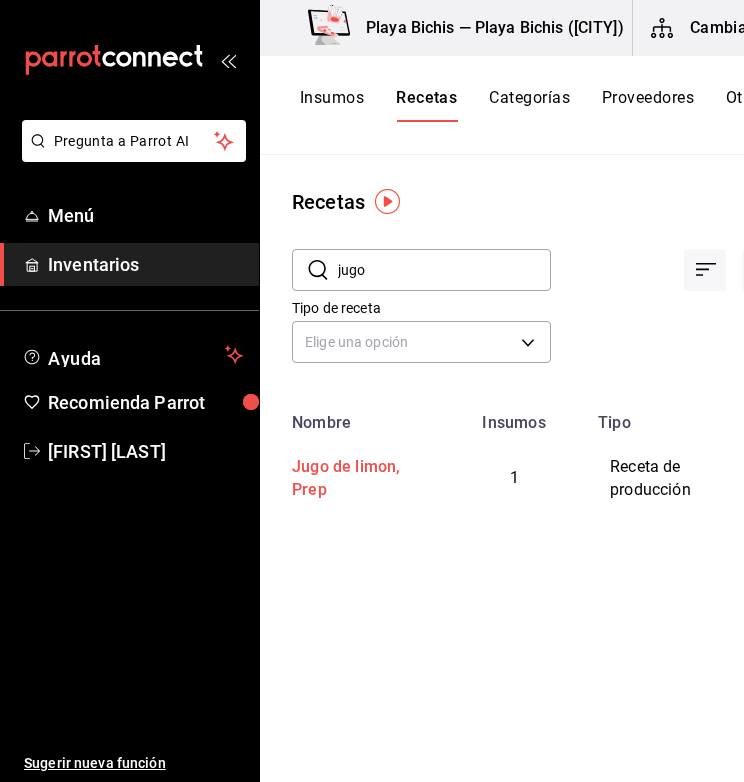 click on "Jugo de limon, Prep" at bounding box center (351, 475) 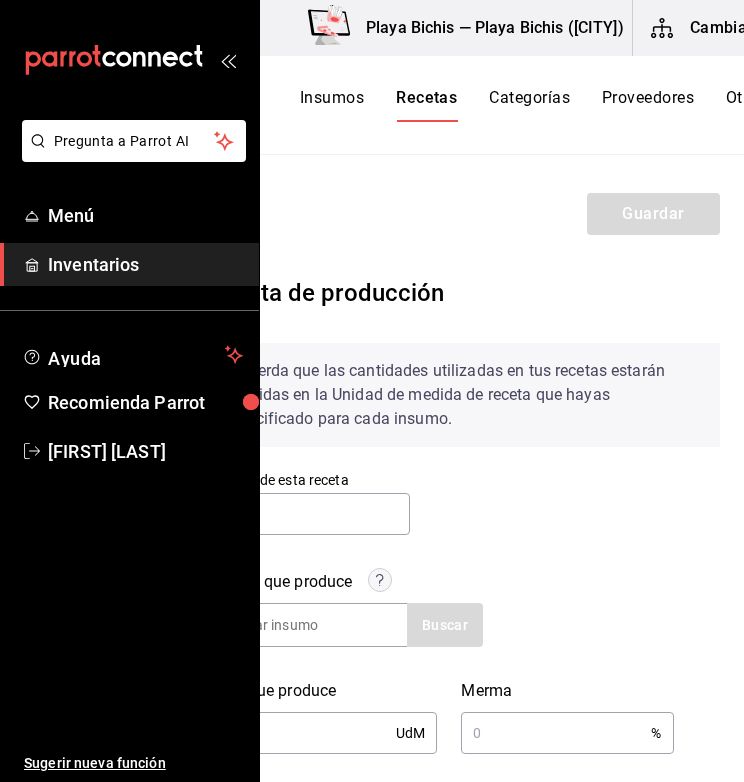 type on "Jugo de limon, Prep" 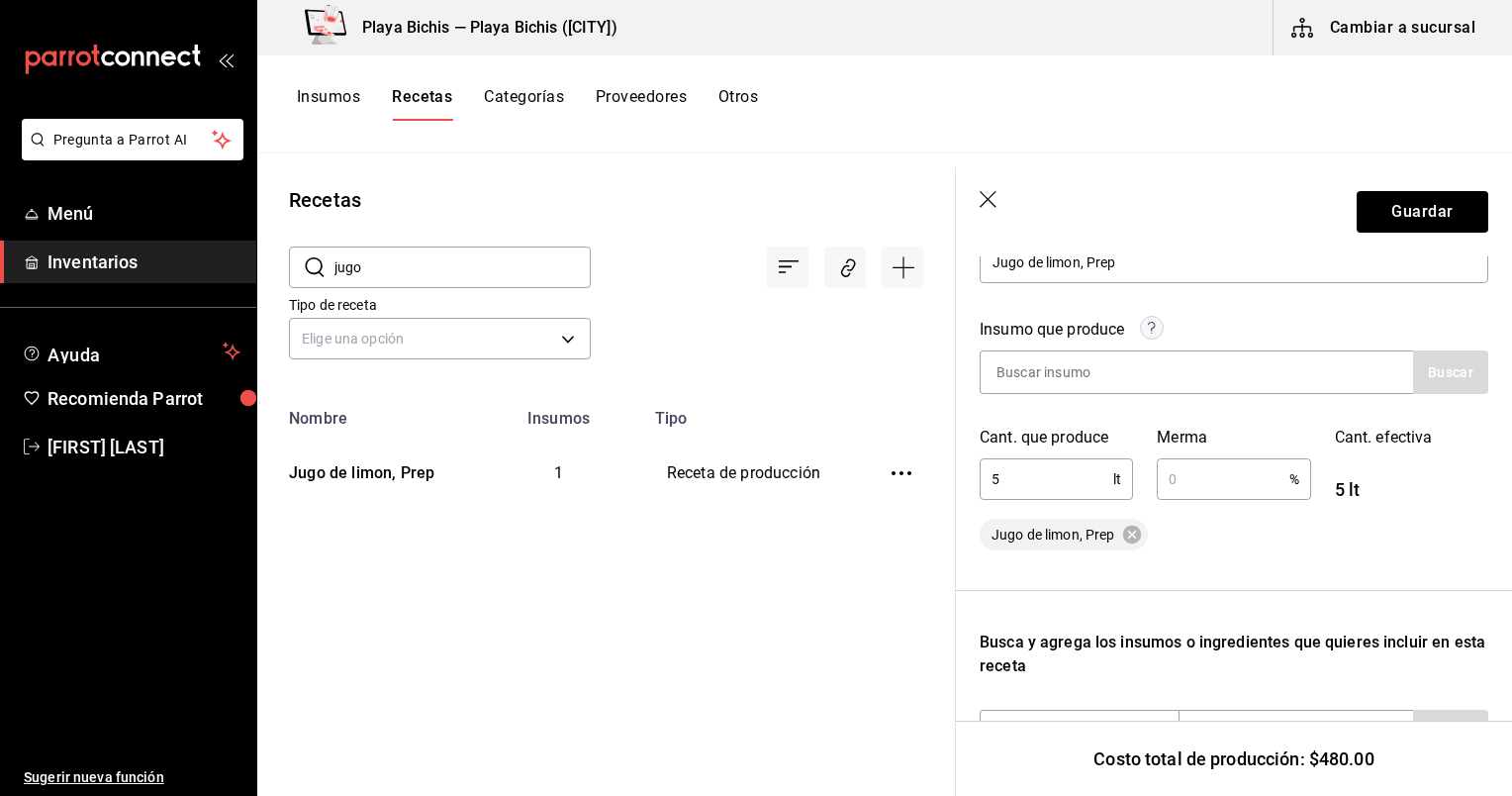 scroll, scrollTop: 241, scrollLeft: 0, axis: vertical 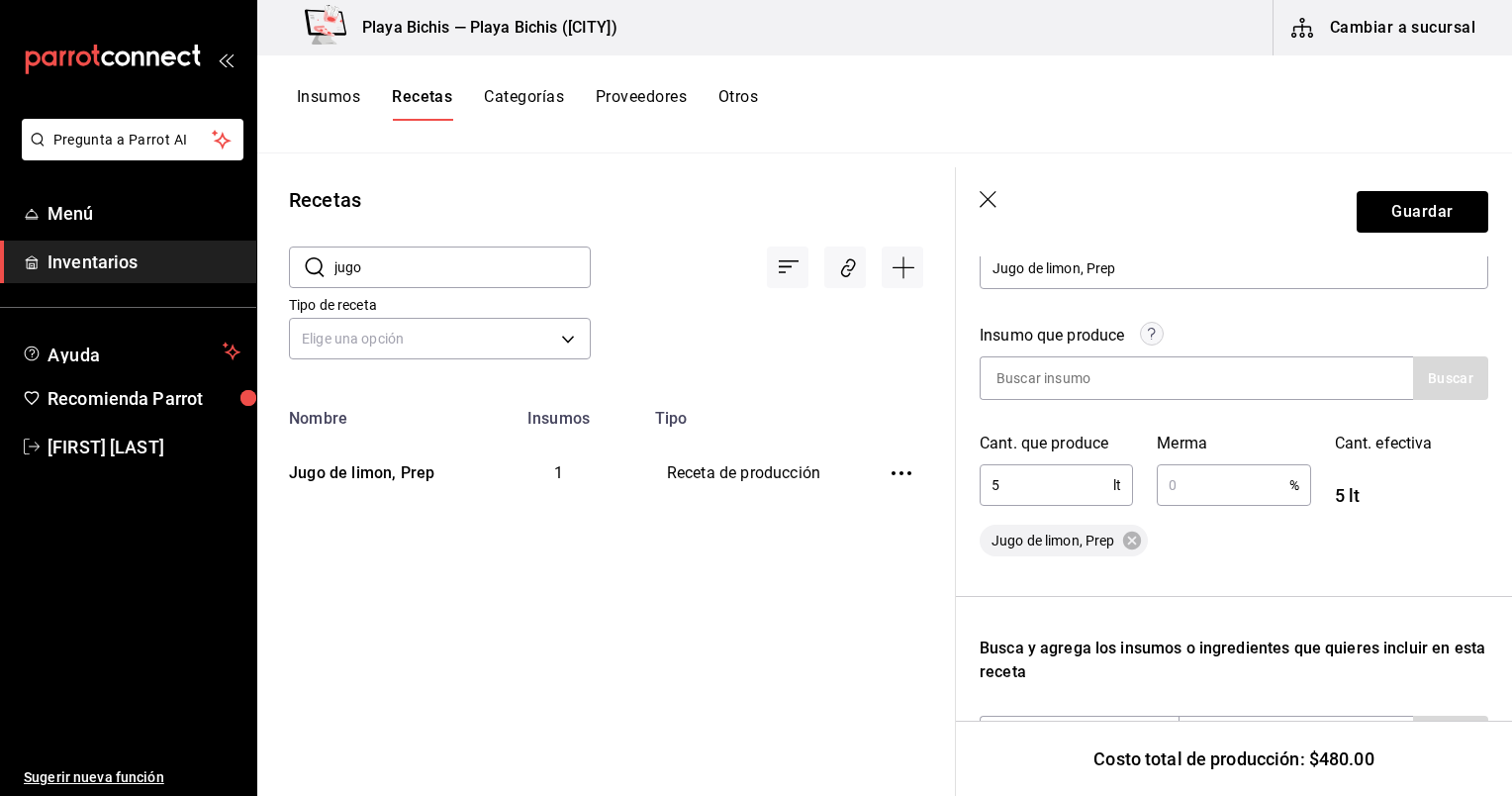 click 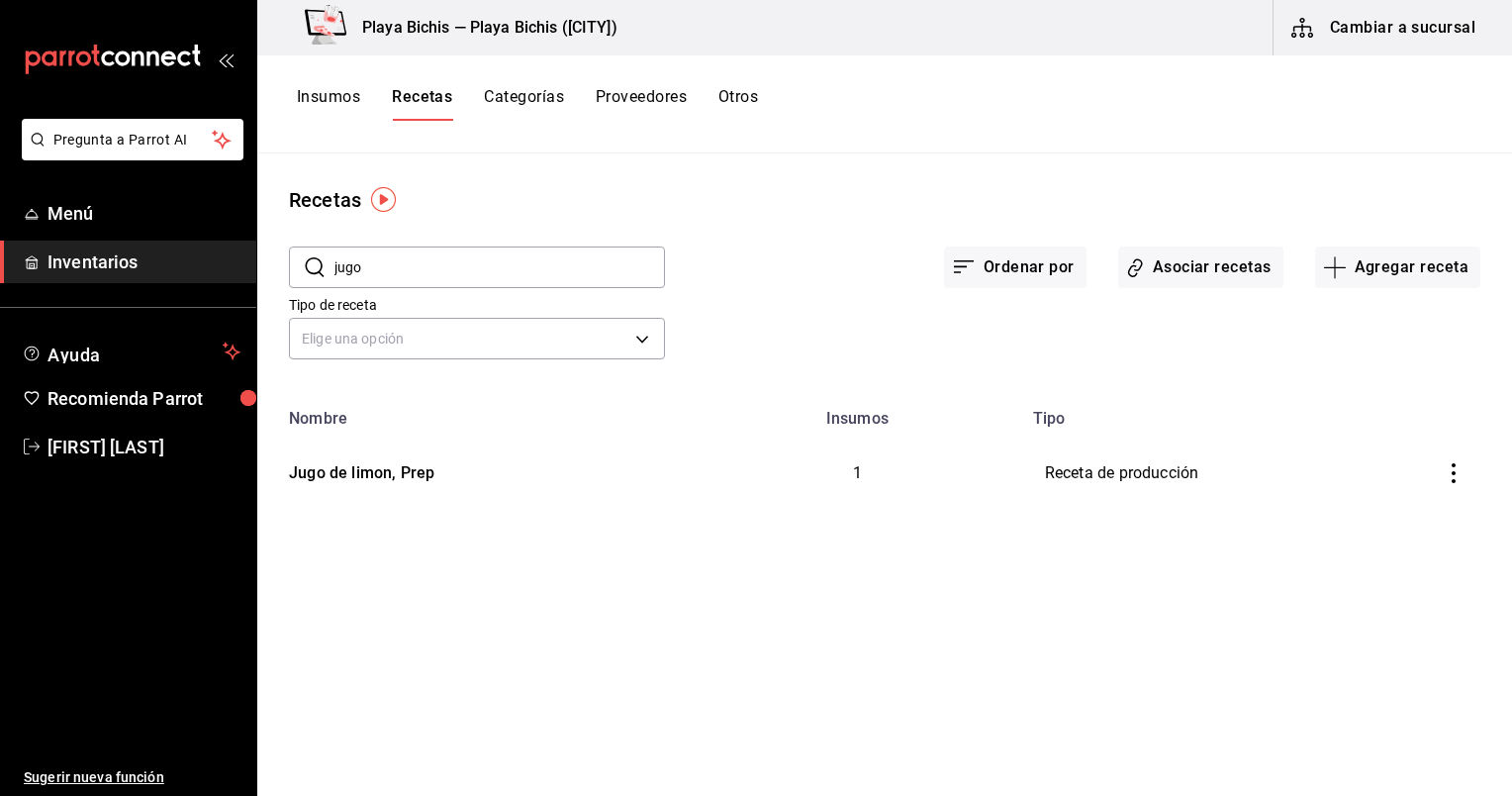 scroll, scrollTop: 0, scrollLeft: 0, axis: both 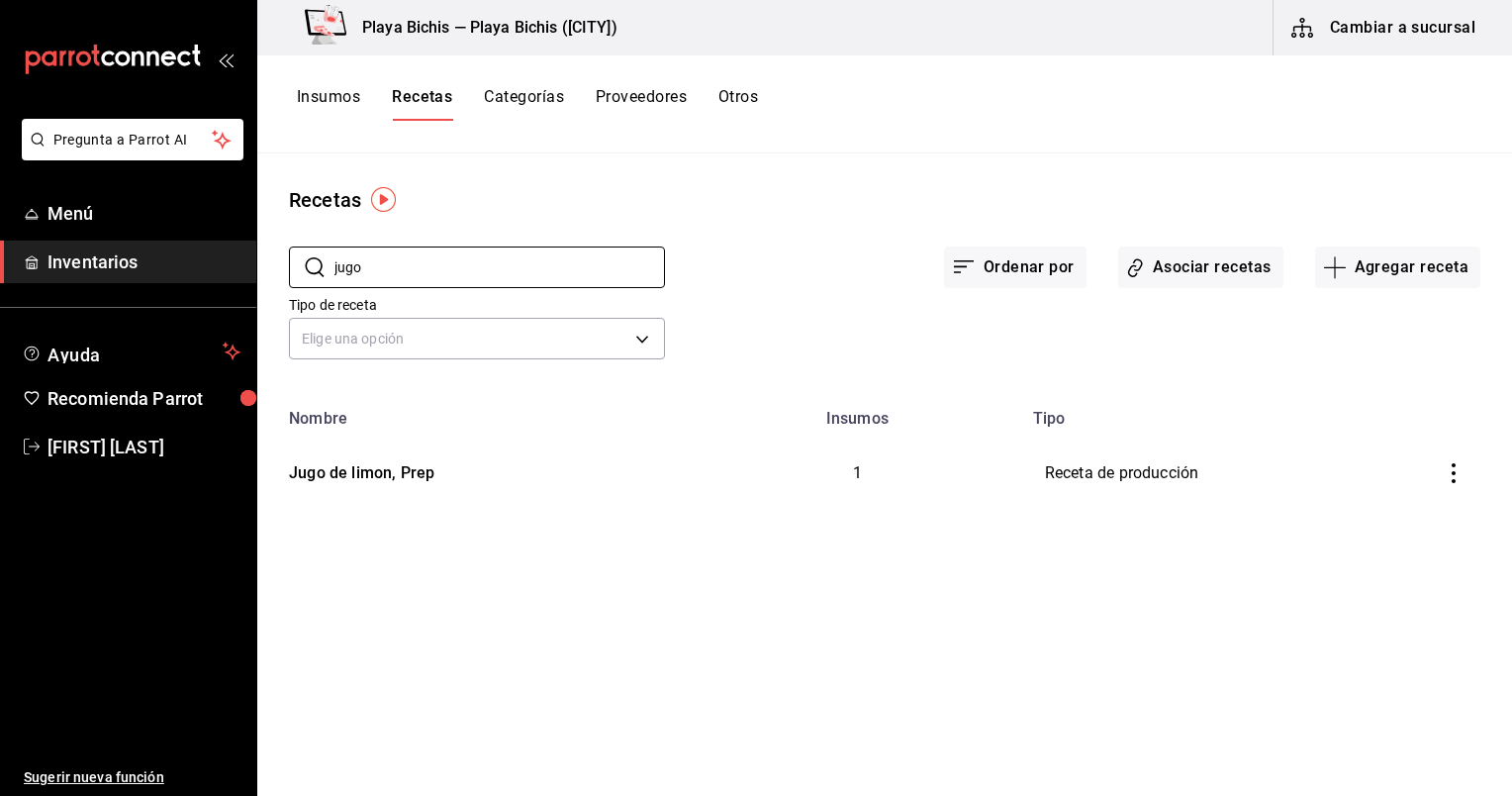 drag, startPoint x: 414, startPoint y: 275, endPoint x: 226, endPoint y: 269, distance: 188.09572 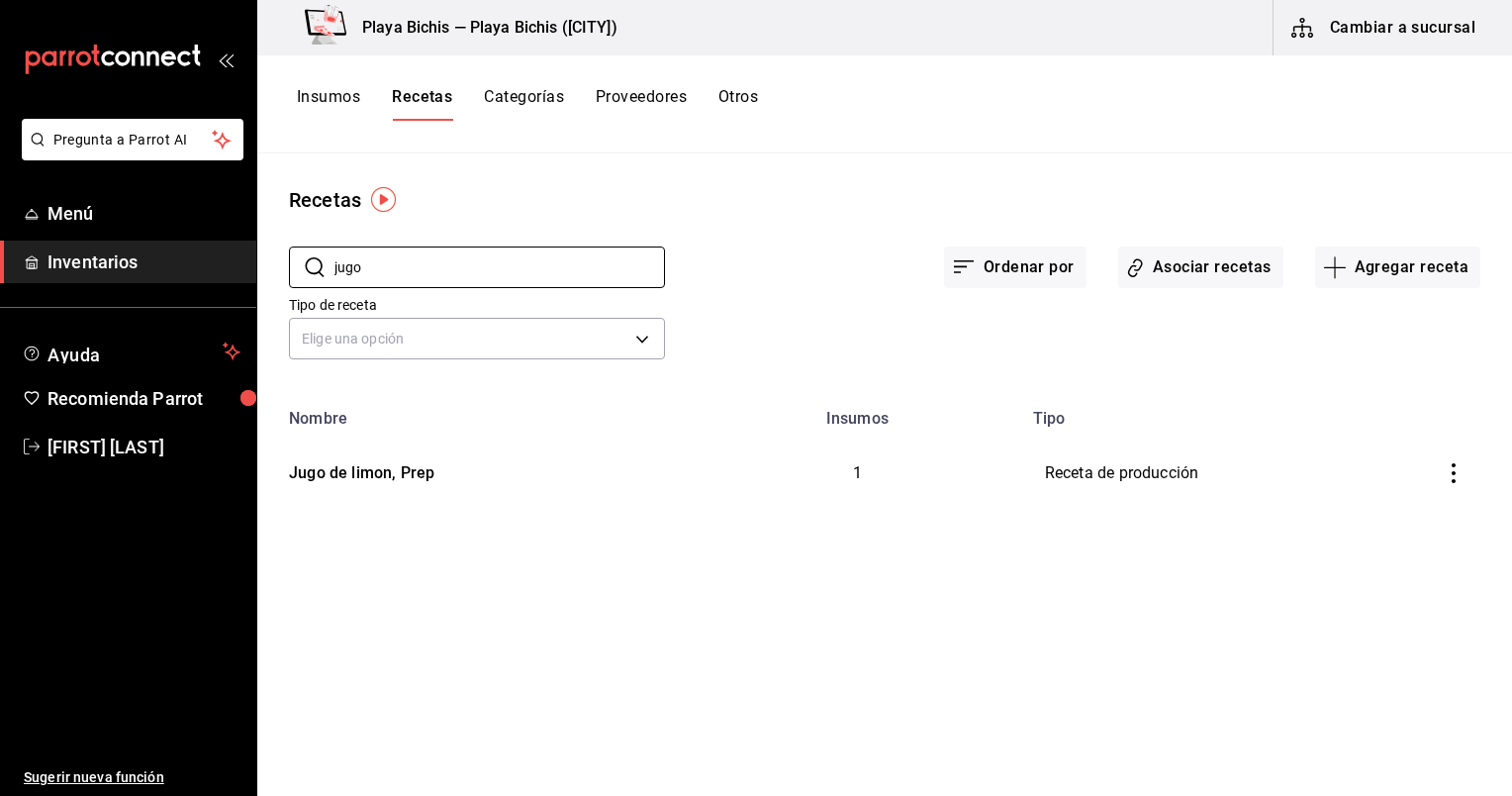 click on "Pregunta a Parrot AI Menú   Inventarios   Ayuda Recomienda Parrot   Gema Mata   Sugerir nueva función   Playa Bichis — Playa Bichis (San Lorenzo) Cambiar a sucursal Insumos Recetas Categorías Proveedores Otros Recetas ​ jugo ​ Ordenar por Asociar recetas Agregar receta Tipo de receta Elige una opción default Nombre Insumos Tipo Jugo de limon, Prep 1 Receta de producción Guardar" at bounding box center (756, 391) 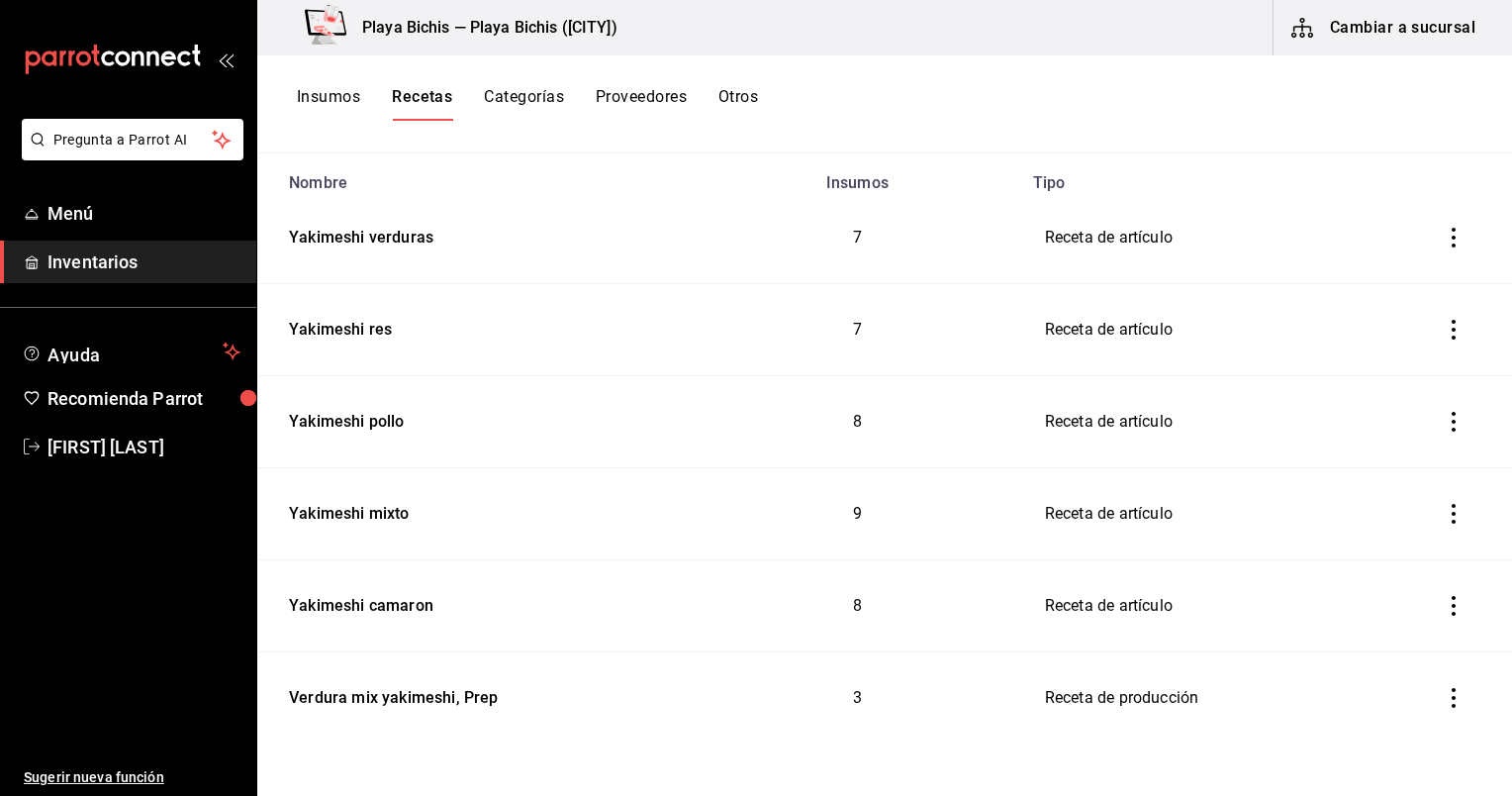 scroll, scrollTop: 0, scrollLeft: 0, axis: both 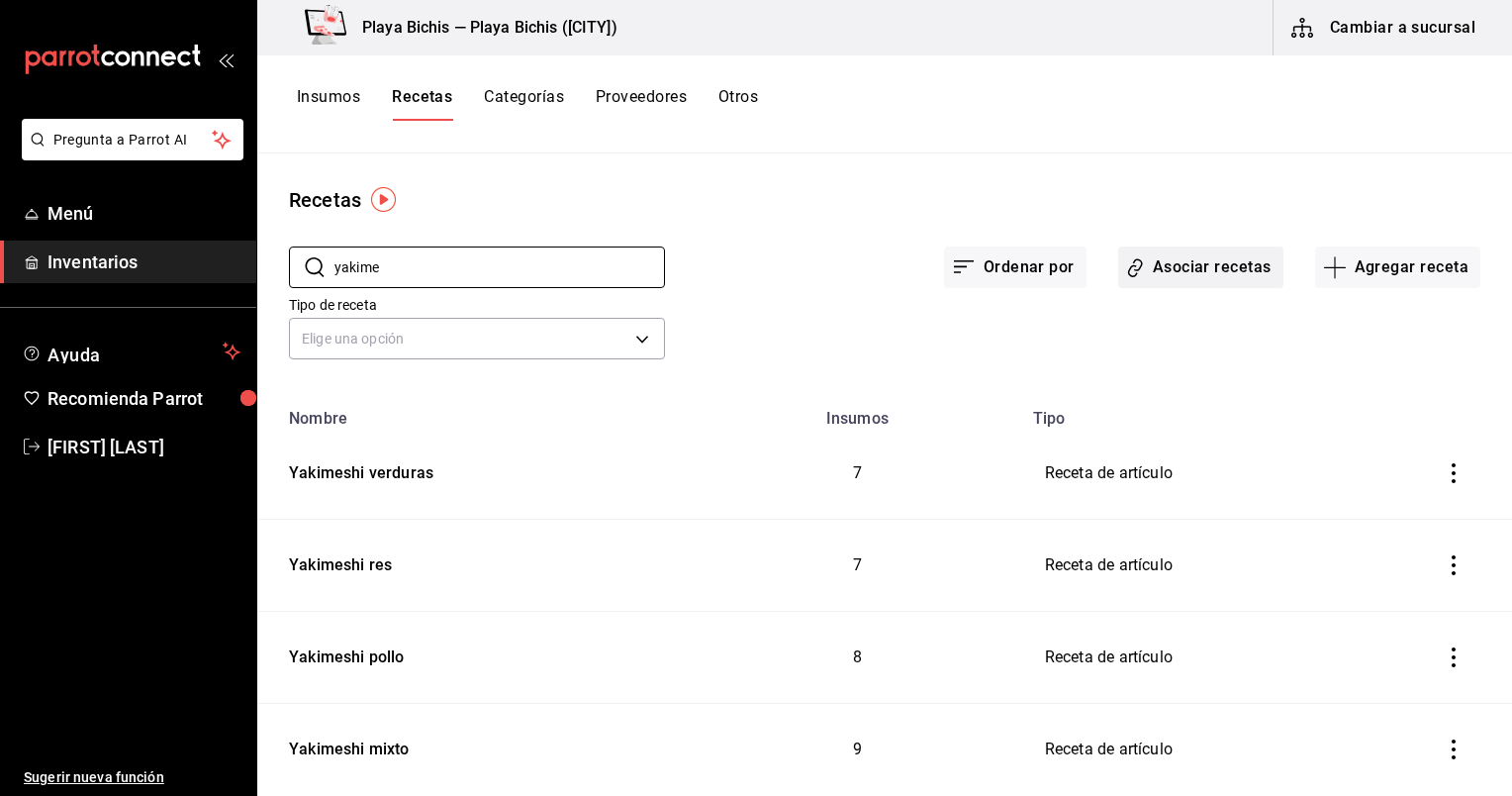 type on "yakime" 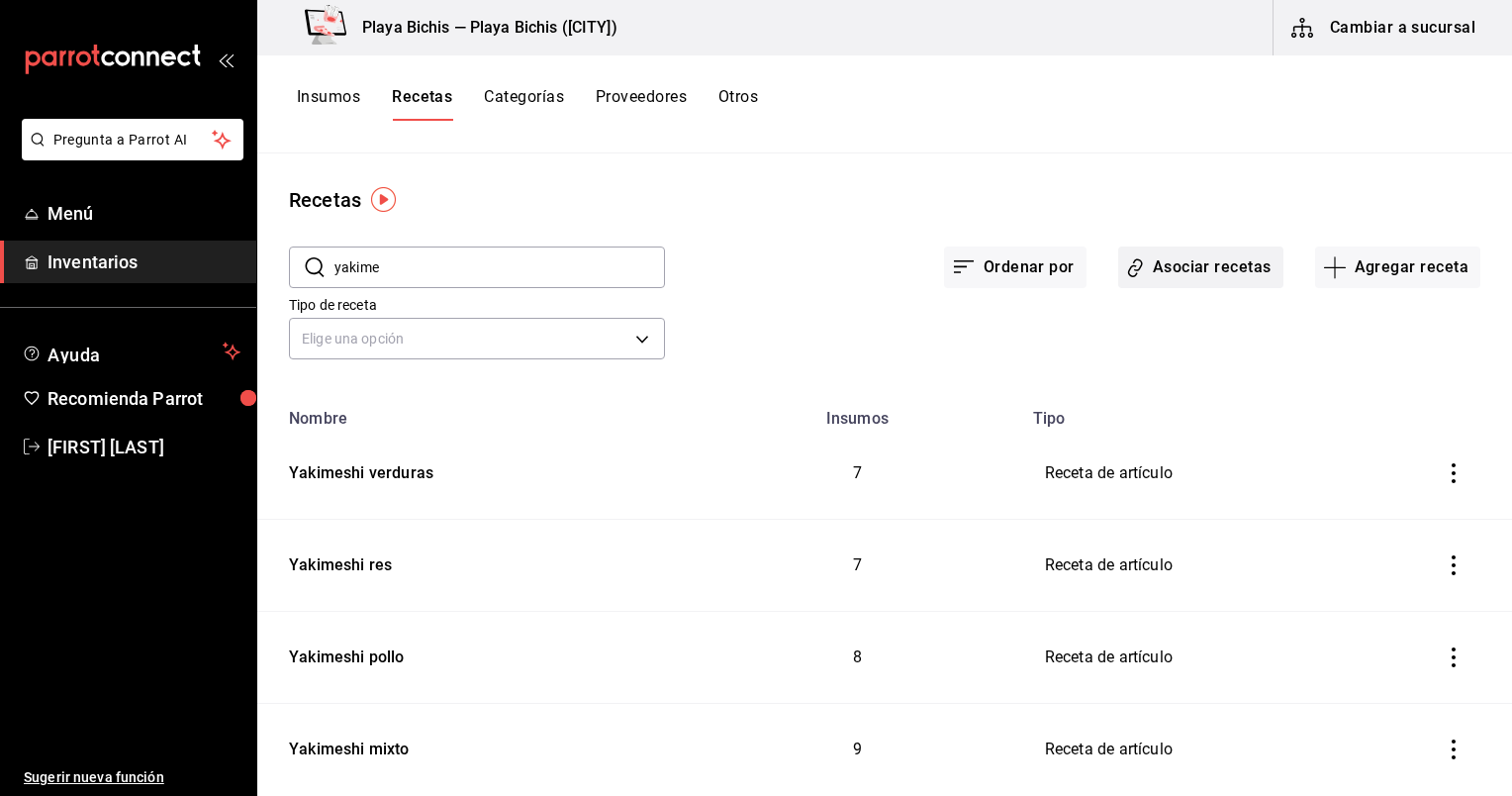 click on "Asociar recetas" at bounding box center [1200, 267] 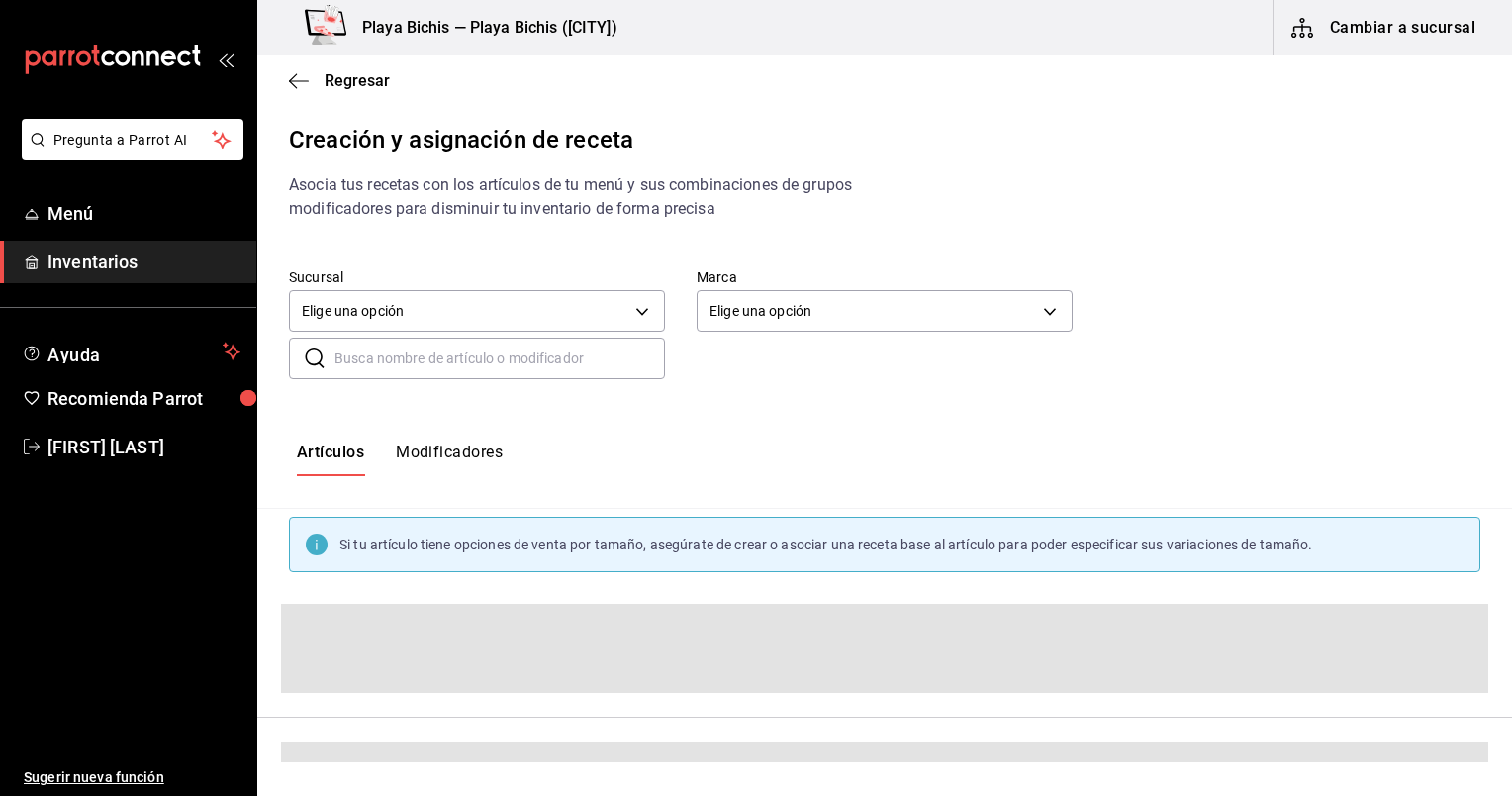 click at bounding box center (500, 358) 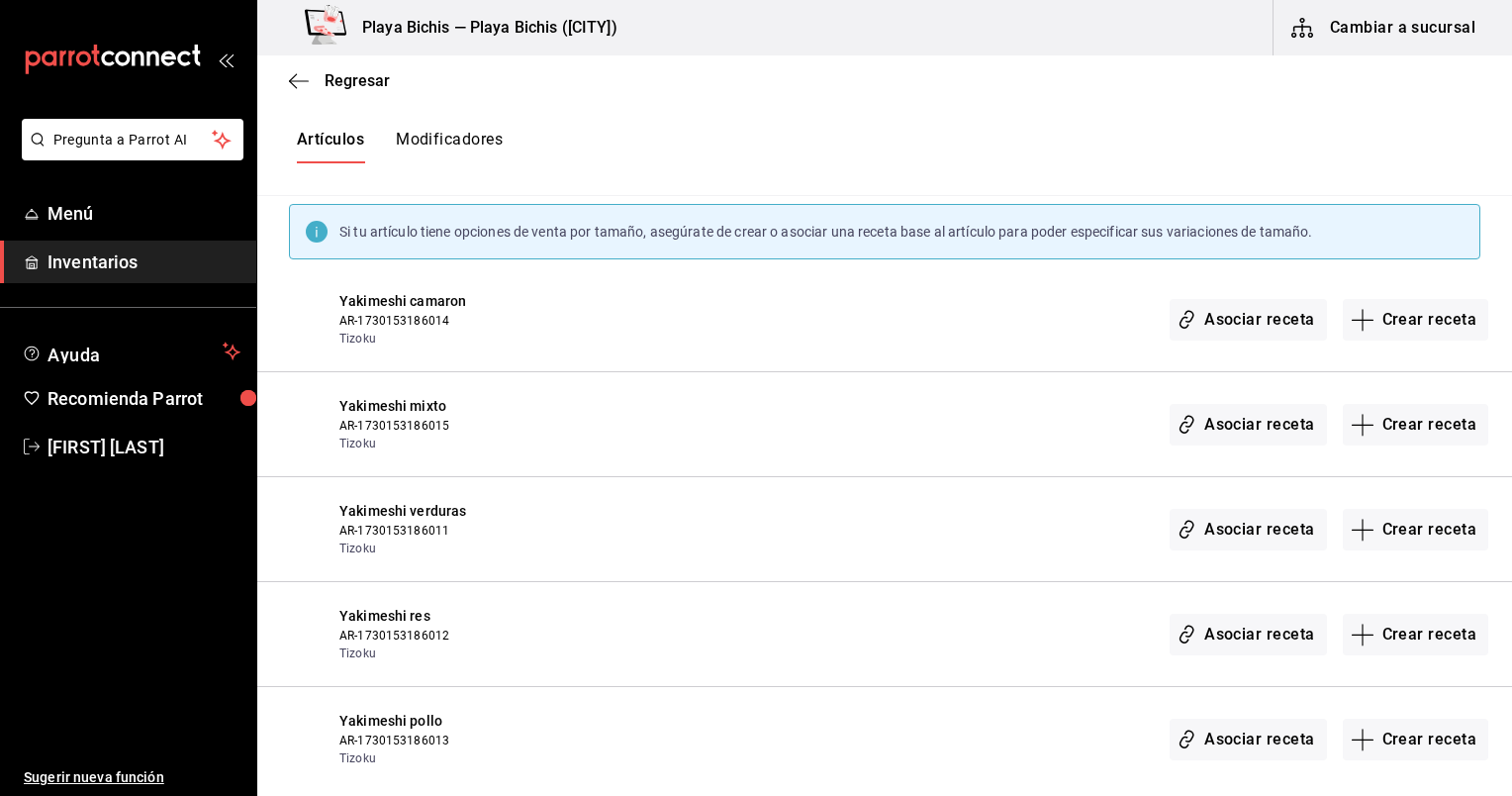 scroll, scrollTop: 341, scrollLeft: 0, axis: vertical 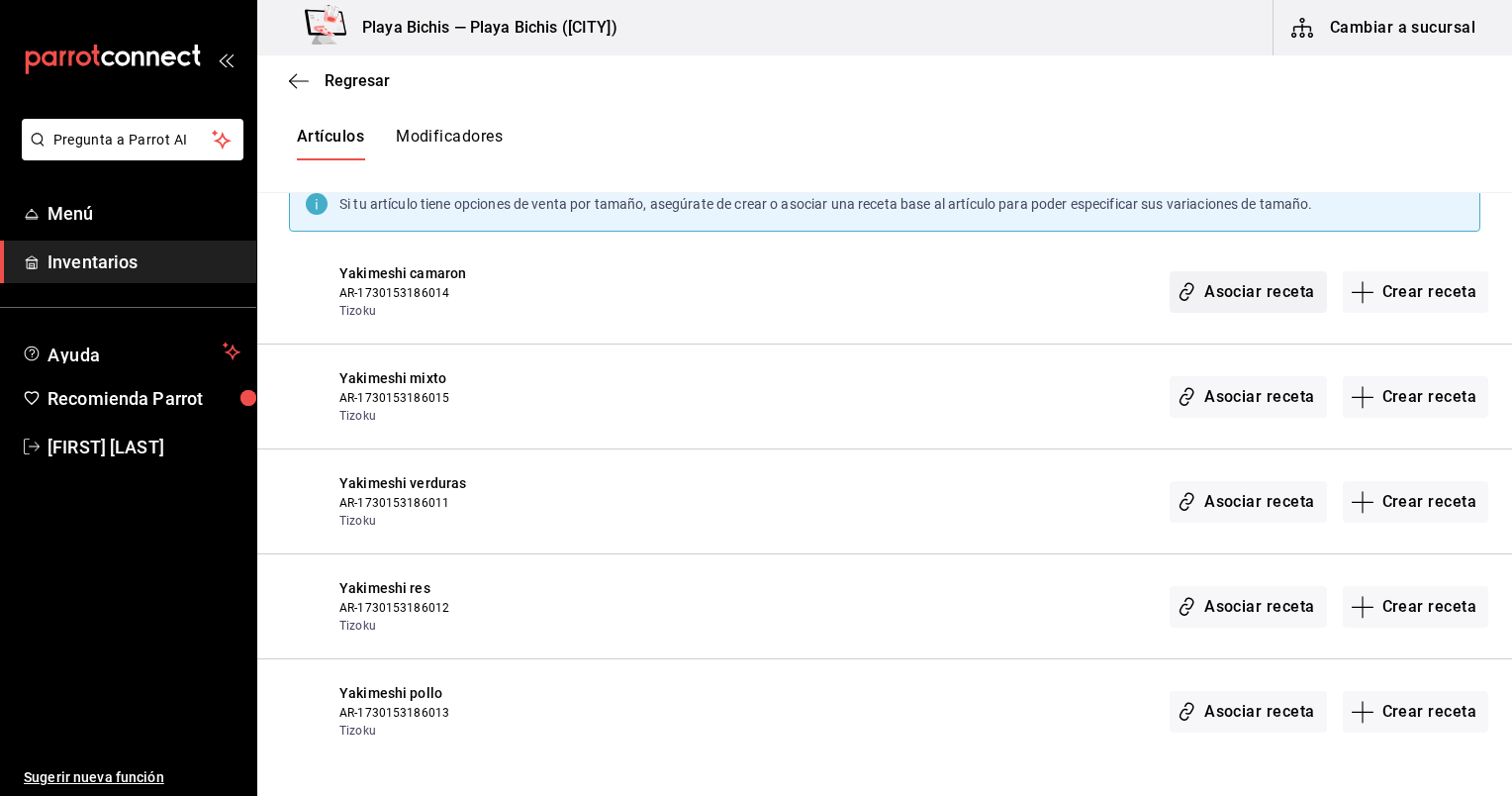 type on "yakime" 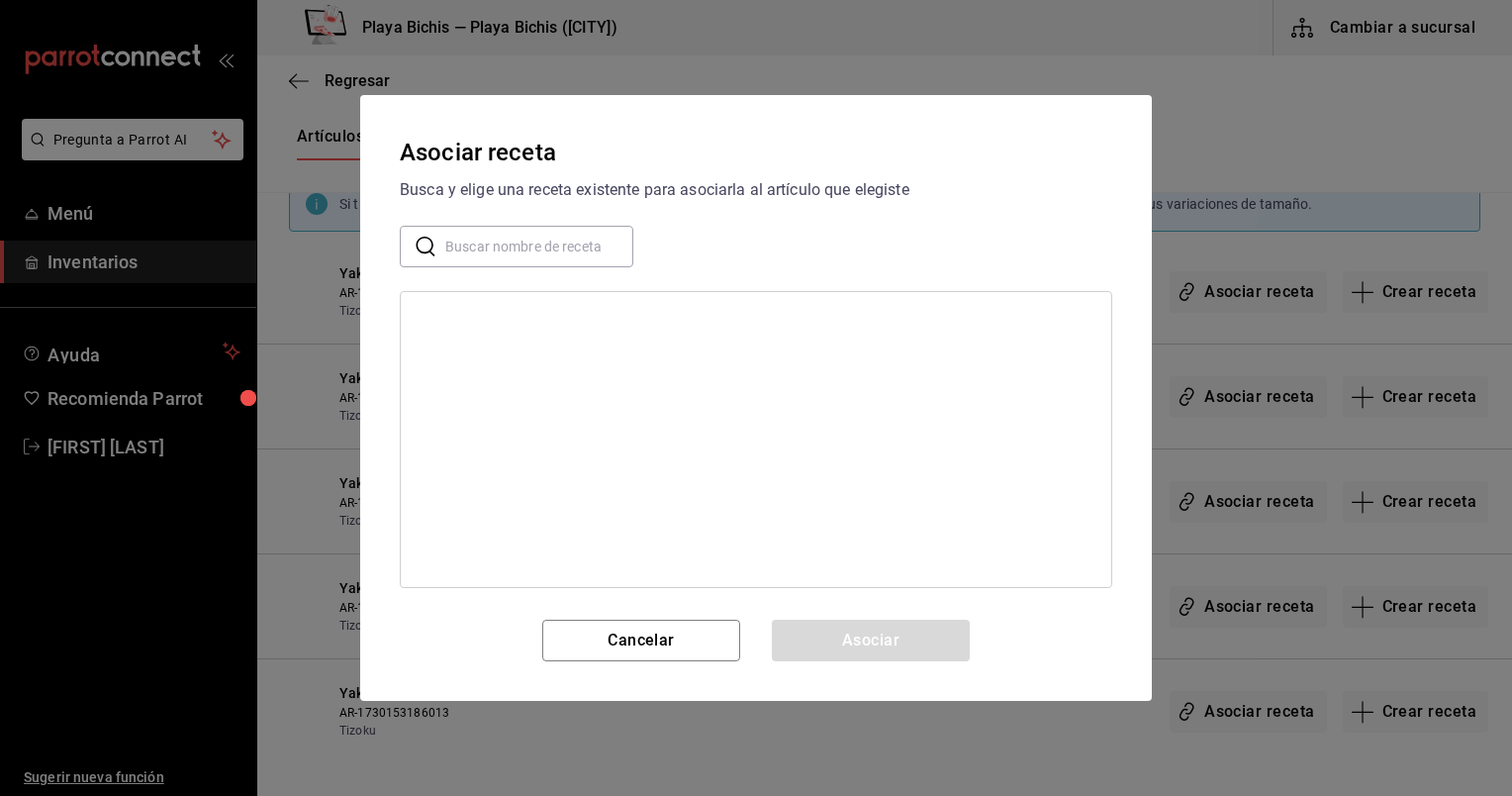 click at bounding box center [539, 247] 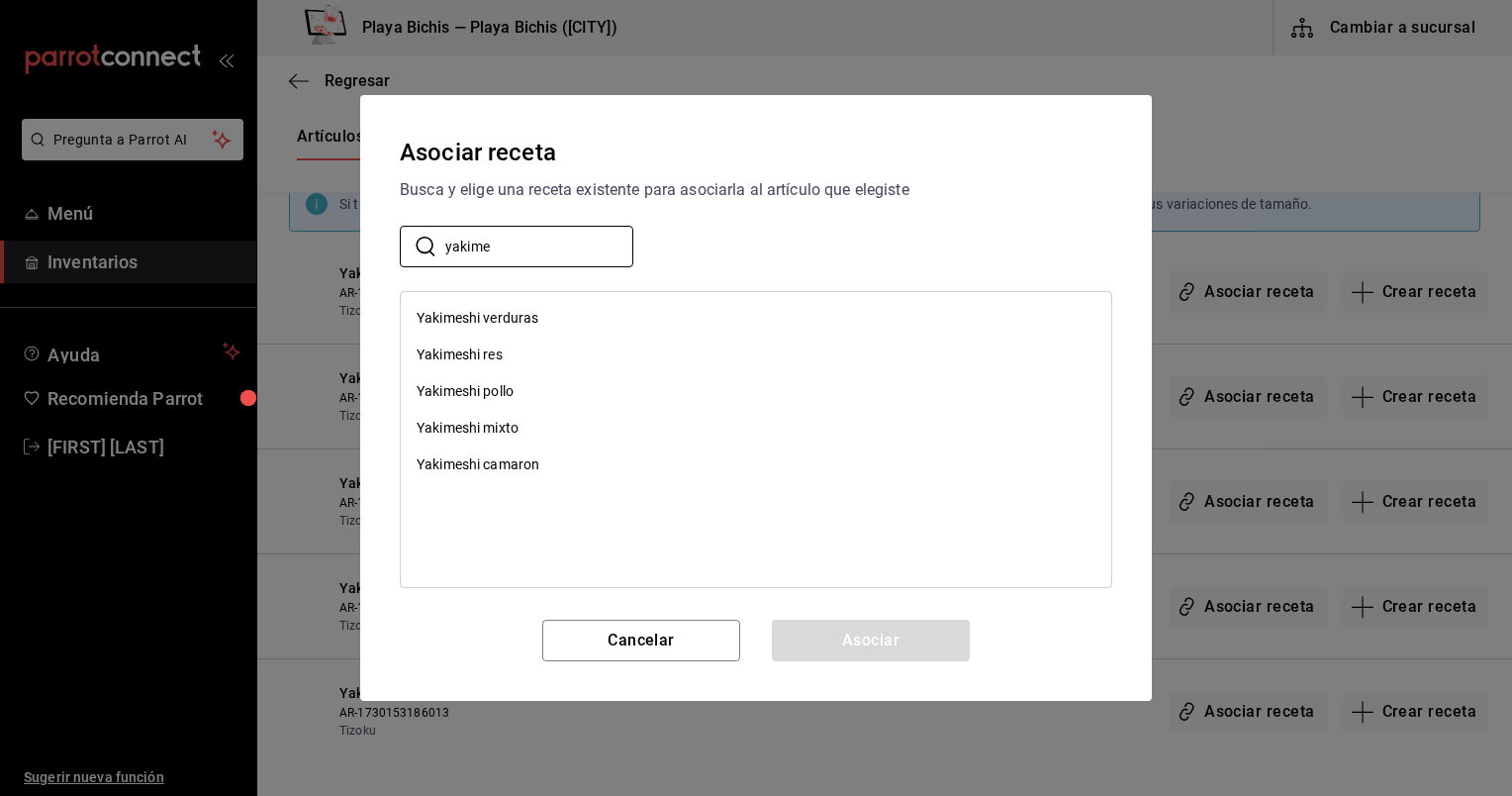 type on "yakime" 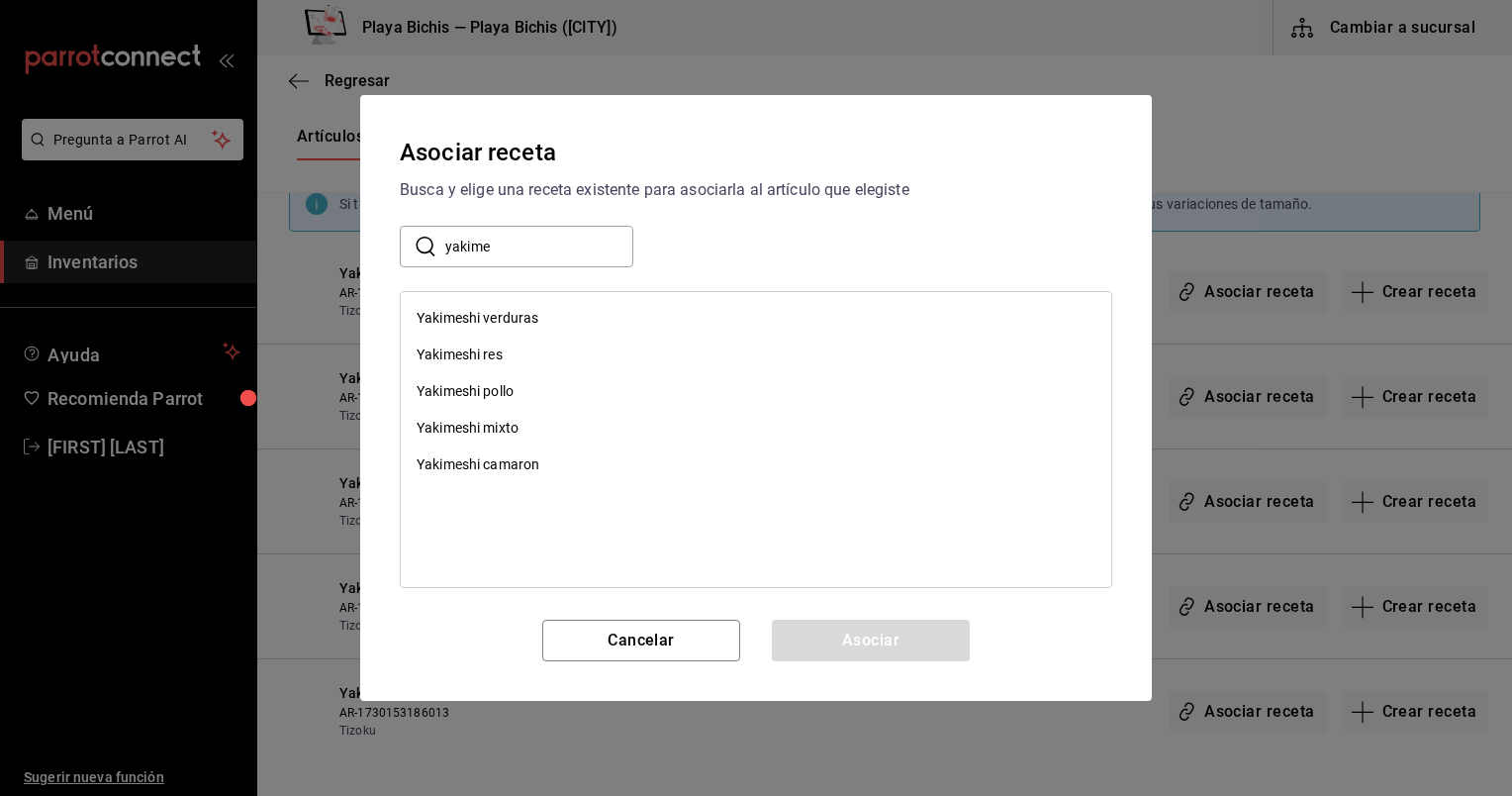 click on "Yakimeshi camaron" at bounding box center [756, 464] 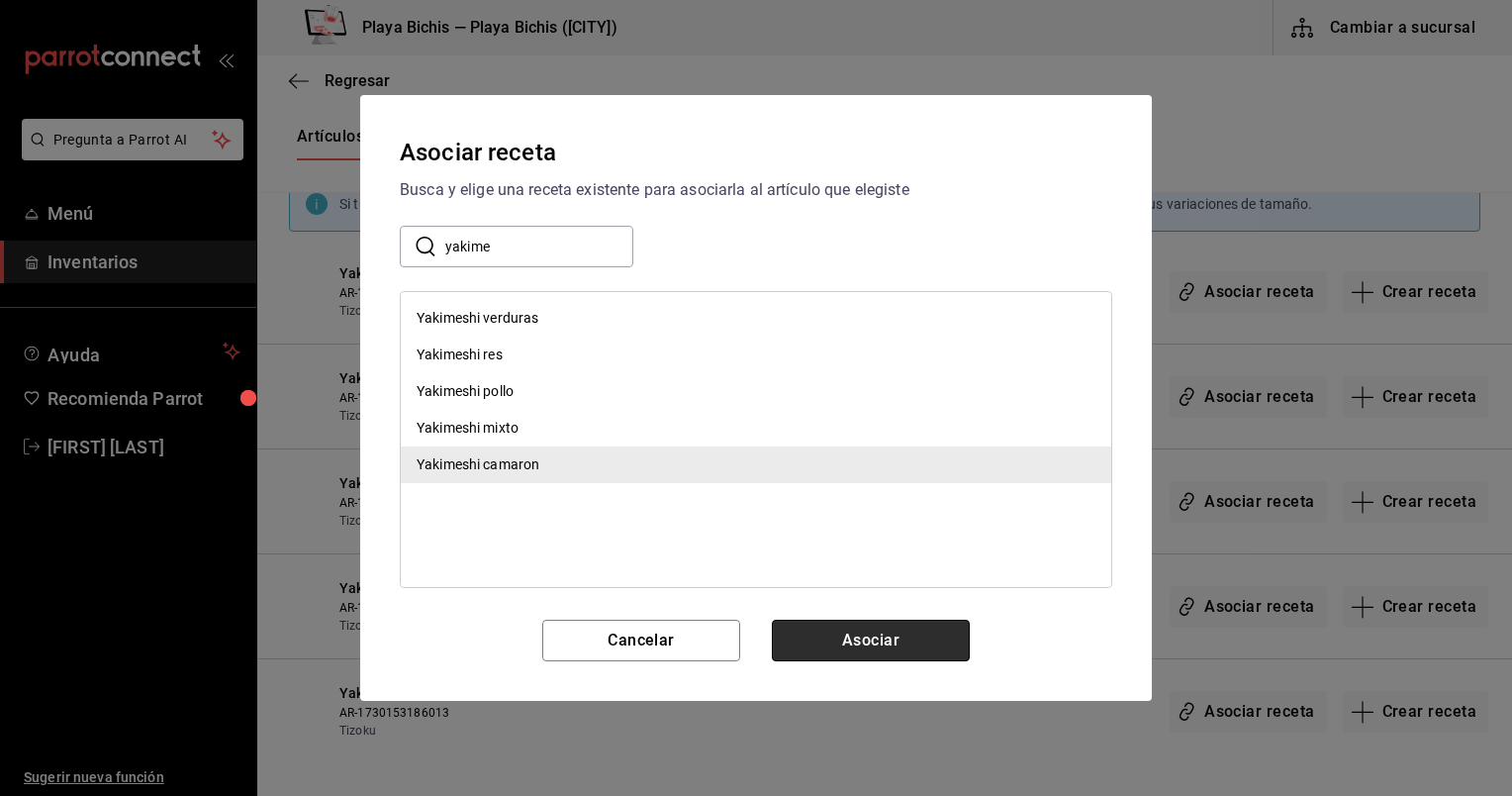 click on "Asociar" at bounding box center (871, 641) 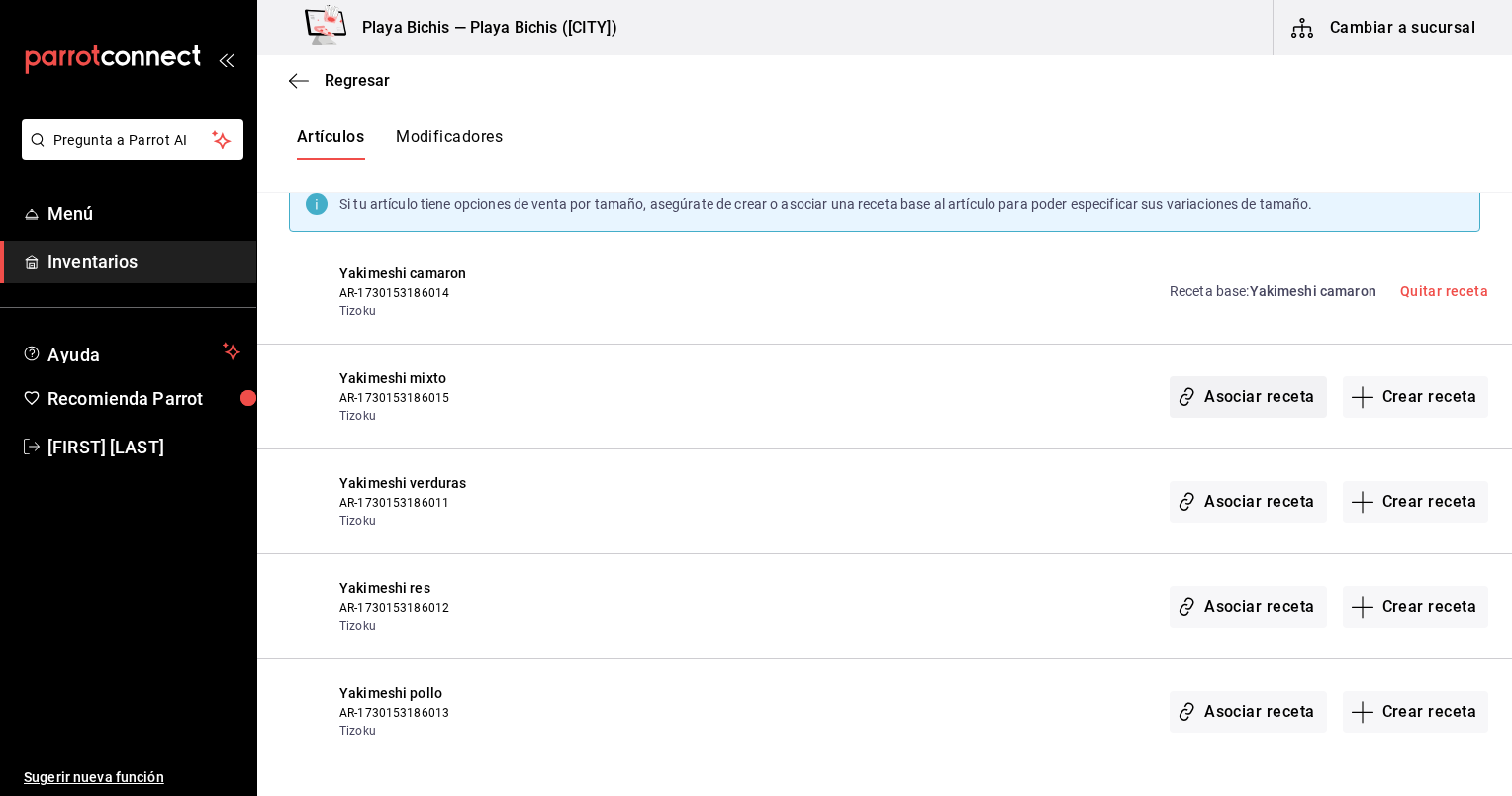 click on "Asociar receta" at bounding box center (1248, 397) 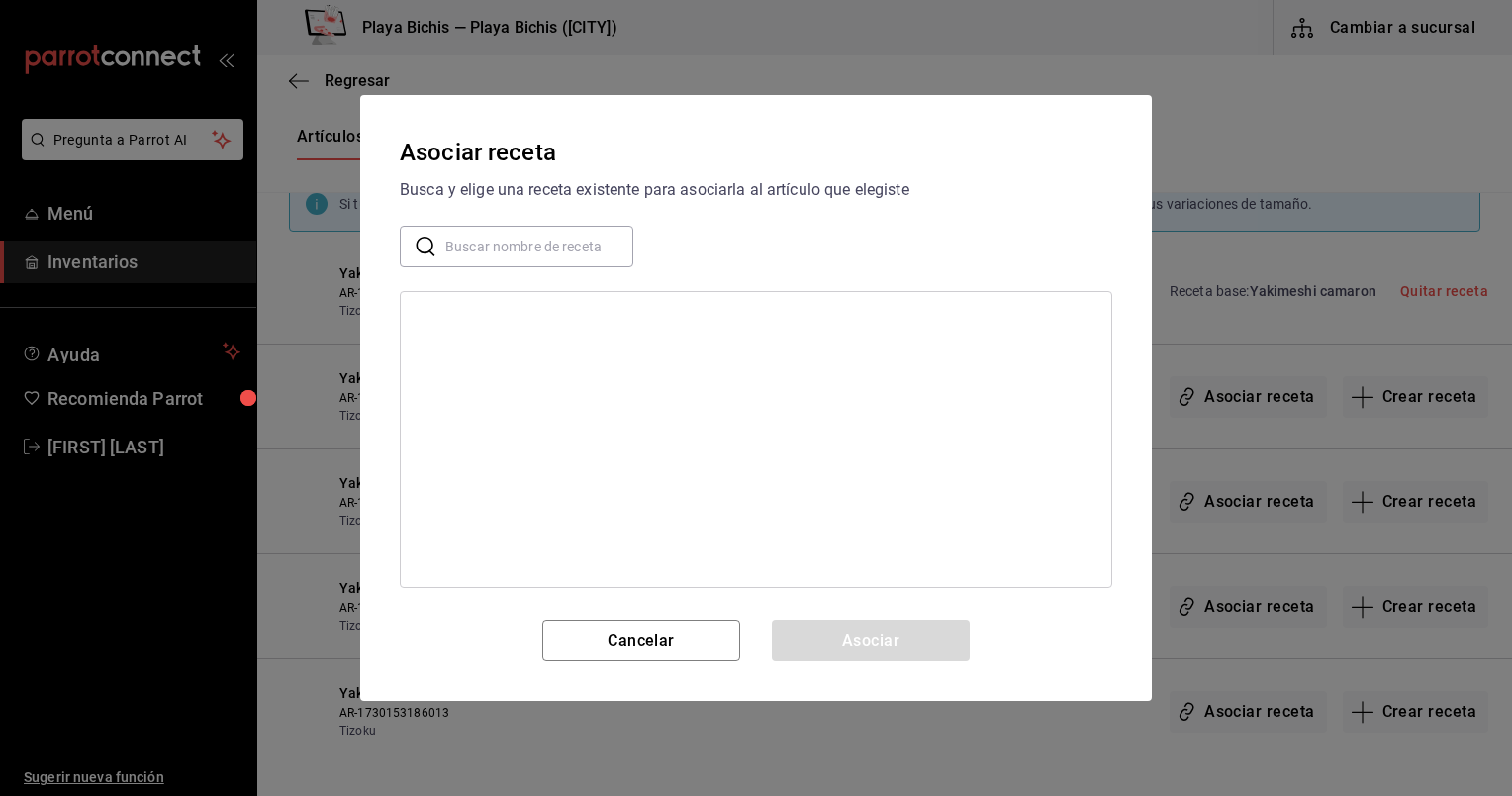 click at bounding box center (539, 247) 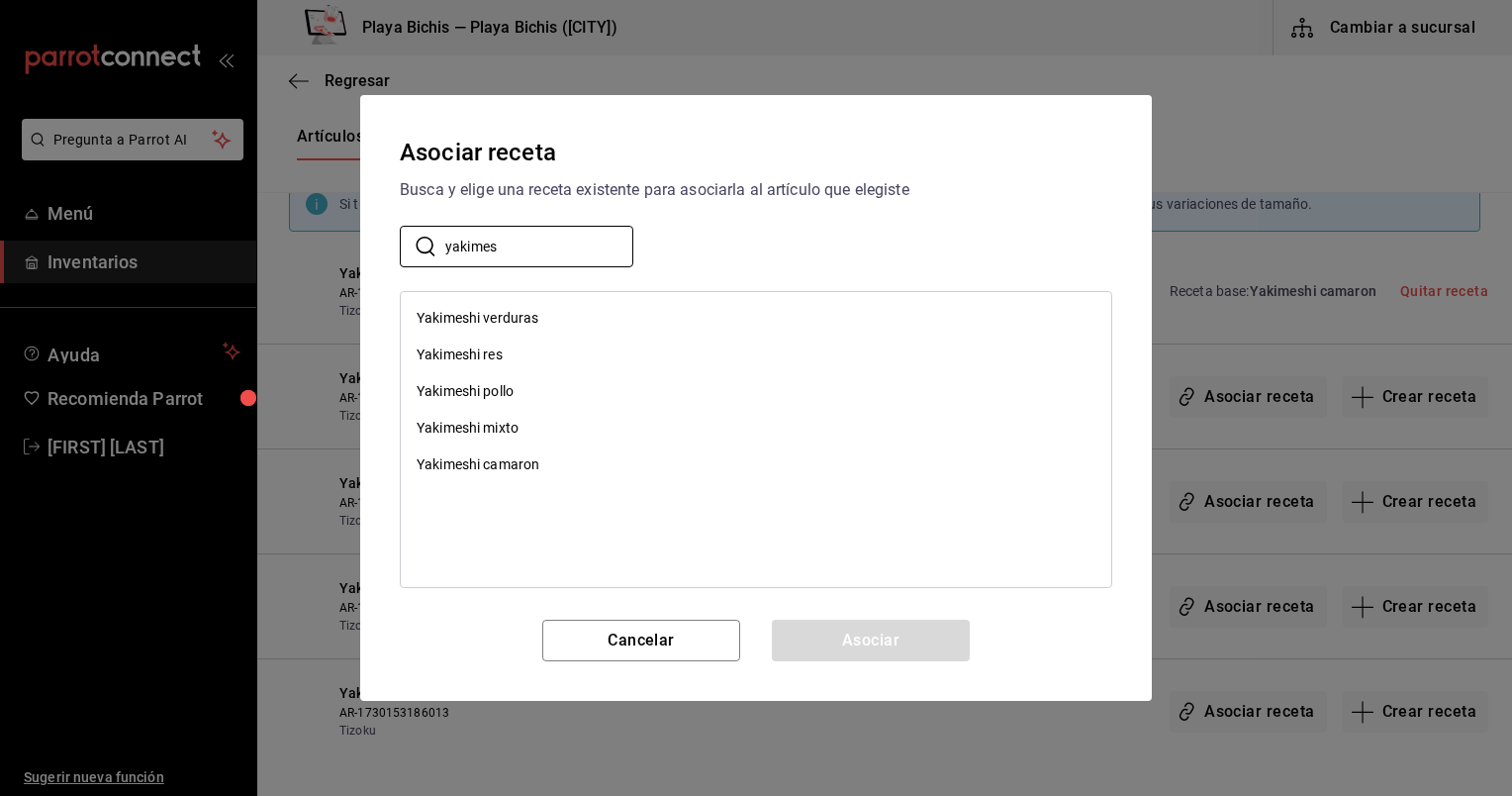 type on "yakimes" 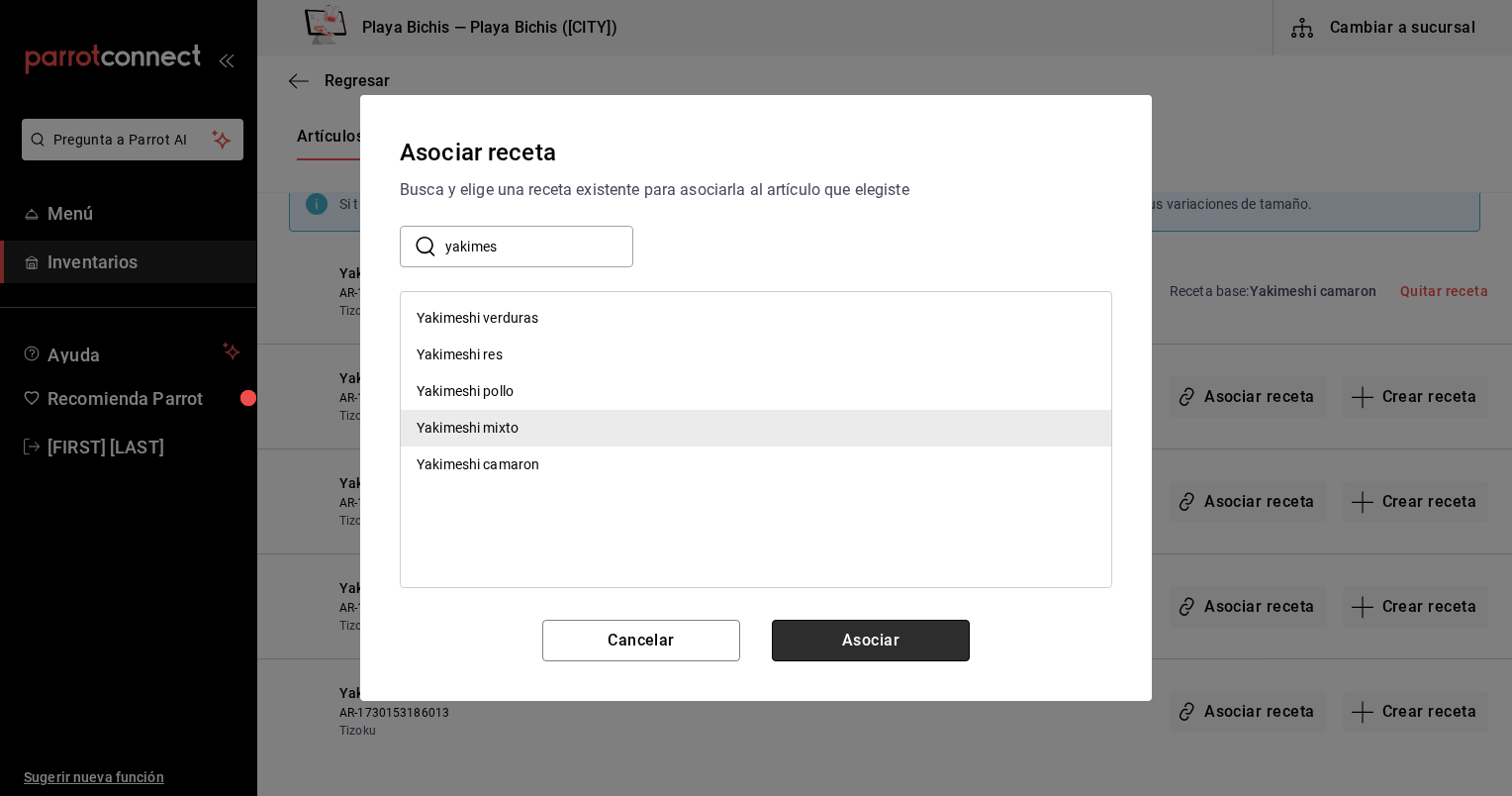 click on "Asociar" at bounding box center [871, 641] 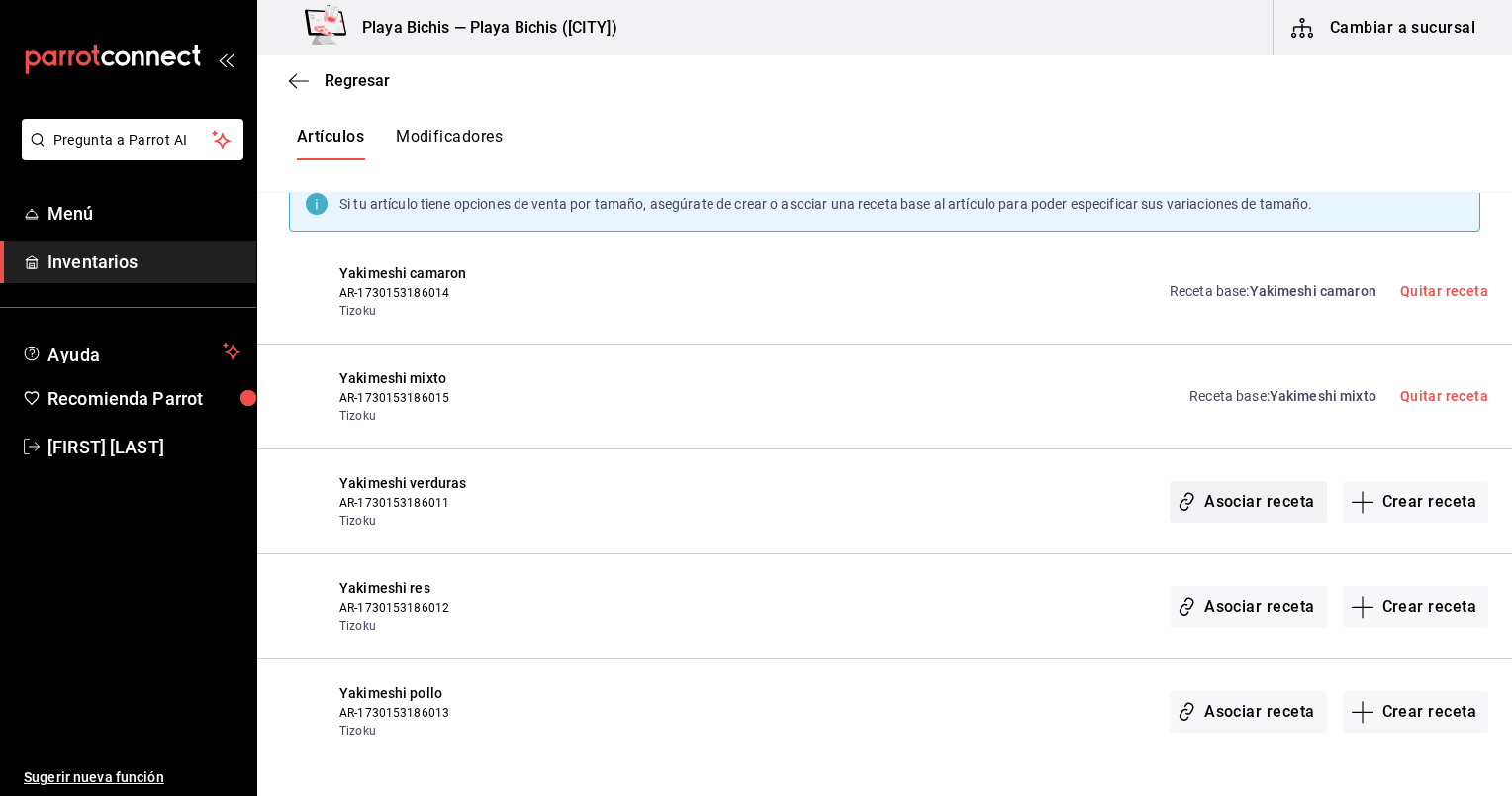 click on "Asociar receta" at bounding box center (1248, 502) 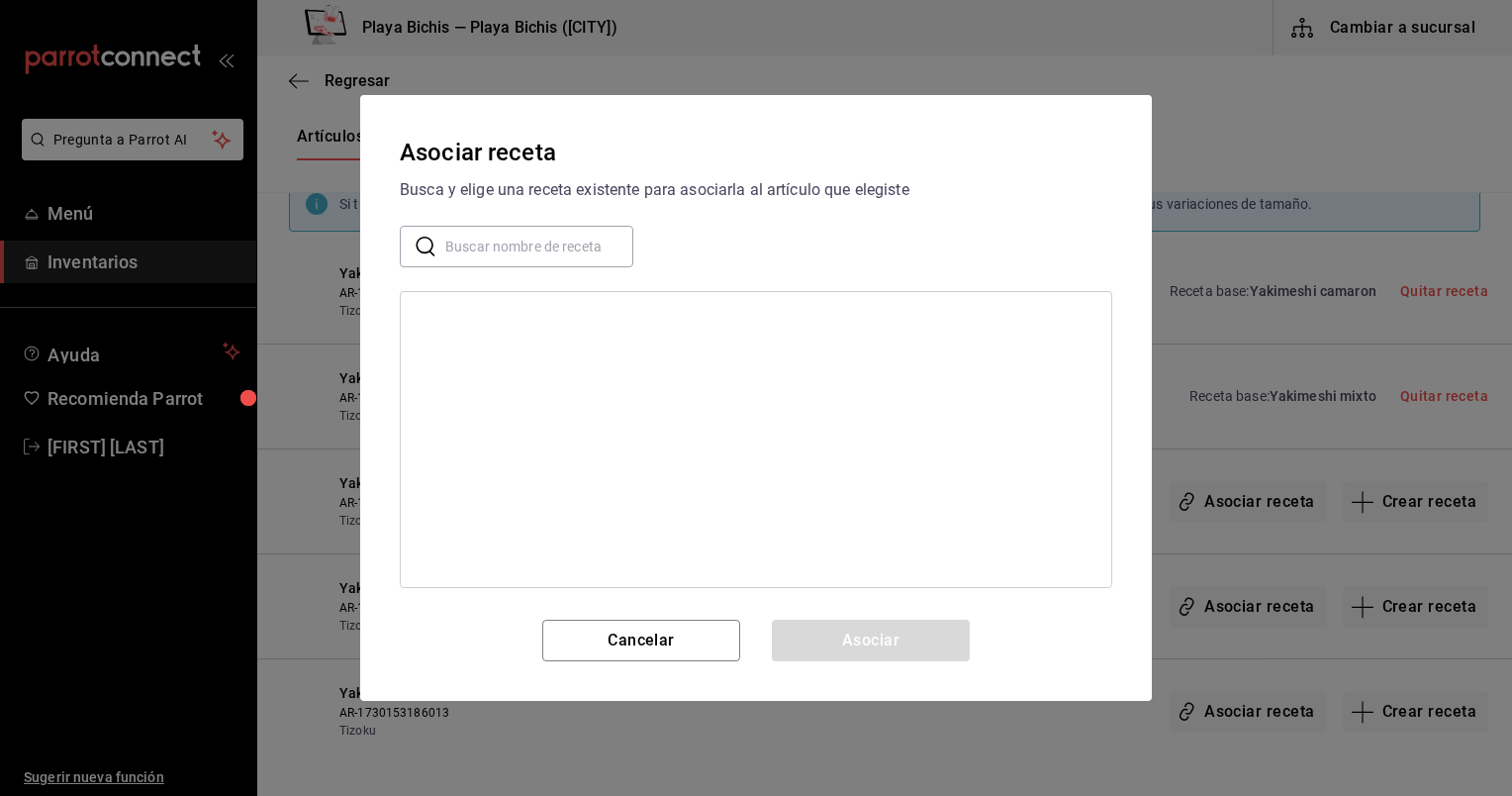 click at bounding box center (539, 247) 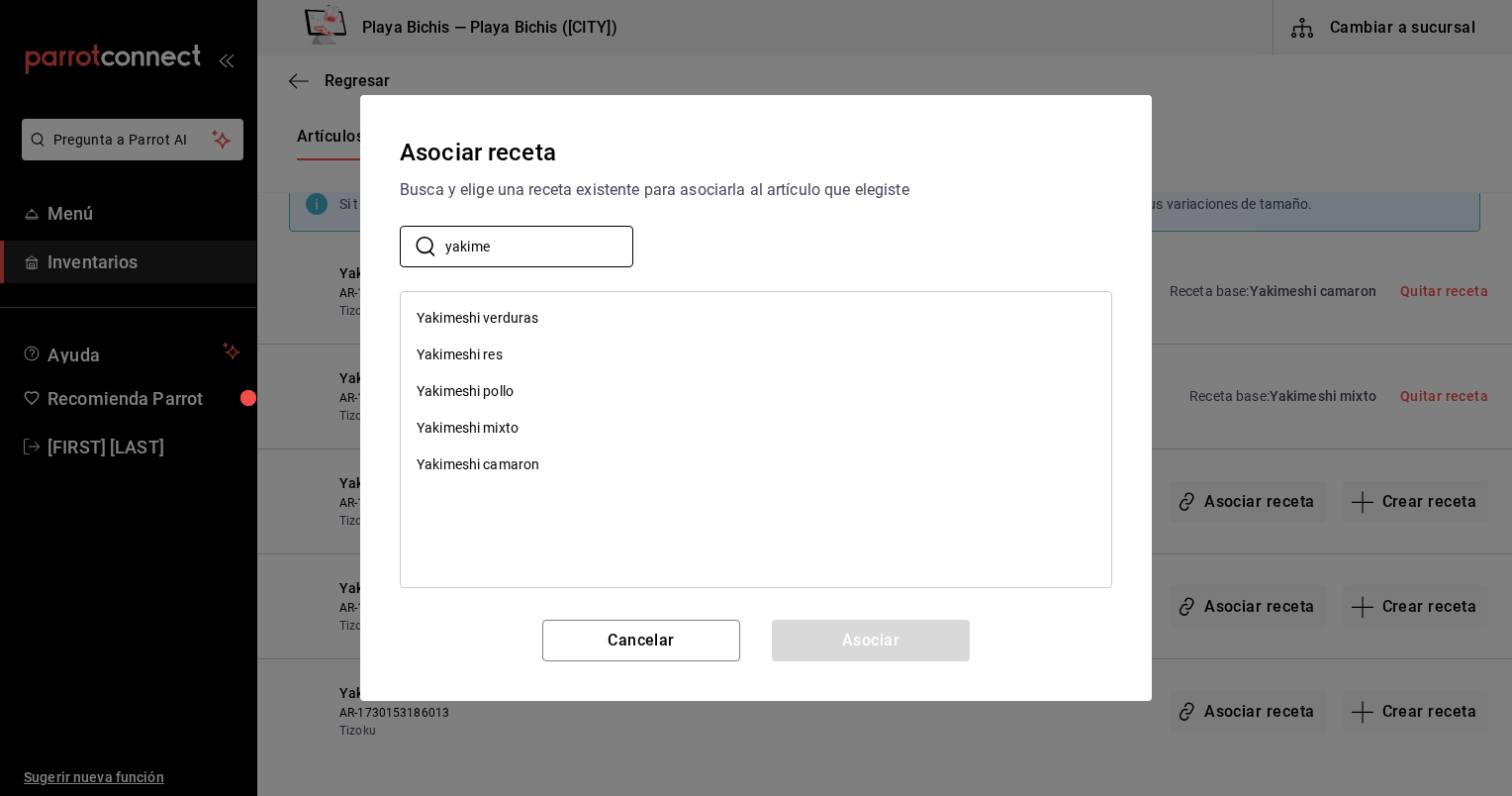 type on "yakime" 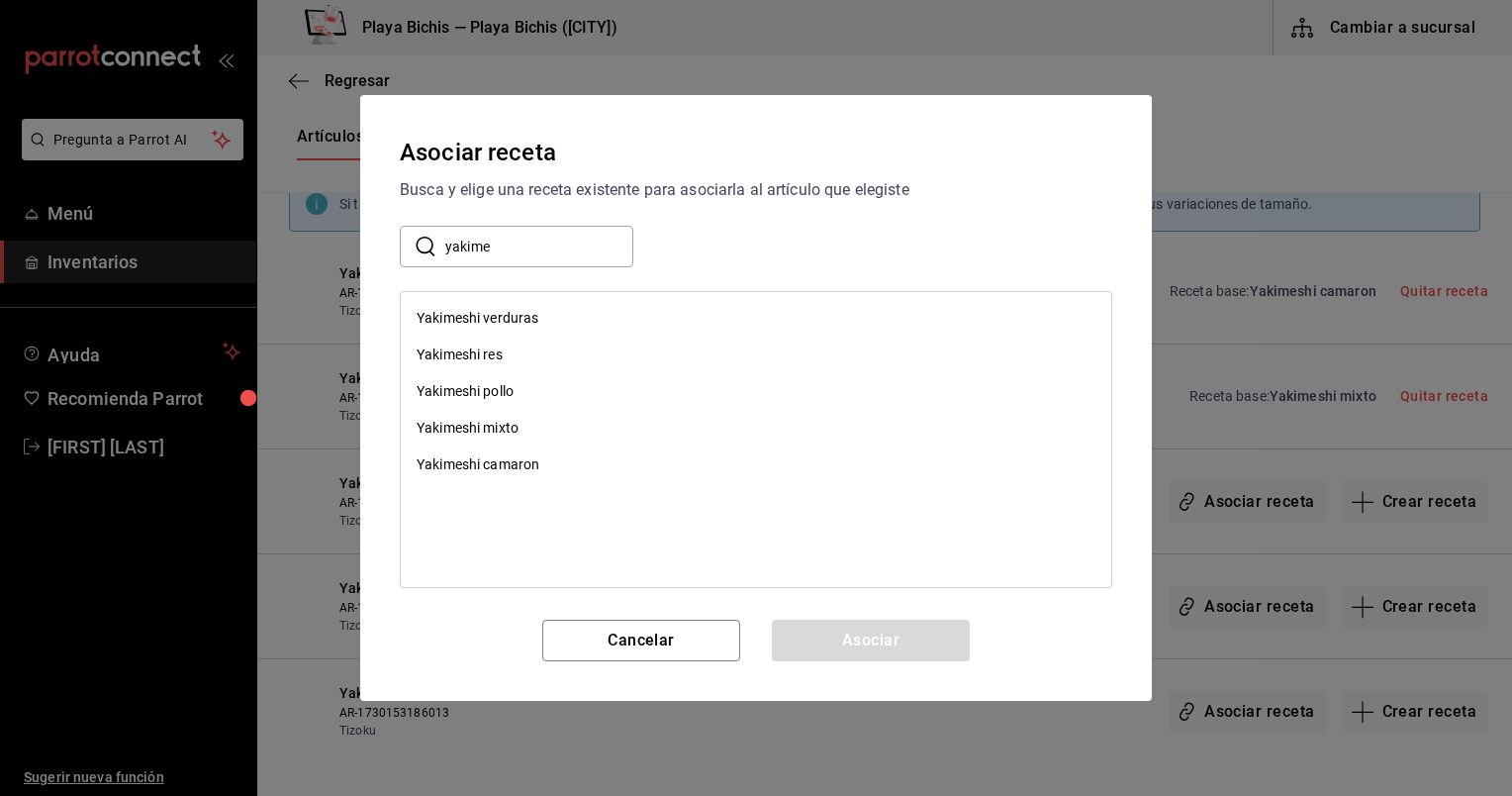 click on "Yakimeshi verduras" at bounding box center (477, 318) 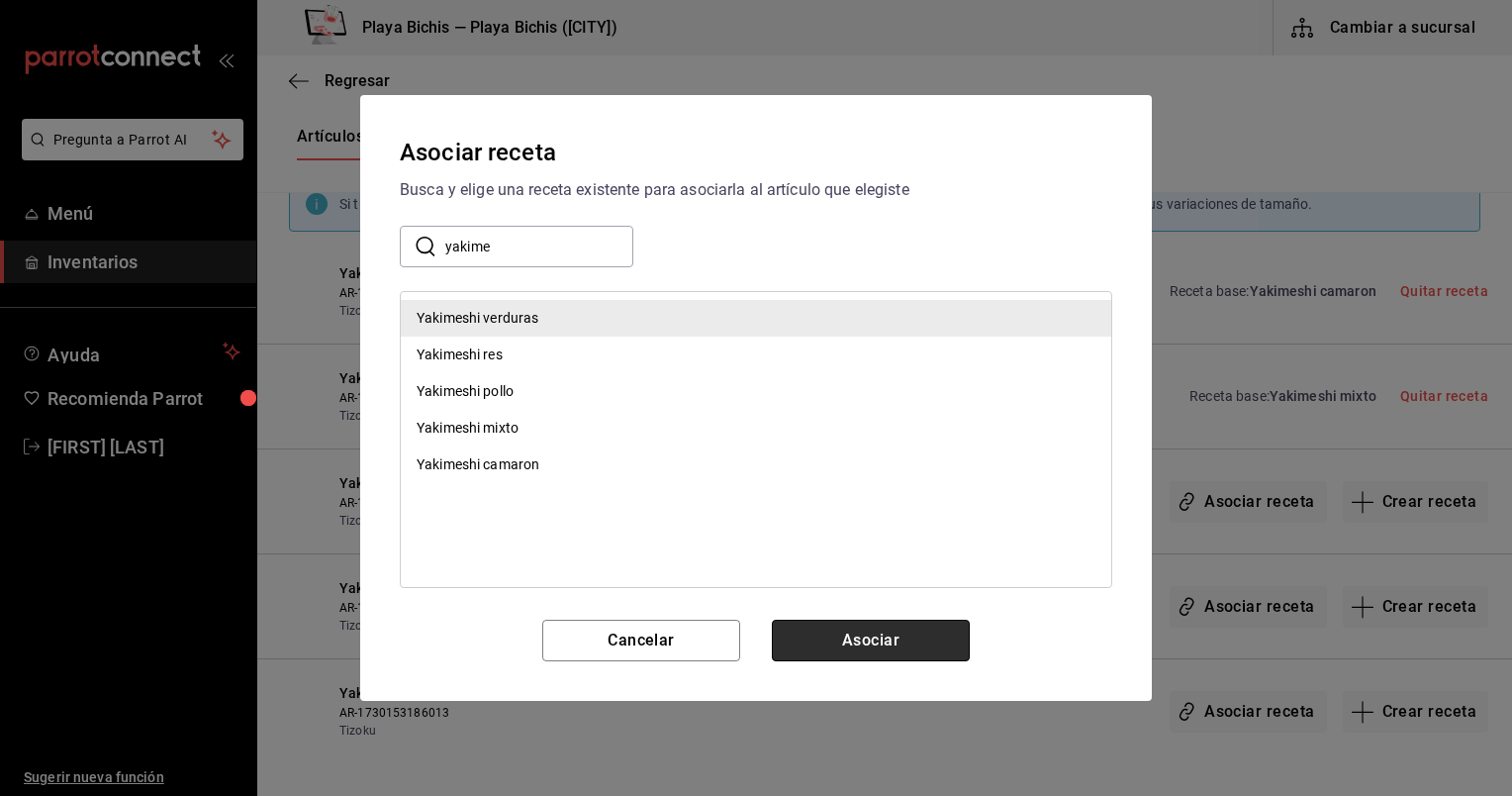 click on "Asociar" at bounding box center (871, 641) 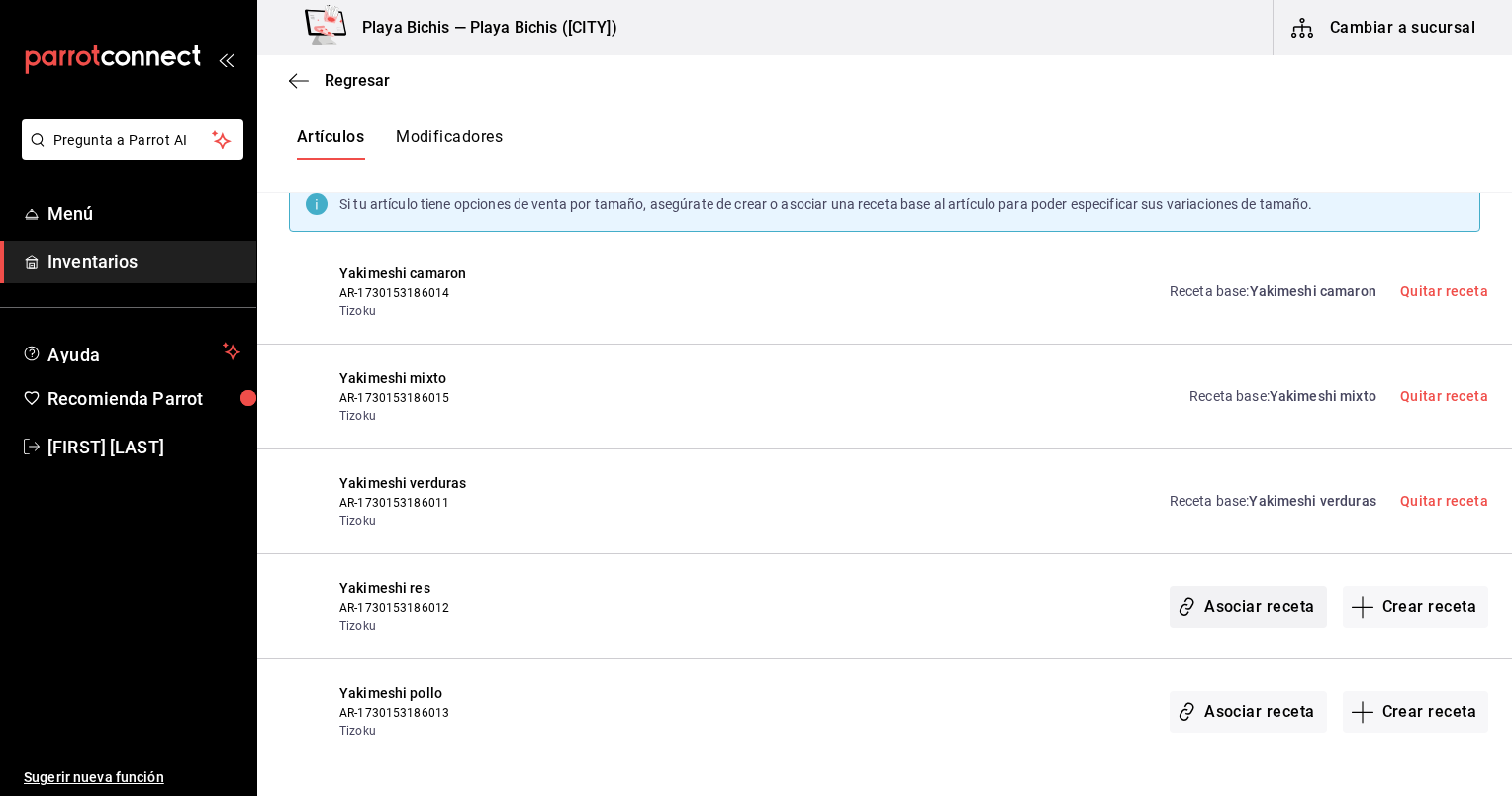click on "Asociar receta" at bounding box center [1248, 607] 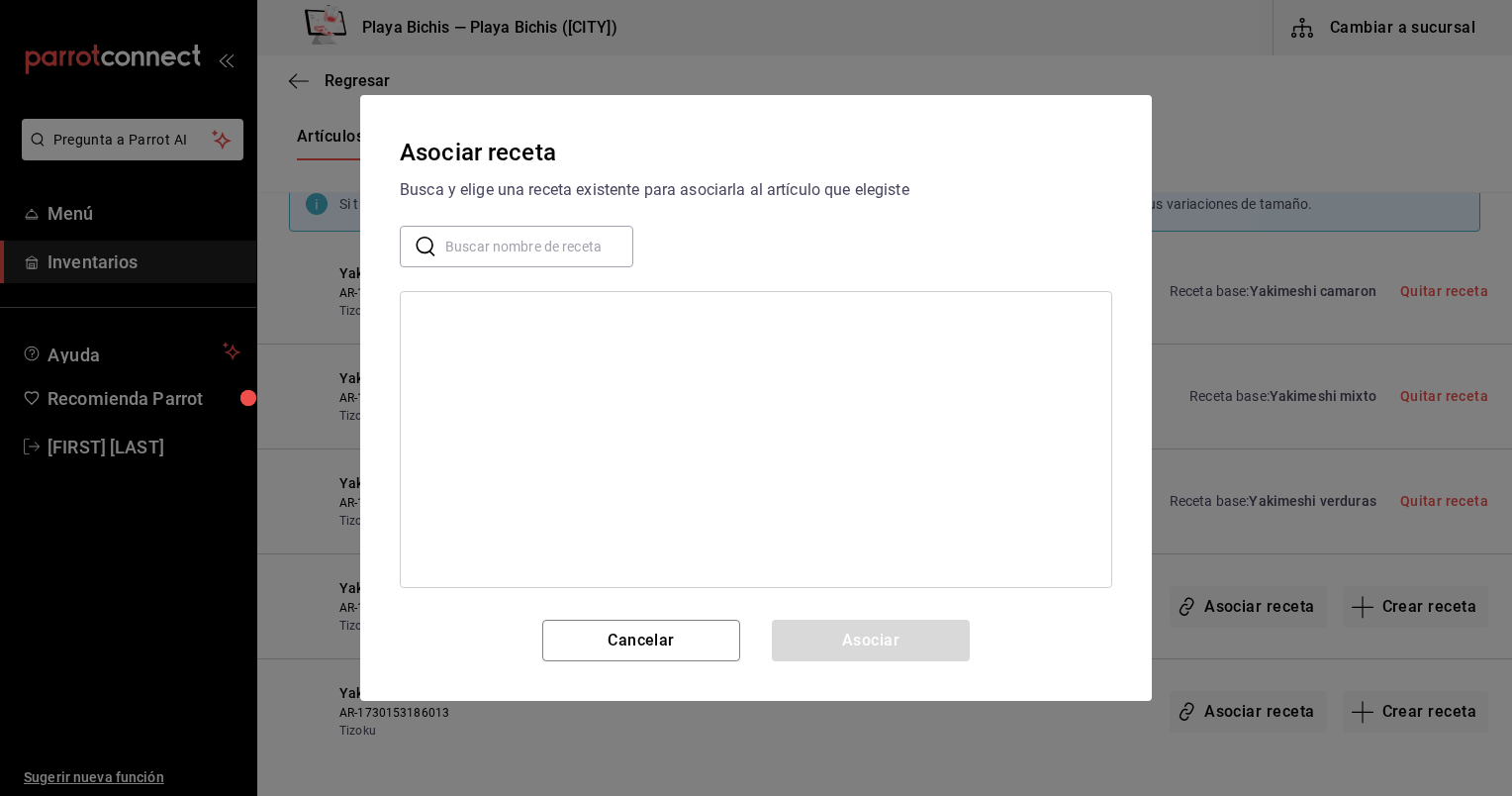 click at bounding box center [539, 247] 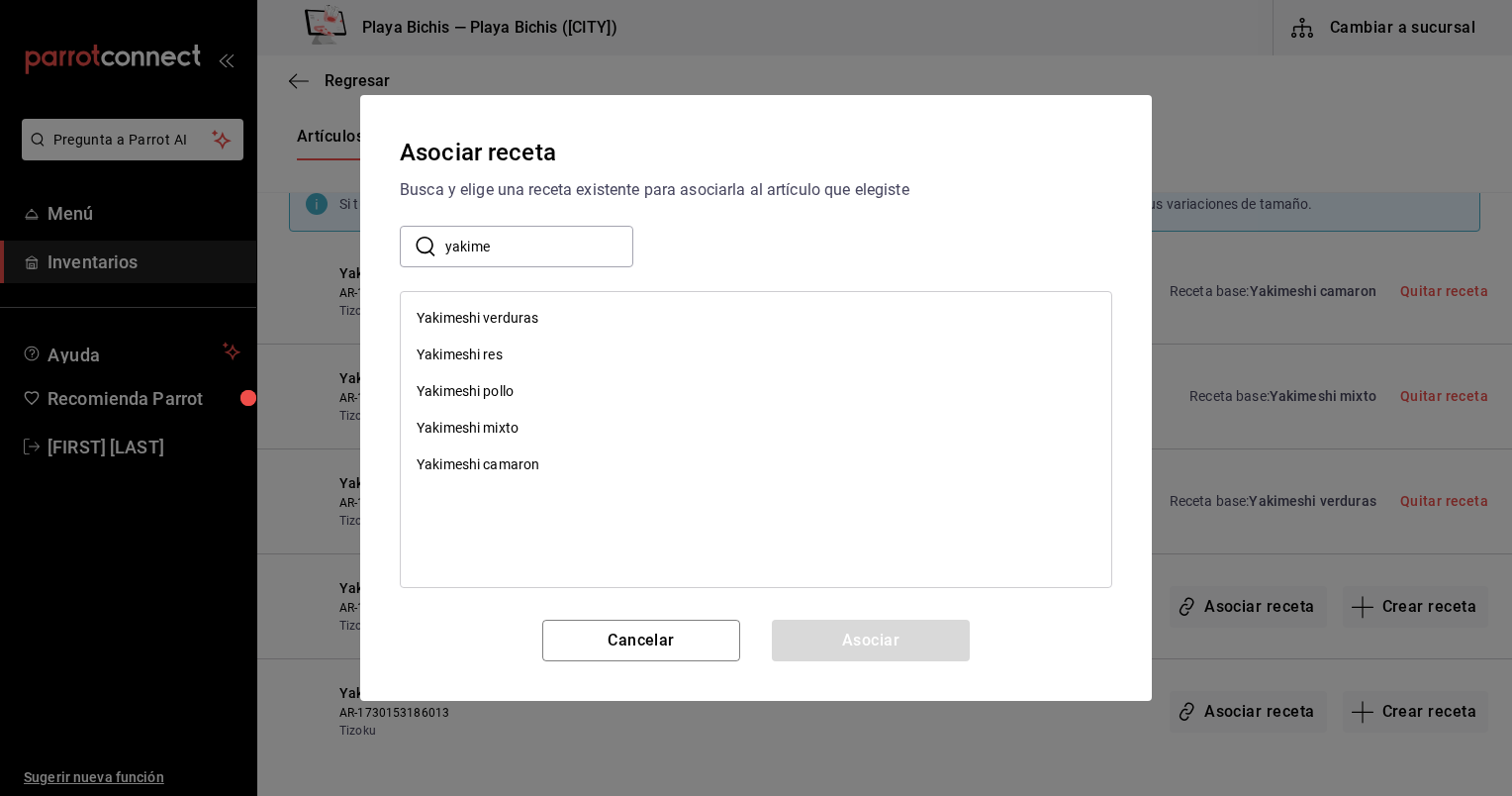type on "yakime" 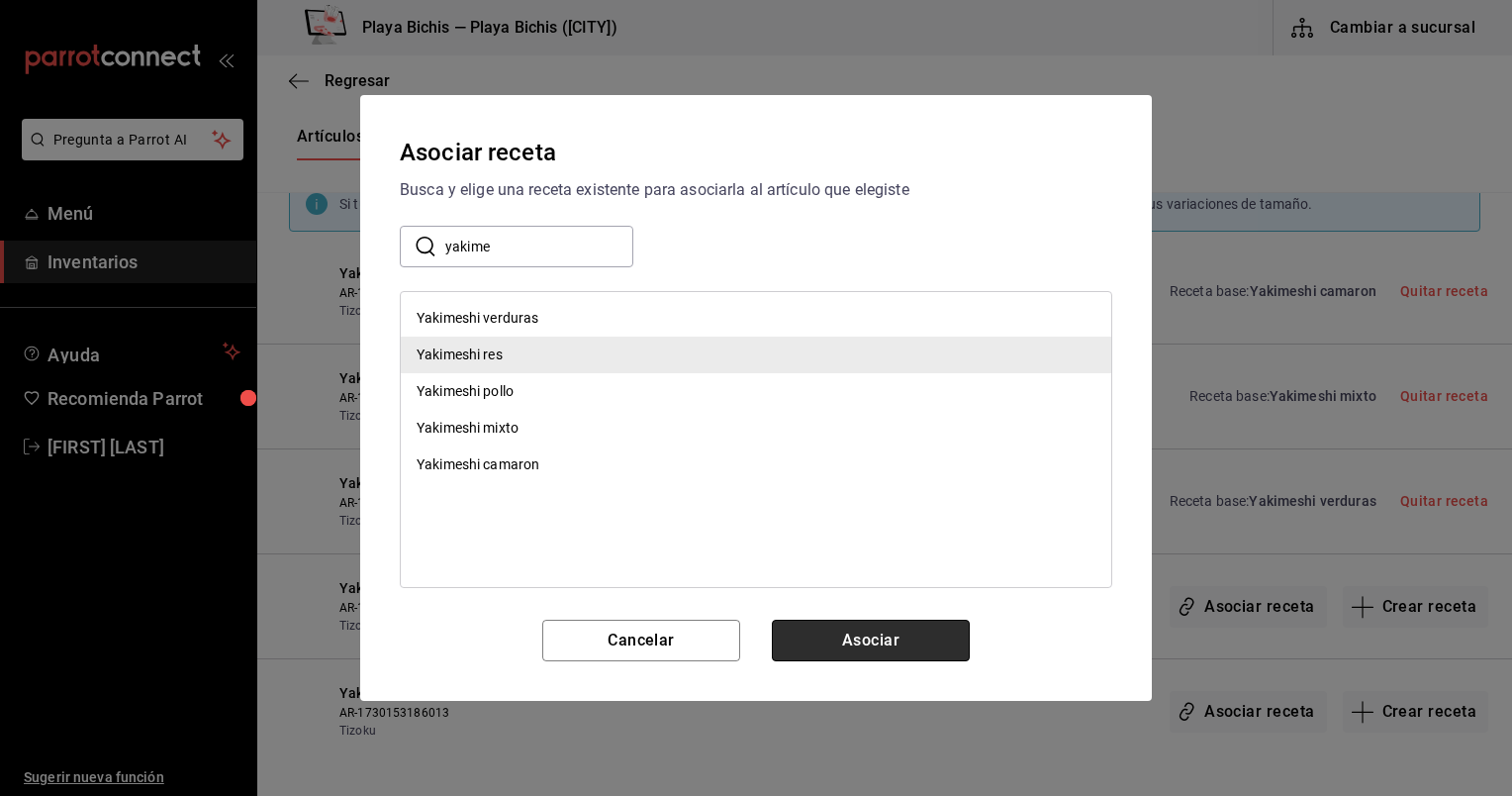 click on "Asociar" at bounding box center (871, 641) 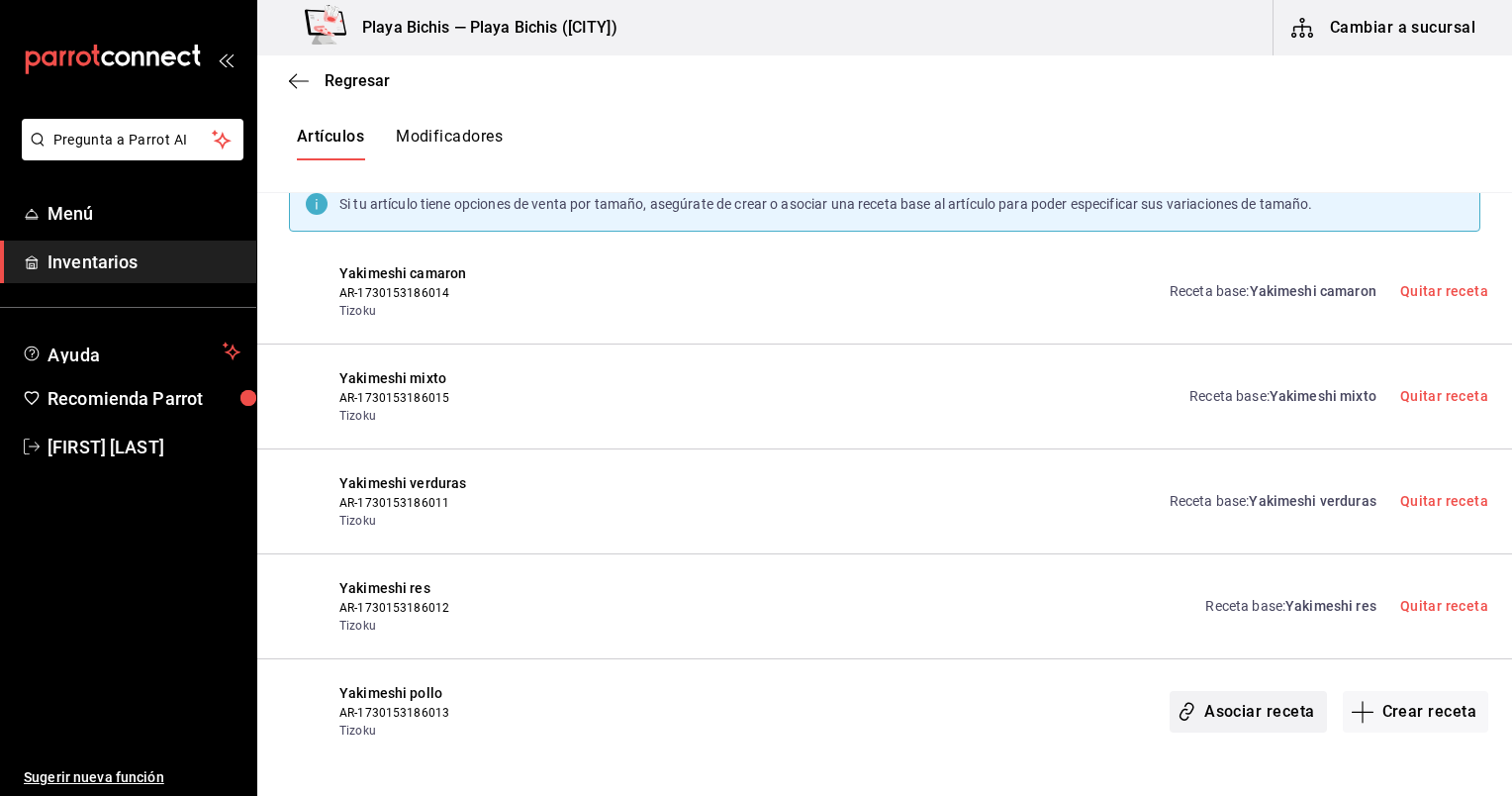 click on "Asociar receta" at bounding box center (1248, 712) 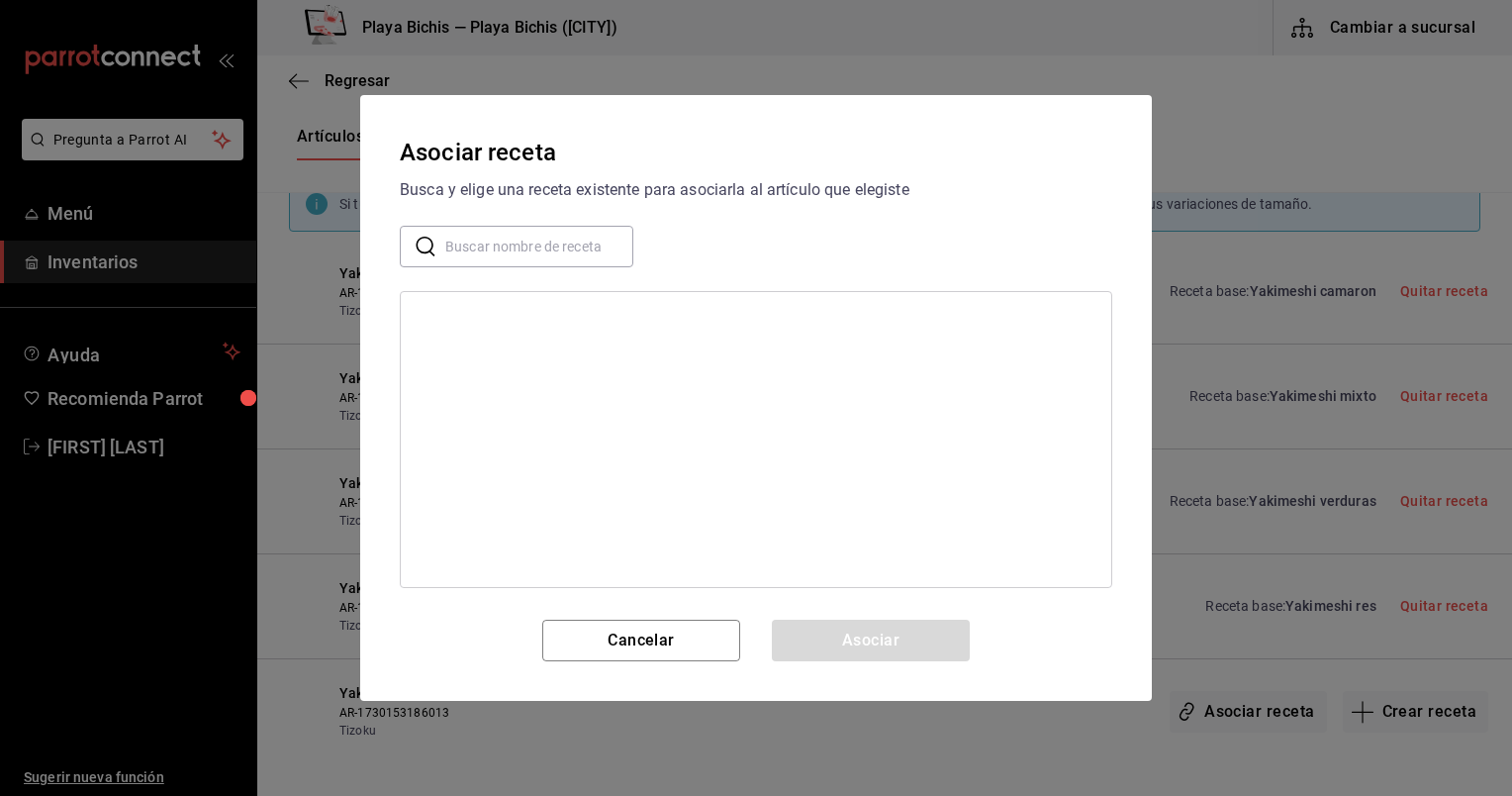 click at bounding box center [539, 247] 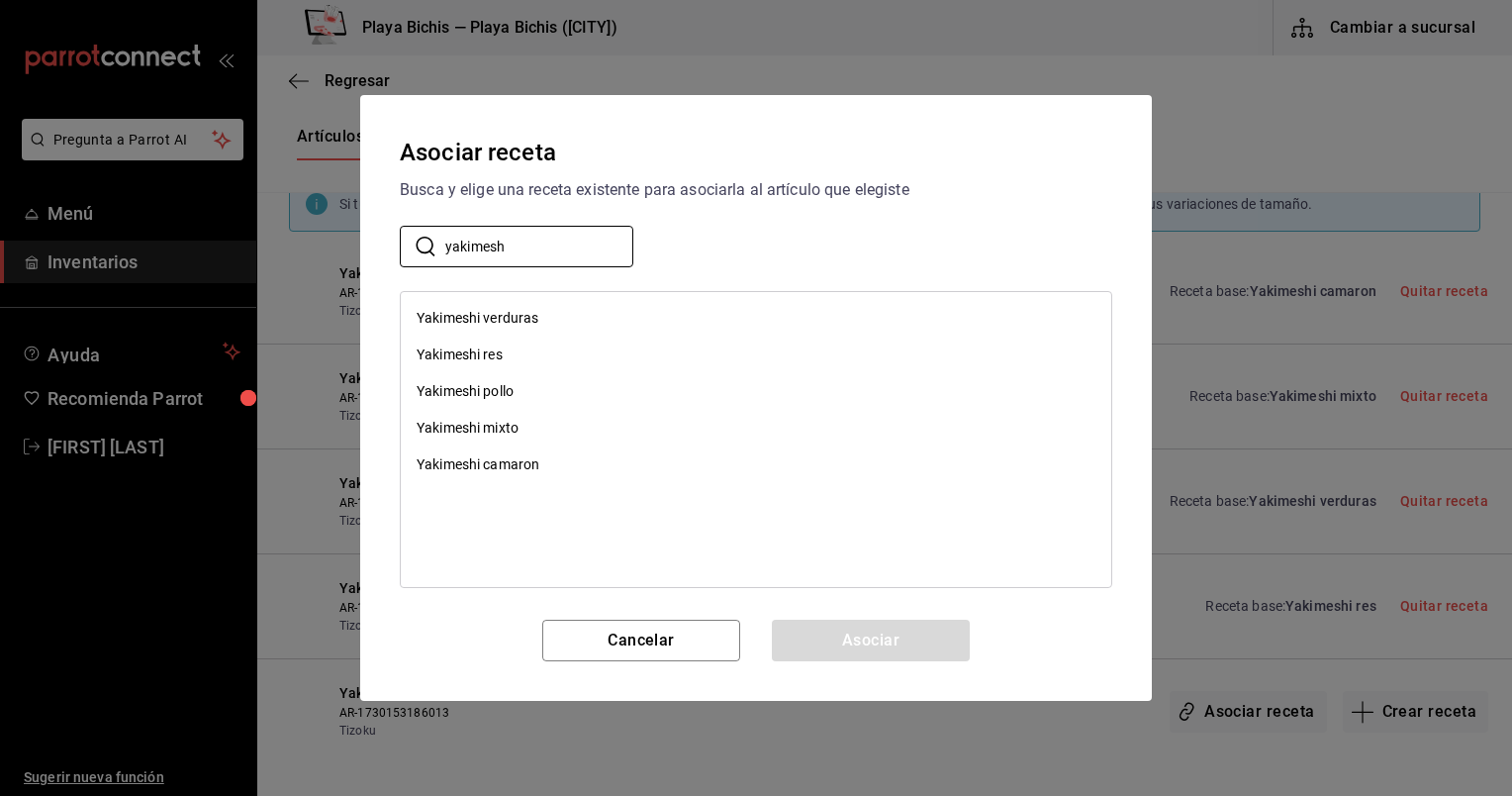 type on "yakimesh" 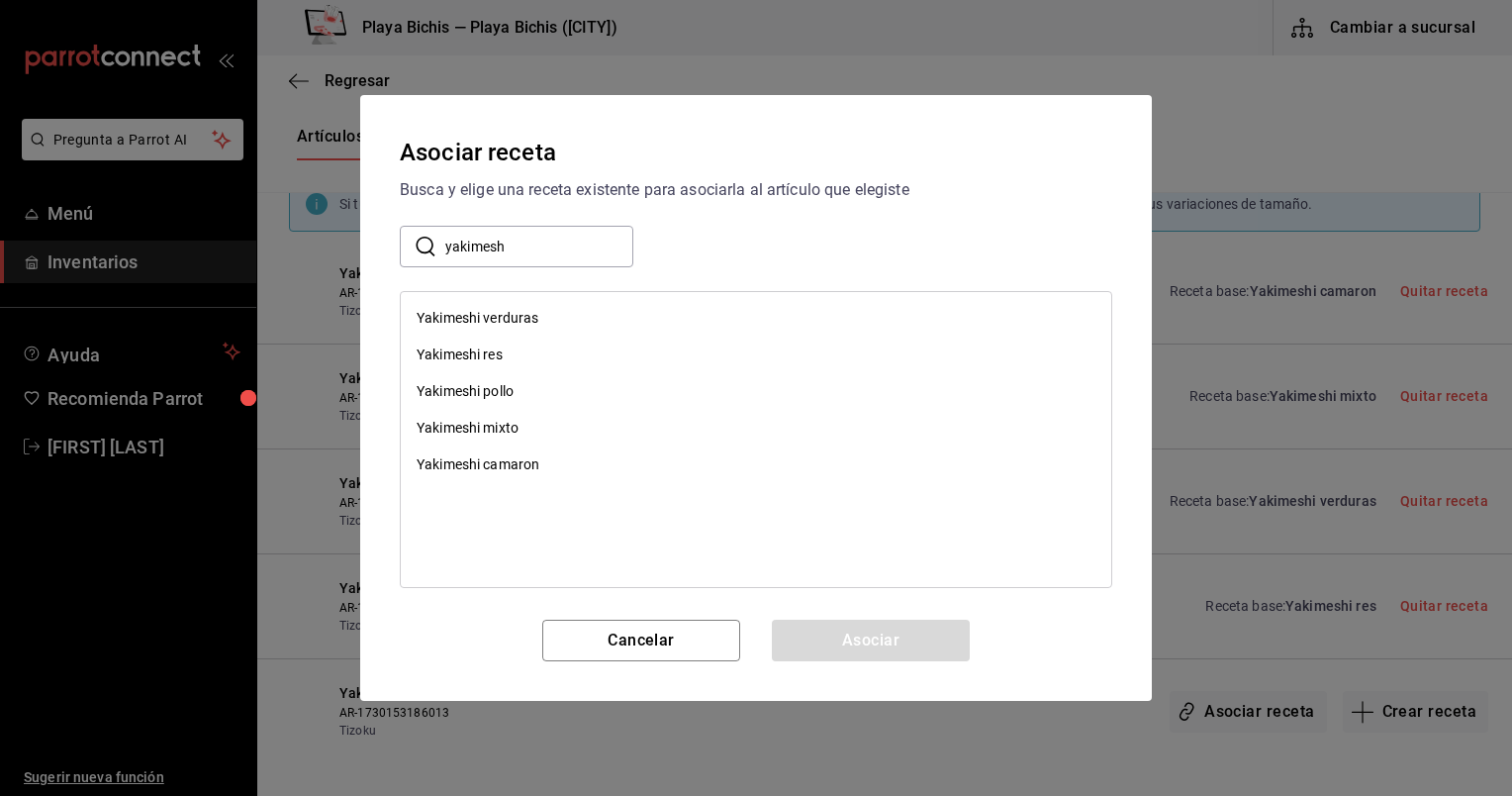 drag, startPoint x: 593, startPoint y: 380, endPoint x: 553, endPoint y: 396, distance: 43.081318 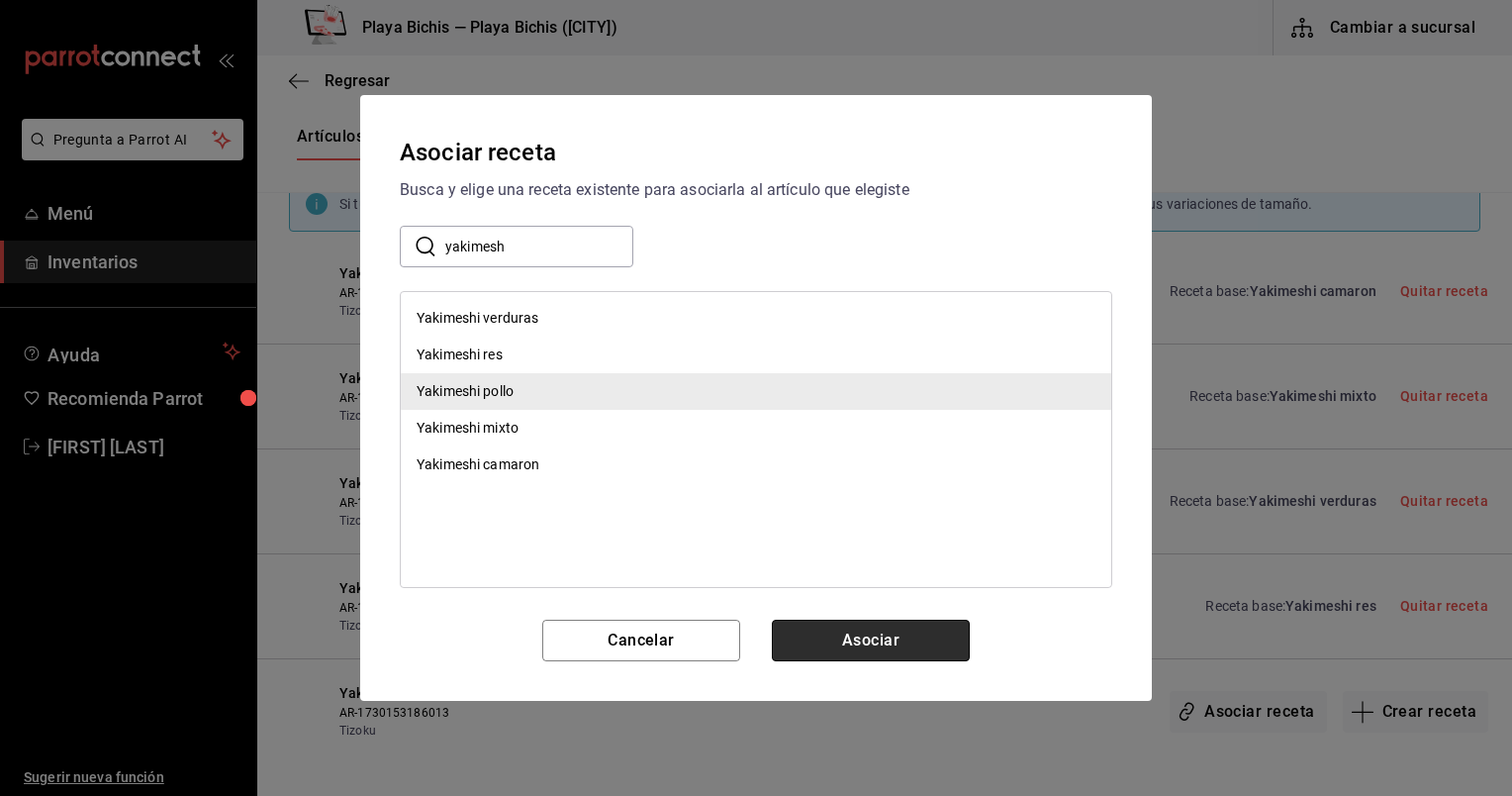 click on "Asociar" at bounding box center (871, 641) 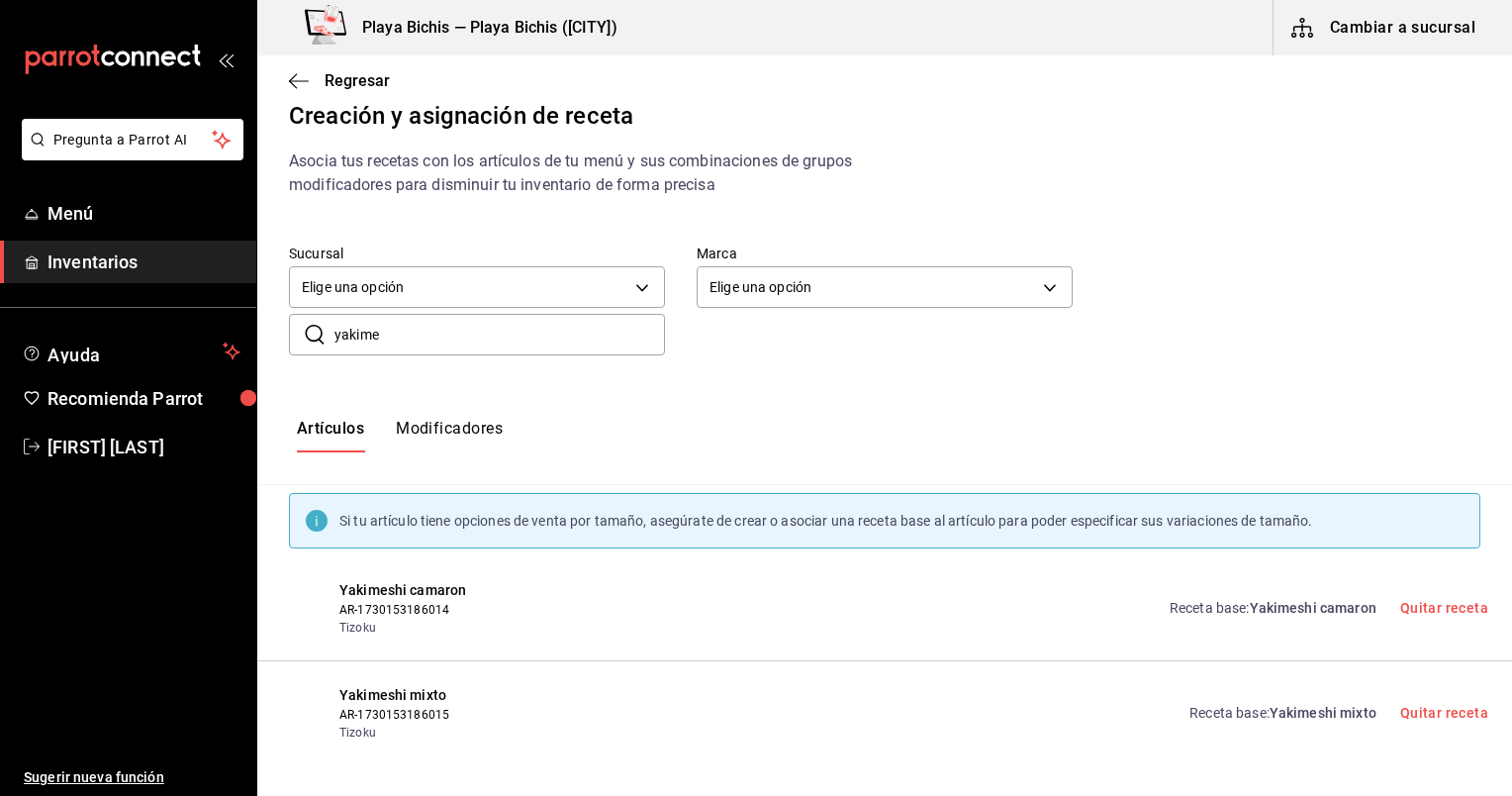 scroll, scrollTop: 11, scrollLeft: 0, axis: vertical 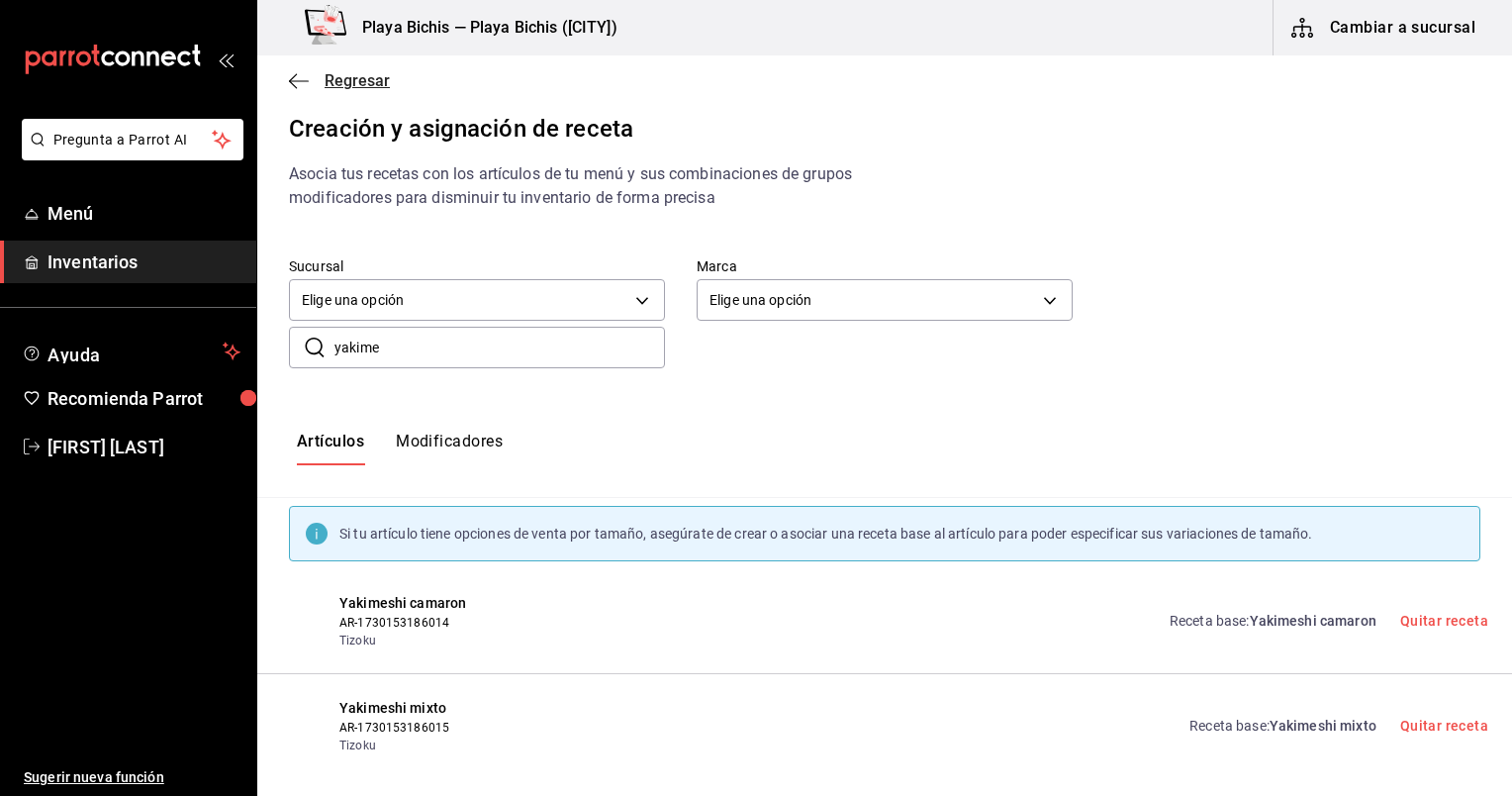 click on "Regresar" at bounding box center [357, 80] 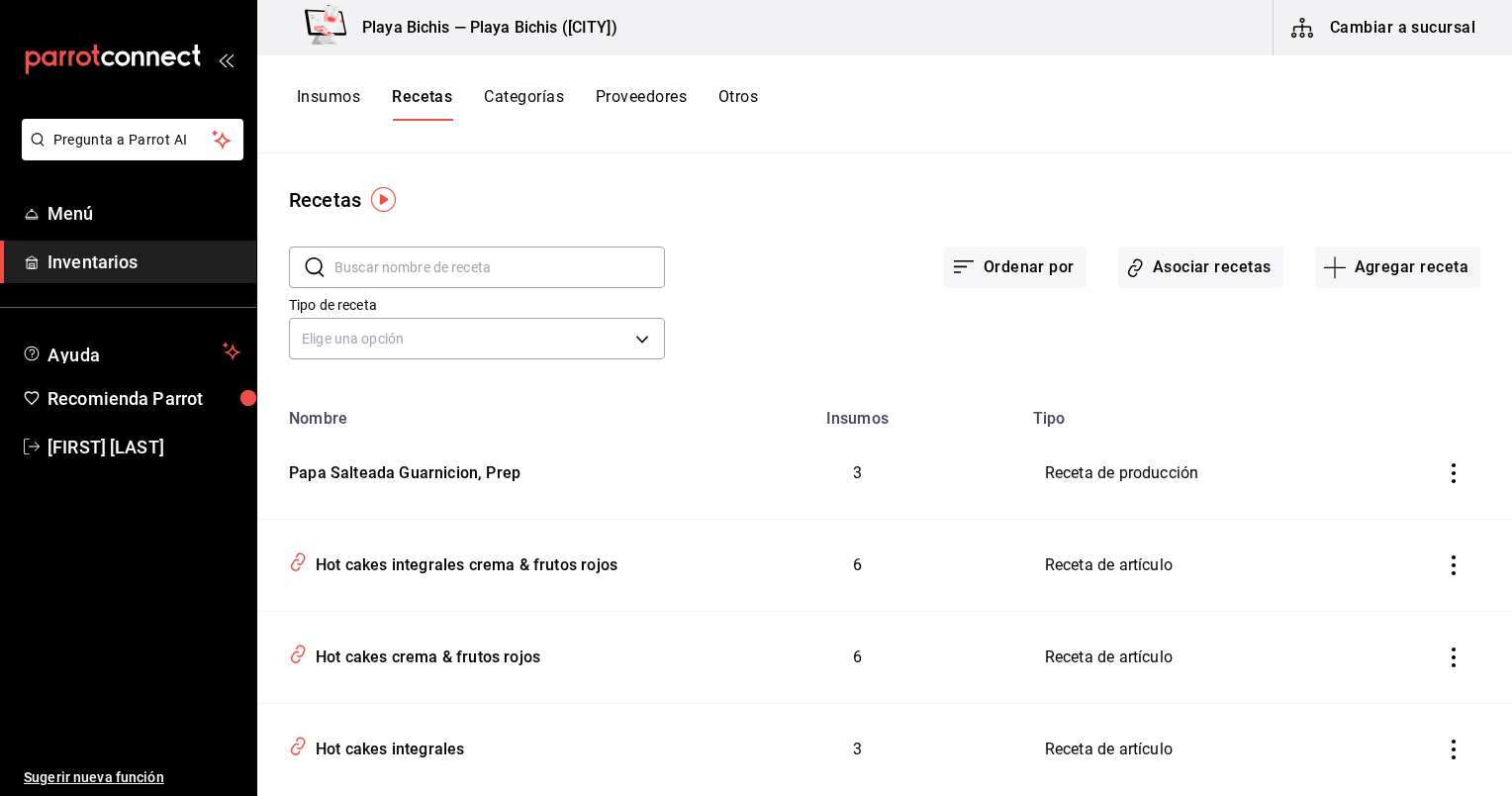 click at bounding box center (500, 267) 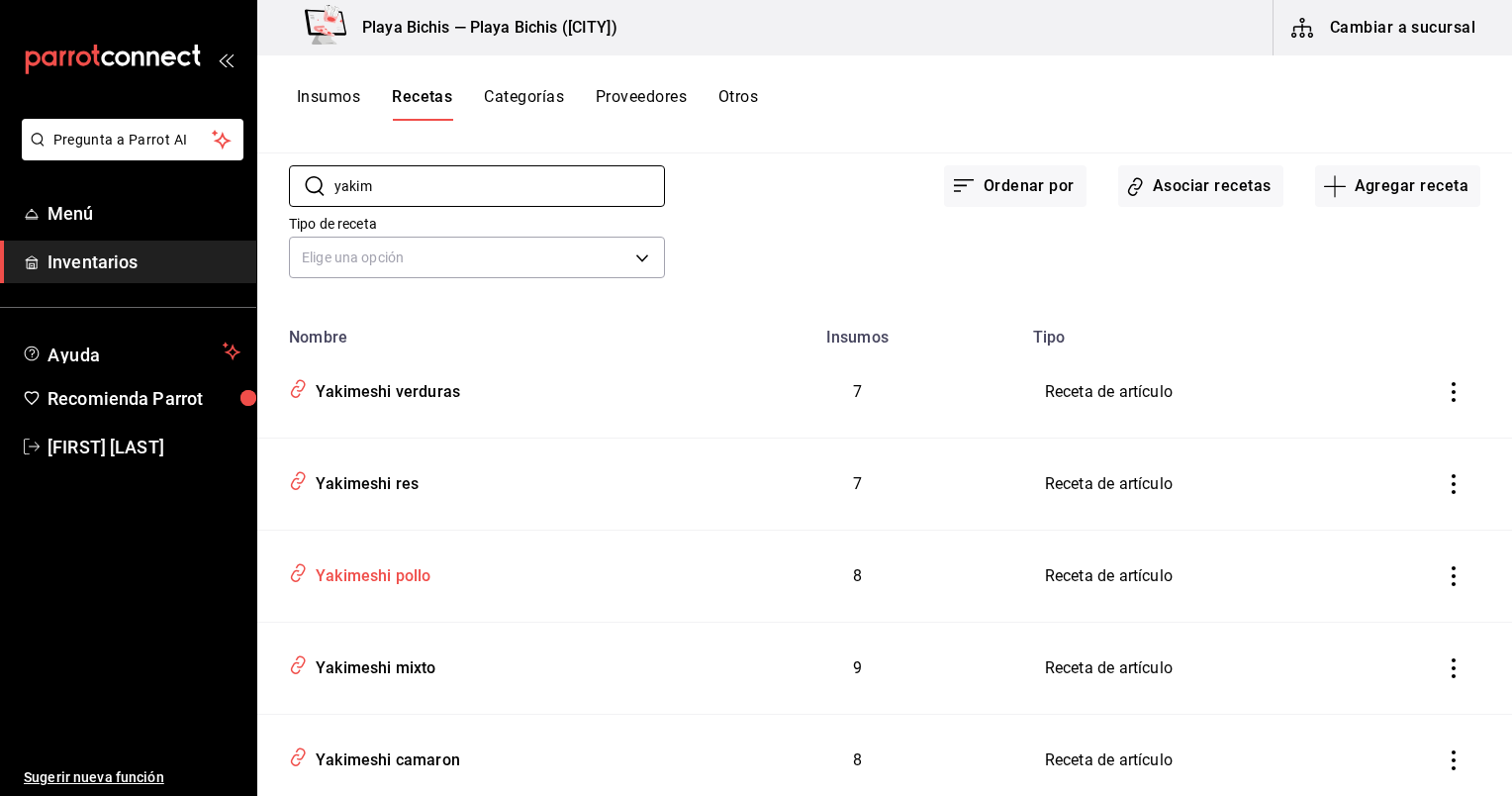scroll, scrollTop: 0, scrollLeft: 0, axis: both 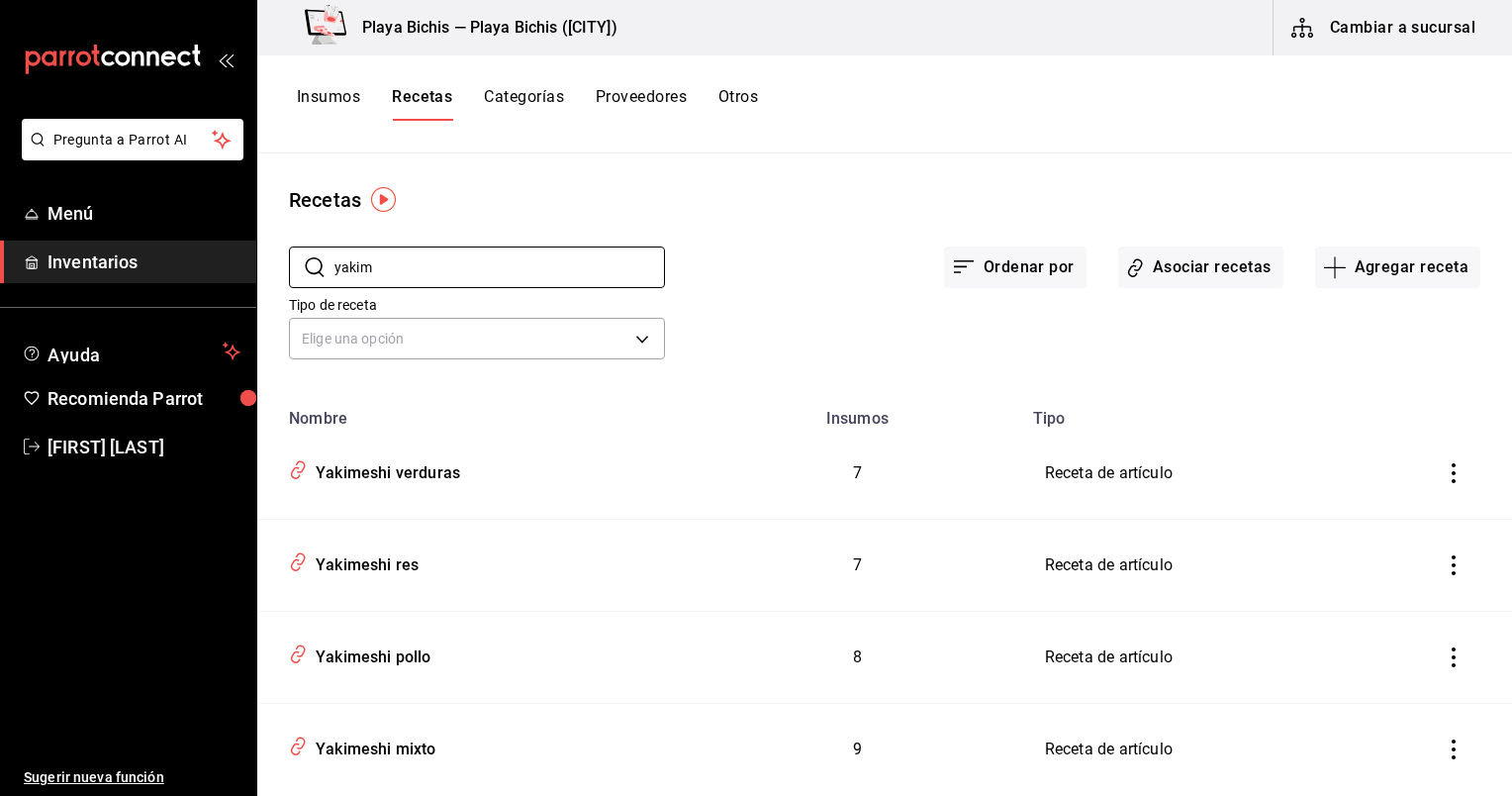 type on "yakim" 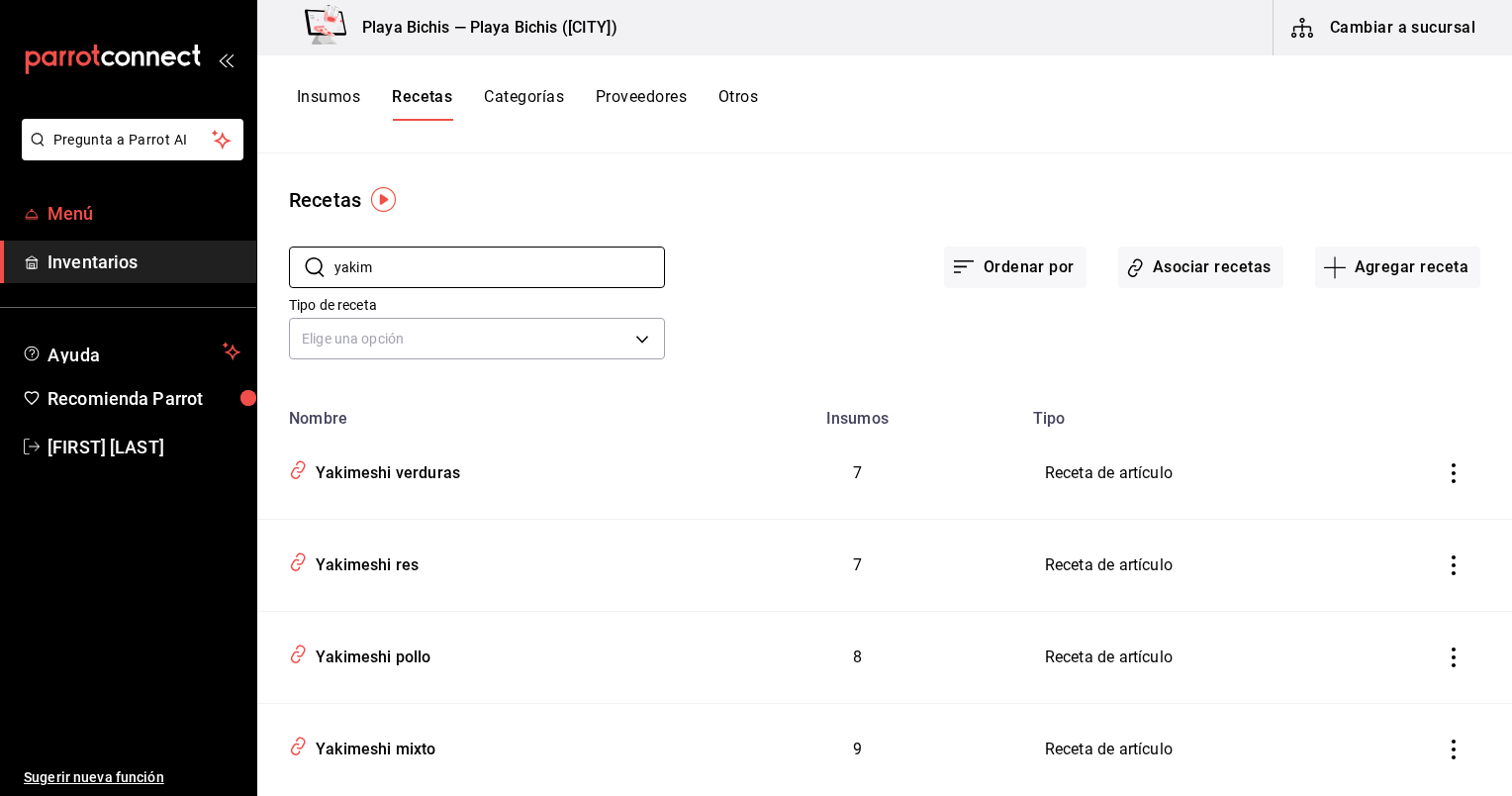 drag, startPoint x: 401, startPoint y: 266, endPoint x: 156, endPoint y: 224, distance: 248.57393 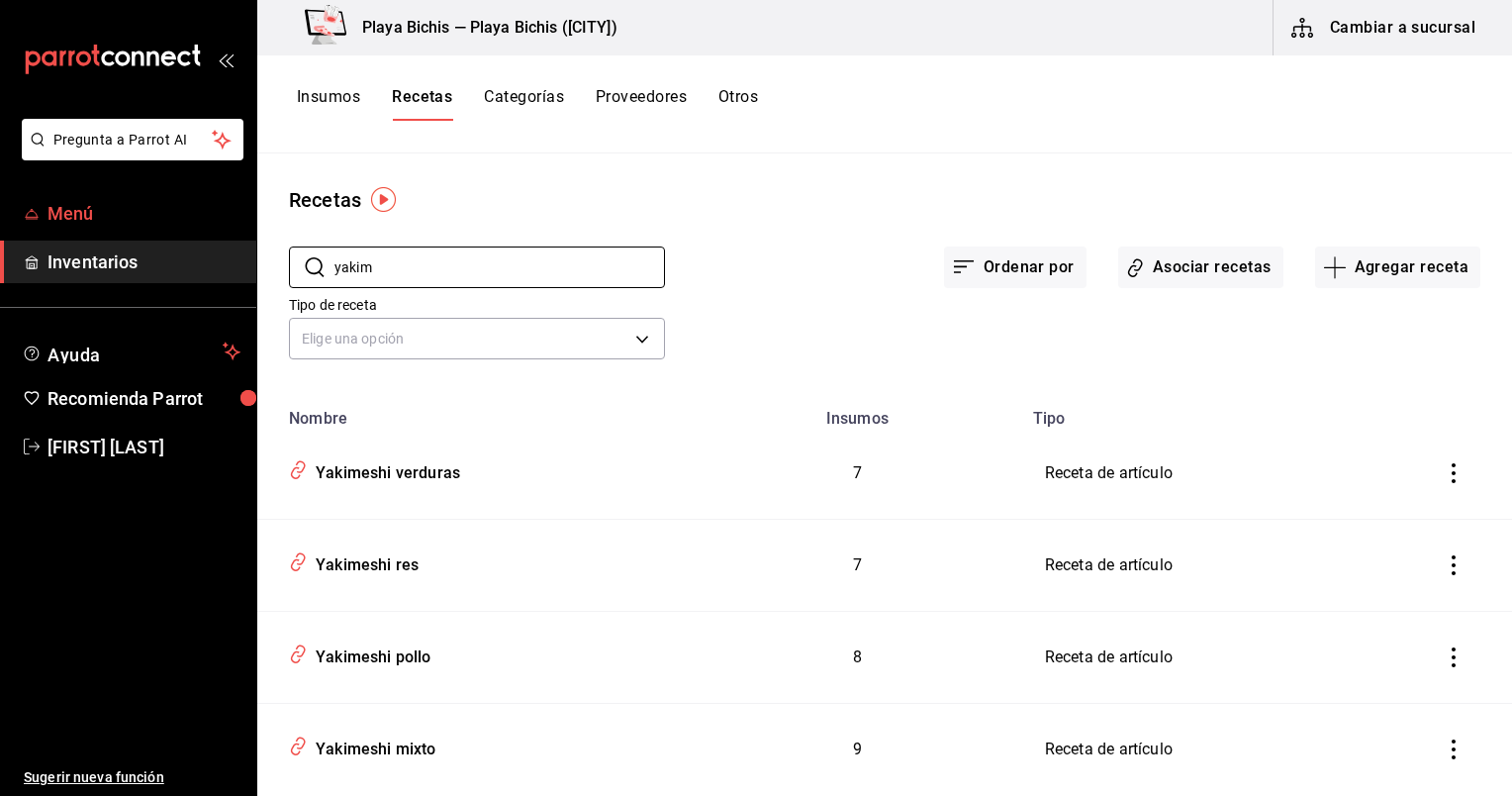 click on "Pregunta a Parrot AI Menú   Inventarios   Ayuda Recomienda Parrot   Gema Mata   Sugerir nueva función   Playa Bichis — Playa Bichis ([CITY]) Cambiar a sucursal Insumos Recetas Categorías Proveedores Otros Recetas ​ yakim ​ Ordenar por Asociar recetas Agregar receta Tipo de receta Elige una opción default Nombre Insumos Tipo Yakimeshi verduras 7 Receta de artículo Yakimeshi res 7 Receta de artículo Yakimeshi pollo 8 Receta de artículo Yakimeshi mixto 9 Receta de artículo Yakimeshi camaron 8 Receta de artículo Verdura mix yakimeshi, Prep 3 Receta de producción Guardar" at bounding box center [756, 391] 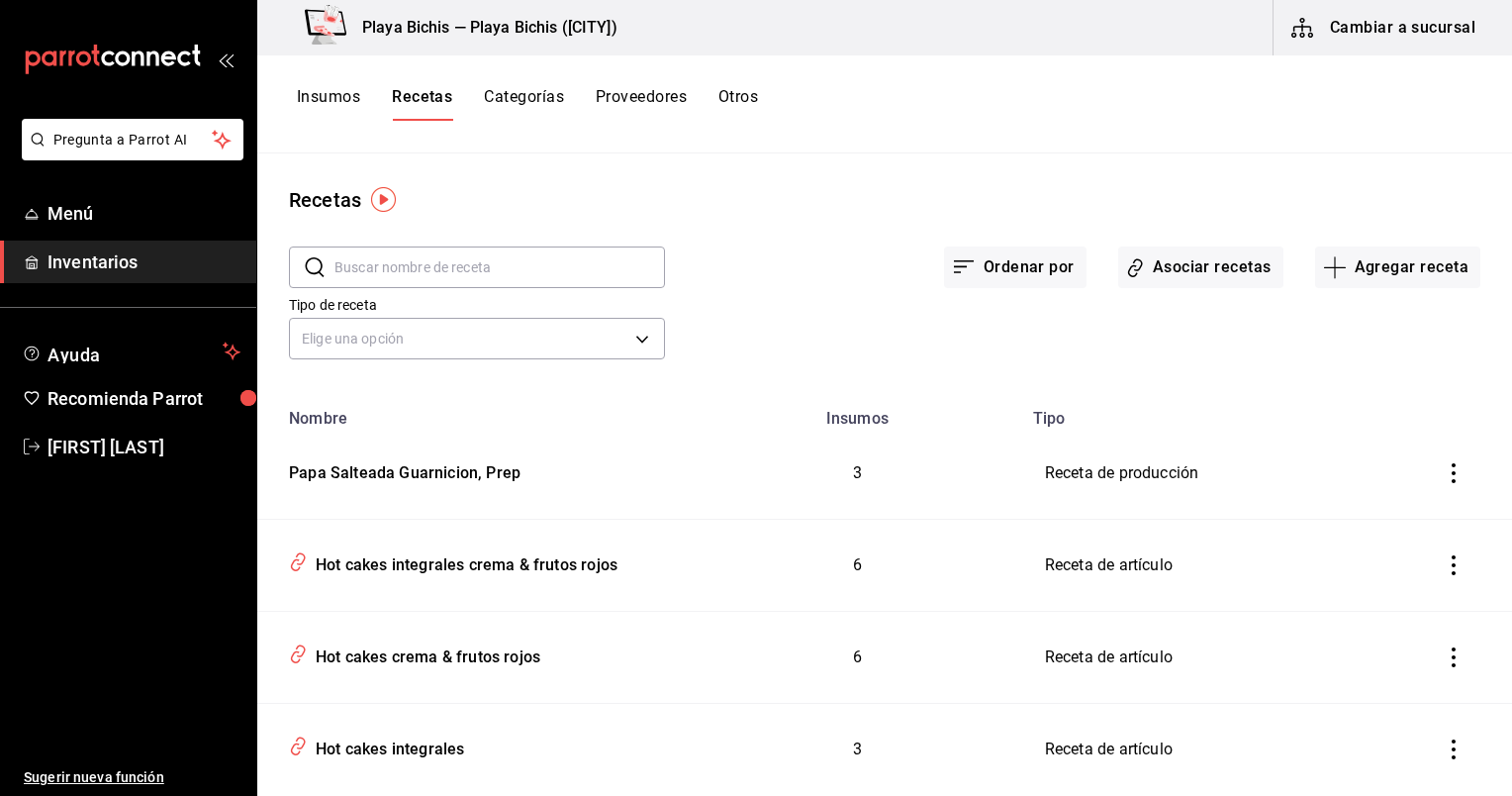 click at bounding box center [500, 267] 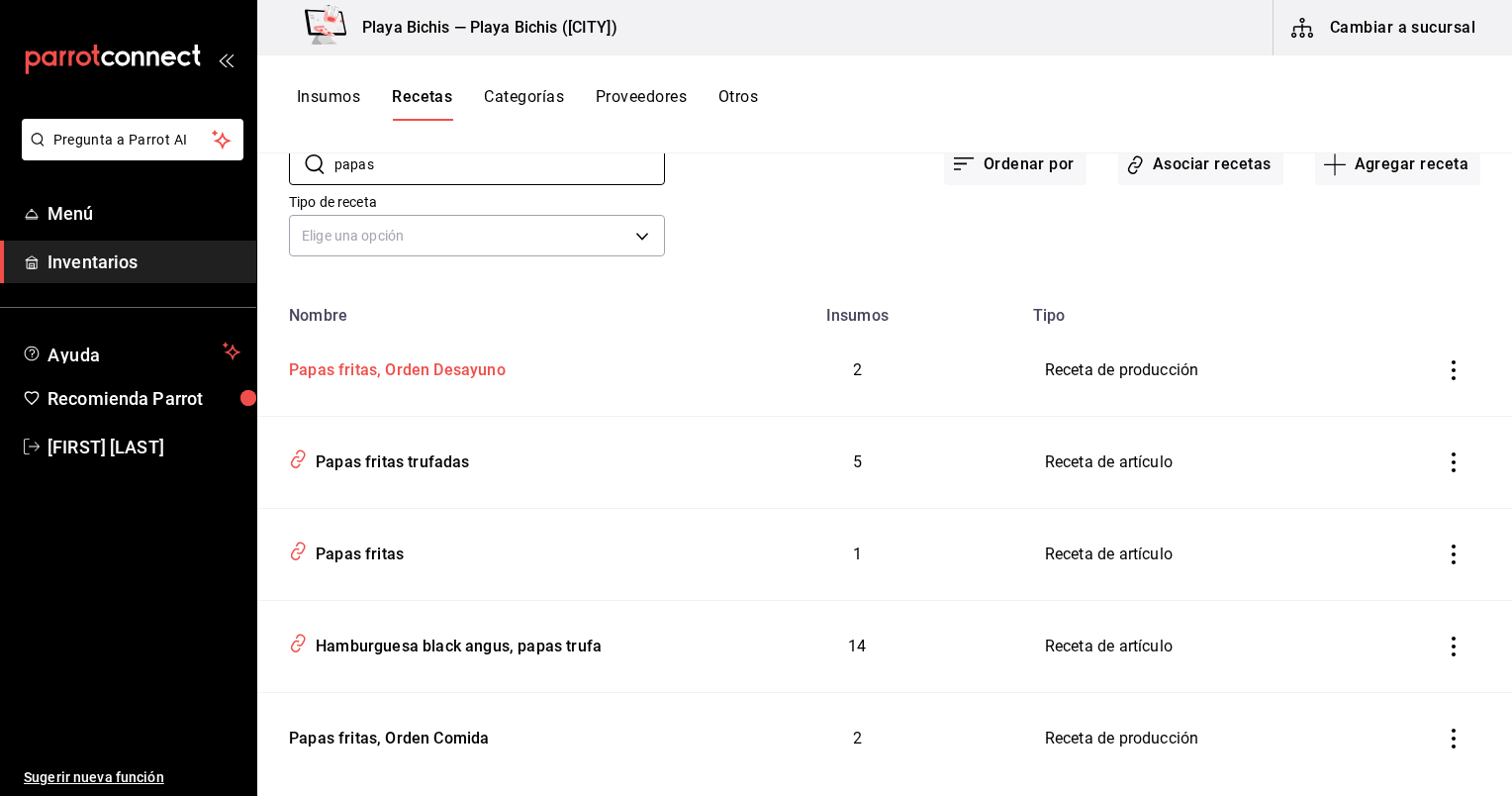scroll, scrollTop: 144, scrollLeft: 0, axis: vertical 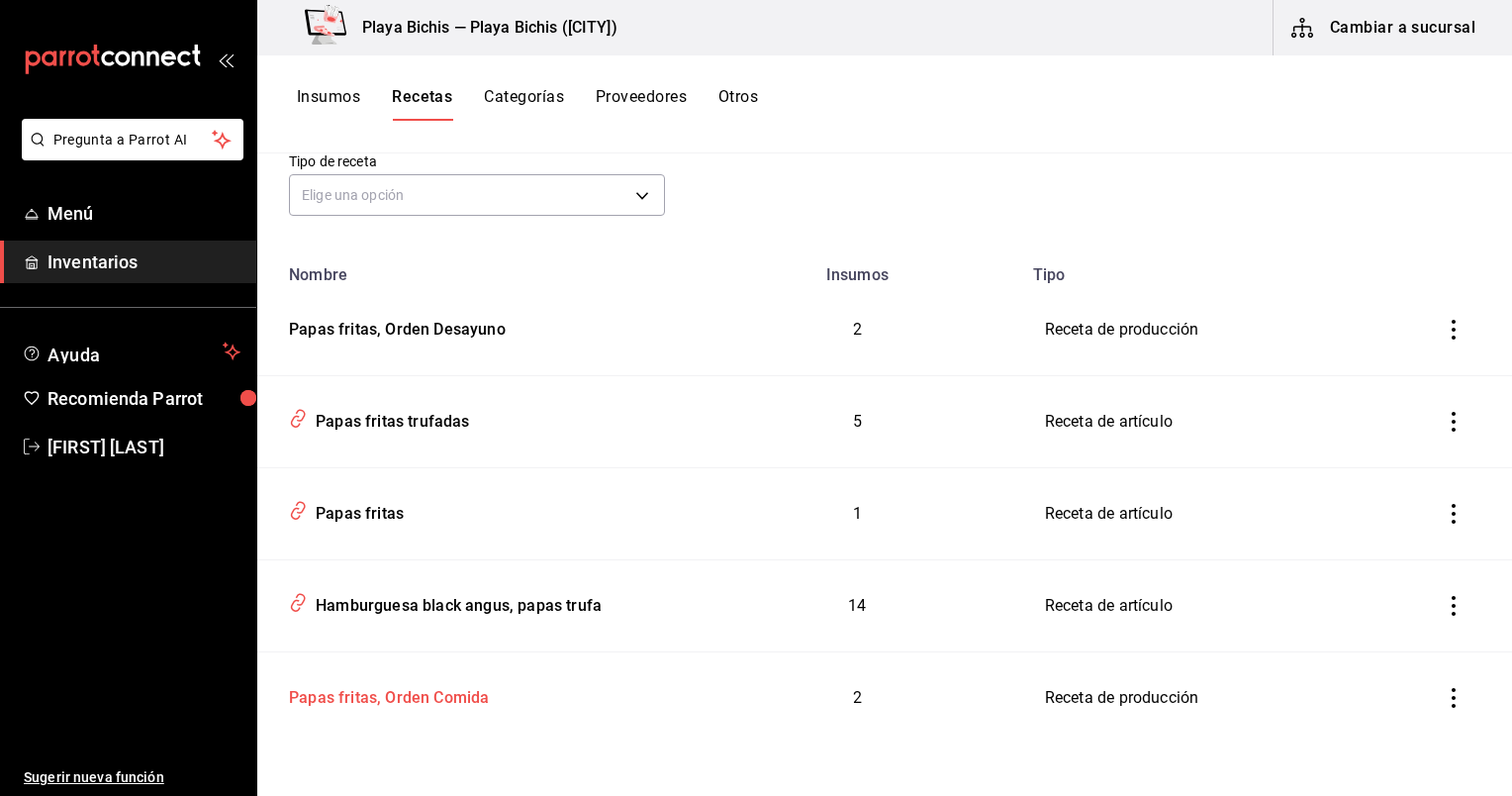type on "papas" 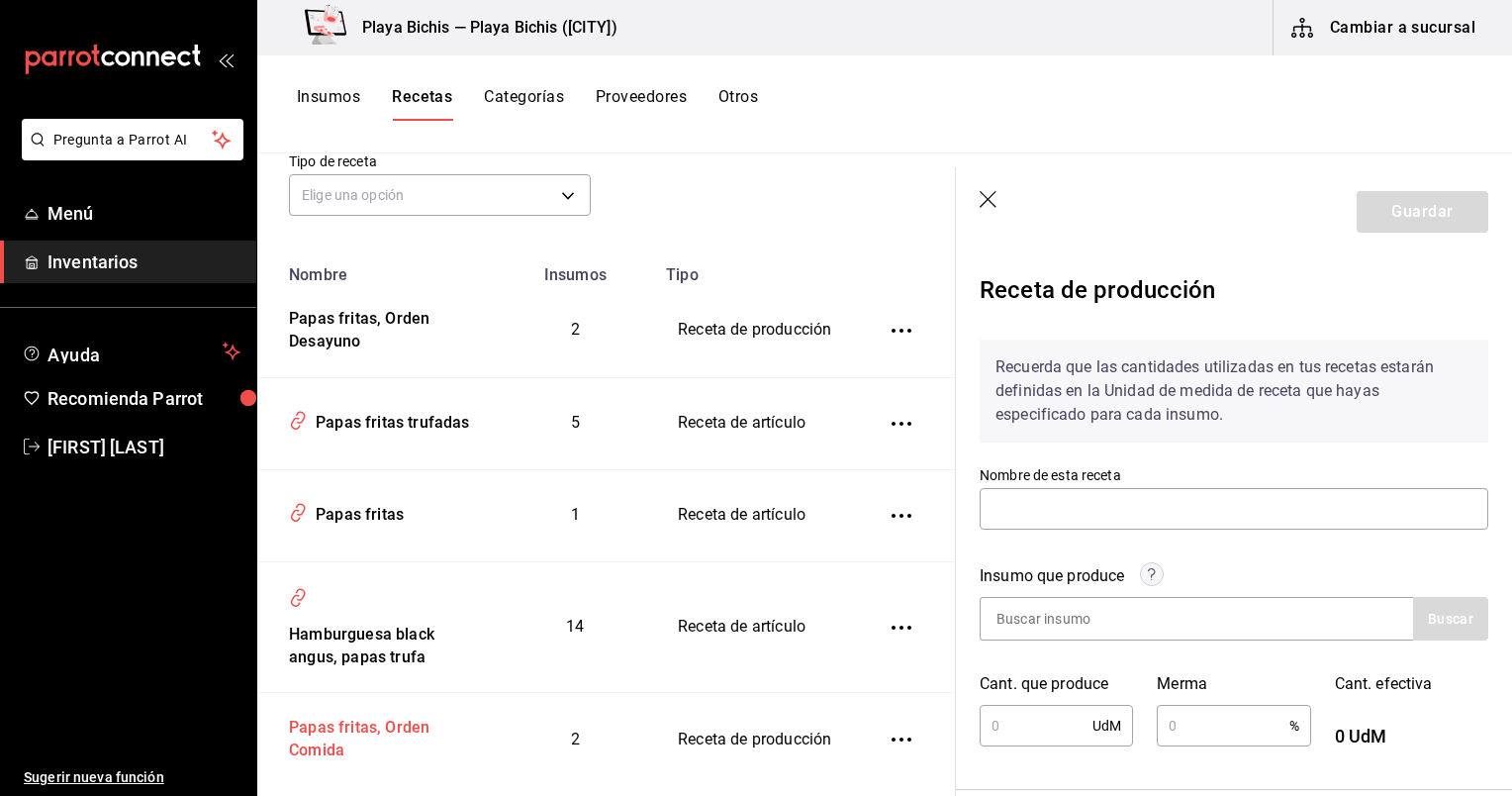 type on "Papas fritas, Orden Comida" 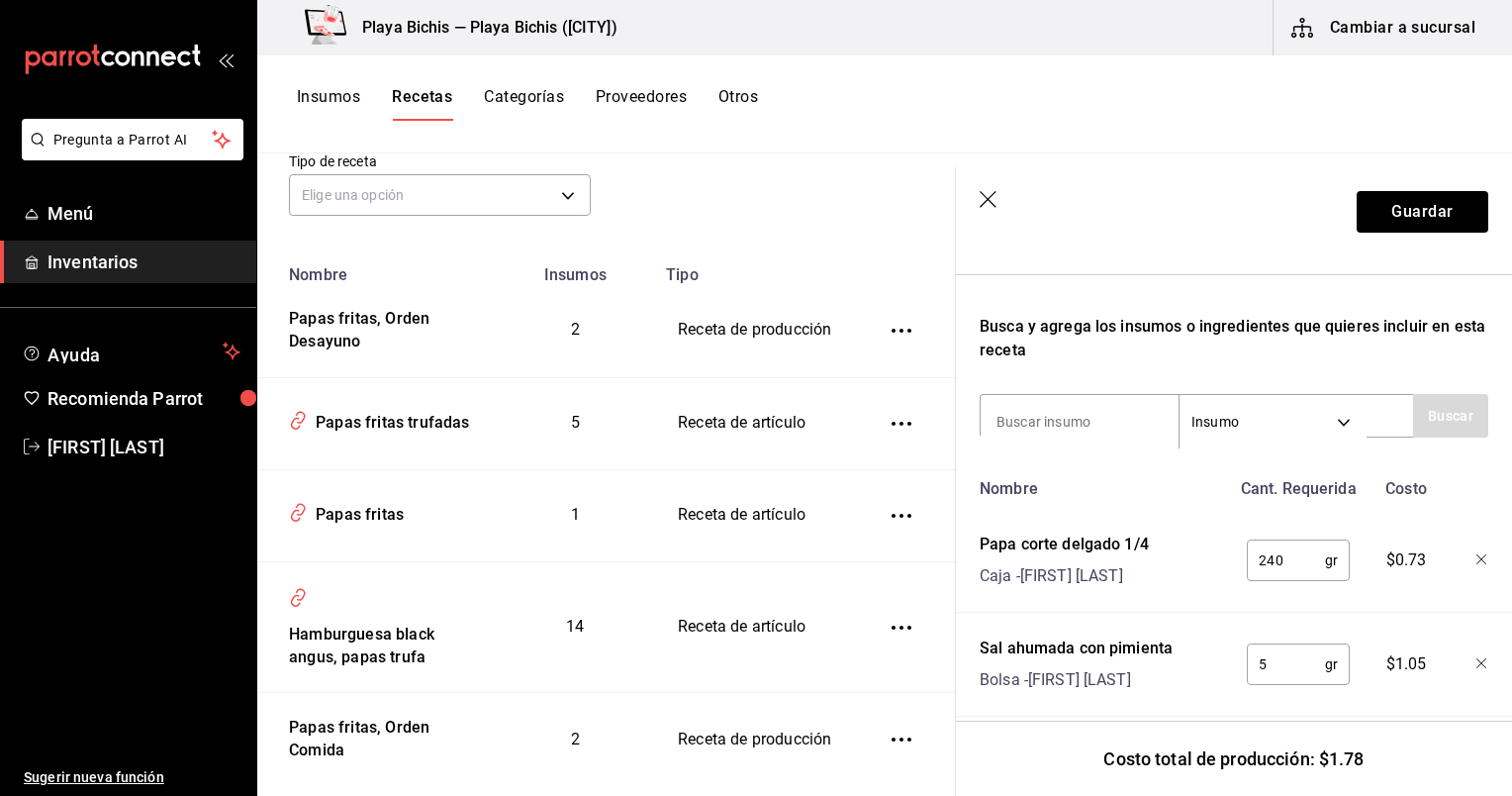 scroll, scrollTop: 625, scrollLeft: 0, axis: vertical 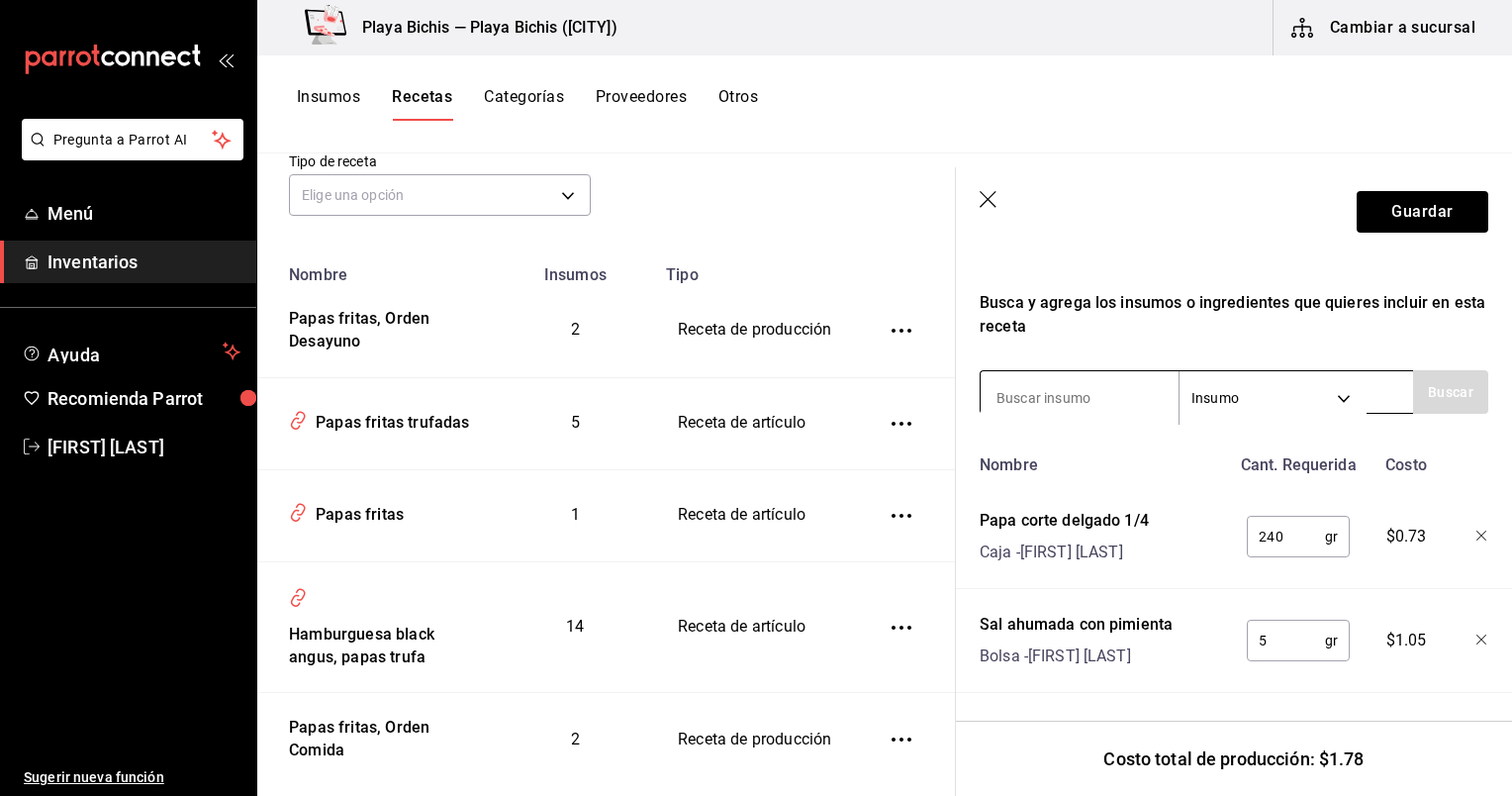 click at bounding box center (1080, 398) 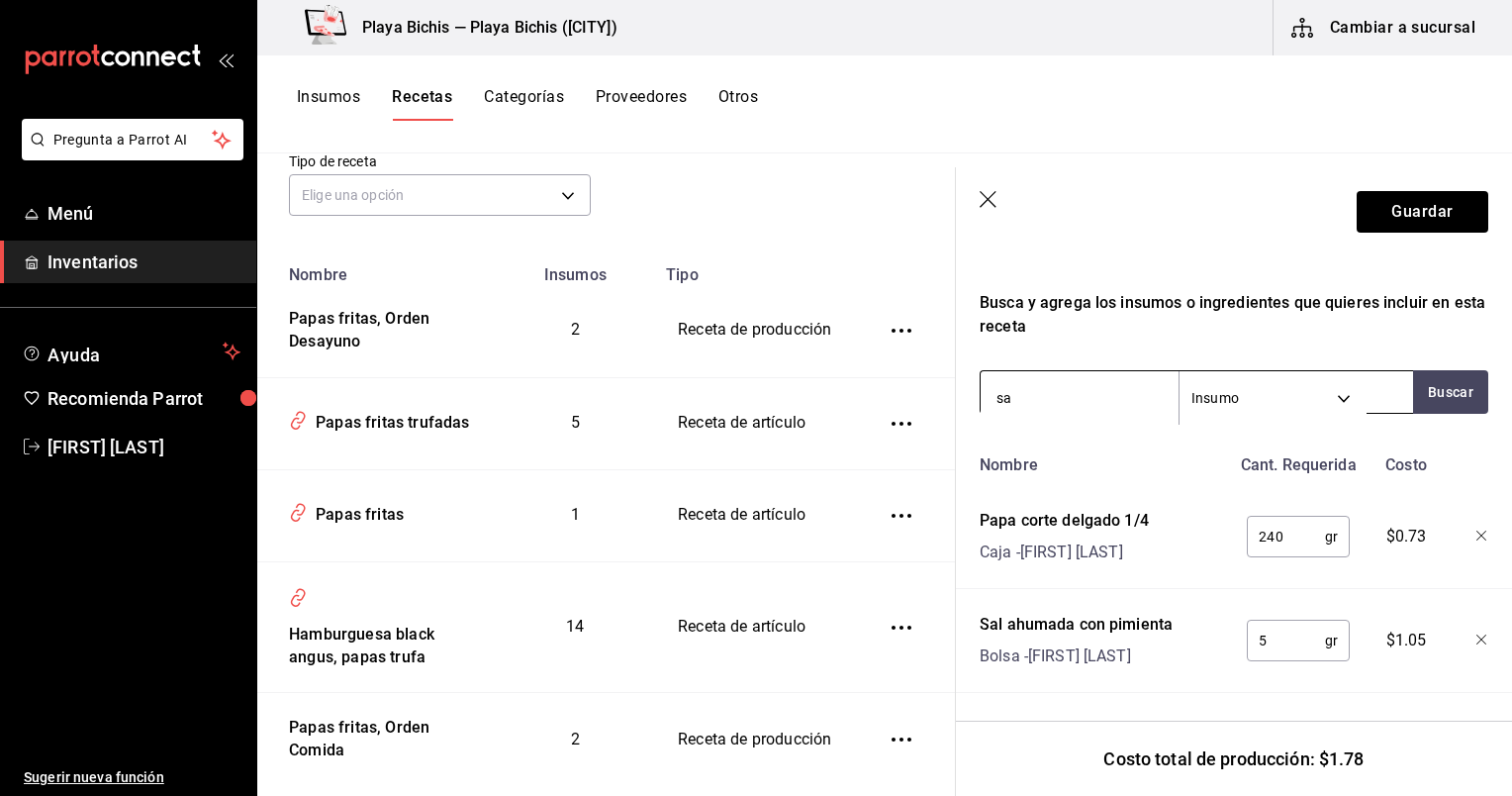 type on "sal" 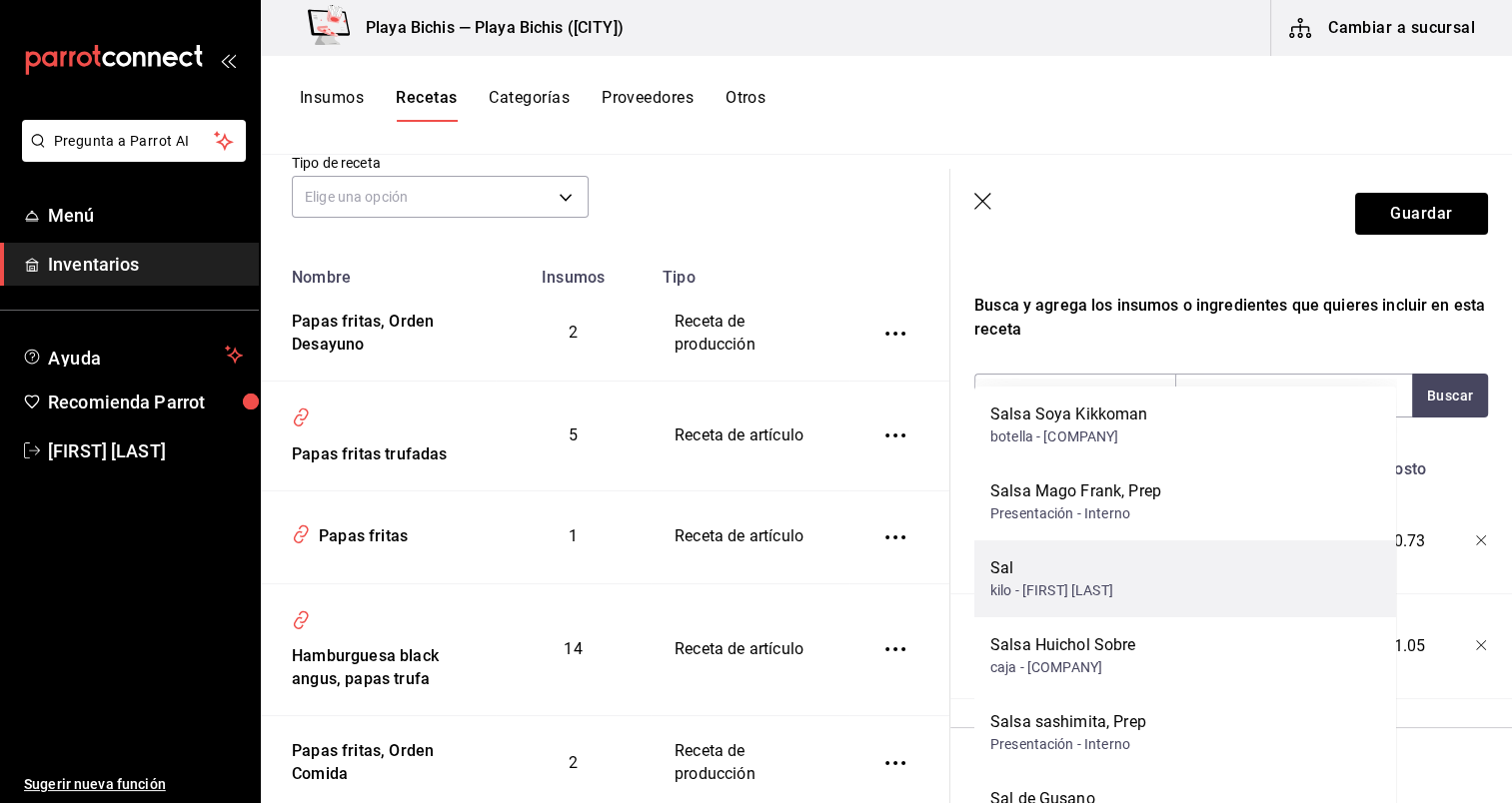 click on "kilo - [FIRST] [LAST]" at bounding box center [1051, 590] 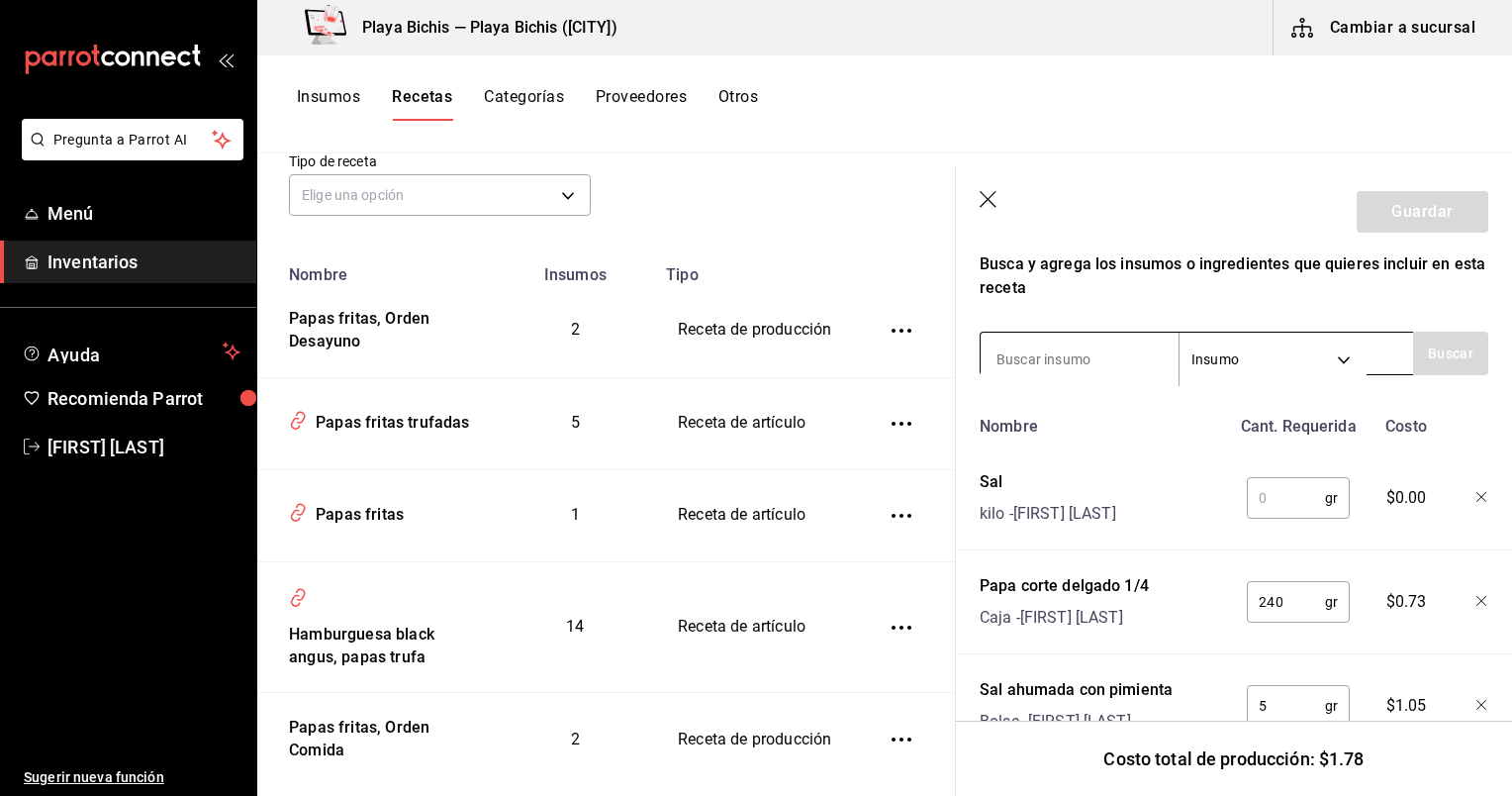 click at bounding box center [1080, 359] 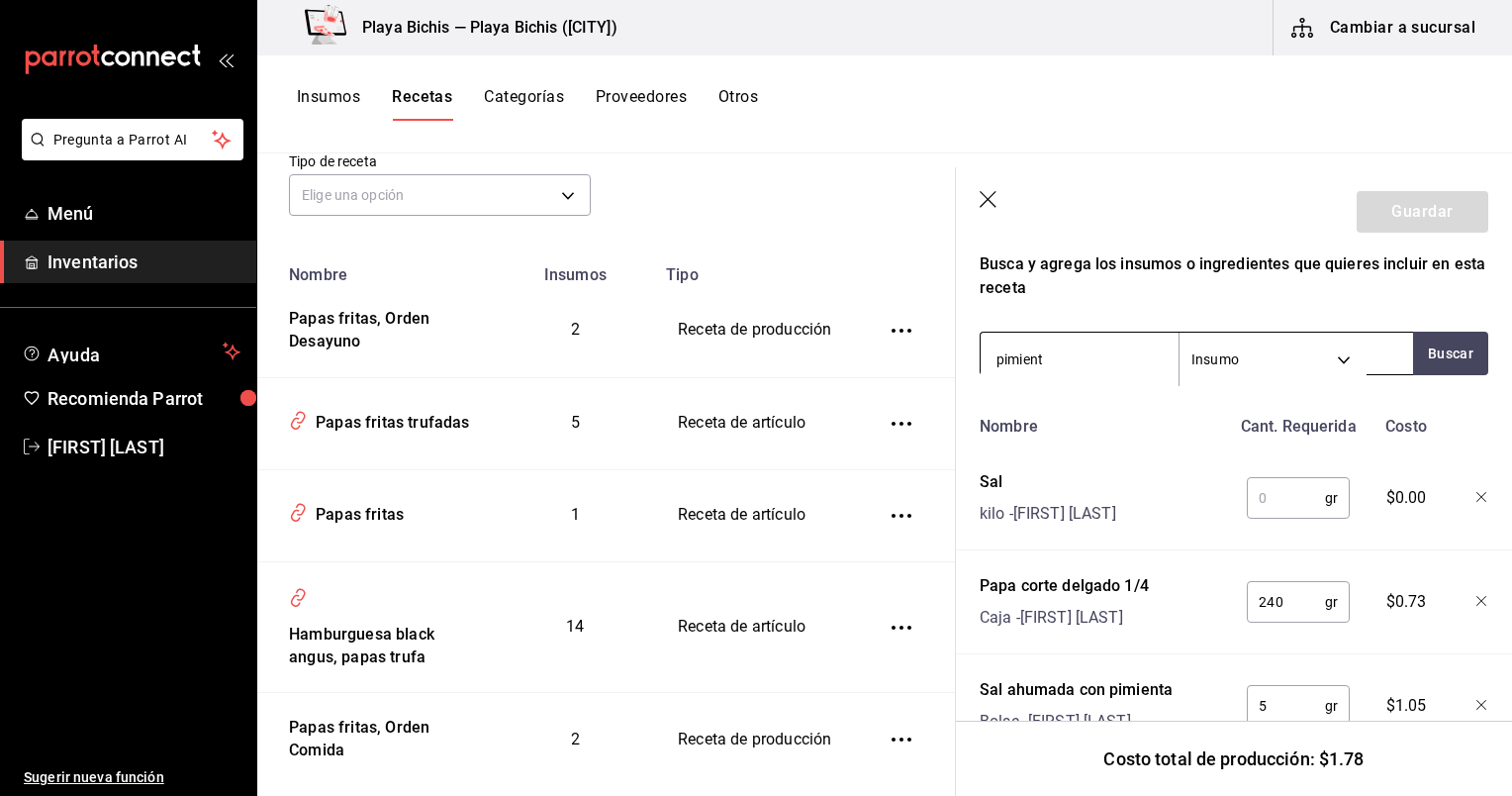 type on "pimienta" 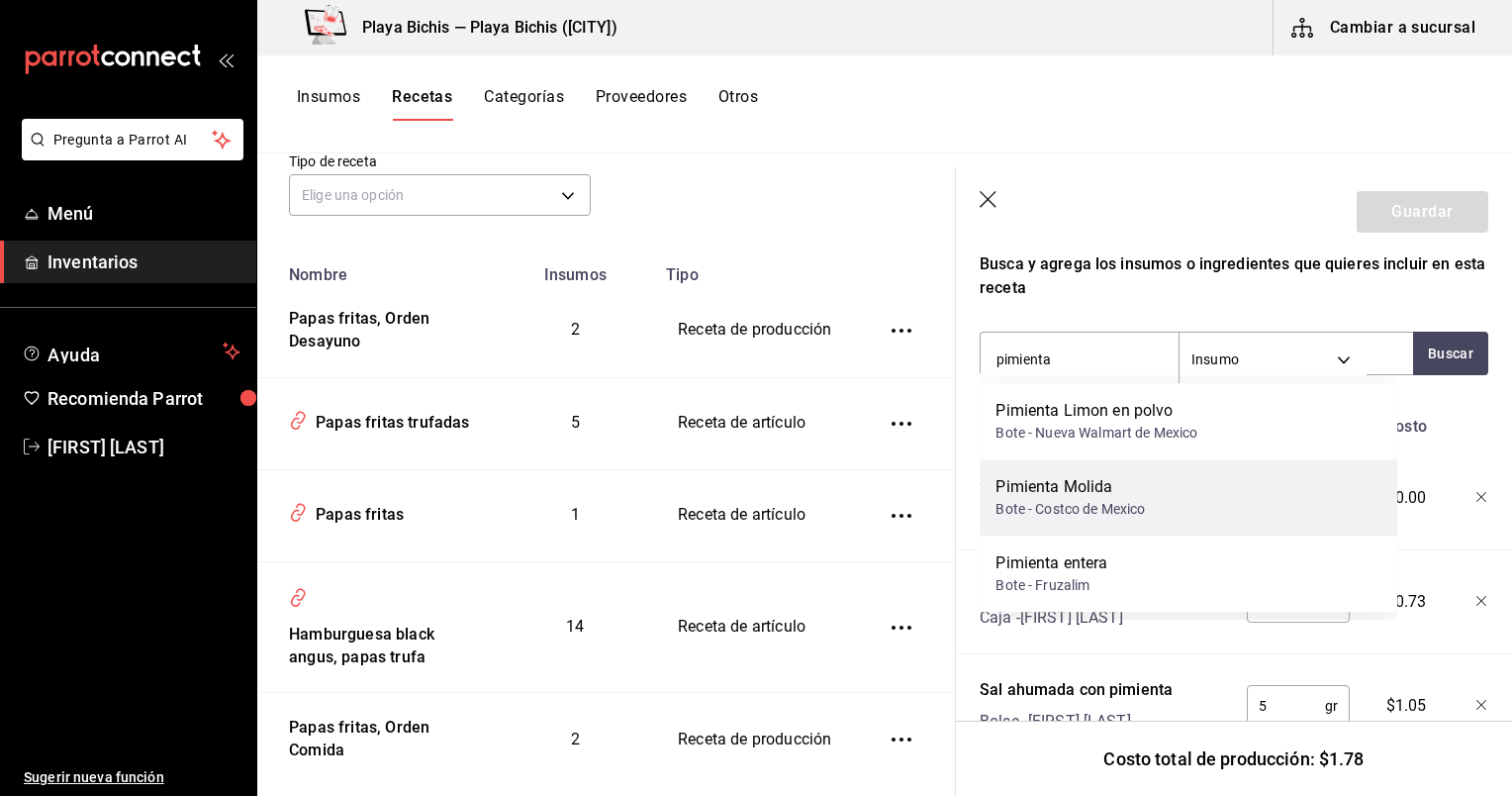 click on "Bote - Costco de Mexico" at bounding box center [1070, 509] 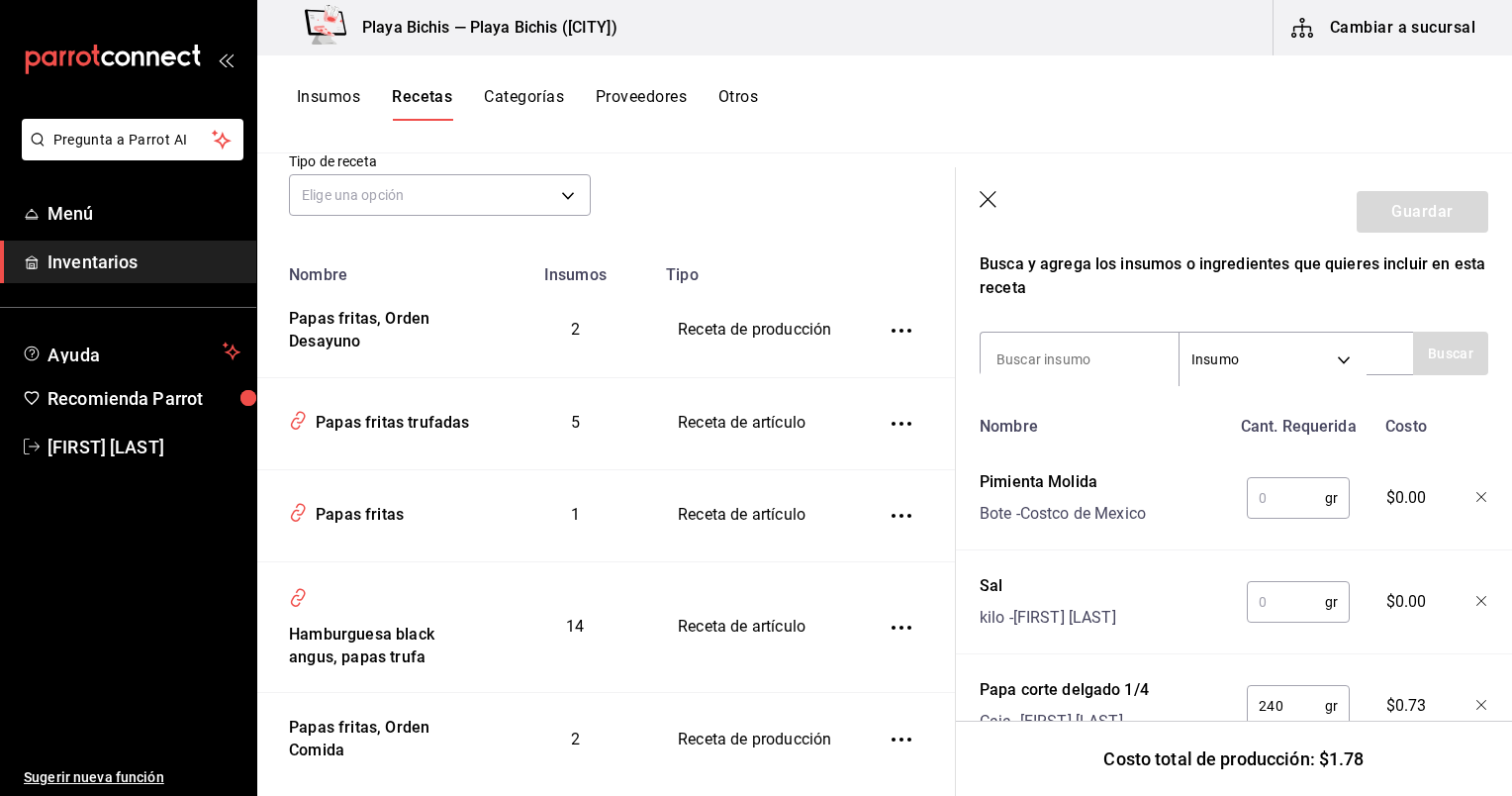 click at bounding box center [1285, 602] 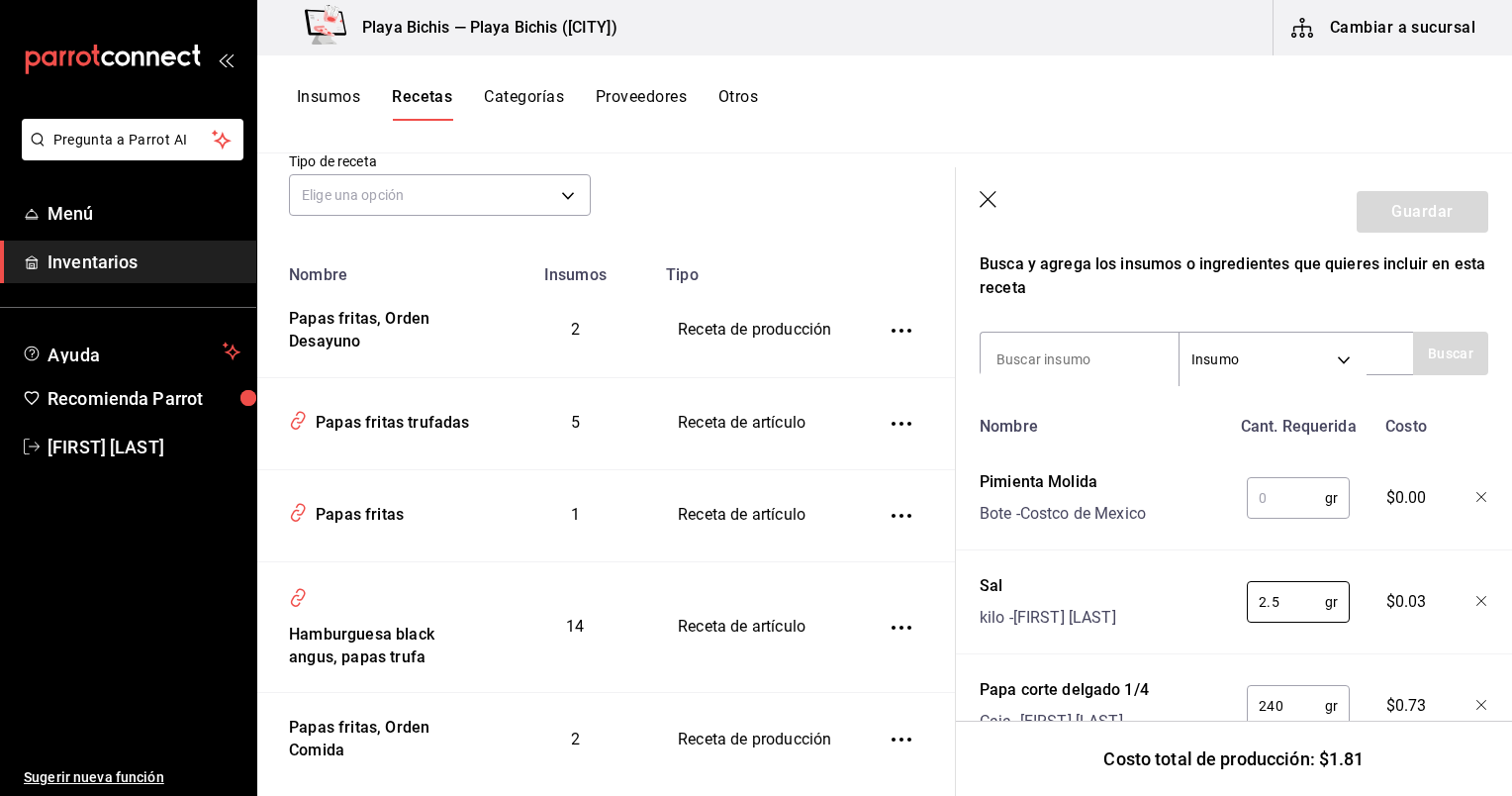 type on "2.5" 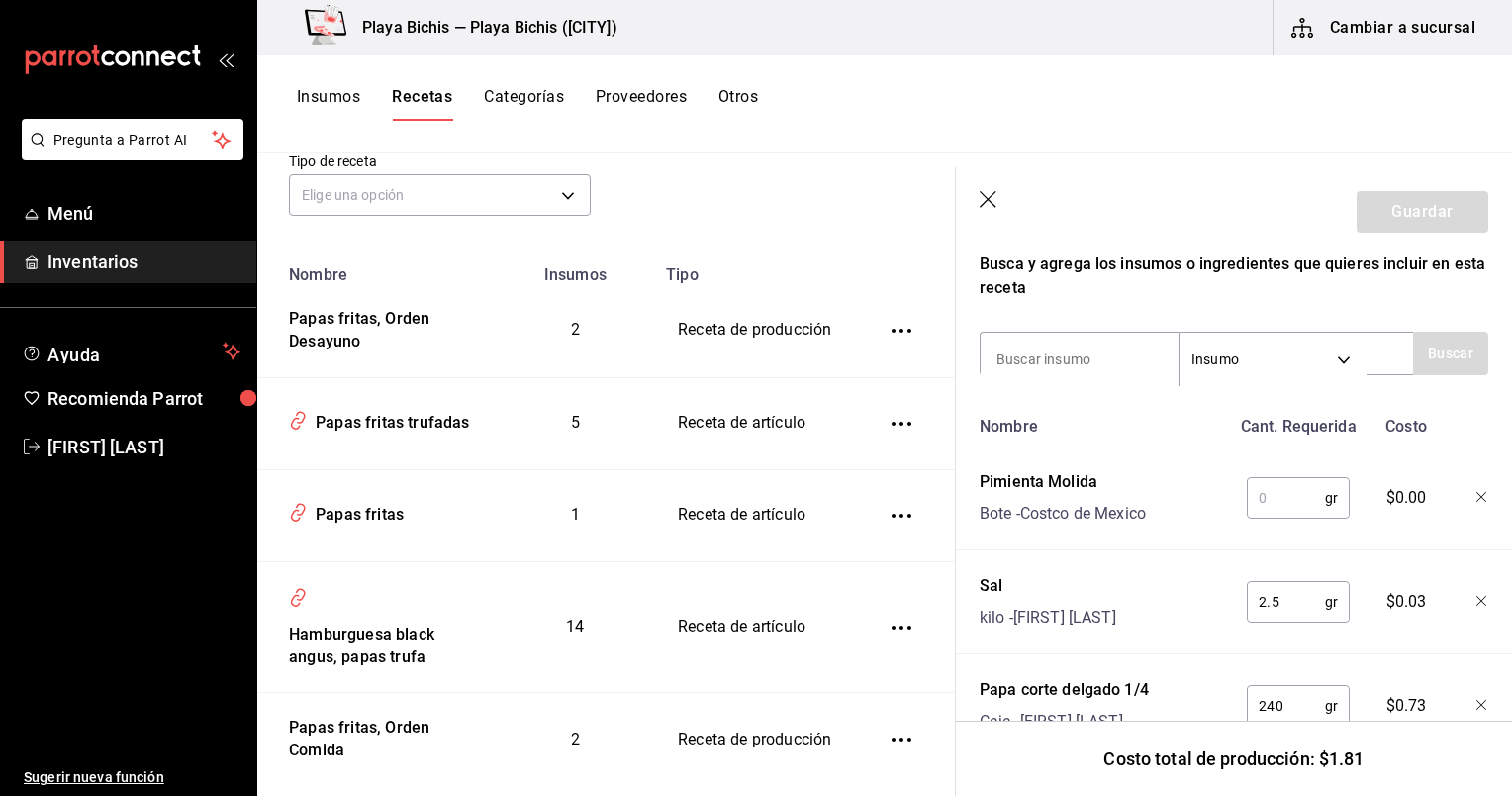click at bounding box center (1285, 498) 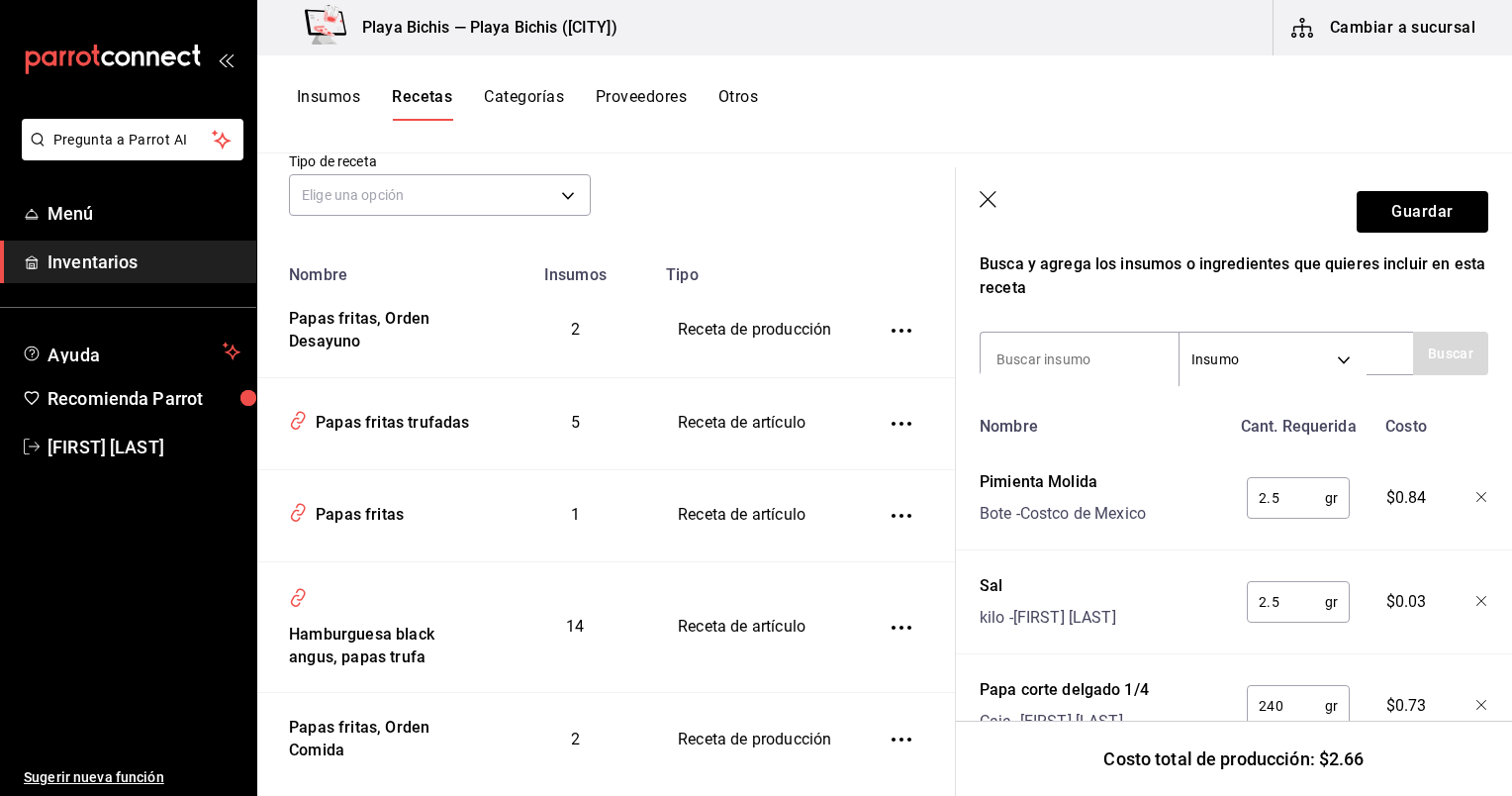 scroll, scrollTop: 832, scrollLeft: 0, axis: vertical 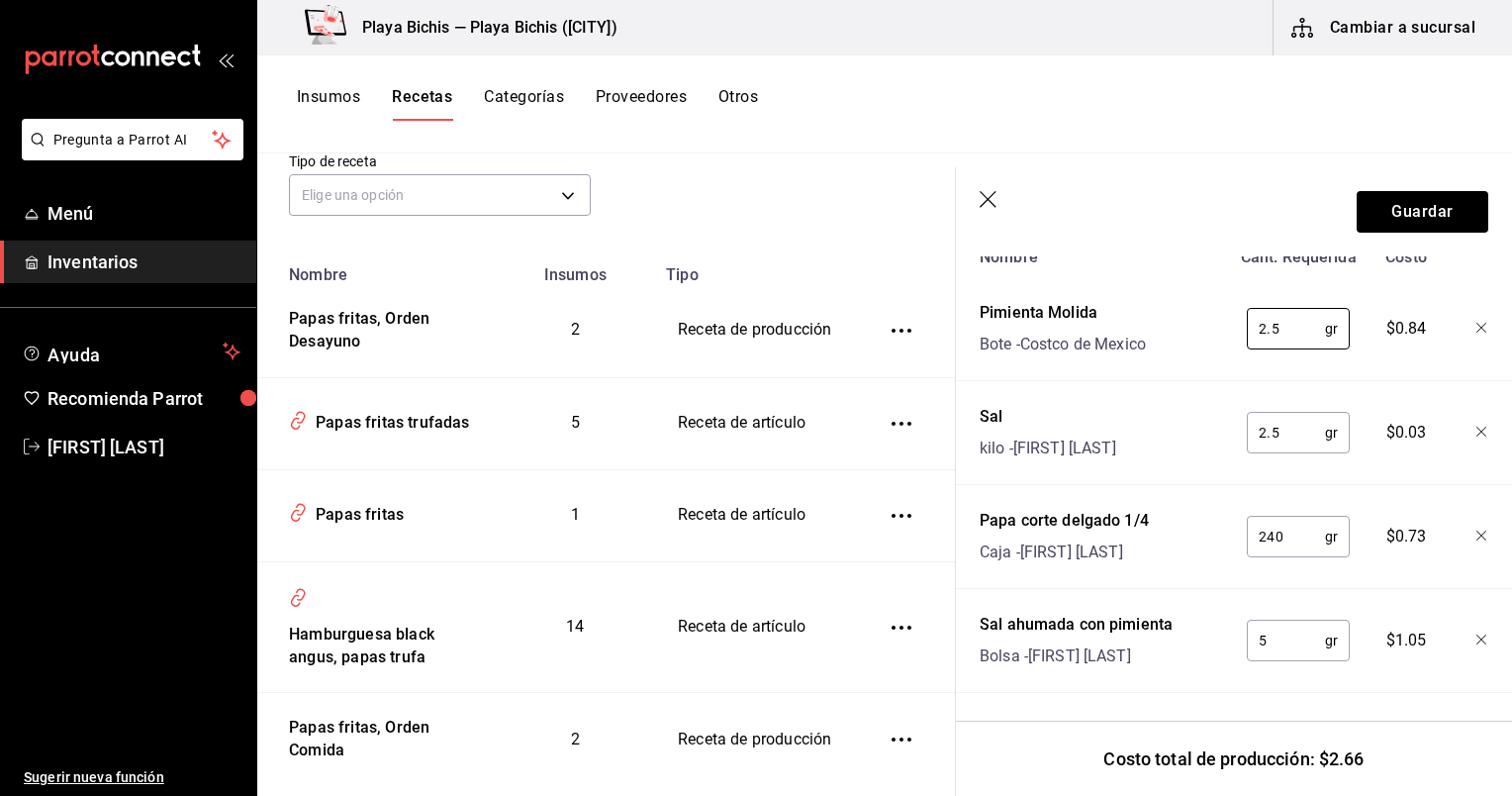 type on "2.5" 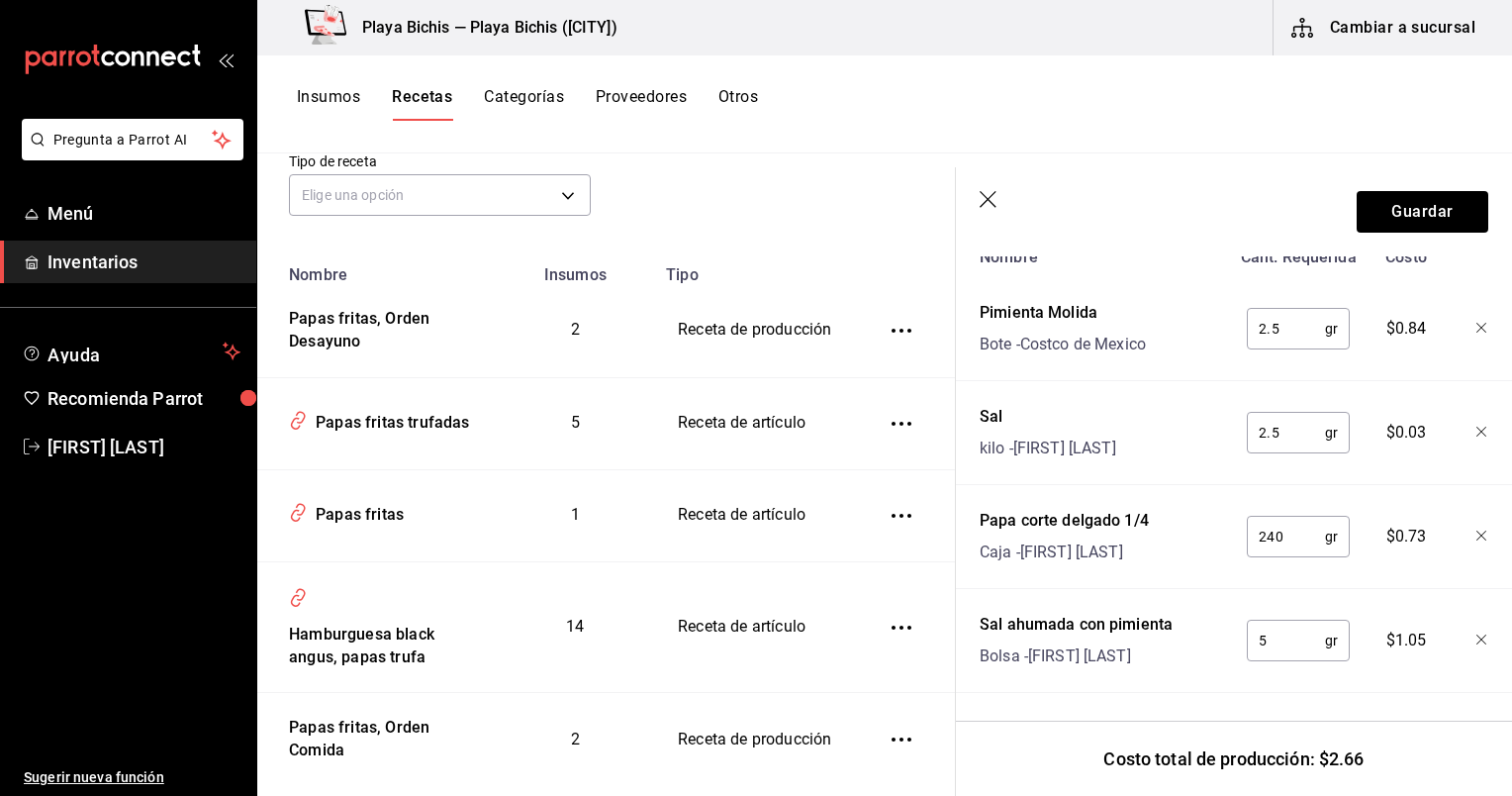 drag, startPoint x: 1460, startPoint y: 614, endPoint x: 1161, endPoint y: 645, distance: 300.60273 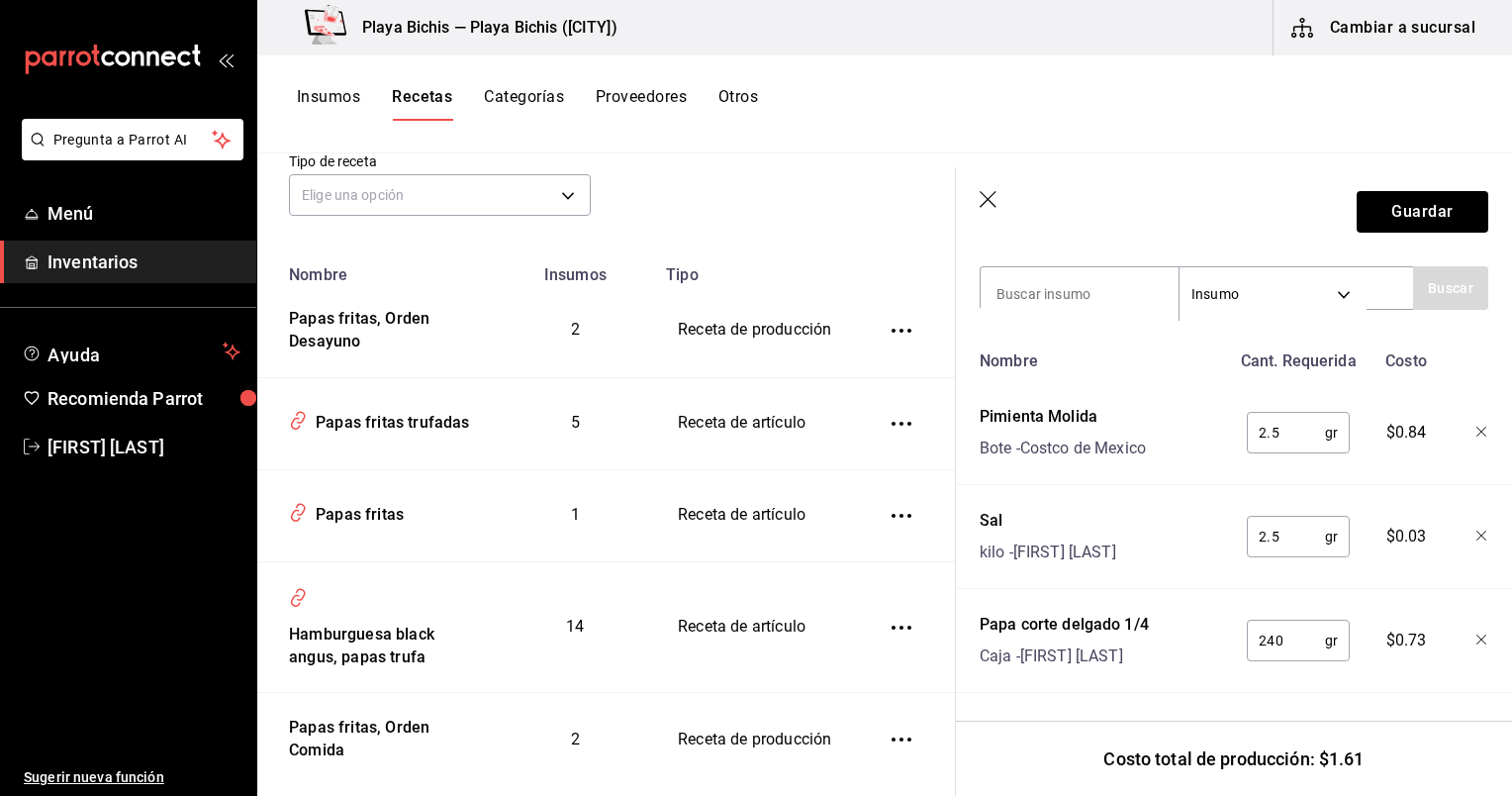 scroll, scrollTop: 705, scrollLeft: 0, axis: vertical 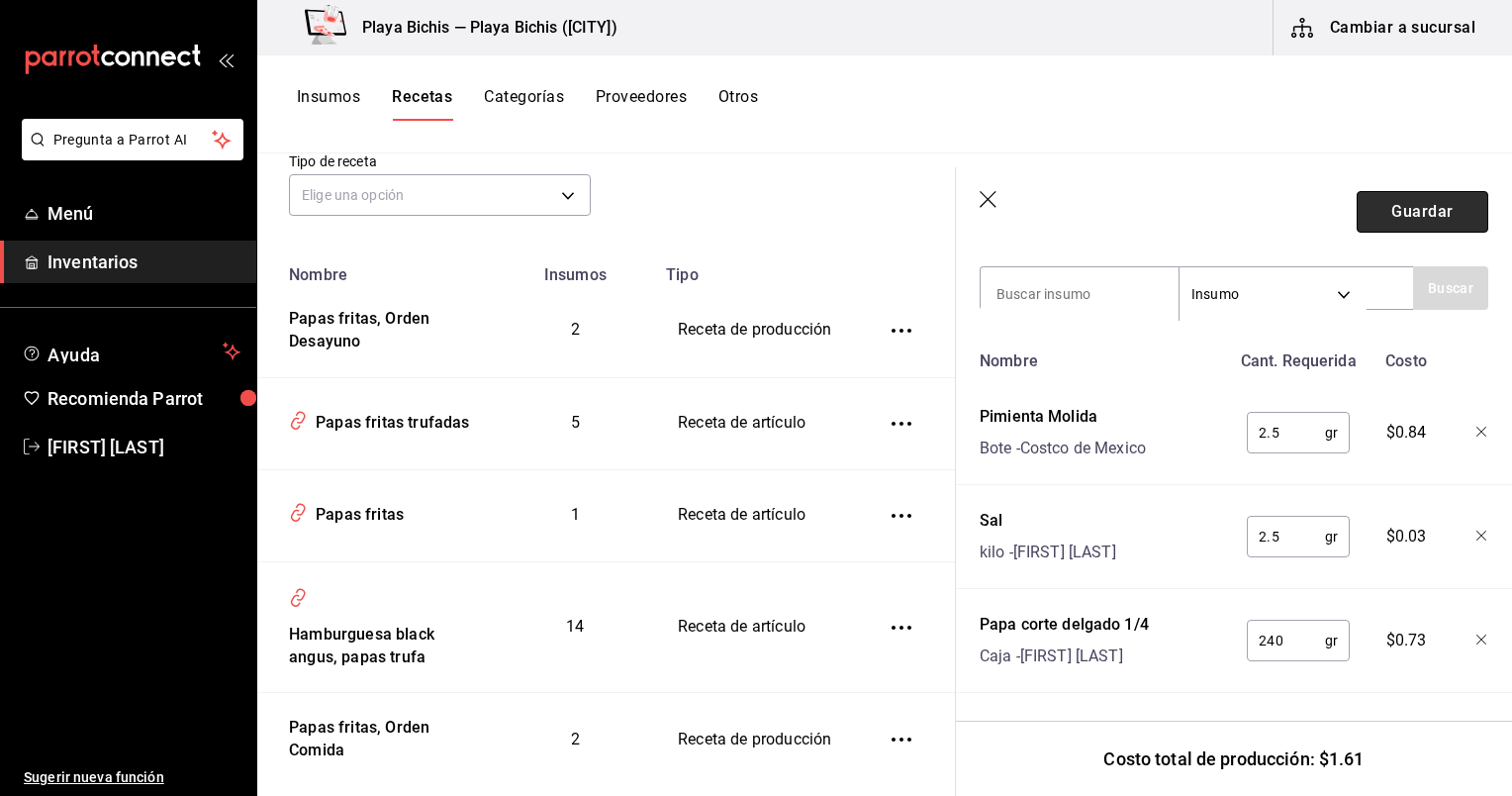click on "Guardar" at bounding box center [1422, 212] 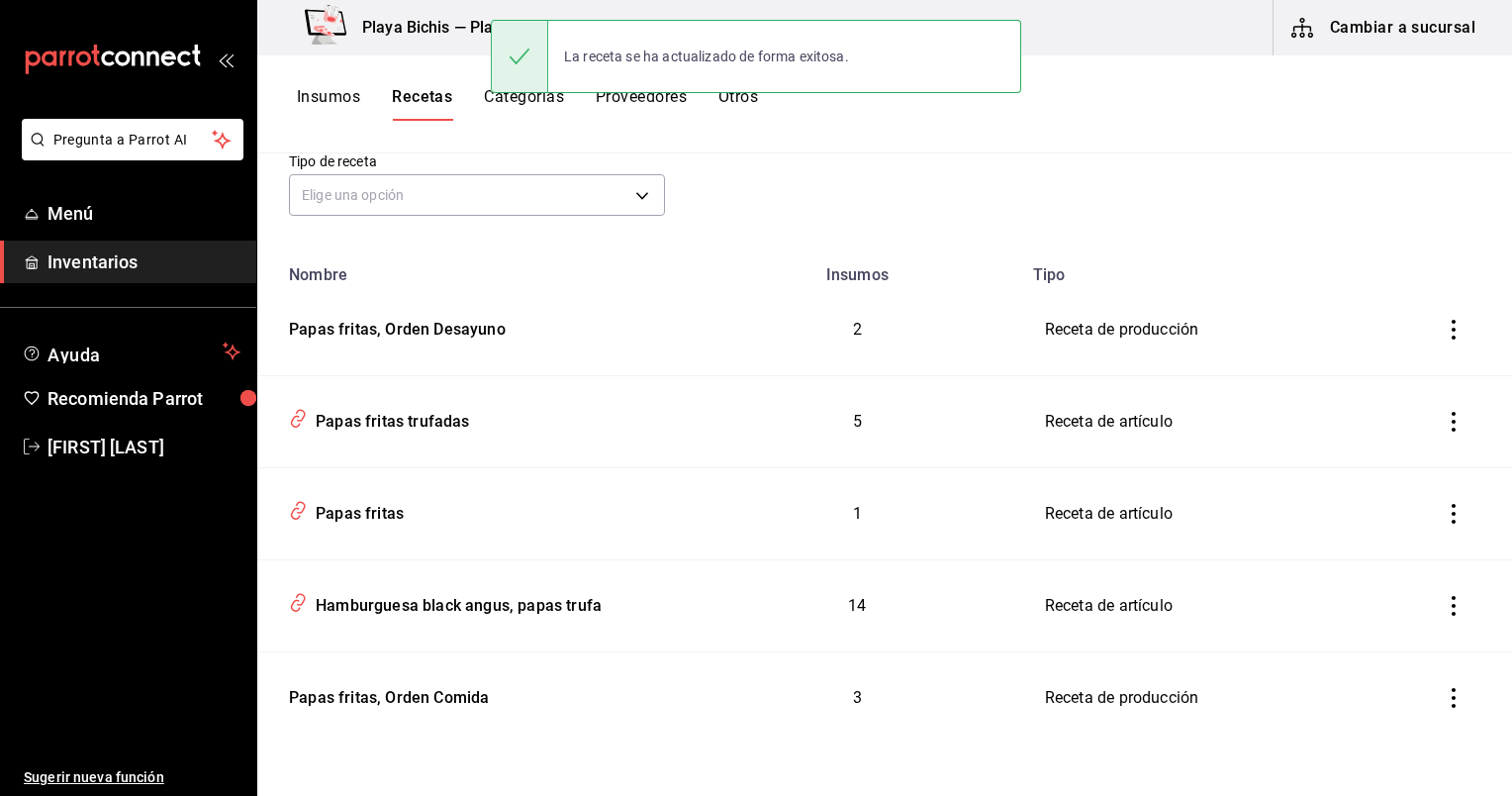 scroll, scrollTop: 0, scrollLeft: 0, axis: both 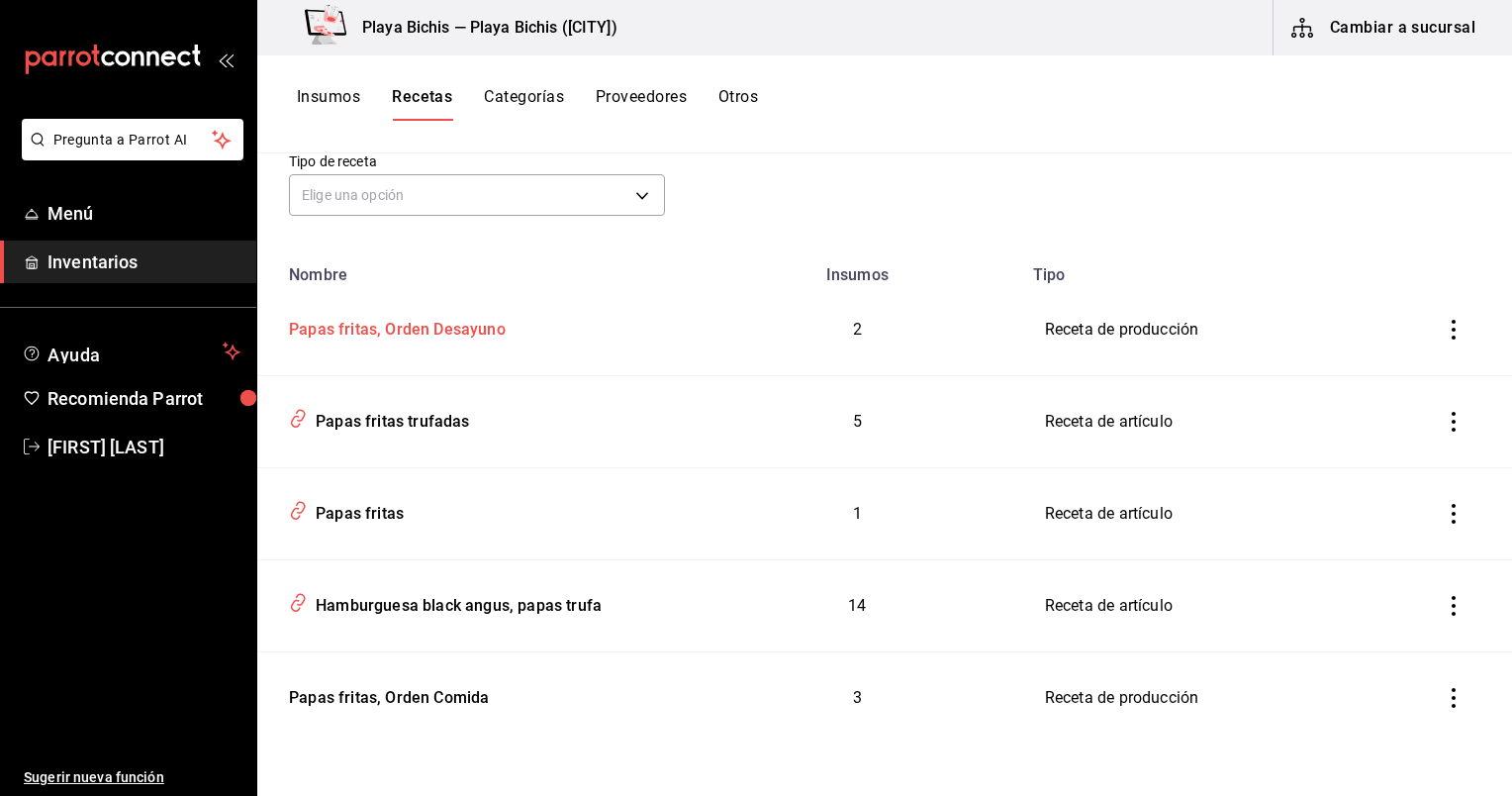 click on "Papas fritas, Orden Desayuno" at bounding box center (475, 326) 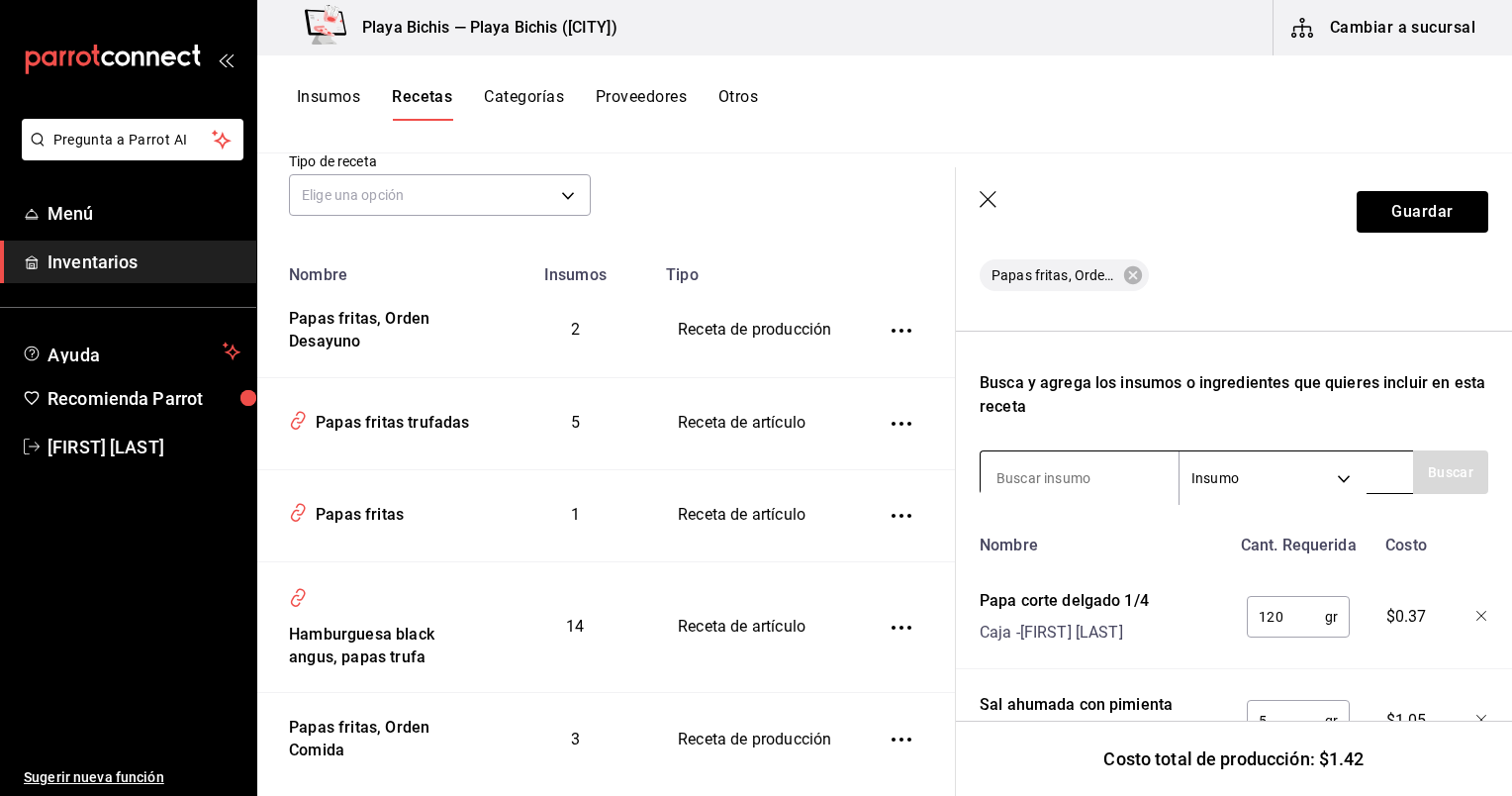 scroll, scrollTop: 505, scrollLeft: 0, axis: vertical 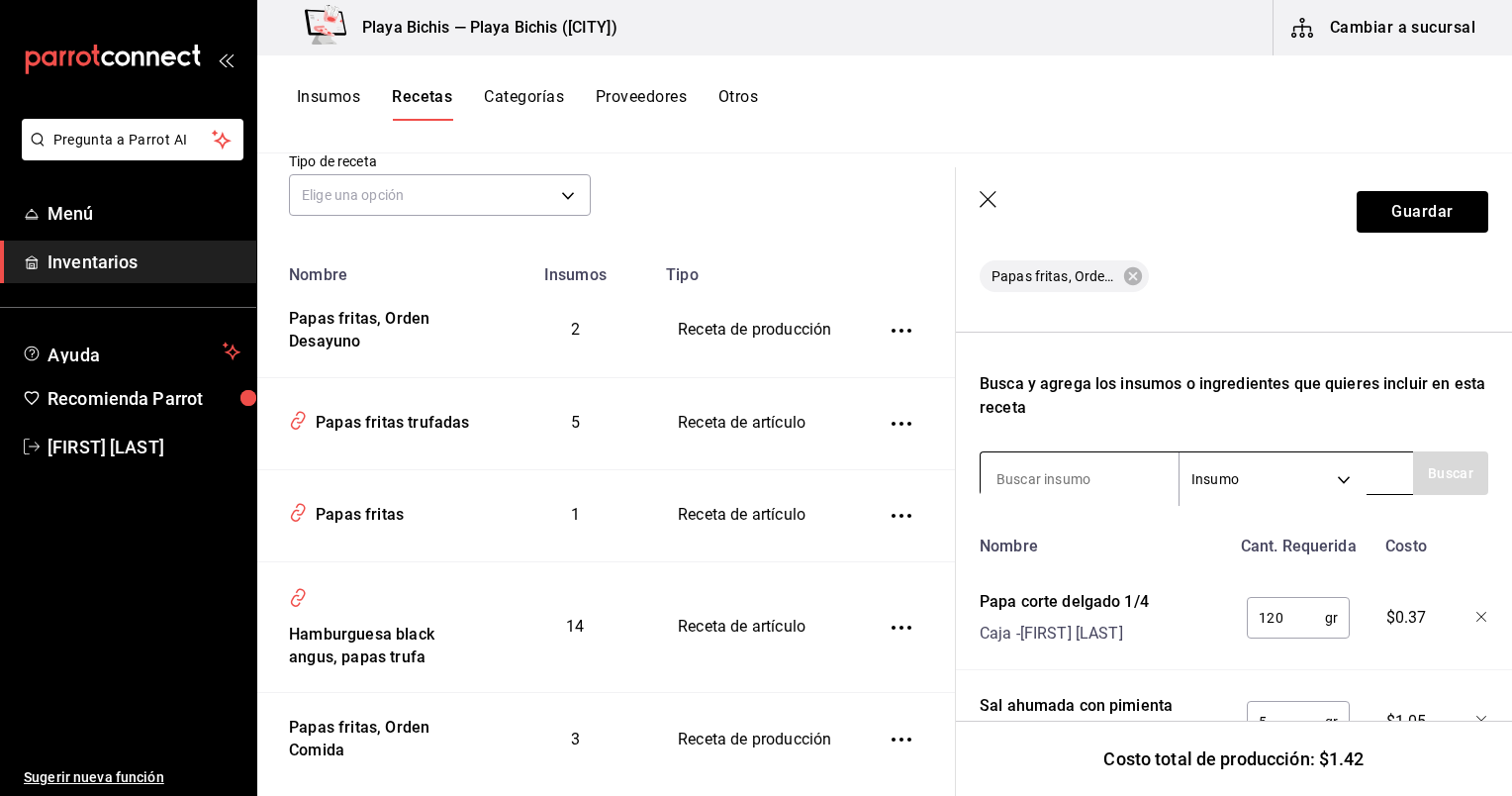 click at bounding box center (1080, 479) 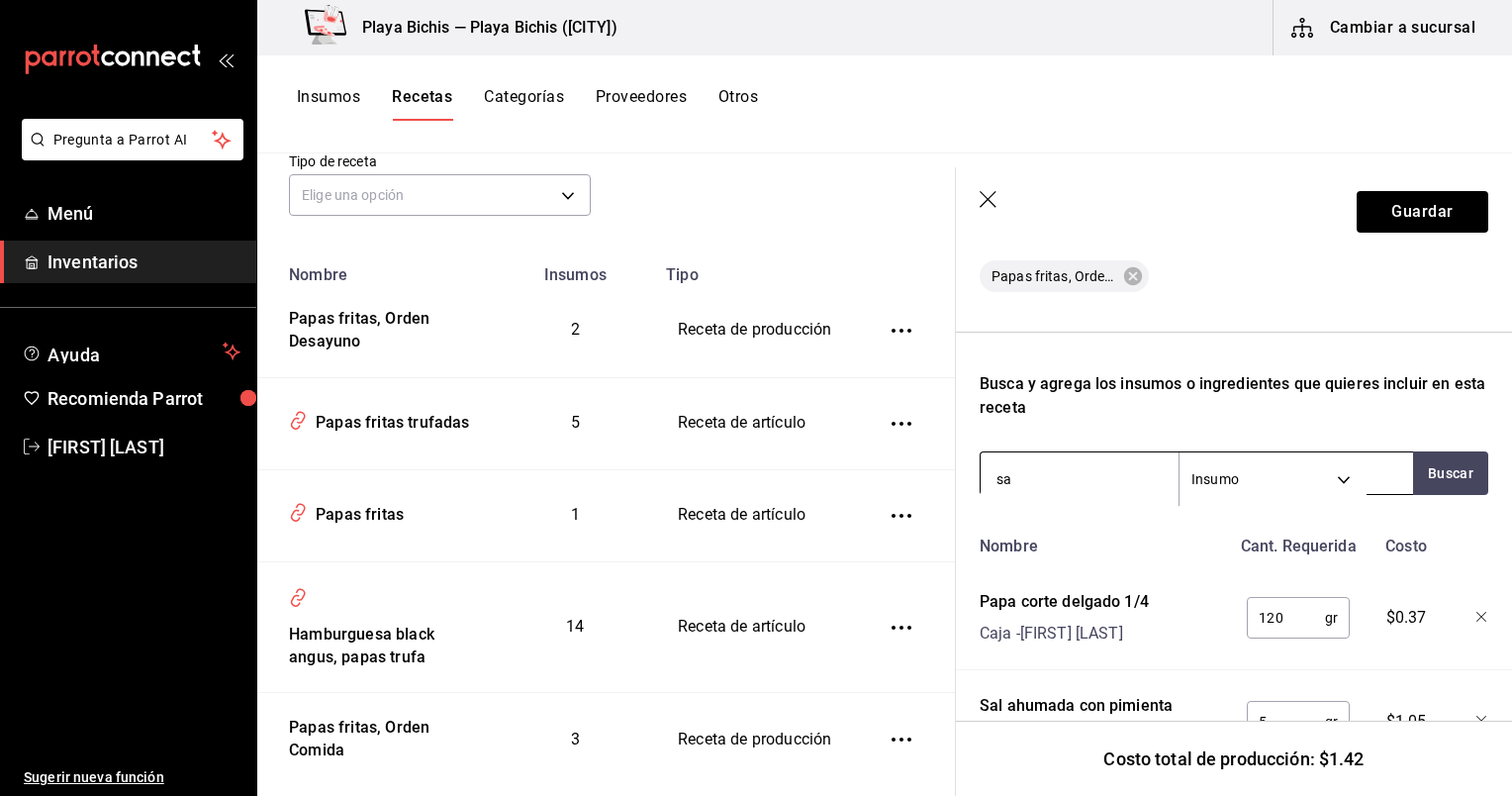type on "sal" 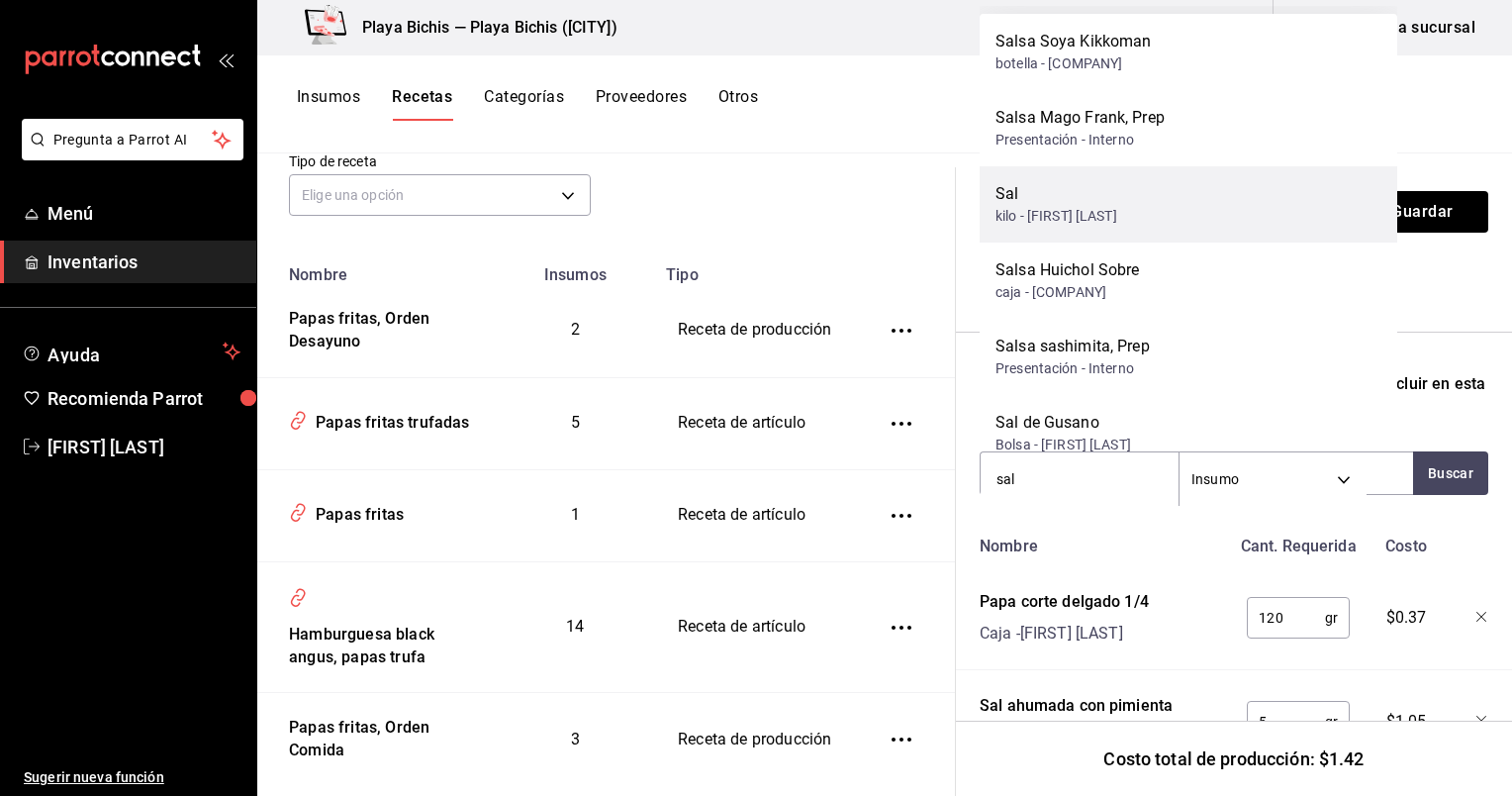 click on "kilo - [FIRST] [LAST]" at bounding box center [1056, 216] 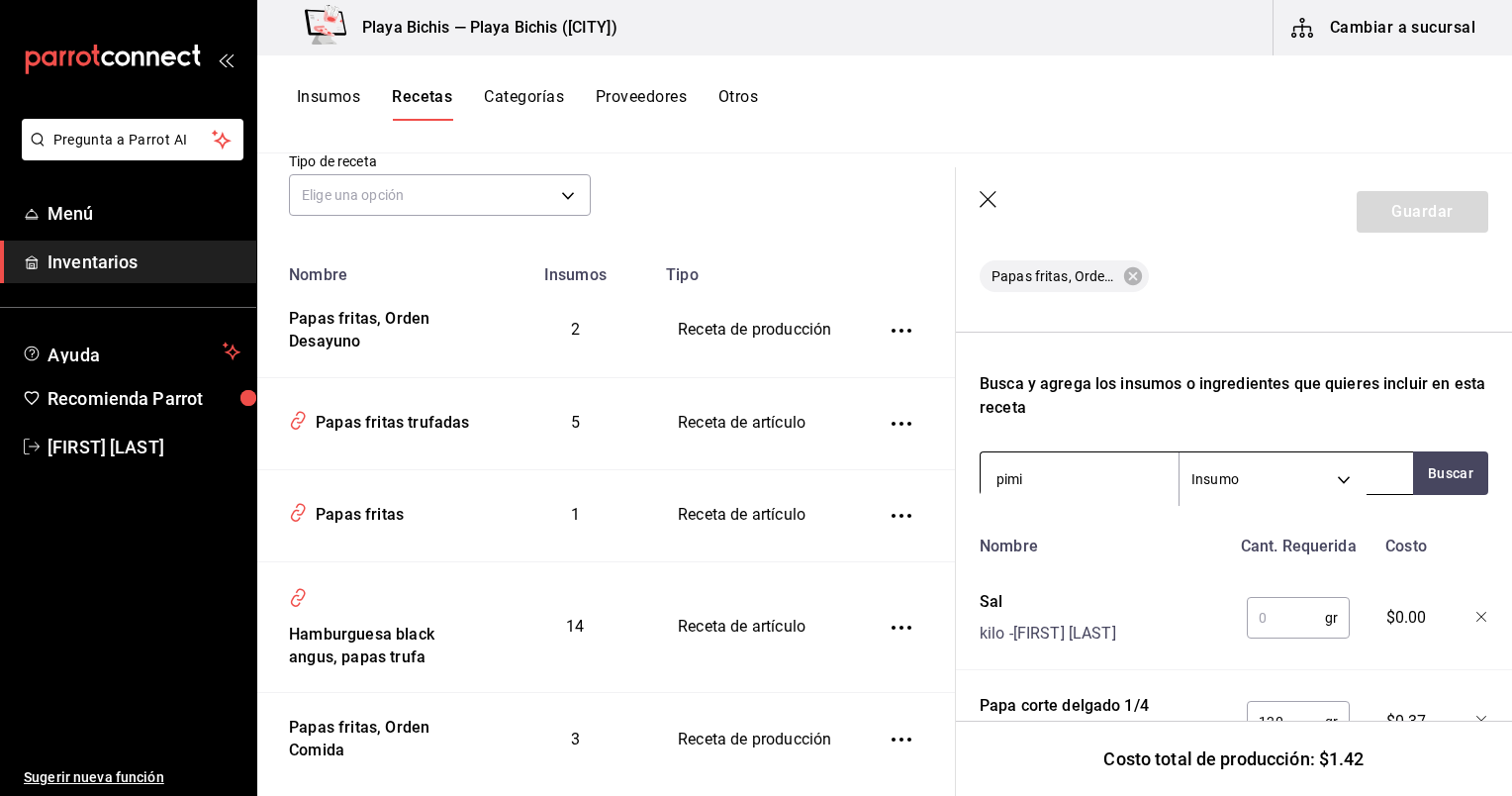 type on "pimie" 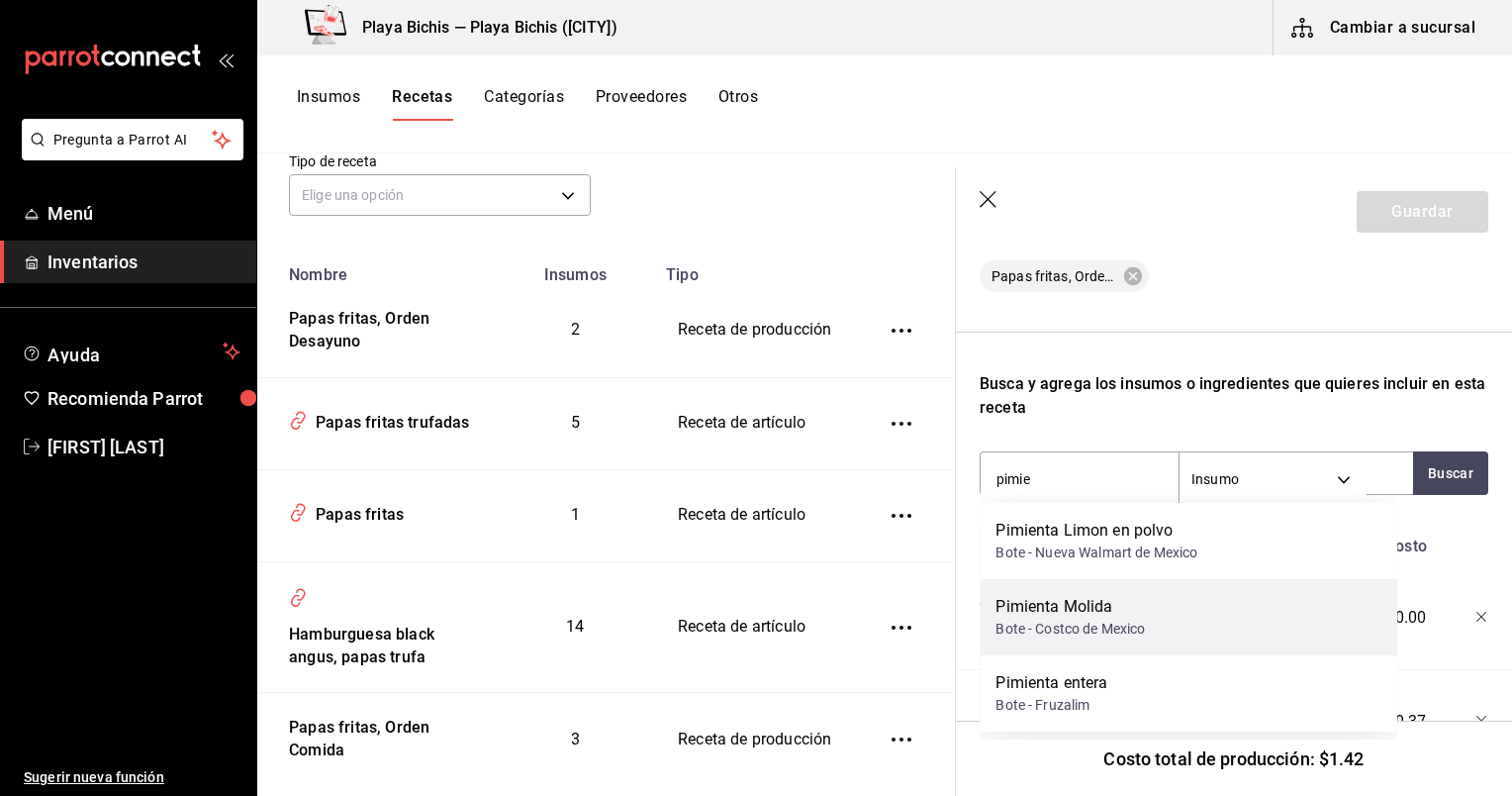 click on "Pimienta Molida Bote - Costco de Mexico" at bounding box center [1188, 617] 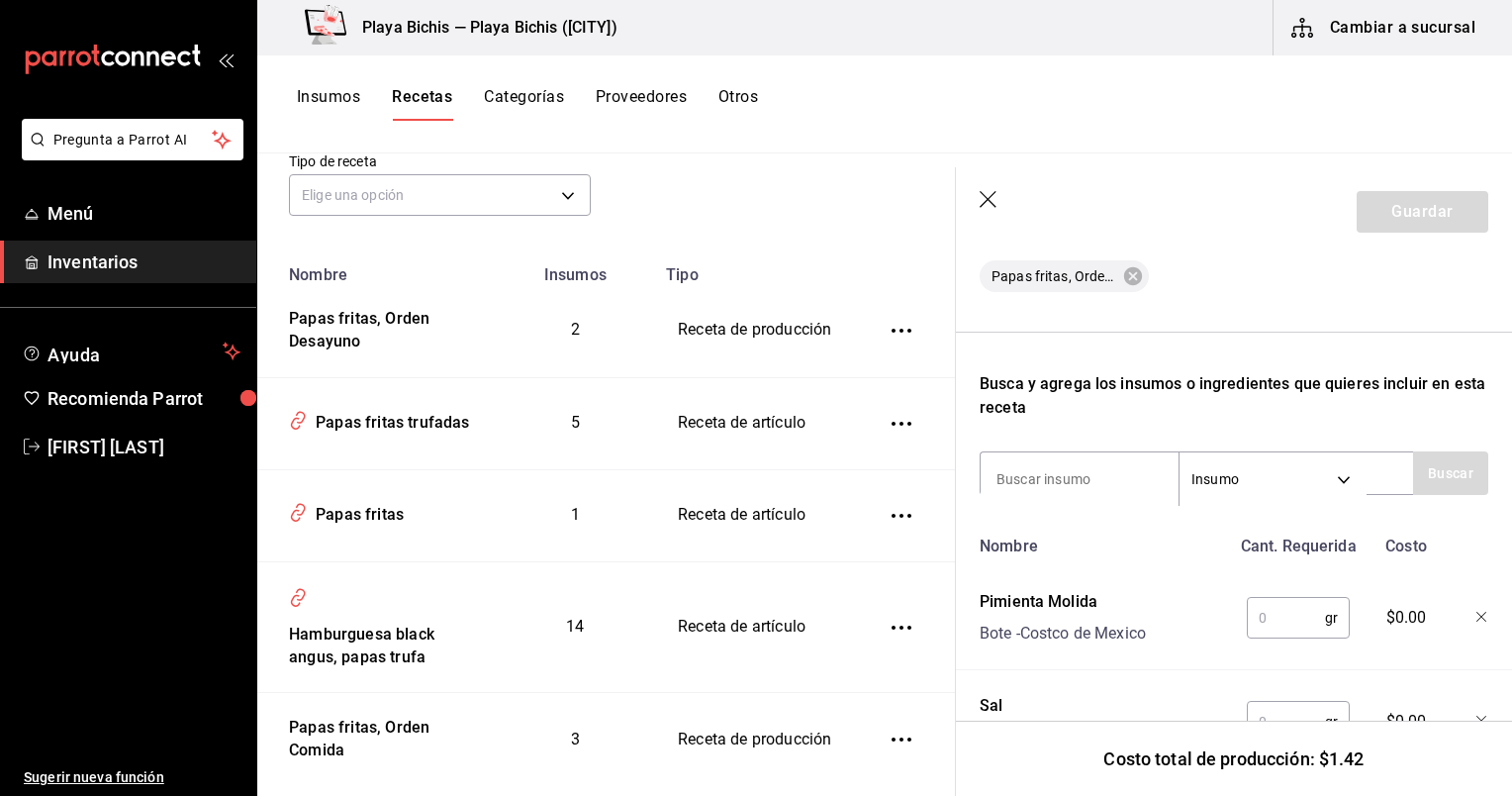 click at bounding box center [1285, 618] 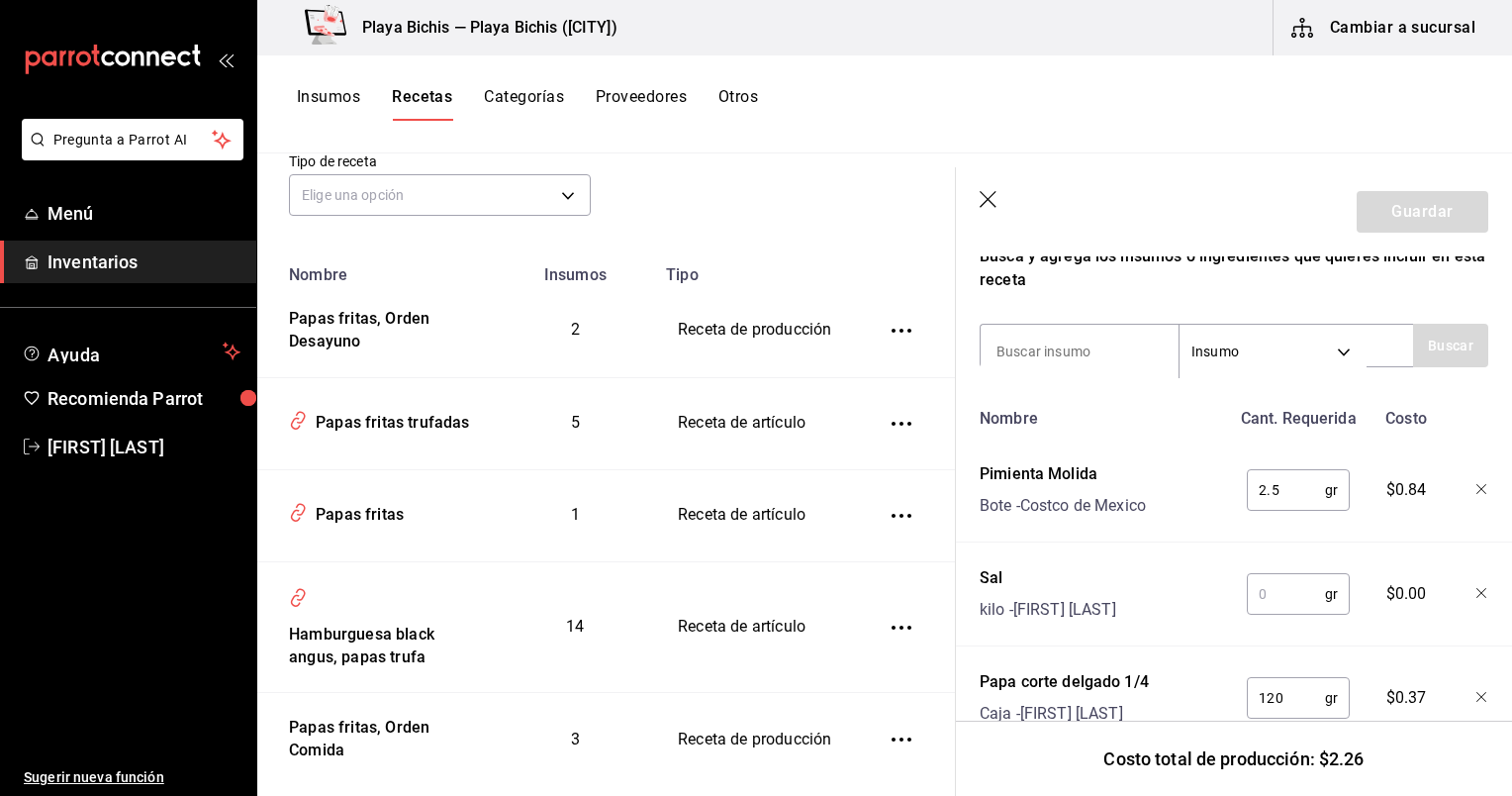 scroll, scrollTop: 637, scrollLeft: 0, axis: vertical 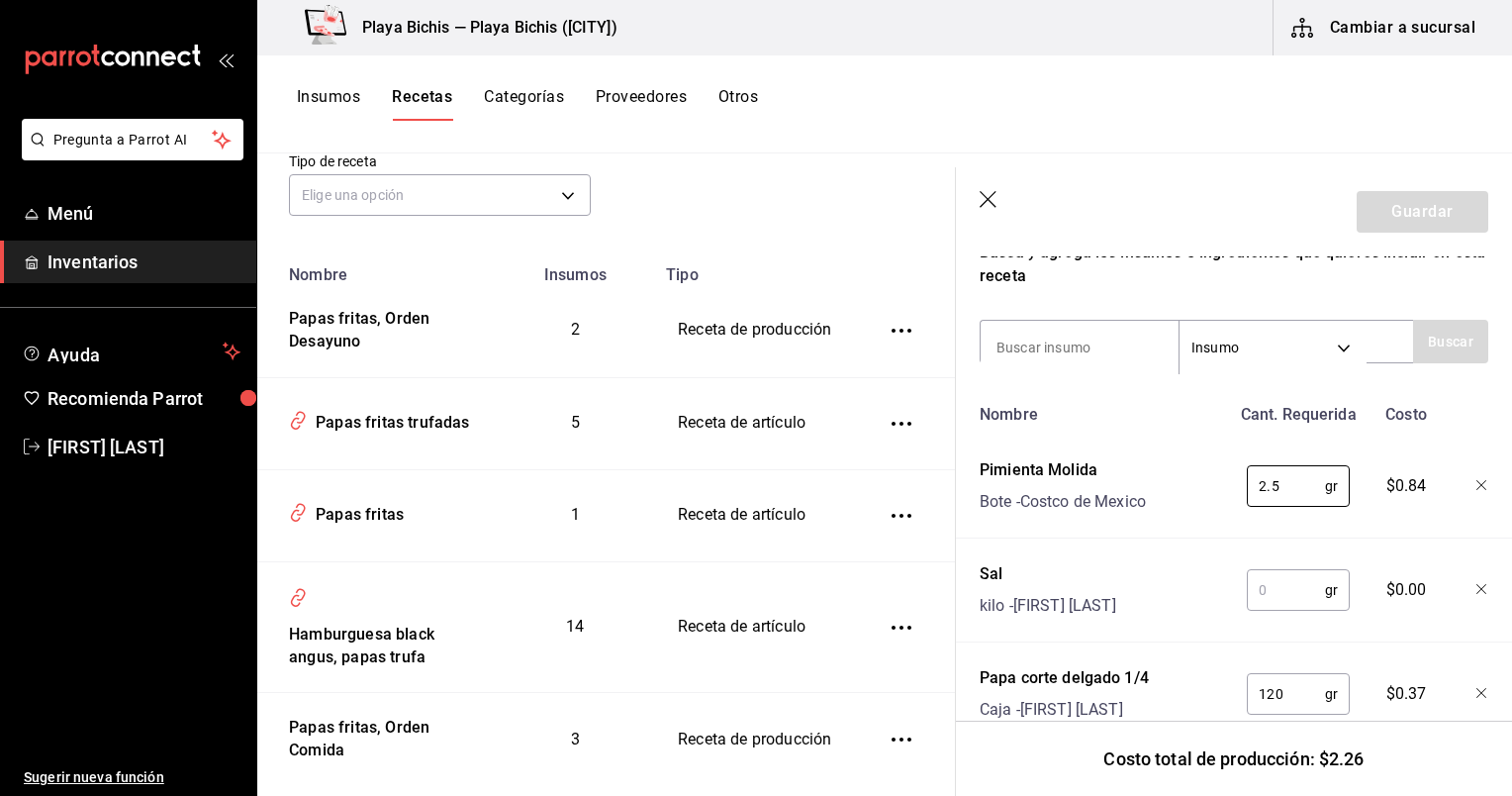 type on "2.5" 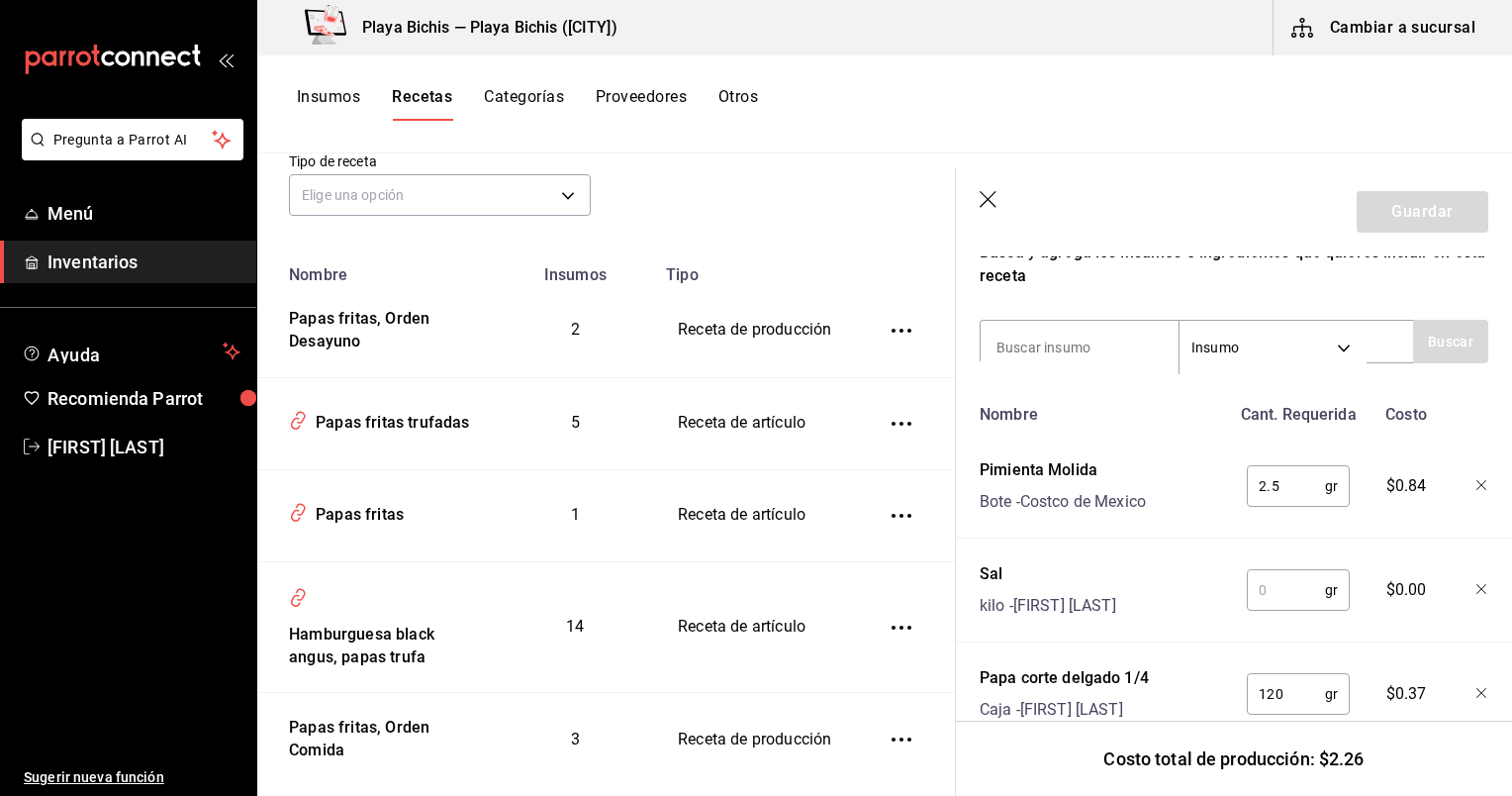 click at bounding box center [1285, 590] 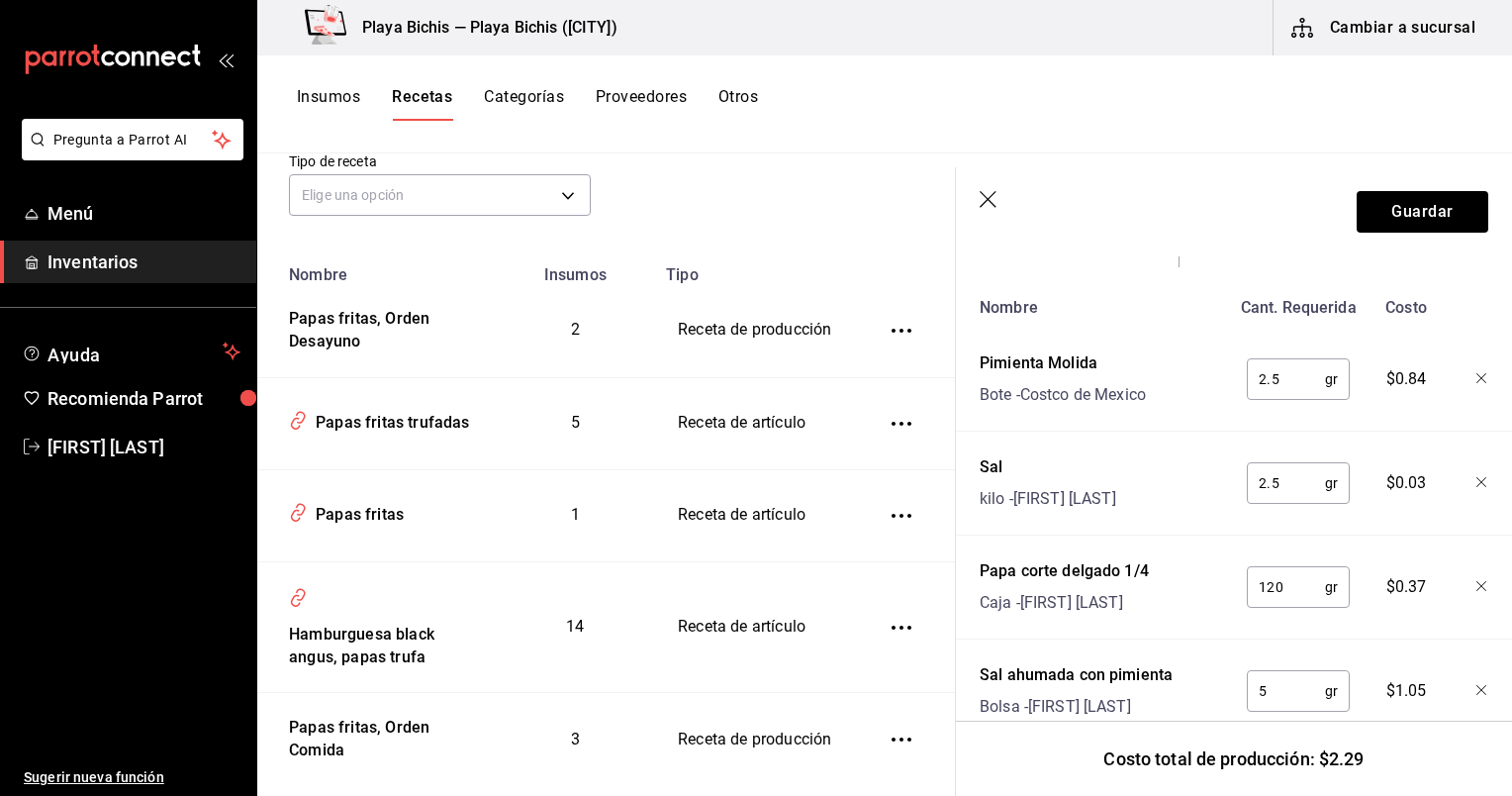 scroll, scrollTop: 832, scrollLeft: 0, axis: vertical 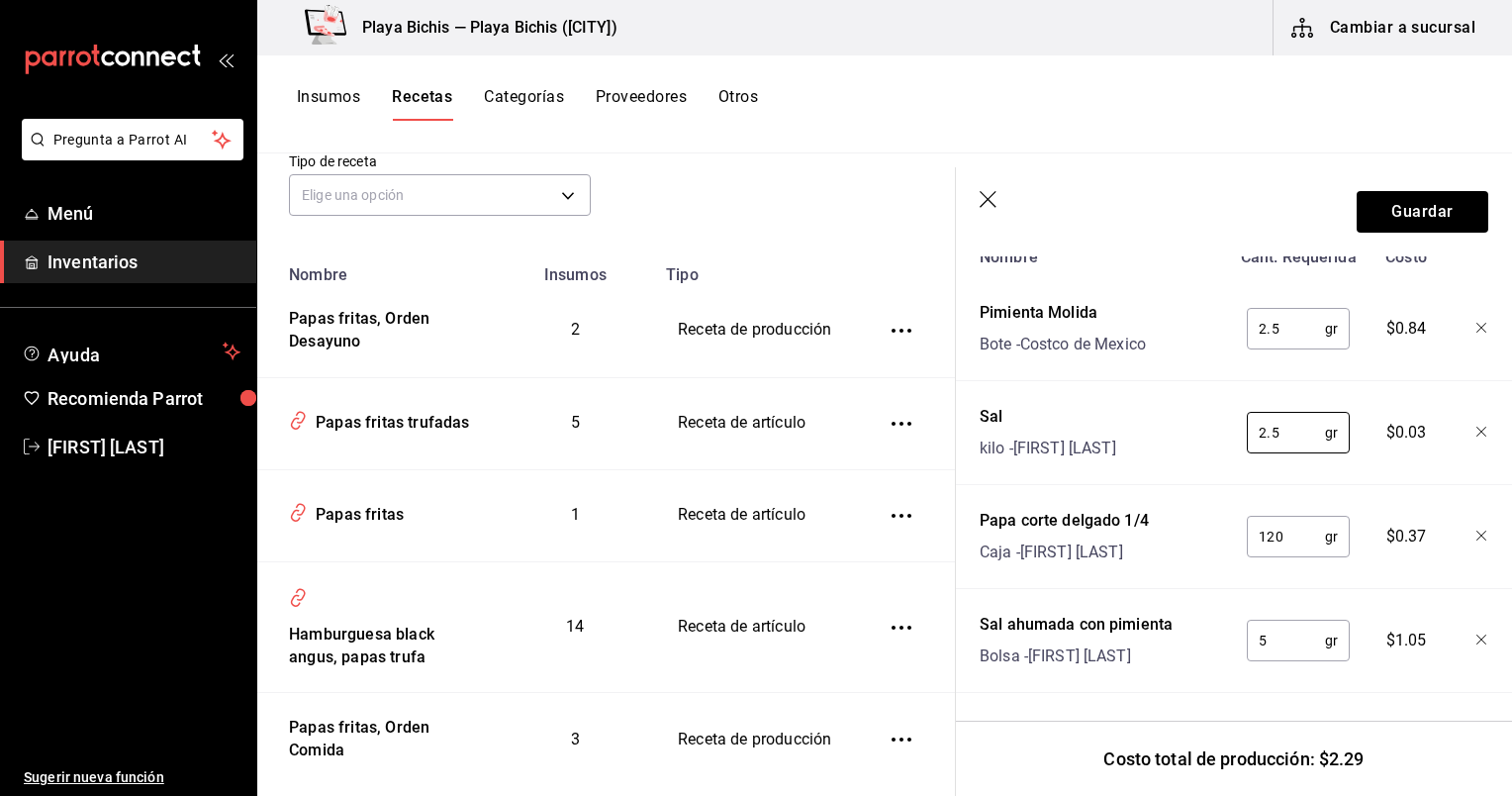 type on "2.5" 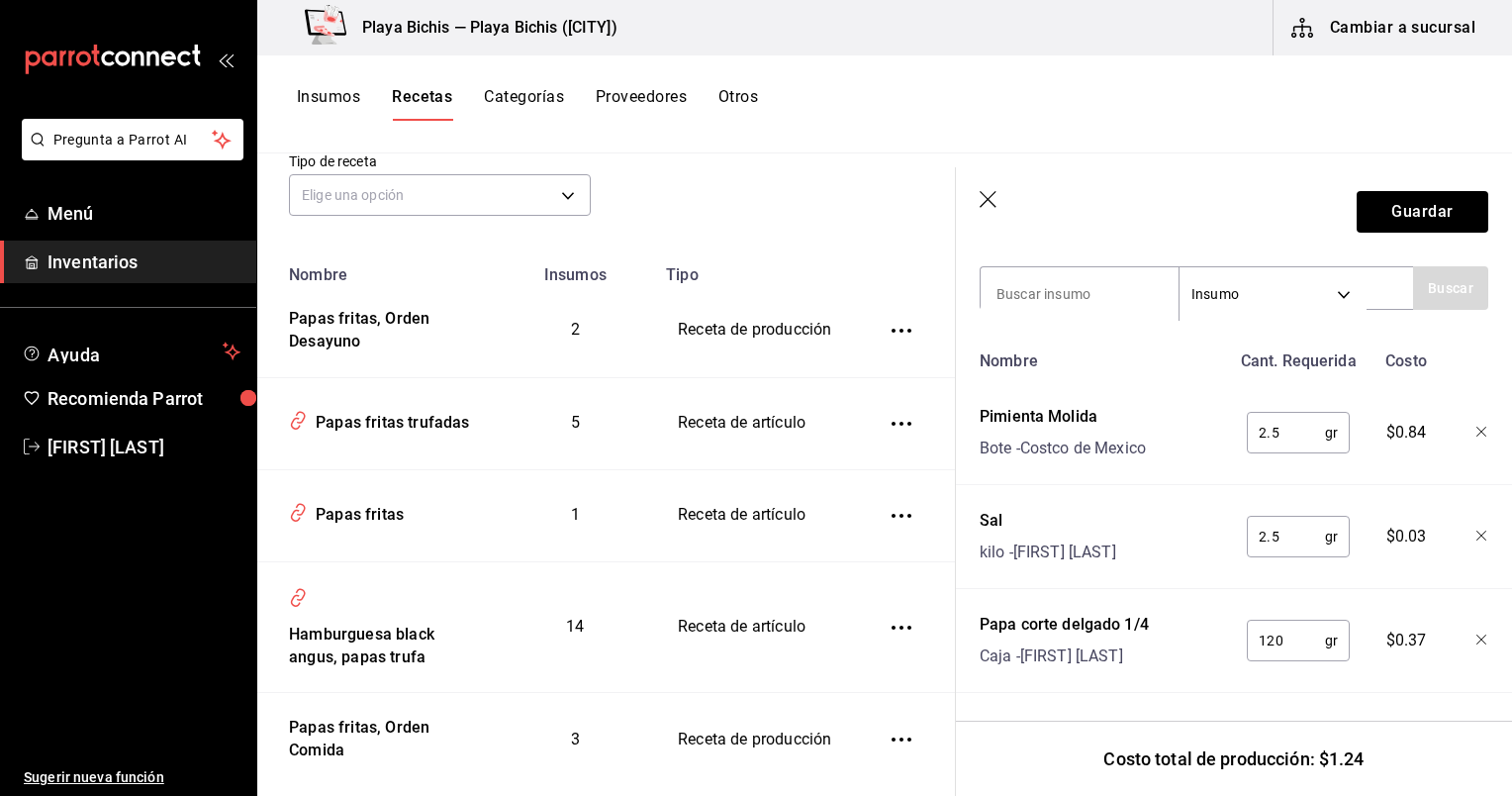 scroll, scrollTop: 705, scrollLeft: 0, axis: vertical 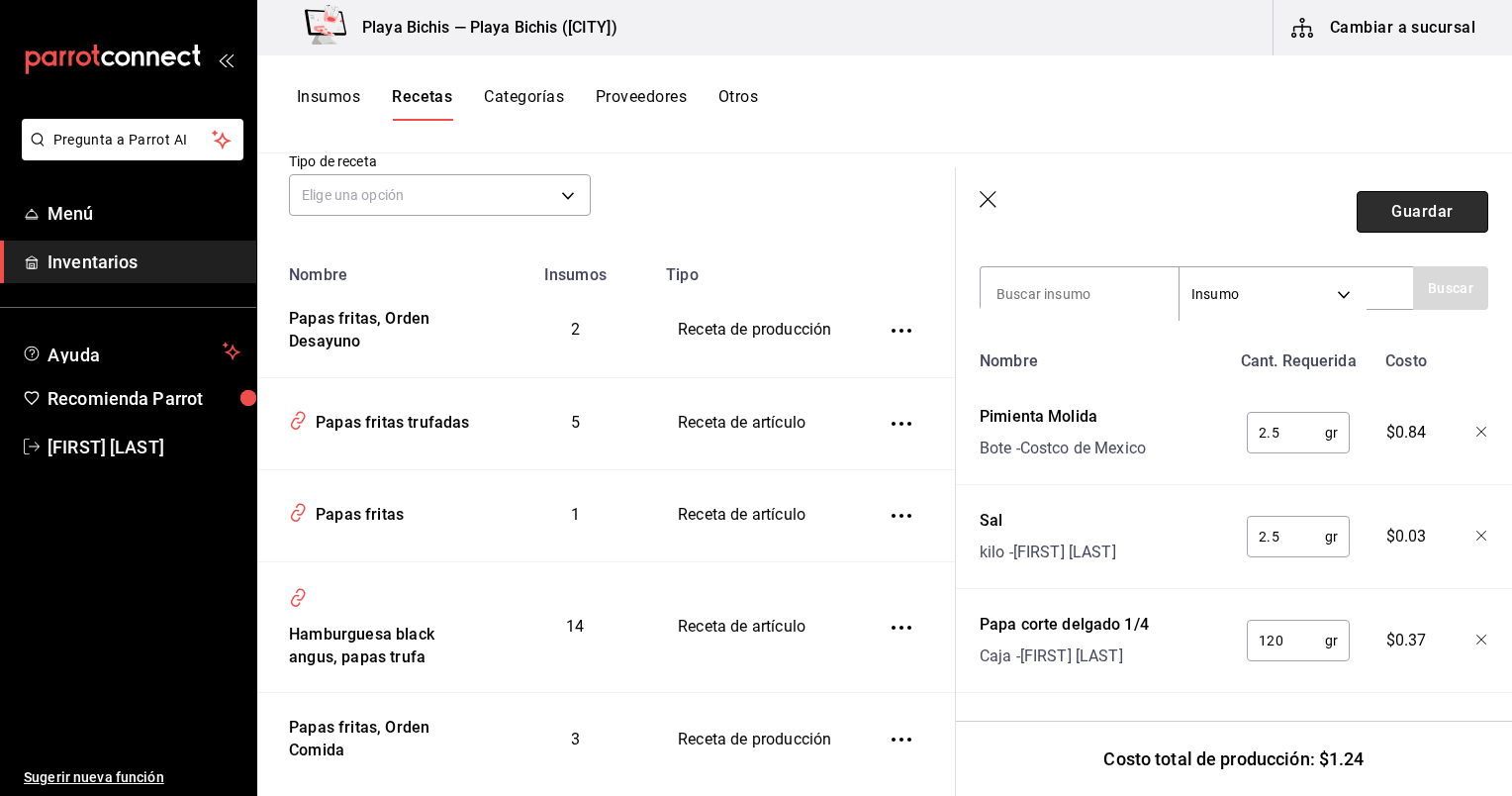 click on "Guardar" at bounding box center (1422, 212) 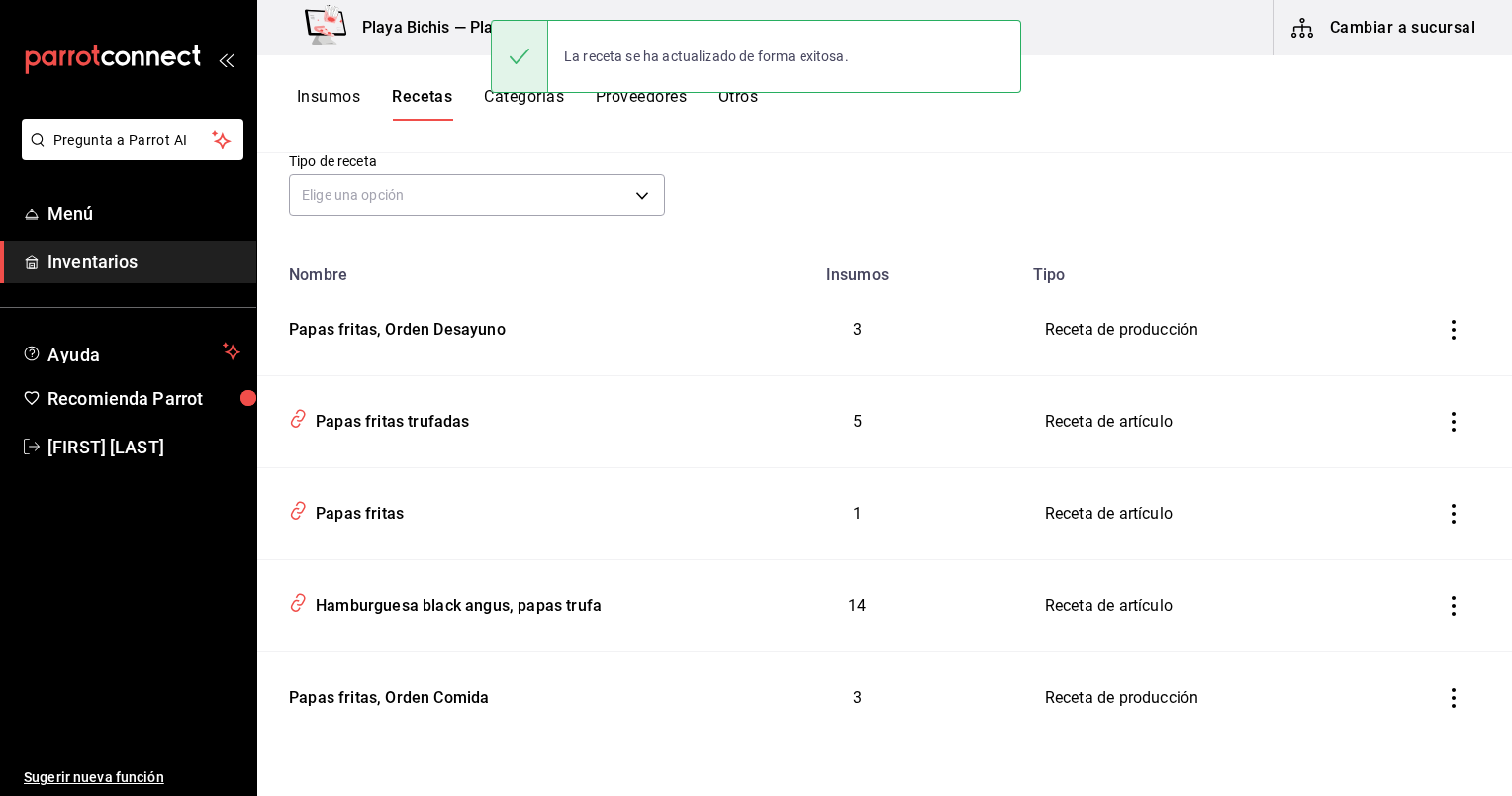 scroll, scrollTop: 0, scrollLeft: 0, axis: both 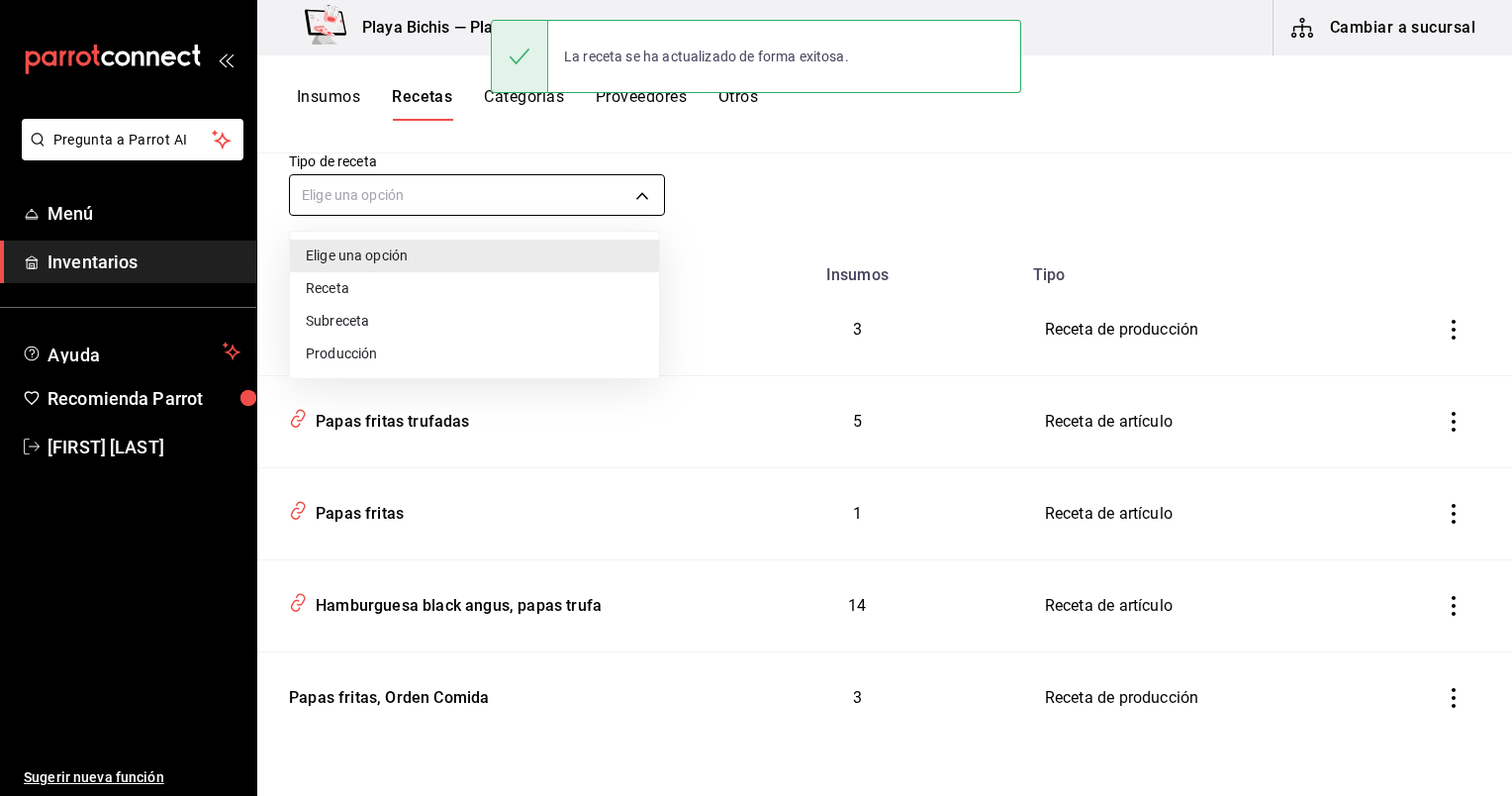 click on "Pregunta a Parrot AI Menú   Inventarios   Ayuda Recomienda Parrot   [FIRST] [LAST]   Sugerir nueva función   Playa Bichis — Playa Bichis ([CITY]) Cambiar a sucursal Insumos Recetas Categorías Proveedores Otros Recetas ​ papas ​ Ordenar por Asociar recetas Agregar receta Tipo de receta Elige una opción default Nombre Insumos Tipo Papas fritas, Orden Desayuno 3 Receta de producción Papas fritas trufadas 5 Receta de artículo Papas fritas 1 Receta de artículo Hamburguesa black angus, papas trufa 14 Receta de artículo Papas fritas, Orden Comida 3 Receta de producción Guardar La receta se ha actualizado de forma exitosa. GANA 1 MES GRATIS EN TU SUSCRIPCIÓN AQUÍ ¿Recuerdas cómo empezó tu restaurante?
Hoy puedes ayudar a un colega a tener el mismo cambio que tú viviste.
Recomienda Parrot directamente desde tu Portal Administrador.
Es fácil y rápido.
🎁 Por cada restaurante que se una, ganas 1 mes gratis. Ver video tutorial Ir a video Pregunta a Parrot AI Menú   Inventarios   Ayuda" at bounding box center [756, 391] 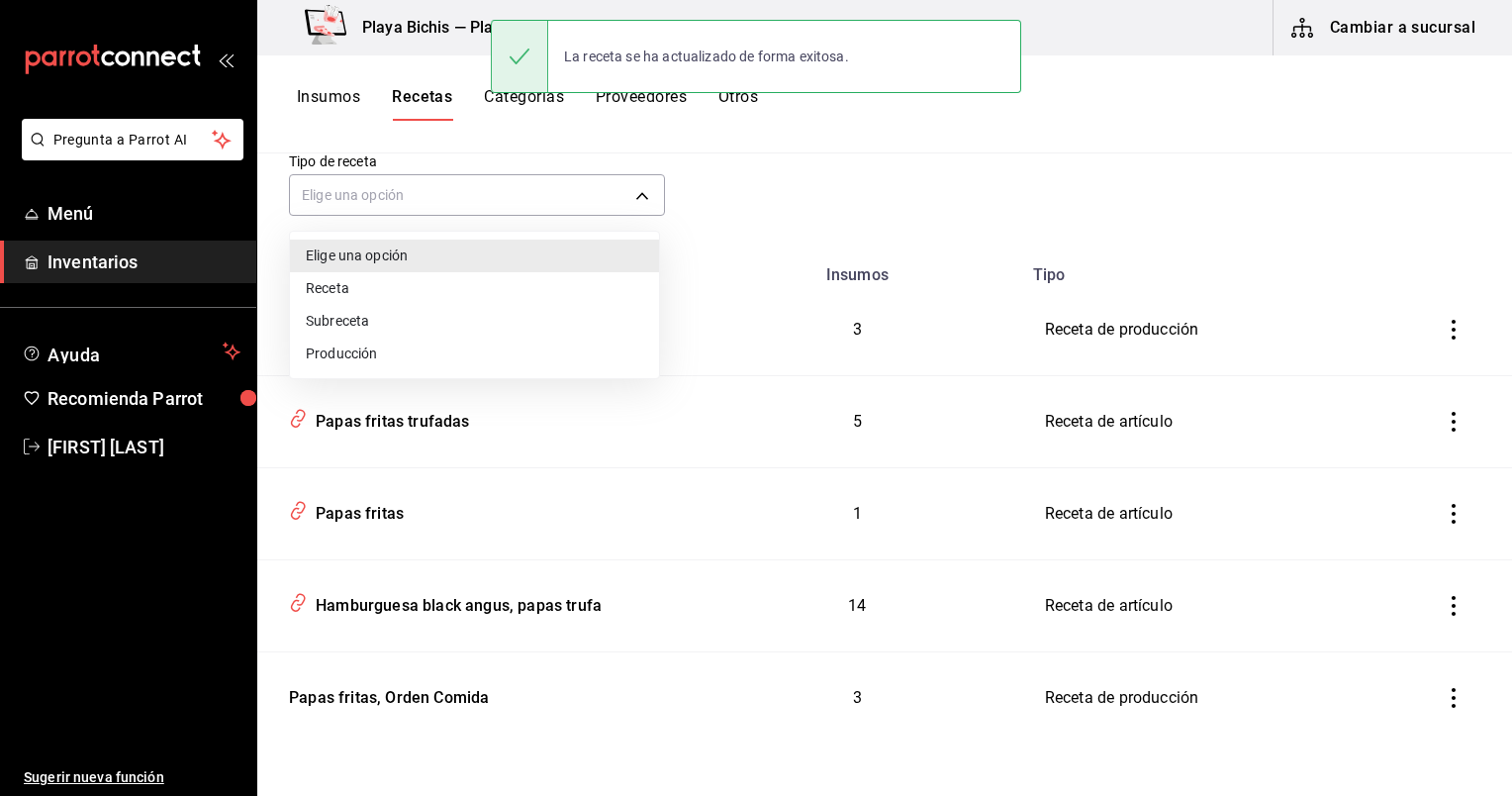 click at bounding box center [756, 398] 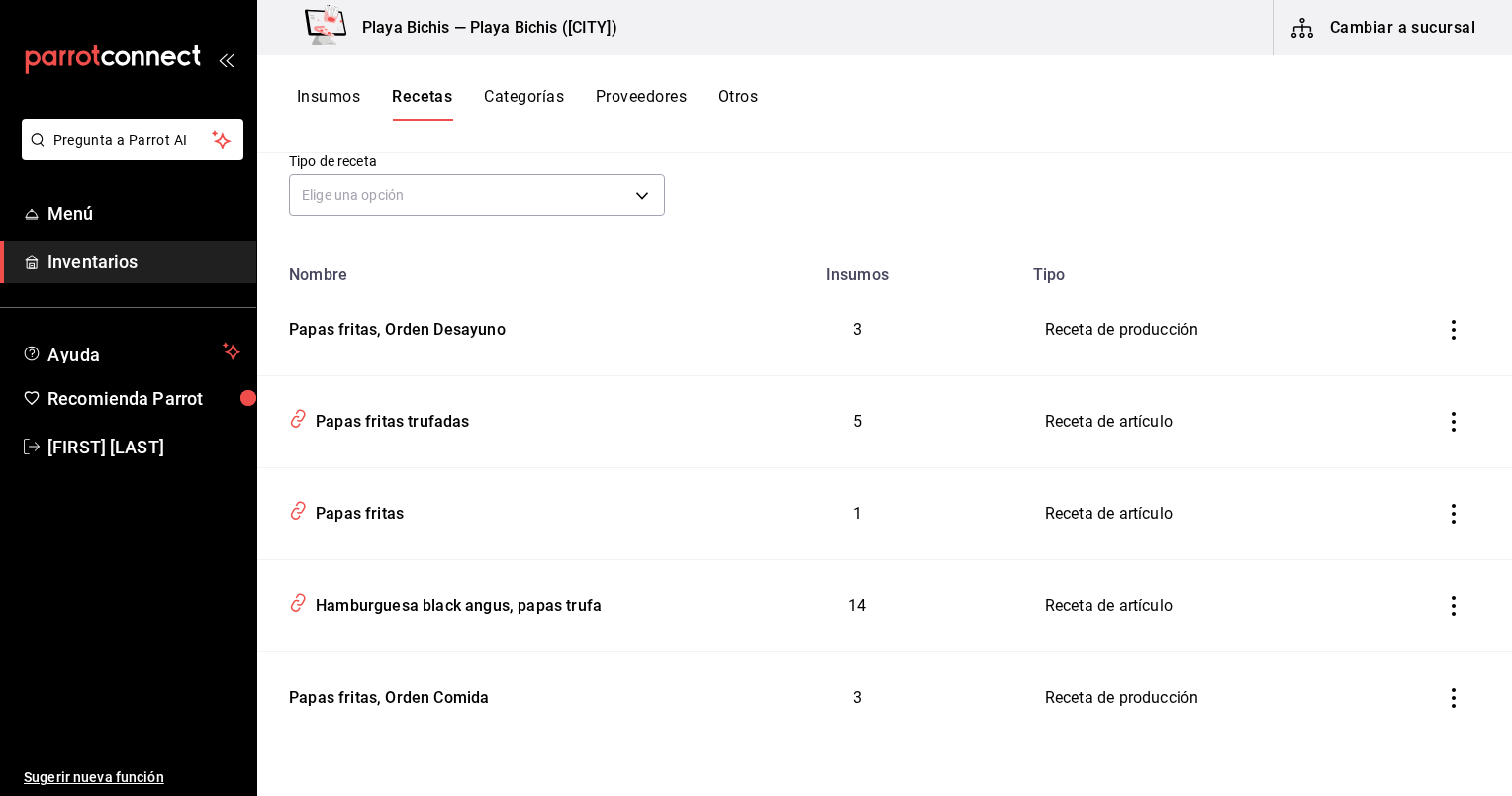 click on "Elige una opción default" at bounding box center [477, 192] 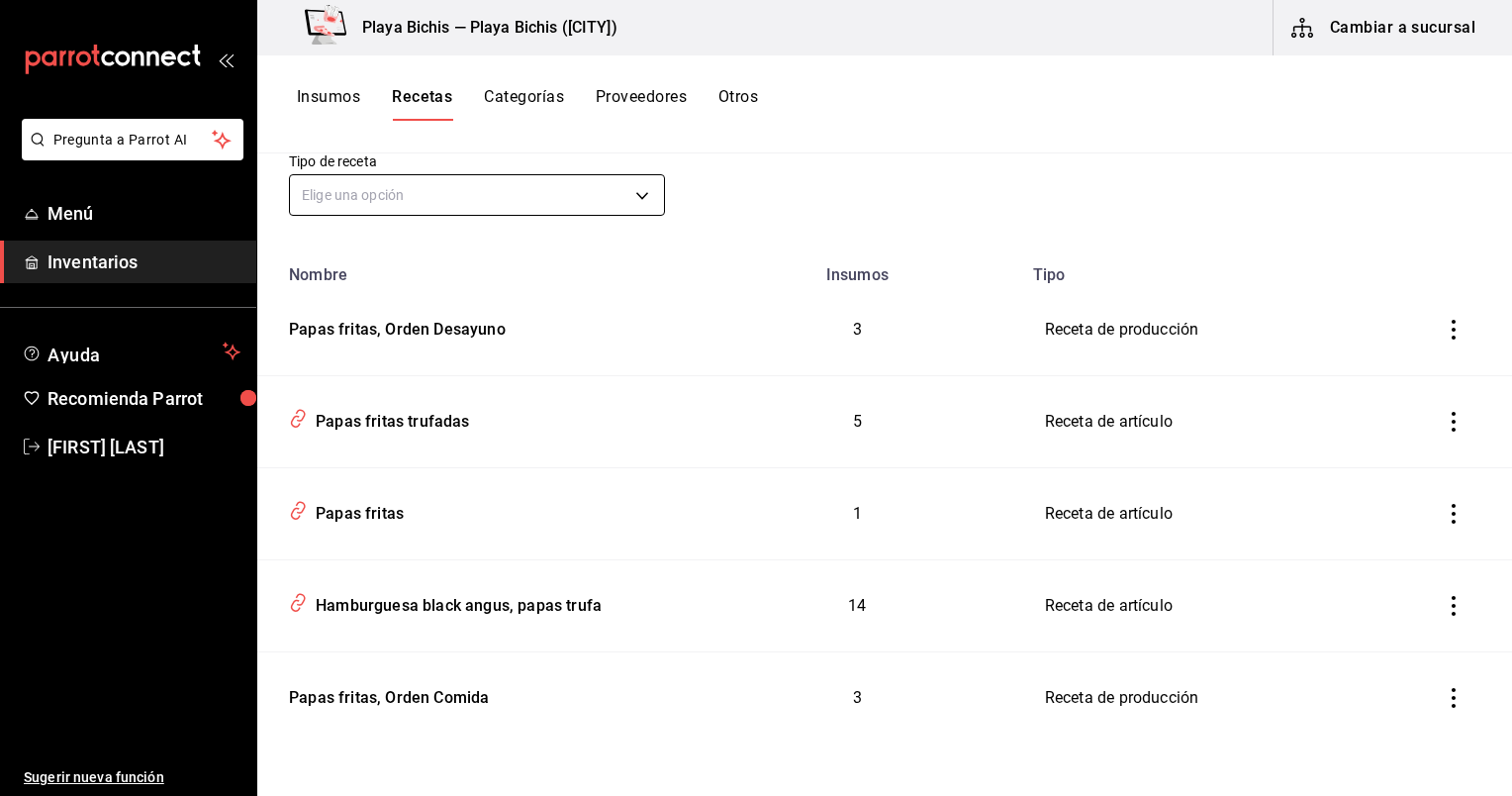 click on "Pregunta a Parrot AI Menú   Inventarios   Ayuda Recomienda Parrot   Gema Mata   Sugerir nueva función   Playa Bichis — Playa Bichis (San Lorenzo) Cambiar a sucursal Insumos Recetas Categorías Proveedores Otros Recetas ​ papas ​ Ordenar por Asociar recetas Agregar receta Tipo de receta Elige una opción default Nombre Insumos Tipo Papas fritas, Orden Desayuno 3 Receta de producción Papas fritas trufadas 5 Receta de artículo Papas fritas 1 Receta de artículo Hamburguesa black angus, papas trufa 14 Receta de artículo Papas fritas, Orden Comida 3 Receta de producción Guardar GANA 1 MES GRATIS EN TU SUSCRIPCIÓN AQUÍ ¿Recuerdas cómo empezó tu restaurante?
Hoy puedes ayudar a un colega a tener el mismo cambio que tú viviste.
Recomienda Parrot directamente desde tu Portal Administrador.
Es fácil y rápido.
🎁 Por cada restaurante que se una, ganas 1 mes gratis. Ver video tutorial Ir a video Pregunta a Parrot AI Menú   Inventarios   Ayuda Recomienda Parrot   Gema Mata     Duplicar Eliminar" at bounding box center (756, 391) 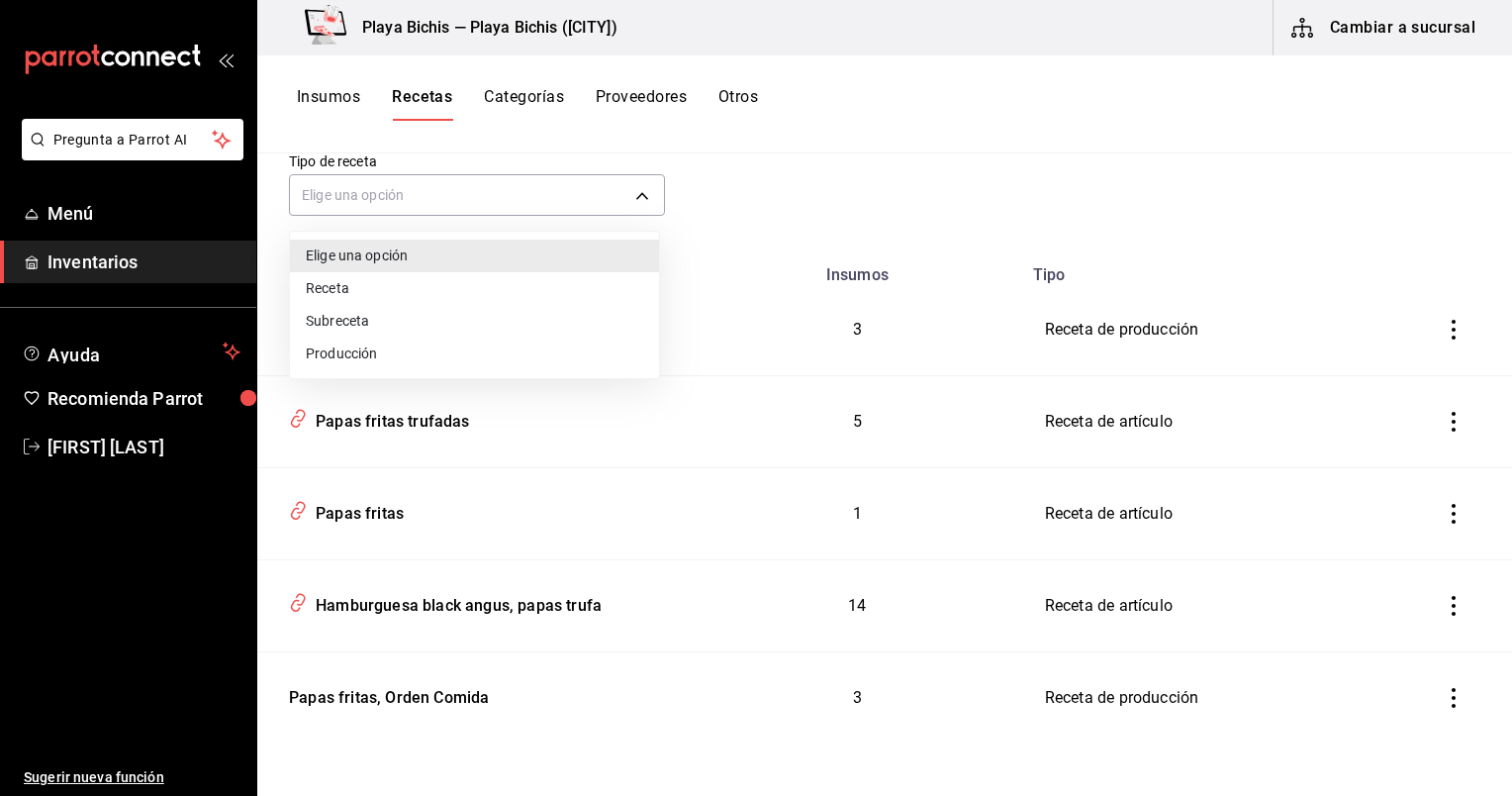 click at bounding box center [756, 398] 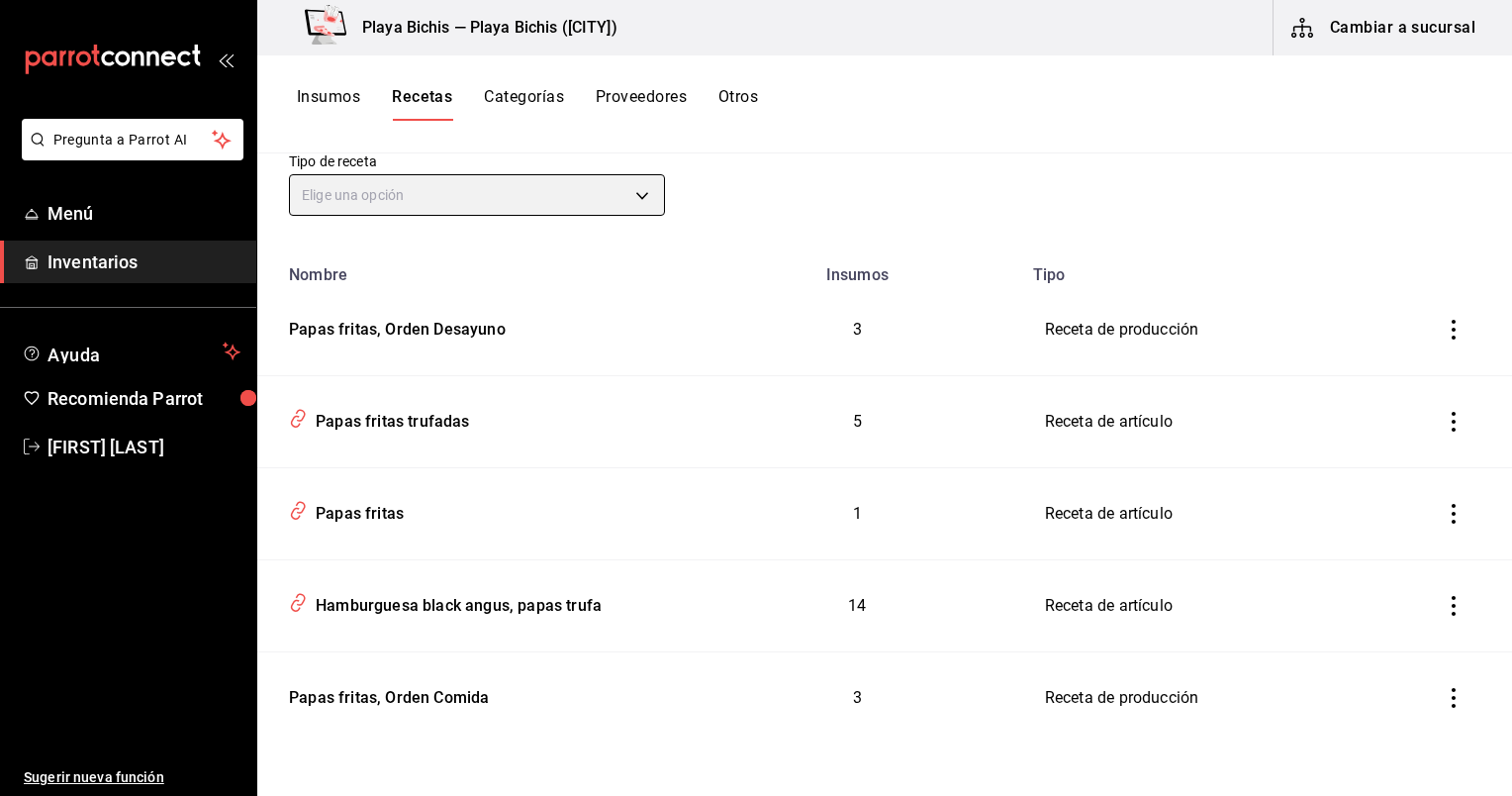 scroll, scrollTop: 0, scrollLeft: 0, axis: both 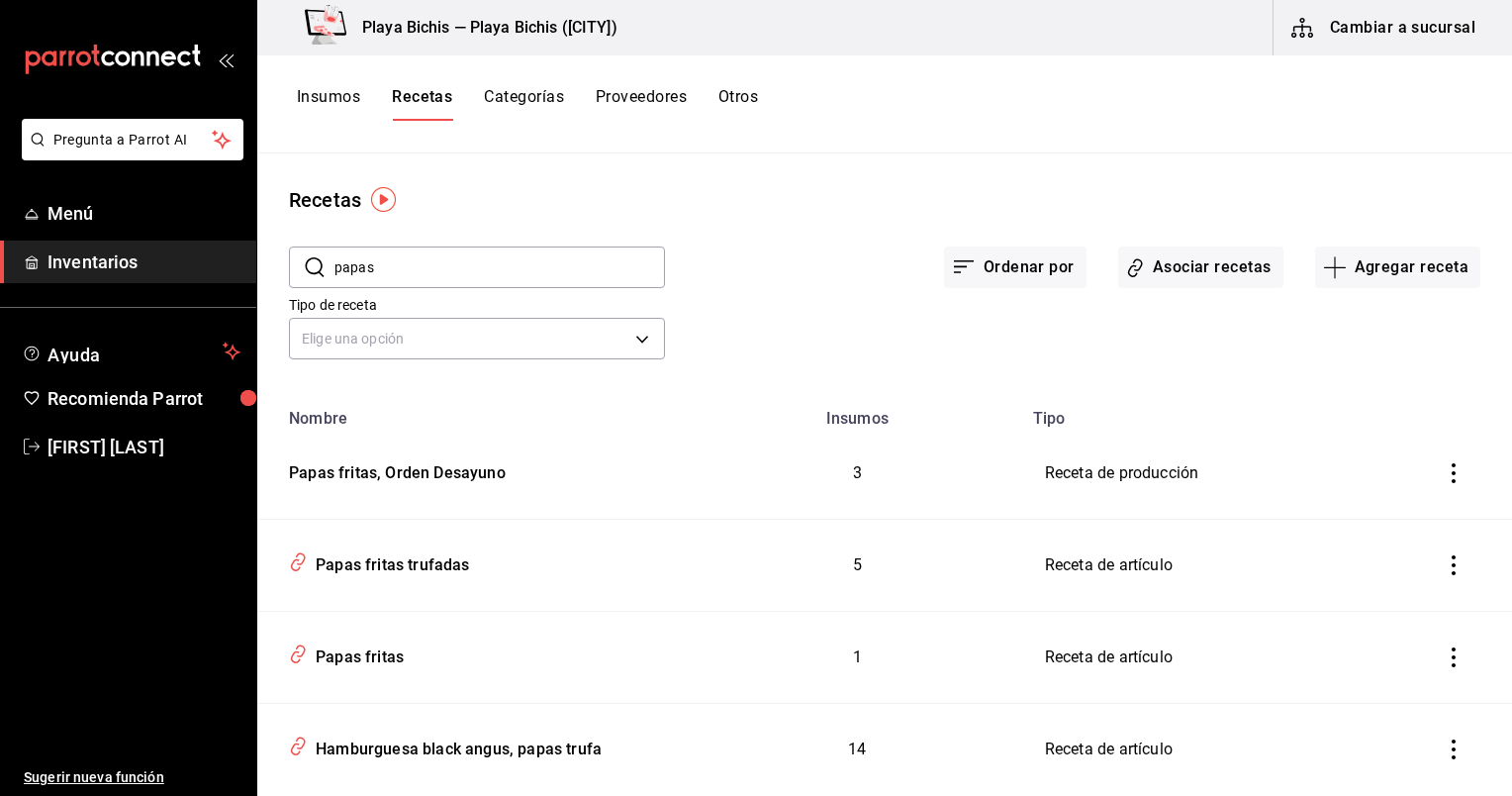 click on "papas" at bounding box center [500, 267] 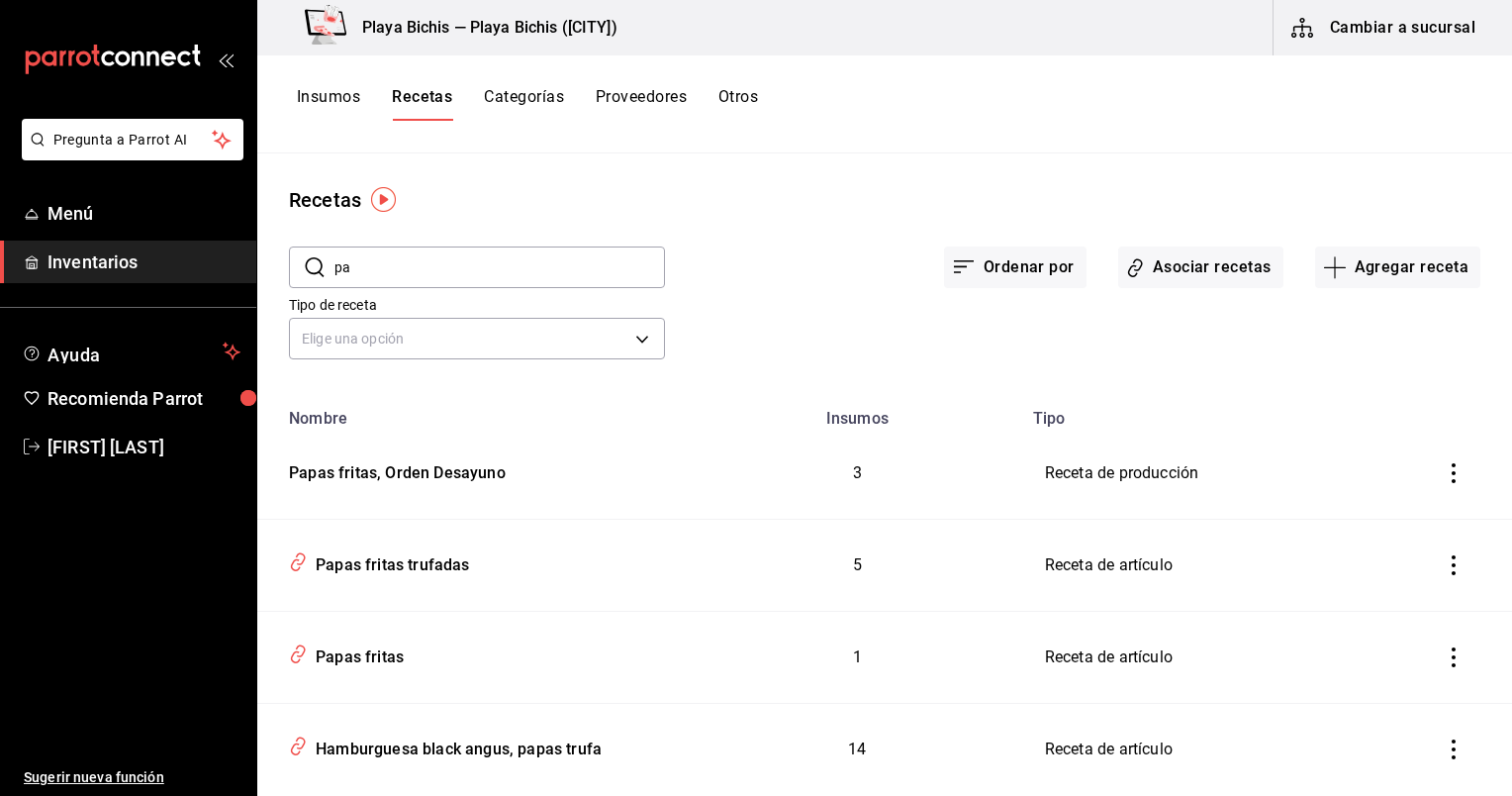 type on "p" 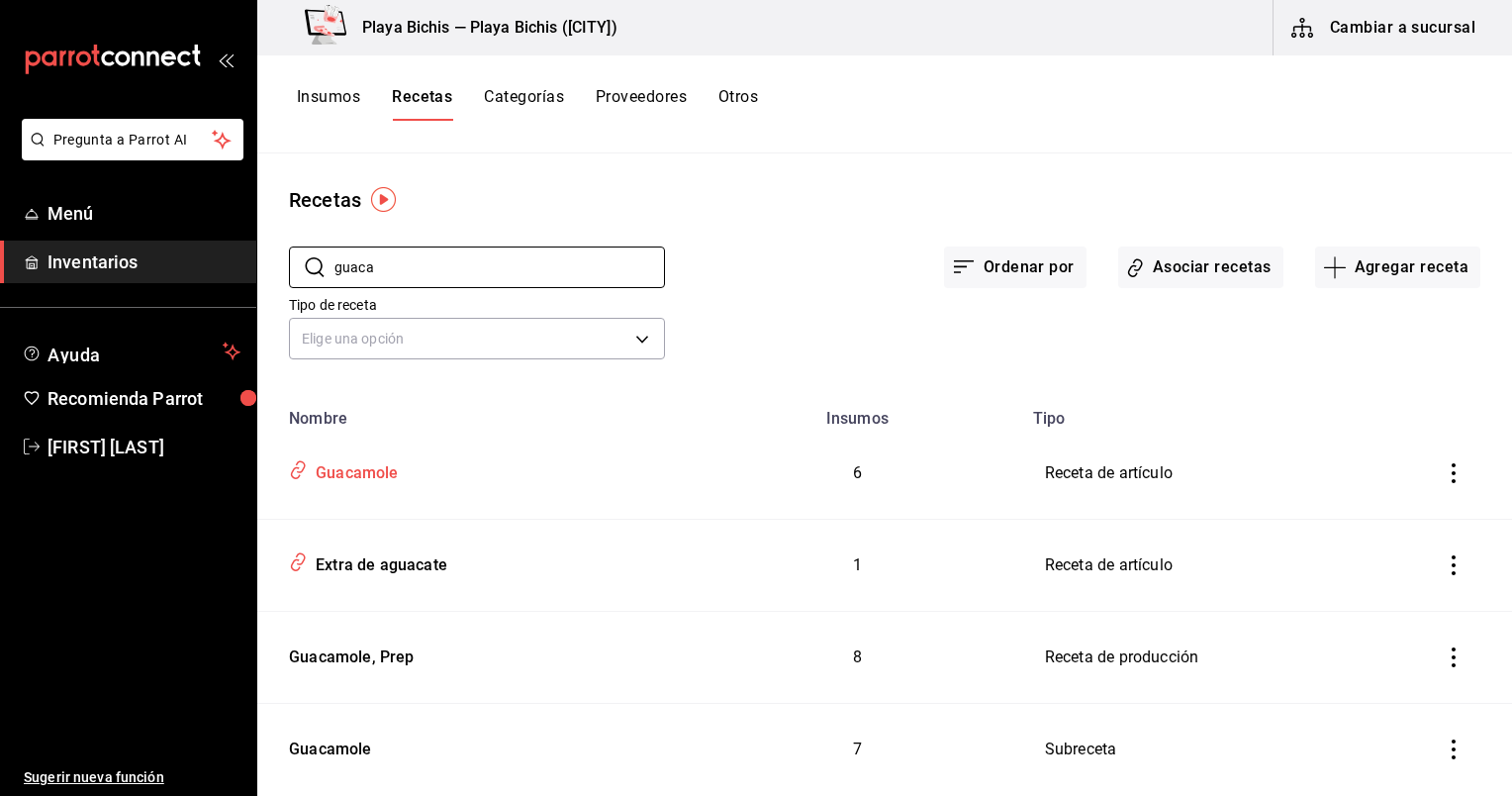 type on "guaca" 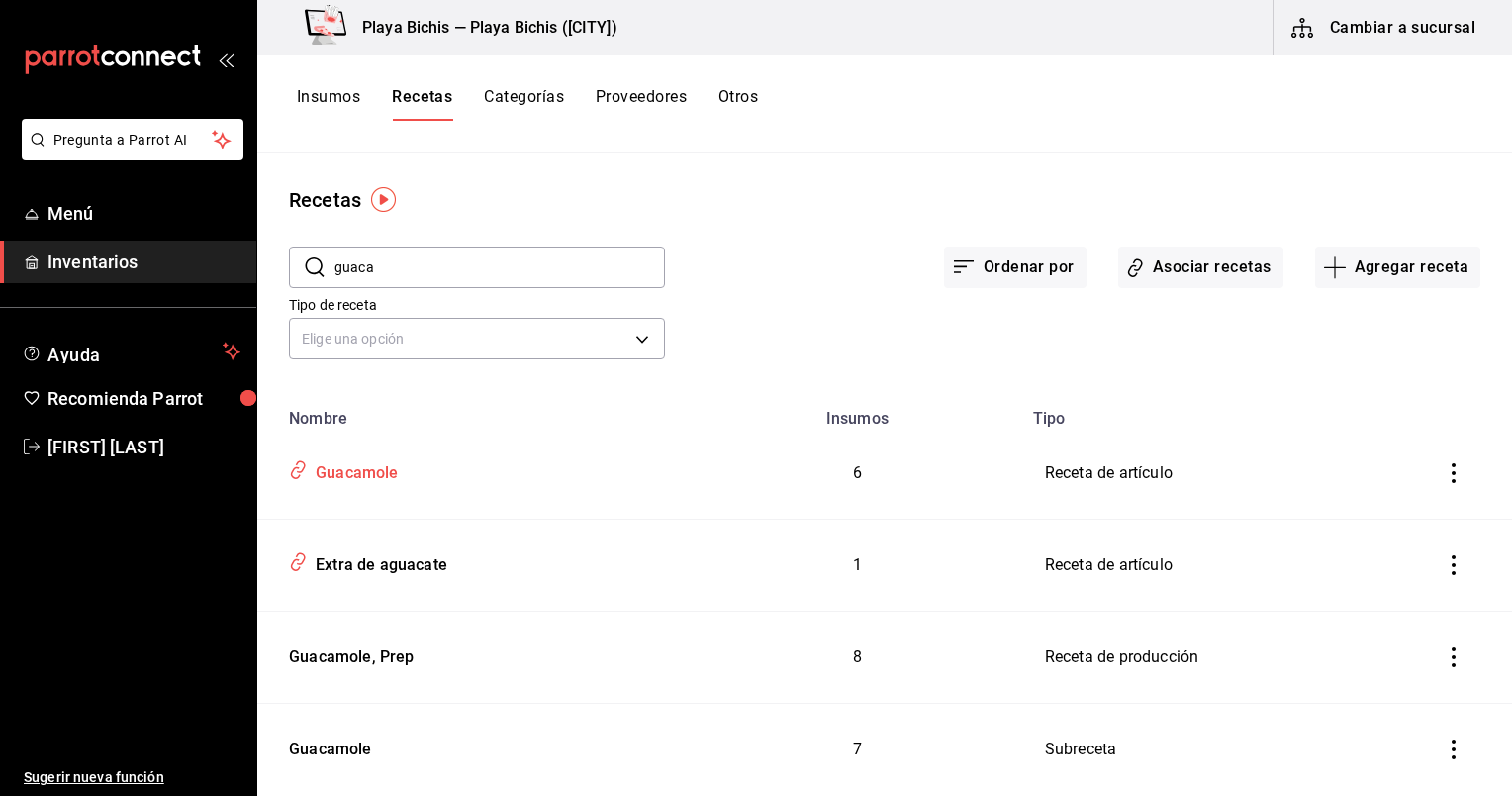 click on "Guacamole" at bounding box center [475, 469] 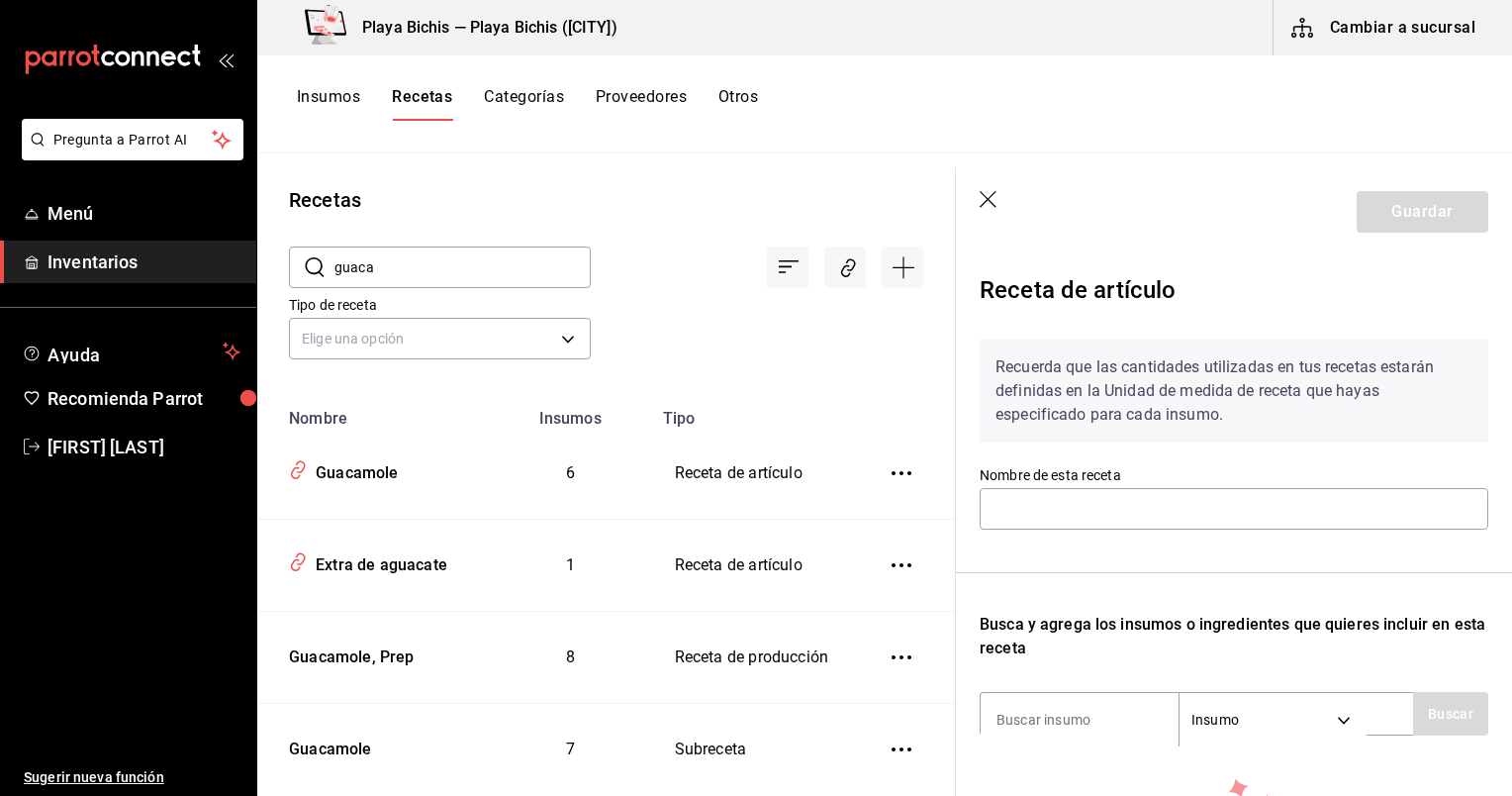 type on "Guacamole" 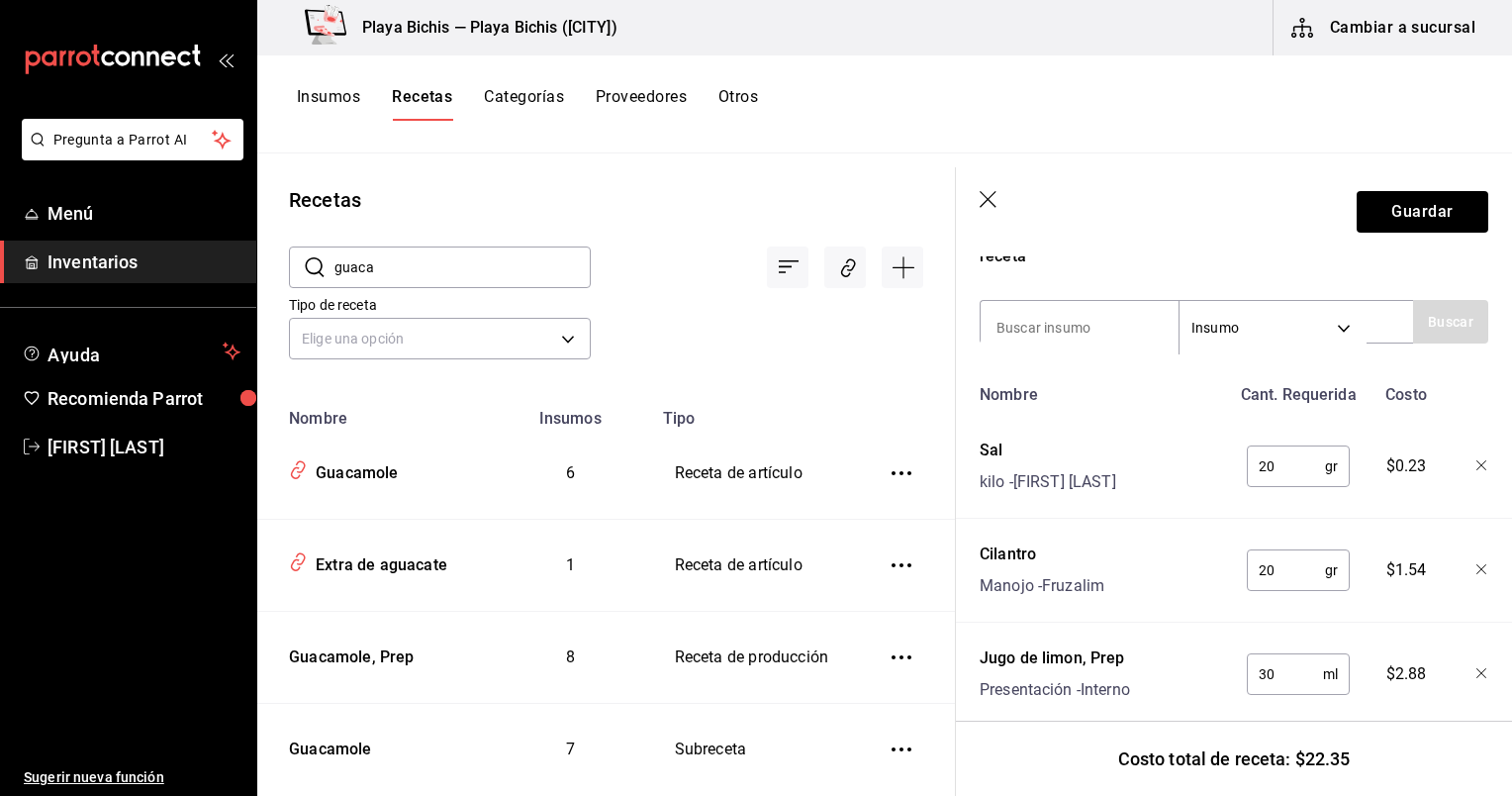 scroll, scrollTop: 391, scrollLeft: 0, axis: vertical 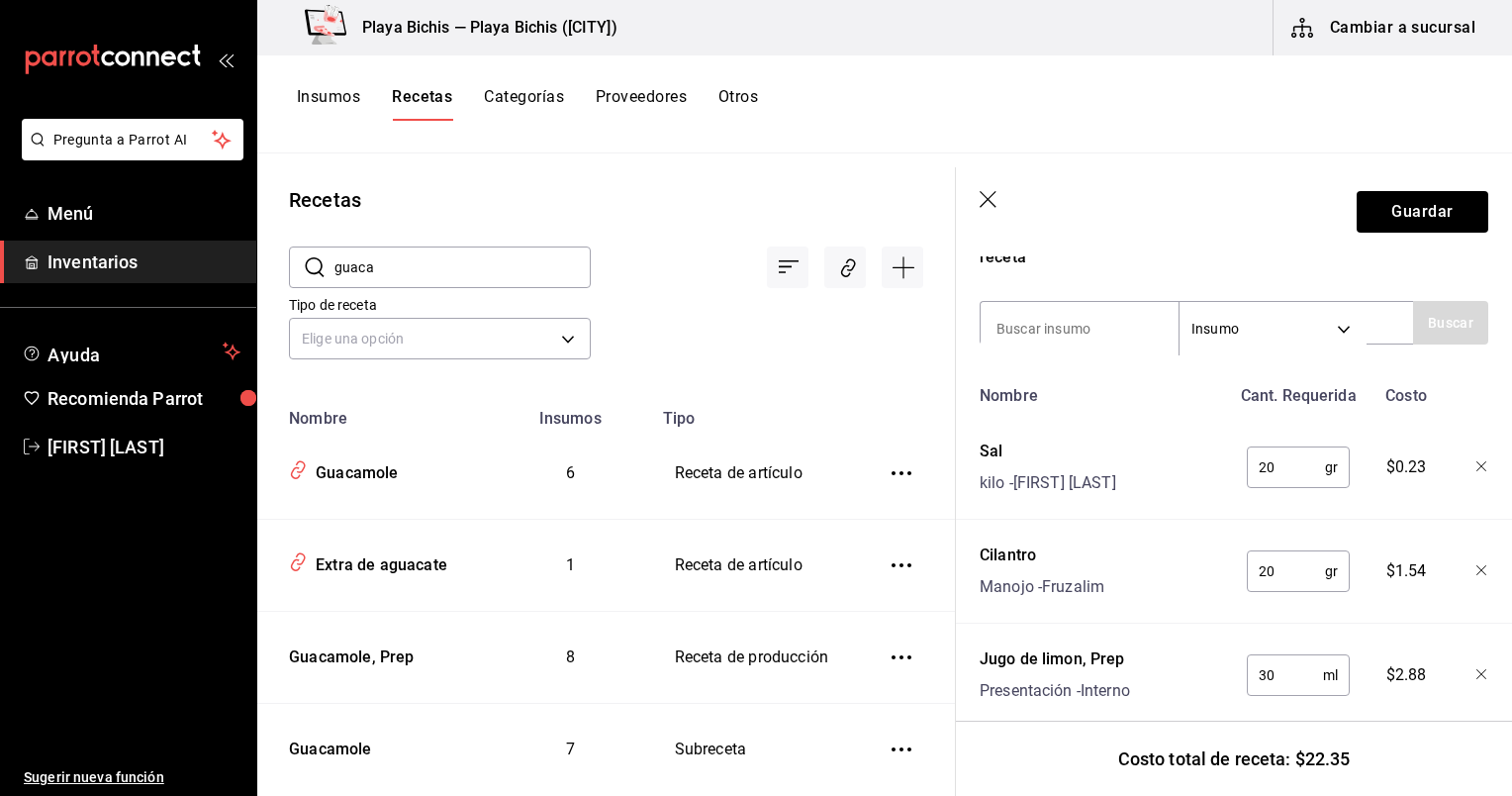 click 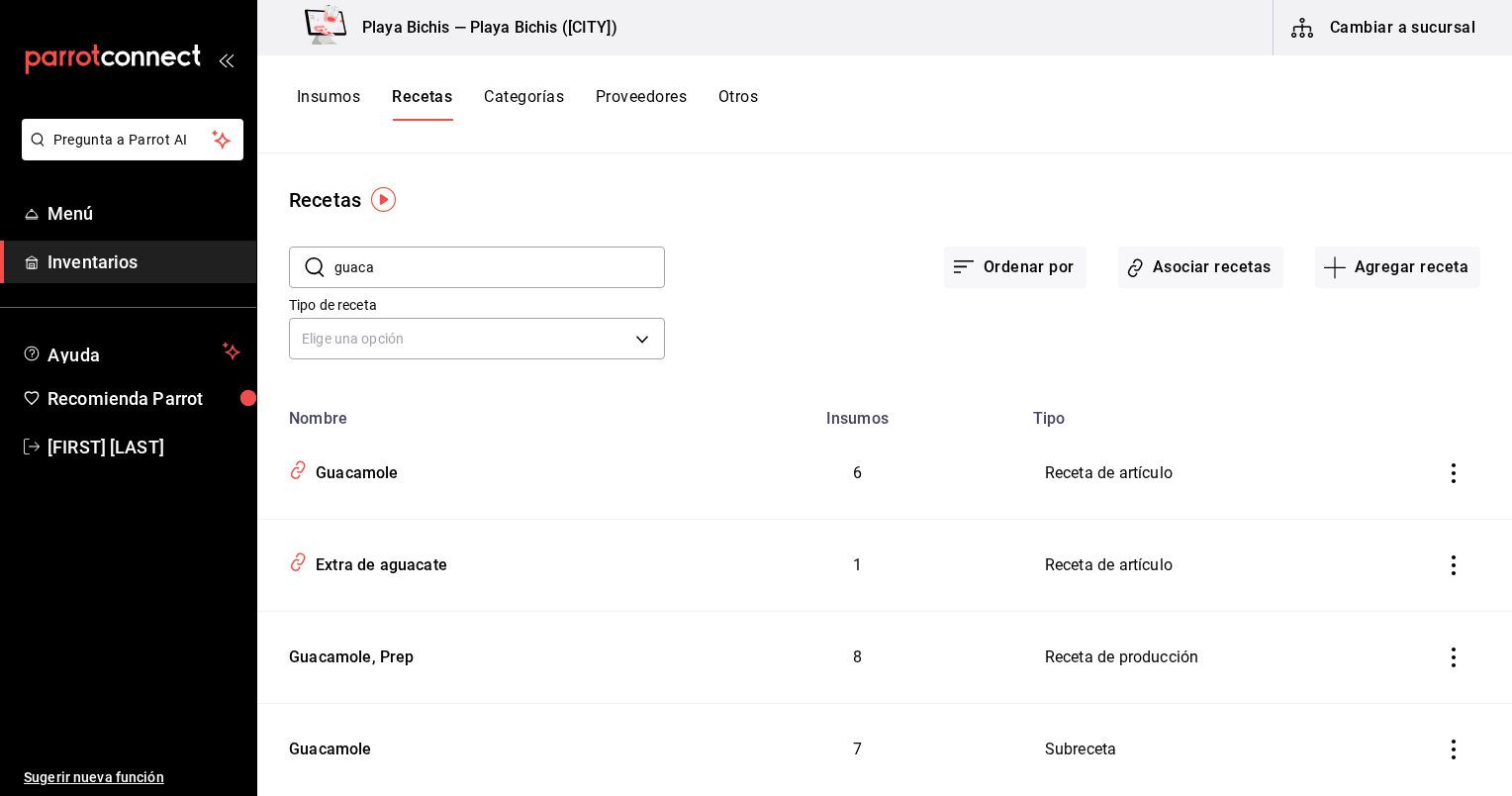 scroll, scrollTop: 0, scrollLeft: 0, axis: both 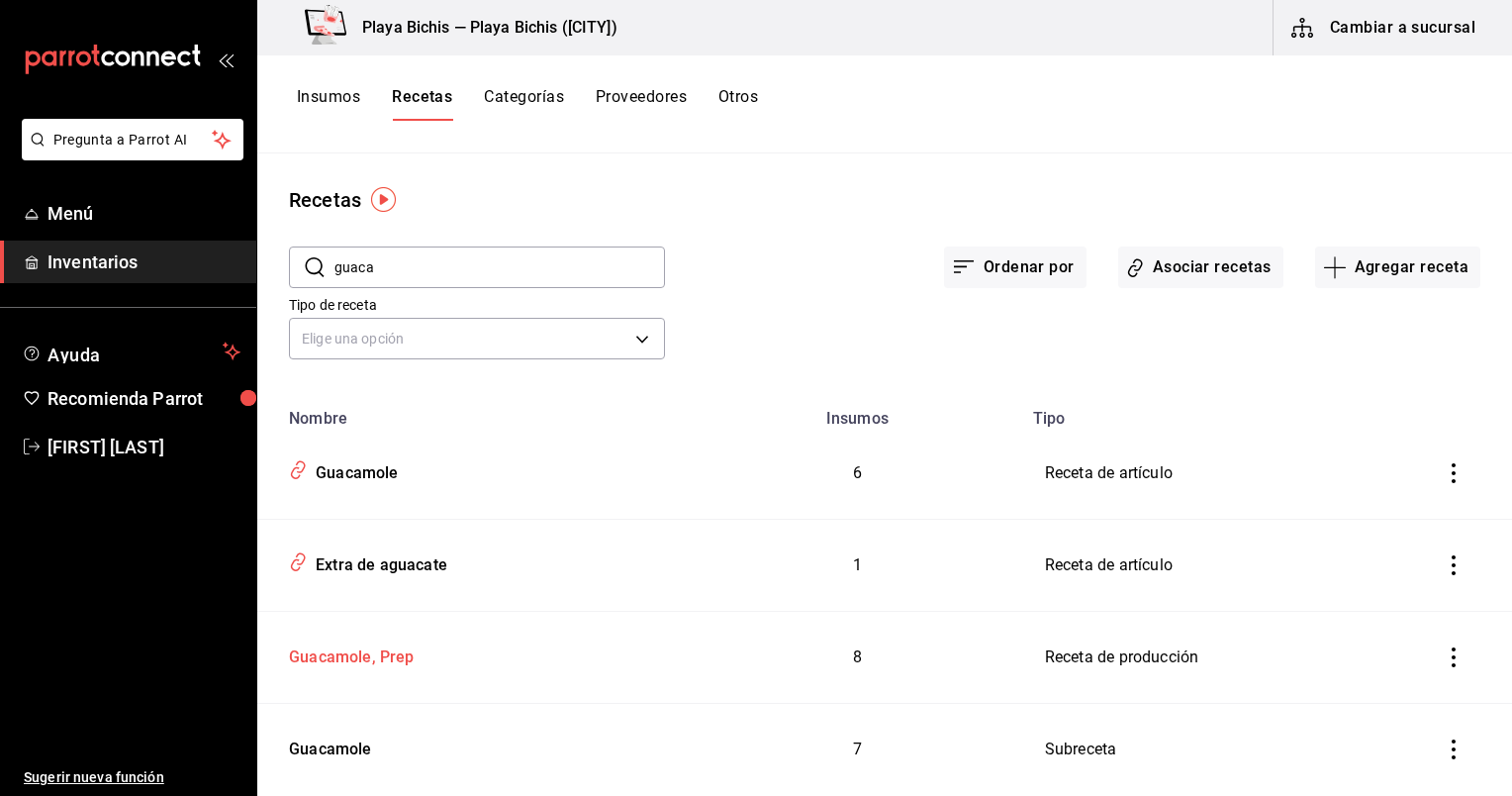 click on "Guacamole, Prep" at bounding box center [347, 653] 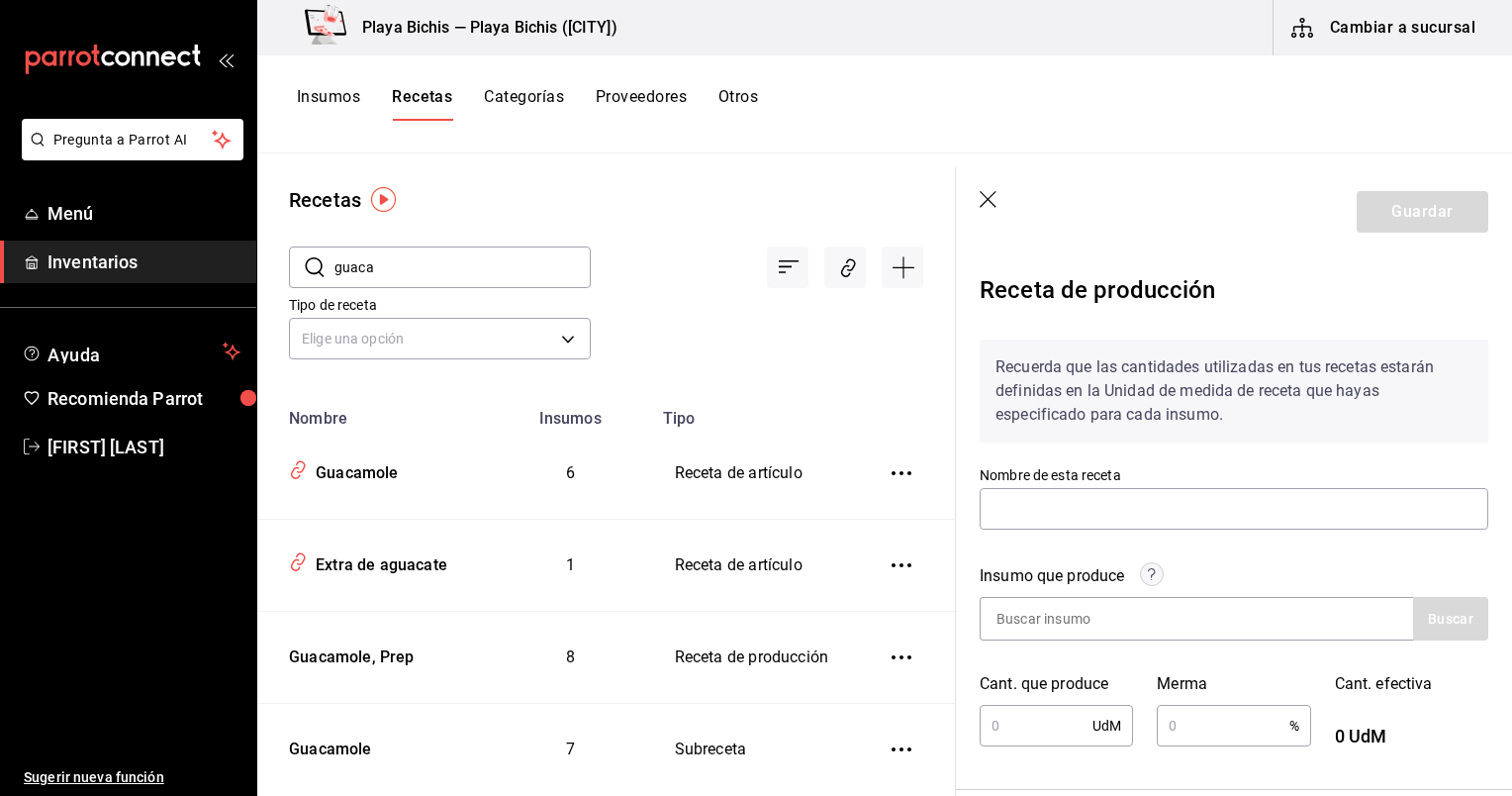 type on "Guacamole, Prep" 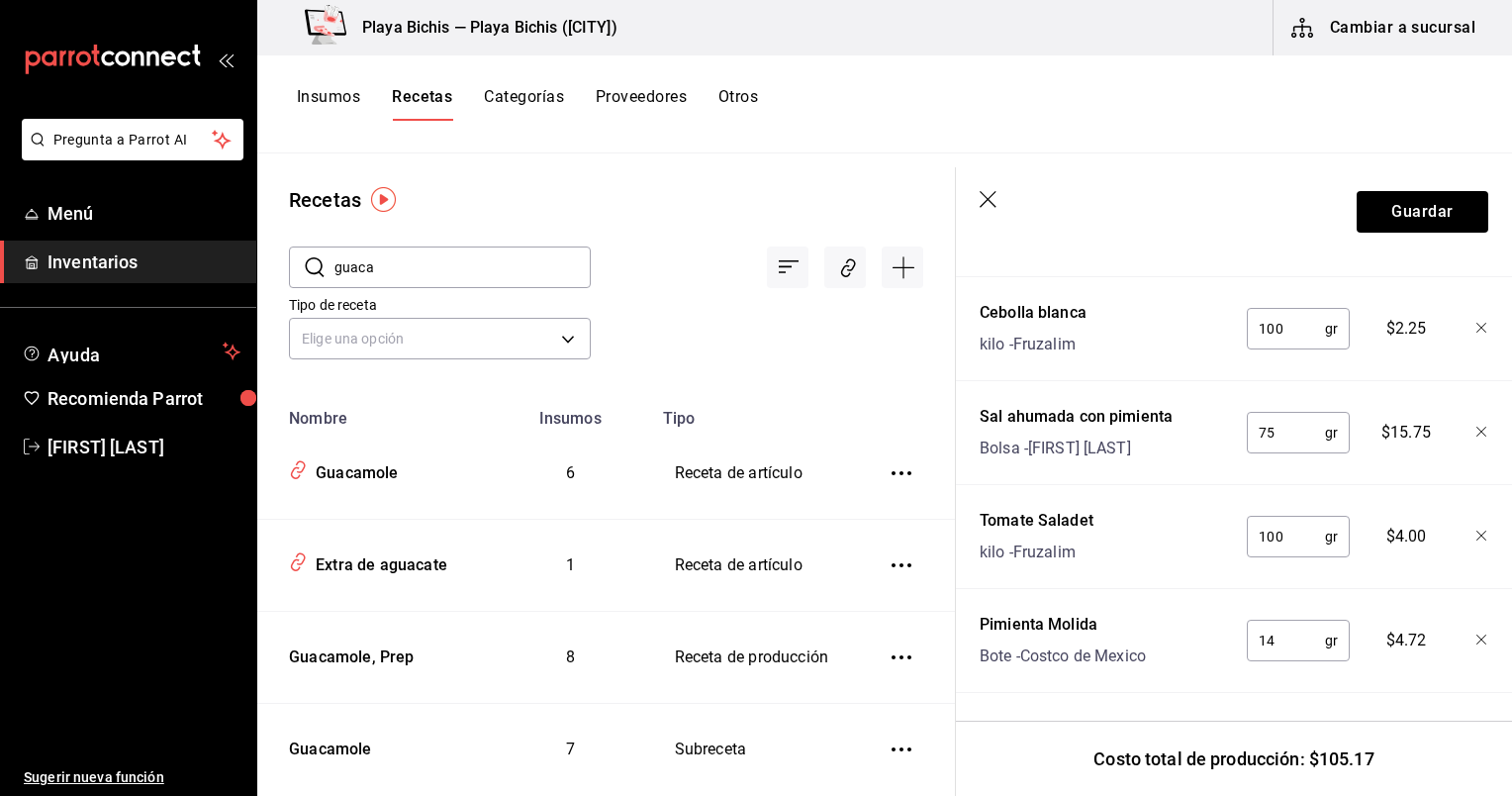 scroll, scrollTop: 1247, scrollLeft: 0, axis: vertical 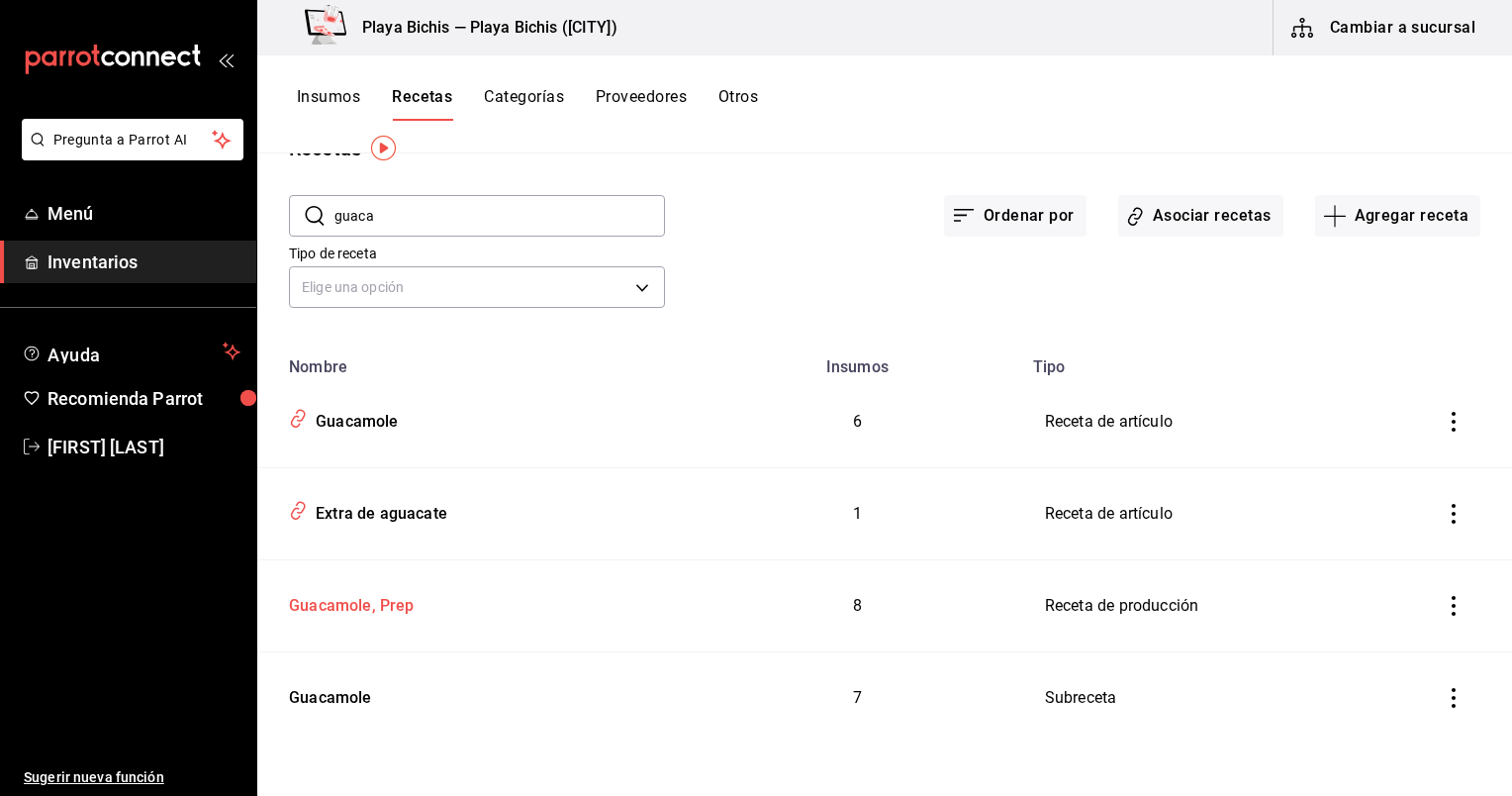 click on "Guacamole, Prep" at bounding box center (475, 606) 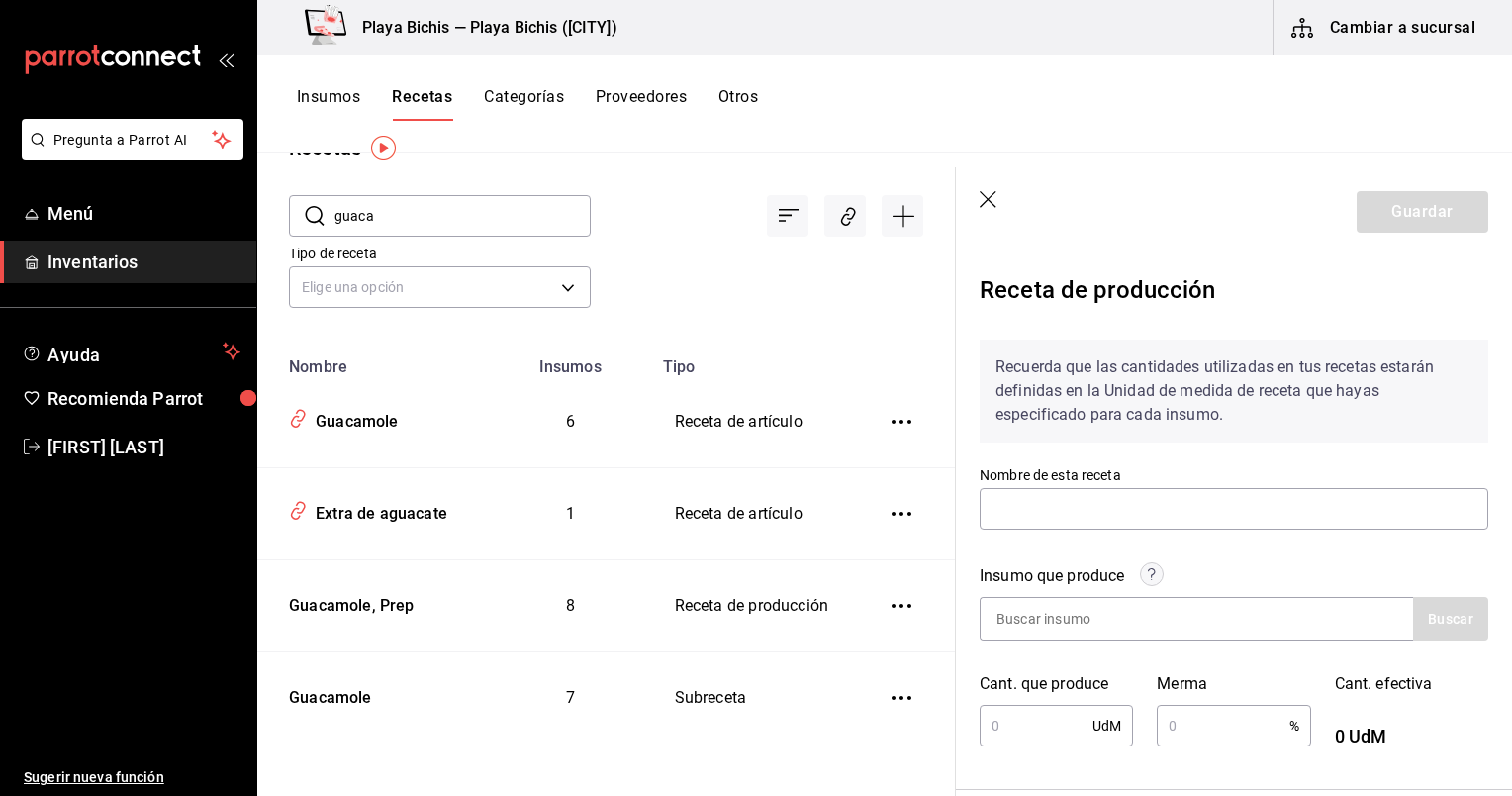 type on "Guacamole, Prep" 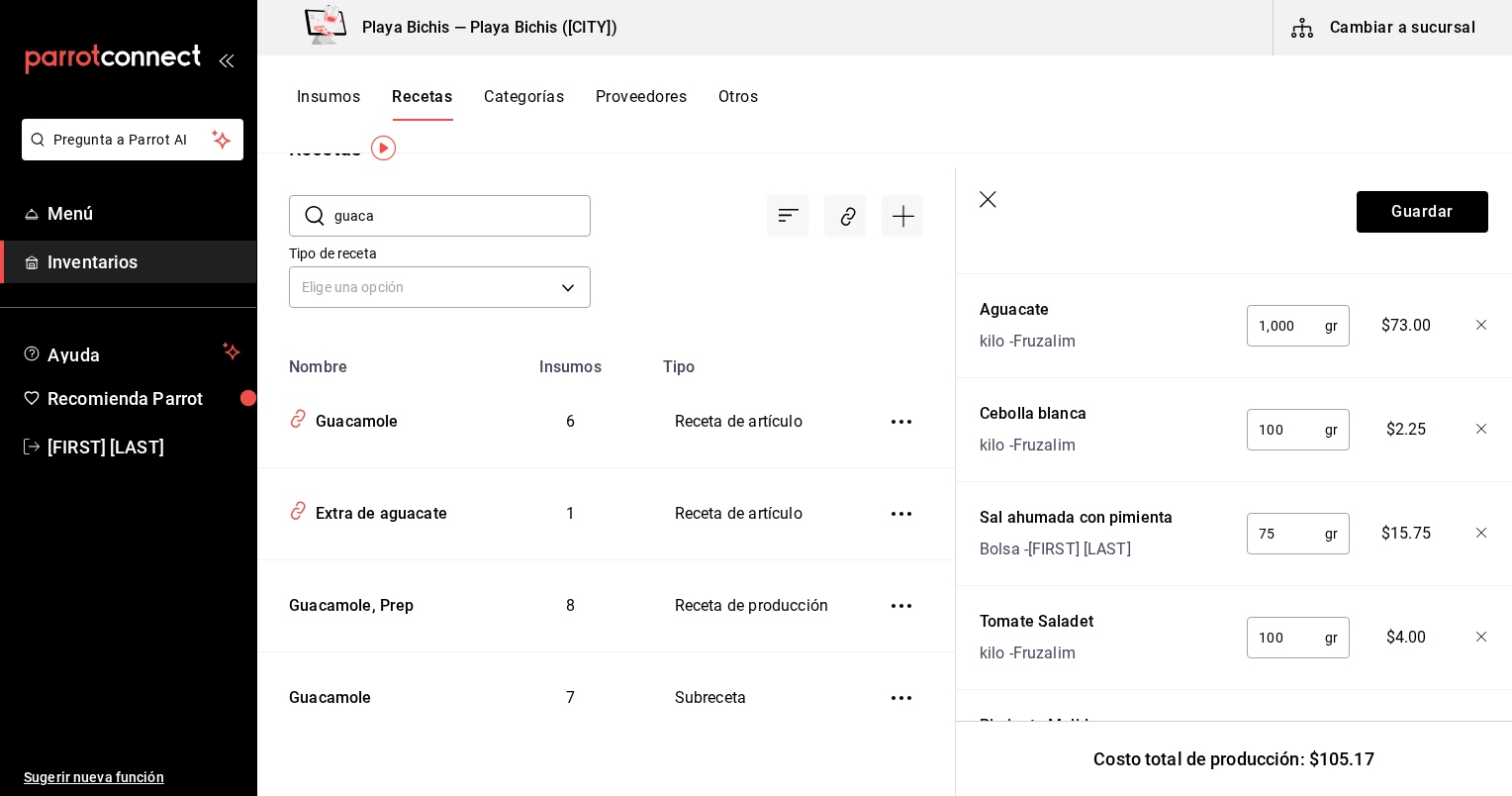 scroll, scrollTop: 1129, scrollLeft: 0, axis: vertical 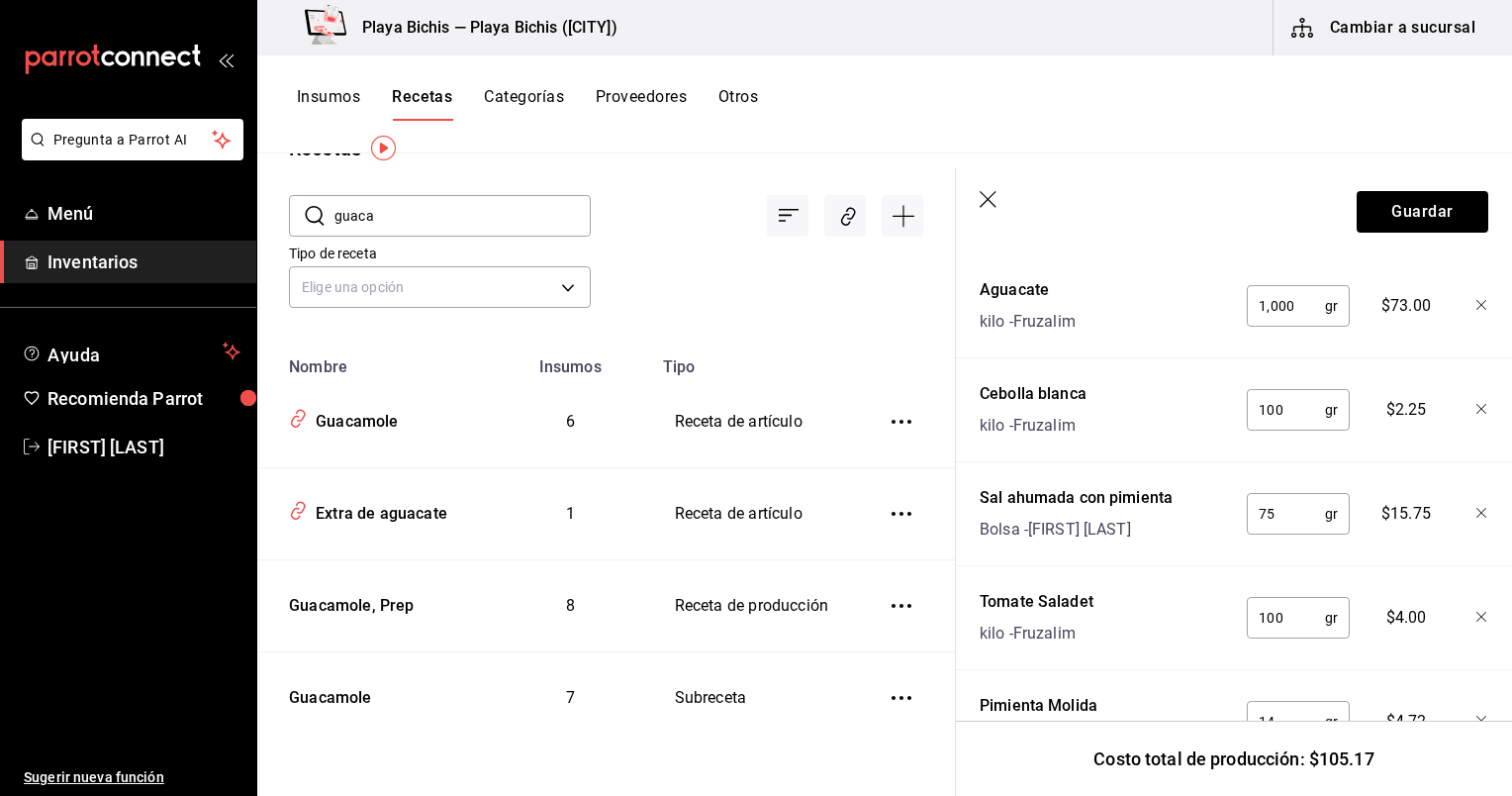 click 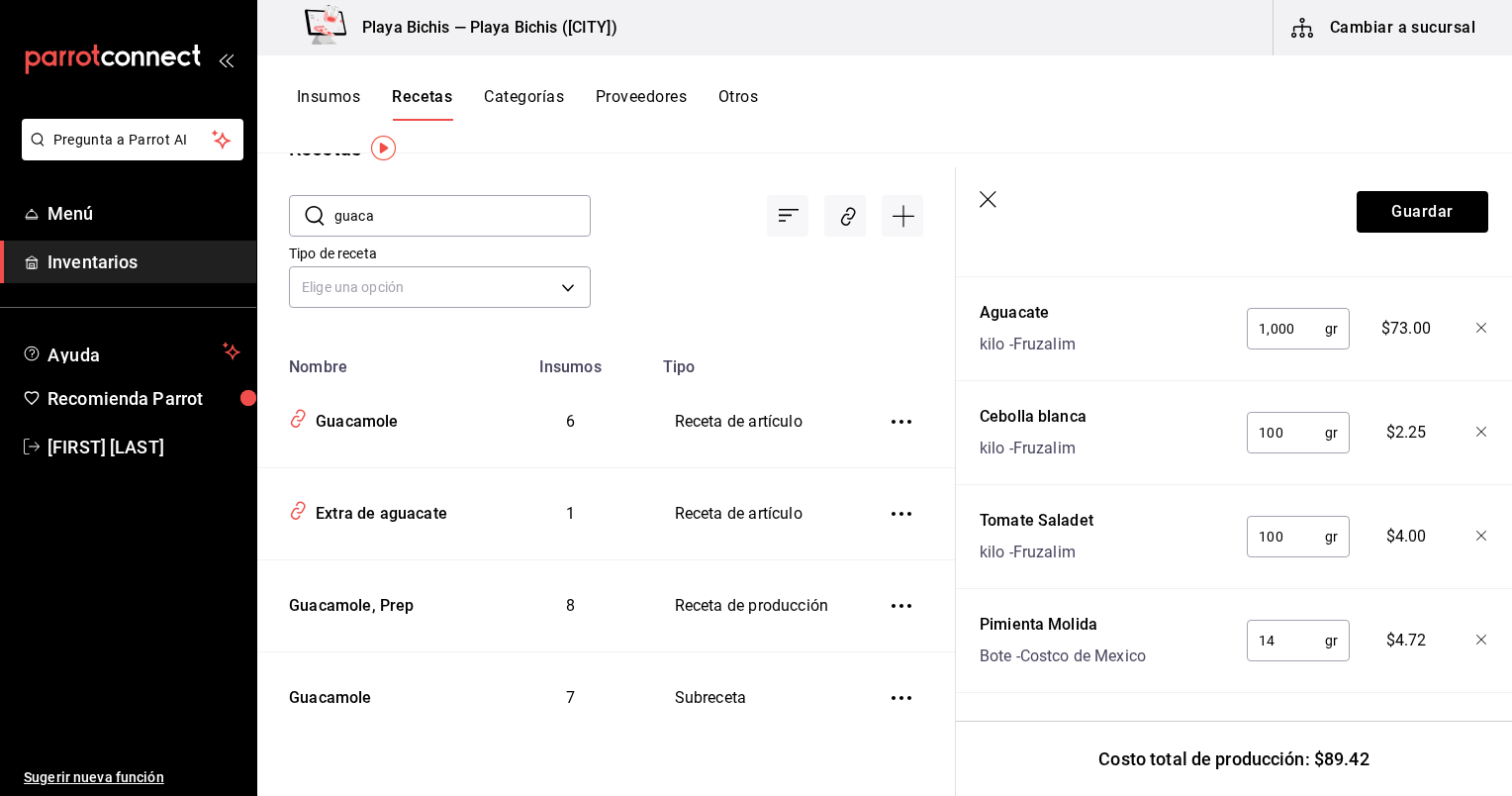 scroll, scrollTop: 1121, scrollLeft: 0, axis: vertical 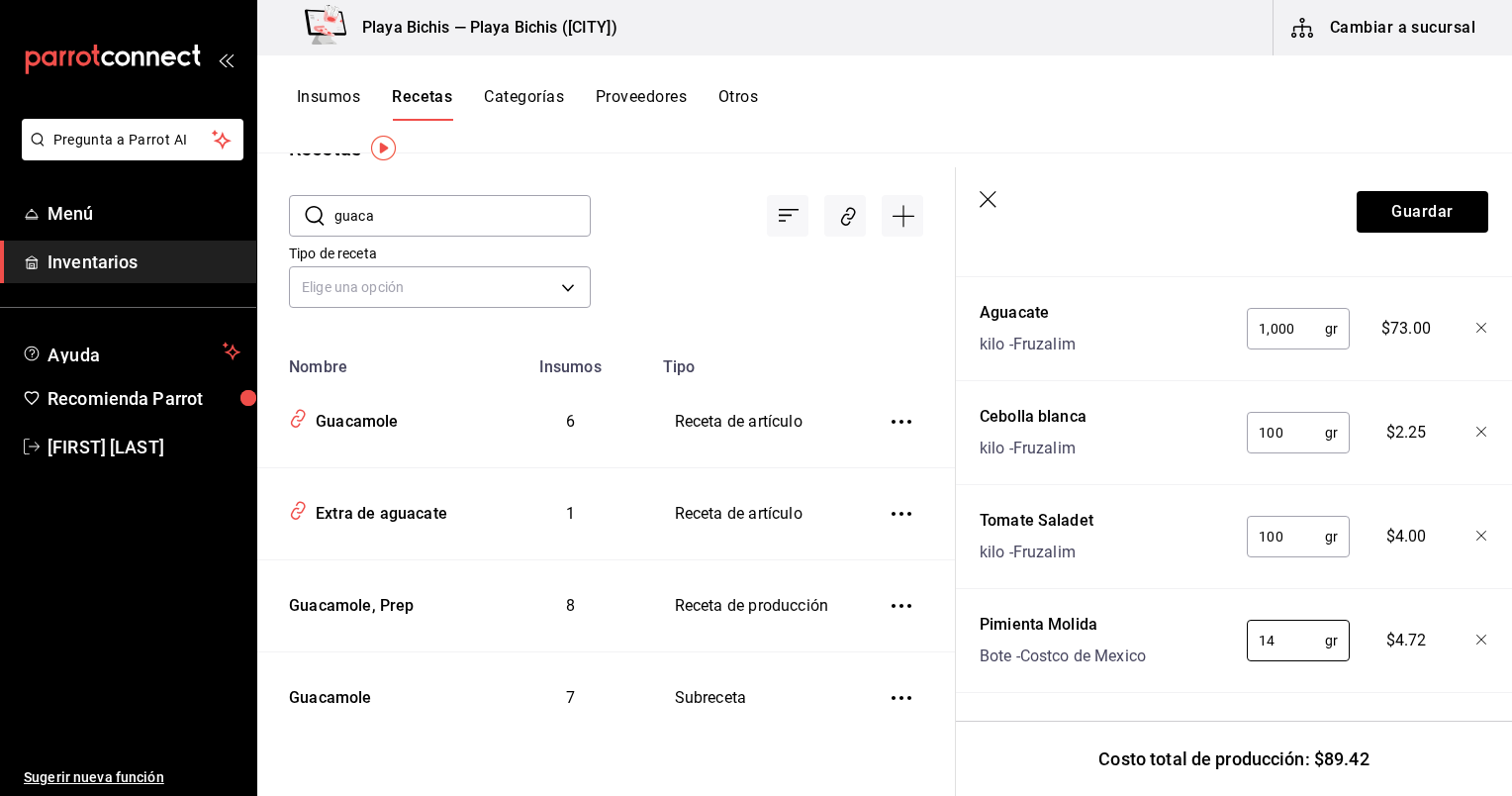 drag, startPoint x: 1300, startPoint y: 636, endPoint x: 1229, endPoint y: 612, distance: 74.94665 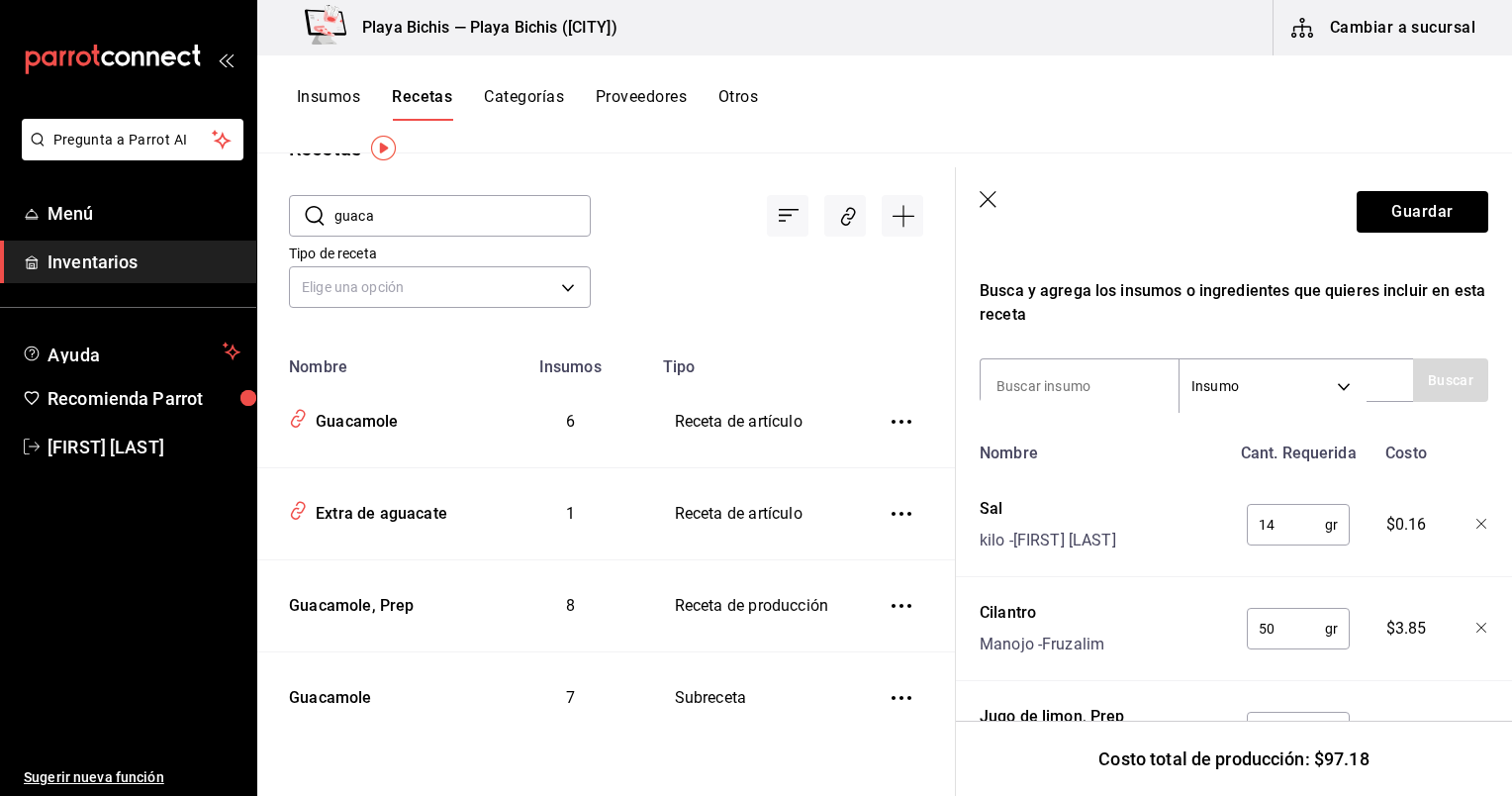 scroll, scrollTop: 570, scrollLeft: 0, axis: vertical 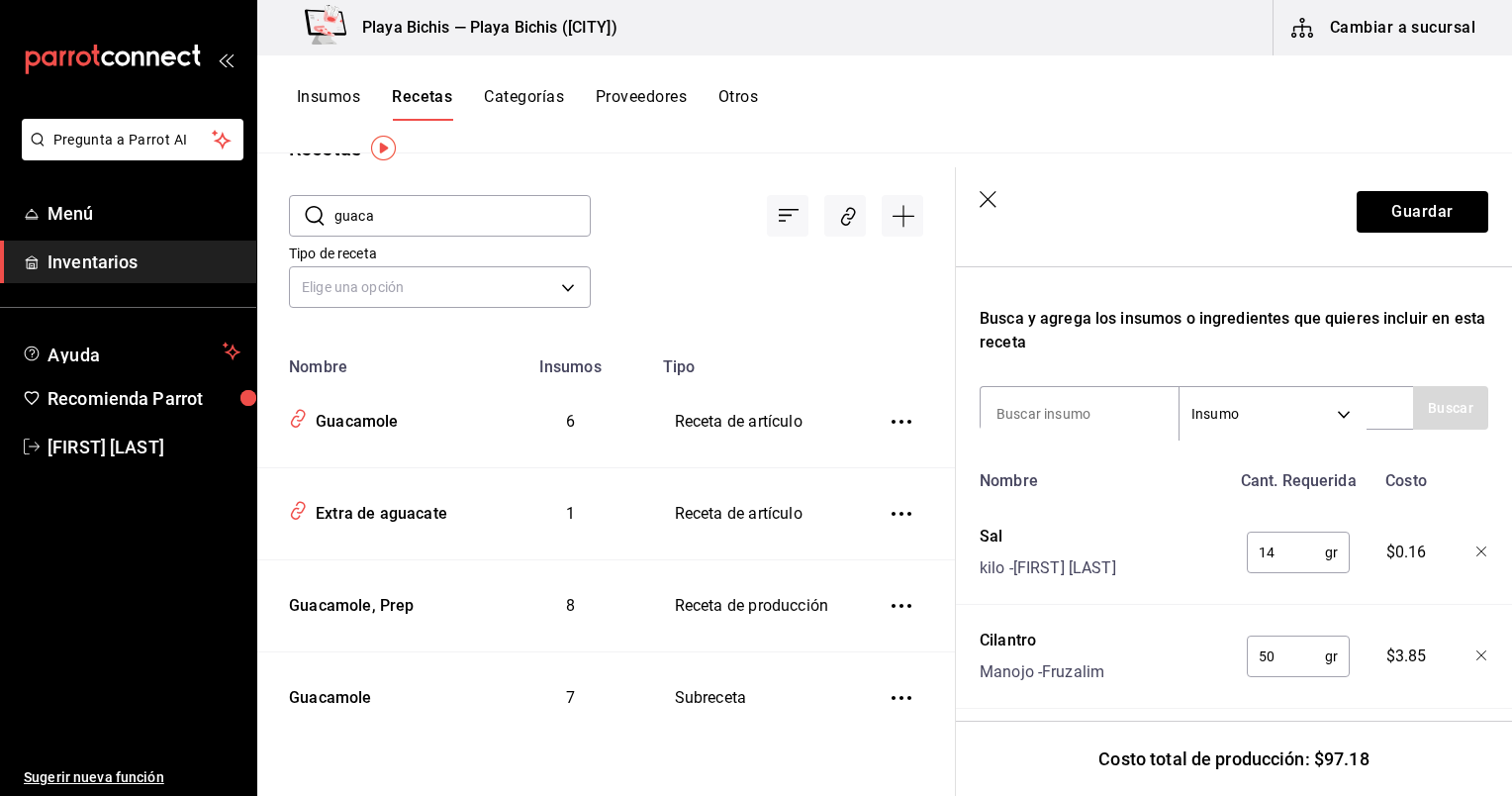 type on "37" 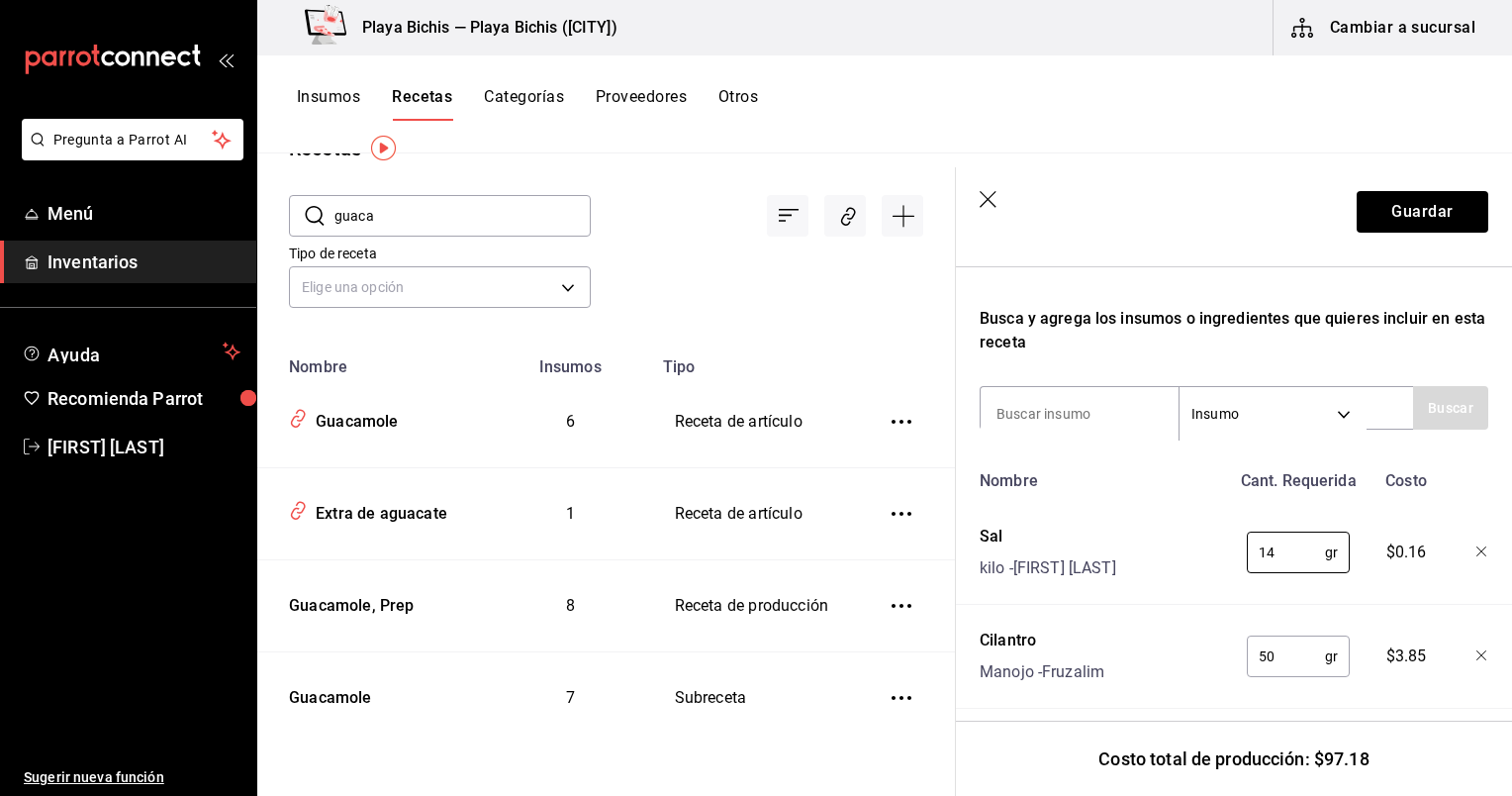 drag, startPoint x: 1301, startPoint y: 547, endPoint x: 1187, endPoint y: 563, distance: 115.11733 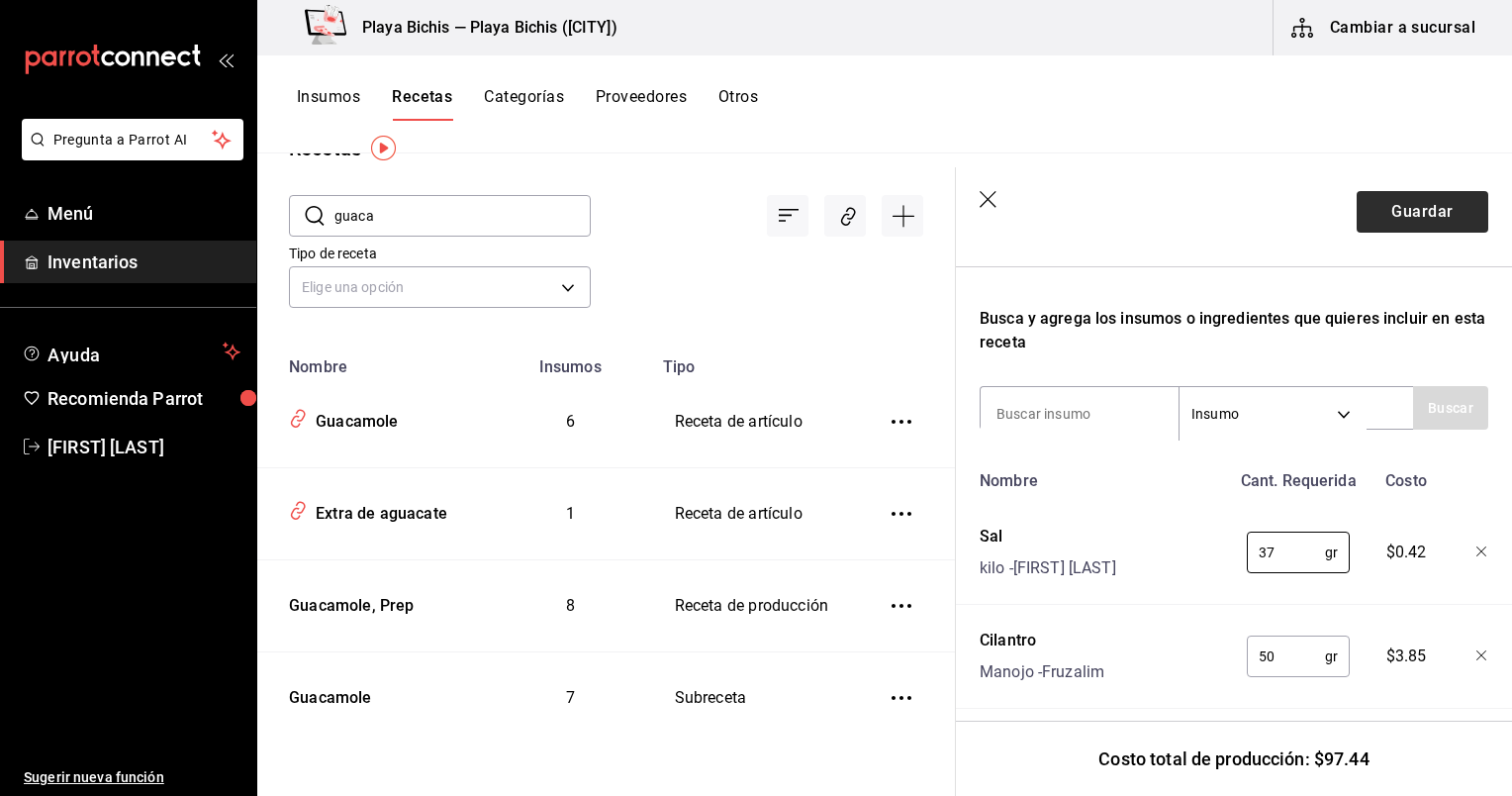 type on "37" 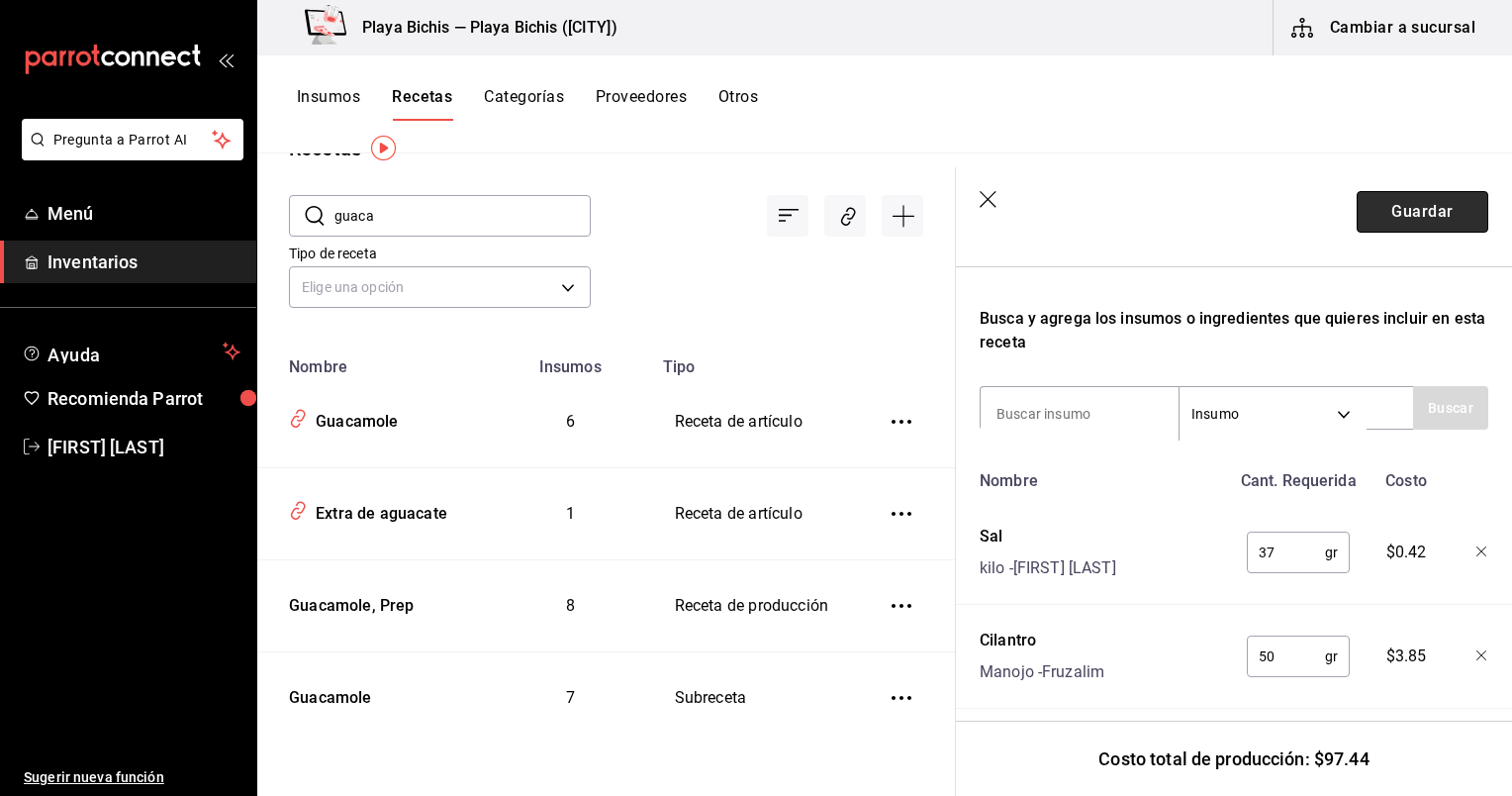 click on "Guardar" at bounding box center [1422, 212] 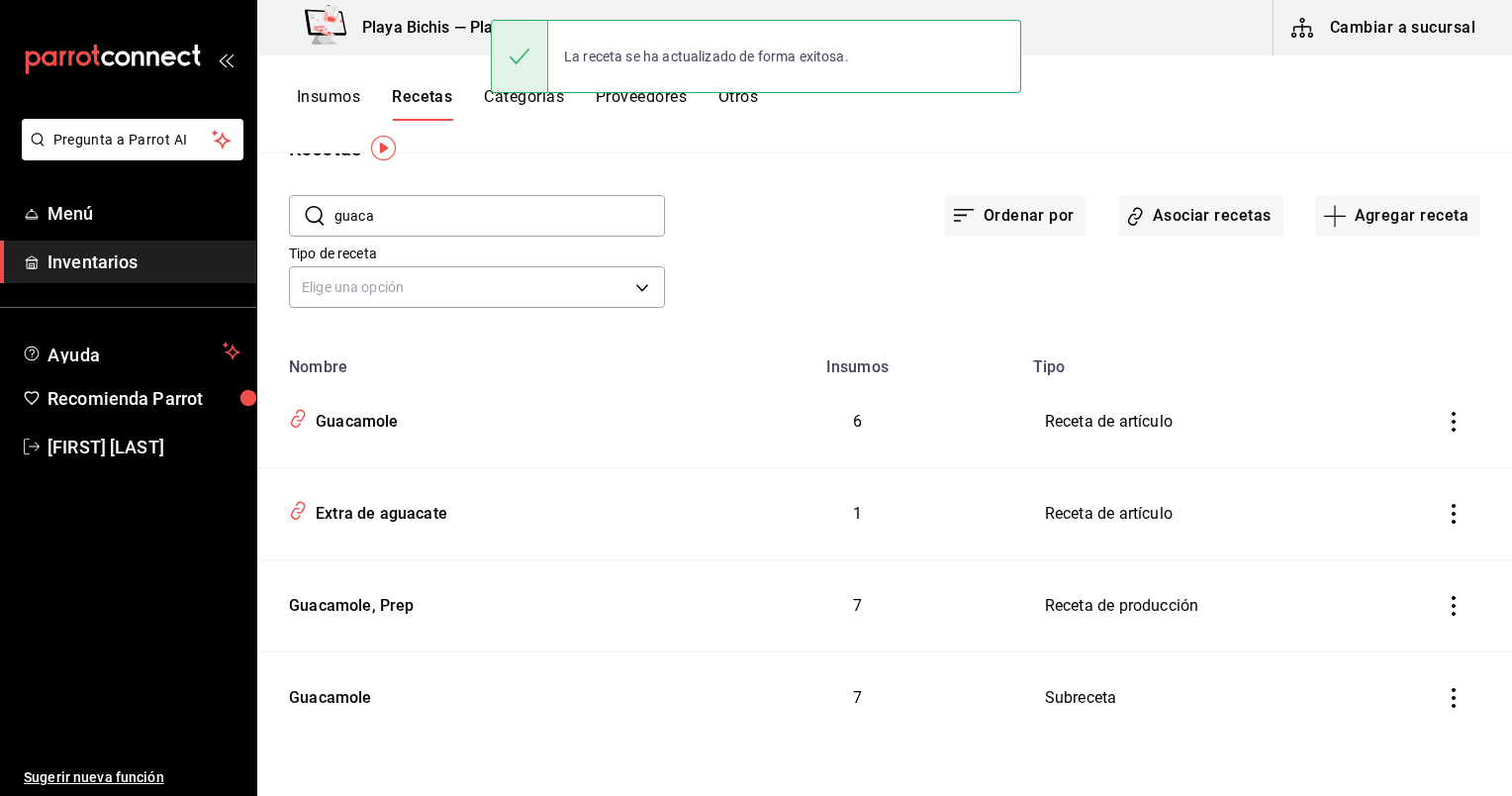 scroll, scrollTop: 0, scrollLeft: 0, axis: both 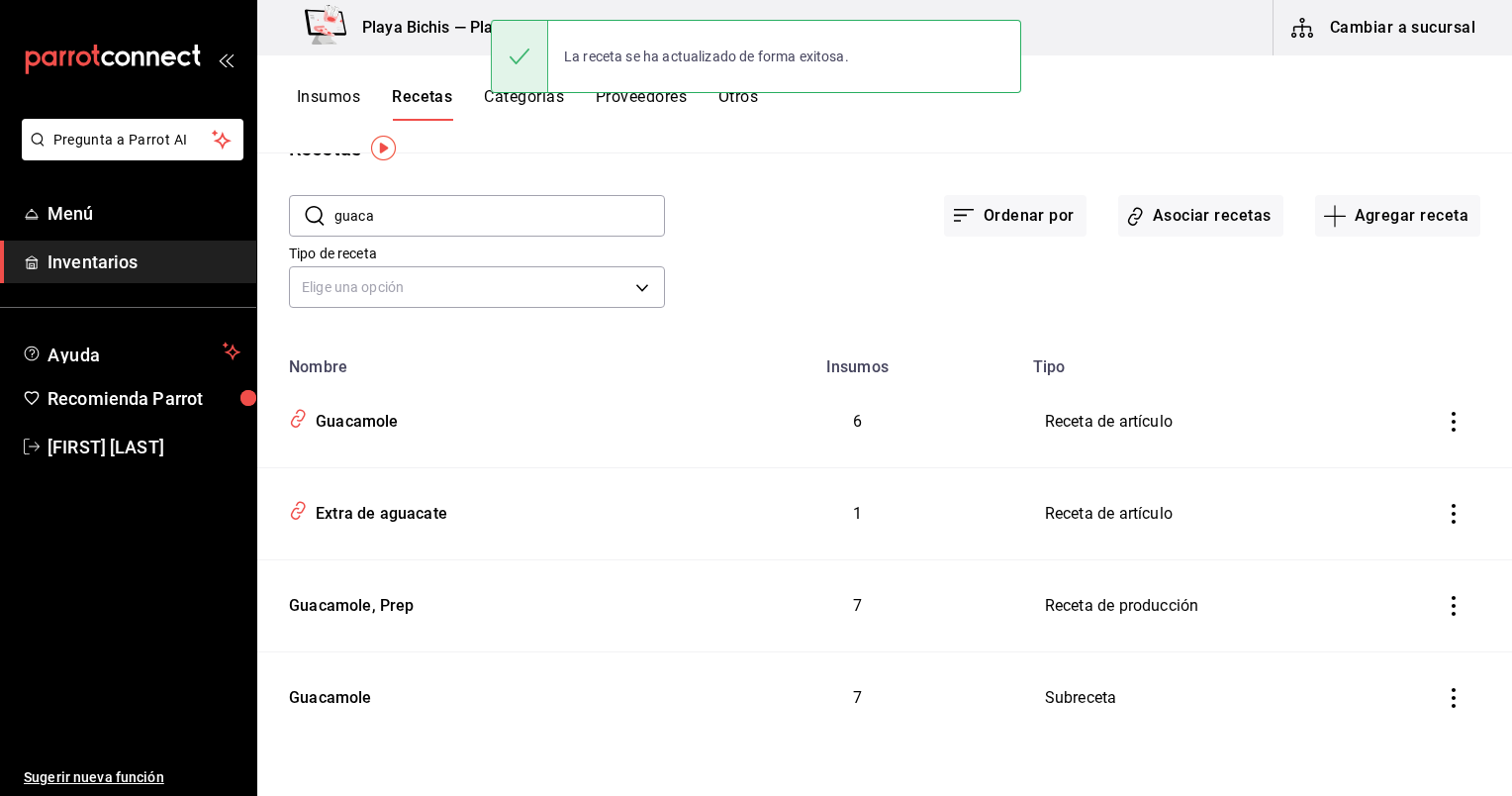 click on "guaca" at bounding box center (500, 216) 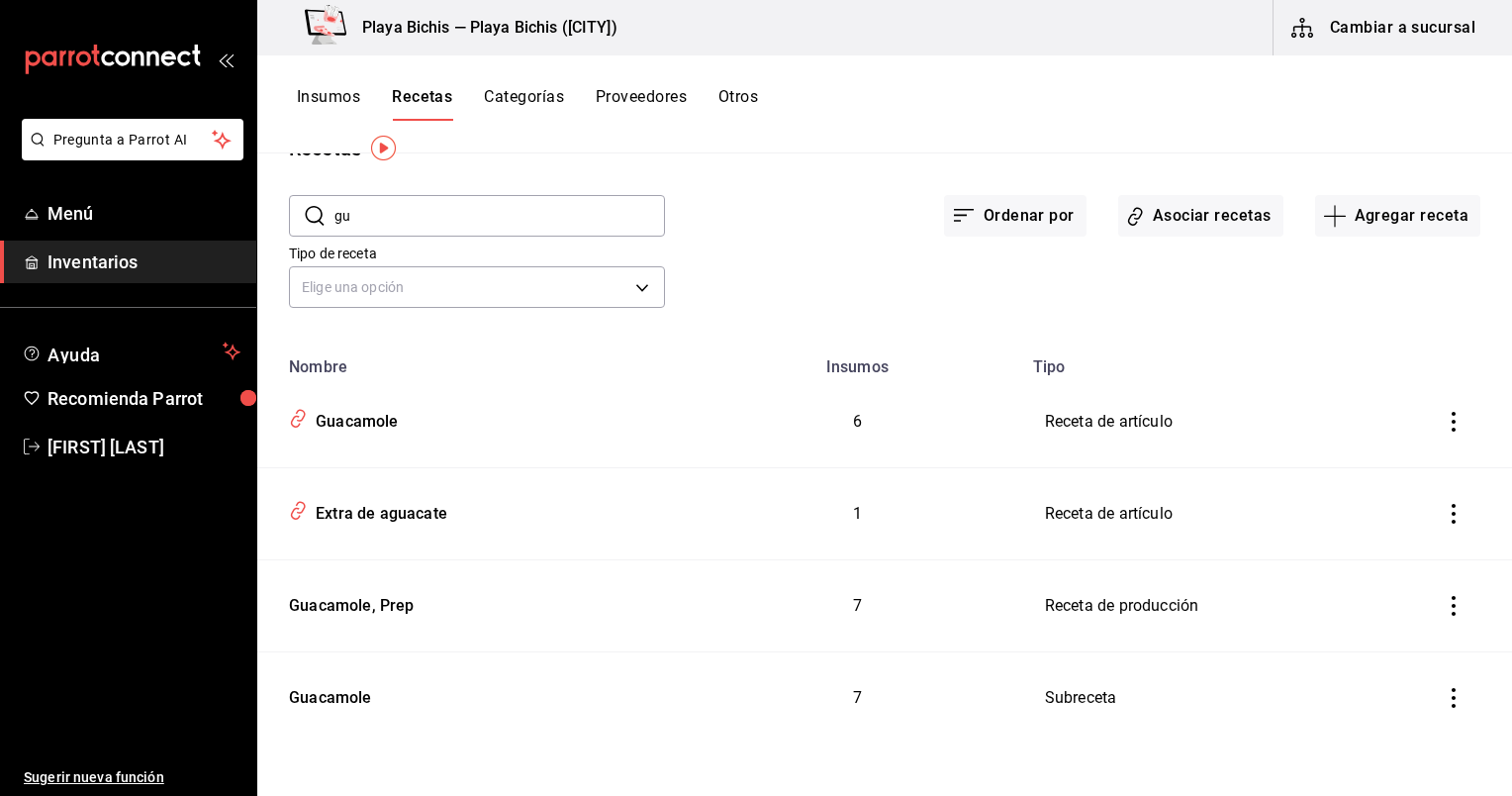 type on "g" 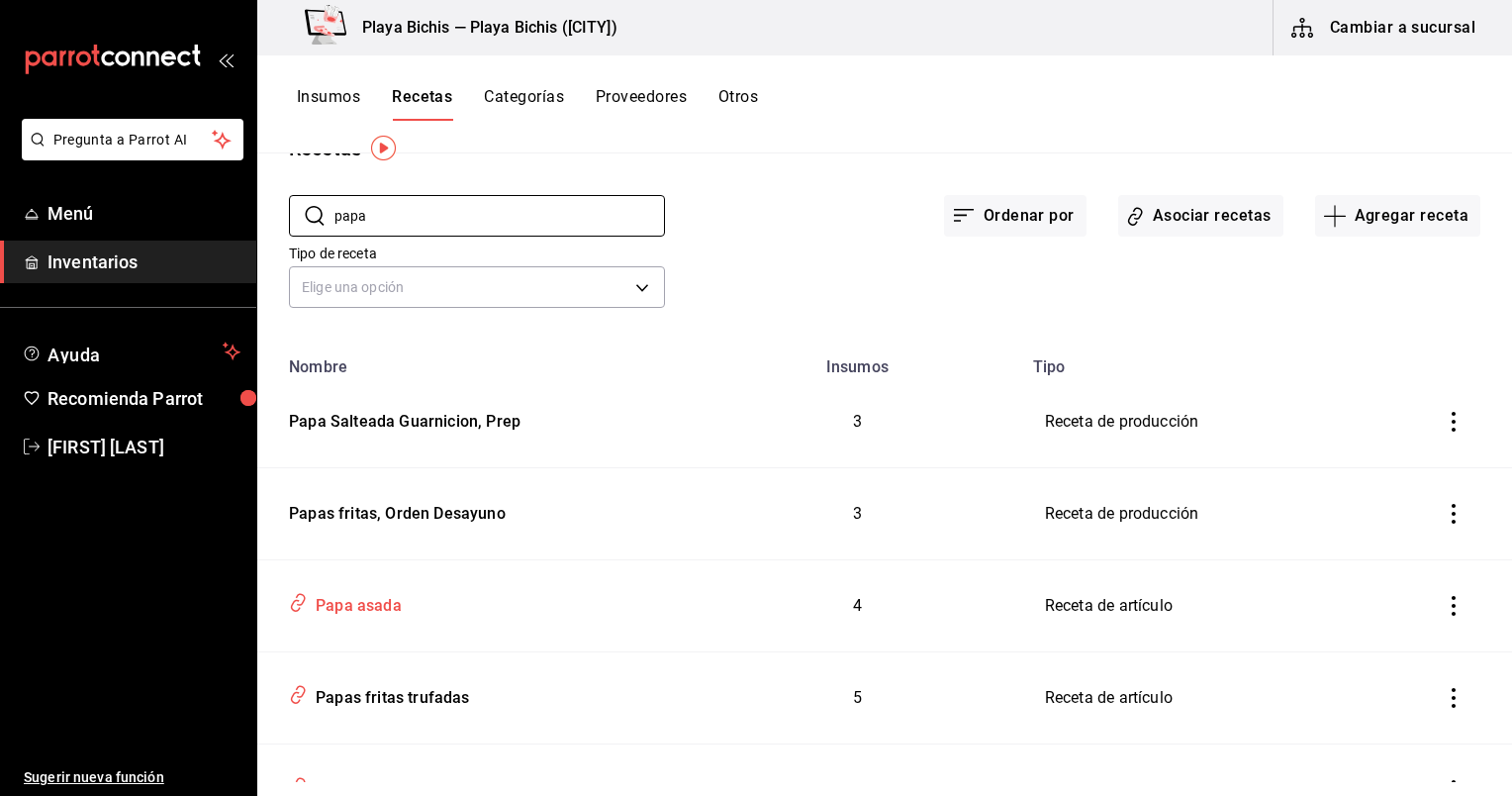 type on "papa" 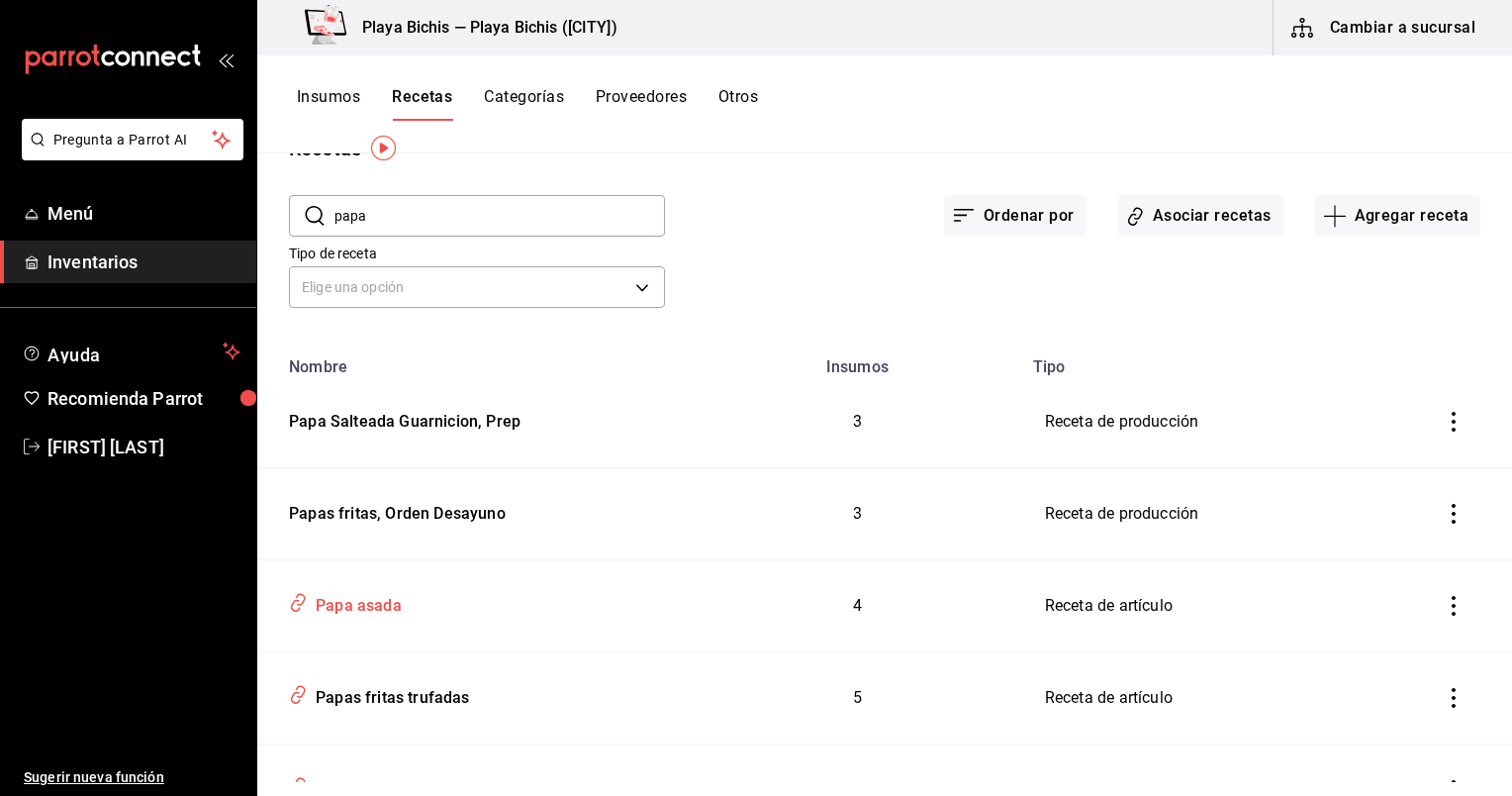 click on "Papa asada" at bounding box center [354, 602] 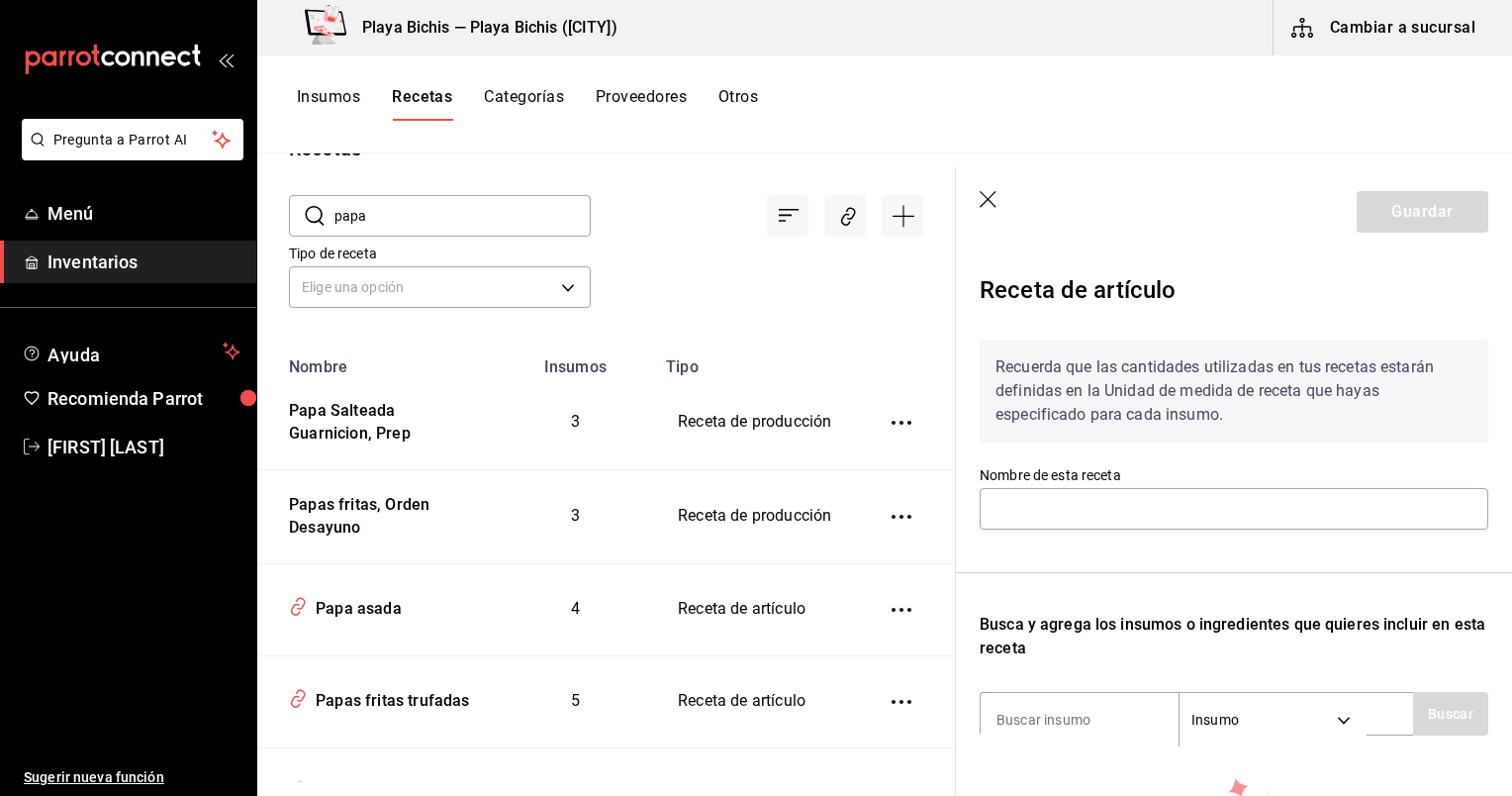 type on "Papa asada" 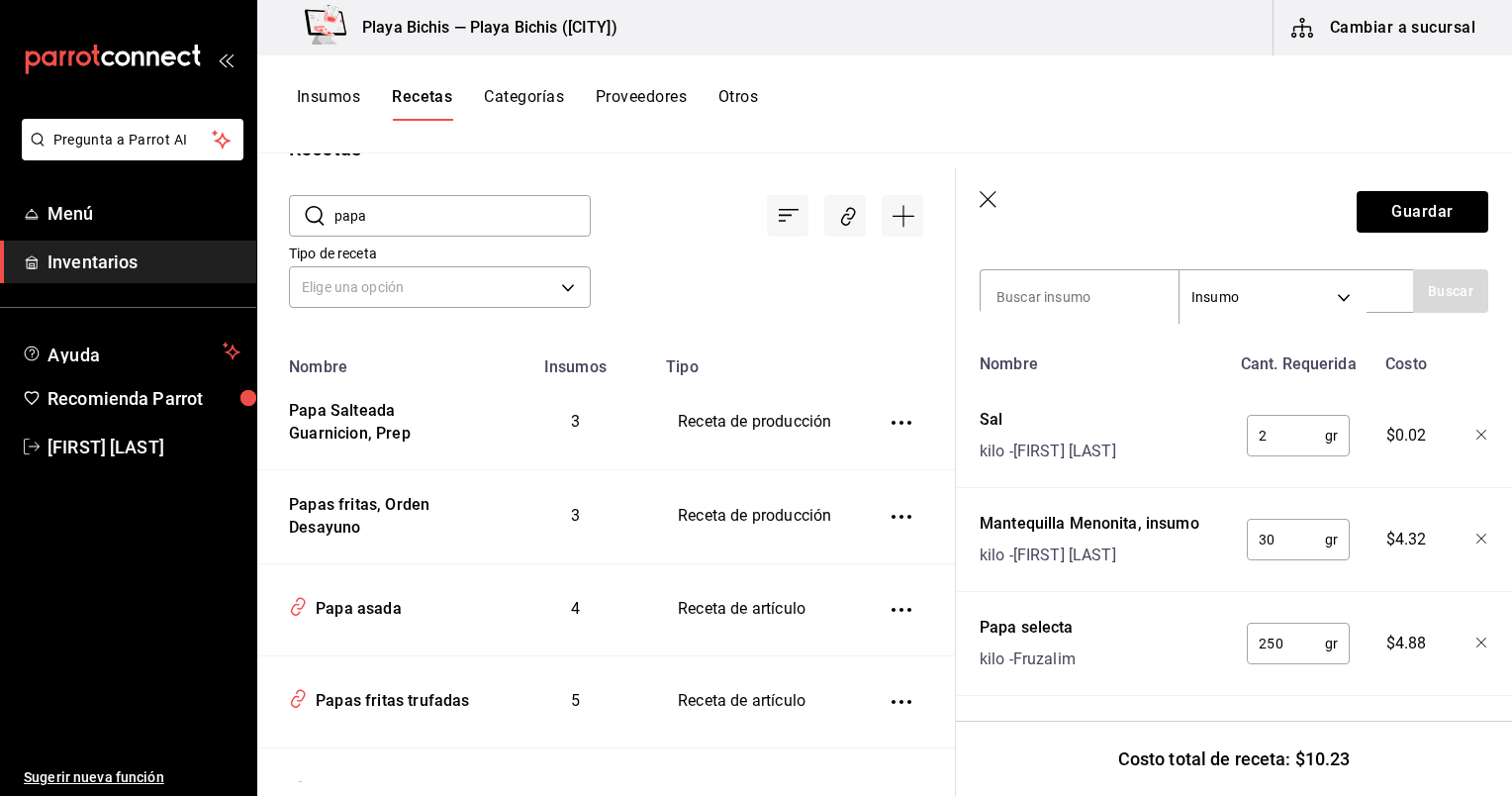 scroll, scrollTop: 424, scrollLeft: 0, axis: vertical 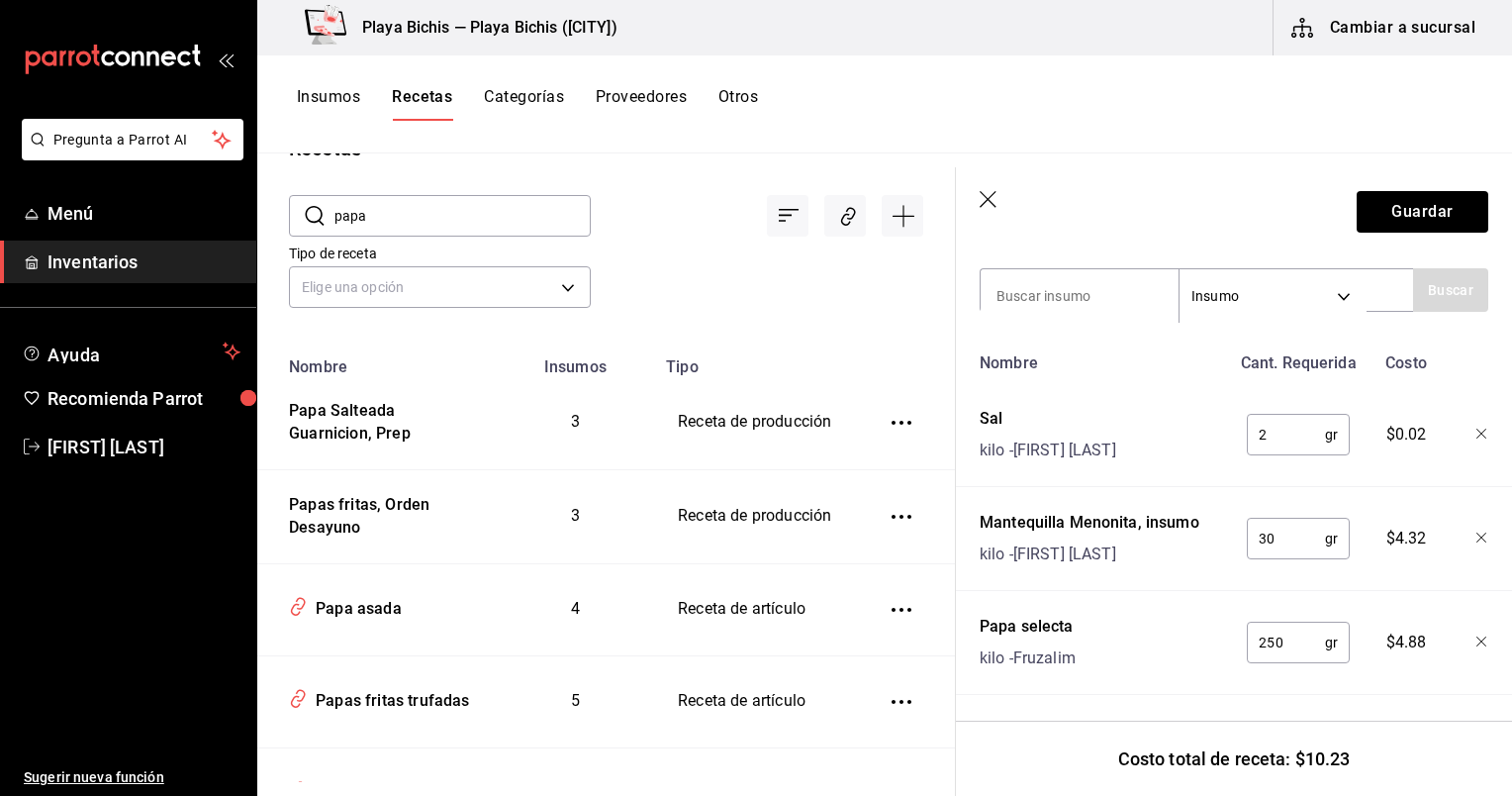 click on "2" at bounding box center (1285, 435) 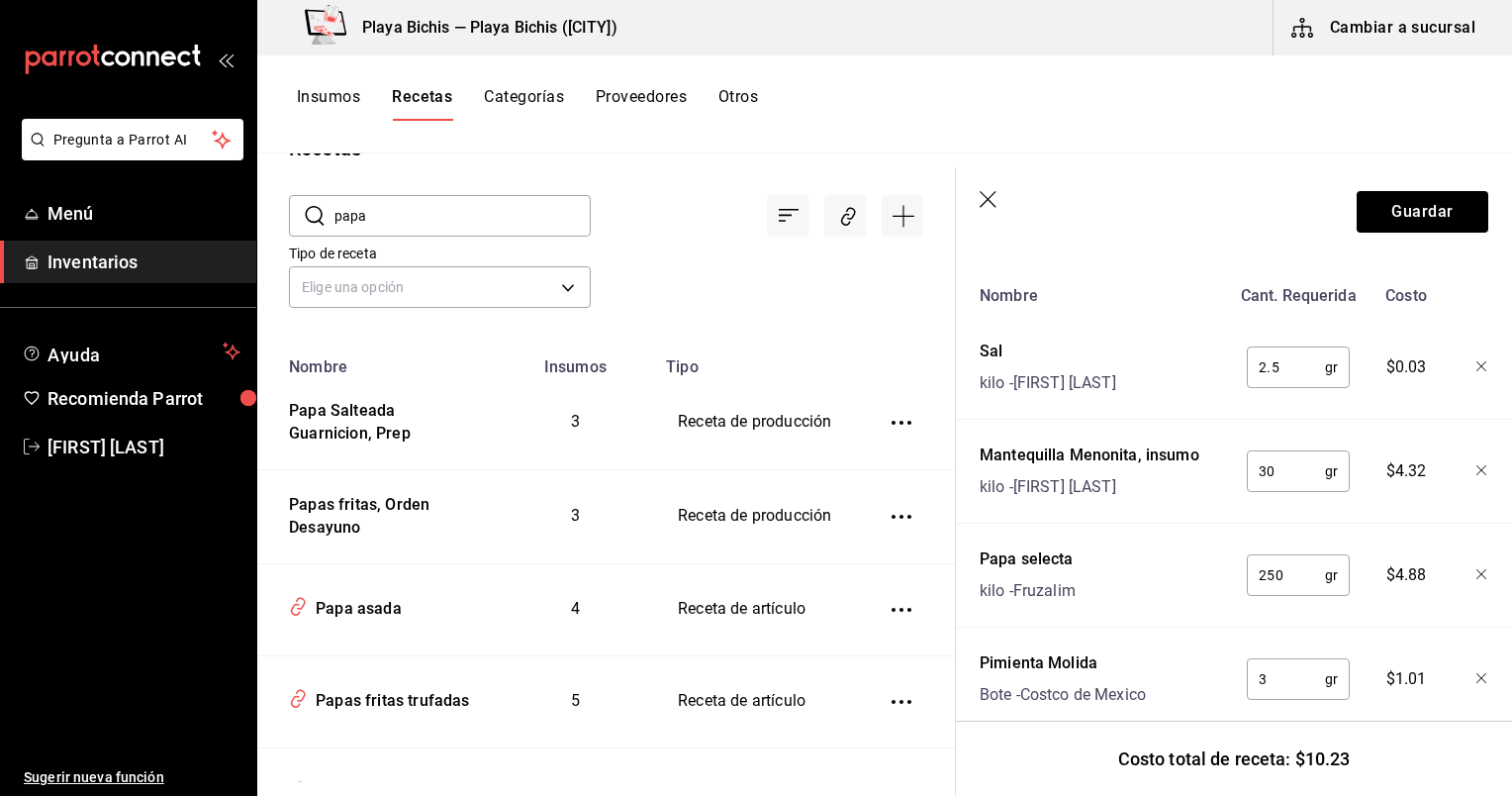 scroll, scrollTop: 545, scrollLeft: 0, axis: vertical 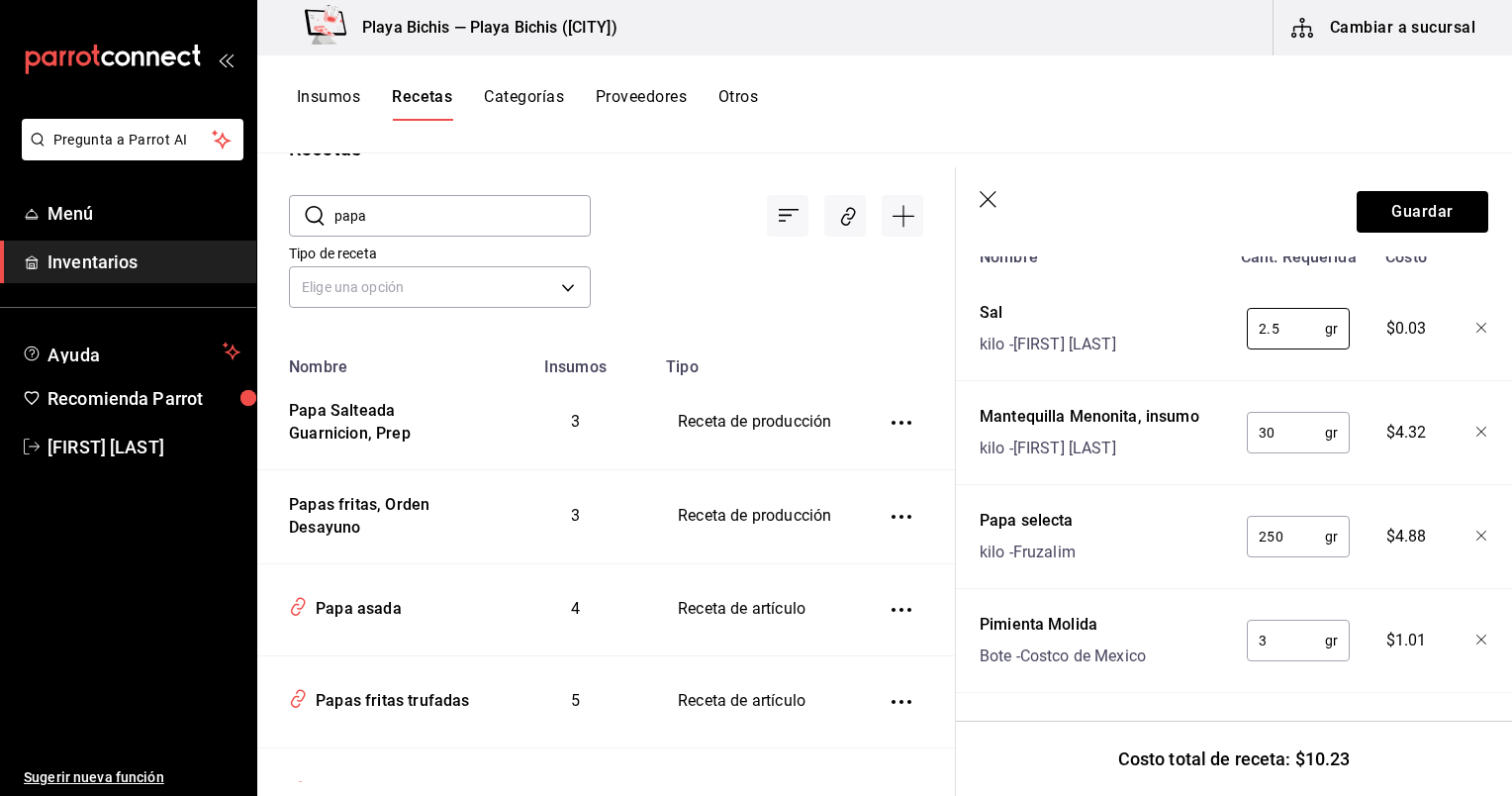 type on "2.5" 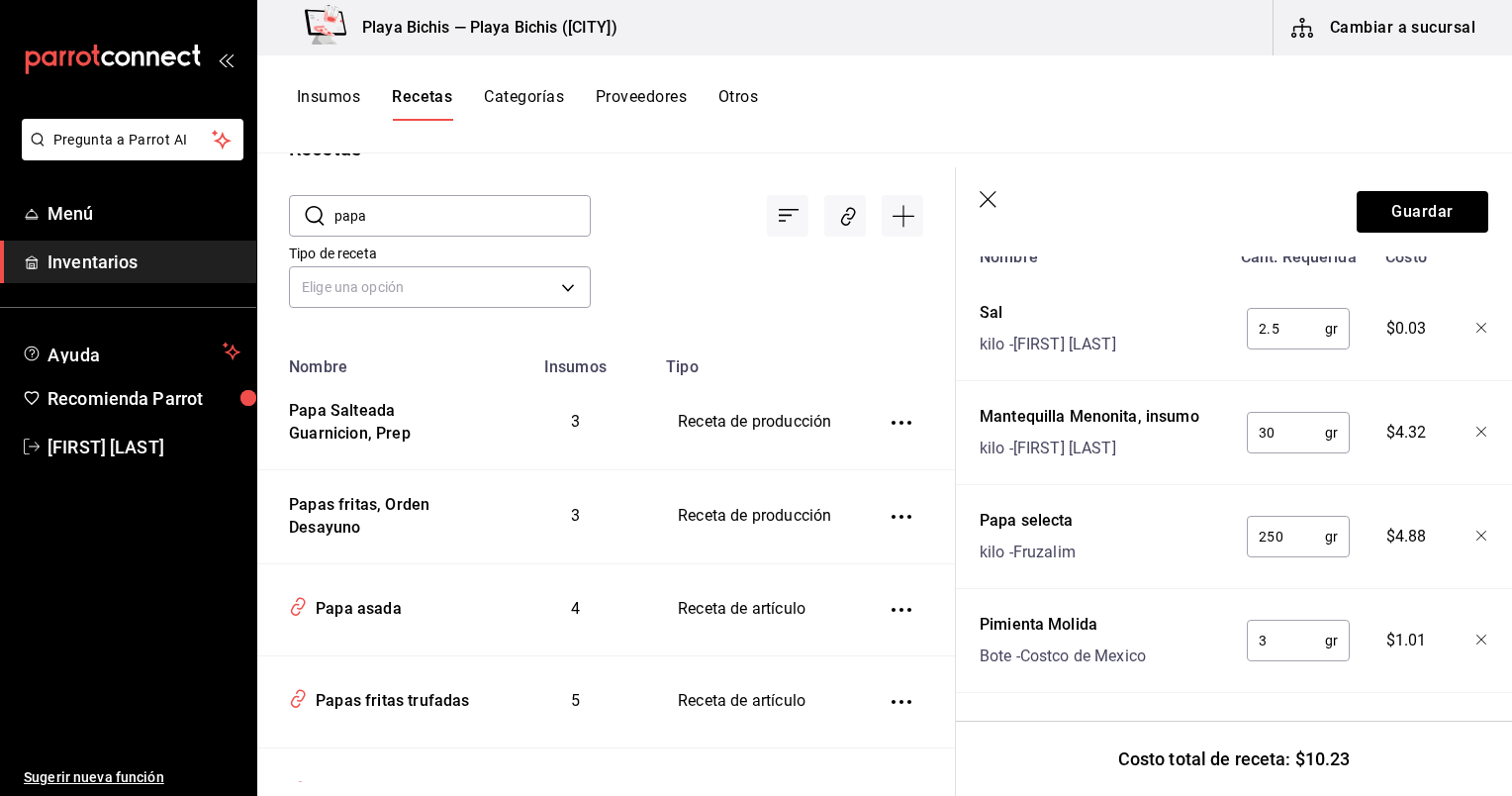 click on "3" at bounding box center (1285, 641) 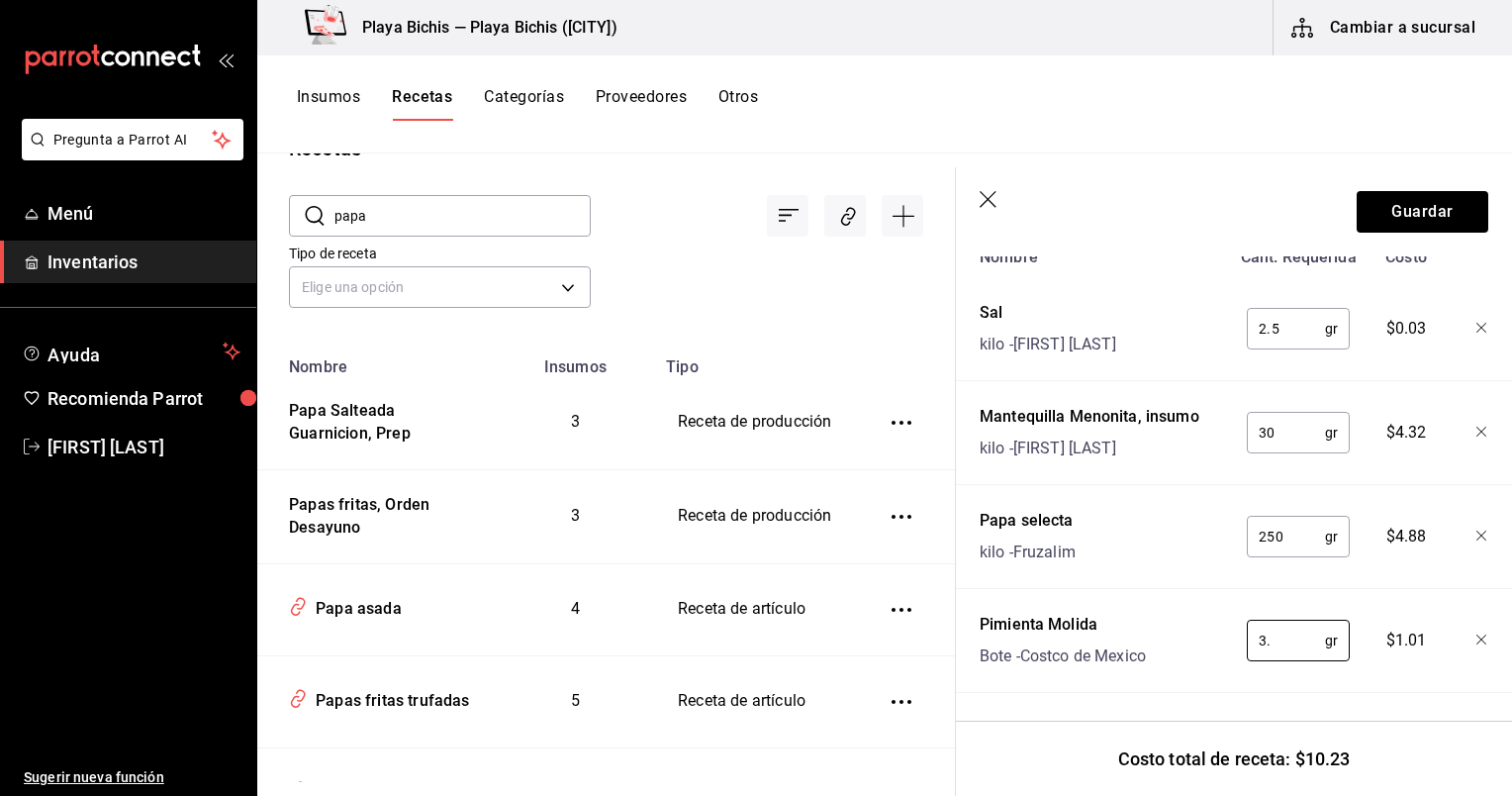 type on "3" 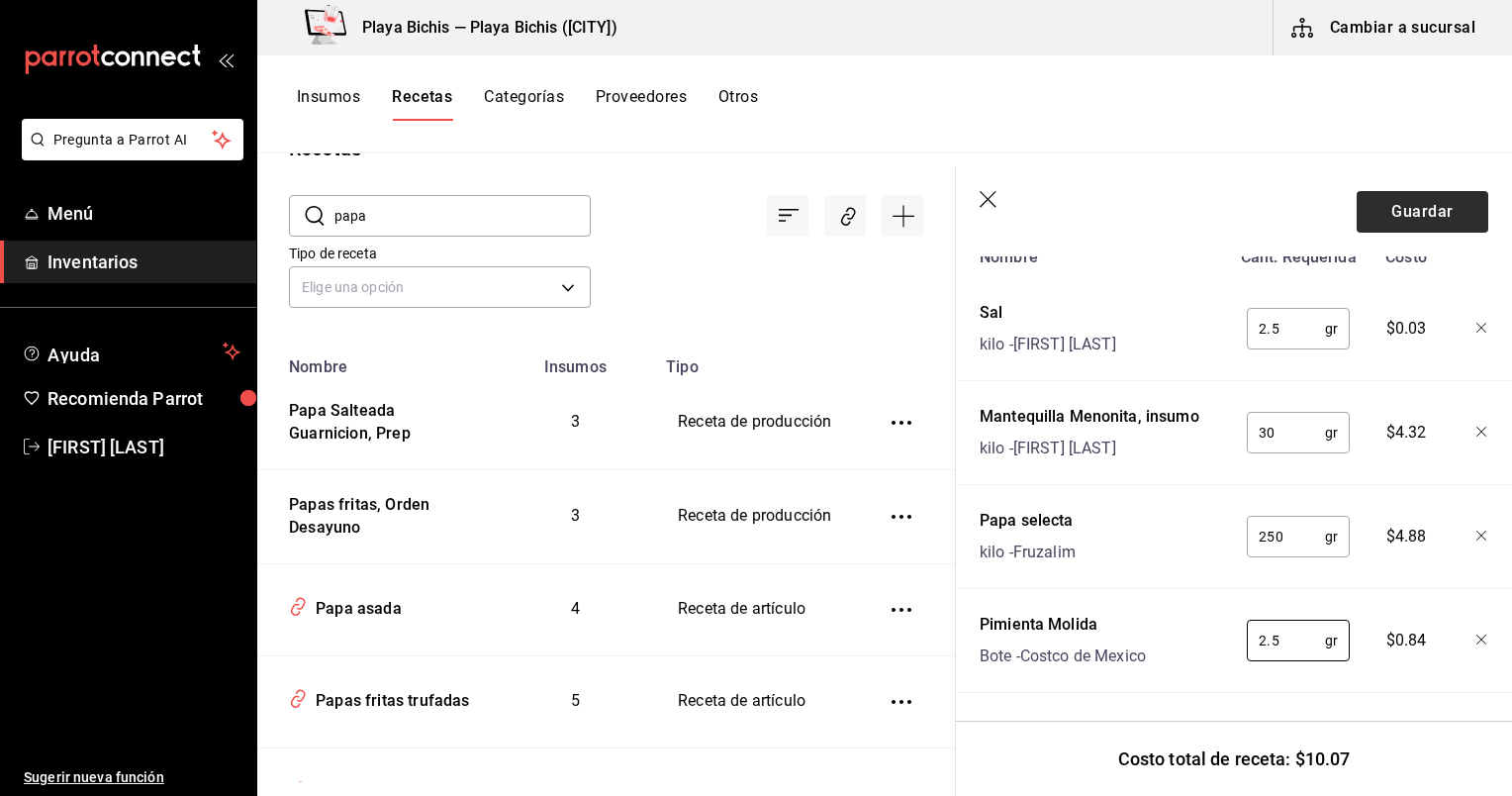 type on "2.5" 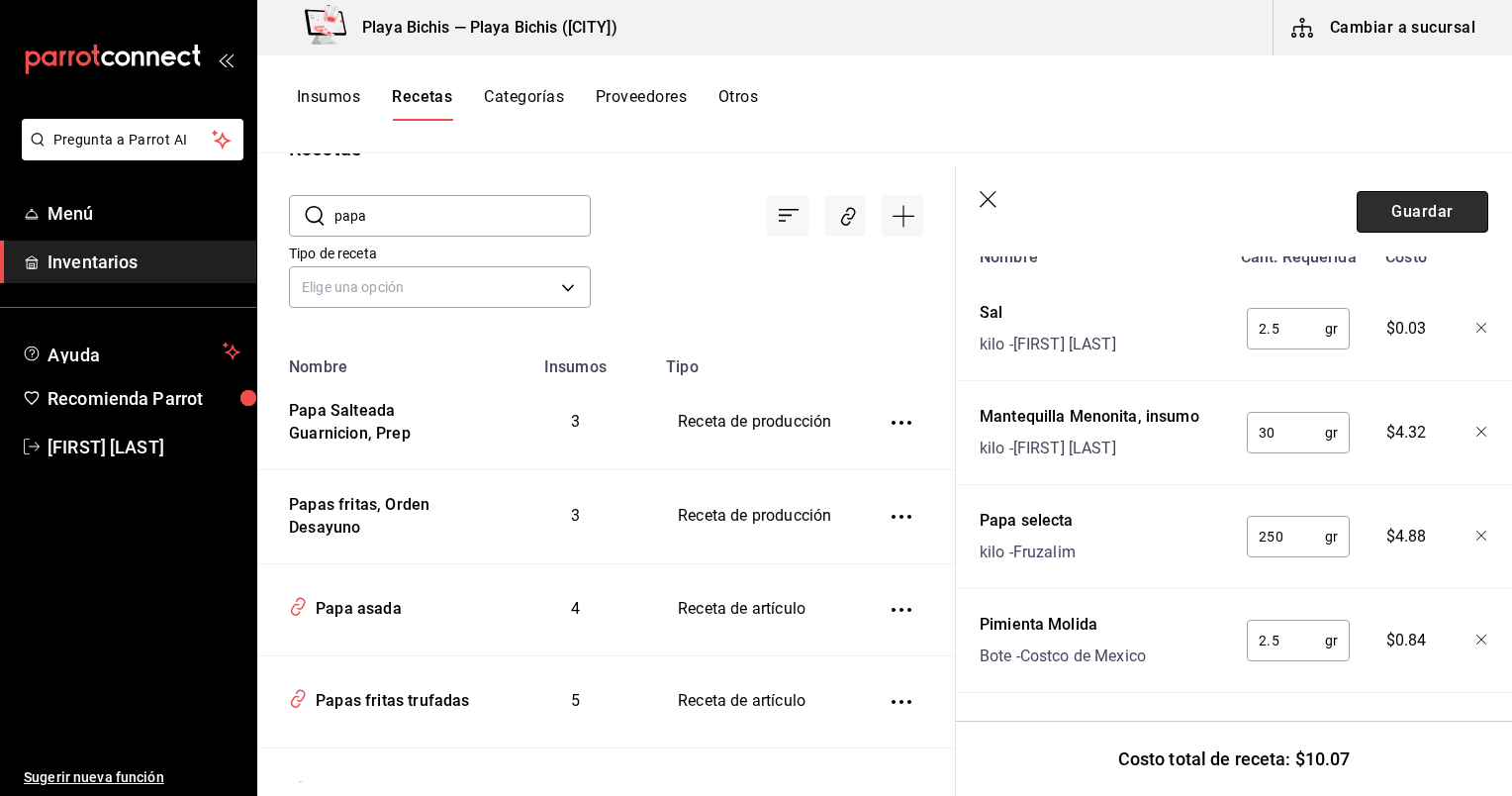 click on "Guardar" at bounding box center [1422, 212] 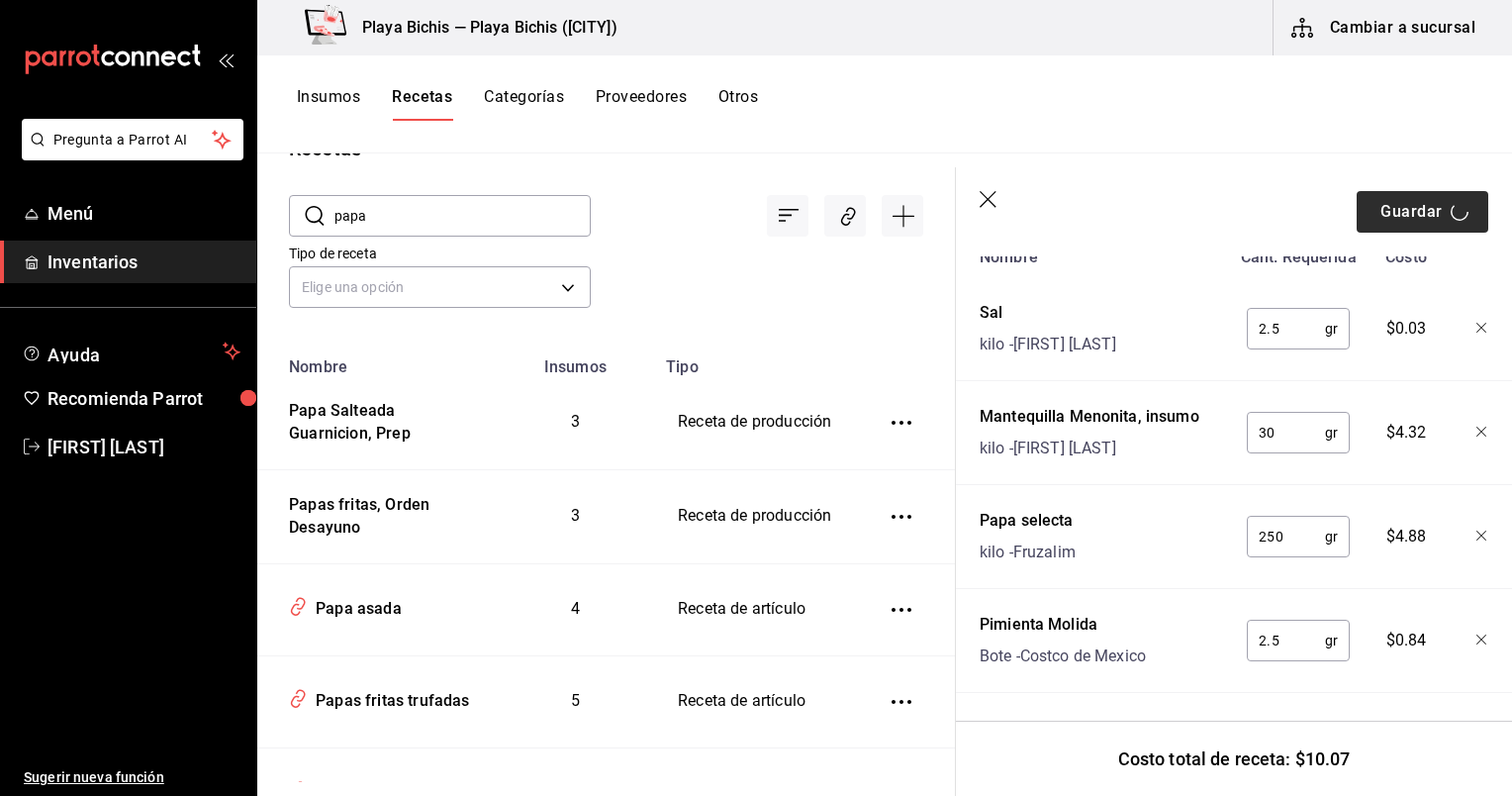 click on "Guardar" at bounding box center (1234, 212) 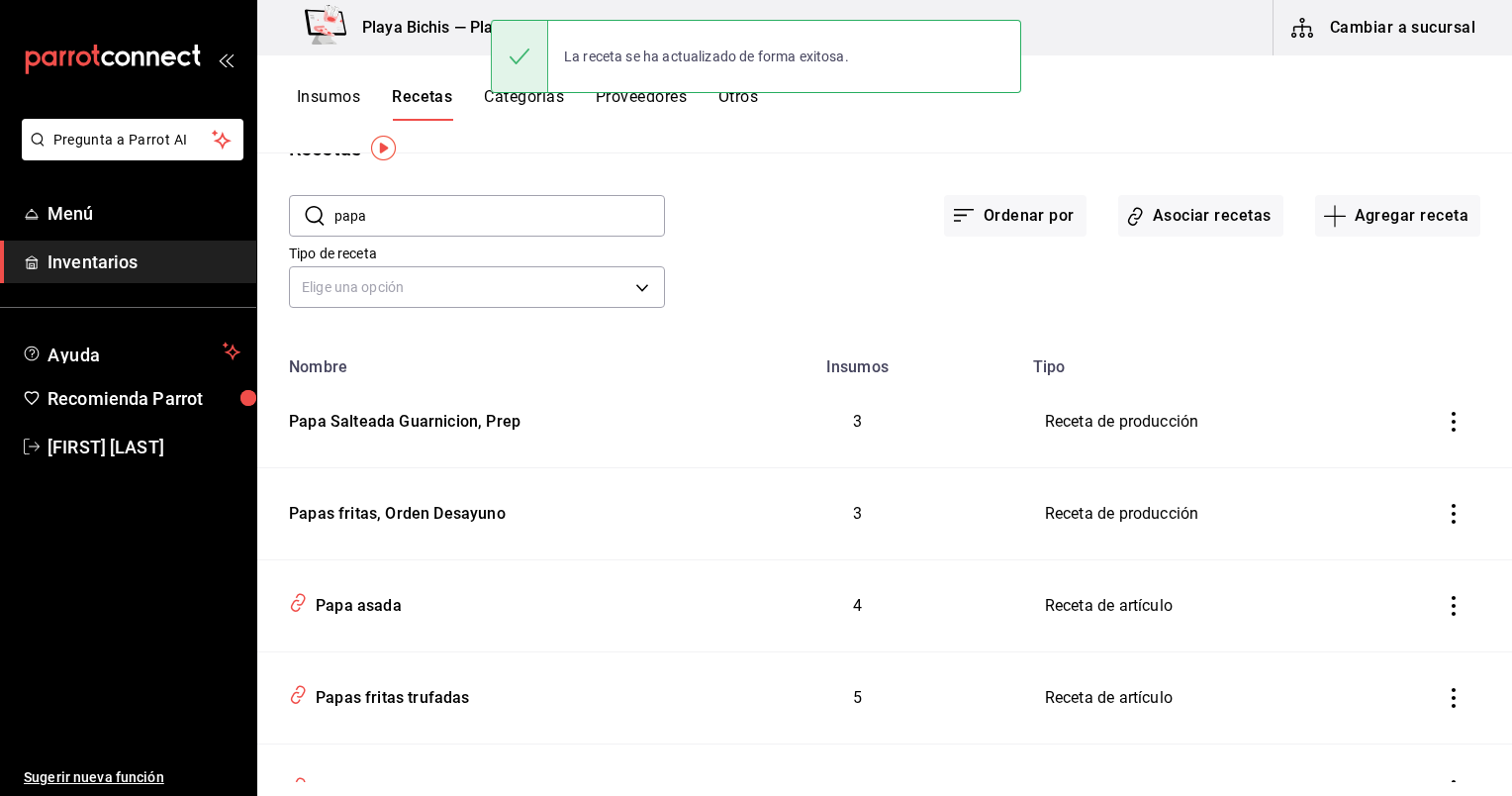 scroll, scrollTop: 0, scrollLeft: 0, axis: both 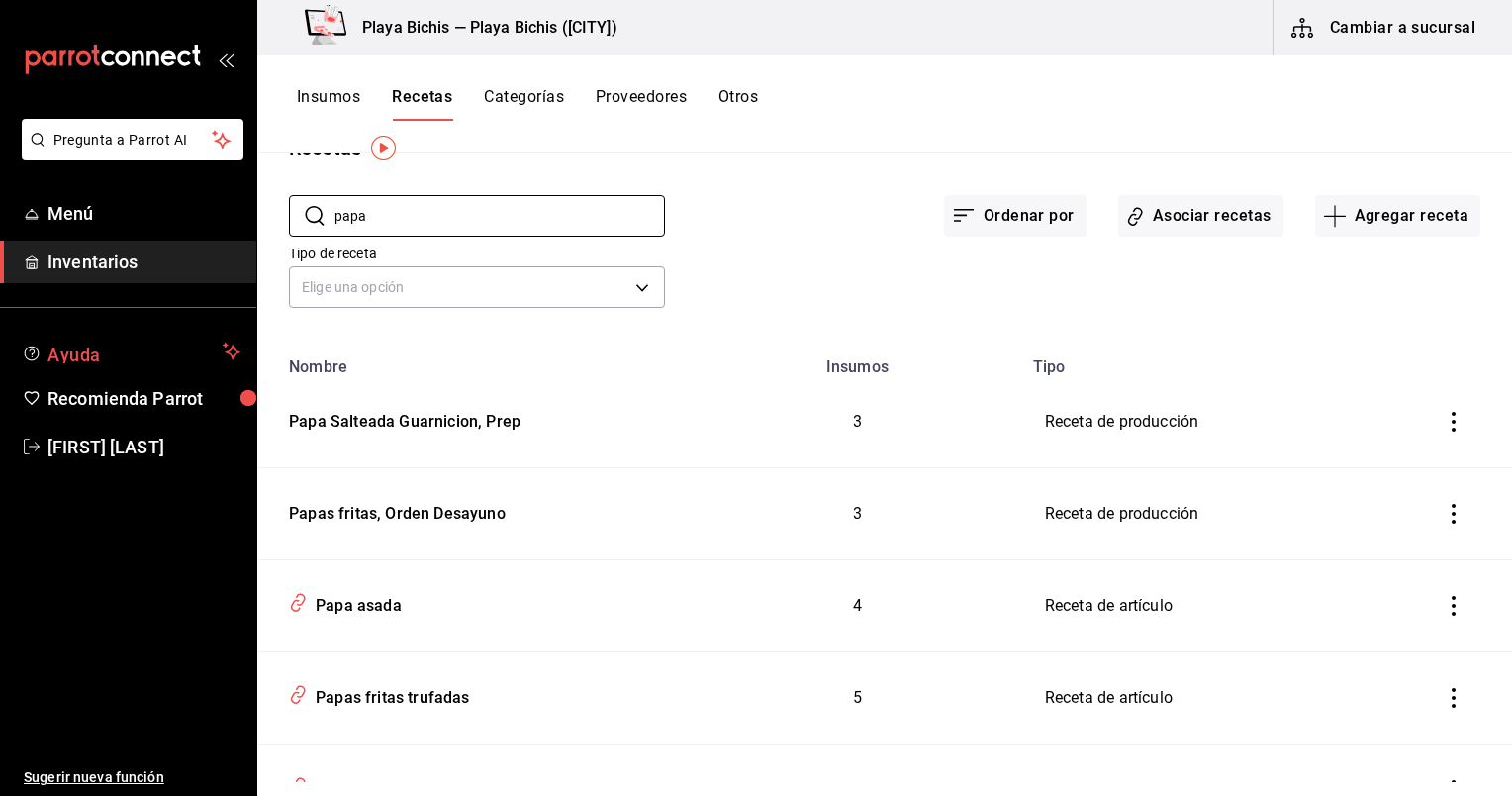 drag, startPoint x: 570, startPoint y: 207, endPoint x: 107, endPoint y: 348, distance: 483.9938 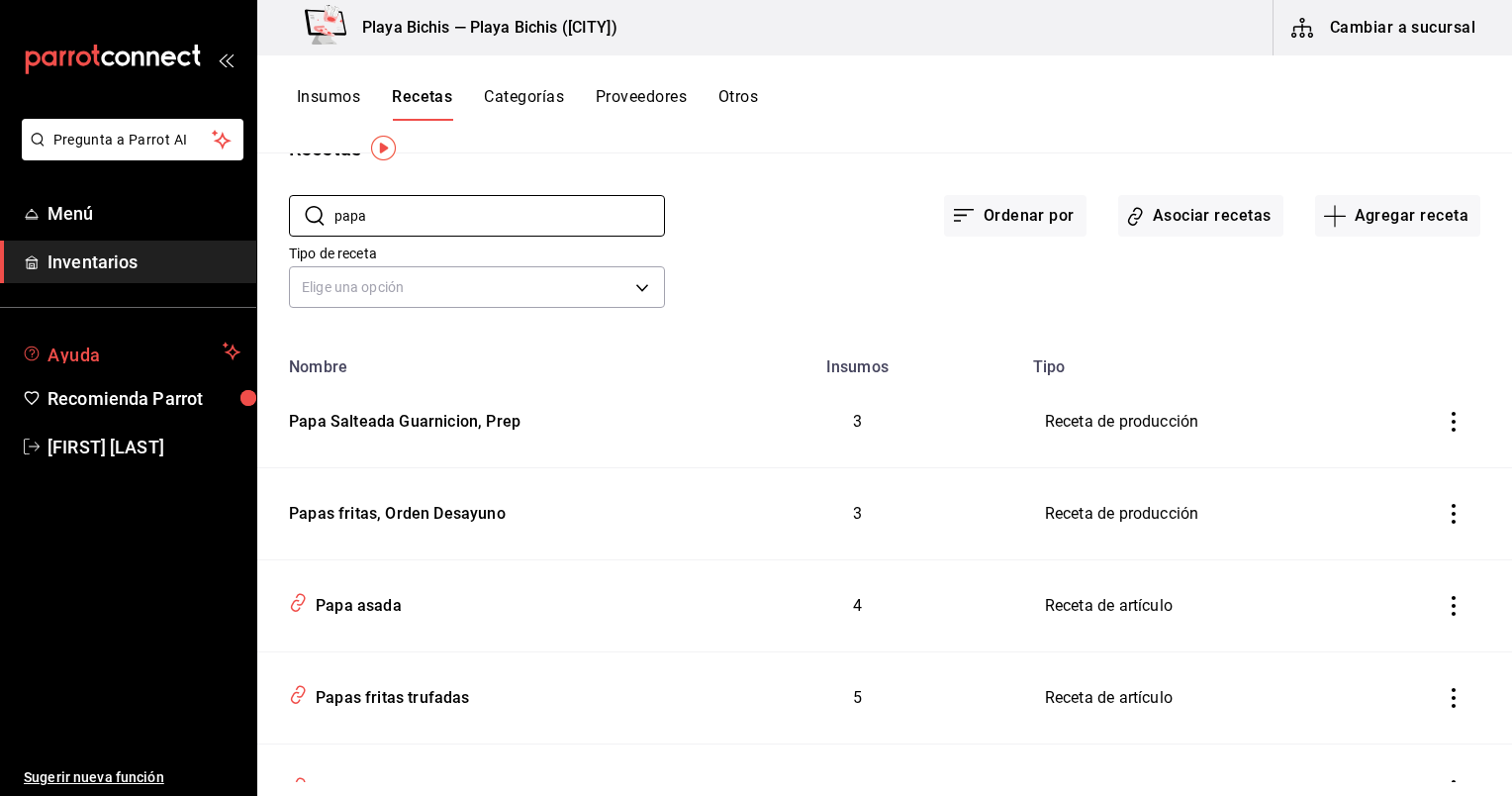 type 